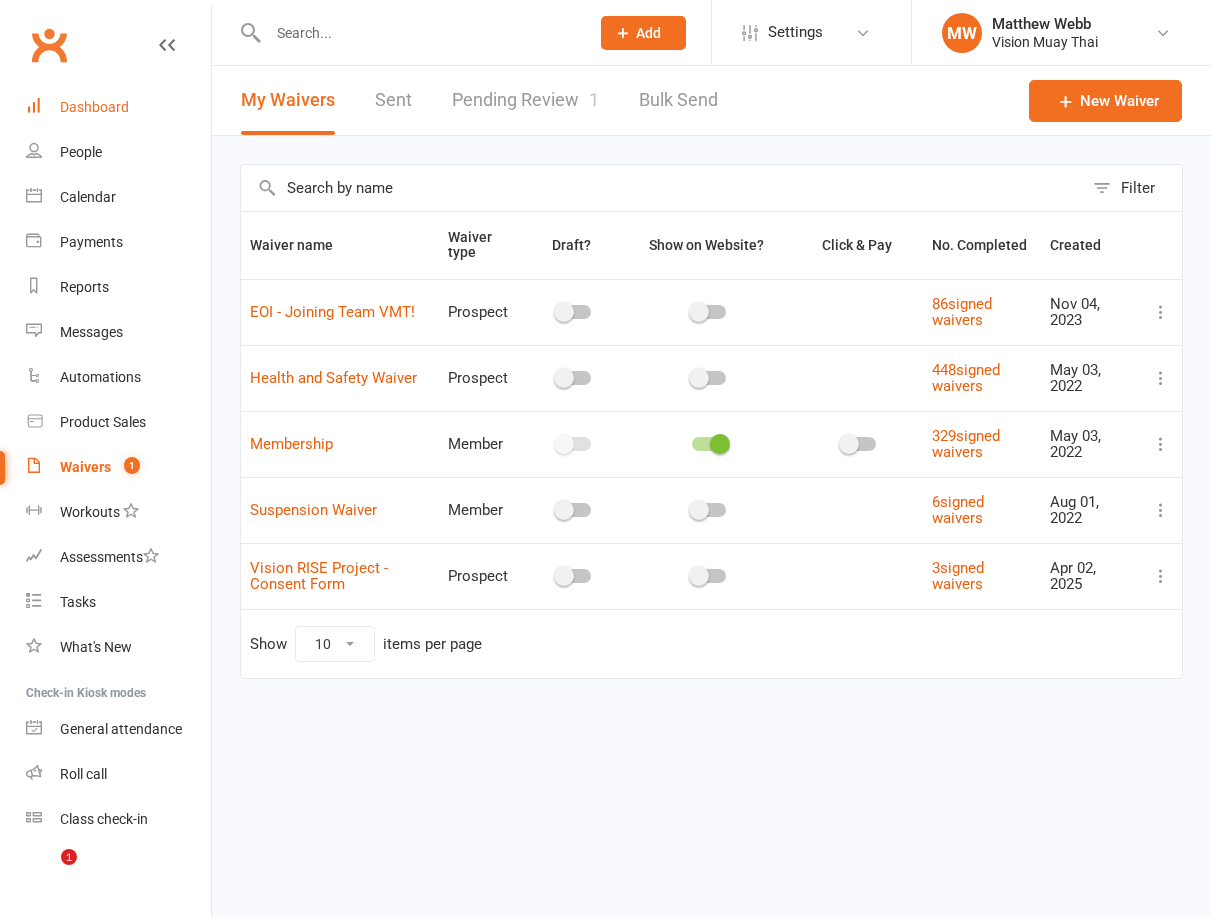 scroll, scrollTop: 0, scrollLeft: 0, axis: both 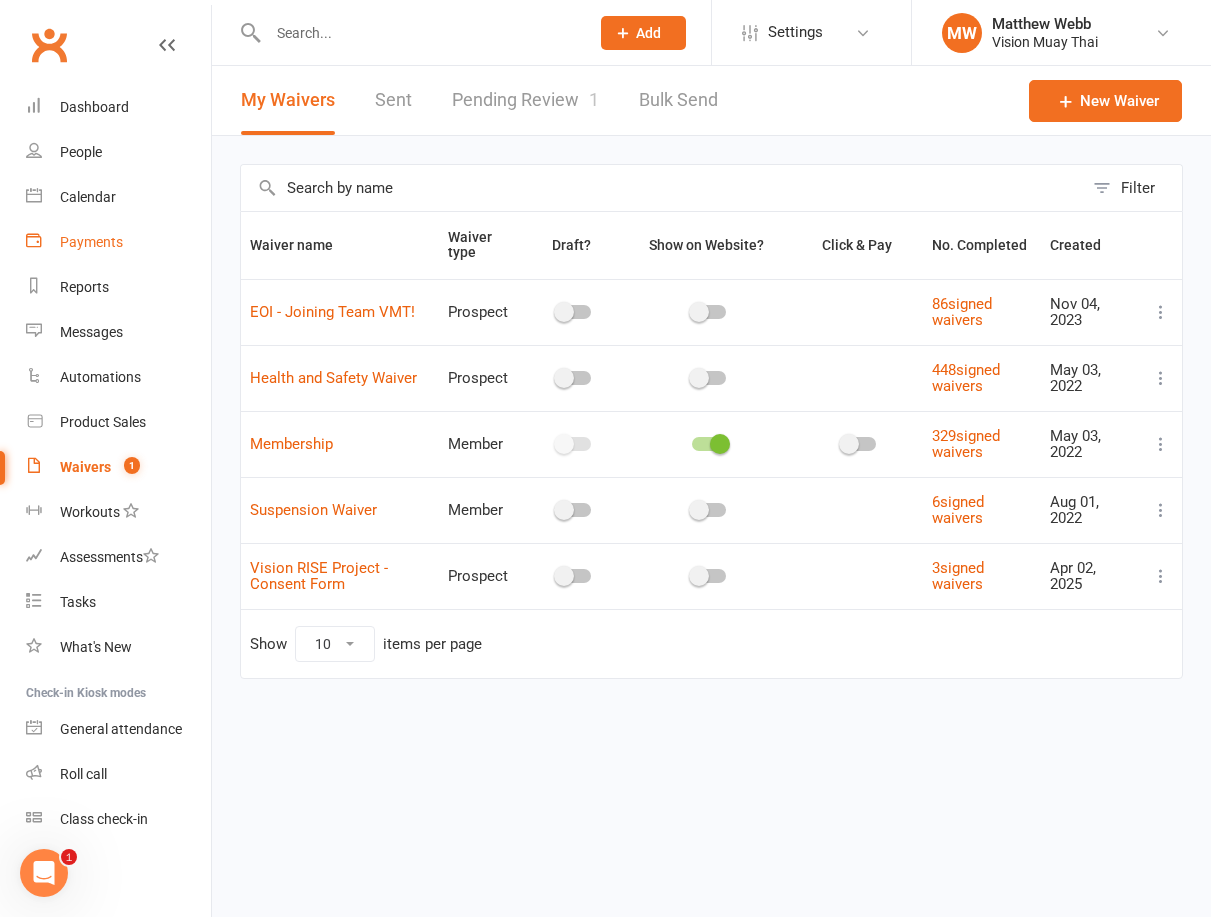click on "Payments" at bounding box center [91, 242] 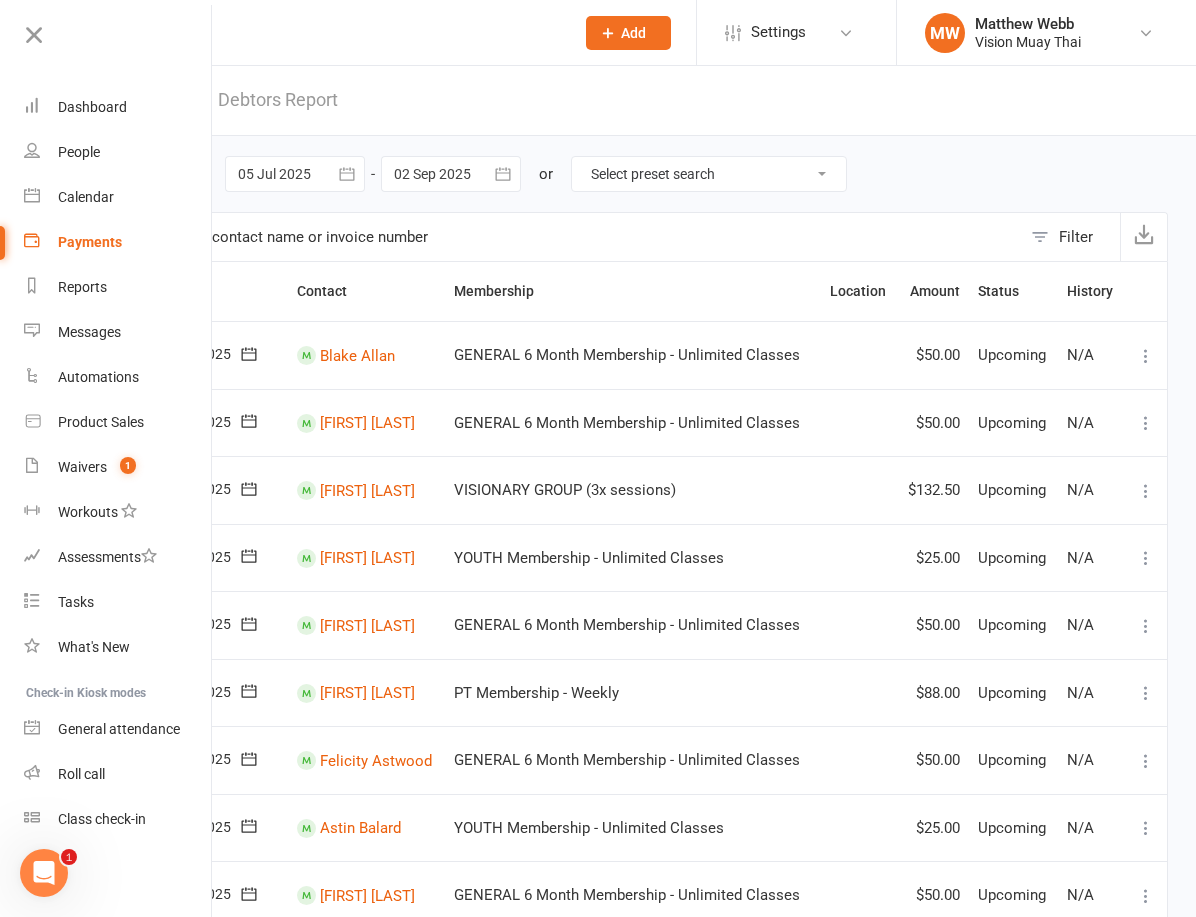 click on "Debtors Report" at bounding box center (278, 100) 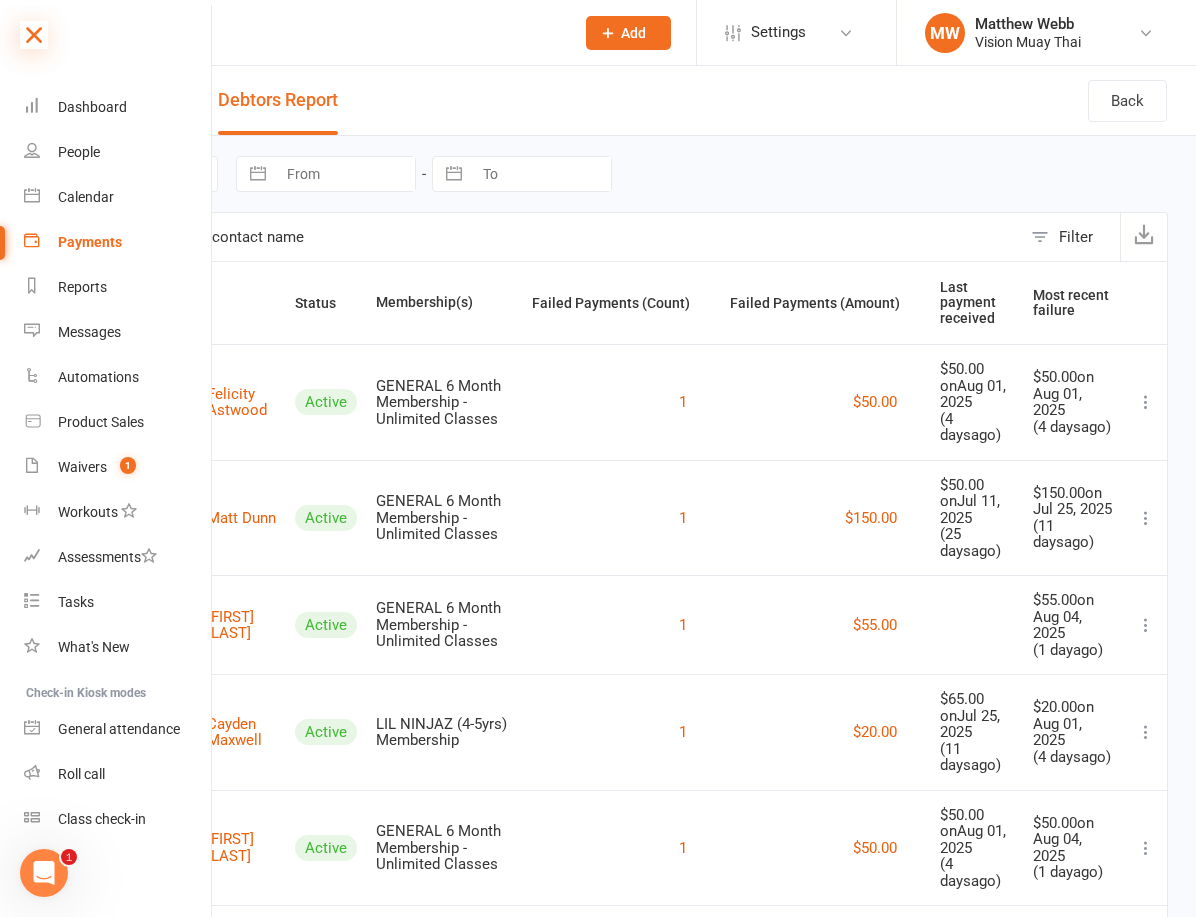 click at bounding box center [34, 35] 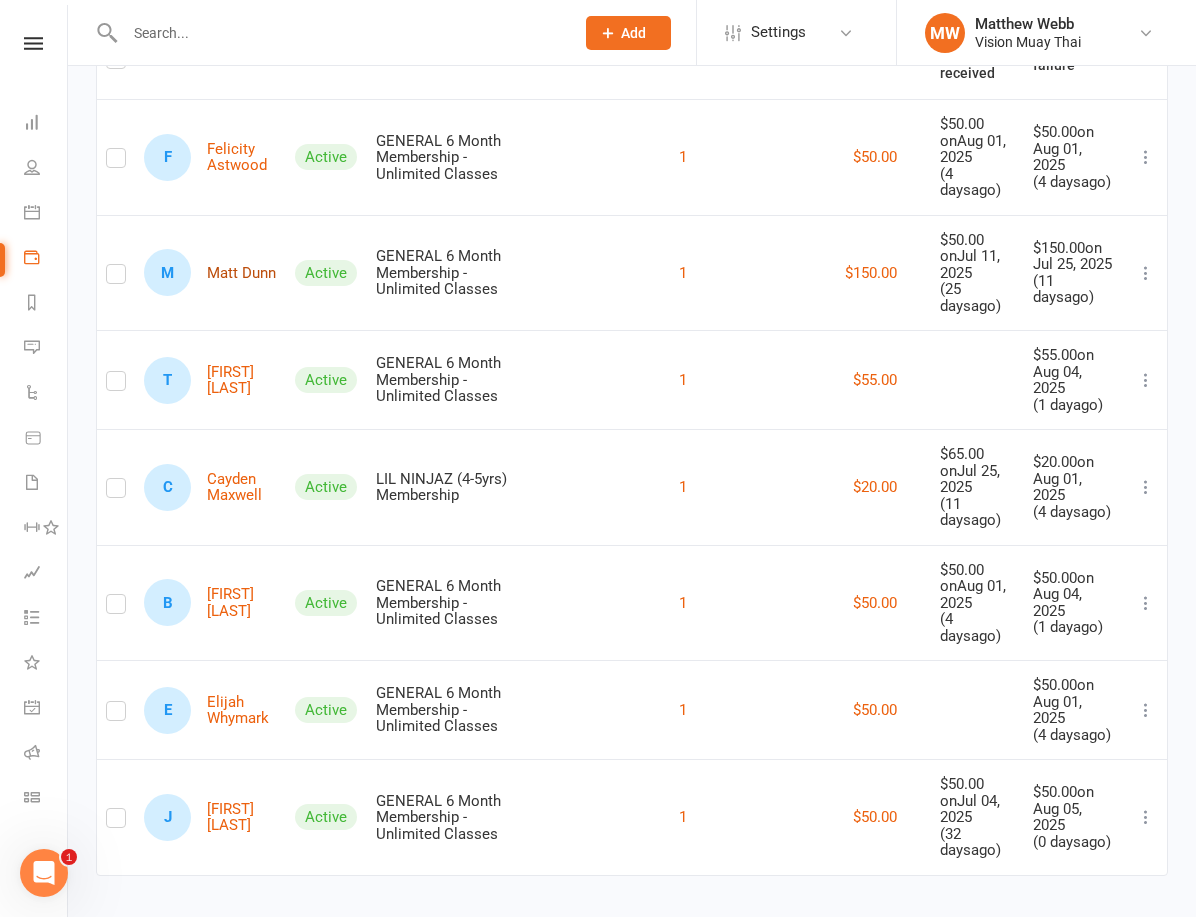 scroll, scrollTop: 257, scrollLeft: 0, axis: vertical 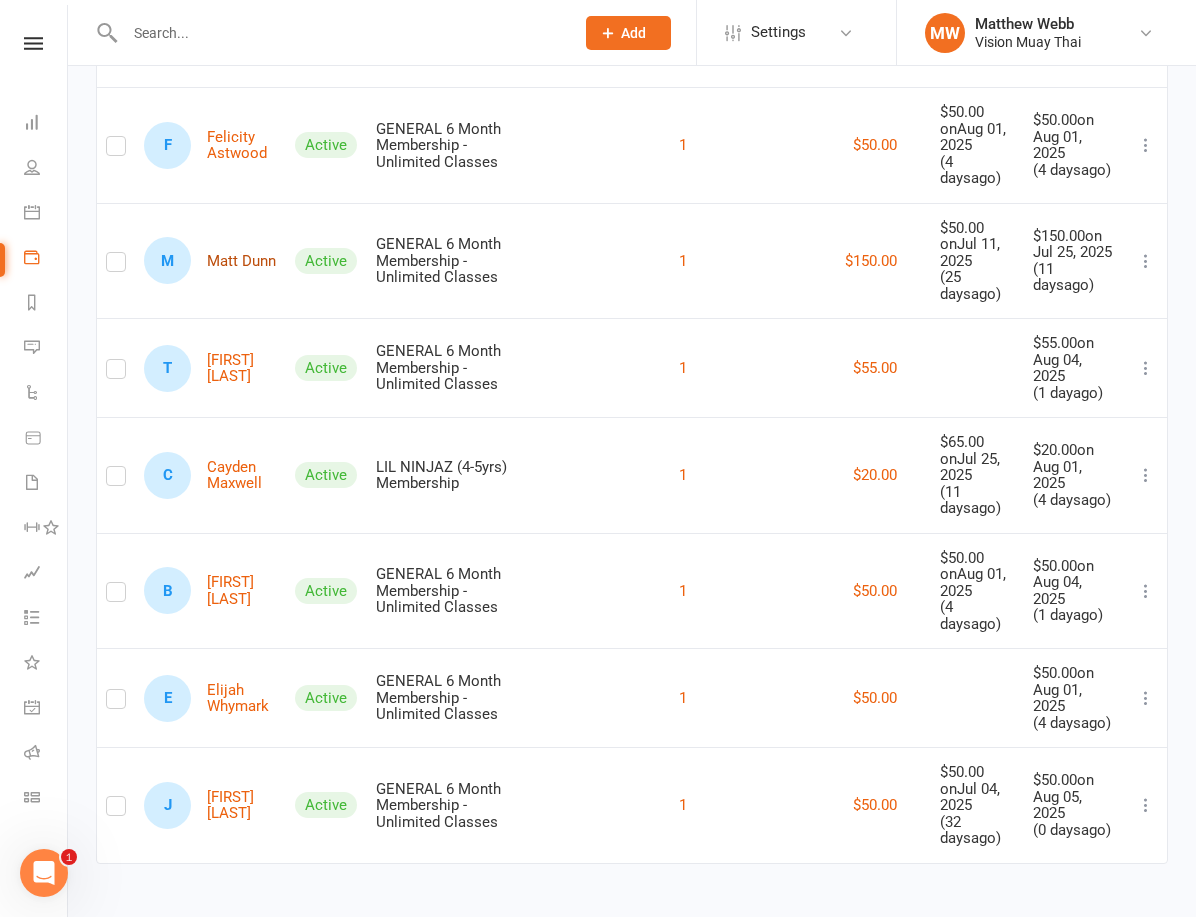 click on "[INITIAL] [FIRST] [LAST]" at bounding box center (210, 260) 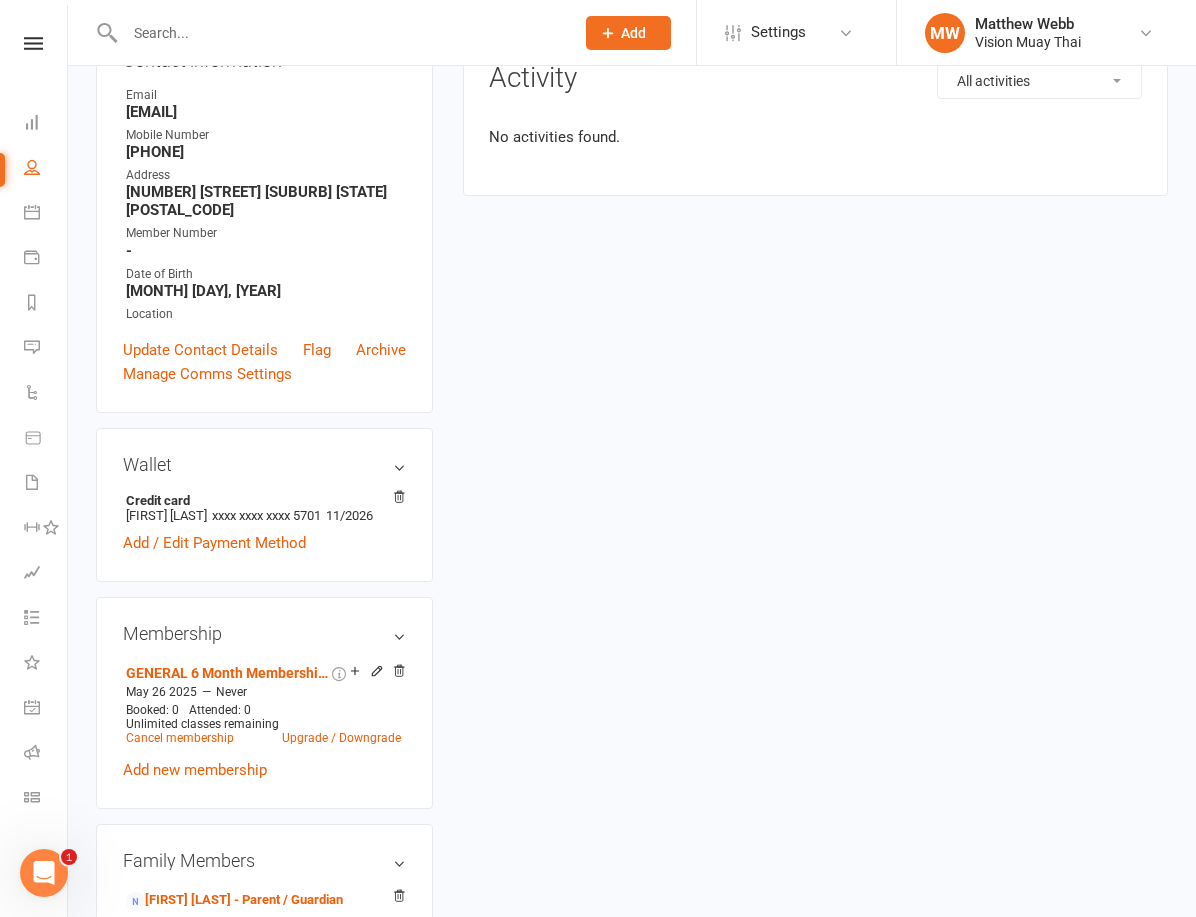 scroll, scrollTop: 0, scrollLeft: 0, axis: both 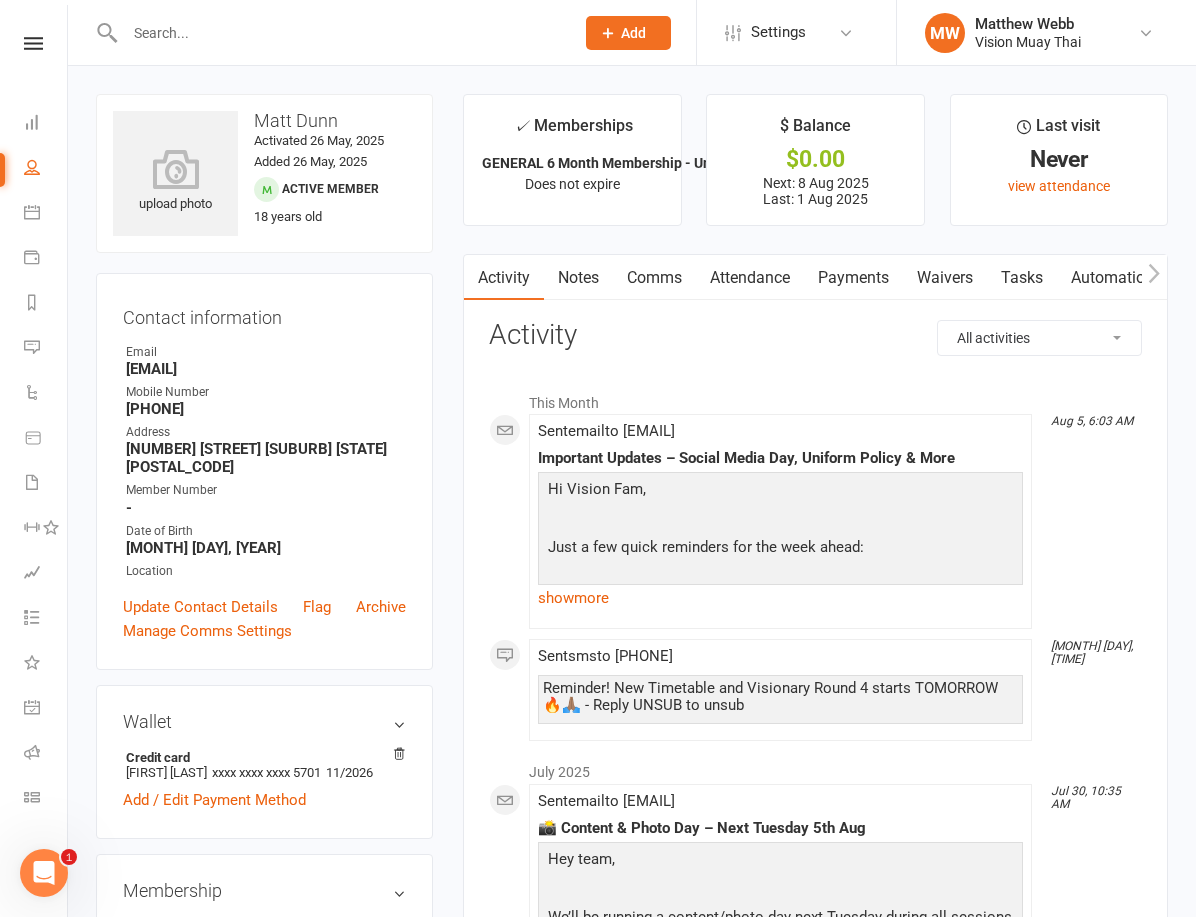 click on "Payments" at bounding box center [853, 278] 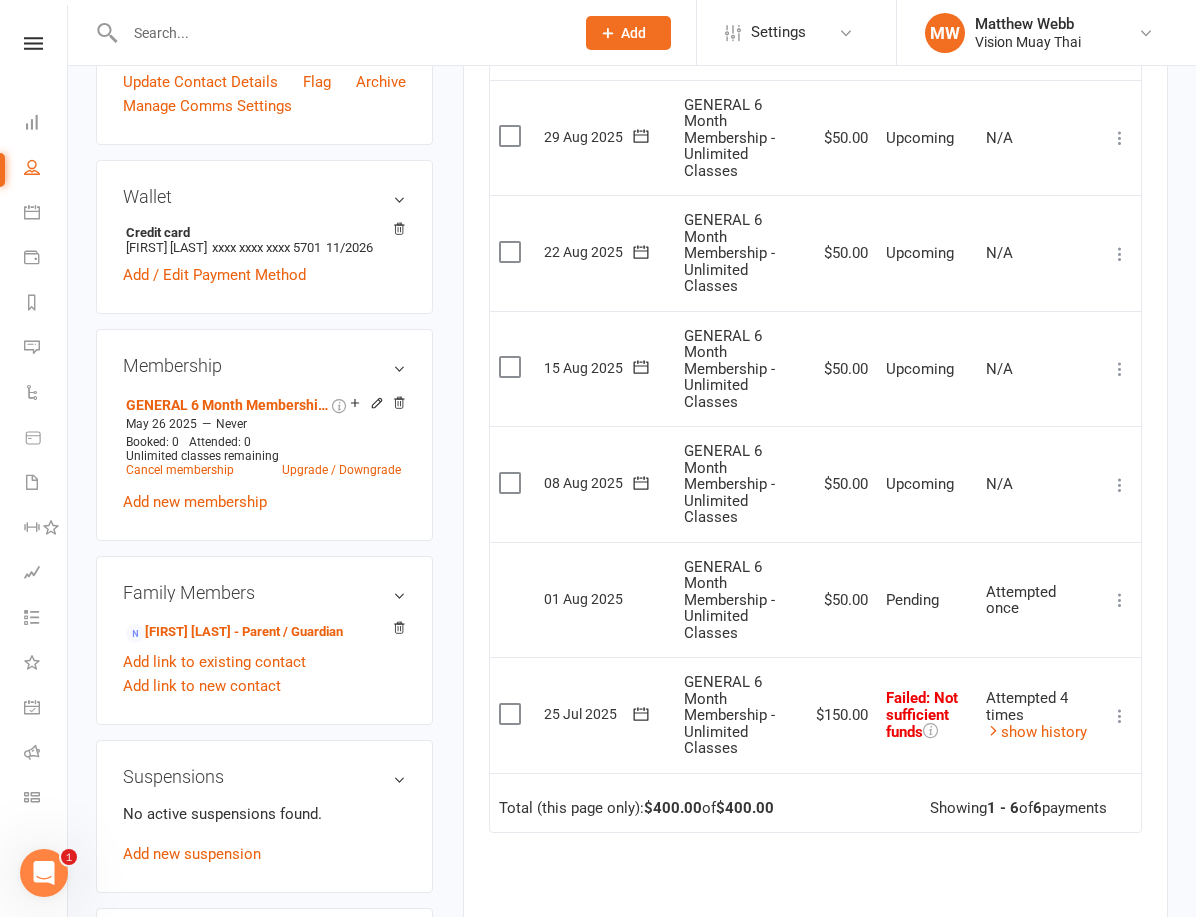 scroll, scrollTop: 537, scrollLeft: 0, axis: vertical 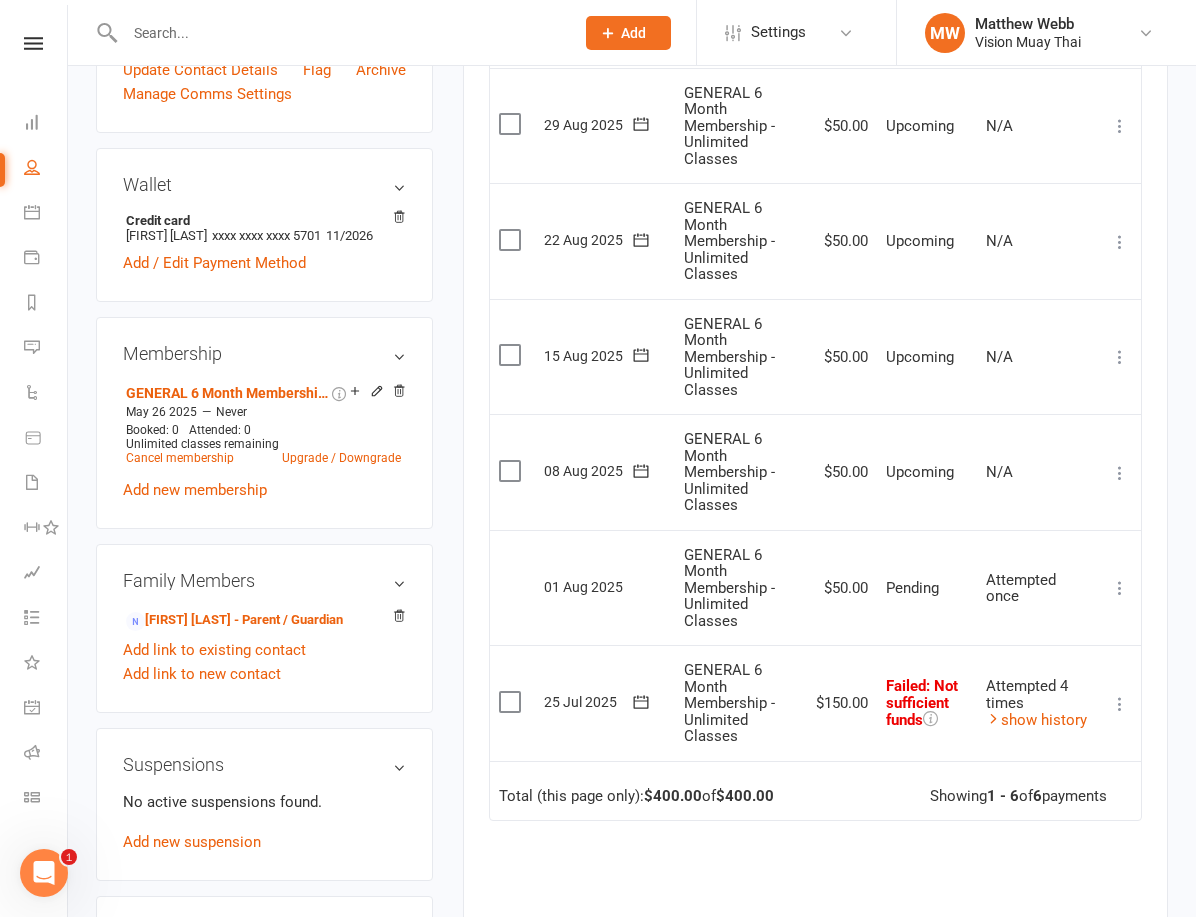 click on "Clubworx" at bounding box center (33, 69) 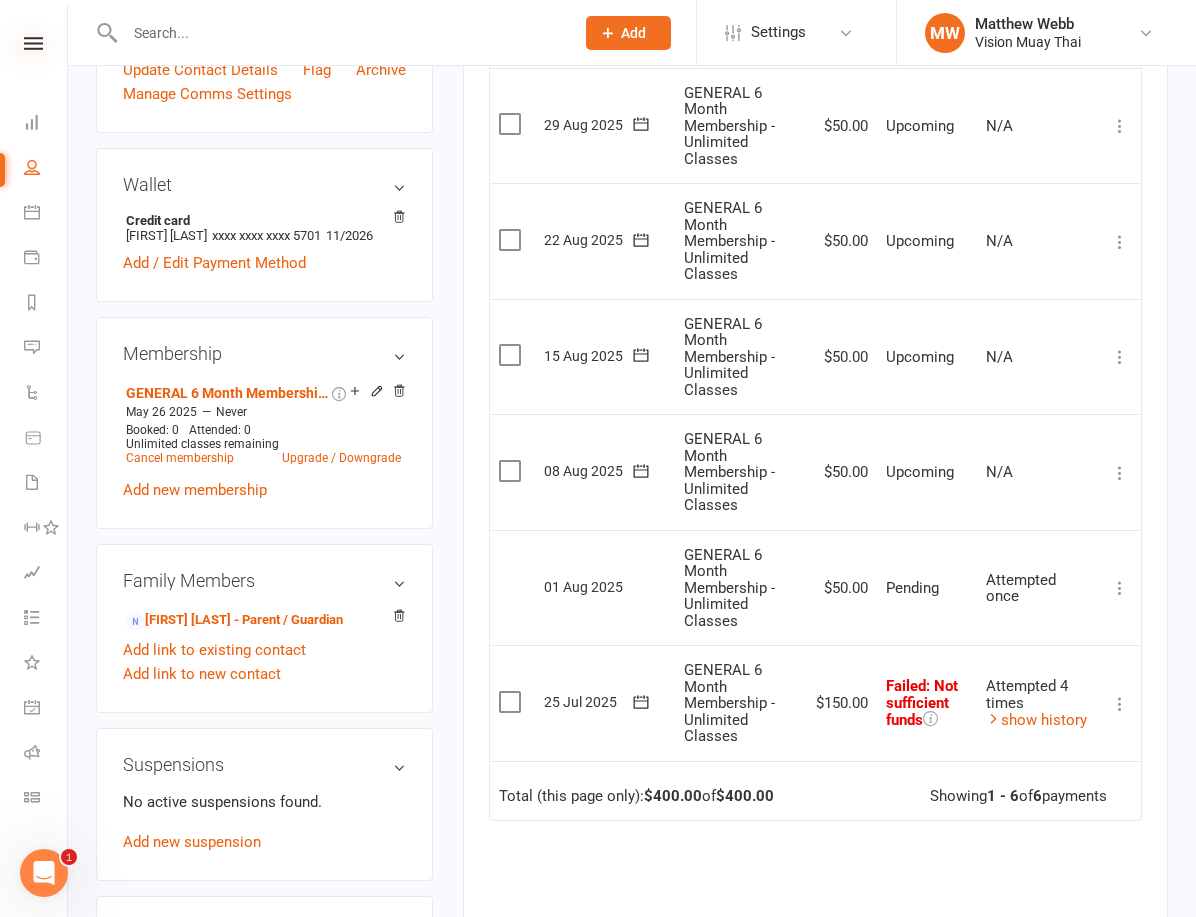click at bounding box center [33, 43] 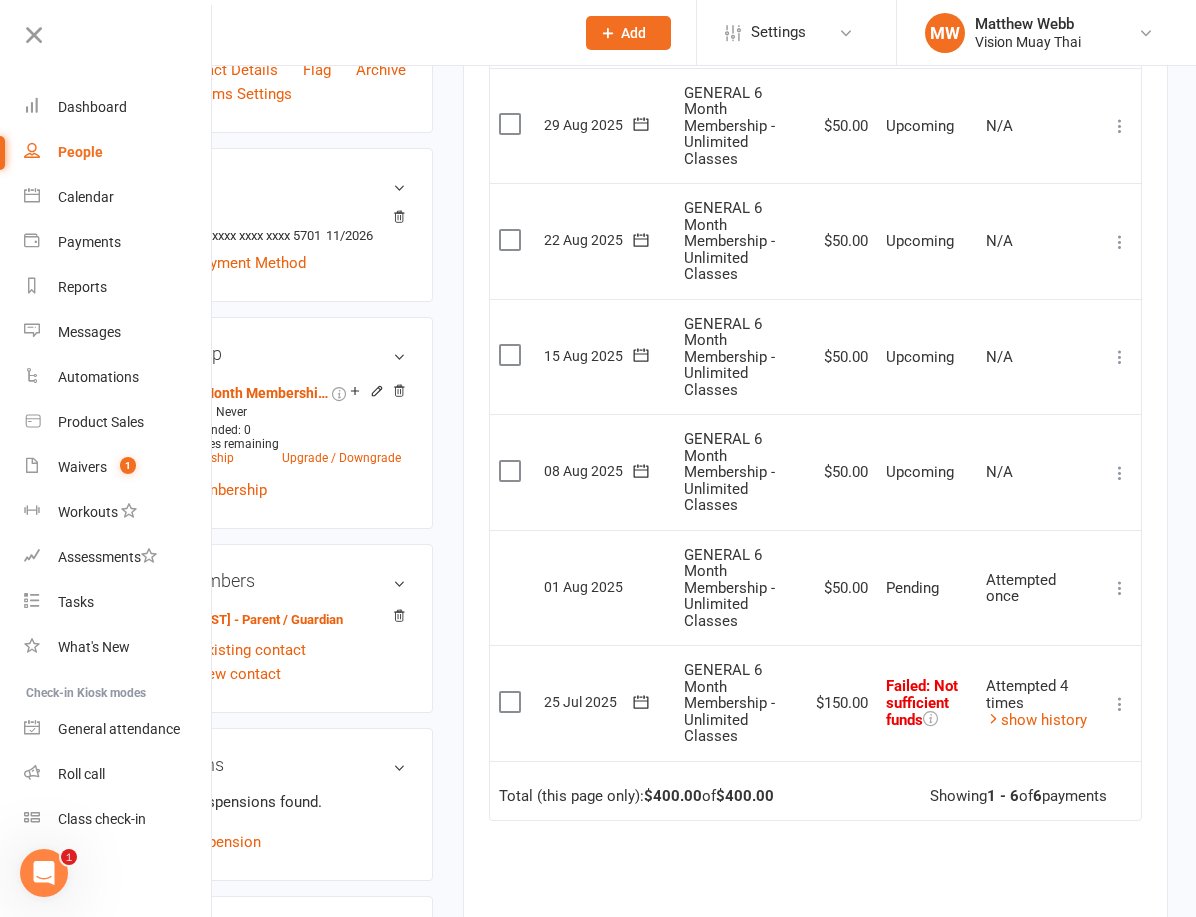 click on "Payments" at bounding box center (118, 242) 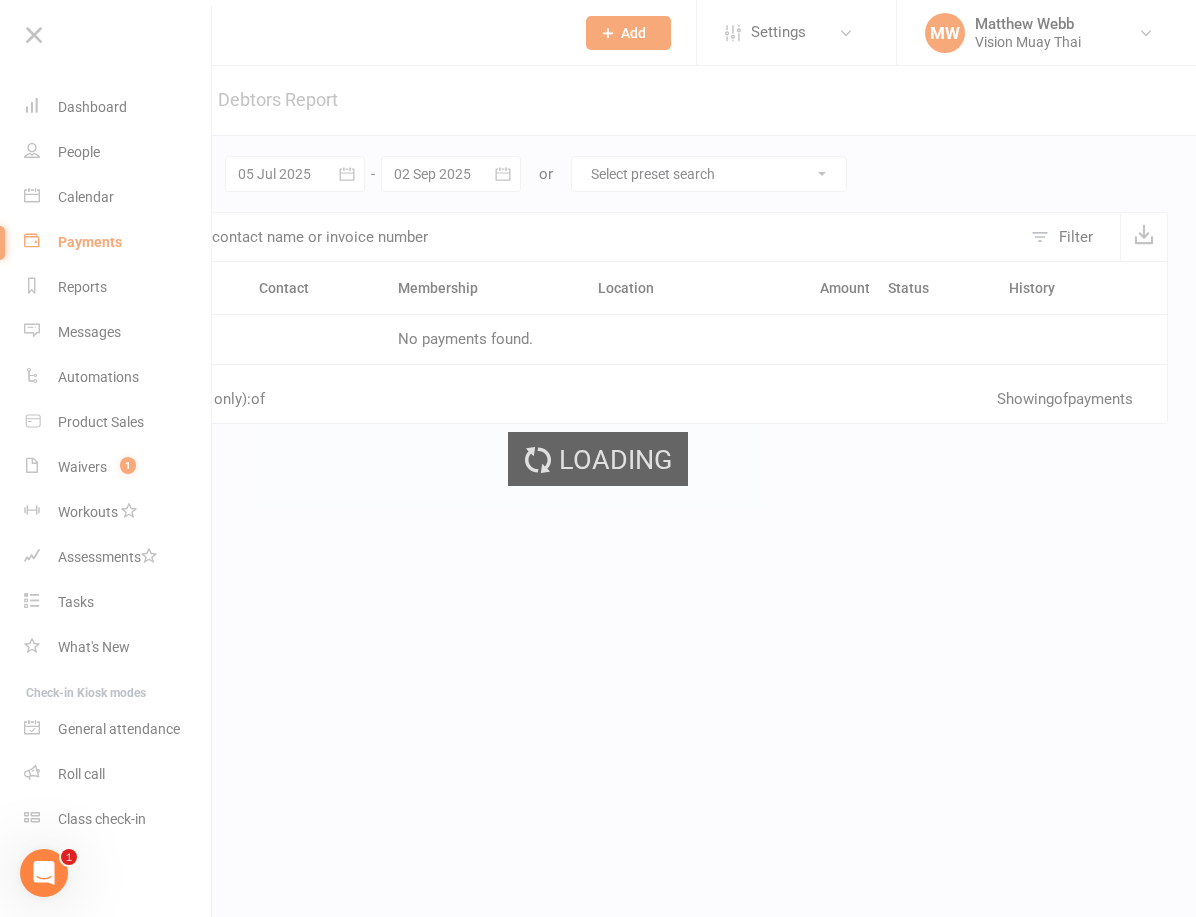 scroll, scrollTop: 0, scrollLeft: 0, axis: both 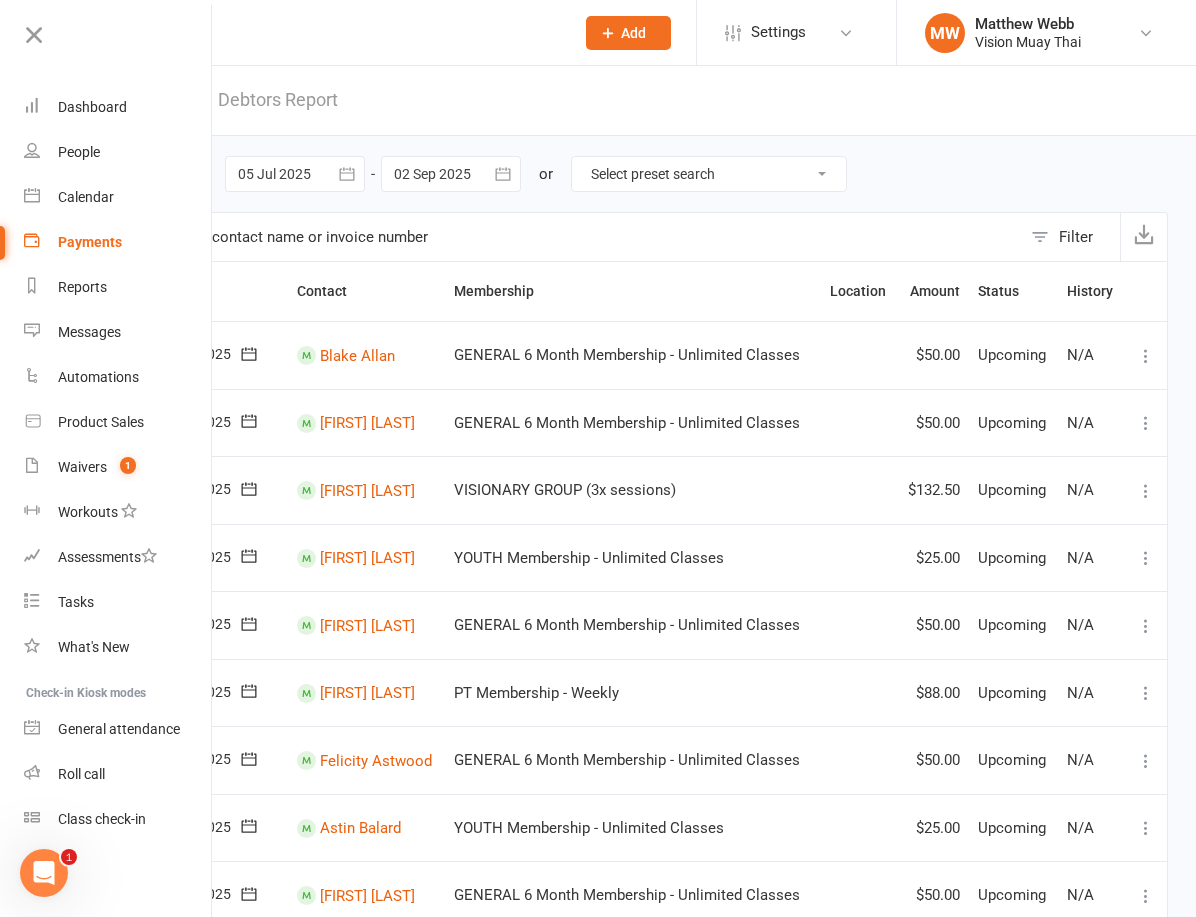 click on "Debtors Report" at bounding box center [278, 100] 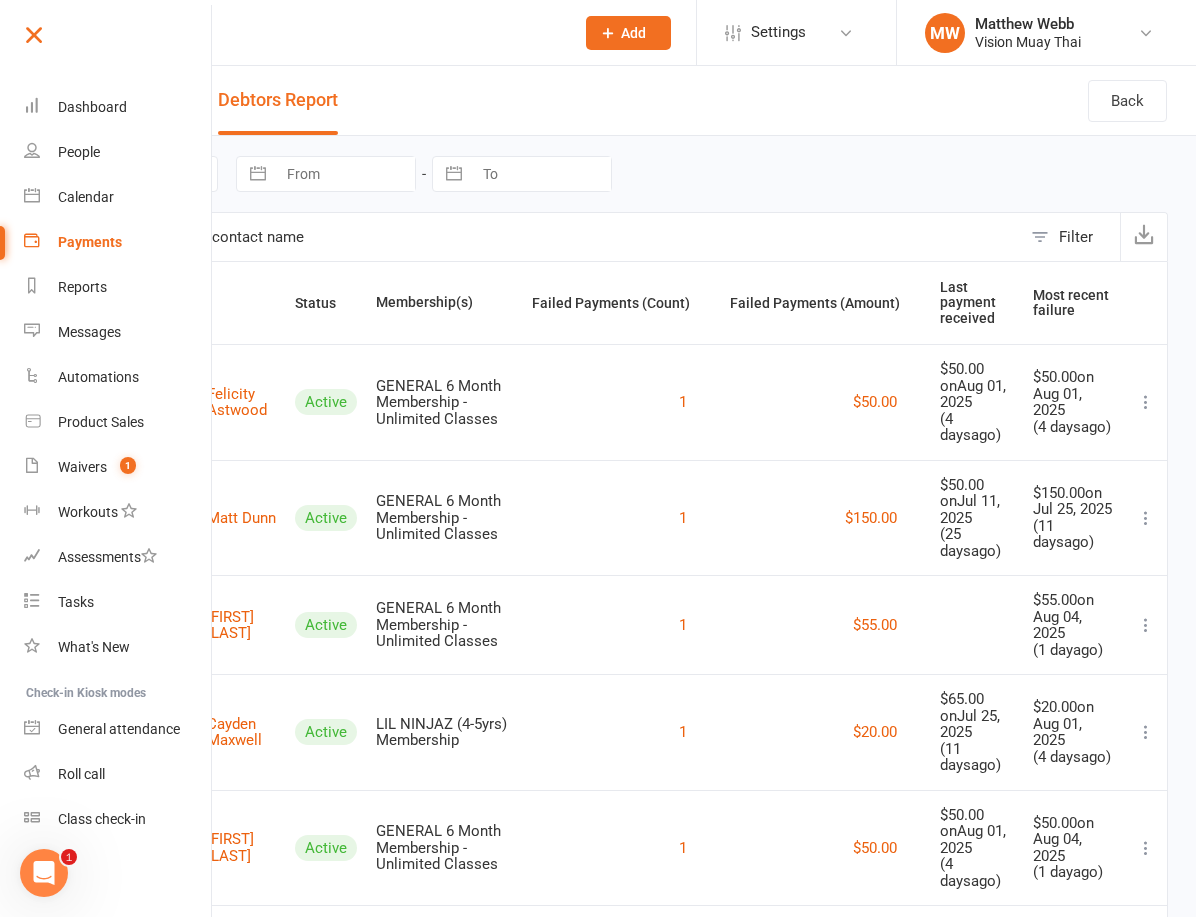 click at bounding box center (116, 42) 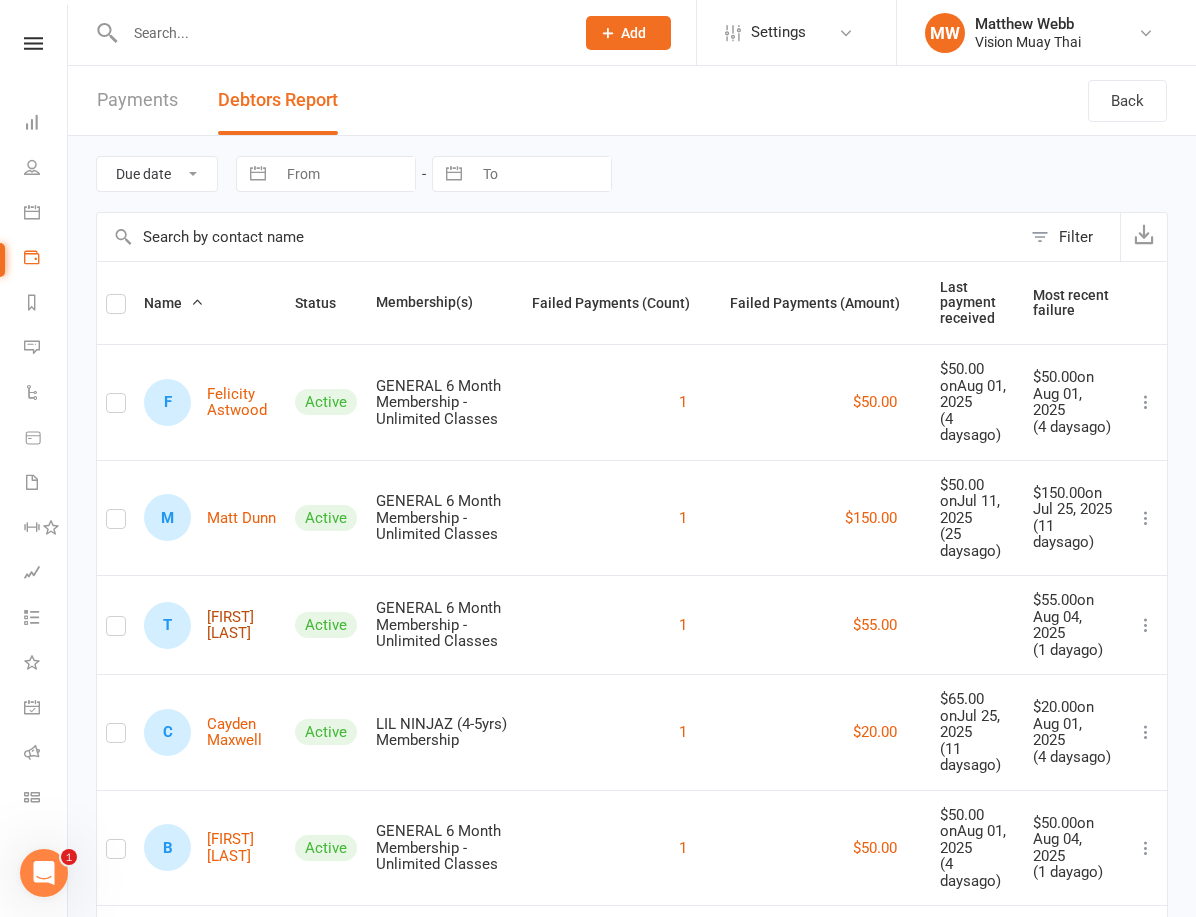 click on "T Tristan Edison" at bounding box center [210, 625] 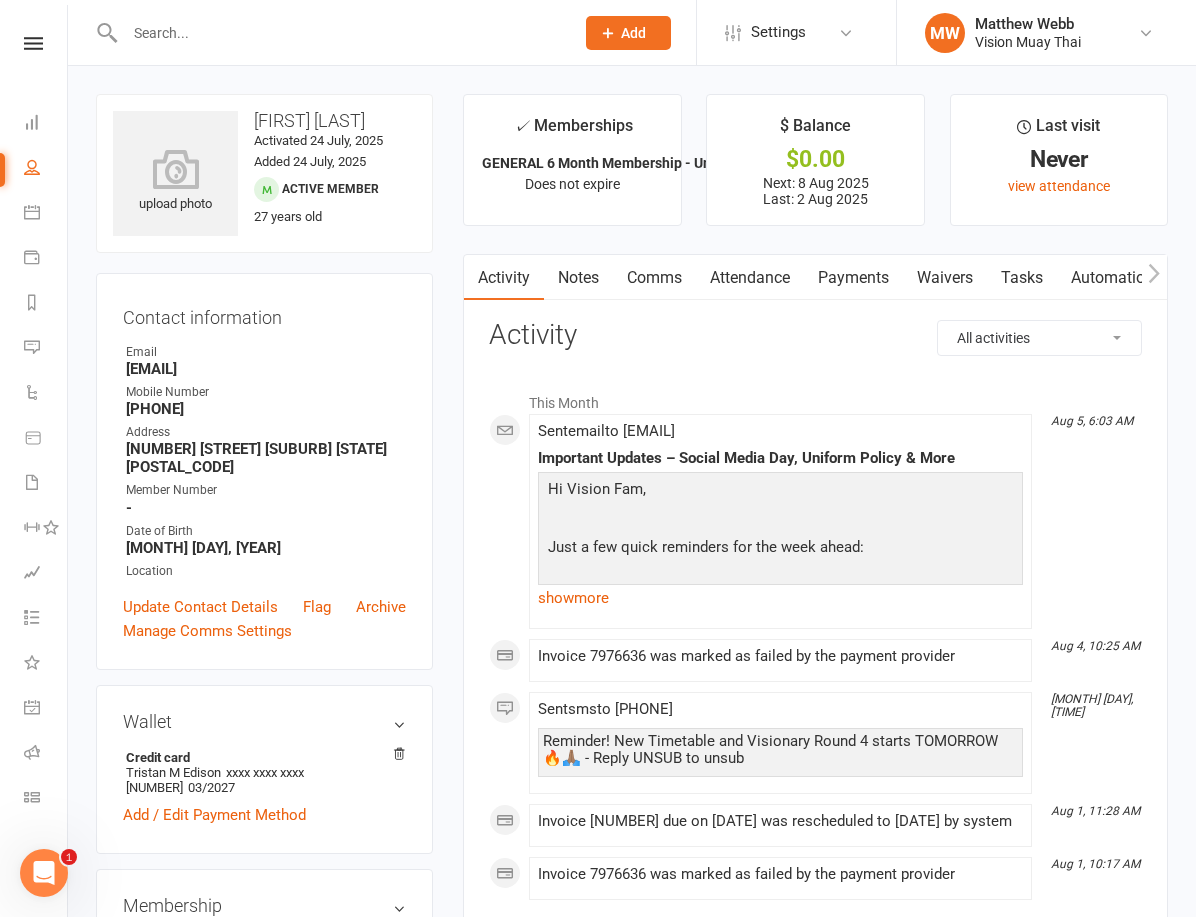 click on "Payments" at bounding box center (853, 278) 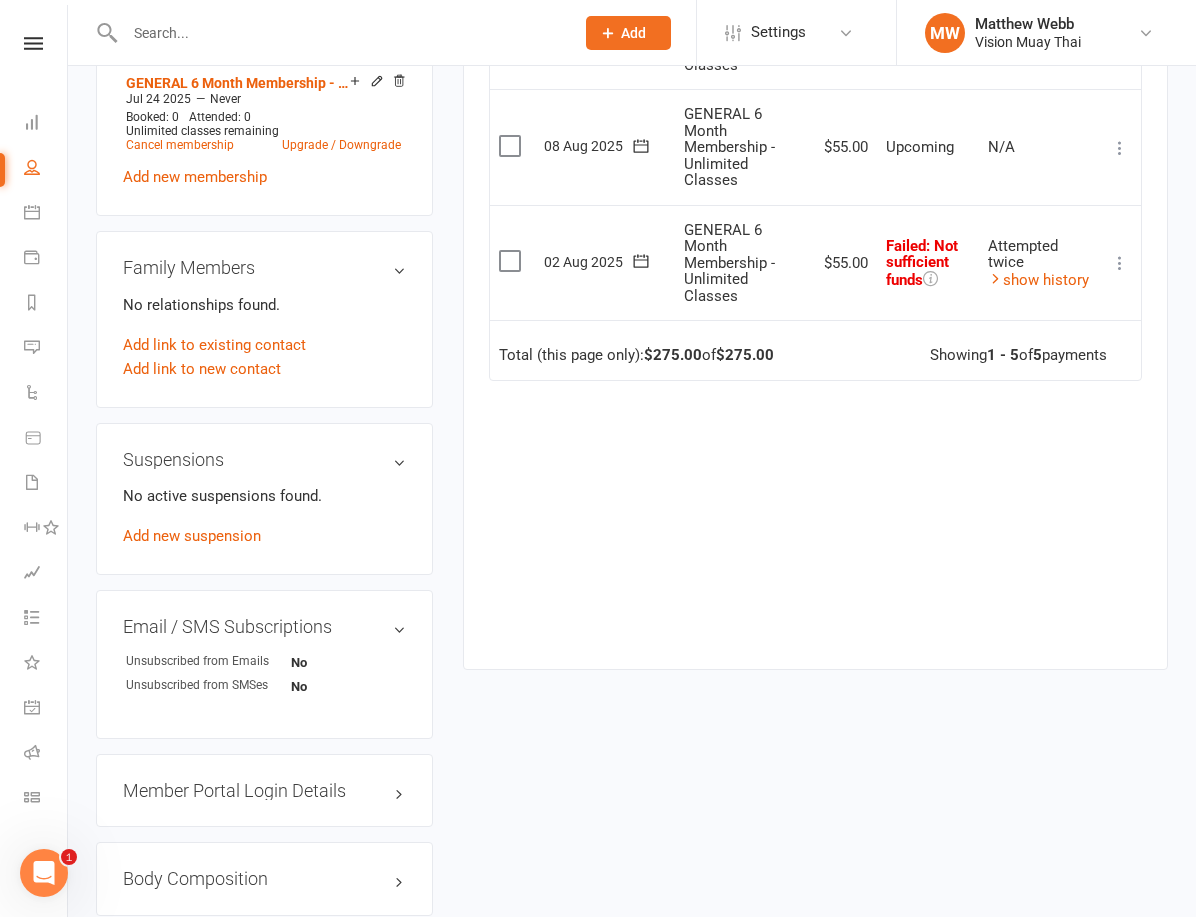 scroll, scrollTop: 307, scrollLeft: 0, axis: vertical 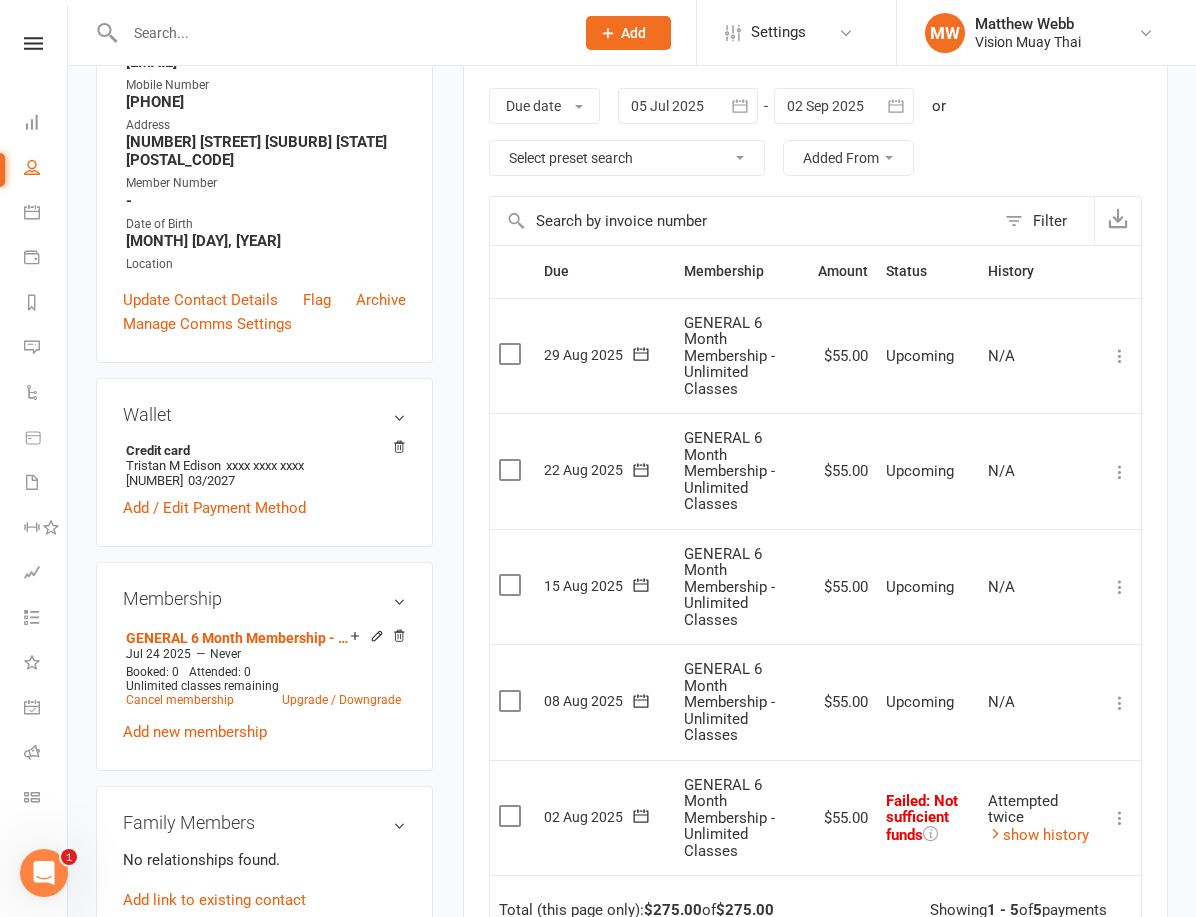 click 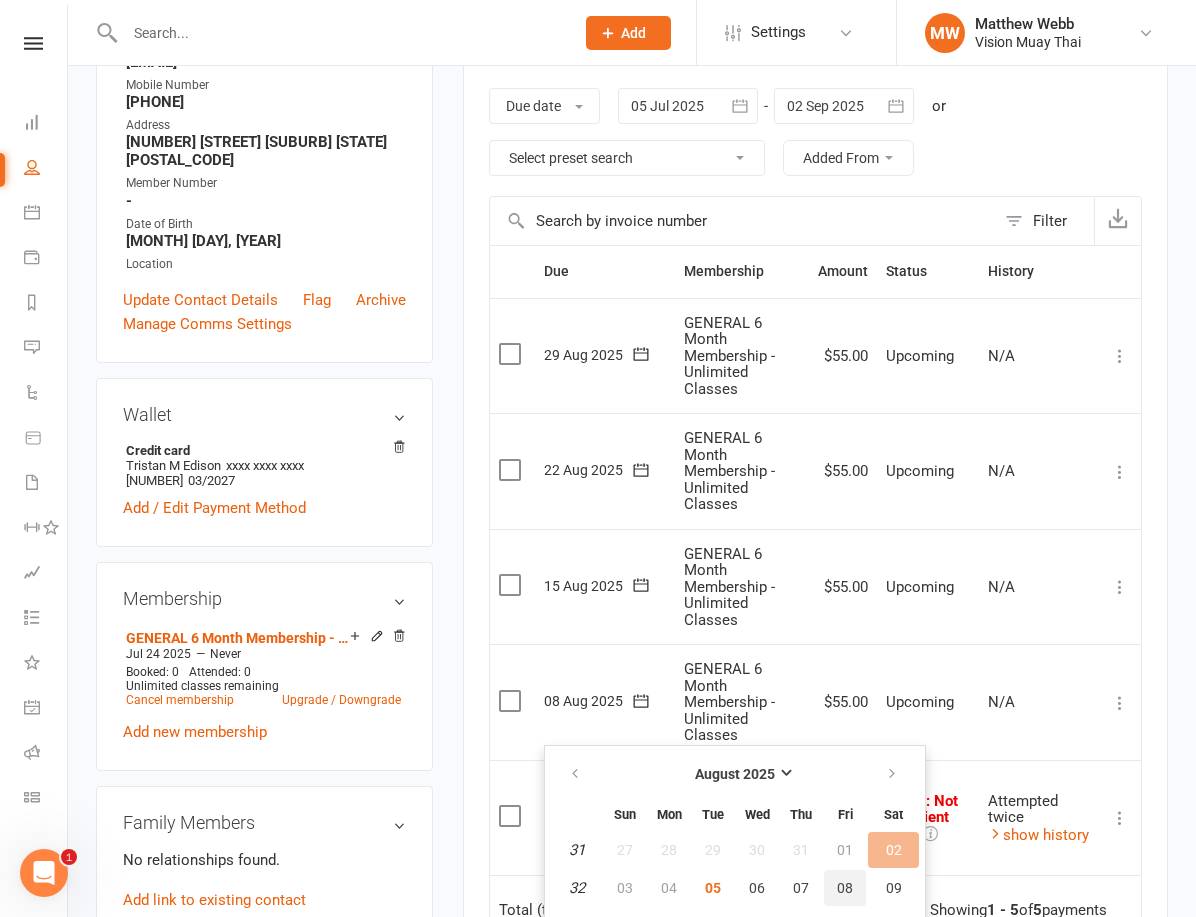 click on "08" at bounding box center (845, 888) 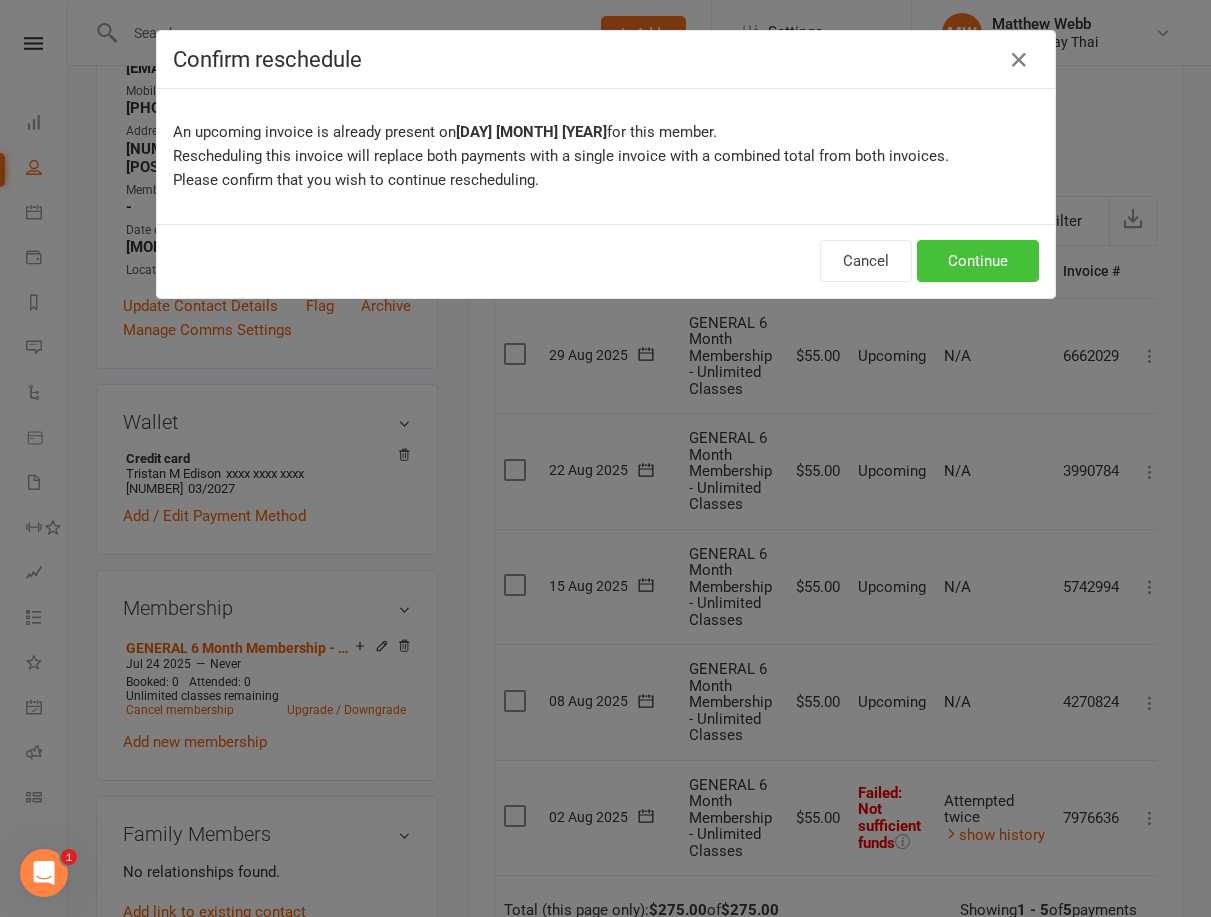 click on "Continue" at bounding box center [978, 261] 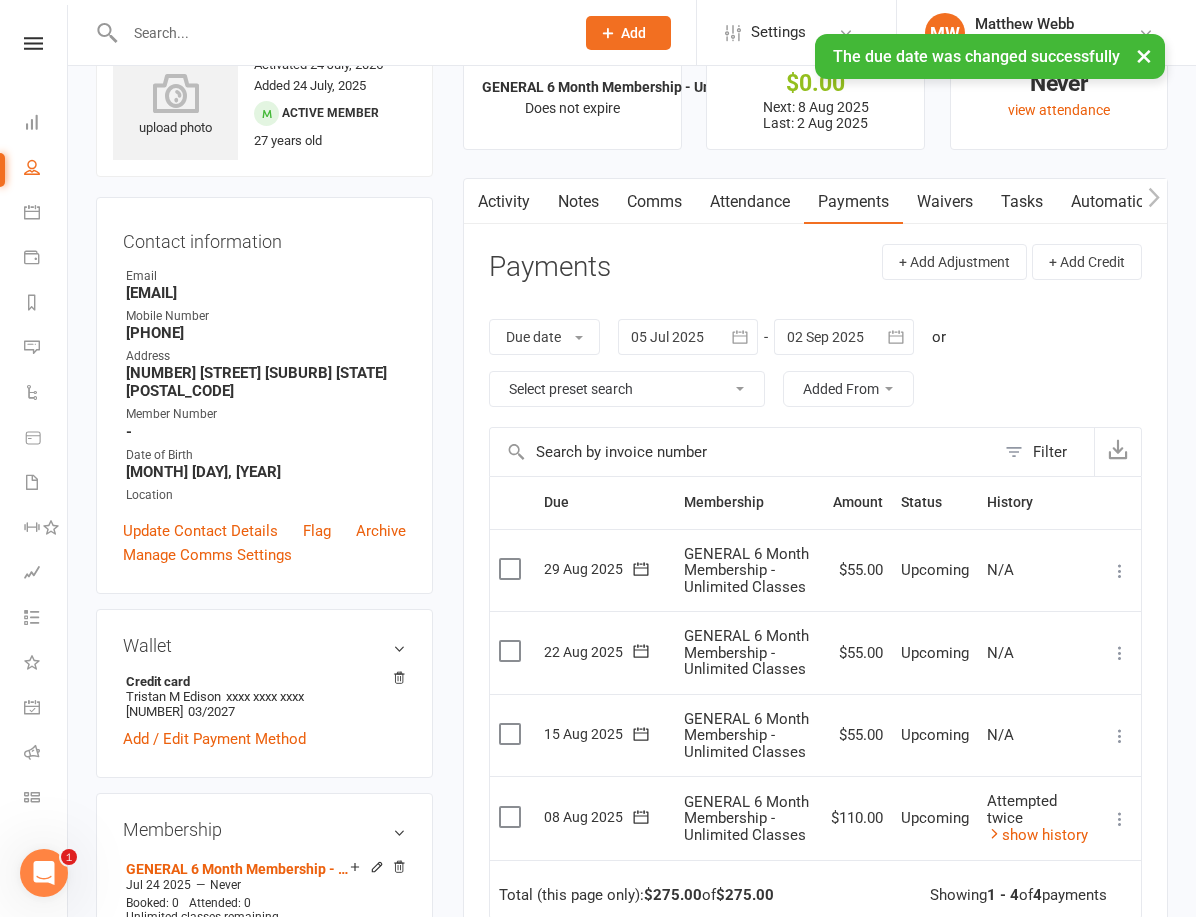 scroll, scrollTop: 63, scrollLeft: 0, axis: vertical 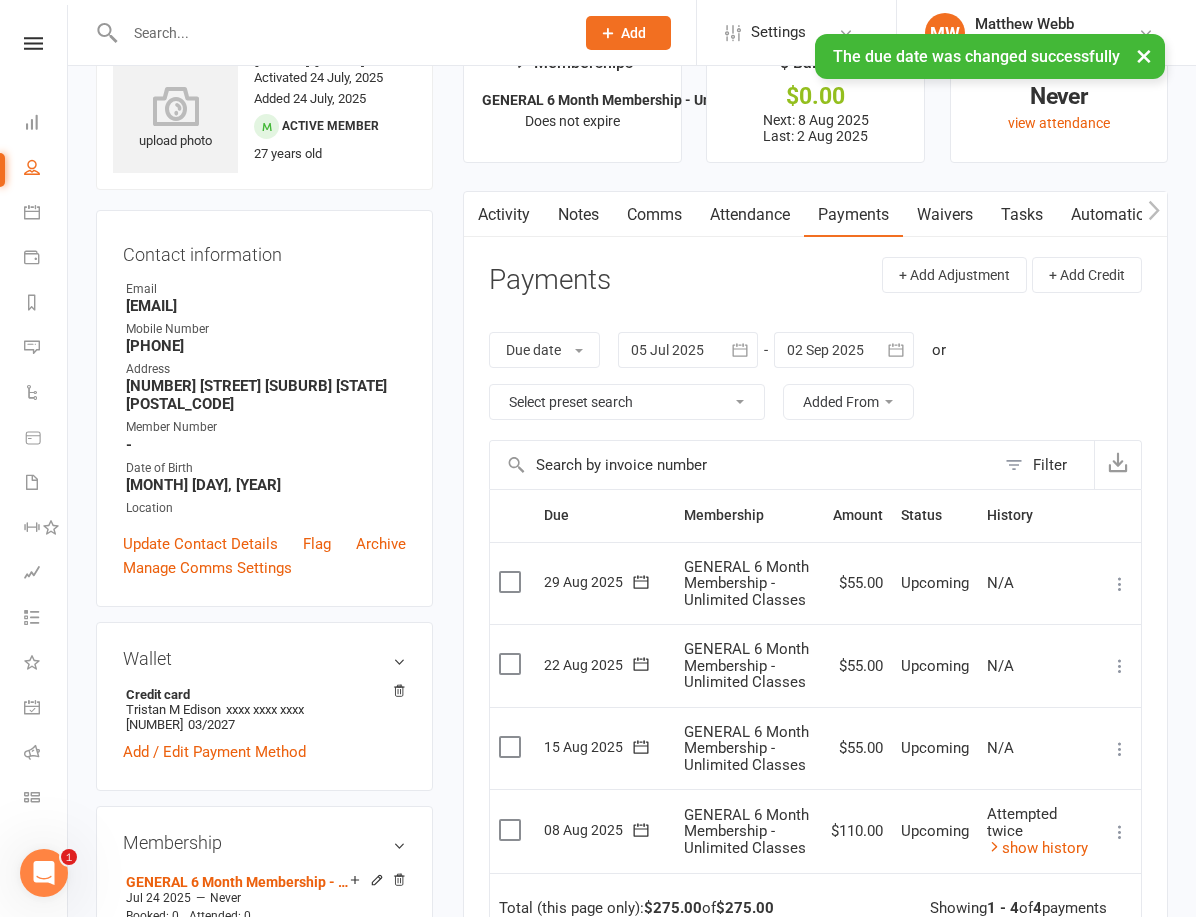 click on "Comms" at bounding box center [654, 215] 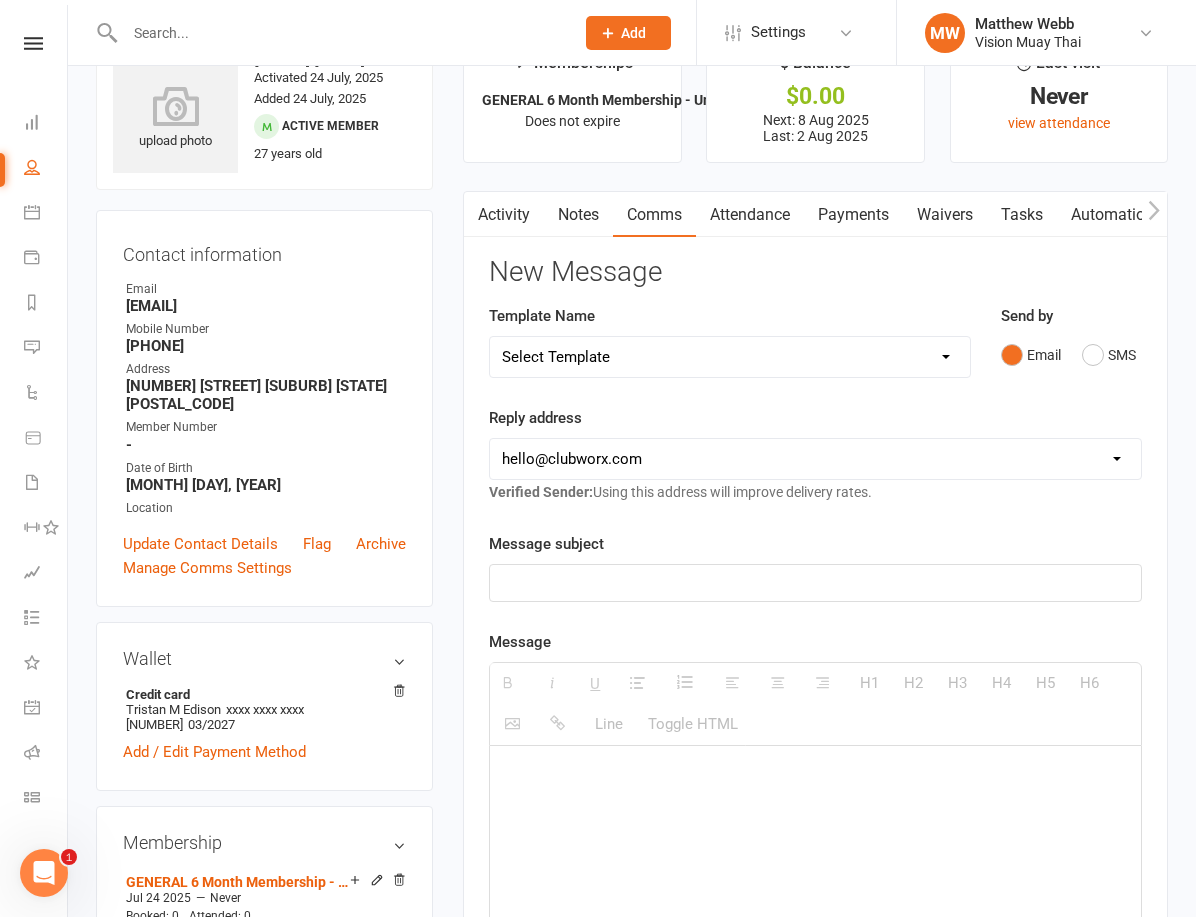 select on "10" 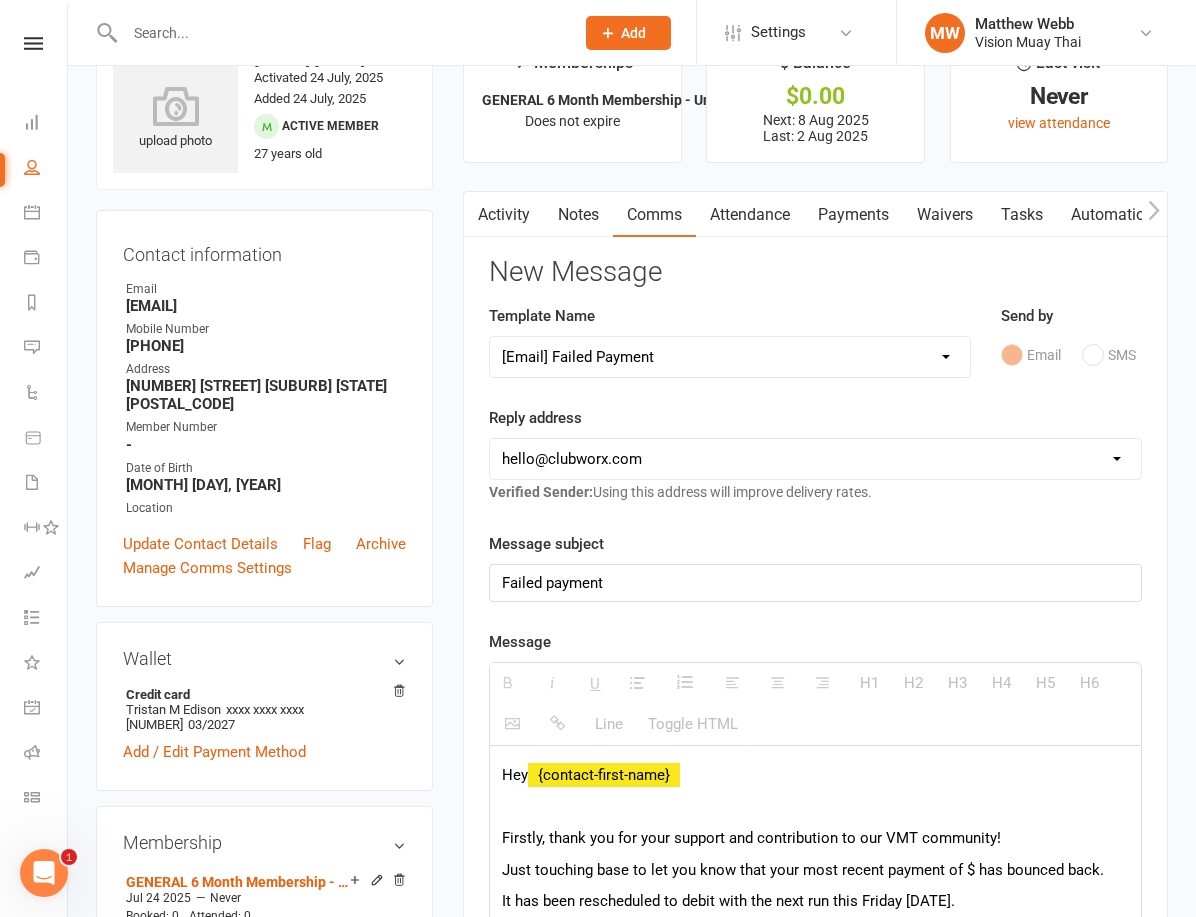 select on "1" 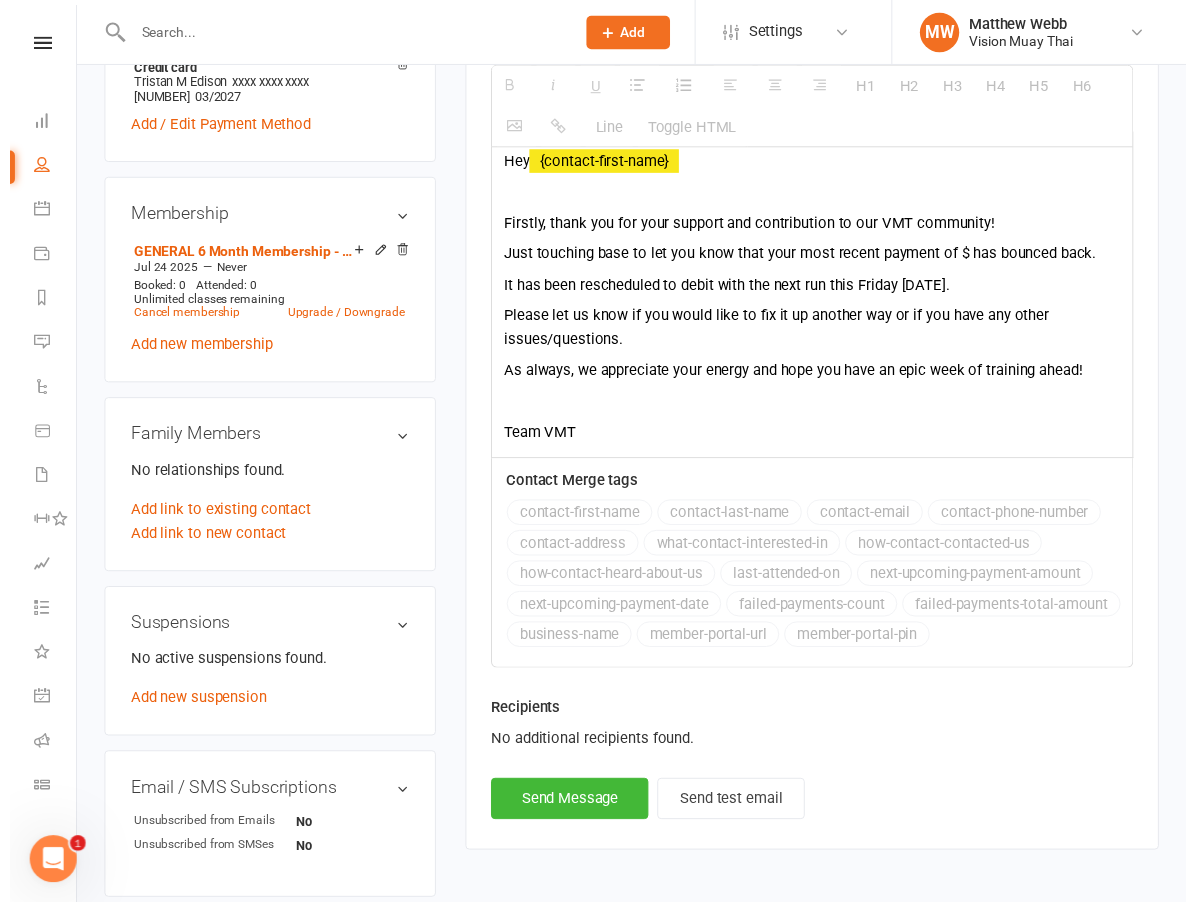 scroll, scrollTop: 649, scrollLeft: 0, axis: vertical 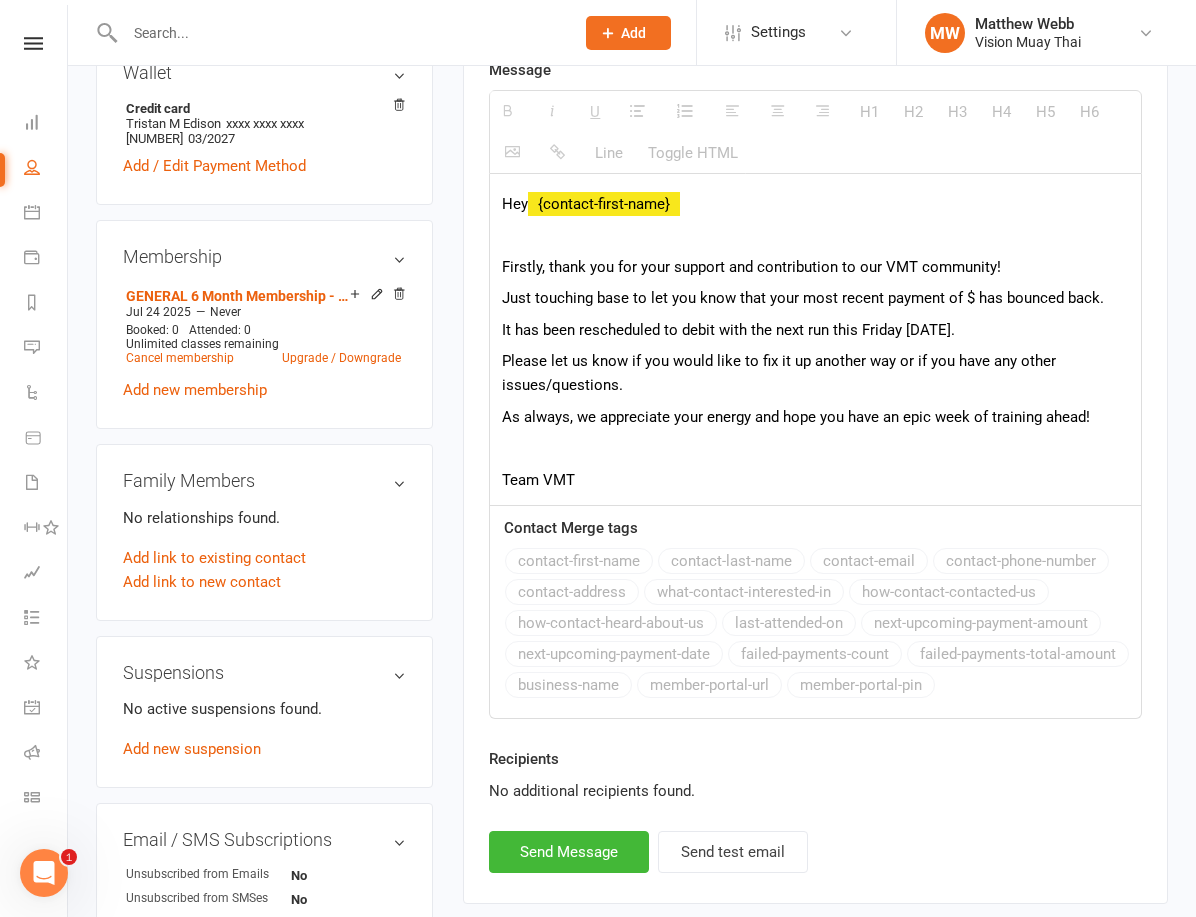 click on "Just touching base to let you know that your most recent payment of $ has bounced back." at bounding box center [815, 298] 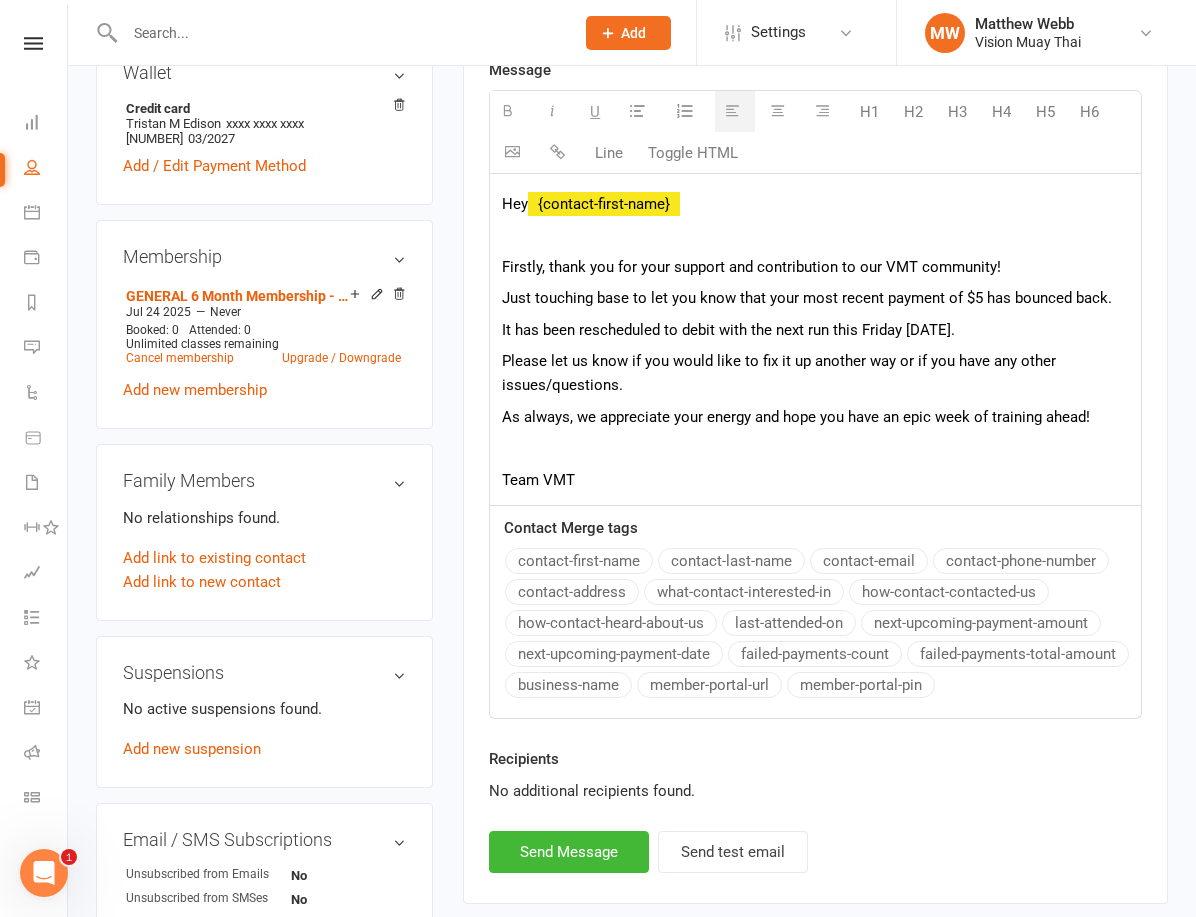 type 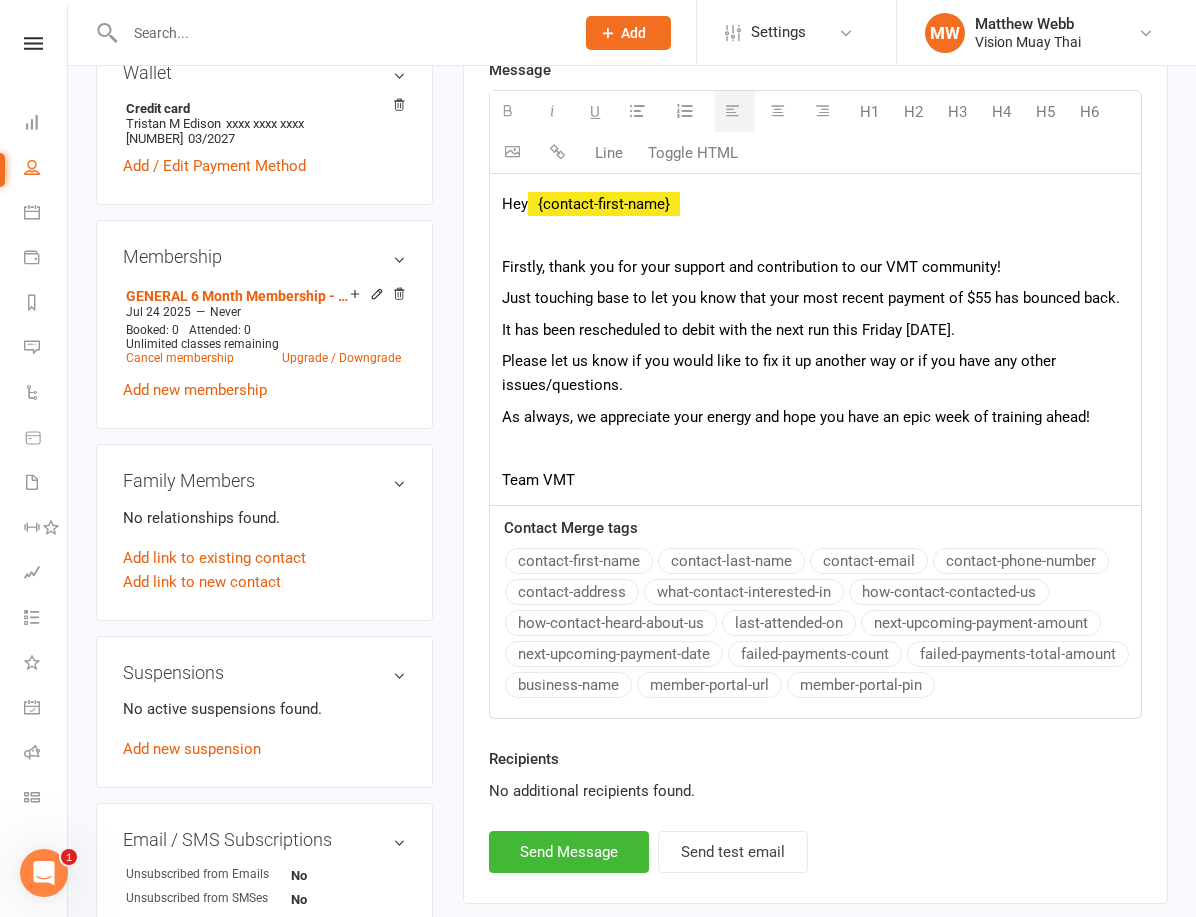 drag, startPoint x: 970, startPoint y: 326, endPoint x: 925, endPoint y: 318, distance: 45.705578 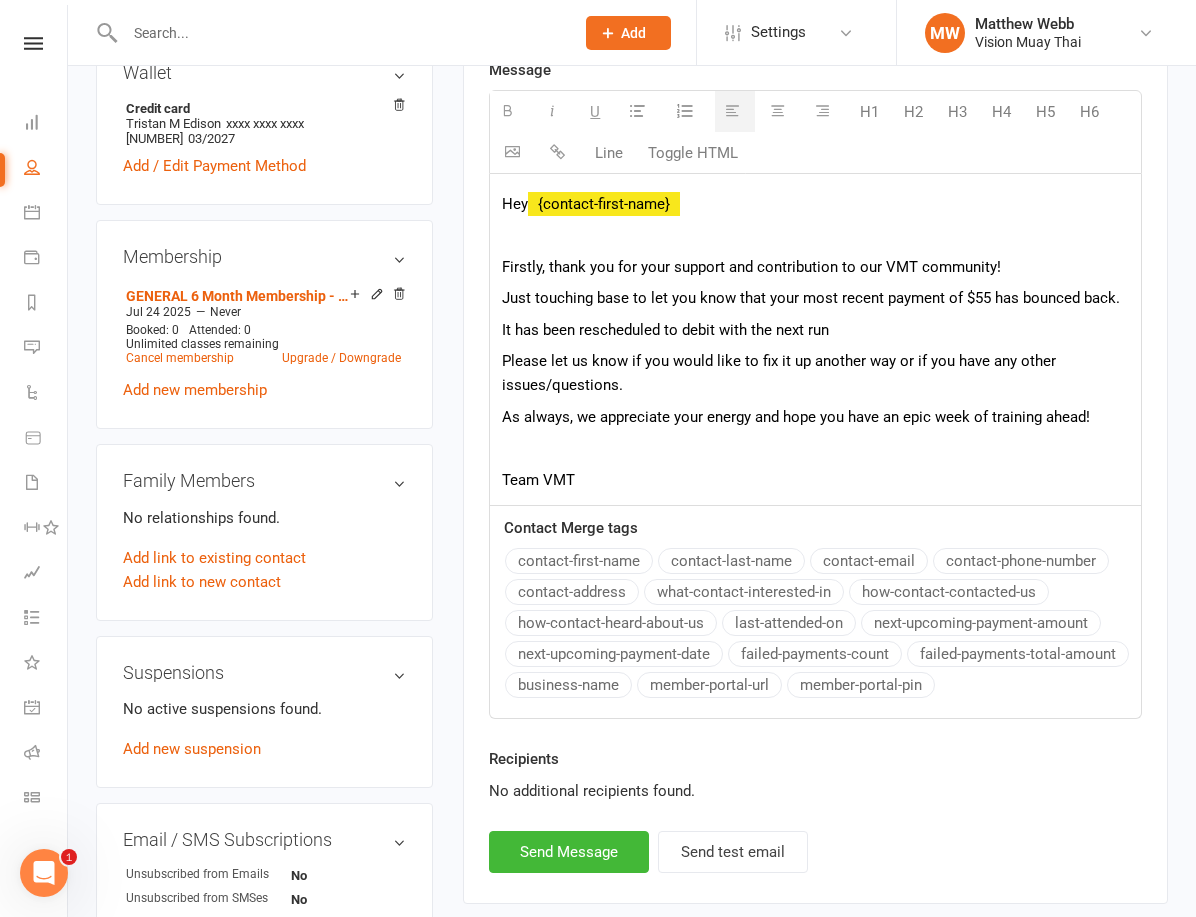 drag, startPoint x: 603, startPoint y: 657, endPoint x: 637, endPoint y: 659, distance: 34.058773 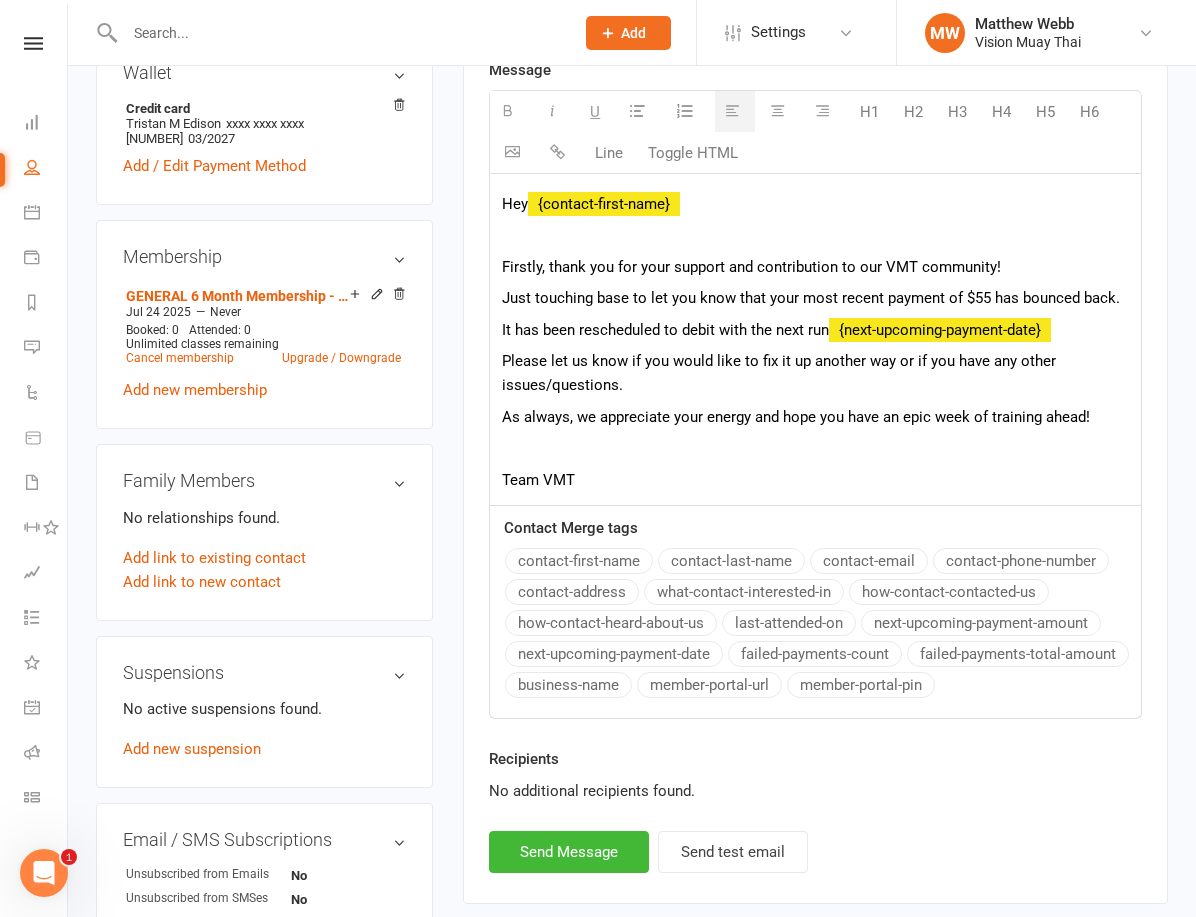 click on "next-upcoming-payment-amount" 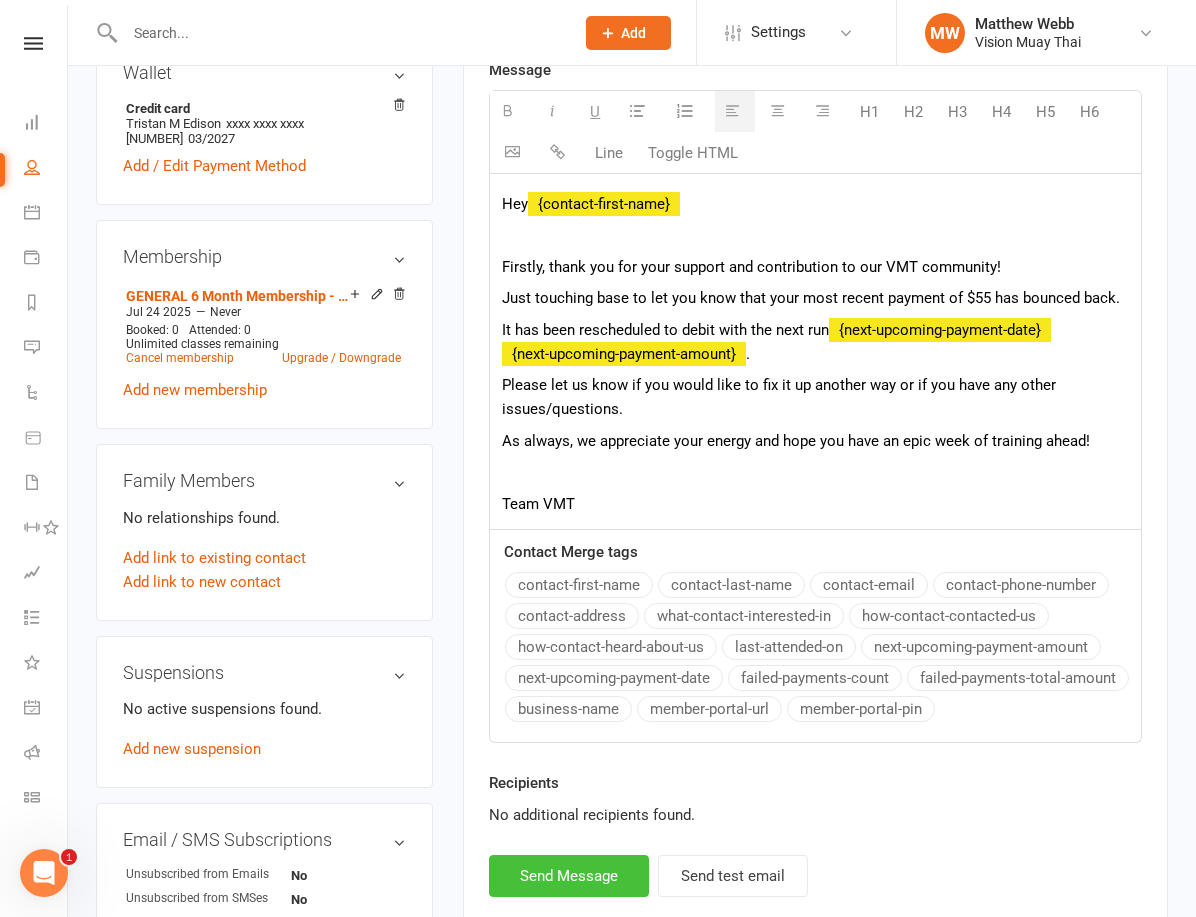 click on "Send Message" at bounding box center (569, 876) 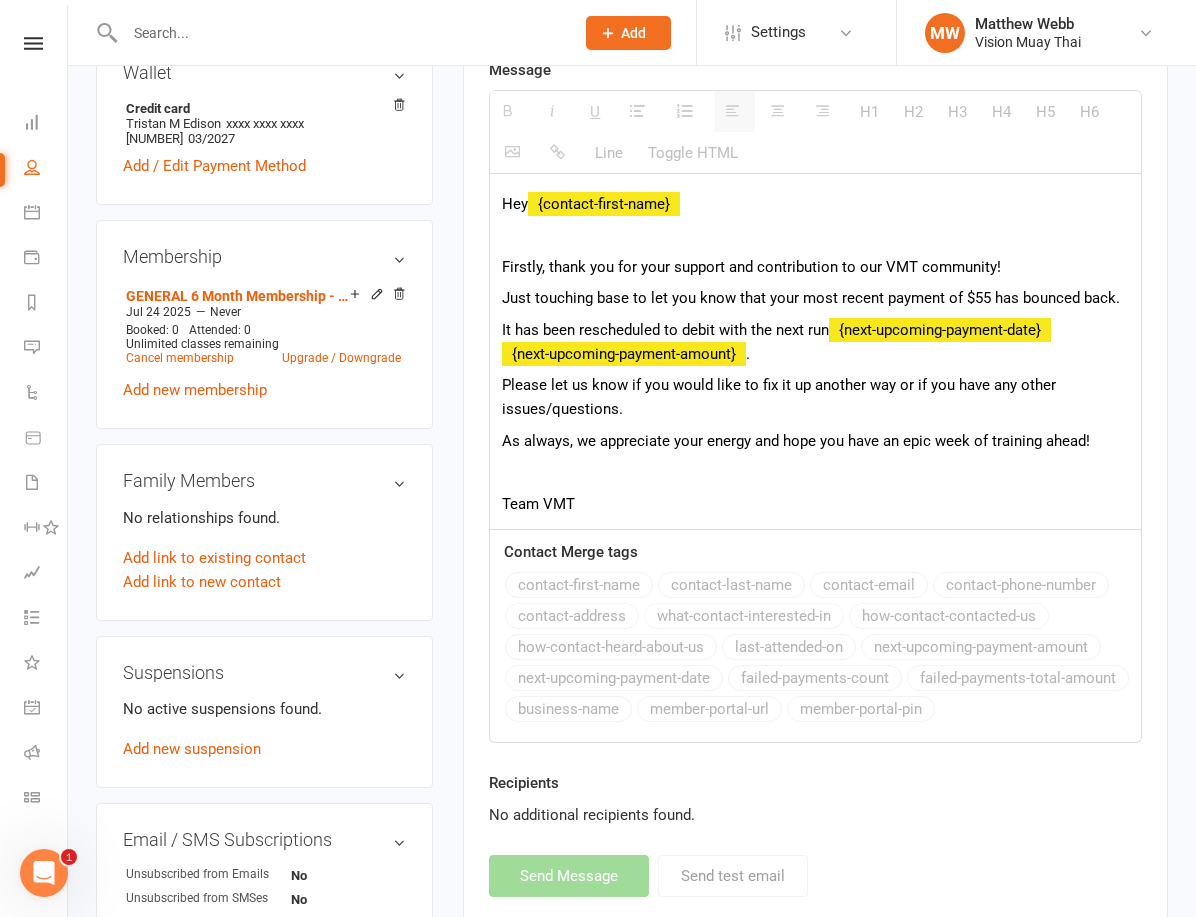 select 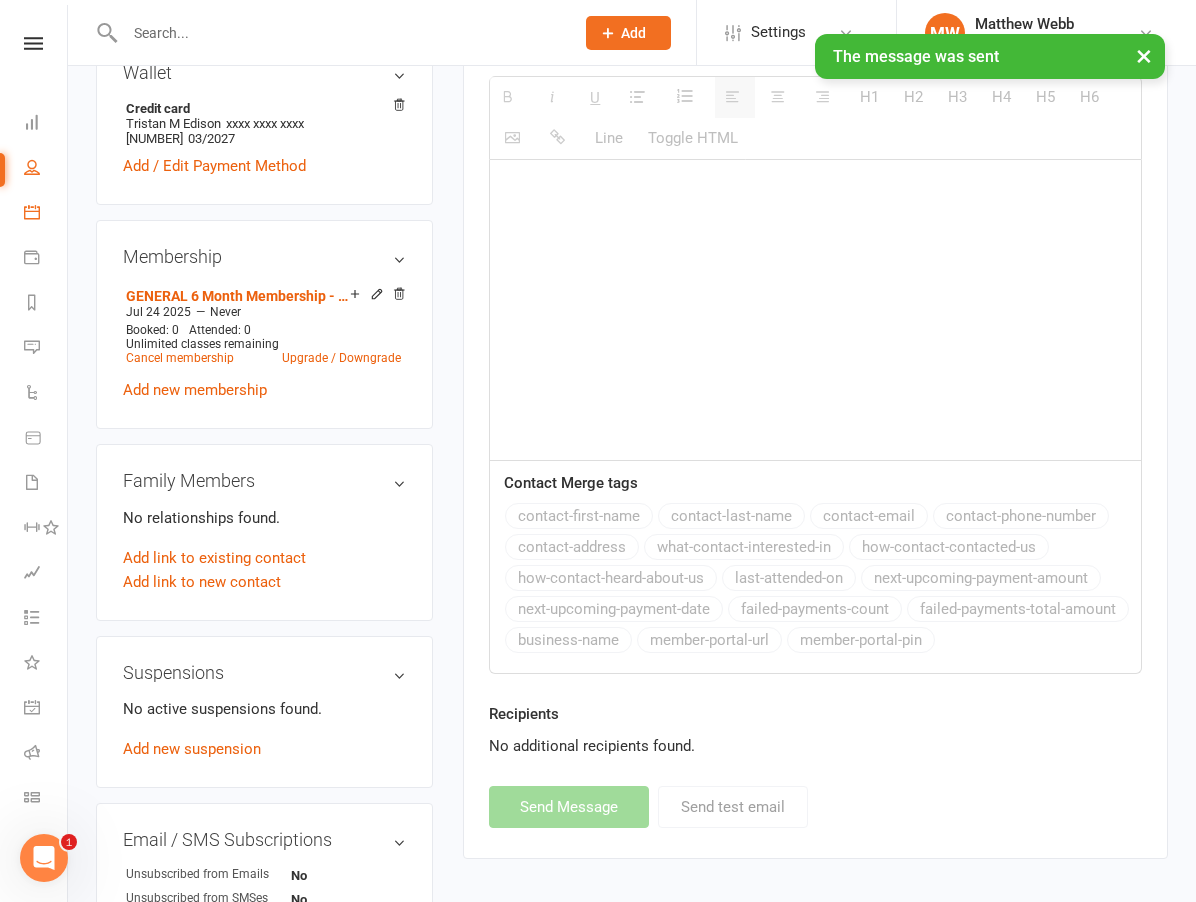 click on "Calendar" at bounding box center (46, 214) 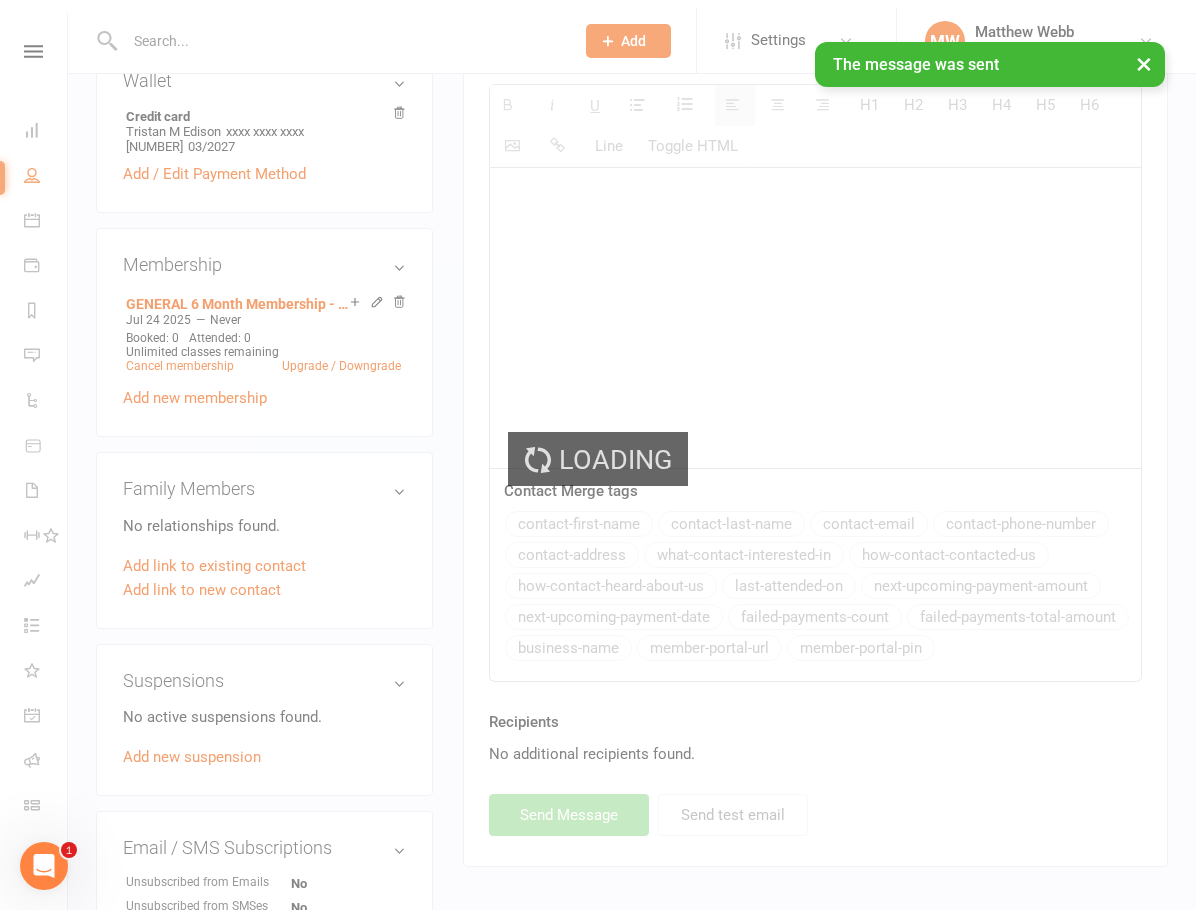 scroll, scrollTop: 0, scrollLeft: 0, axis: both 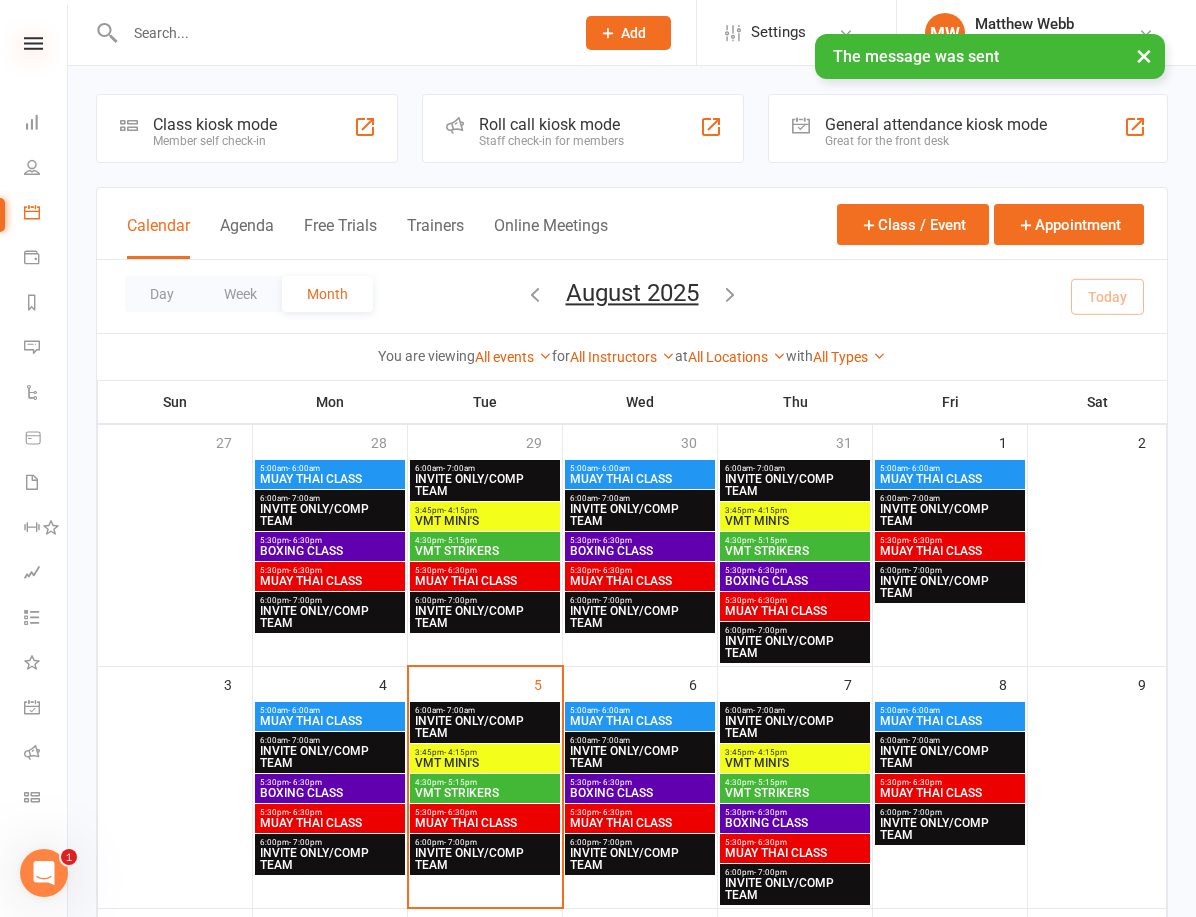 click at bounding box center [33, 43] 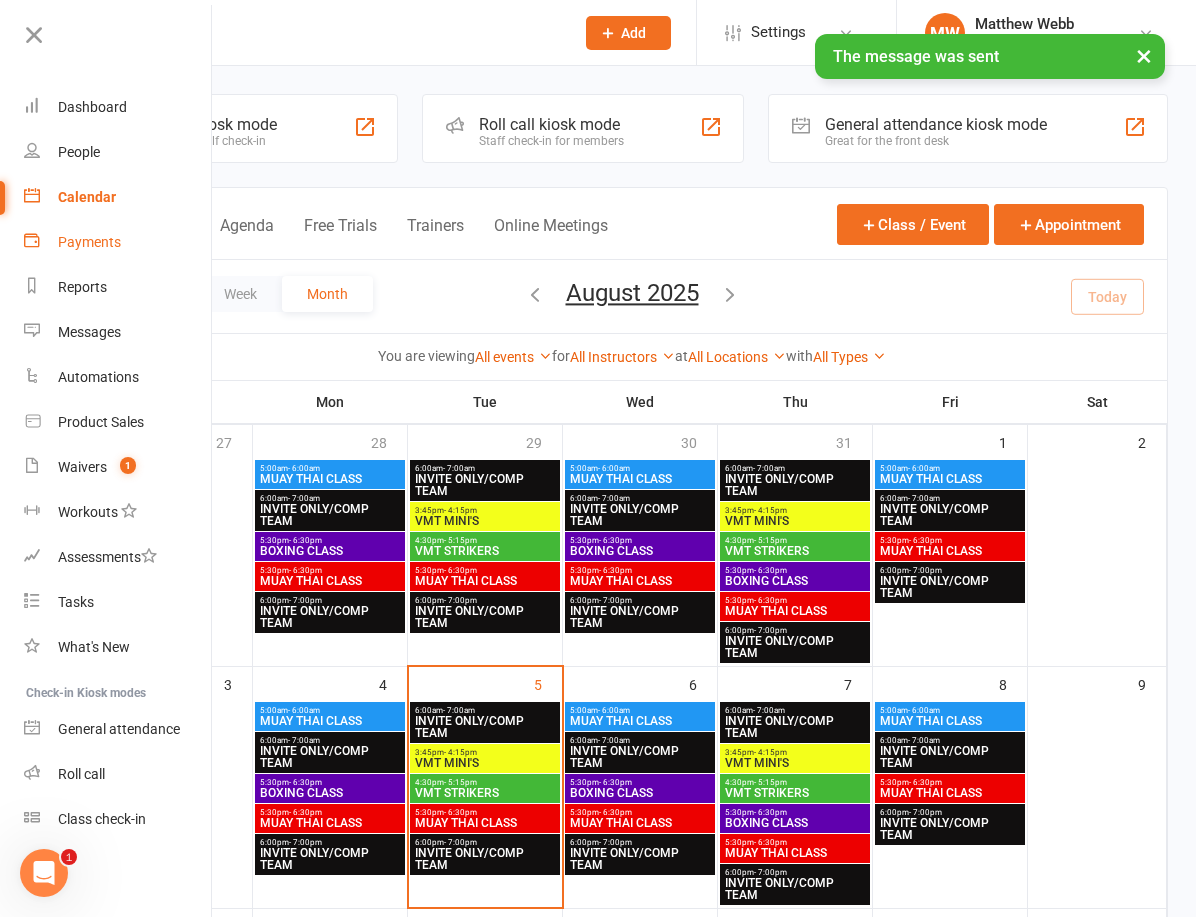 click on "Payments" at bounding box center [89, 242] 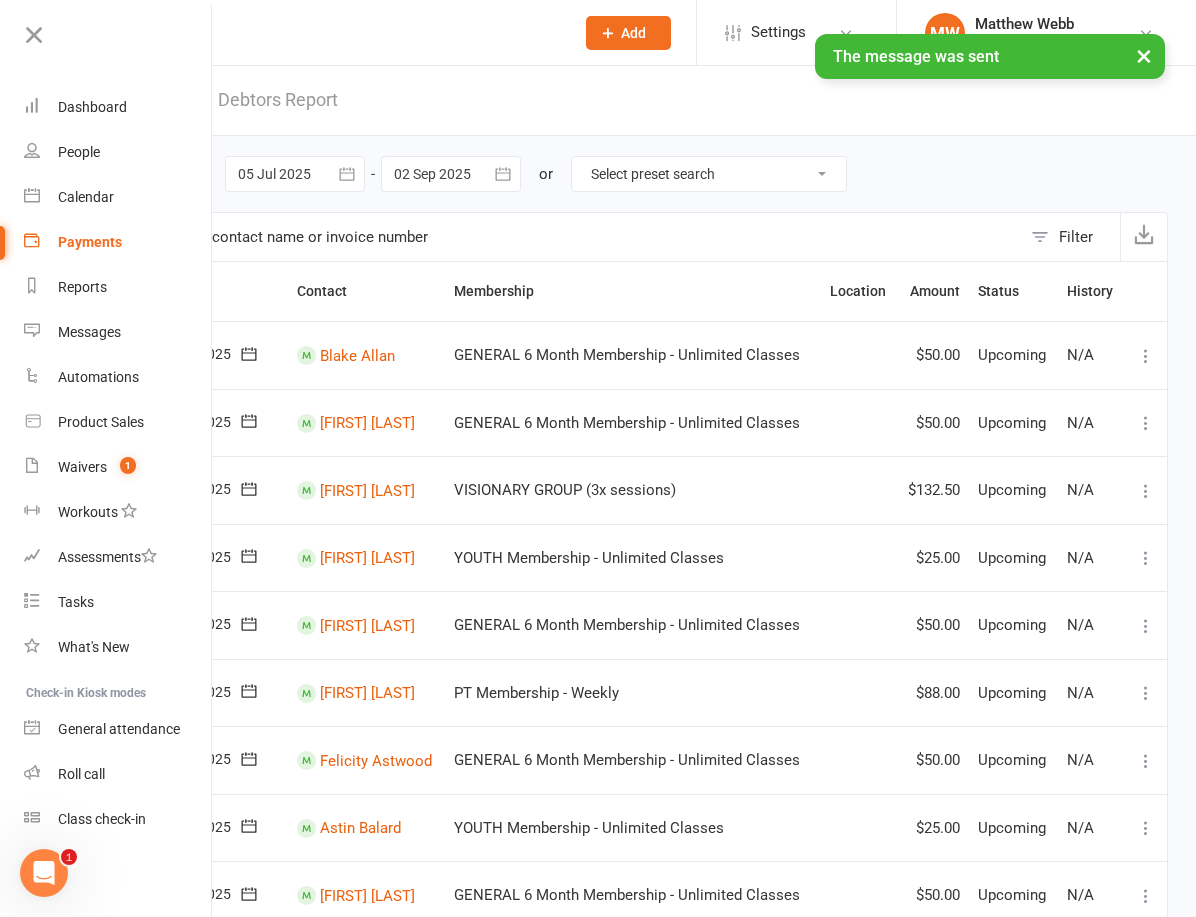 click on "Debtors Report" at bounding box center [278, 100] 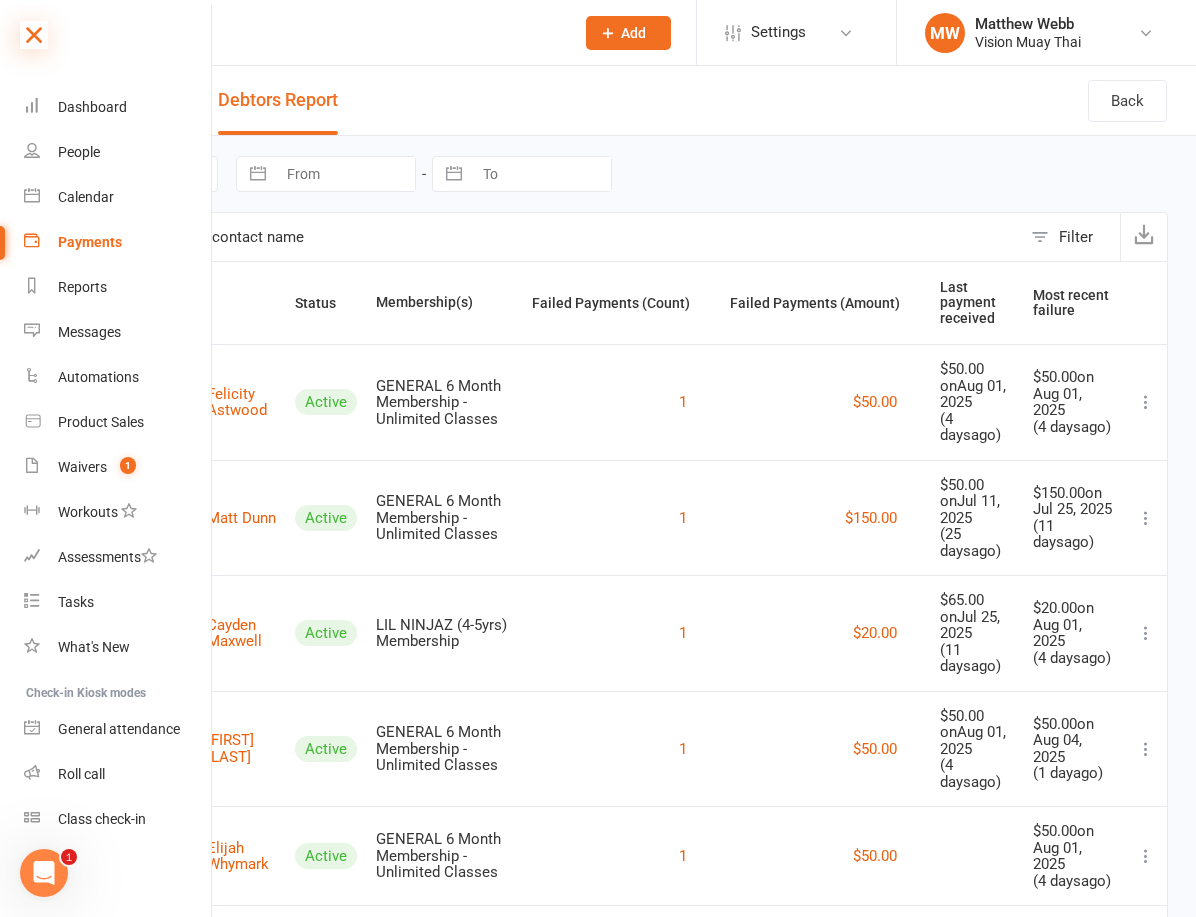 click at bounding box center [34, 35] 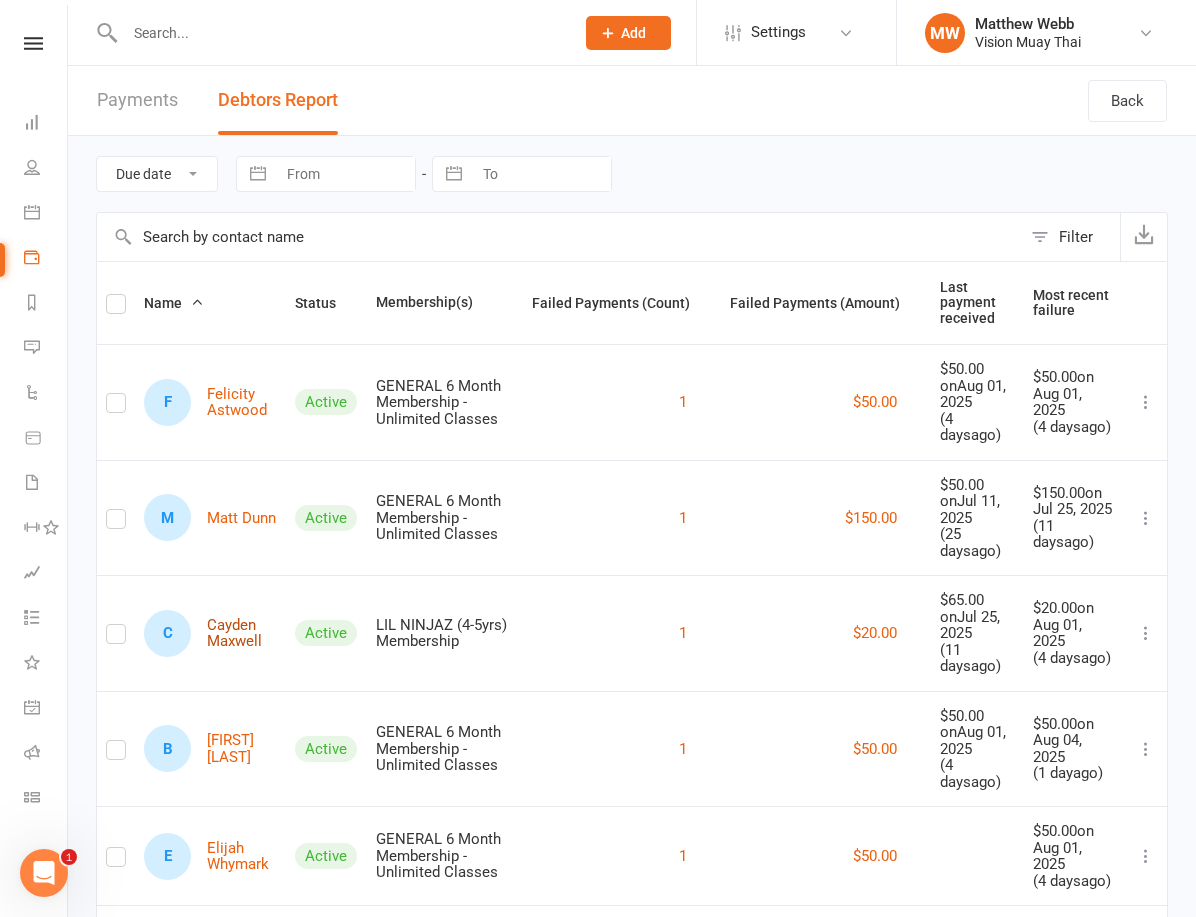 click on "C Cayden Maxwell" at bounding box center (210, 633) 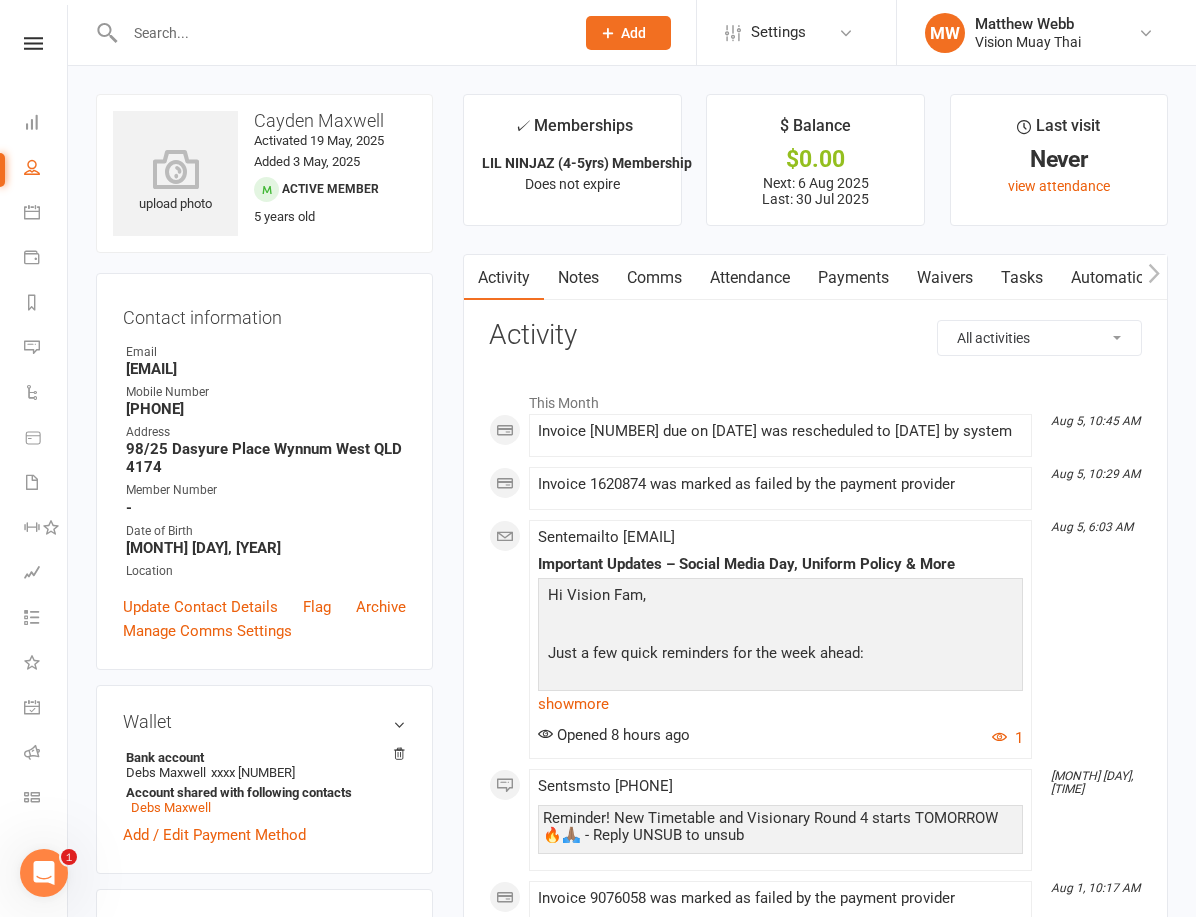 click on "Payments" at bounding box center [853, 278] 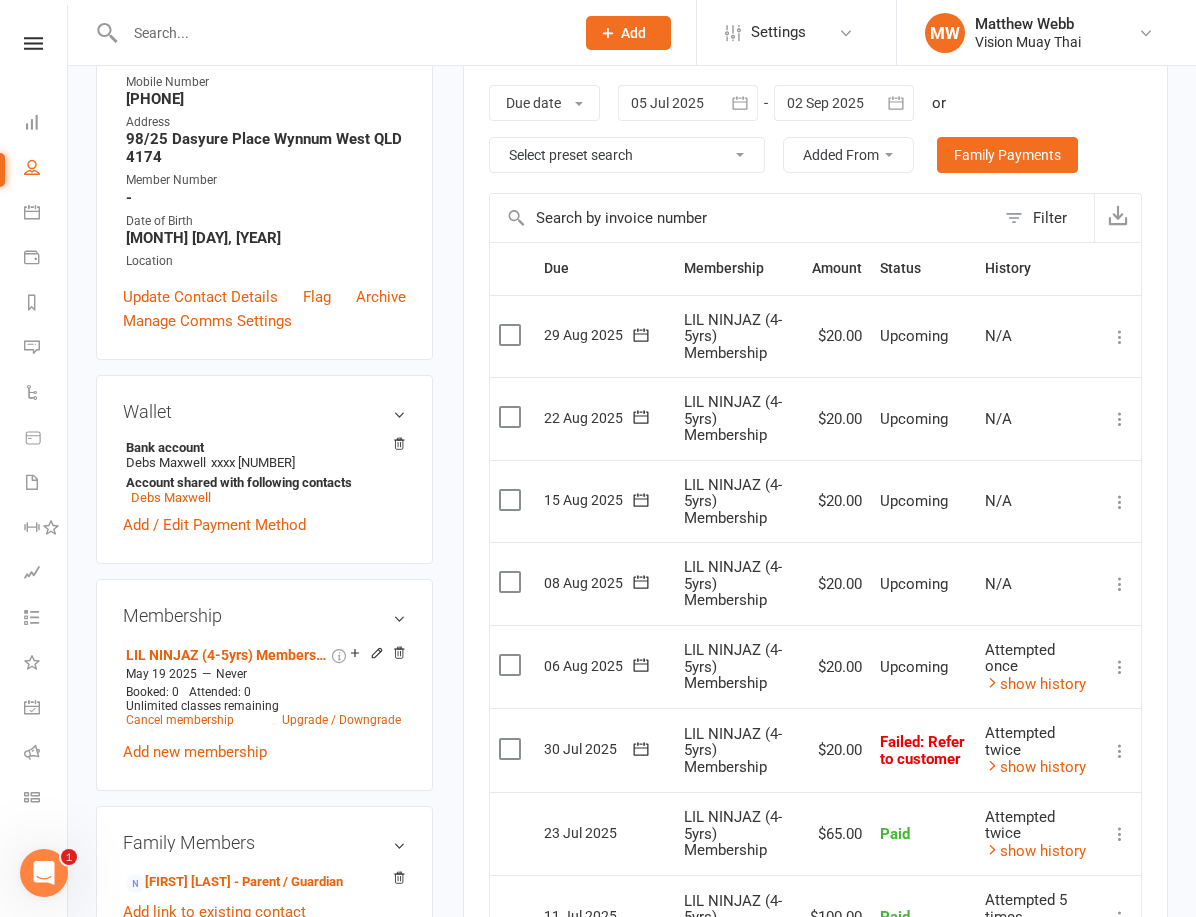 scroll, scrollTop: 336, scrollLeft: 0, axis: vertical 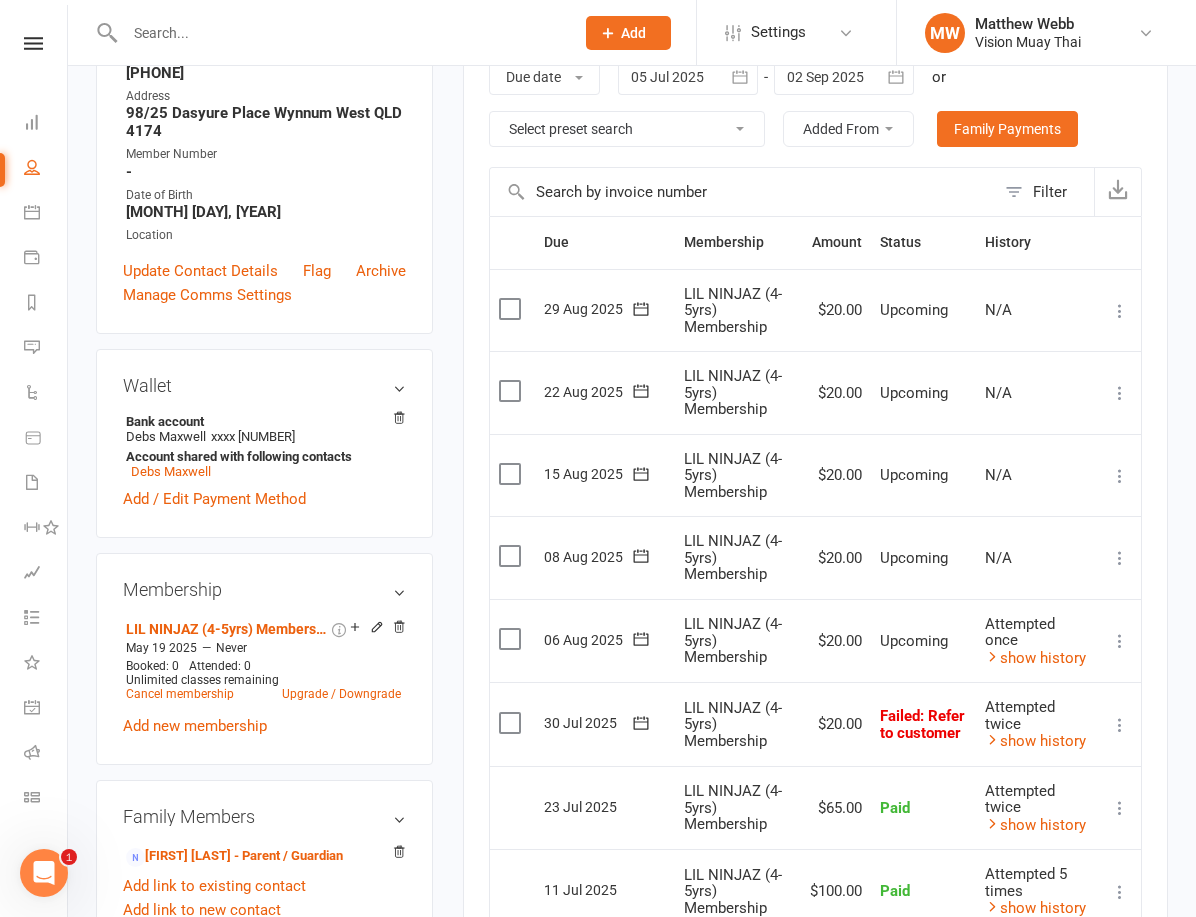 click 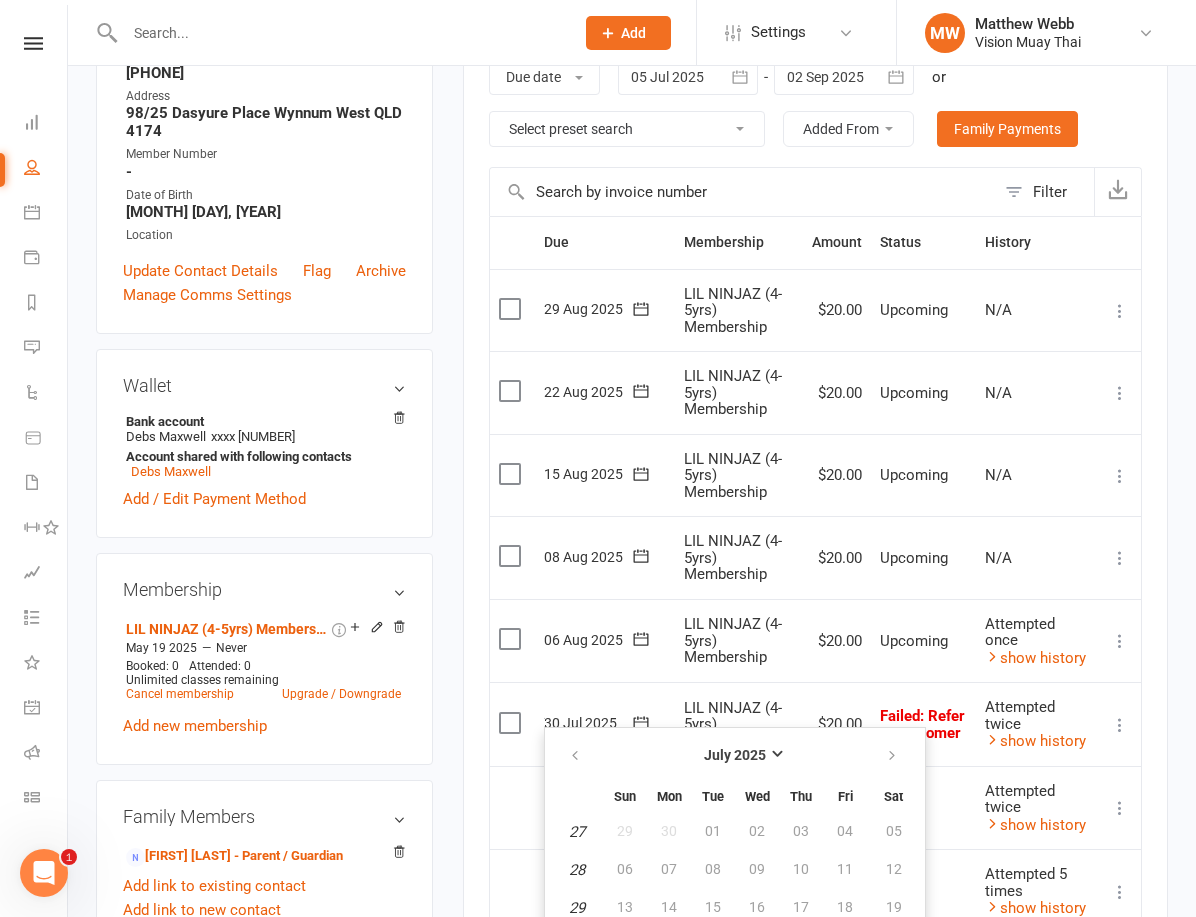 click at bounding box center [1120, 725] 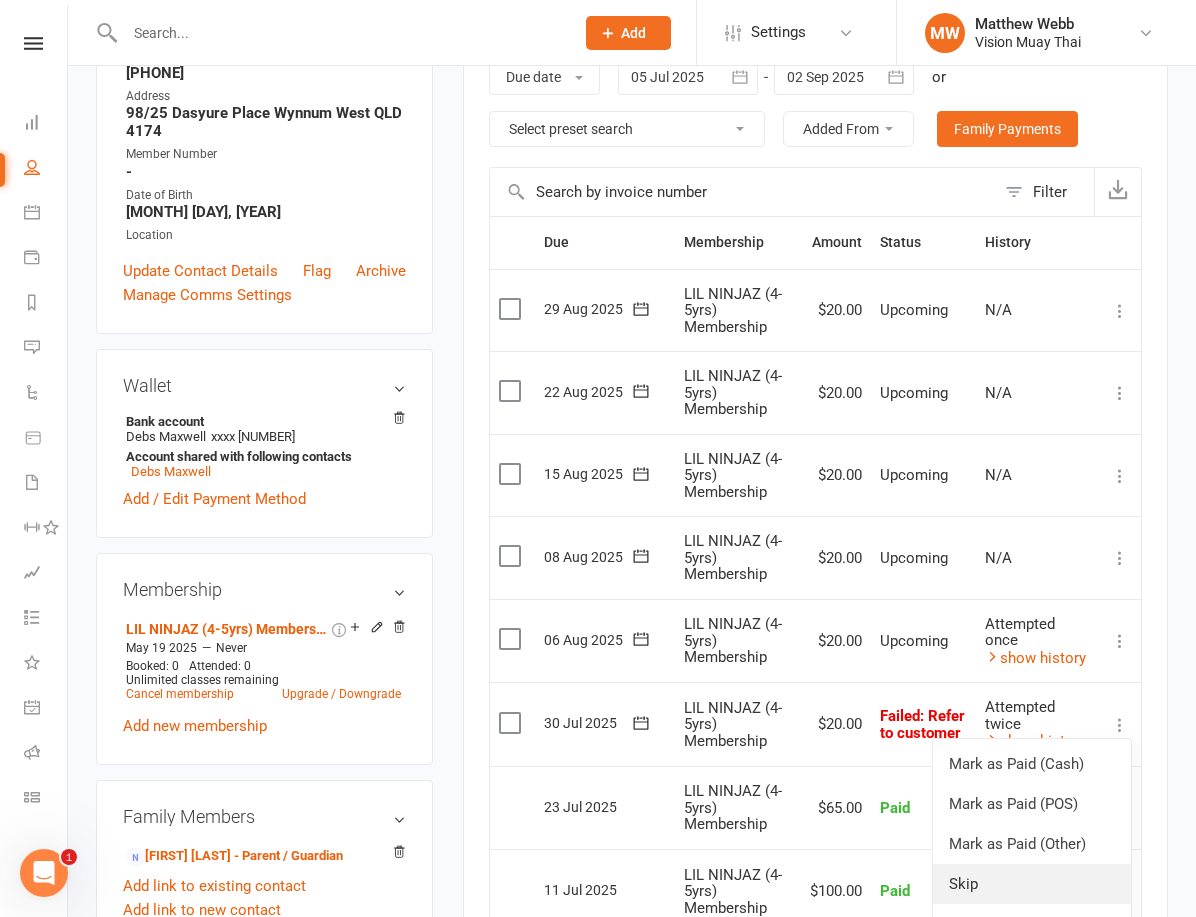 click on "Skip" at bounding box center [1032, 884] 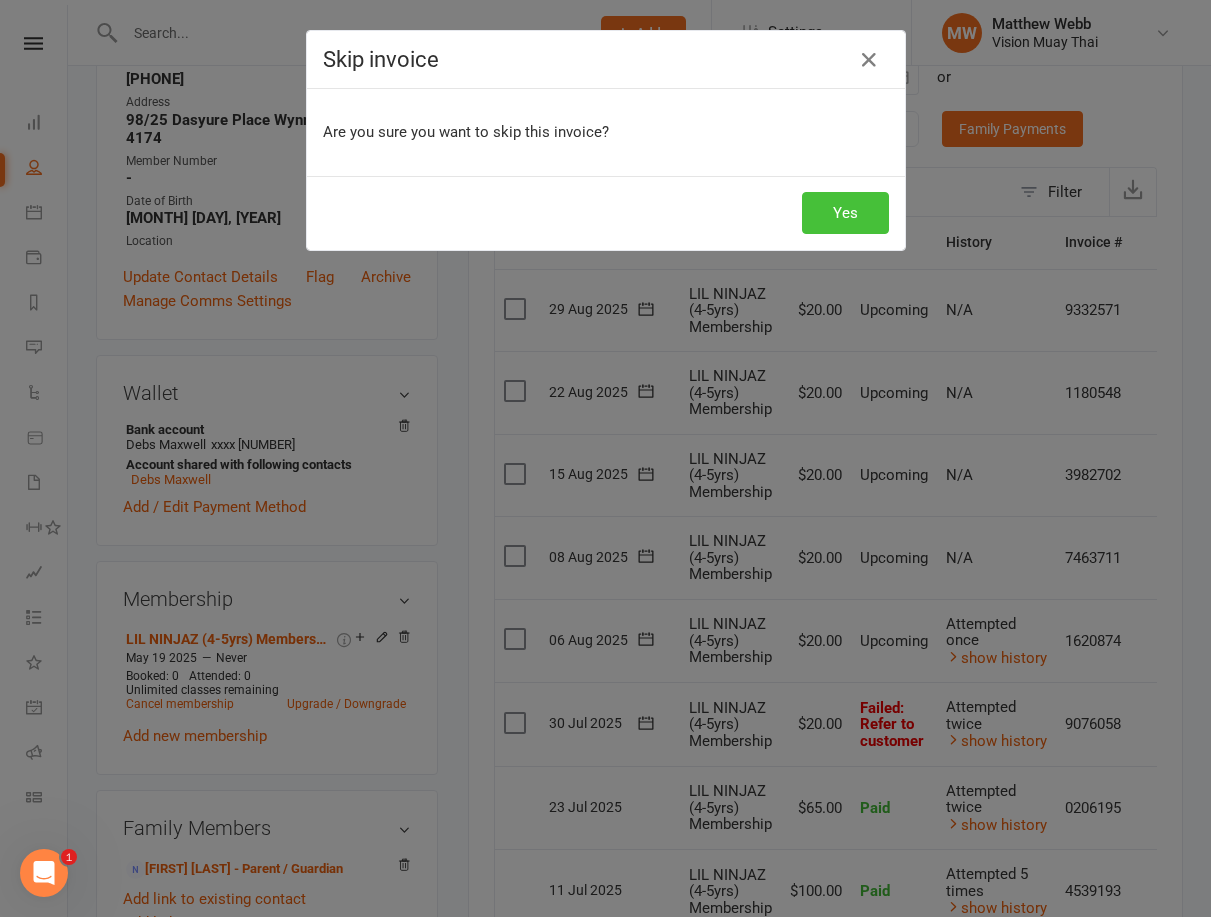 click on "Yes" at bounding box center (845, 213) 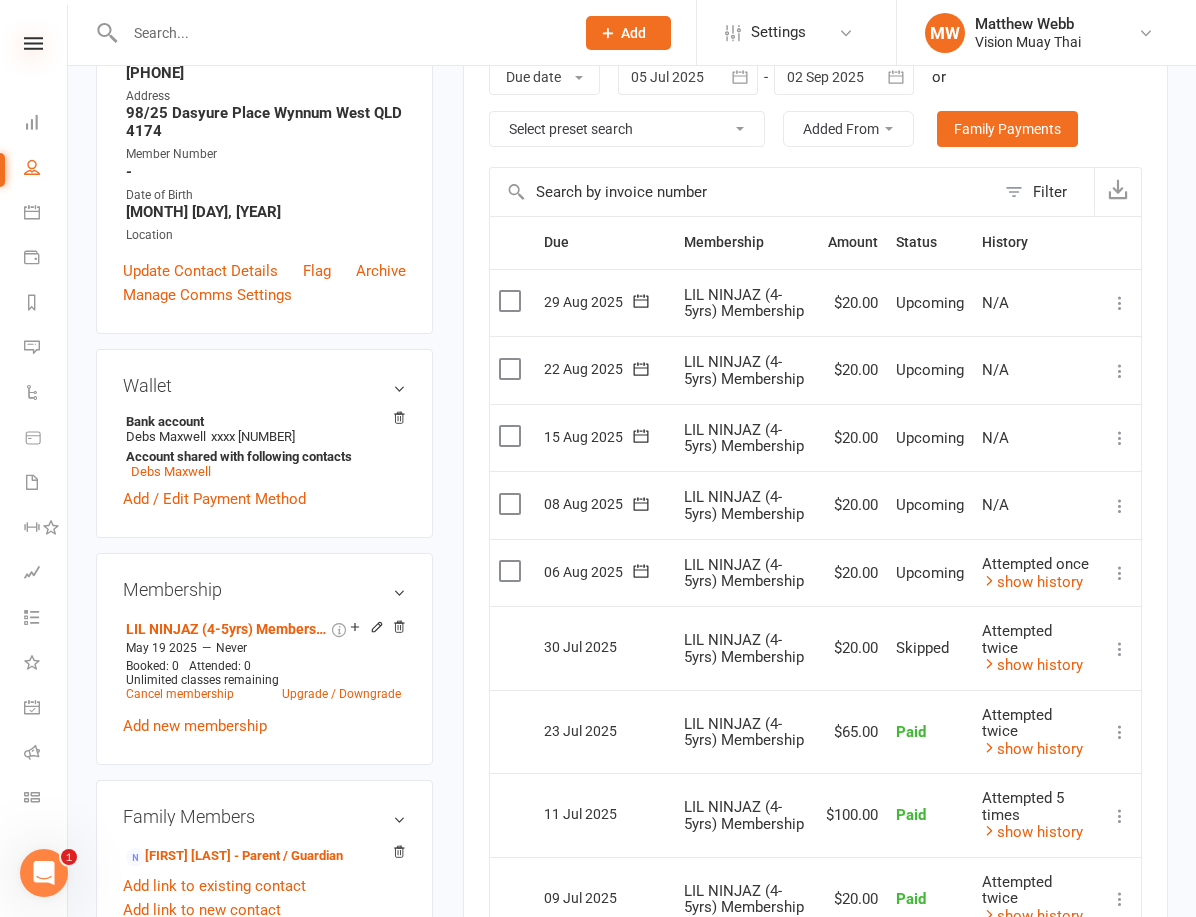 click at bounding box center [33, 43] 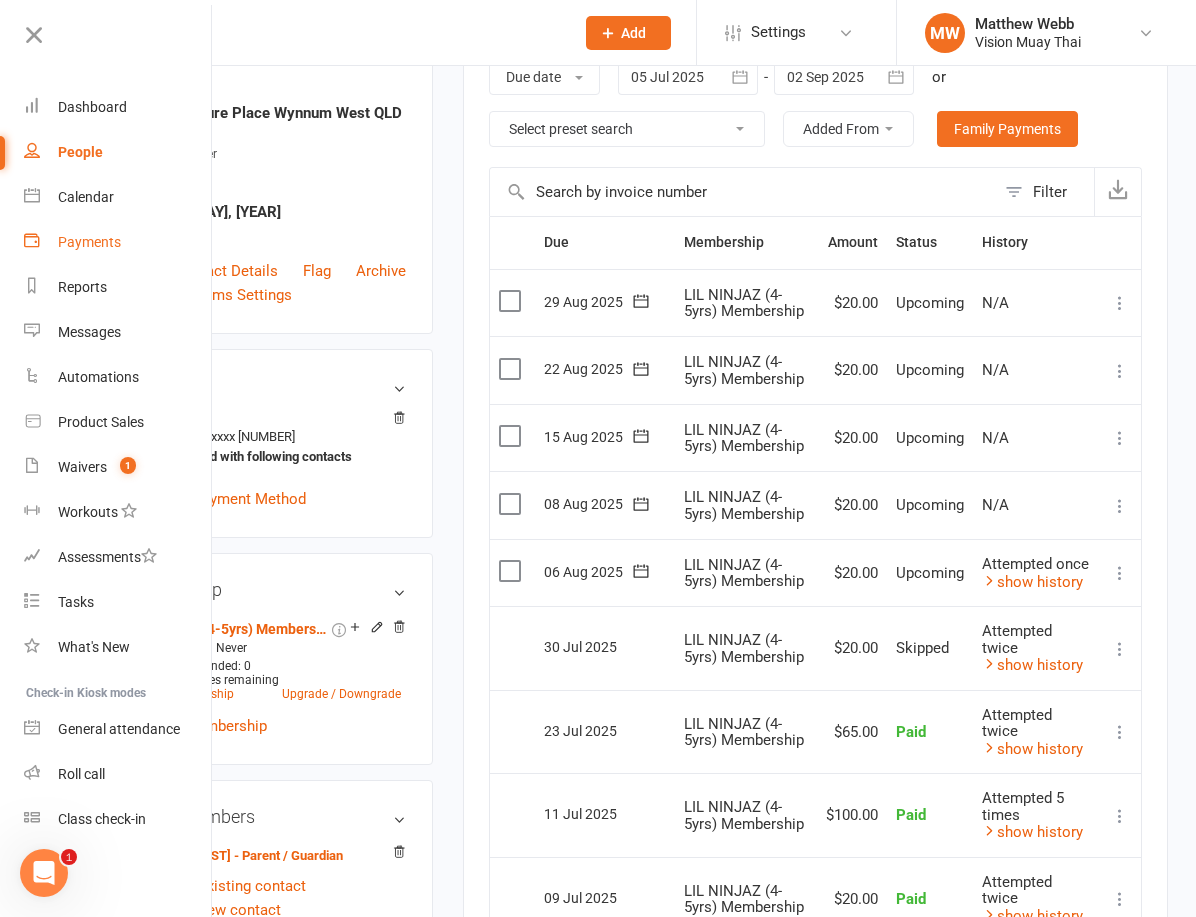 click on "Payments" at bounding box center [89, 242] 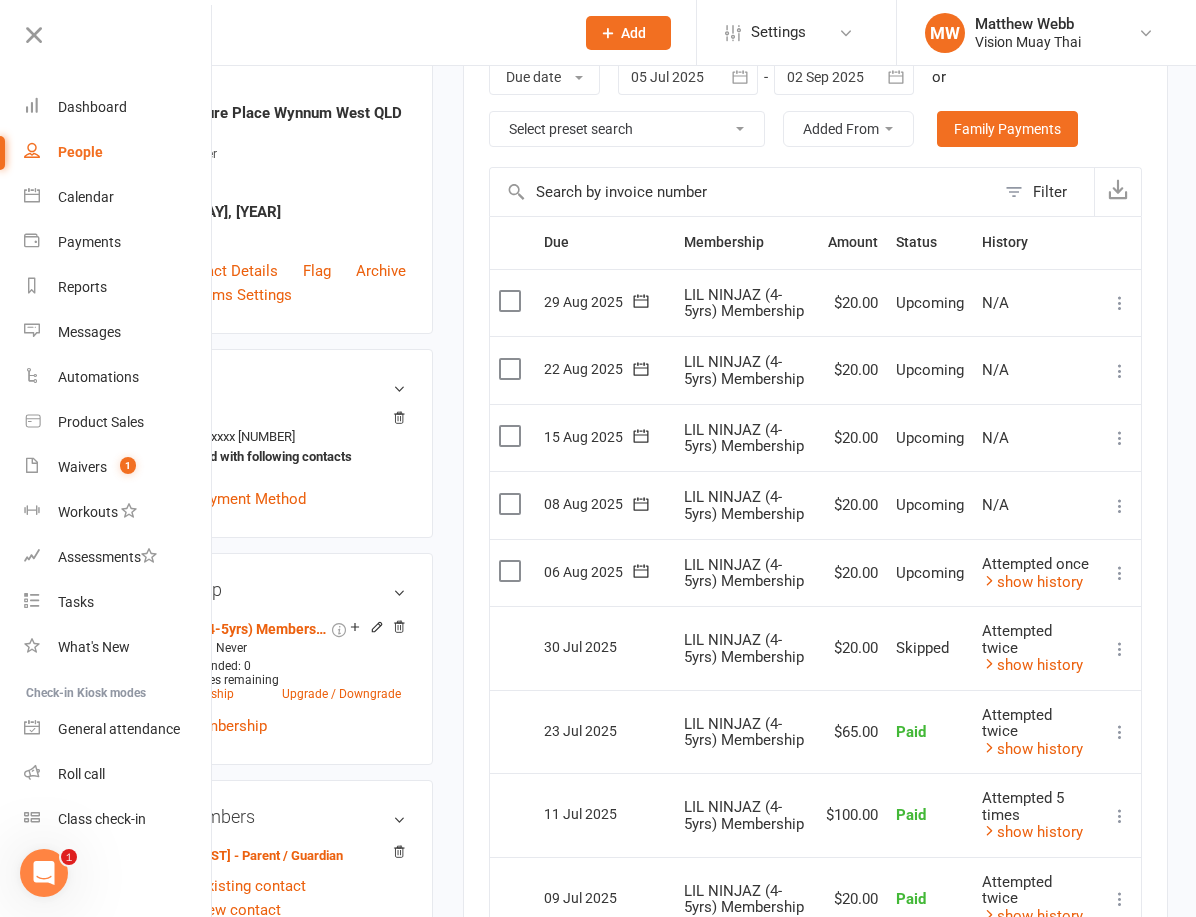 scroll, scrollTop: 0, scrollLeft: 0, axis: both 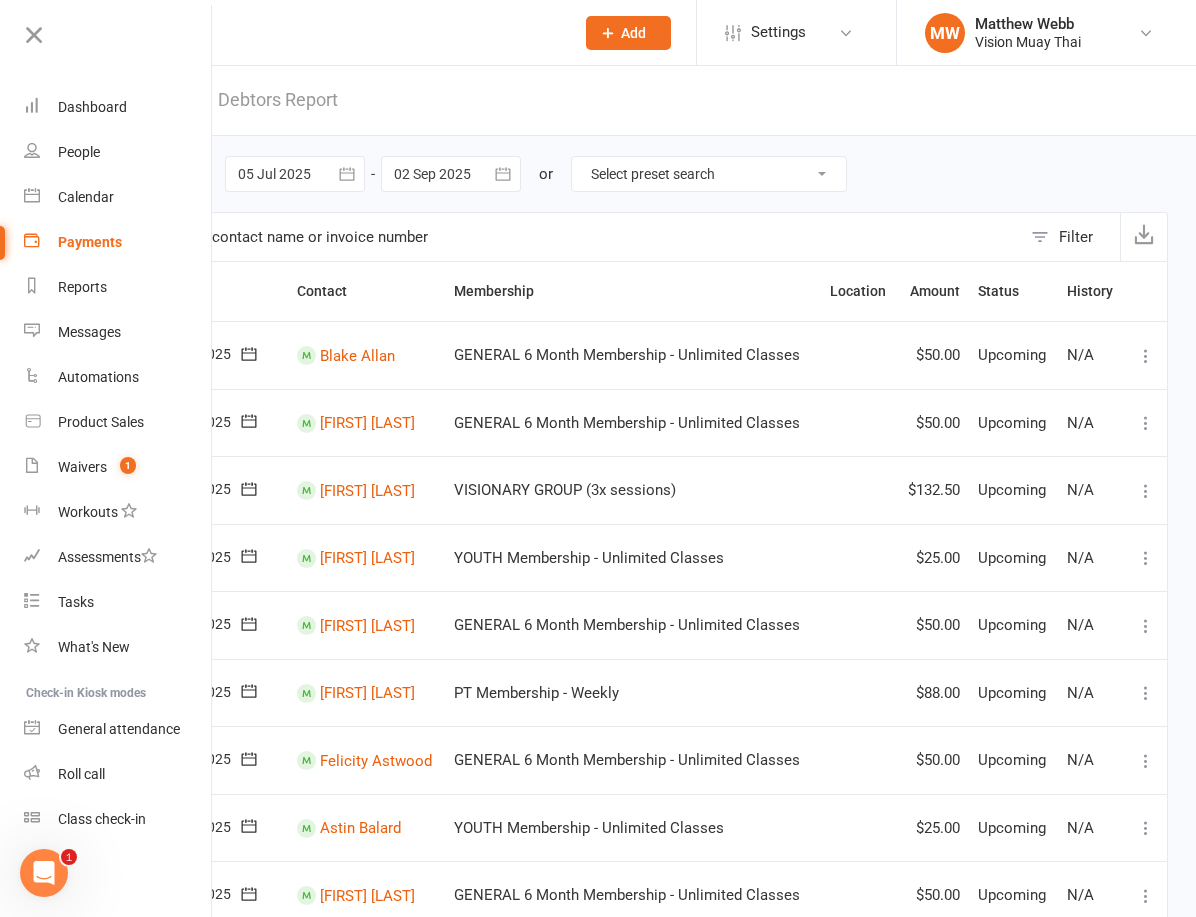 click on "Debtors Report" at bounding box center [278, 100] 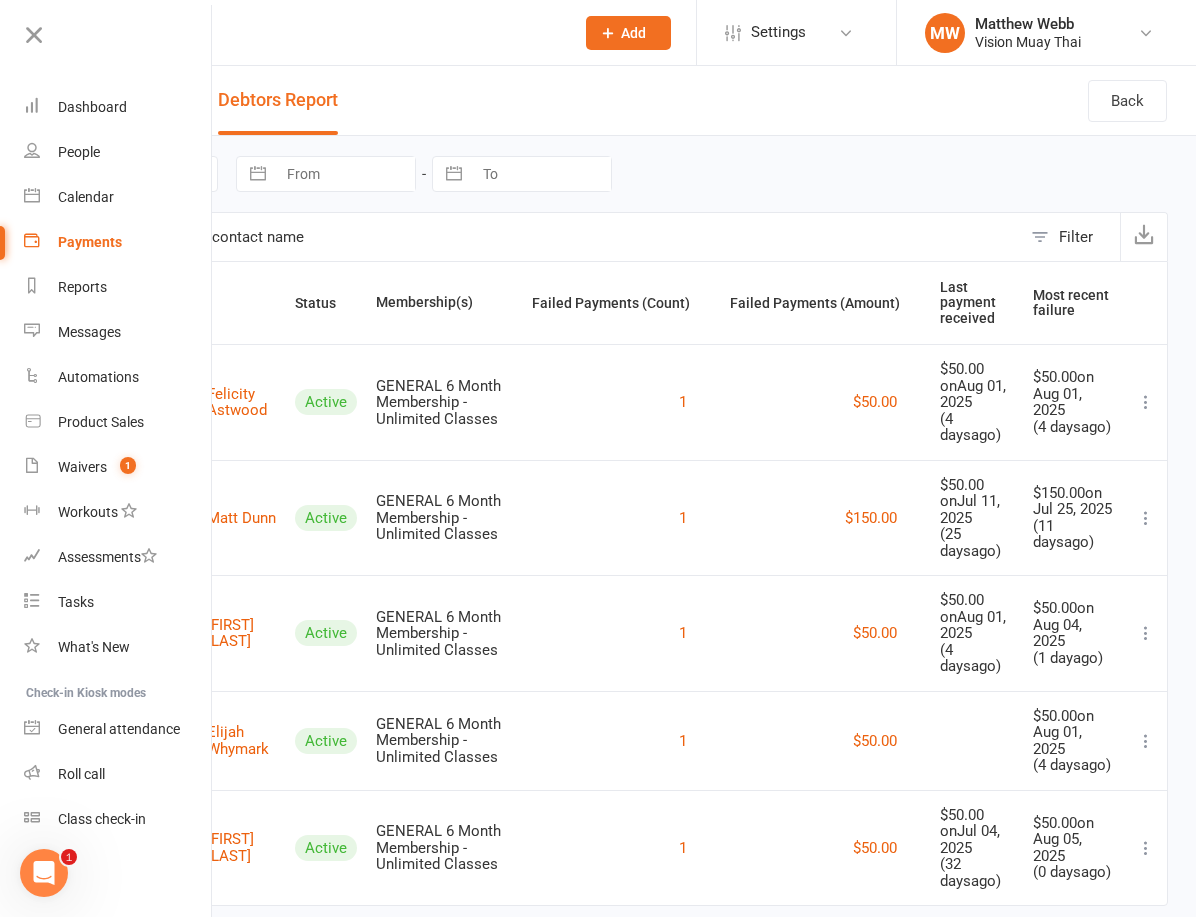 scroll, scrollTop: 26, scrollLeft: 0, axis: vertical 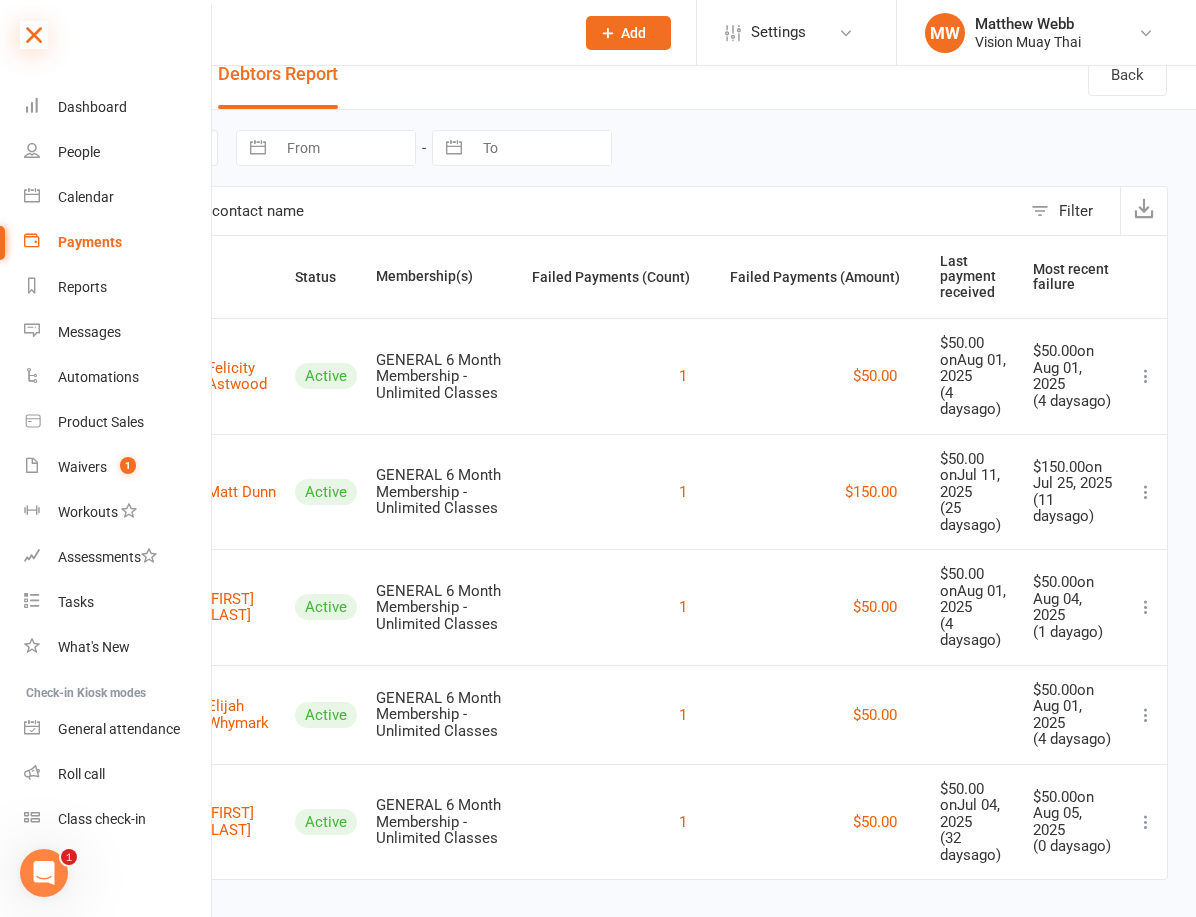 click at bounding box center (34, 35) 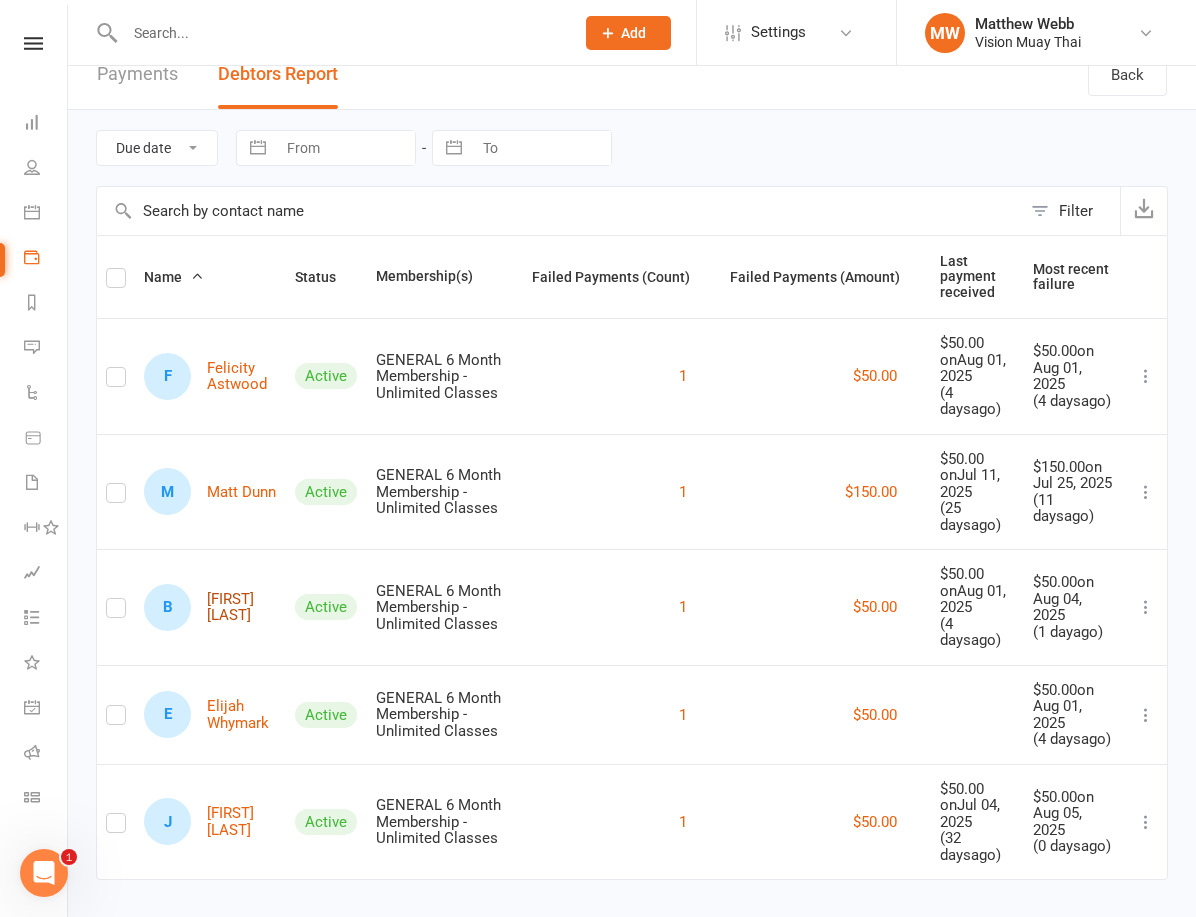 click on "B Brock Thistleton" at bounding box center [210, 607] 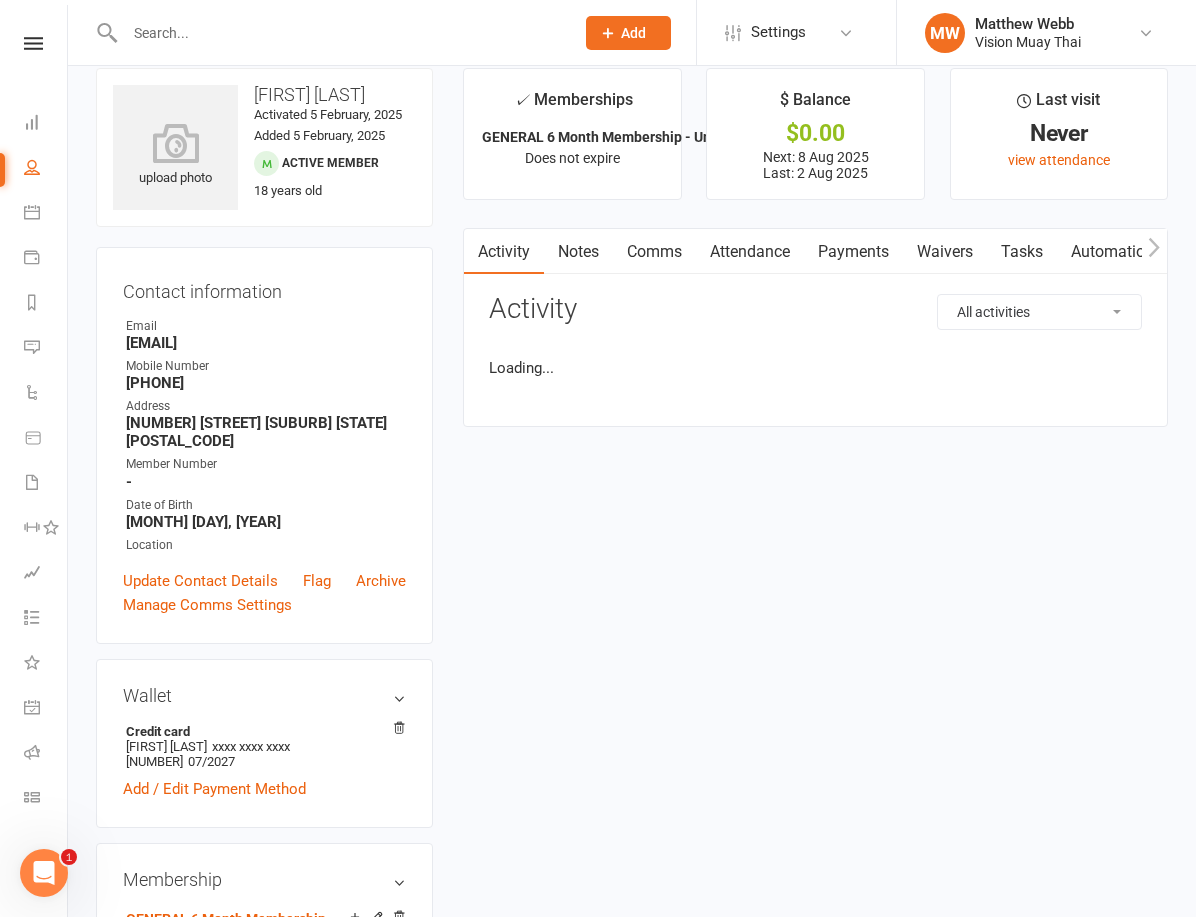 scroll, scrollTop: 0, scrollLeft: 0, axis: both 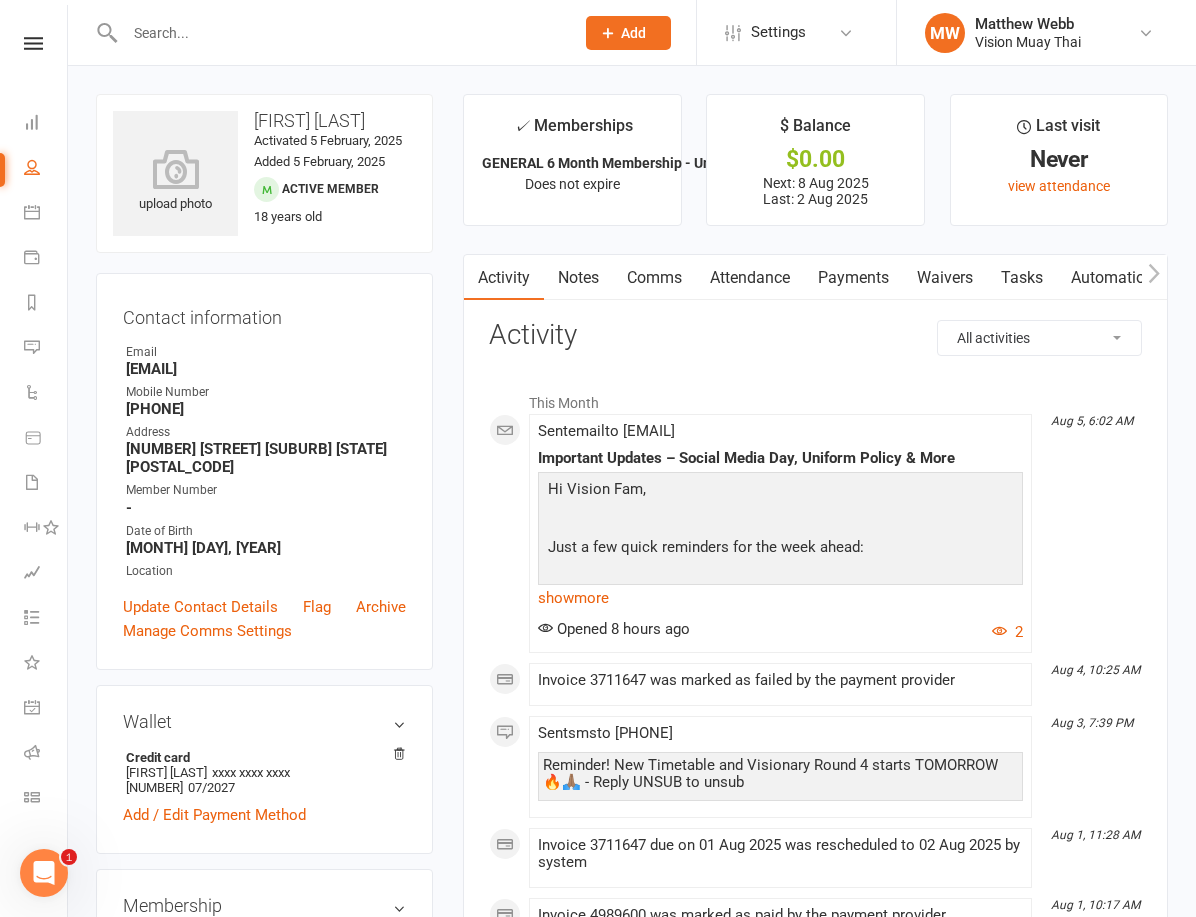 click on "Payments" at bounding box center (853, 278) 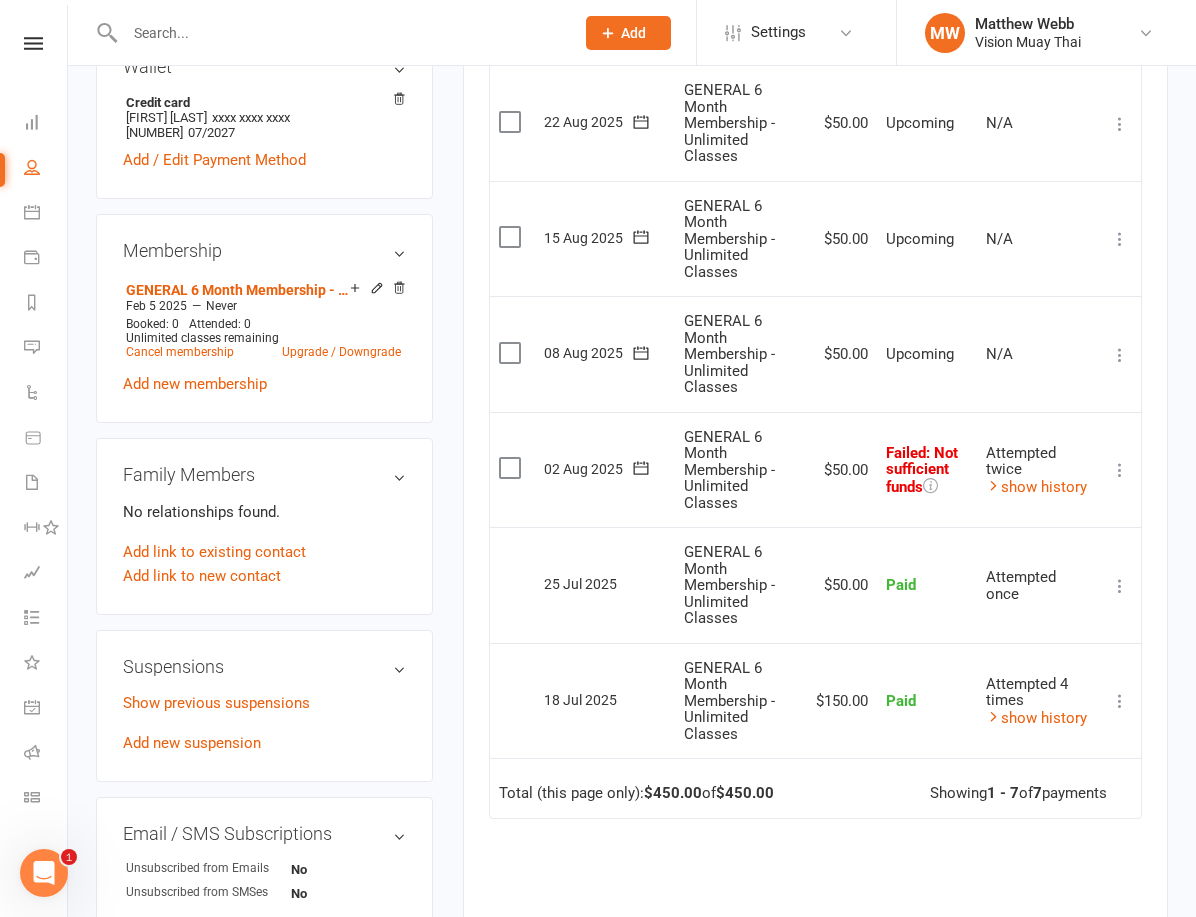 scroll, scrollTop: 630, scrollLeft: 0, axis: vertical 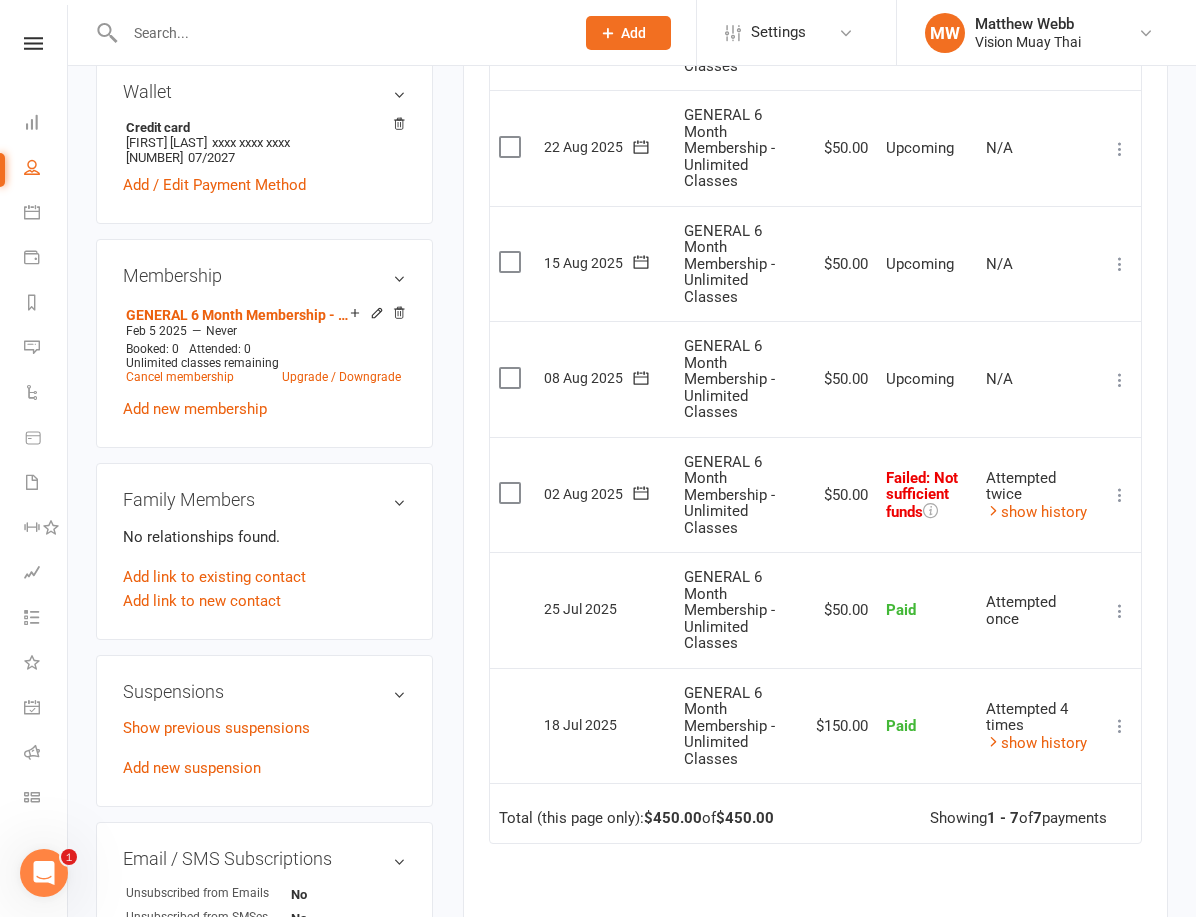 click 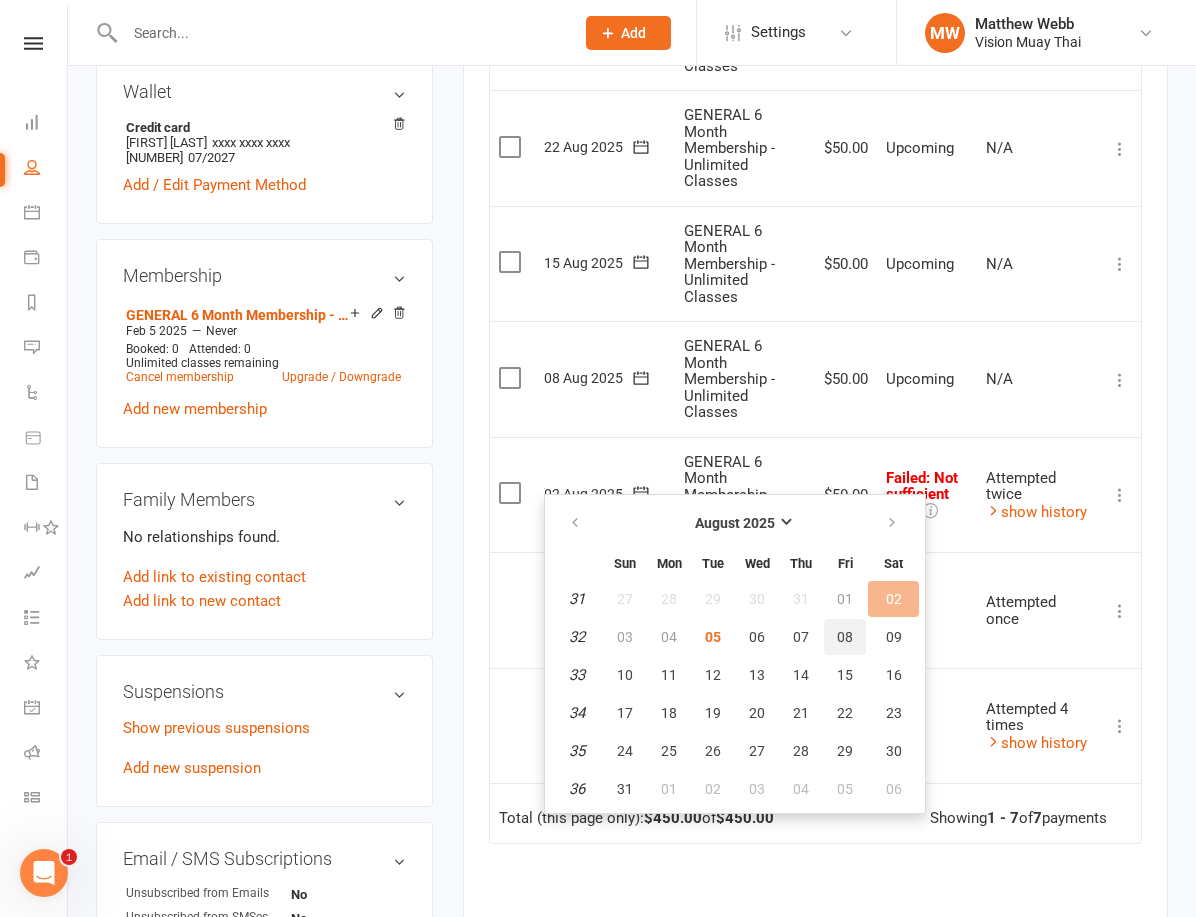 click on "08" at bounding box center (845, 637) 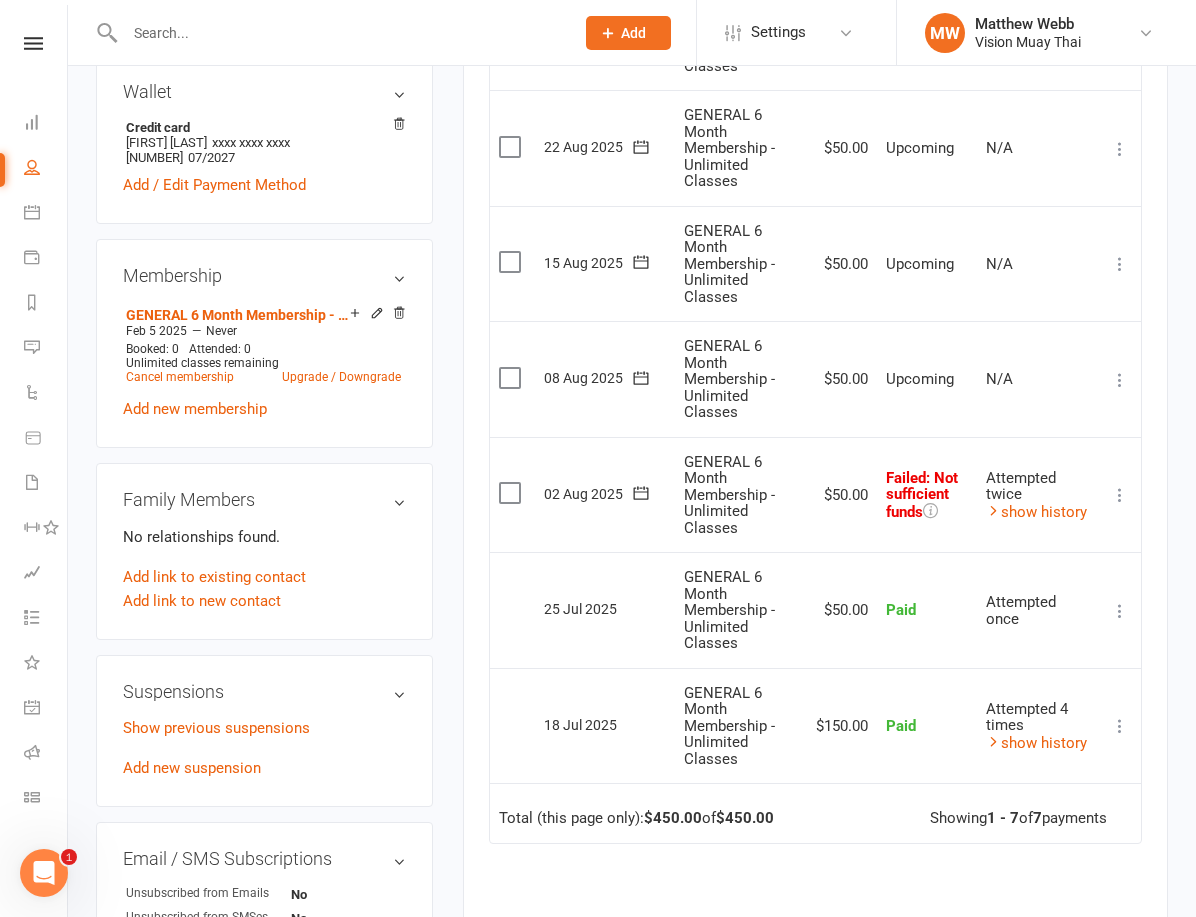 click 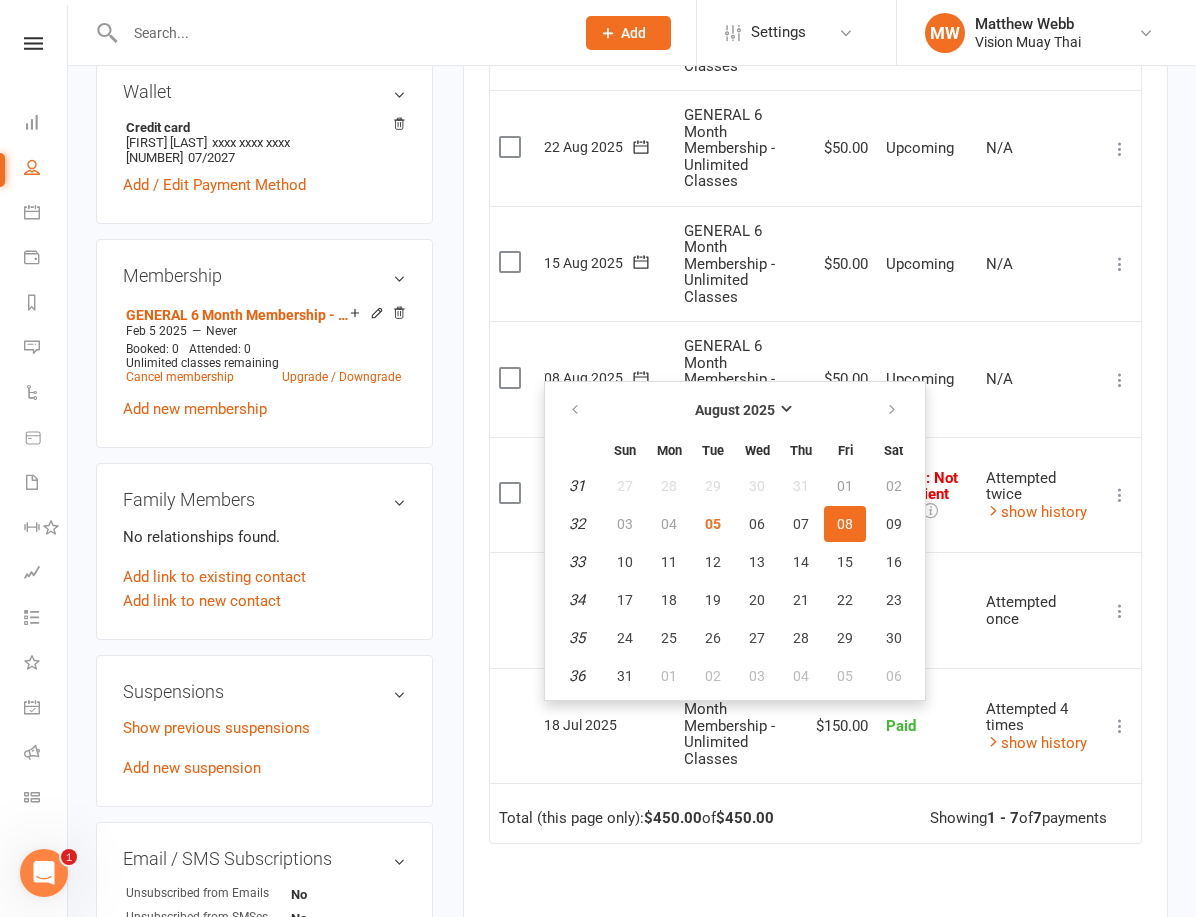 click on "08" at bounding box center (845, 524) 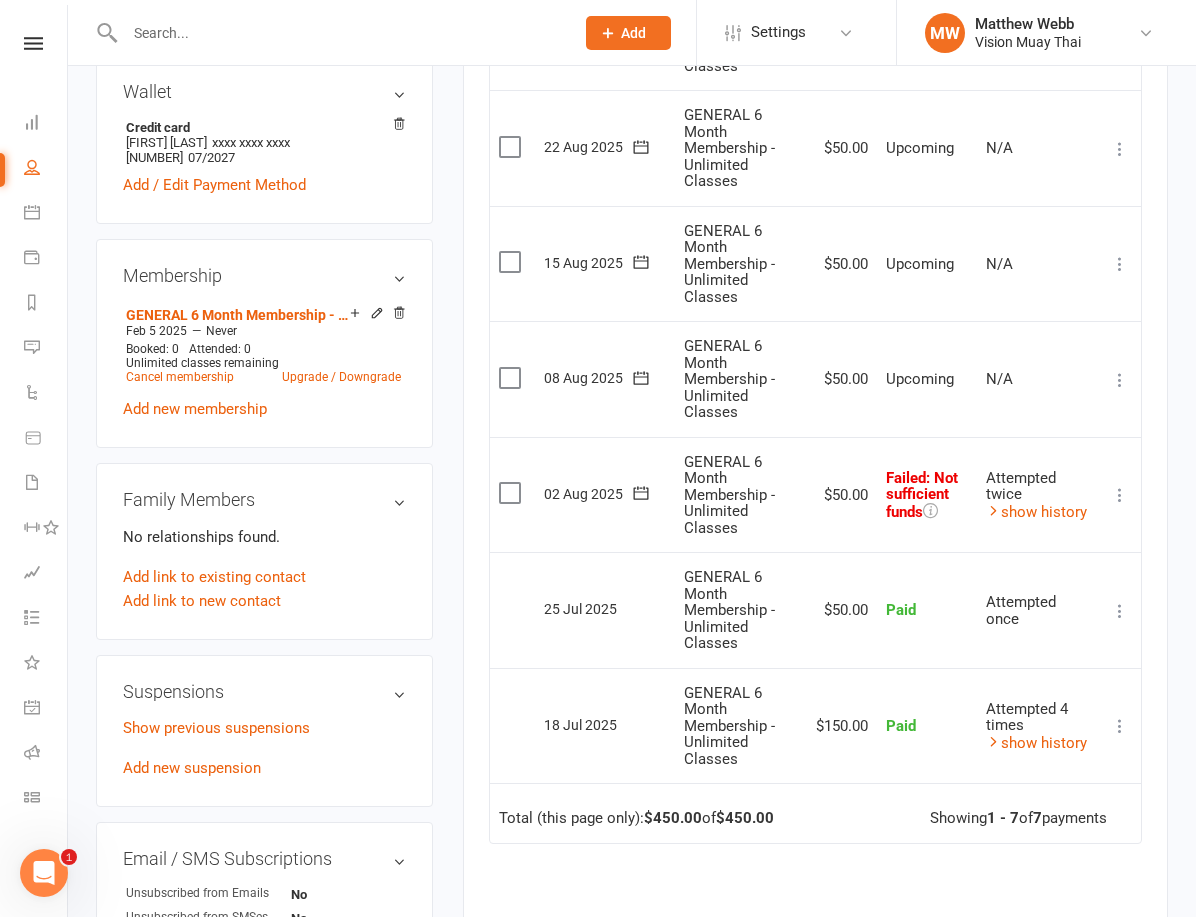 click at bounding box center [33, 43] 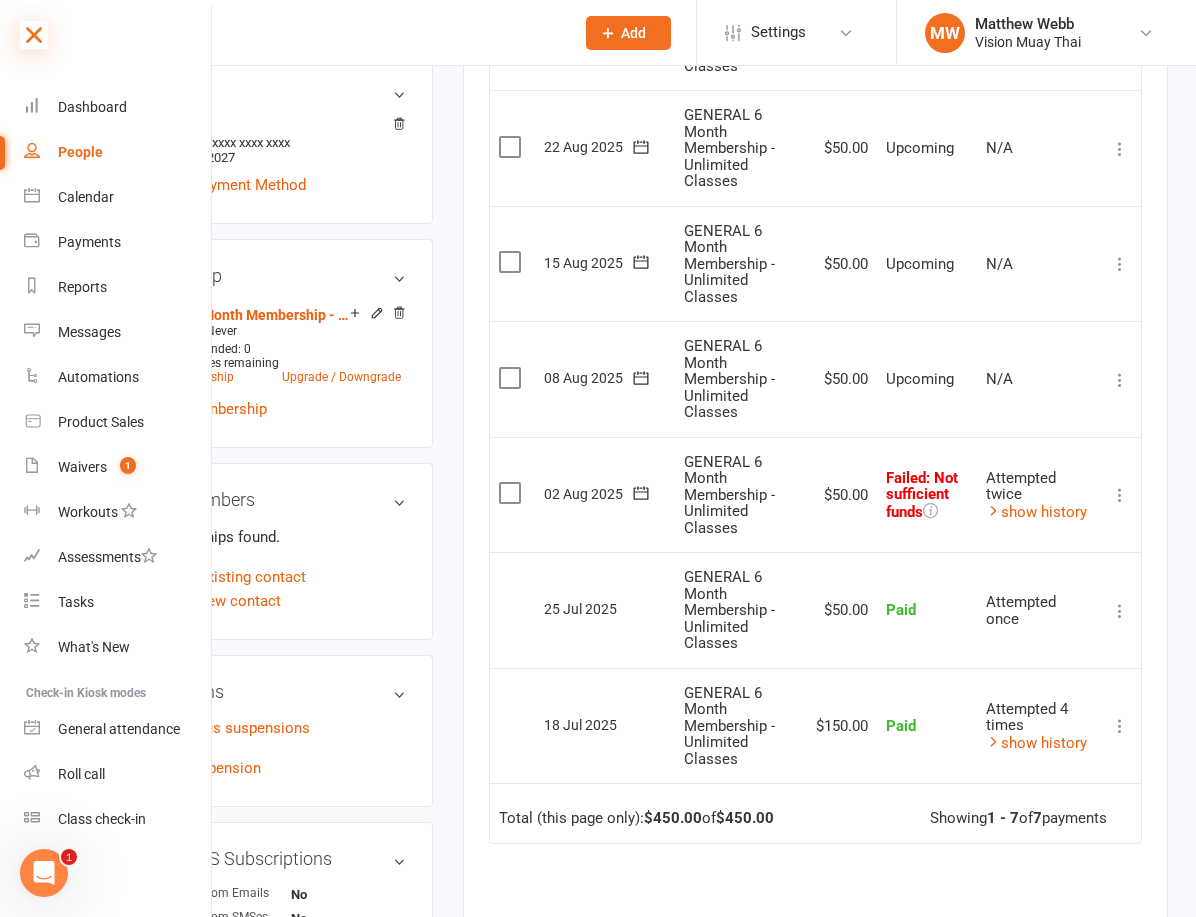 click at bounding box center [34, 35] 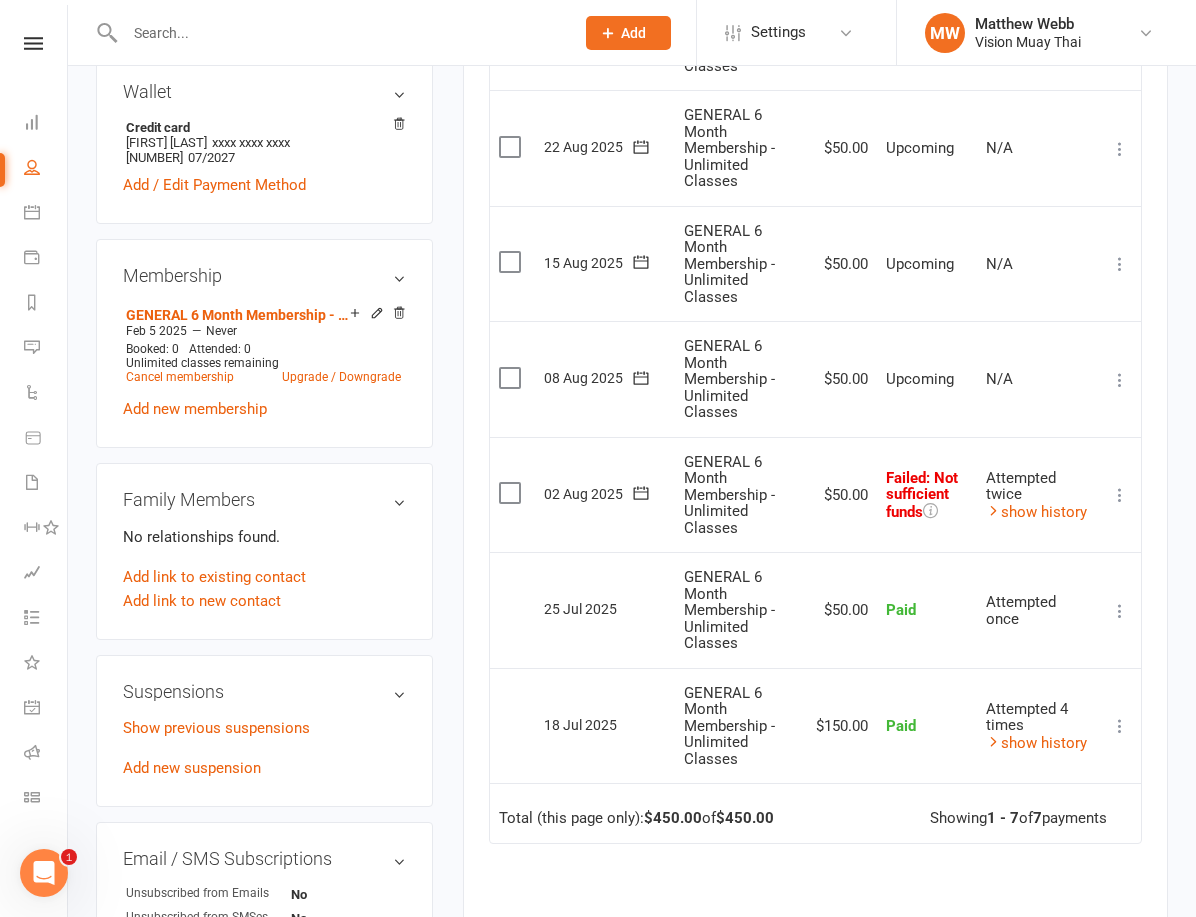 click 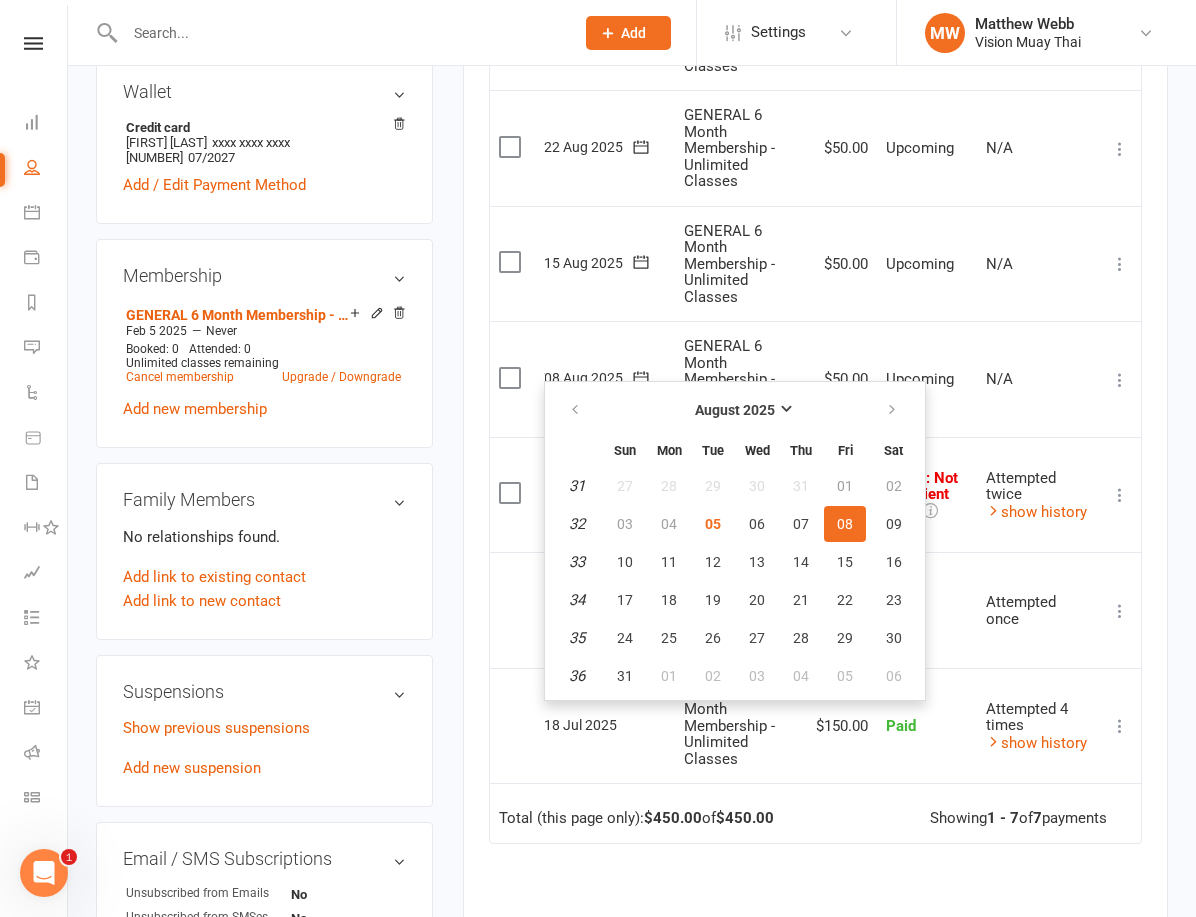 click on "08" at bounding box center [845, 524] 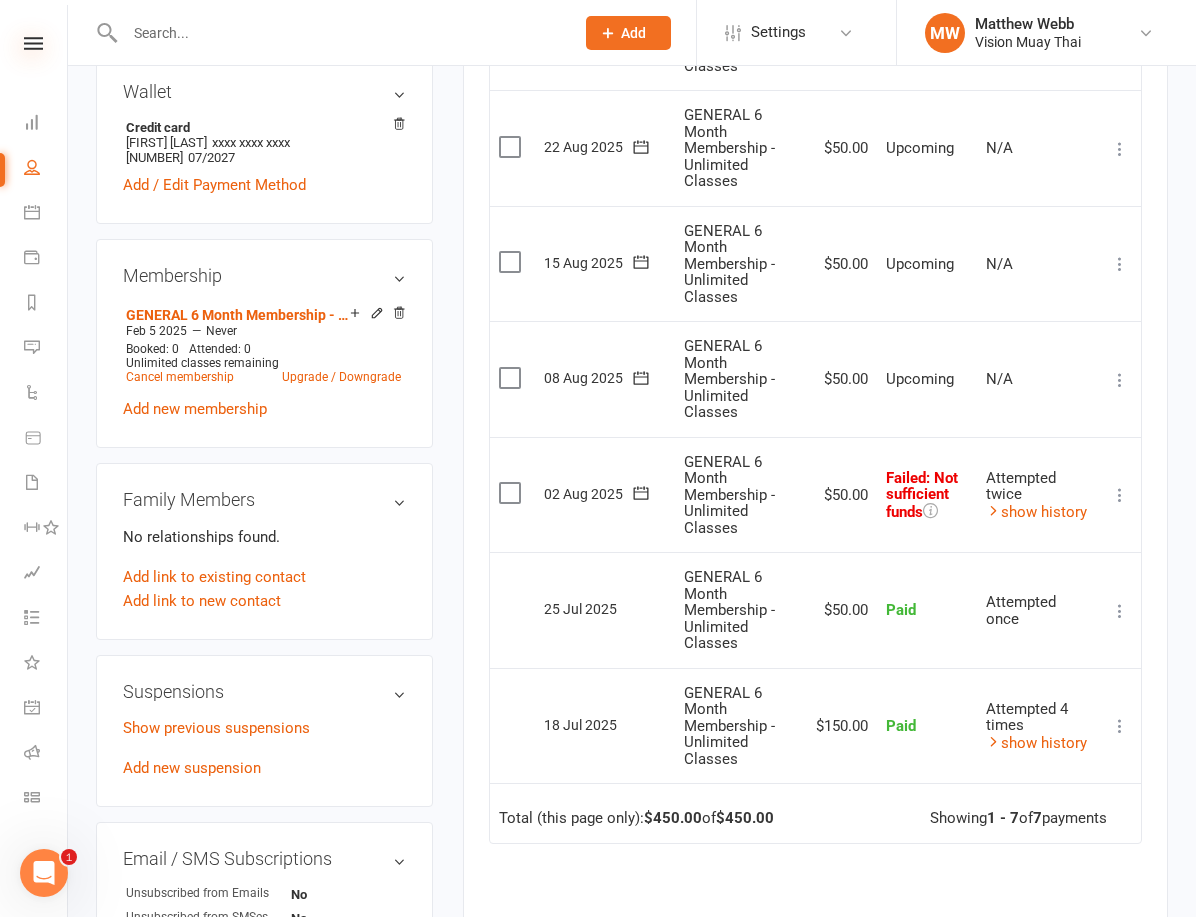 click at bounding box center (33, 43) 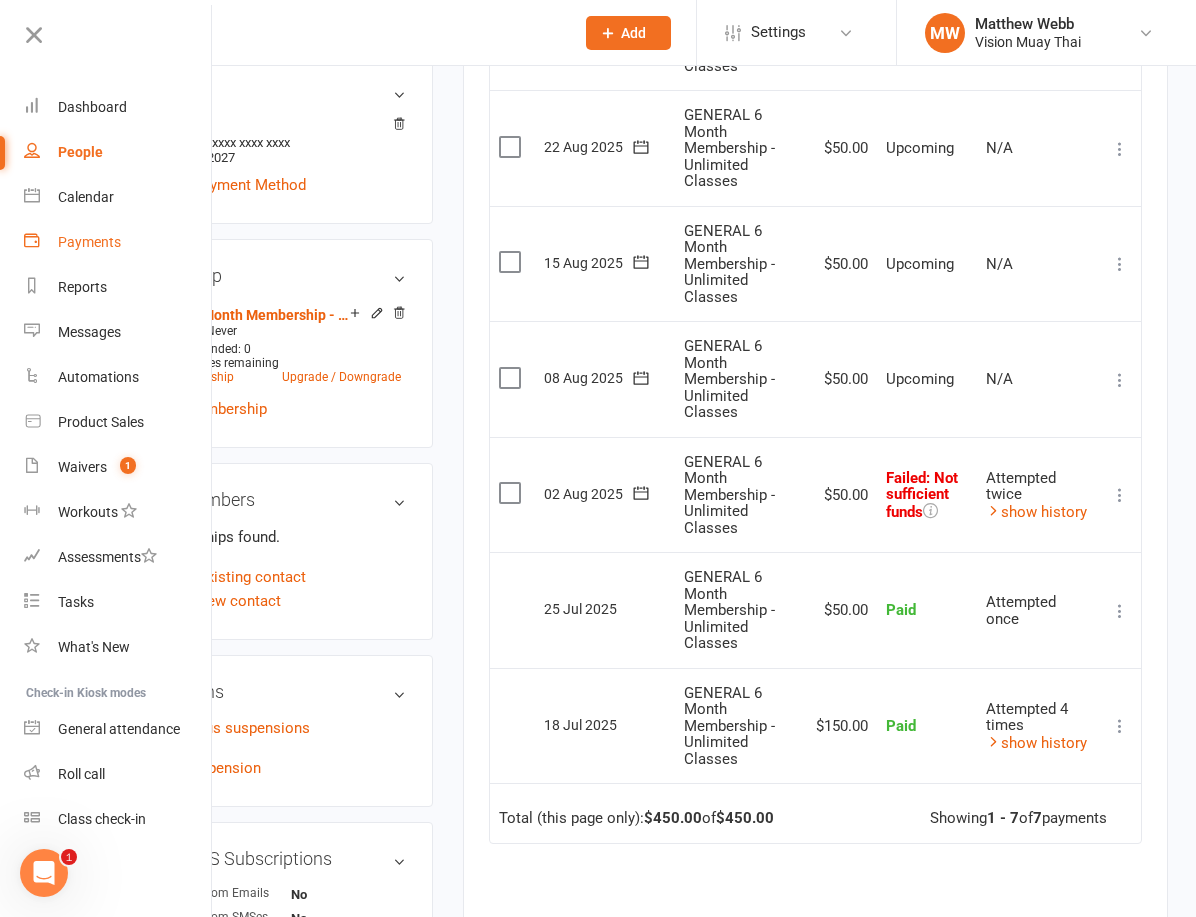 click on "Payments" at bounding box center [89, 242] 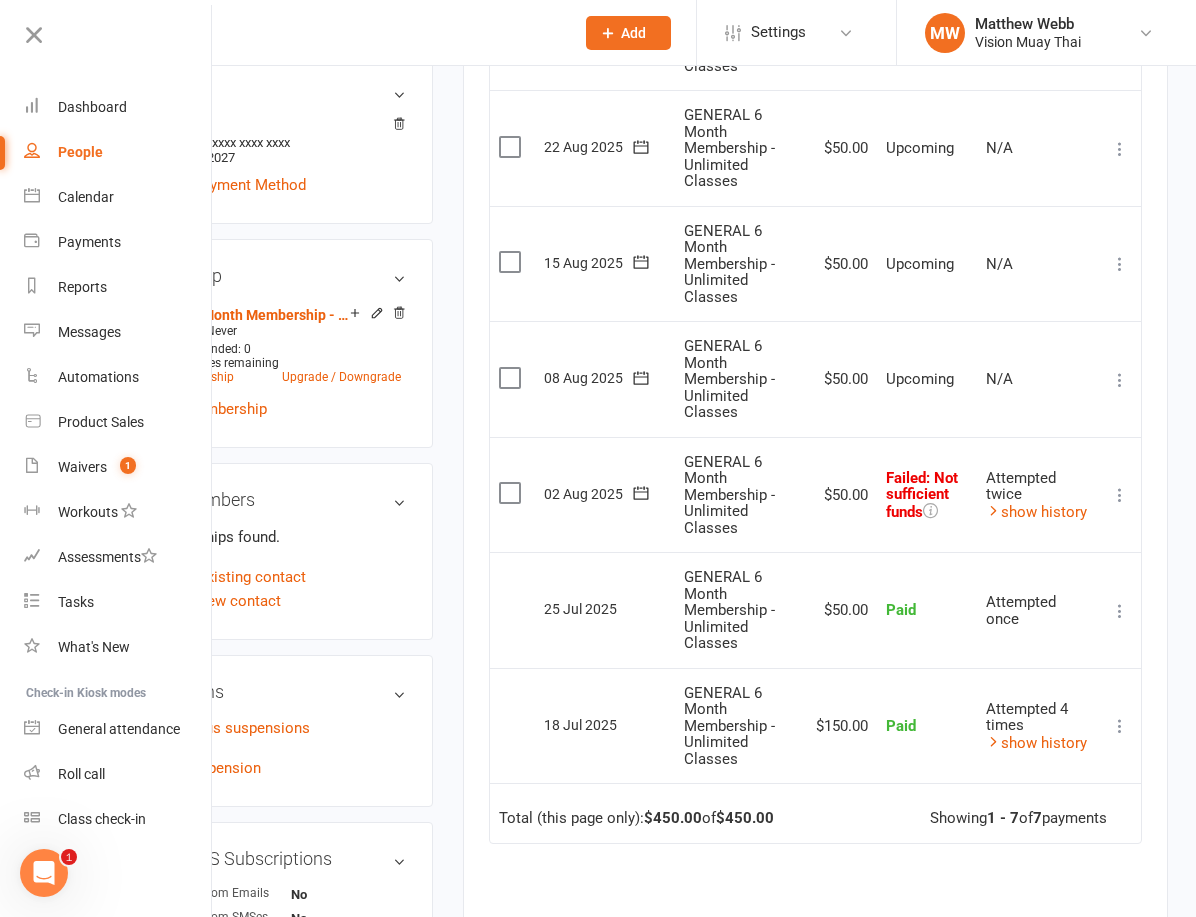 scroll, scrollTop: 0, scrollLeft: 0, axis: both 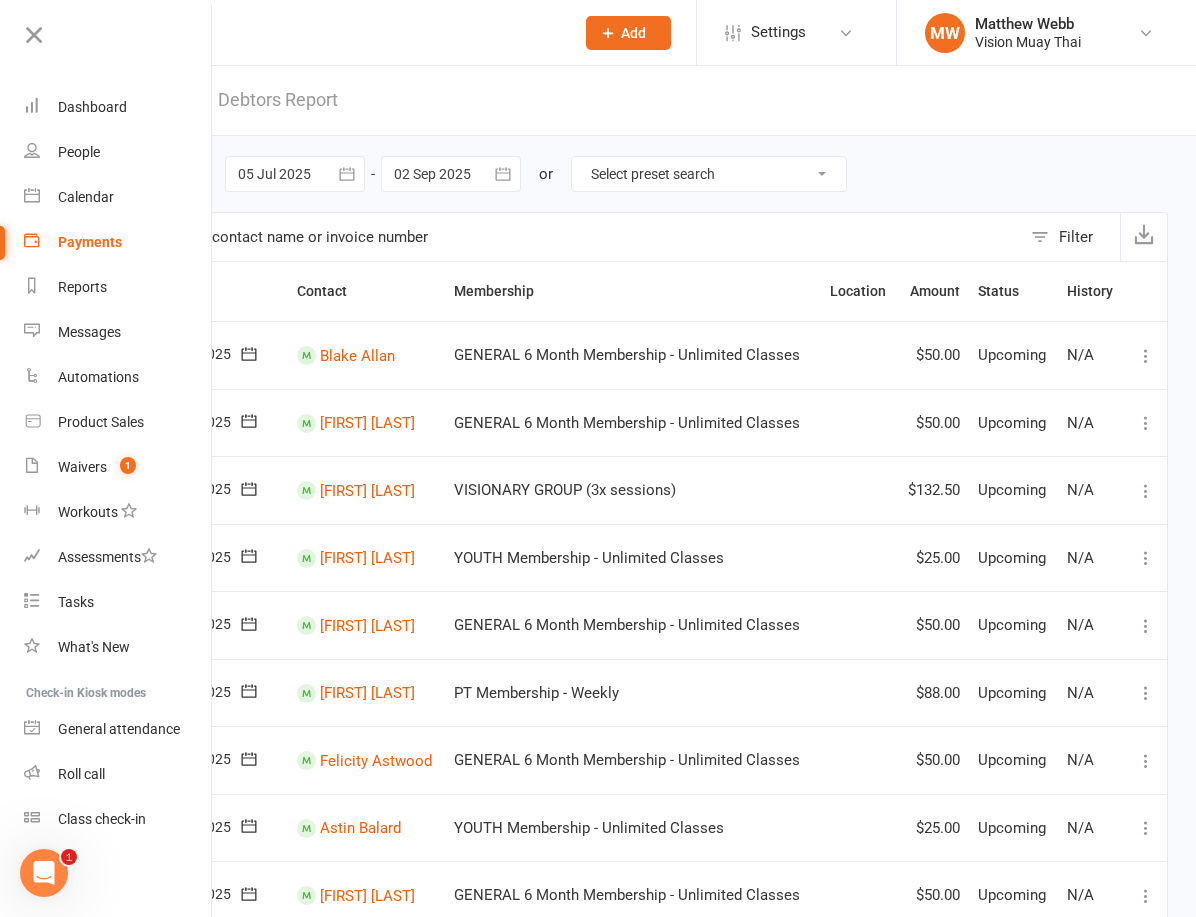 click on "Debtors Report" at bounding box center (278, 100) 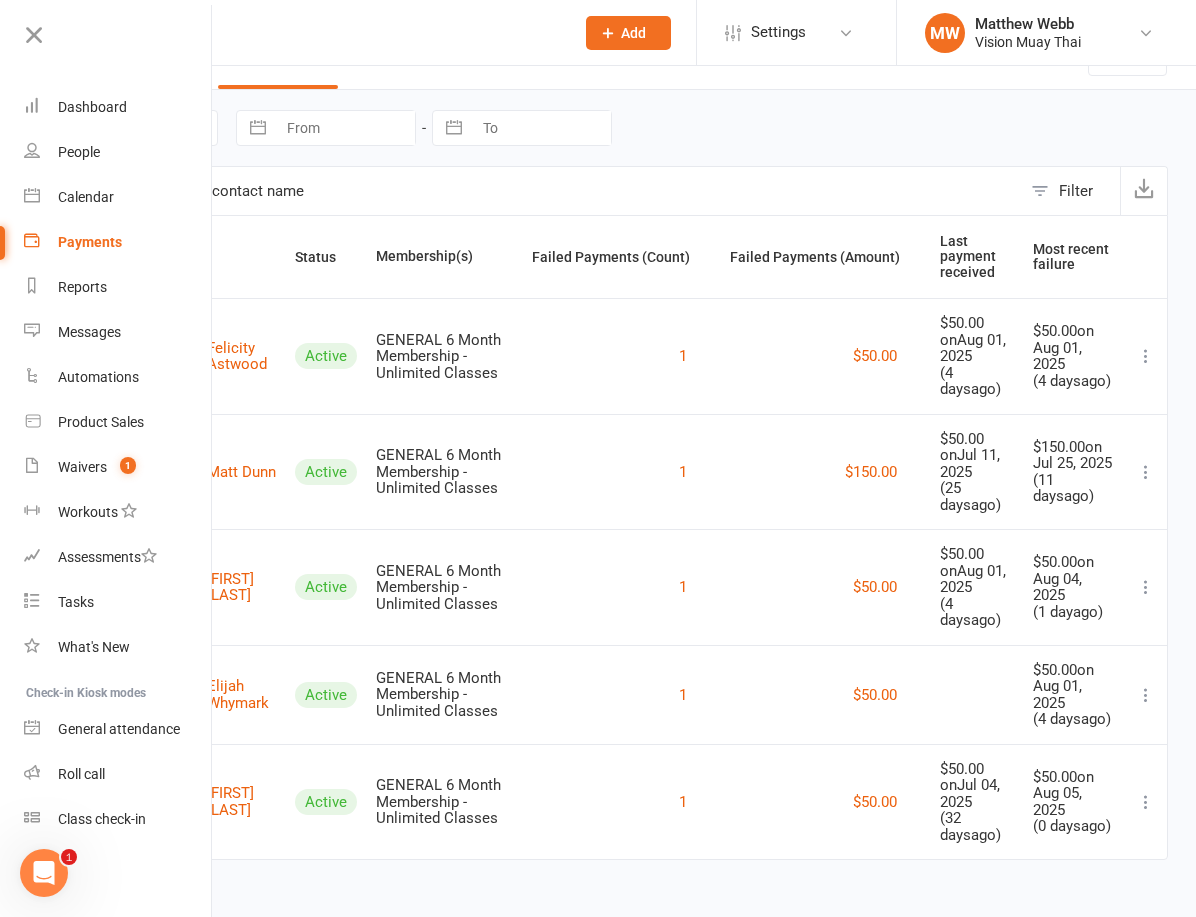 scroll, scrollTop: 178, scrollLeft: 0, axis: vertical 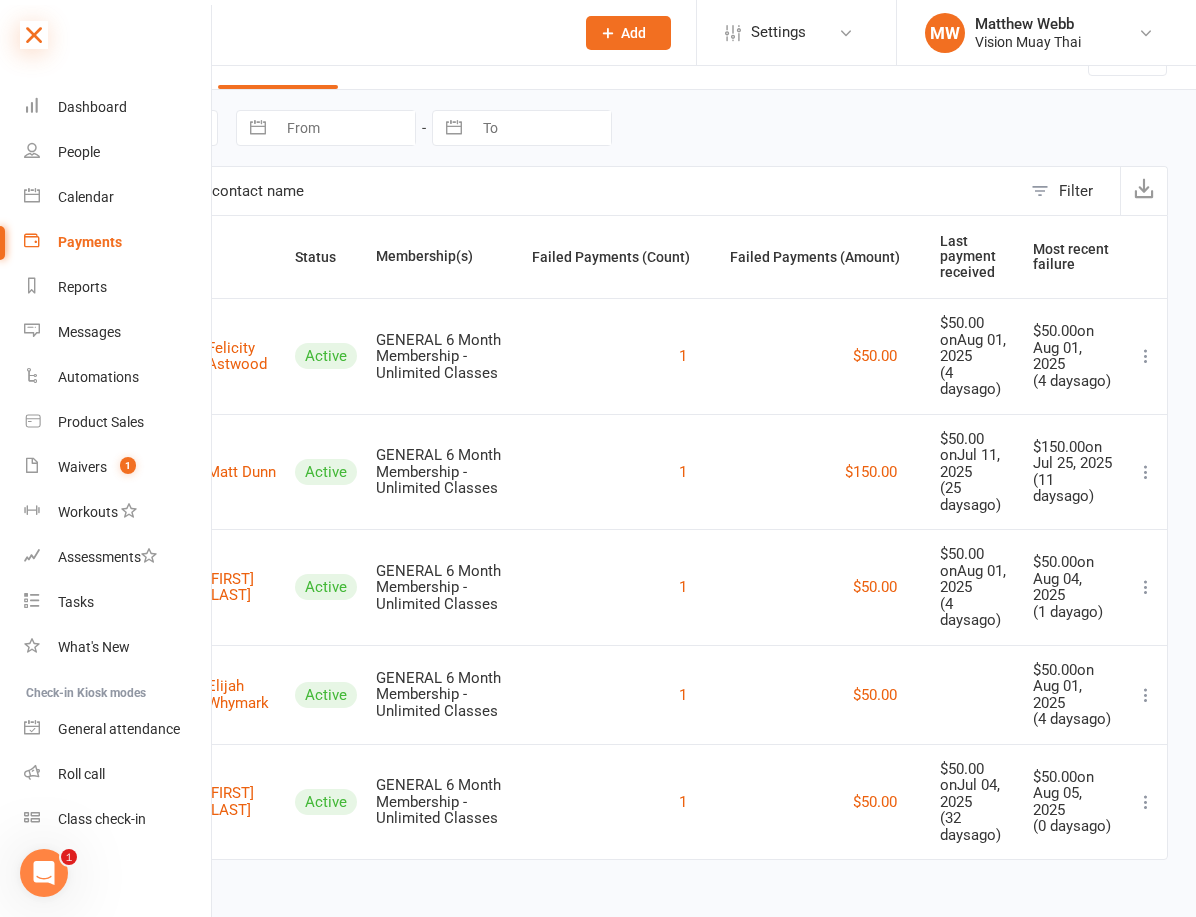 click at bounding box center (34, 35) 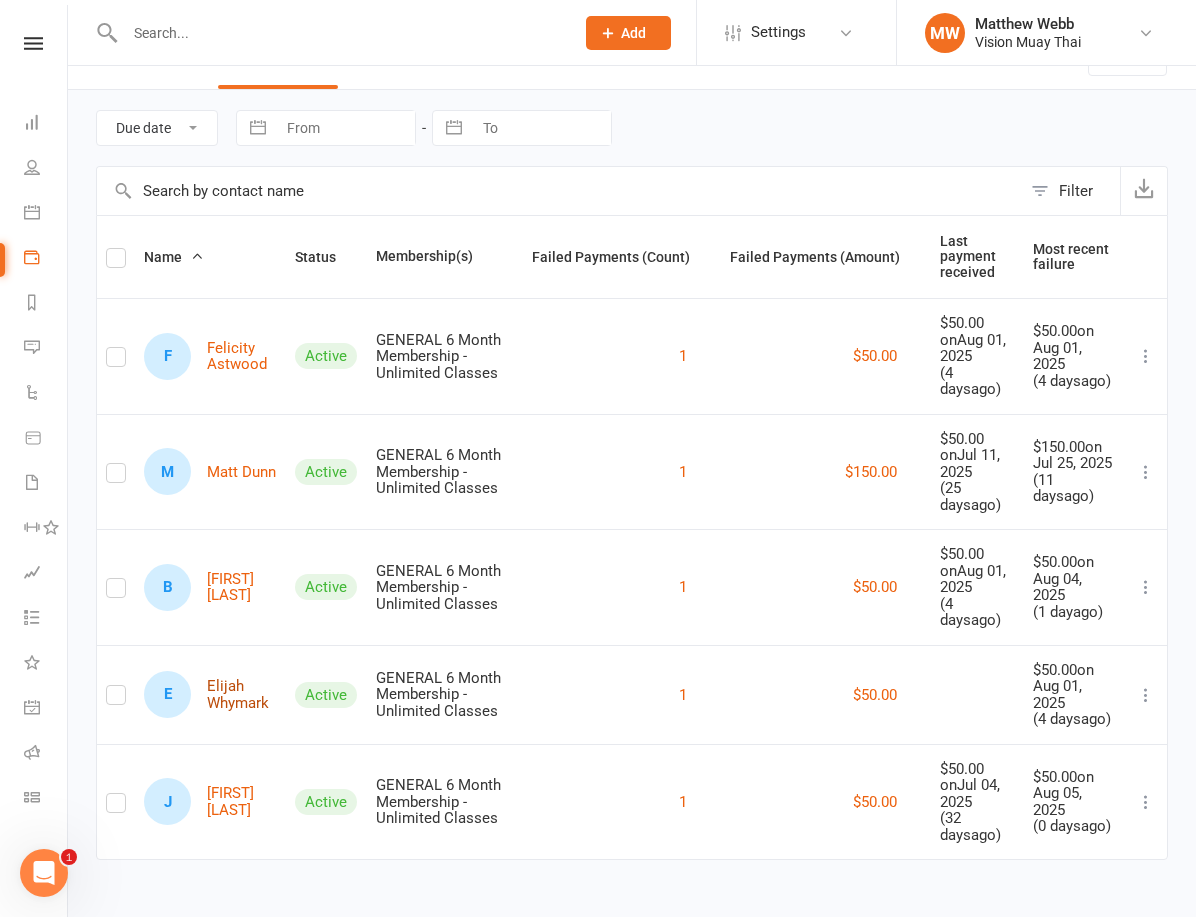 click on "E Elijah Whymark" at bounding box center [210, 694] 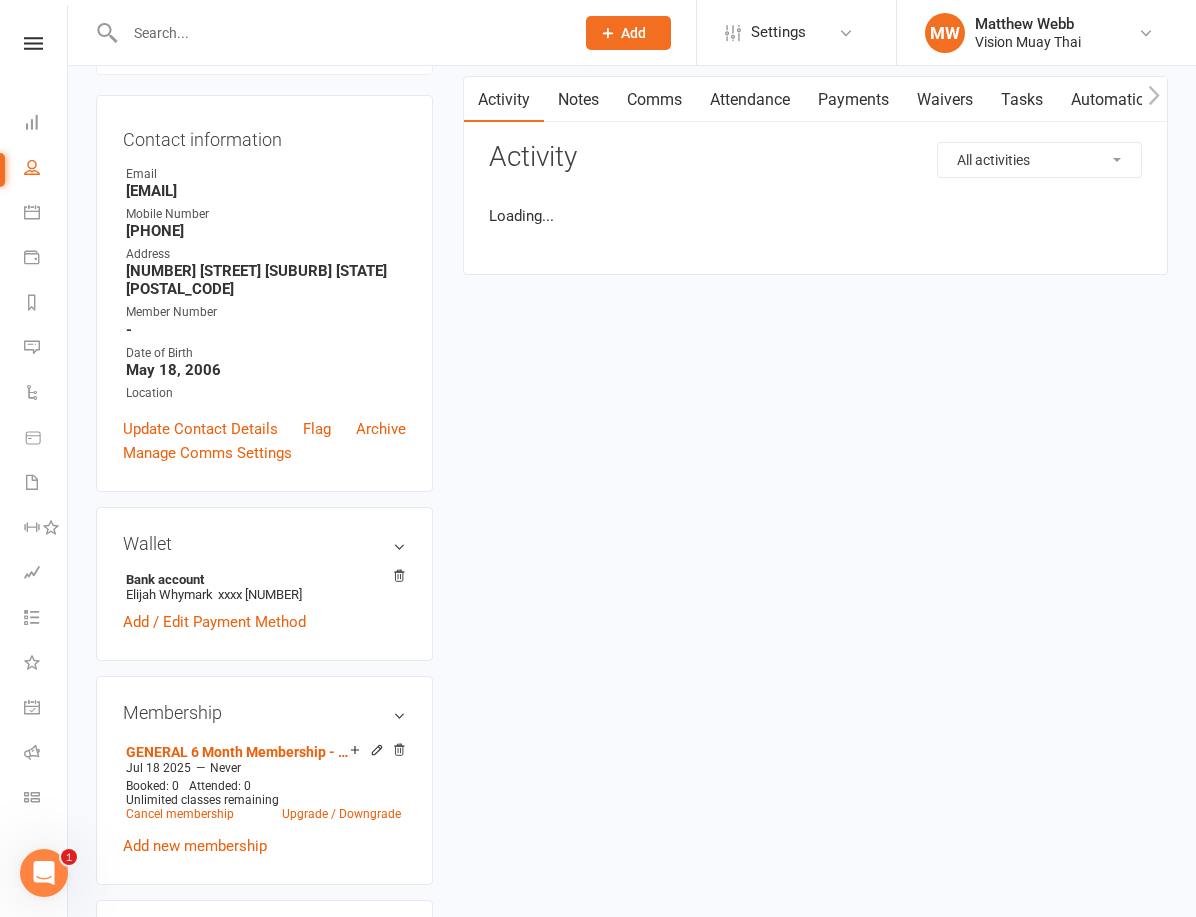 scroll, scrollTop: 0, scrollLeft: 0, axis: both 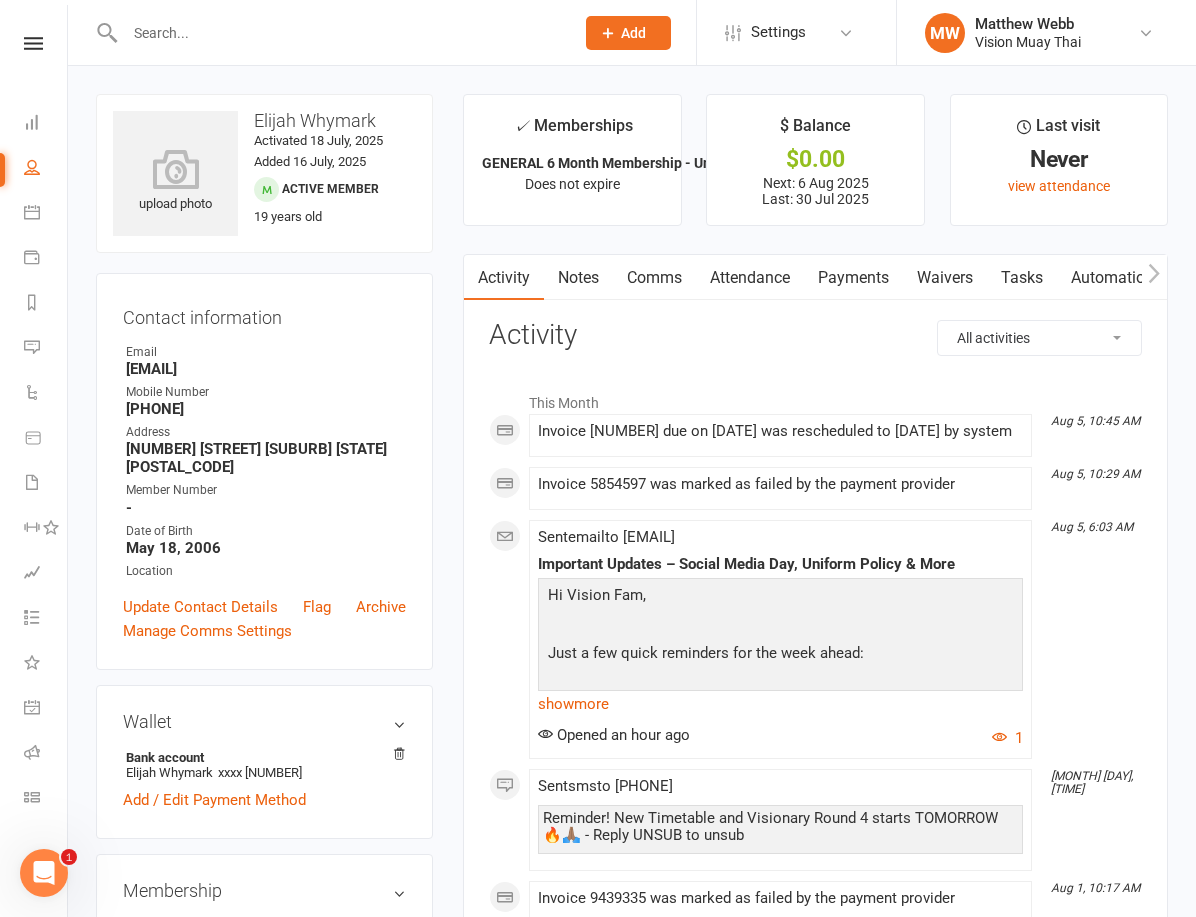 click on "Payments" at bounding box center [853, 278] 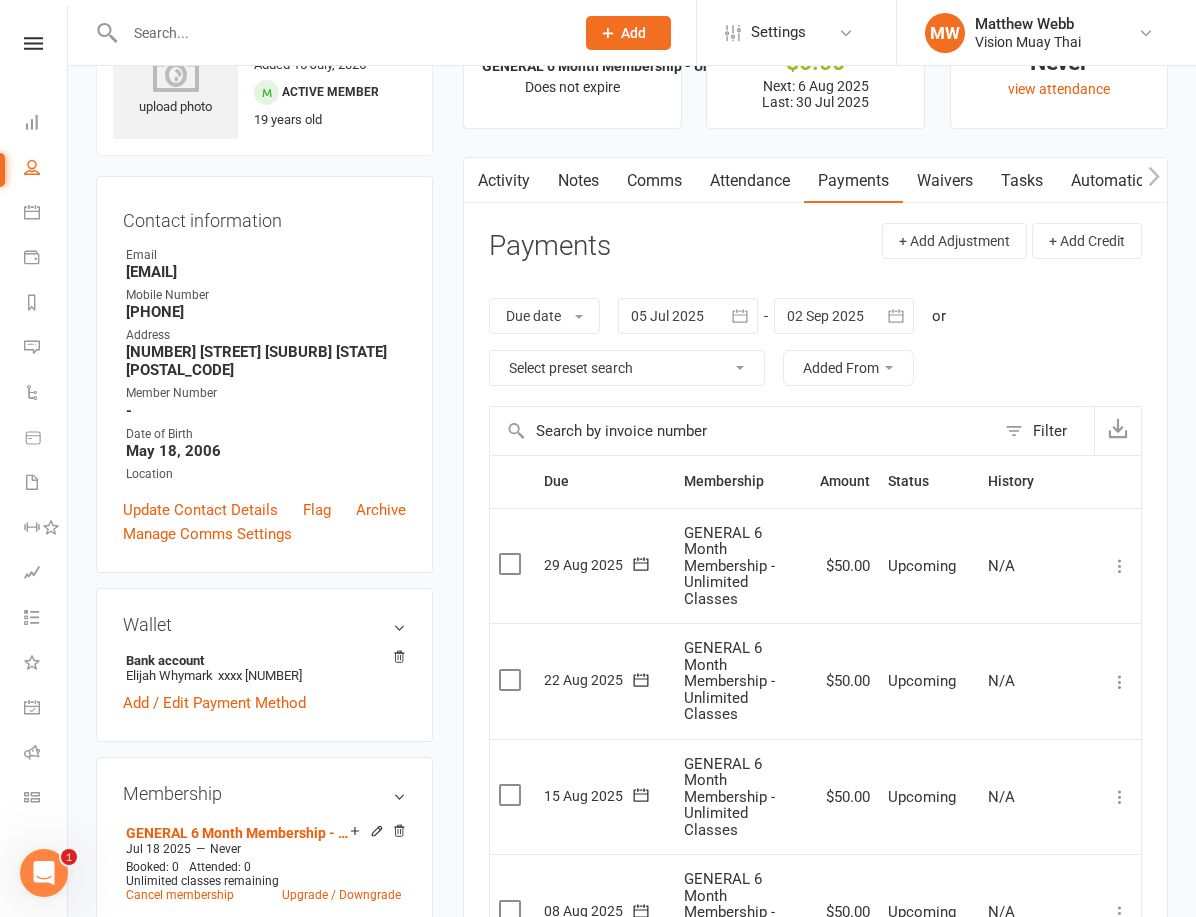 scroll, scrollTop: 319, scrollLeft: 0, axis: vertical 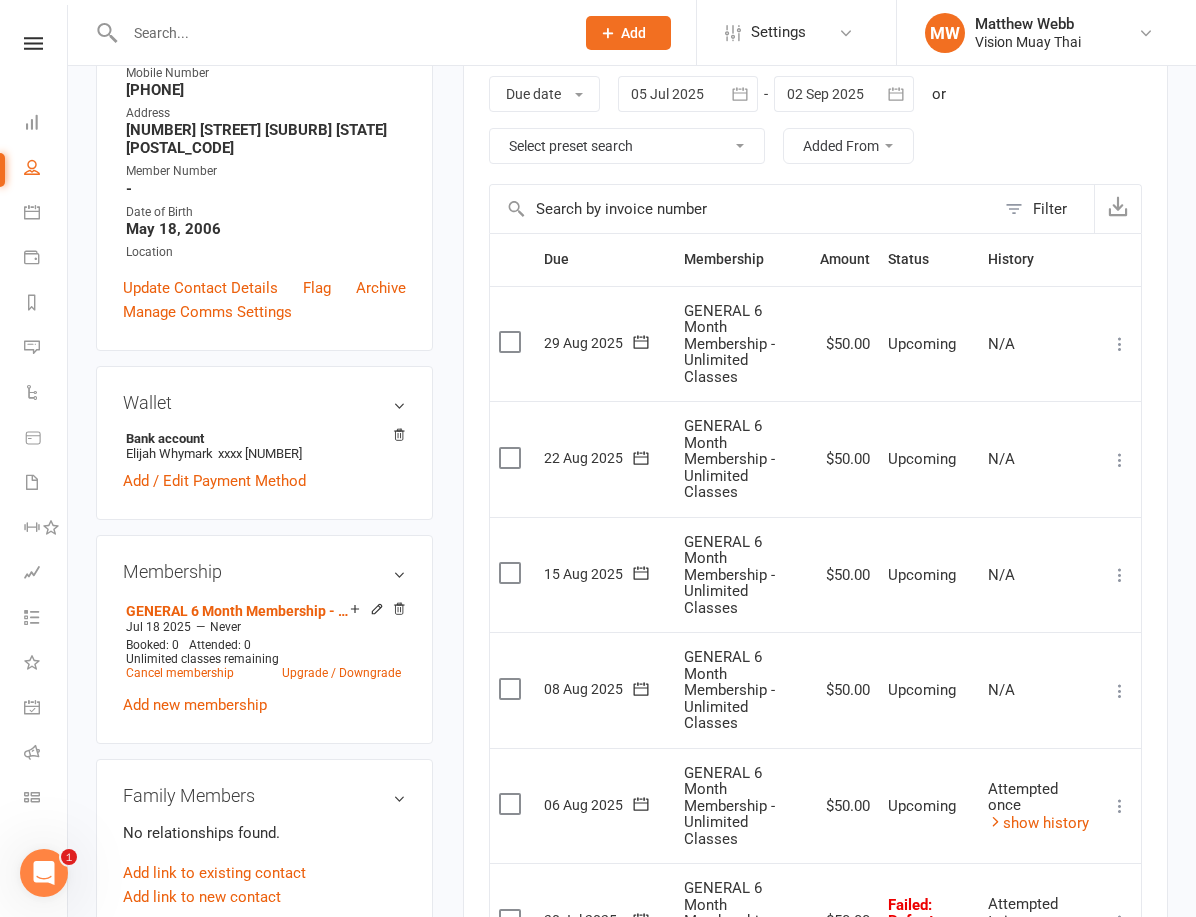 click on "show history" at bounding box center (1038, 938) 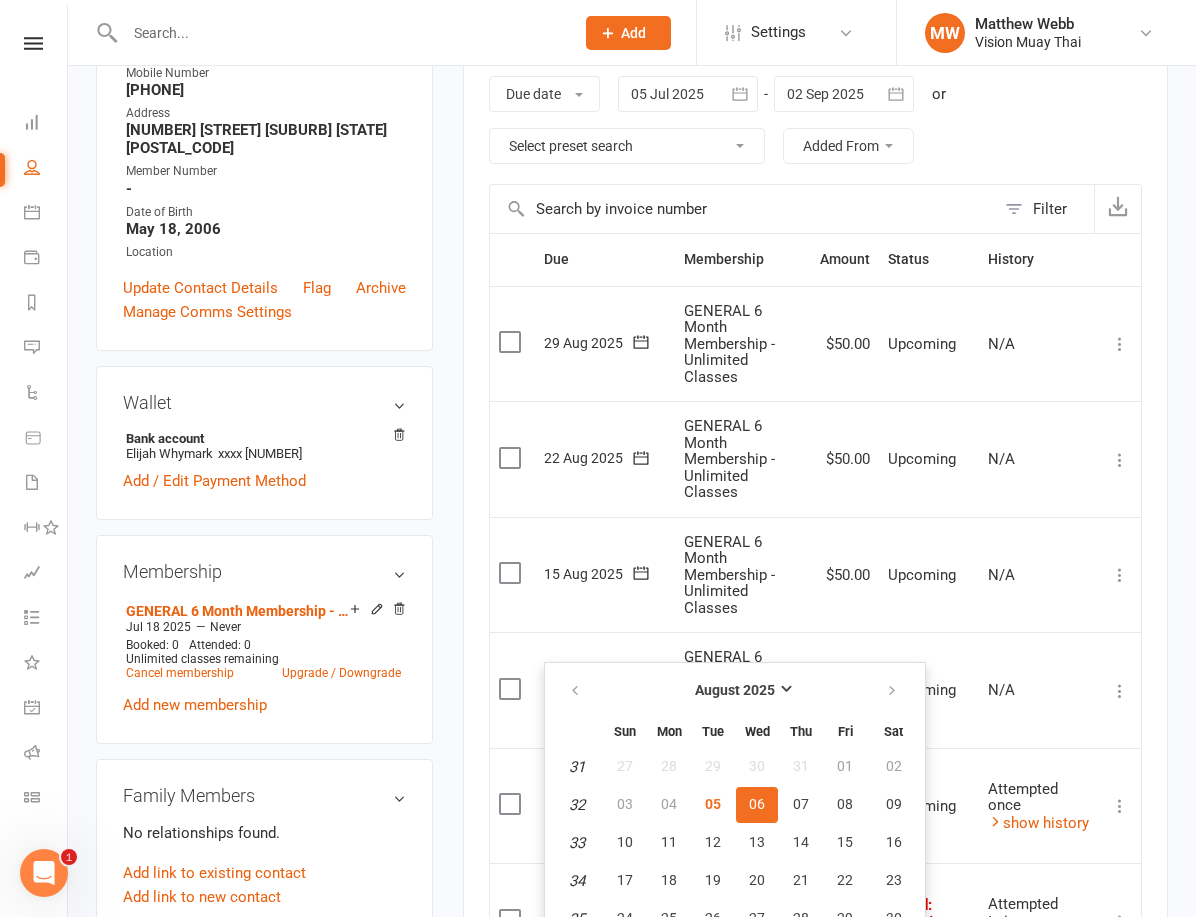 drag, startPoint x: 920, startPoint y: 622, endPoint x: 963, endPoint y: 635, distance: 44.922153 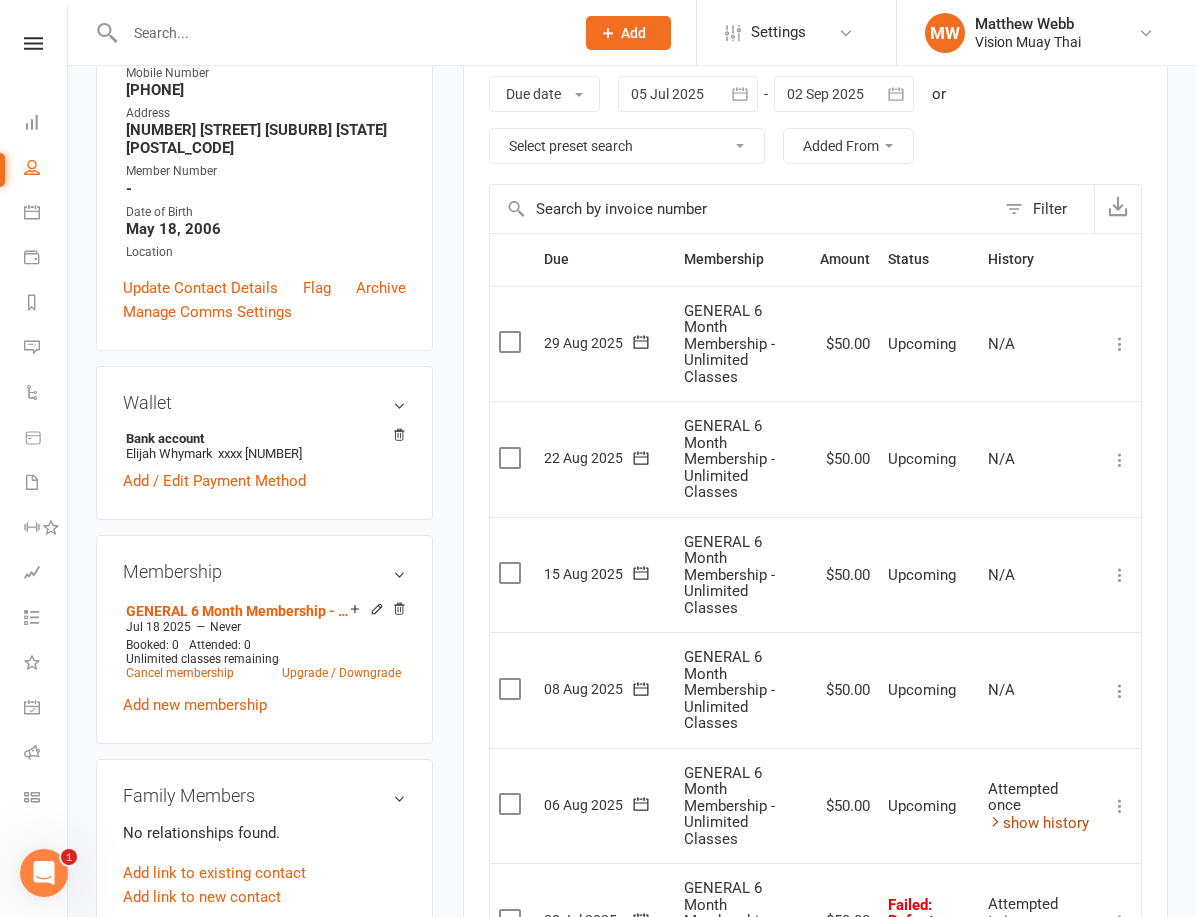 click on "show history" at bounding box center (1038, 823) 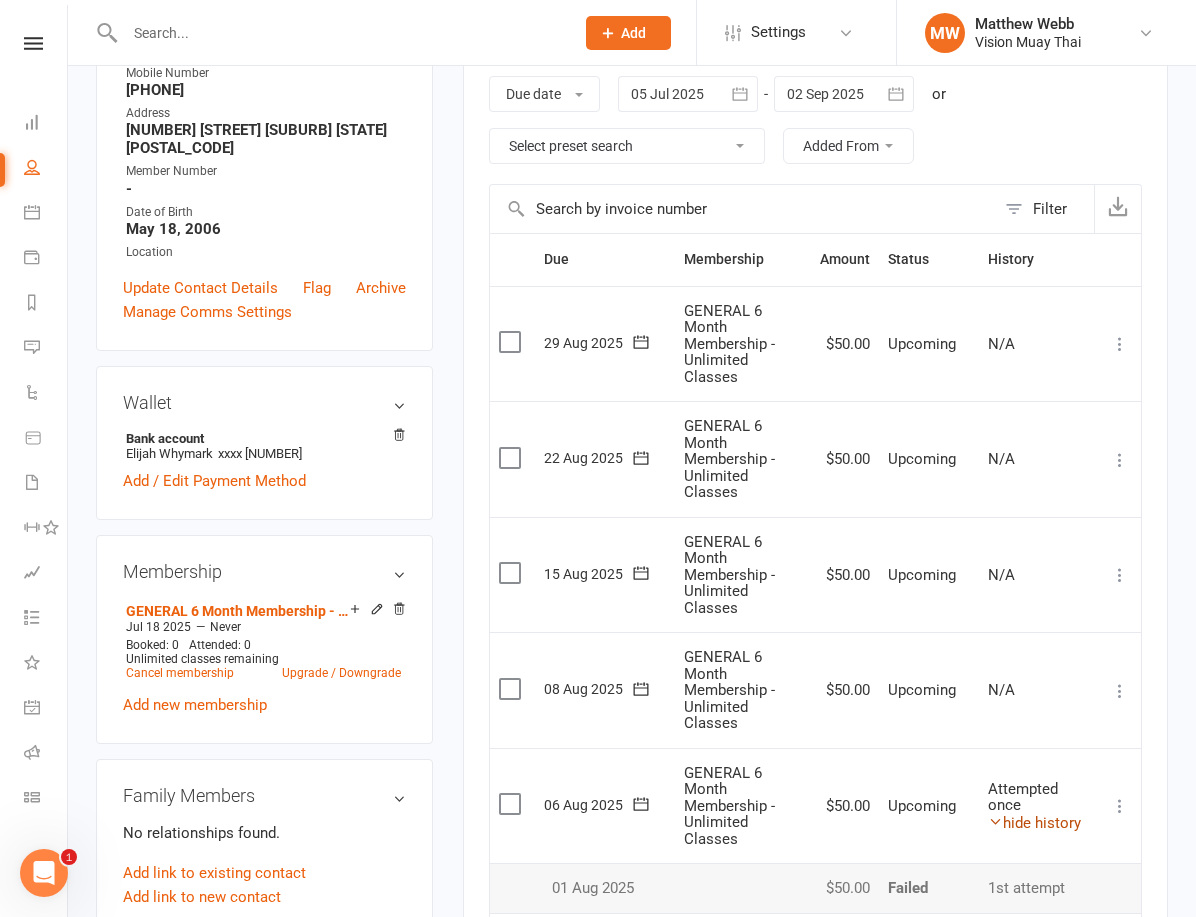 click on "hide history" at bounding box center (1034, 823) 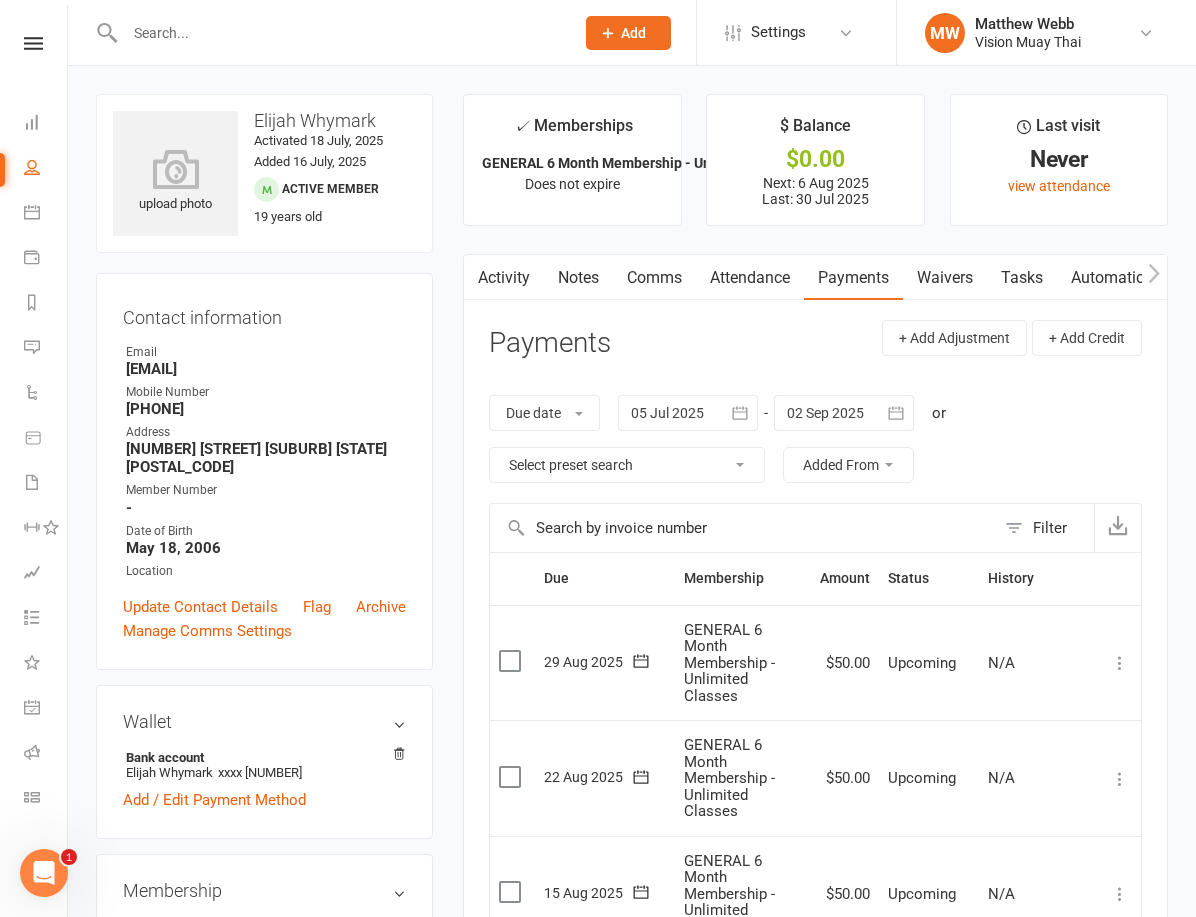 scroll, scrollTop: 358, scrollLeft: 0, axis: vertical 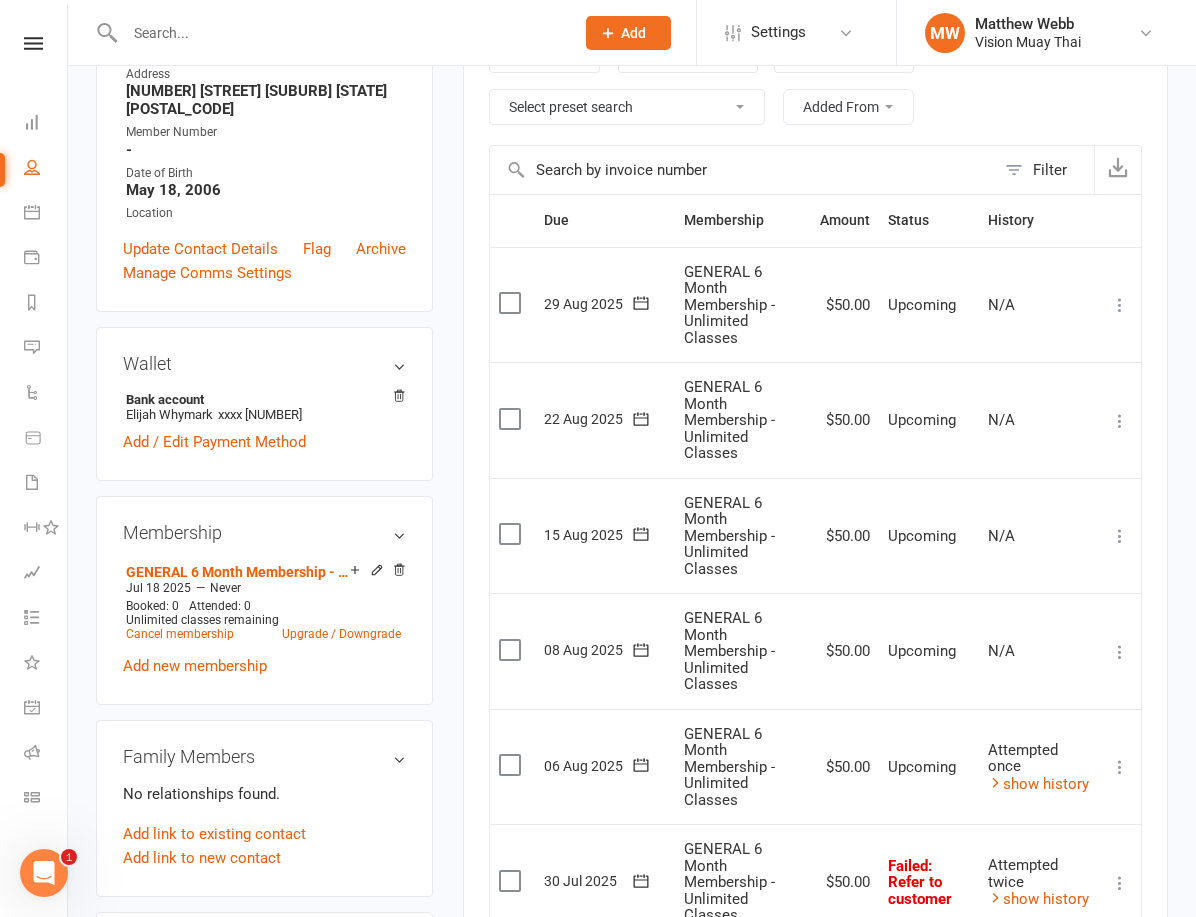 click 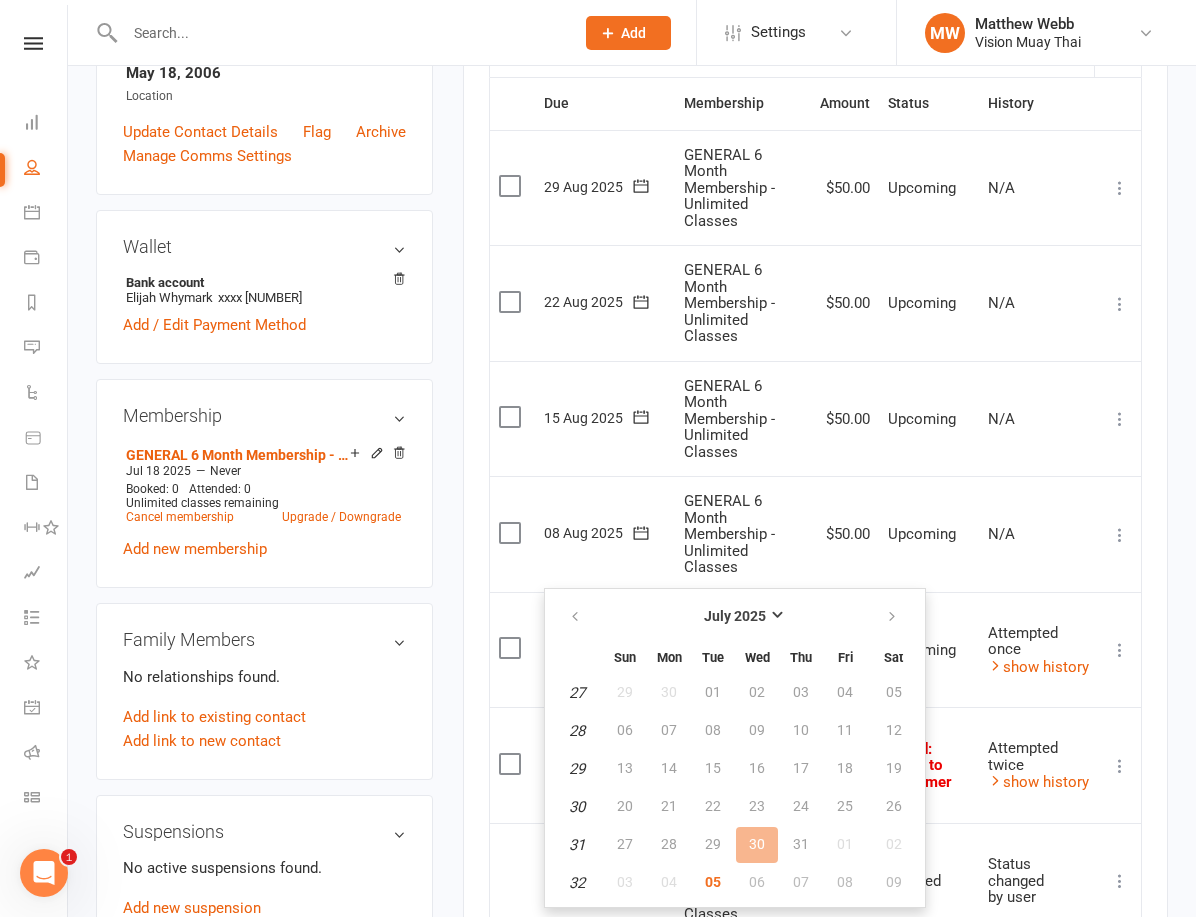 scroll, scrollTop: 549, scrollLeft: 0, axis: vertical 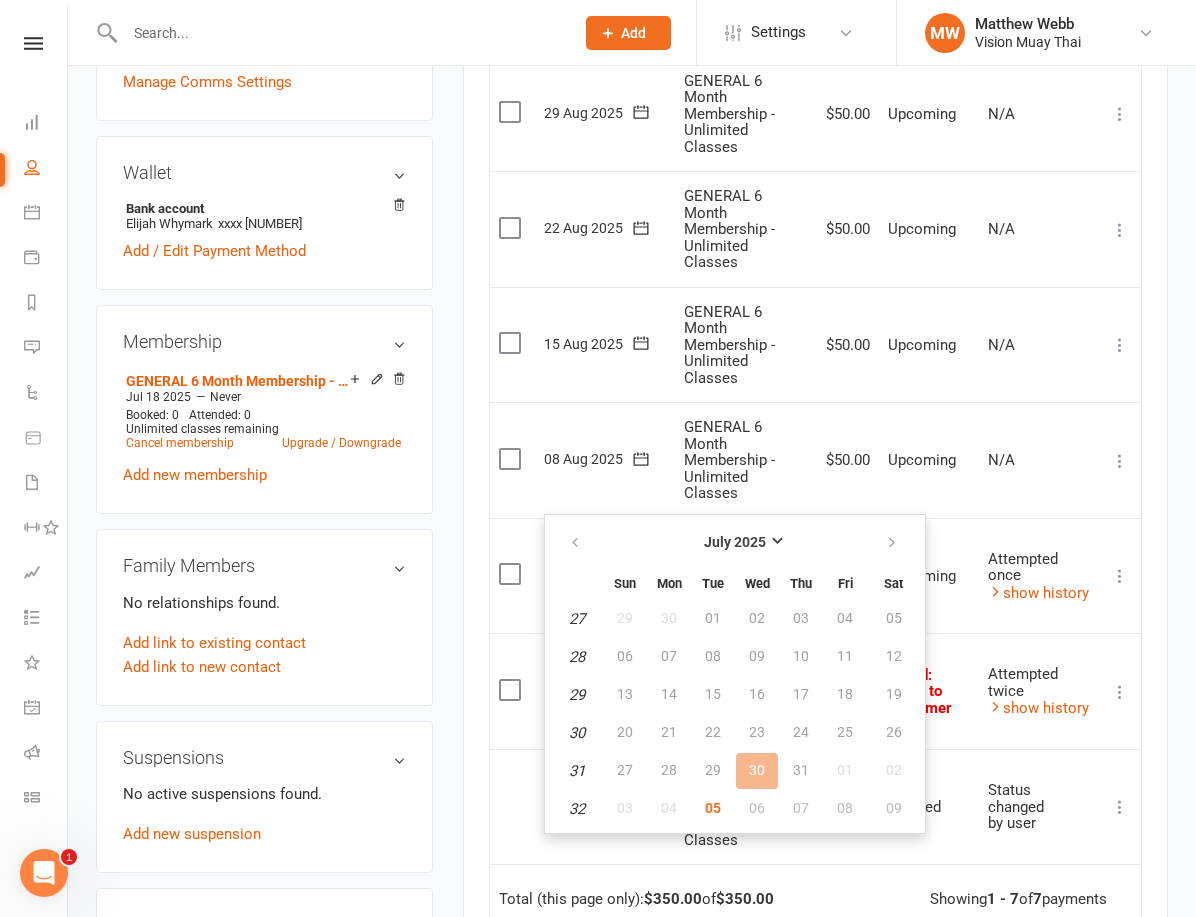 click on "Upcoming" at bounding box center (929, 576) 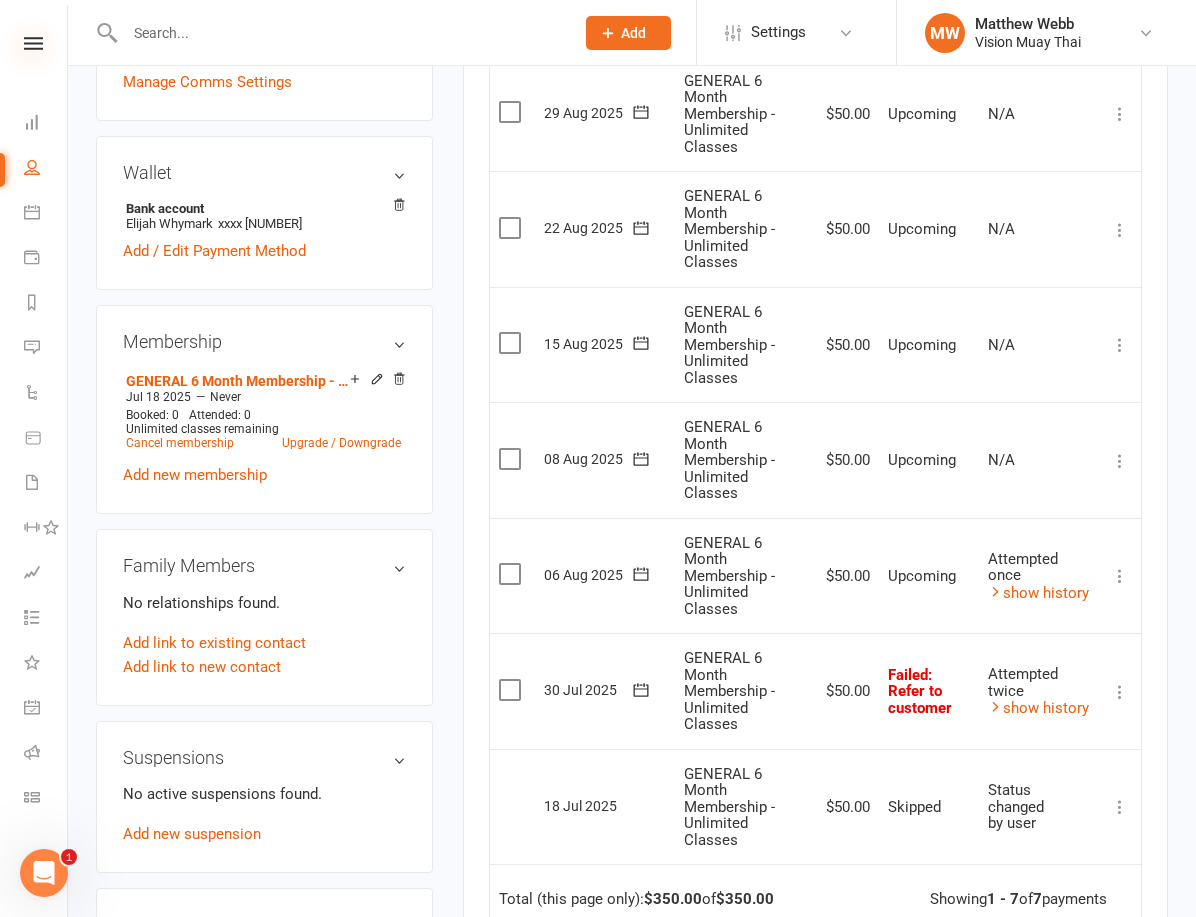 click at bounding box center (33, 43) 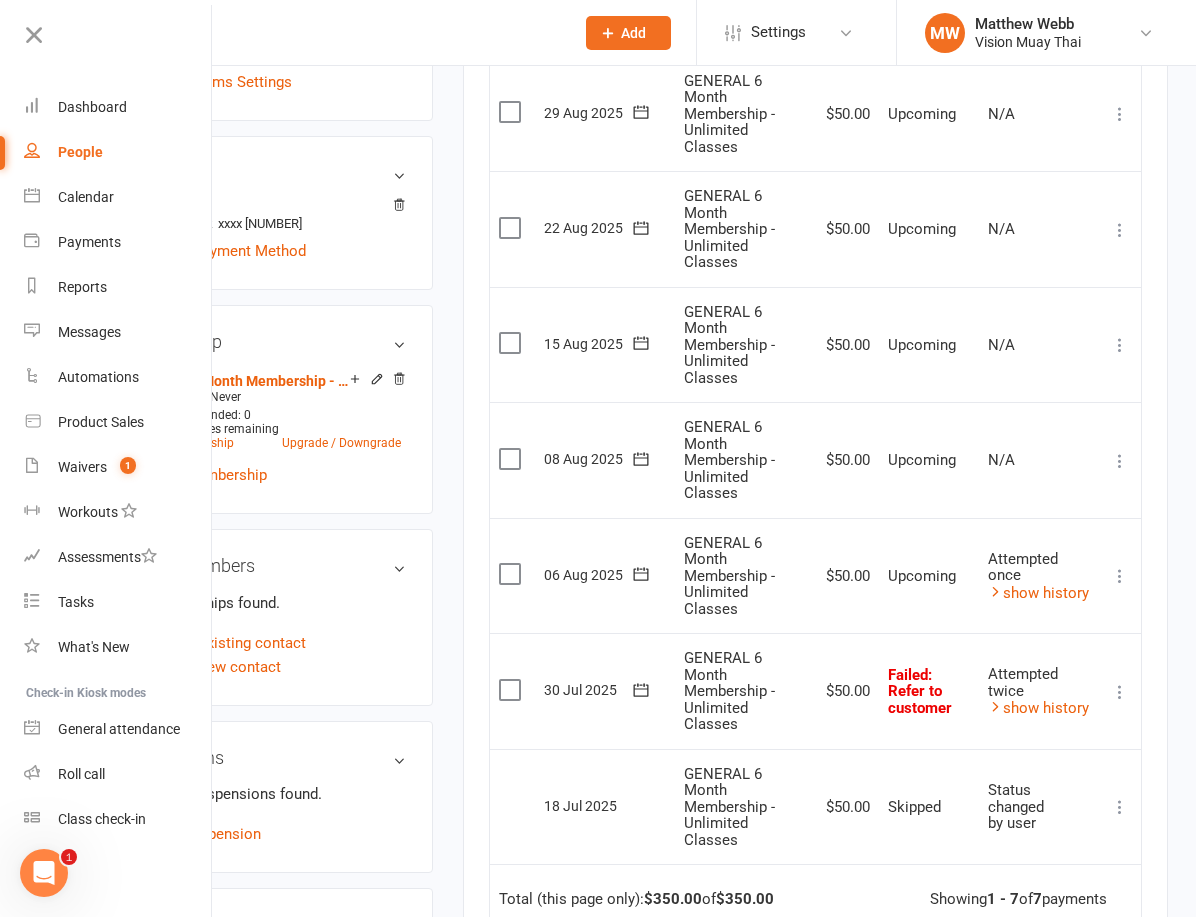 click on "People" at bounding box center [80, 152] 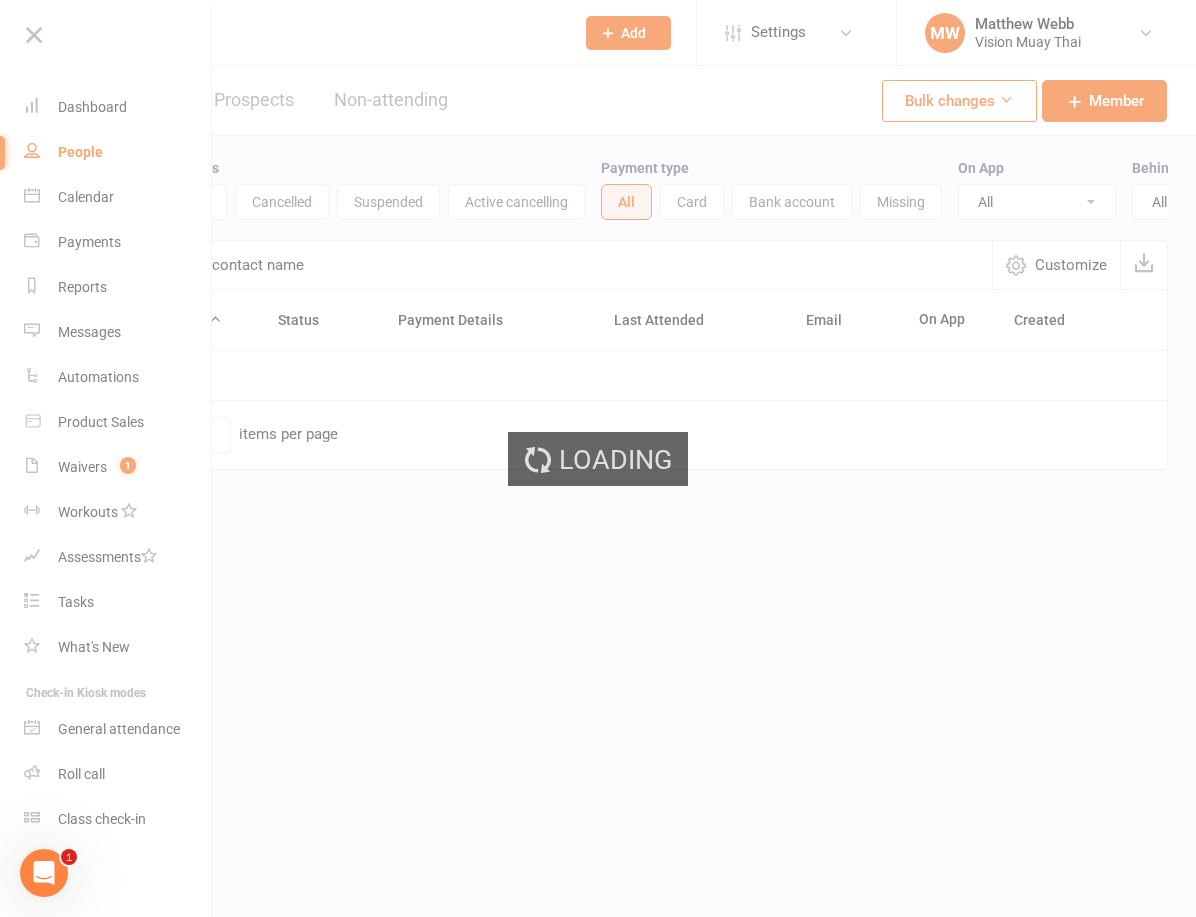 scroll, scrollTop: 0, scrollLeft: 0, axis: both 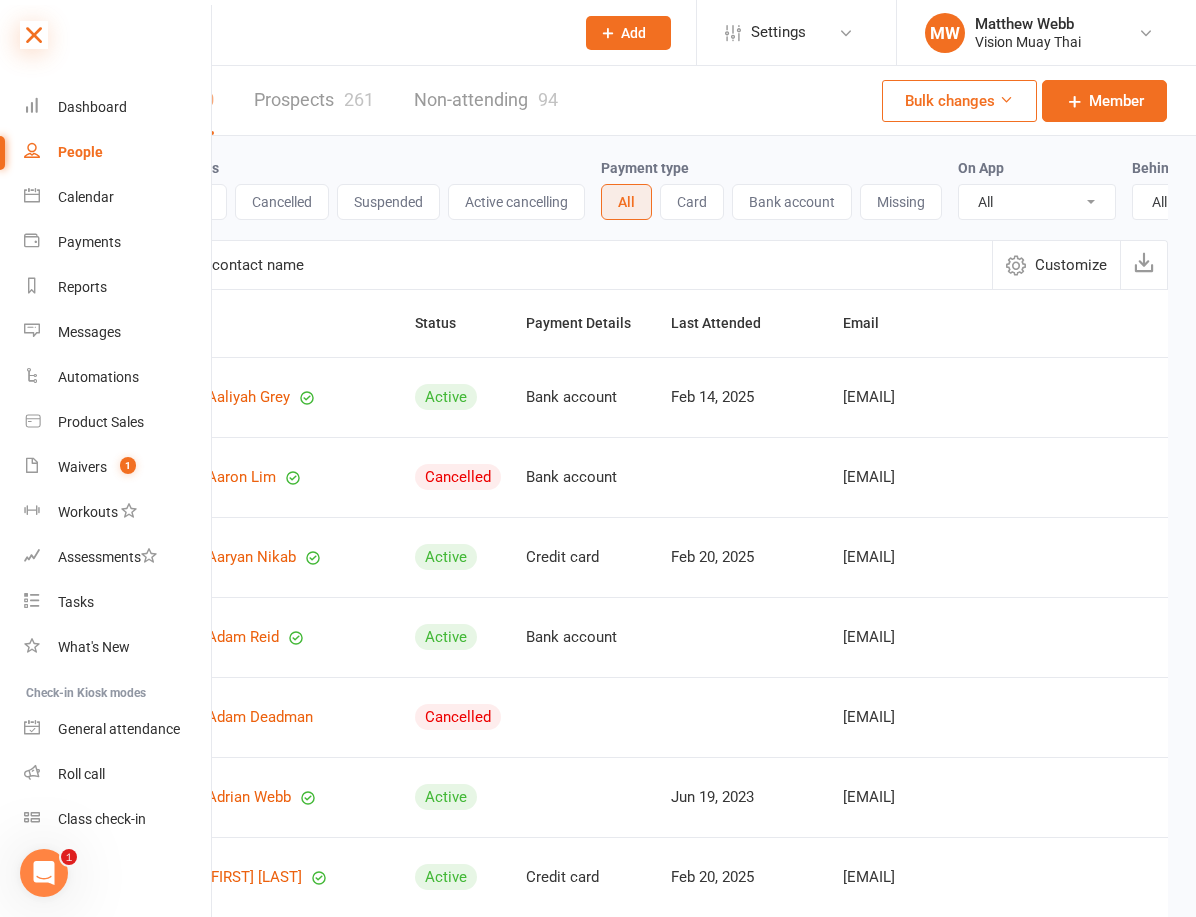 click at bounding box center [34, 35] 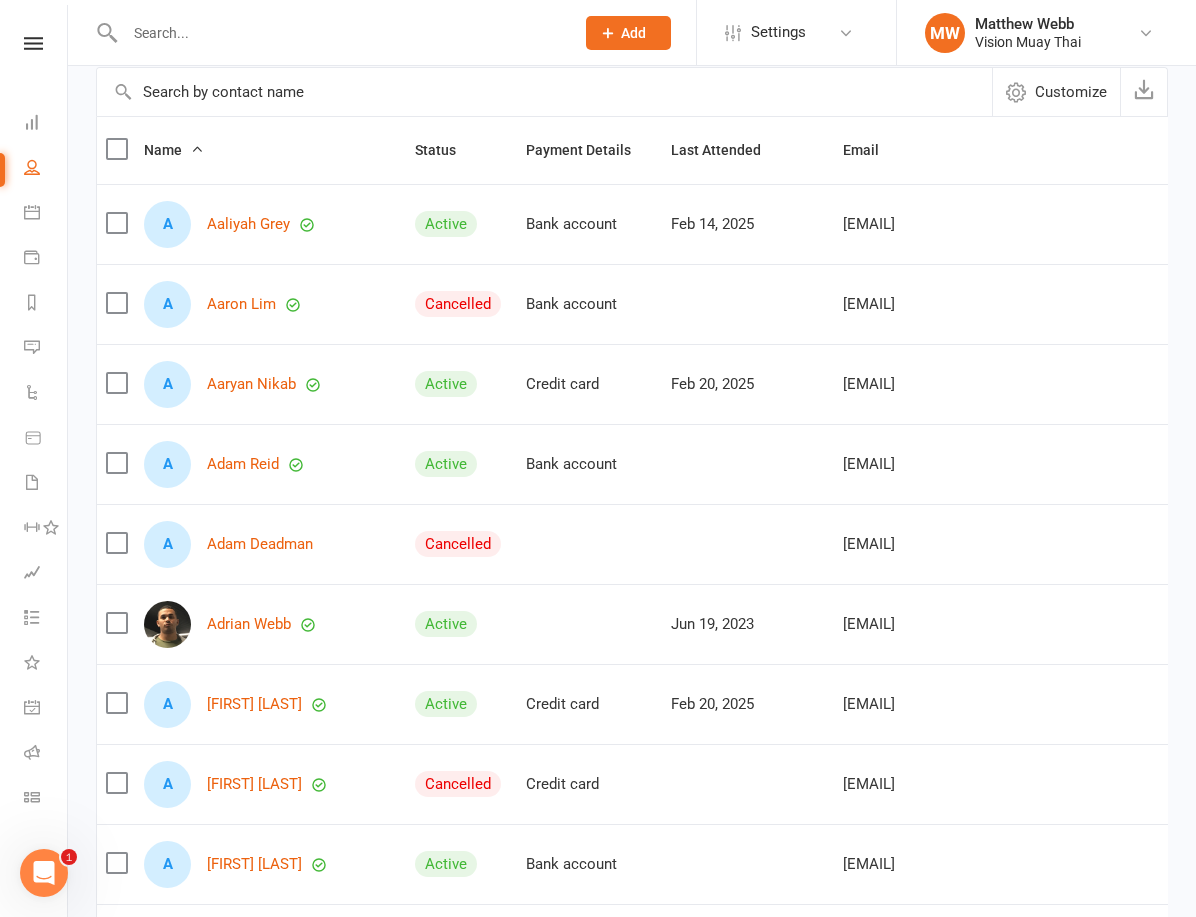 scroll, scrollTop: 0, scrollLeft: 0, axis: both 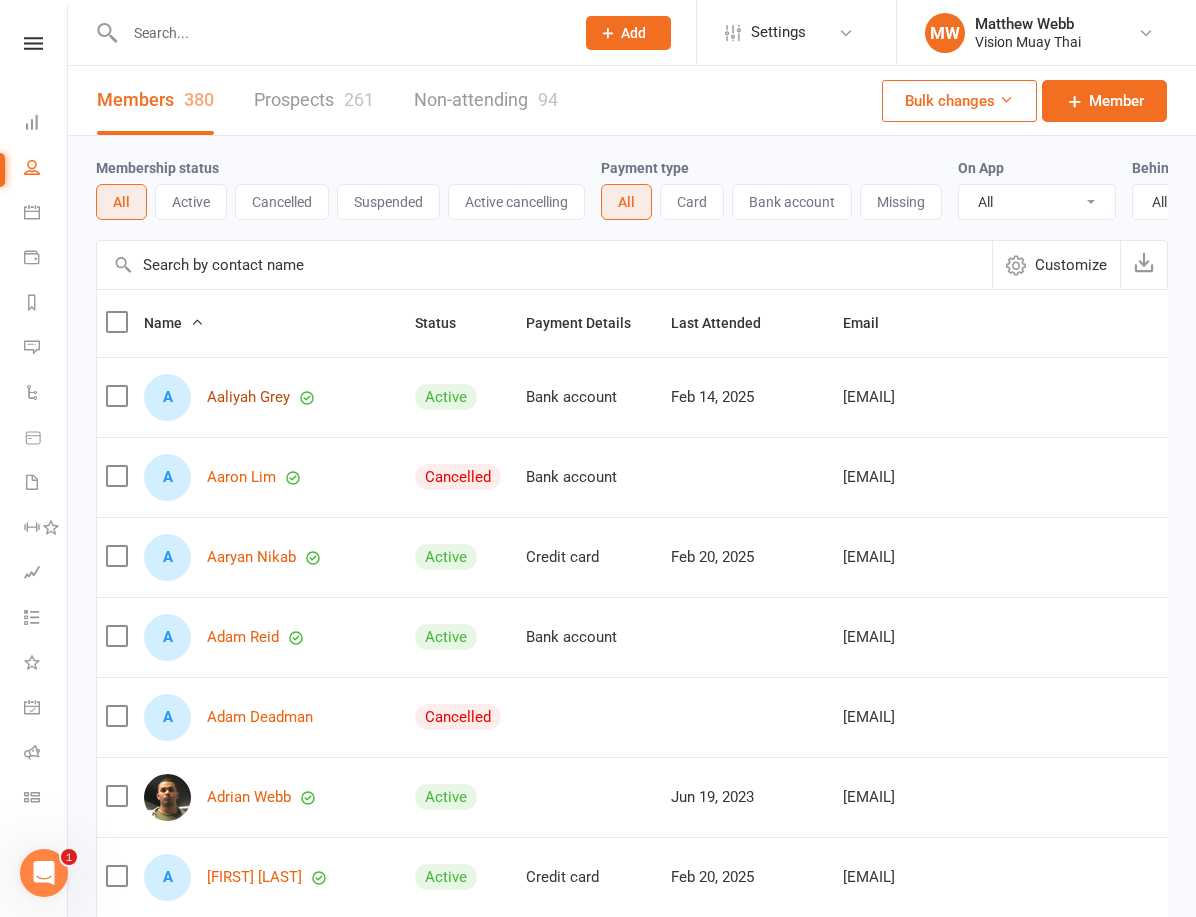 click on "Aaliyah Grey" at bounding box center (248, 397) 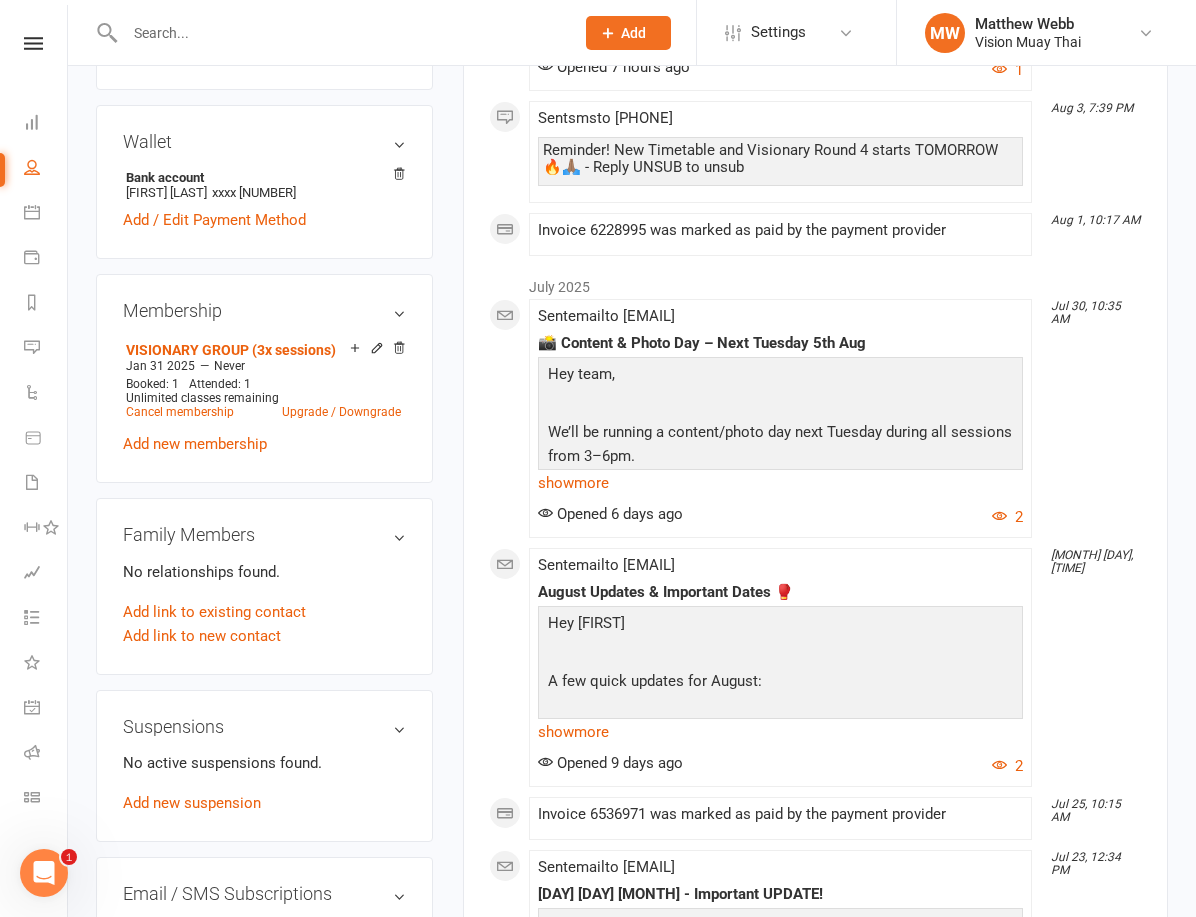 scroll, scrollTop: 593, scrollLeft: 0, axis: vertical 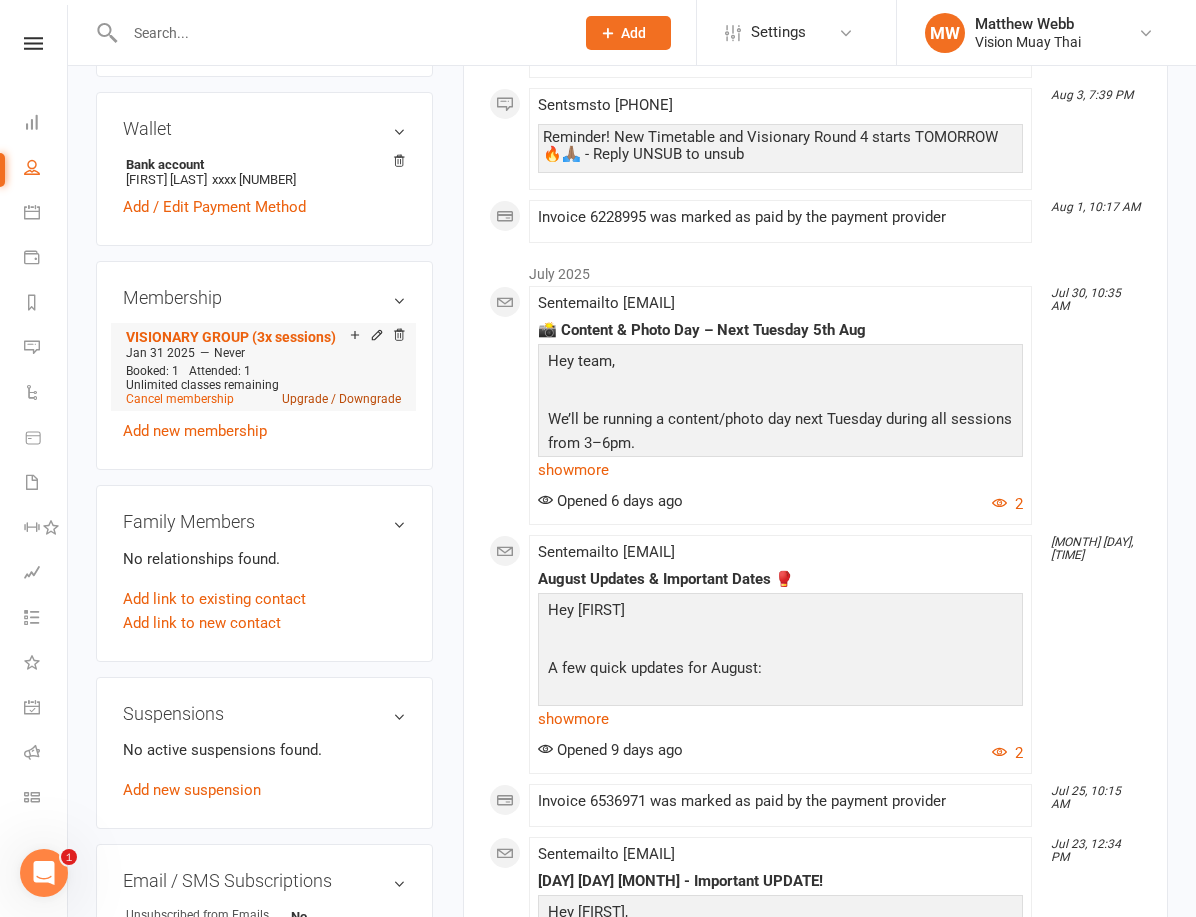 click on "Upgrade / Downgrade" at bounding box center (341, 399) 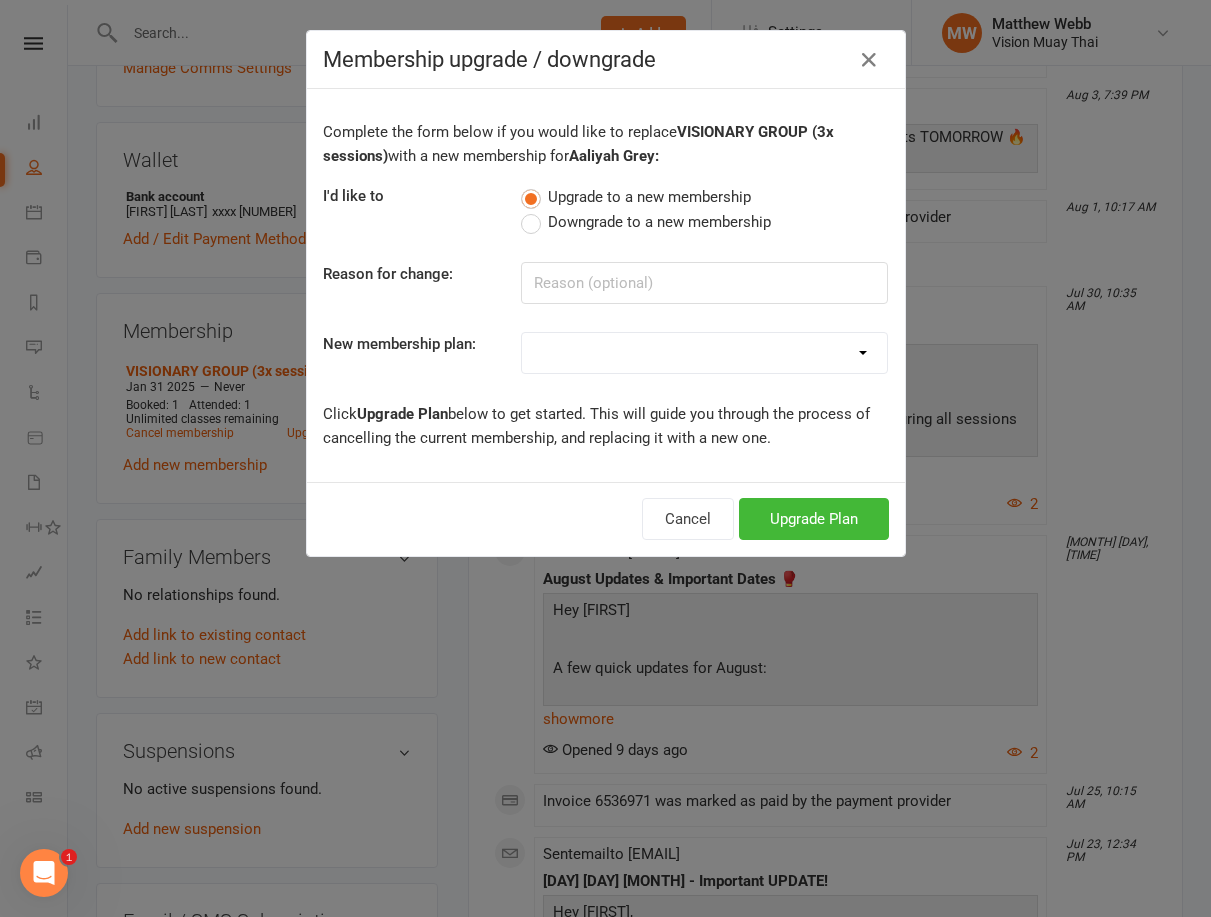 select on "5" 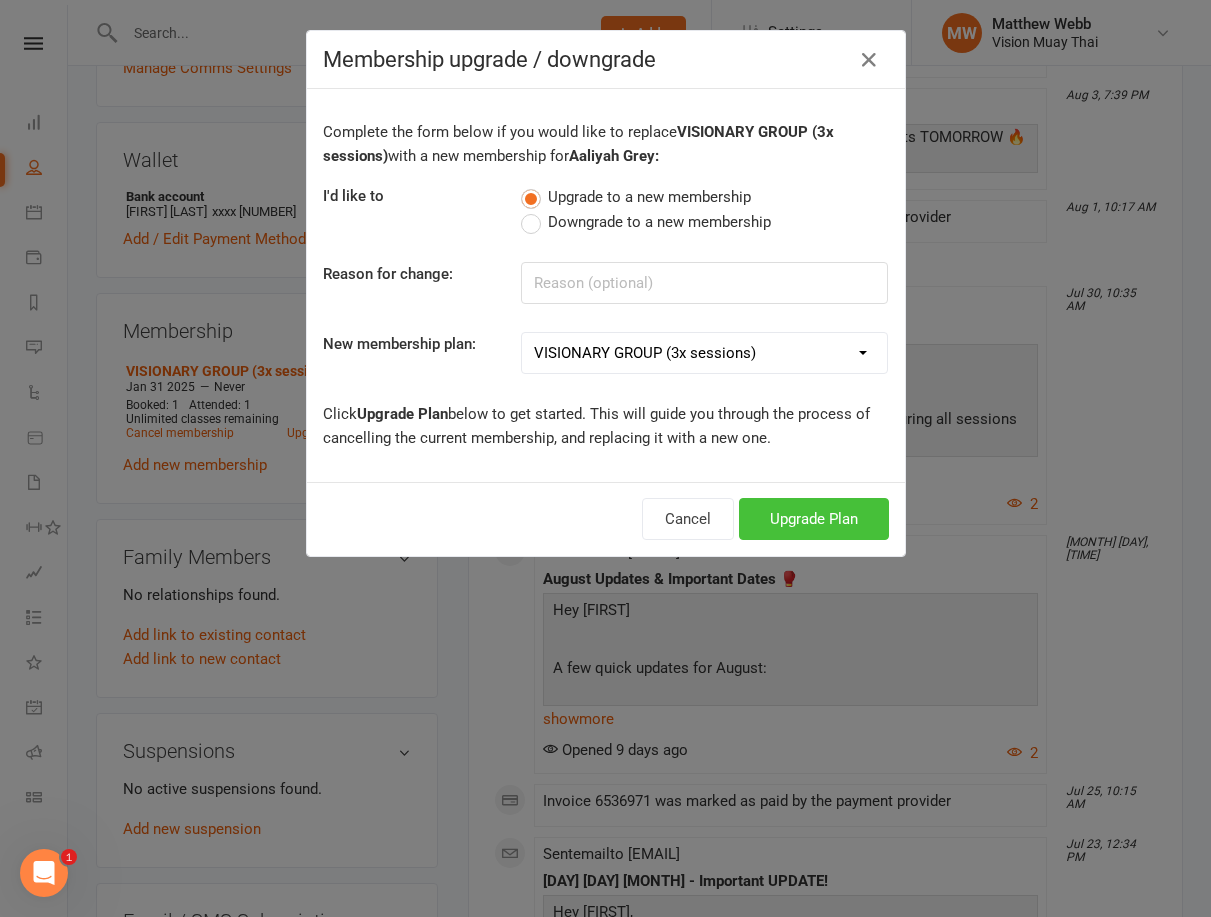 click on "Upgrade Plan" at bounding box center (814, 519) 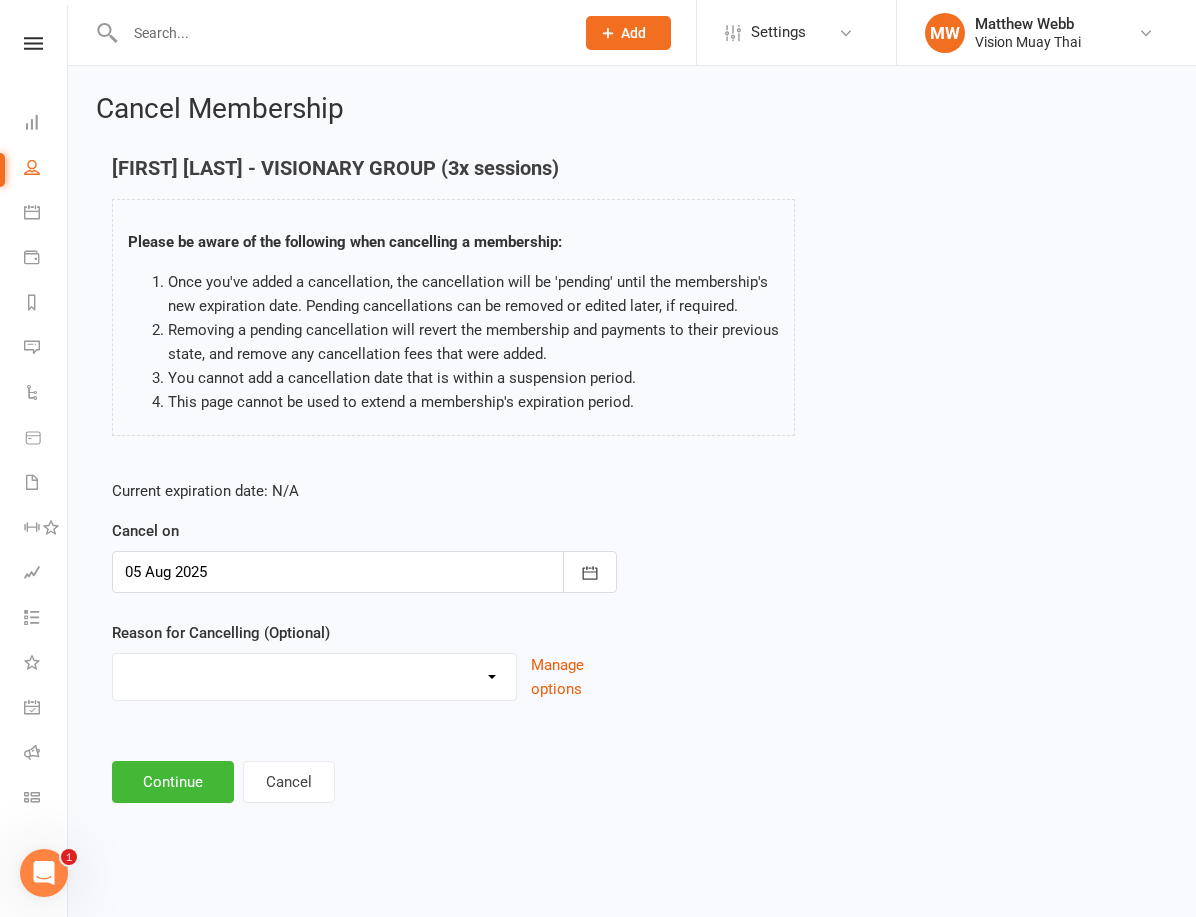 scroll, scrollTop: 0, scrollLeft: 0, axis: both 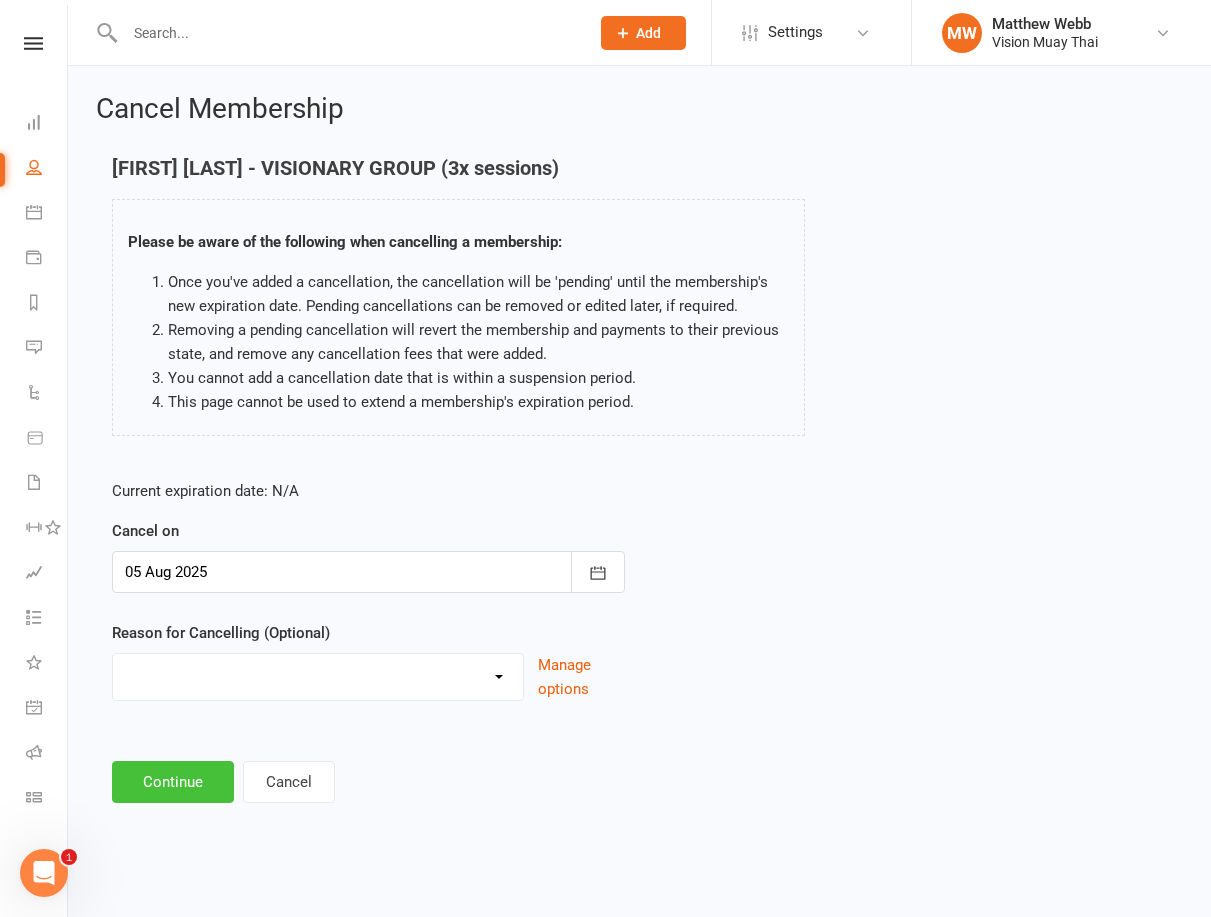 click on "Continue" at bounding box center (173, 782) 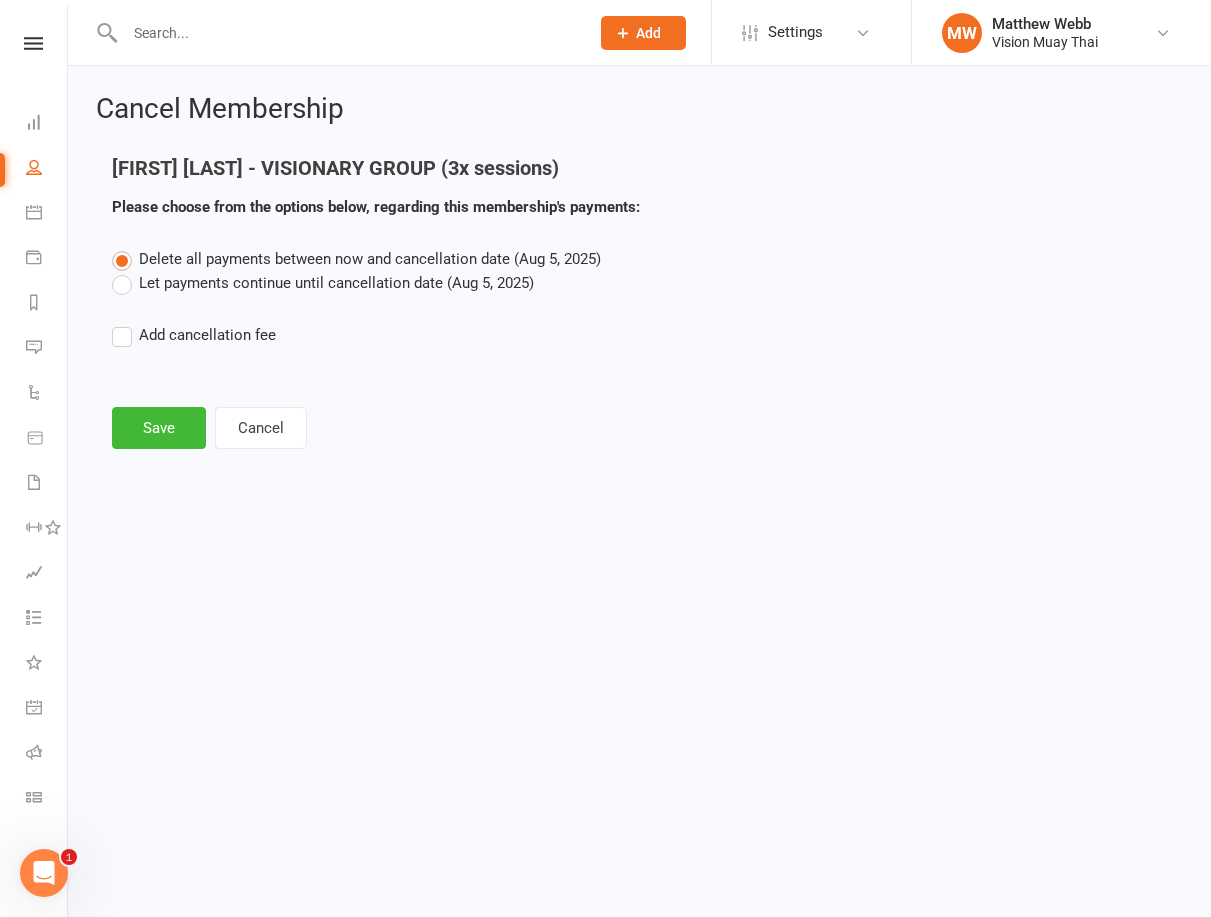 click on "Let payments continue until cancellation date (Aug 5, 2025)" at bounding box center [323, 283] 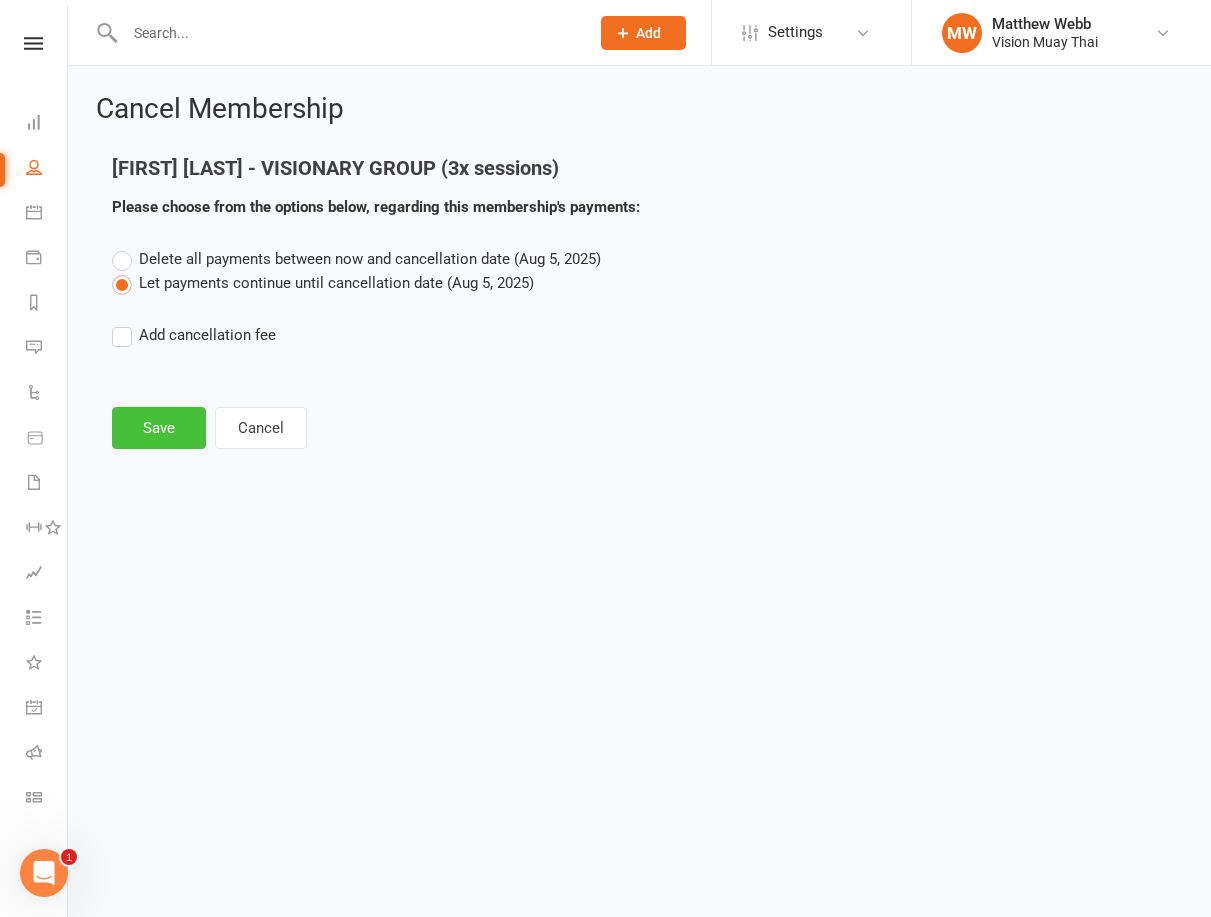 click on "Save" at bounding box center [159, 428] 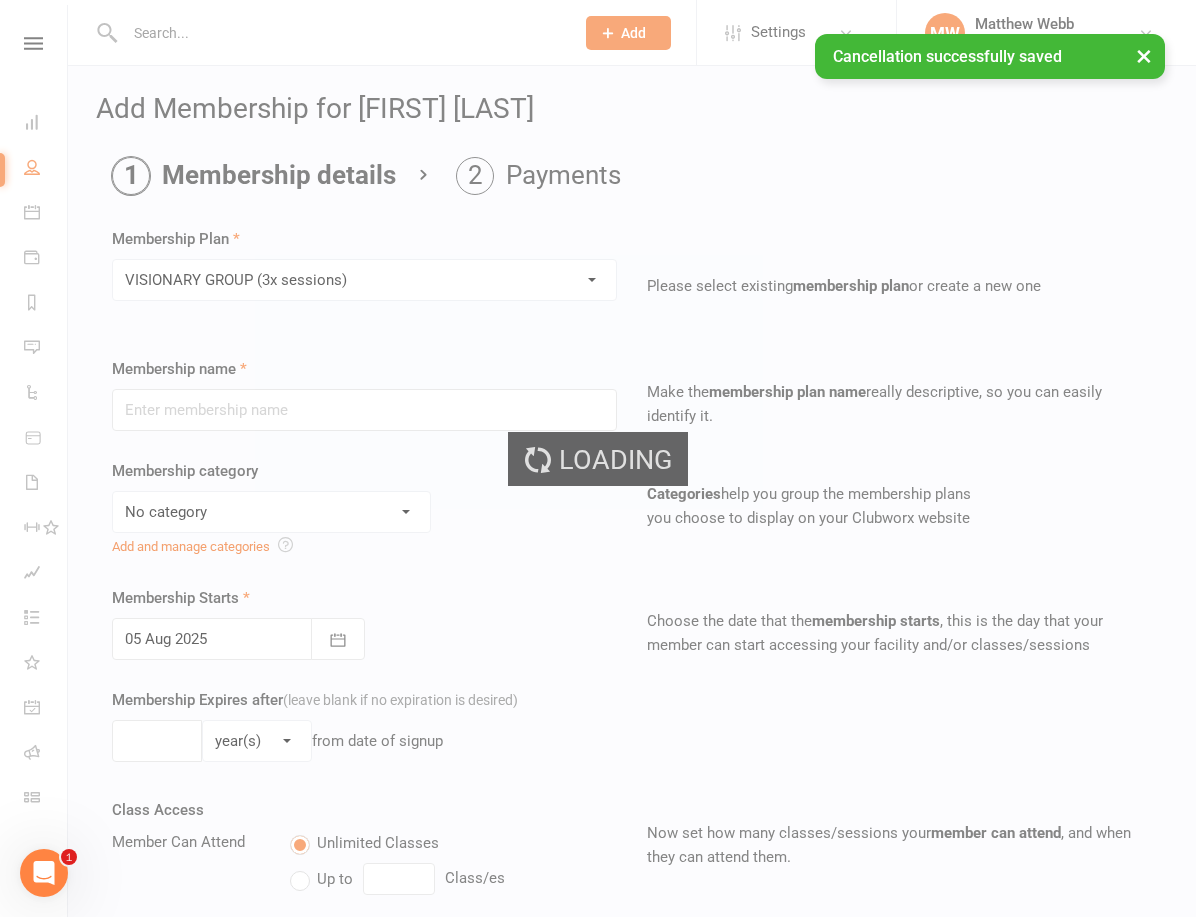 type on "VISIONARY GROUP (3x sessions)" 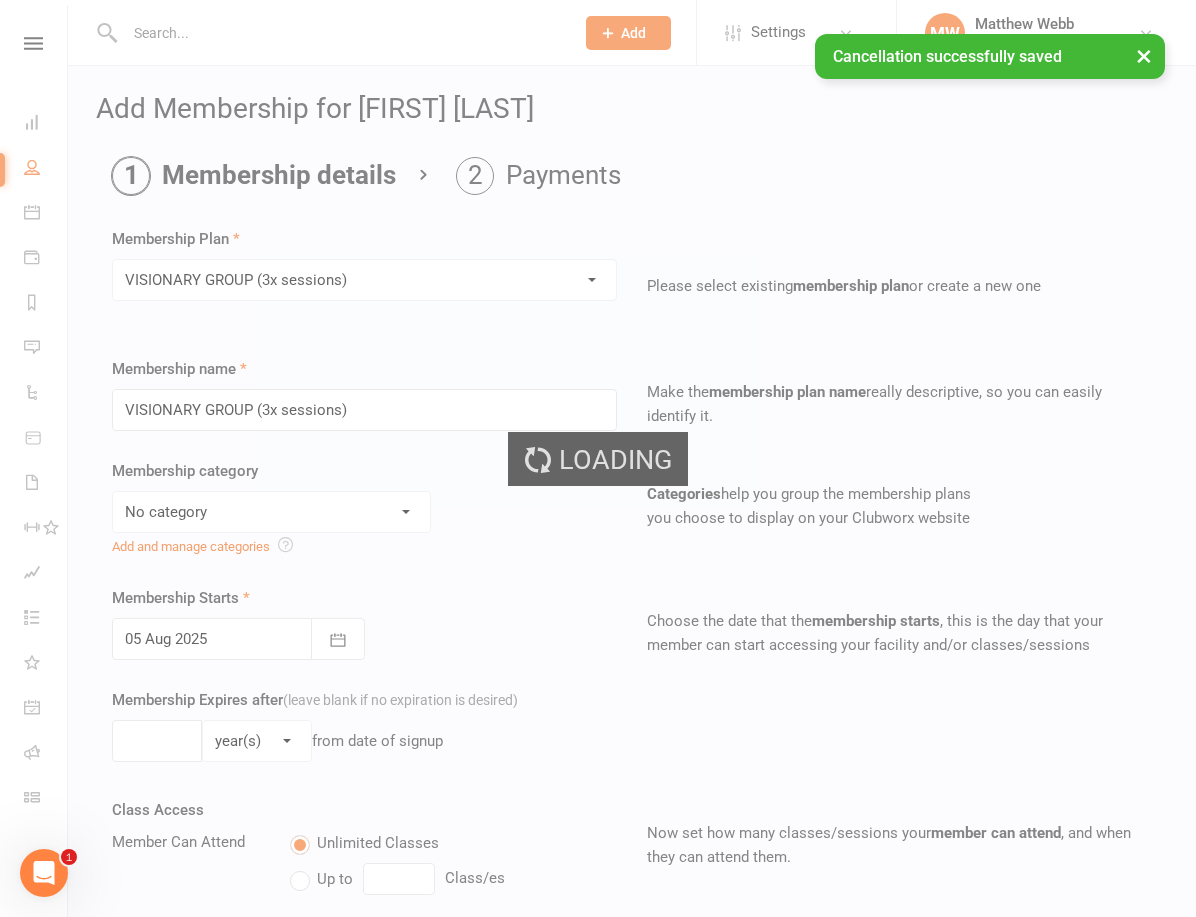 select on "1" 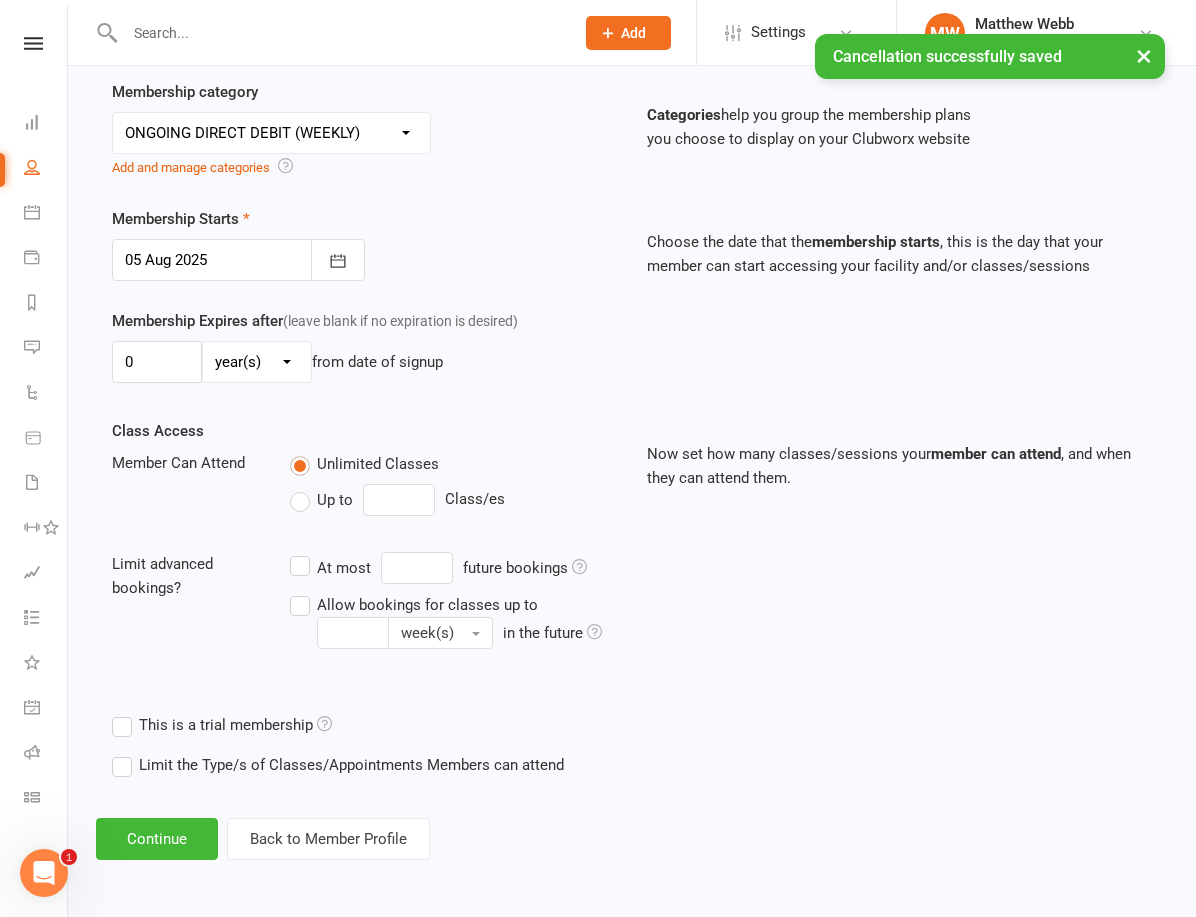 scroll, scrollTop: 395, scrollLeft: 0, axis: vertical 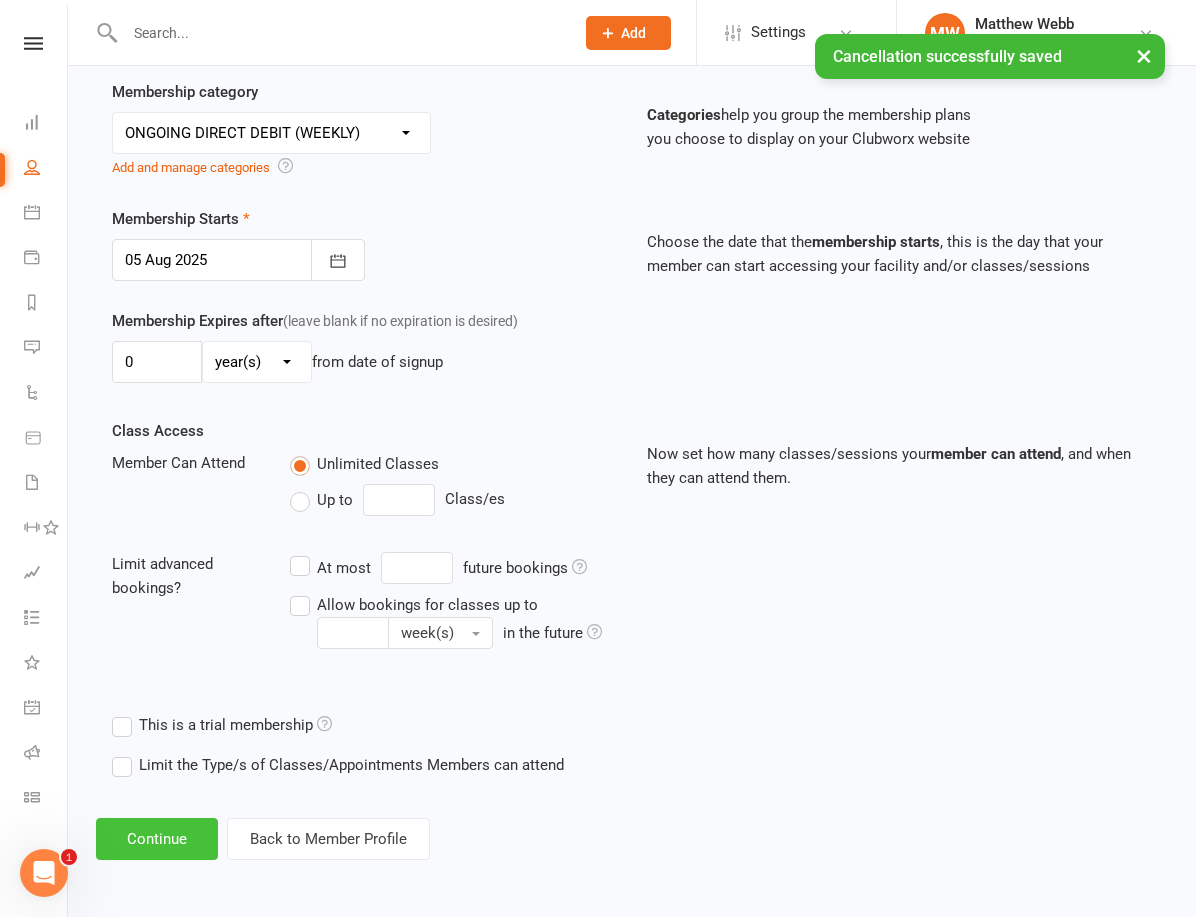 click on "Continue" at bounding box center (157, 839) 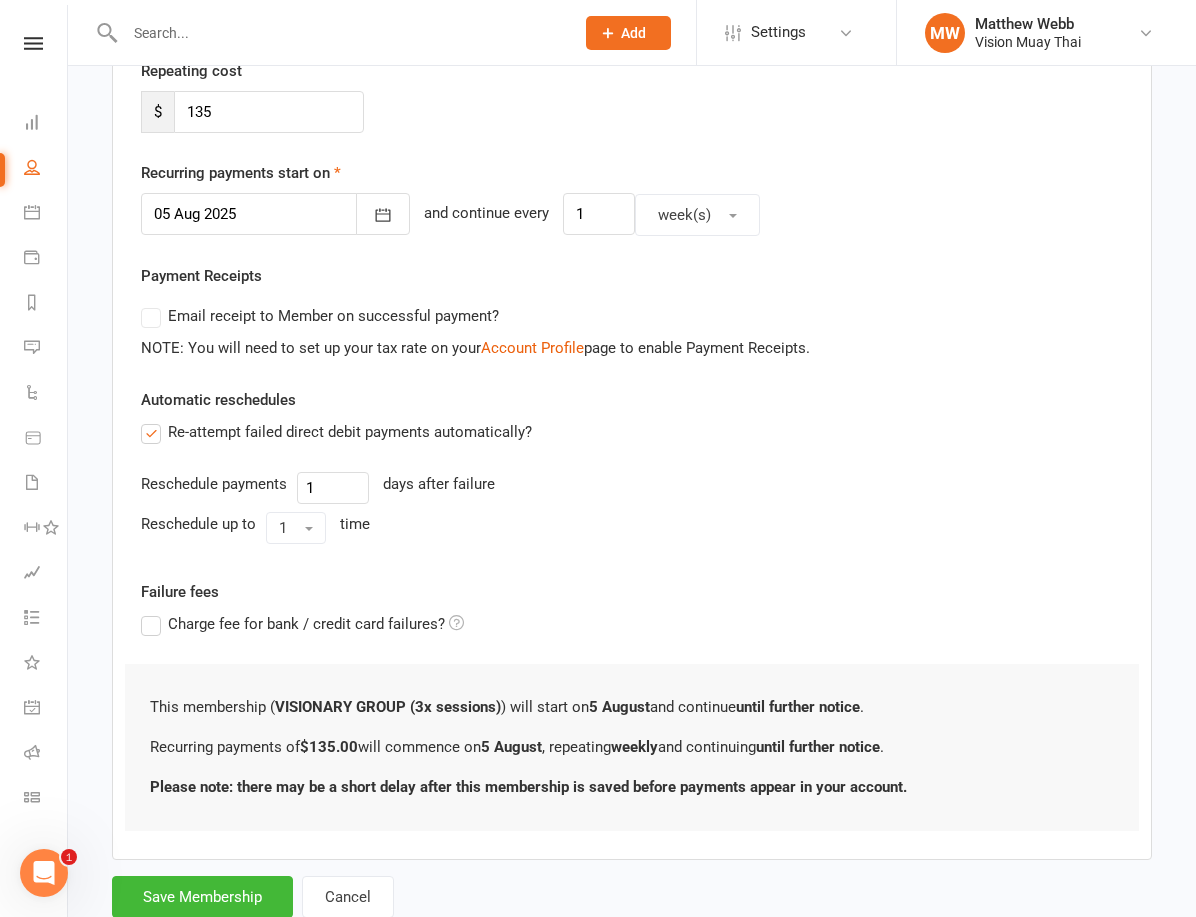 scroll, scrollTop: 0, scrollLeft: 0, axis: both 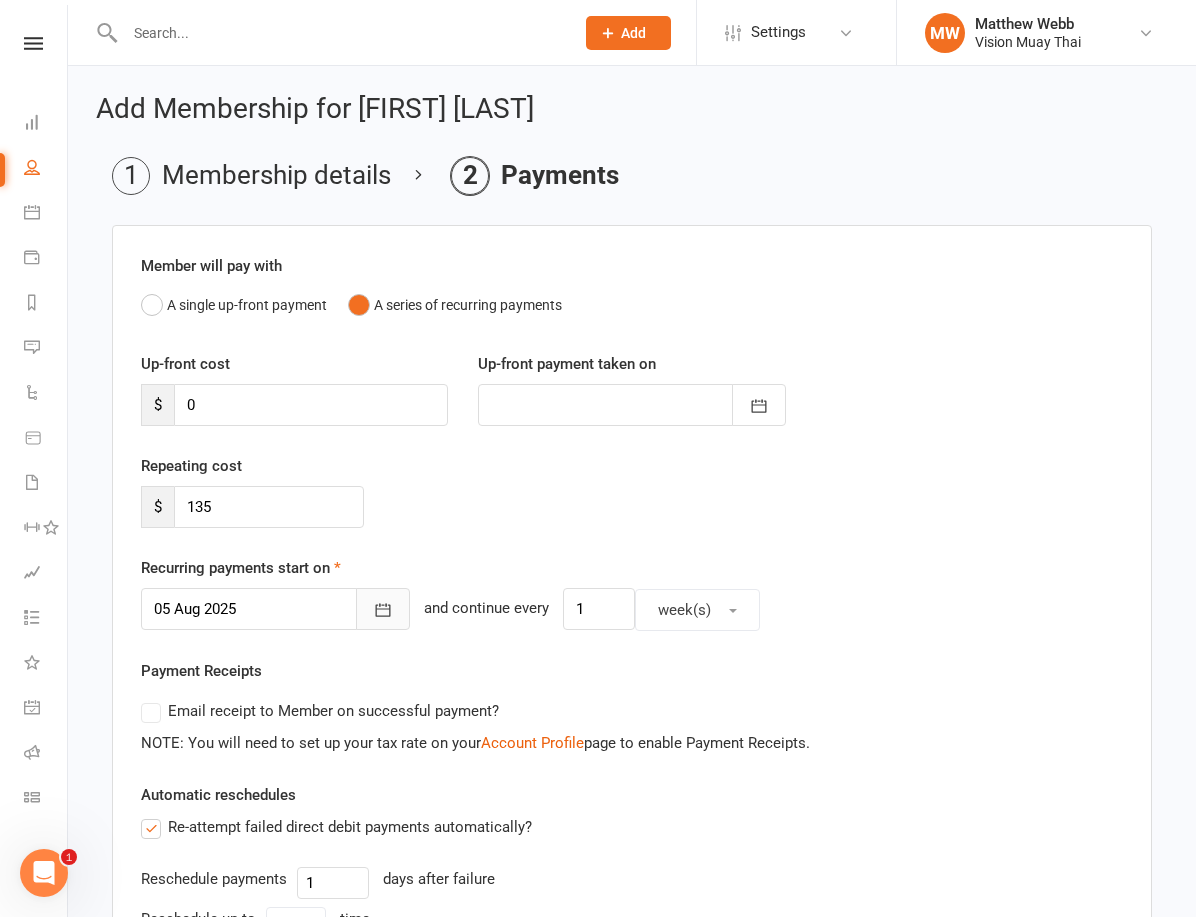 click at bounding box center [383, 609] 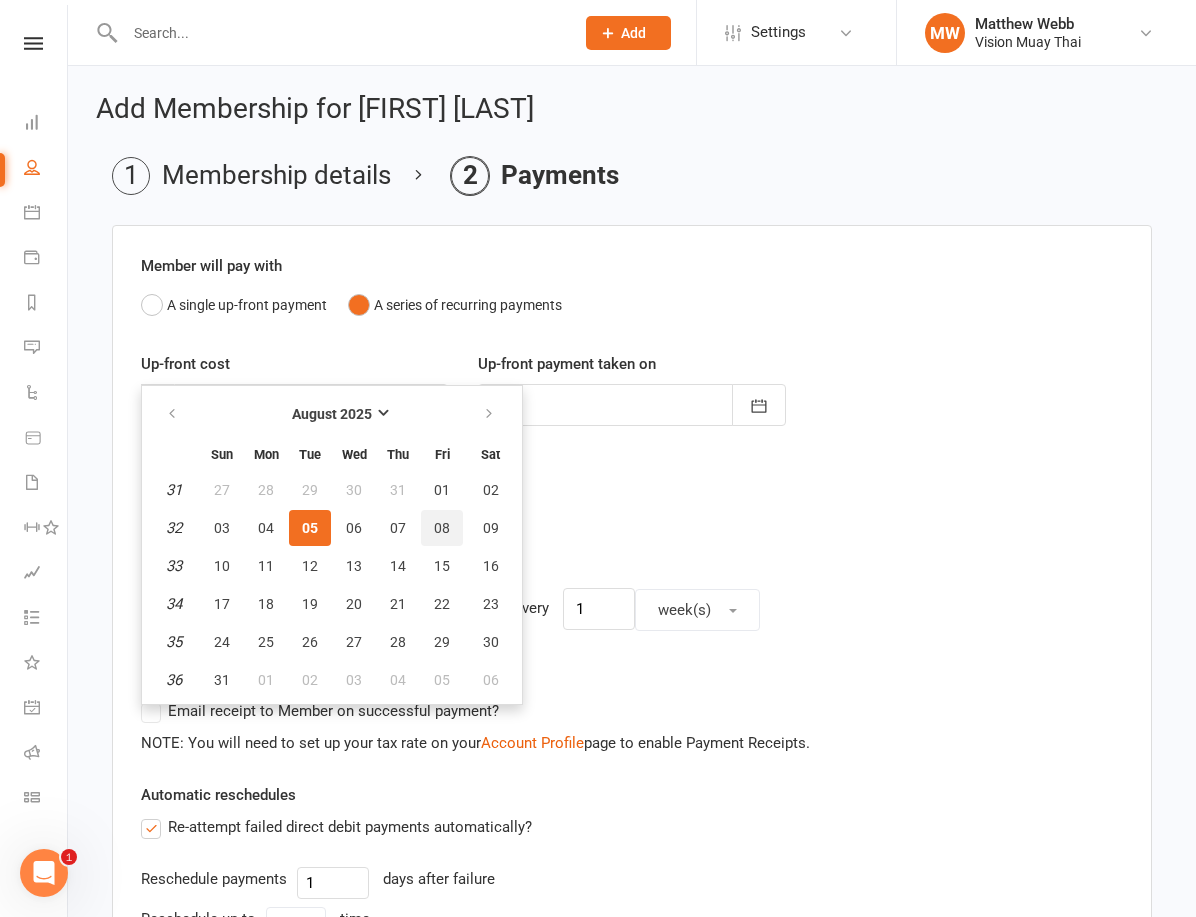 click on "08" at bounding box center [442, 528] 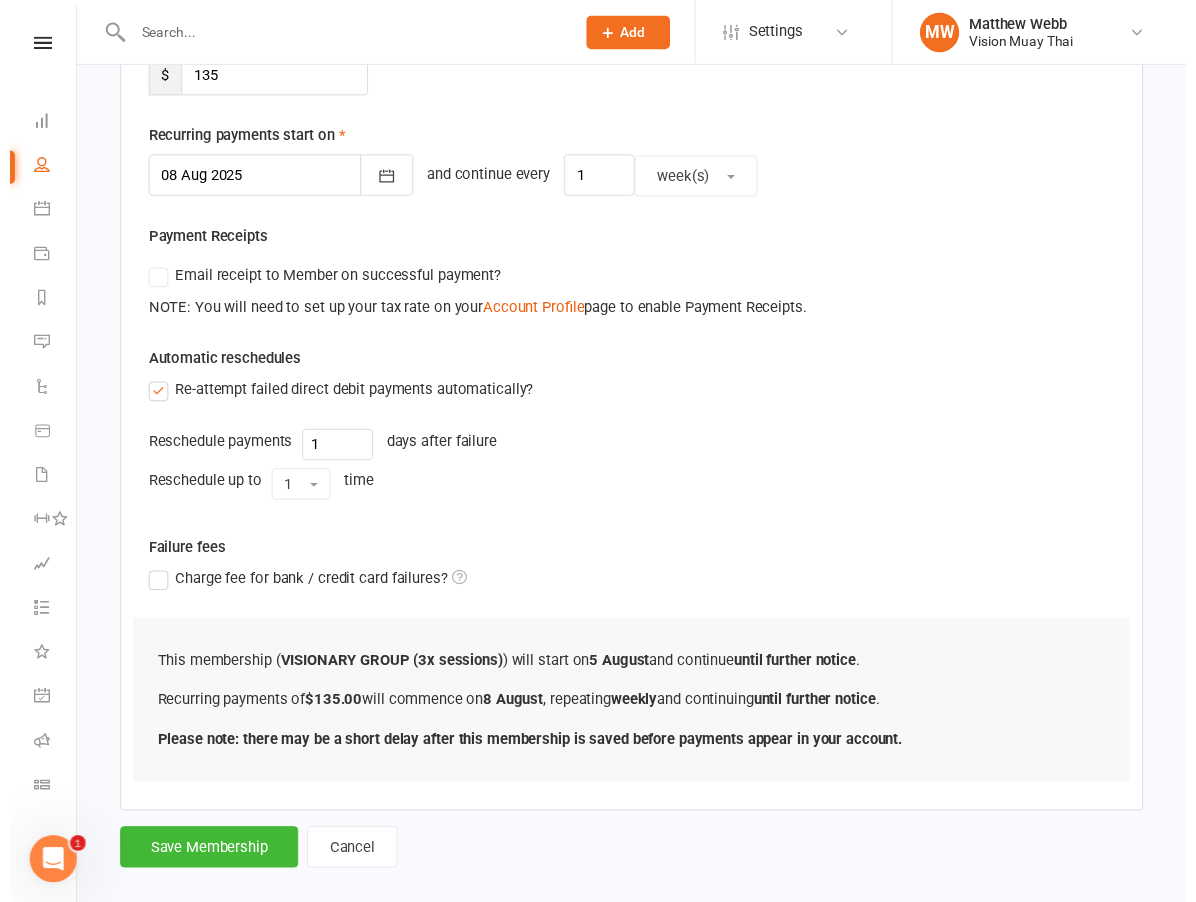 scroll, scrollTop: 473, scrollLeft: 0, axis: vertical 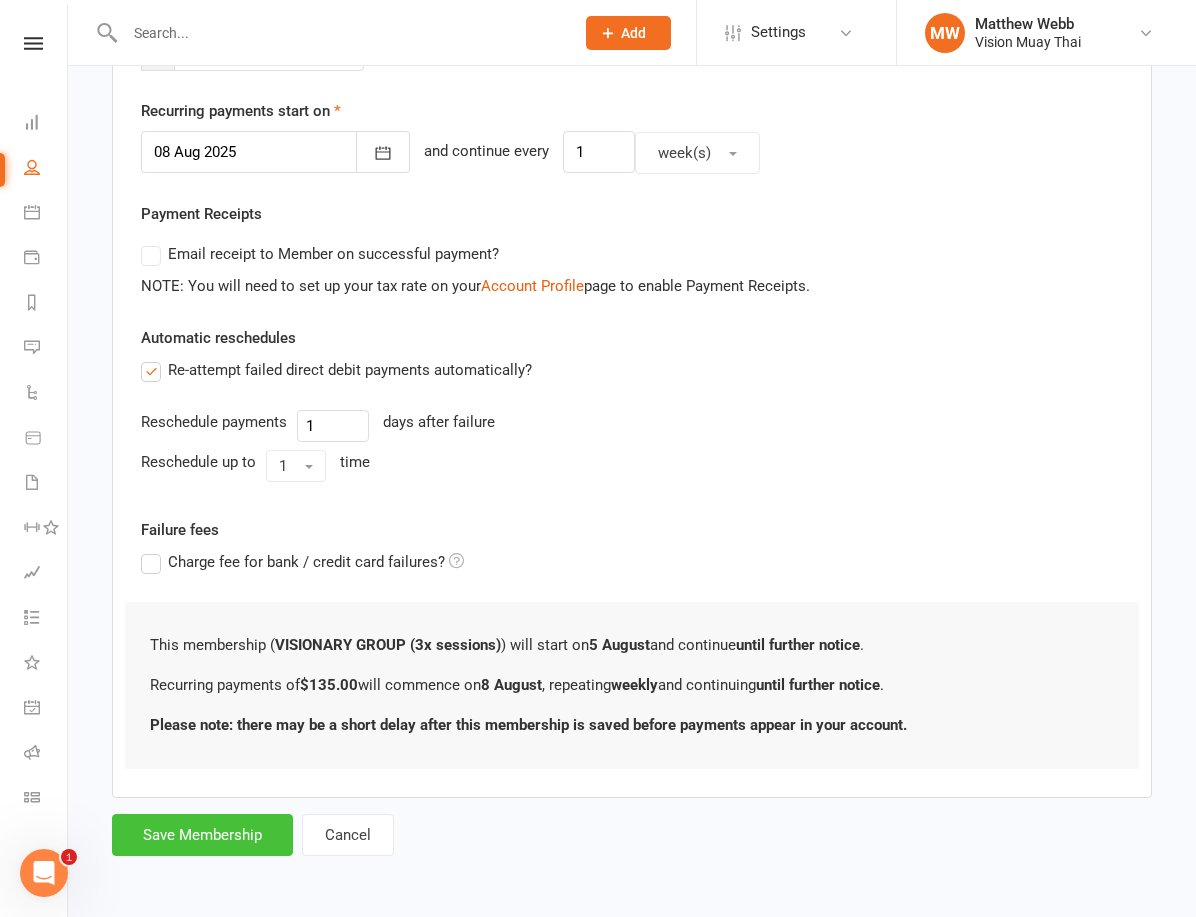 click on "Save Membership" at bounding box center [202, 835] 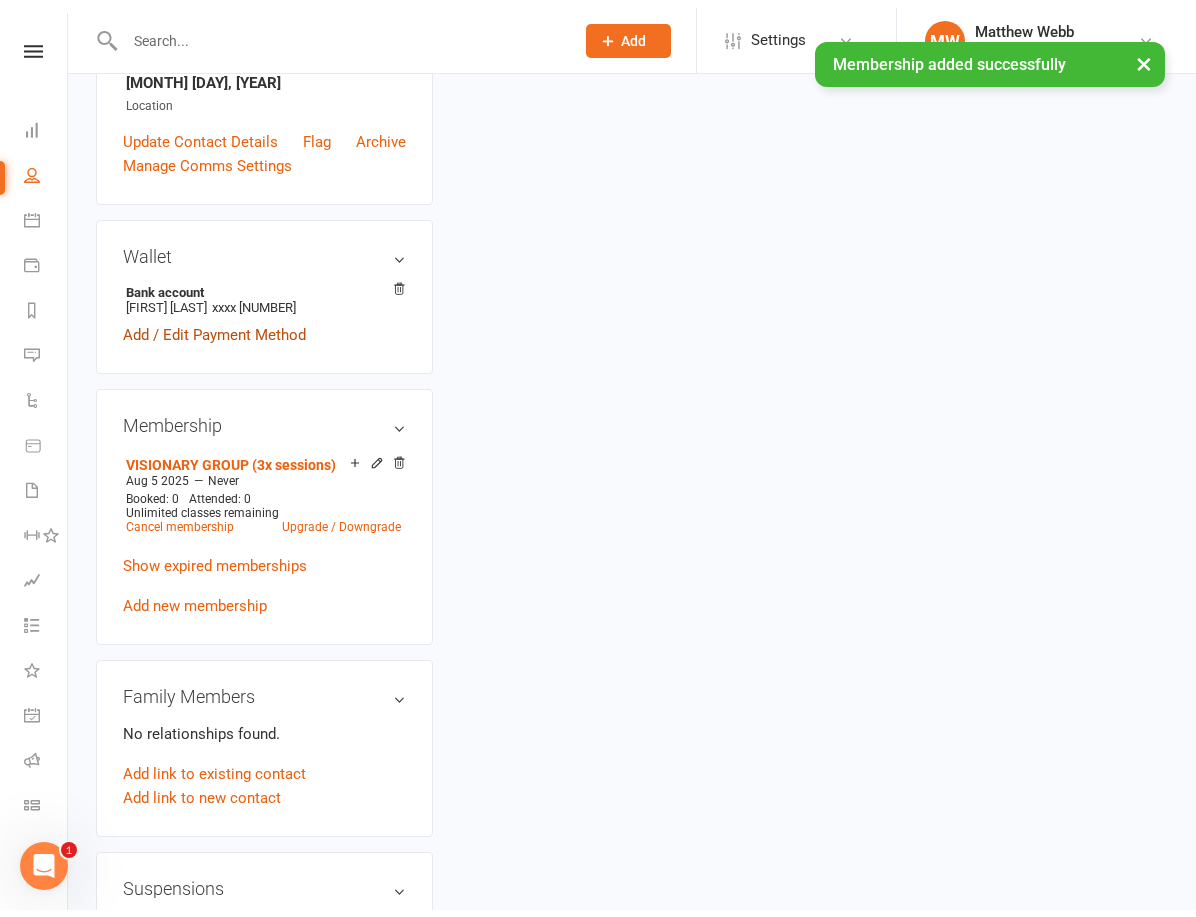 scroll, scrollTop: 0, scrollLeft: 0, axis: both 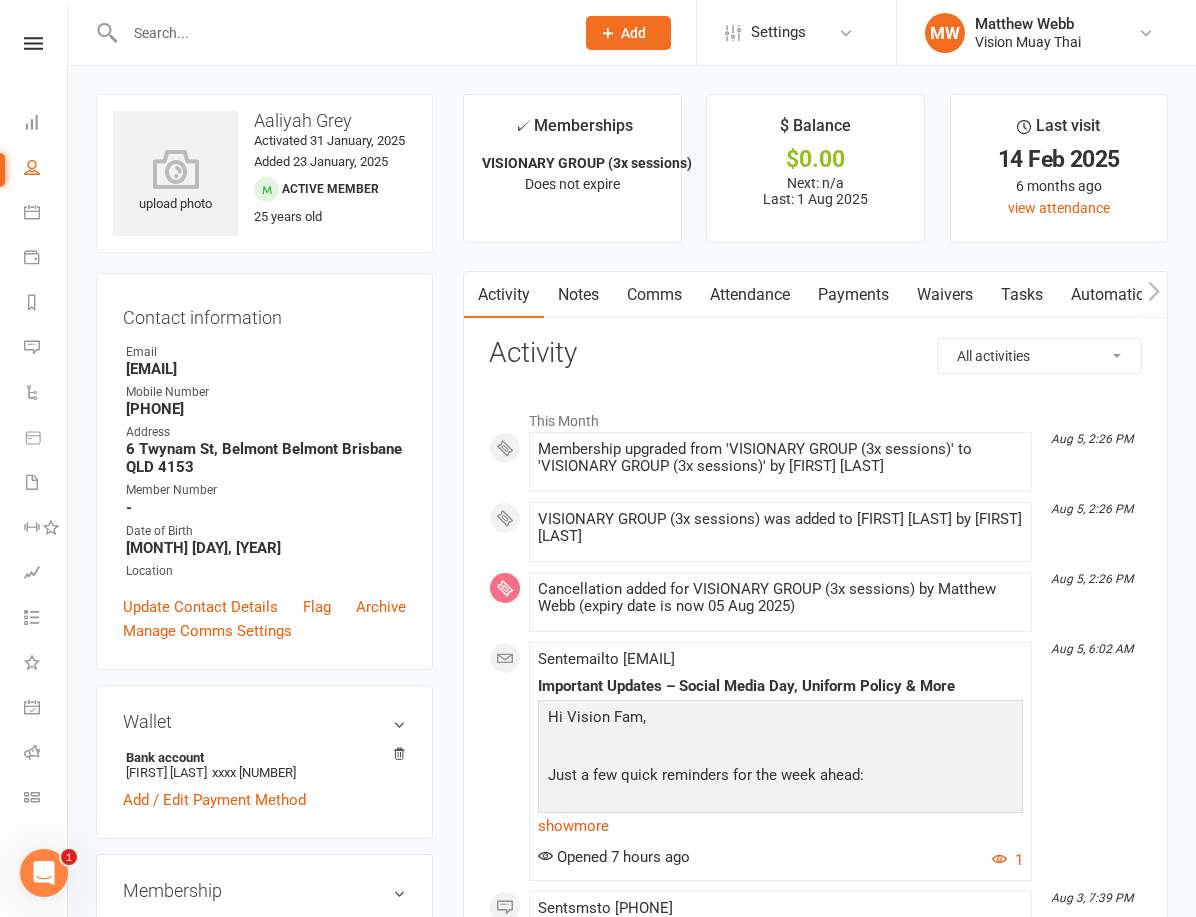 click on "People" at bounding box center (46, 169) 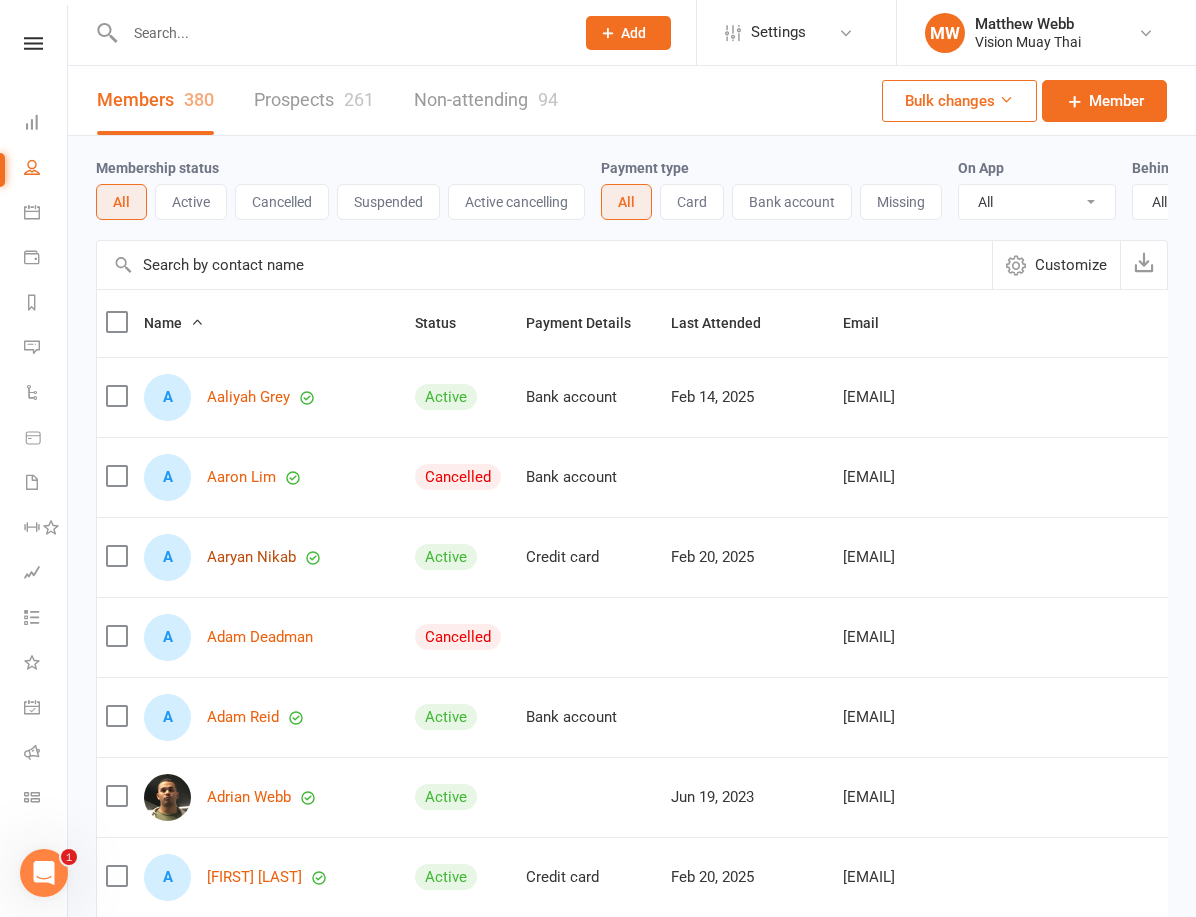 click on "Aaryan Nikab" at bounding box center [251, 557] 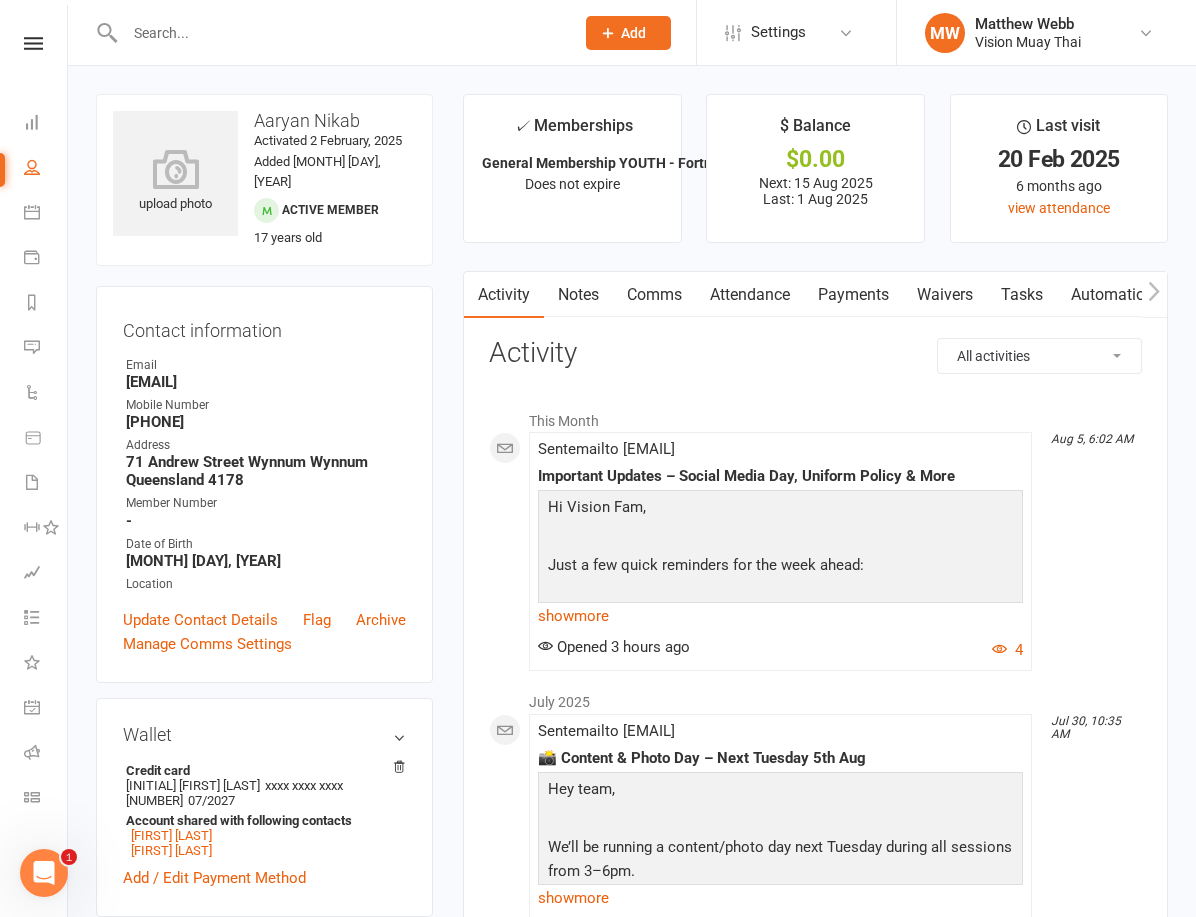 scroll, scrollTop: 422, scrollLeft: 0, axis: vertical 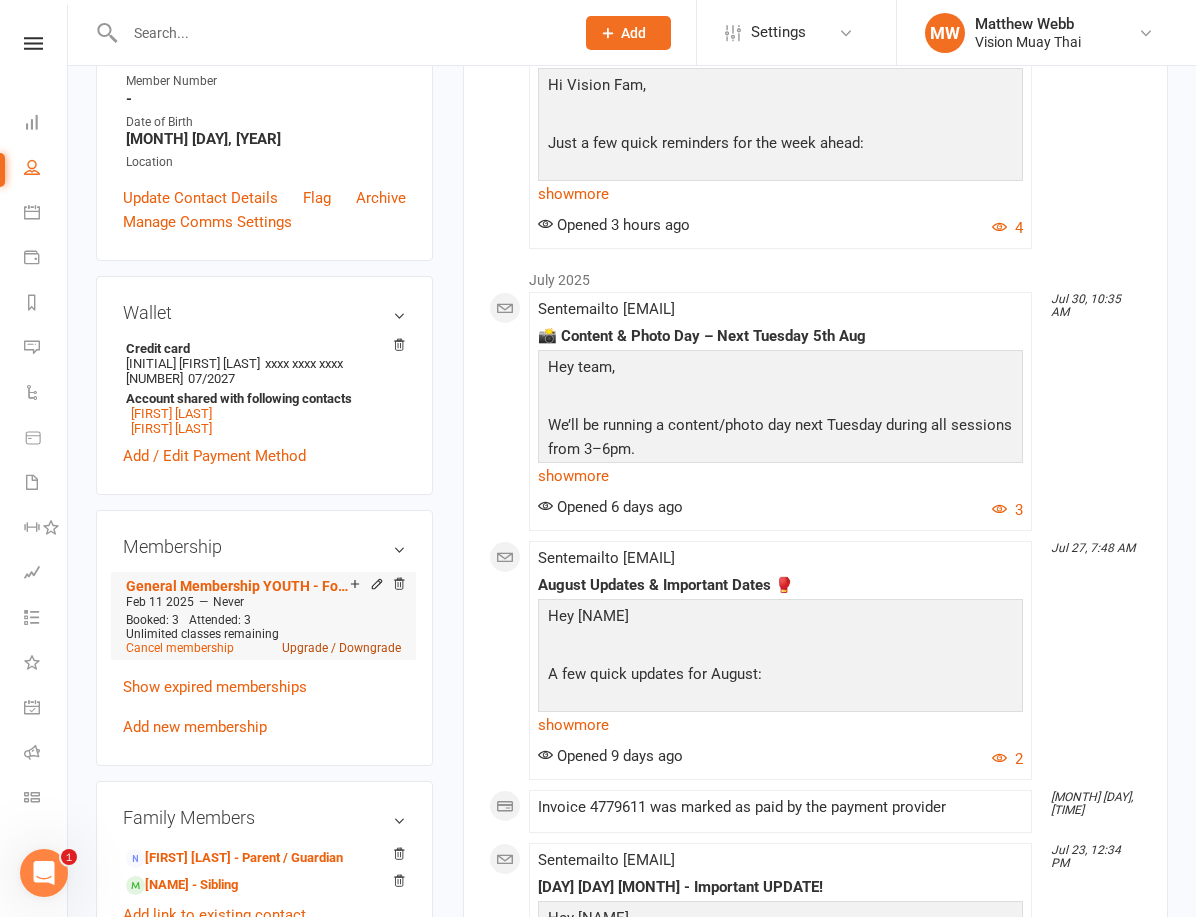 click on "Upgrade / Downgrade" at bounding box center [341, 648] 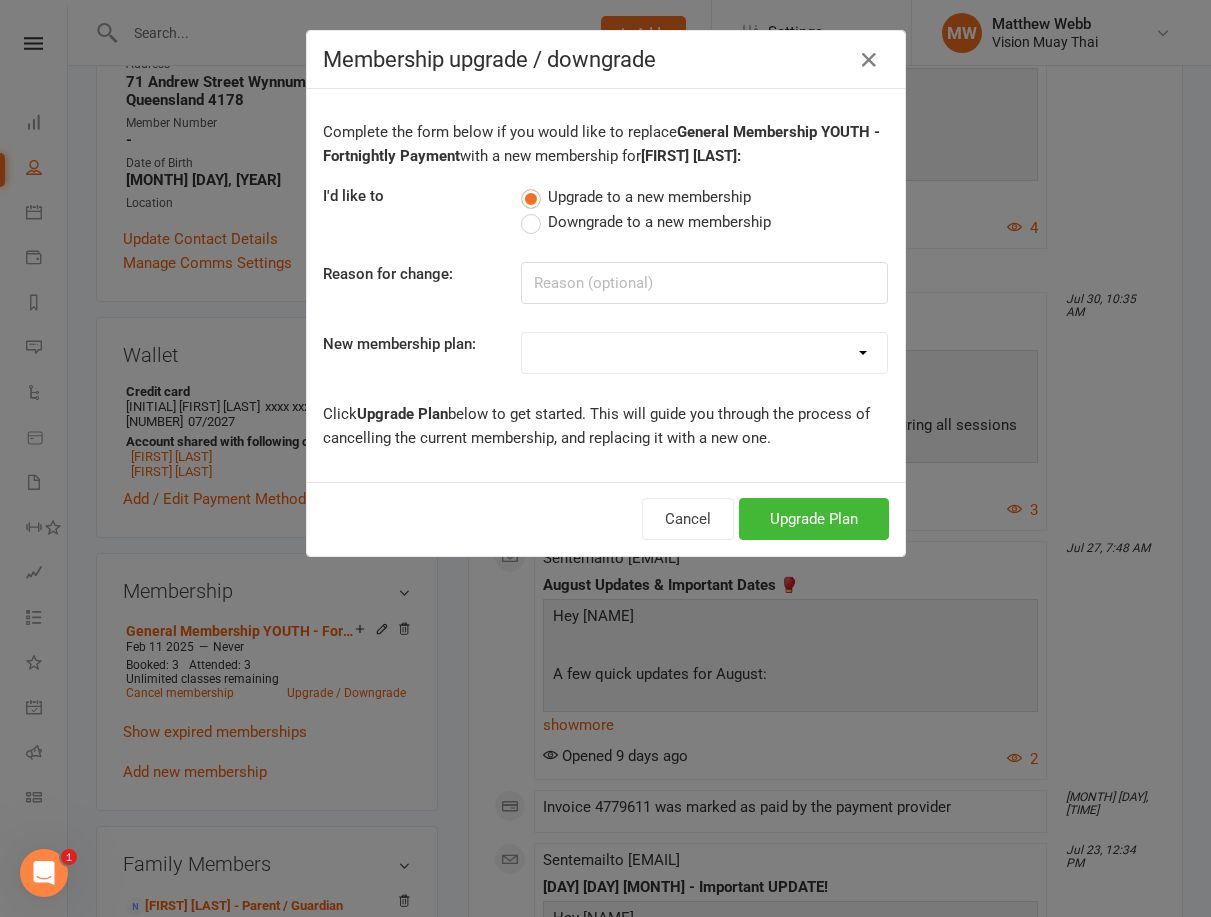 click on "Membership upgrade / downgrade" at bounding box center (606, 60) 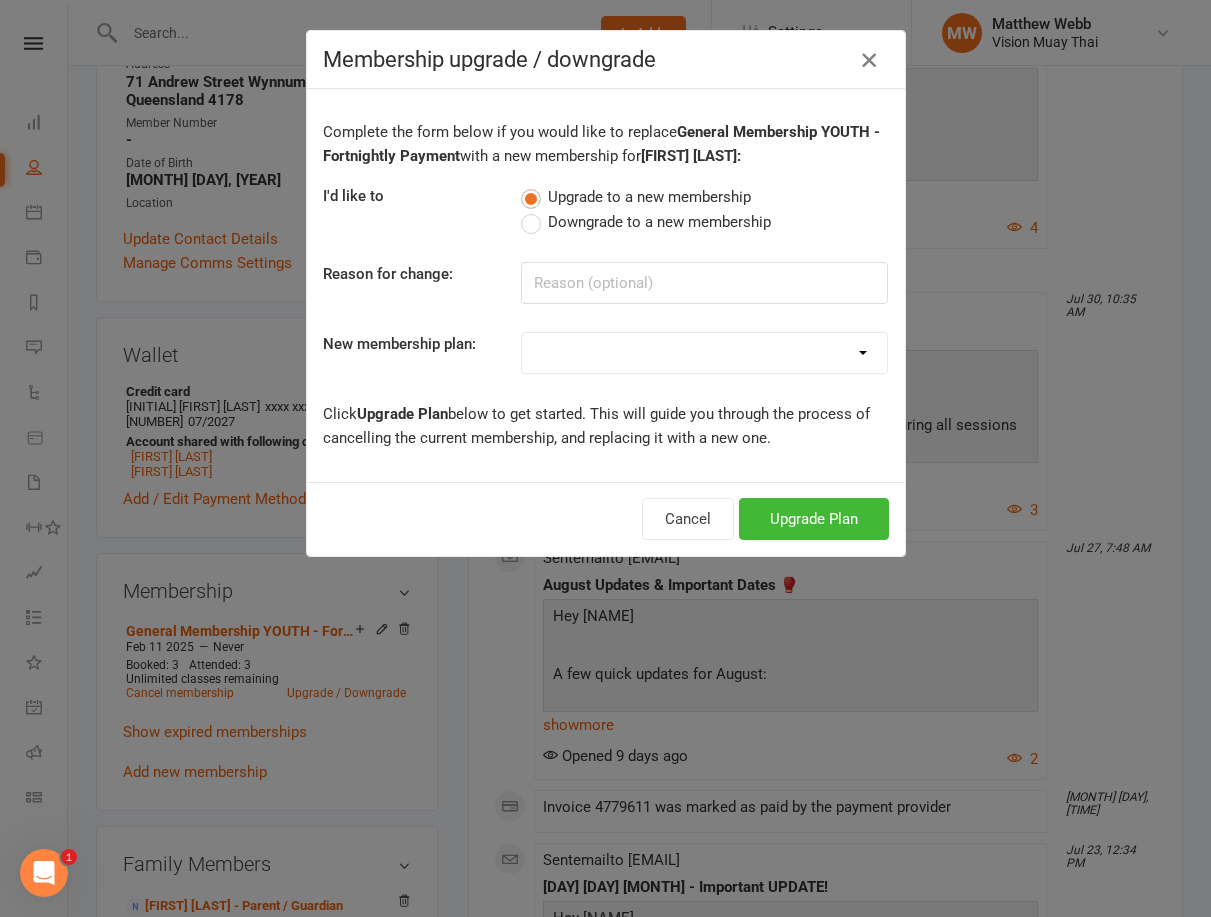 click at bounding box center (869, 60) 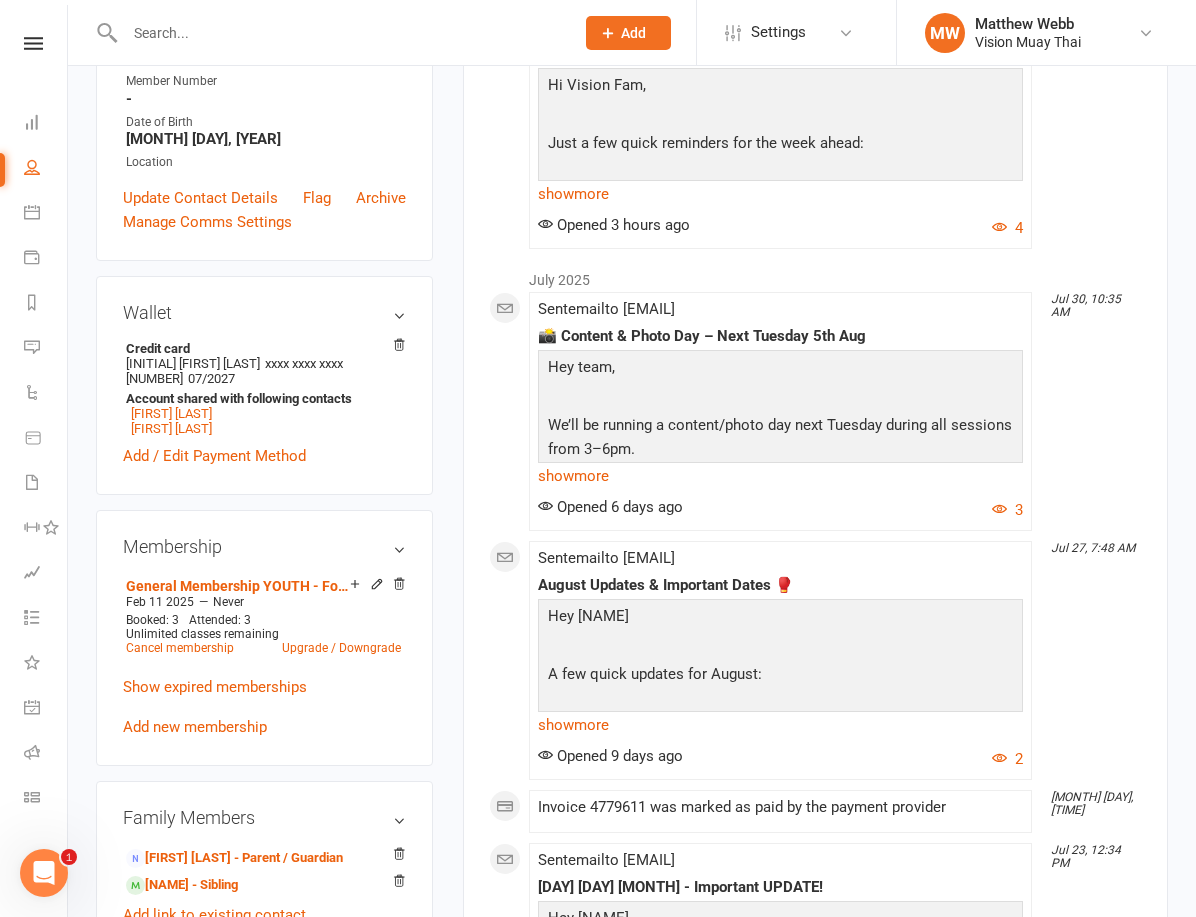 scroll, scrollTop: 2, scrollLeft: 0, axis: vertical 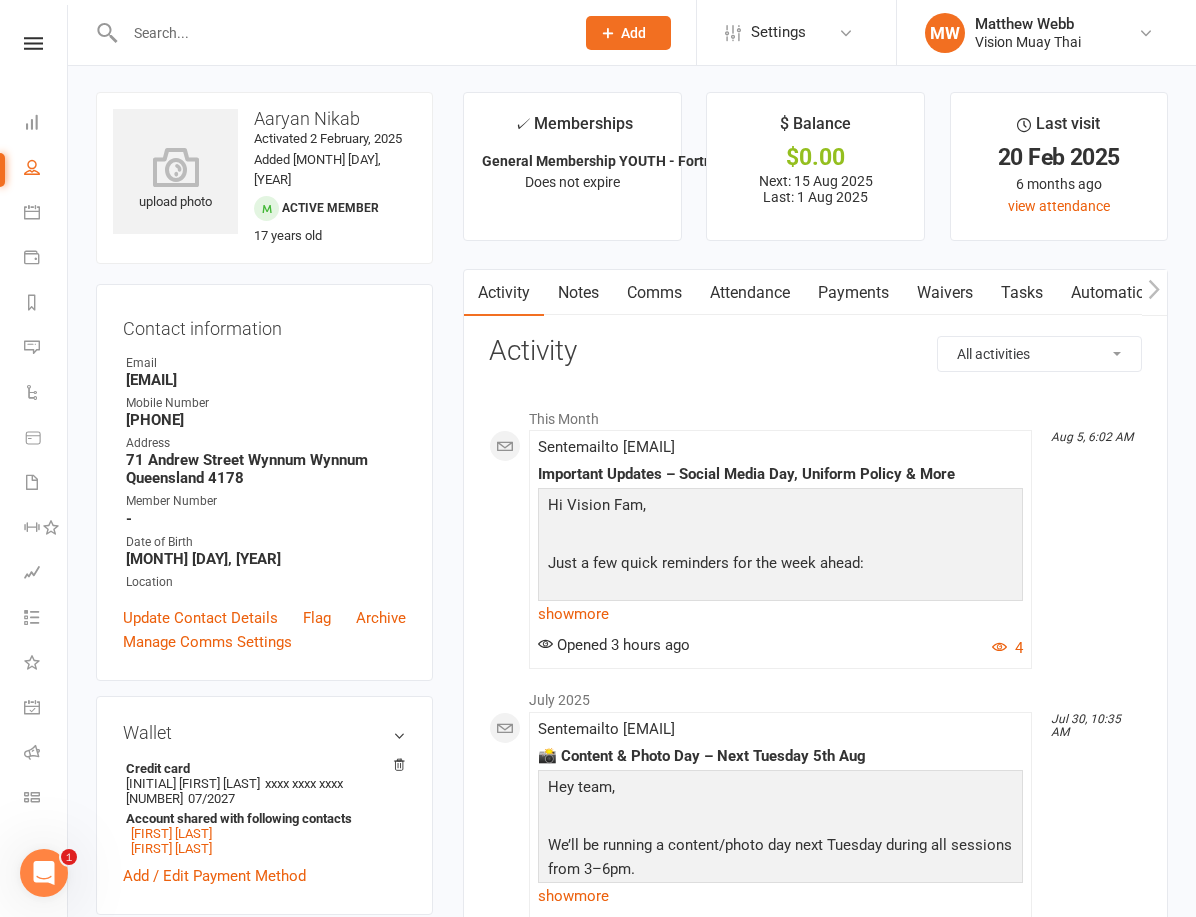 click on "Payments" at bounding box center [853, 293] 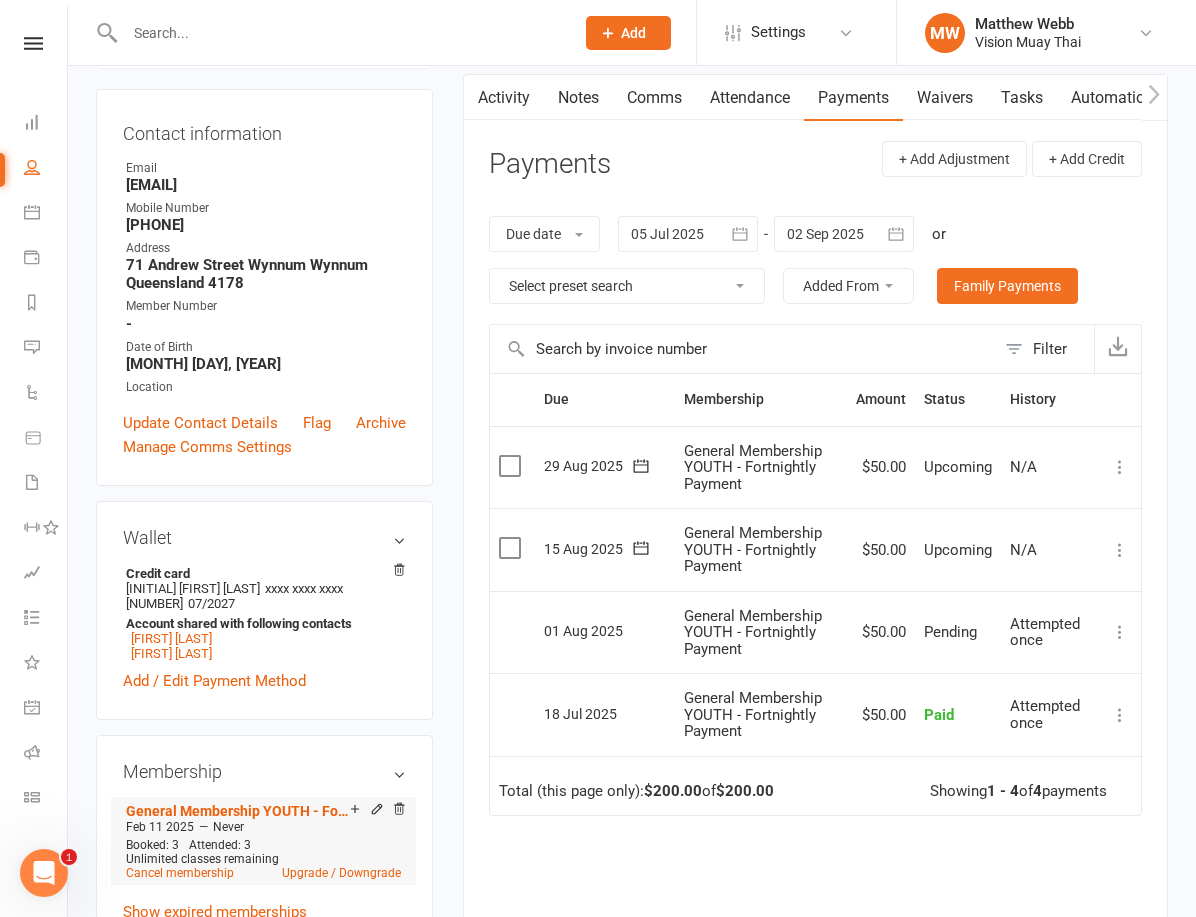 scroll, scrollTop: 210, scrollLeft: 0, axis: vertical 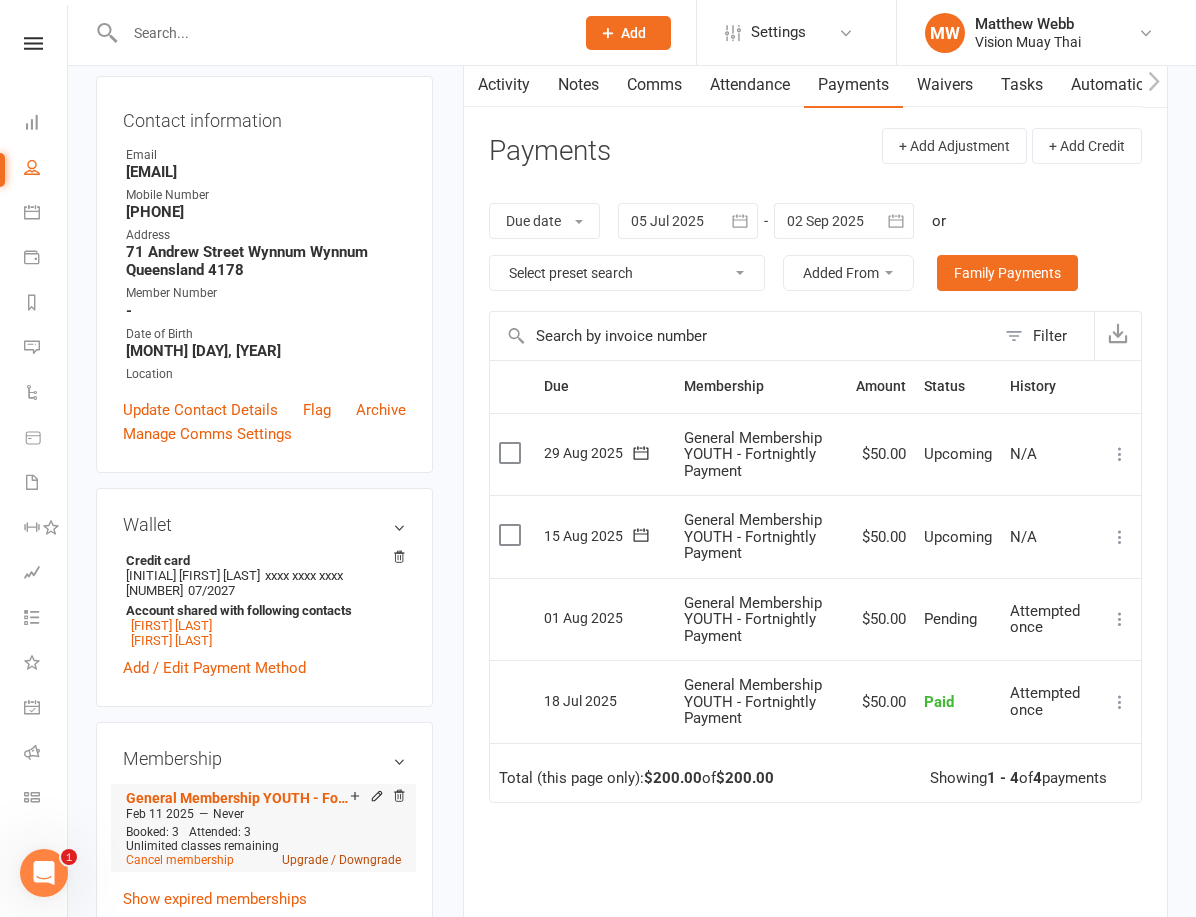 click on "Upgrade / Downgrade" at bounding box center [341, 860] 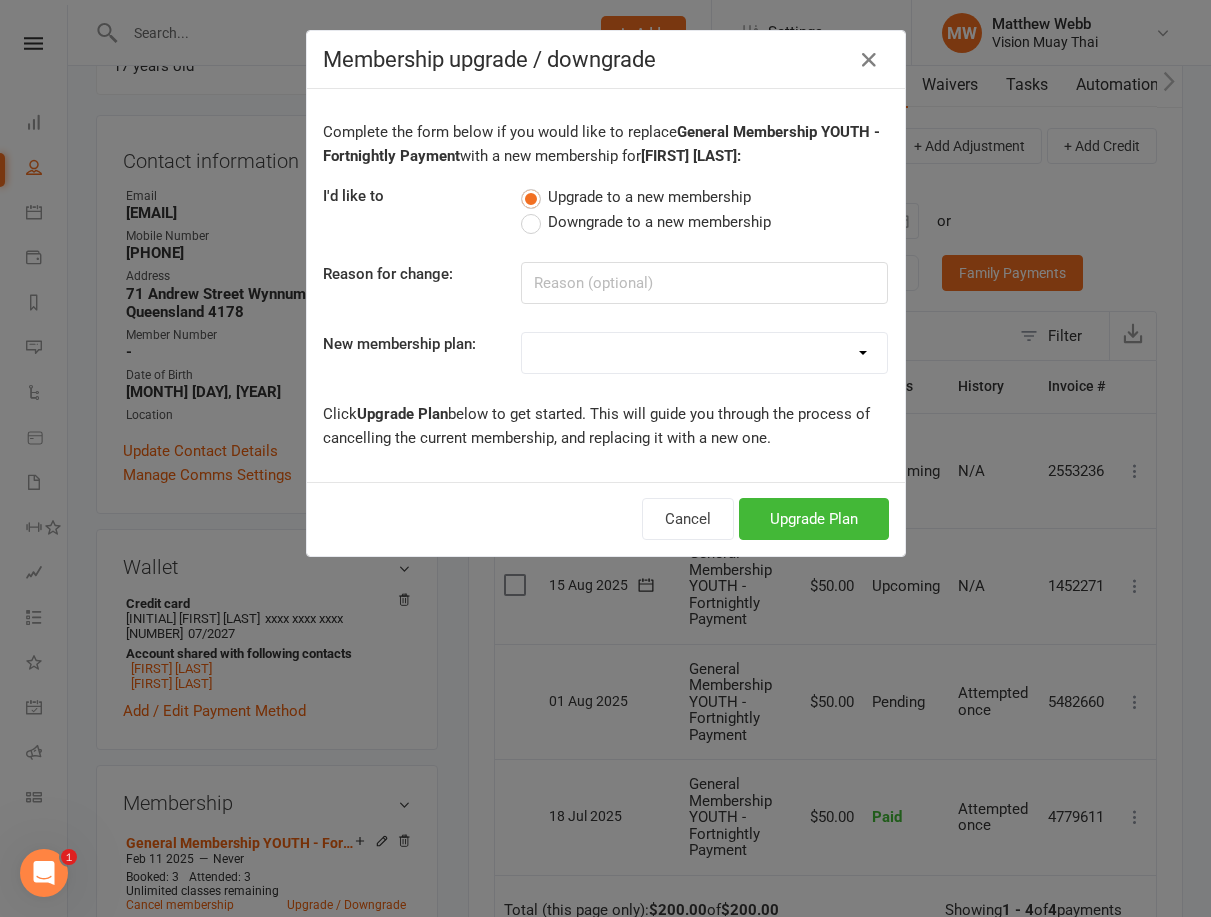 select on "9" 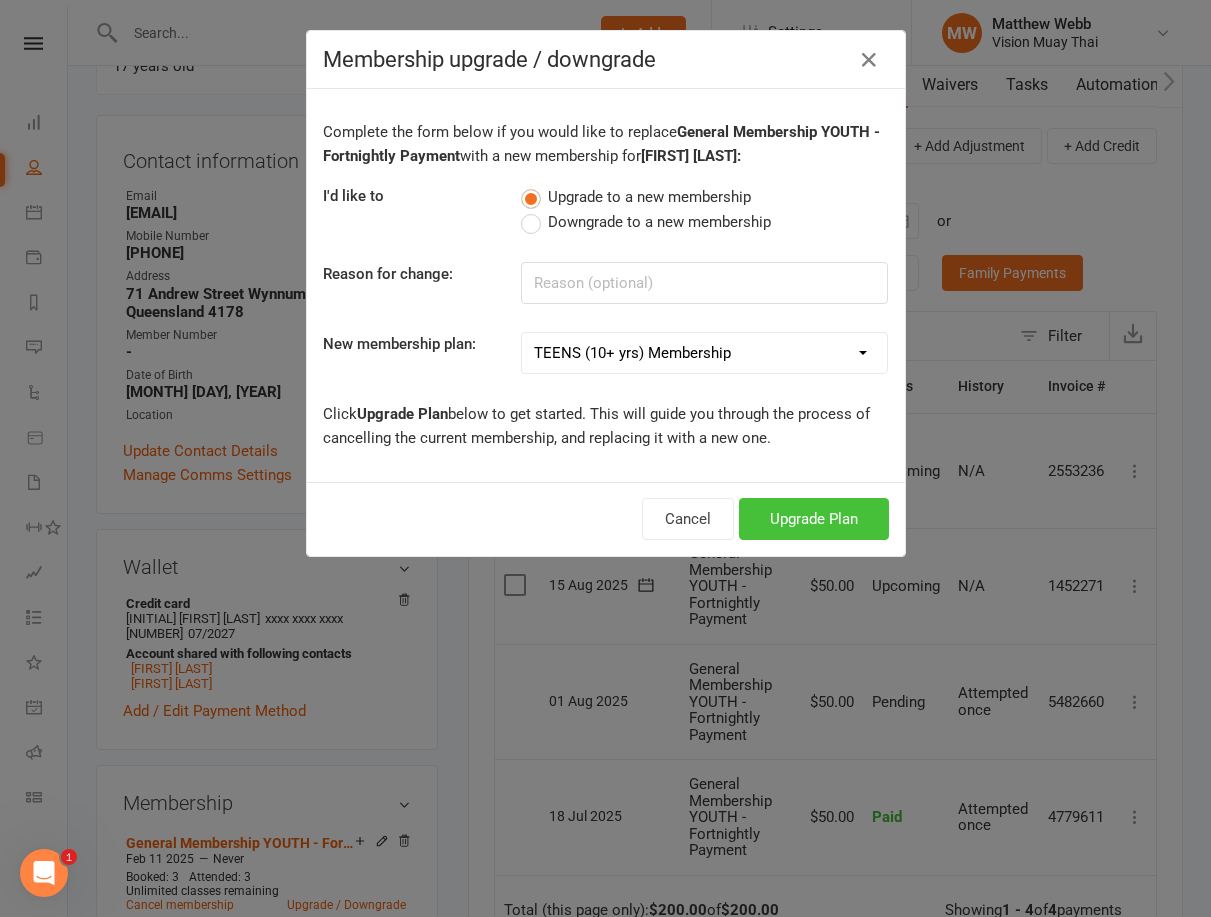 click on "Upgrade Plan" at bounding box center [814, 519] 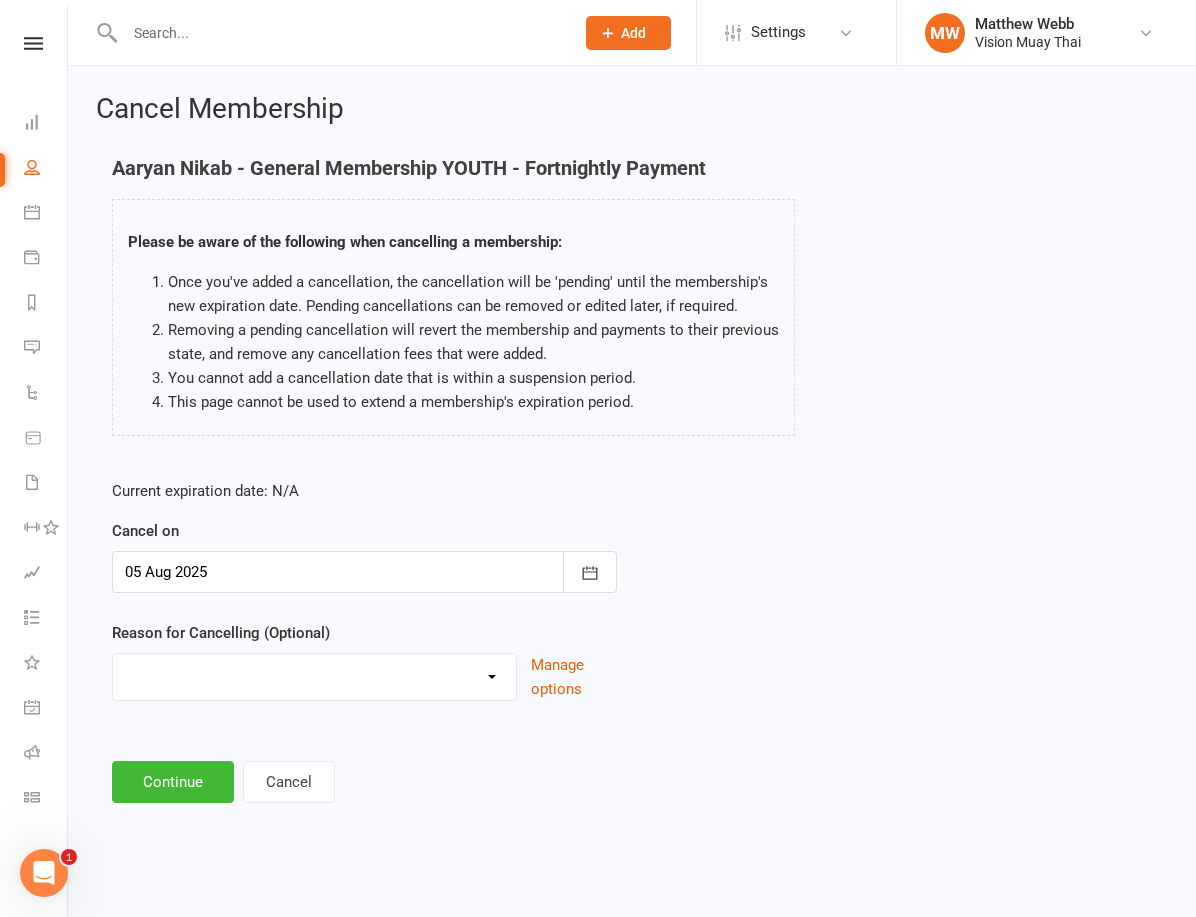 scroll, scrollTop: 0, scrollLeft: 0, axis: both 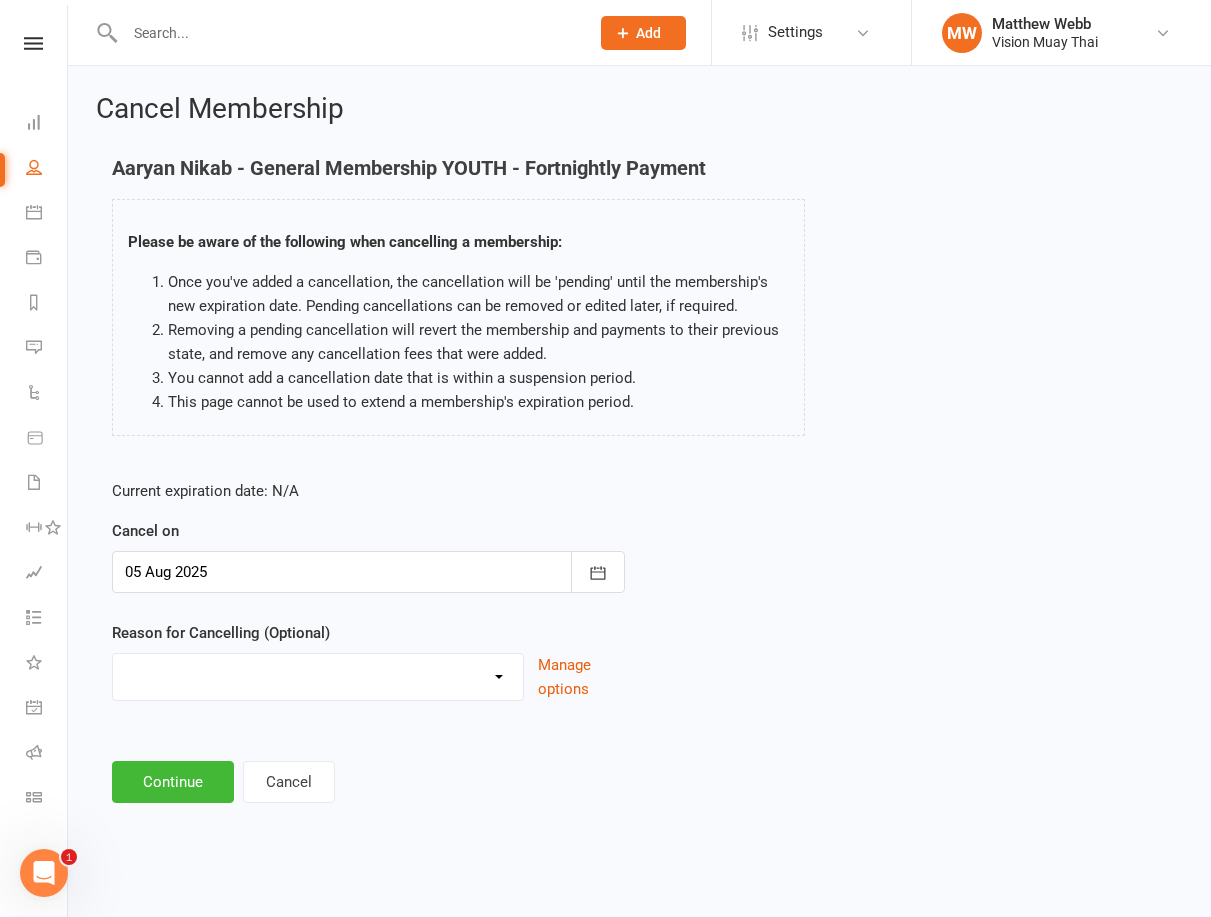 click on "Continue" at bounding box center (173, 782) 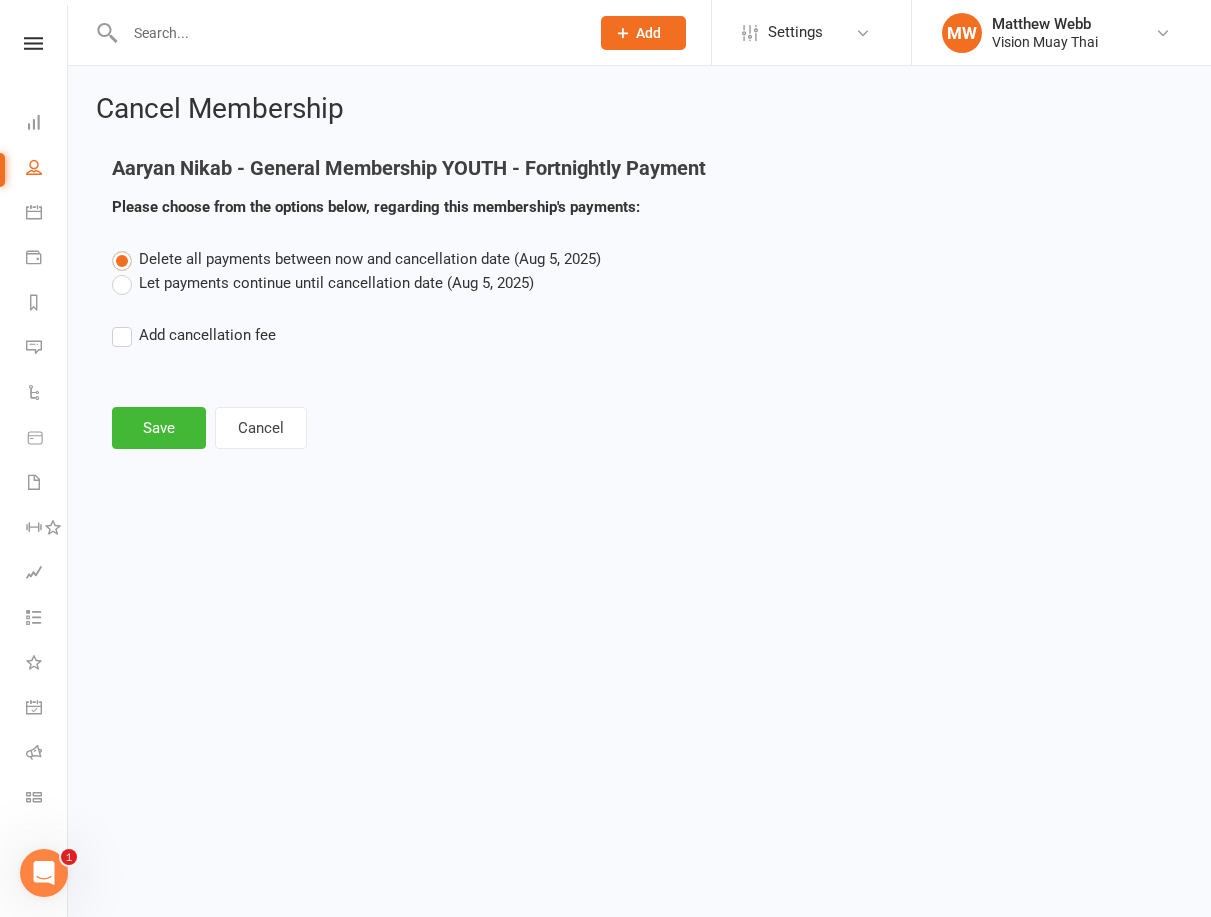 click on "Let payments continue until cancellation date (Aug 5, 2025)" at bounding box center (323, 283) 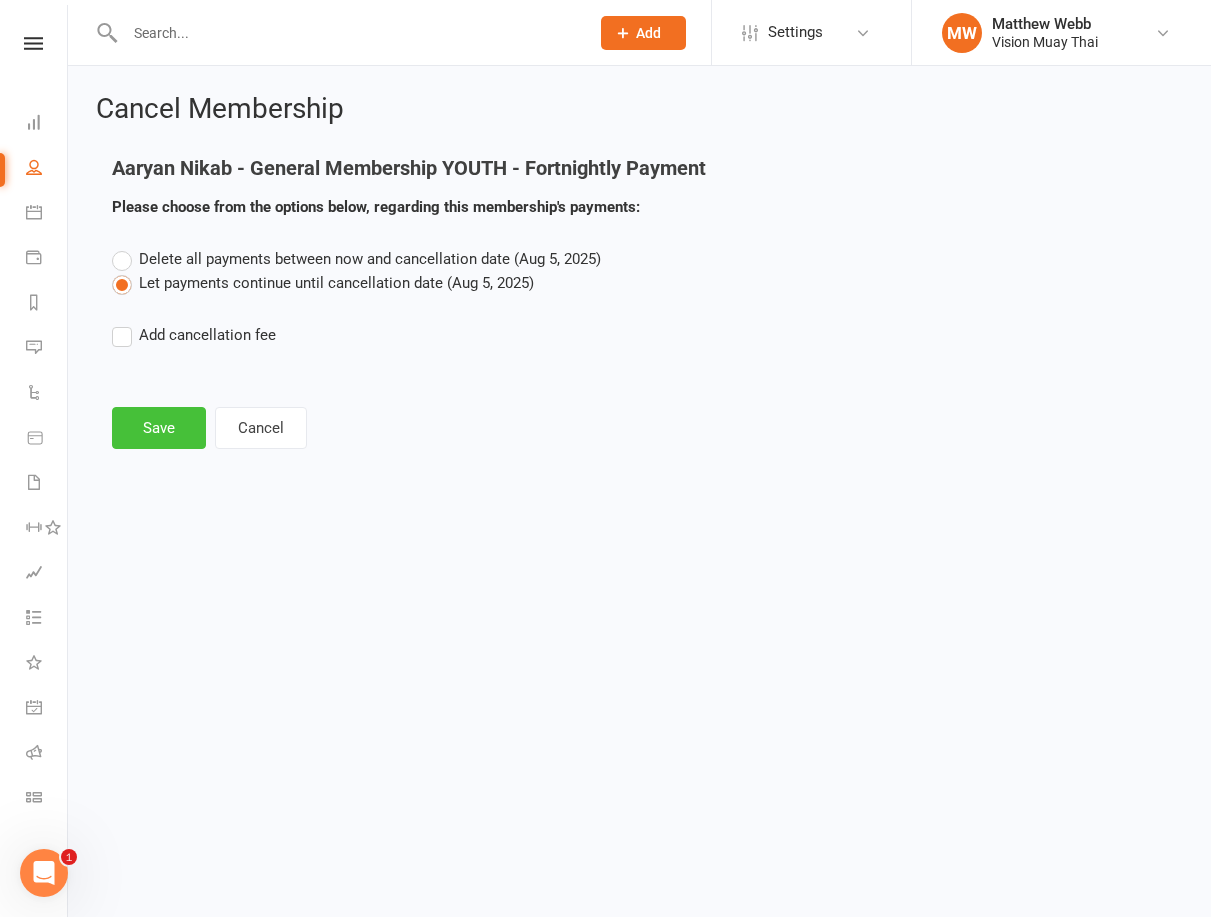 click on "Save" at bounding box center [159, 428] 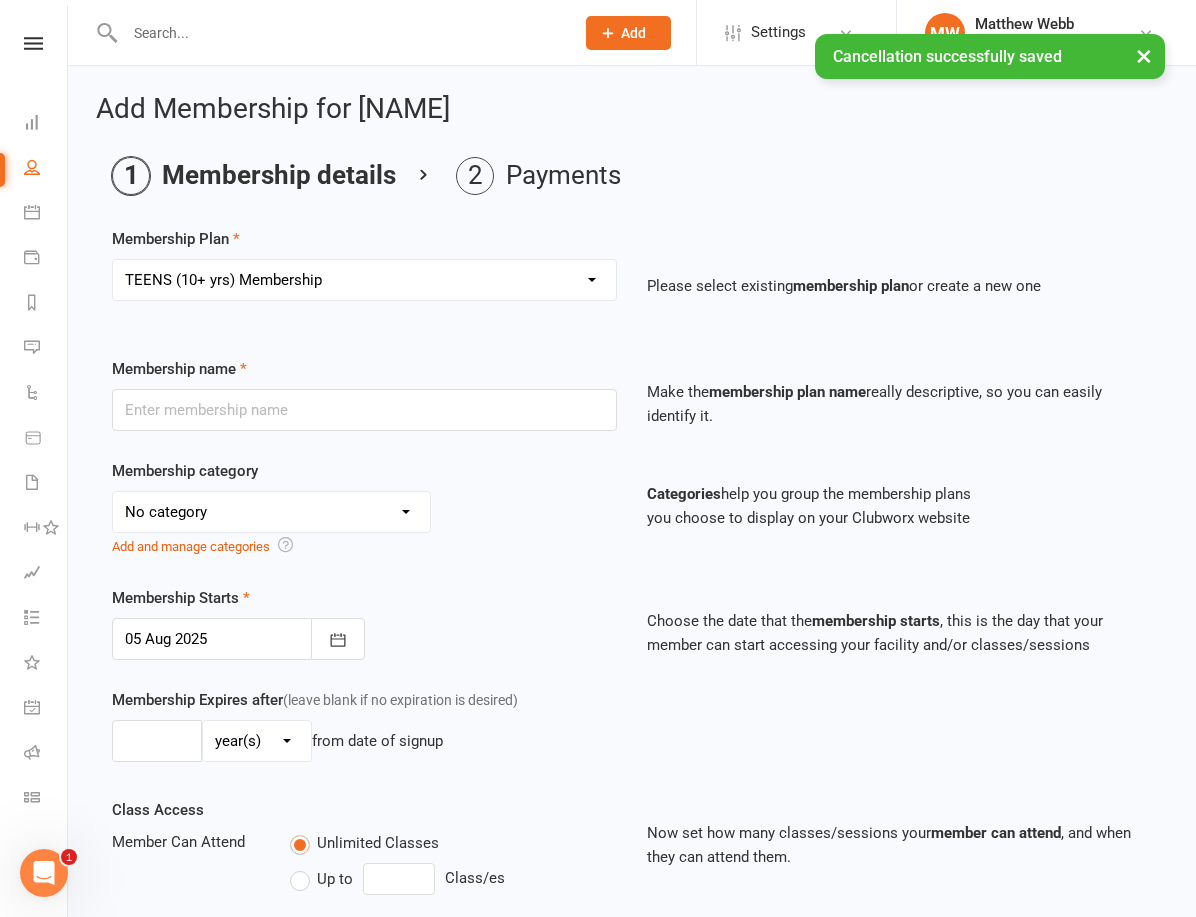 type on "TEENS (10+ yrs) Membership" 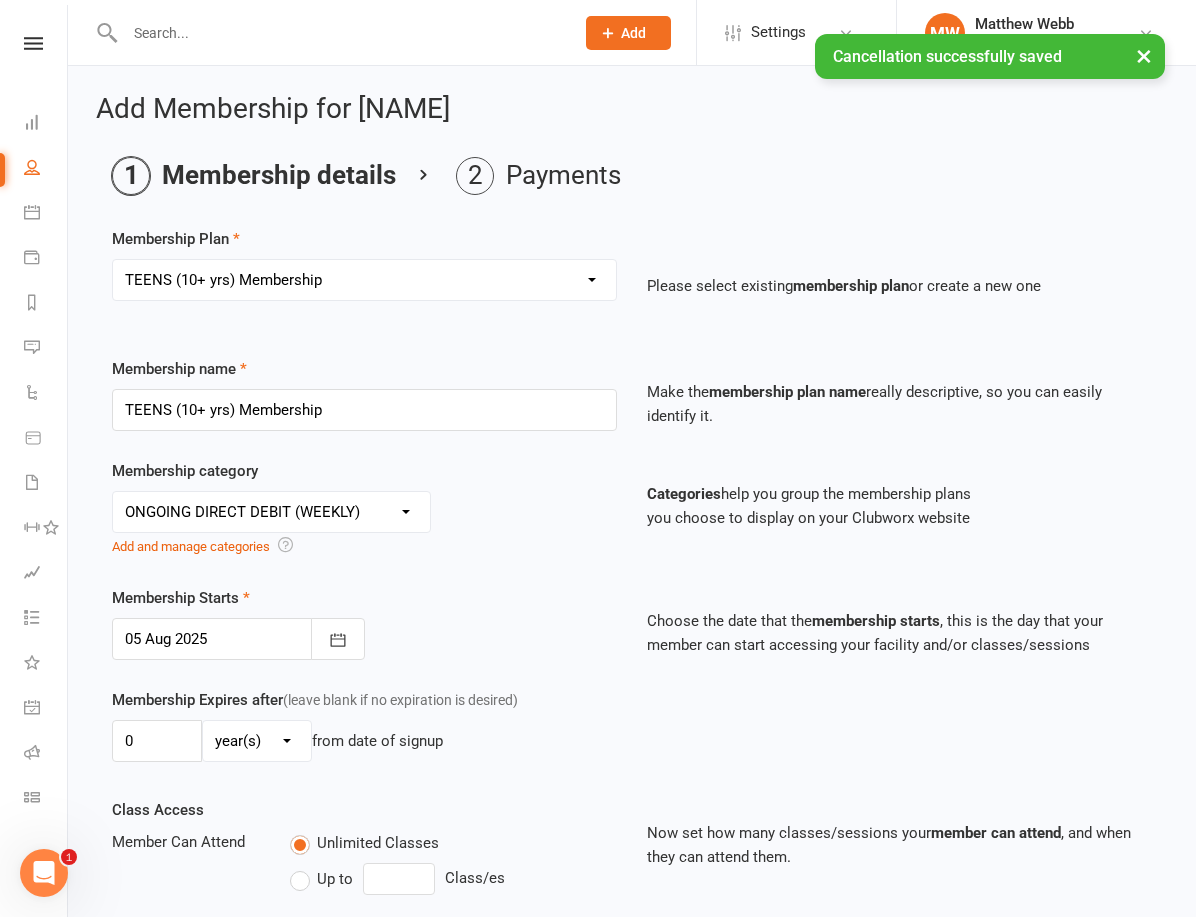 select on "0" 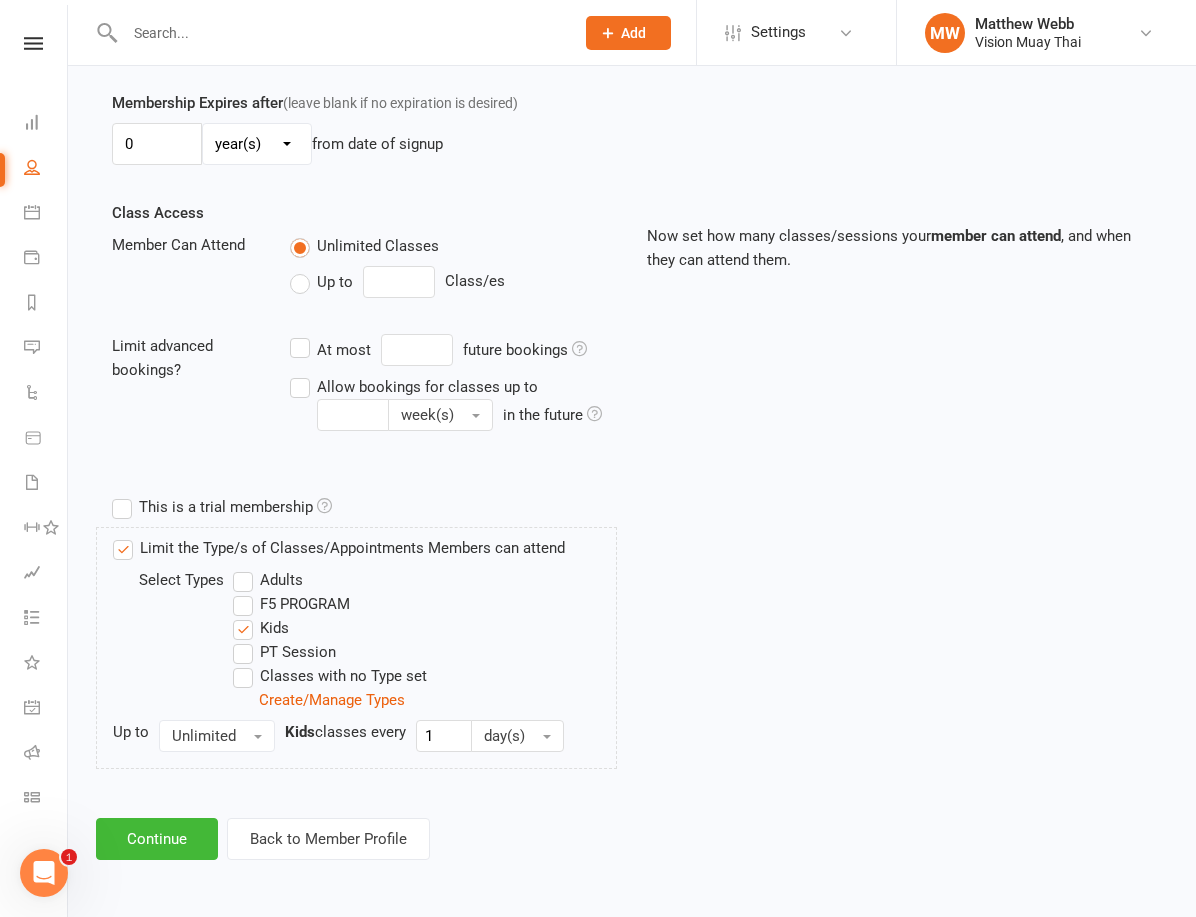 scroll, scrollTop: 613, scrollLeft: 0, axis: vertical 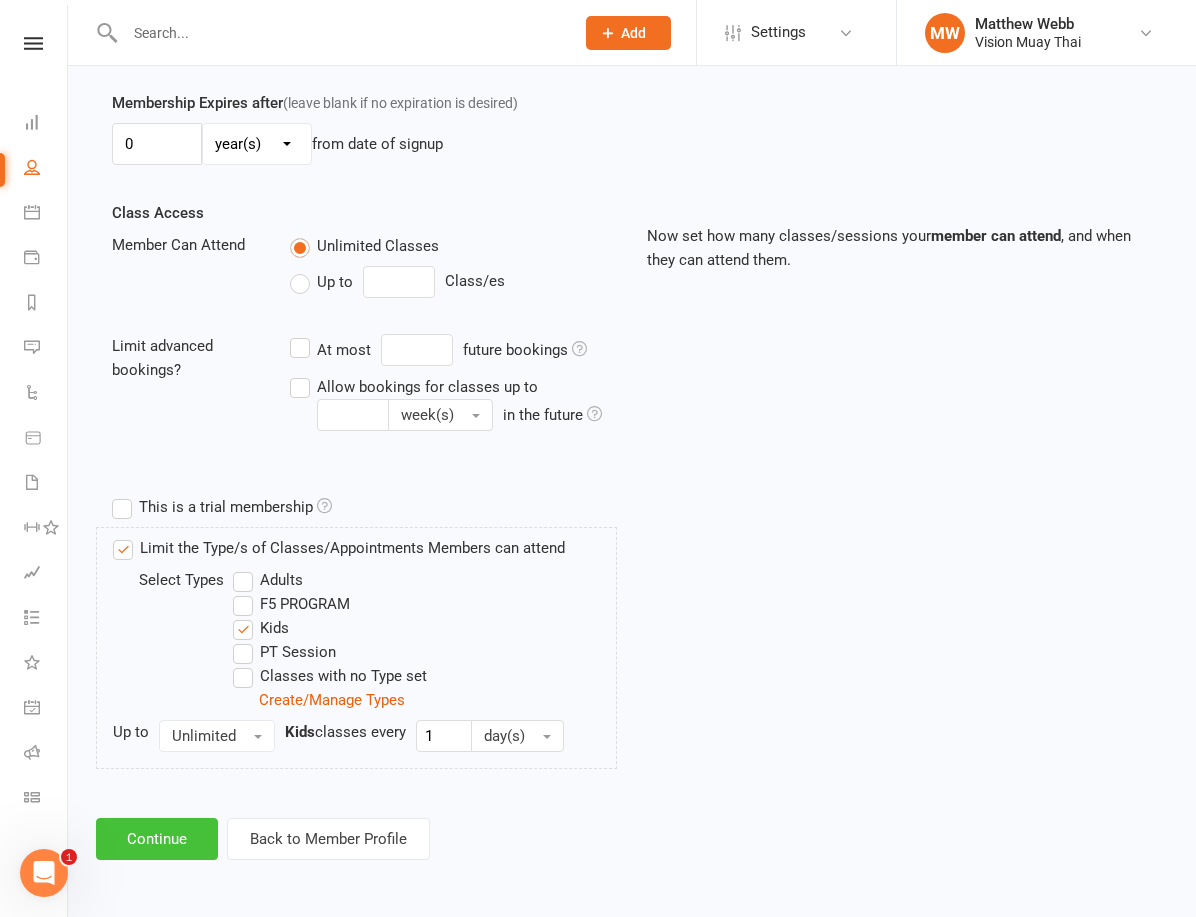 click on "Continue" at bounding box center (157, 839) 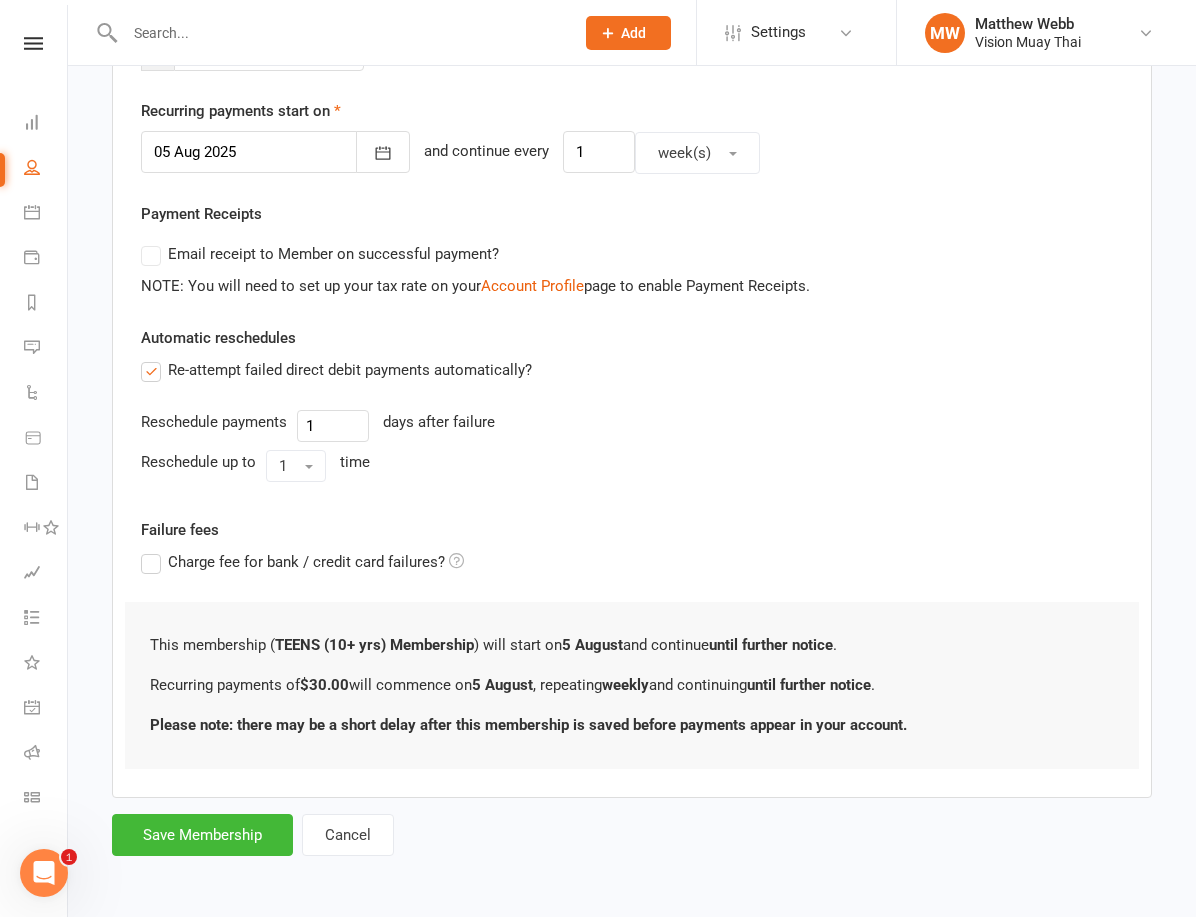 scroll, scrollTop: 0, scrollLeft: 0, axis: both 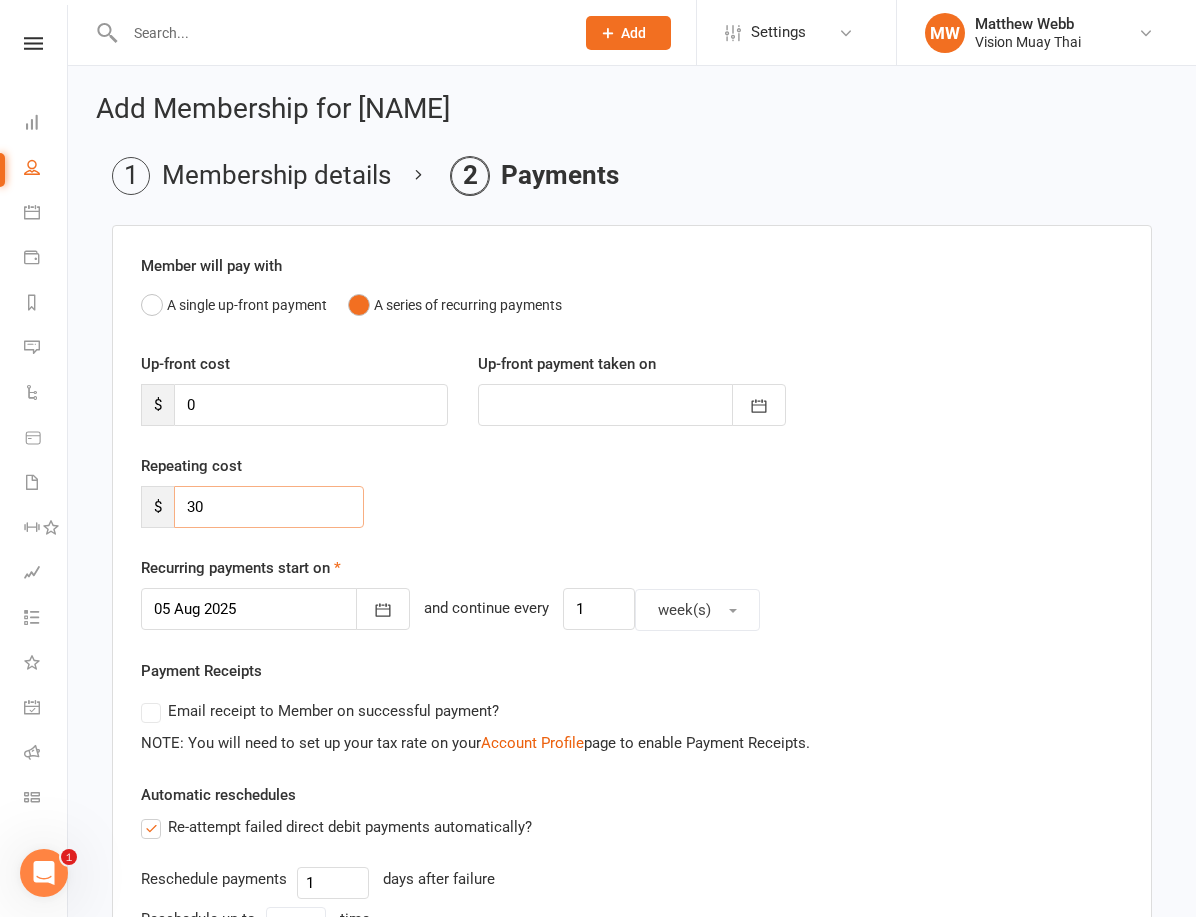 click on "30" at bounding box center (269, 507) 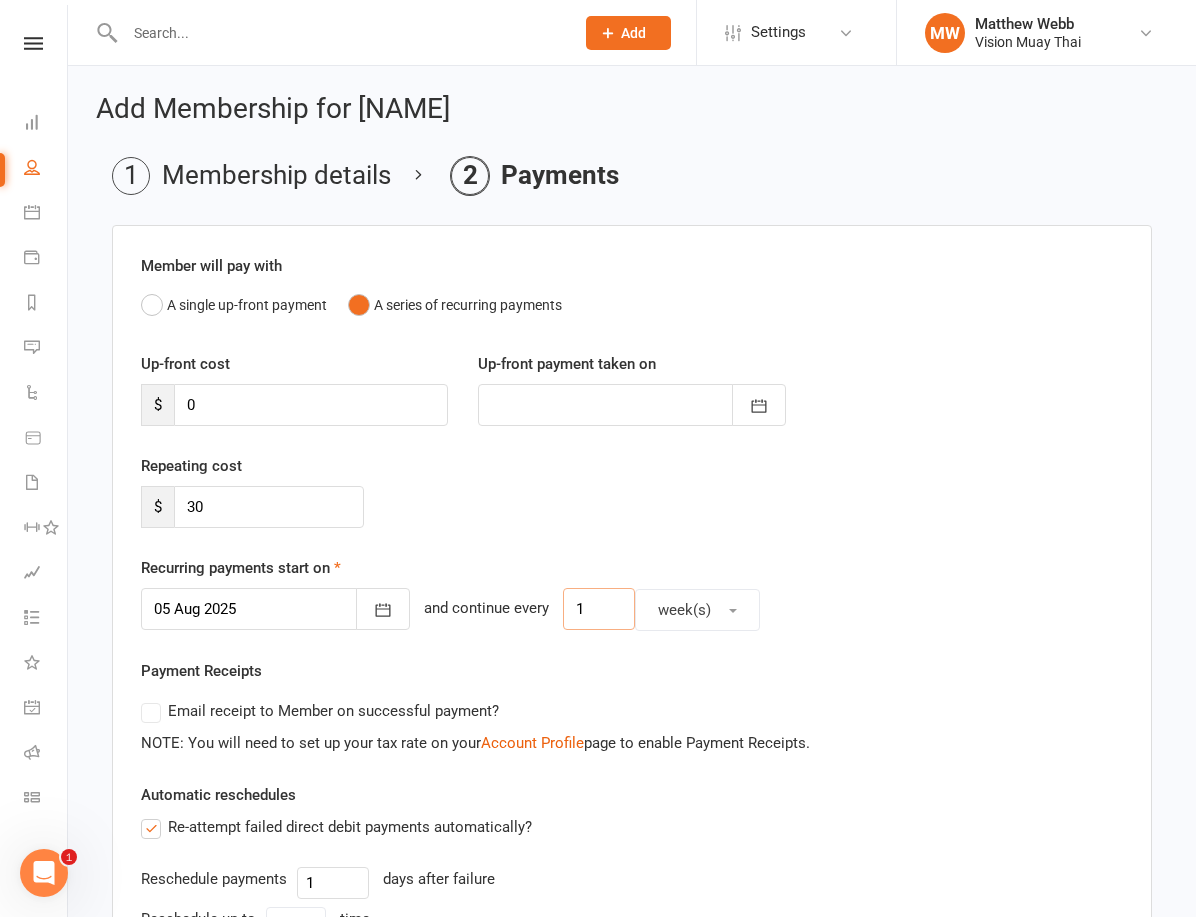 click on "1" at bounding box center [599, 609] 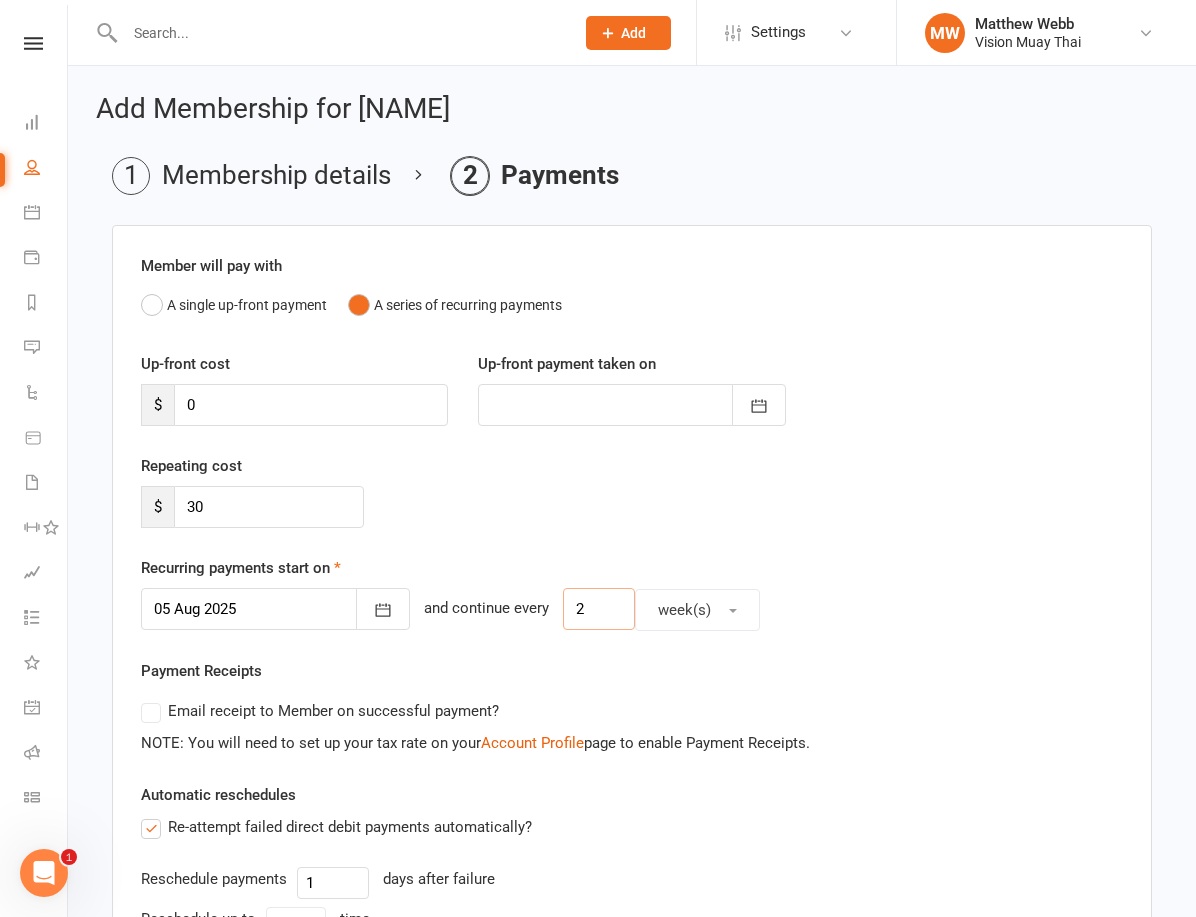 type on "2" 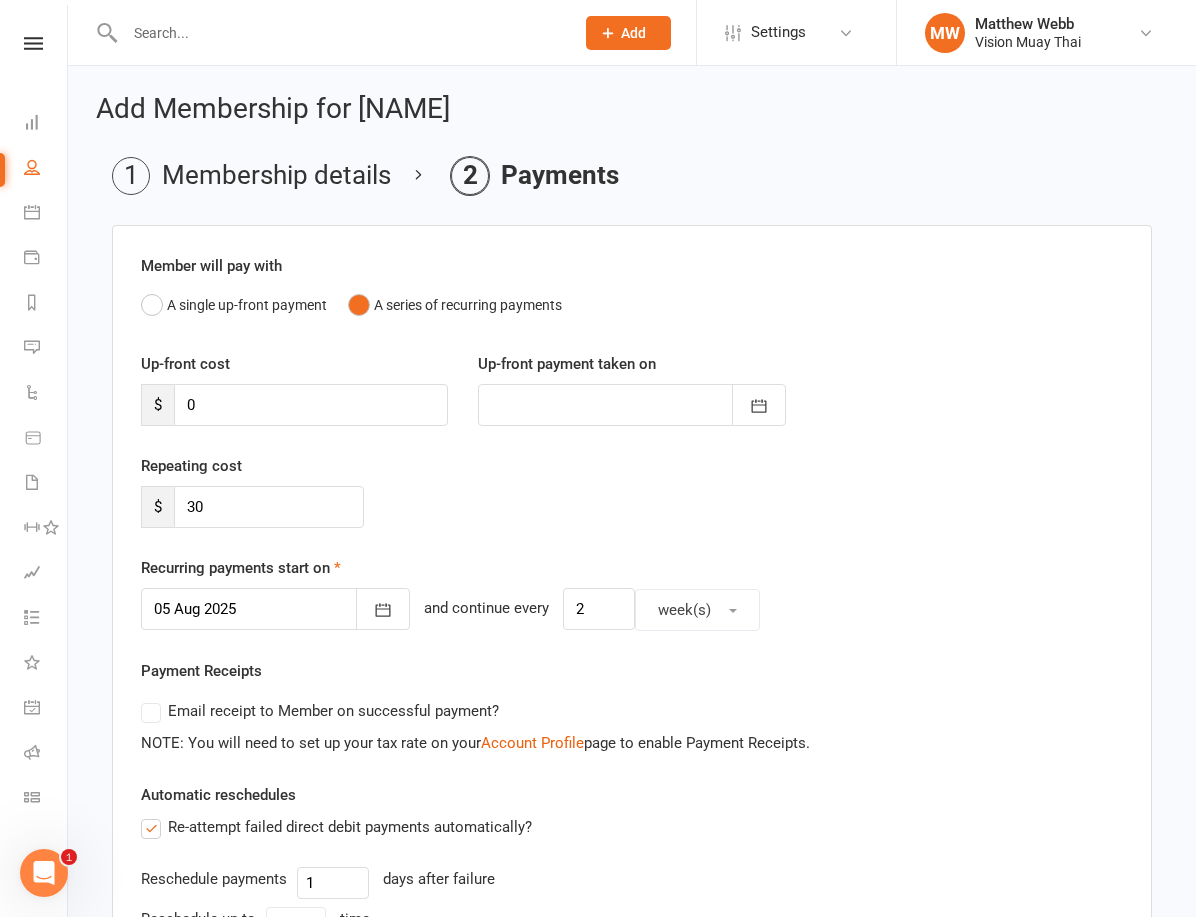 click at bounding box center [275, 609] 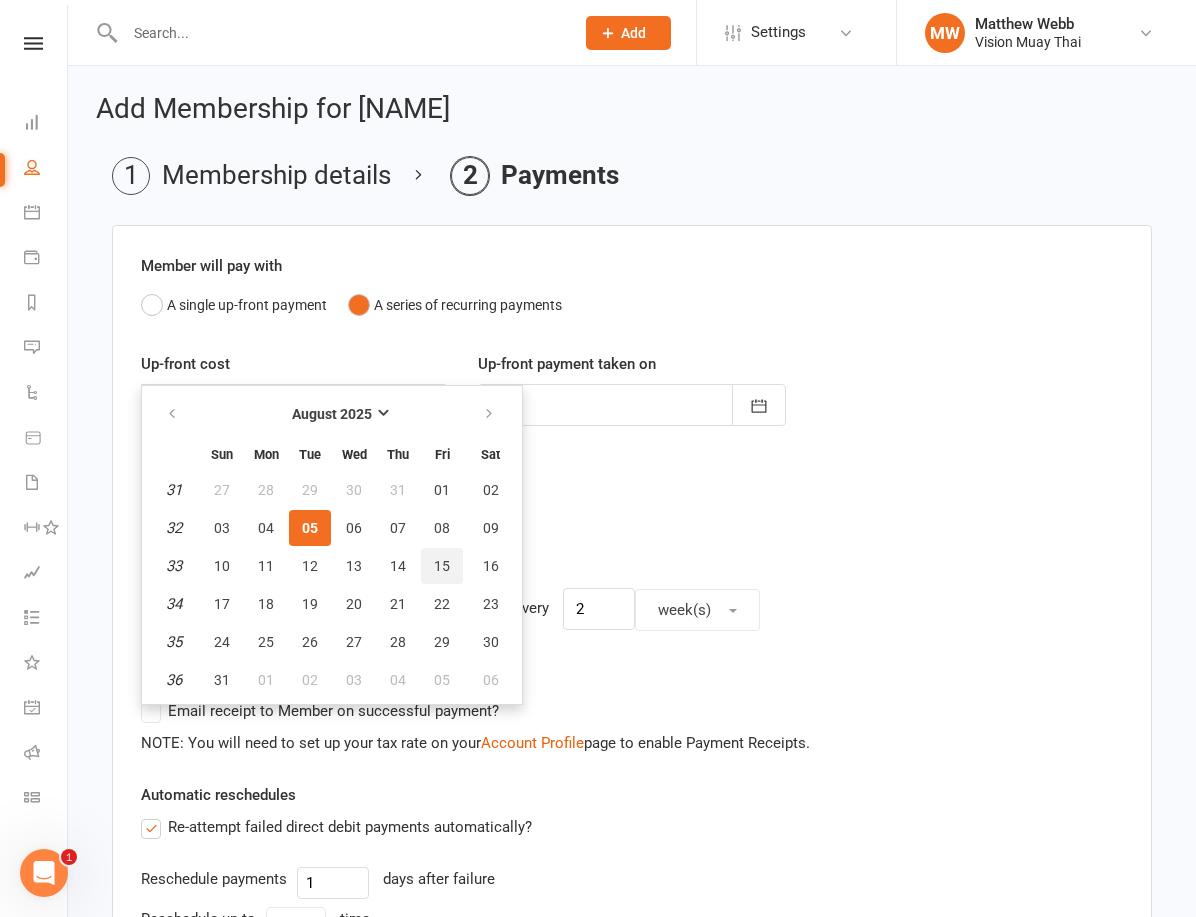 click on "15" at bounding box center [442, 566] 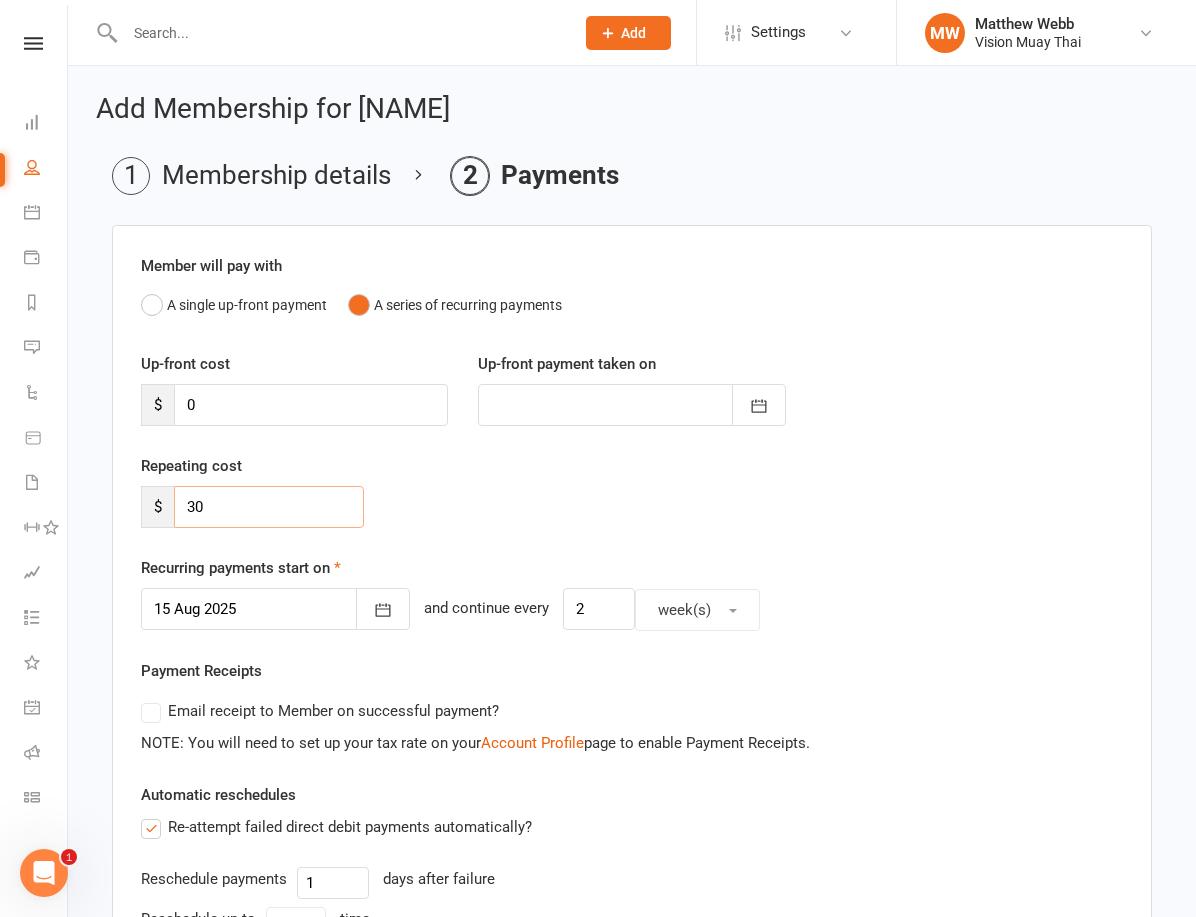 drag, startPoint x: 222, startPoint y: 505, endPoint x: 165, endPoint y: 505, distance: 57 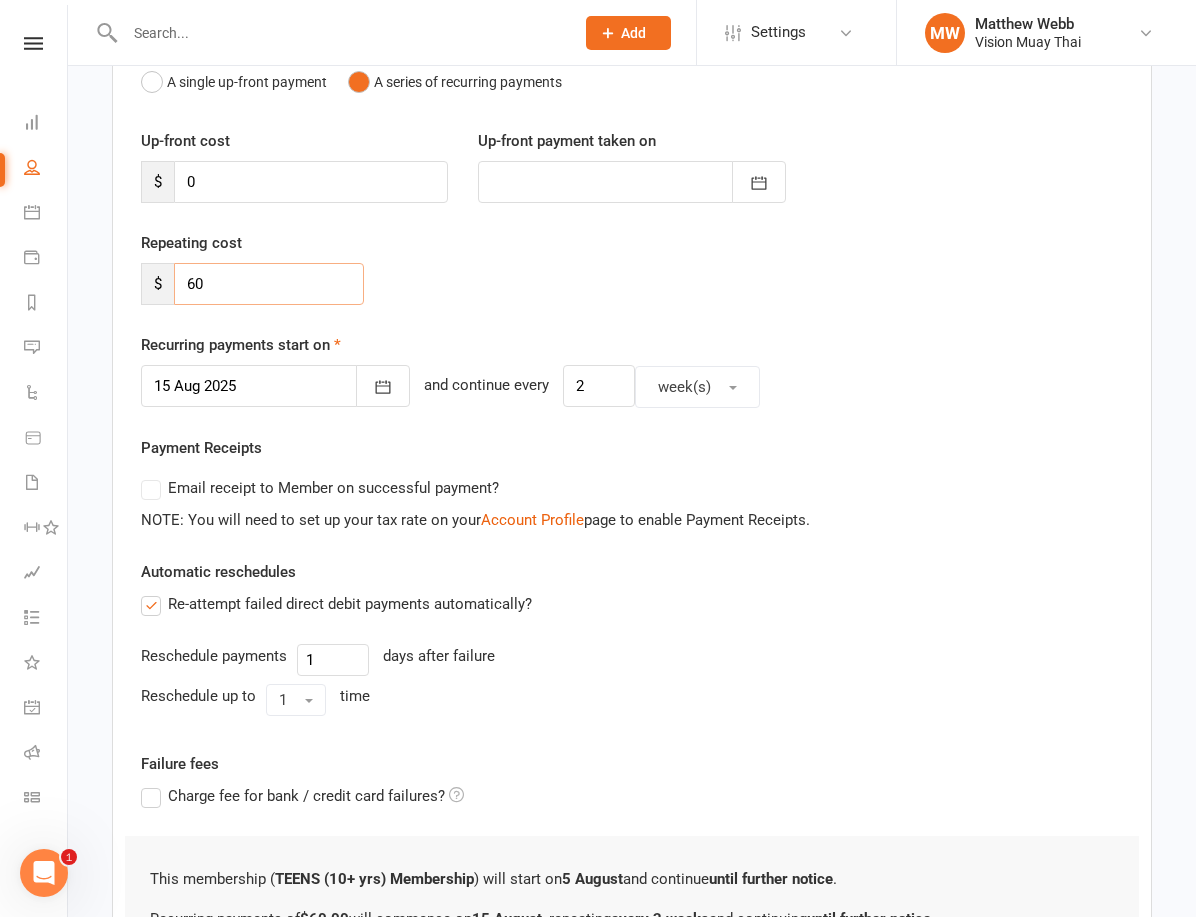 scroll, scrollTop: 236, scrollLeft: 0, axis: vertical 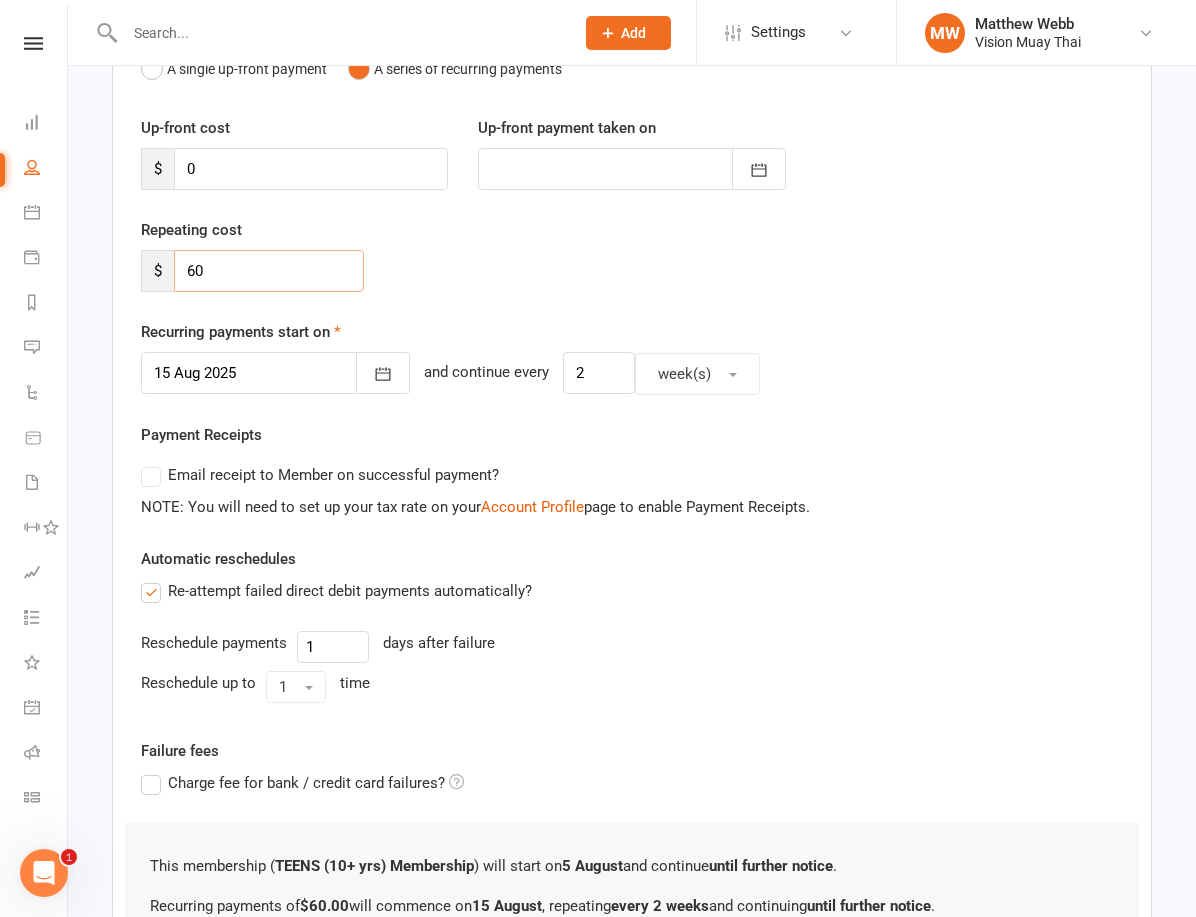 type on "60" 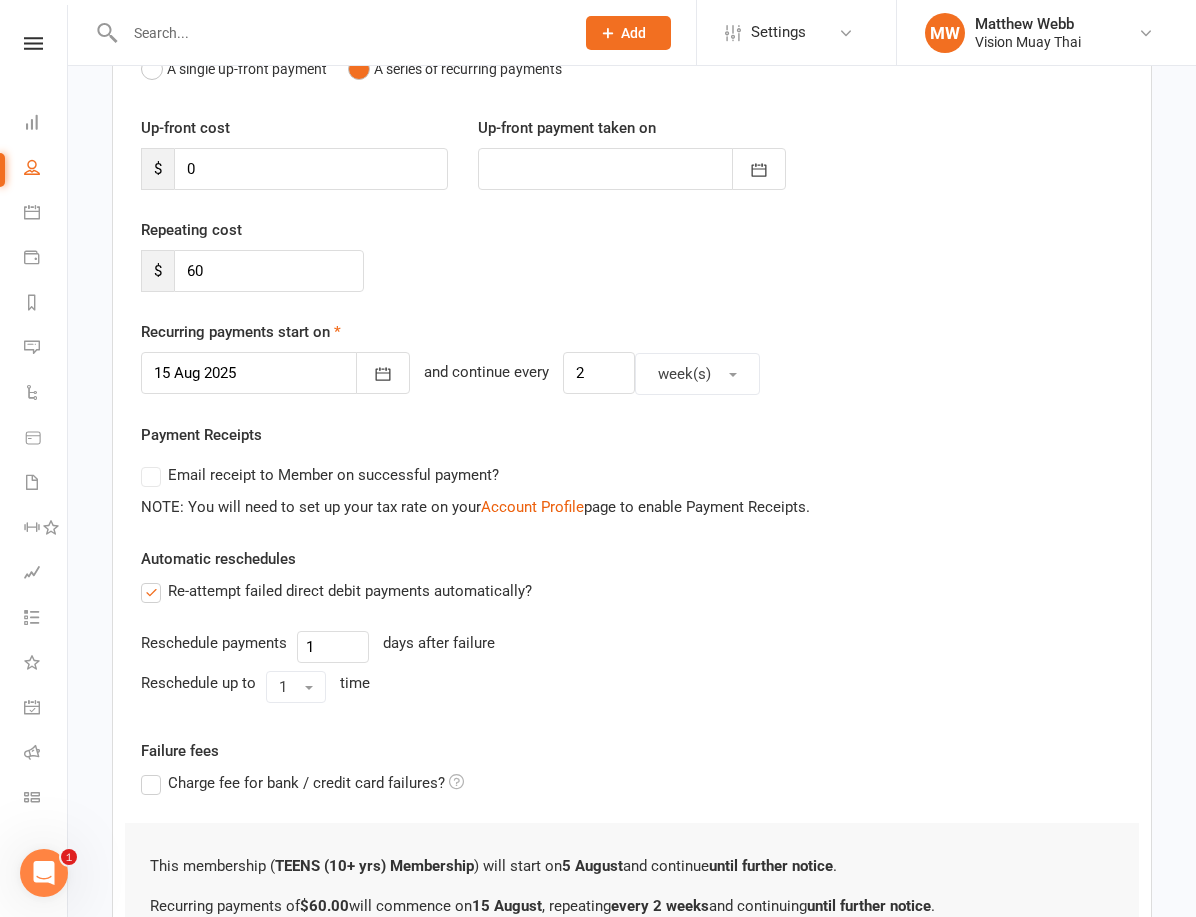 click on "Re-attempt failed direct debit payments automatically? Reschedule payments  1   days after failure Reschedule up to
1
time" at bounding box center (632, 645) 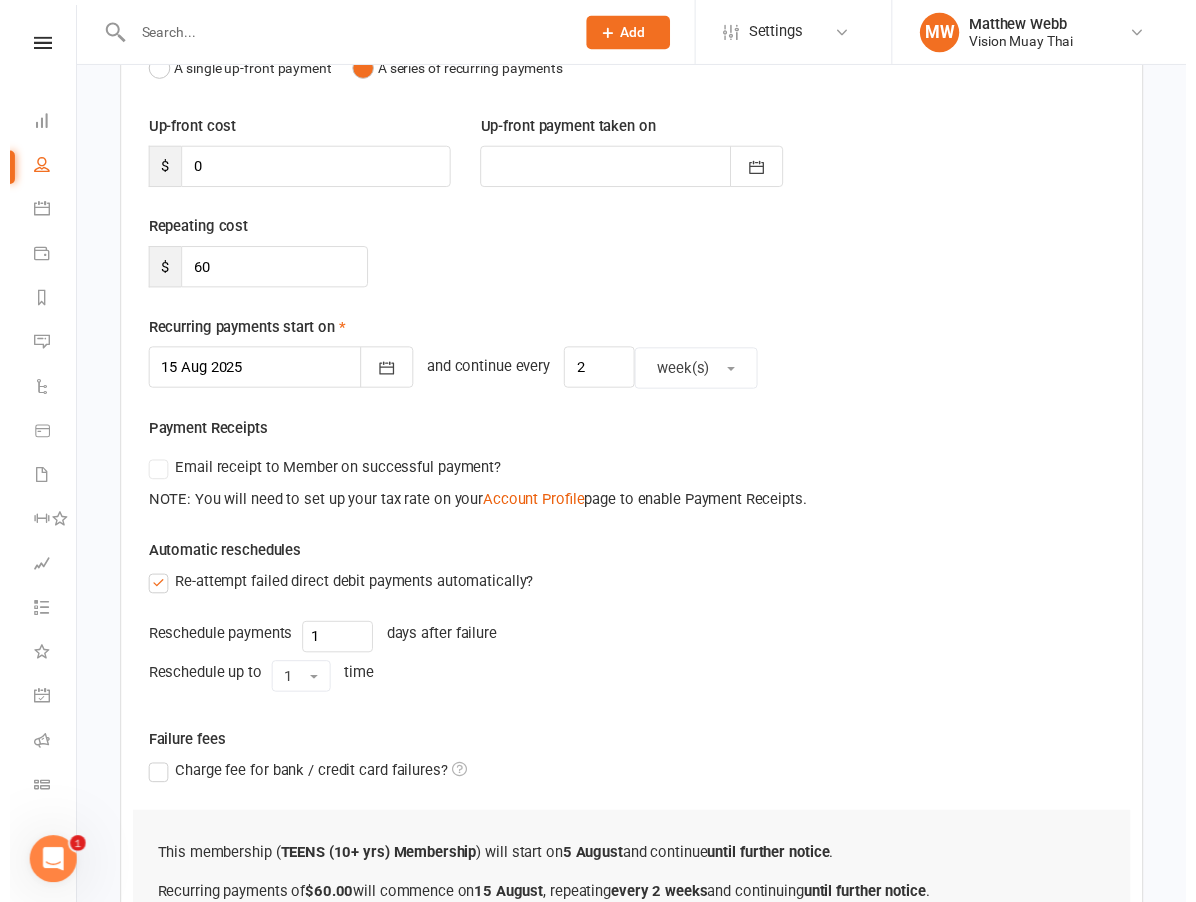 scroll, scrollTop: 473, scrollLeft: 0, axis: vertical 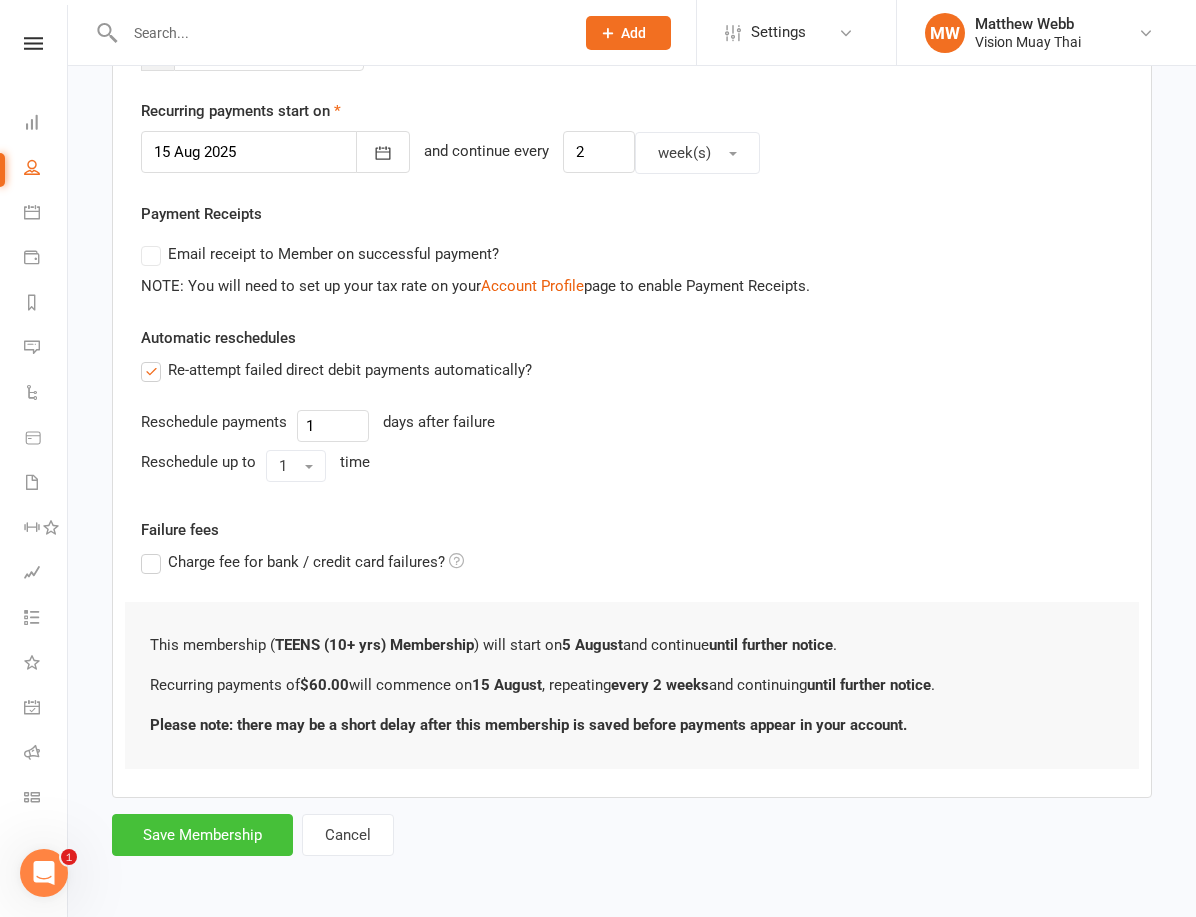 click on "Save Membership" at bounding box center [202, 835] 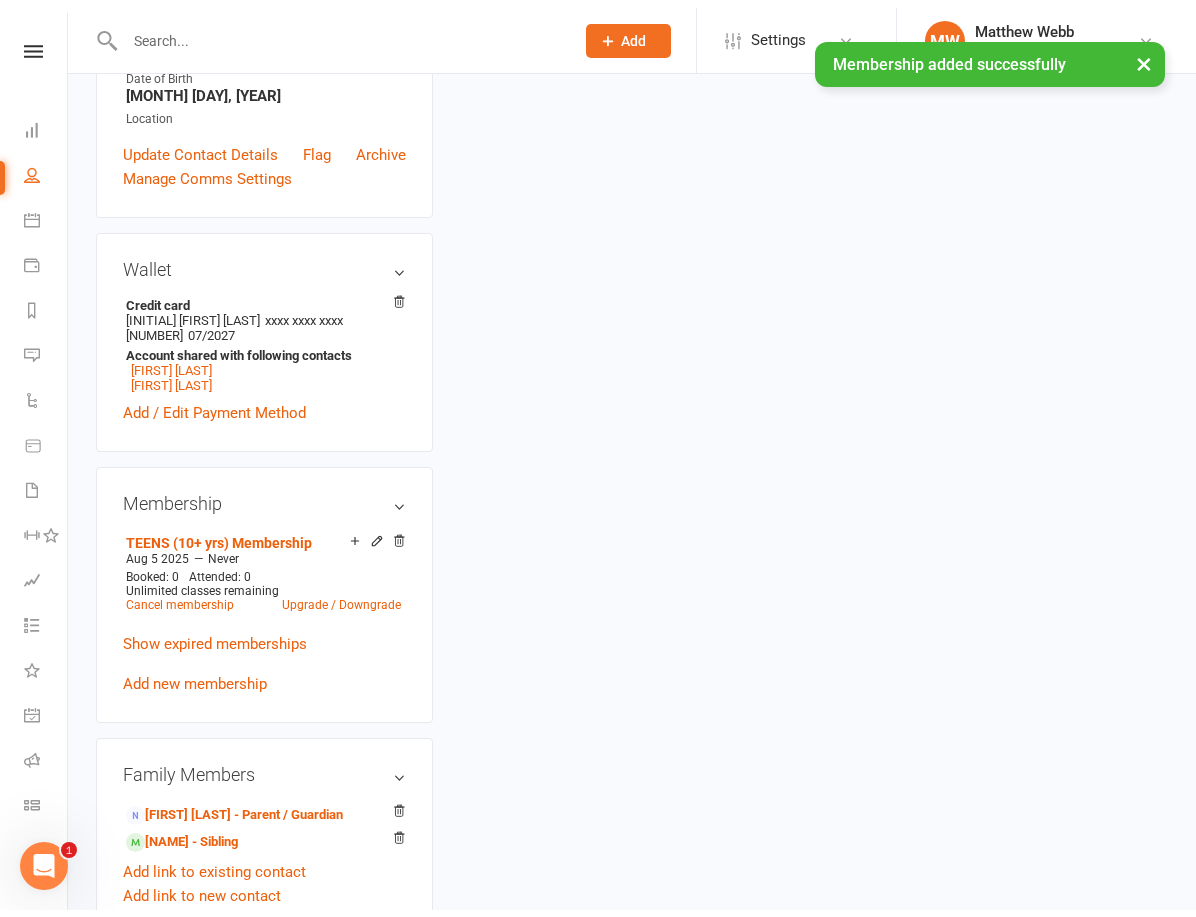 scroll, scrollTop: 0, scrollLeft: 0, axis: both 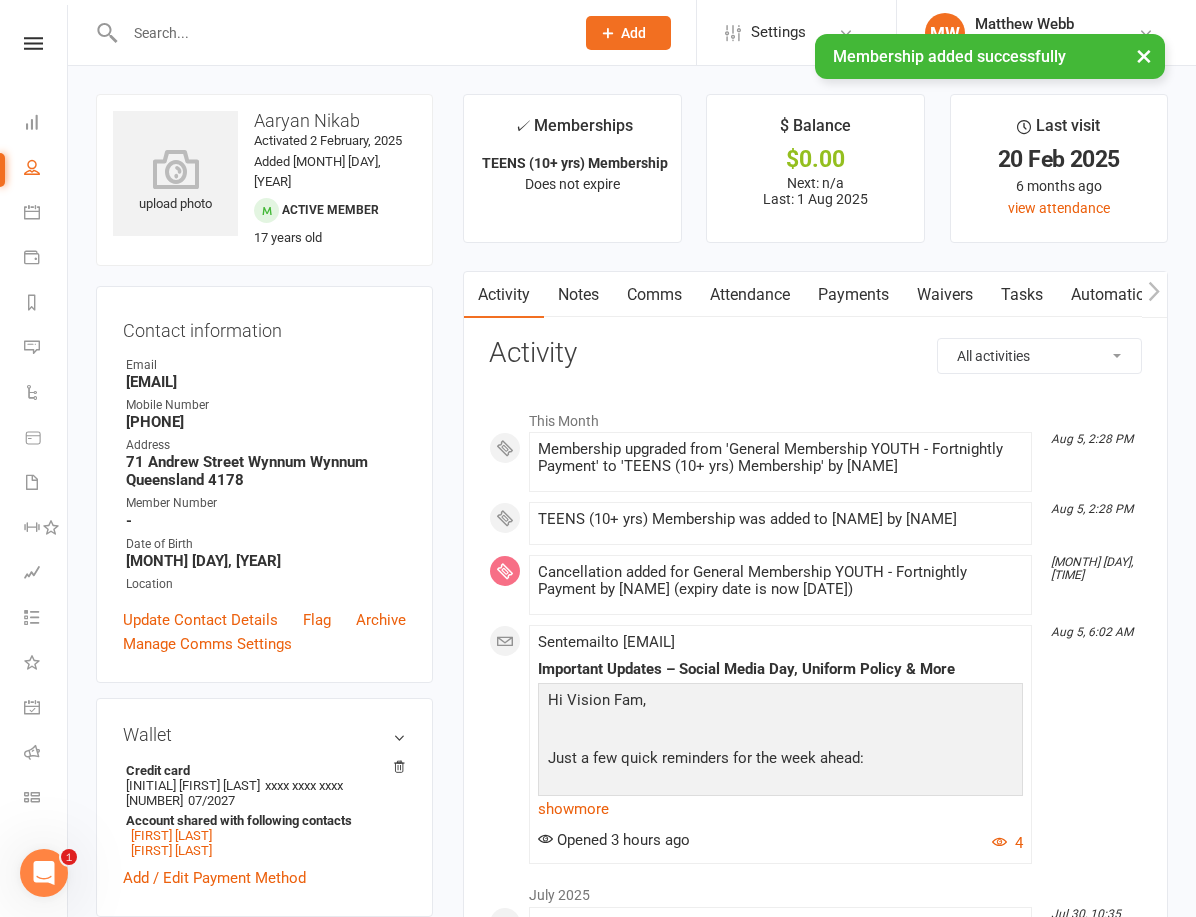 click on "Payments" at bounding box center (853, 295) 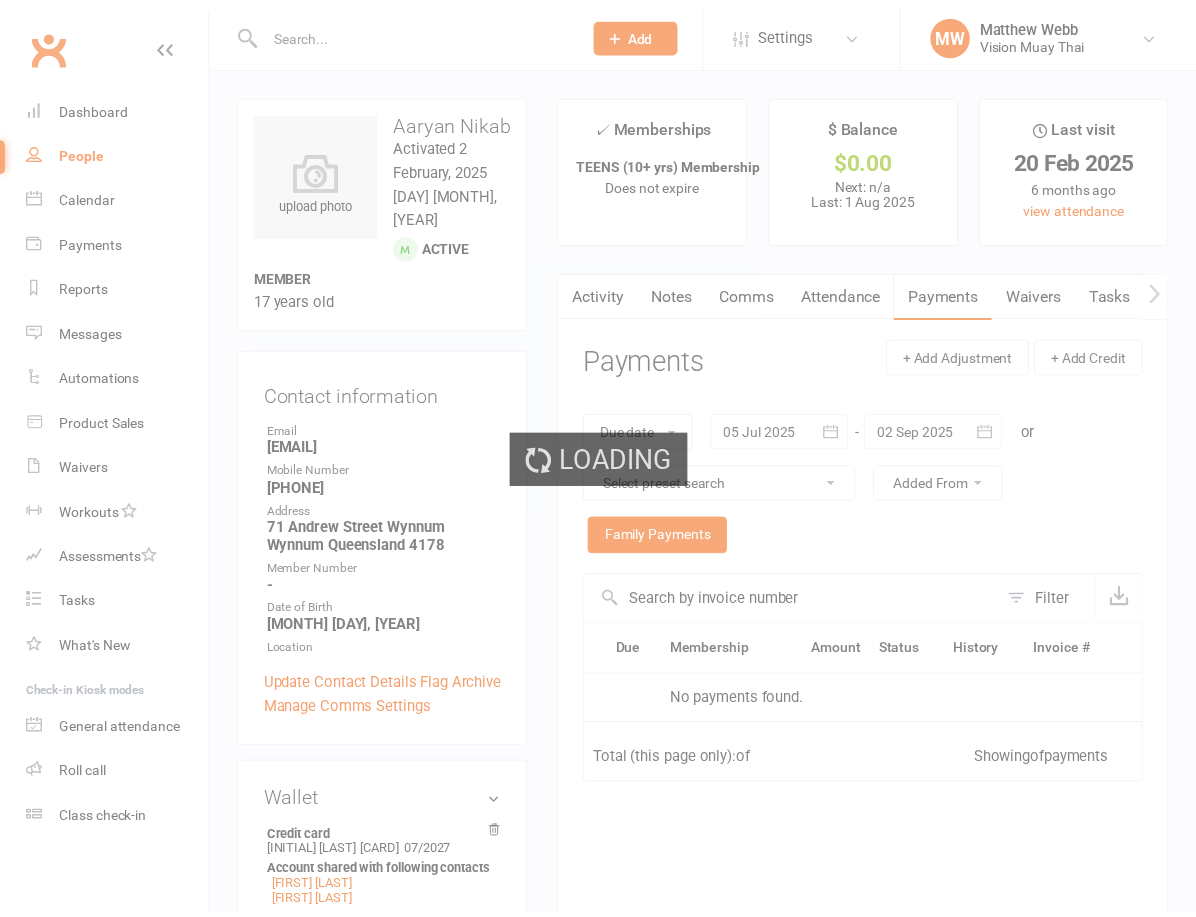 scroll, scrollTop: 0, scrollLeft: 0, axis: both 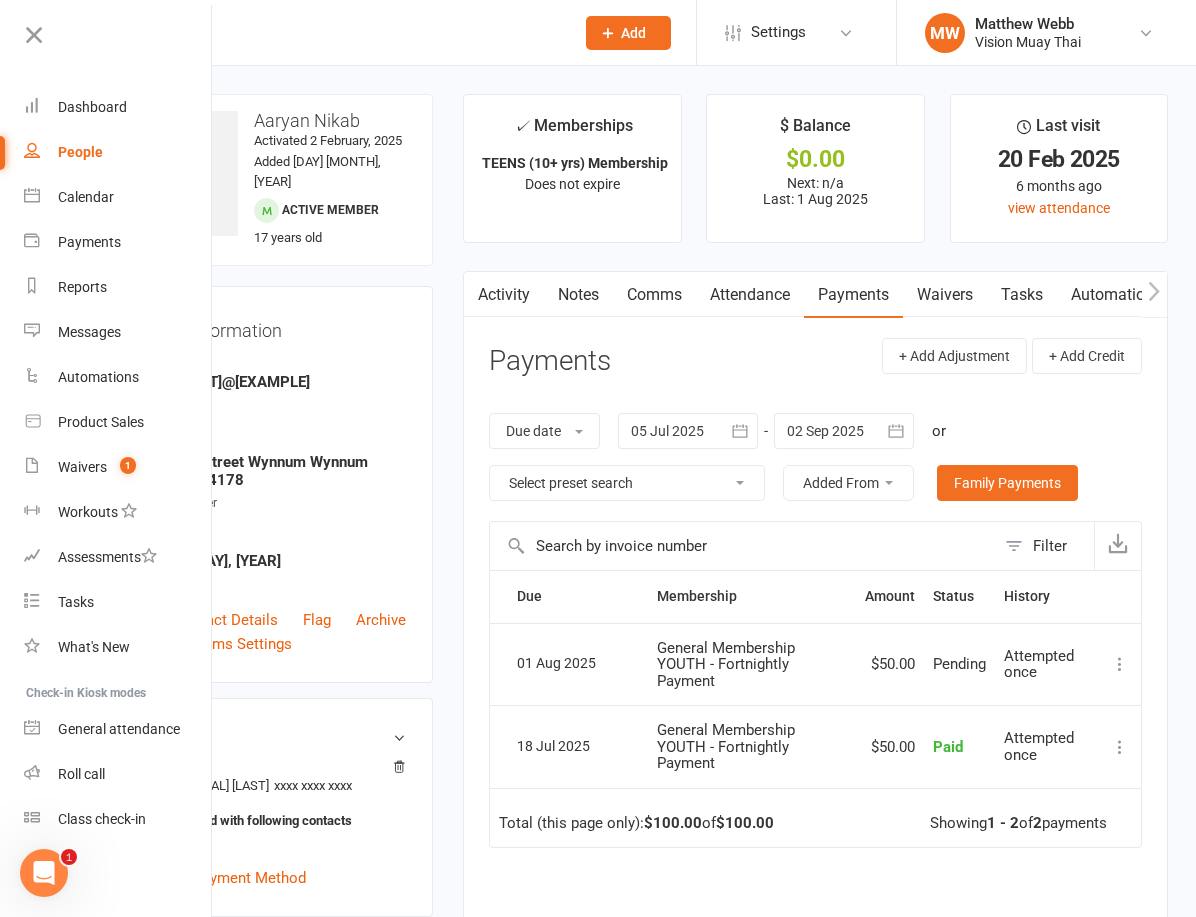 click 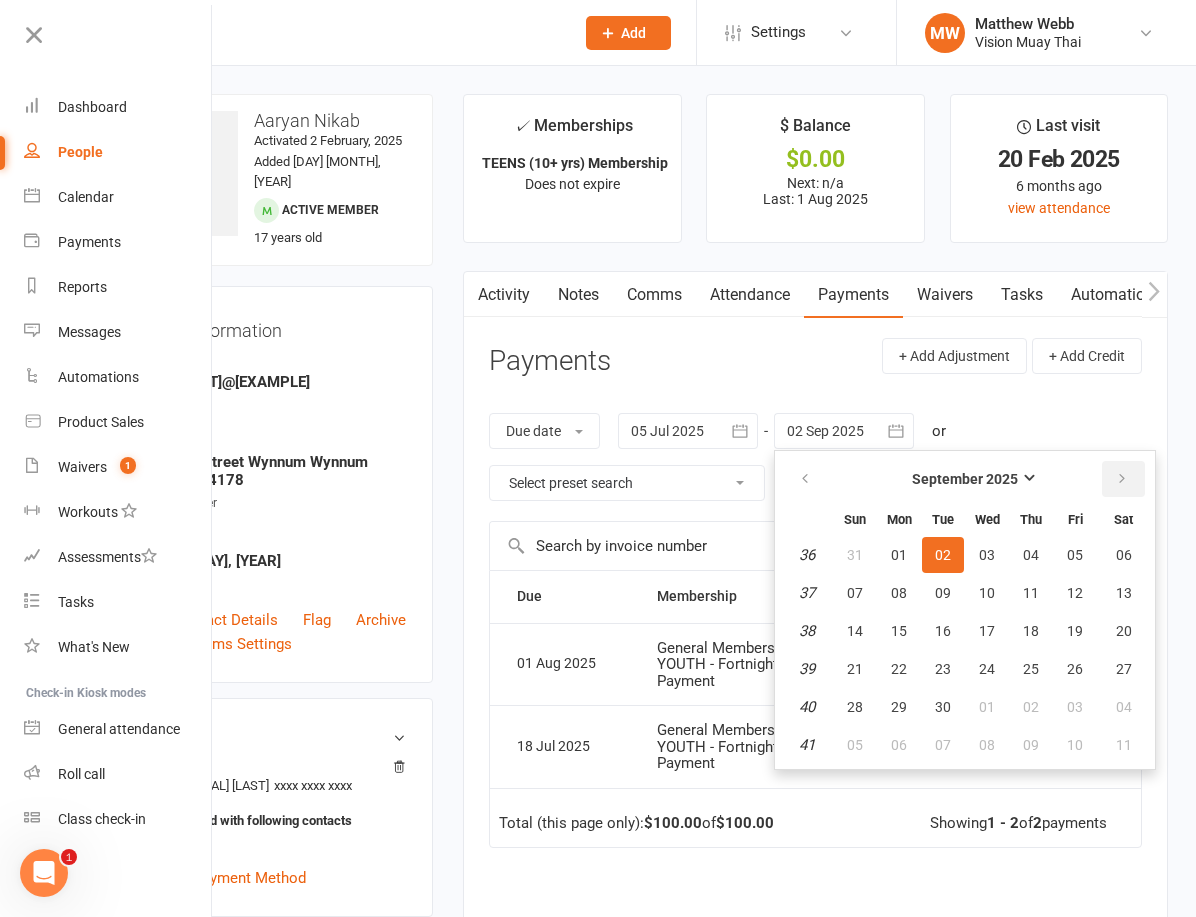click at bounding box center (1122, 479) 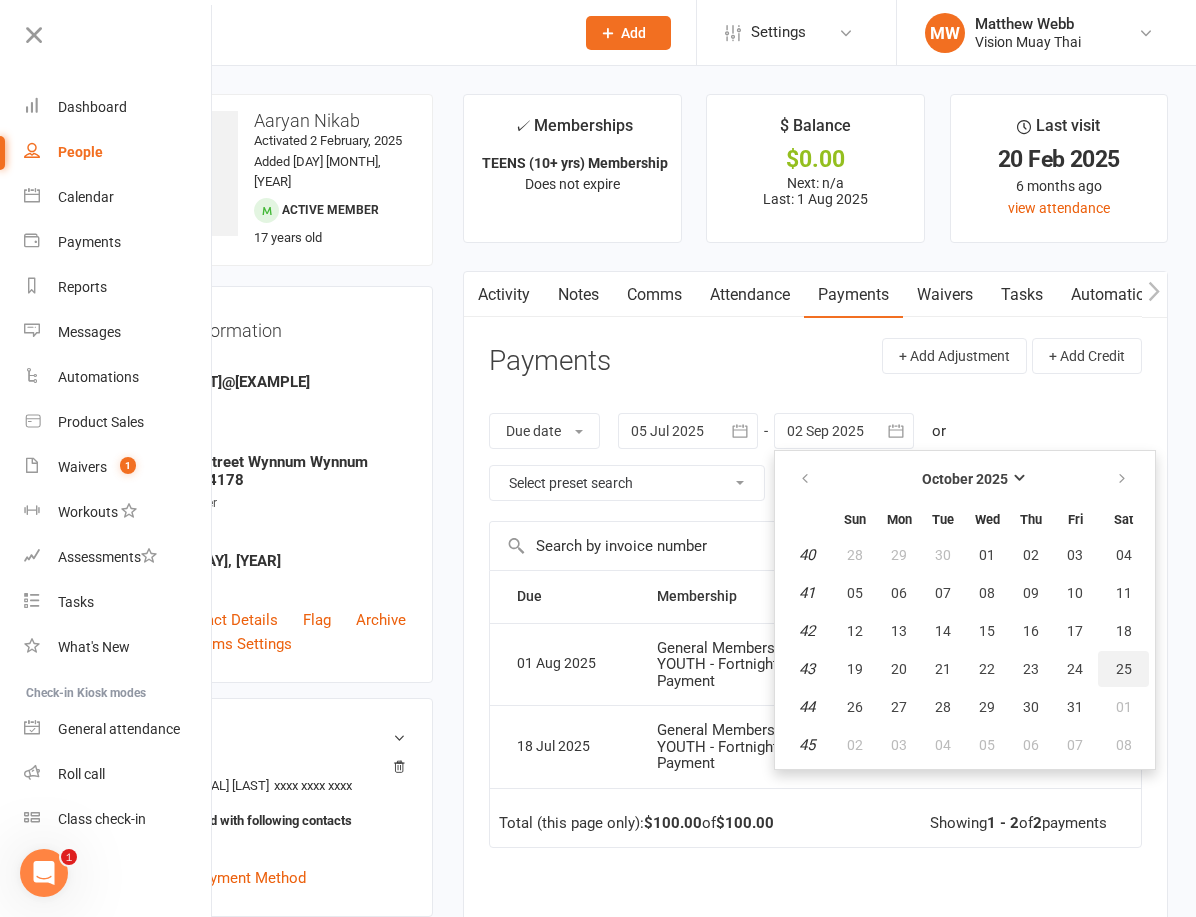 click on "25" at bounding box center [1124, 669] 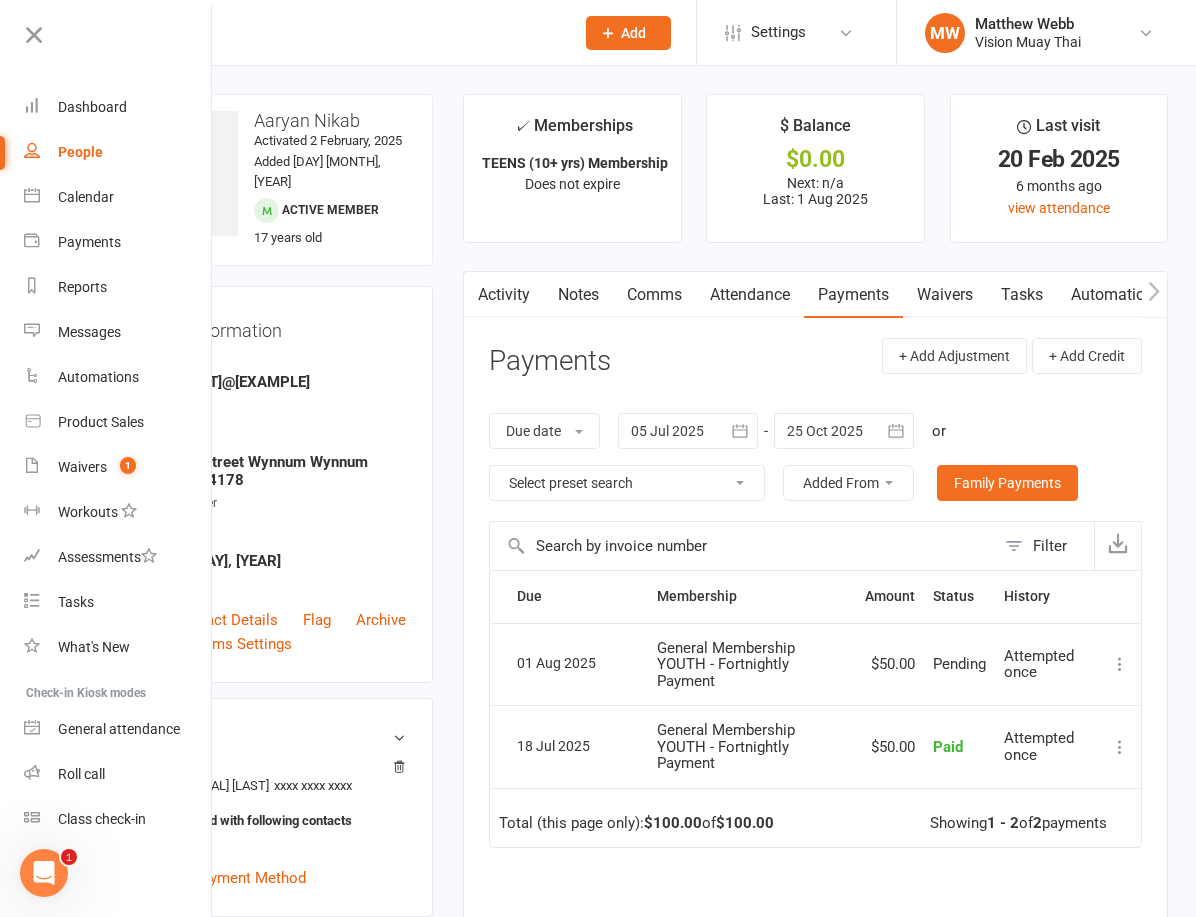 click 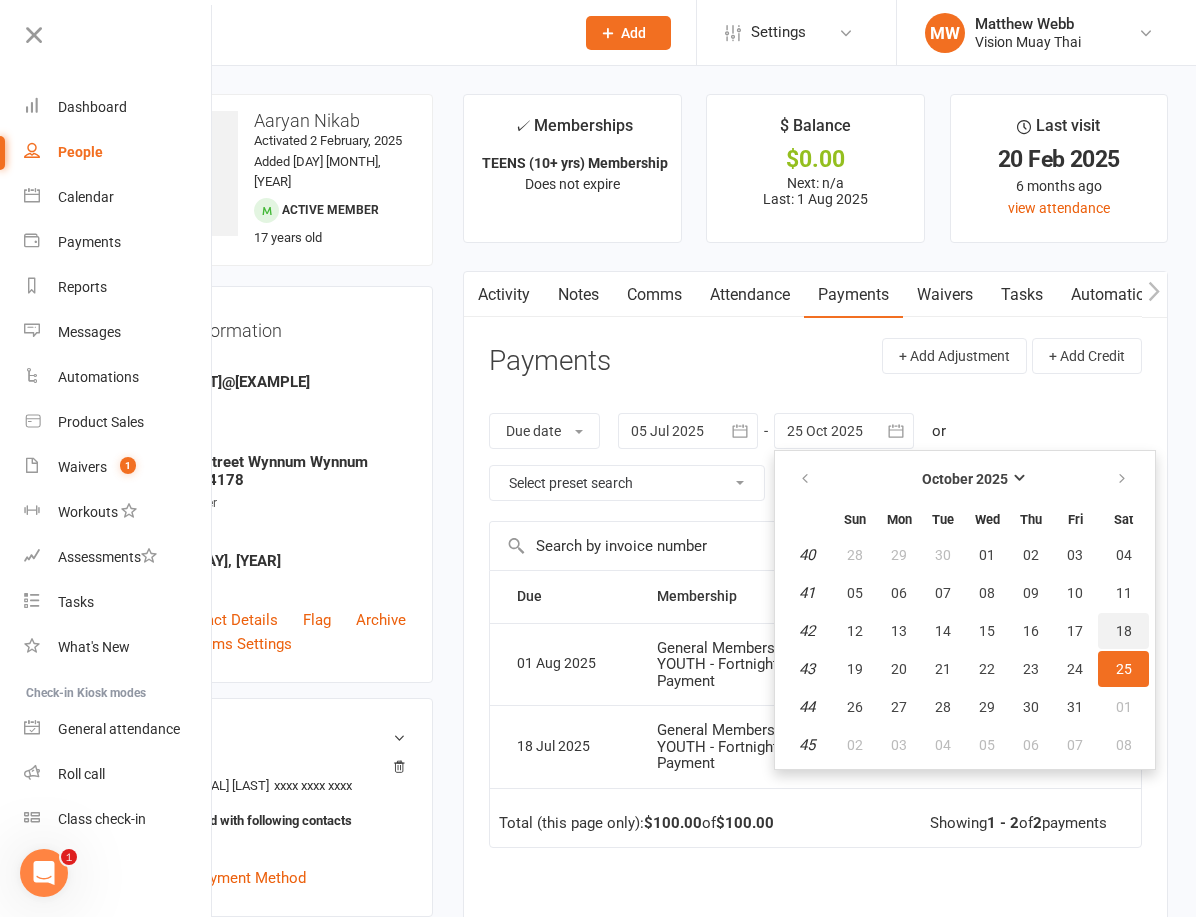 click on "18" at bounding box center (1123, 631) 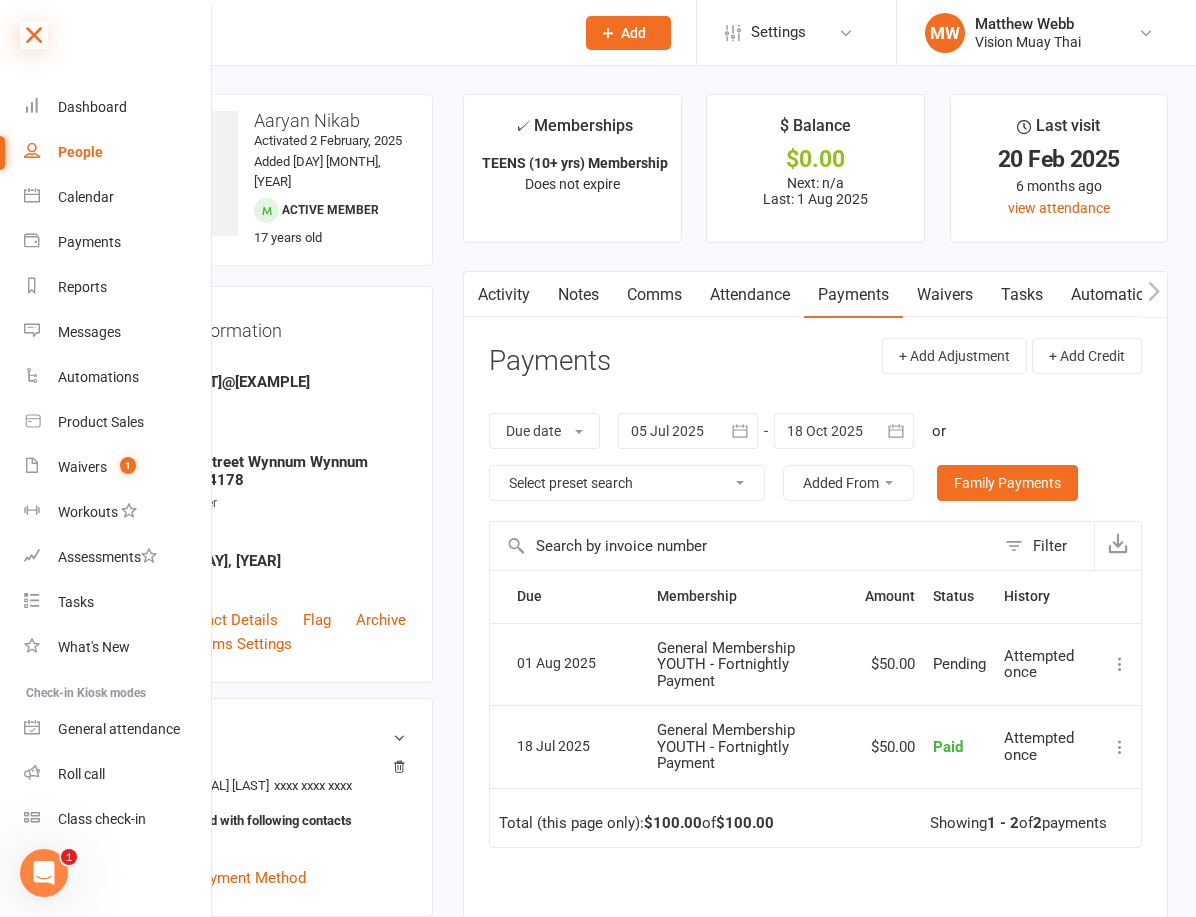 click at bounding box center [34, 35] 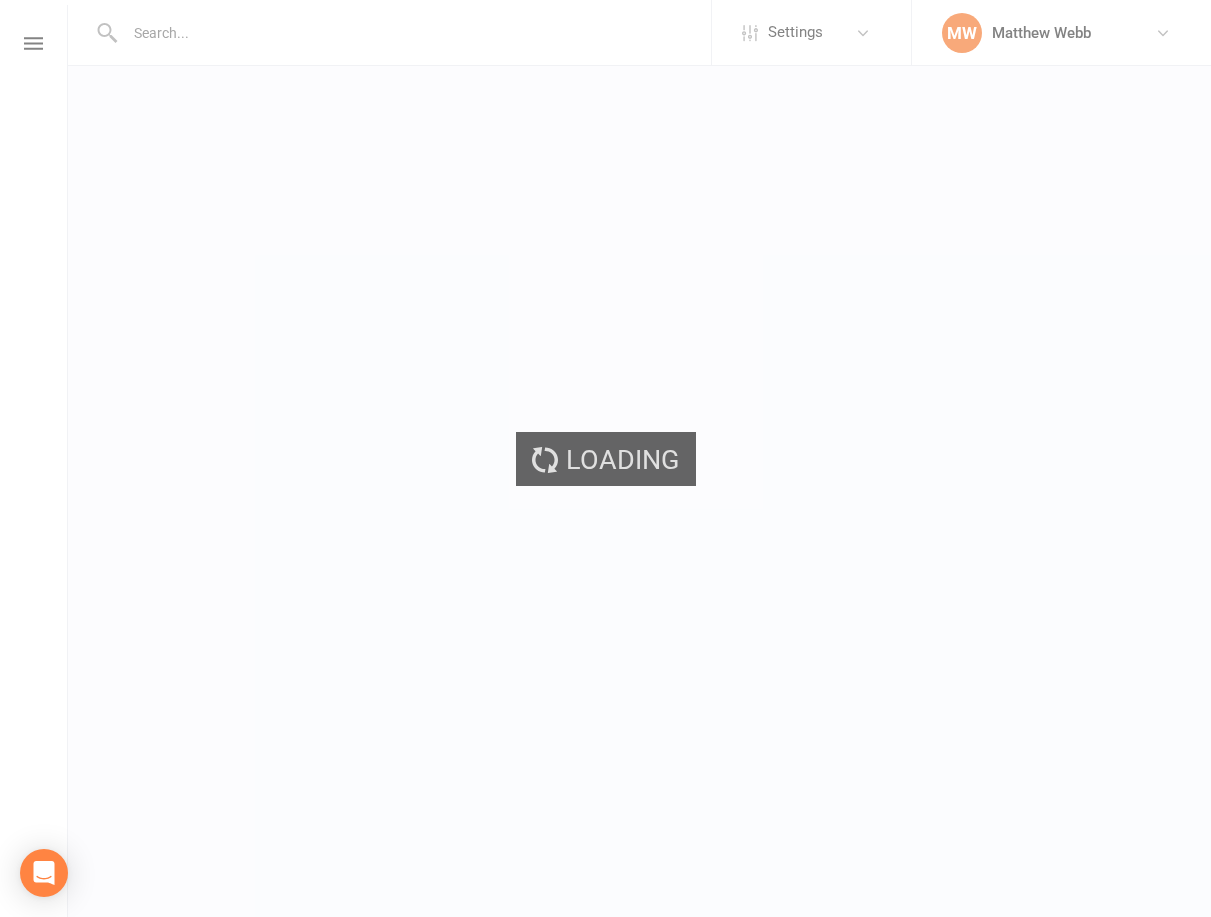 scroll, scrollTop: 0, scrollLeft: 0, axis: both 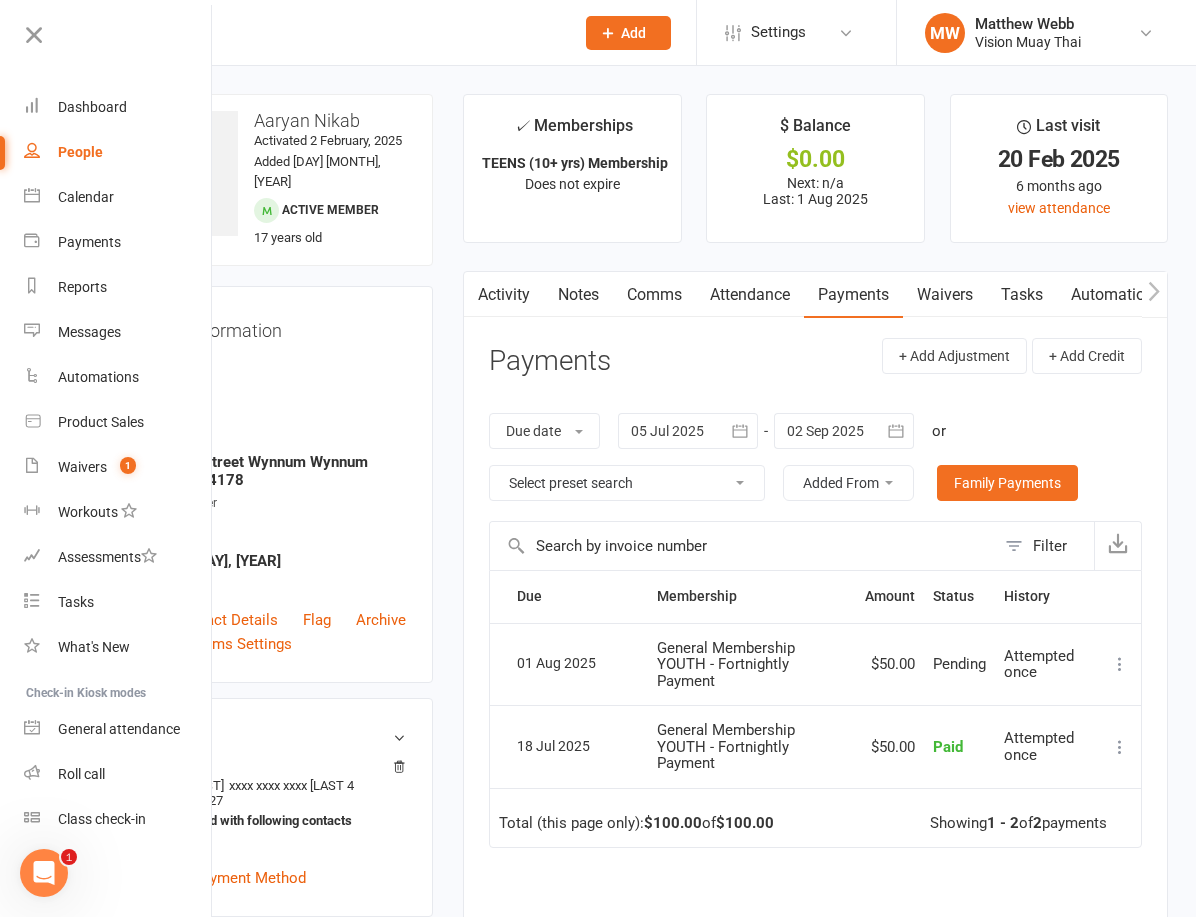click 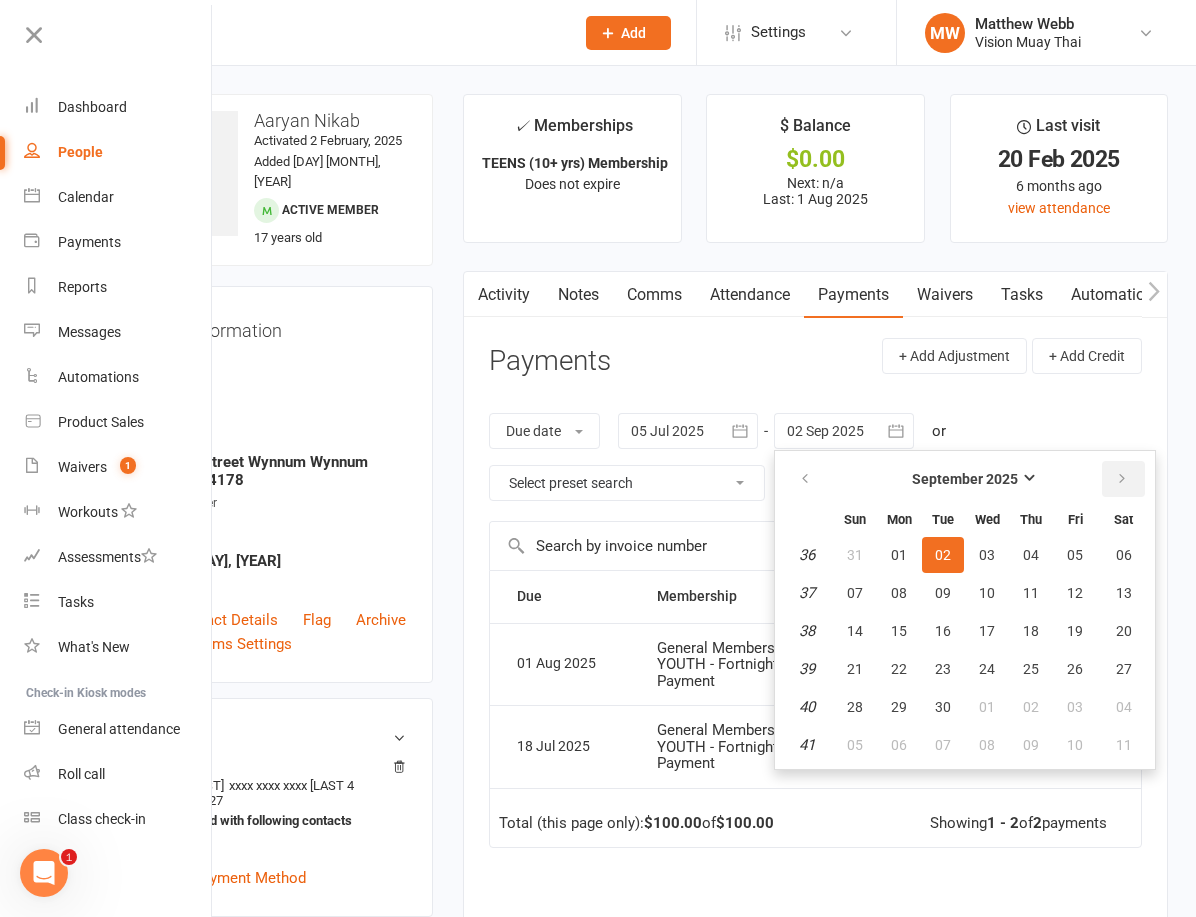 click at bounding box center (1122, 479) 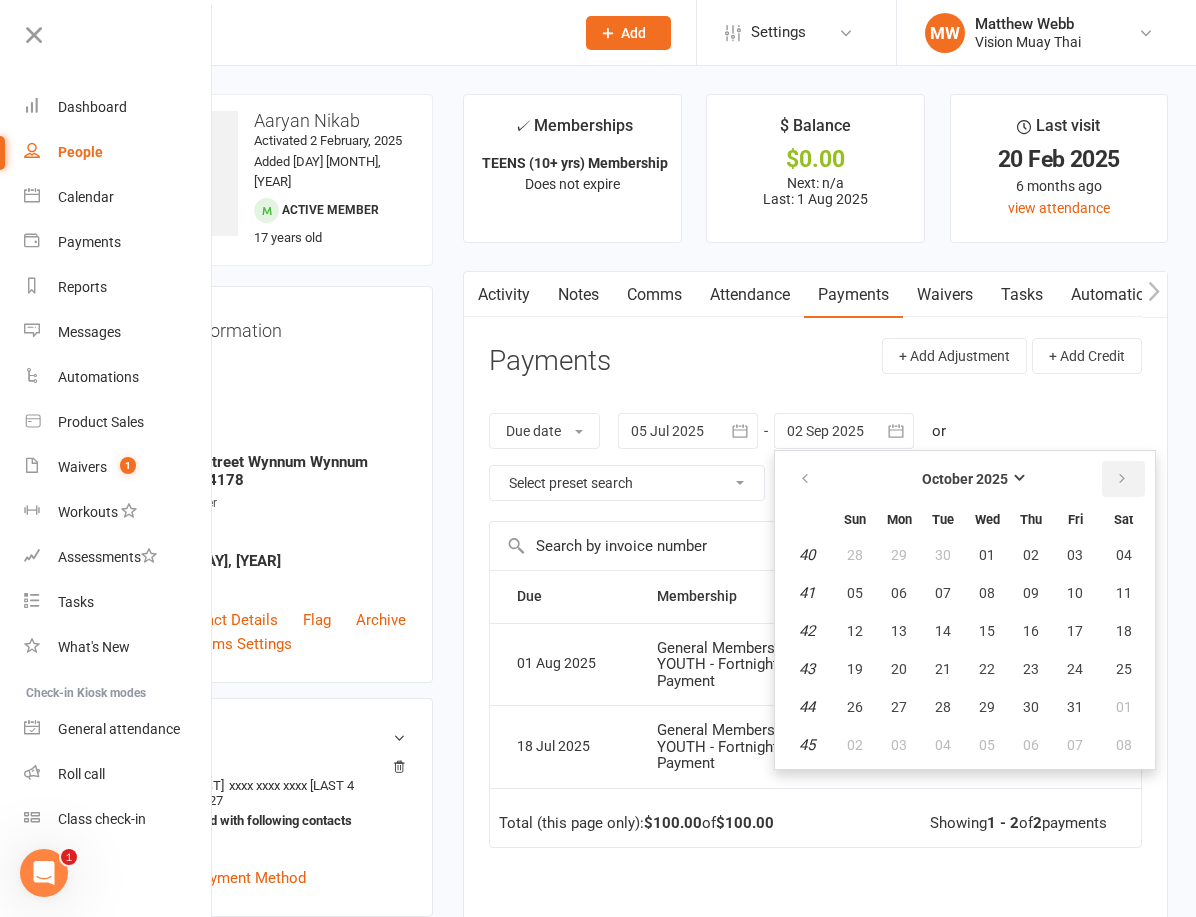 click at bounding box center (1122, 479) 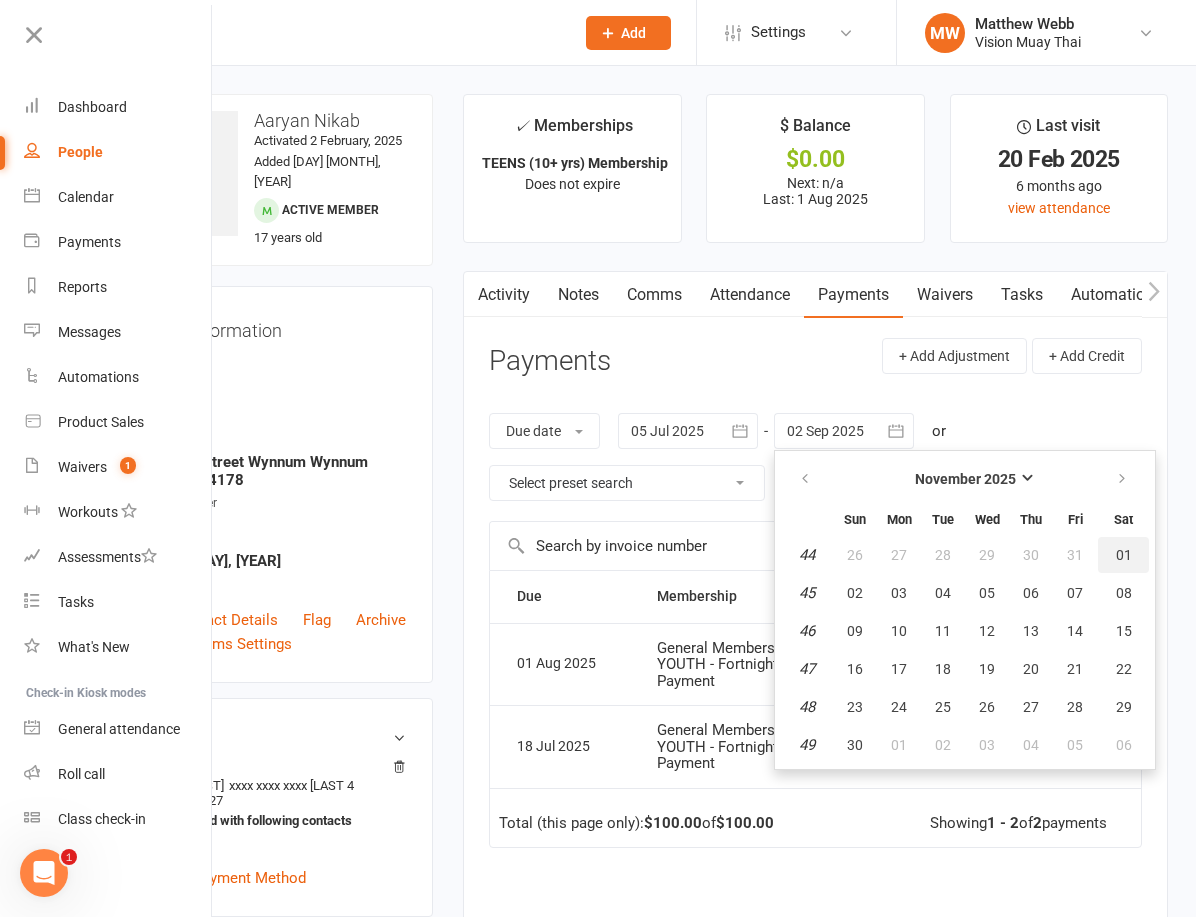 click on "01" at bounding box center (1123, 555) 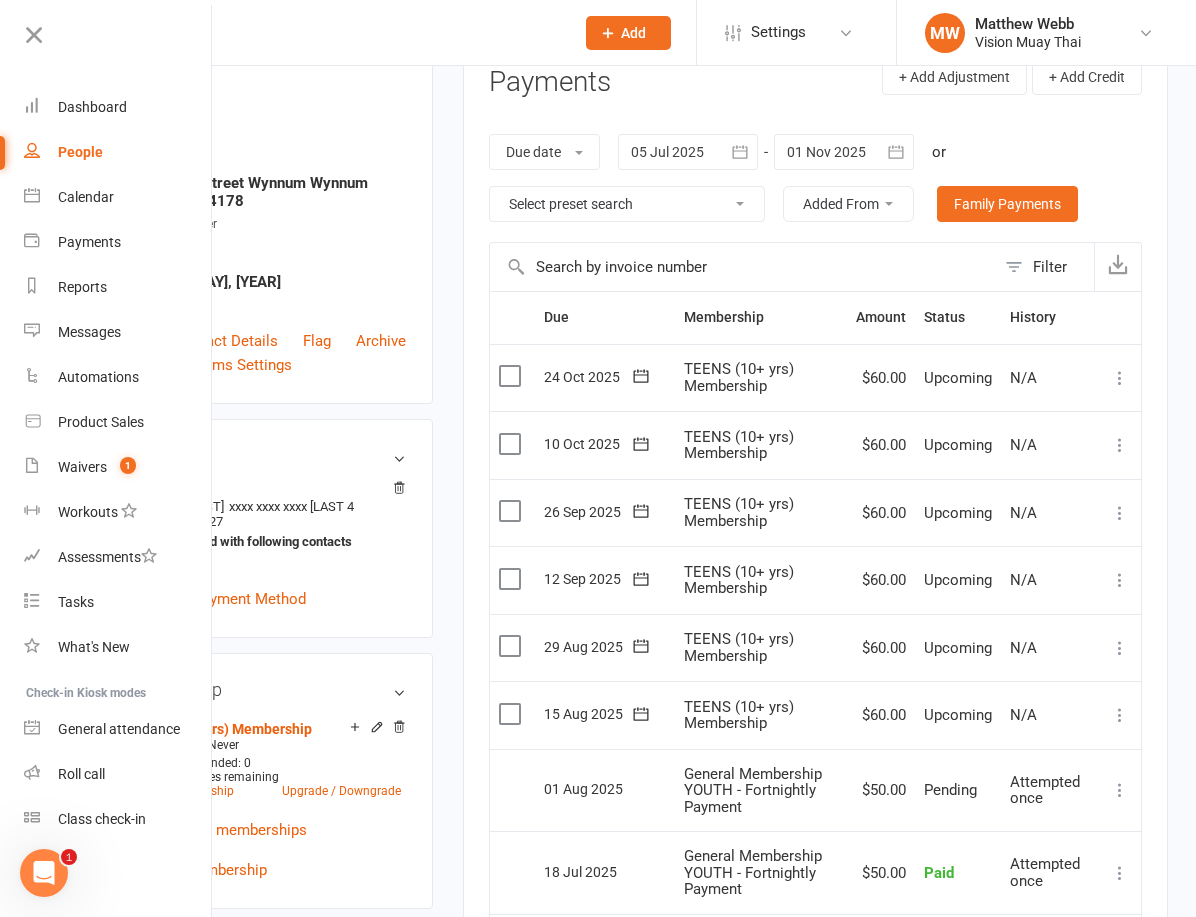 scroll, scrollTop: 292, scrollLeft: 0, axis: vertical 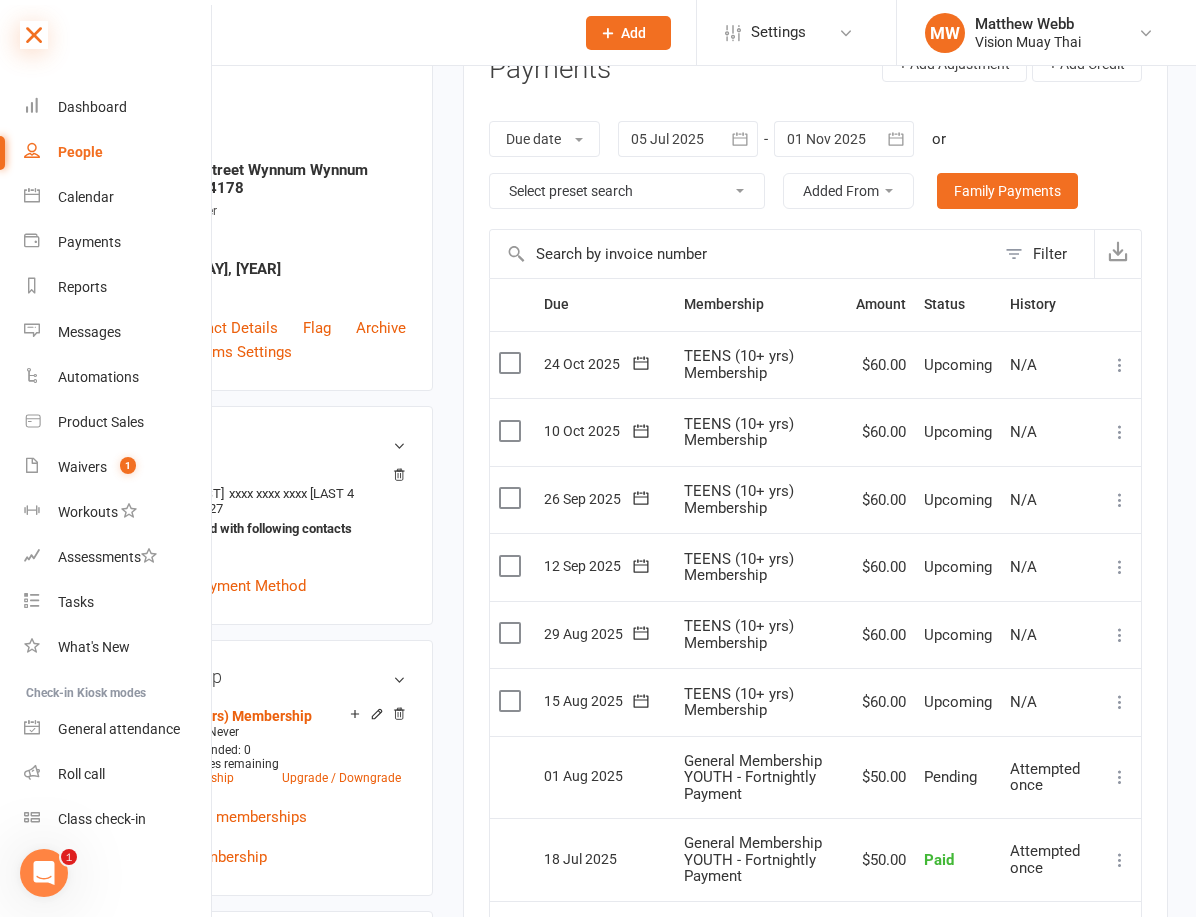 click at bounding box center (34, 35) 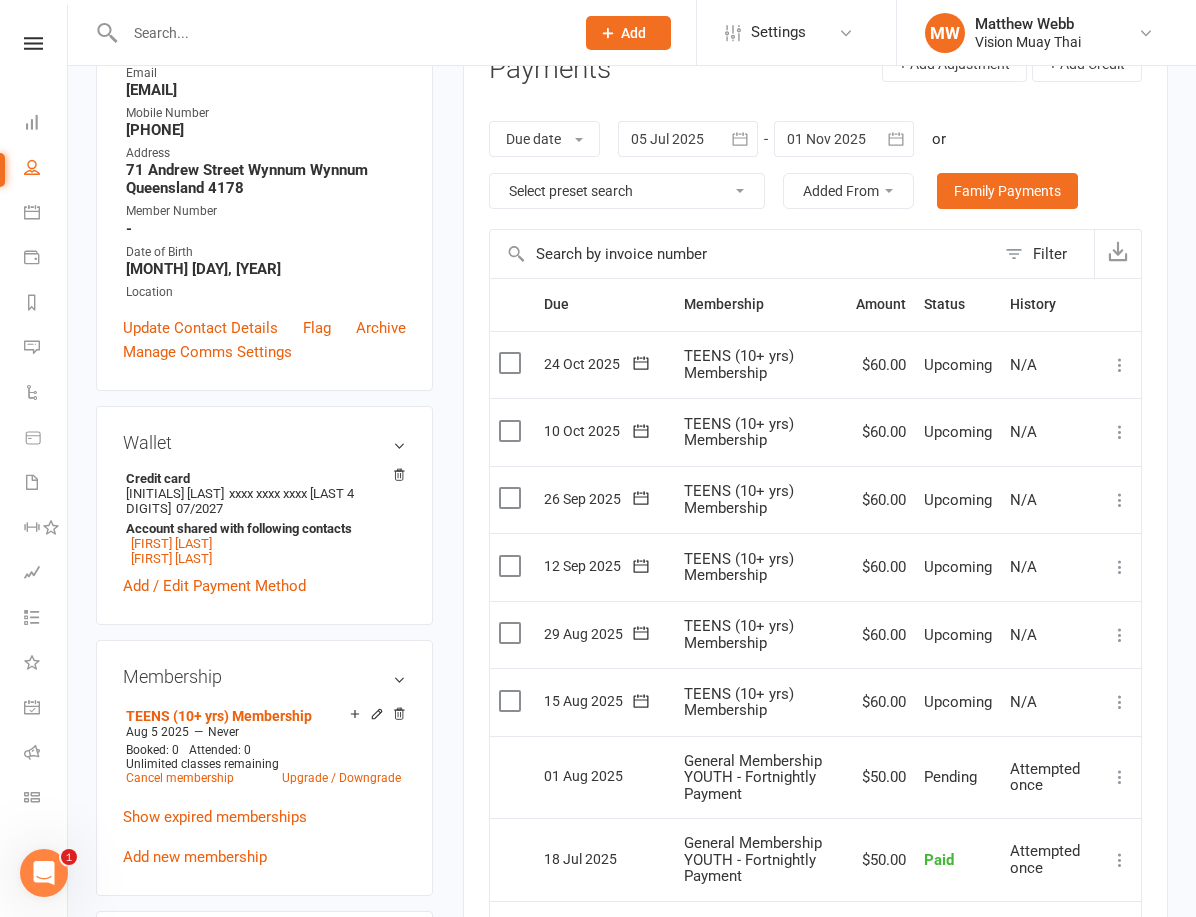 scroll, scrollTop: 0, scrollLeft: 0, axis: both 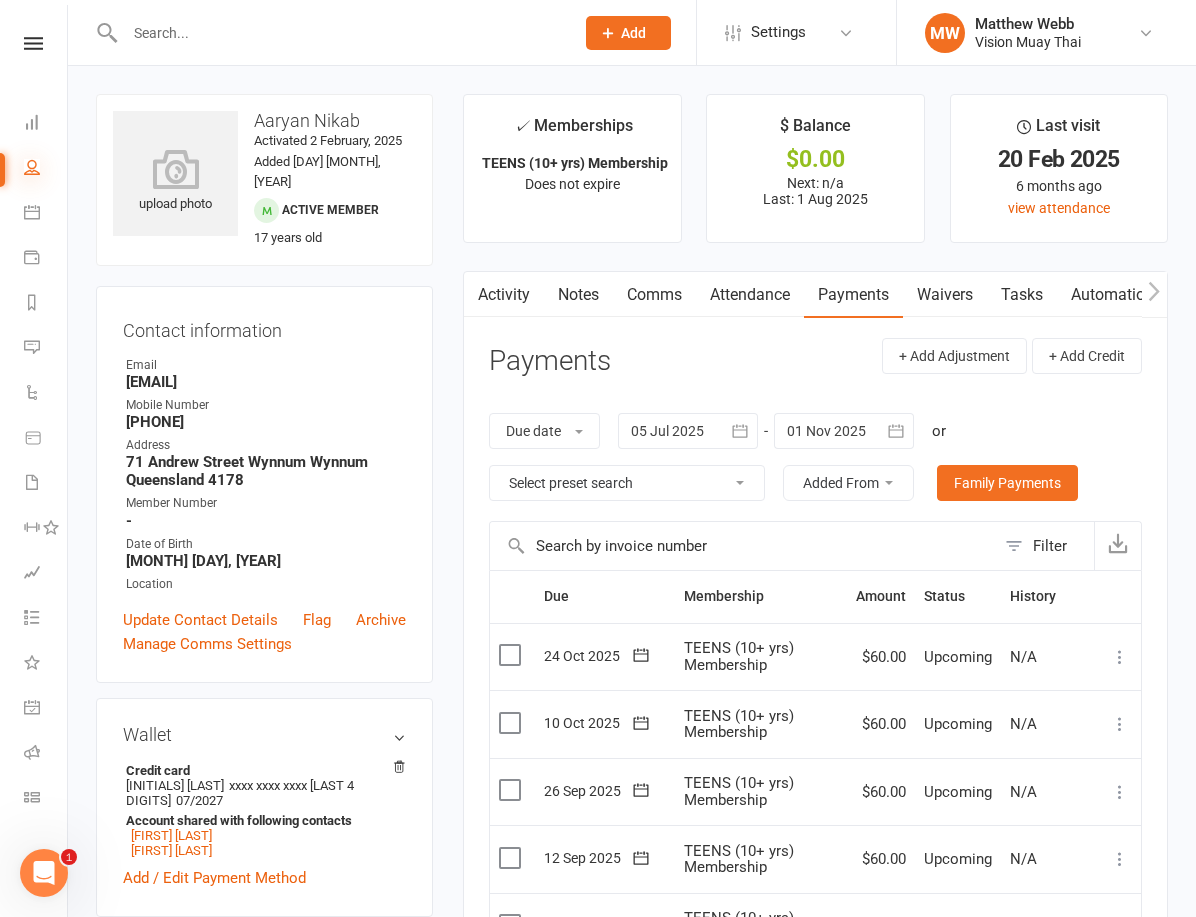 click at bounding box center [32, 167] 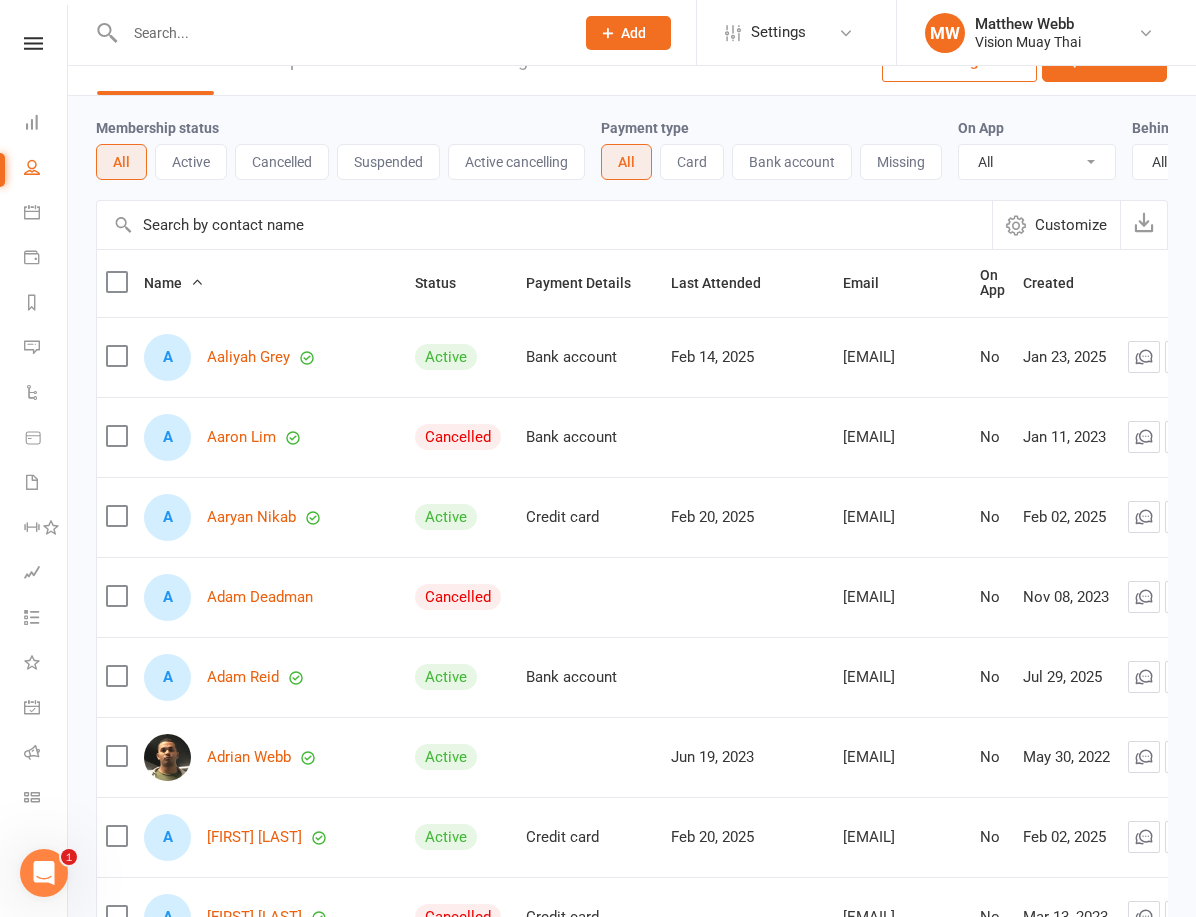 scroll, scrollTop: 0, scrollLeft: 0, axis: both 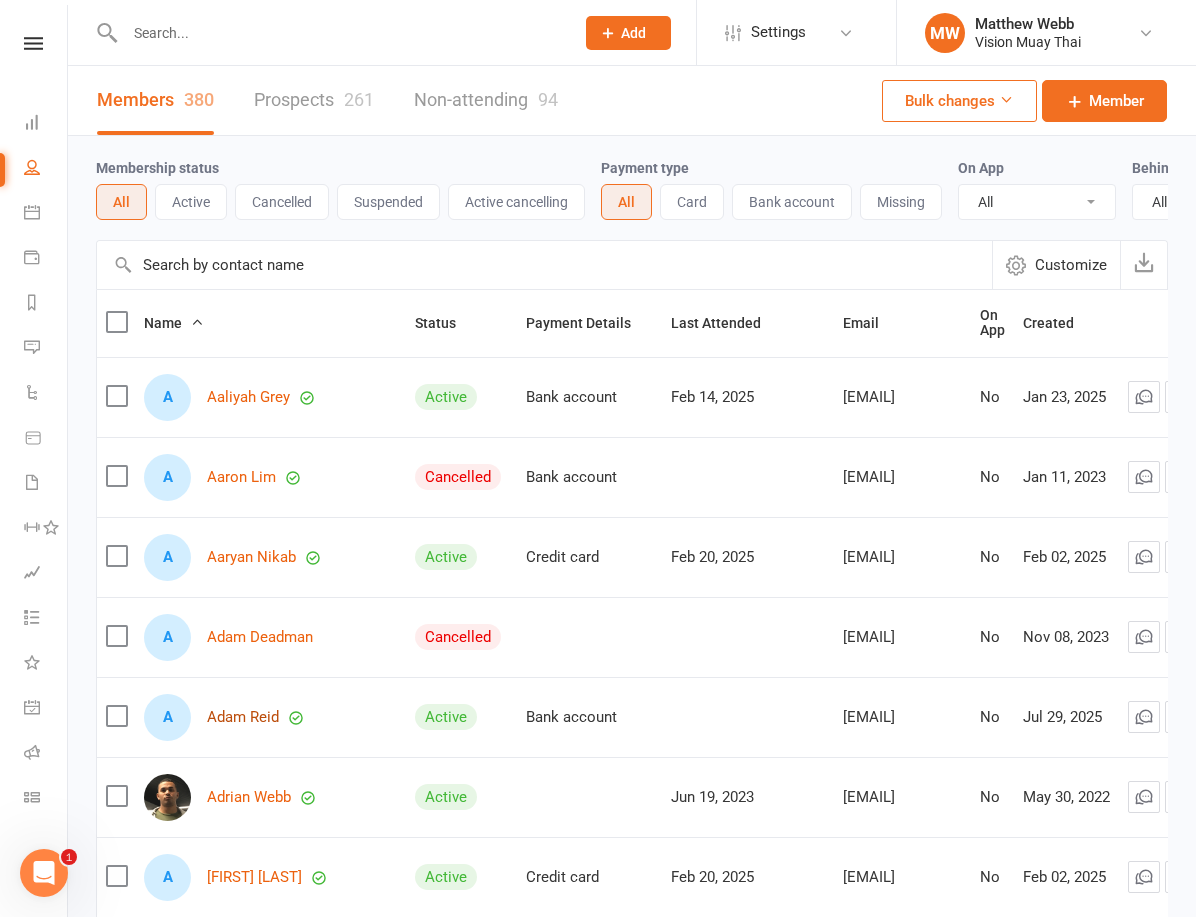 click on "Adam Reid" at bounding box center [243, 717] 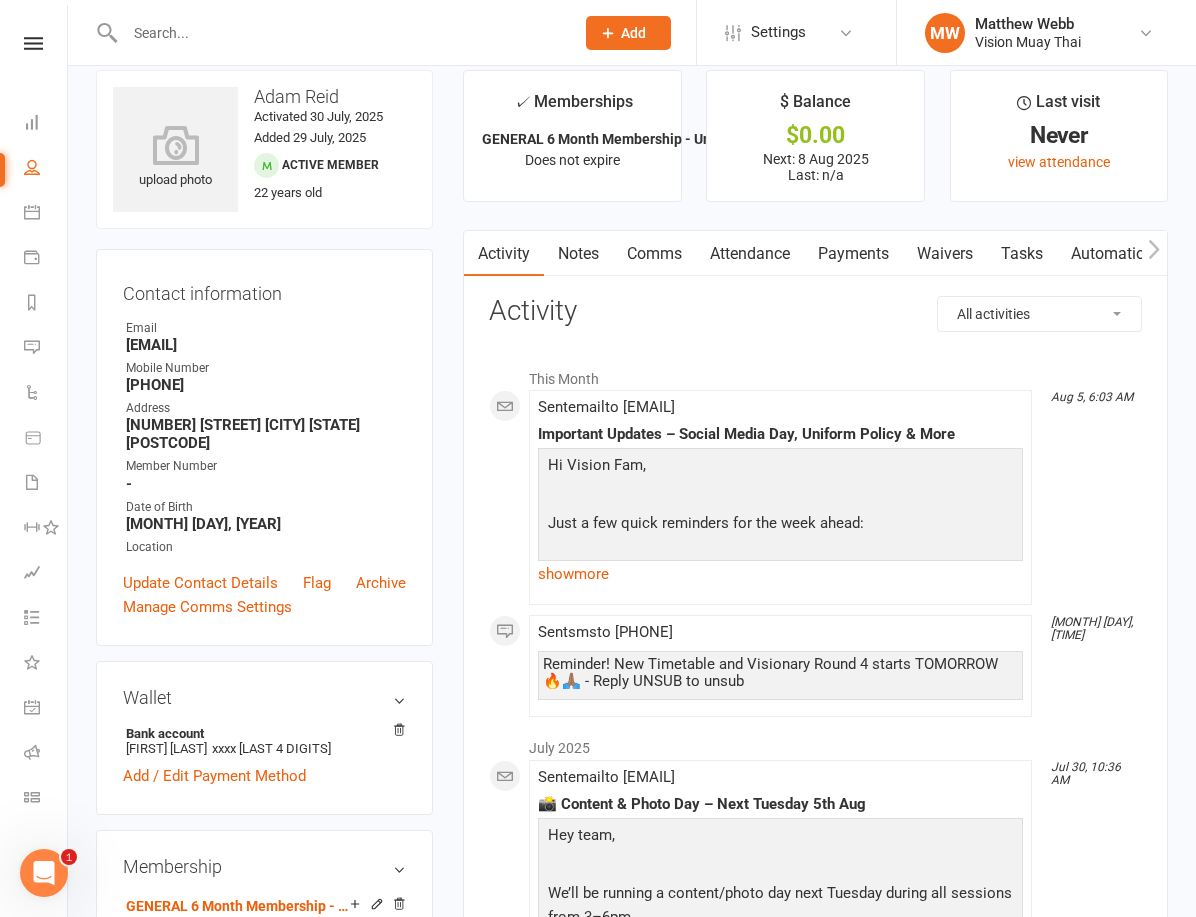 scroll, scrollTop: 0, scrollLeft: 0, axis: both 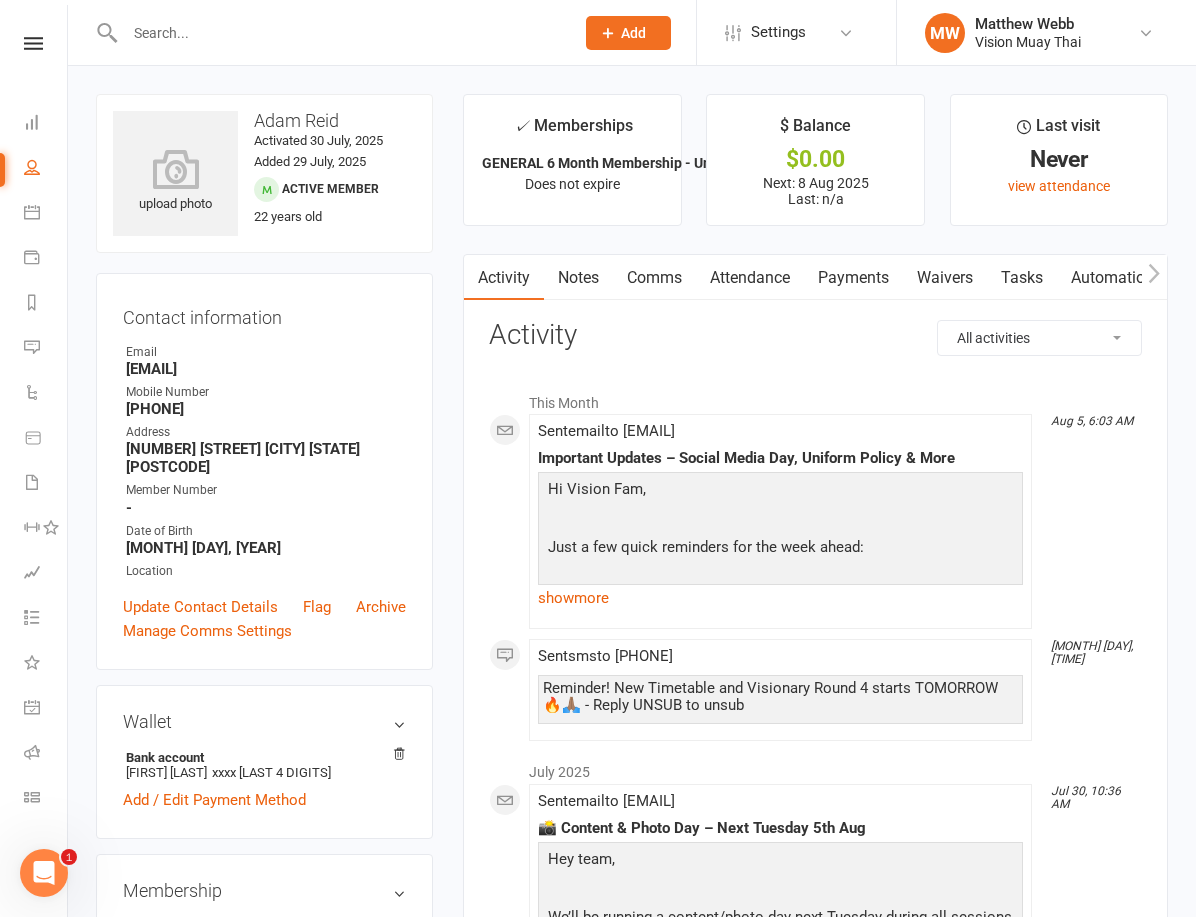 click on "Payments" at bounding box center [853, 278] 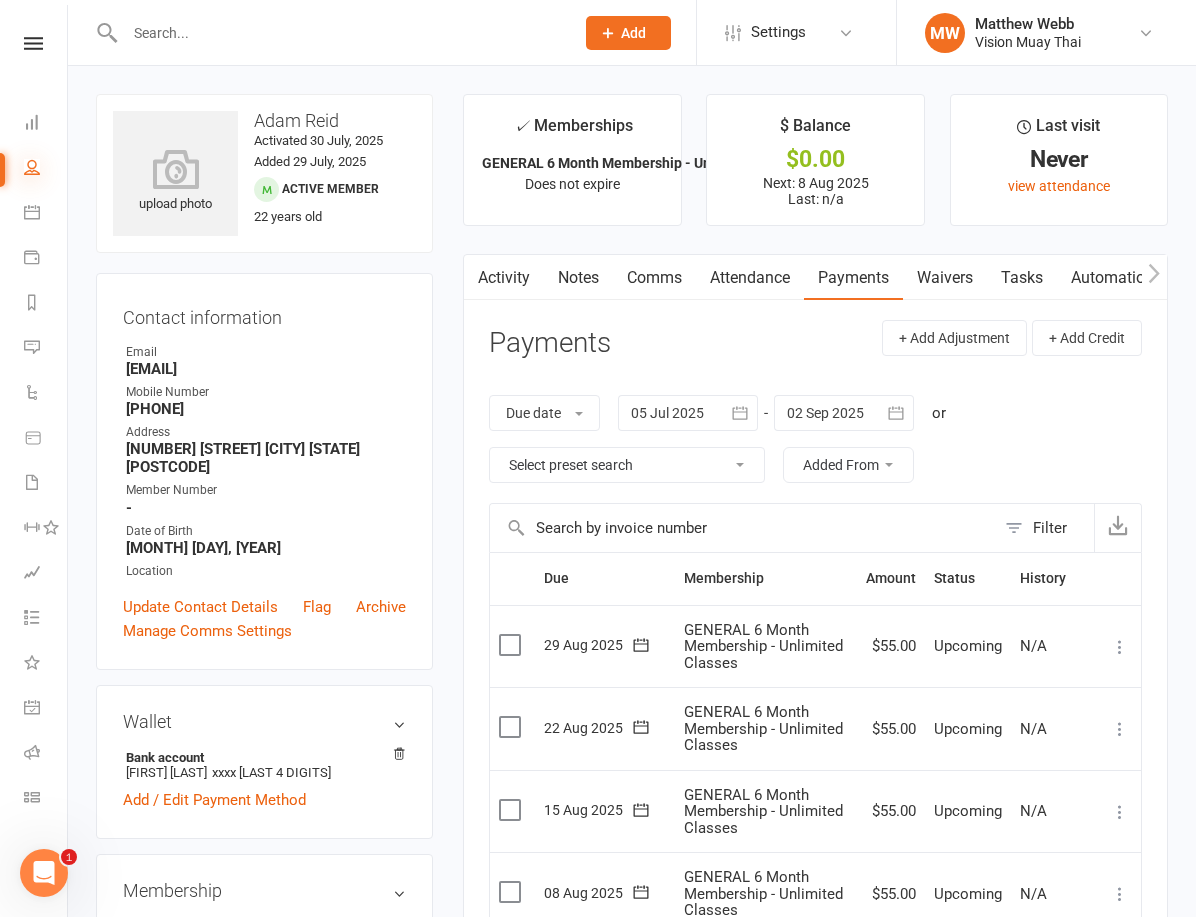 click at bounding box center [32, 167] 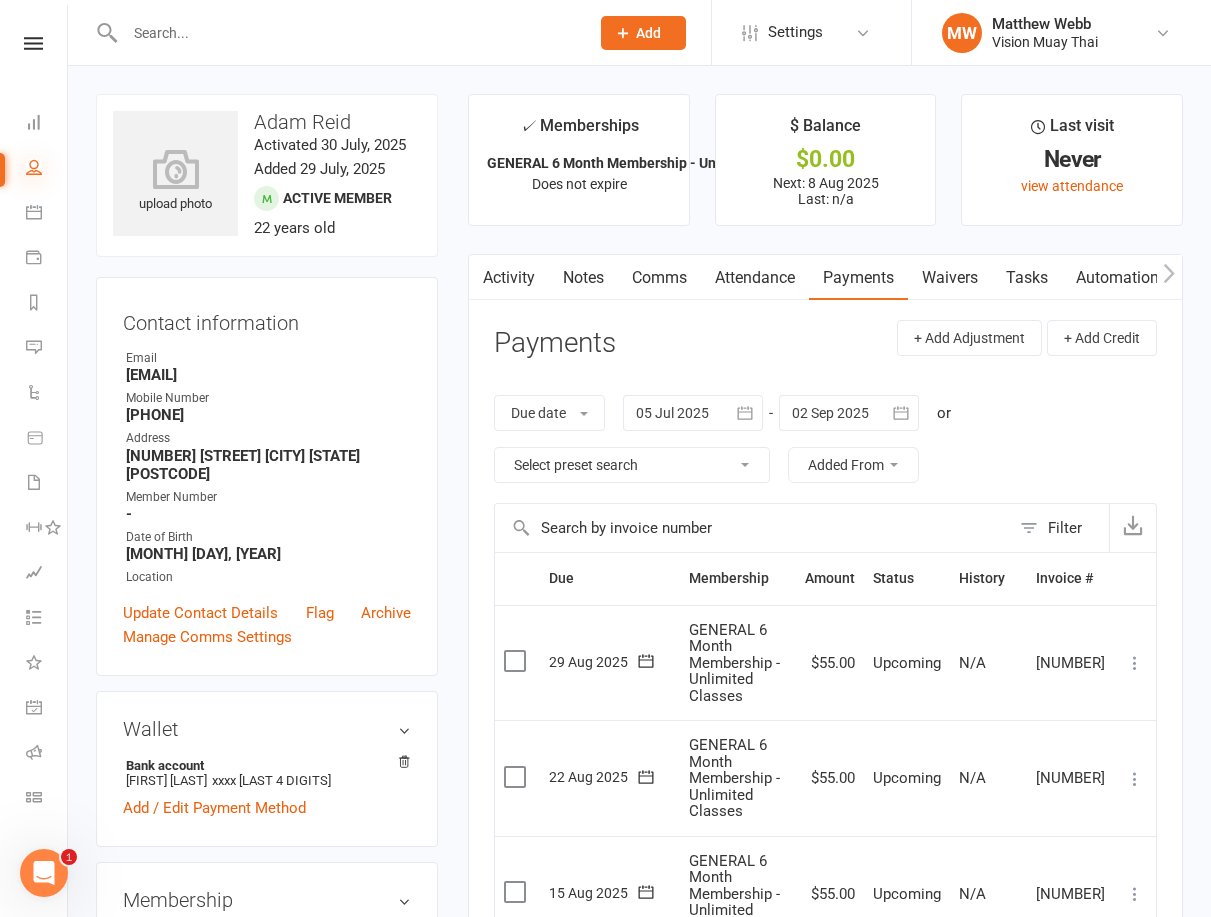 select on "100" 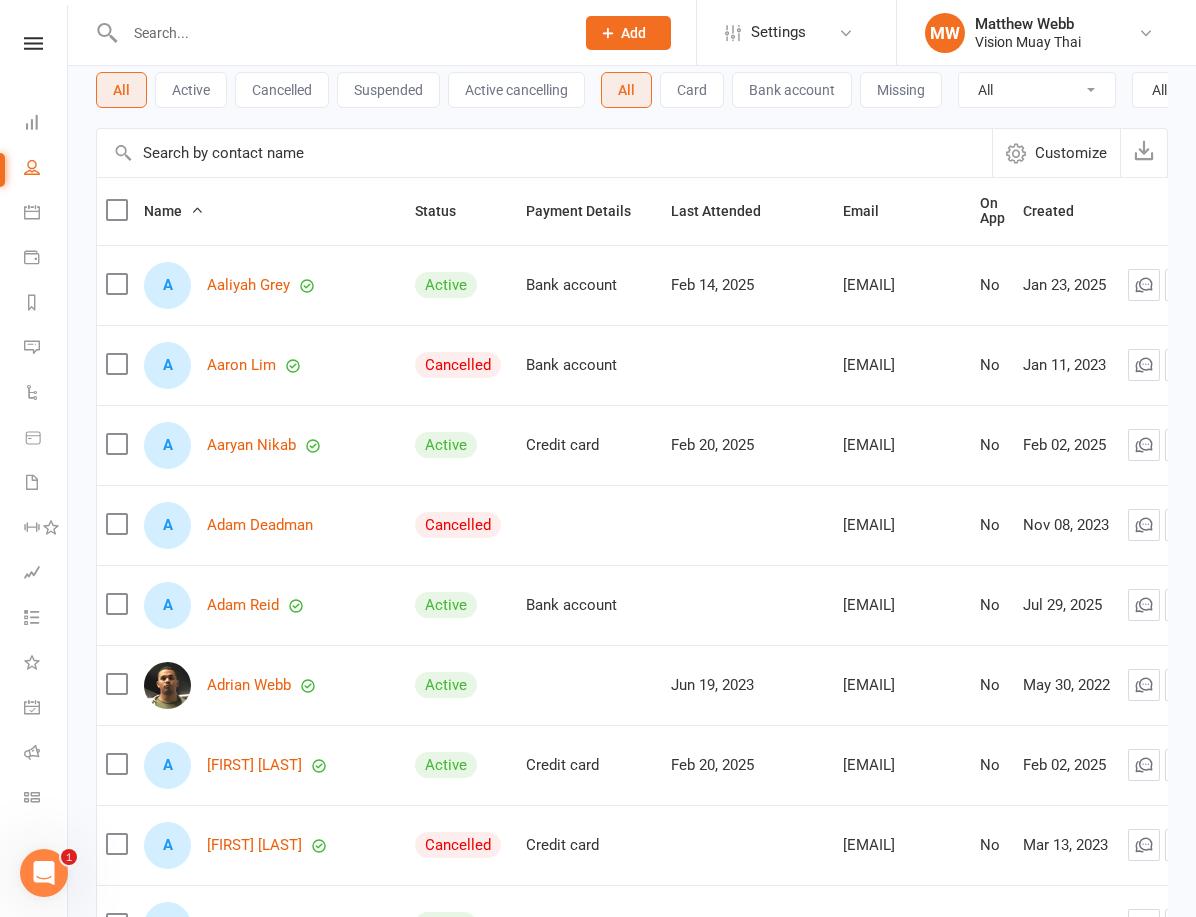 scroll, scrollTop: 189, scrollLeft: 0, axis: vertical 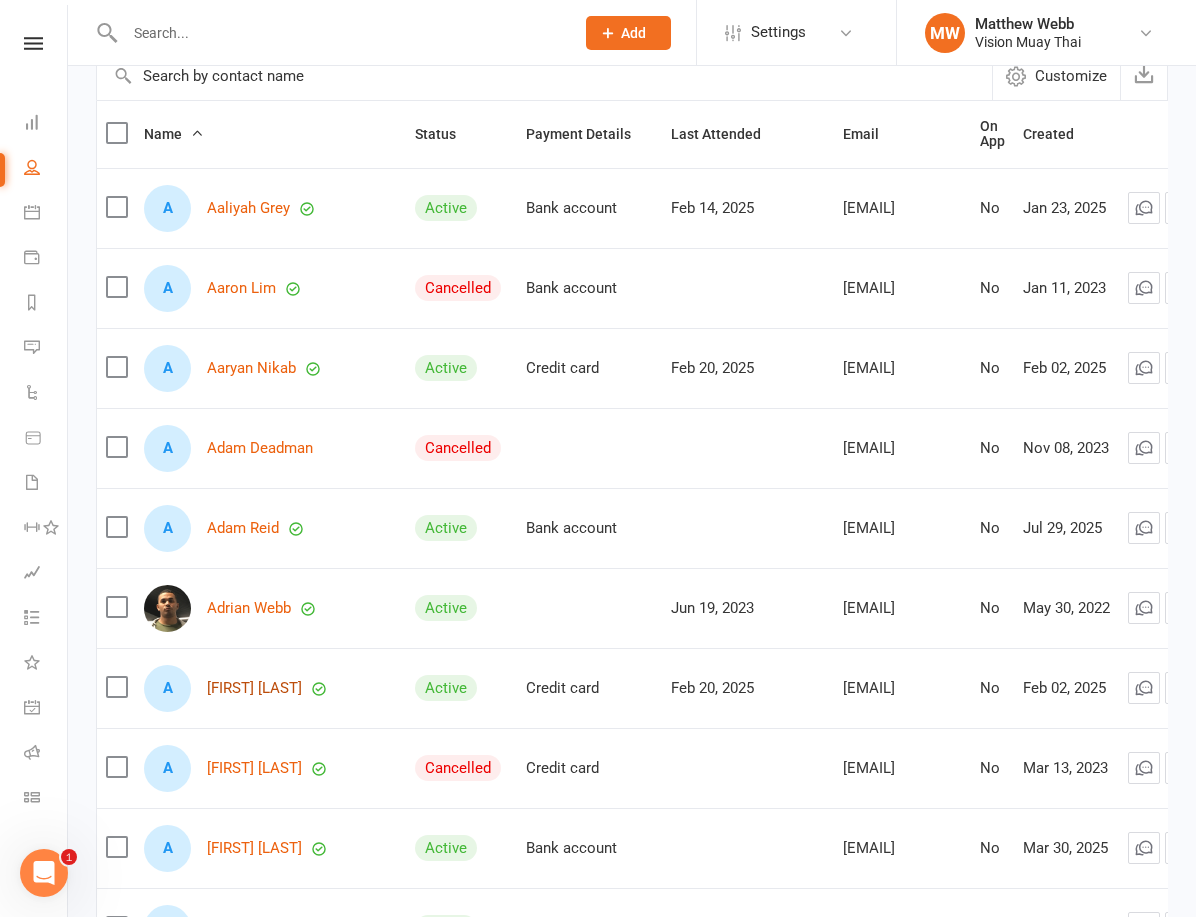 click on "[FIRST] [LAST]" at bounding box center [254, 688] 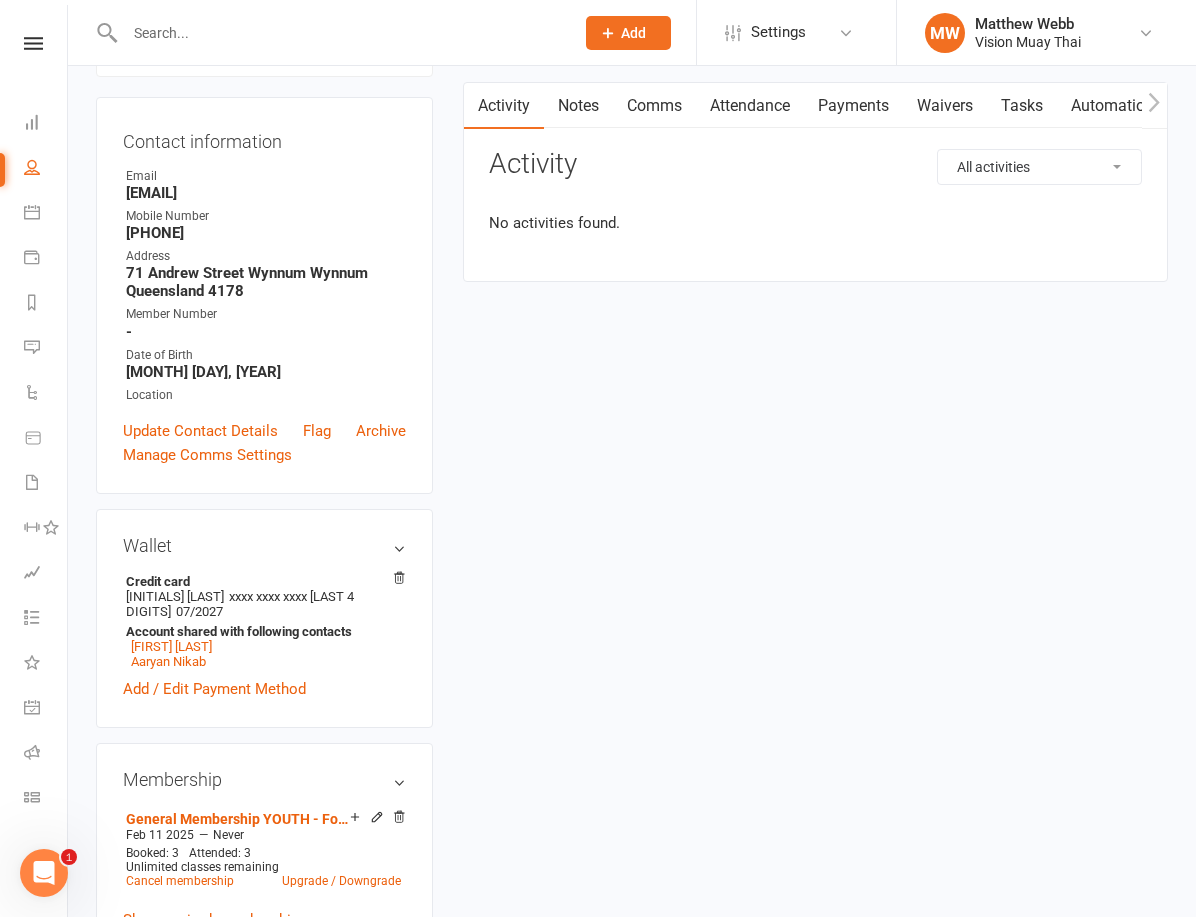 scroll, scrollTop: 0, scrollLeft: 0, axis: both 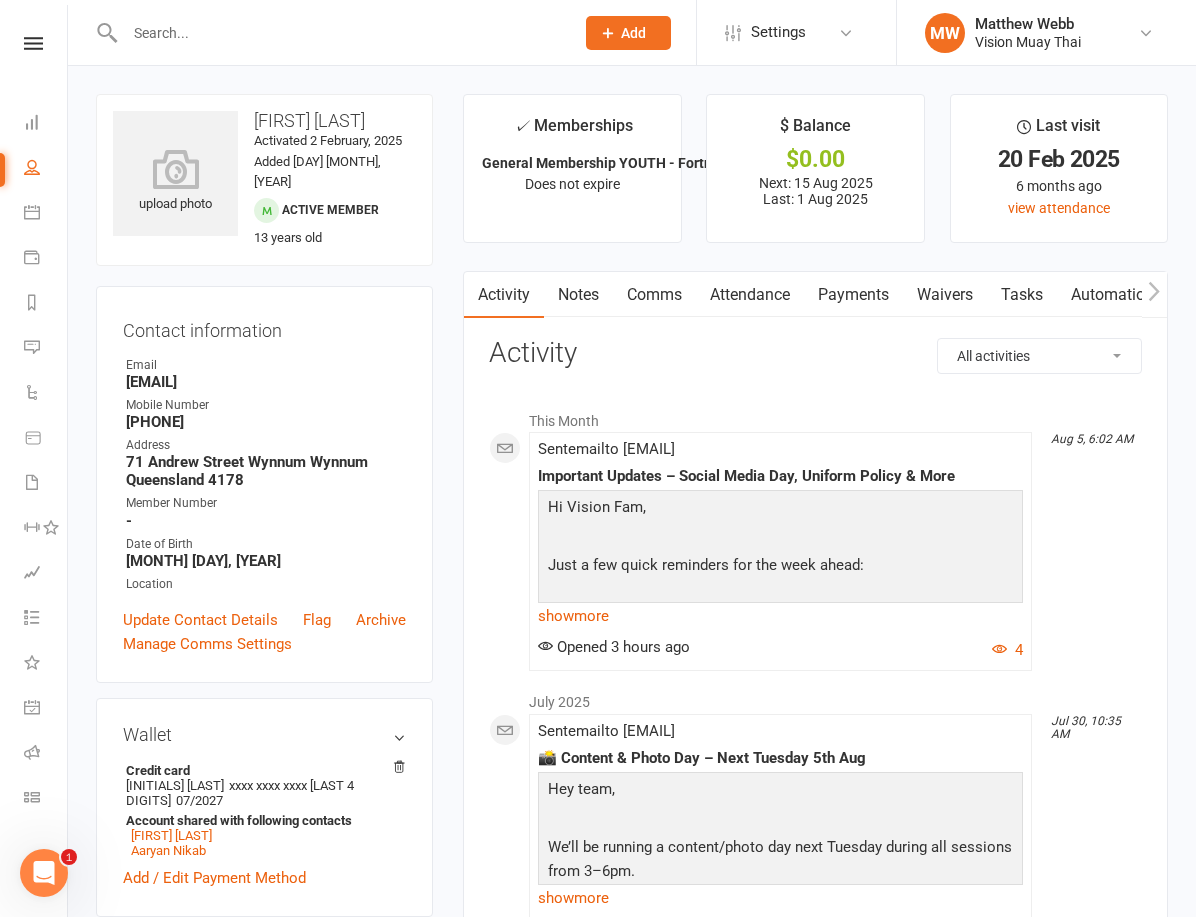 click on "Payments" at bounding box center (853, 295) 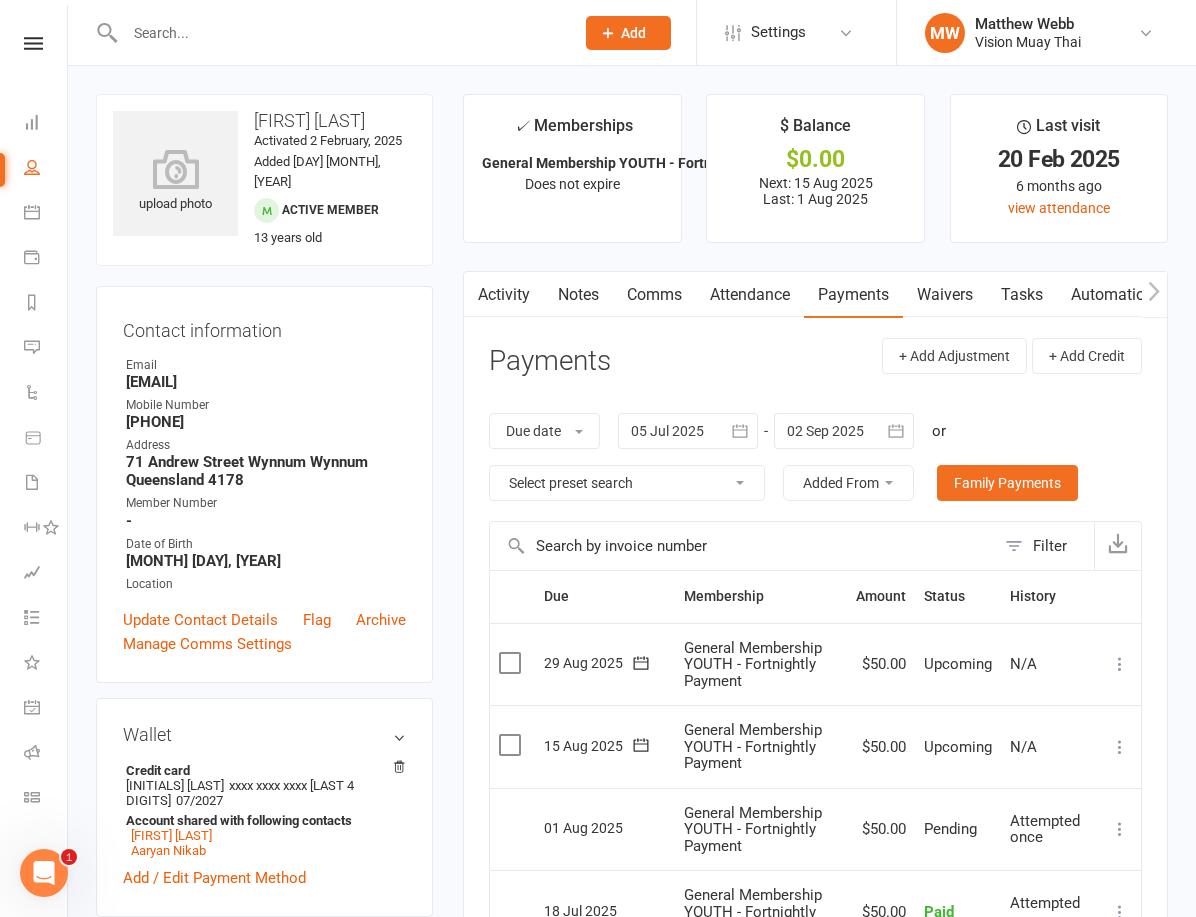 scroll, scrollTop: 318, scrollLeft: 0, axis: vertical 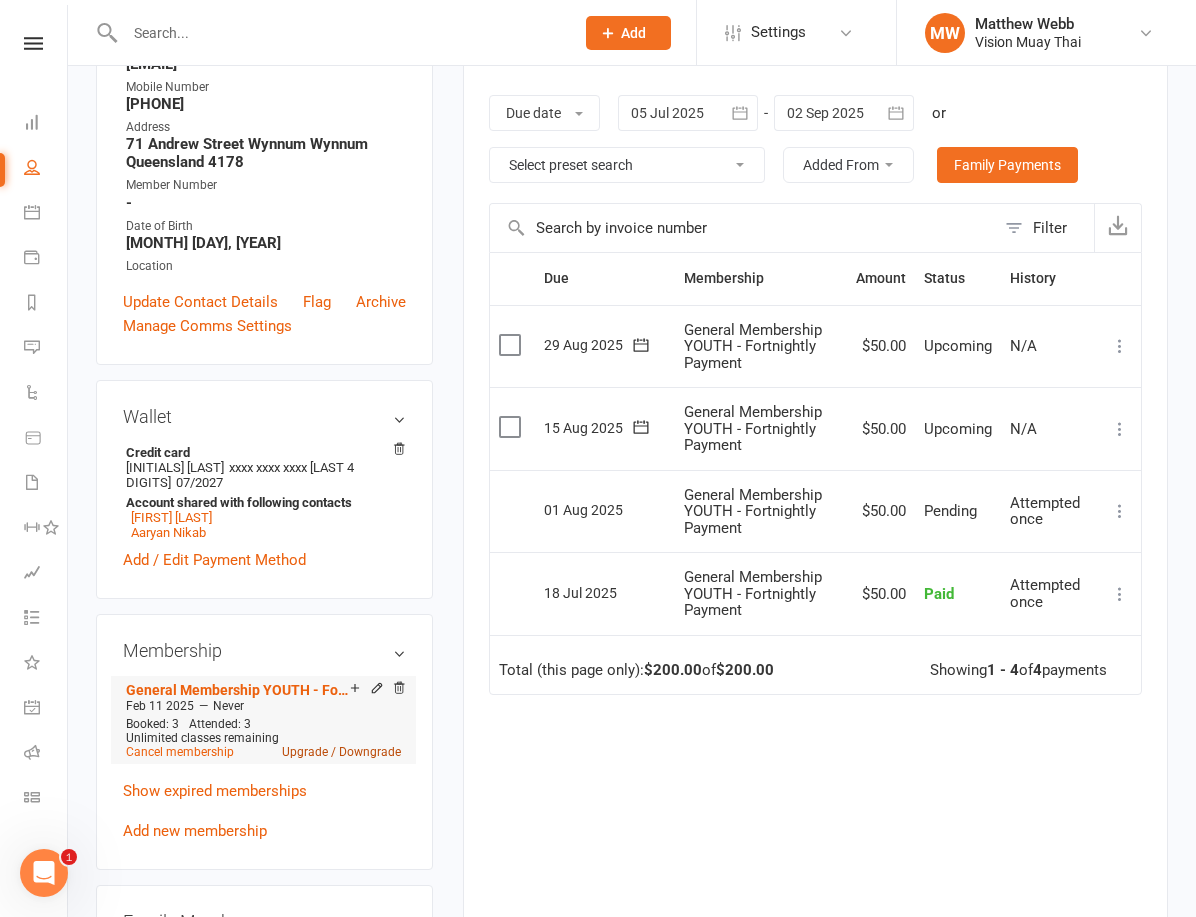 click on "Upgrade / Downgrade" at bounding box center [341, 752] 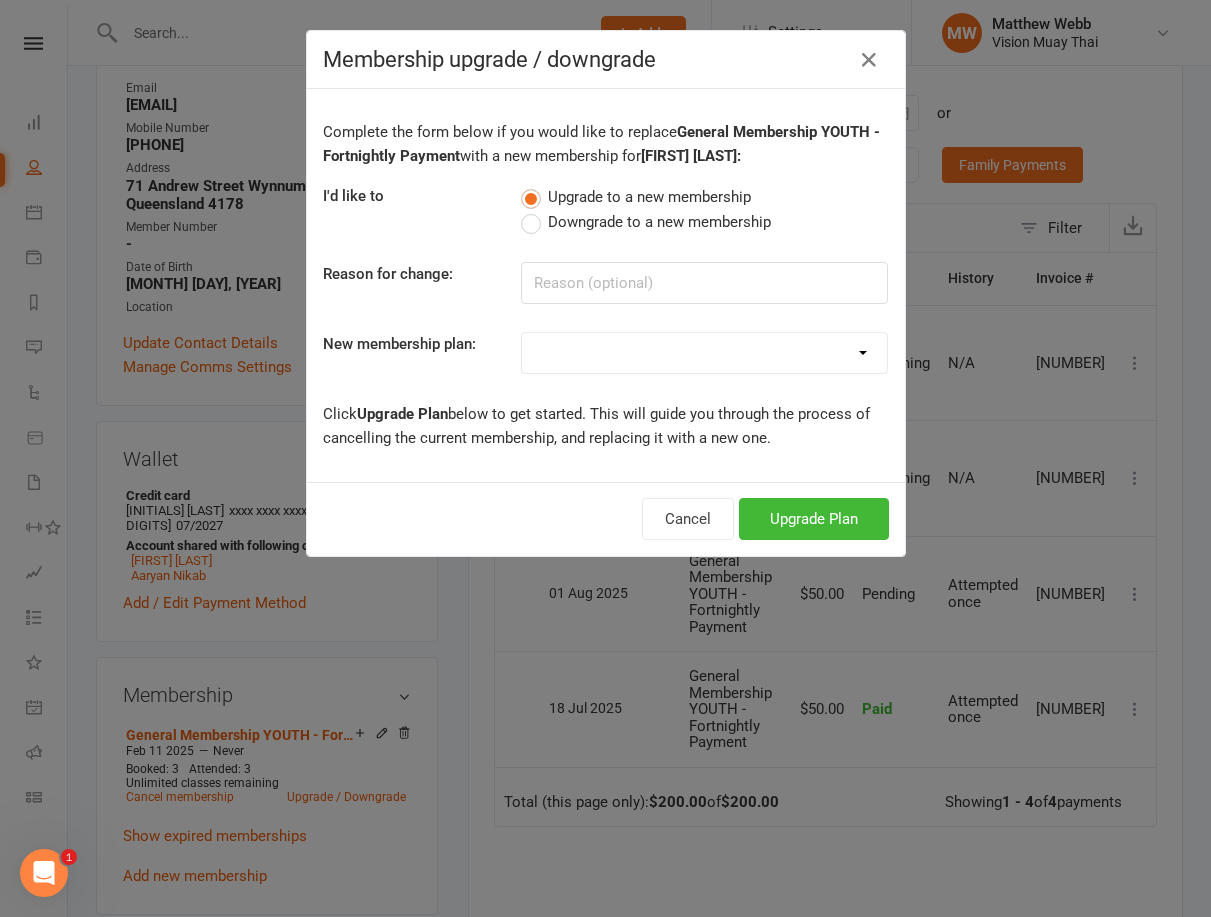 select on "9" 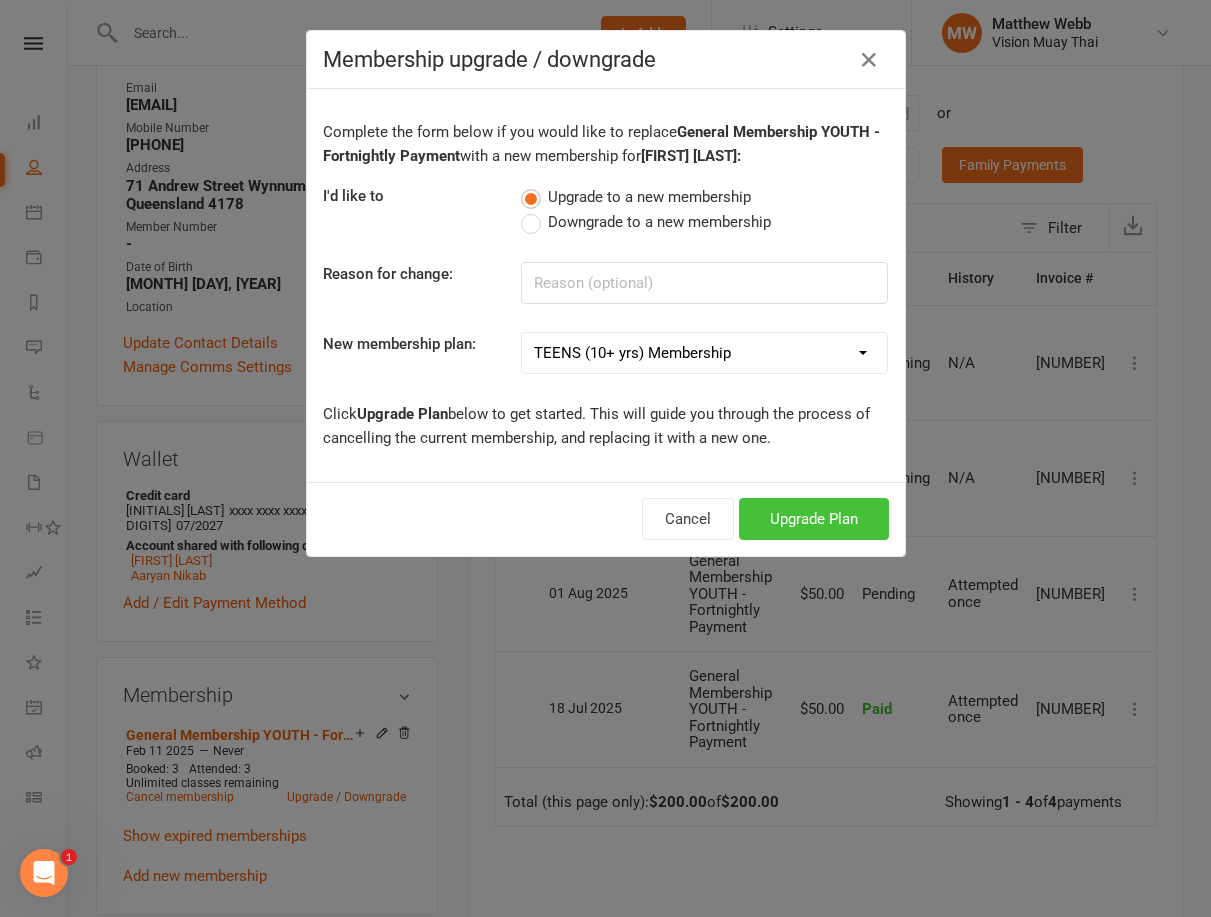 click on "Upgrade Plan" at bounding box center (814, 519) 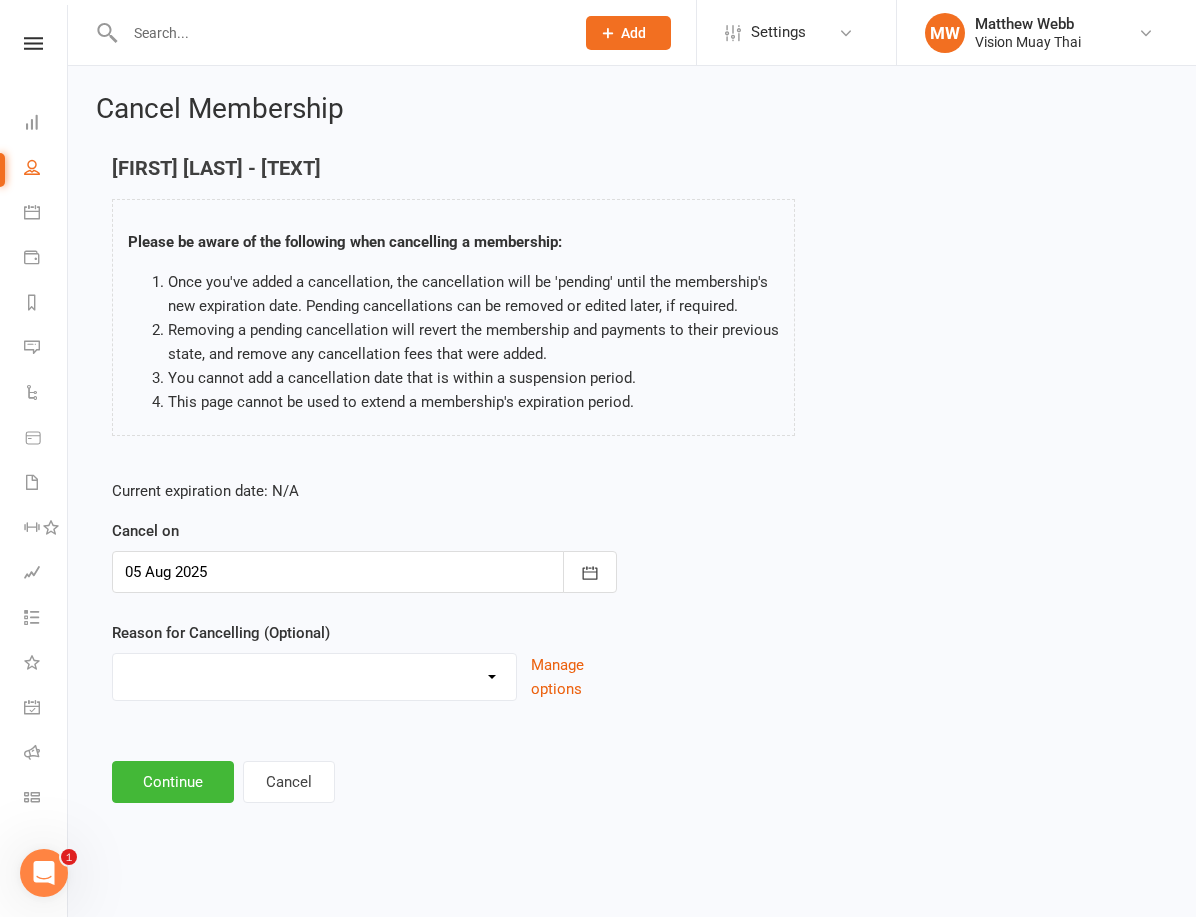 scroll, scrollTop: 0, scrollLeft: 0, axis: both 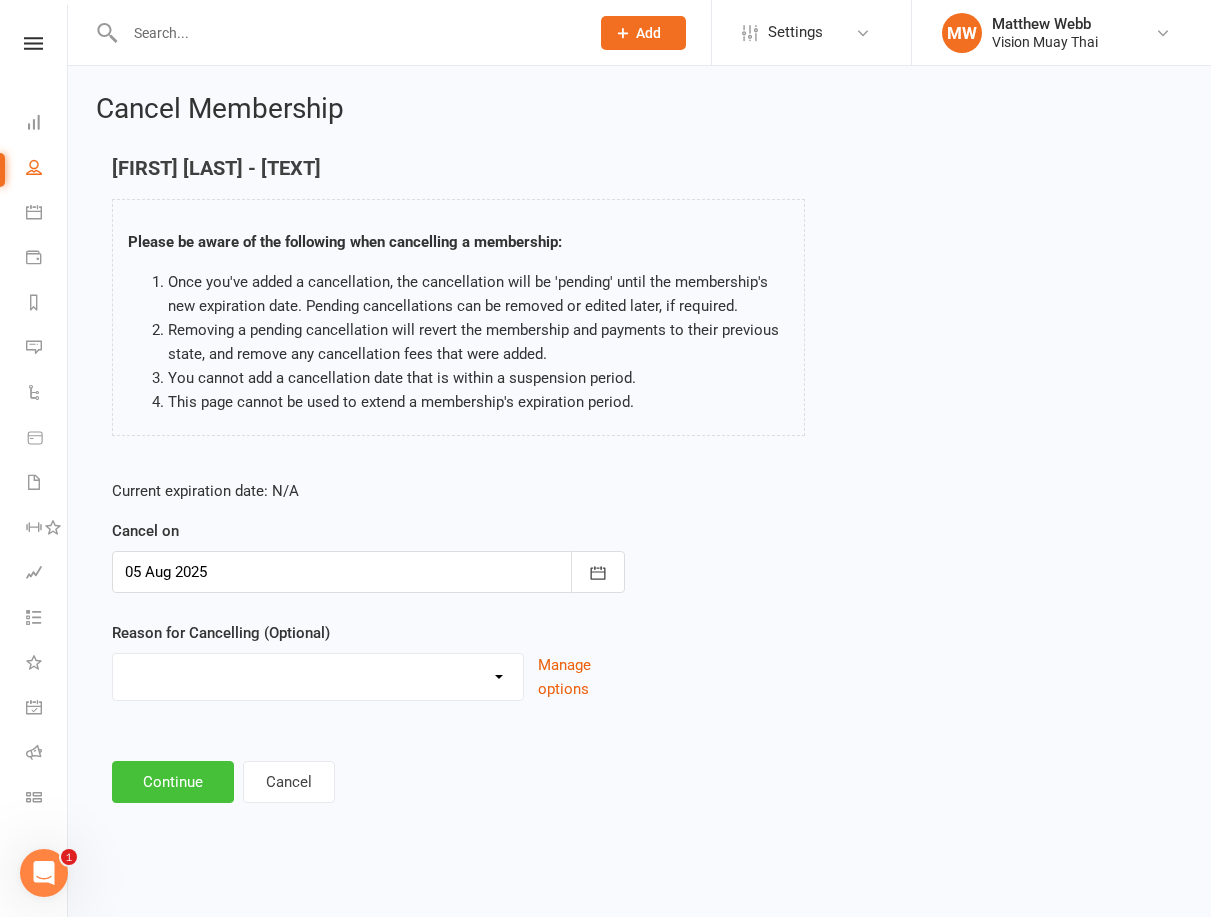 click on "Continue" at bounding box center (173, 782) 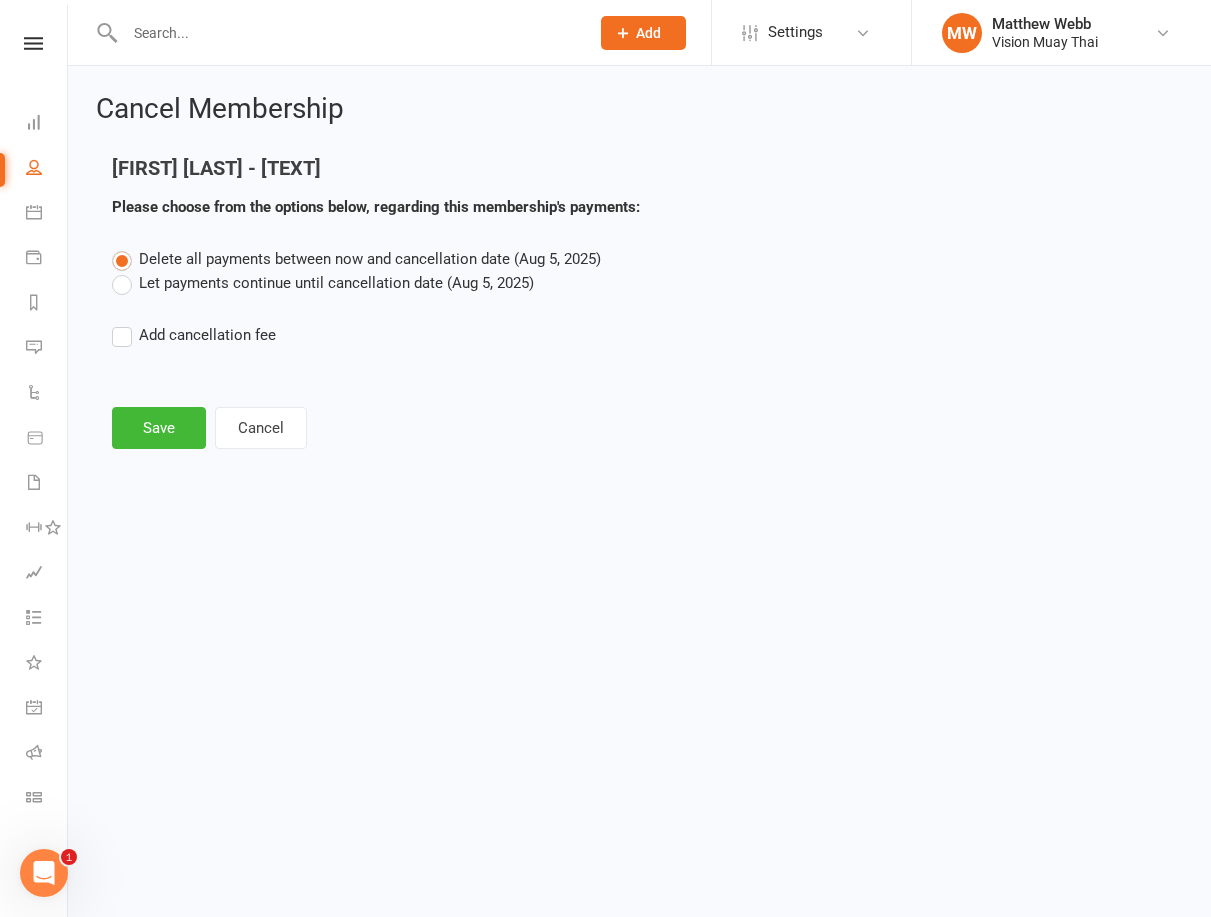 click on "Let payments continue until cancellation date (Aug 5, 2025)" at bounding box center [323, 283] 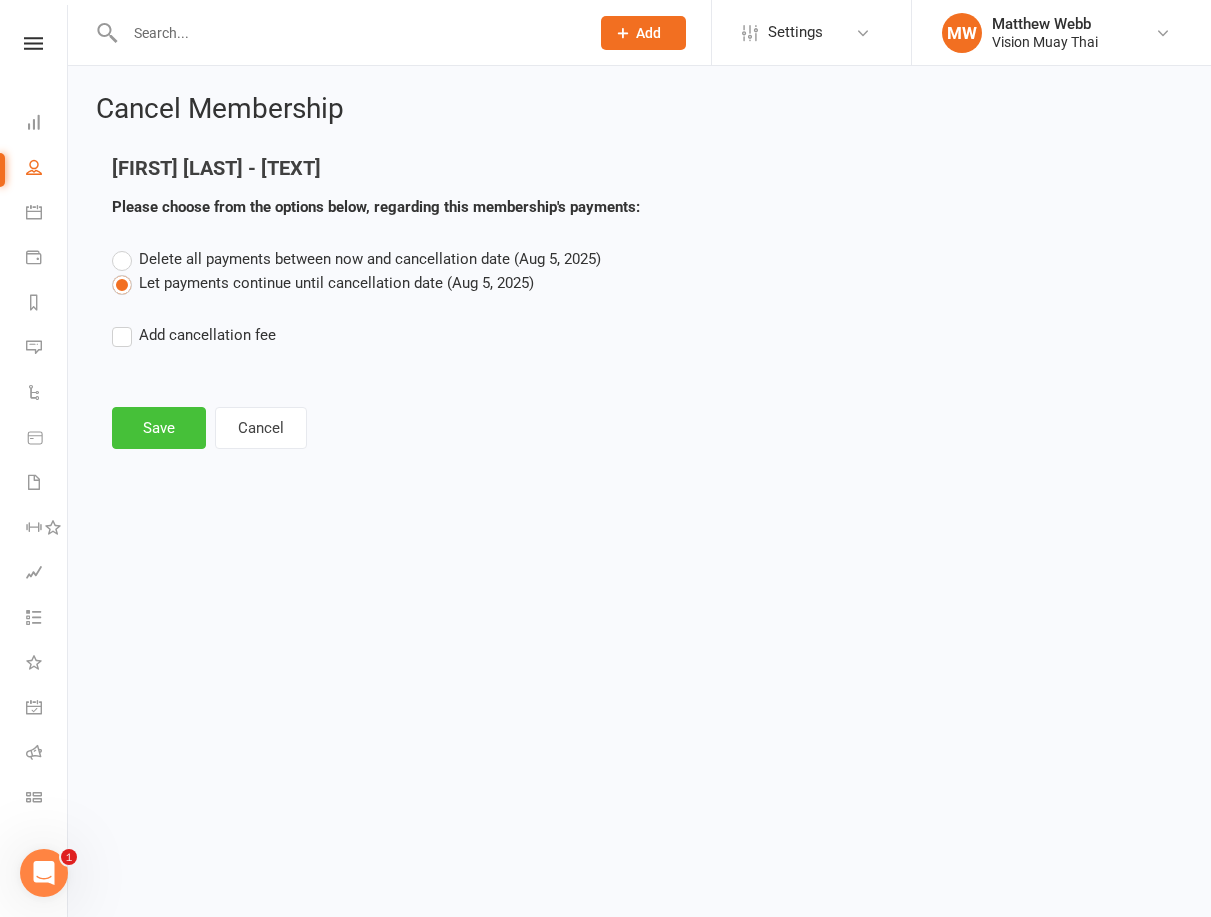 click on "Save" at bounding box center (159, 428) 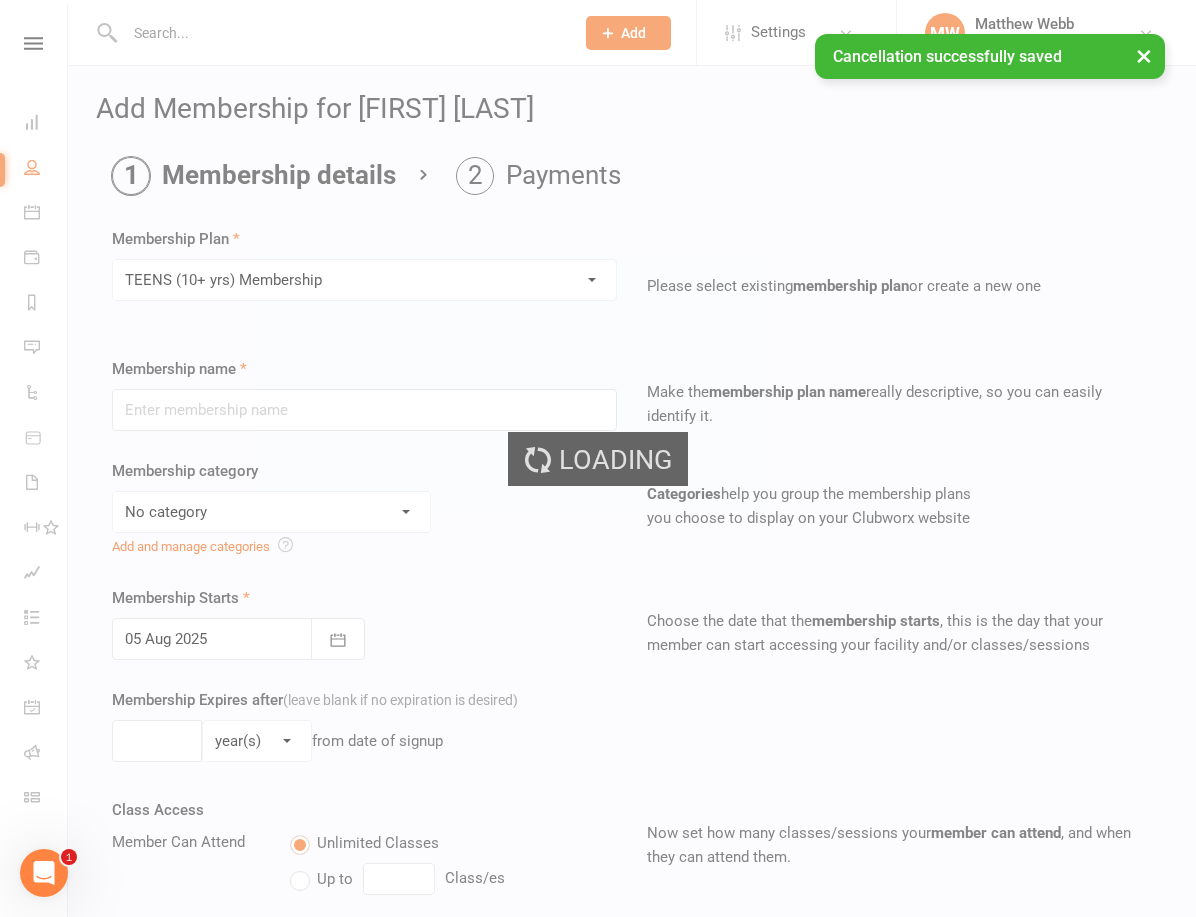 type on "TEENS (10+ yrs) Membership" 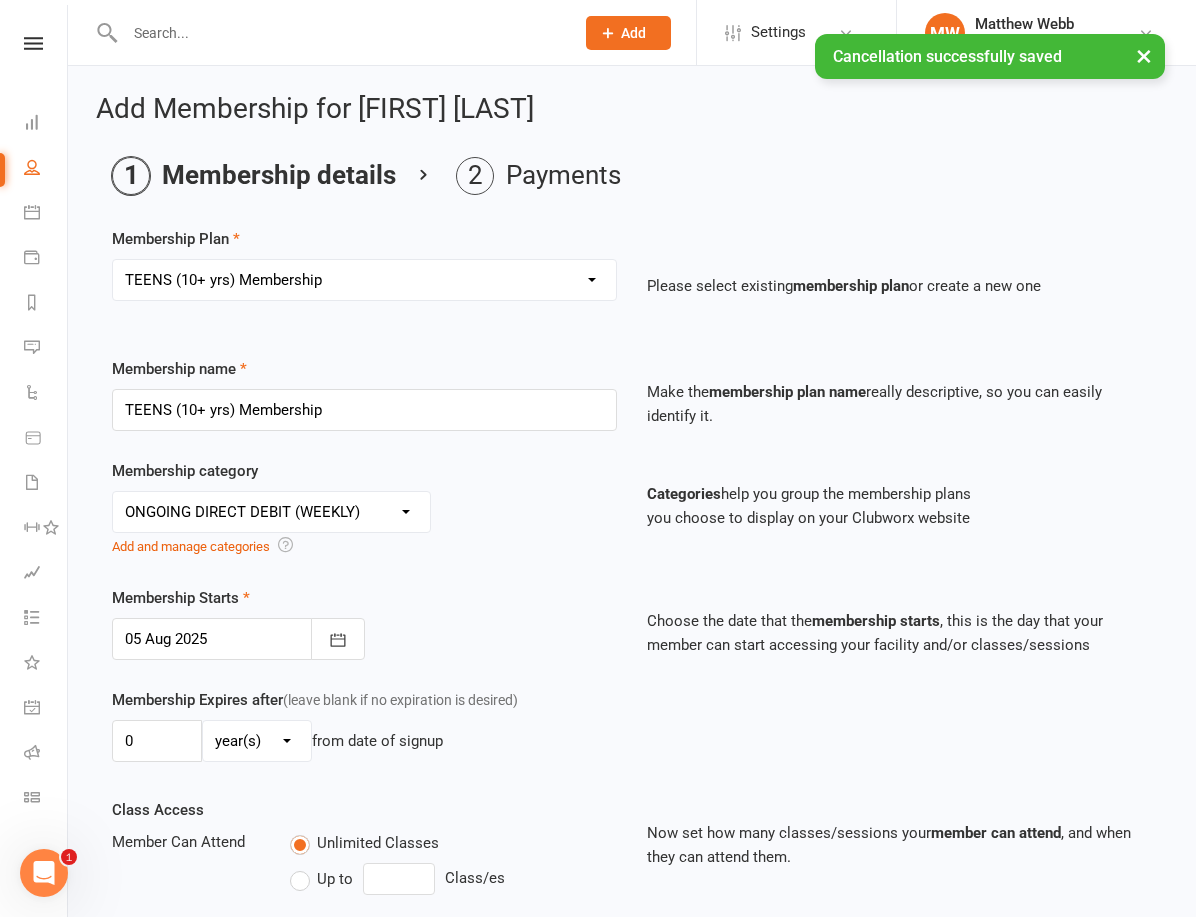 select on "0" 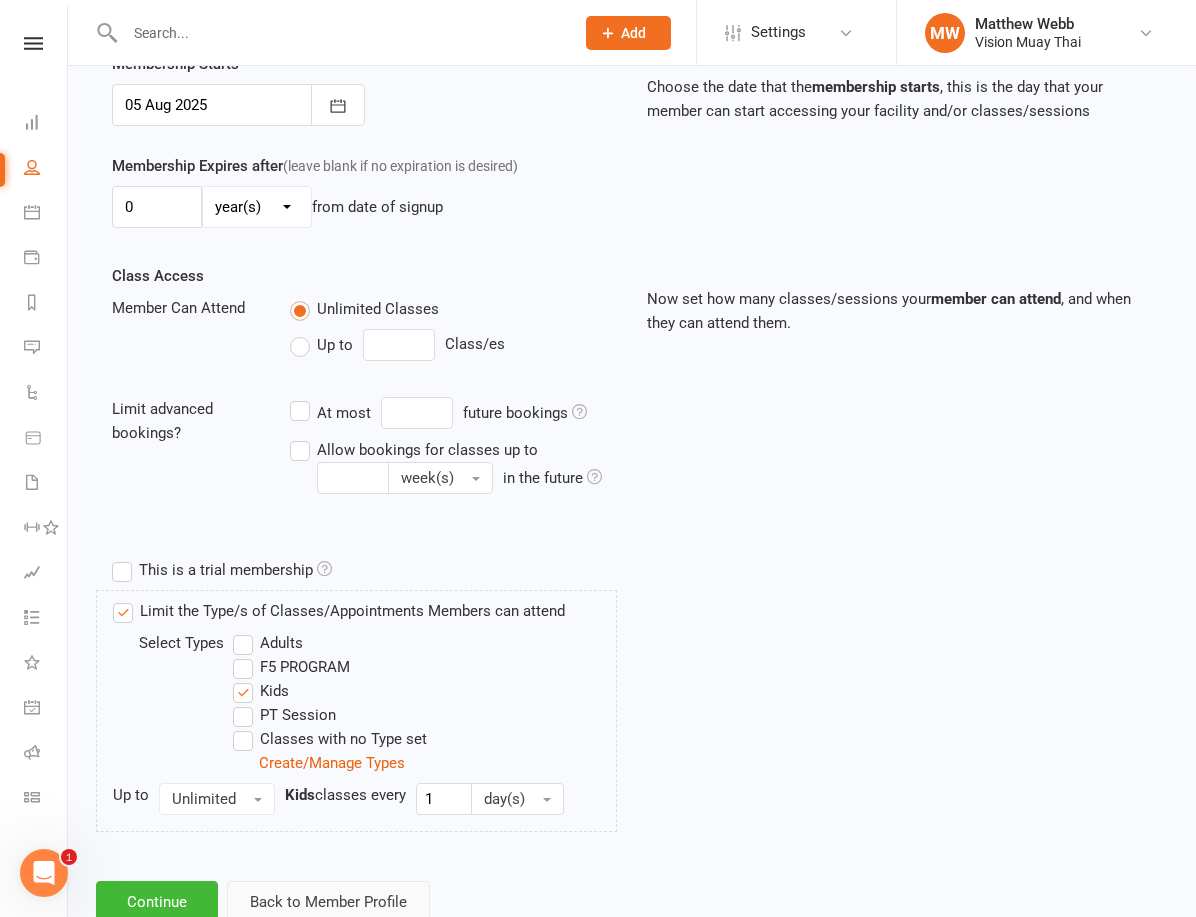 scroll, scrollTop: 613, scrollLeft: 0, axis: vertical 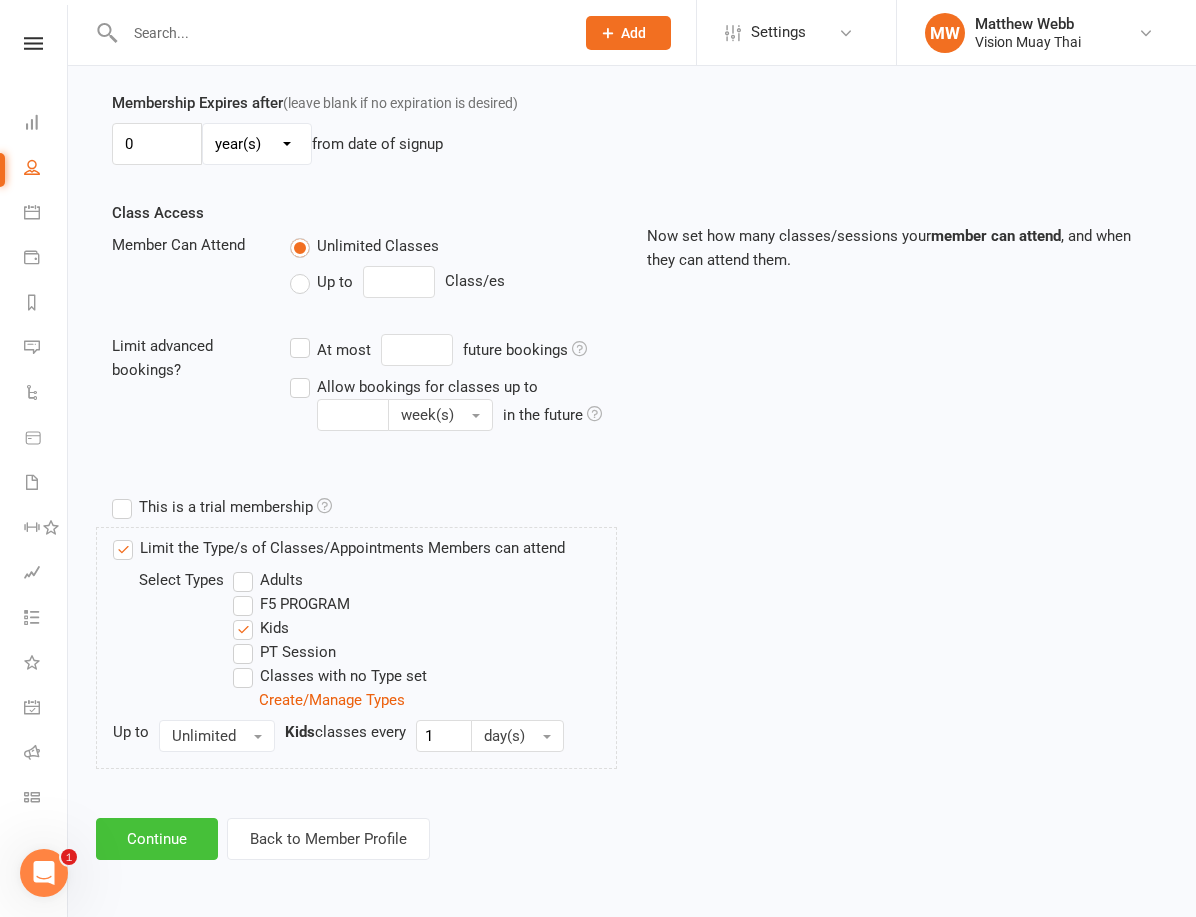 click on "Continue" at bounding box center (157, 839) 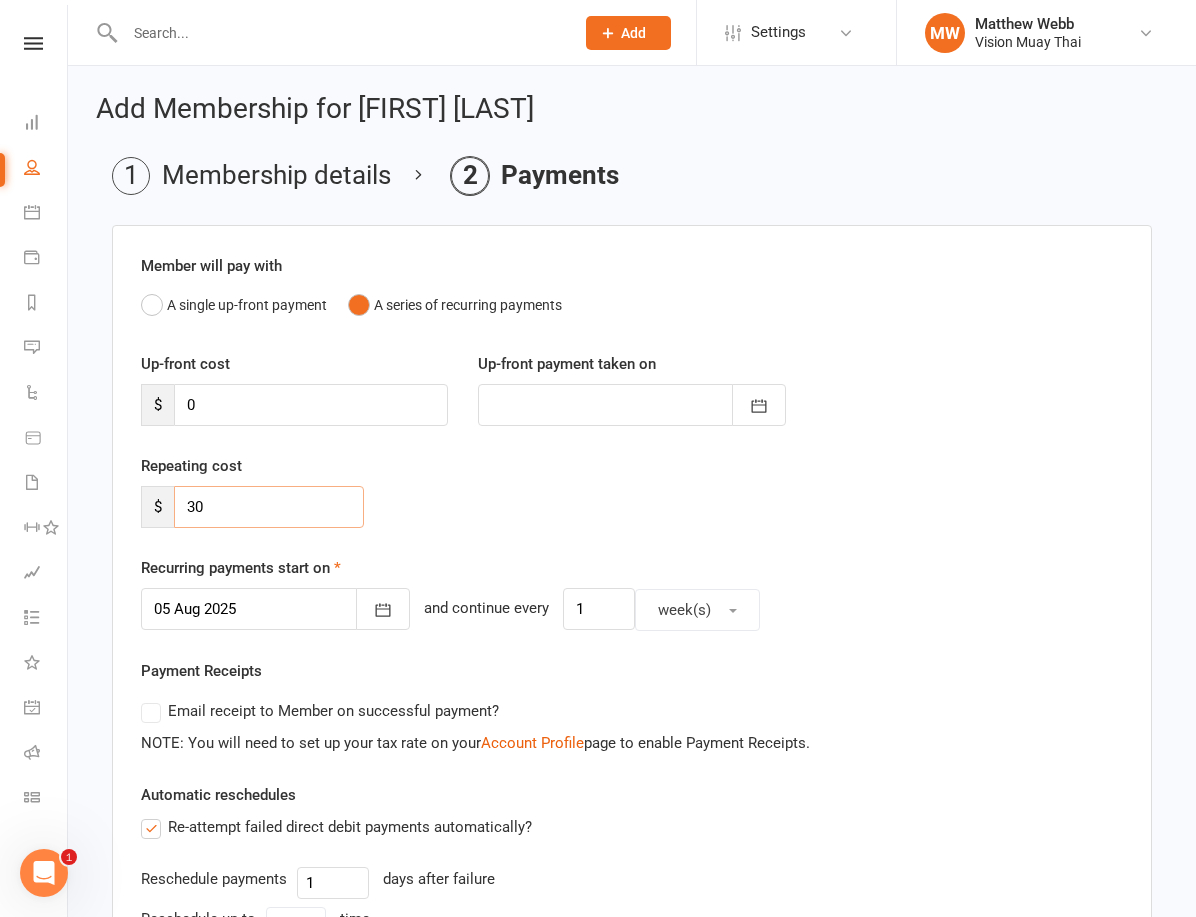 click on "30" at bounding box center [269, 507] 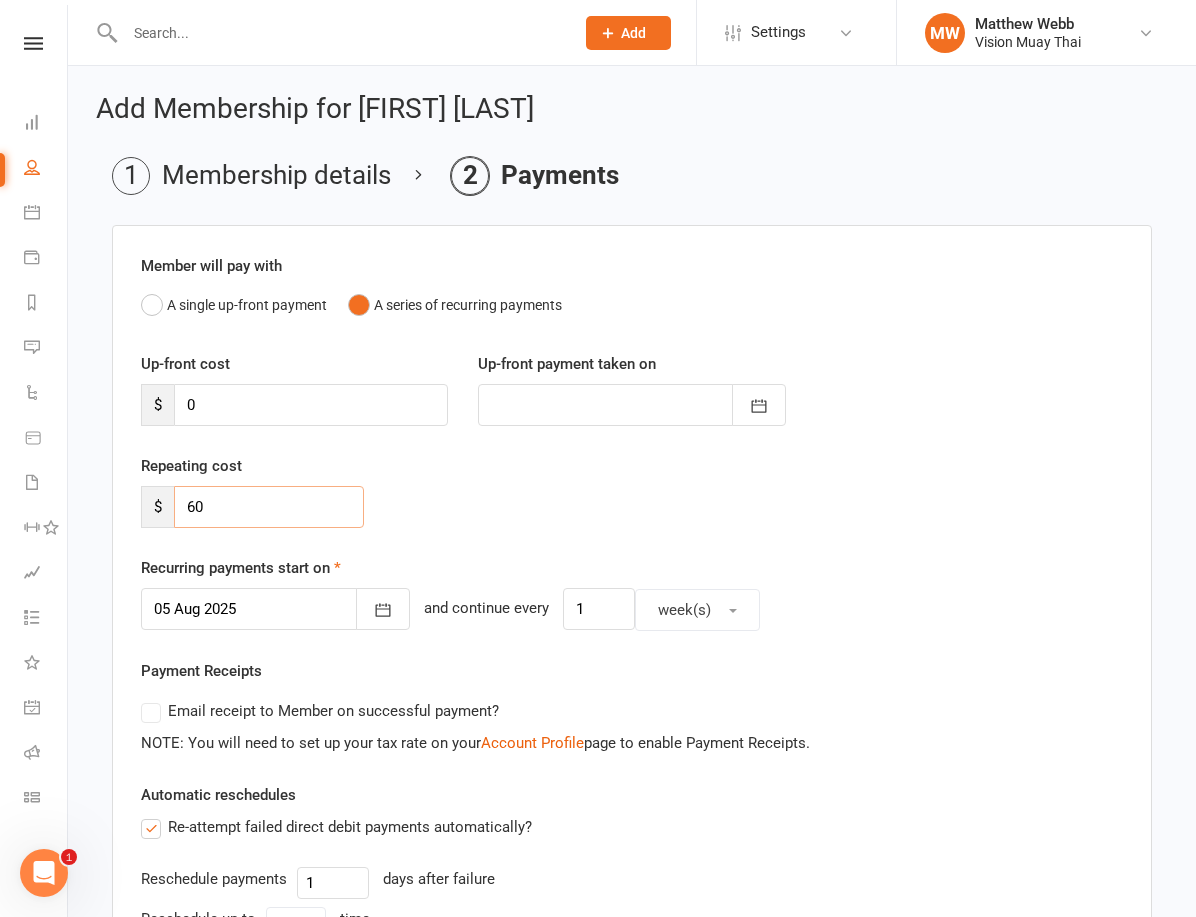 type on "60" 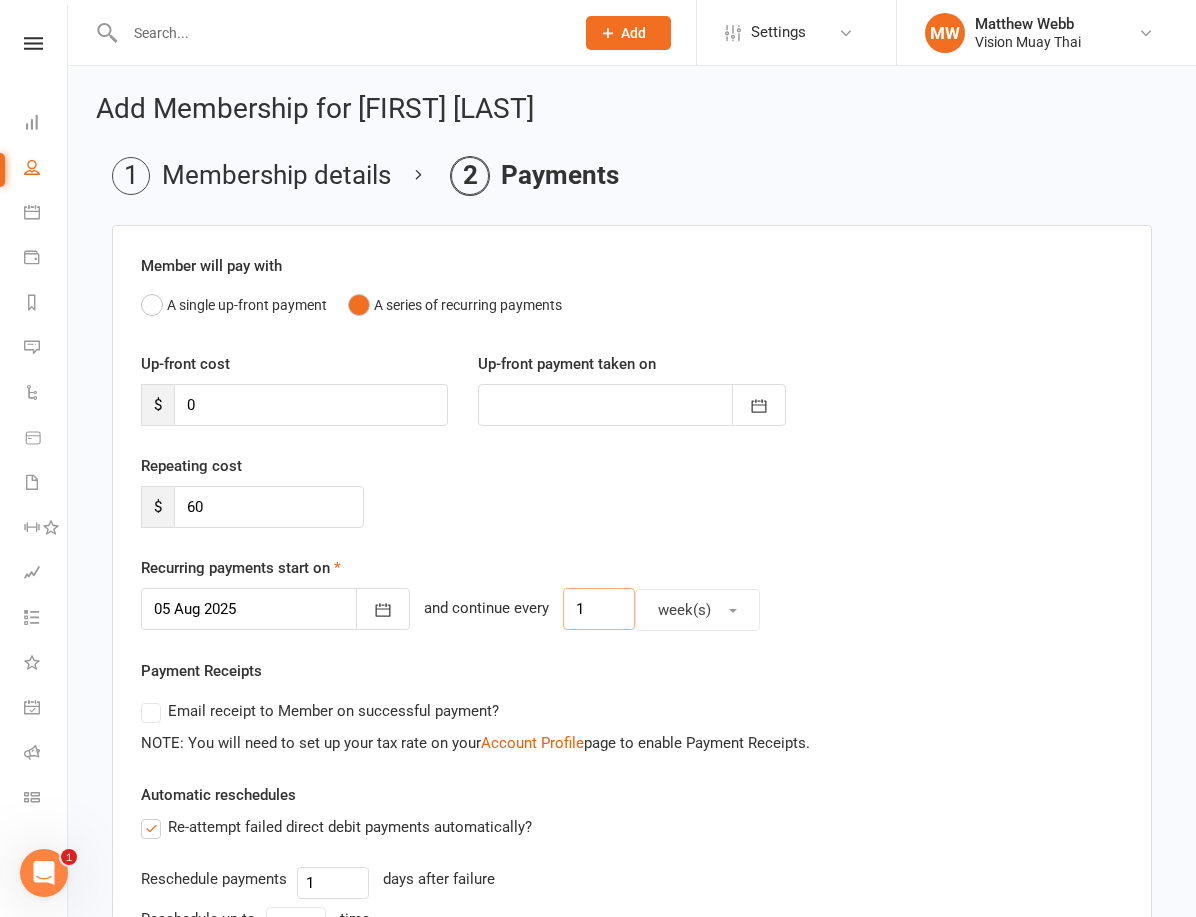 click on "1" at bounding box center [599, 609] 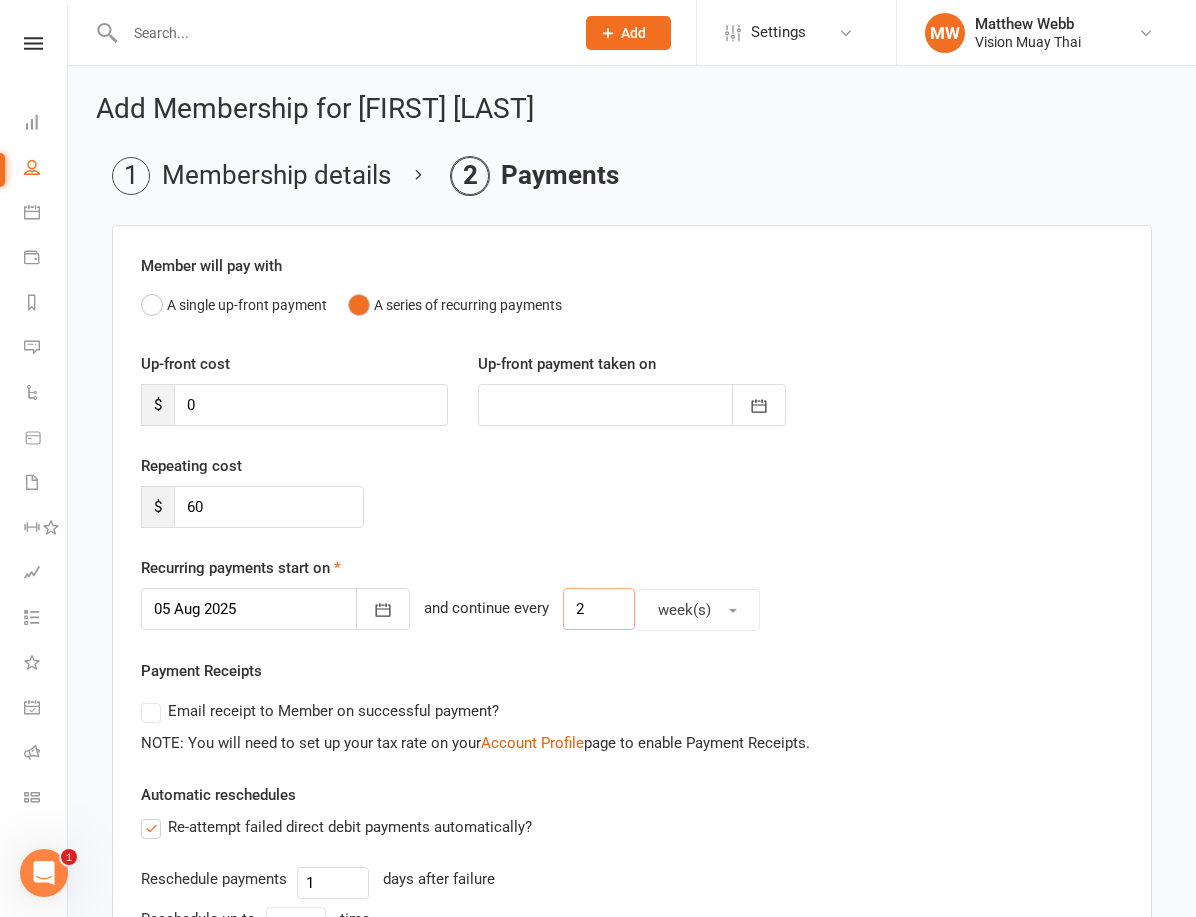 type on "2" 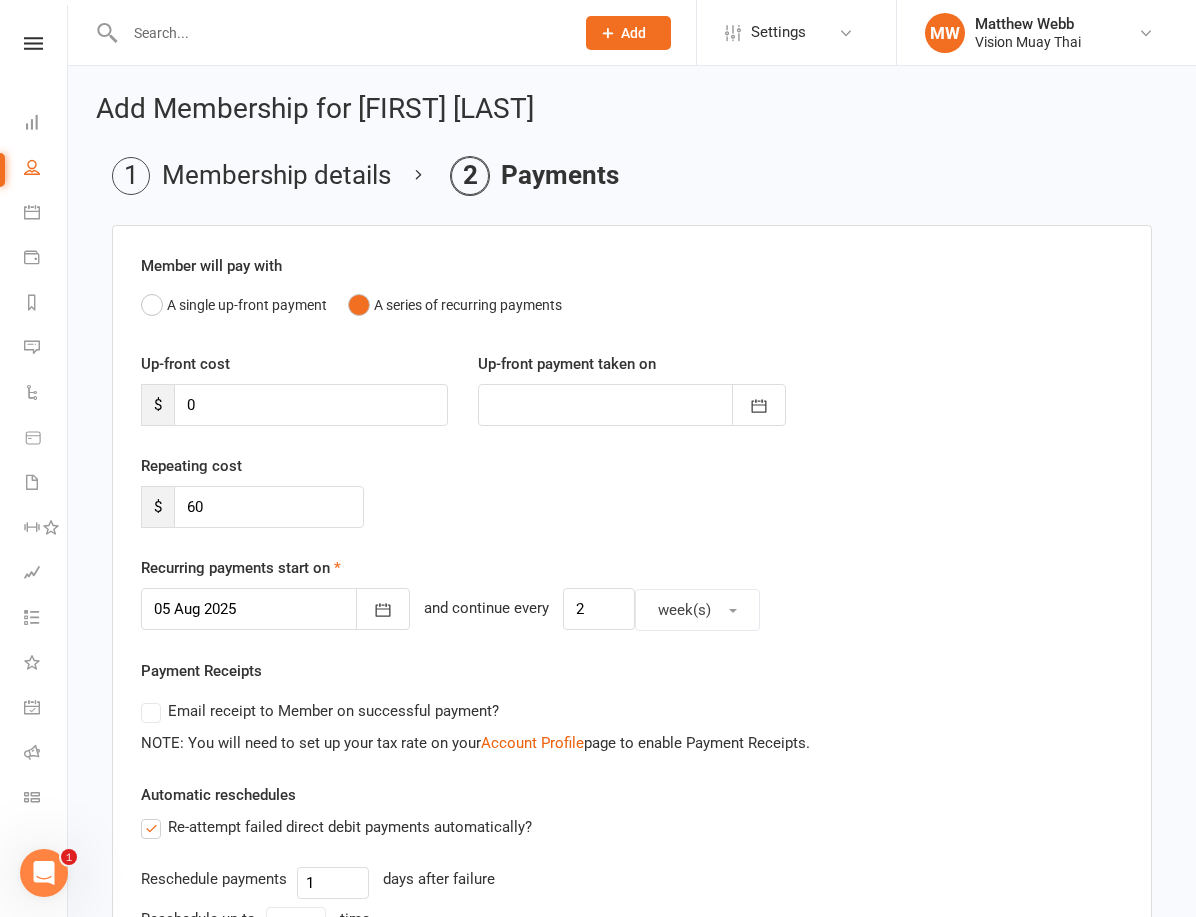 click at bounding box center (275, 609) 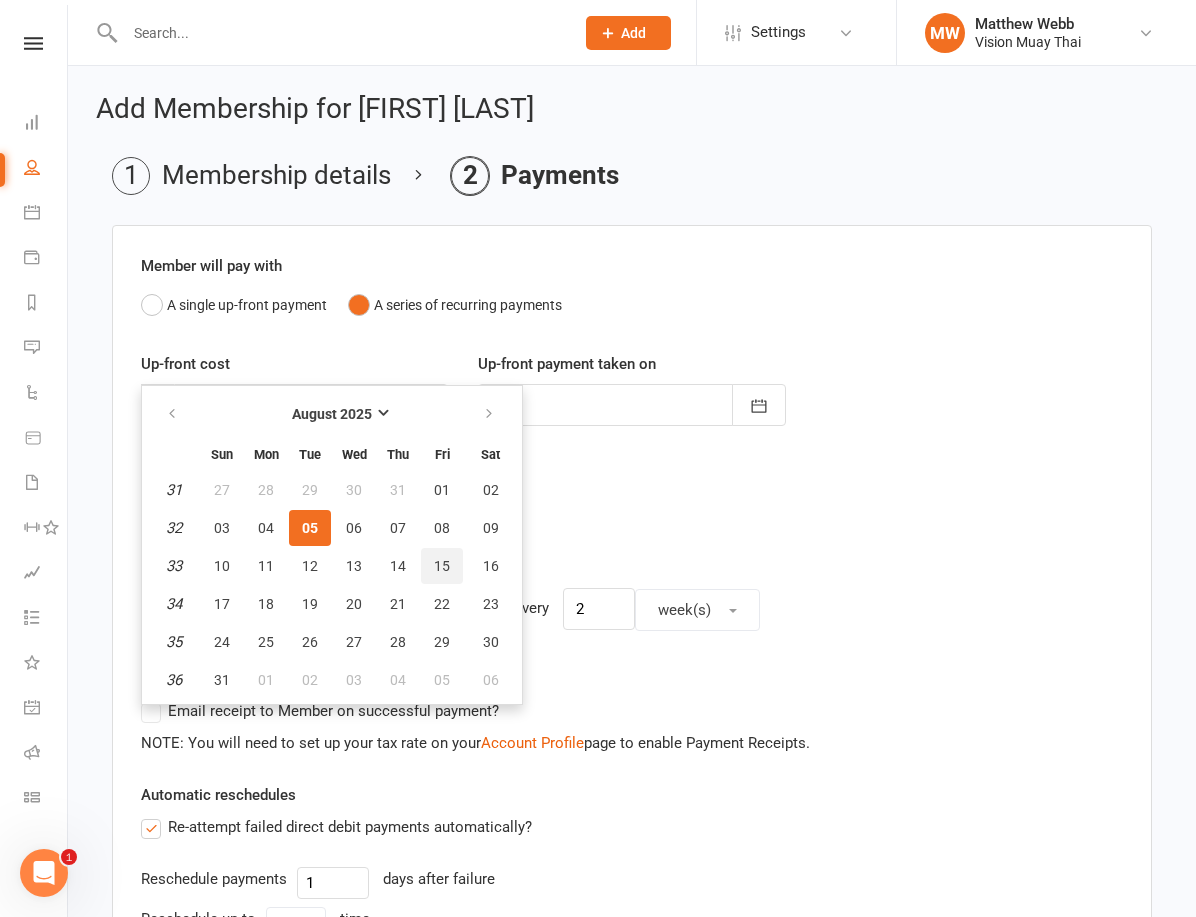 click on "15" at bounding box center (442, 566) 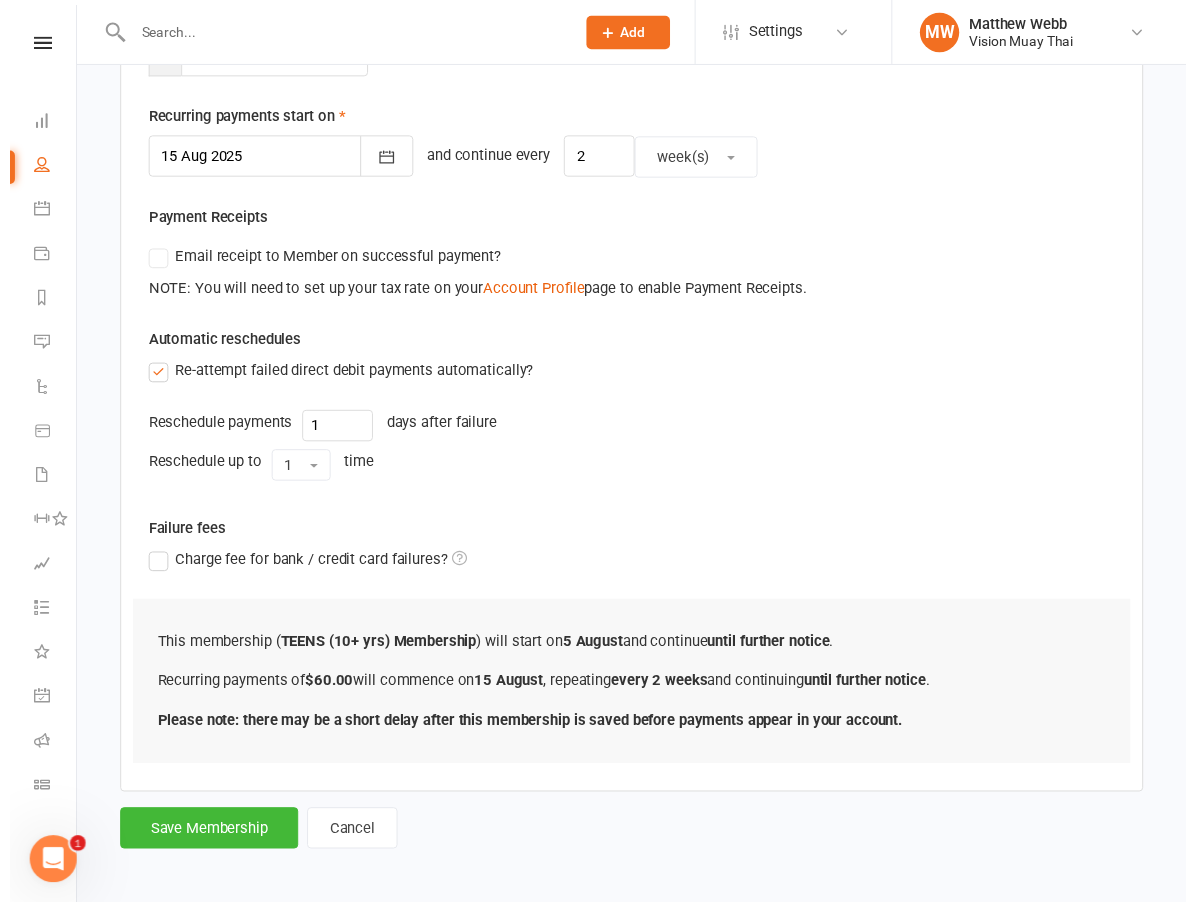 scroll, scrollTop: 473, scrollLeft: 0, axis: vertical 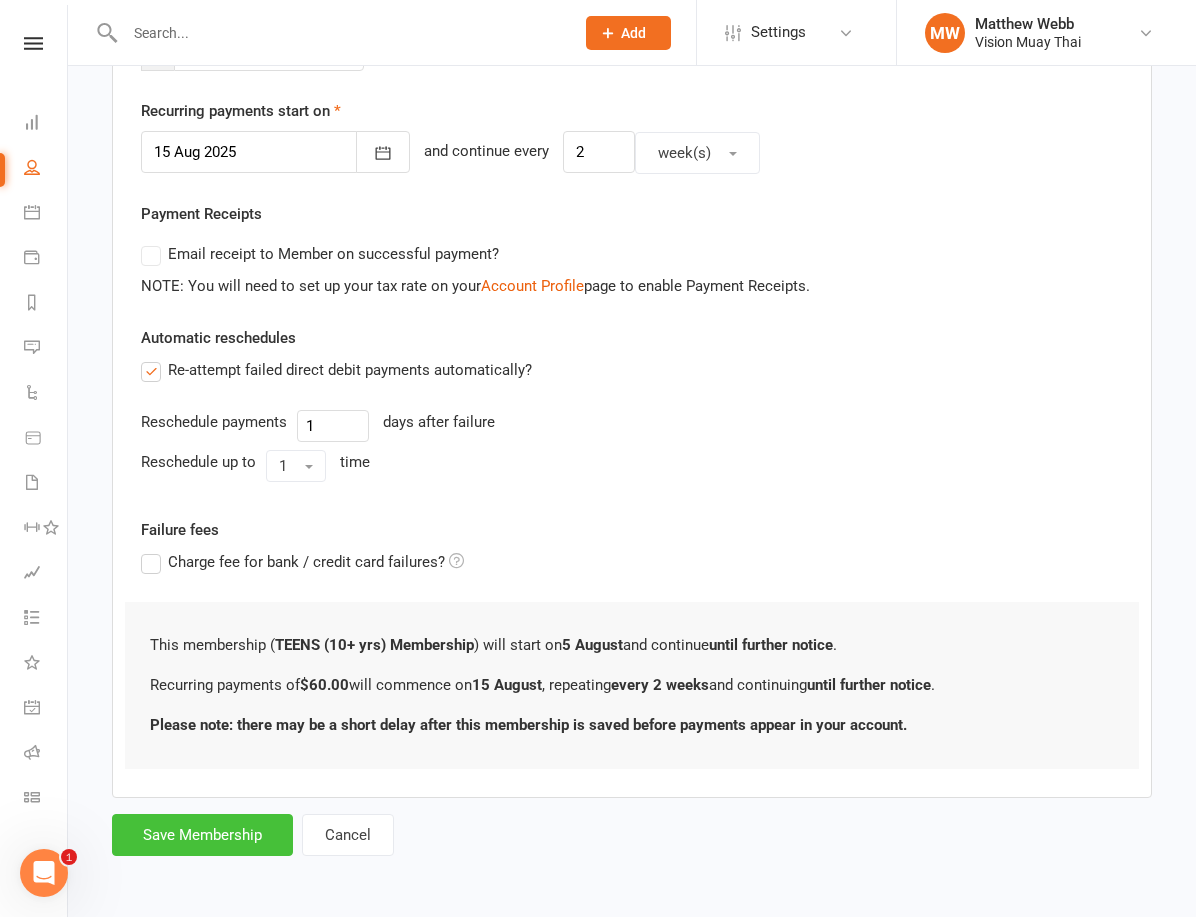 click on "Save Membership" at bounding box center [202, 835] 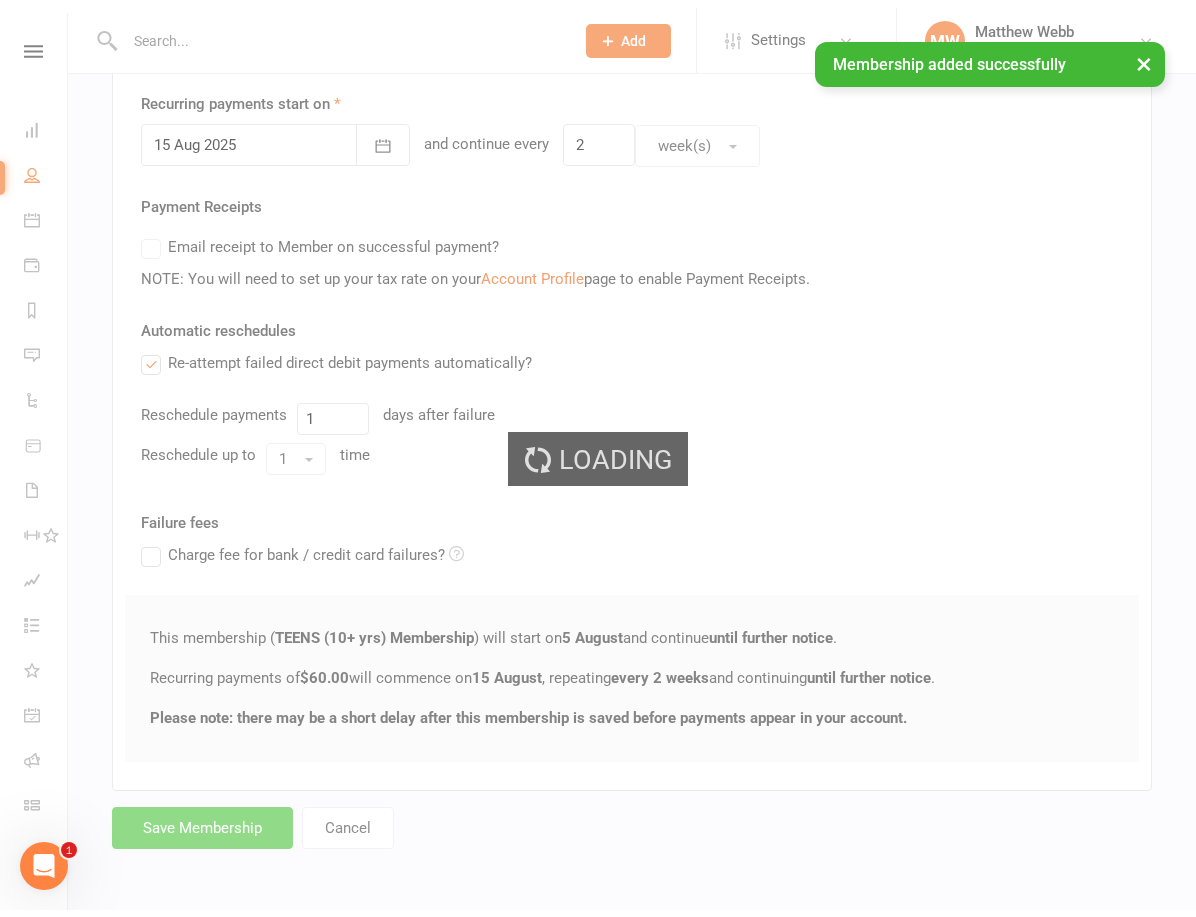 scroll, scrollTop: 0, scrollLeft: 0, axis: both 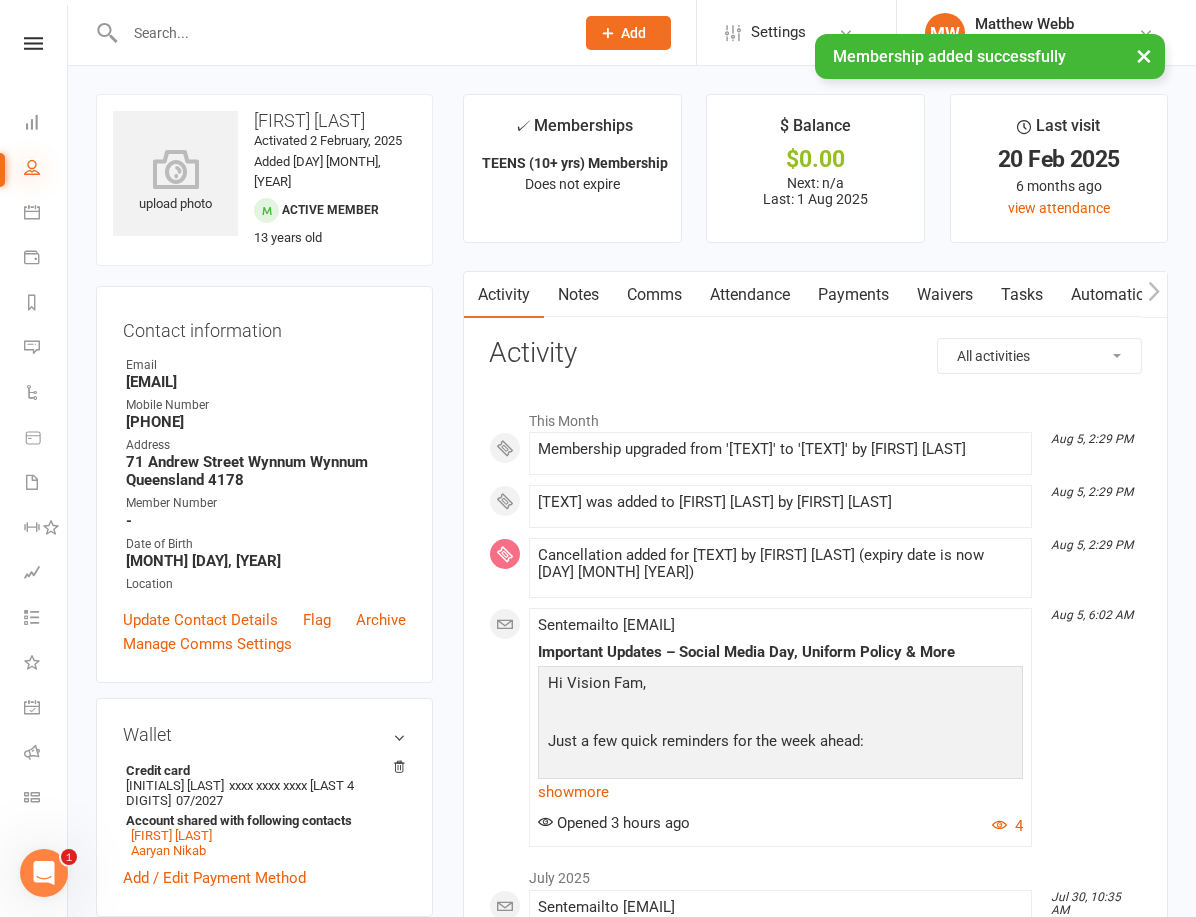 click at bounding box center (32, 167) 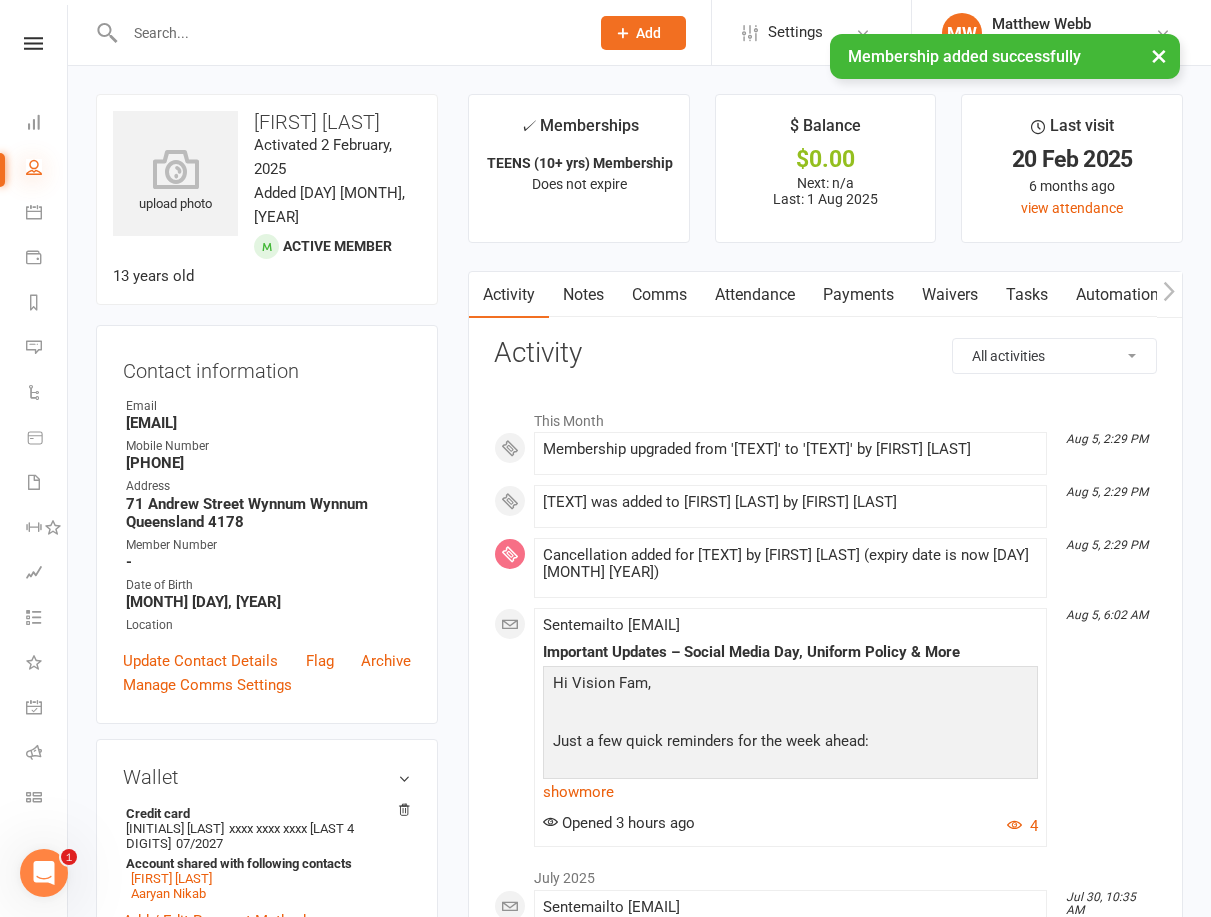 select on "100" 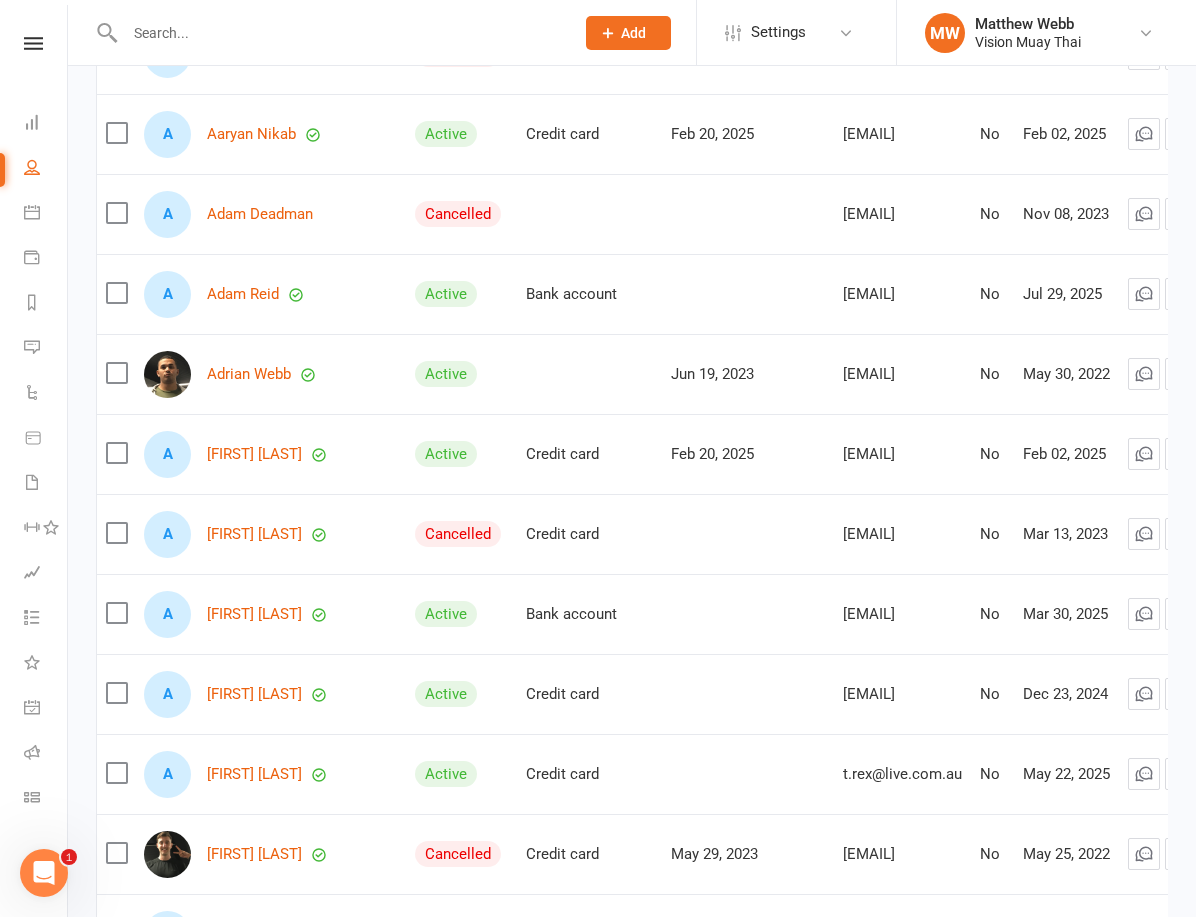 scroll, scrollTop: 463, scrollLeft: 0, axis: vertical 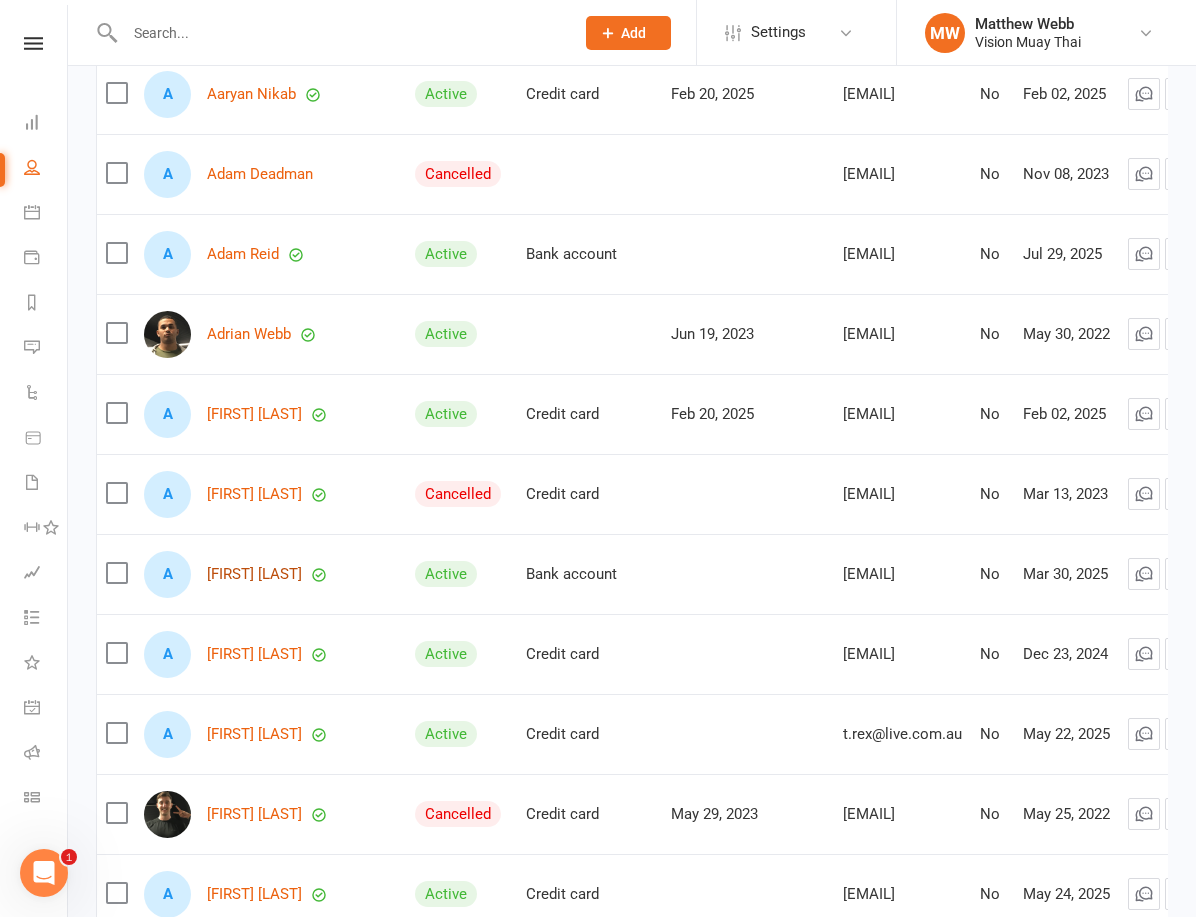 click on "Akaleigh Mulcahy" at bounding box center (254, 574) 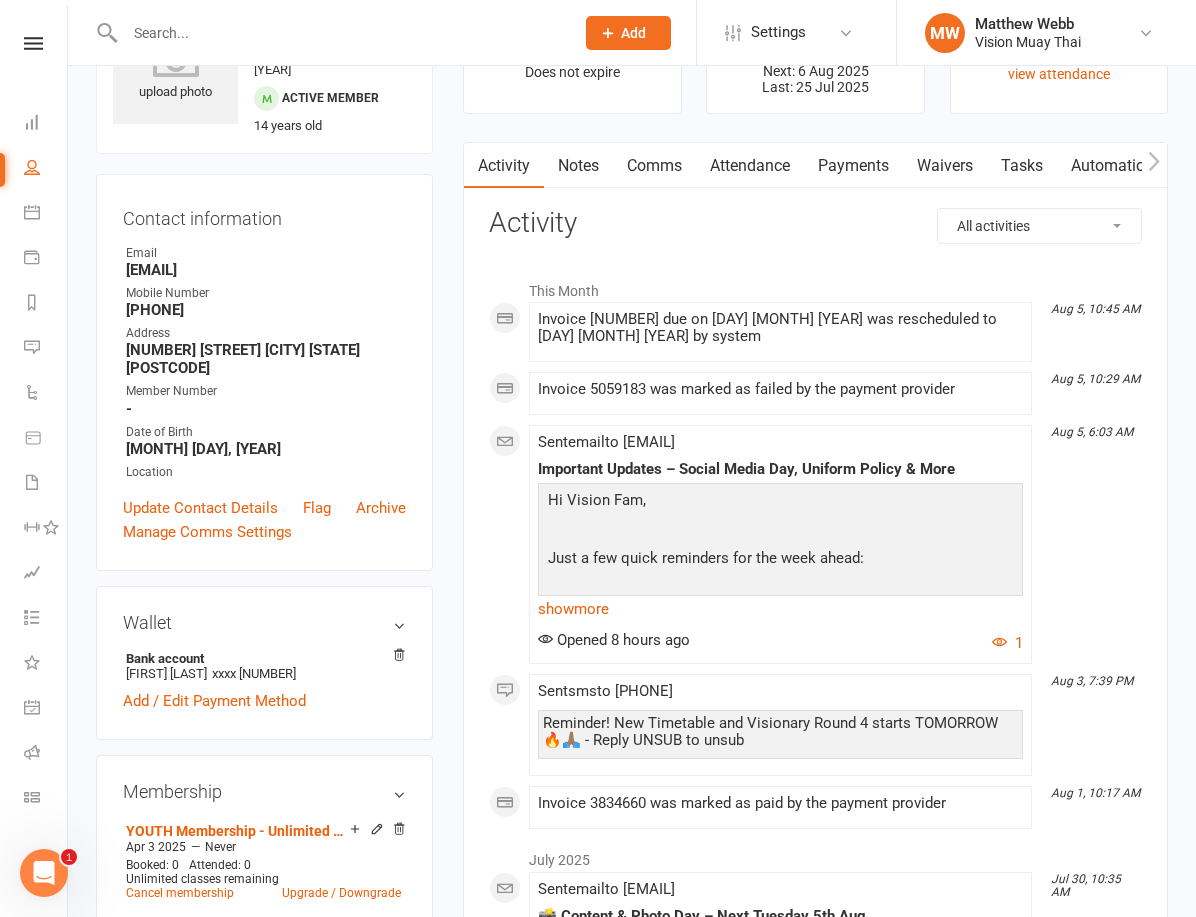 scroll, scrollTop: 1, scrollLeft: 0, axis: vertical 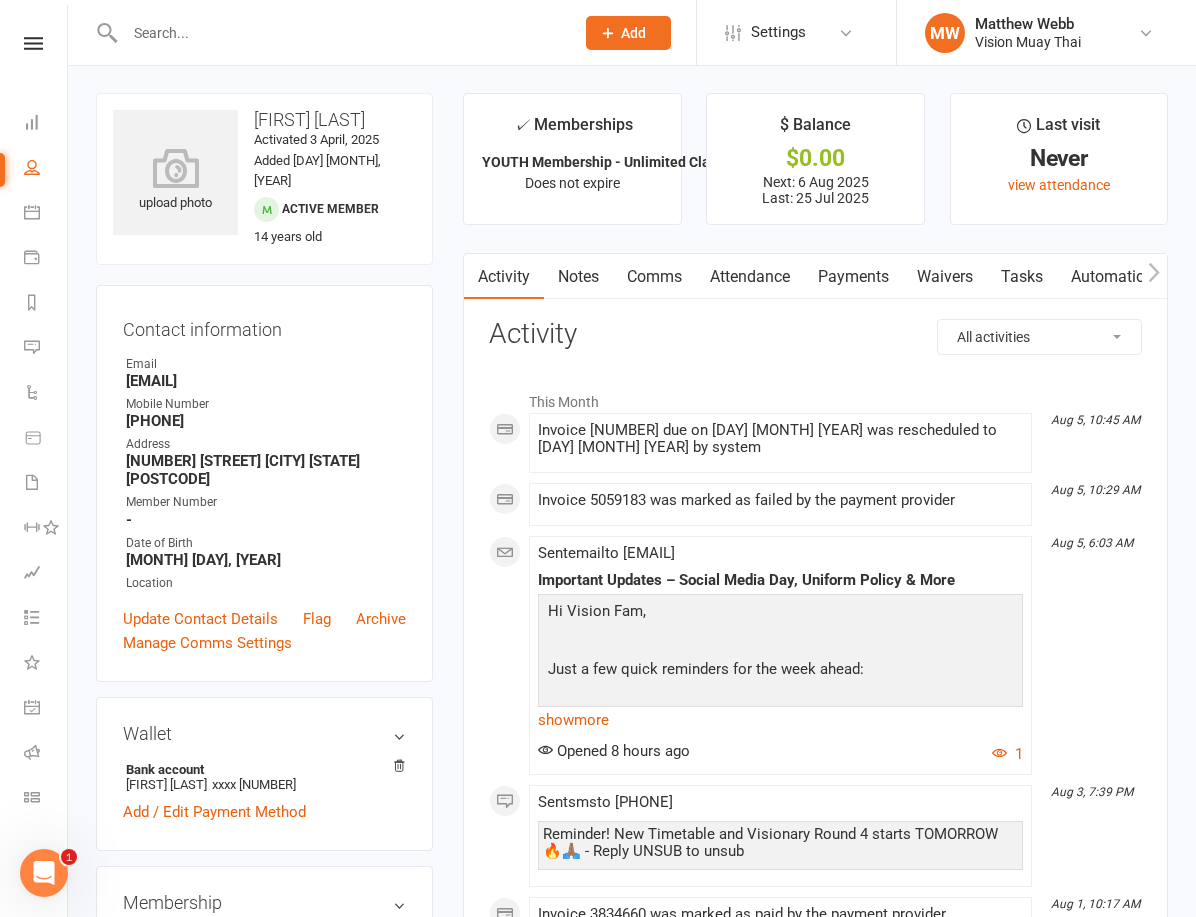 click on "Payments" at bounding box center [853, 277] 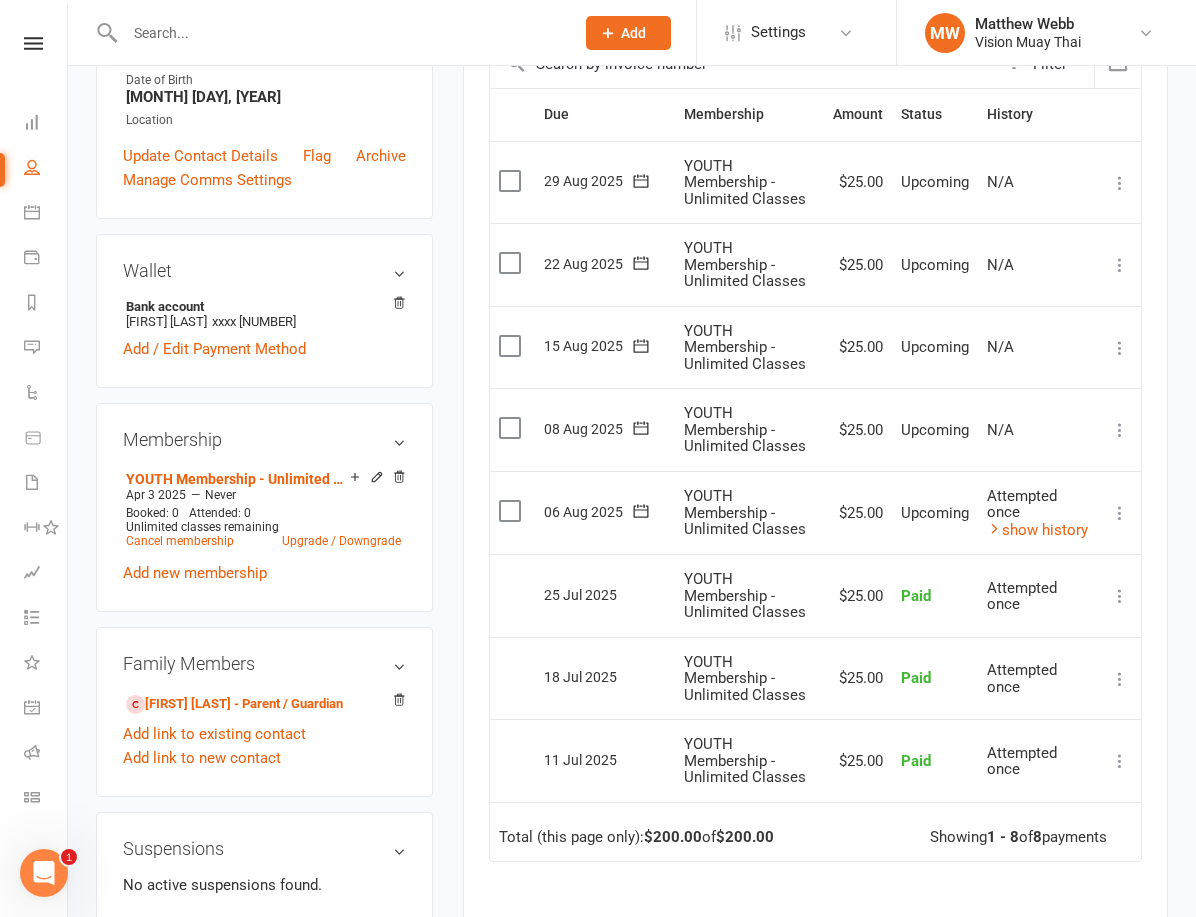 scroll, scrollTop: 575, scrollLeft: 0, axis: vertical 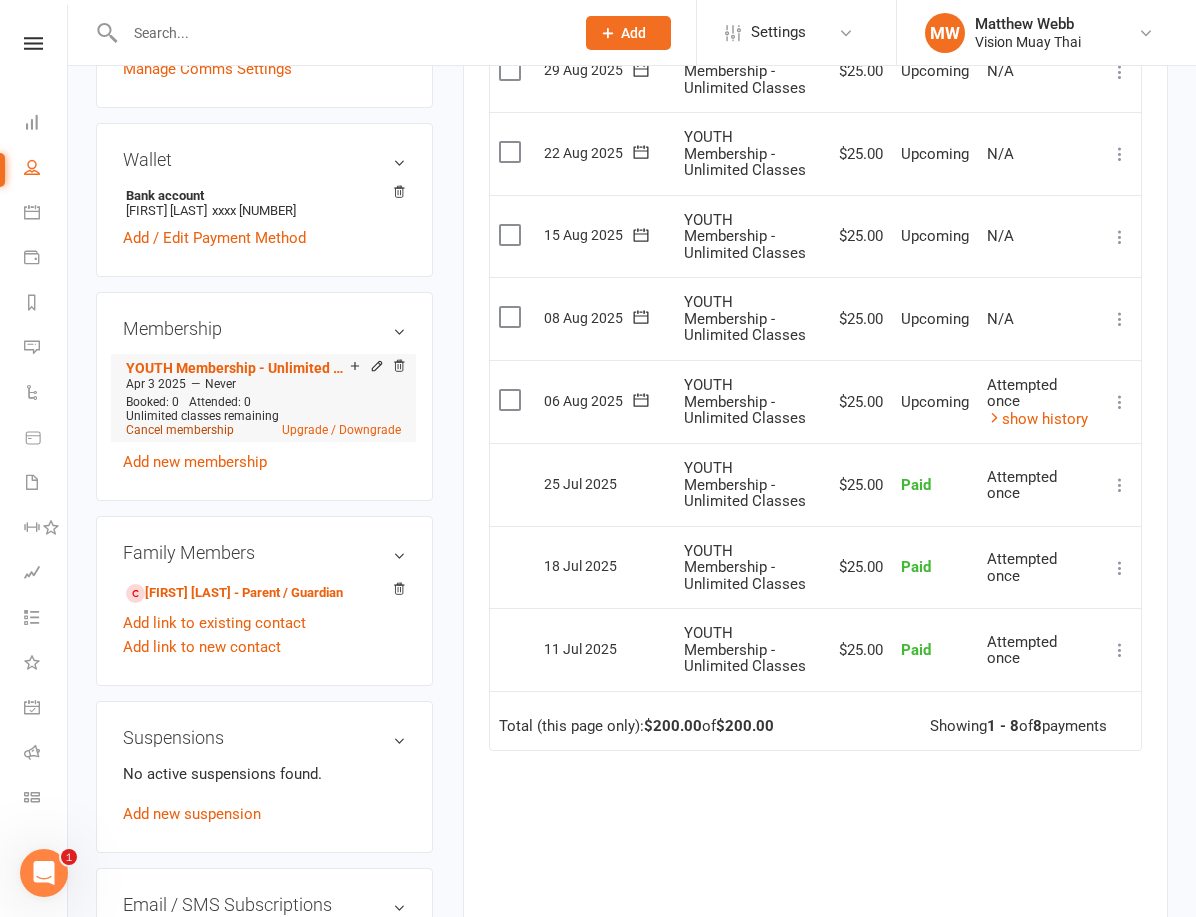click on "Cancel membership" at bounding box center [180, 430] 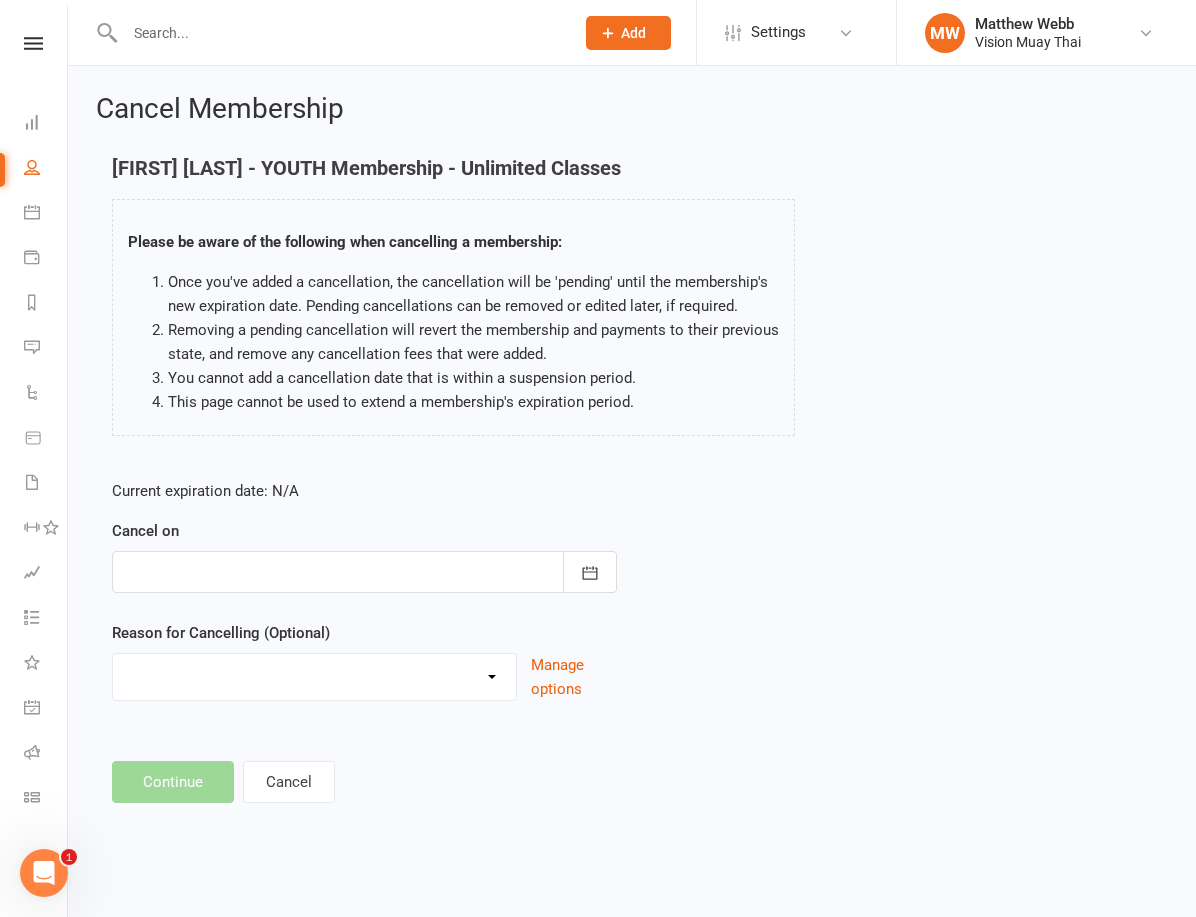 scroll, scrollTop: 0, scrollLeft: 0, axis: both 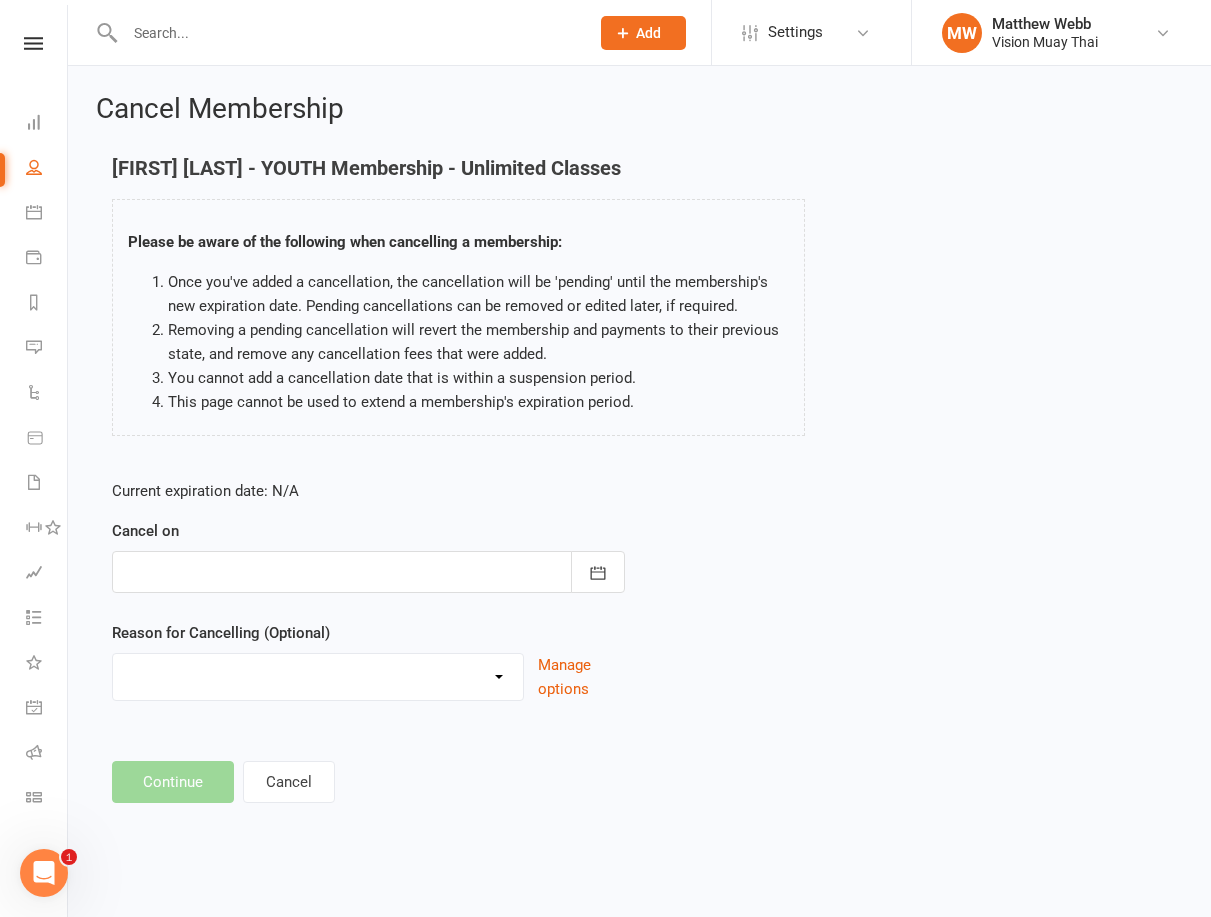 click at bounding box center (368, 572) 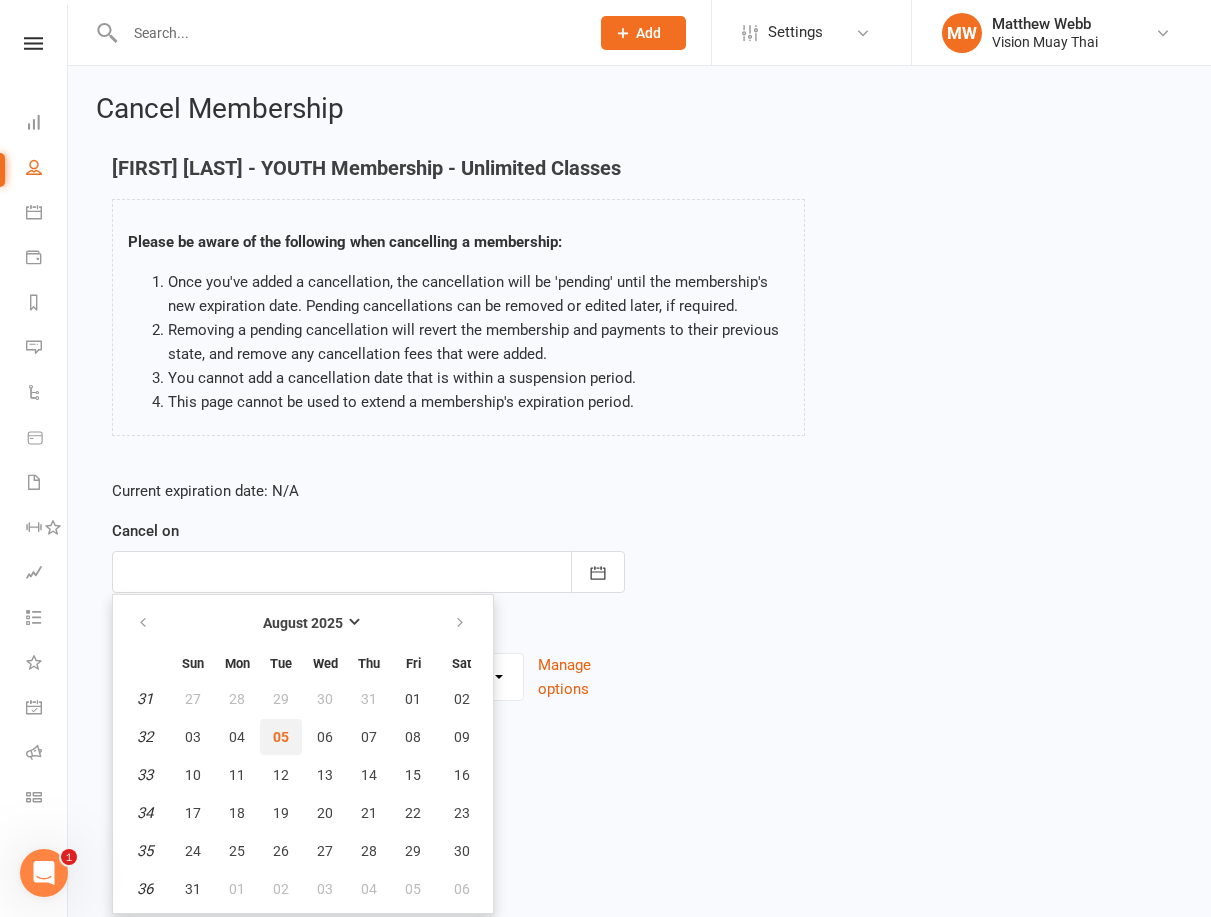 click on "05" at bounding box center [281, 737] 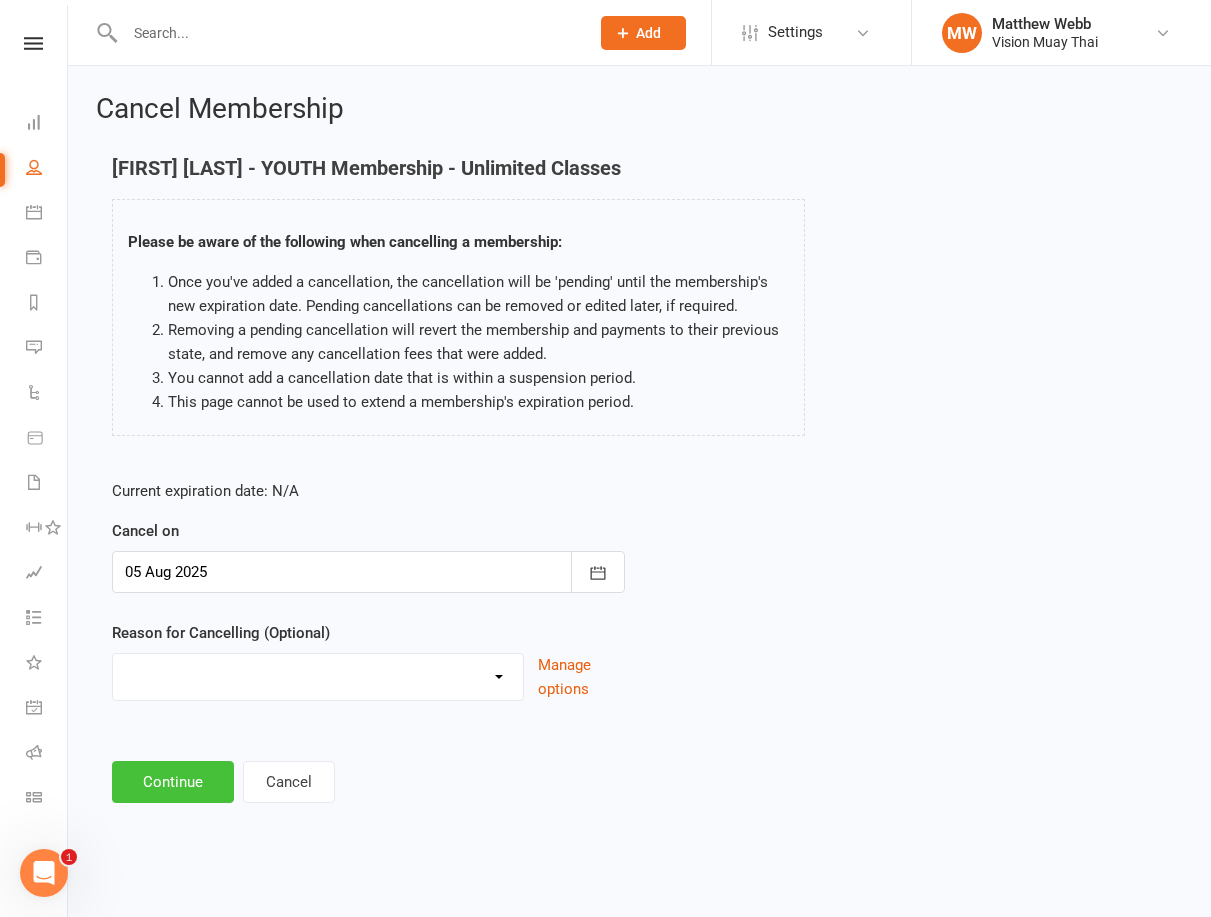 click on "Continue" at bounding box center (173, 782) 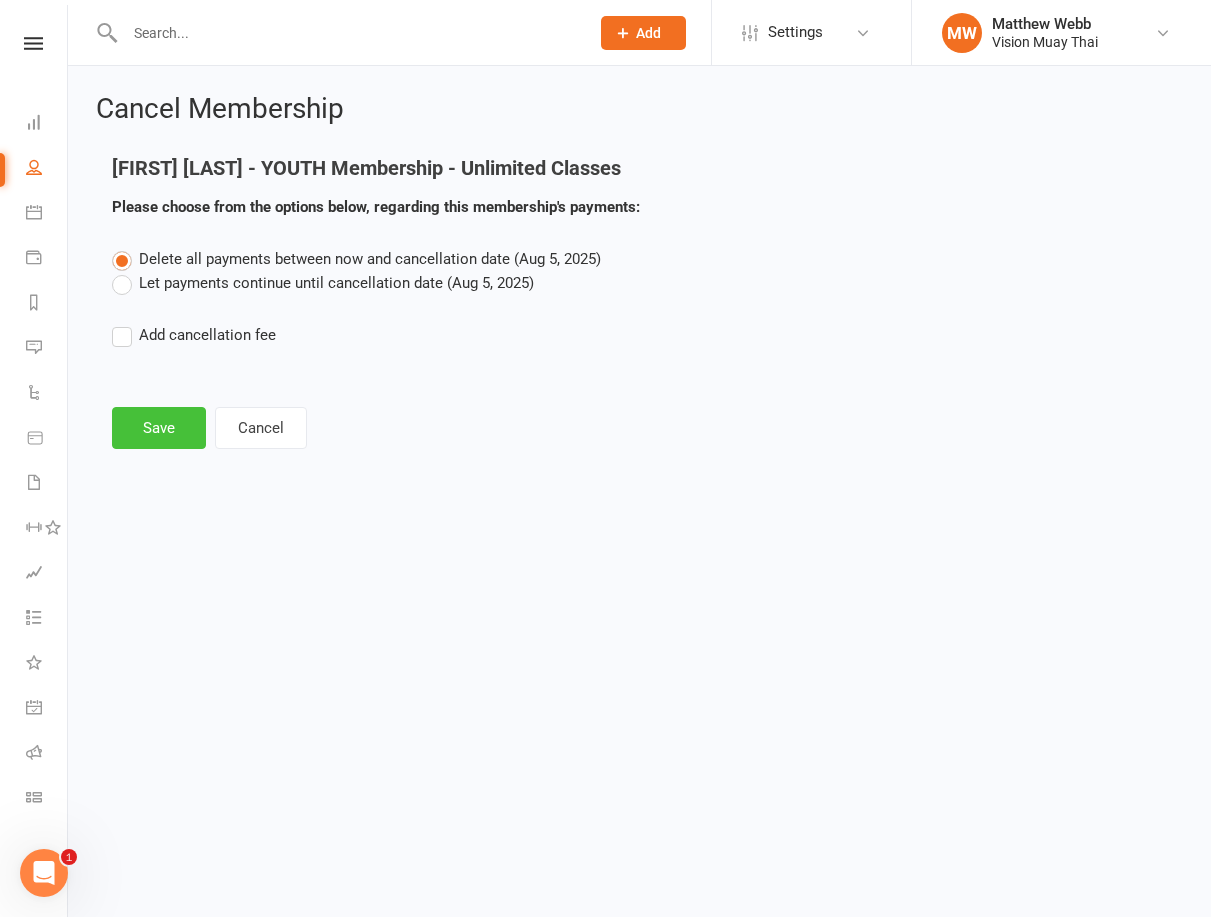 click on "Save" at bounding box center [159, 428] 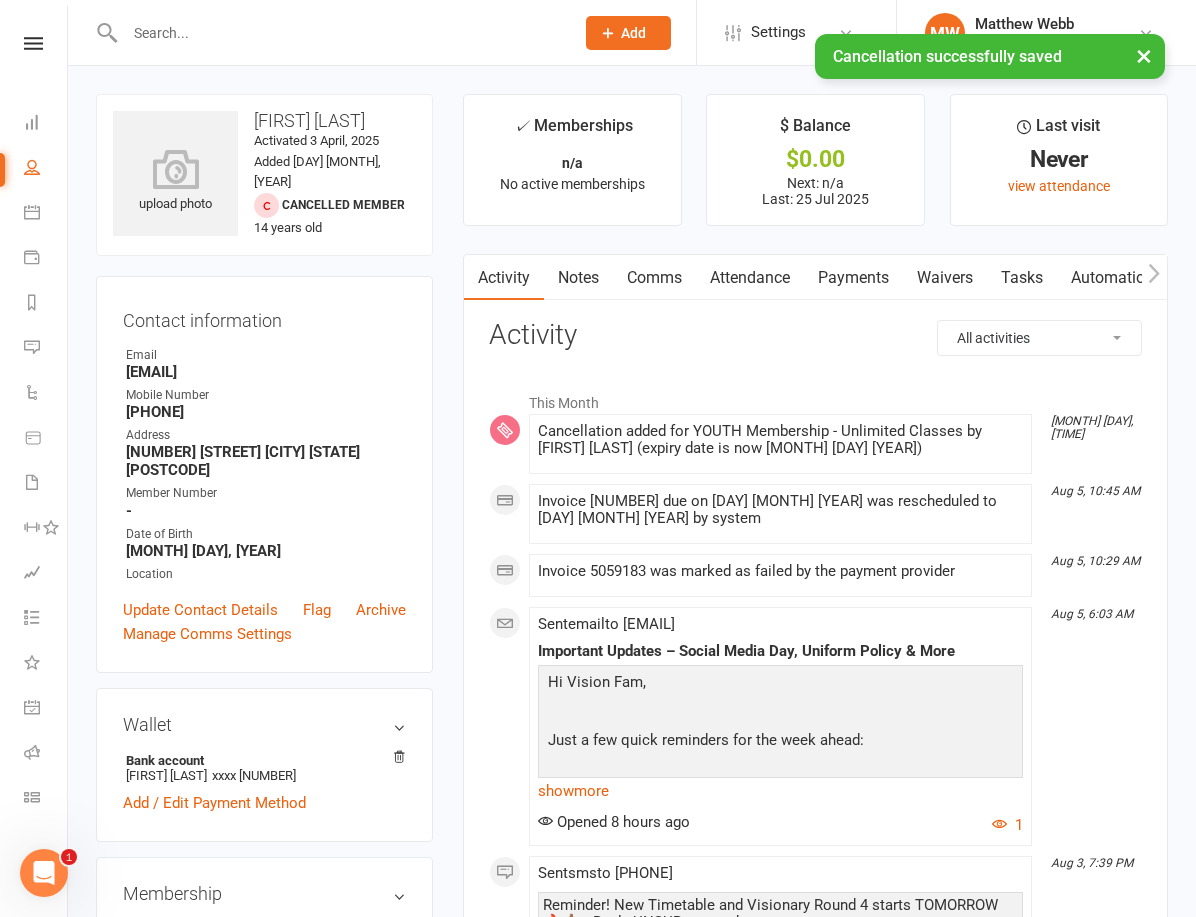click on "People" at bounding box center [46, 169] 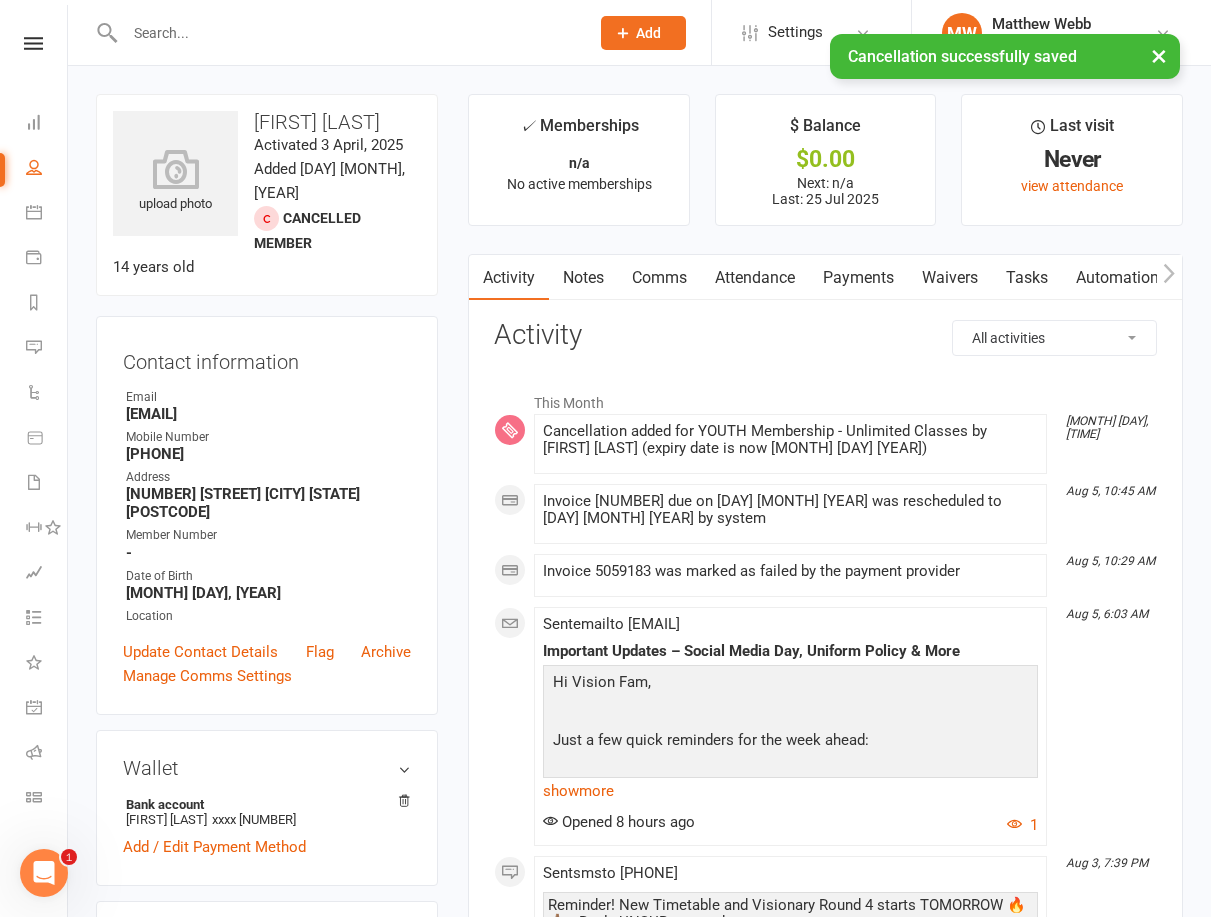 select on "100" 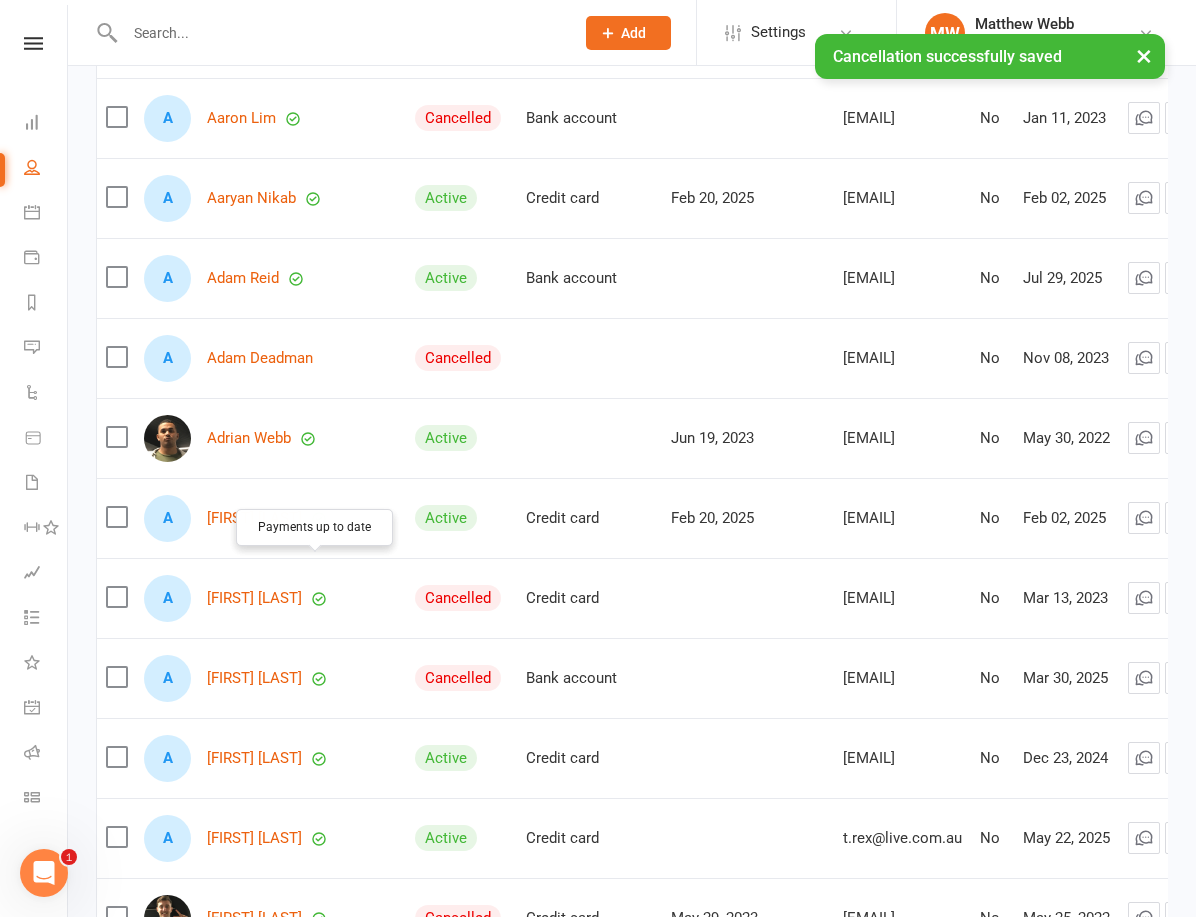 scroll, scrollTop: 470, scrollLeft: 0, axis: vertical 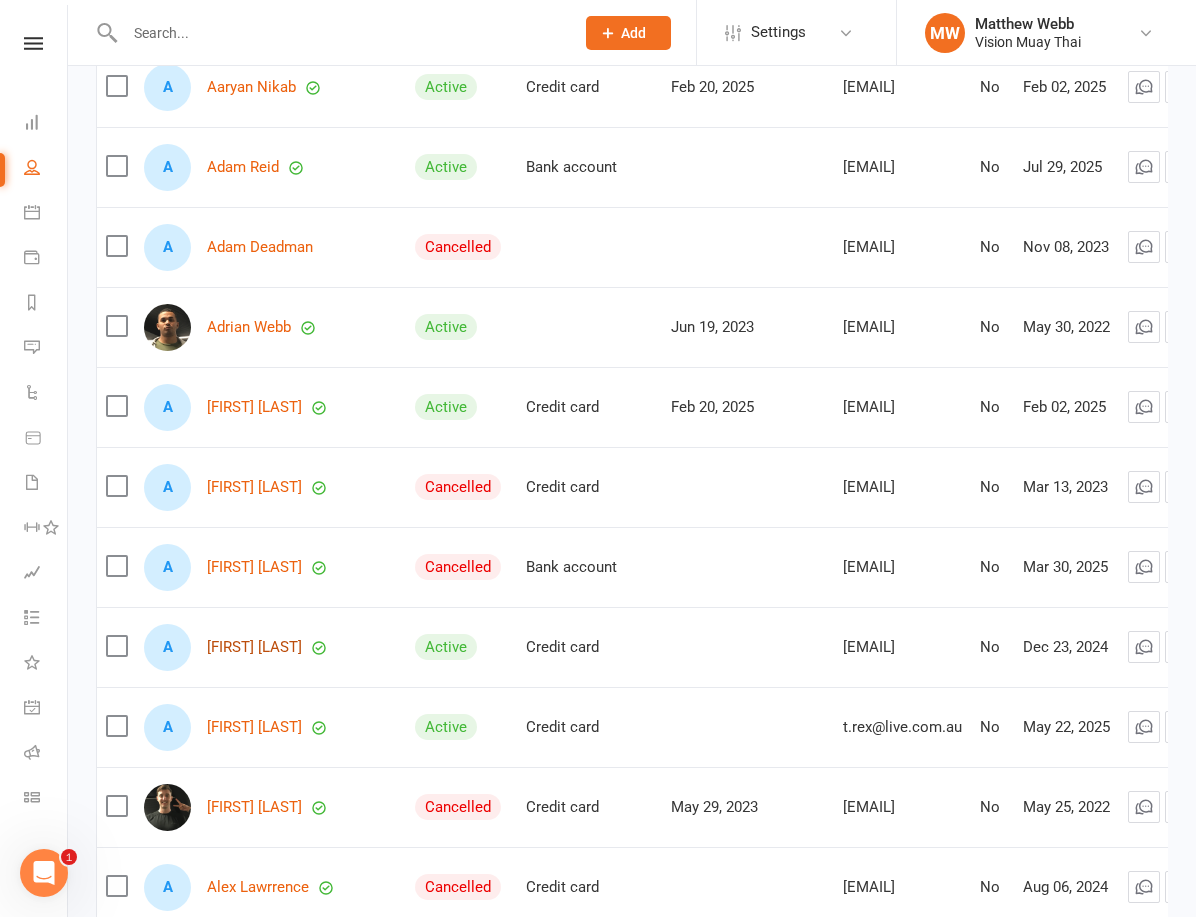 click on "[FIRST] [LAST]" at bounding box center [254, 647] 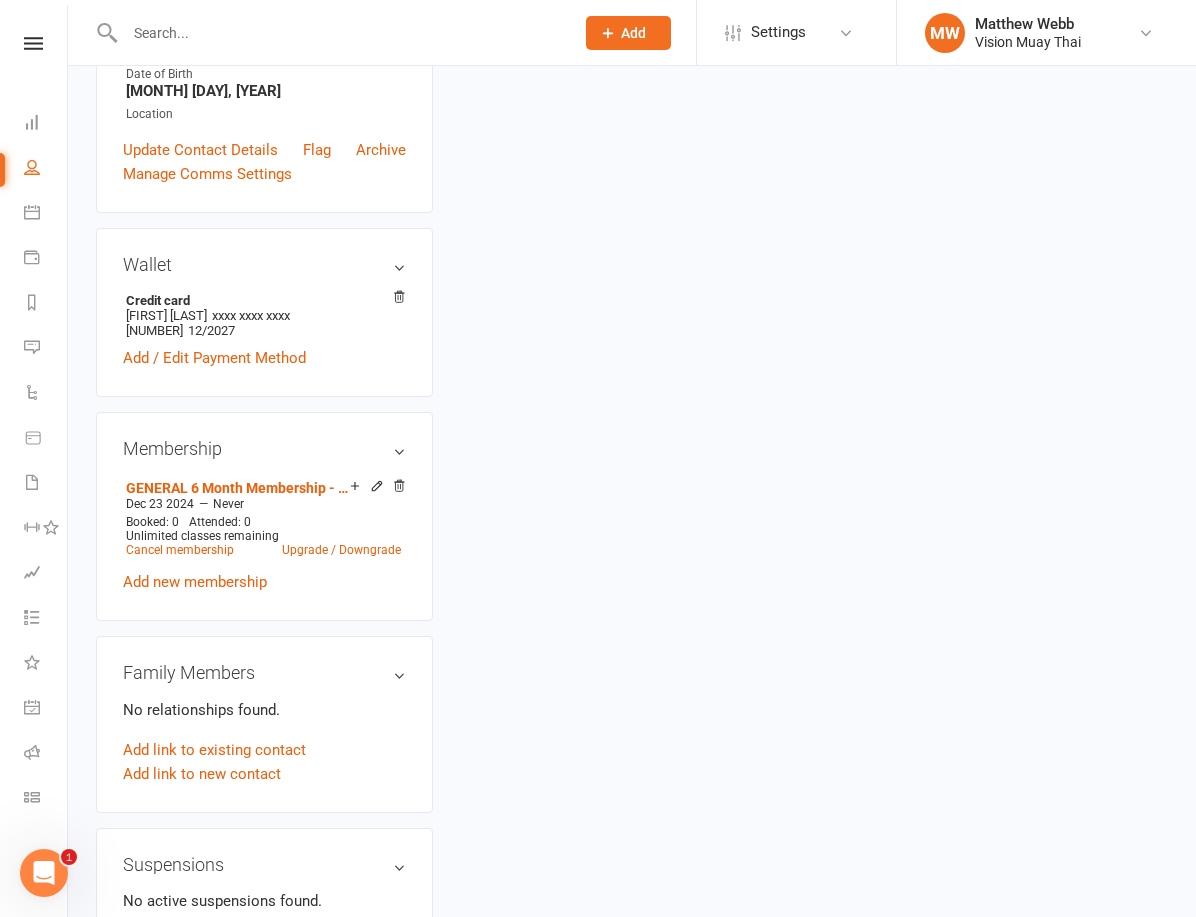 scroll, scrollTop: 0, scrollLeft: 0, axis: both 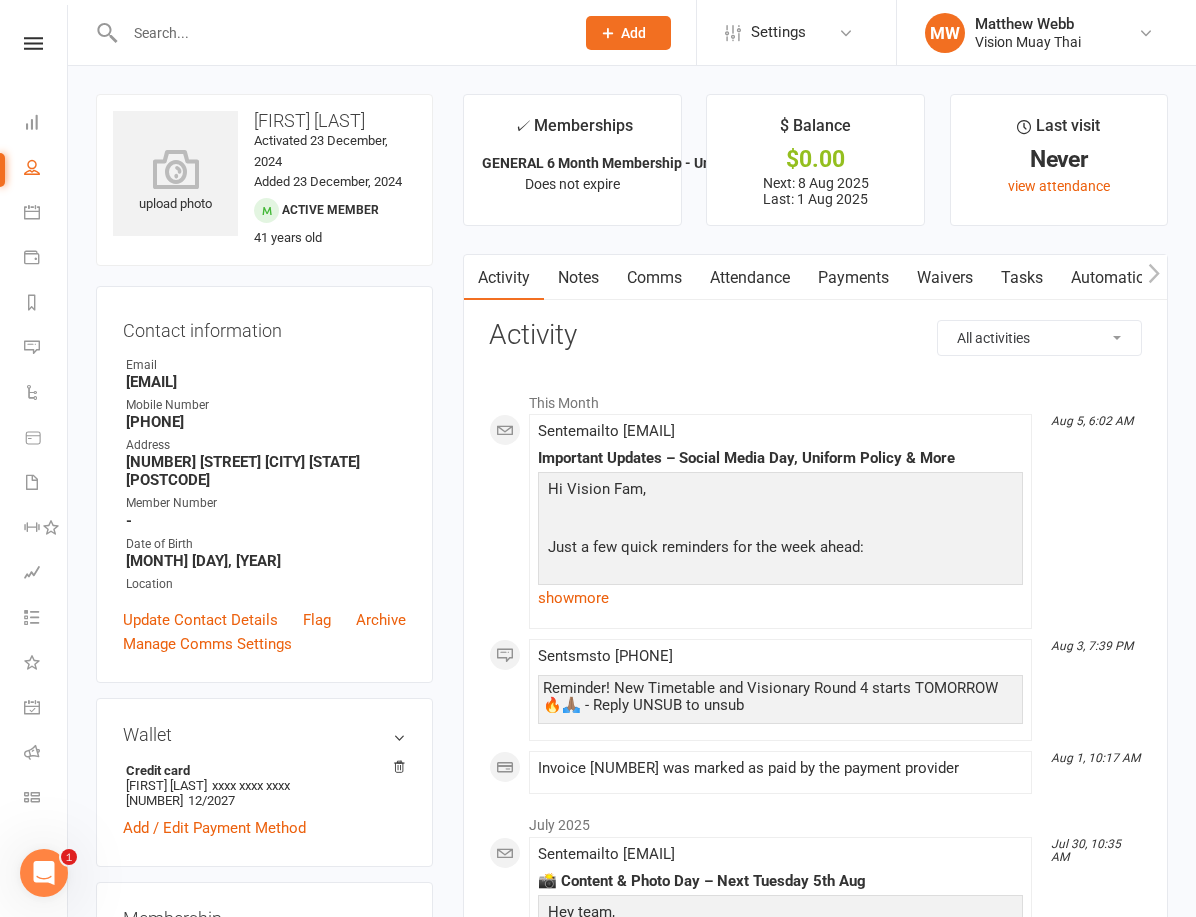 click on "Payments" at bounding box center (853, 278) 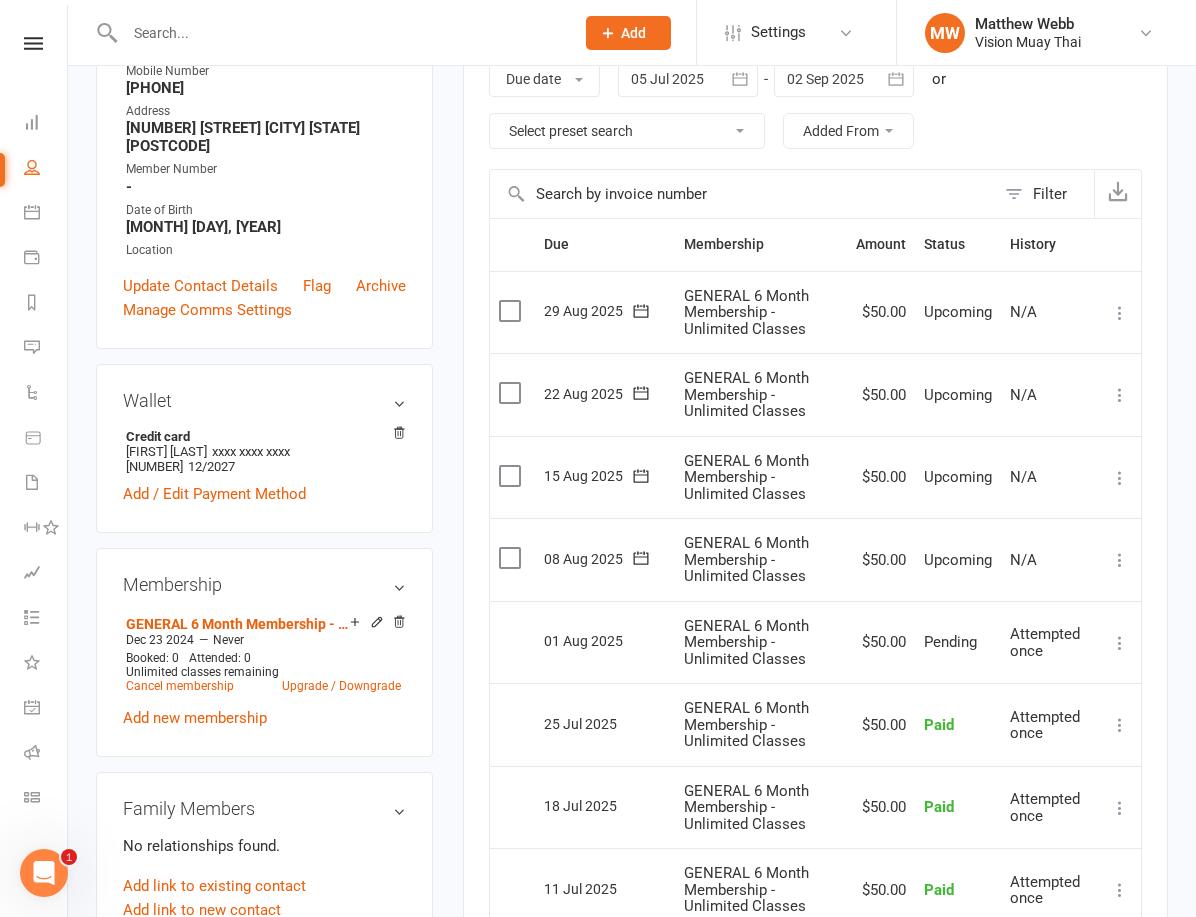 scroll, scrollTop: 373, scrollLeft: 0, axis: vertical 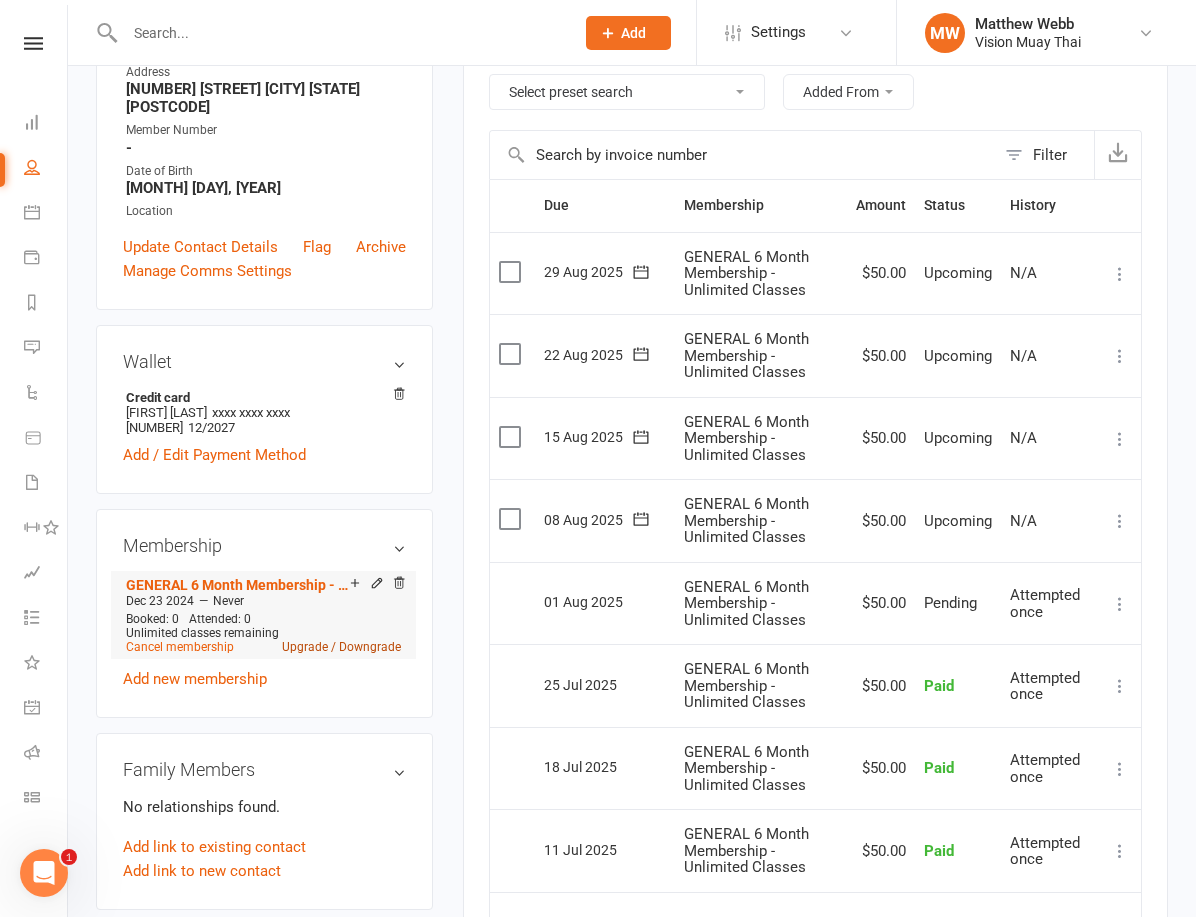 click on "Upgrade / Downgrade" at bounding box center [341, 647] 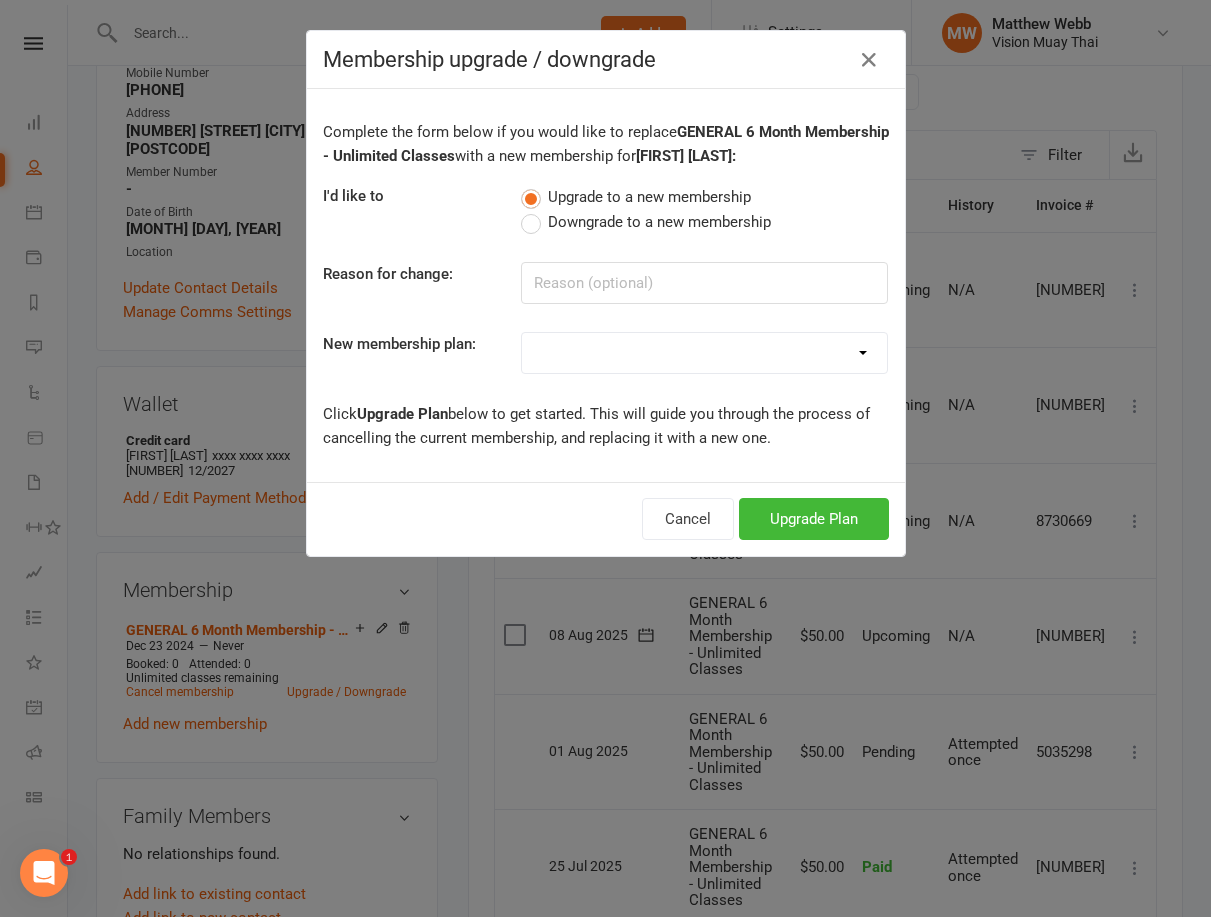 select on "0" 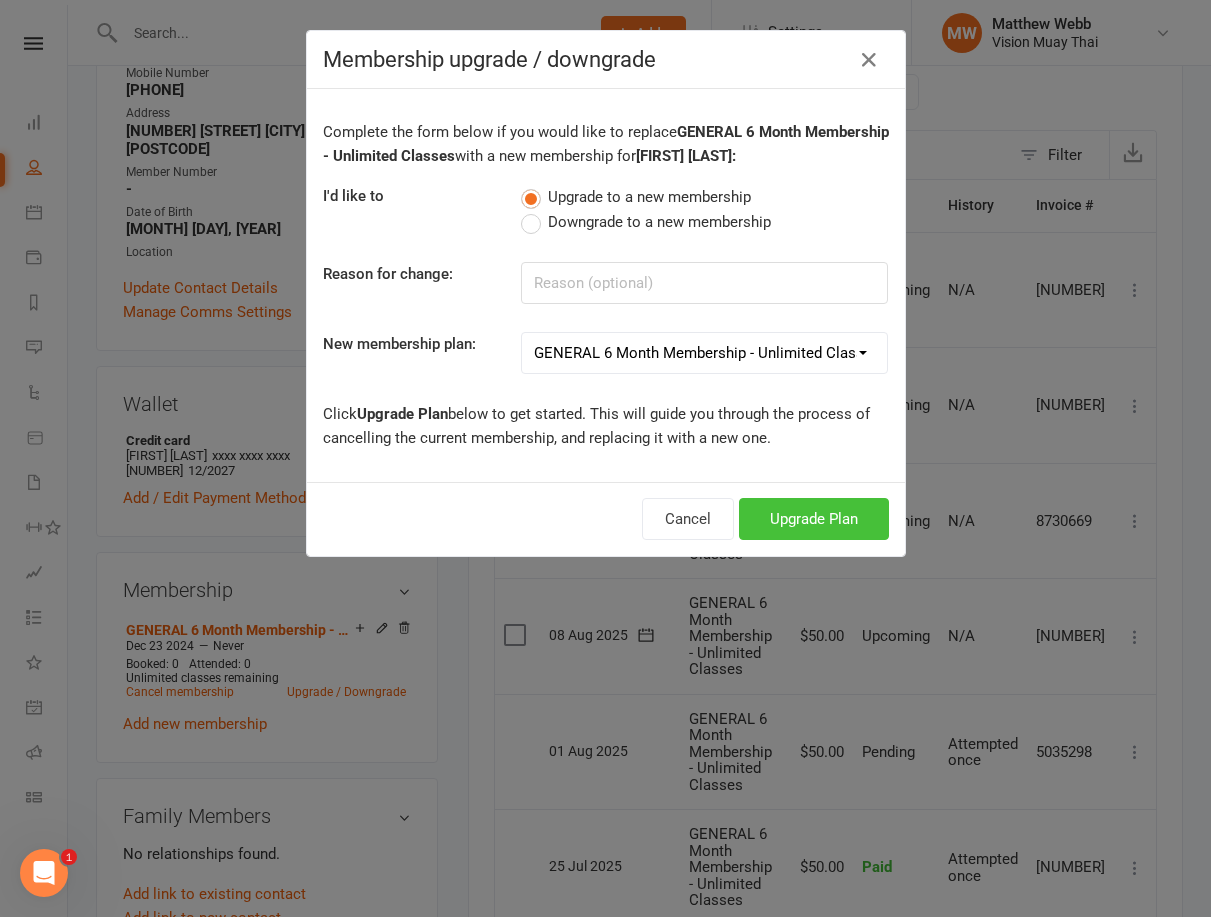click on "Upgrade Plan" at bounding box center (814, 519) 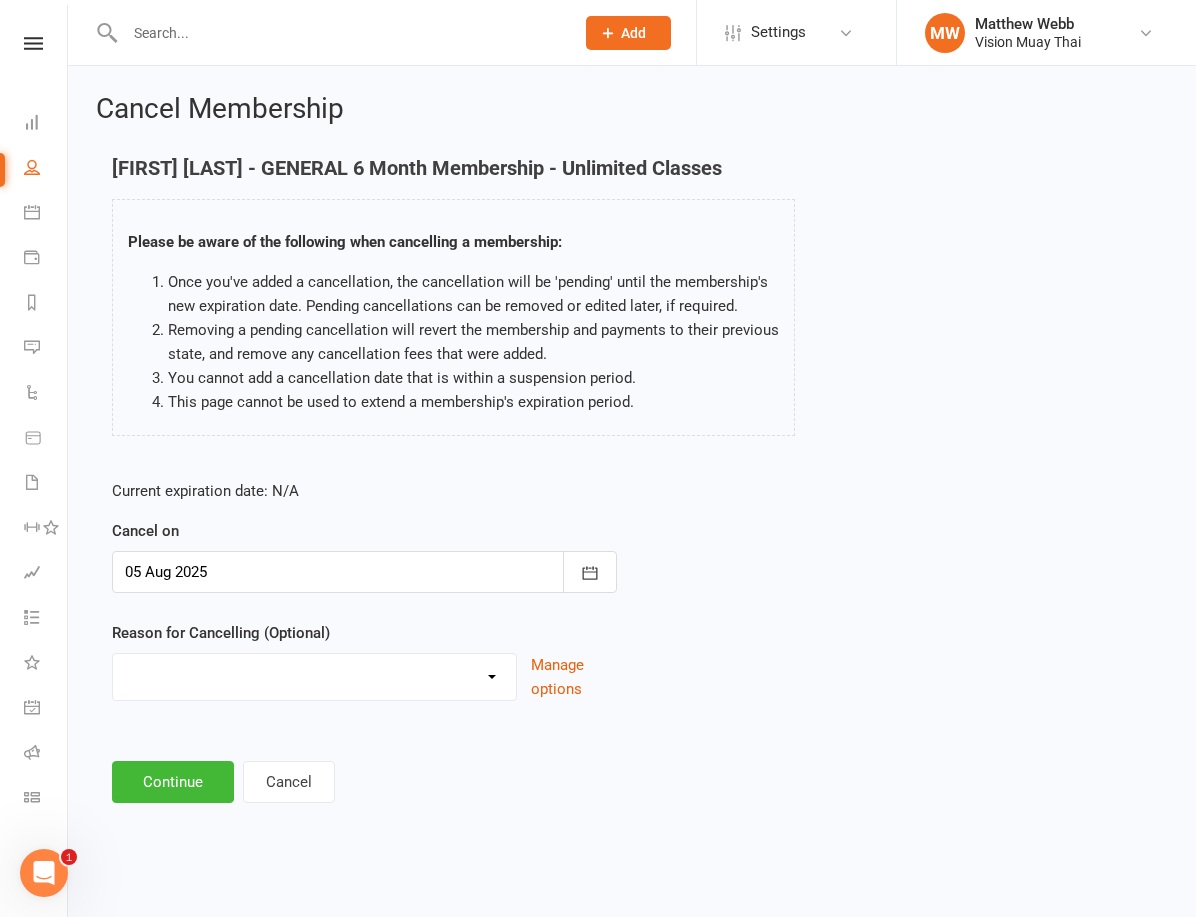 scroll, scrollTop: 0, scrollLeft: 0, axis: both 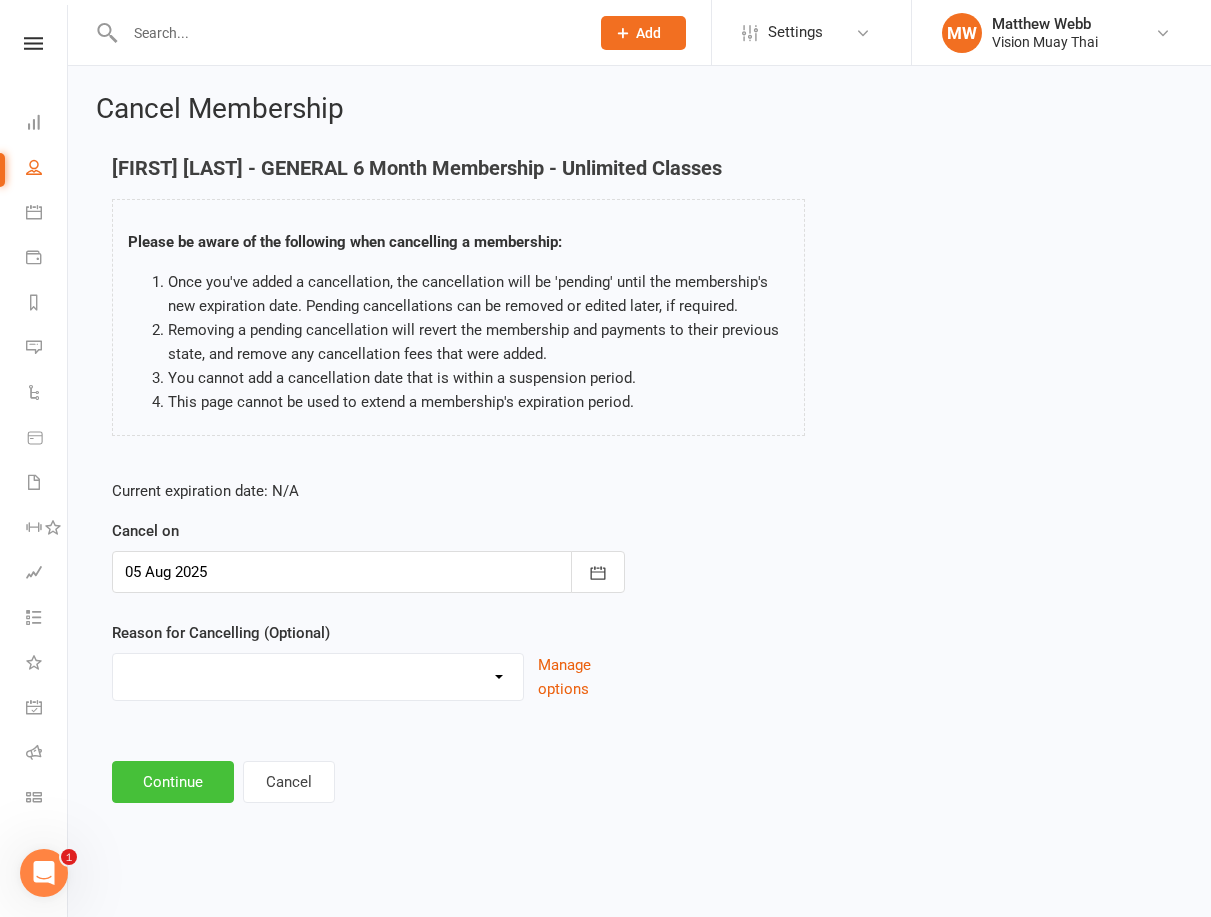 click on "Continue" at bounding box center [173, 782] 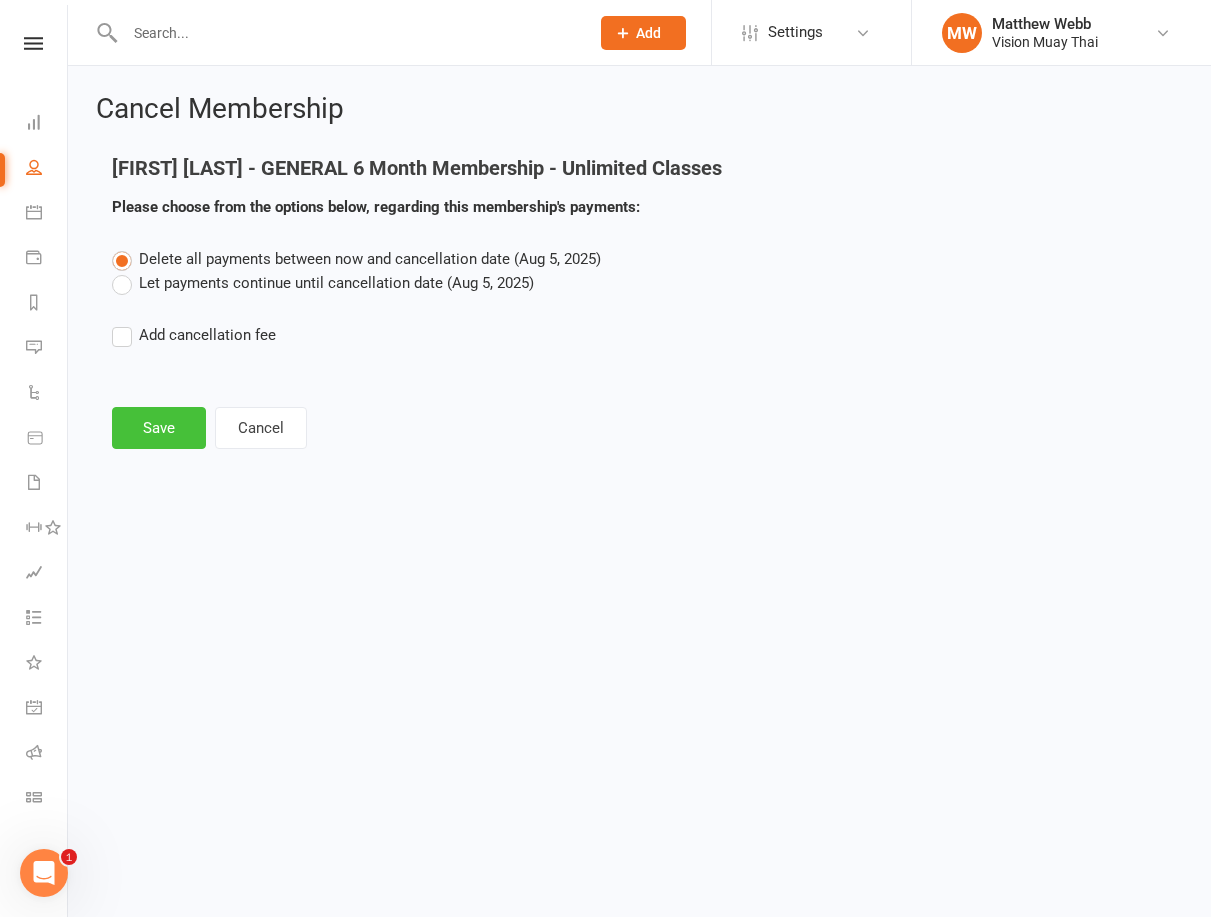 click on "Save" at bounding box center (159, 428) 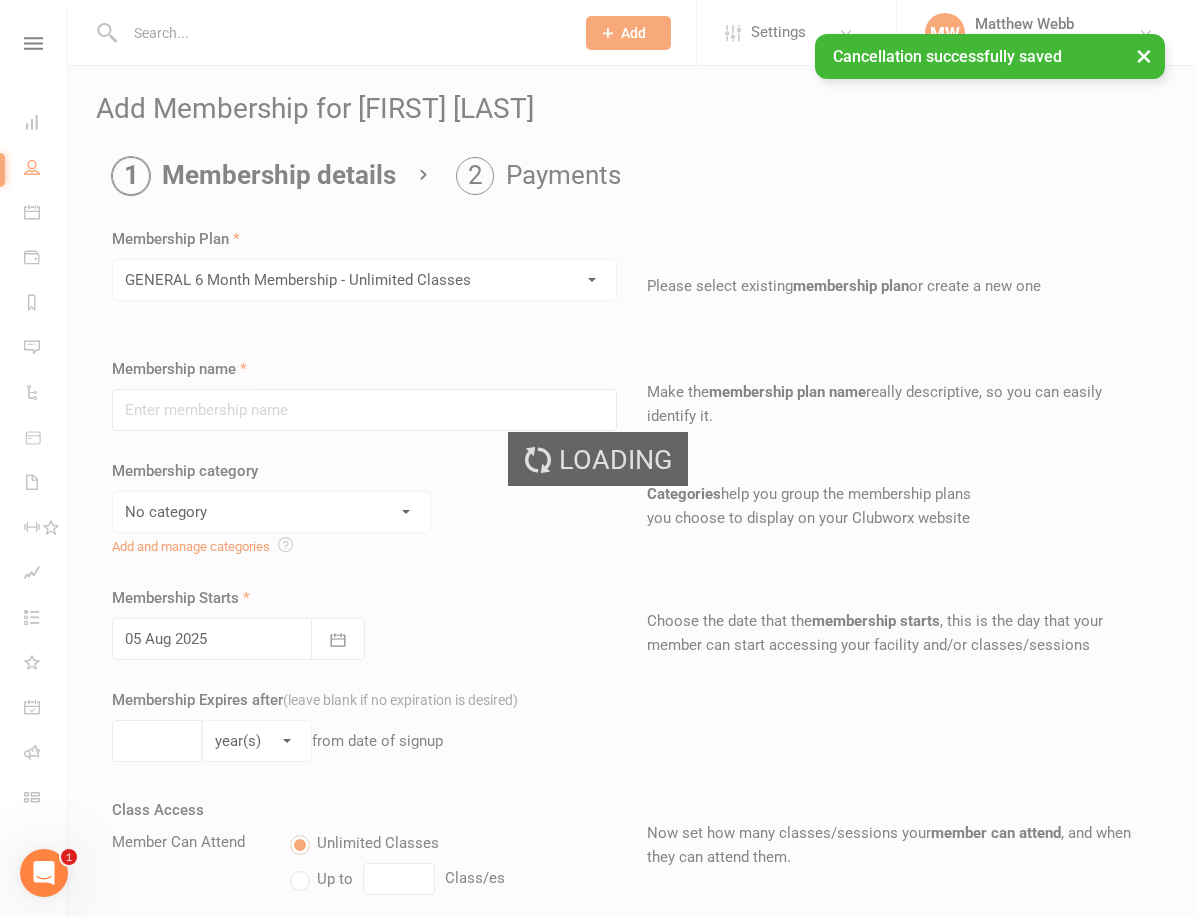type on "GENERAL 6 Month Membership - Unlimited Classes" 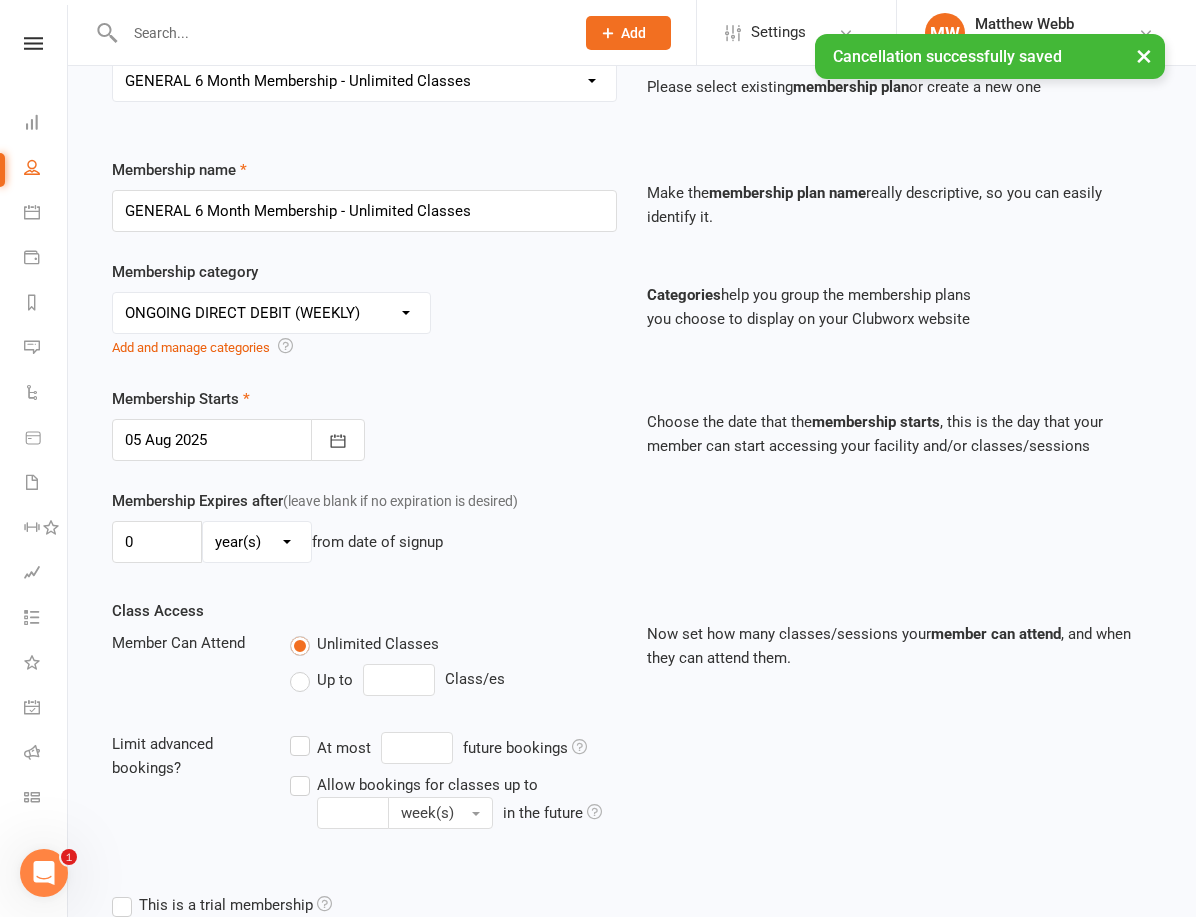 scroll, scrollTop: 395, scrollLeft: 0, axis: vertical 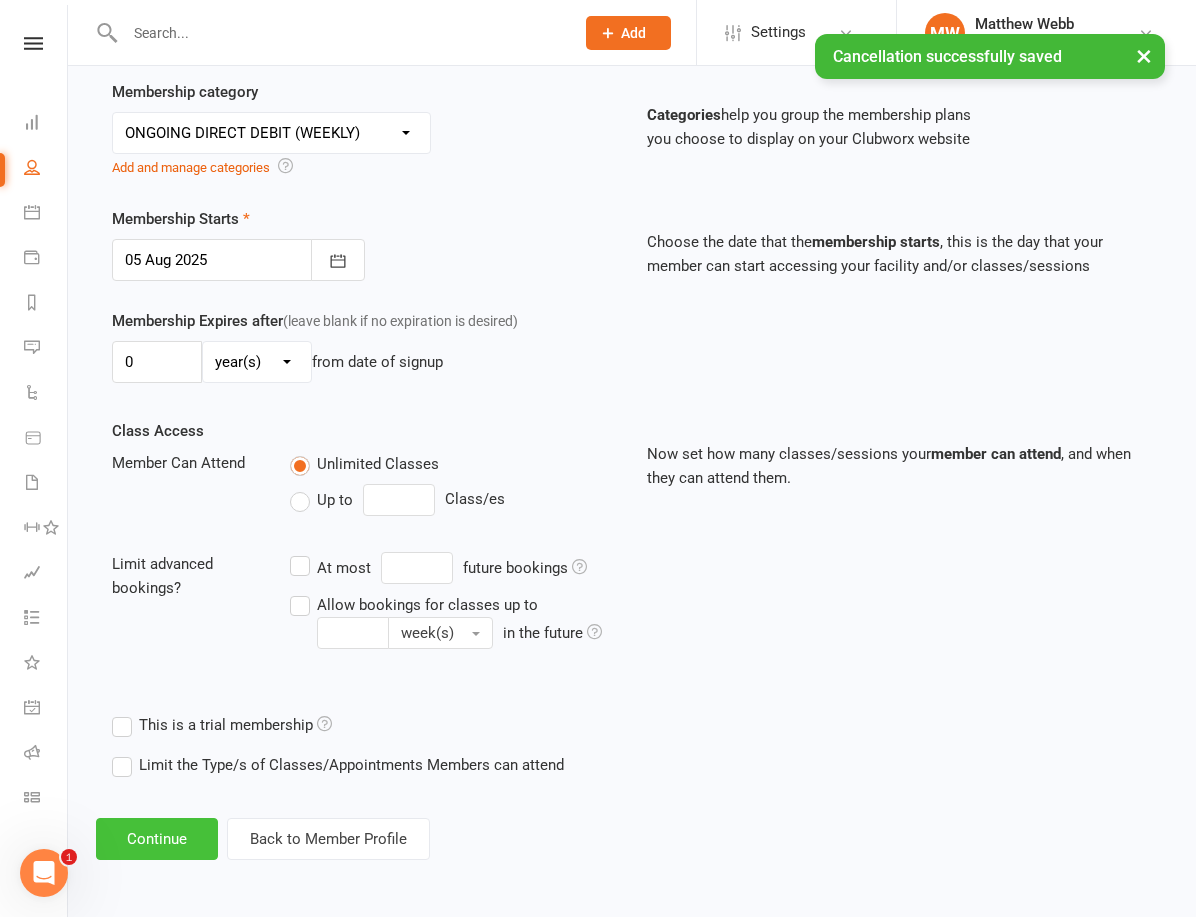 click on "Continue" at bounding box center (157, 839) 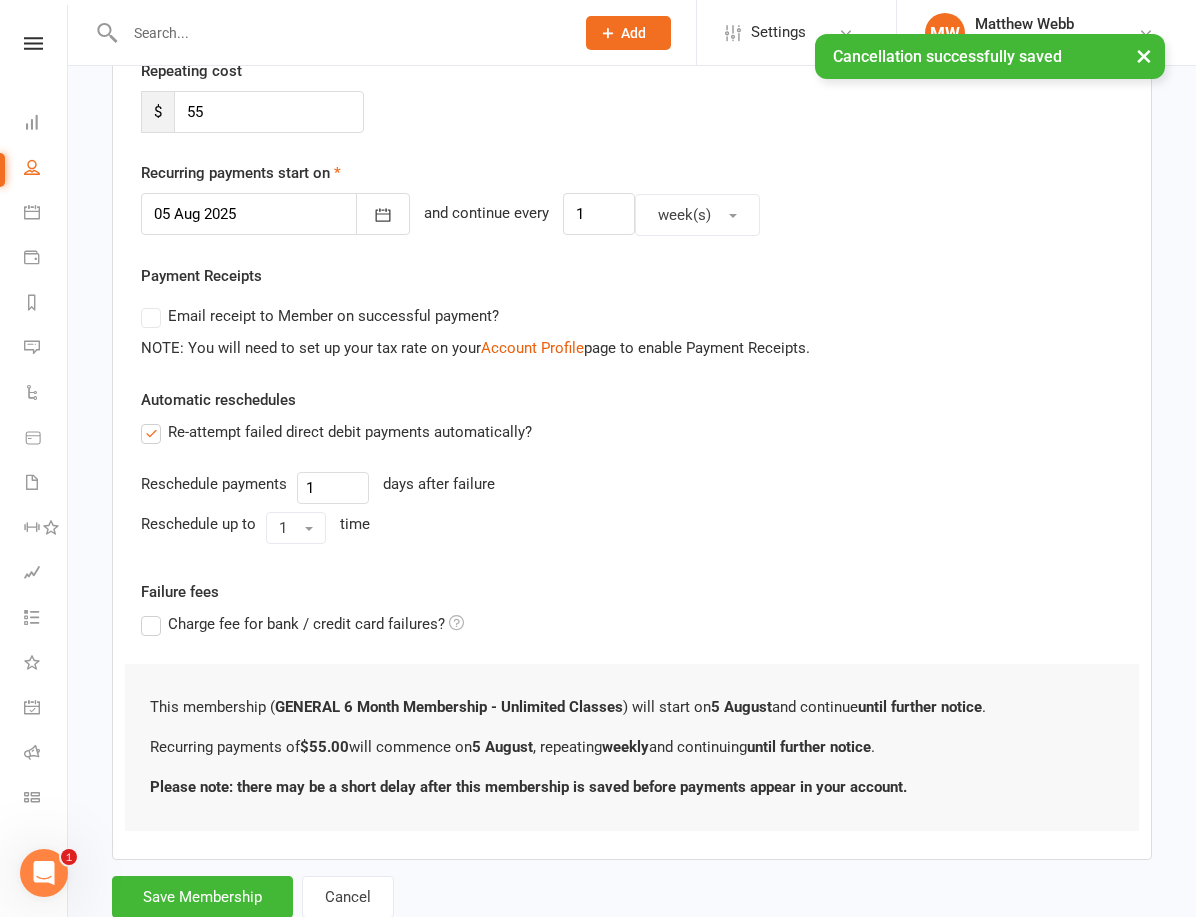 scroll, scrollTop: 0, scrollLeft: 0, axis: both 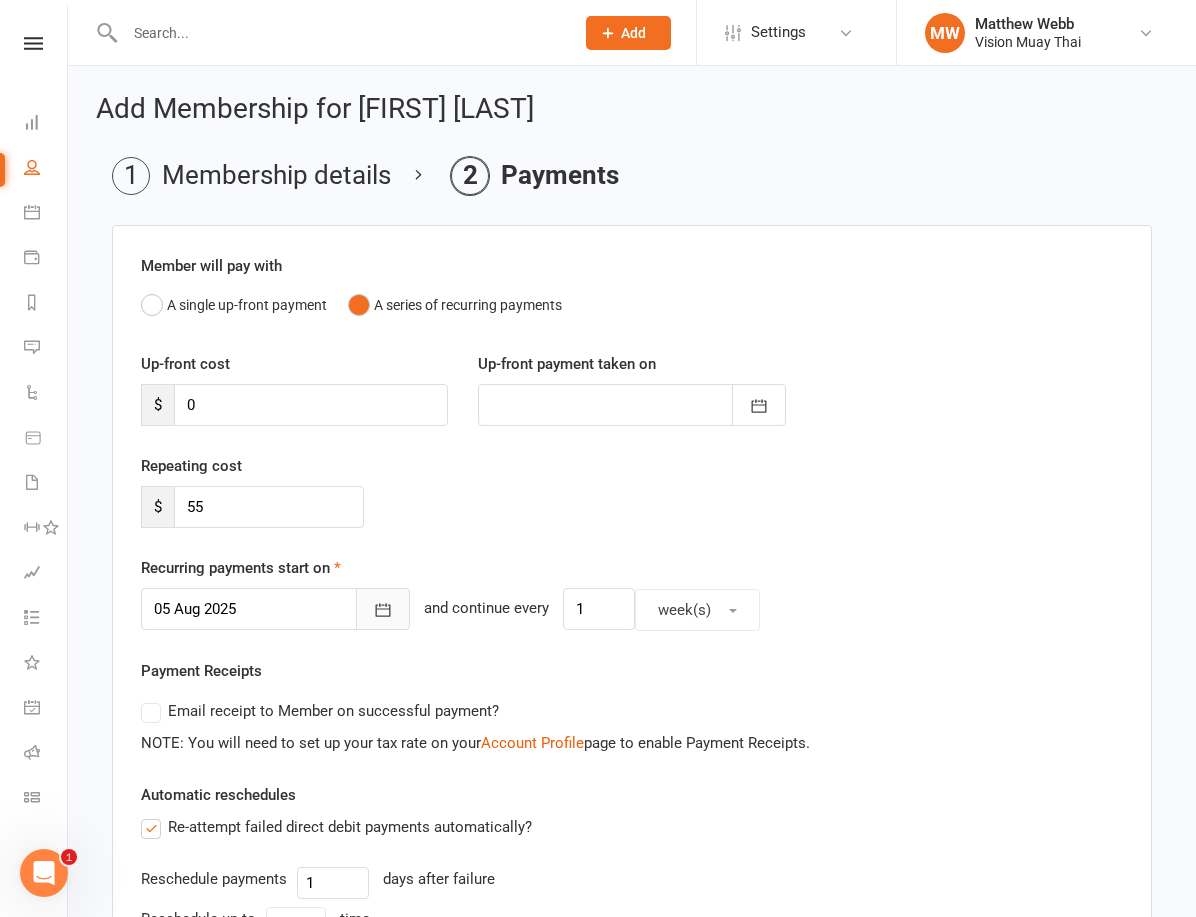 click 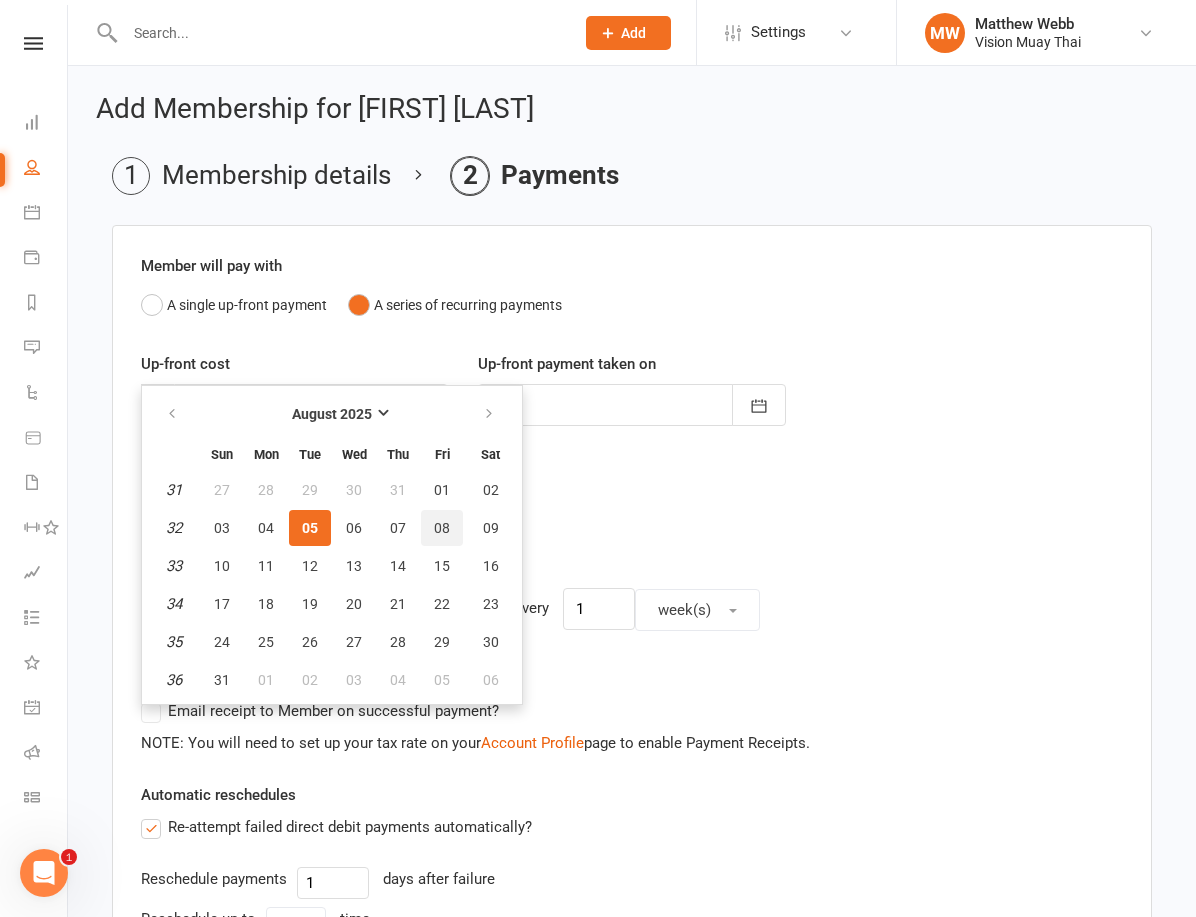 click on "08" at bounding box center [442, 528] 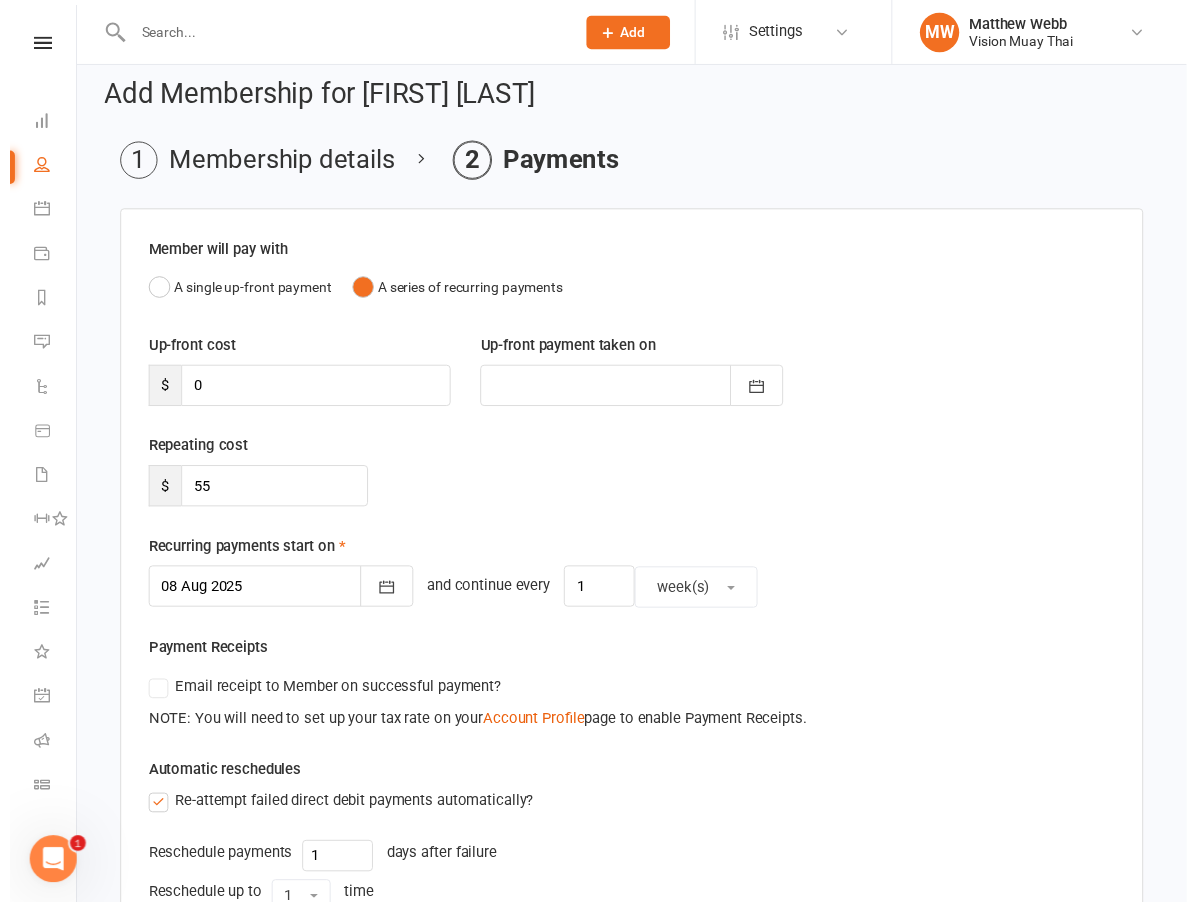 scroll, scrollTop: 473, scrollLeft: 0, axis: vertical 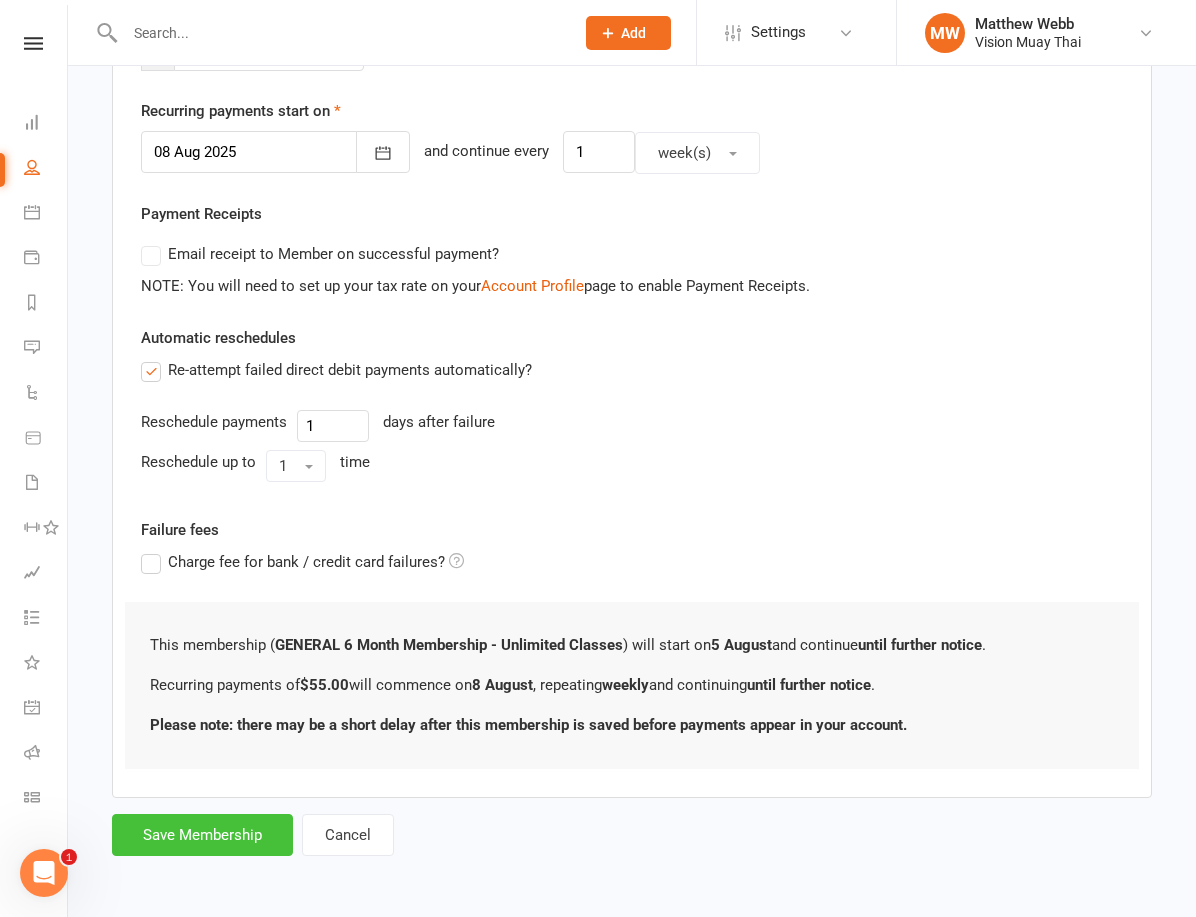 click on "Save Membership" at bounding box center [202, 835] 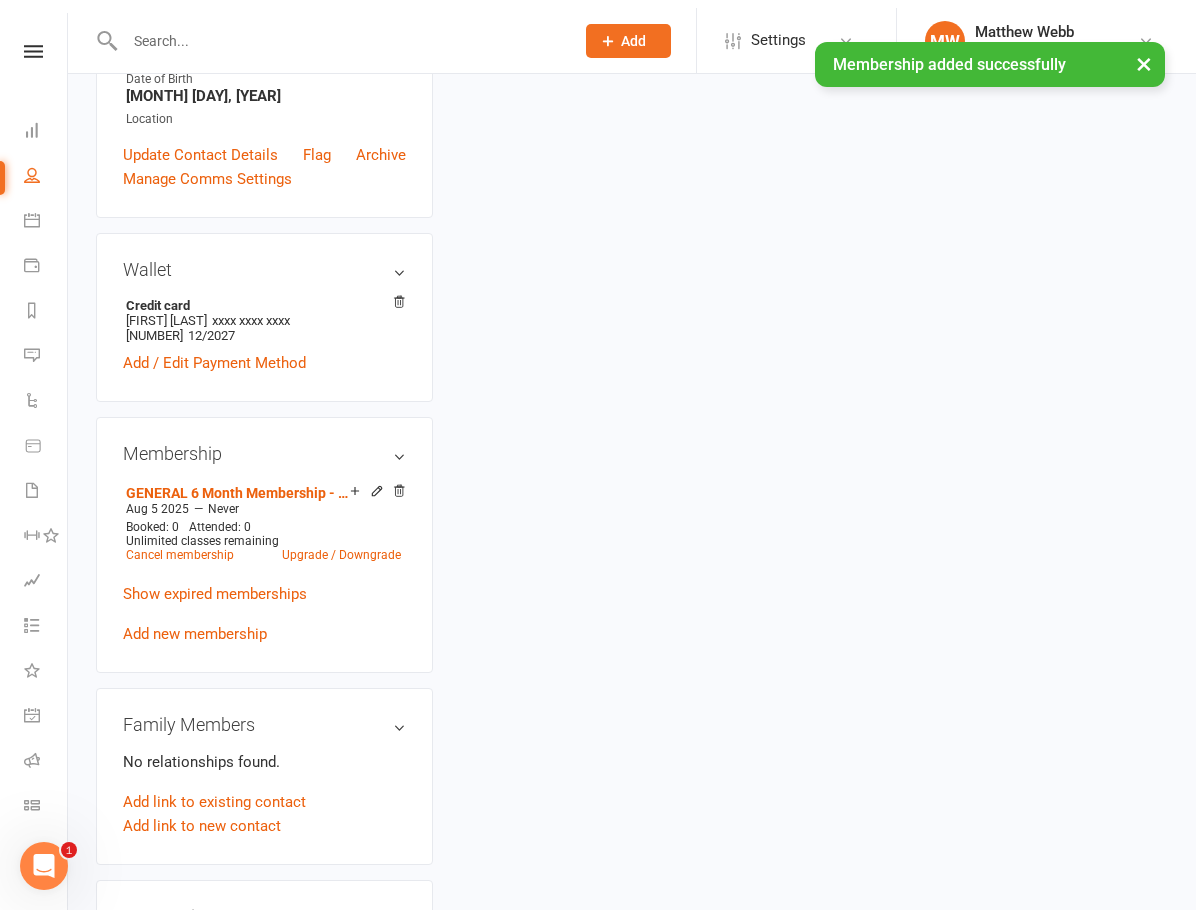 scroll, scrollTop: 0, scrollLeft: 0, axis: both 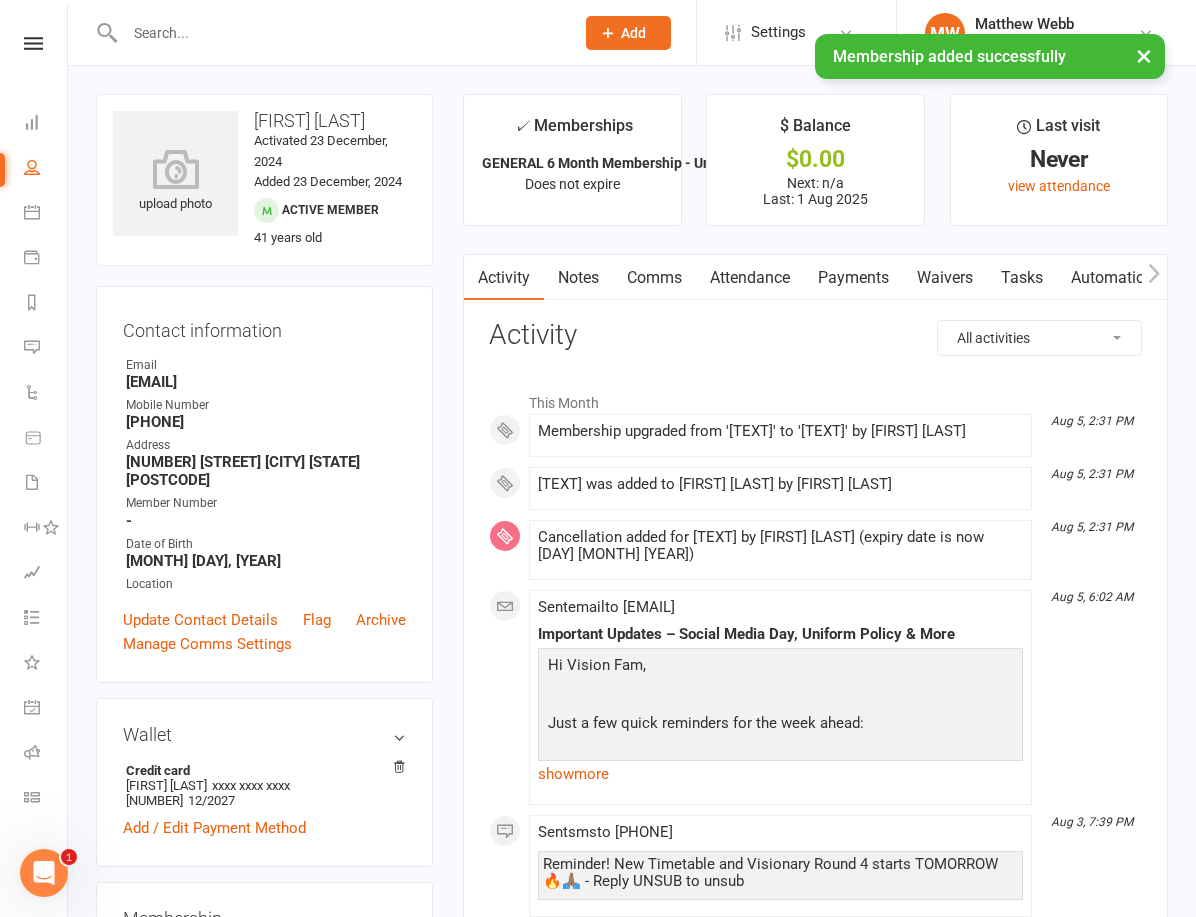 click on "Payments" at bounding box center (853, 278) 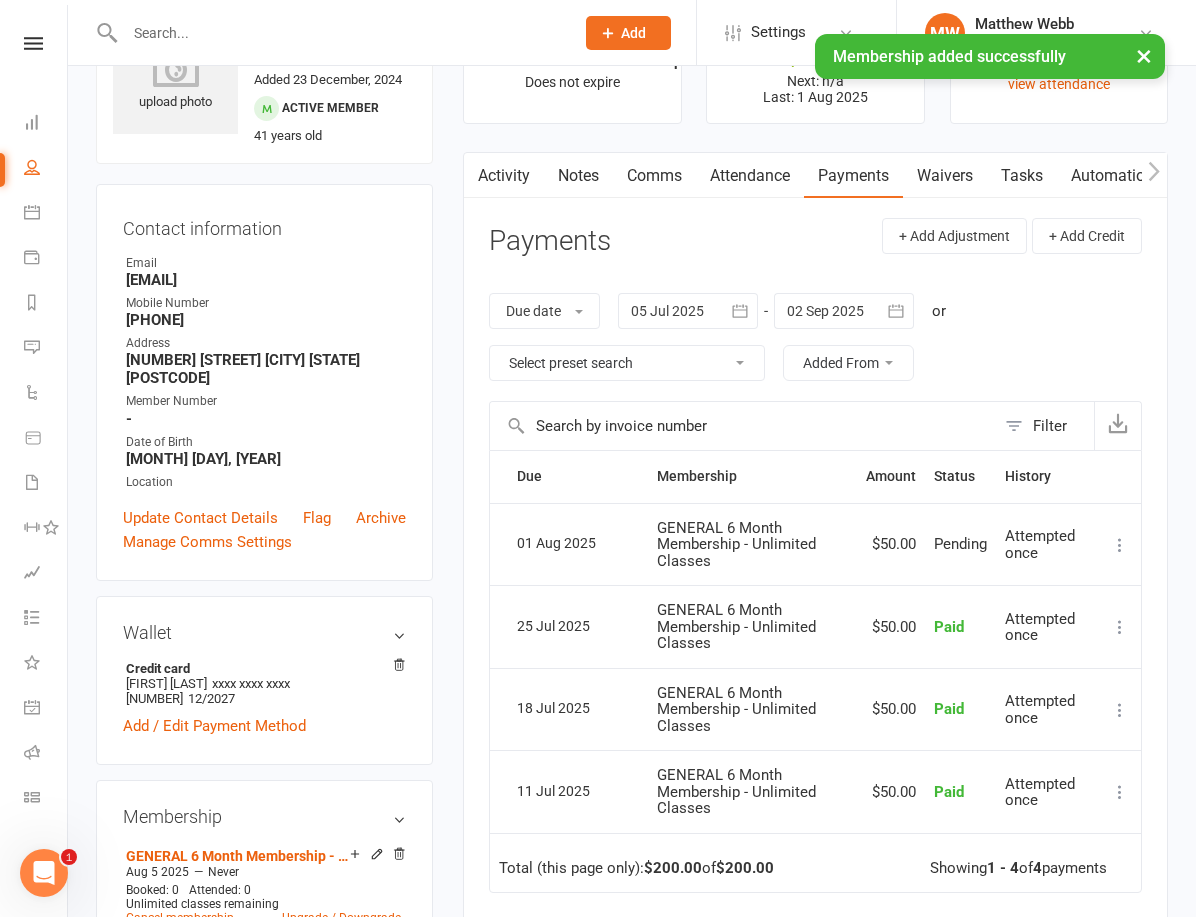scroll, scrollTop: 0, scrollLeft: 0, axis: both 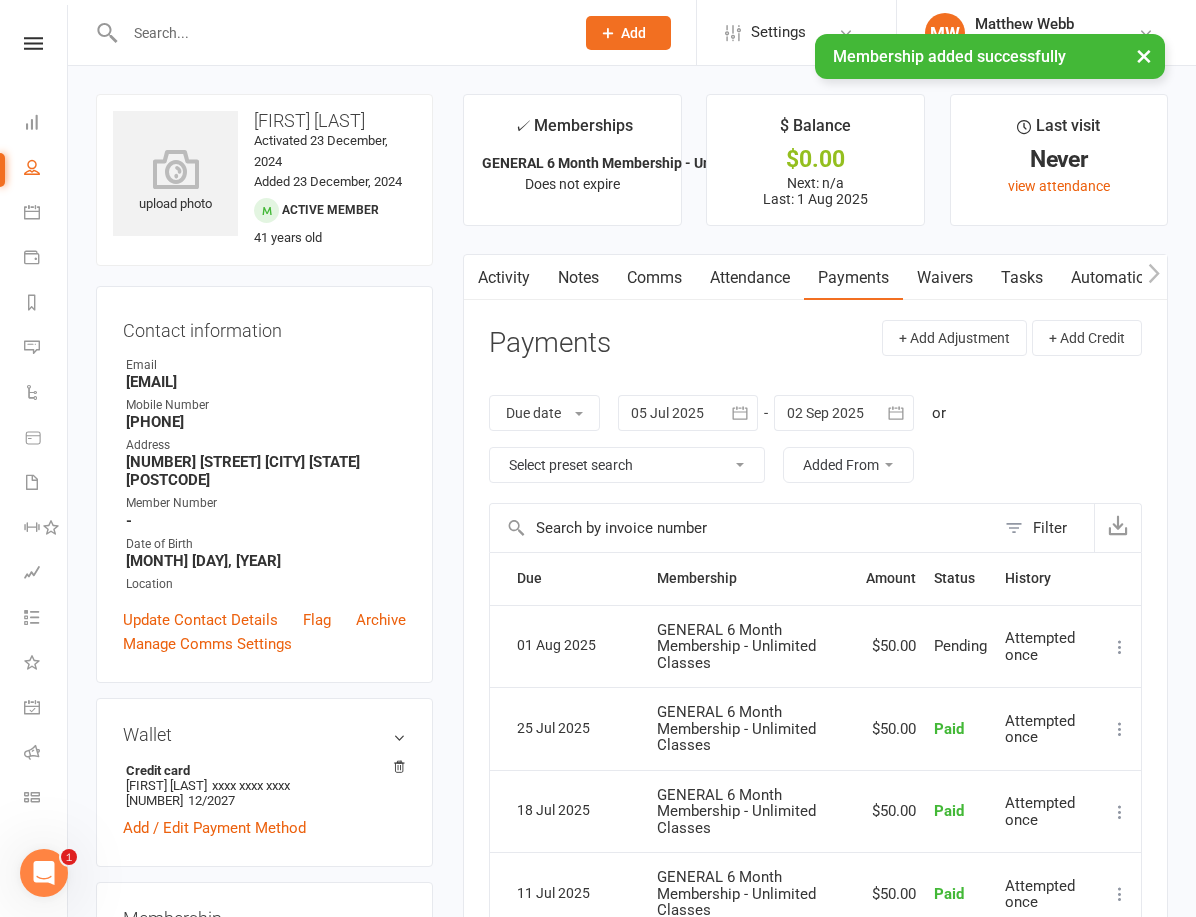 click 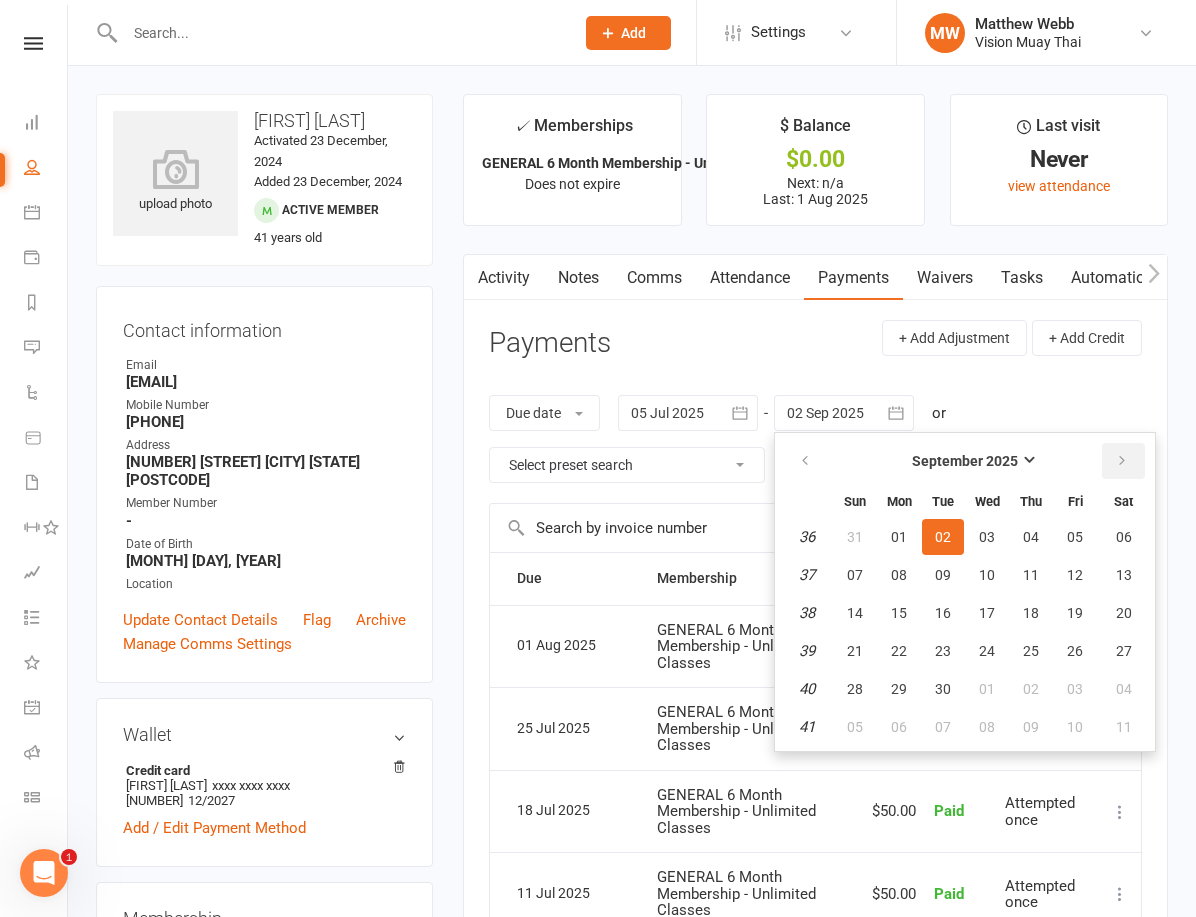 click at bounding box center (1123, 461) 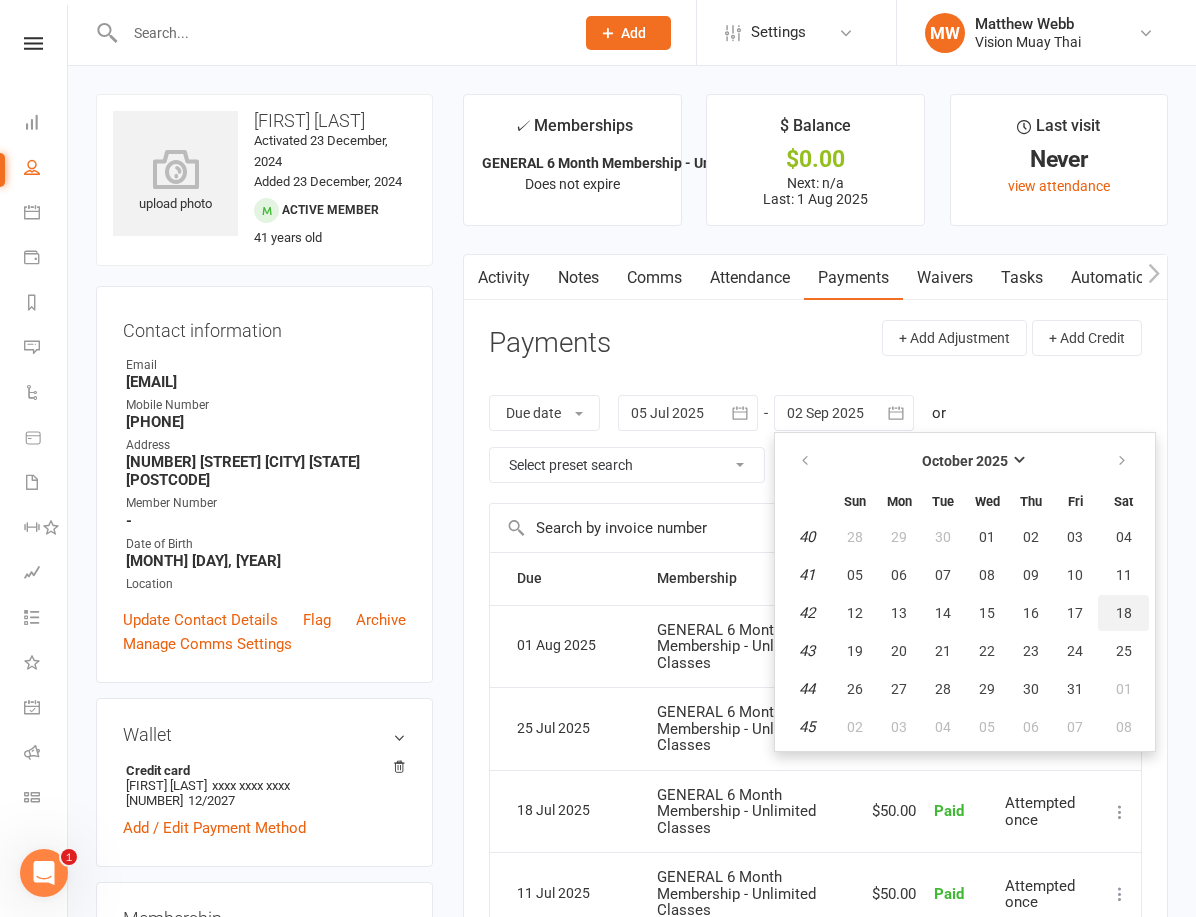 click on "18" at bounding box center [1123, 613] 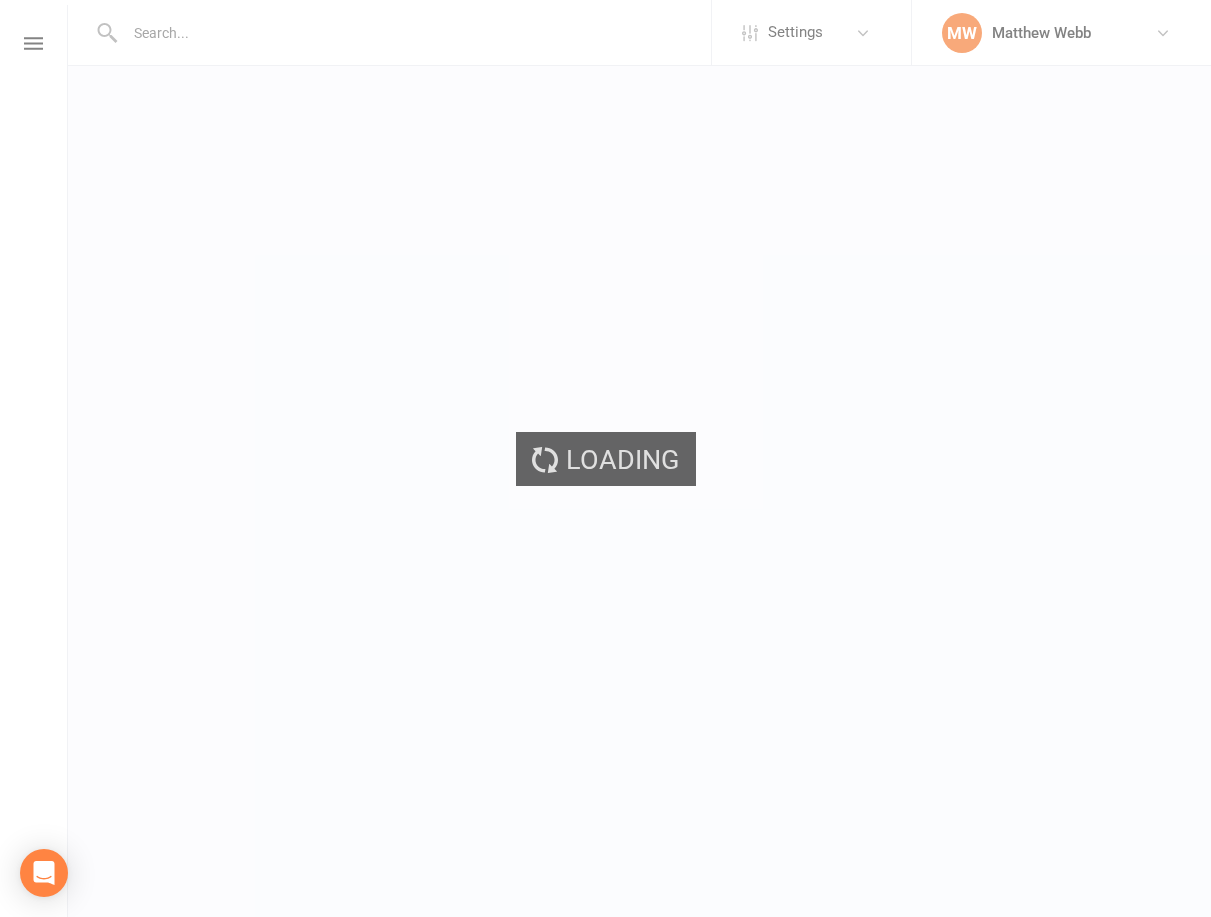 scroll, scrollTop: 0, scrollLeft: 0, axis: both 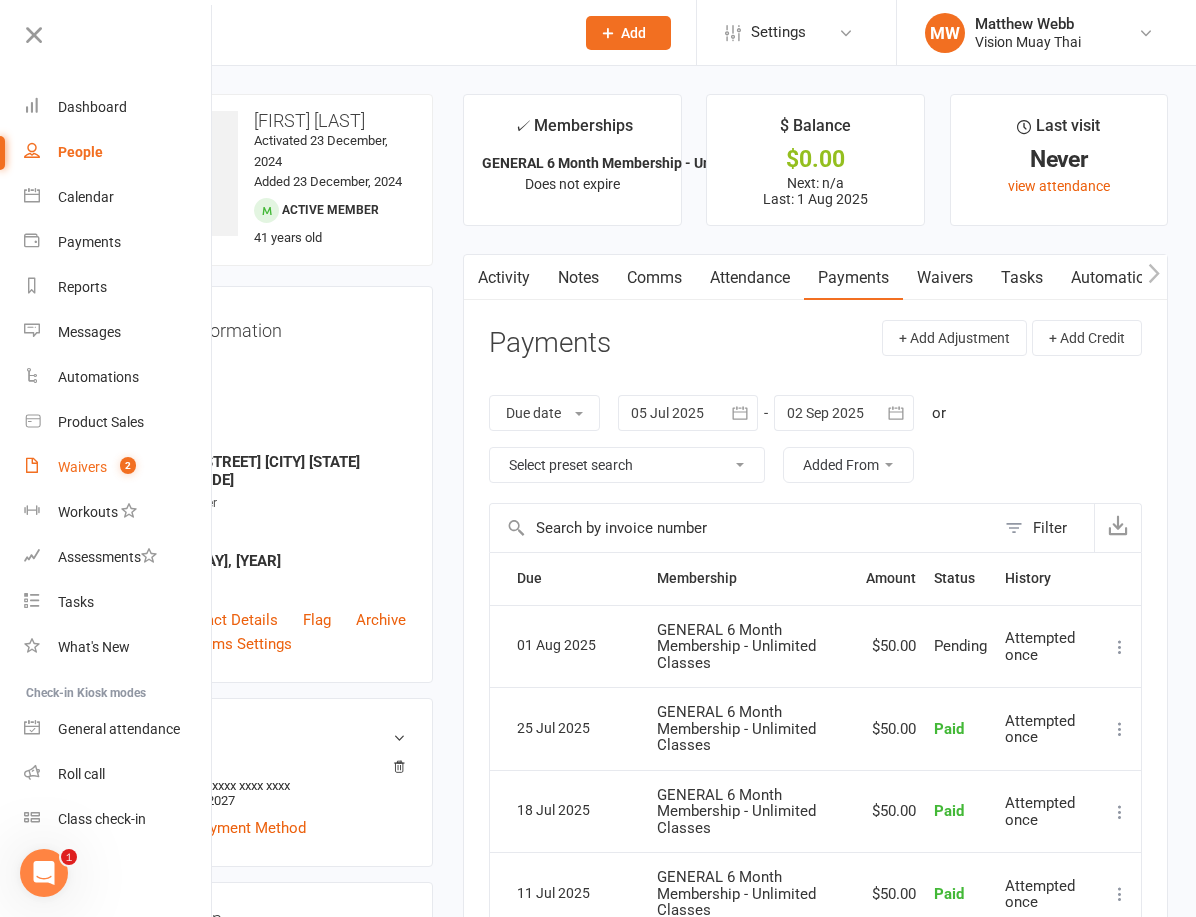 click on "Waivers   2" at bounding box center [118, 467] 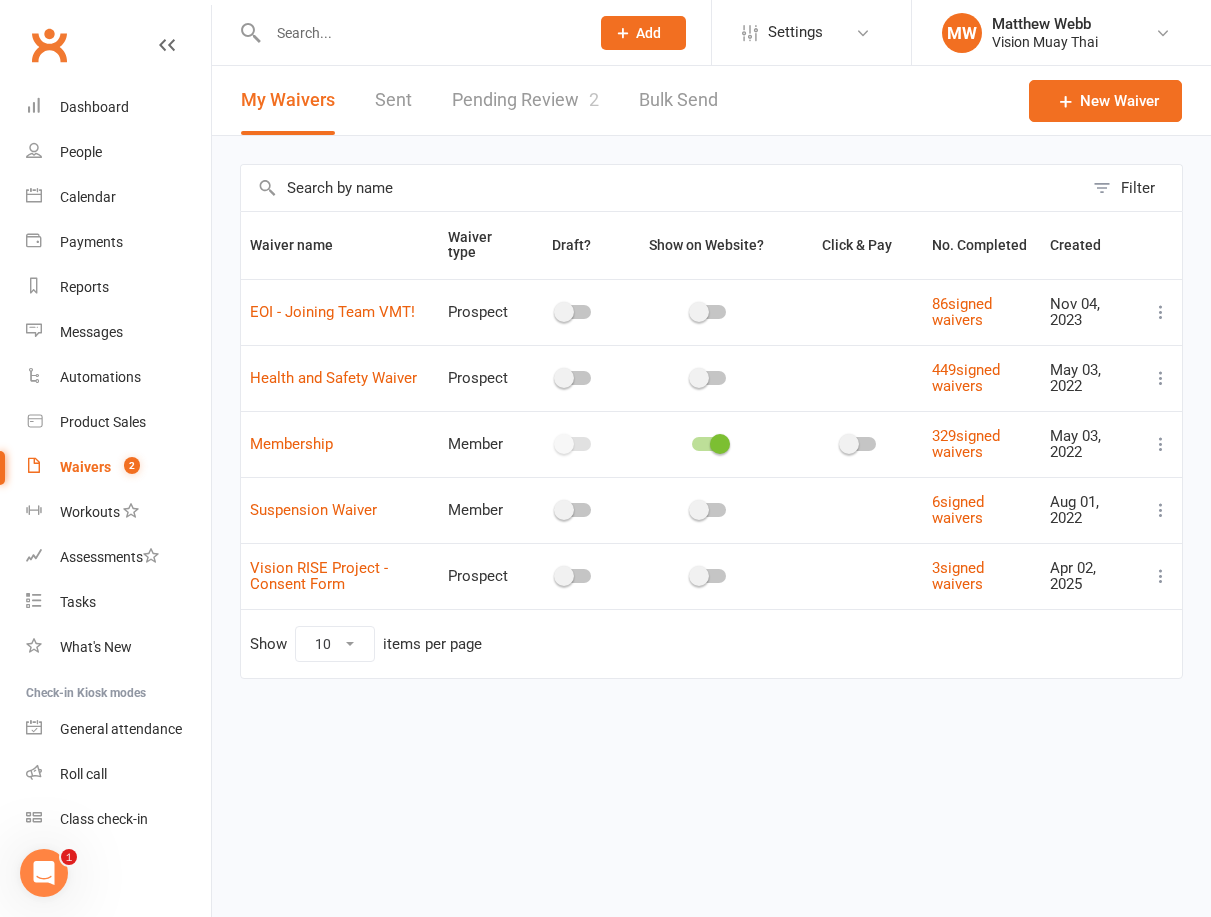 click on "Pending Review 2" at bounding box center [525, 100] 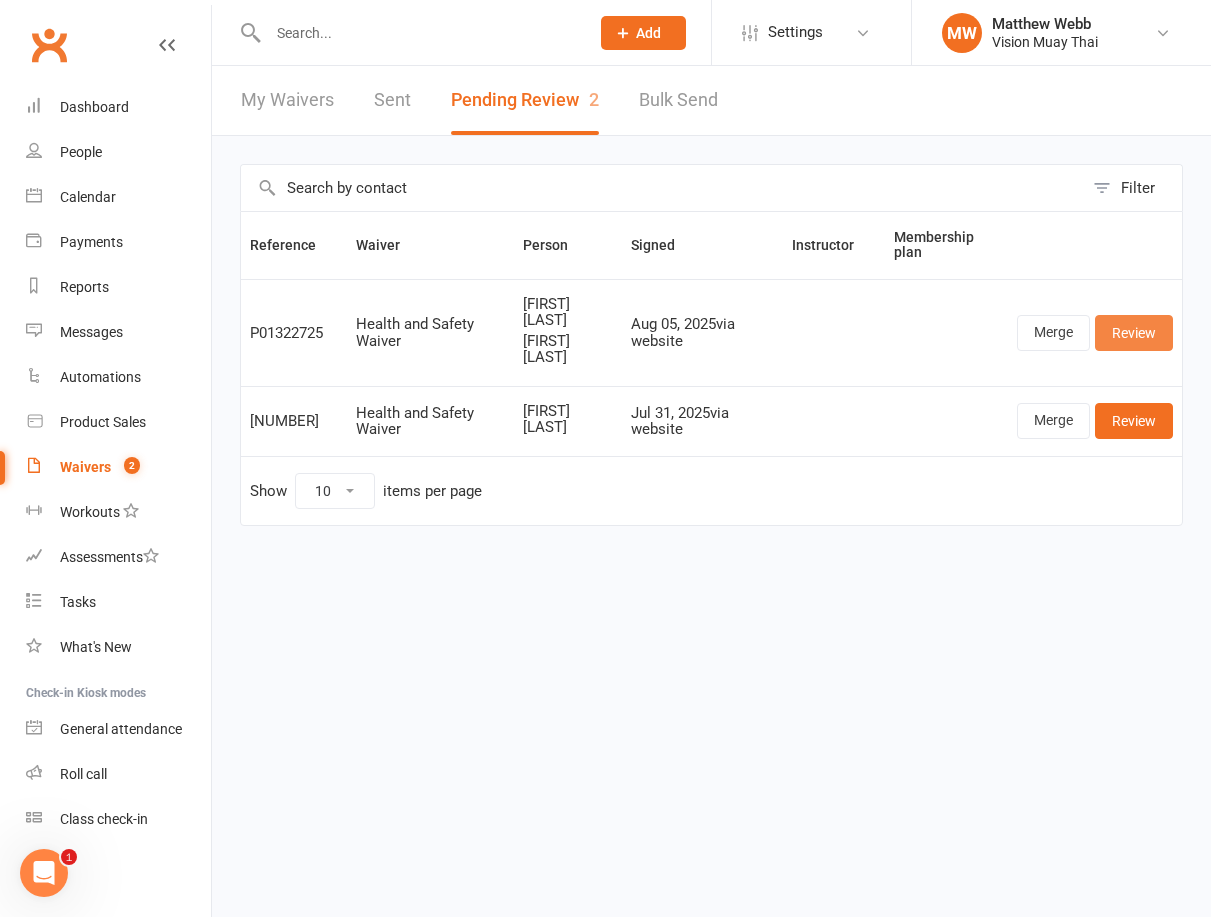 click on "Review" at bounding box center [1134, 333] 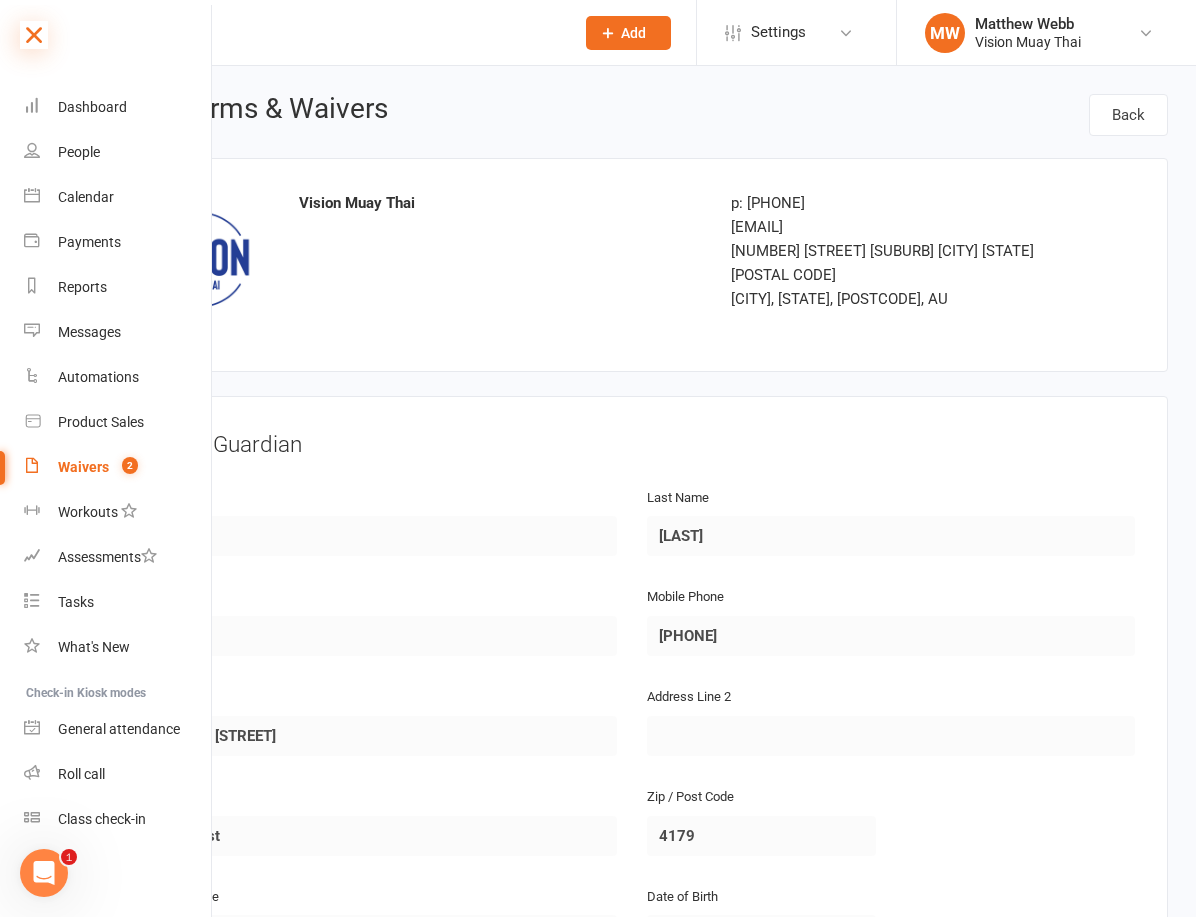 click at bounding box center [34, 35] 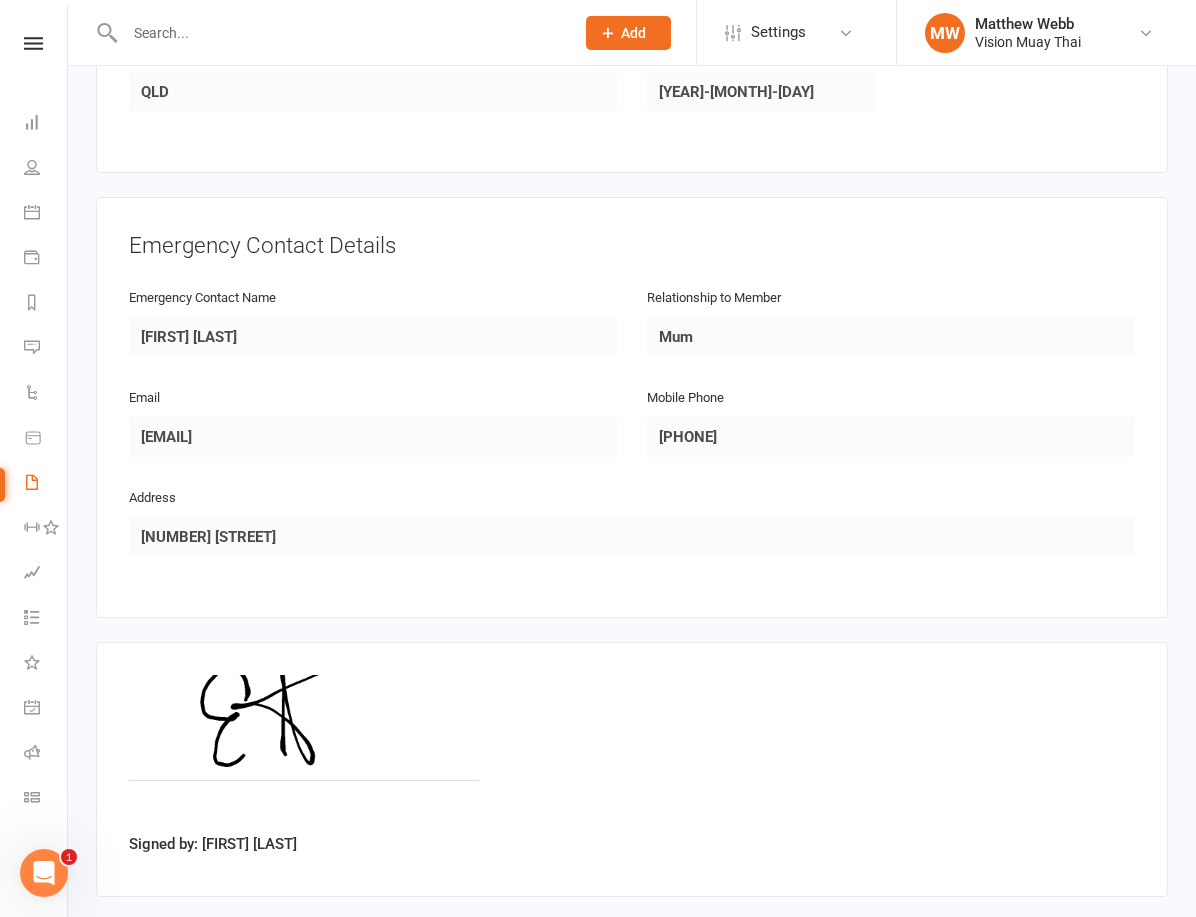 scroll, scrollTop: 1655, scrollLeft: 0, axis: vertical 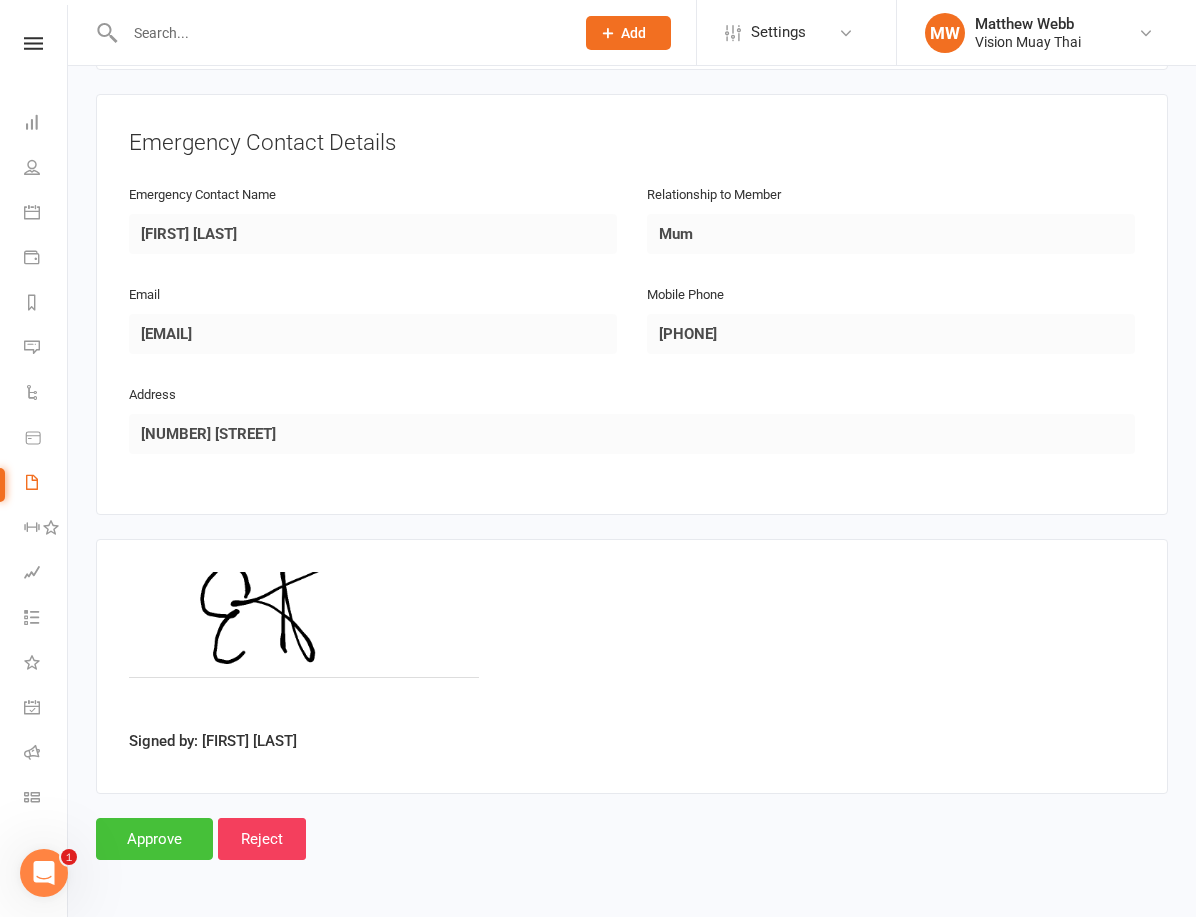 click on "Approve" at bounding box center (154, 839) 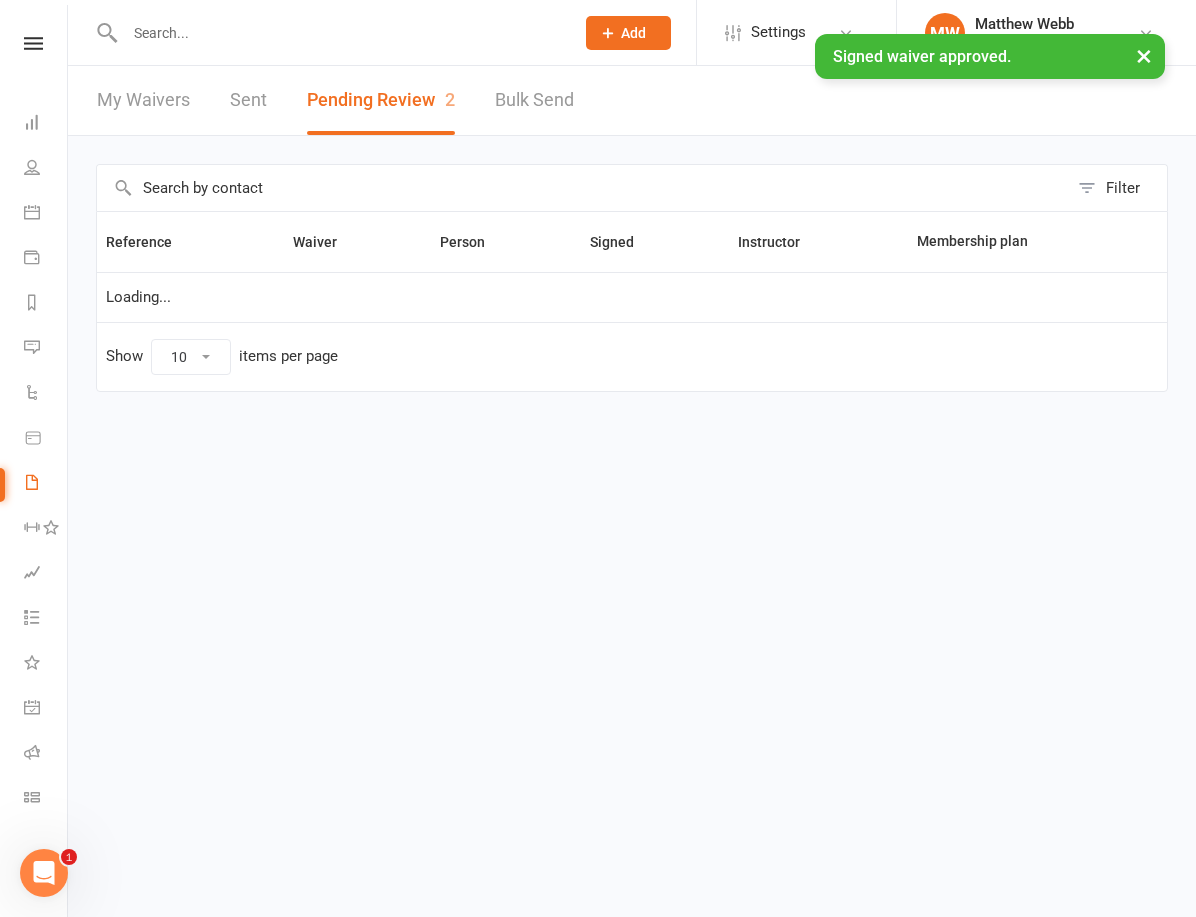scroll, scrollTop: 0, scrollLeft: 0, axis: both 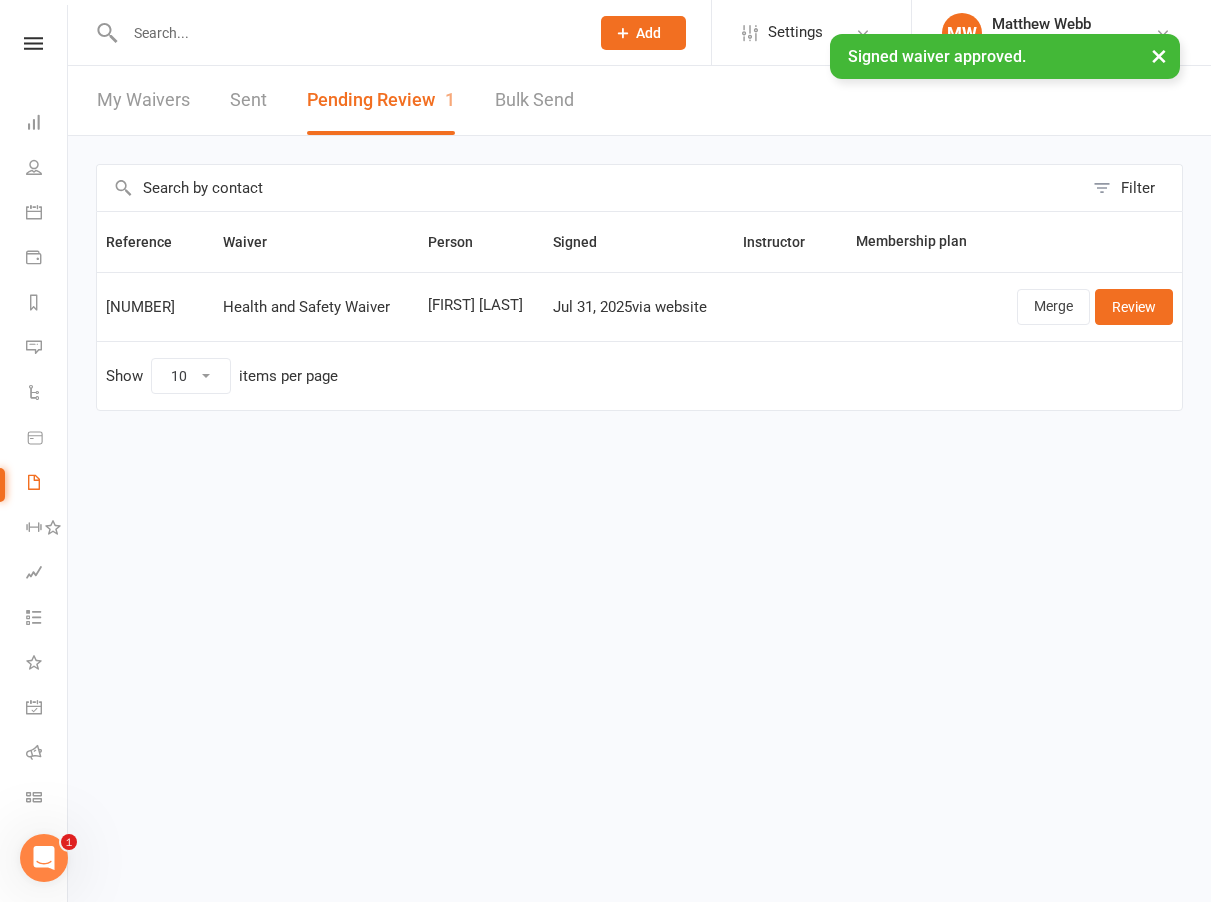 click at bounding box center (347, 33) 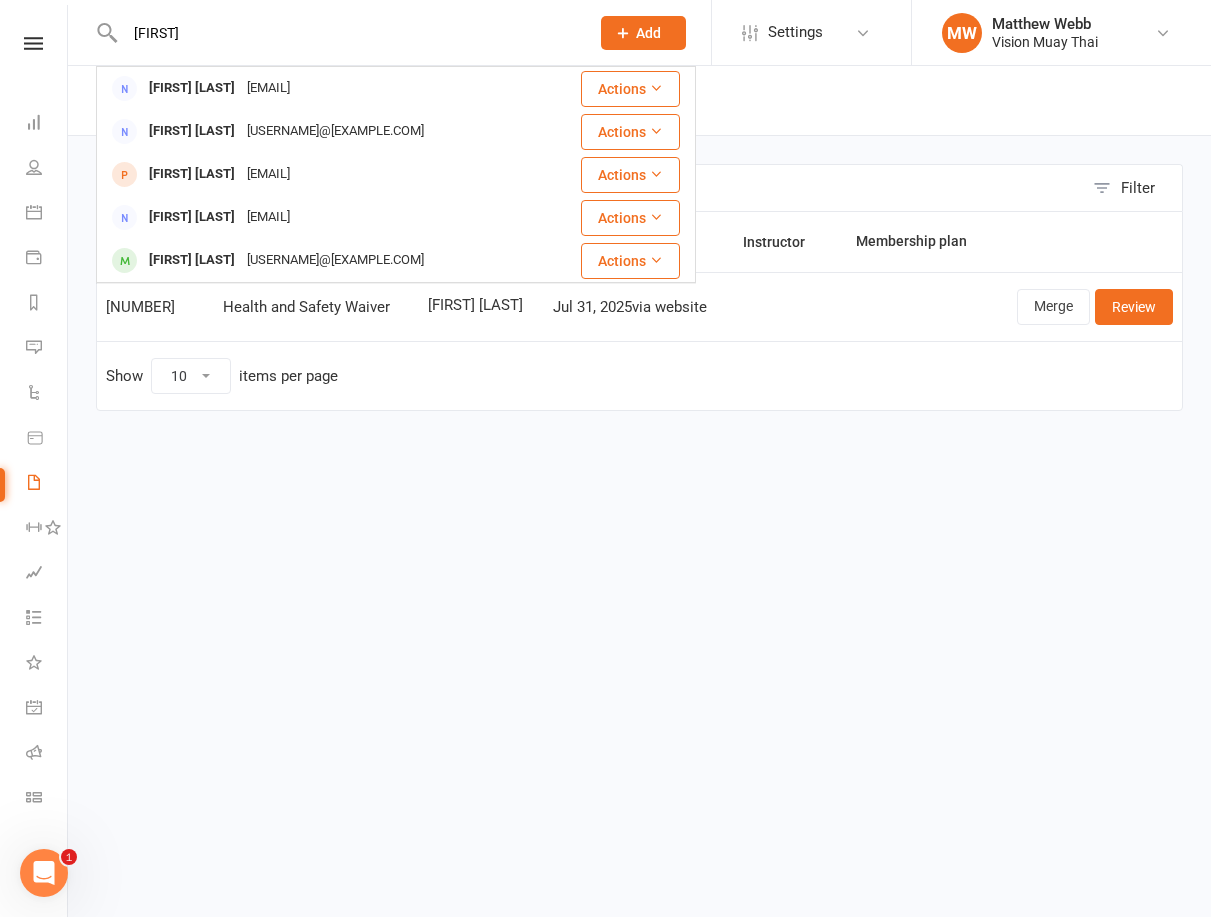 type on "eval" 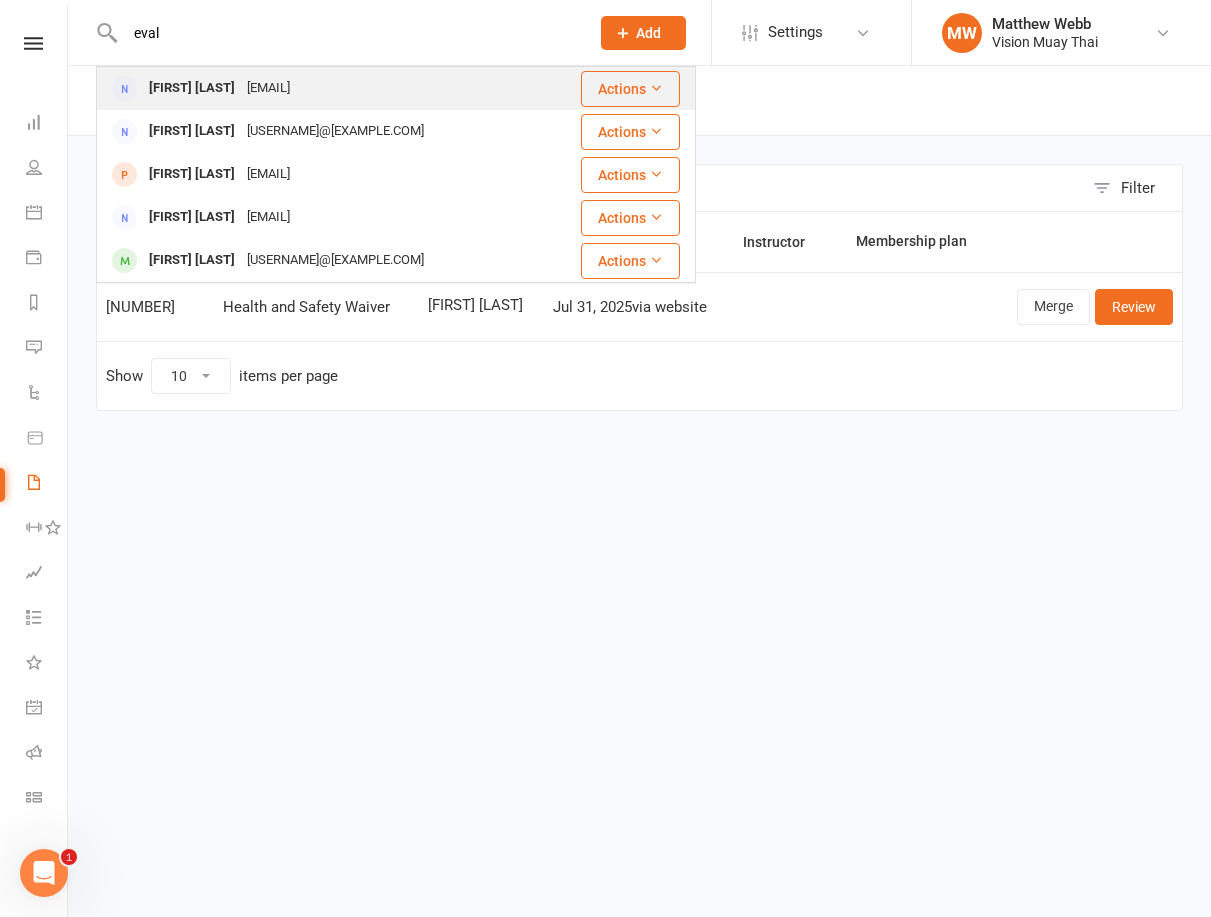 drag, startPoint x: 229, startPoint y: 24, endPoint x: 437, endPoint y: 92, distance: 218.83327 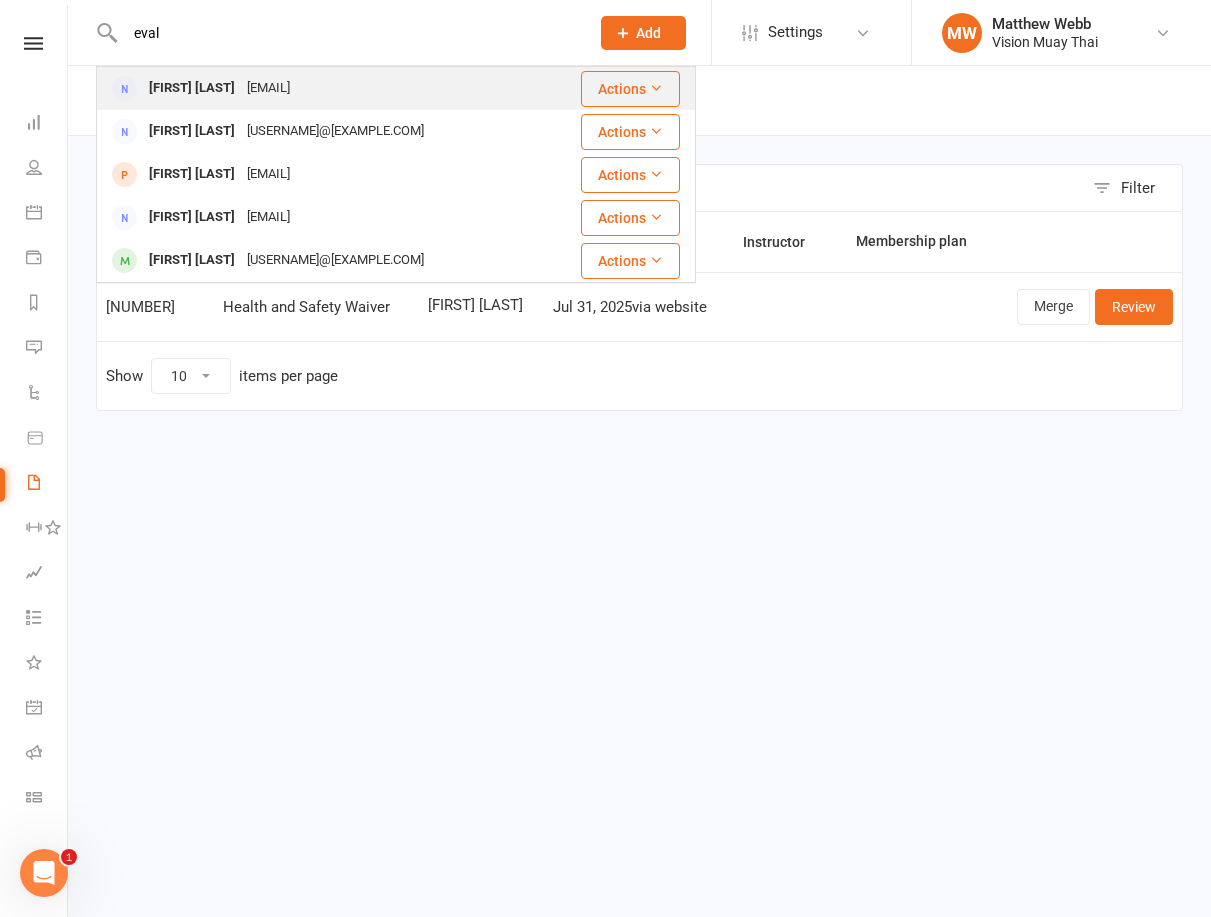 click on "[FIRST] [LAST] [USERNAME]@[EXAMPLE.COM]" at bounding box center [321, 88] 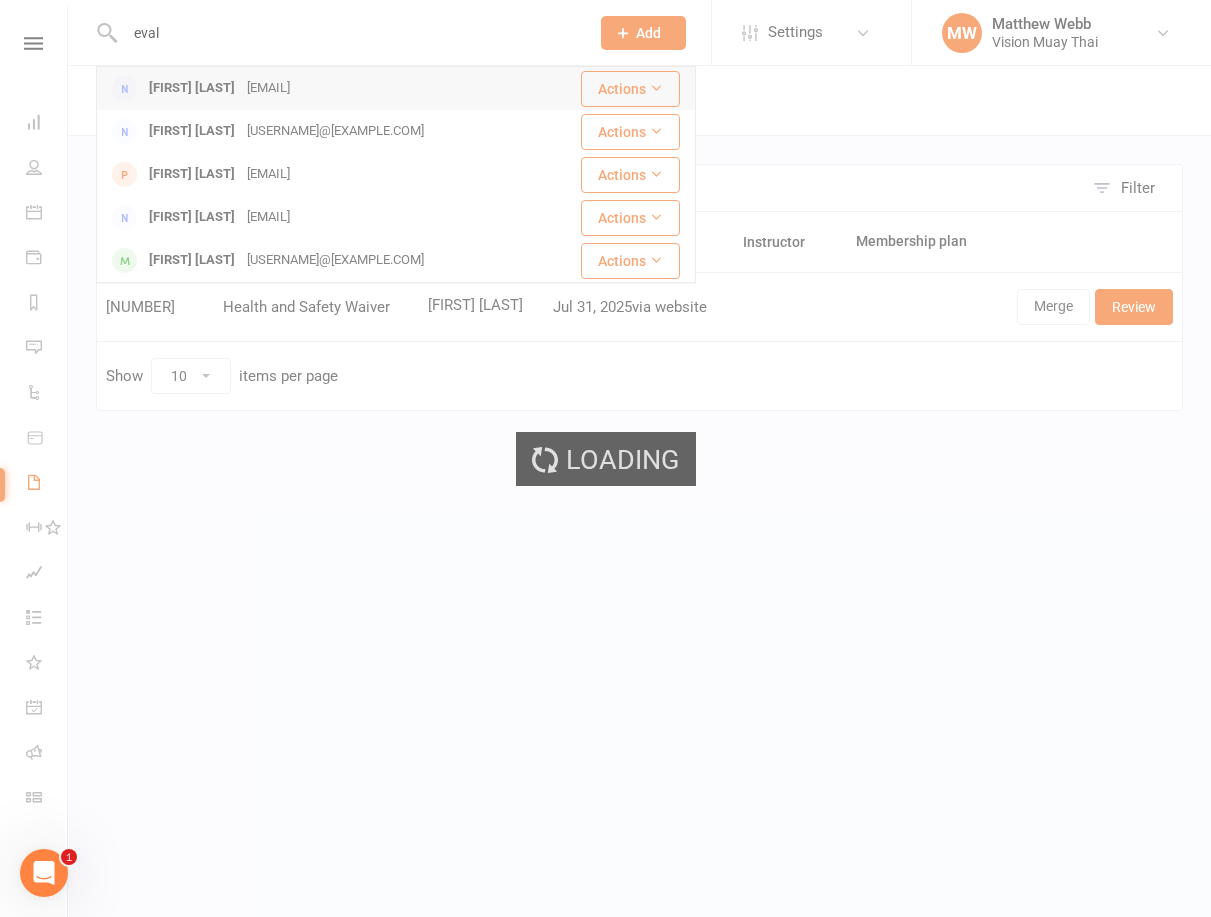 type 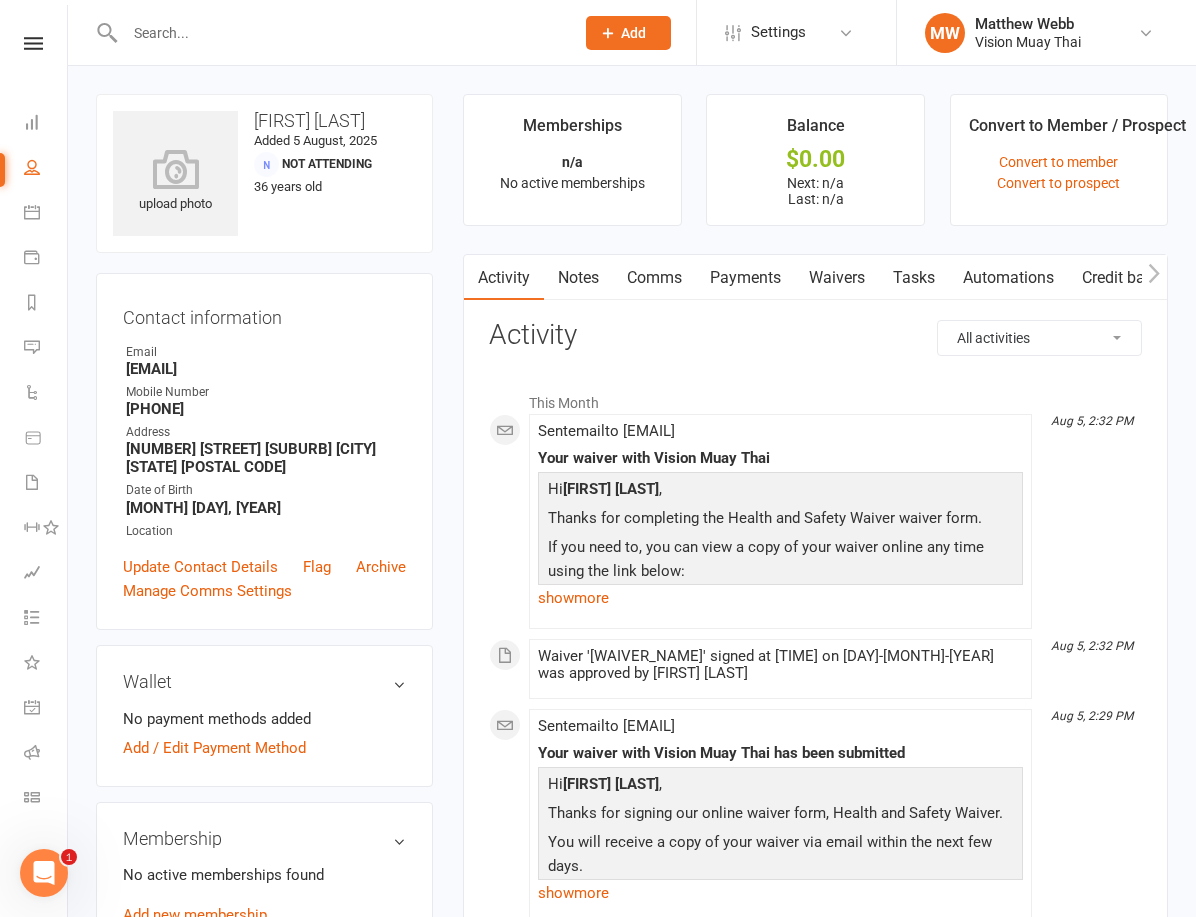 click on "Waivers" at bounding box center (837, 278) 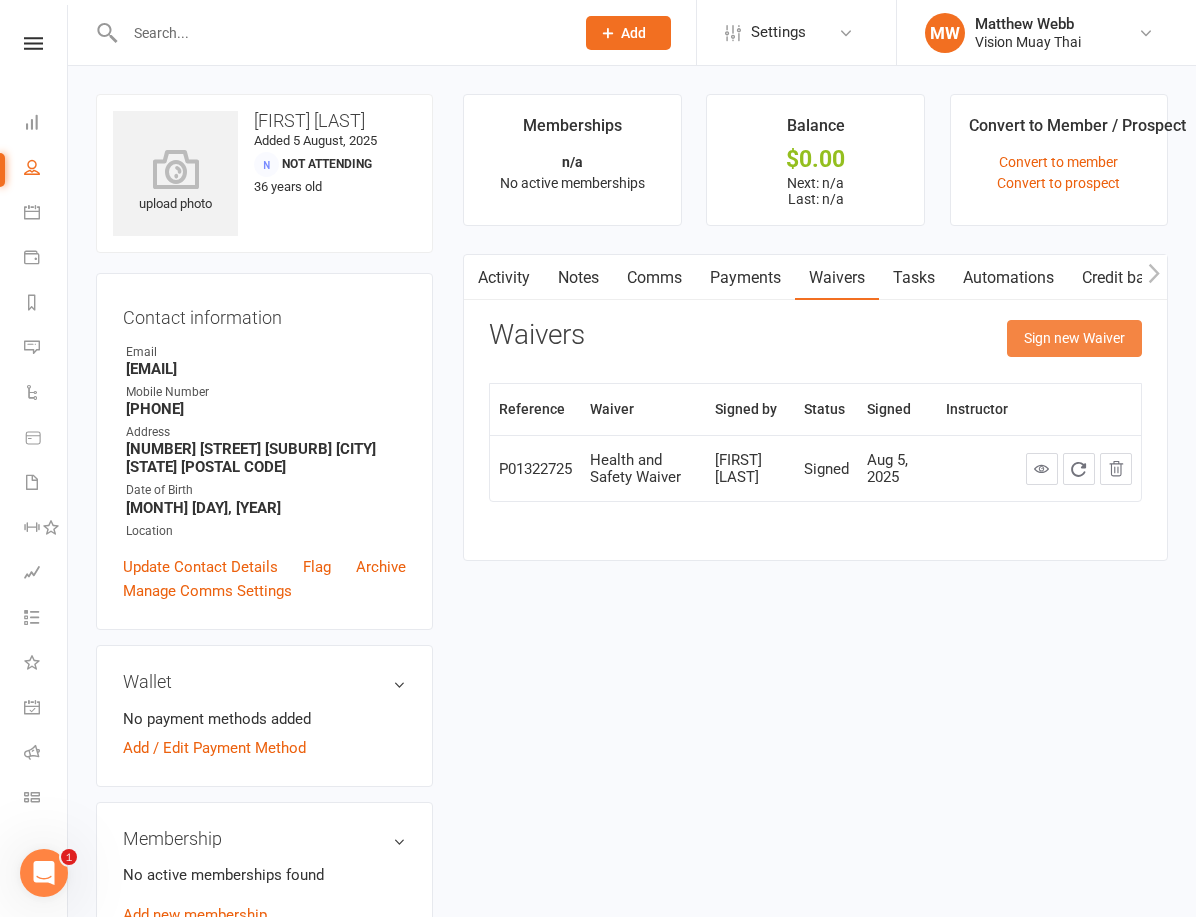 click on "Sign new Waiver" at bounding box center (1074, 338) 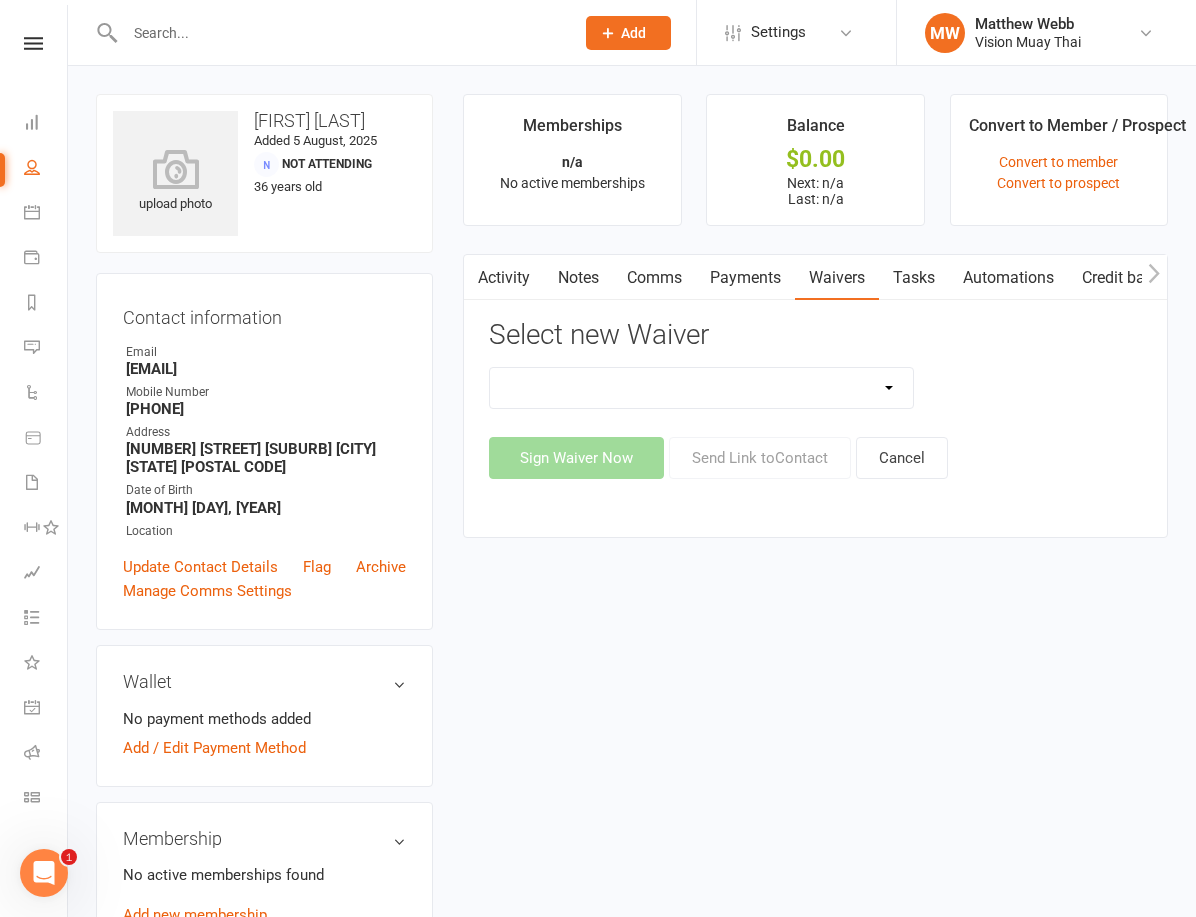 select on "[NUMBER]" 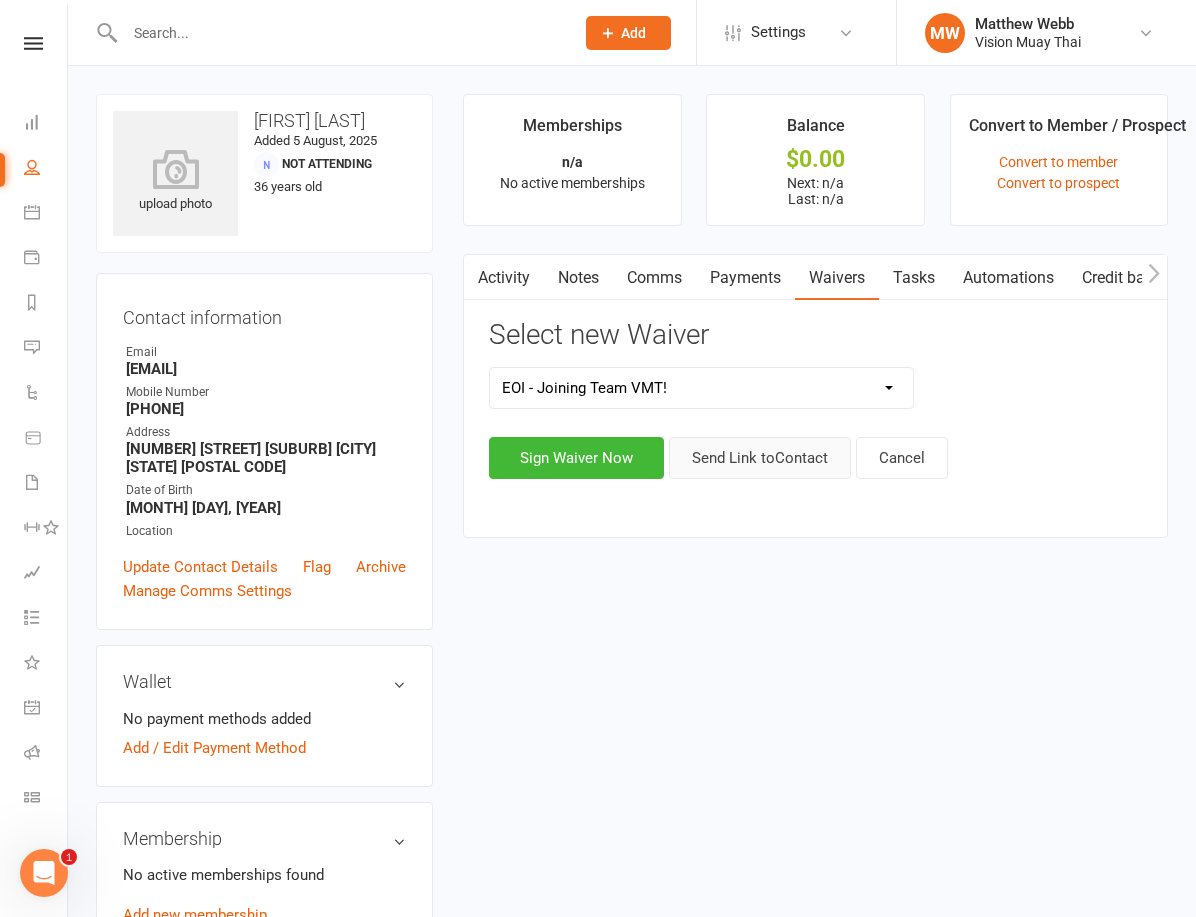 click on "Send Link to  Contact" at bounding box center (760, 458) 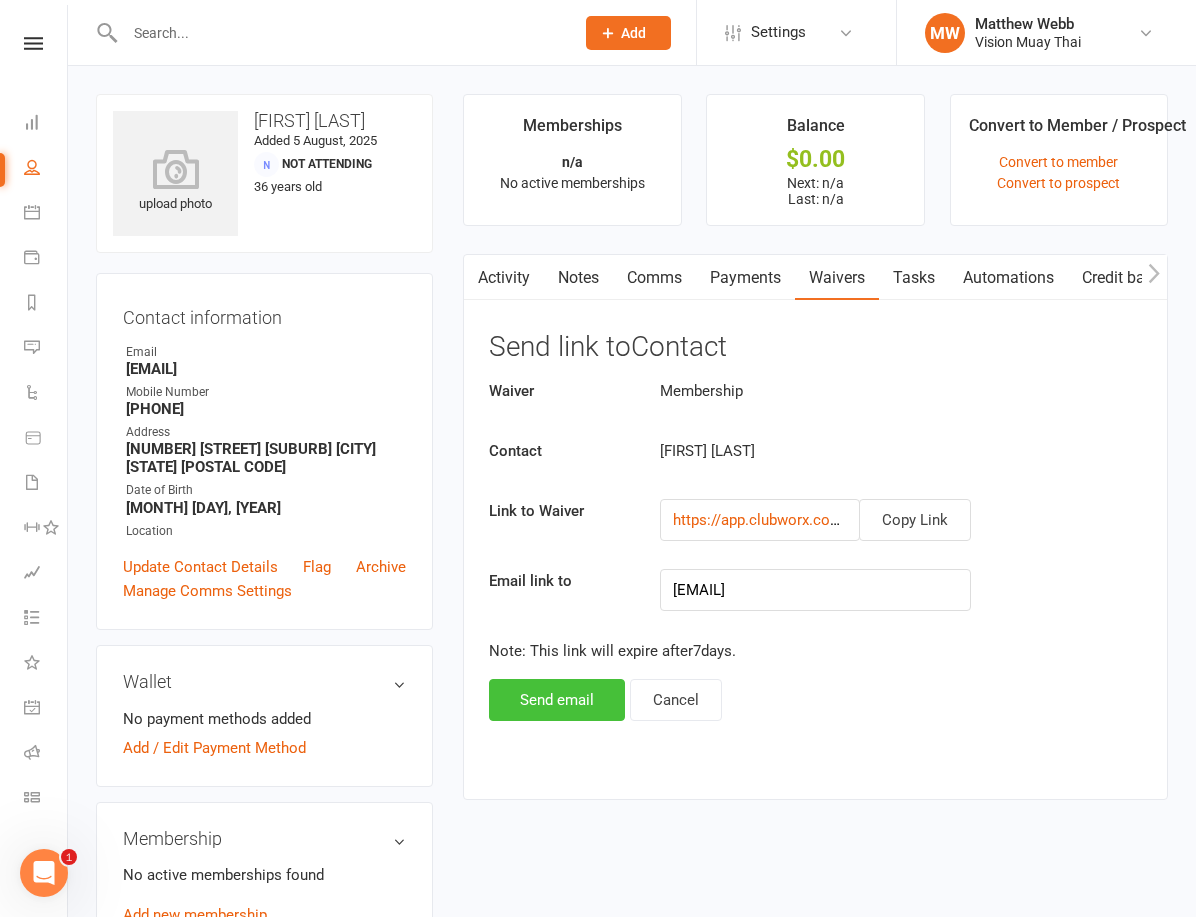 click on "Send email" at bounding box center [557, 700] 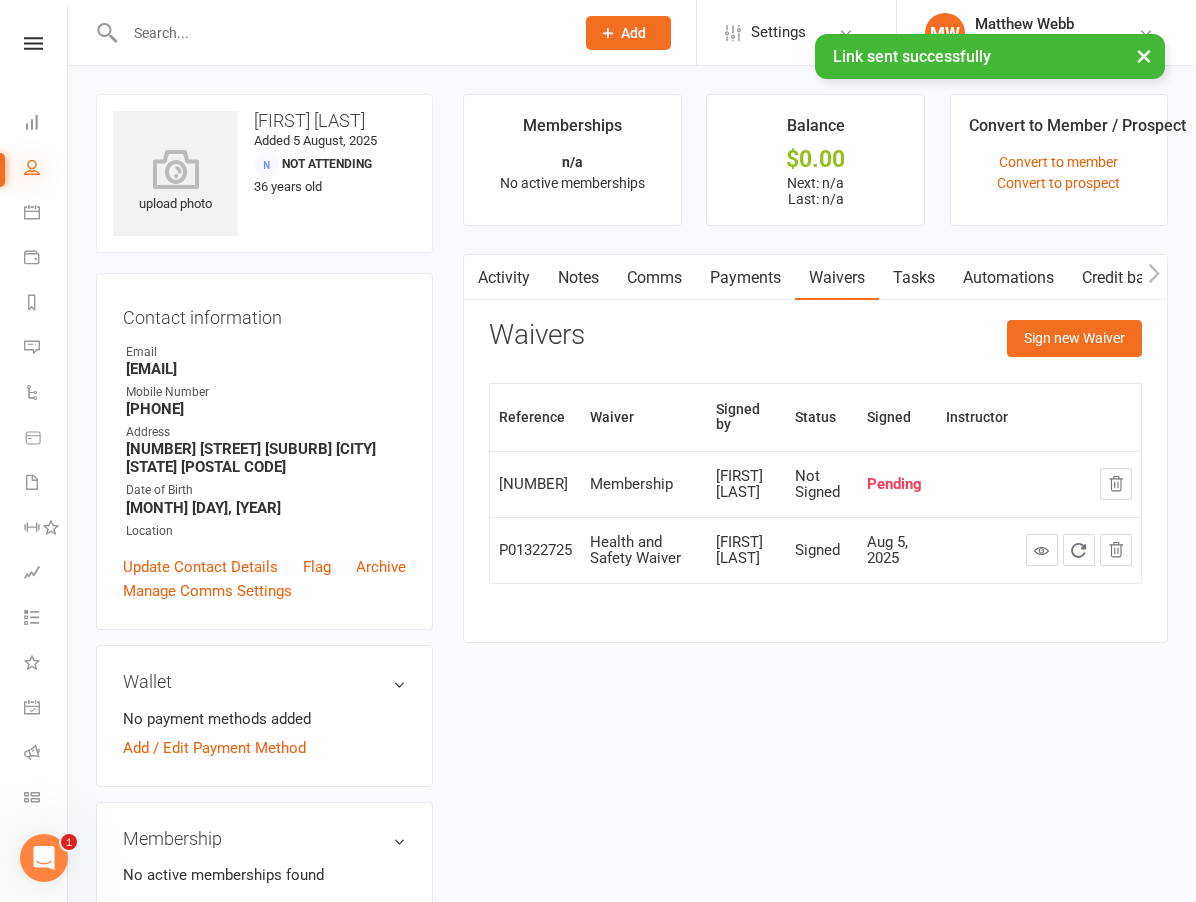 click at bounding box center (32, 167) 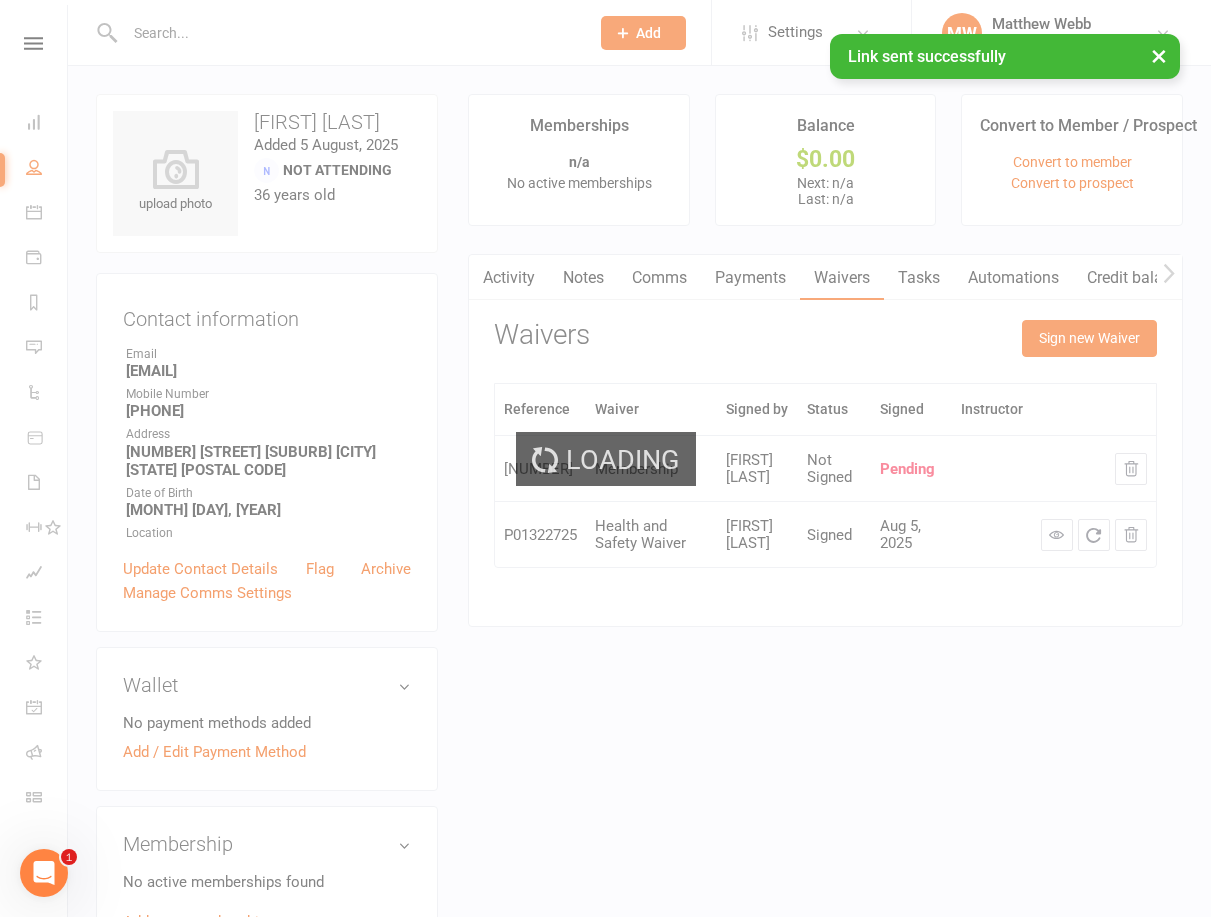 select on "100" 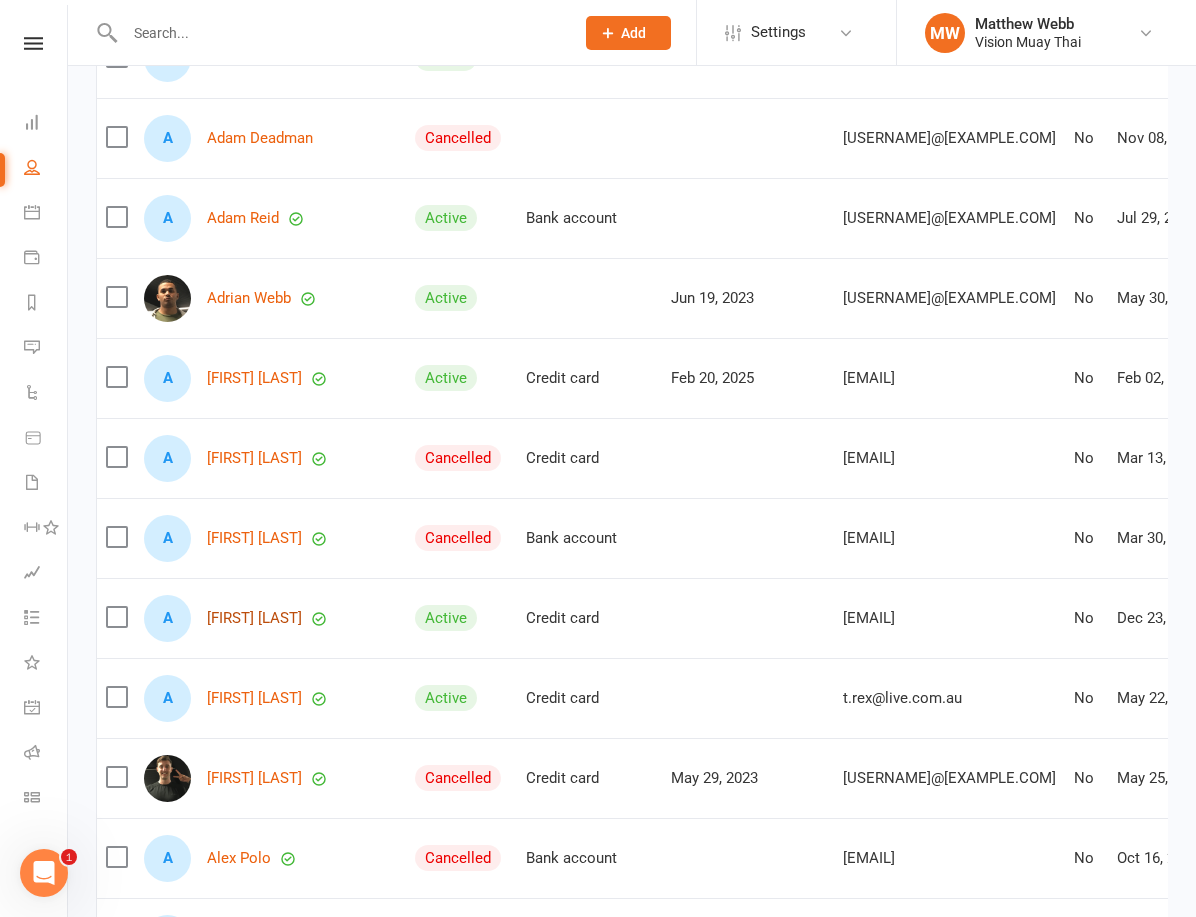 scroll, scrollTop: 511, scrollLeft: 0, axis: vertical 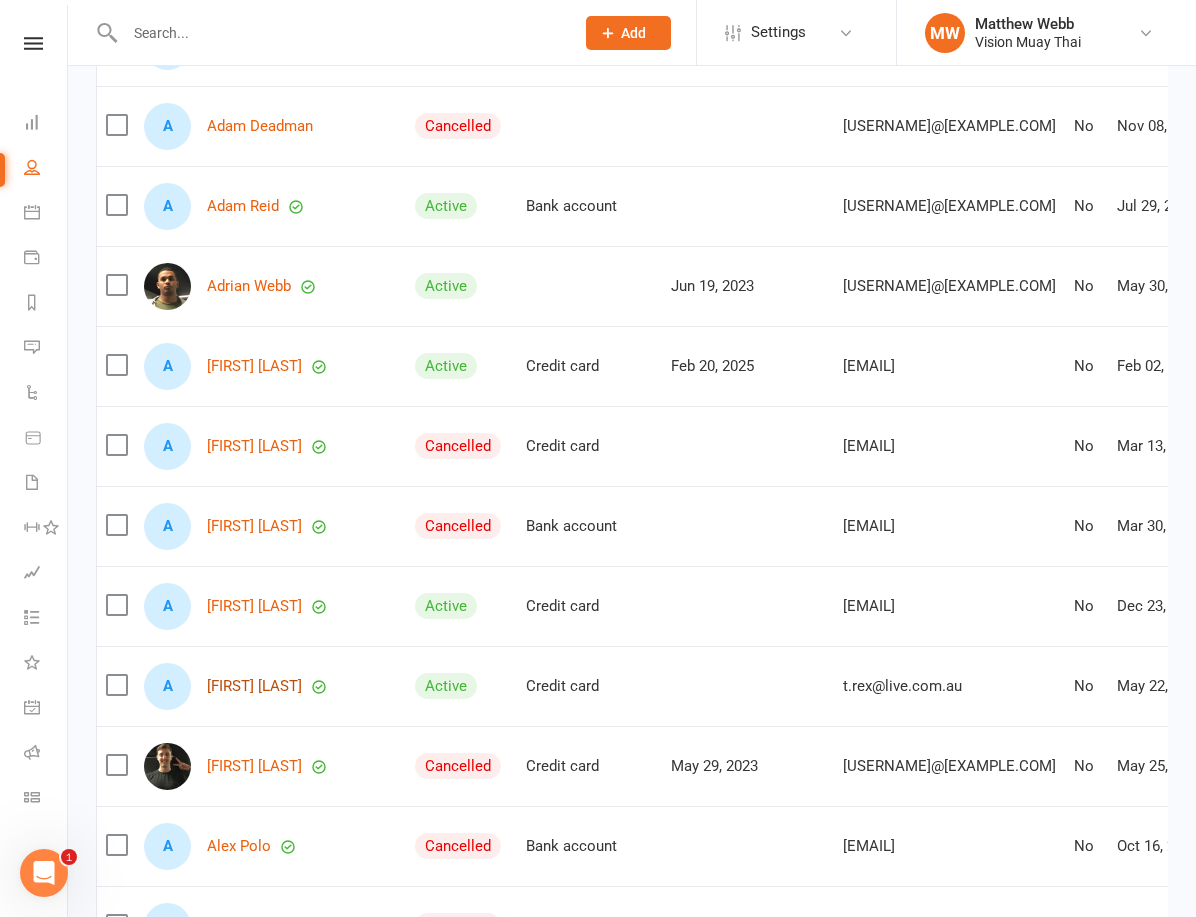 click on "[FIRST] [LAST]" at bounding box center (254, 686) 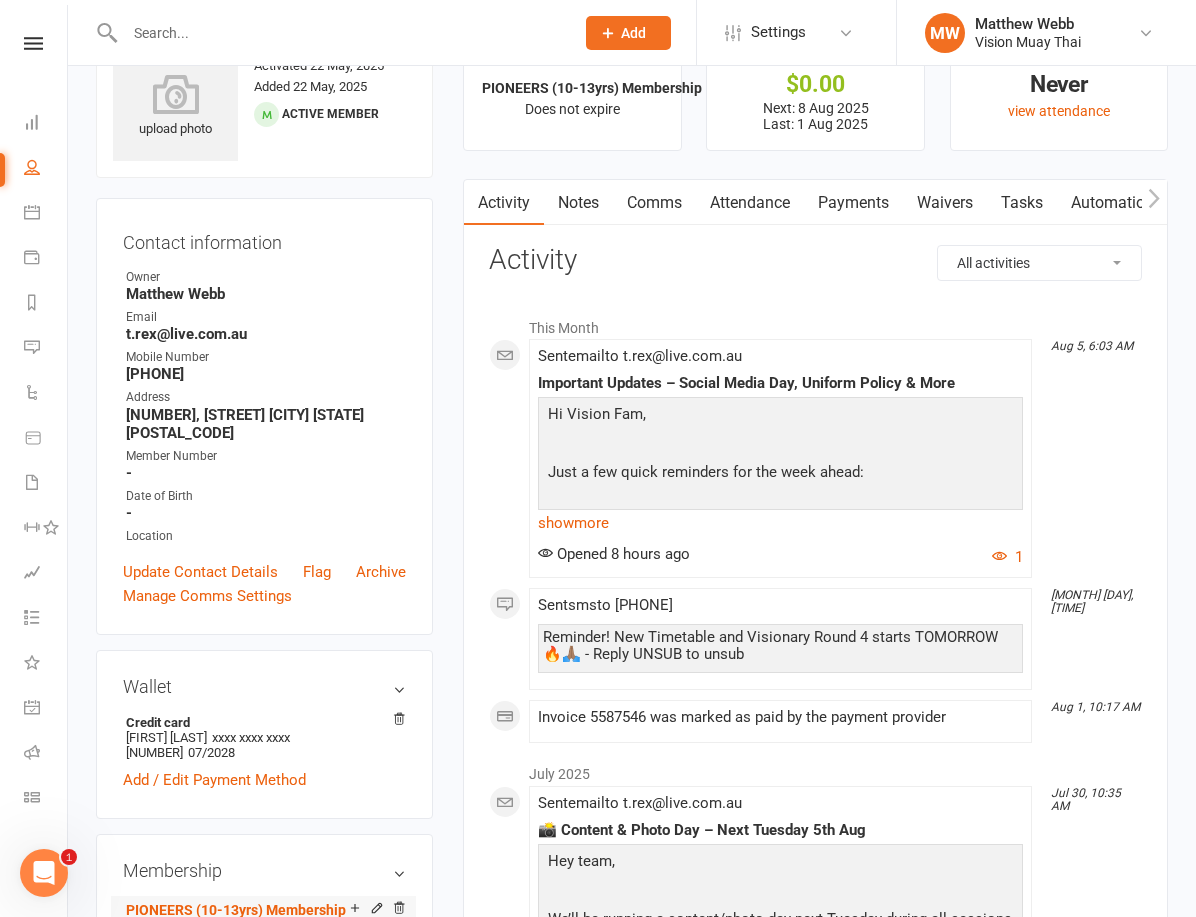 scroll, scrollTop: 451, scrollLeft: 0, axis: vertical 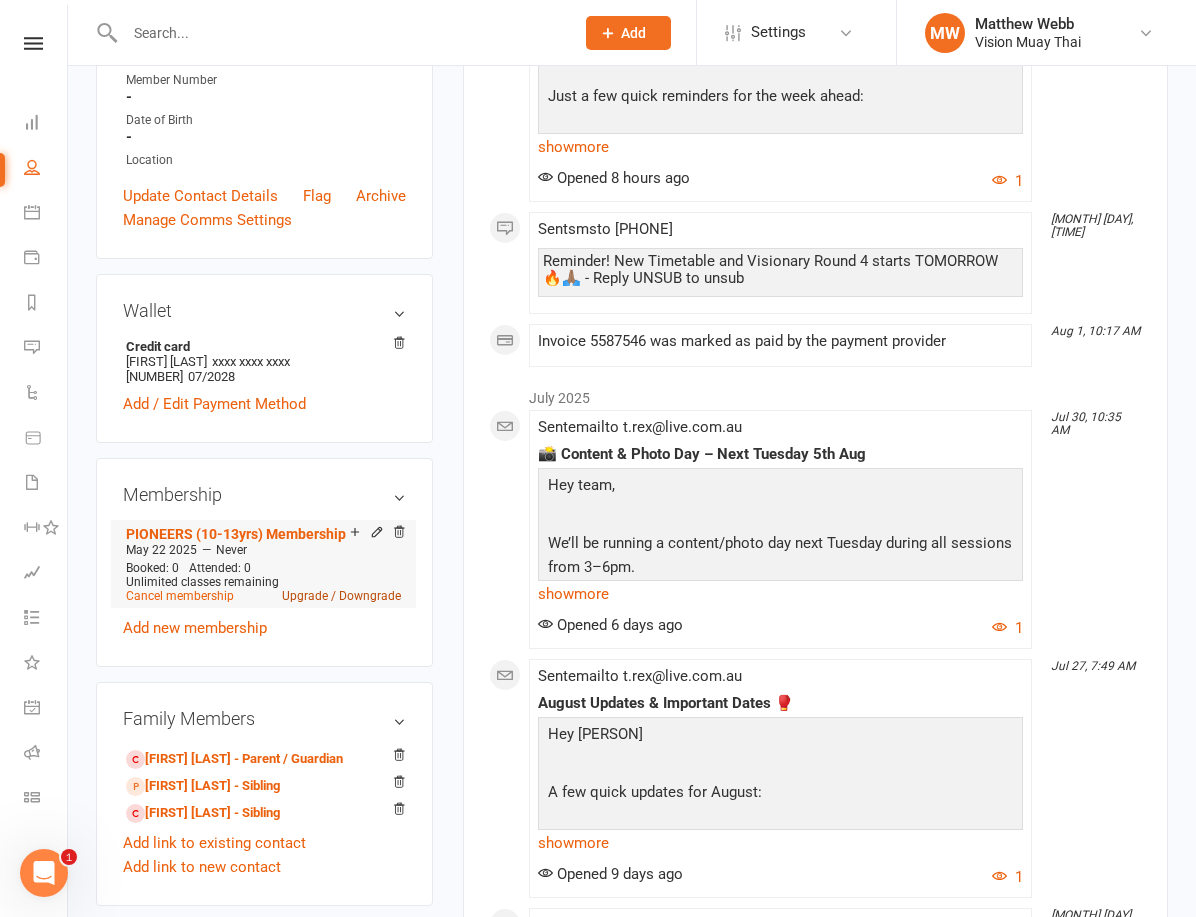 click on "Upgrade / Downgrade" at bounding box center (341, 596) 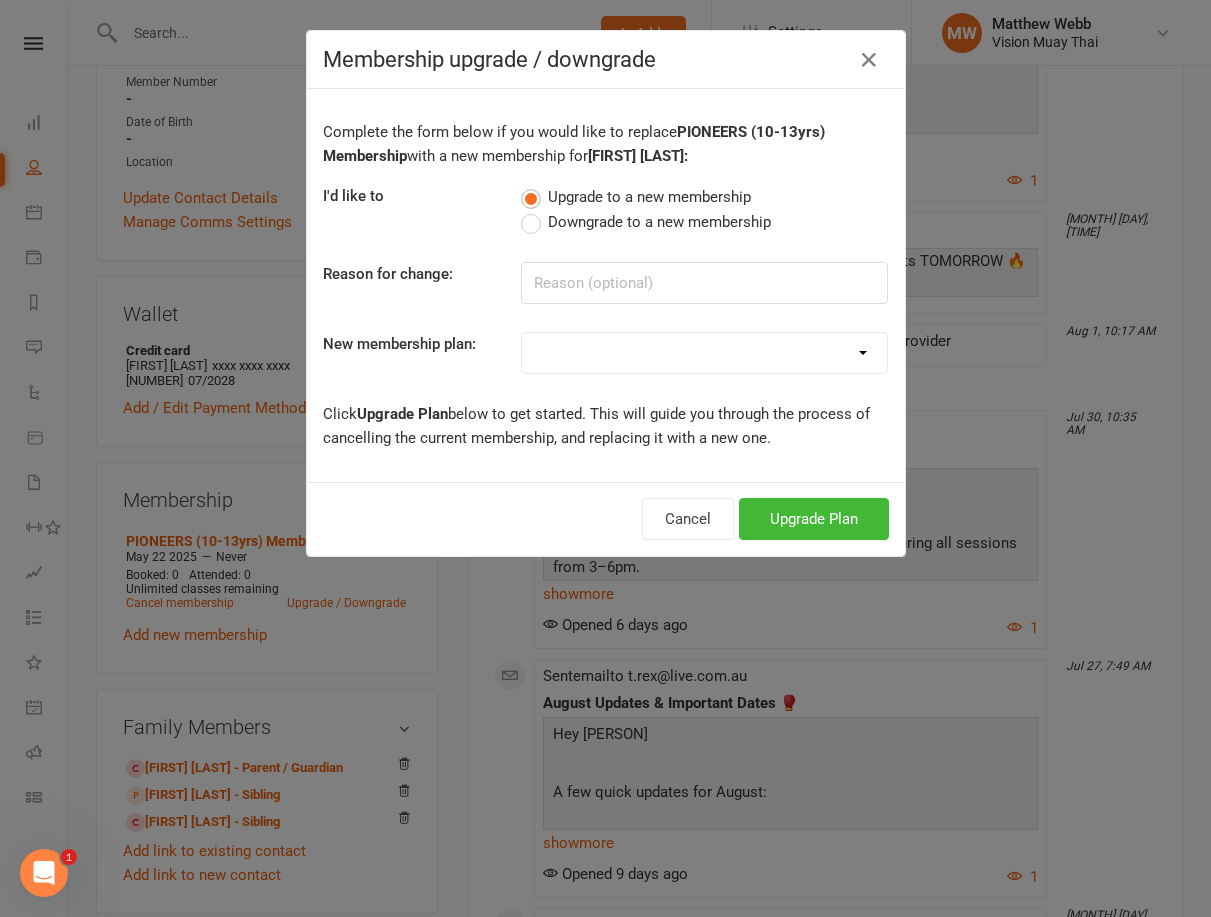 select on "9" 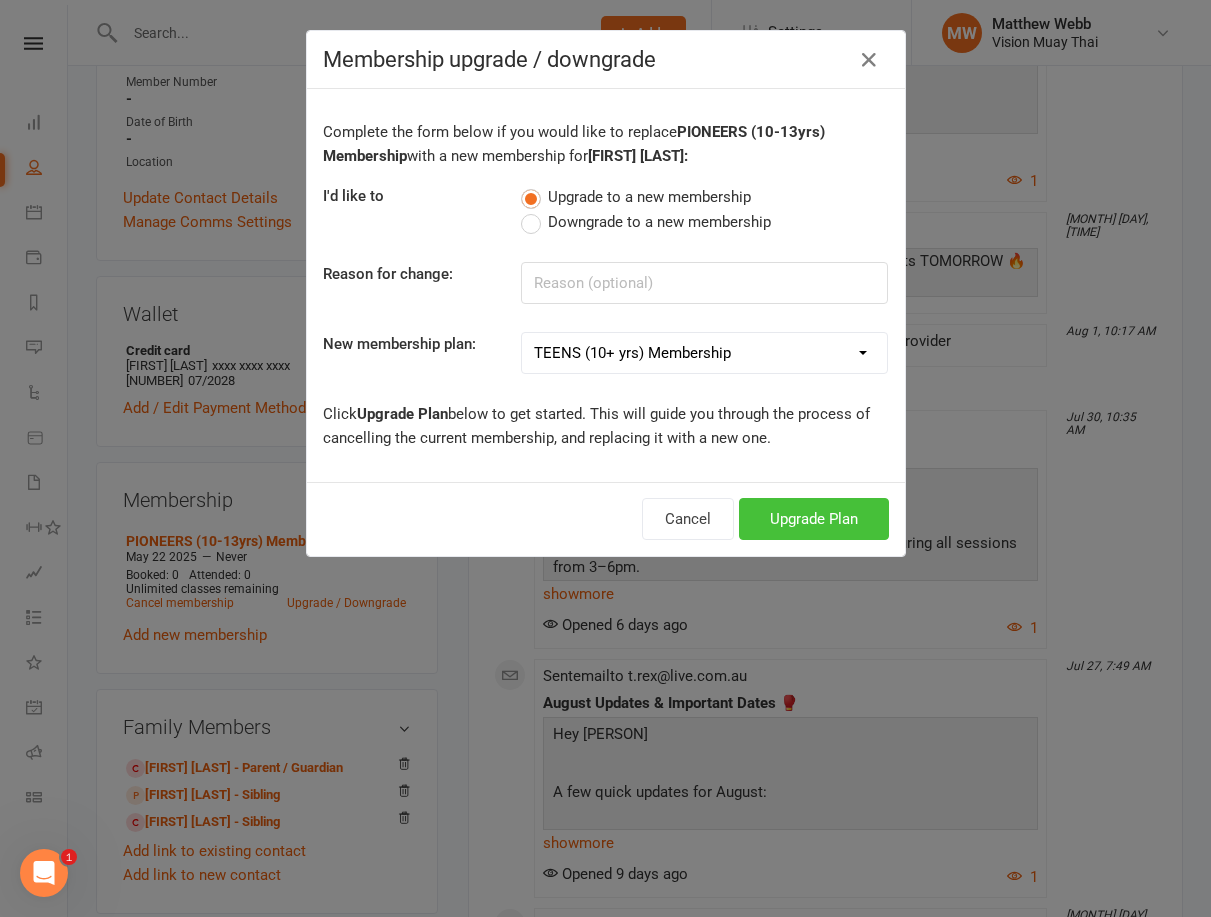 click on "Upgrade Plan" at bounding box center (814, 519) 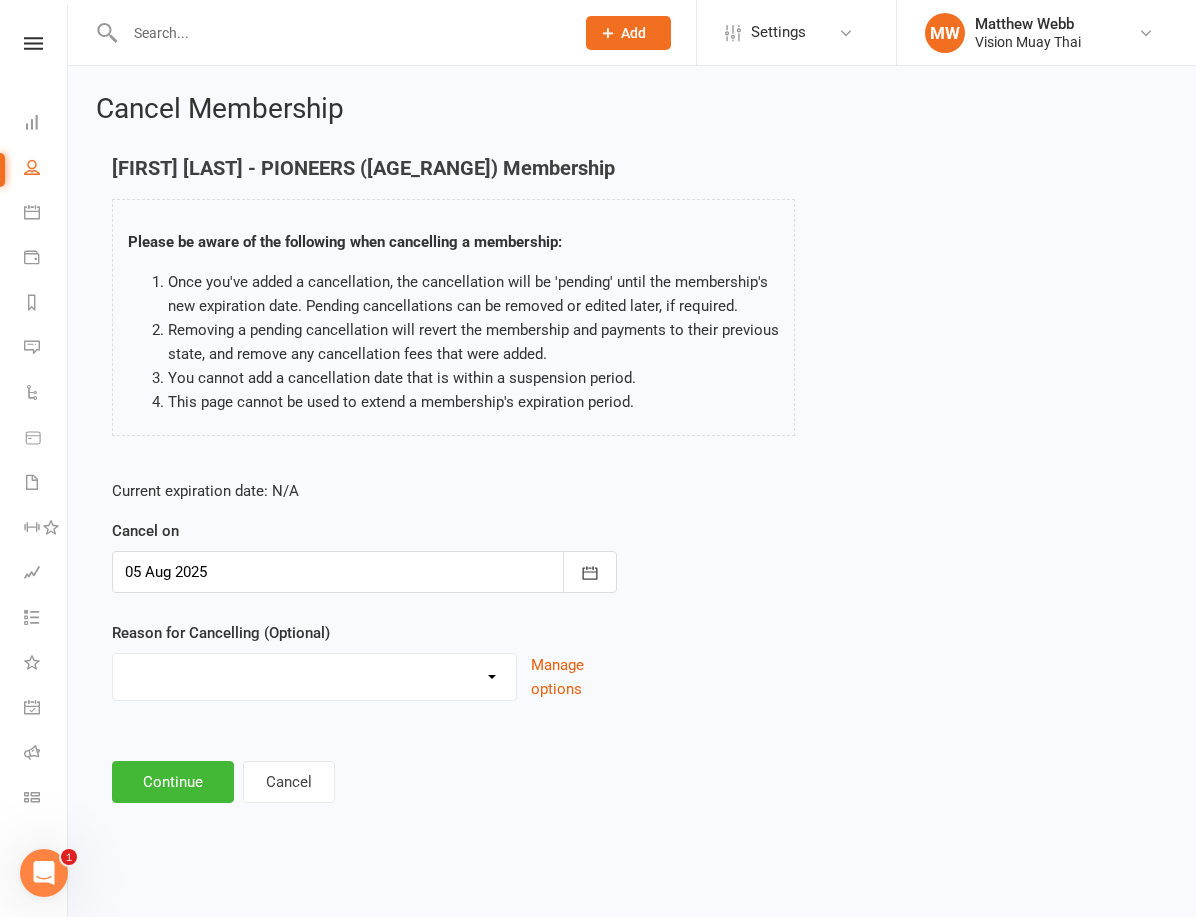 scroll, scrollTop: 0, scrollLeft: 0, axis: both 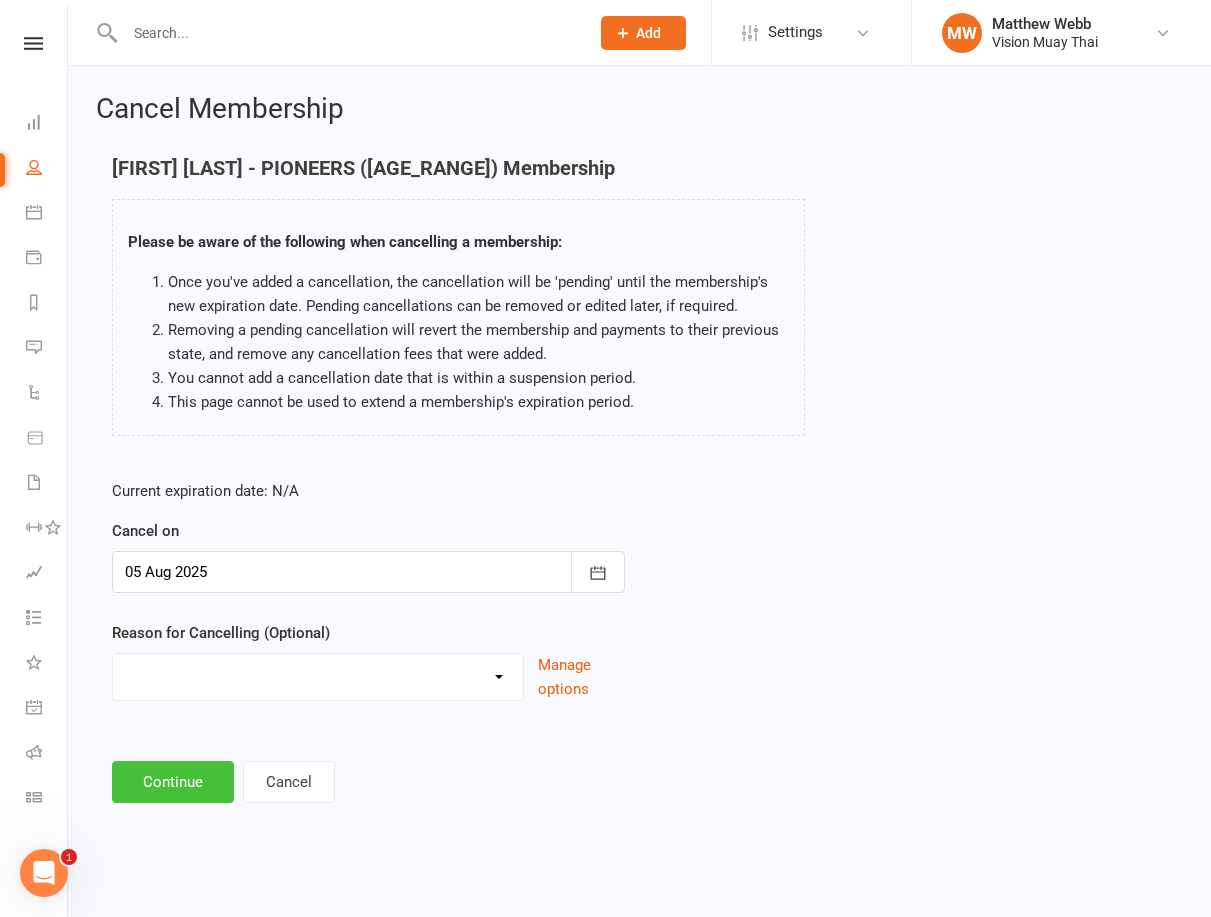 click on "Continue" at bounding box center [173, 782] 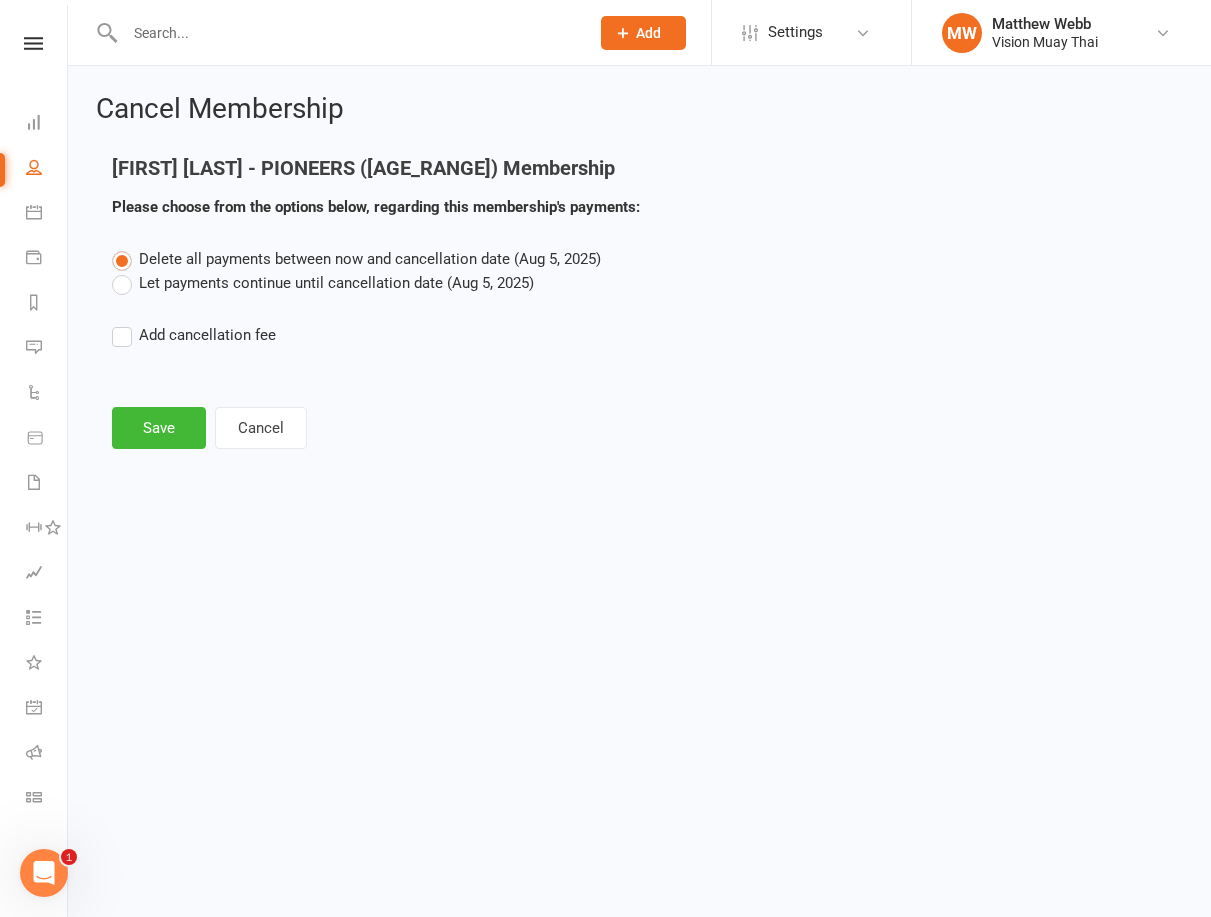 click on "Let payments continue until cancellation date (Aug 5, 2025)" at bounding box center [323, 283] 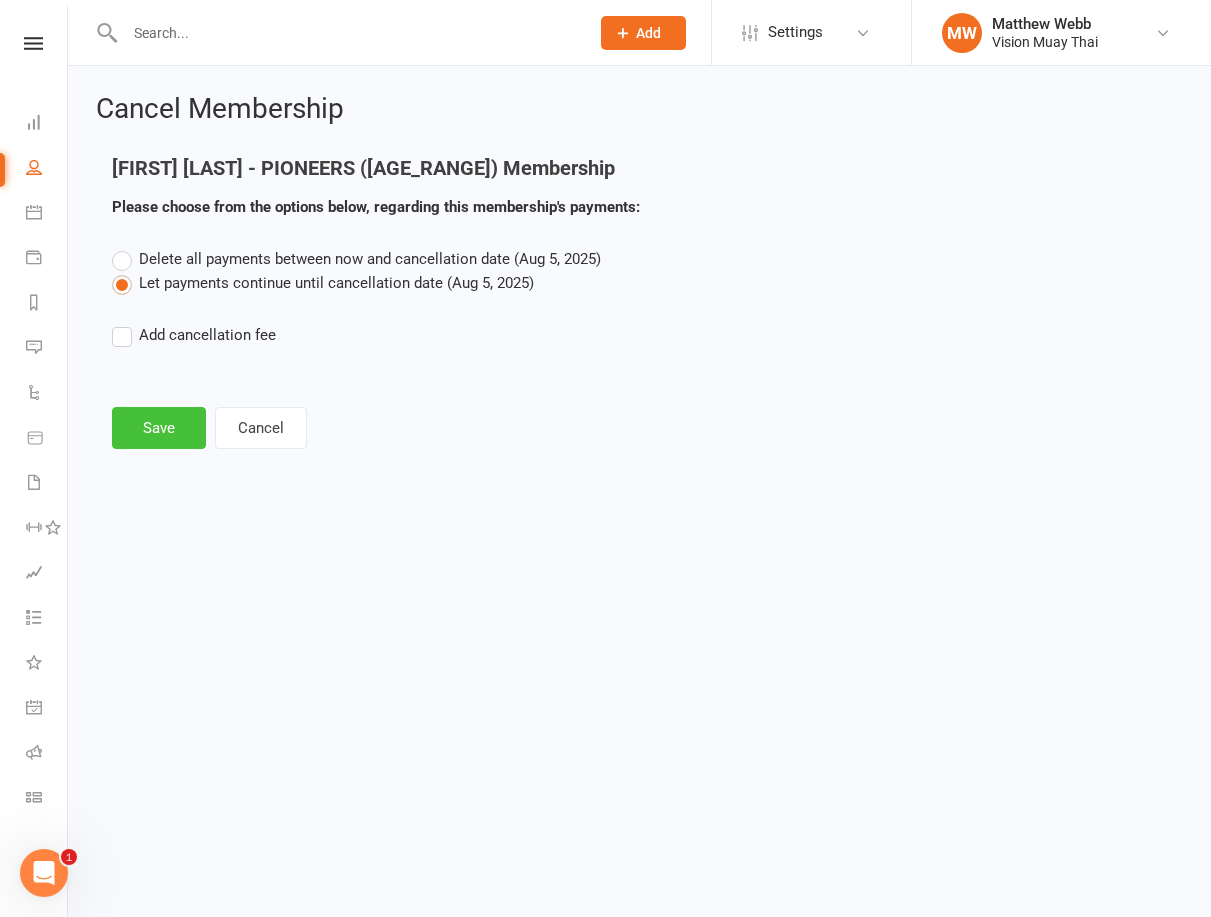 click on "Save" at bounding box center [159, 428] 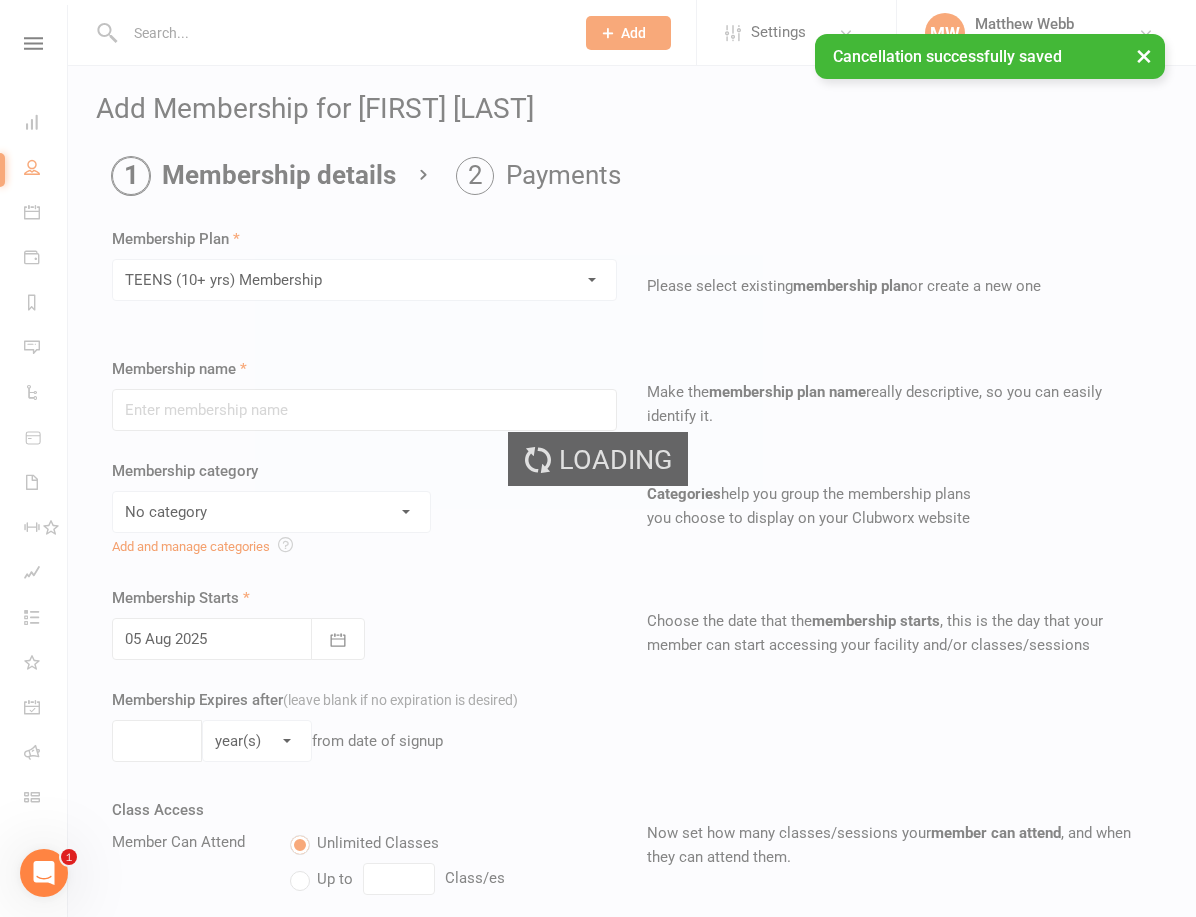 type on "TEENS (10+ yrs) Membership" 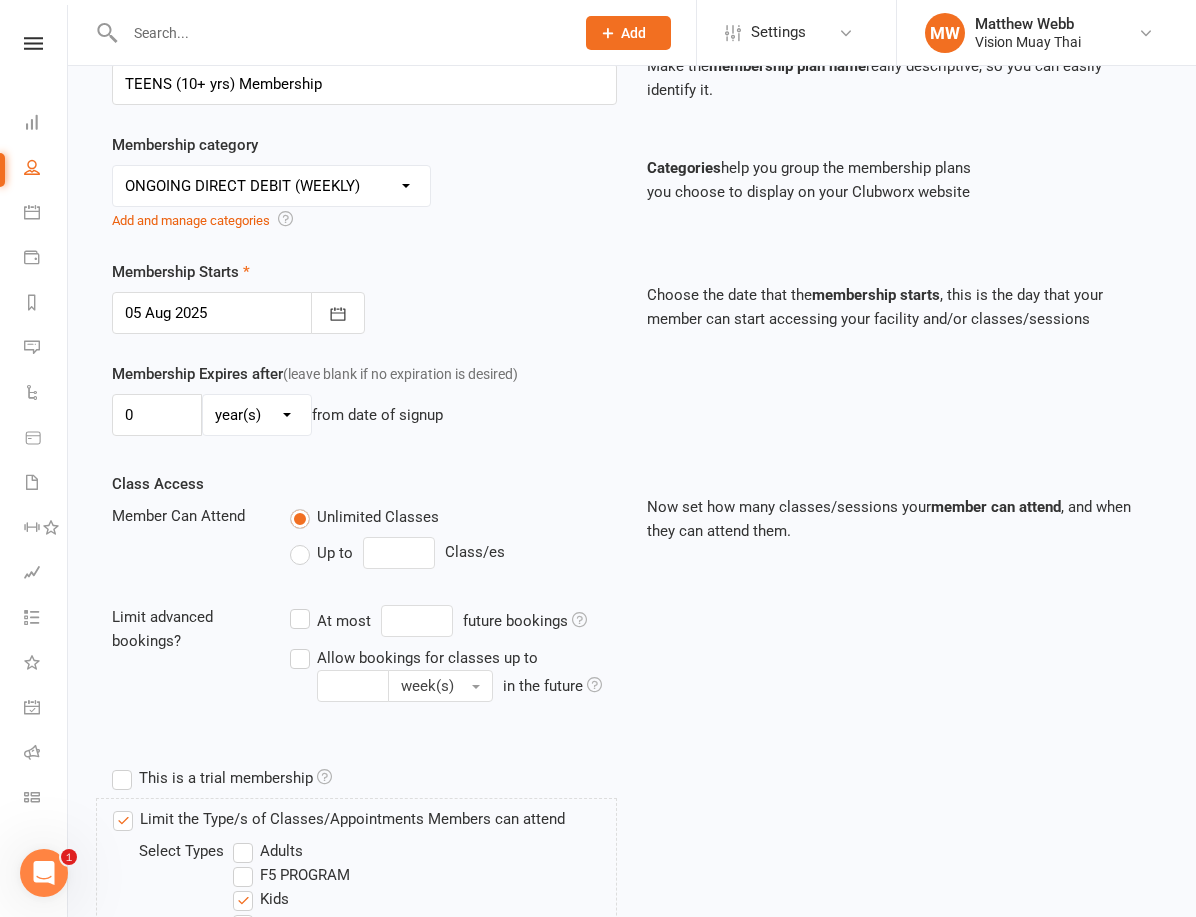 scroll, scrollTop: 613, scrollLeft: 0, axis: vertical 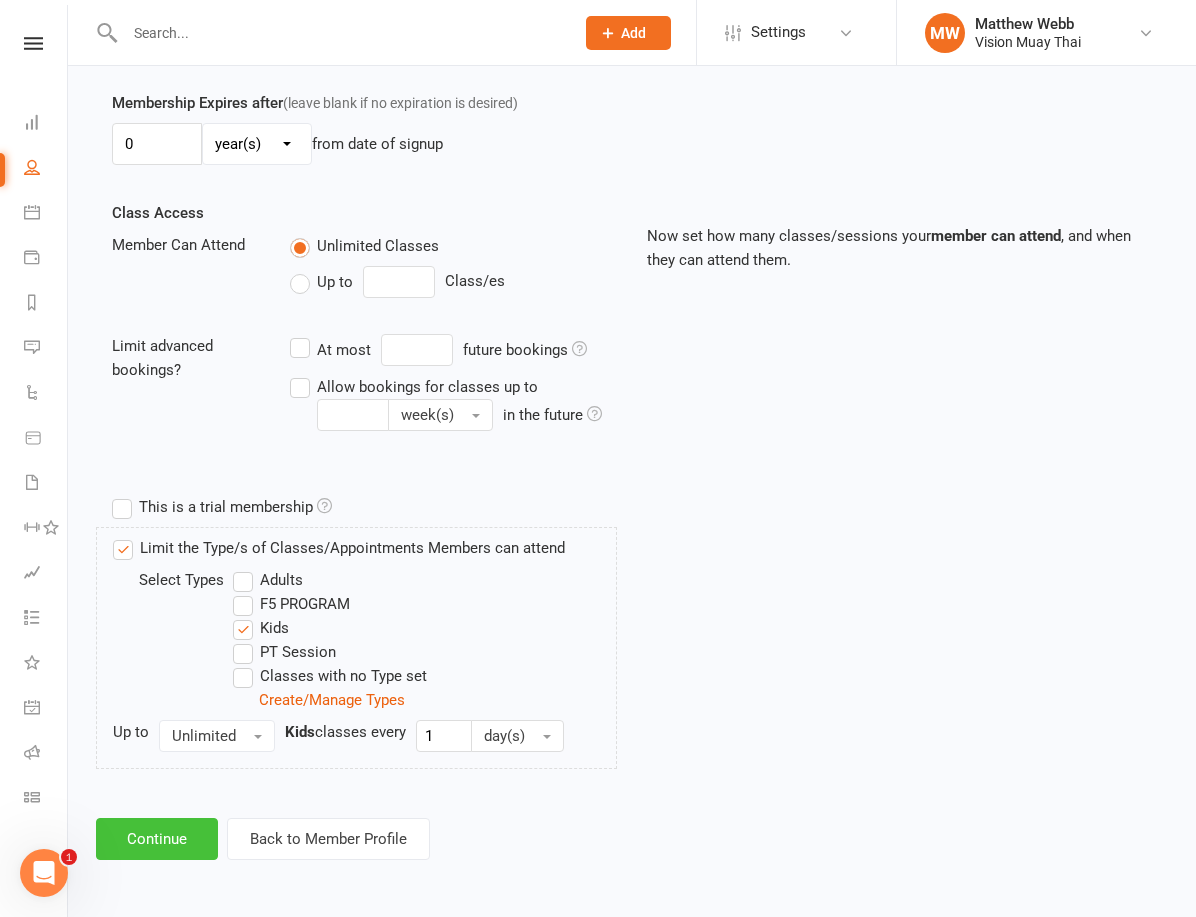 click on "Continue" at bounding box center (157, 839) 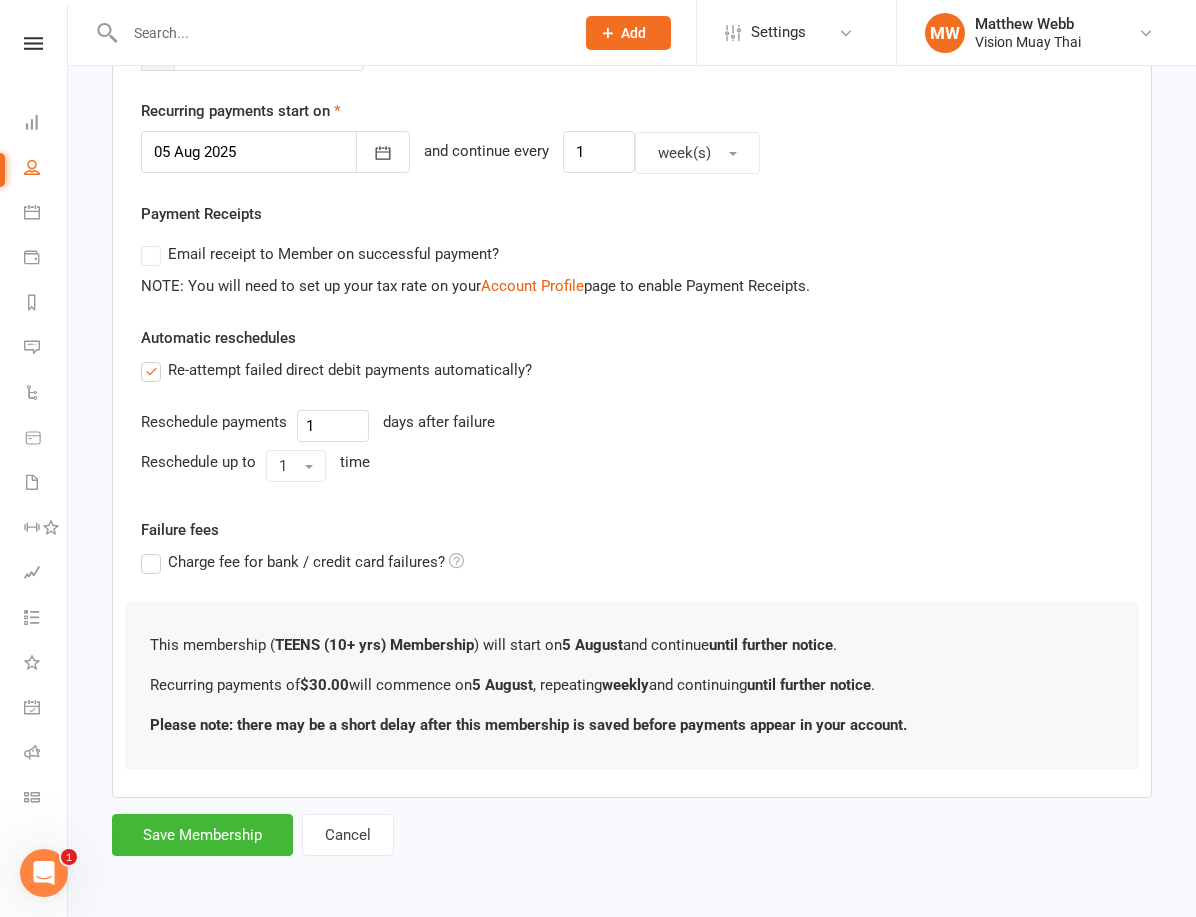scroll, scrollTop: 0, scrollLeft: 0, axis: both 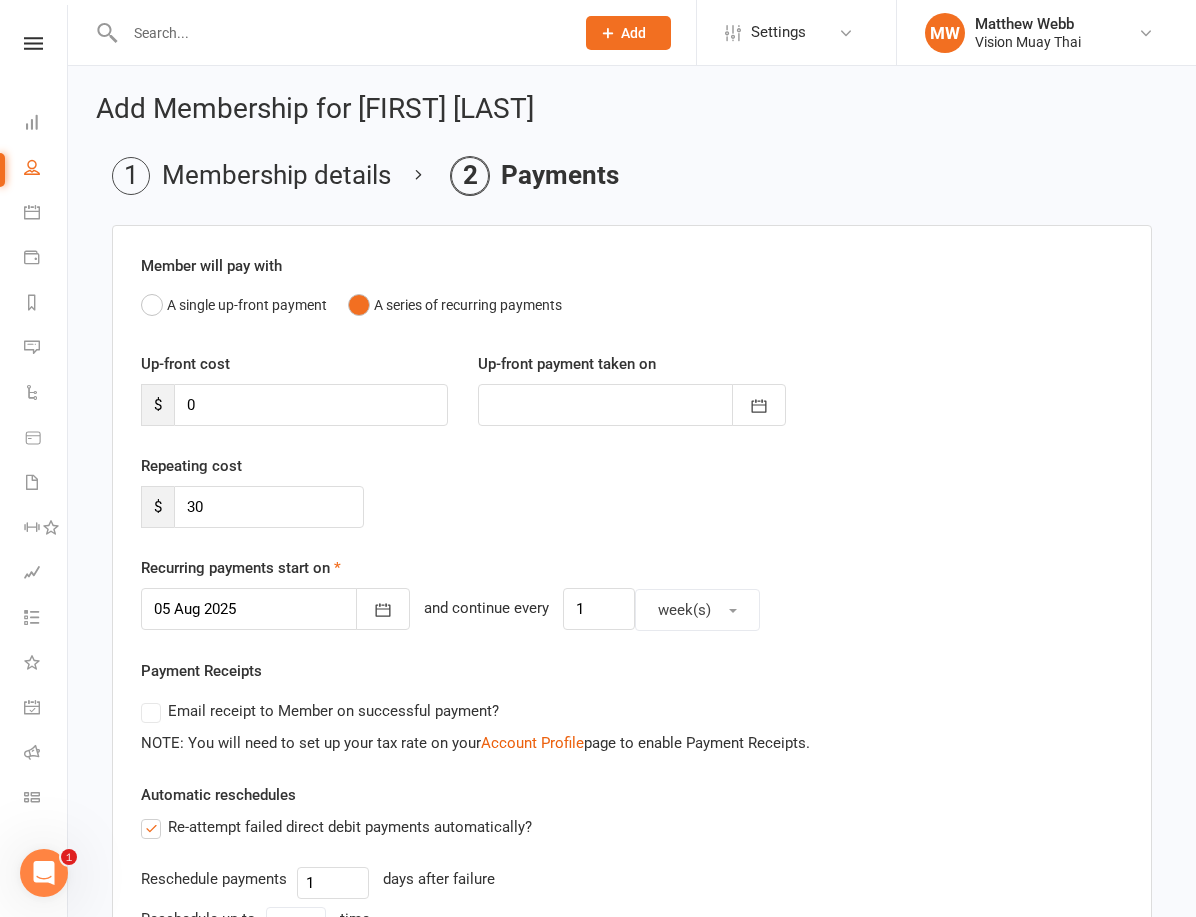 click at bounding box center [275, 609] 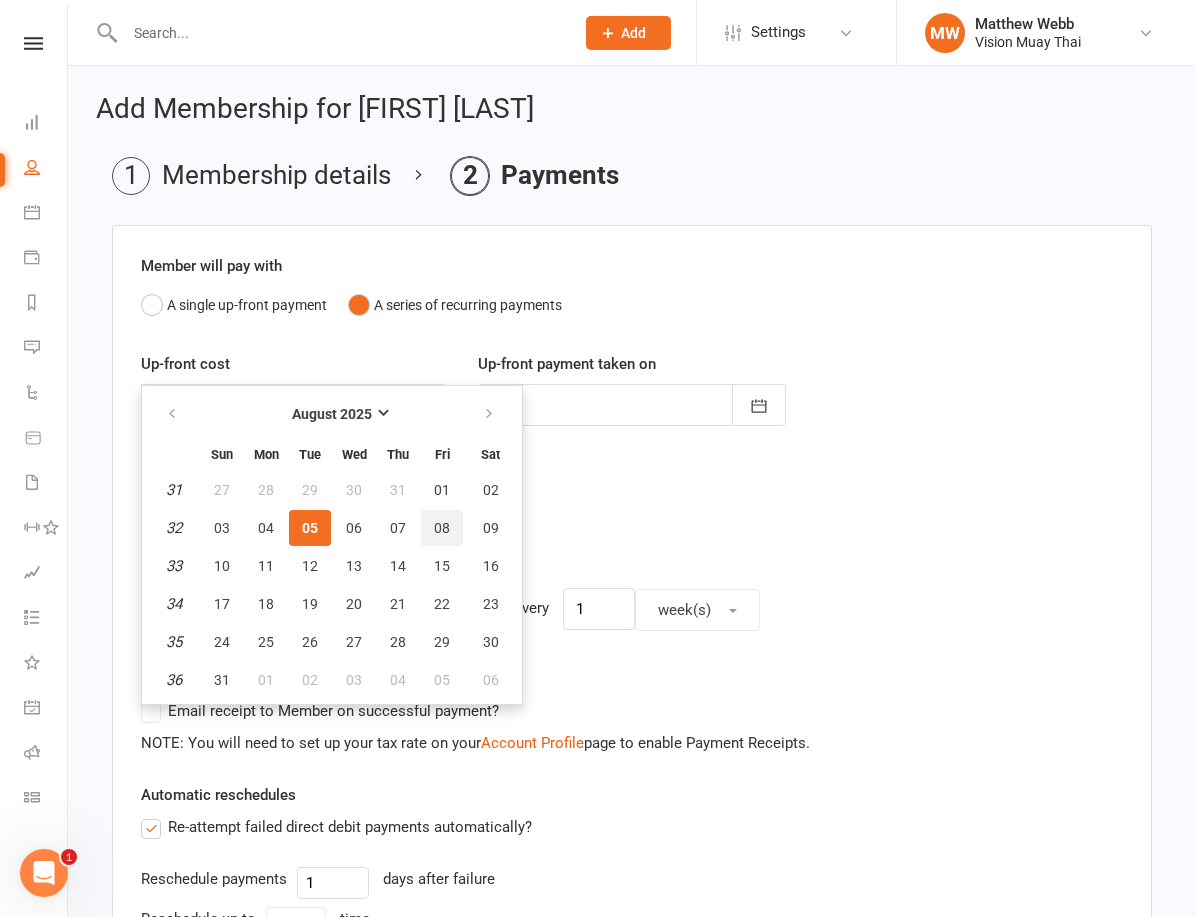 click on "08" at bounding box center [442, 528] 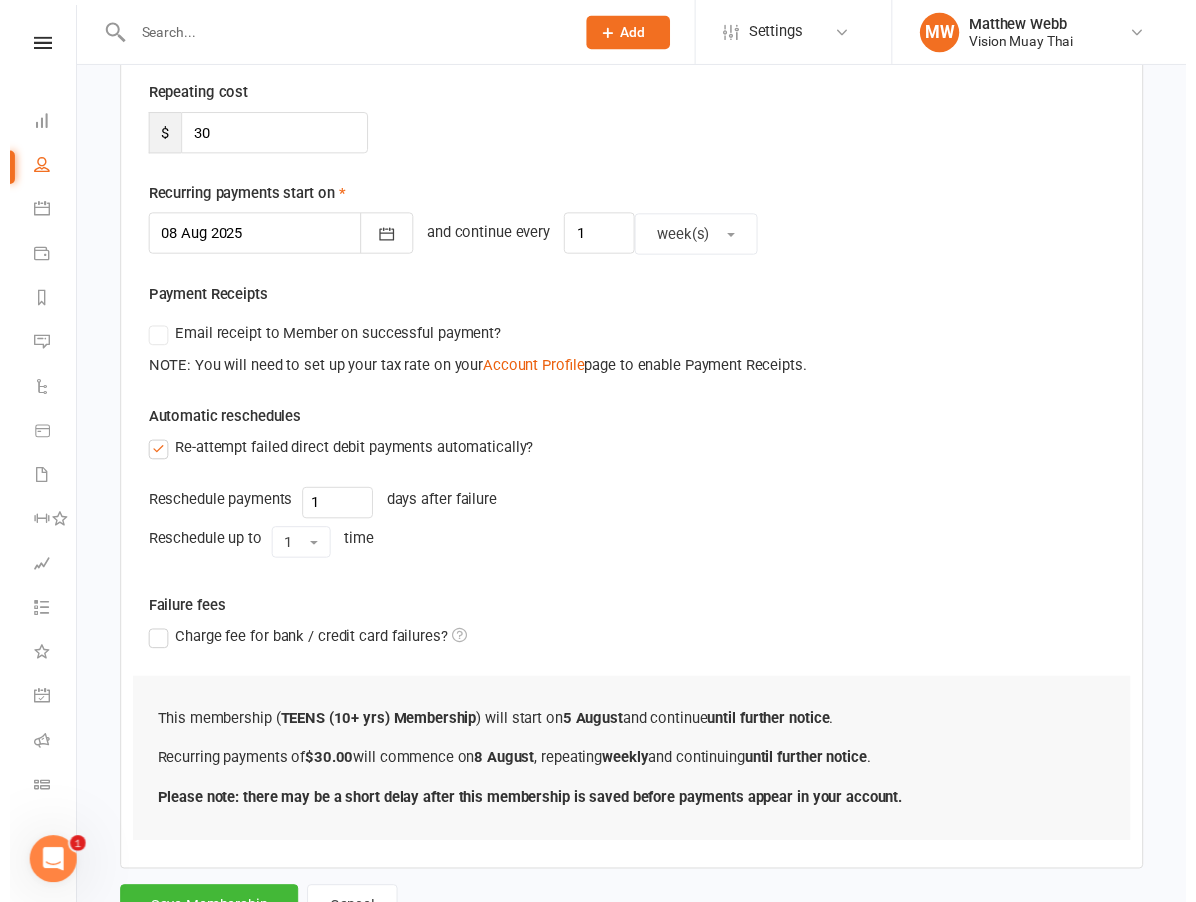 scroll, scrollTop: 473, scrollLeft: 0, axis: vertical 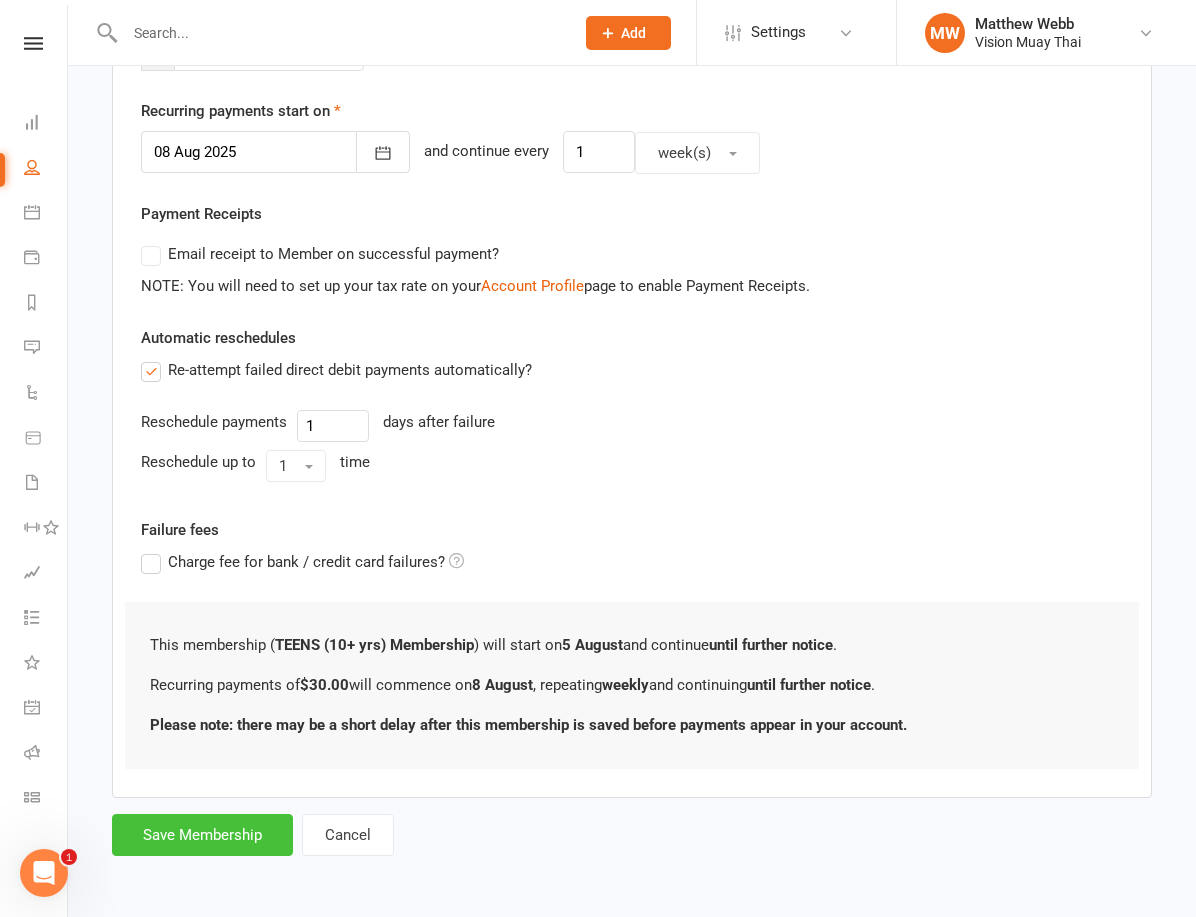 click on "Save Membership" at bounding box center [202, 835] 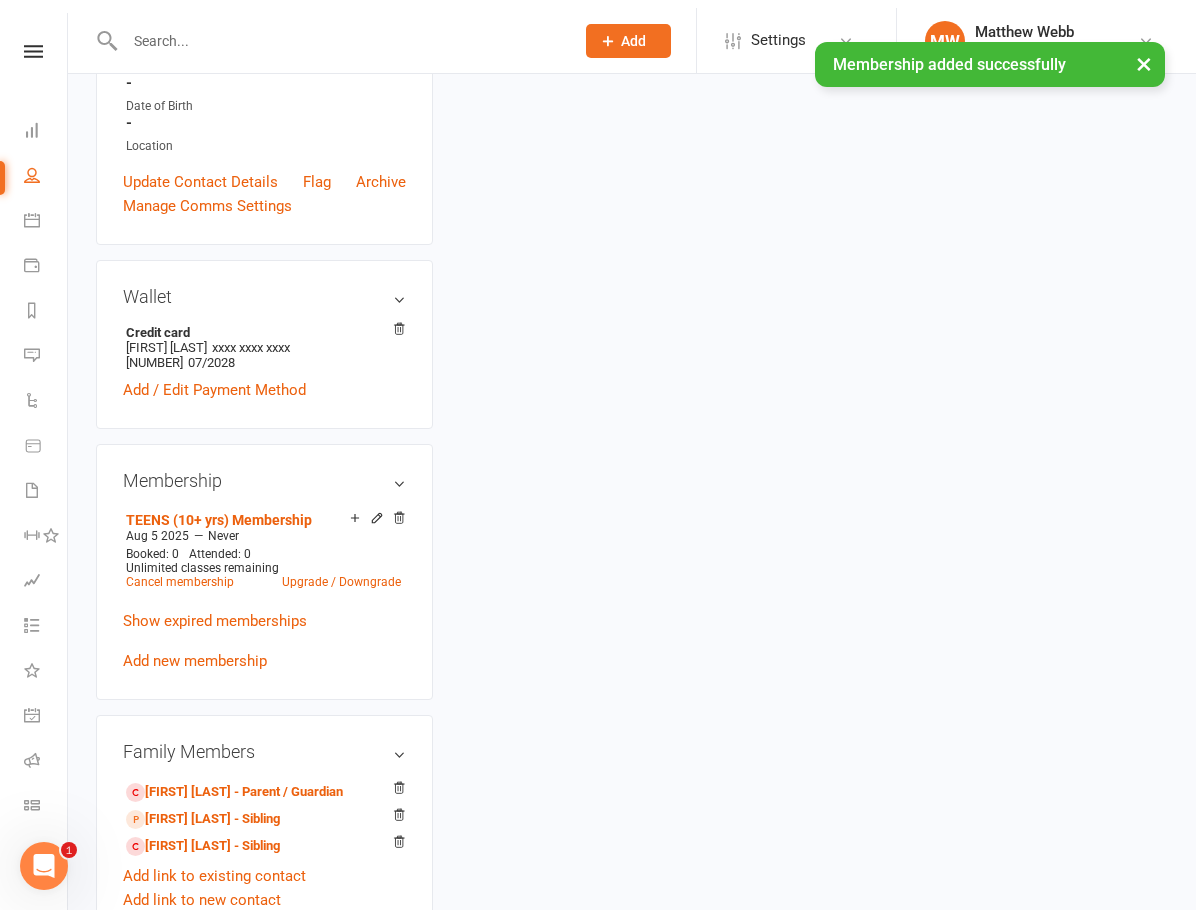 scroll, scrollTop: 0, scrollLeft: 0, axis: both 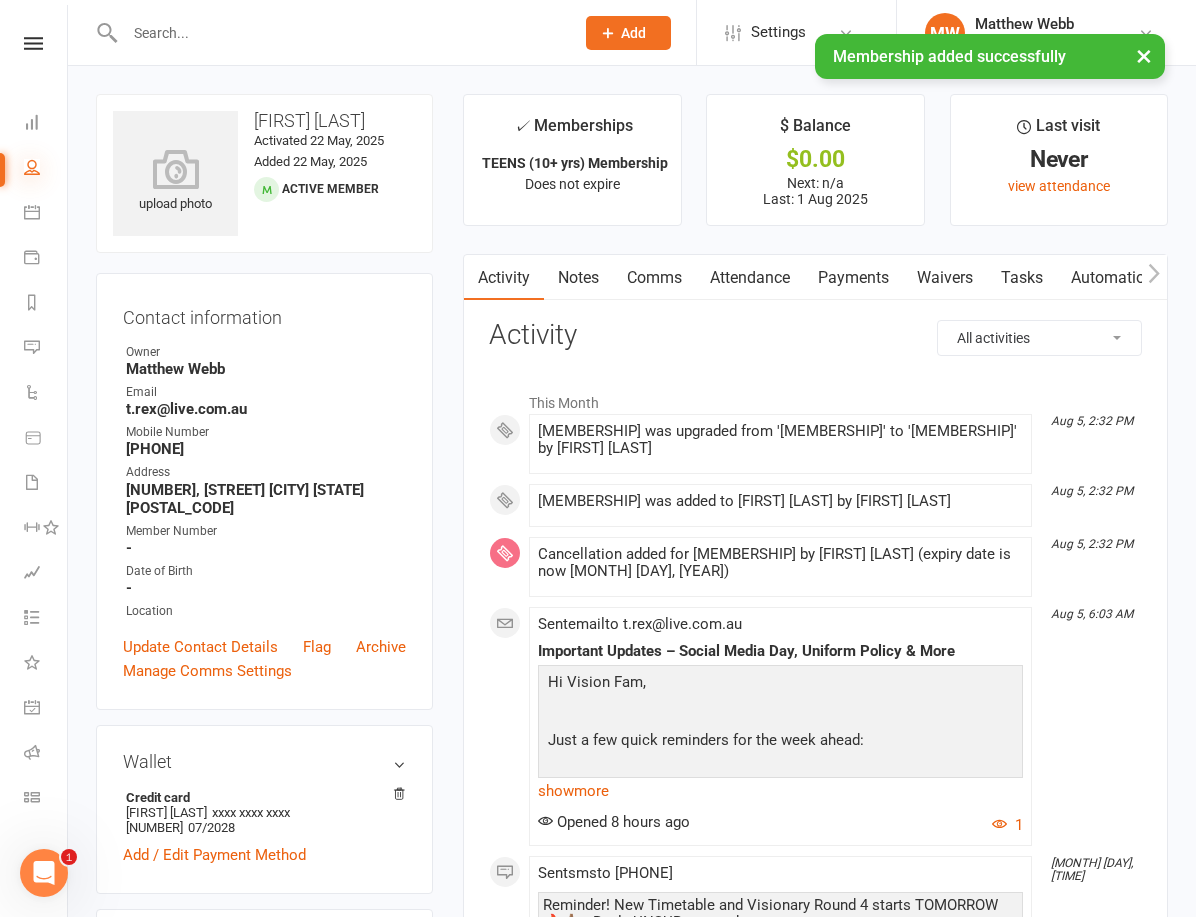 click at bounding box center (32, 167) 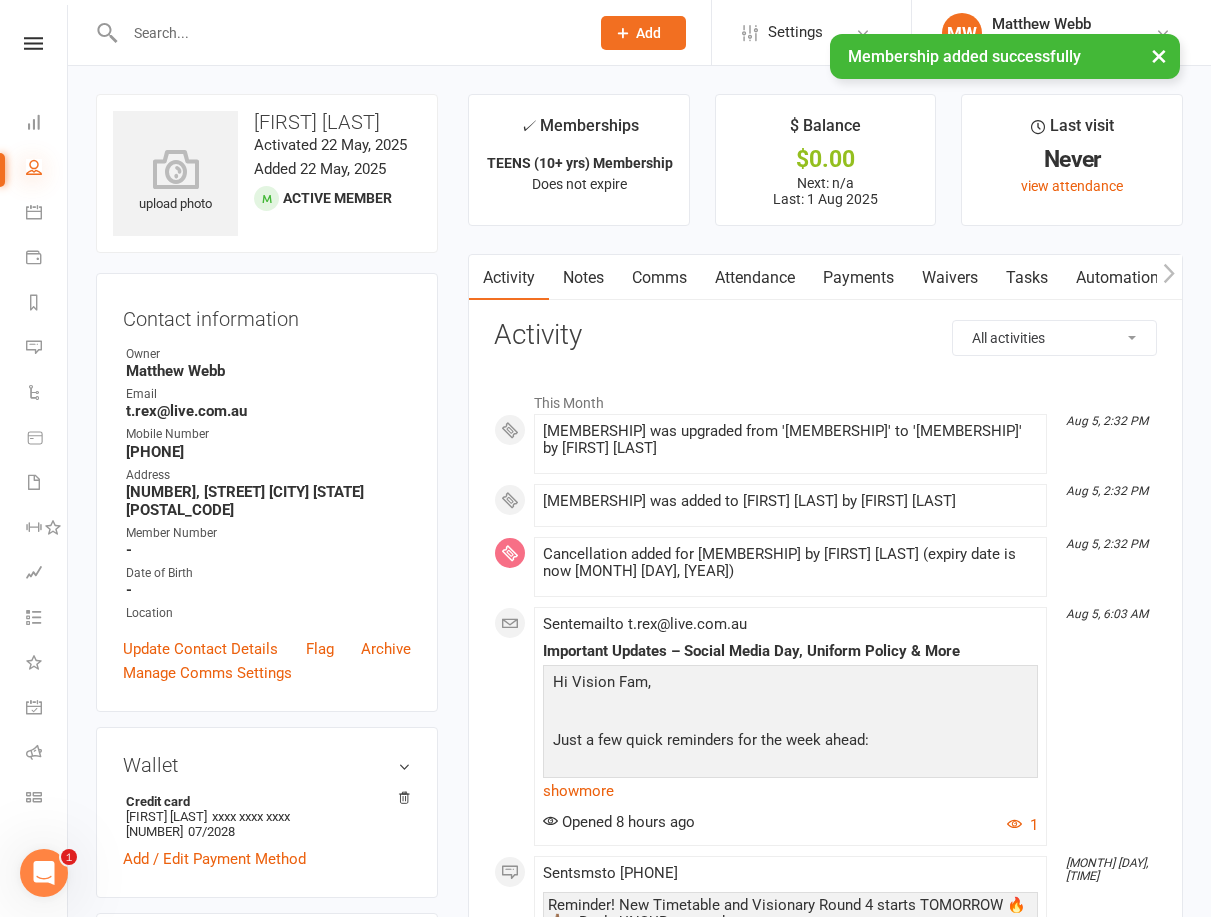 select on "100" 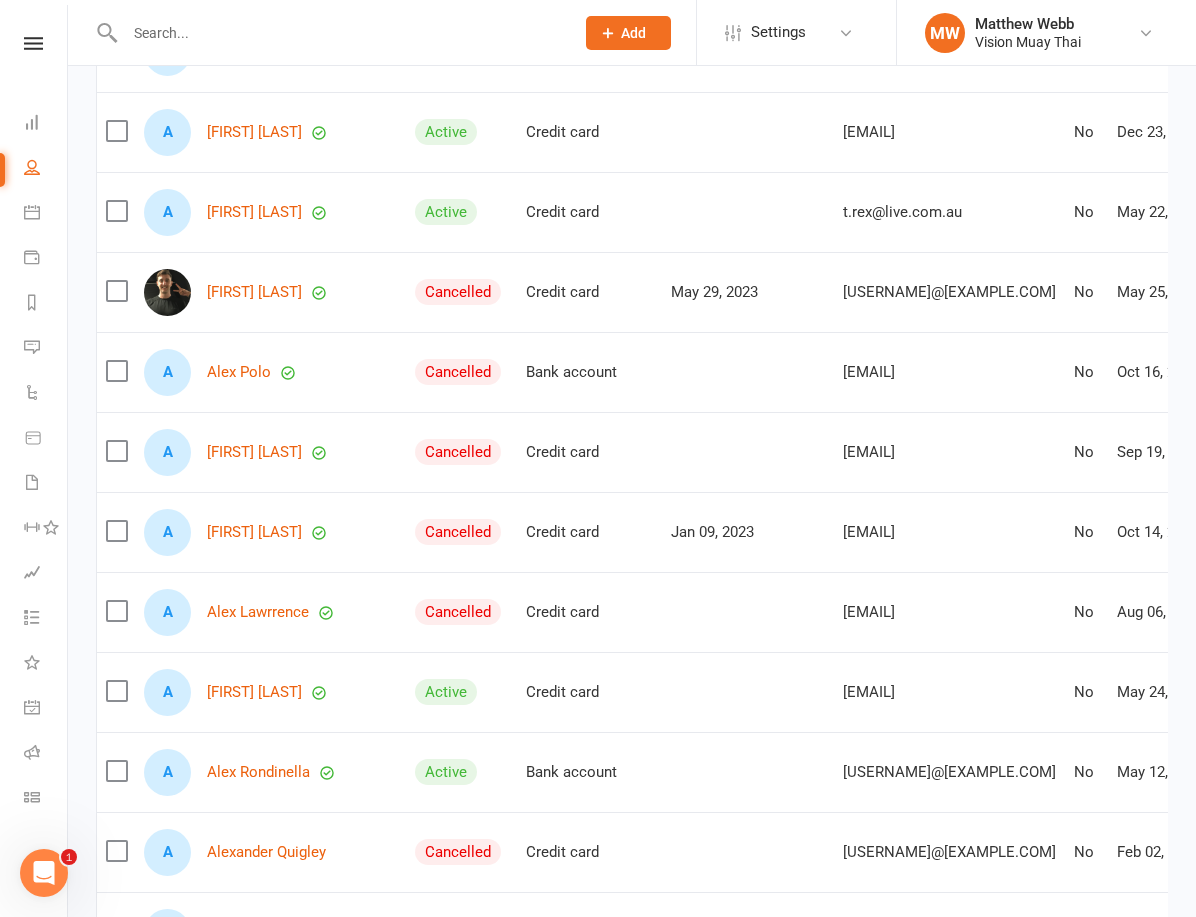 scroll, scrollTop: 973, scrollLeft: 0, axis: vertical 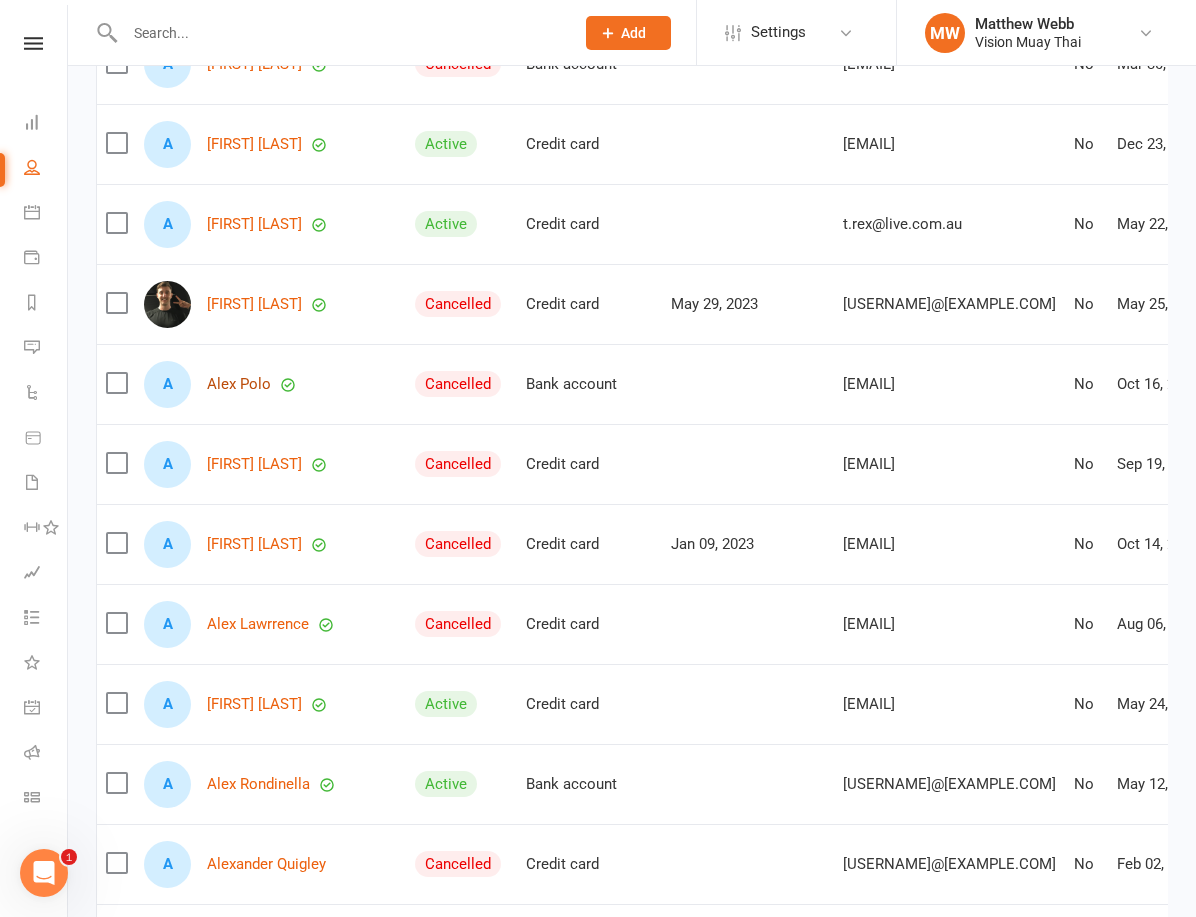 click on "Alex Polo" at bounding box center [239, 384] 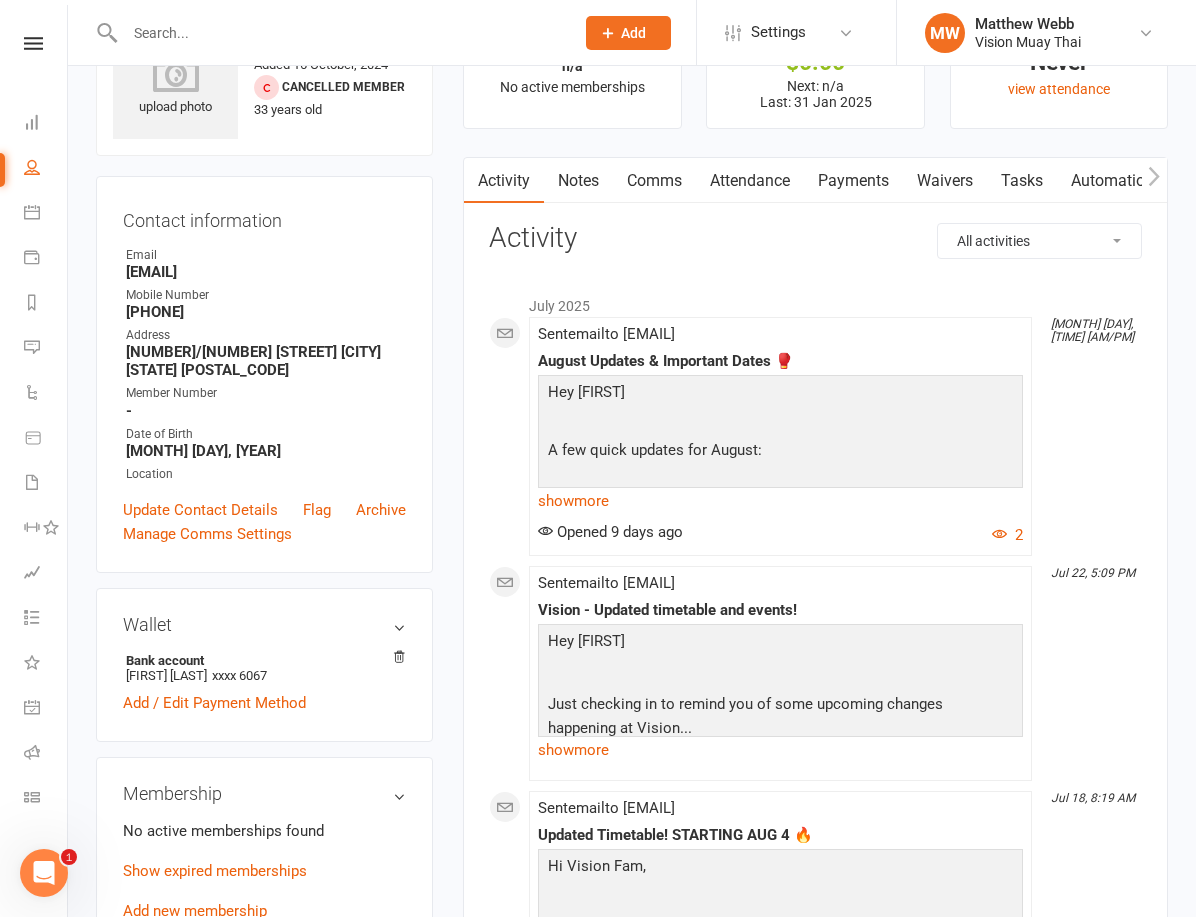 scroll, scrollTop: 208, scrollLeft: 0, axis: vertical 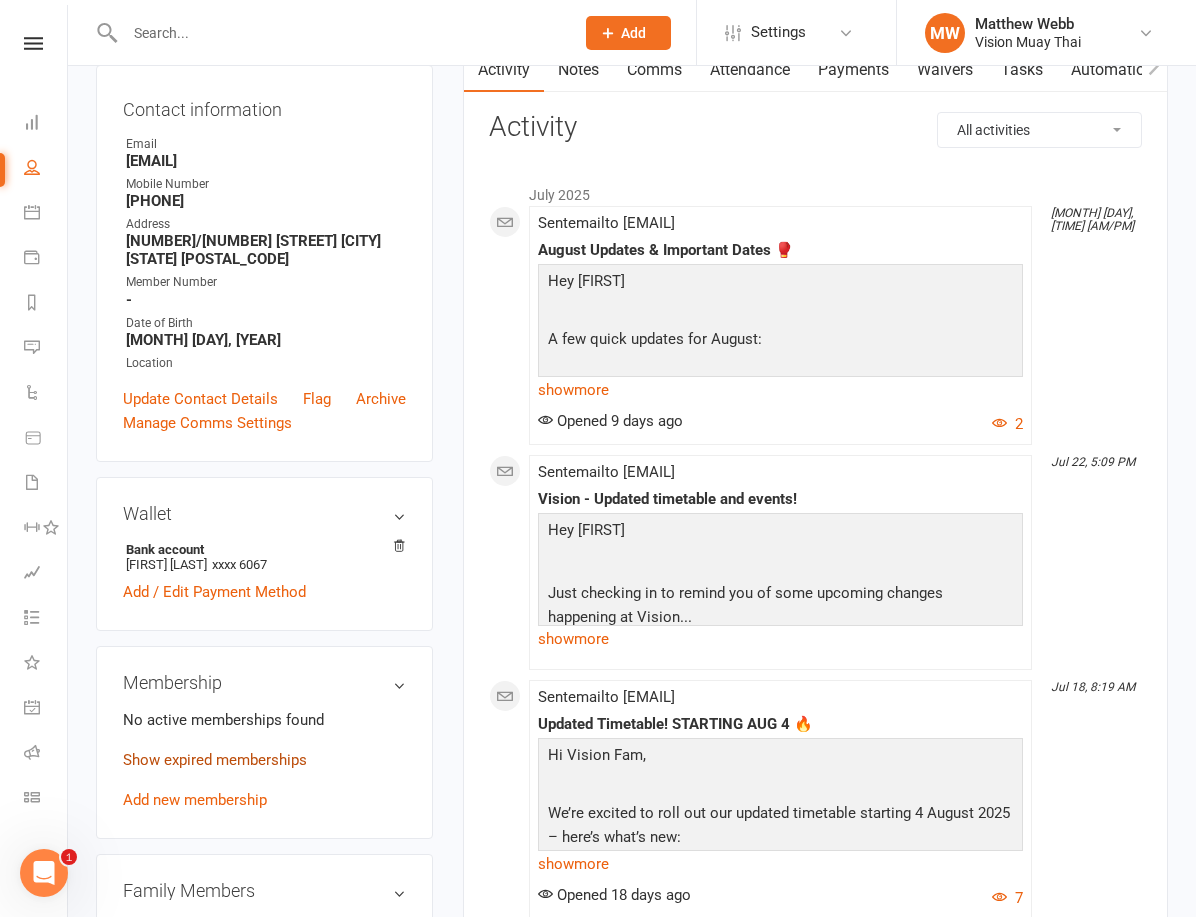 click on "Show expired memberships" at bounding box center [215, 760] 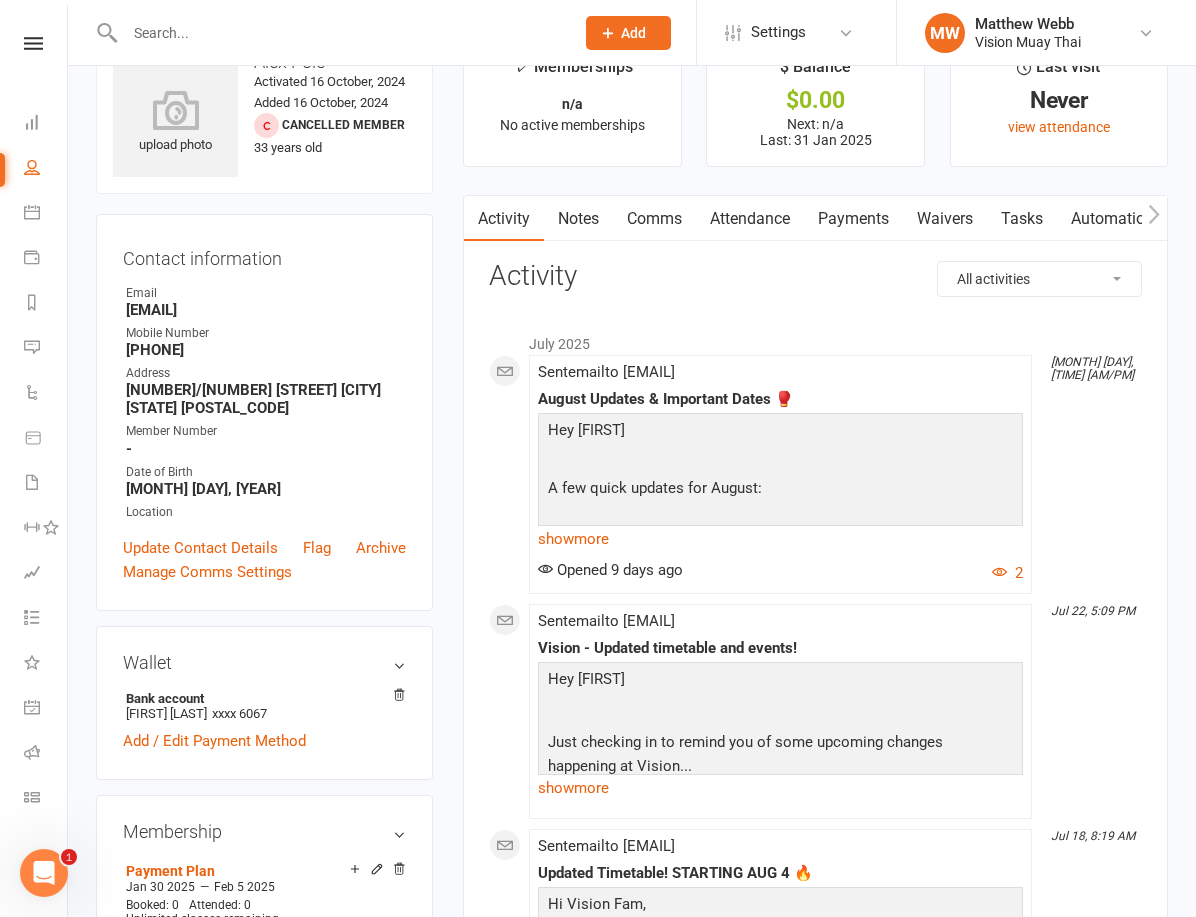 scroll, scrollTop: 0, scrollLeft: 0, axis: both 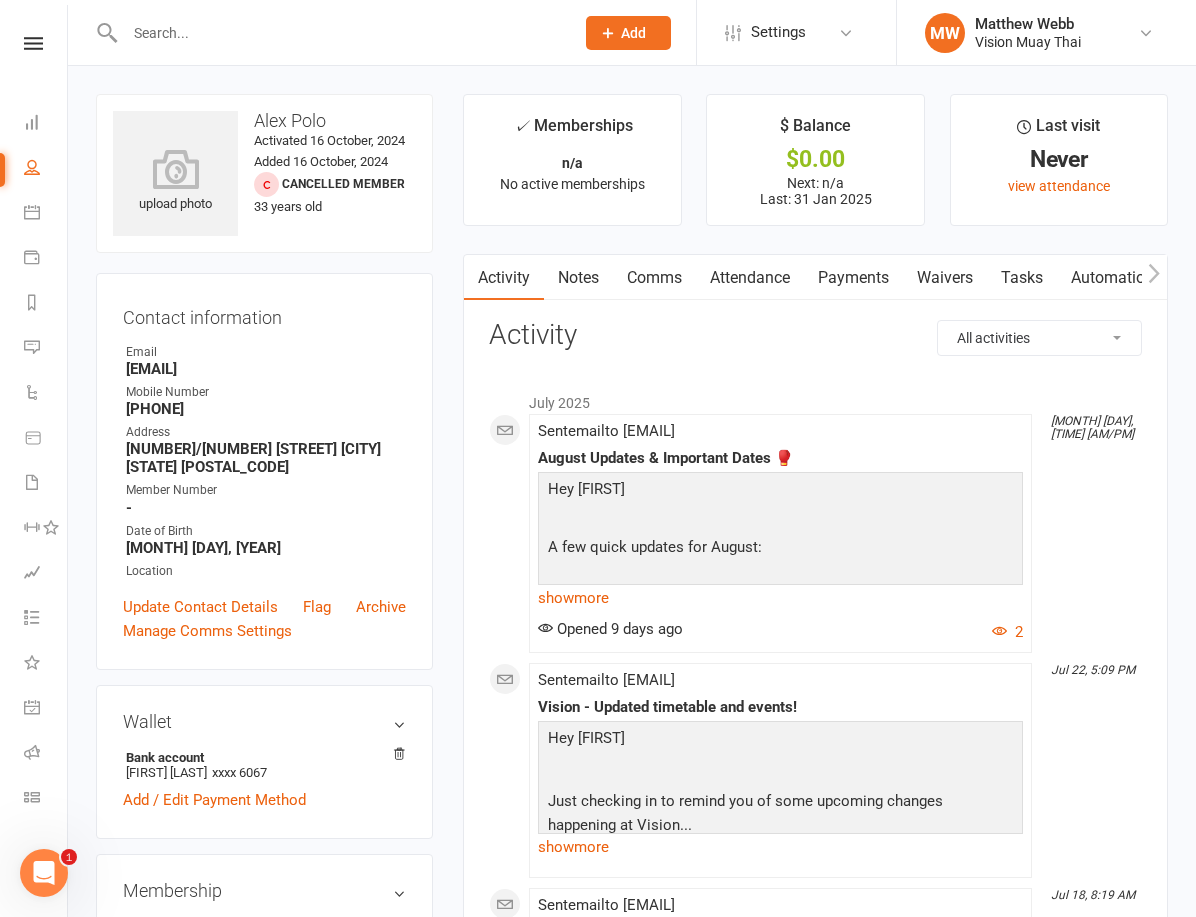 click on "Payments" at bounding box center [853, 278] 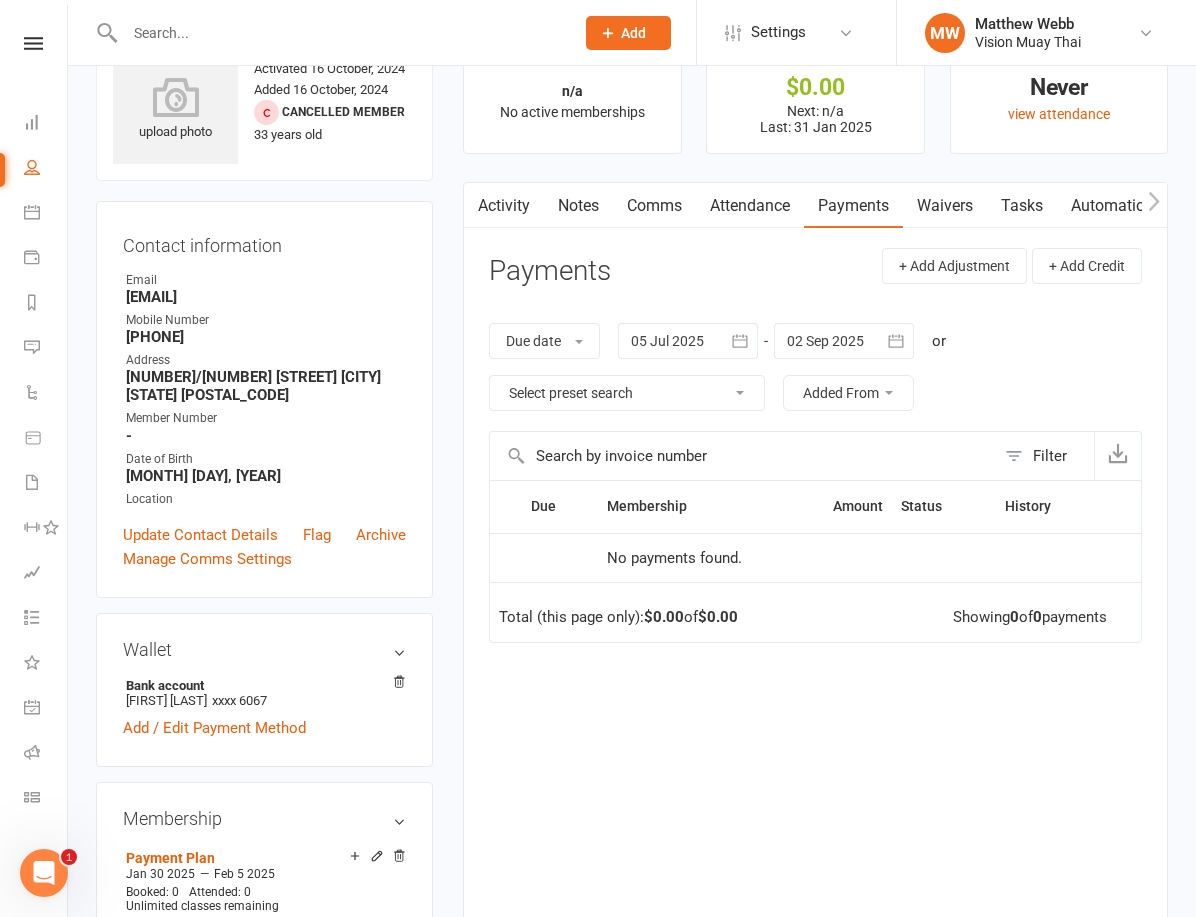 scroll, scrollTop: 0, scrollLeft: 0, axis: both 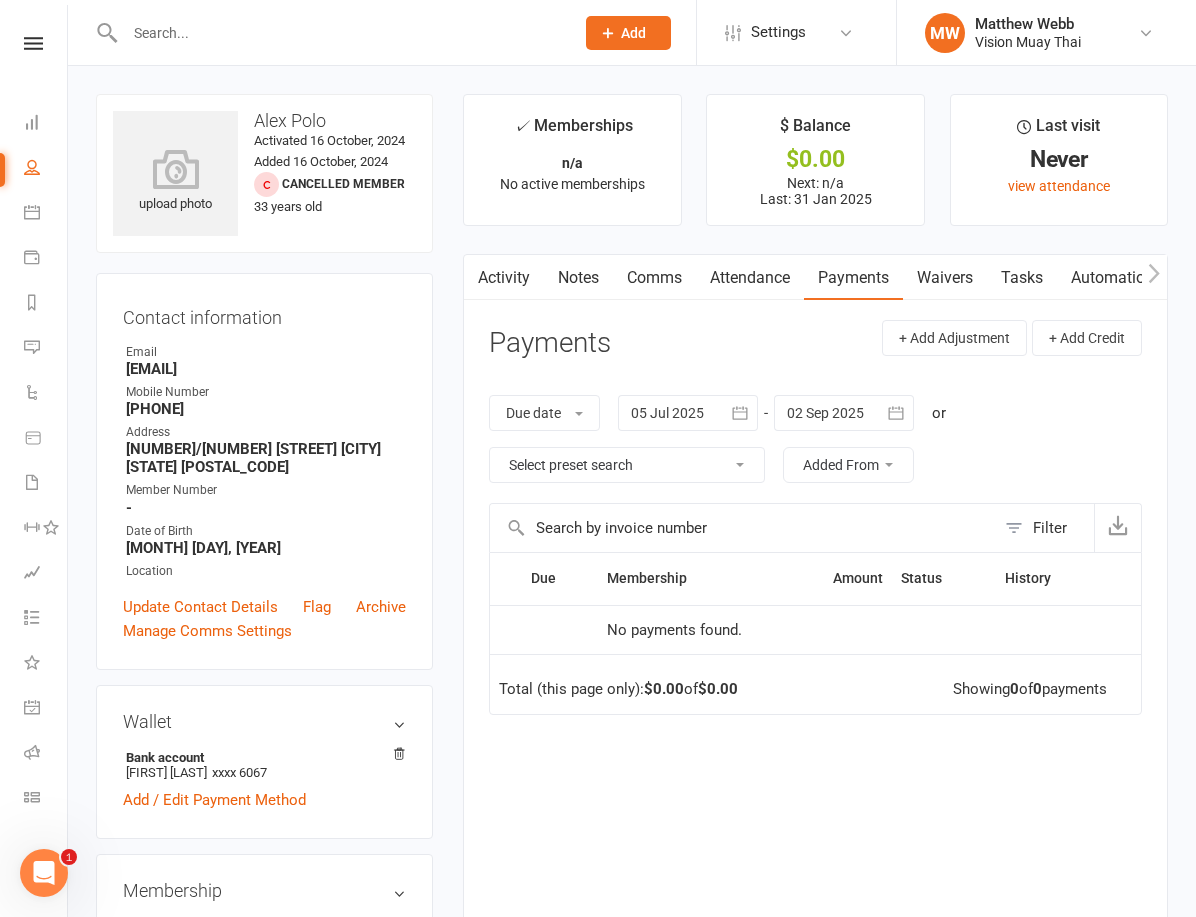 click on "Notes" at bounding box center (578, 278) 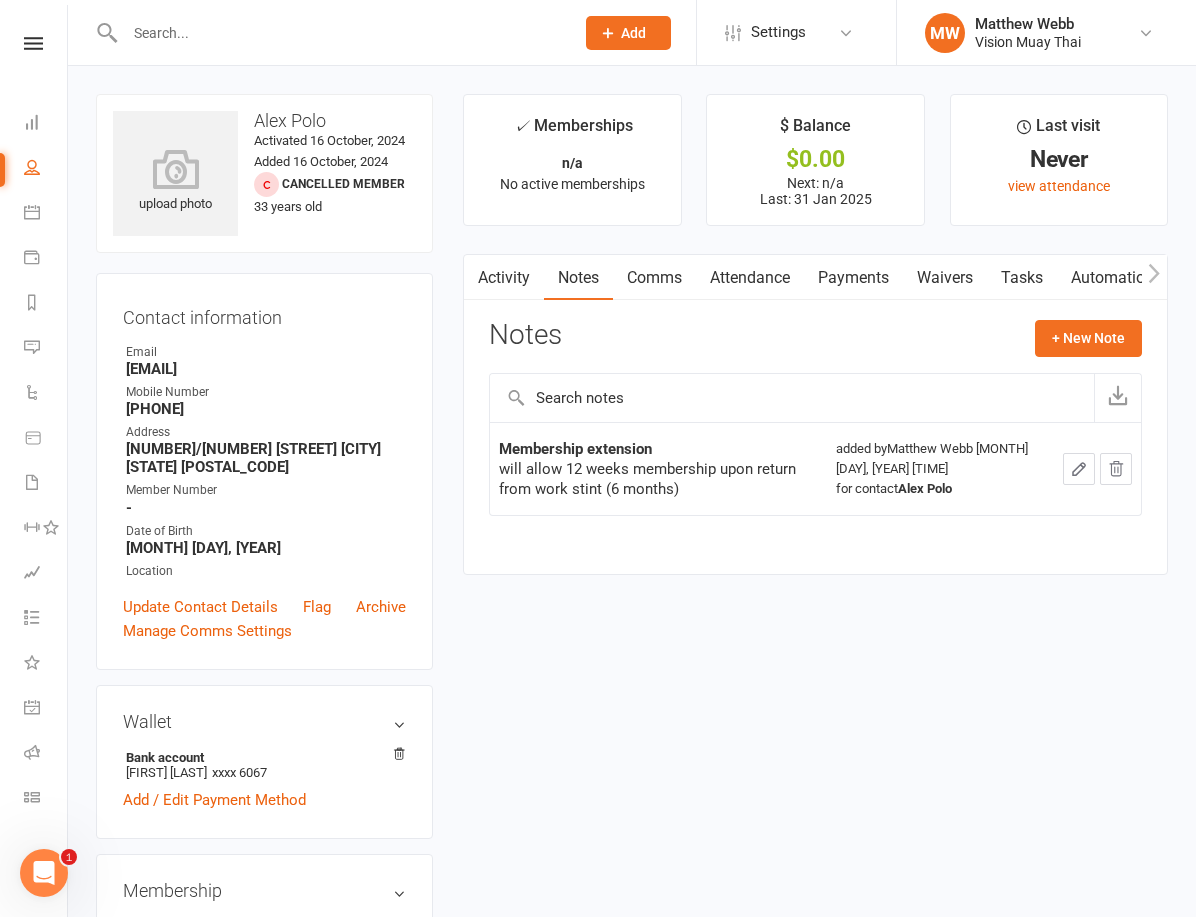 click on "People" at bounding box center [46, 169] 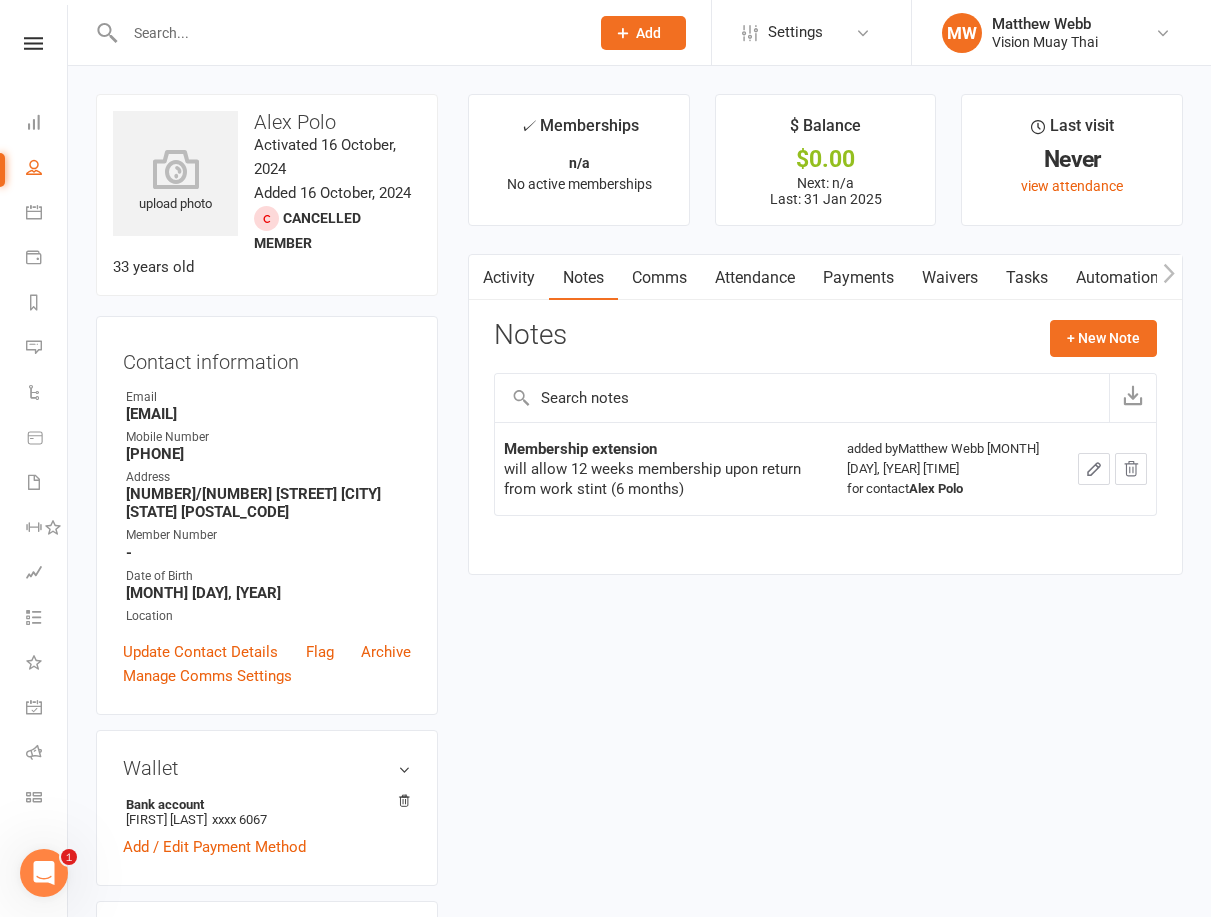 select on "100" 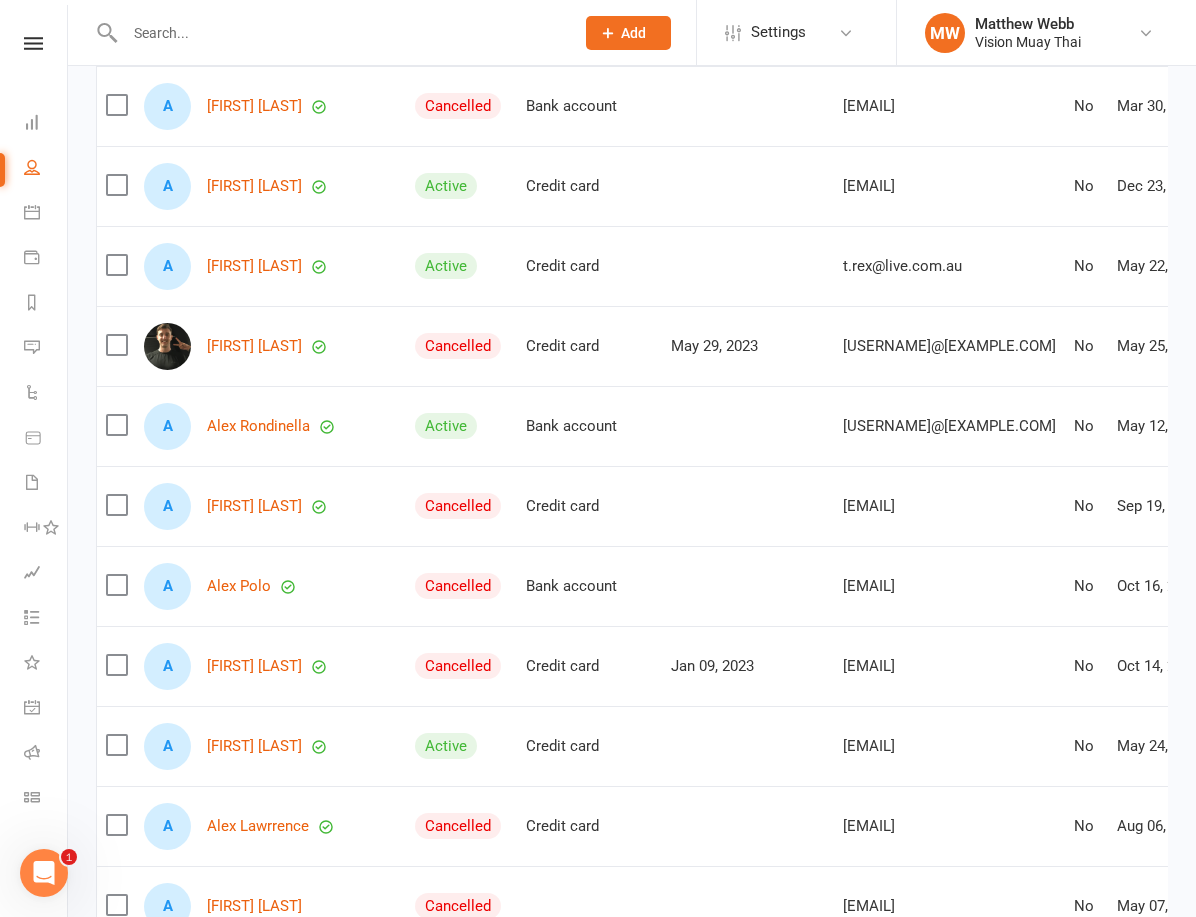 scroll, scrollTop: 969, scrollLeft: 0, axis: vertical 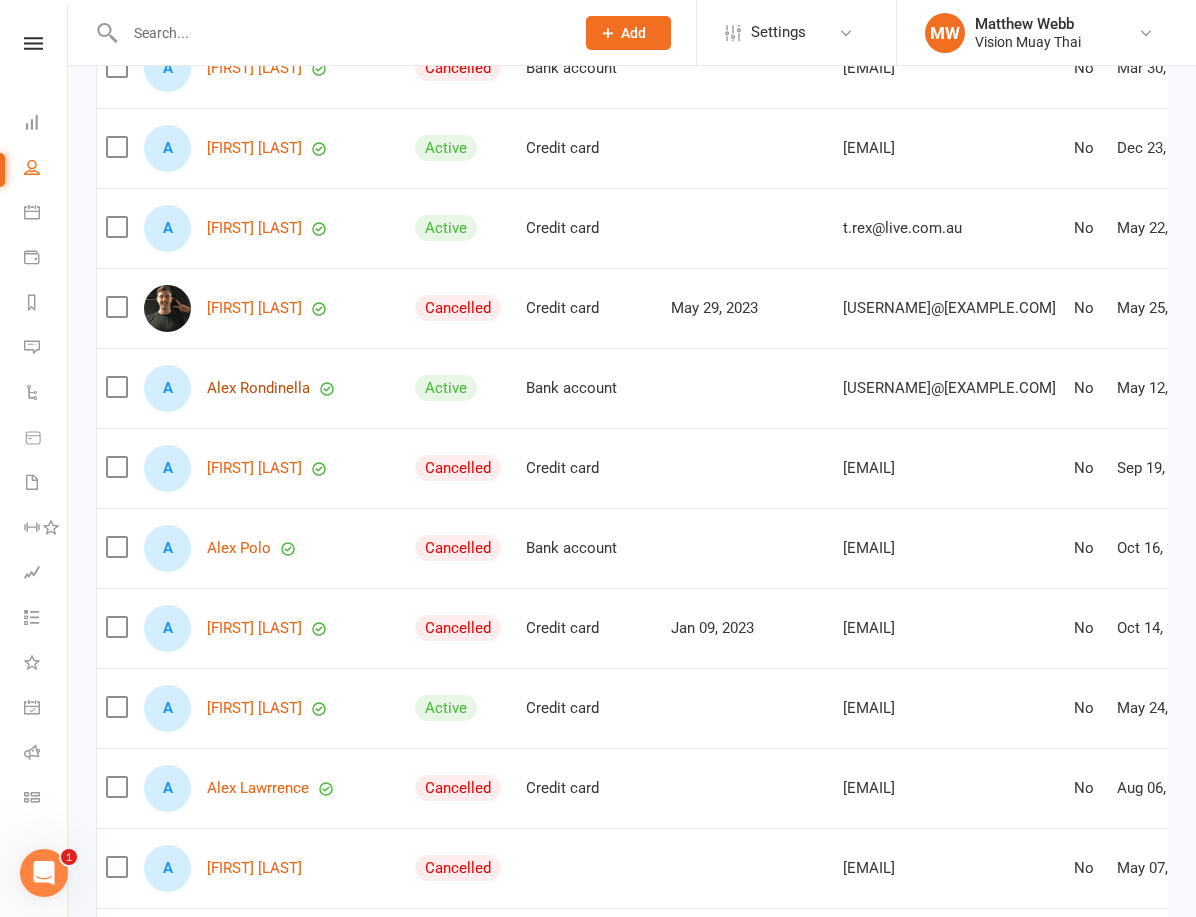 click on "Alex Rondinella" at bounding box center (258, 388) 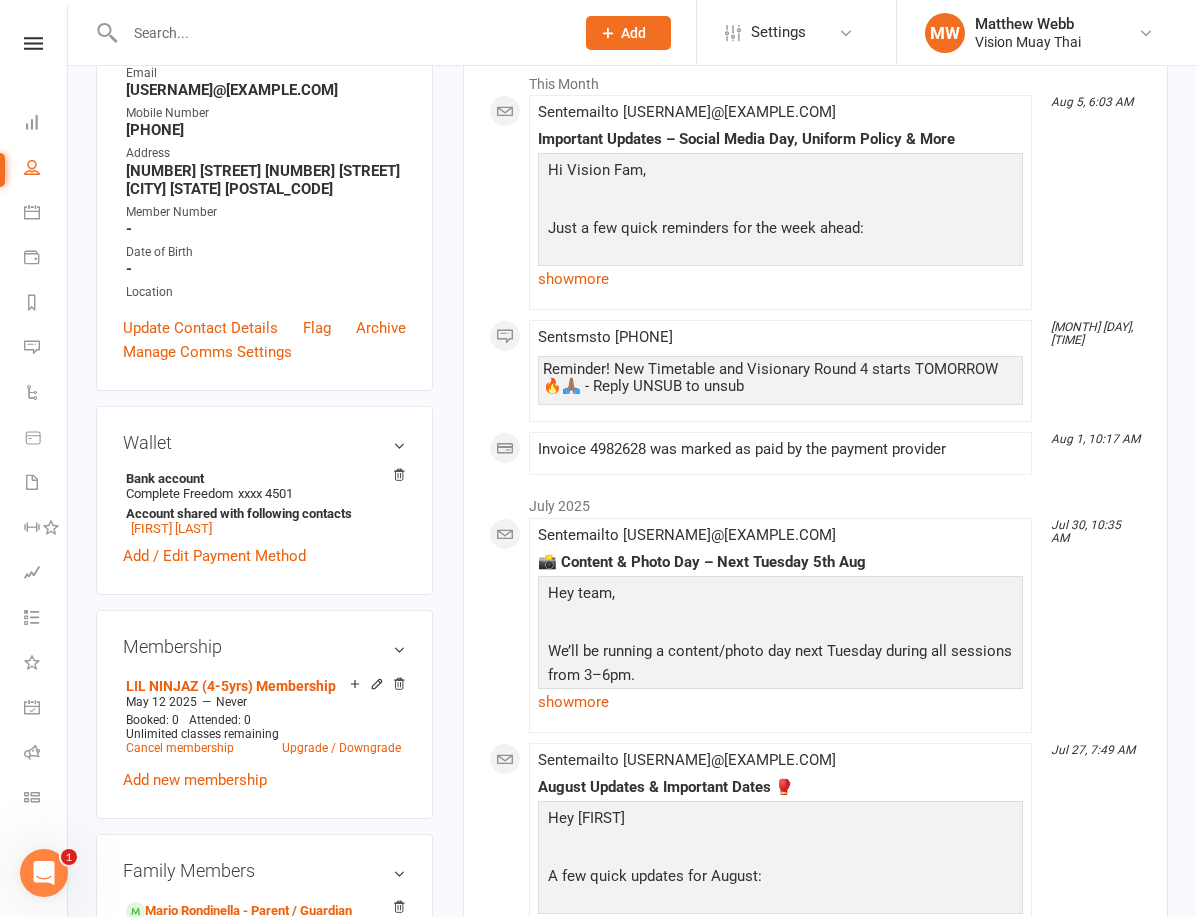 scroll, scrollTop: 430, scrollLeft: 0, axis: vertical 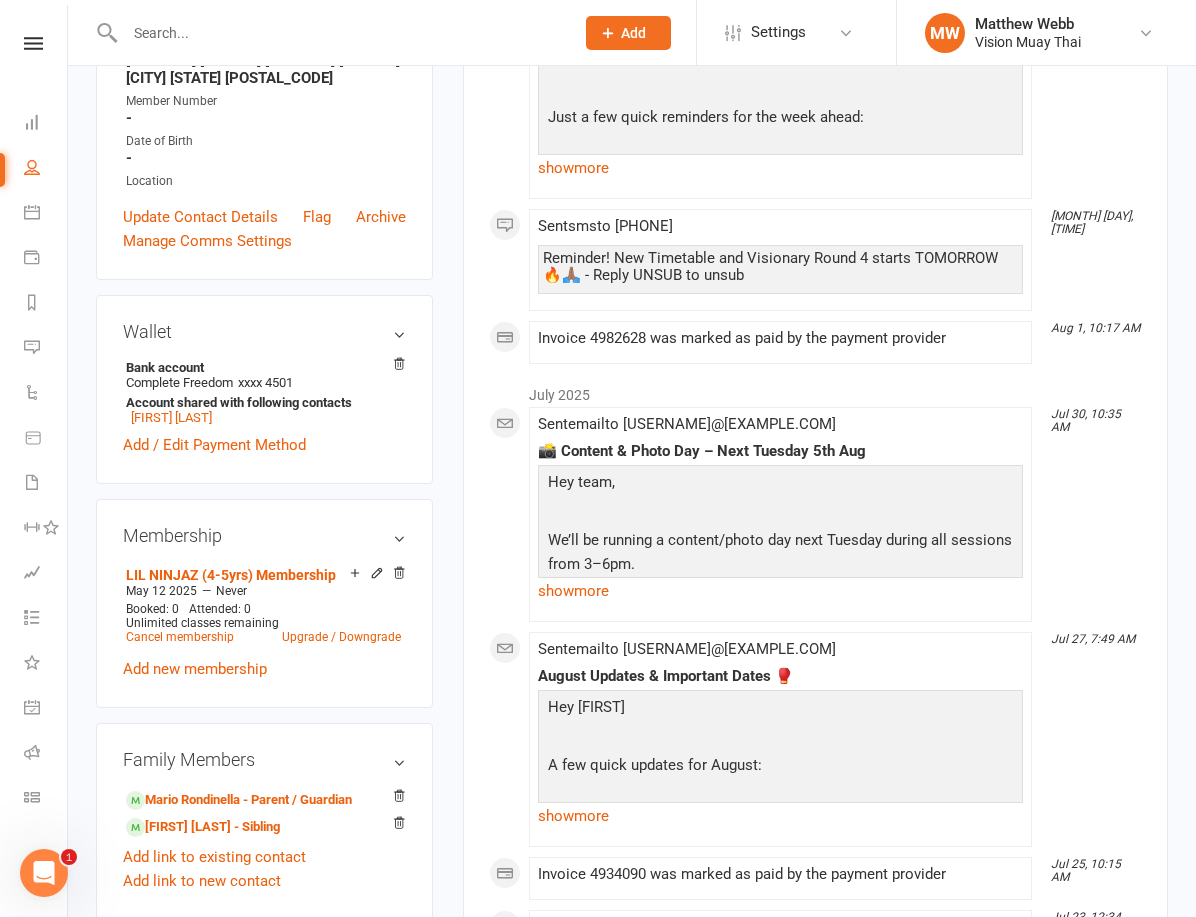 click on "People" at bounding box center [33, 169] 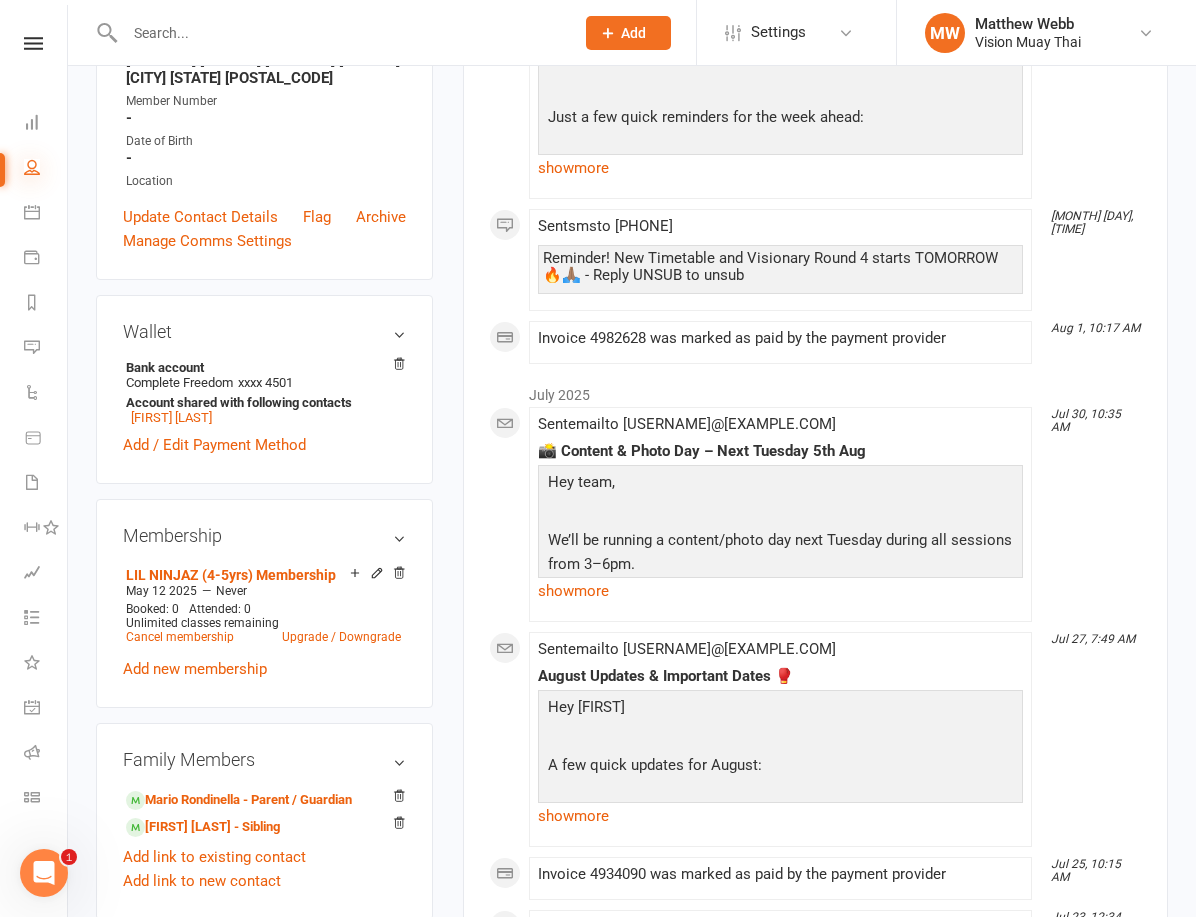click at bounding box center [32, 167] 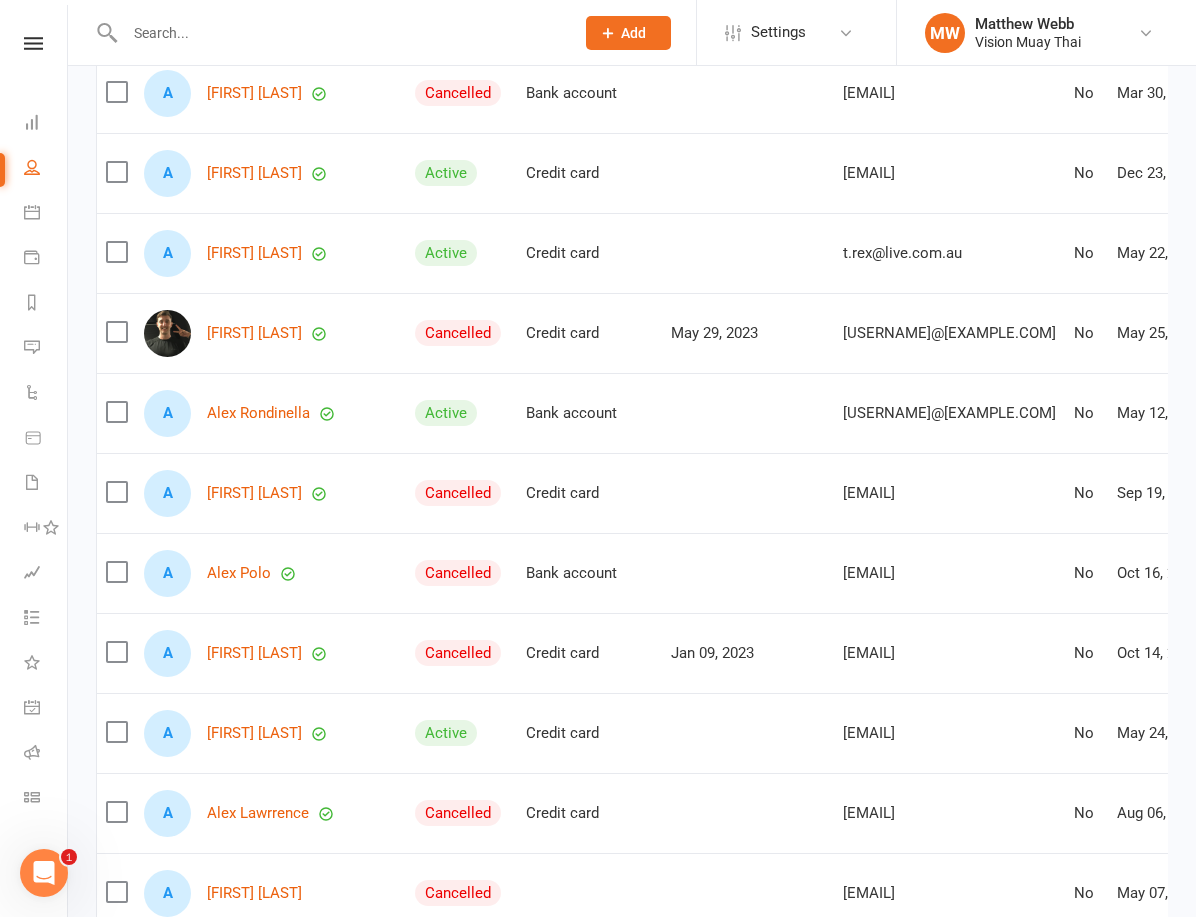 scroll, scrollTop: 956, scrollLeft: 0, axis: vertical 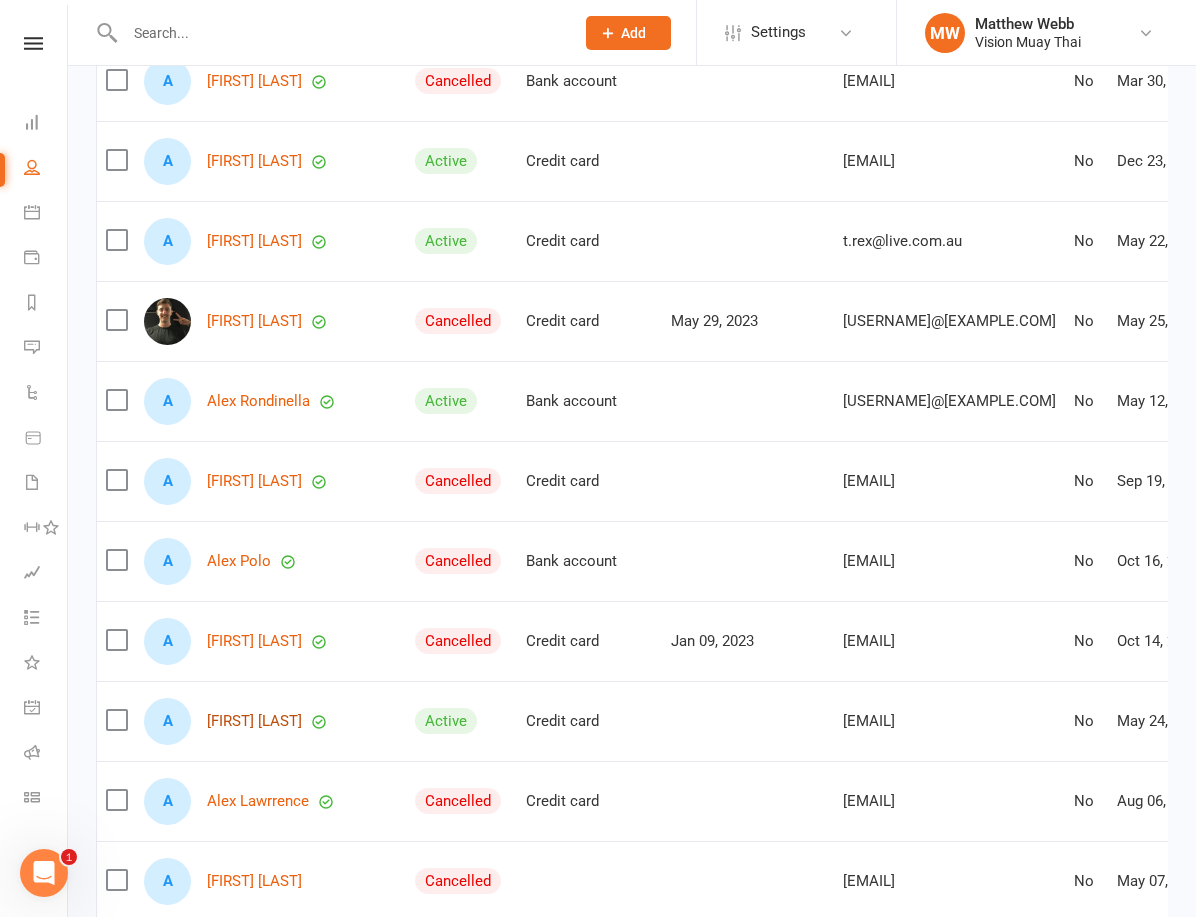 click on "[FIRST] [LAST]" at bounding box center [254, 721] 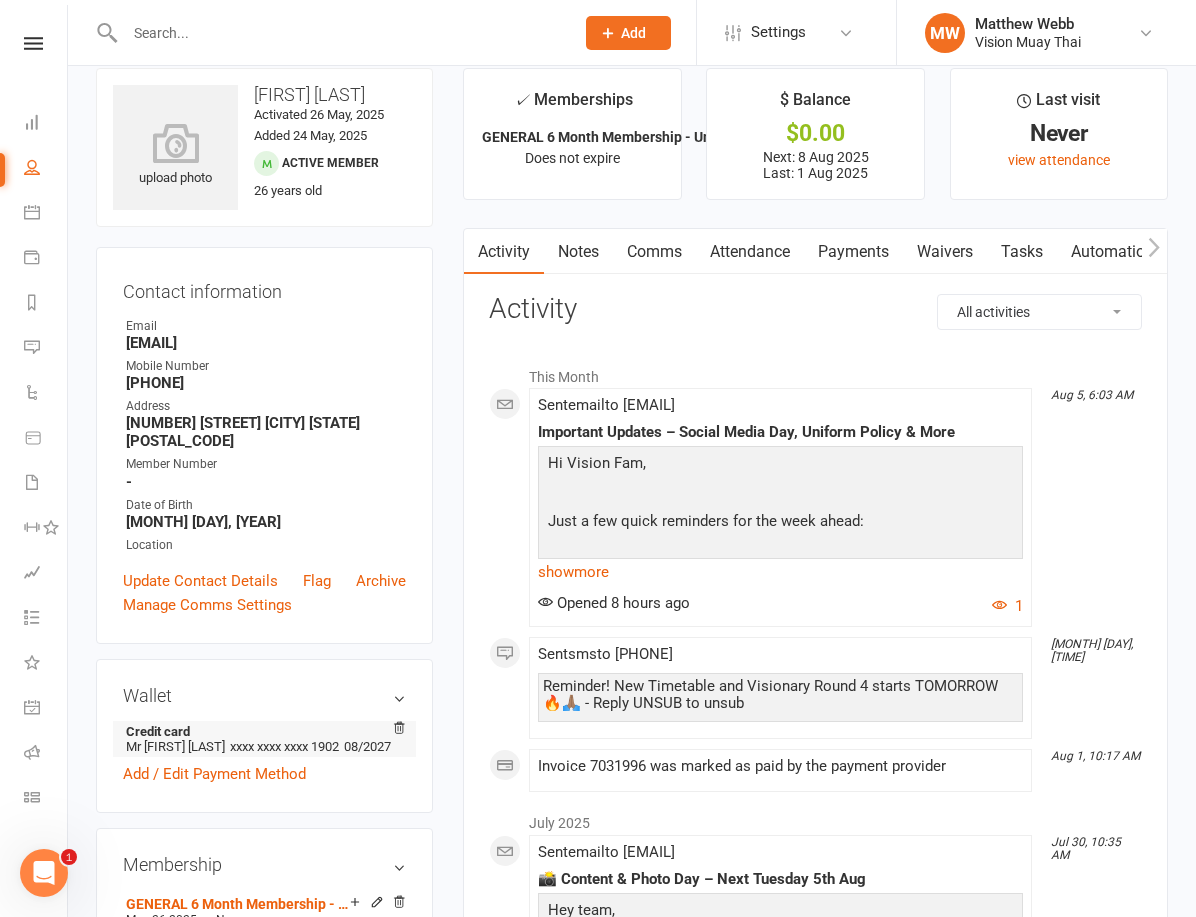 scroll, scrollTop: 558, scrollLeft: 0, axis: vertical 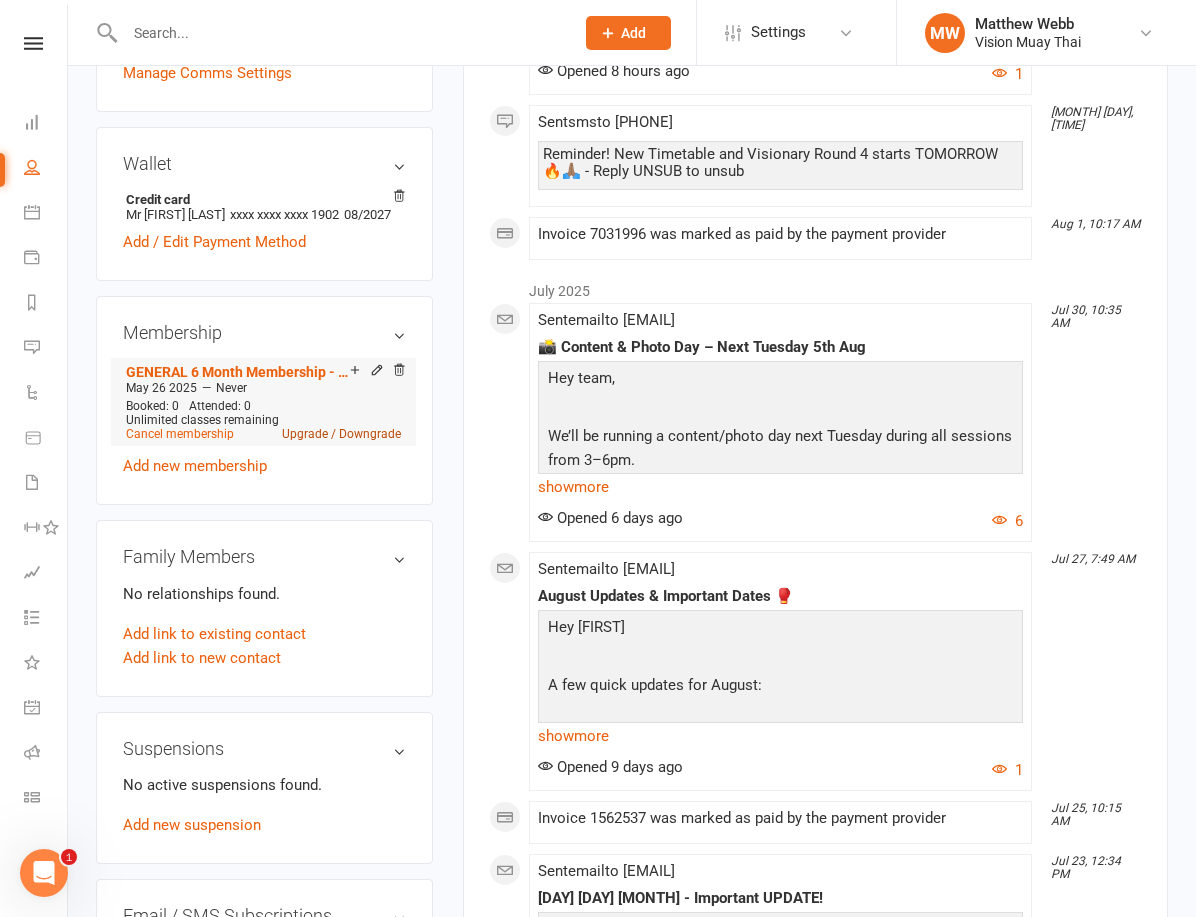 click on "Upgrade / Downgrade" at bounding box center [341, 434] 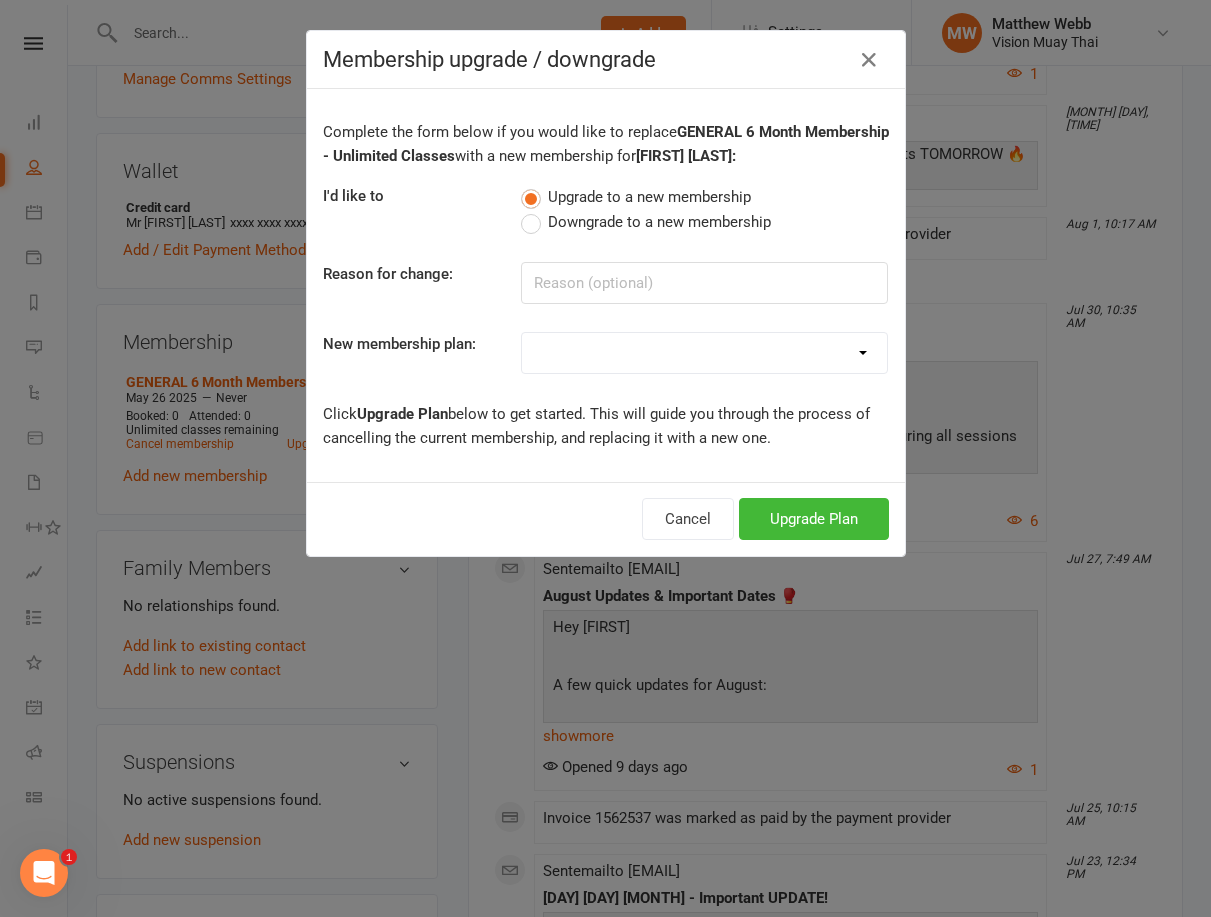 select on "0" 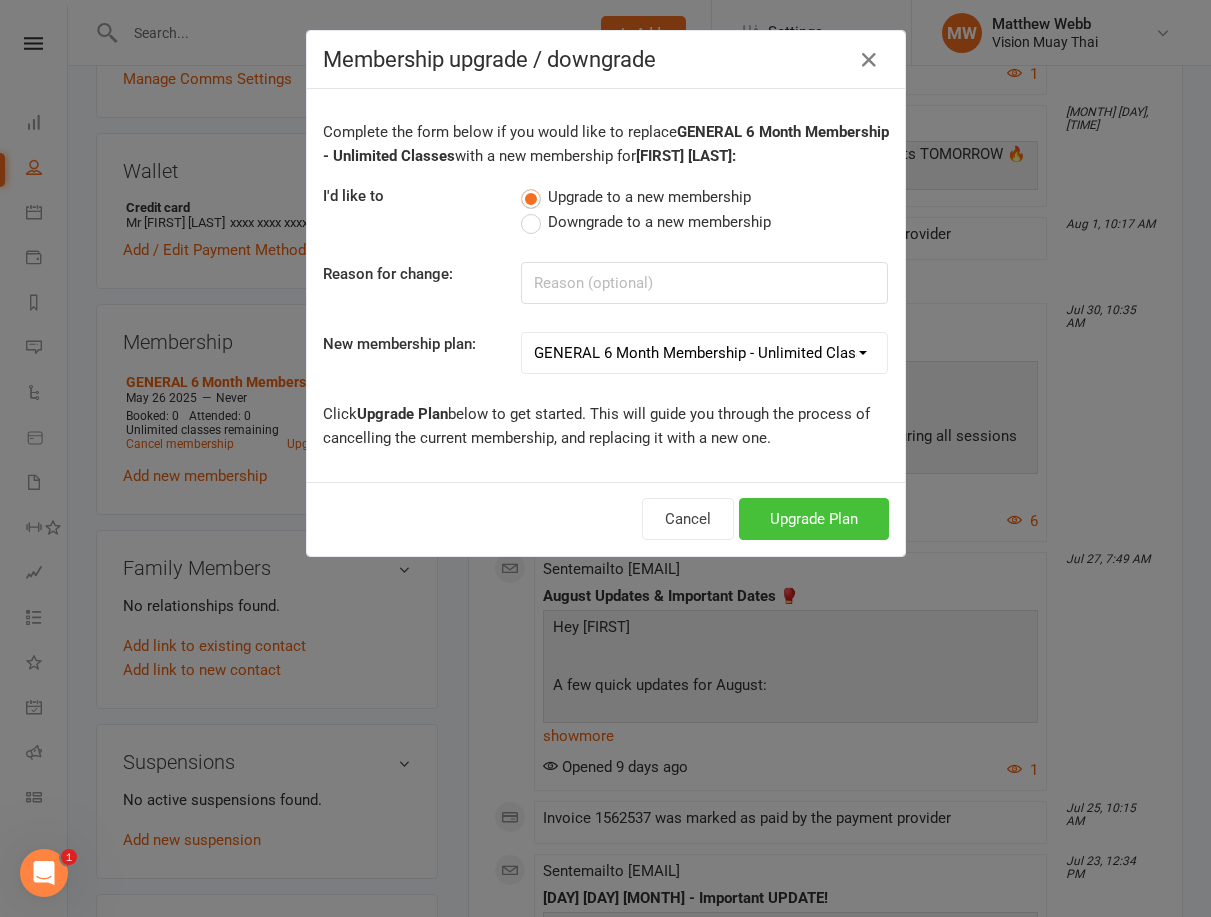 click on "Upgrade Plan" at bounding box center [814, 519] 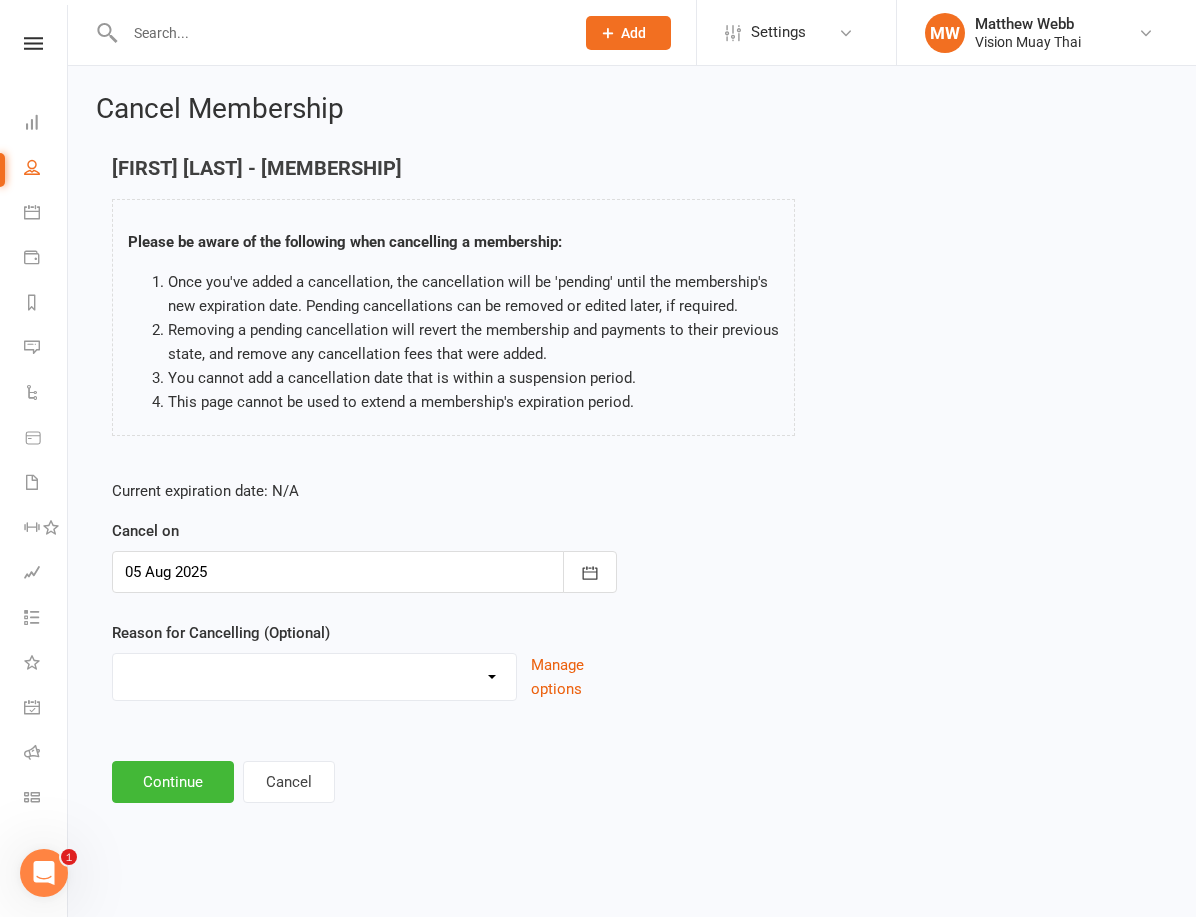 scroll, scrollTop: 0, scrollLeft: 0, axis: both 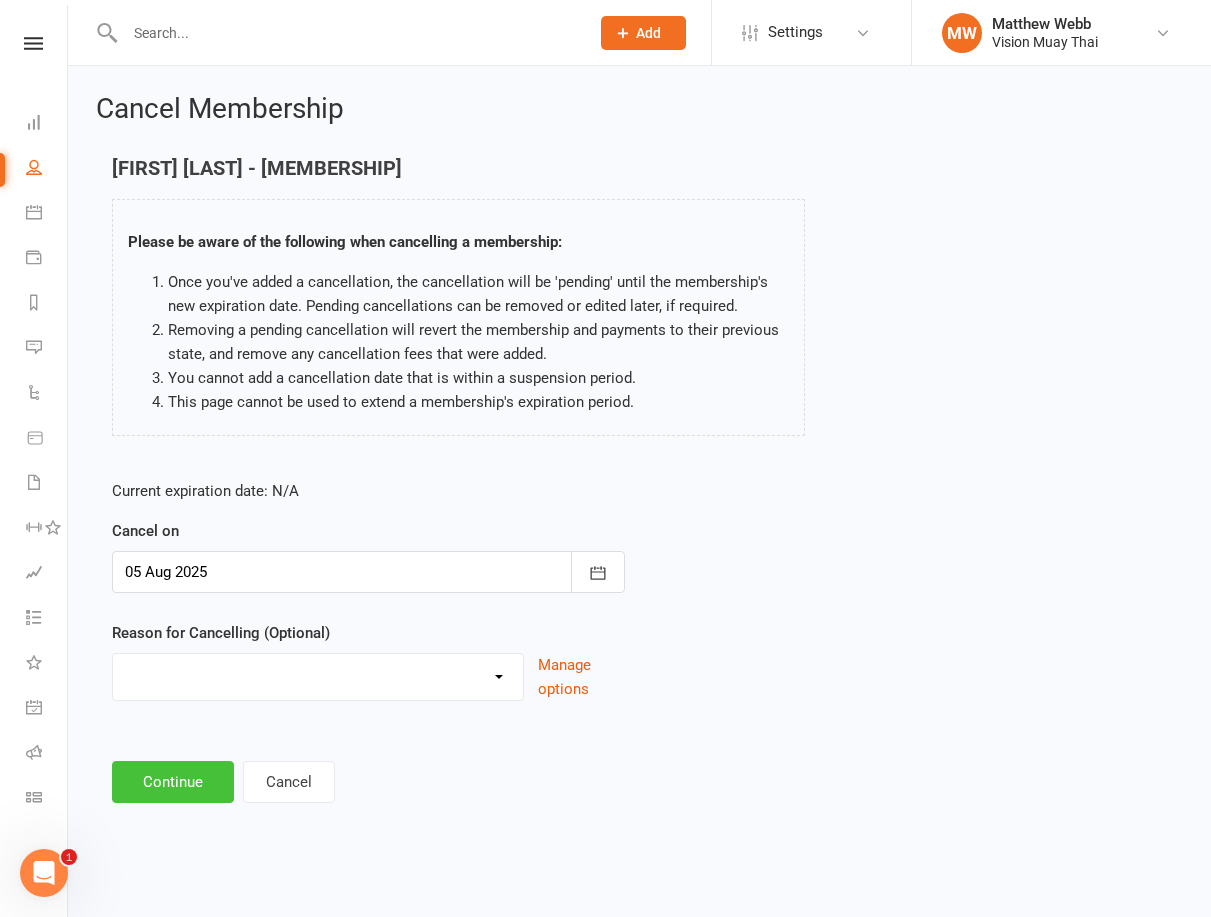 click on "Continue" at bounding box center (173, 782) 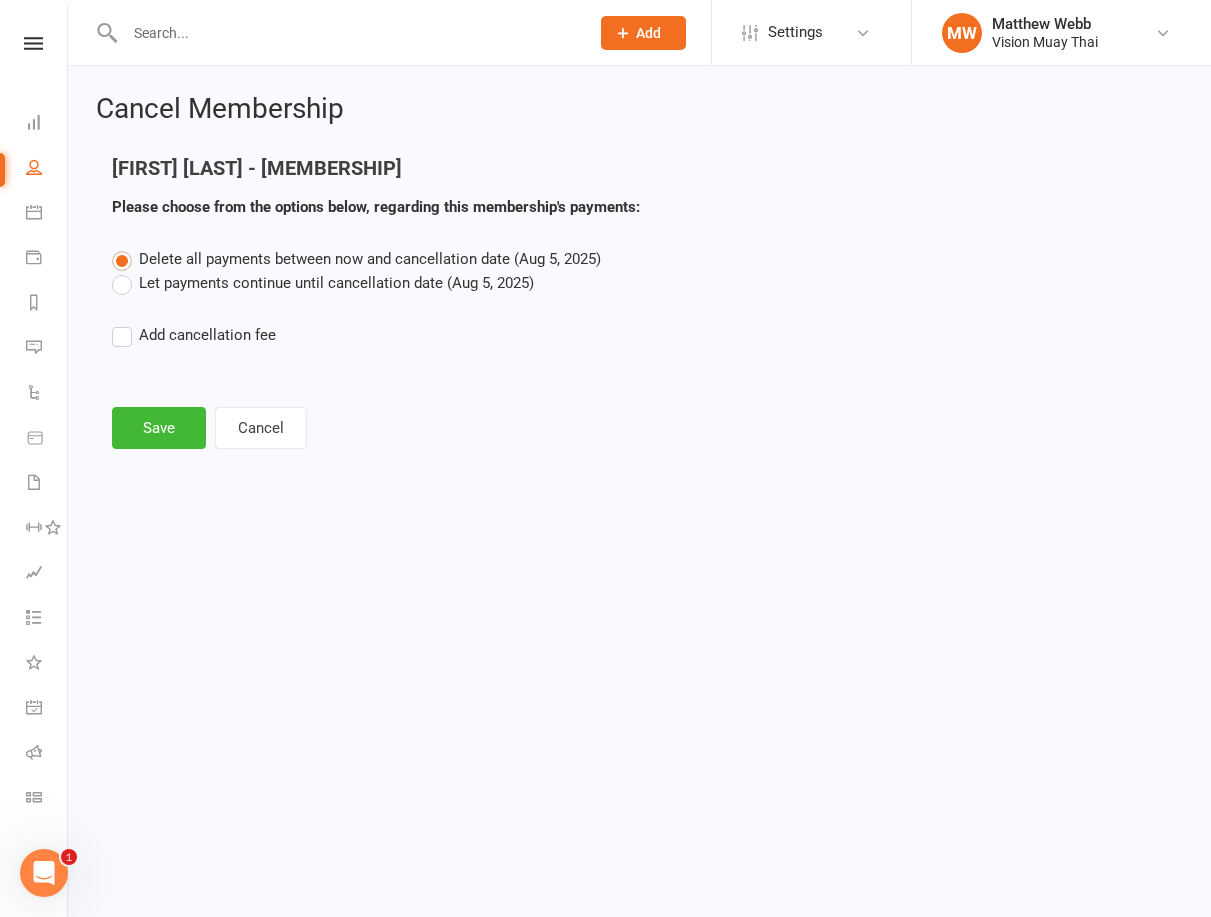 click on "Let payments continue until cancellation date (Aug 5, 2025)" at bounding box center (323, 283) 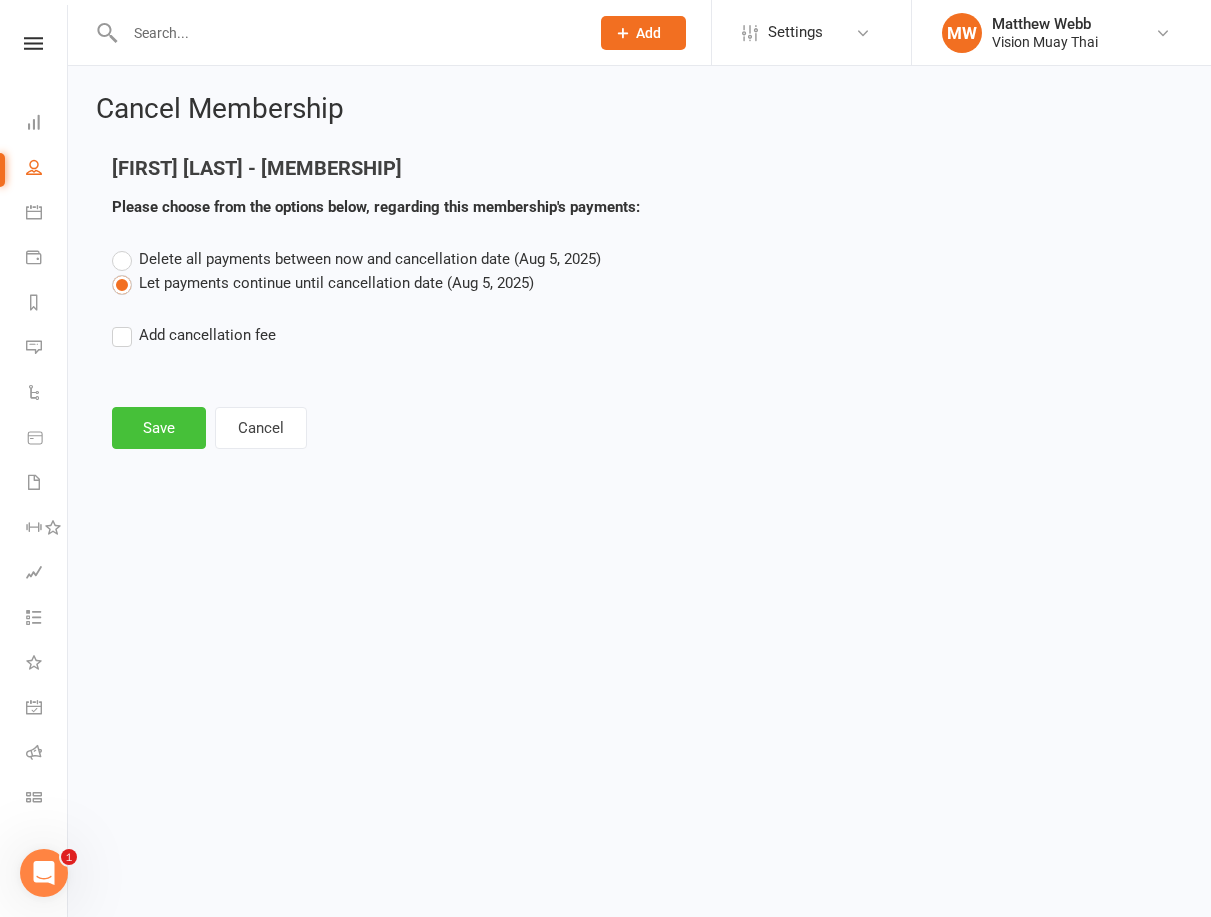 click on "Save" at bounding box center [159, 428] 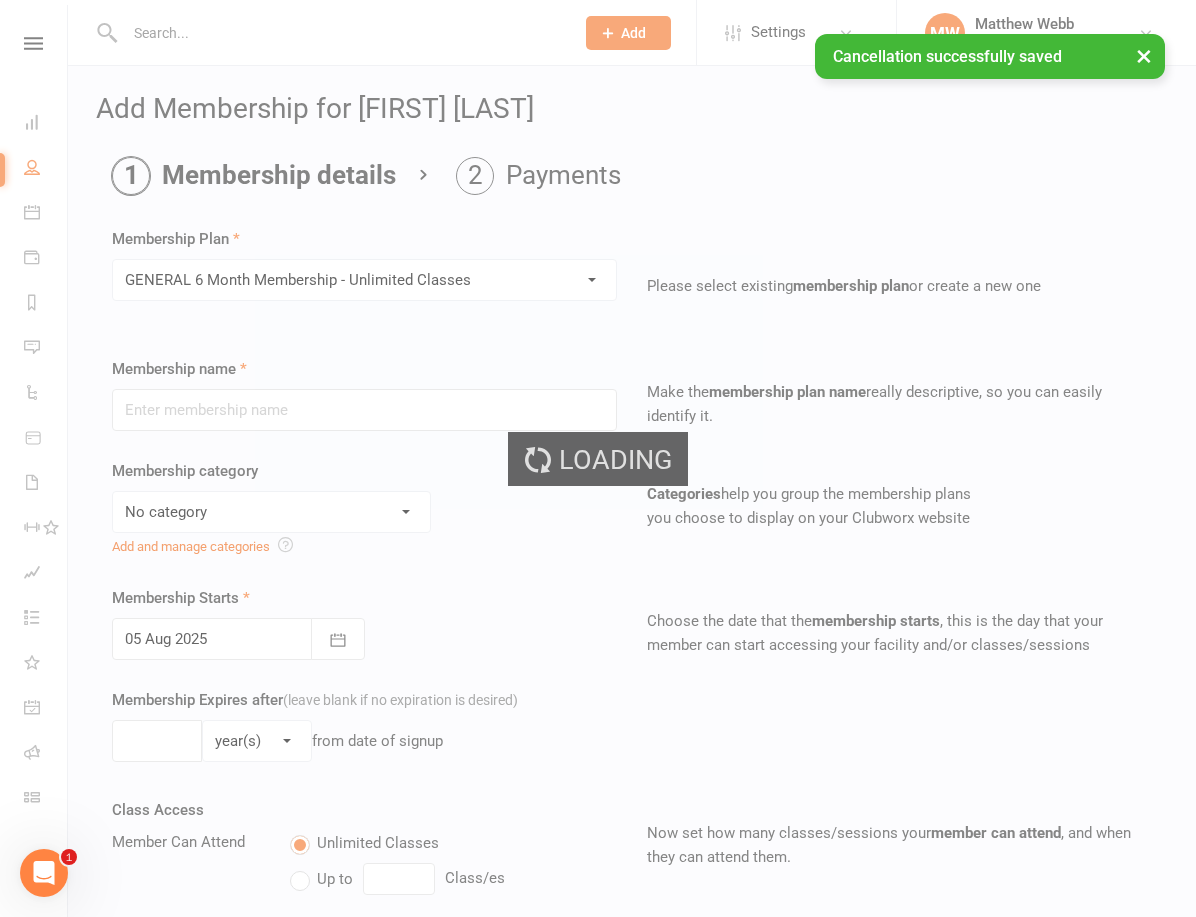 type on "GENERAL 6 Month Membership - Unlimited Classes" 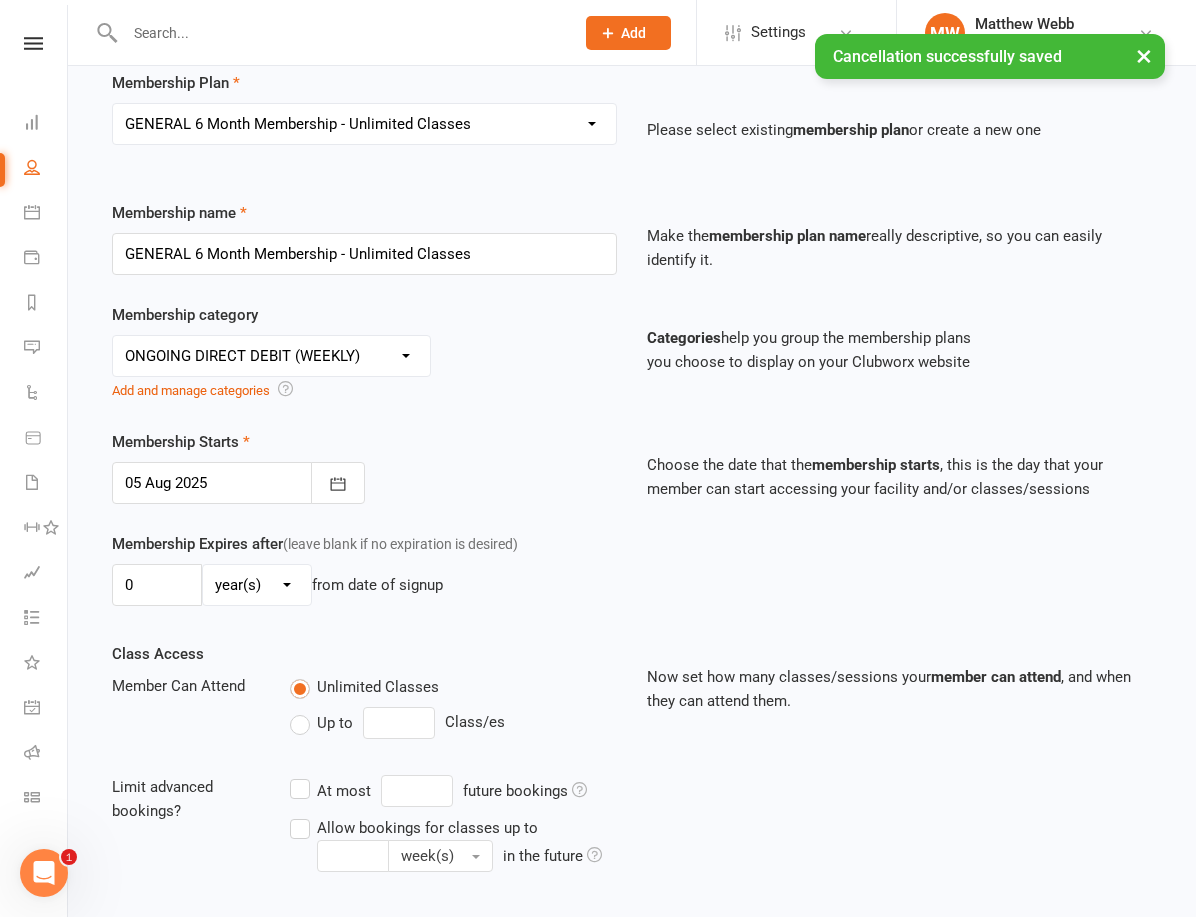 scroll, scrollTop: 395, scrollLeft: 0, axis: vertical 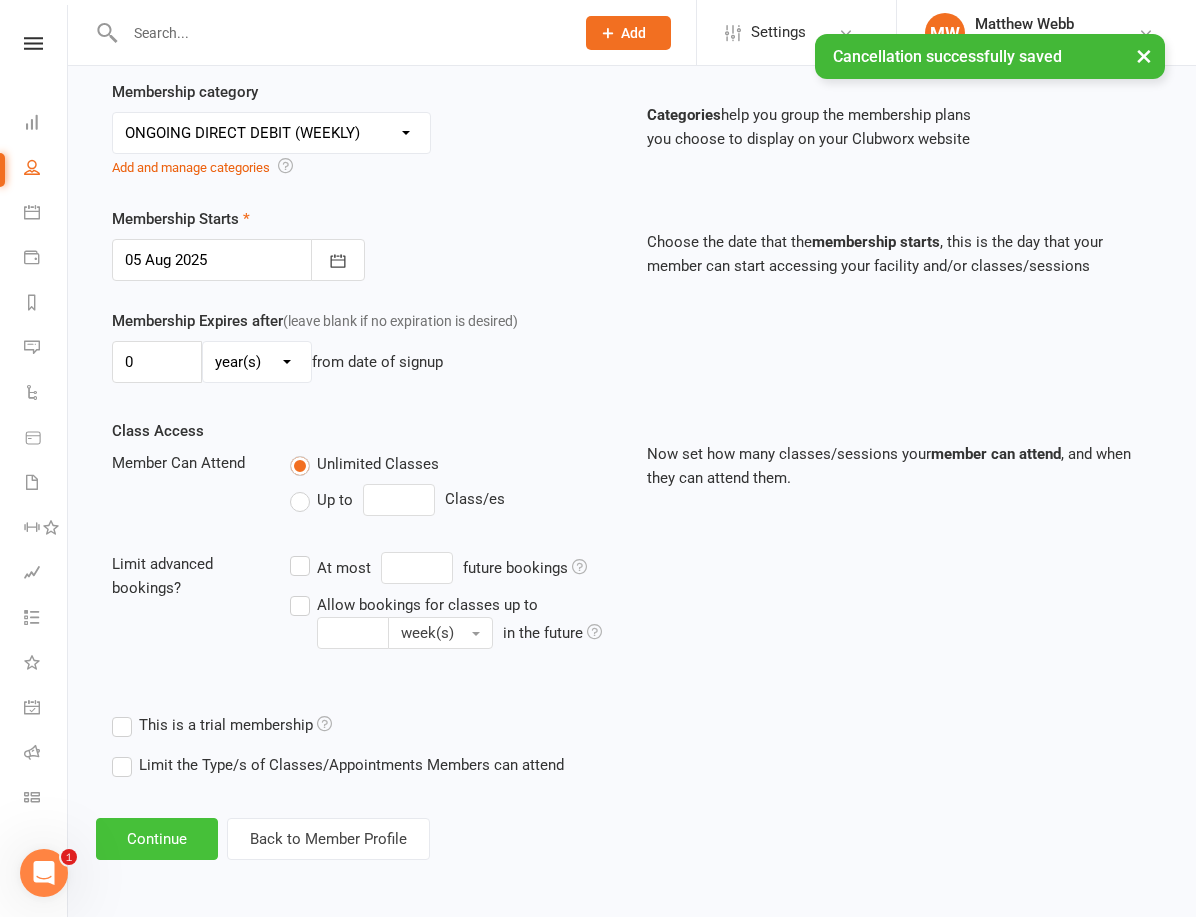 click on "Continue" at bounding box center [157, 839] 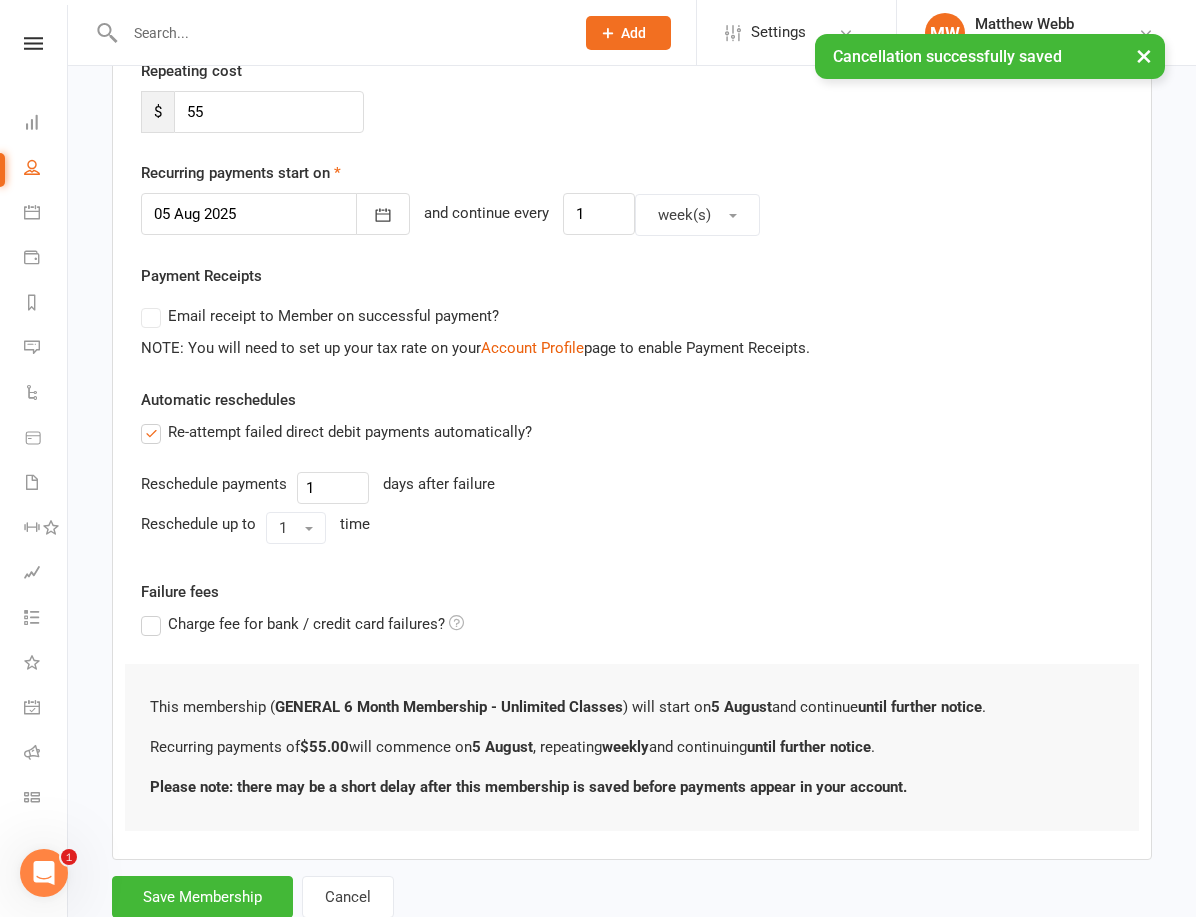 scroll, scrollTop: 0, scrollLeft: 0, axis: both 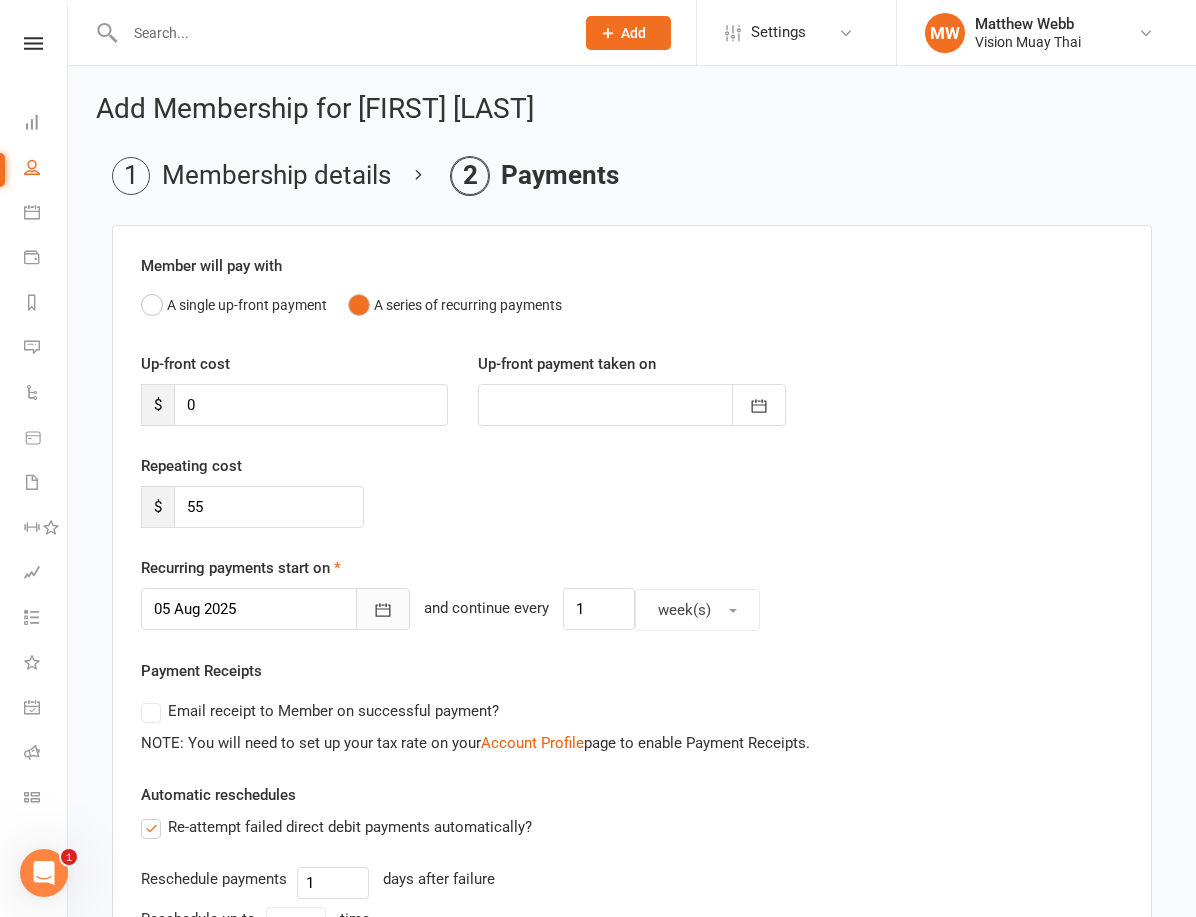 click at bounding box center [383, 609] 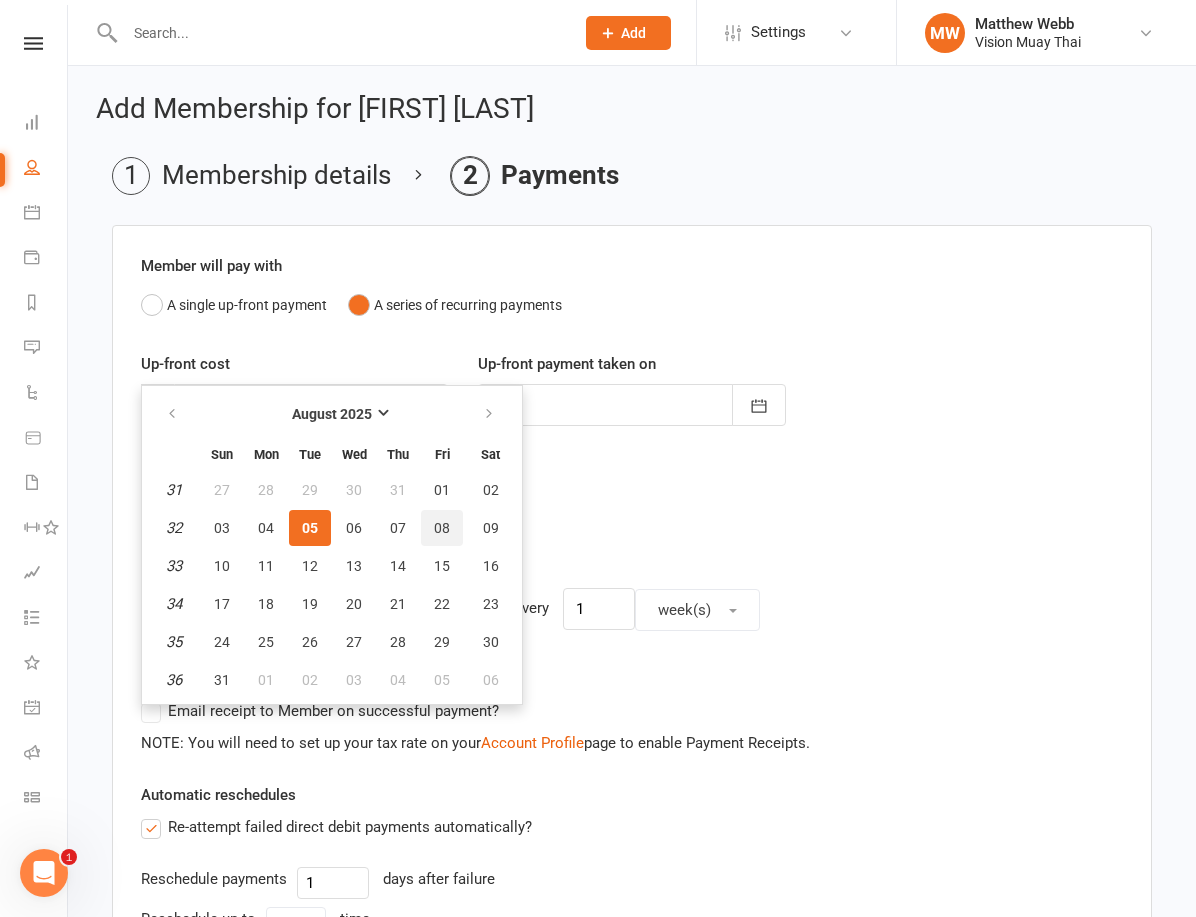 click on "08" at bounding box center [442, 528] 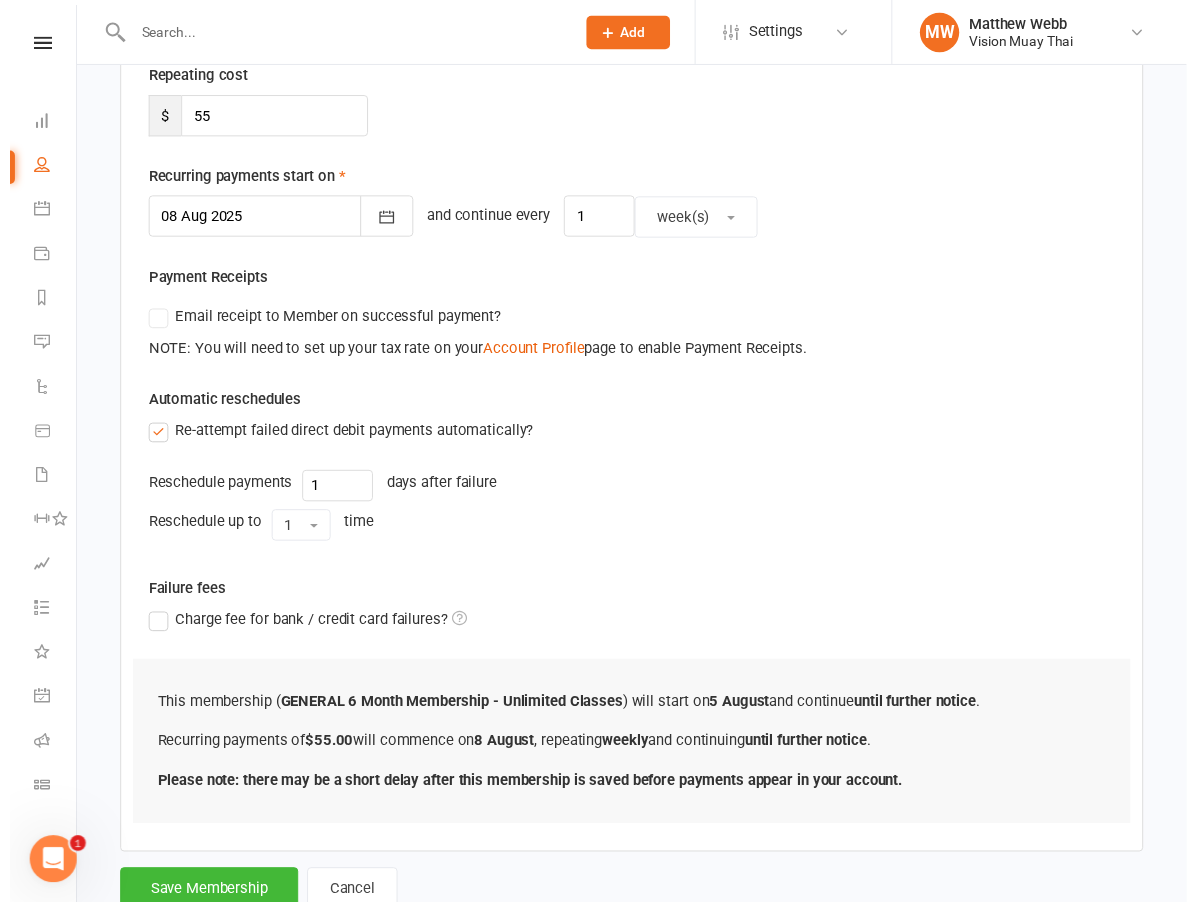 scroll, scrollTop: 473, scrollLeft: 0, axis: vertical 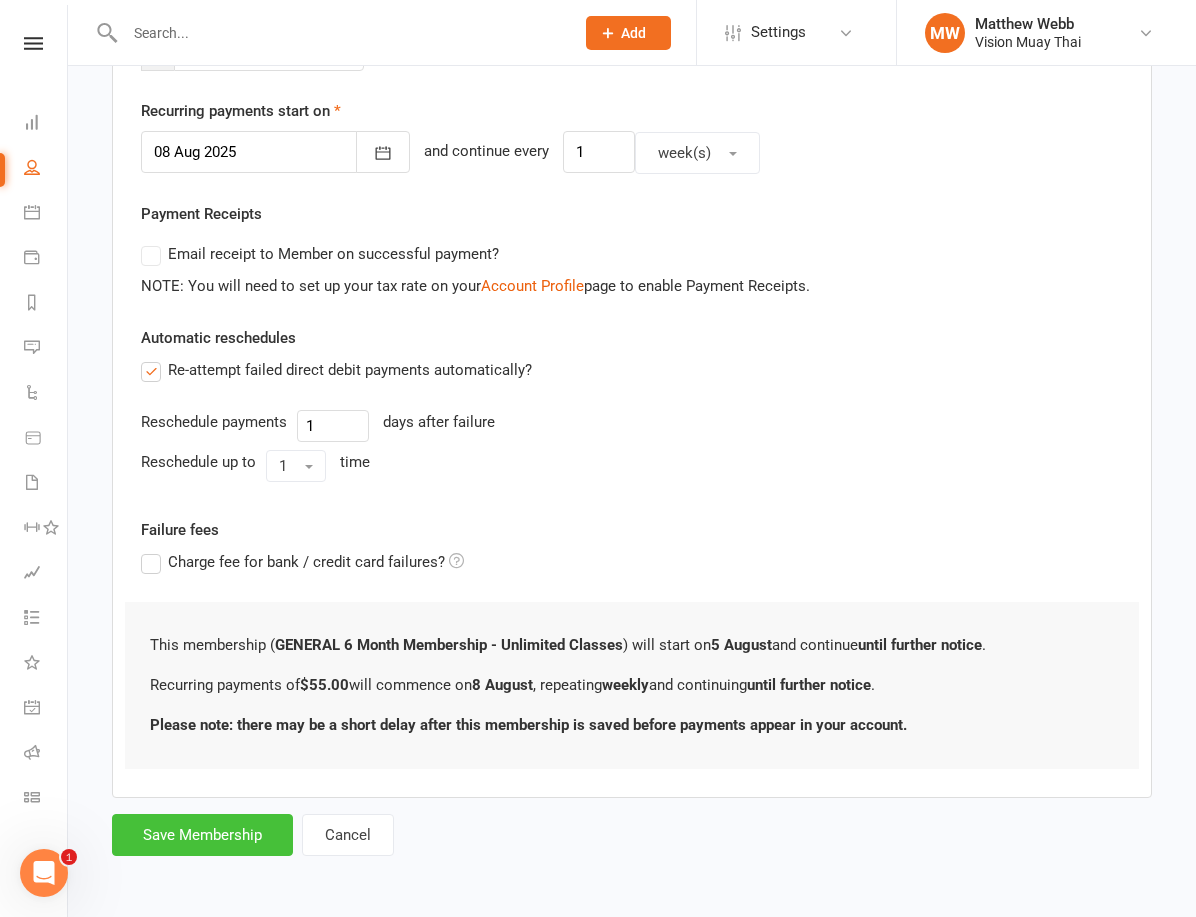 click on "Save Membership" at bounding box center (202, 835) 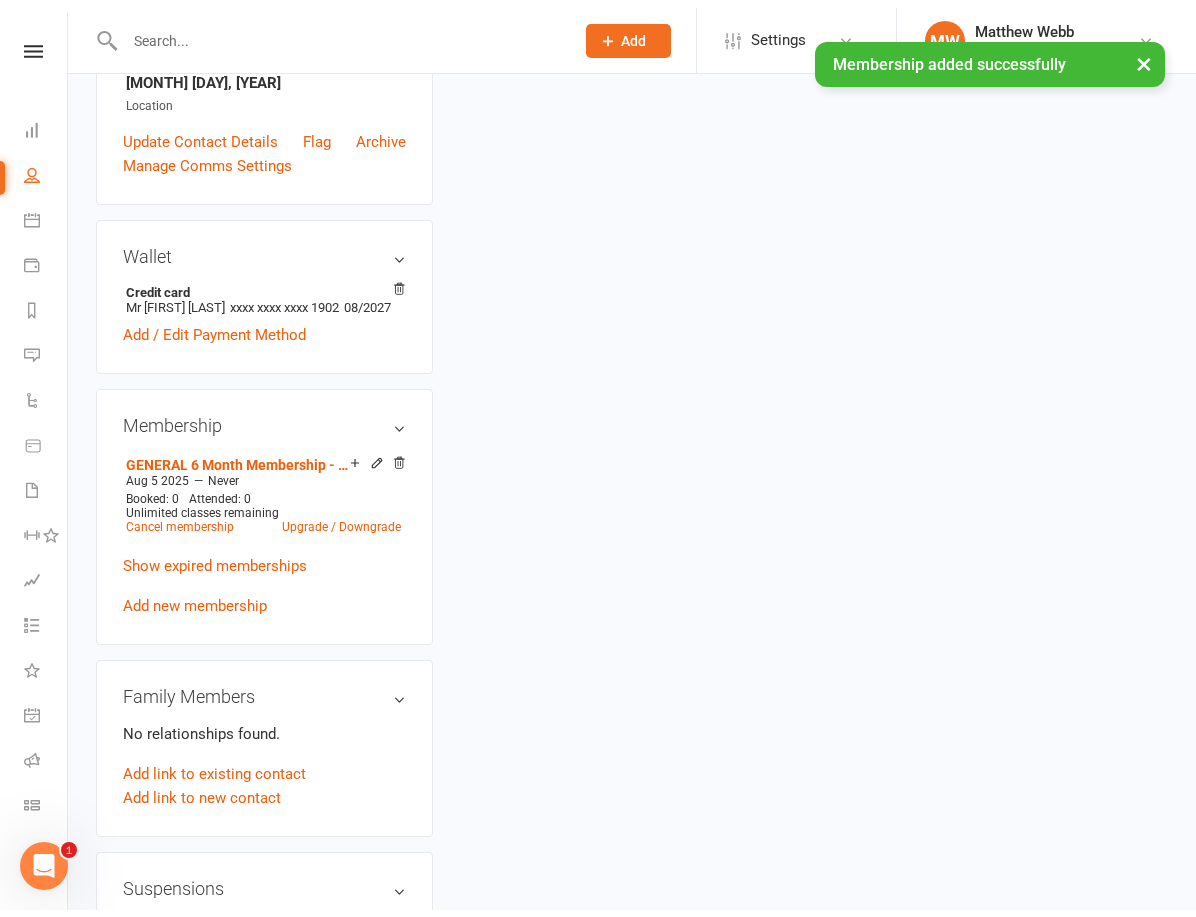scroll, scrollTop: 0, scrollLeft: 0, axis: both 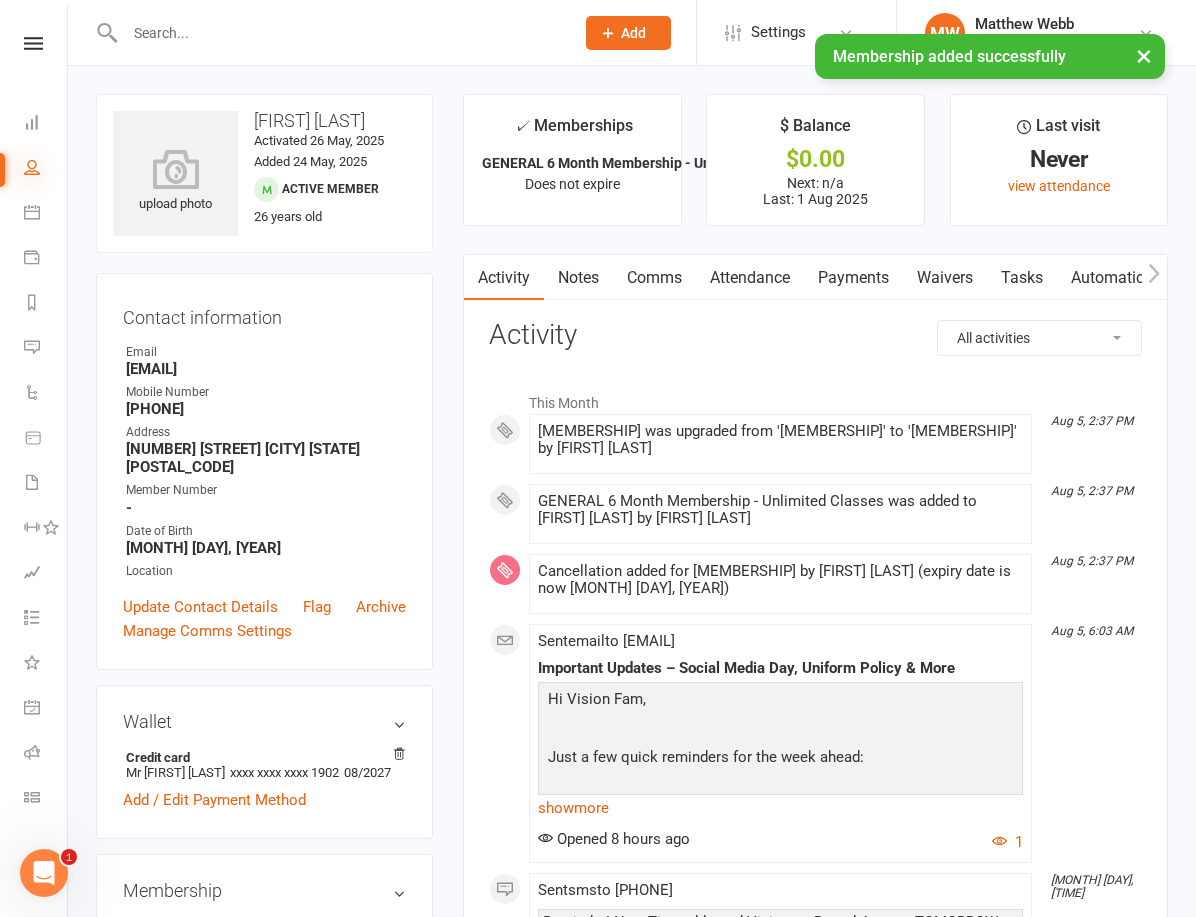 click at bounding box center (32, 167) 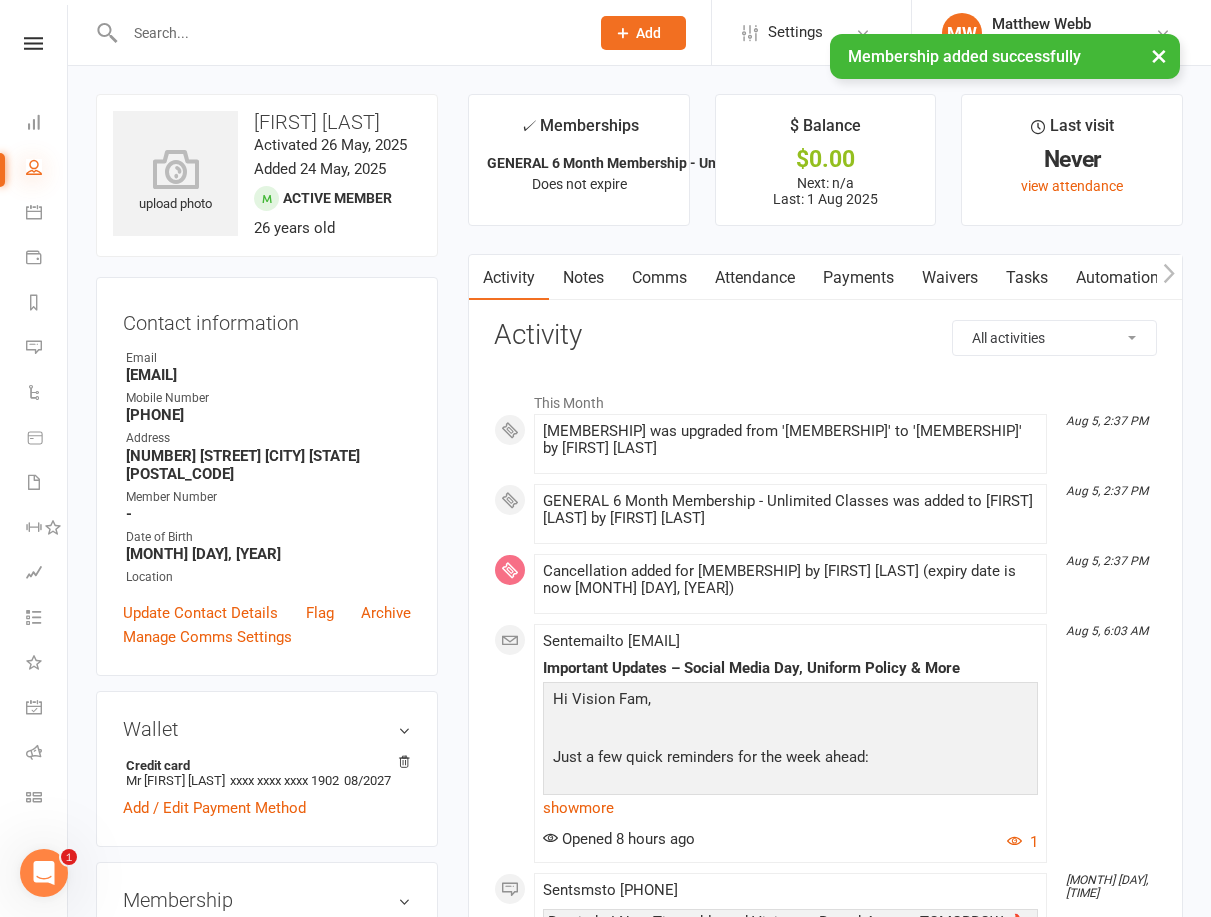 select on "100" 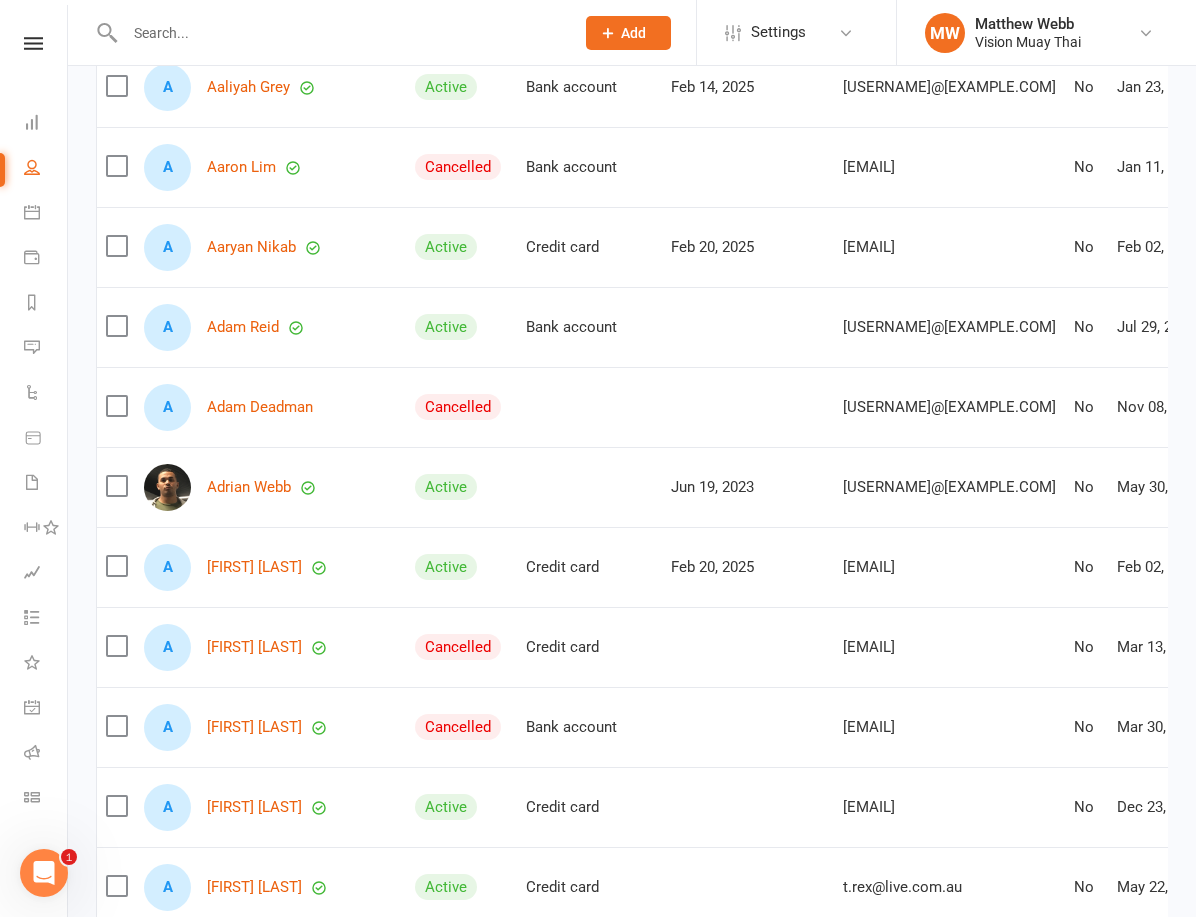 scroll, scrollTop: 0, scrollLeft: 0, axis: both 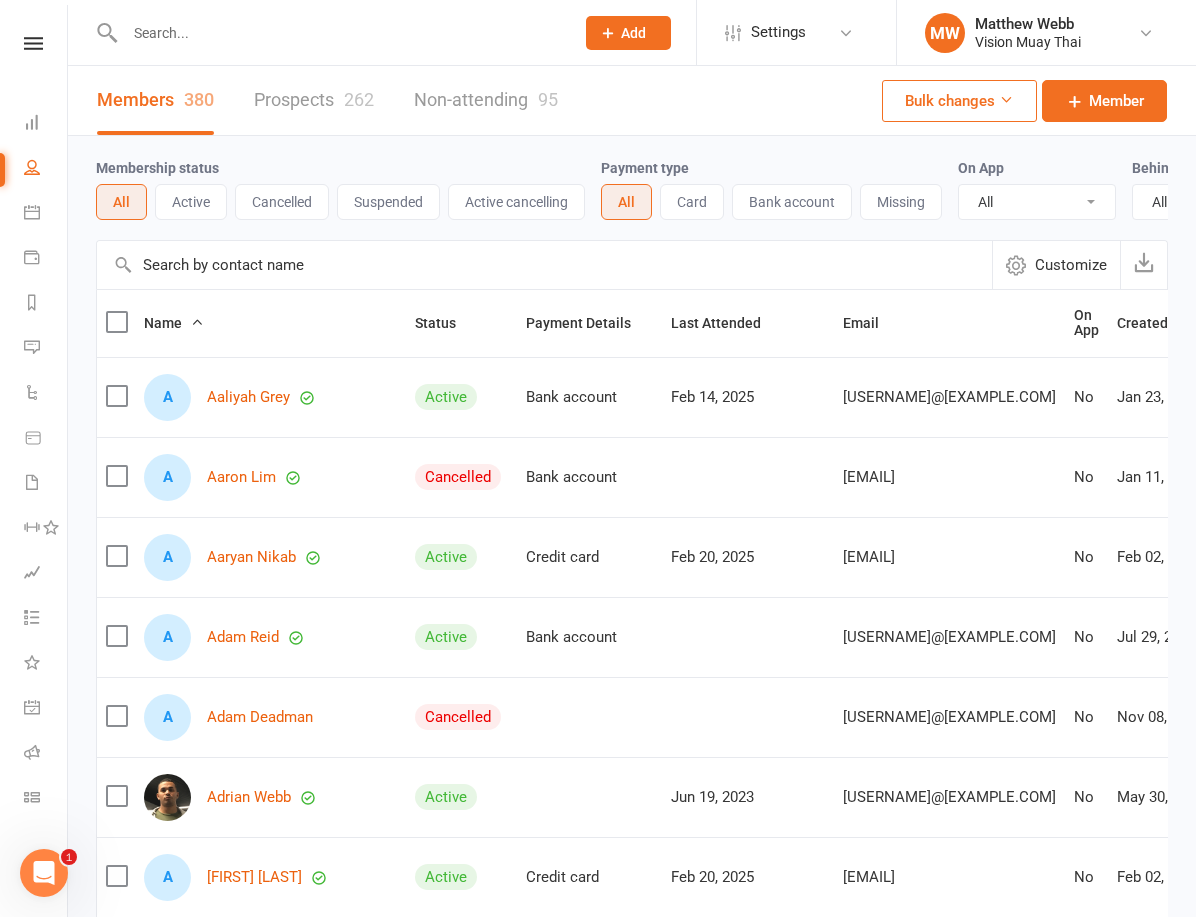 click at bounding box center [197, 322] 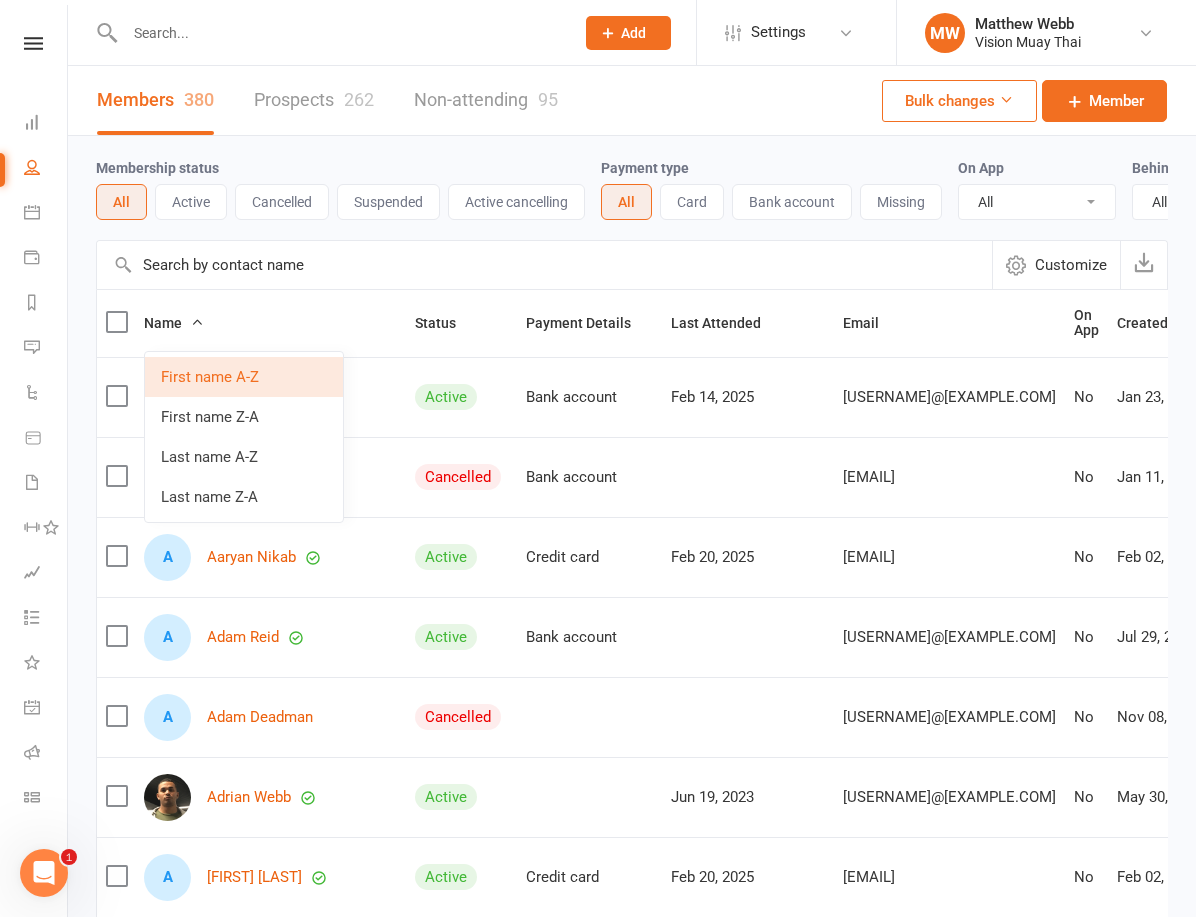 click on "First name A-Z" at bounding box center [244, 377] 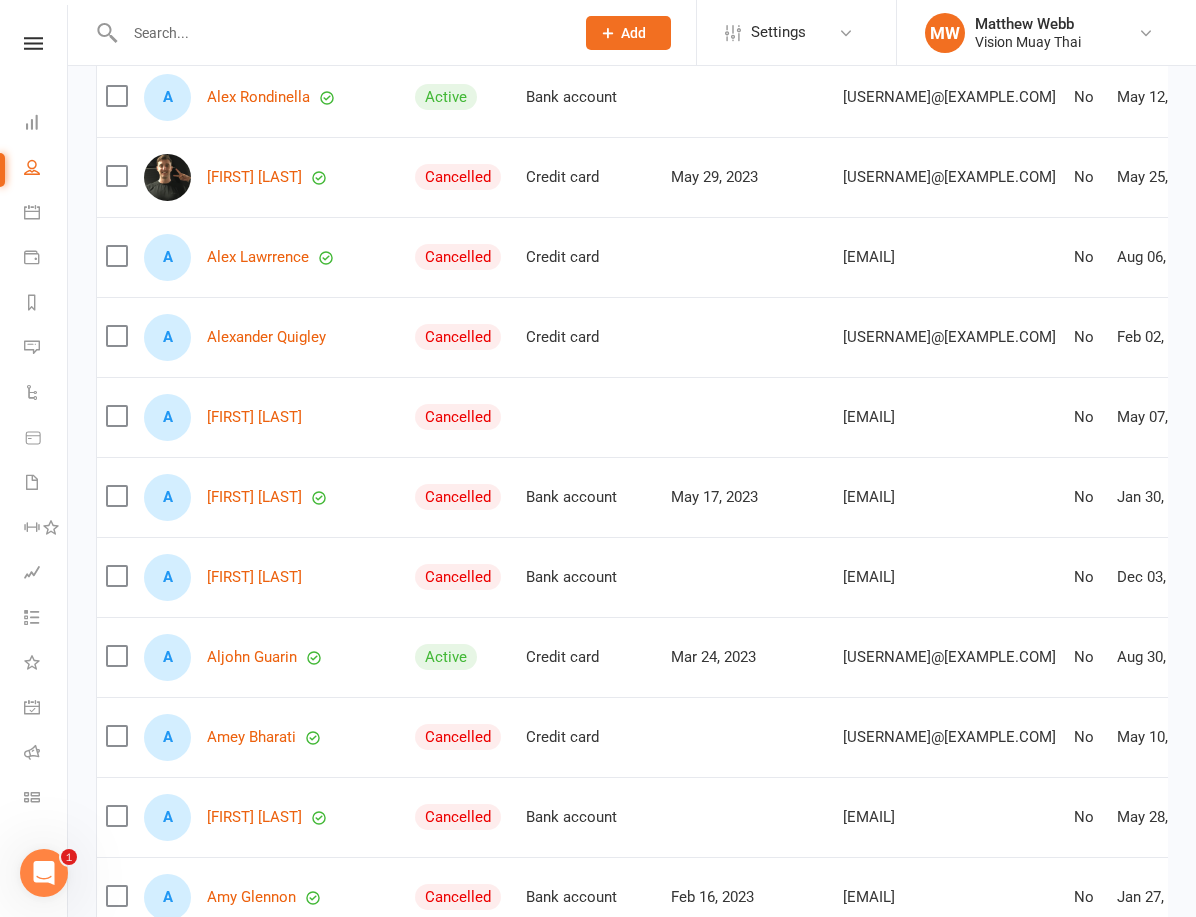 scroll, scrollTop: 1513, scrollLeft: 0, axis: vertical 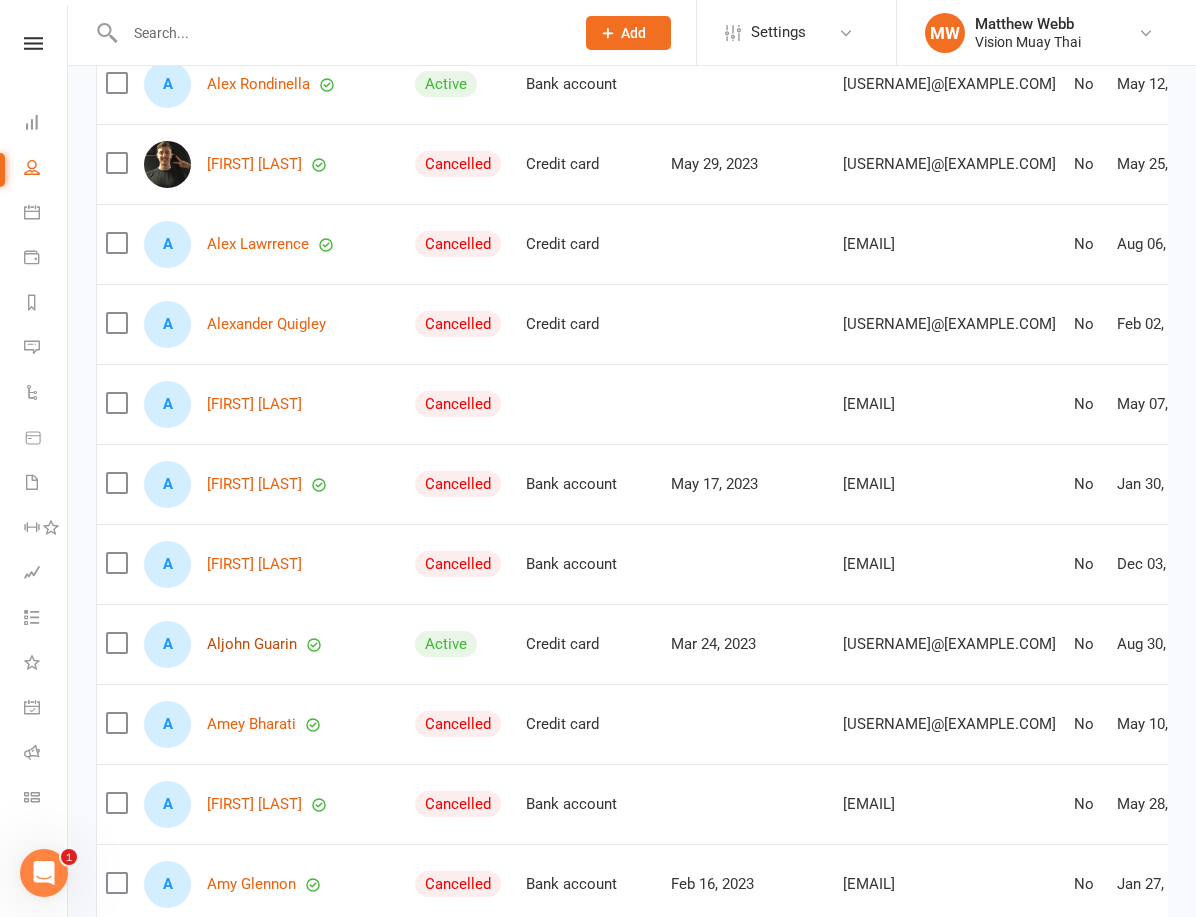 click on "Aljohn Guarin" at bounding box center [252, 644] 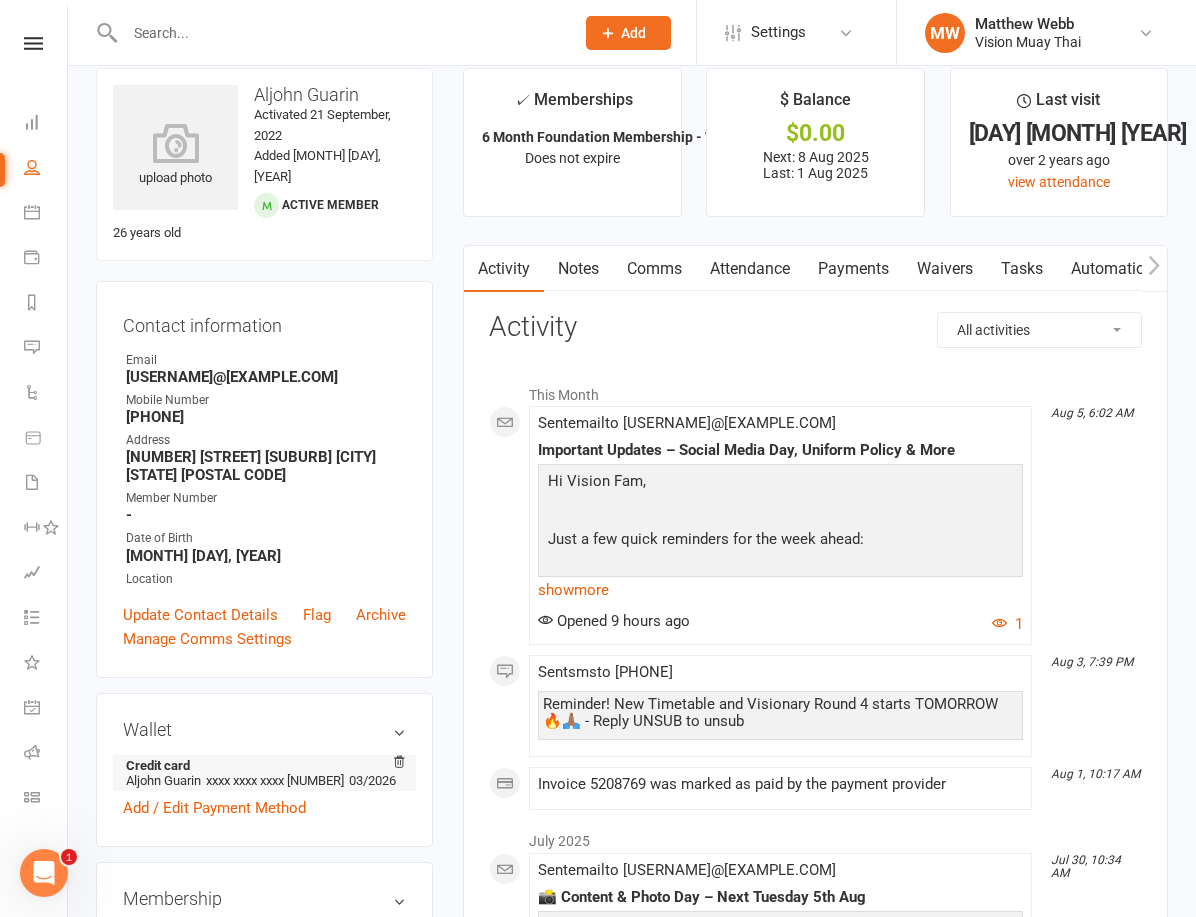 scroll, scrollTop: 79, scrollLeft: 0, axis: vertical 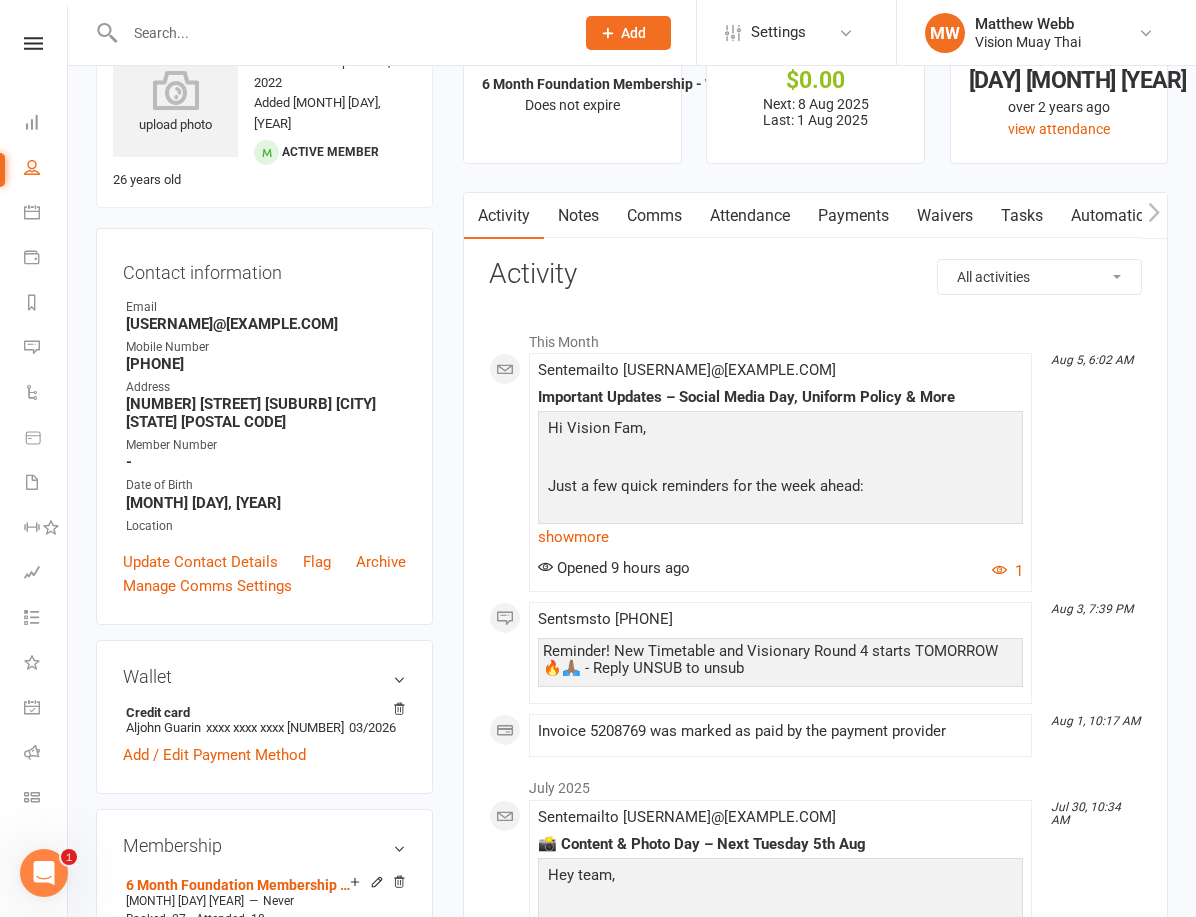 click on "Payments" at bounding box center (853, 216) 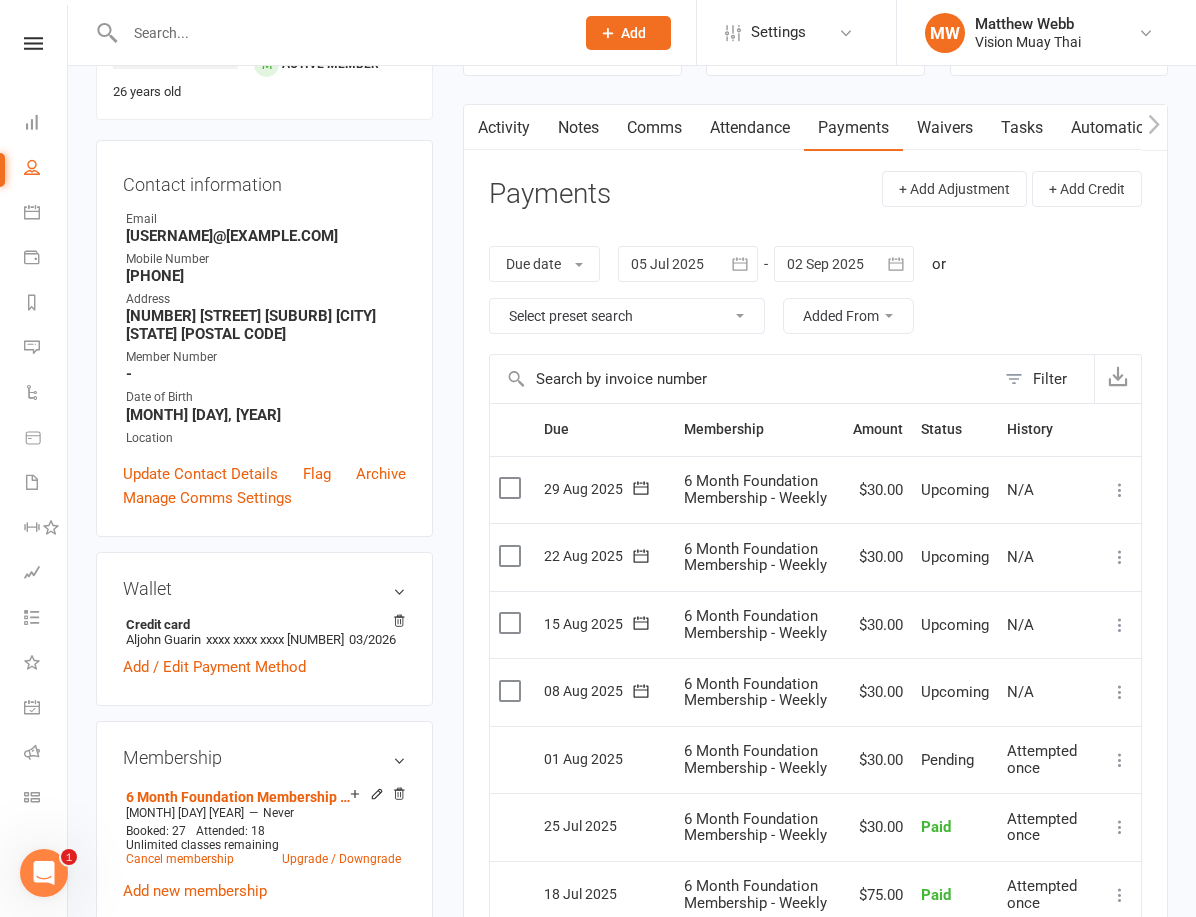 scroll, scrollTop: 244, scrollLeft: 0, axis: vertical 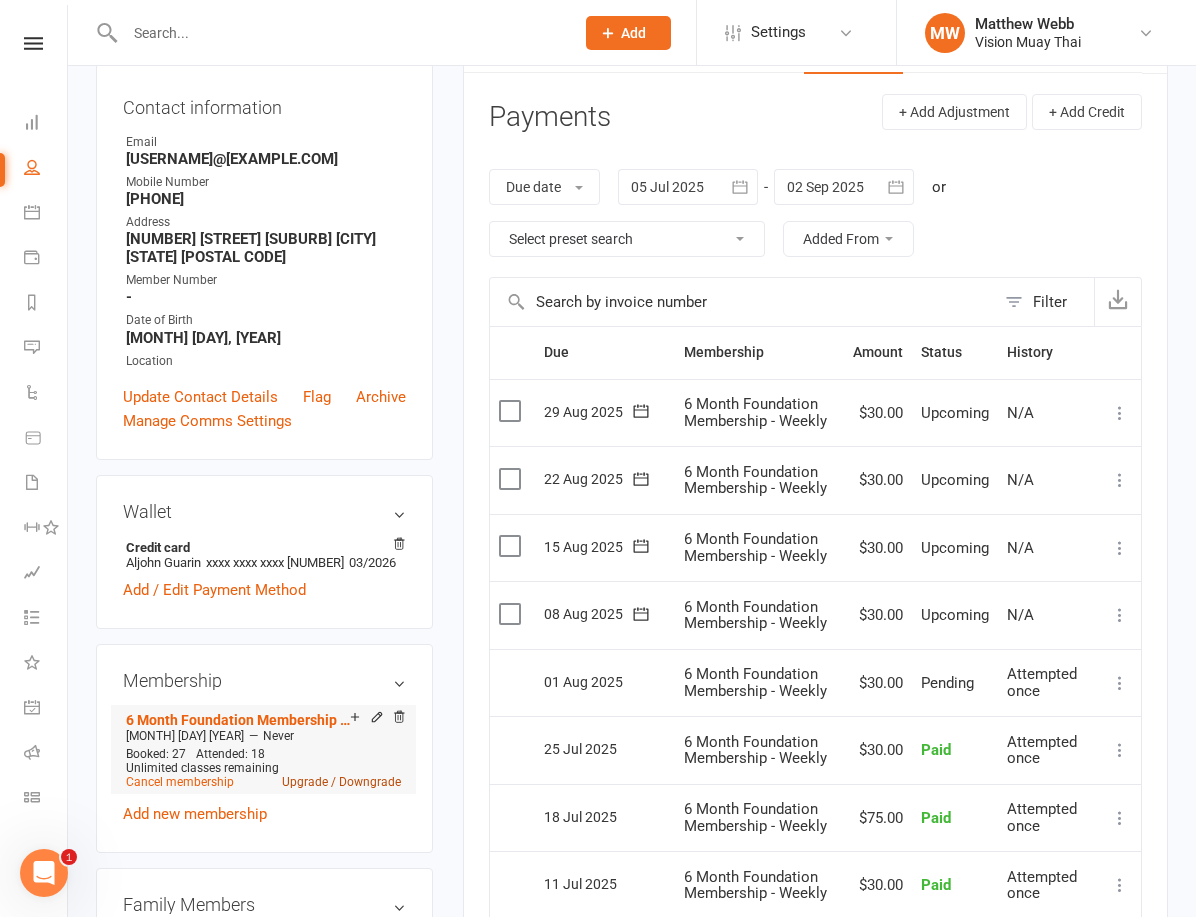 click on "Upgrade / Downgrade" at bounding box center [341, 782] 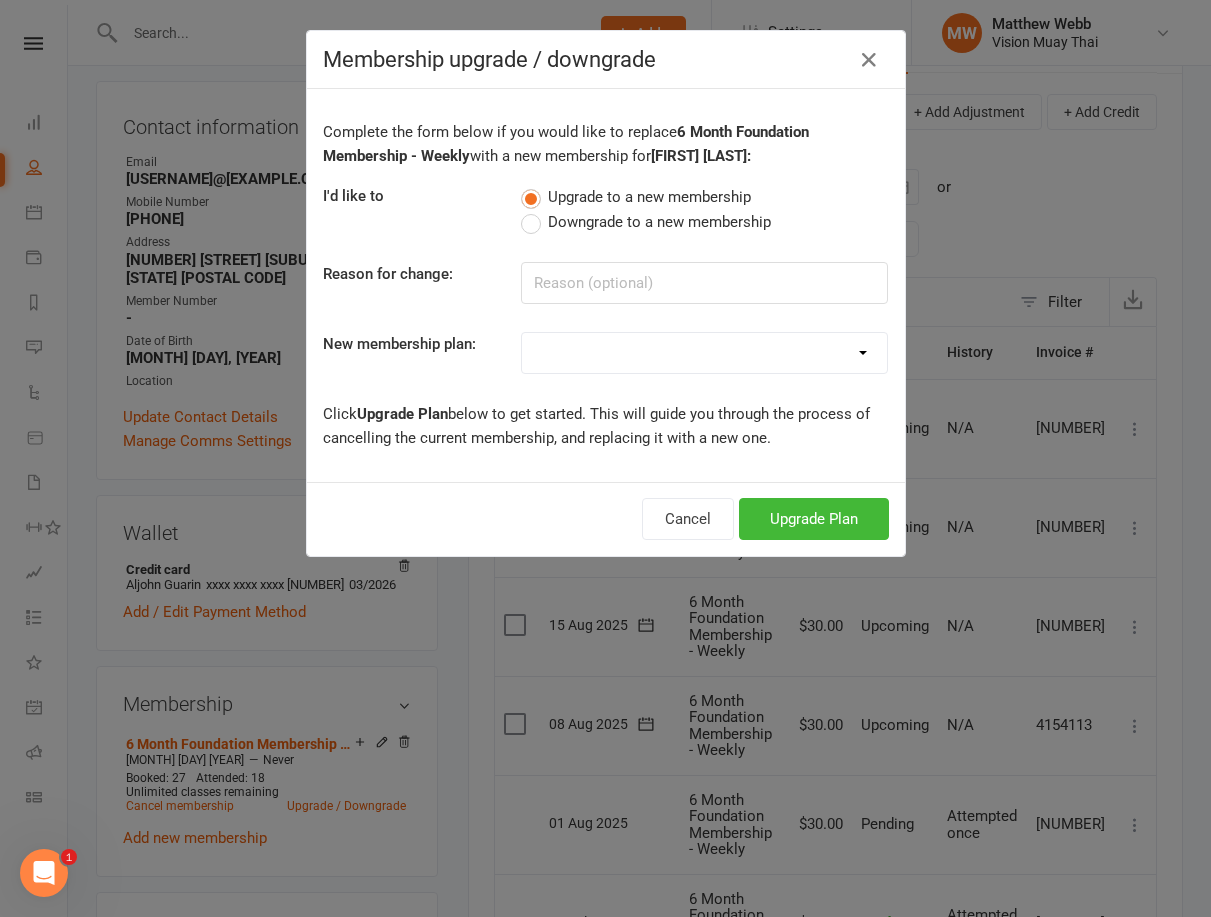 select on "0" 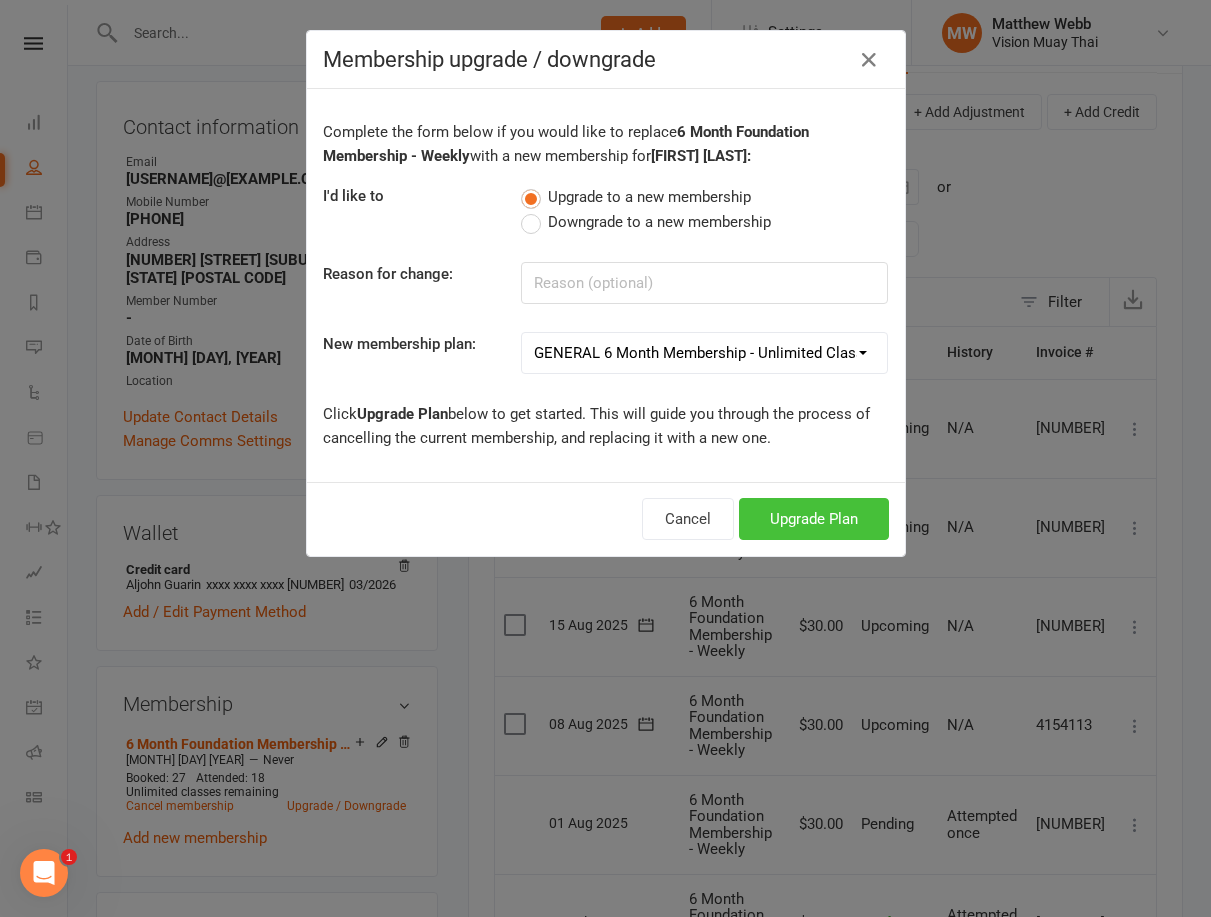 click on "Upgrade Plan" at bounding box center [814, 519] 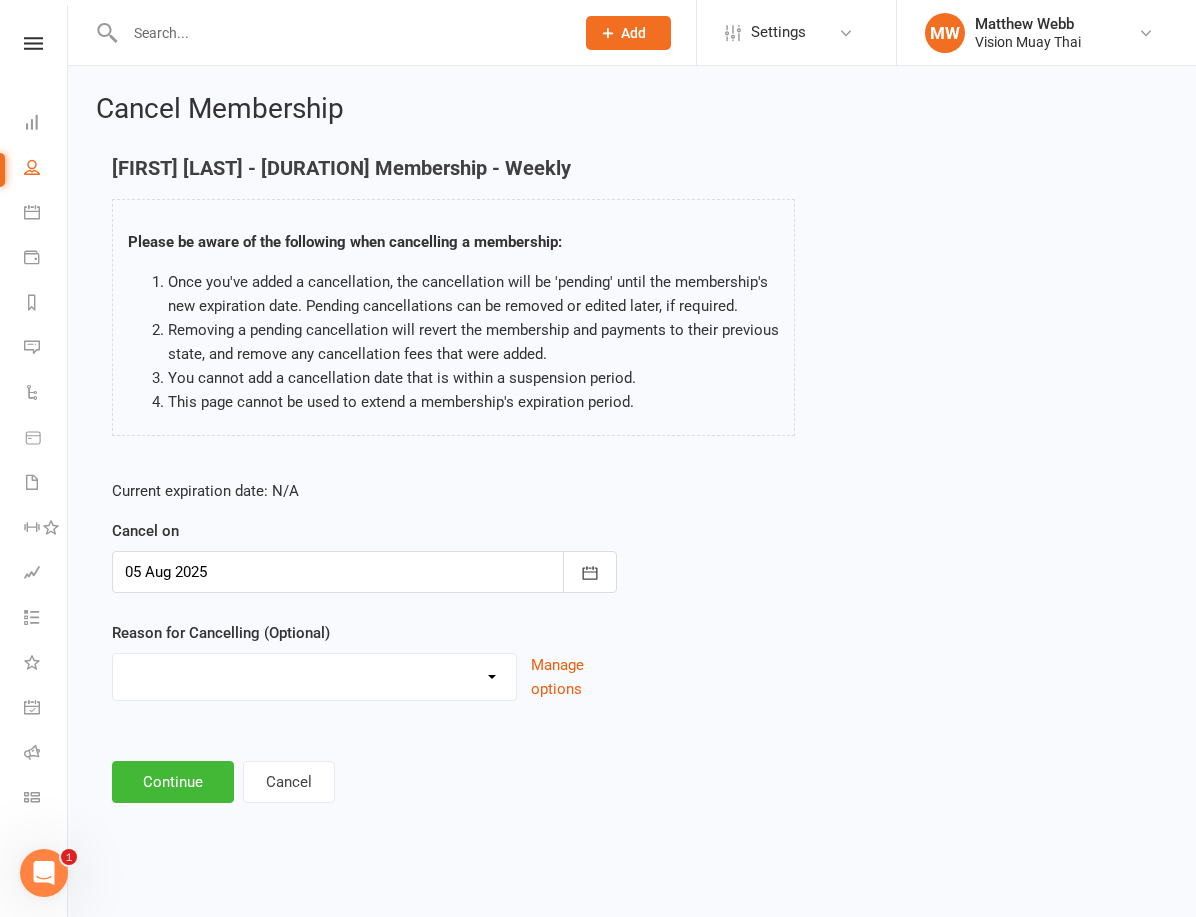 scroll, scrollTop: 0, scrollLeft: 0, axis: both 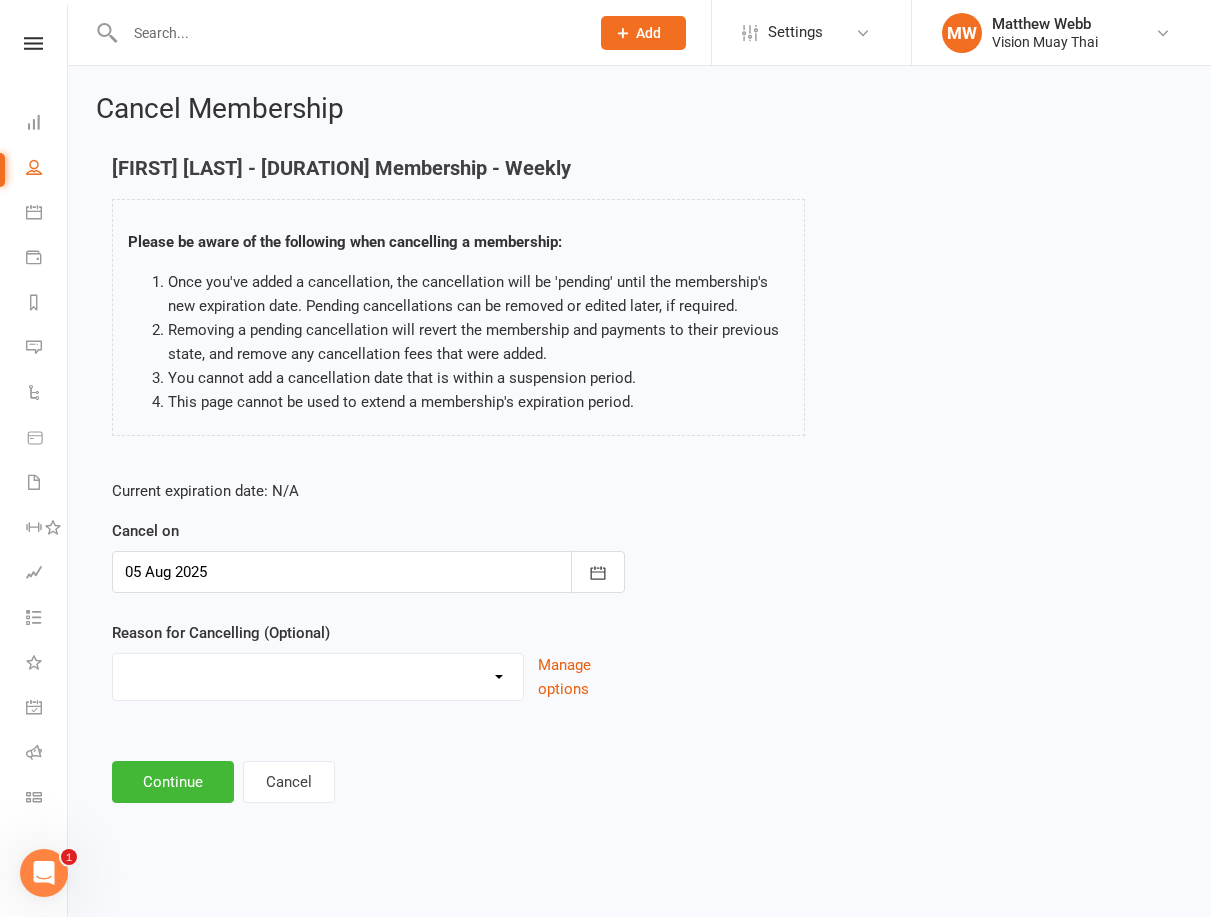 click at bounding box center [368, 572] 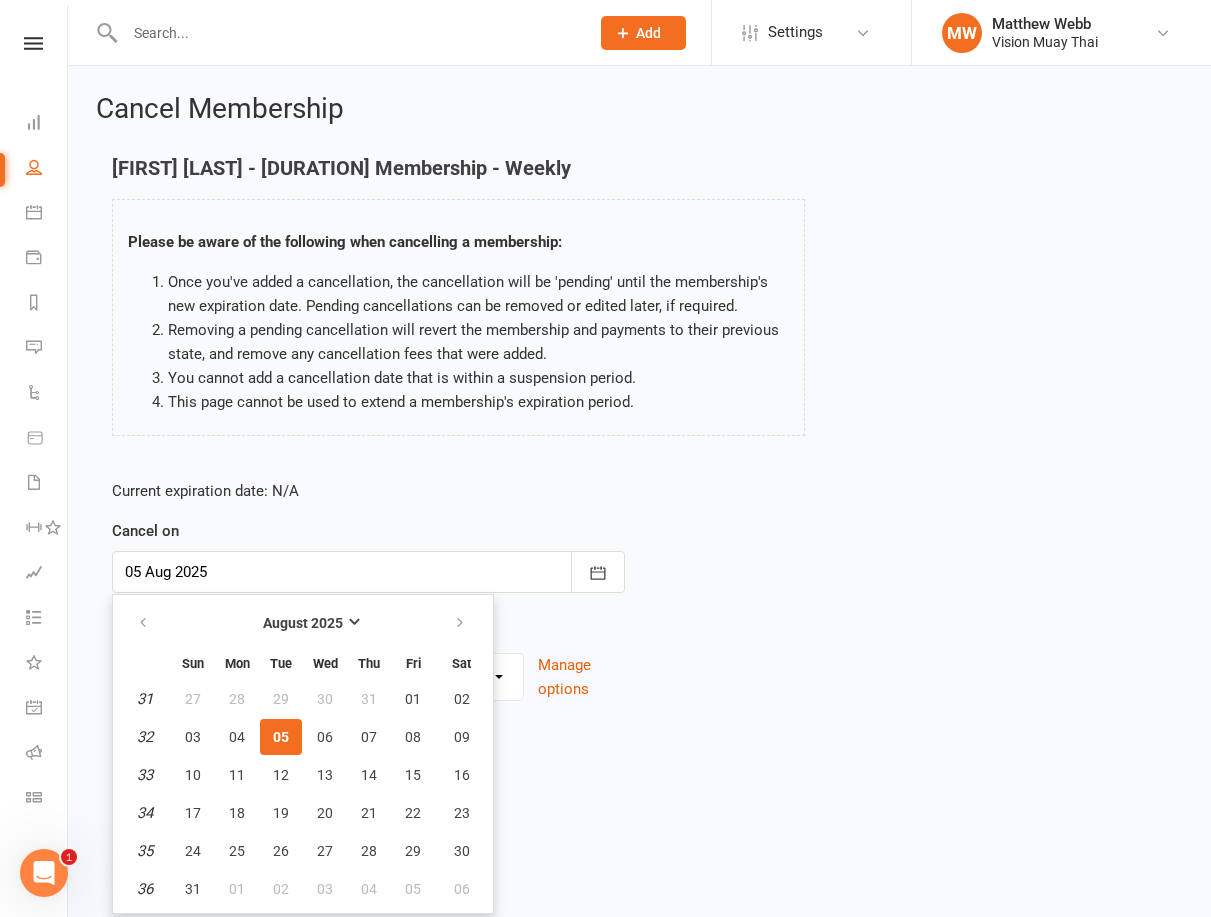 click on "Current expiration date: N/A" at bounding box center [368, 491] 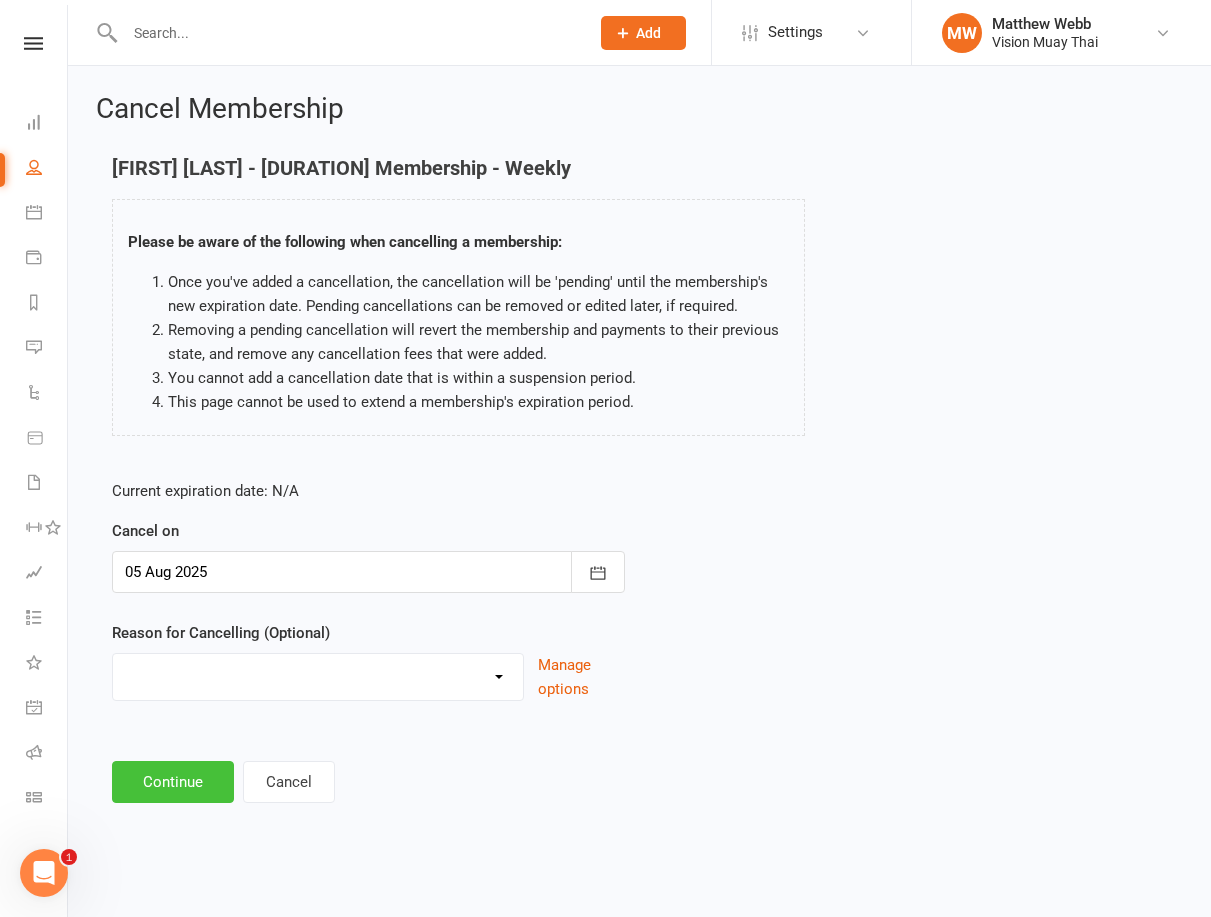 click on "Continue" at bounding box center [173, 782] 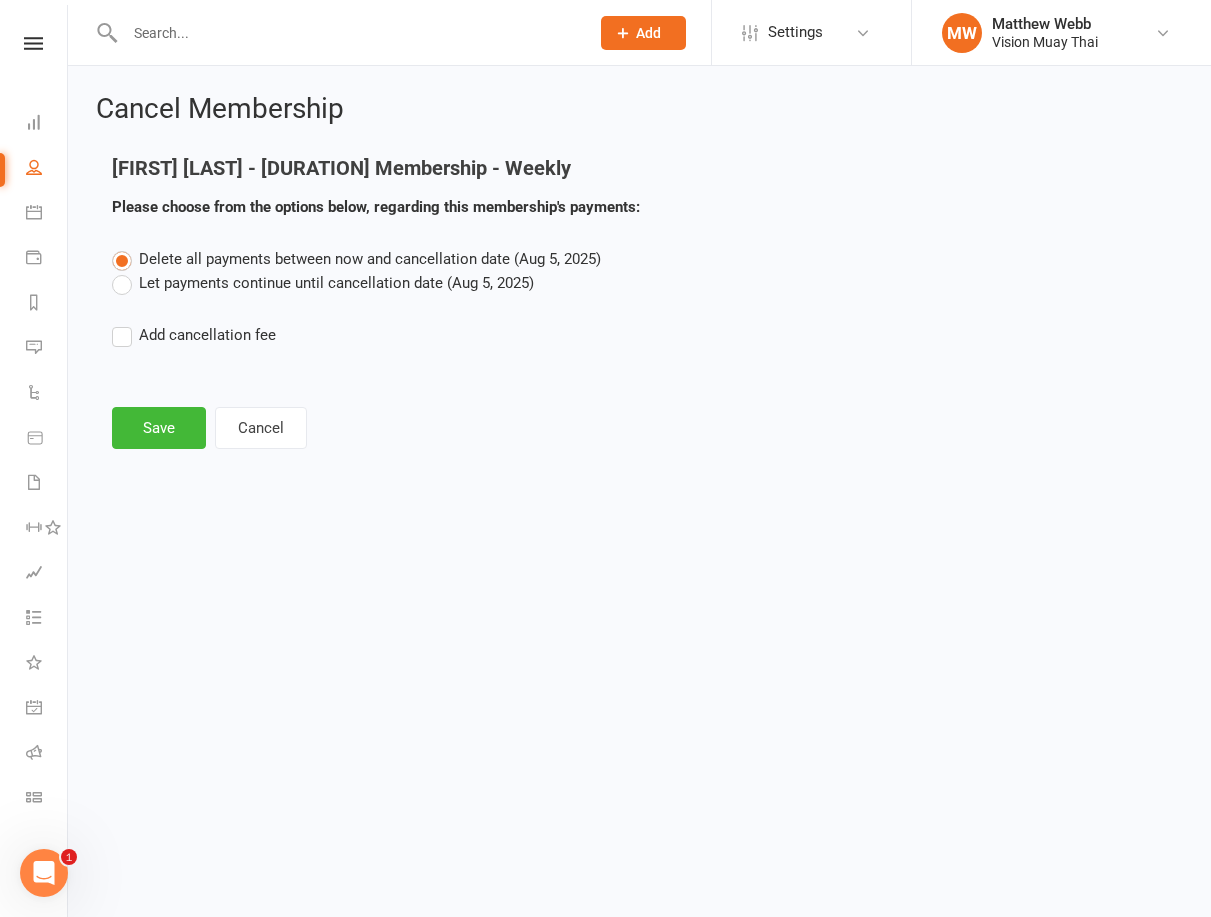 click on "Let payments continue until cancellation date (Aug 5, 2025)" at bounding box center (323, 283) 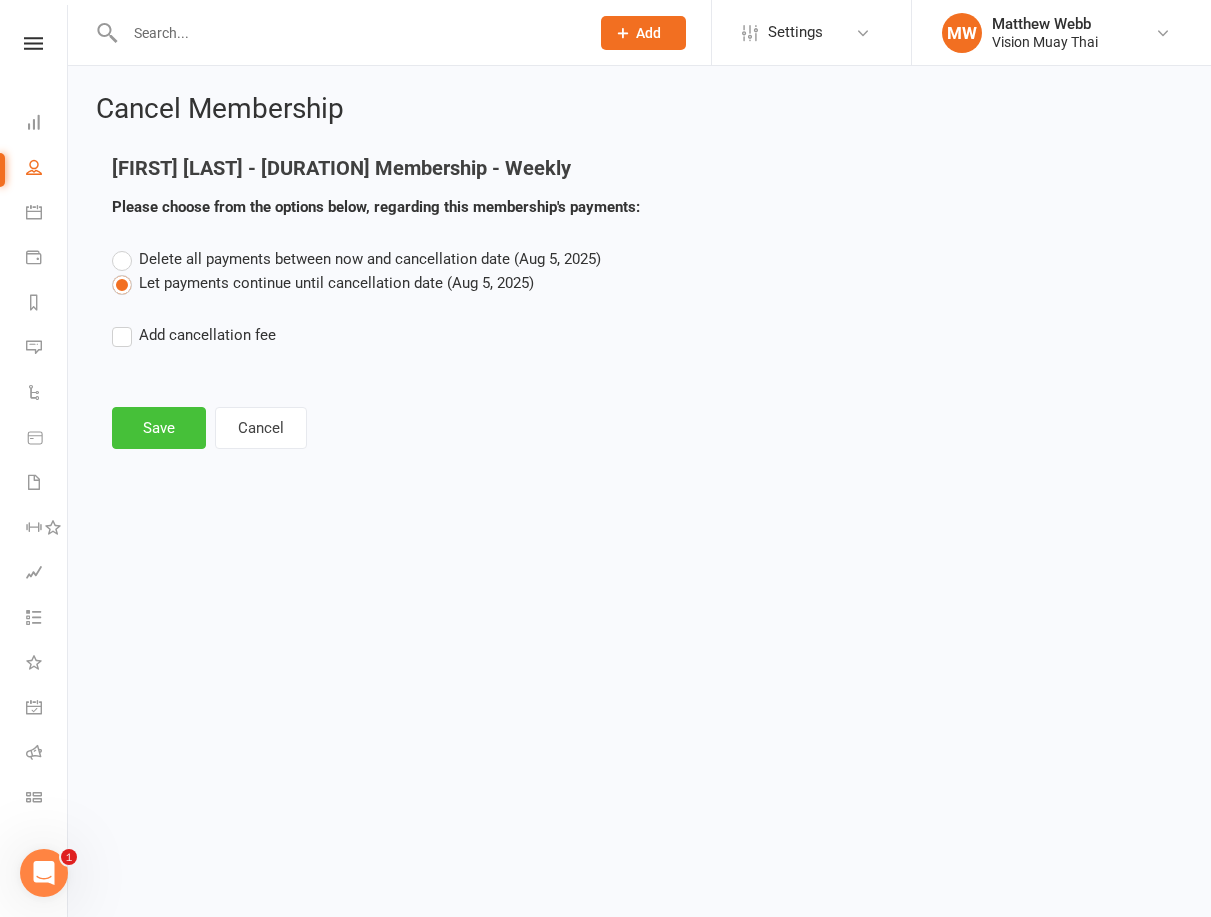 click on "Save" at bounding box center [159, 428] 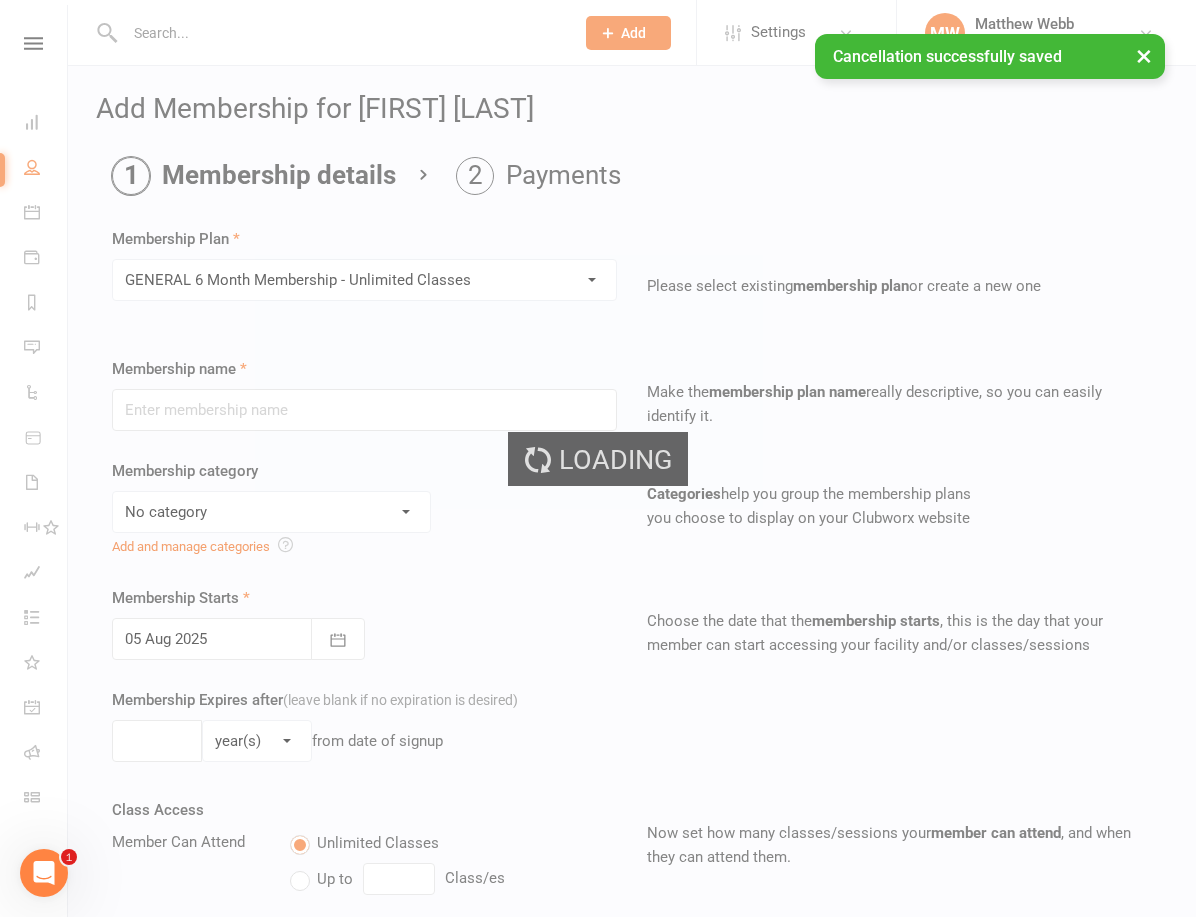 type on "GENERAL 6 Month Membership - Unlimited Classes" 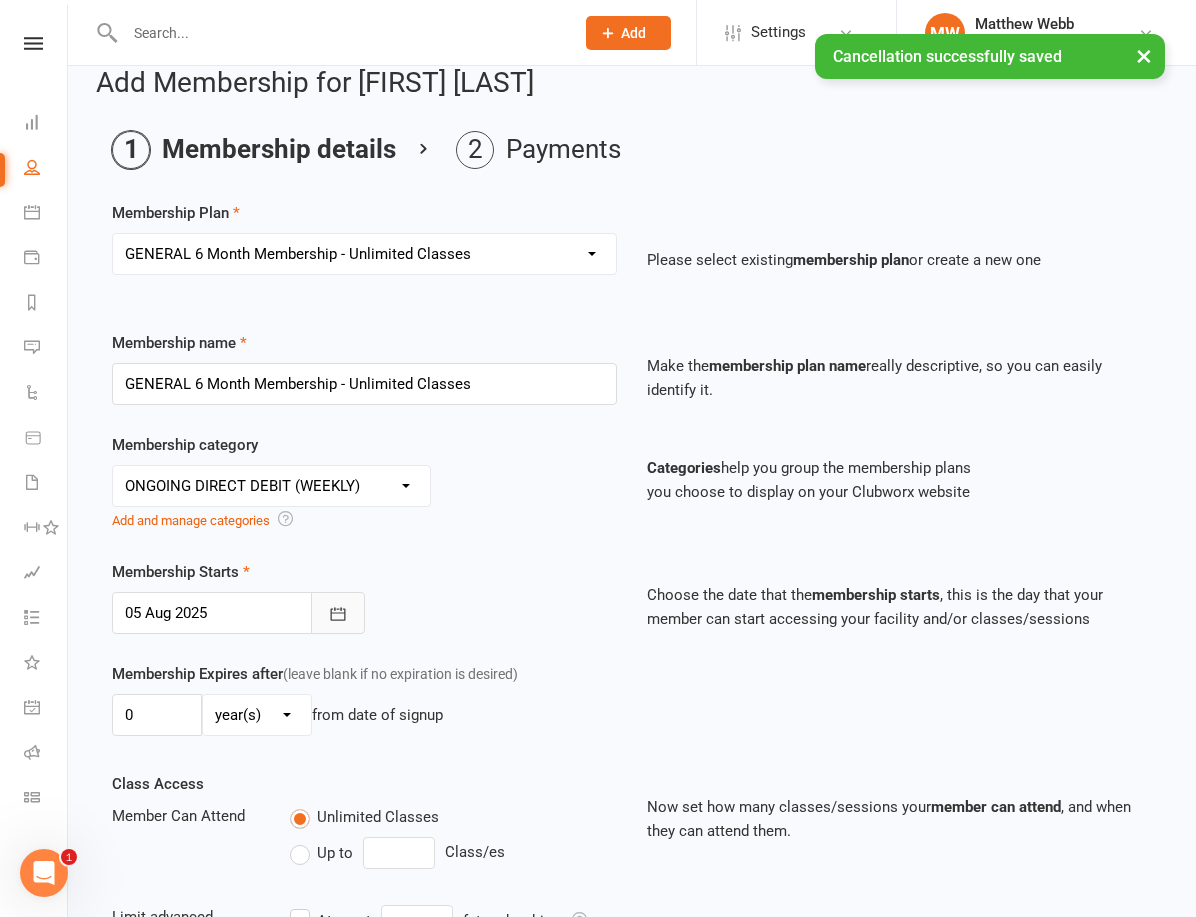 scroll, scrollTop: 395, scrollLeft: 0, axis: vertical 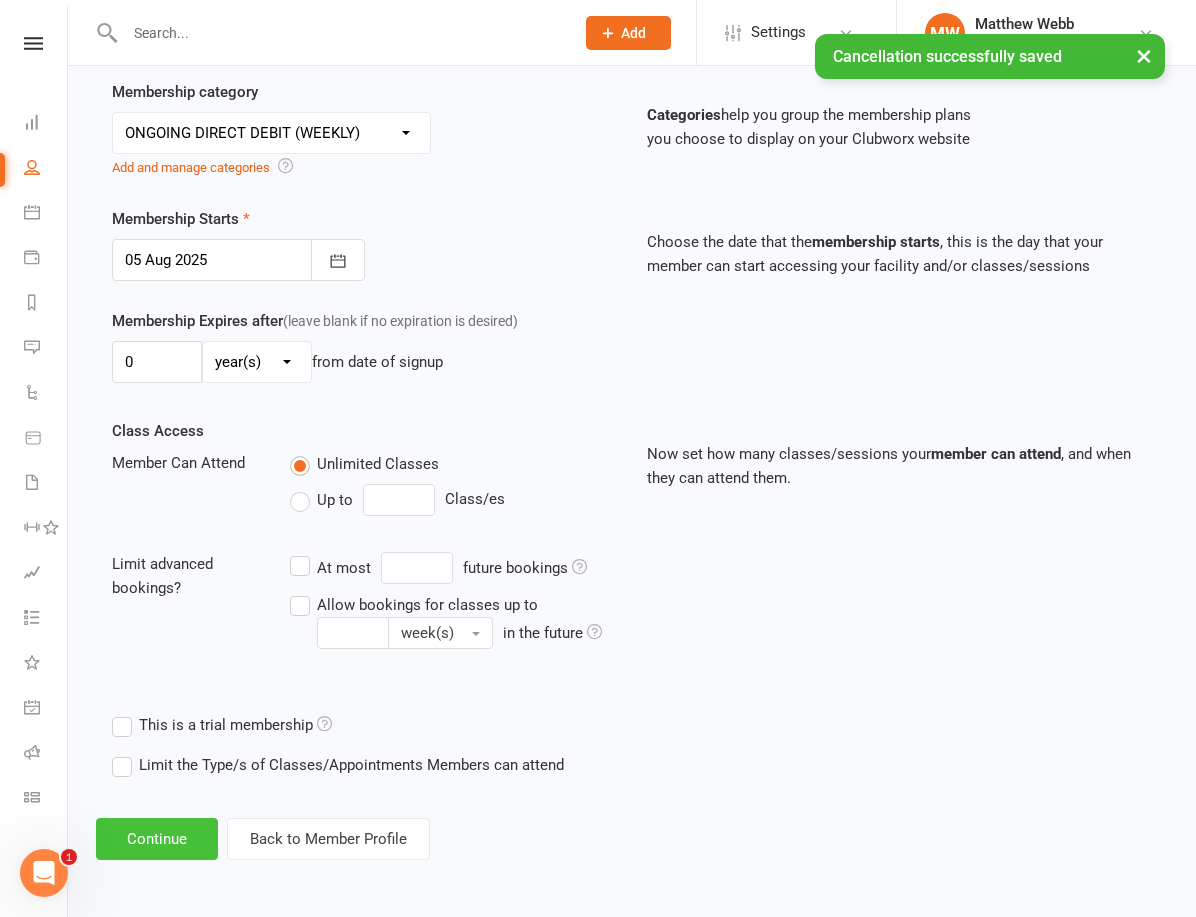 click on "Continue" at bounding box center [157, 839] 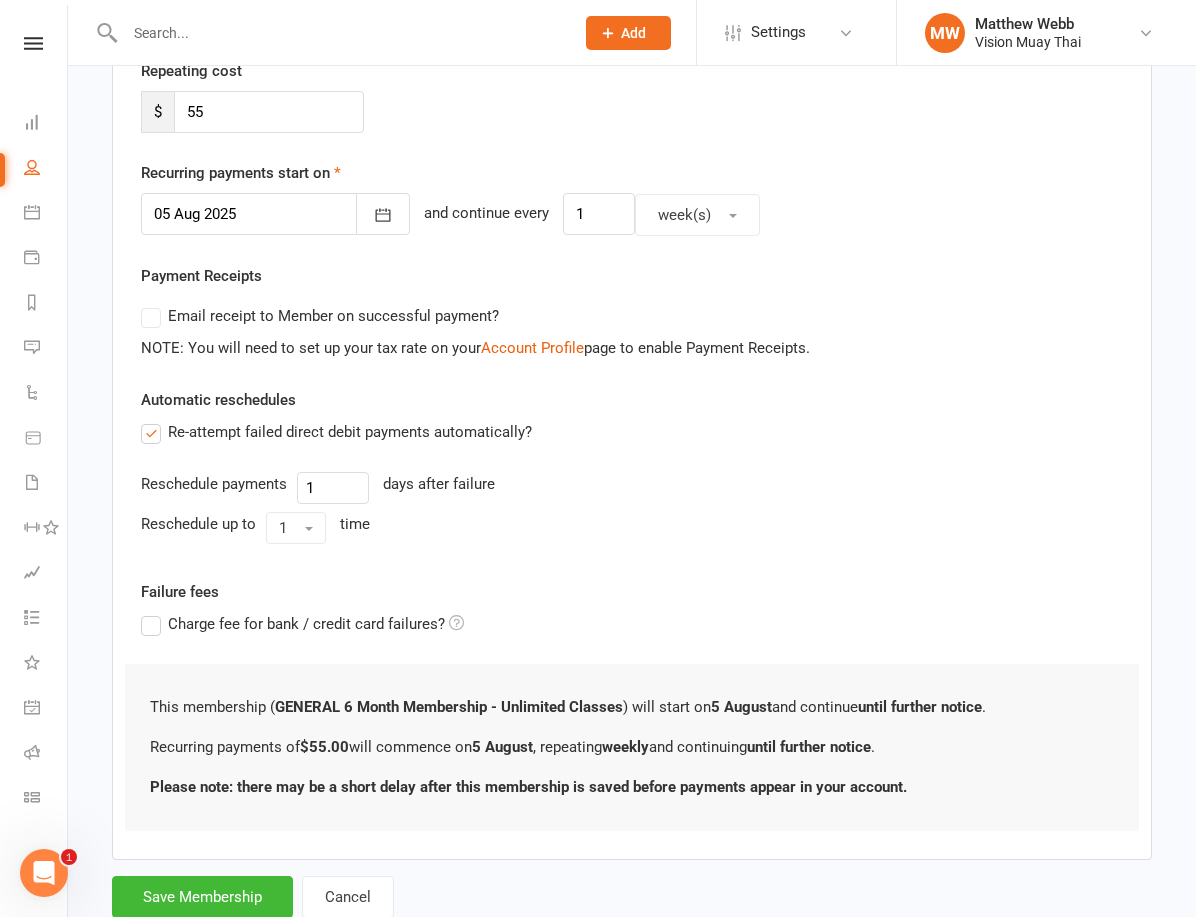 scroll, scrollTop: 0, scrollLeft: 0, axis: both 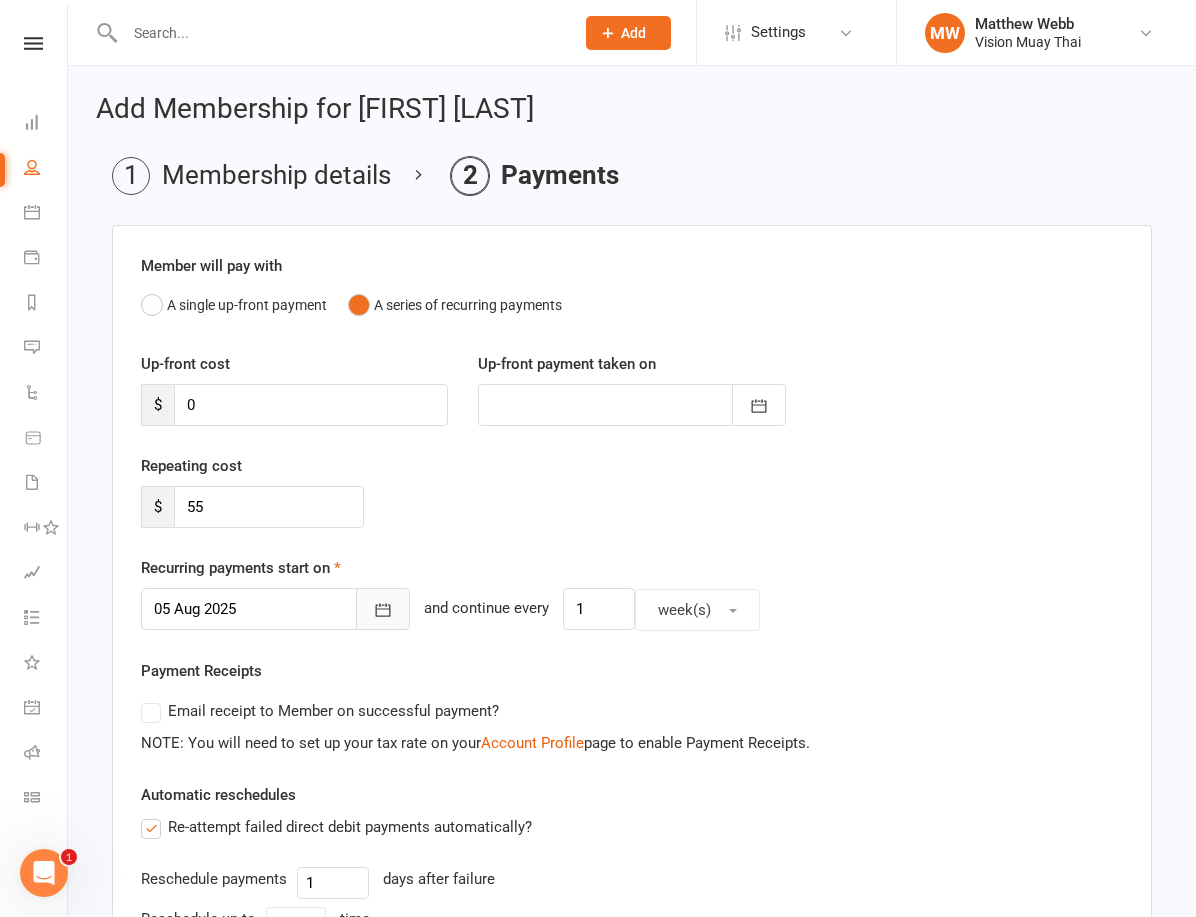 click at bounding box center [383, 609] 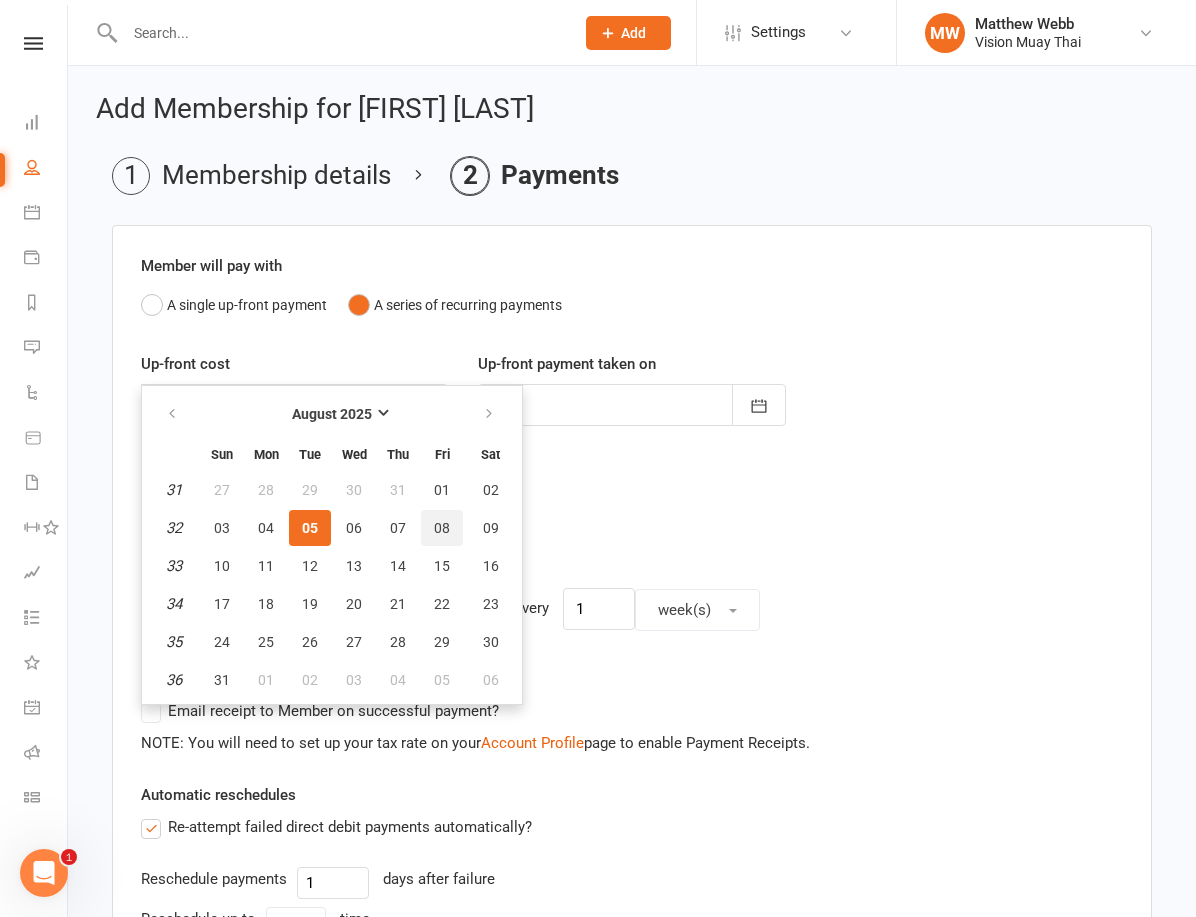 click on "08" at bounding box center (442, 528) 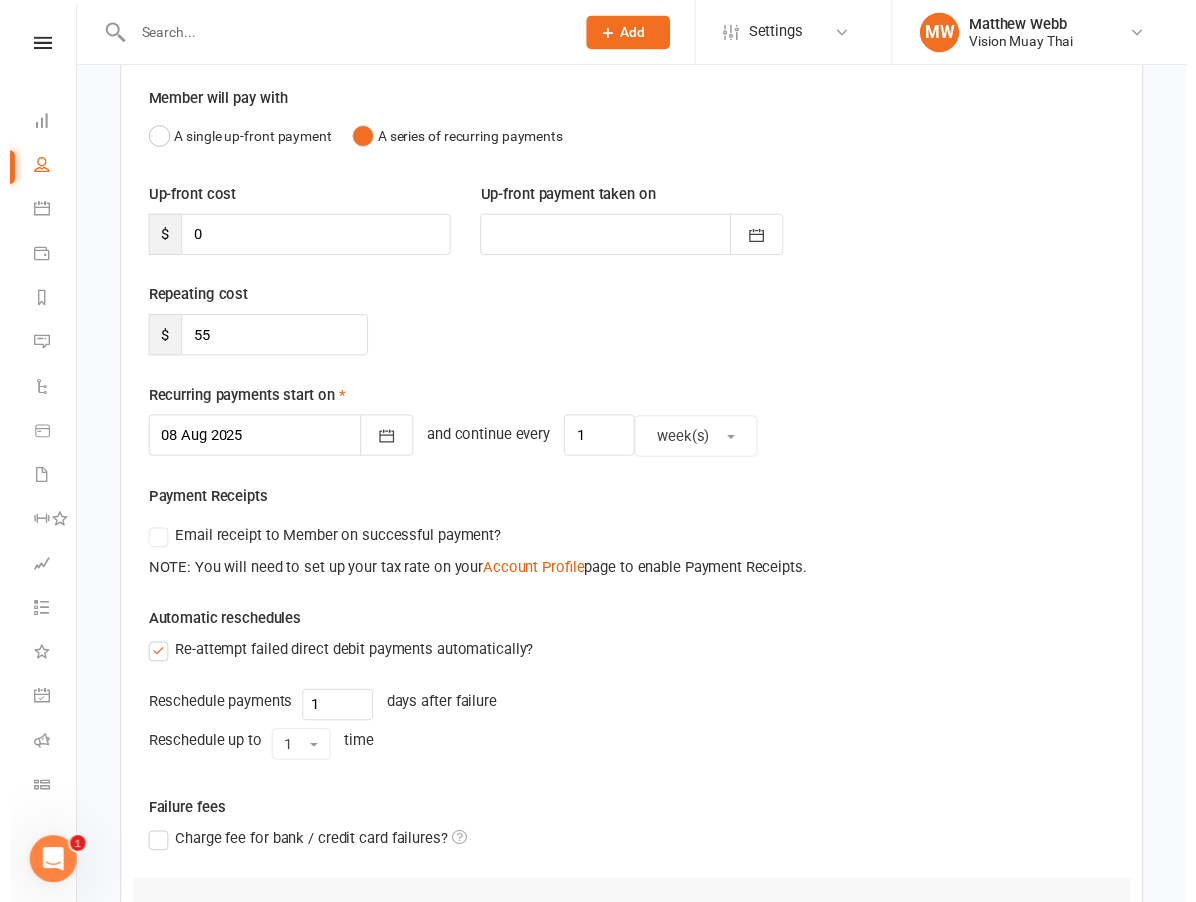 scroll, scrollTop: 473, scrollLeft: 0, axis: vertical 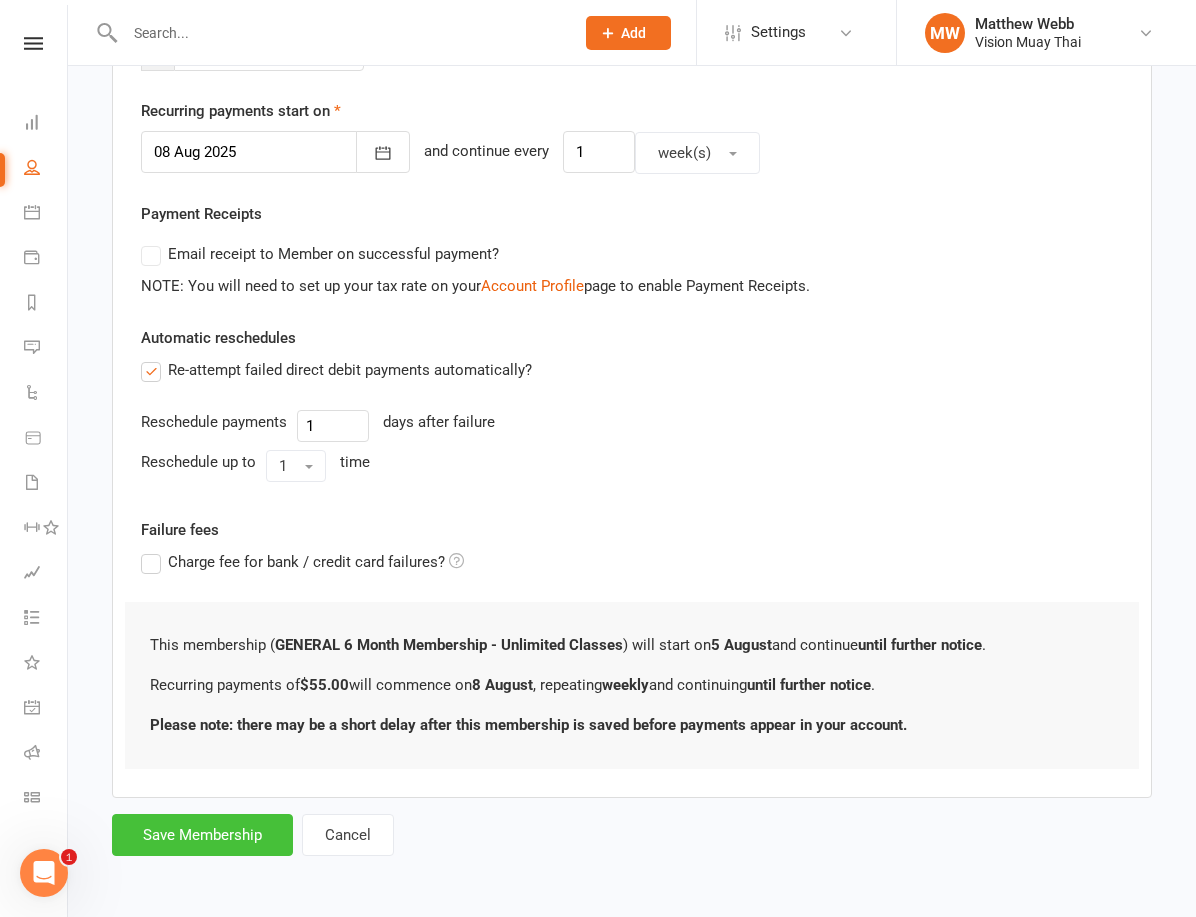 click on "Save Membership" at bounding box center (202, 835) 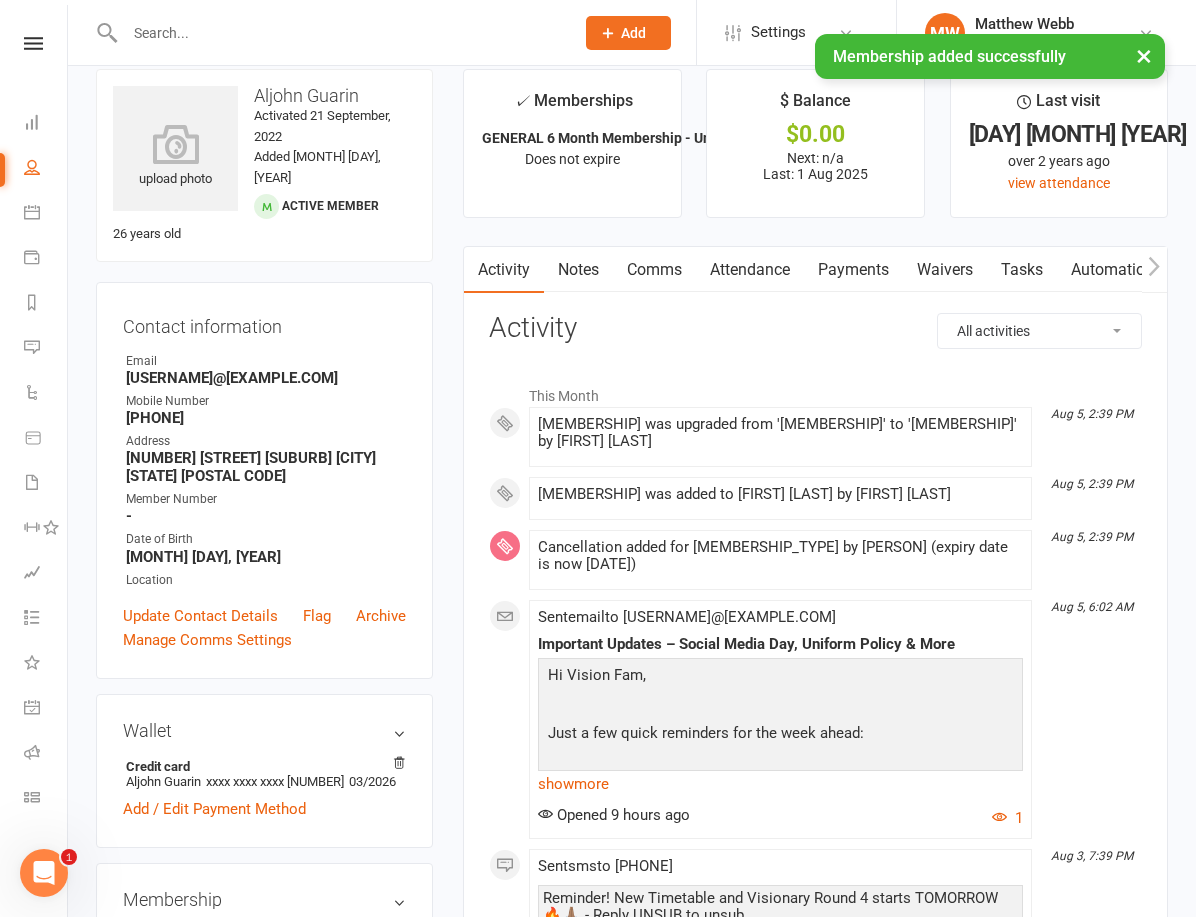 scroll, scrollTop: 63, scrollLeft: 0, axis: vertical 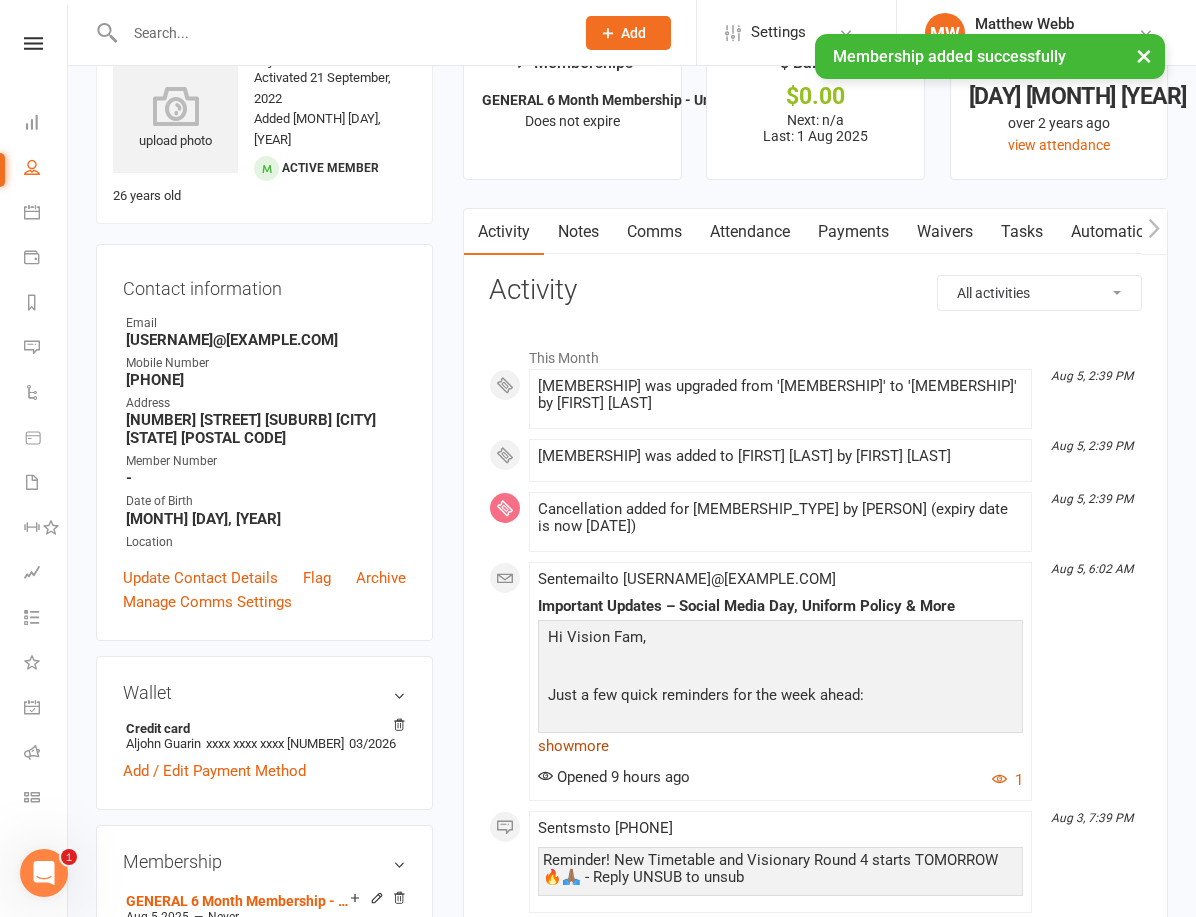 click on "show  more" at bounding box center (780, 746) 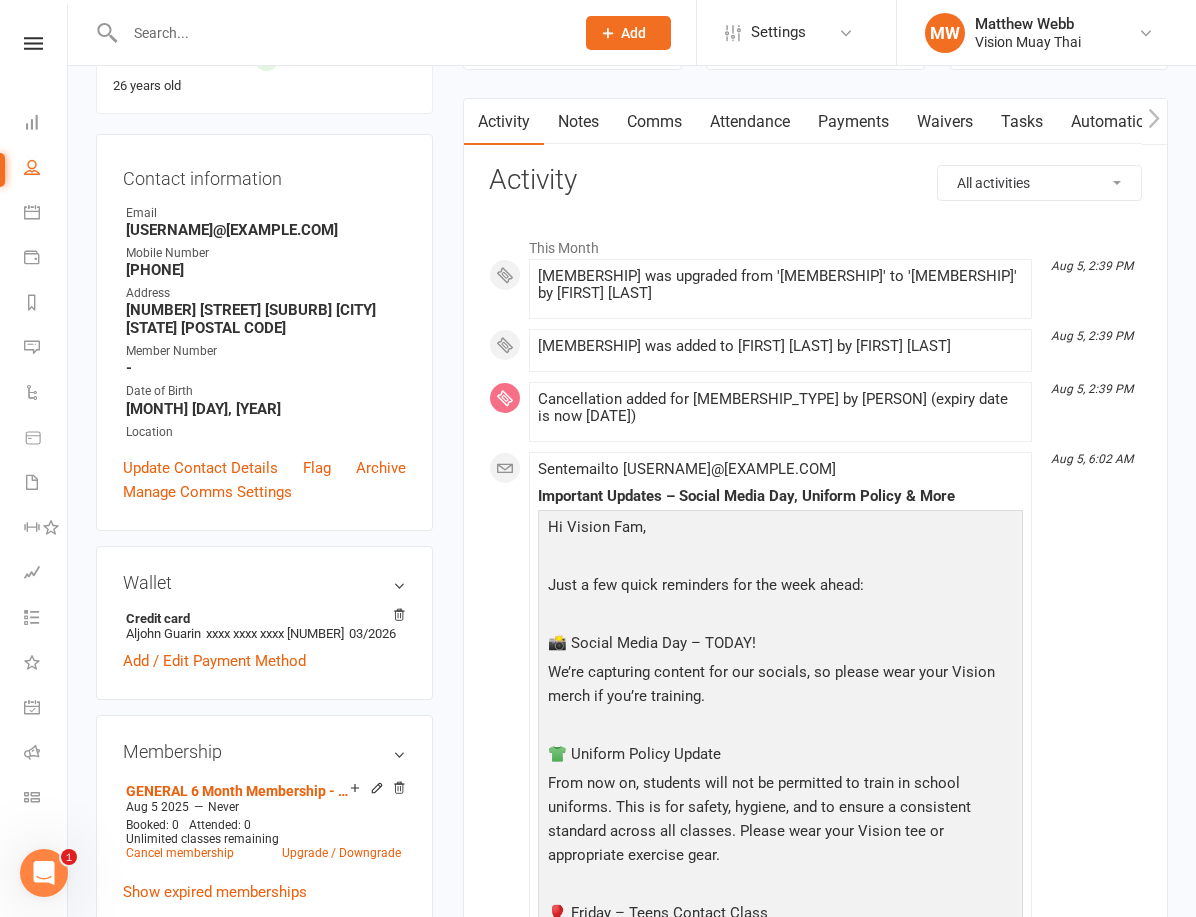 scroll, scrollTop: 0, scrollLeft: 0, axis: both 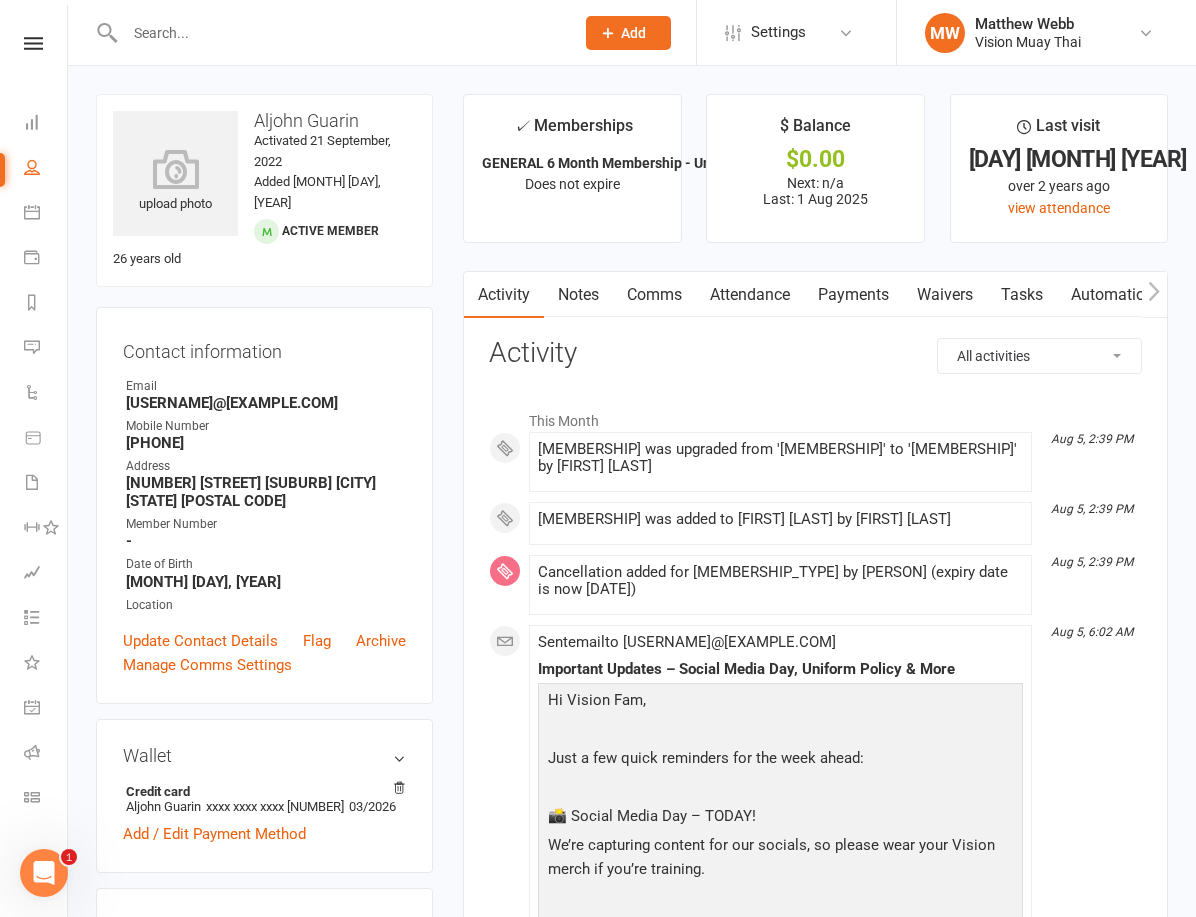 click at bounding box center (33, 43) 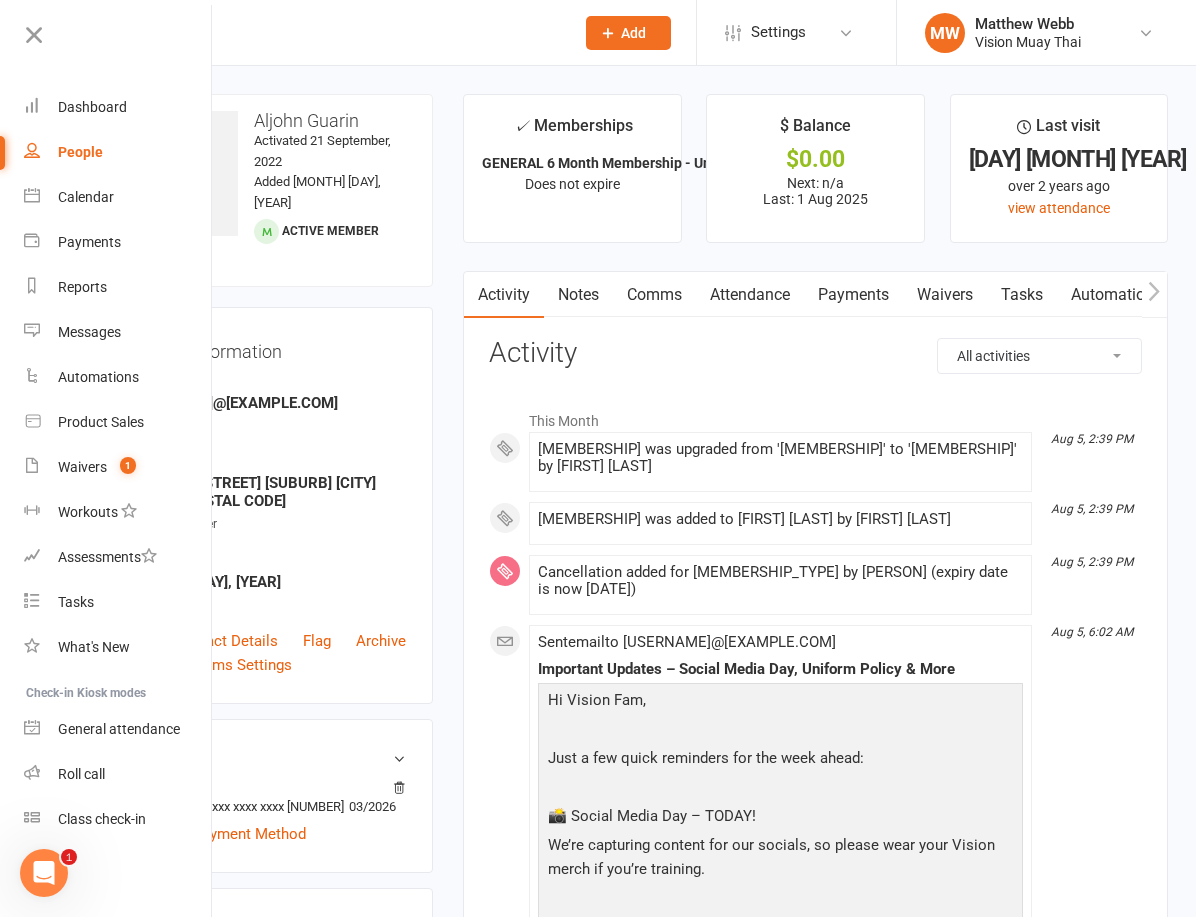 click on "People" at bounding box center (80, 152) 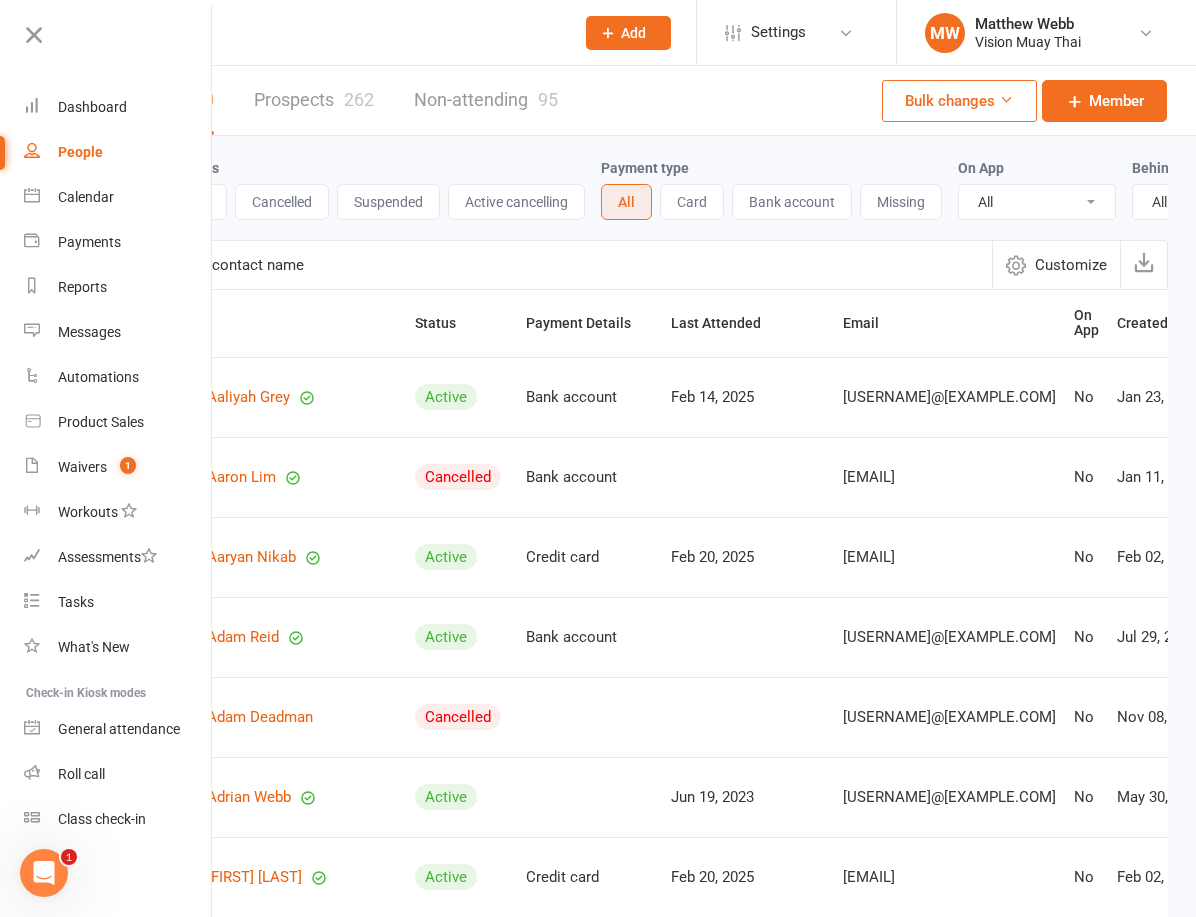 scroll, scrollTop: 580, scrollLeft: 0, axis: vertical 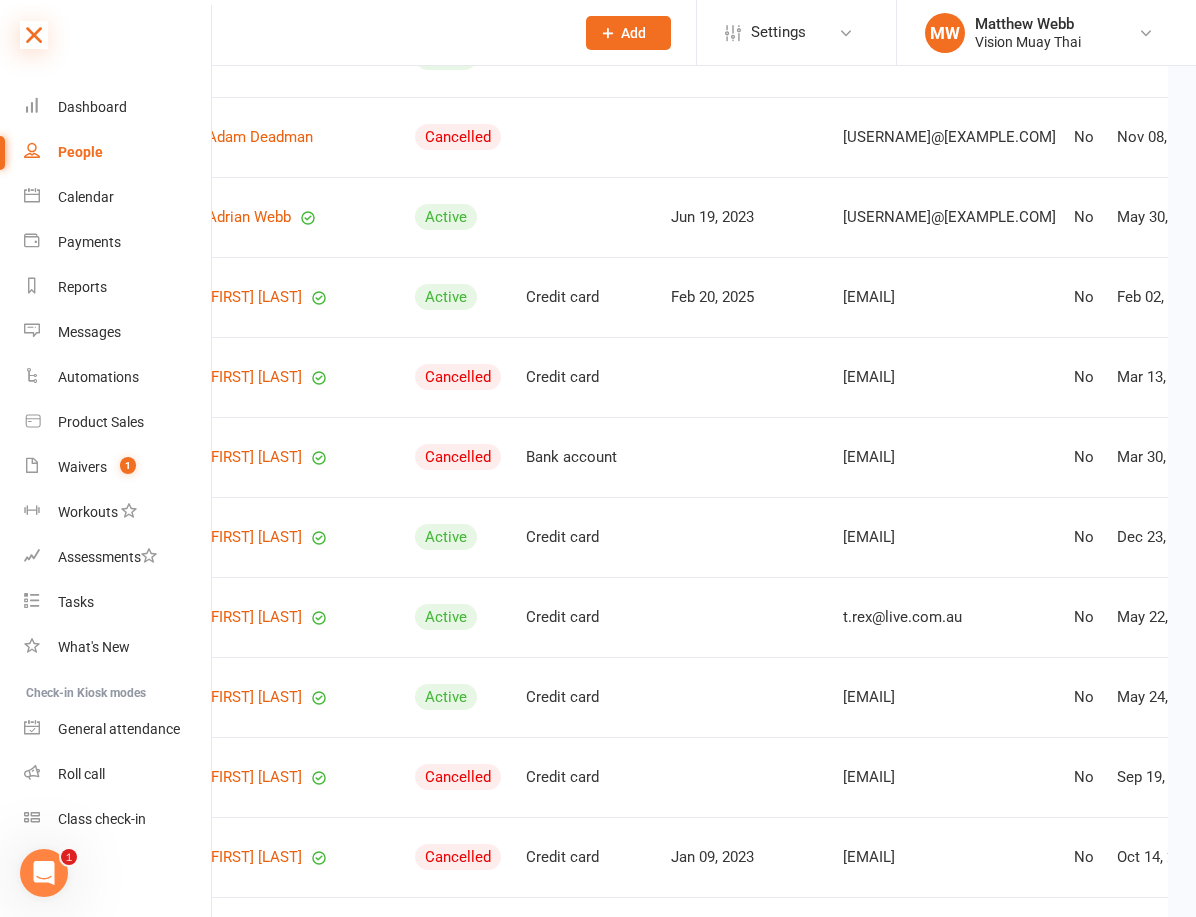 click at bounding box center [34, 35] 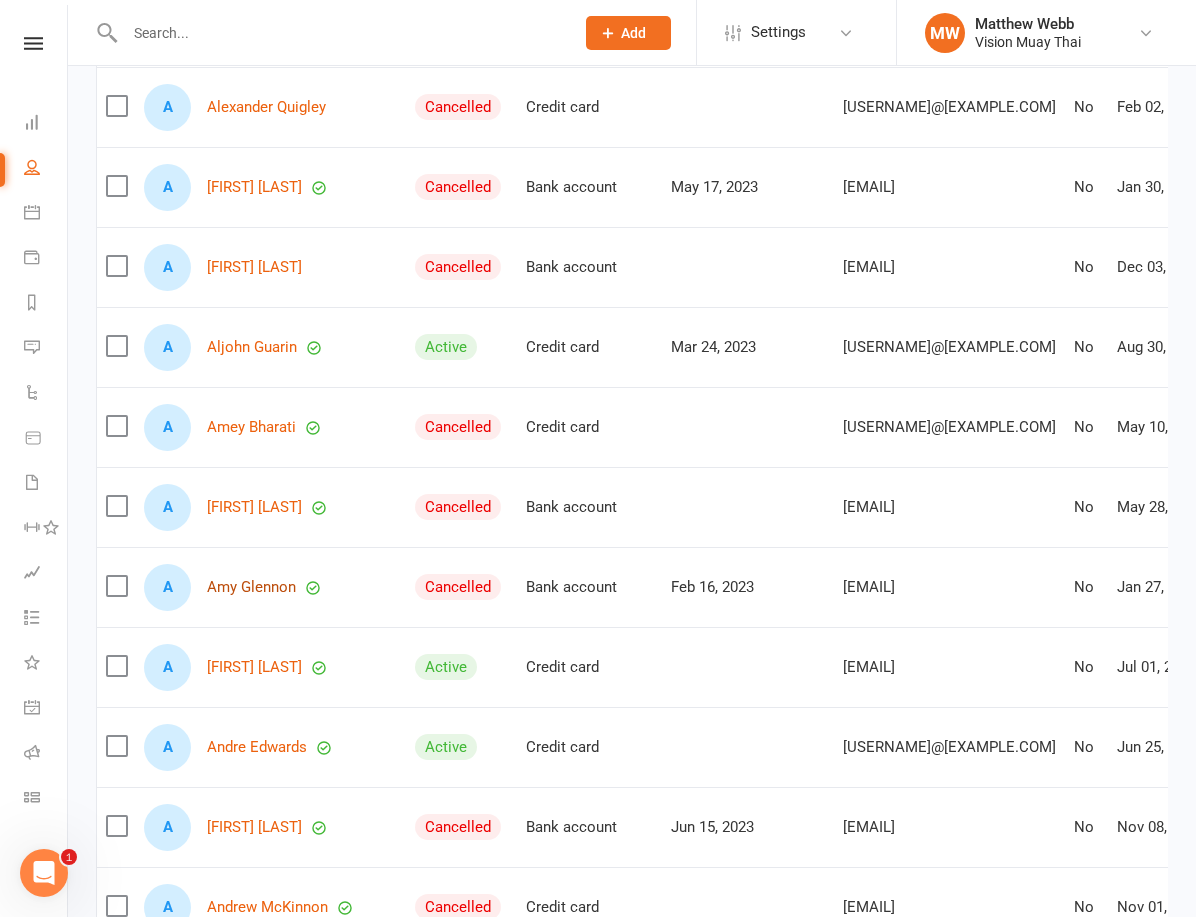 scroll, scrollTop: 1823, scrollLeft: 0, axis: vertical 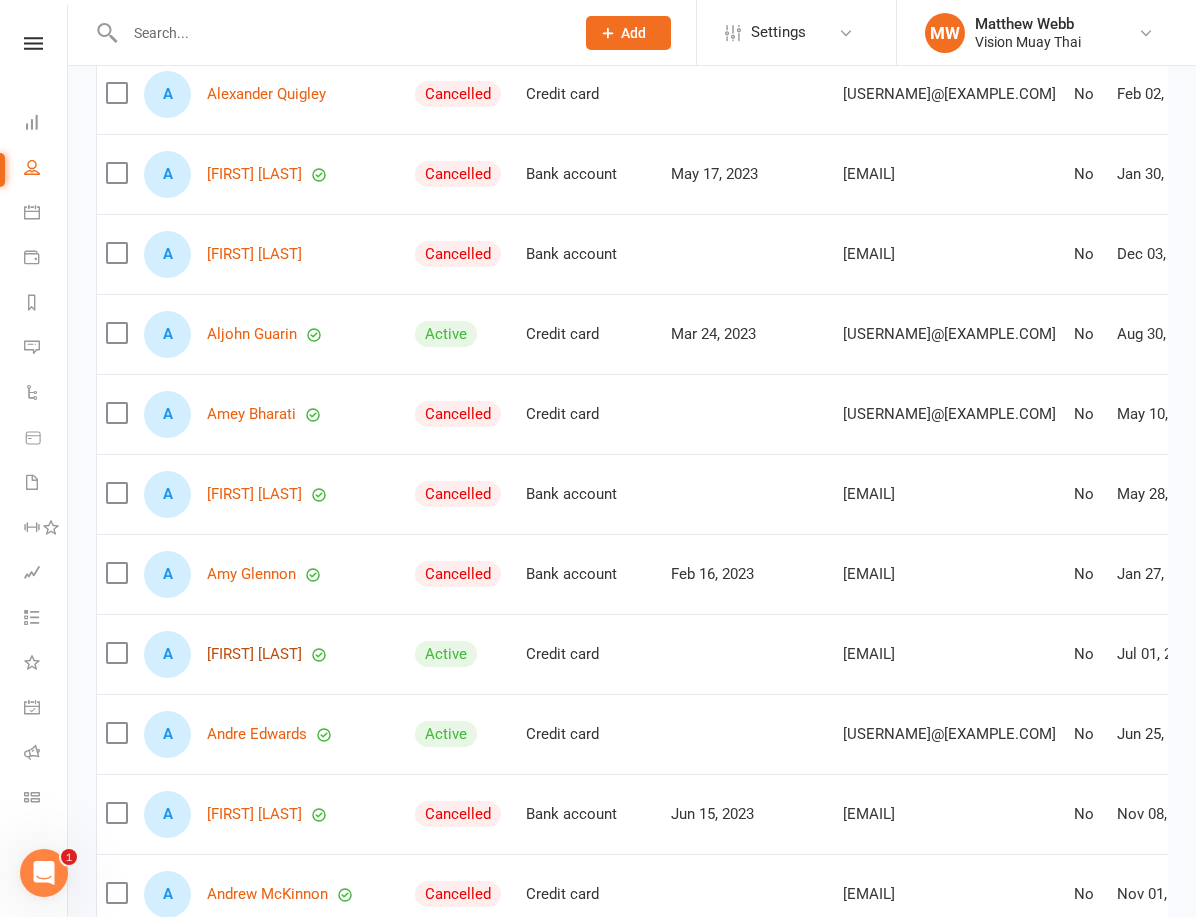 click on "[FIRST] [LAST]" at bounding box center [254, 654] 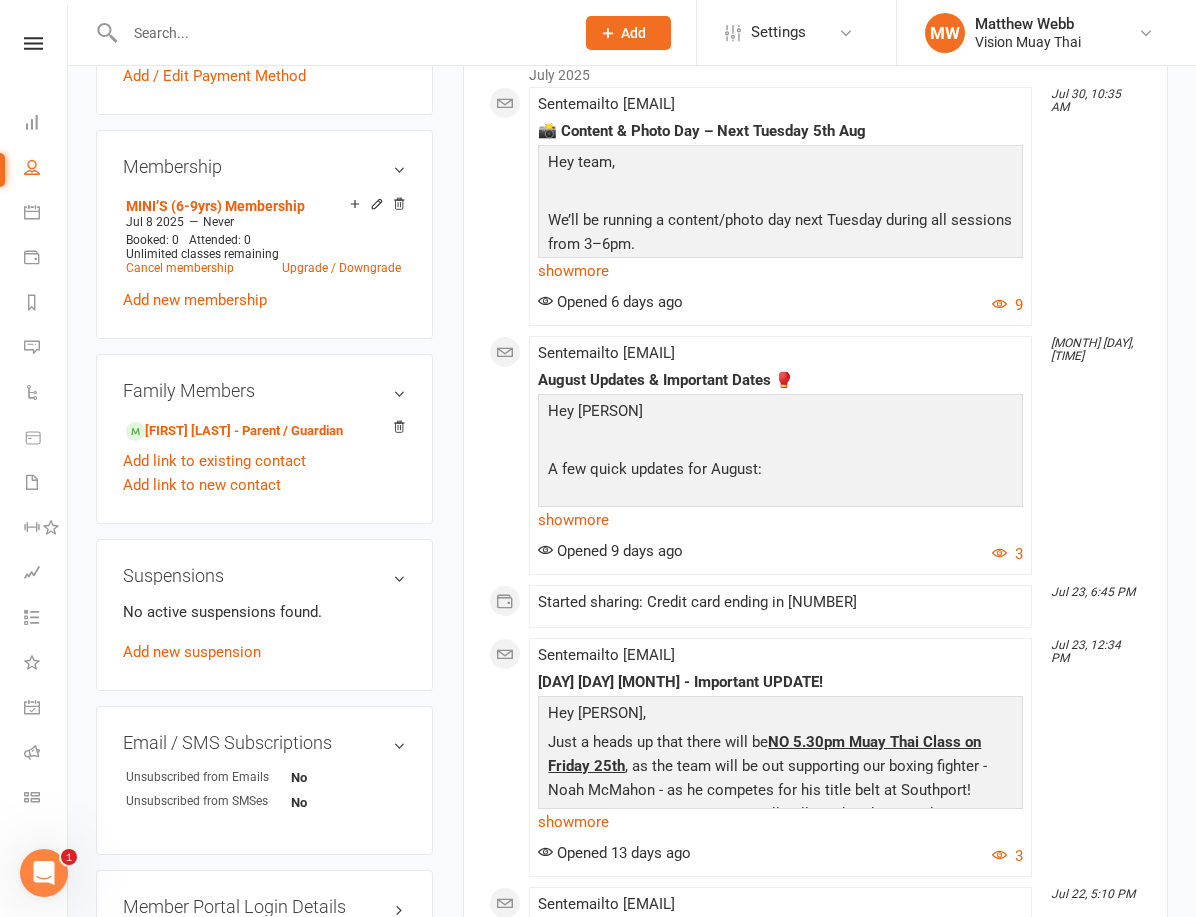 scroll, scrollTop: 620, scrollLeft: 0, axis: vertical 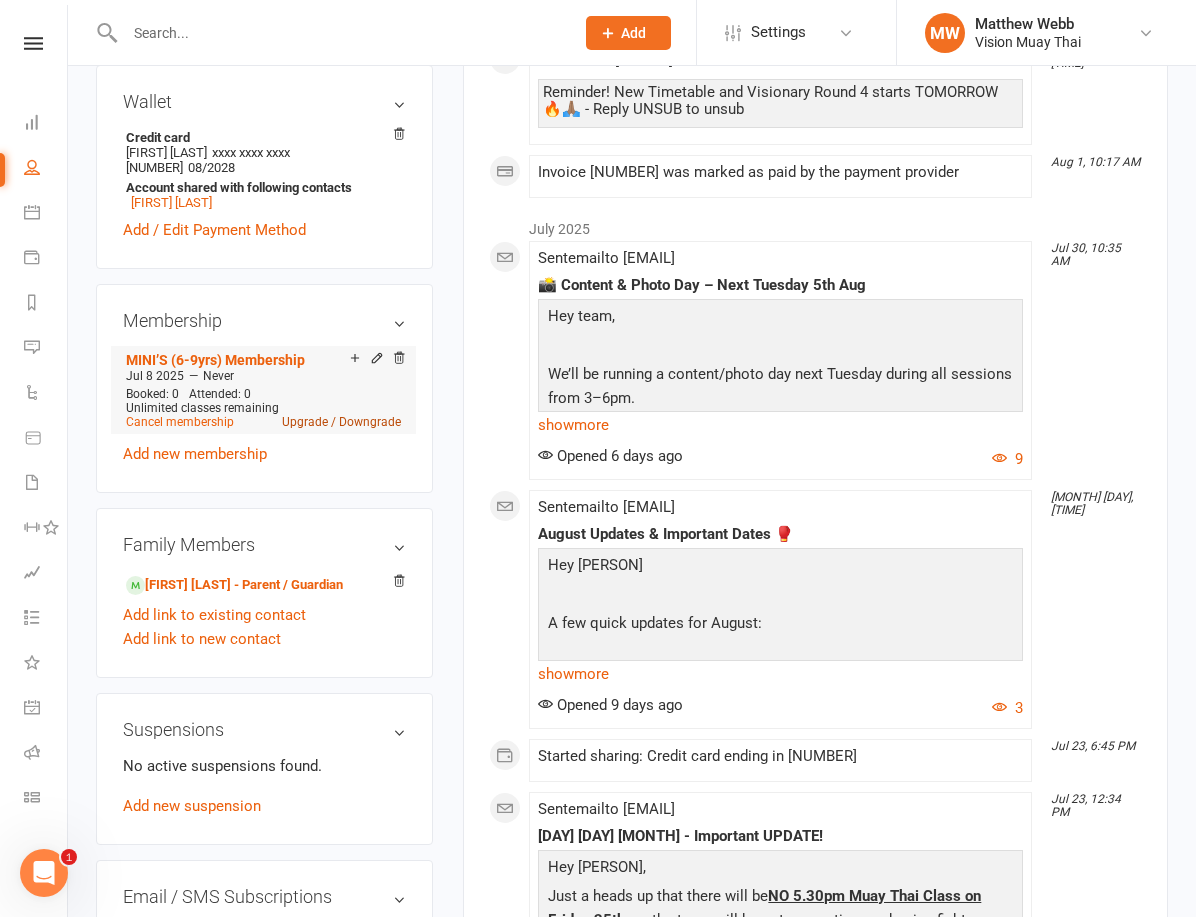 click on "Upgrade / Downgrade" at bounding box center (341, 422) 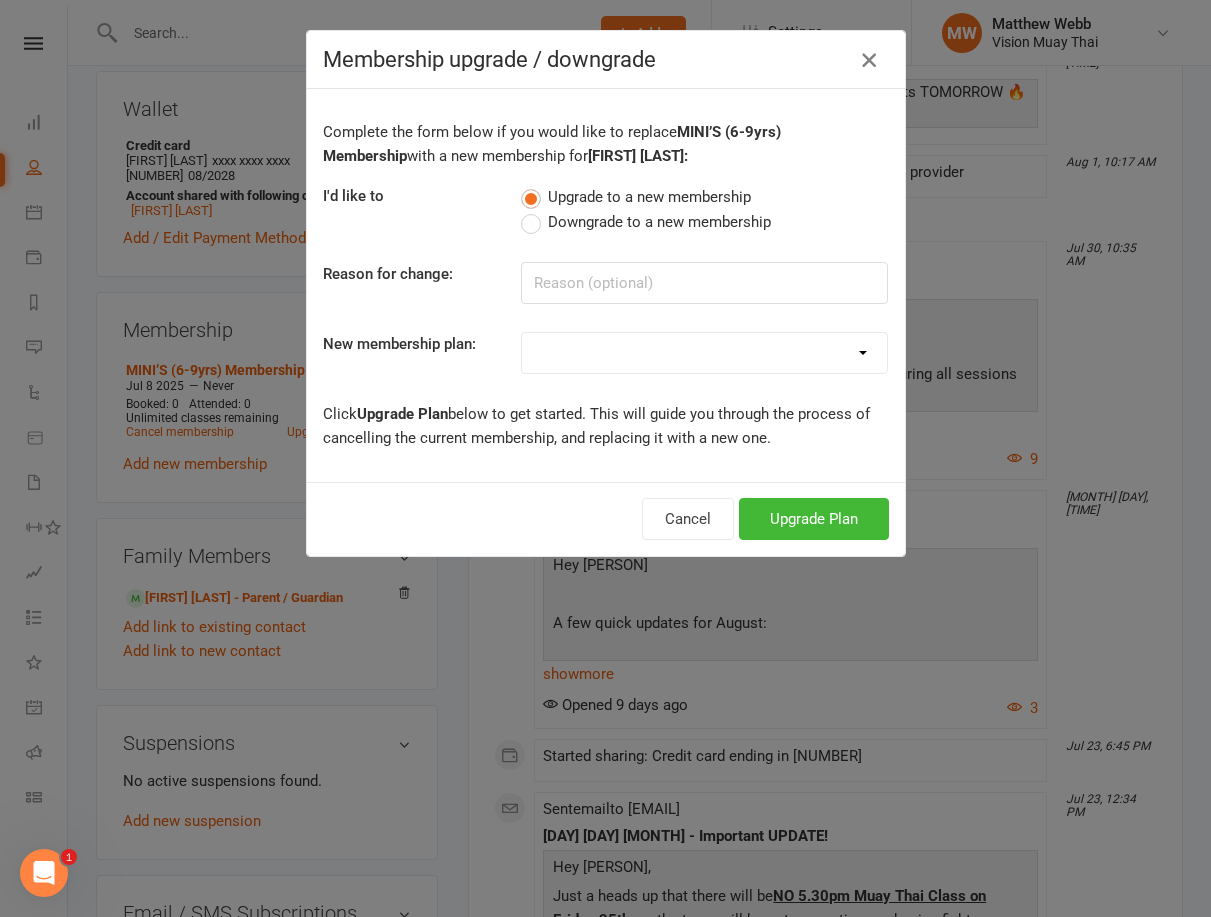 click at bounding box center (869, 60) 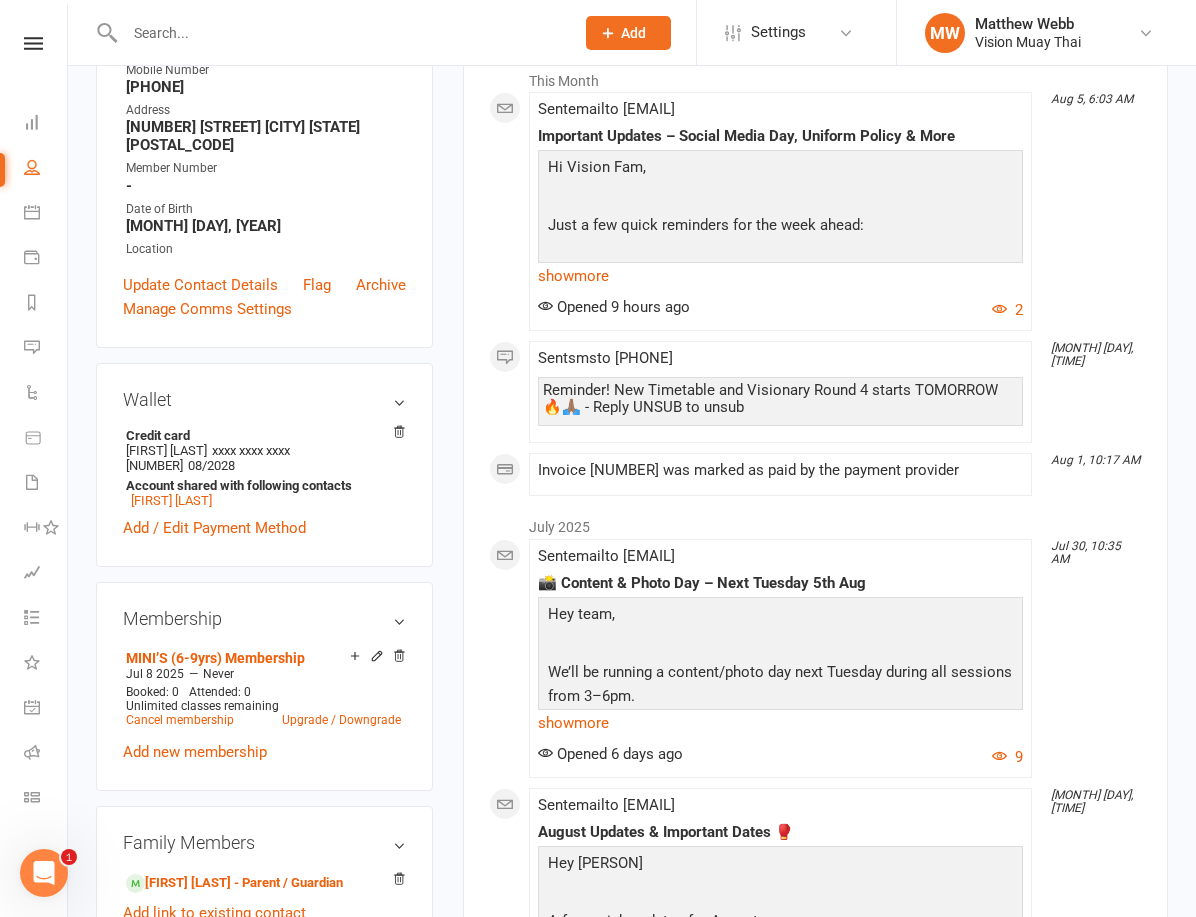 scroll, scrollTop: 0, scrollLeft: 0, axis: both 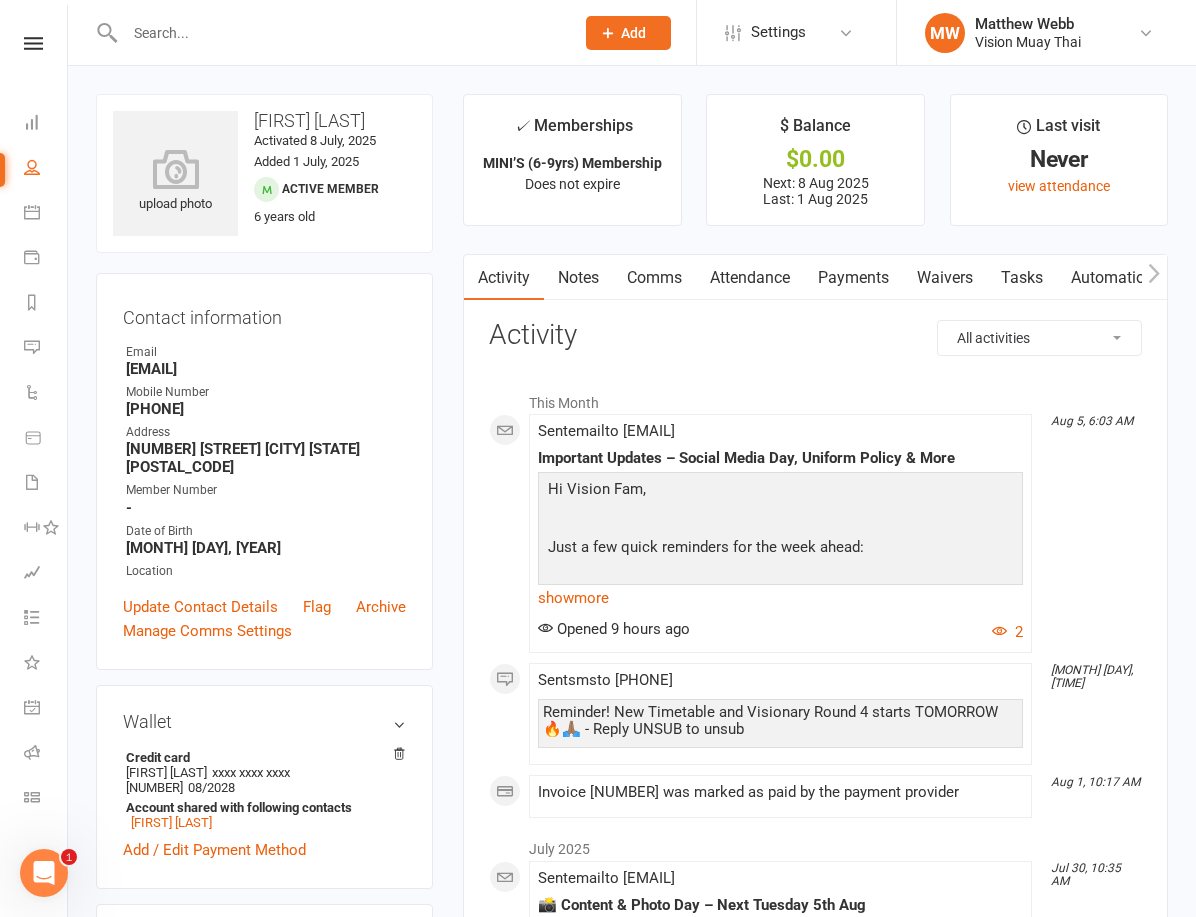 click on "Payments" at bounding box center [853, 278] 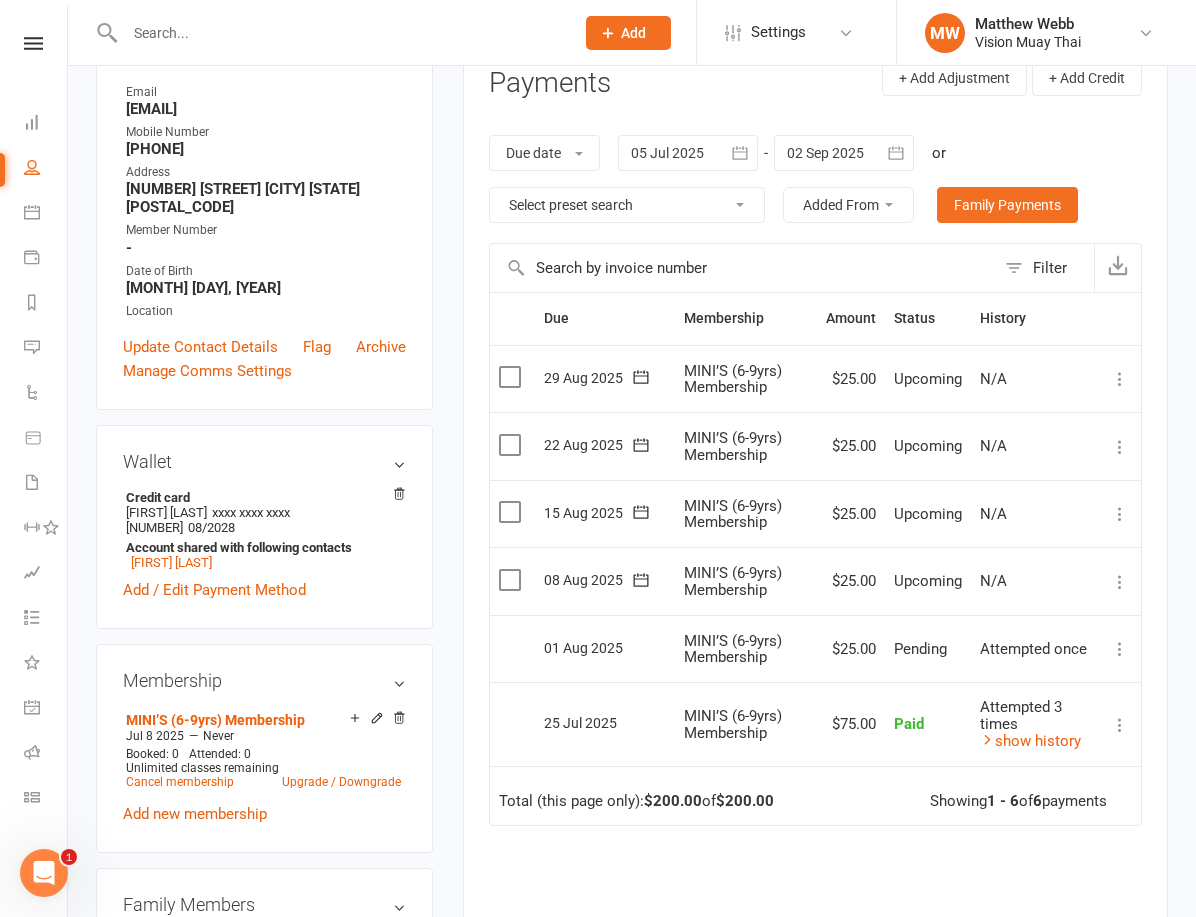 scroll, scrollTop: 482, scrollLeft: 0, axis: vertical 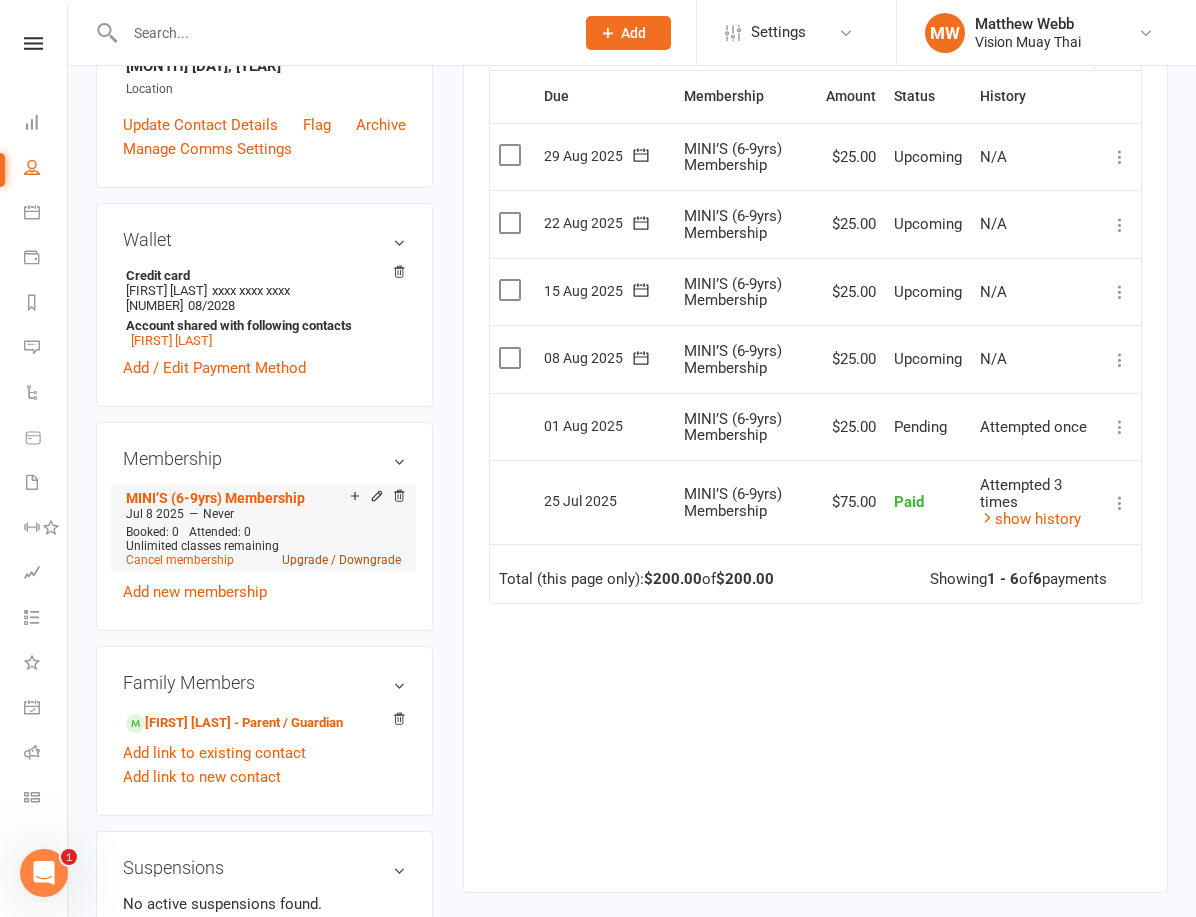 click on "Upgrade / Downgrade" at bounding box center (341, 560) 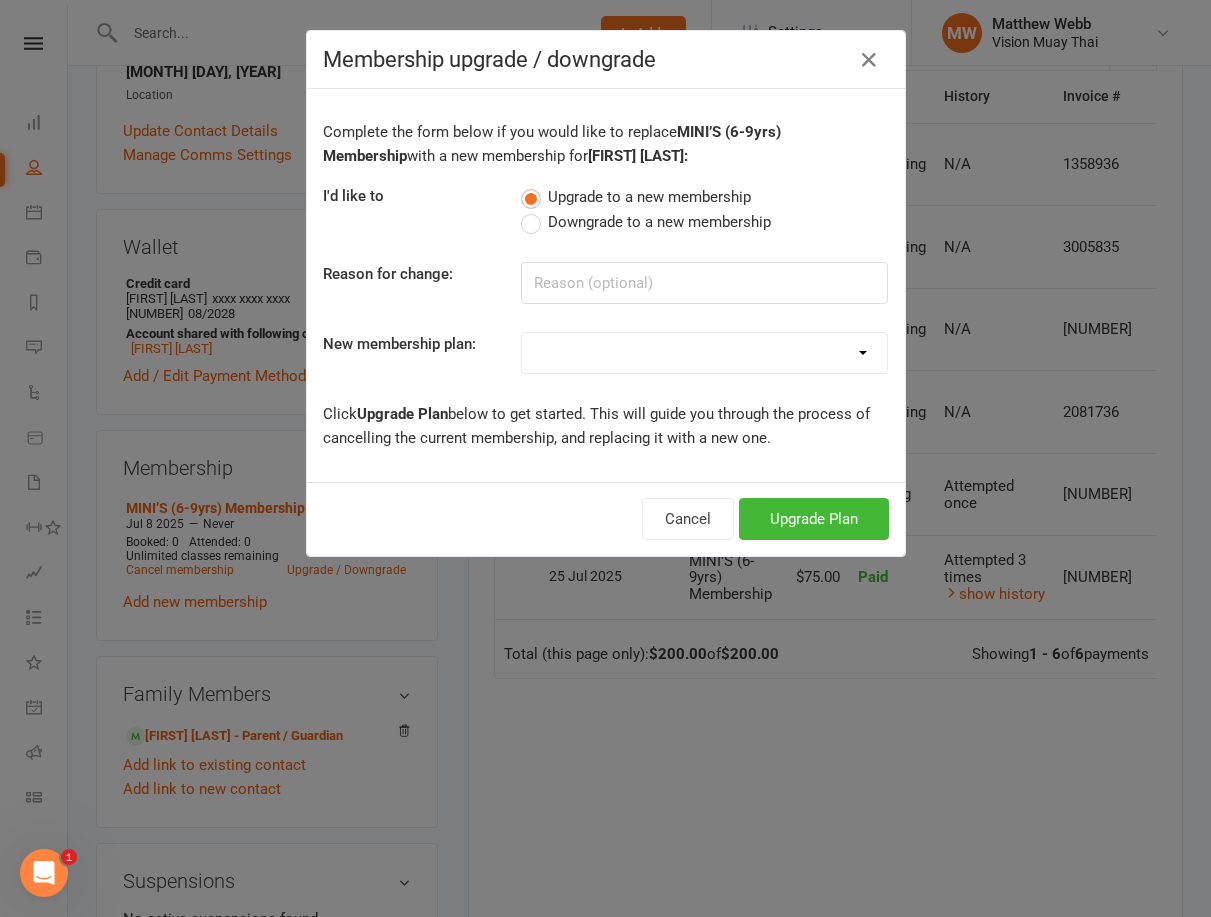 select on "10" 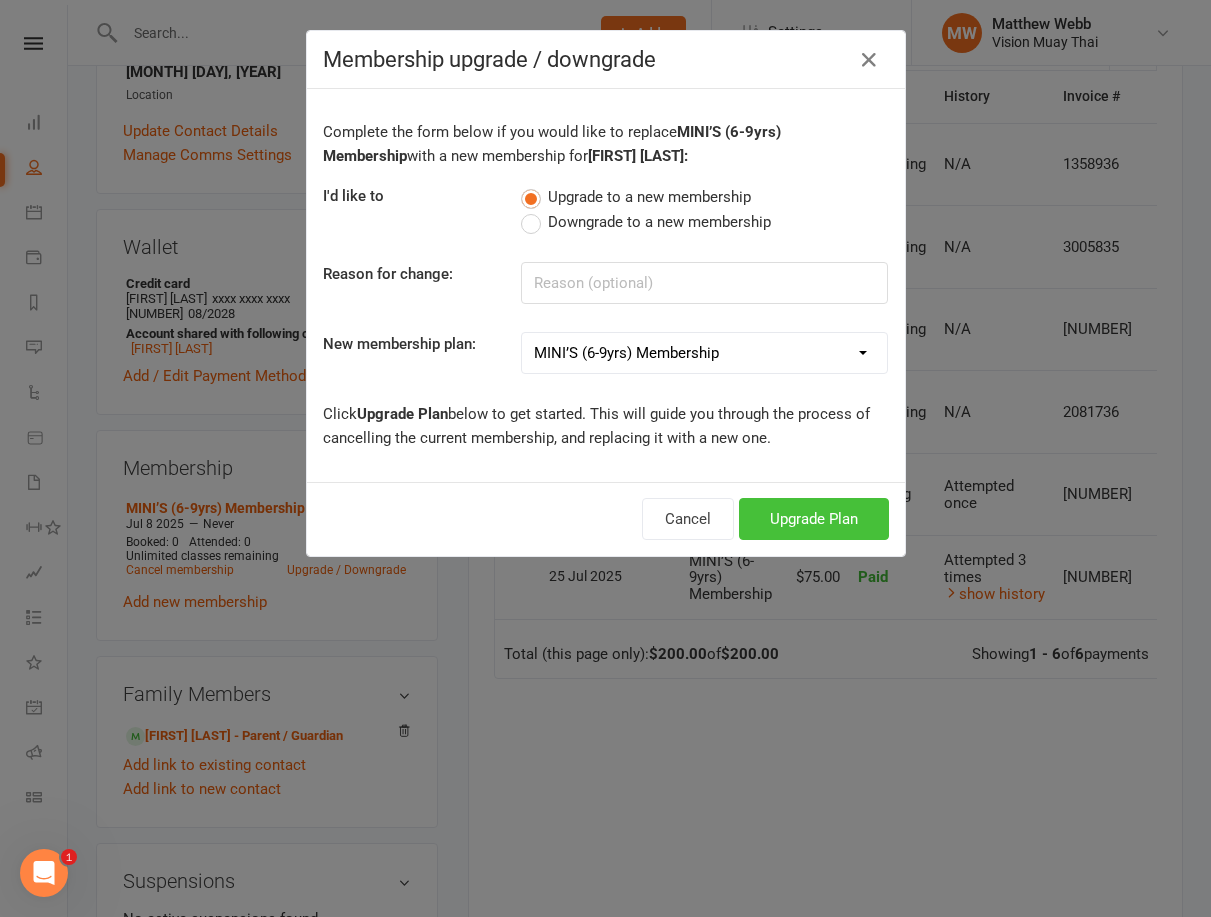 click on "Upgrade Plan" at bounding box center [814, 519] 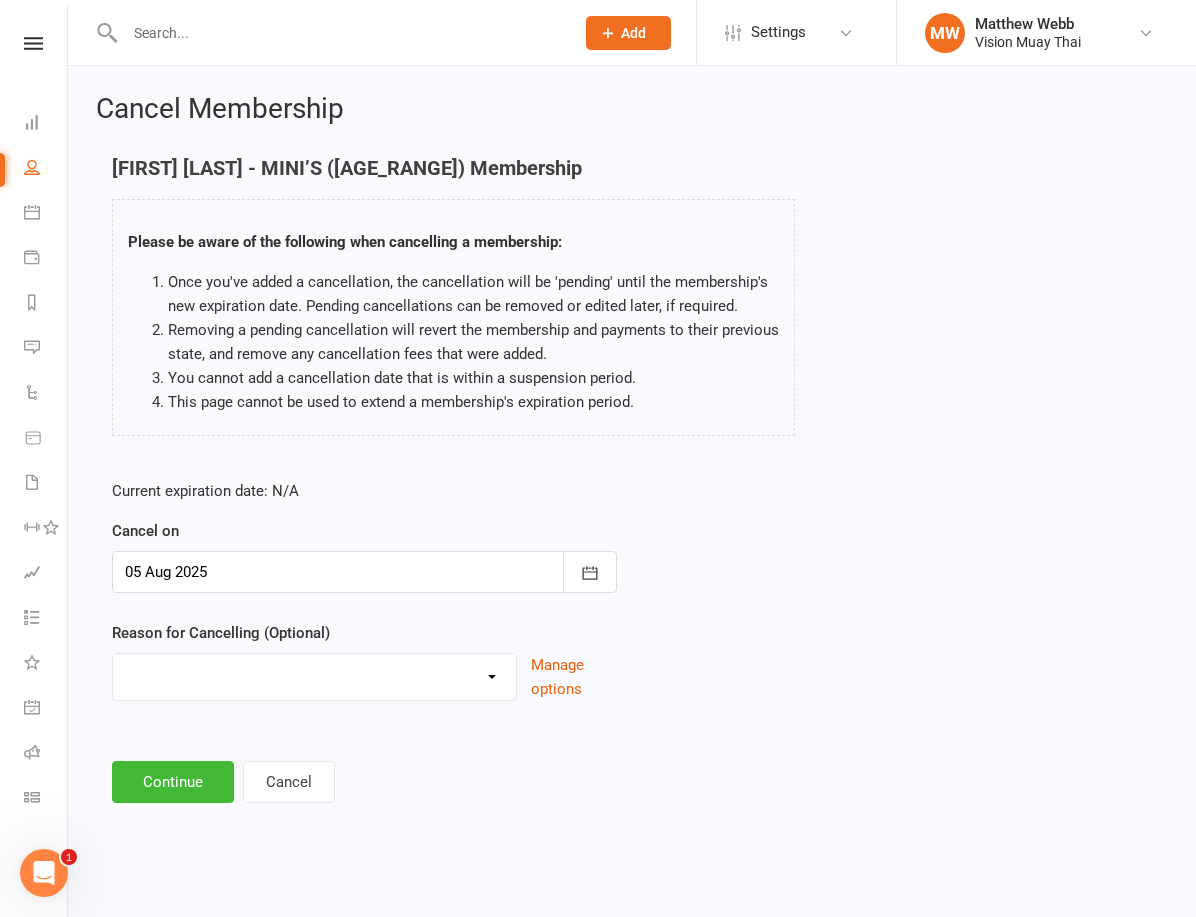 scroll, scrollTop: 0, scrollLeft: 0, axis: both 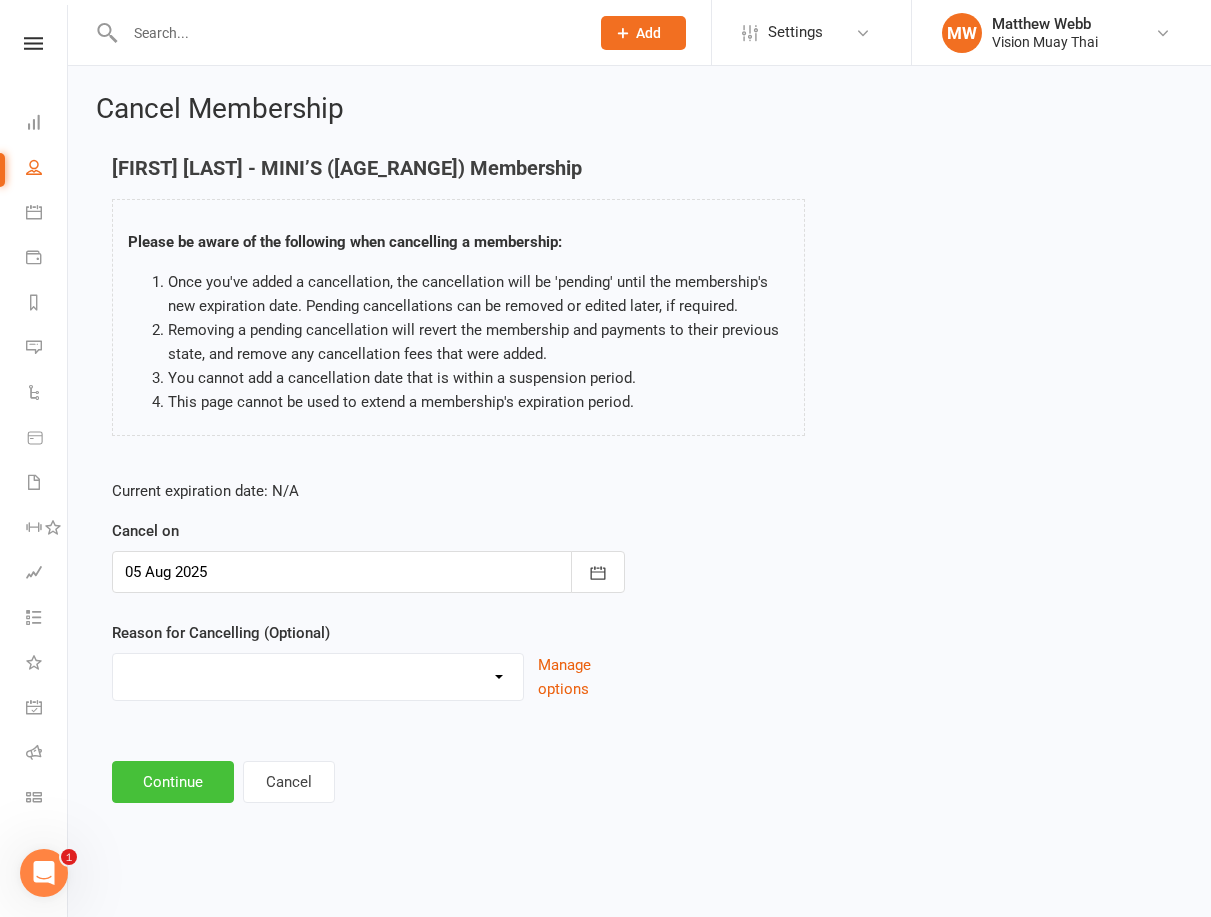 click on "Continue" at bounding box center (173, 782) 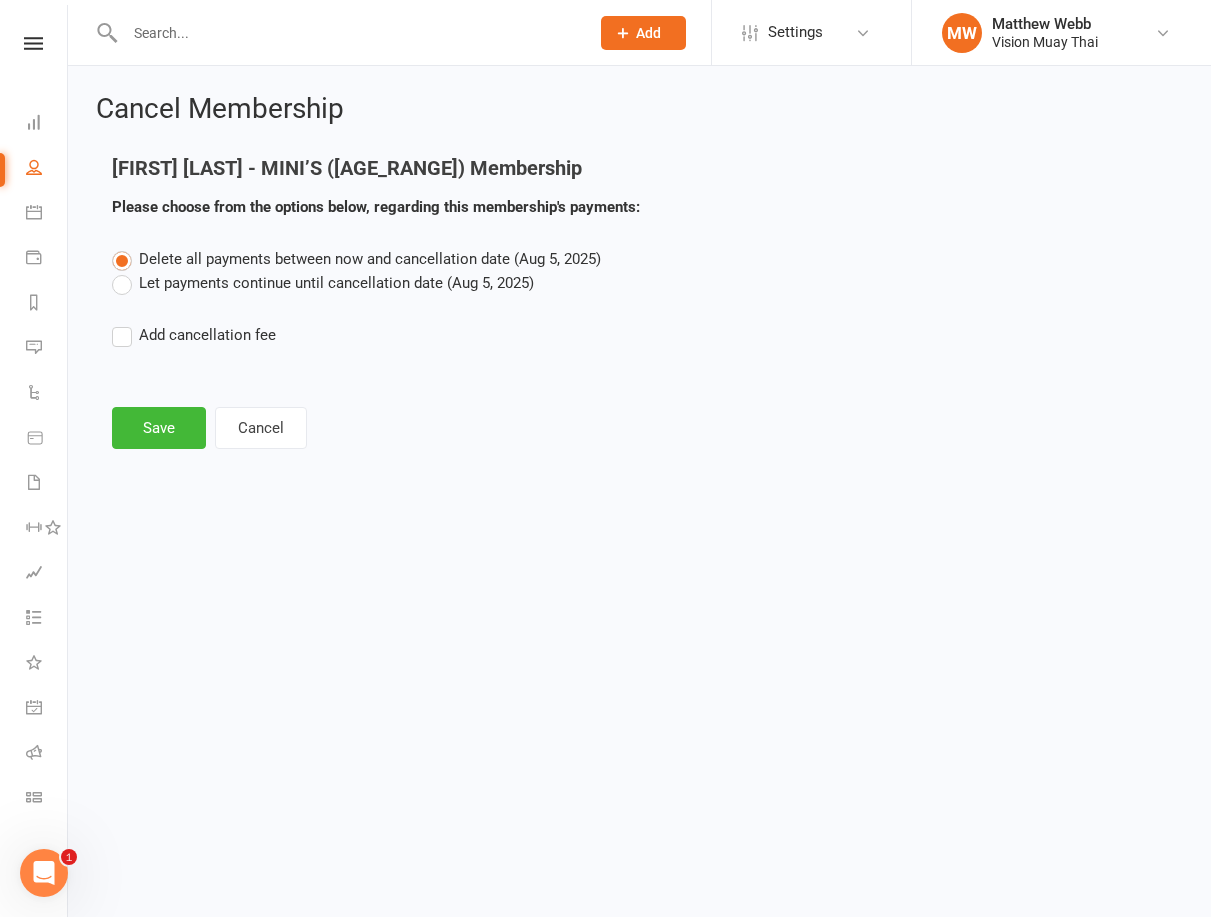 click on "Let payments continue until cancellation date (Aug 5, 2025)" at bounding box center [323, 283] 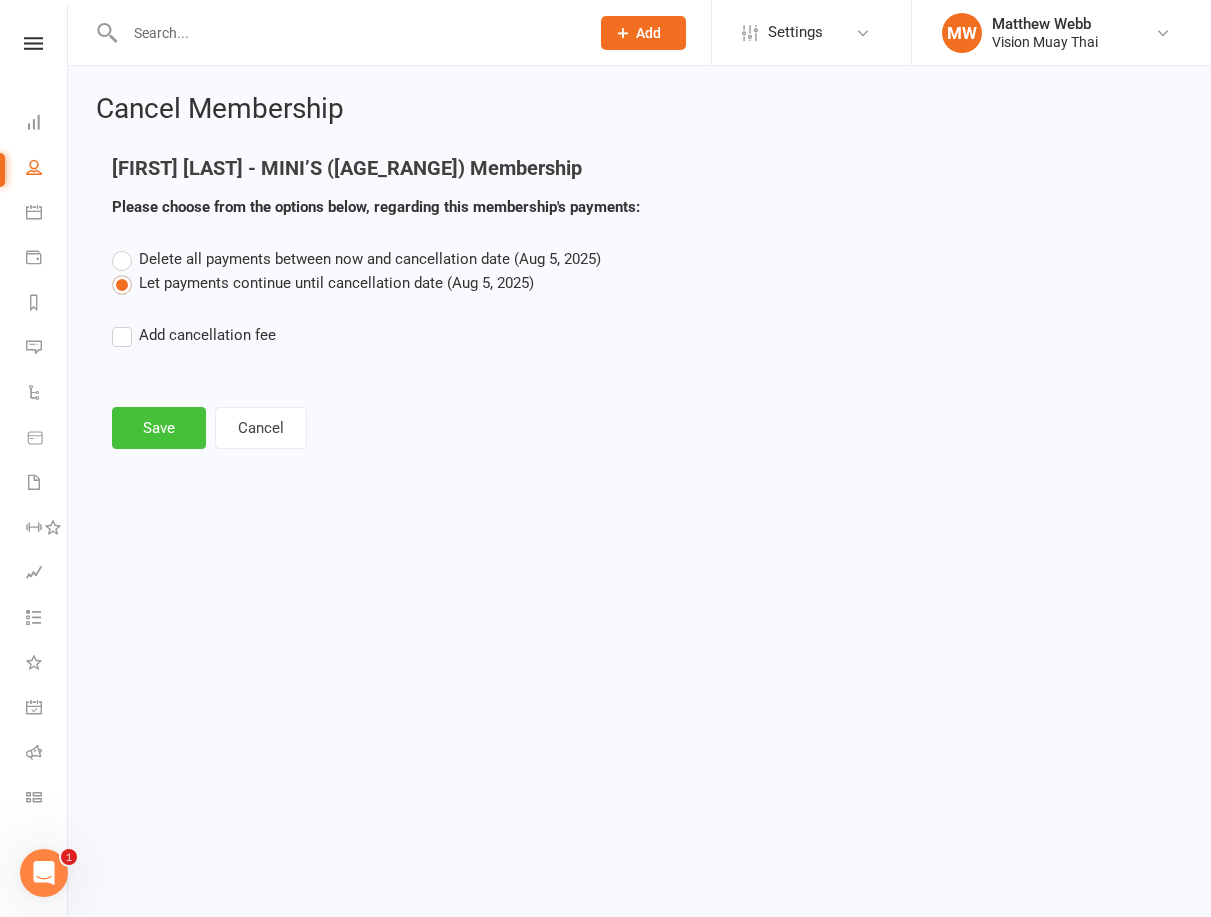 click on "Save" at bounding box center (159, 428) 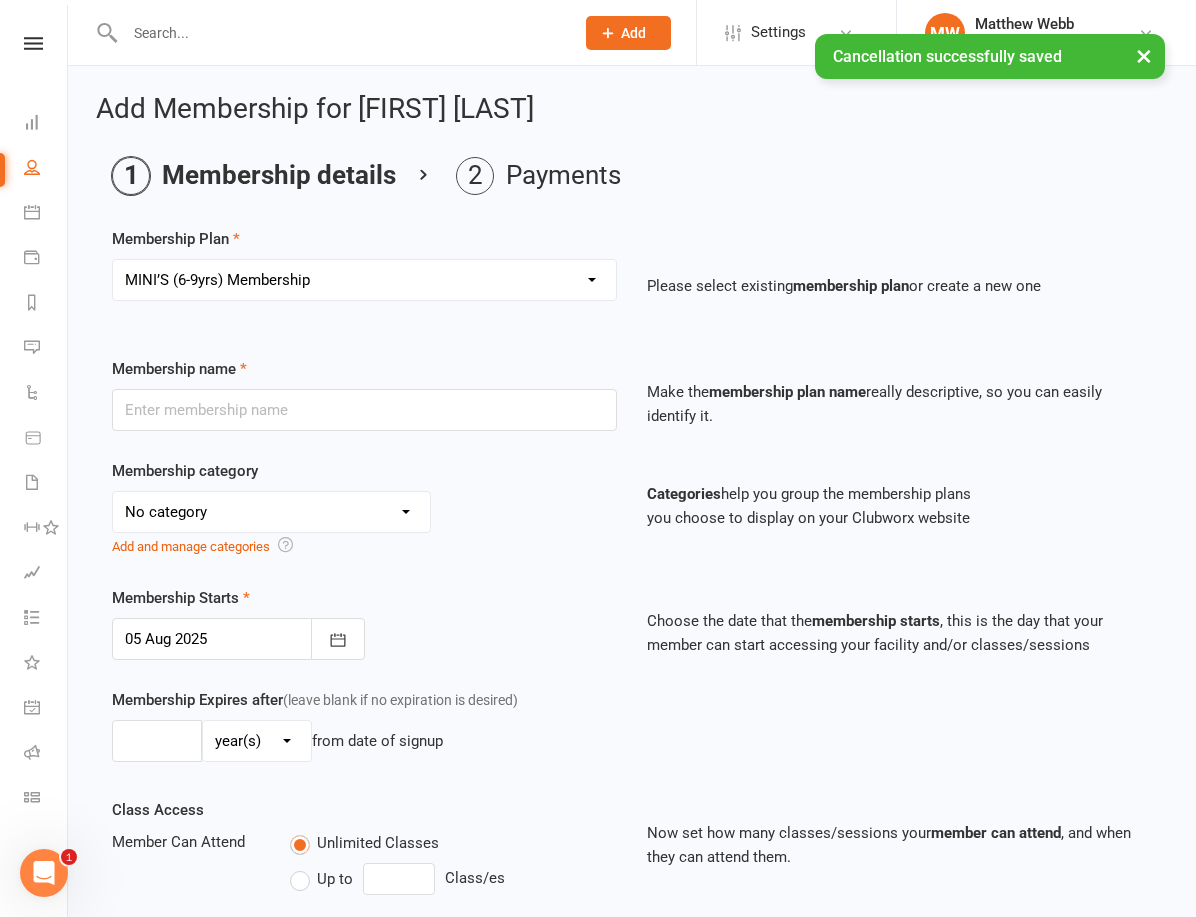 type on "MINI’S (6-9yrs) Membership" 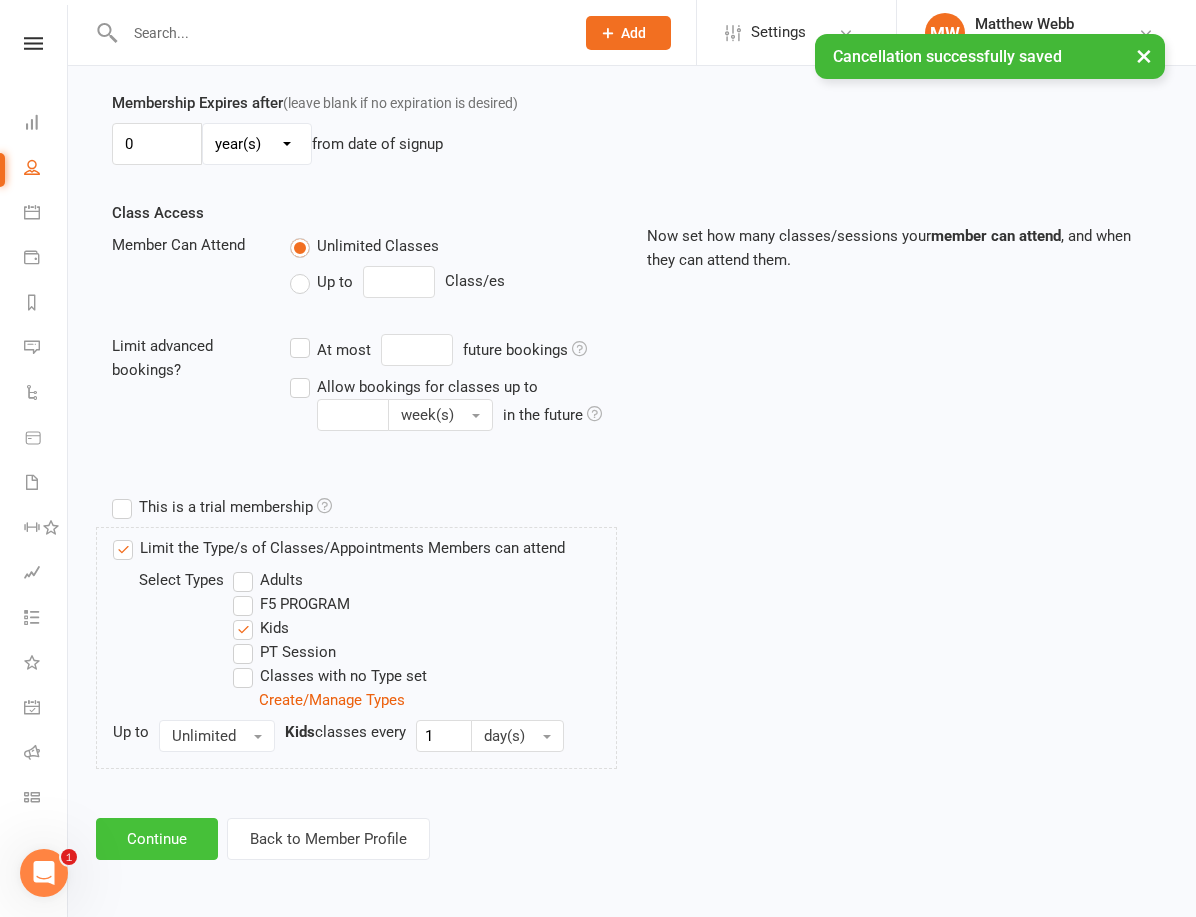 scroll, scrollTop: 613, scrollLeft: 0, axis: vertical 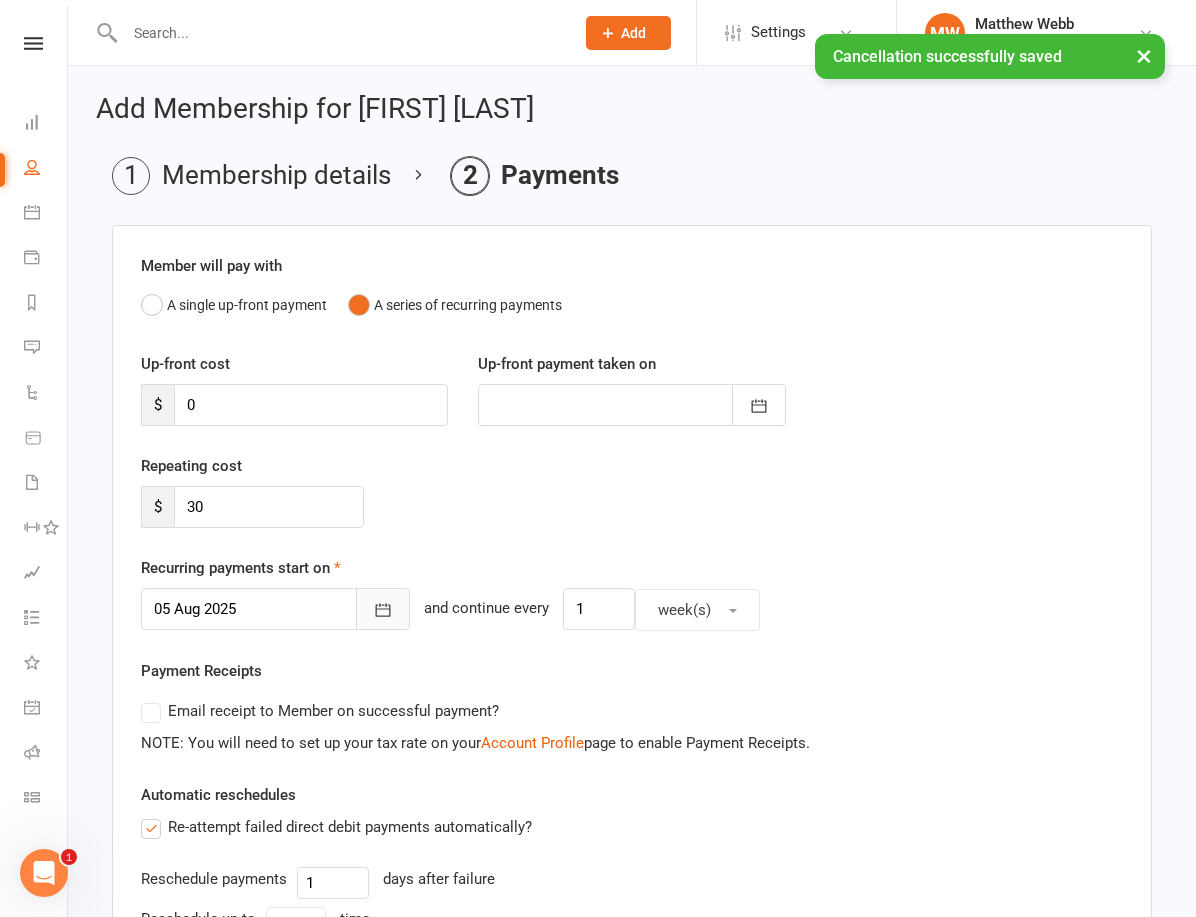 click at bounding box center (383, 609) 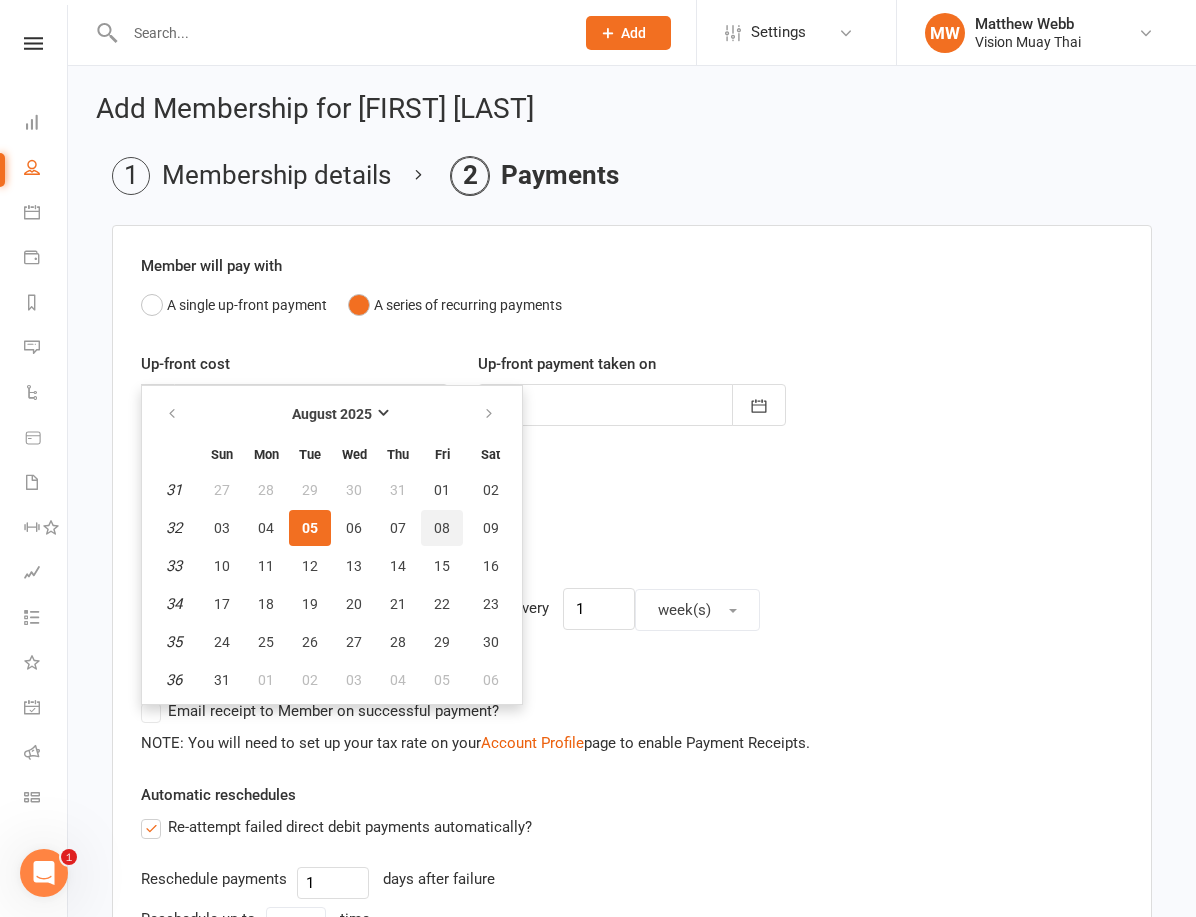 click on "08" at bounding box center (442, 528) 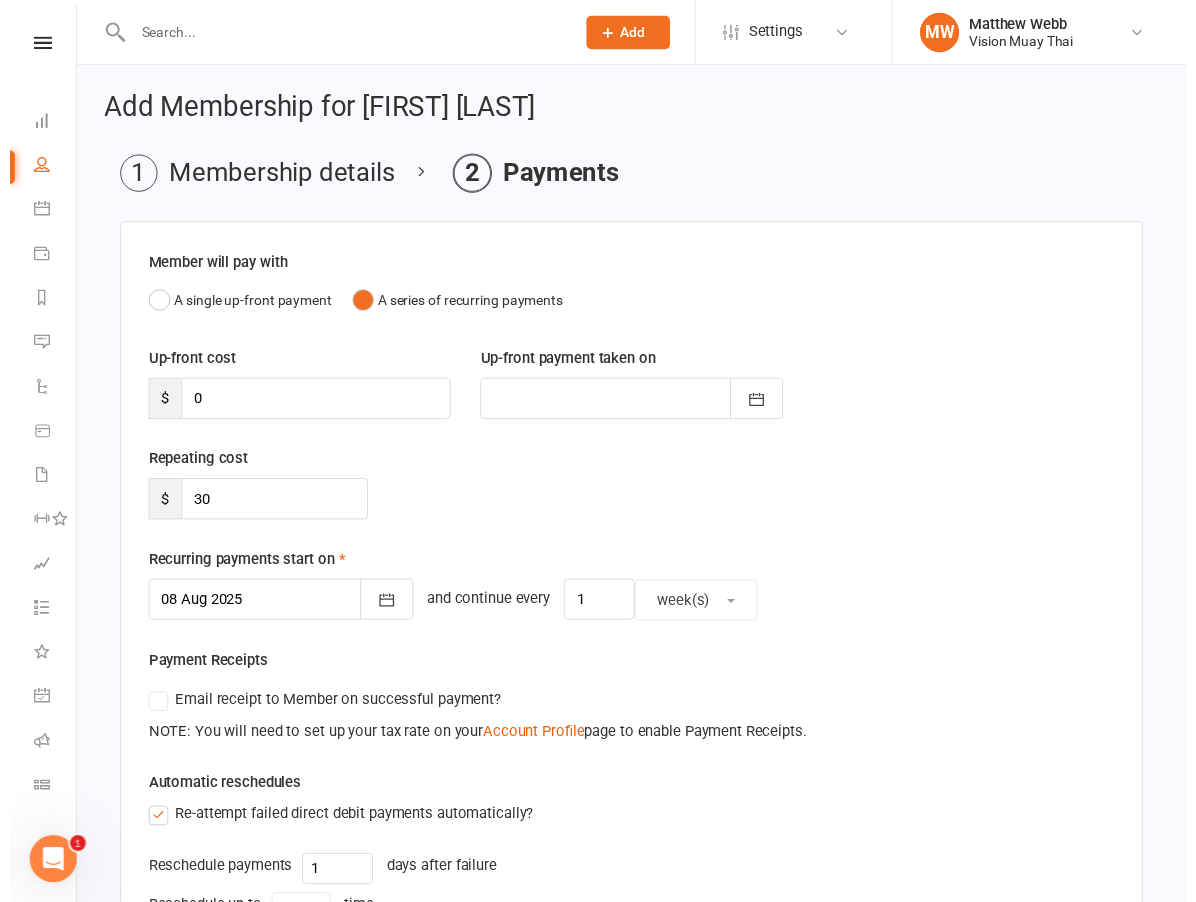 scroll, scrollTop: 473, scrollLeft: 0, axis: vertical 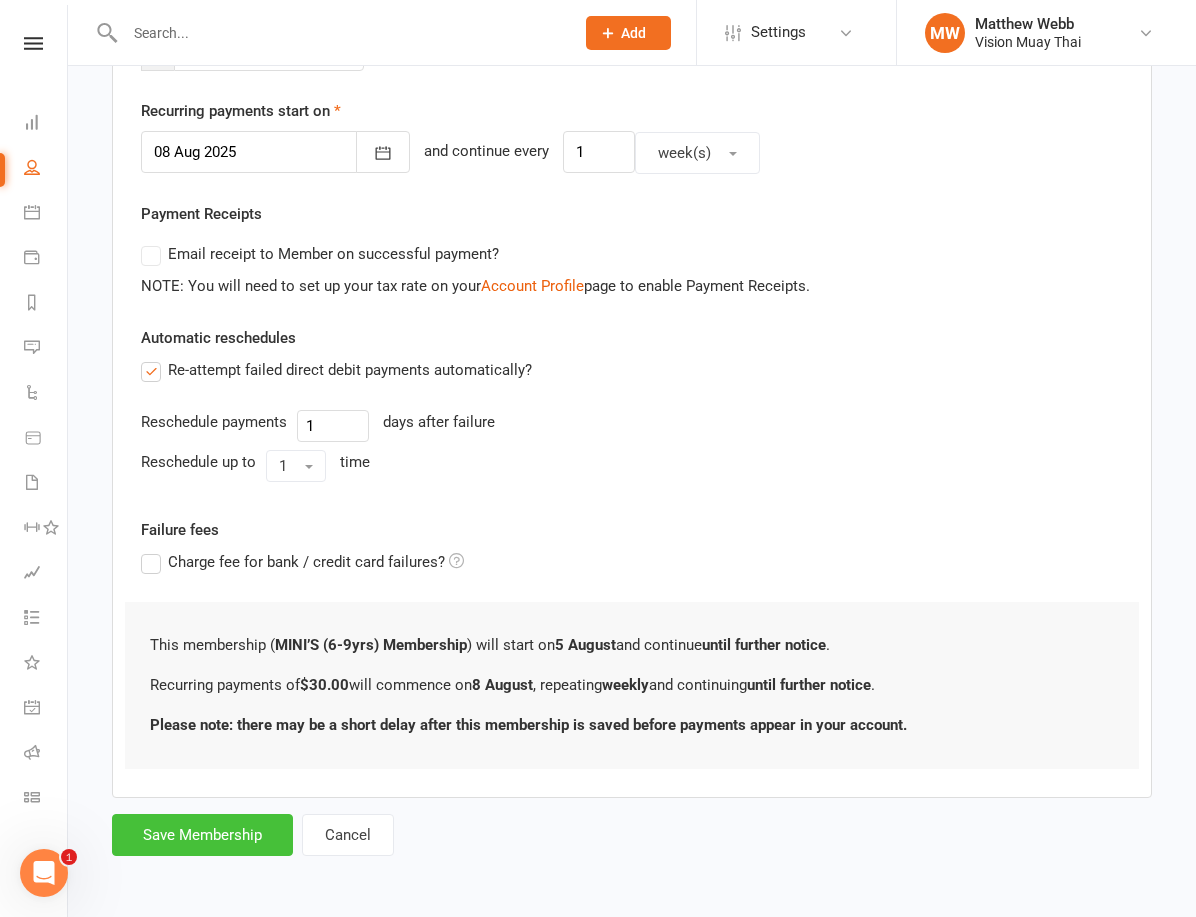 click on "Save Membership" at bounding box center [202, 835] 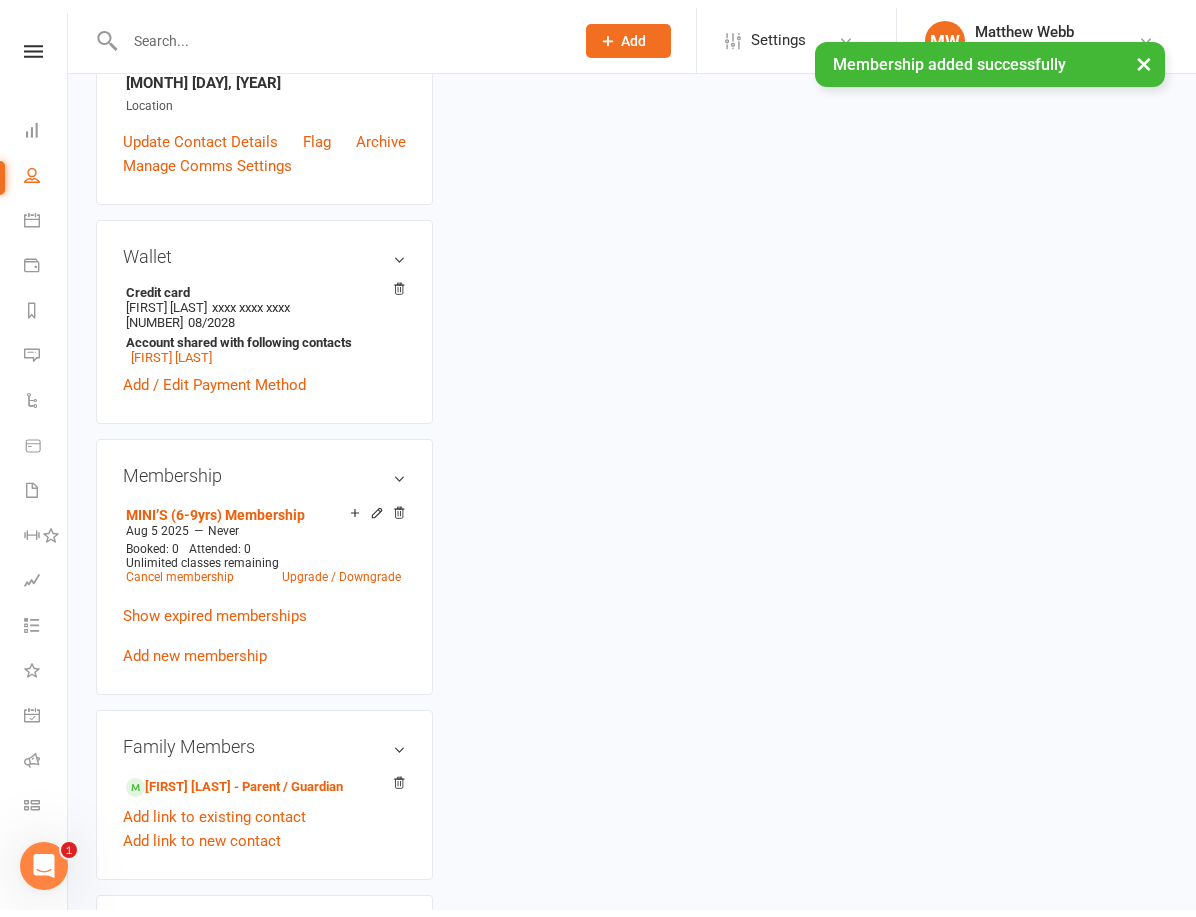 scroll, scrollTop: 0, scrollLeft: 0, axis: both 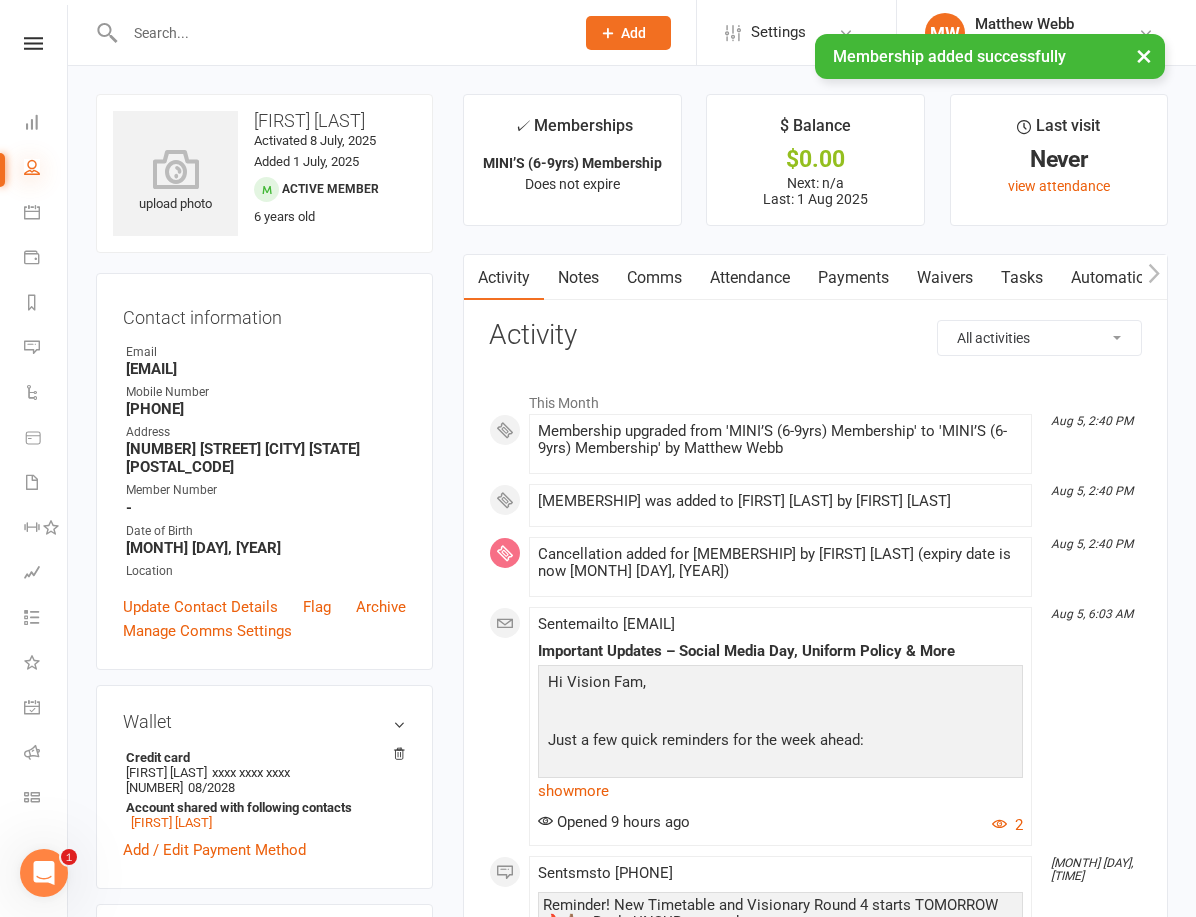 click at bounding box center (32, 167) 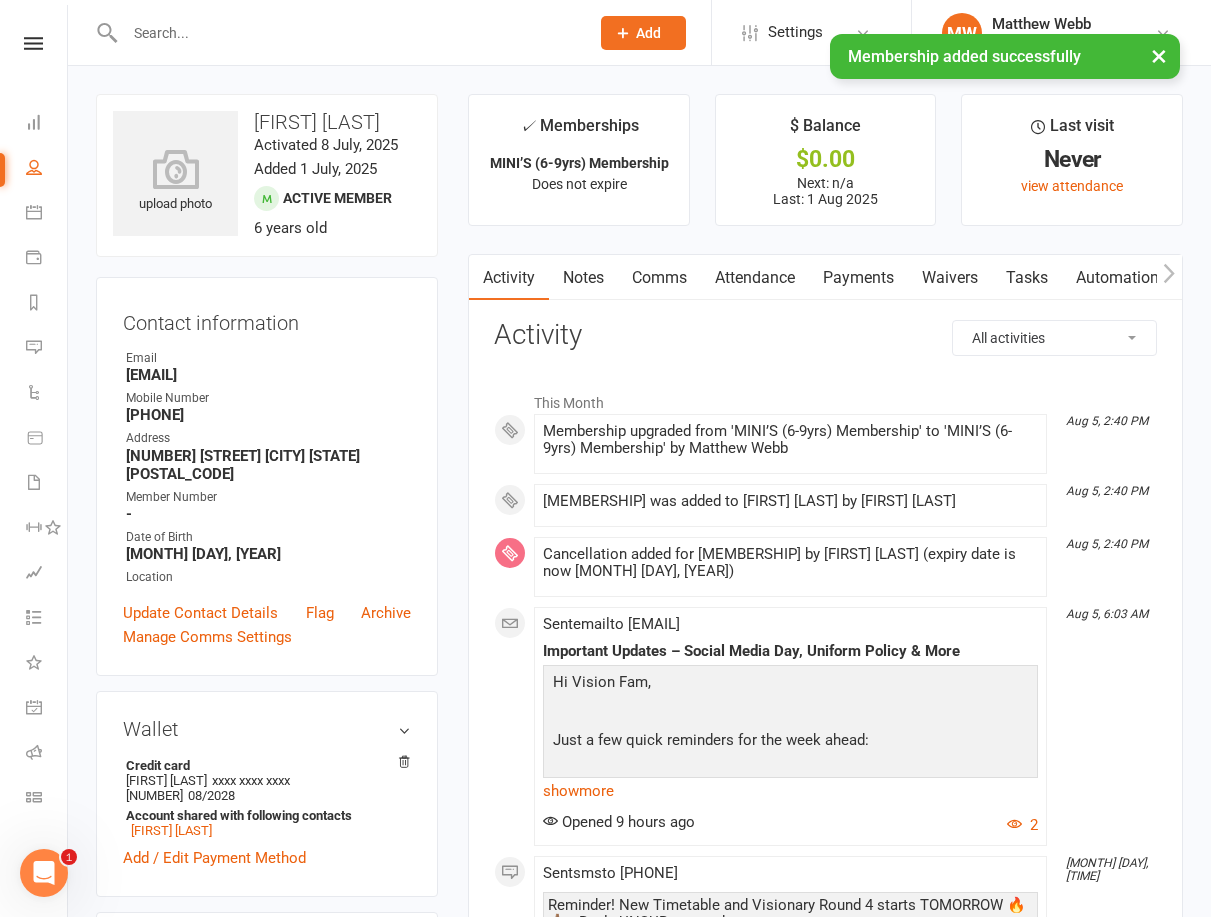 select on "100" 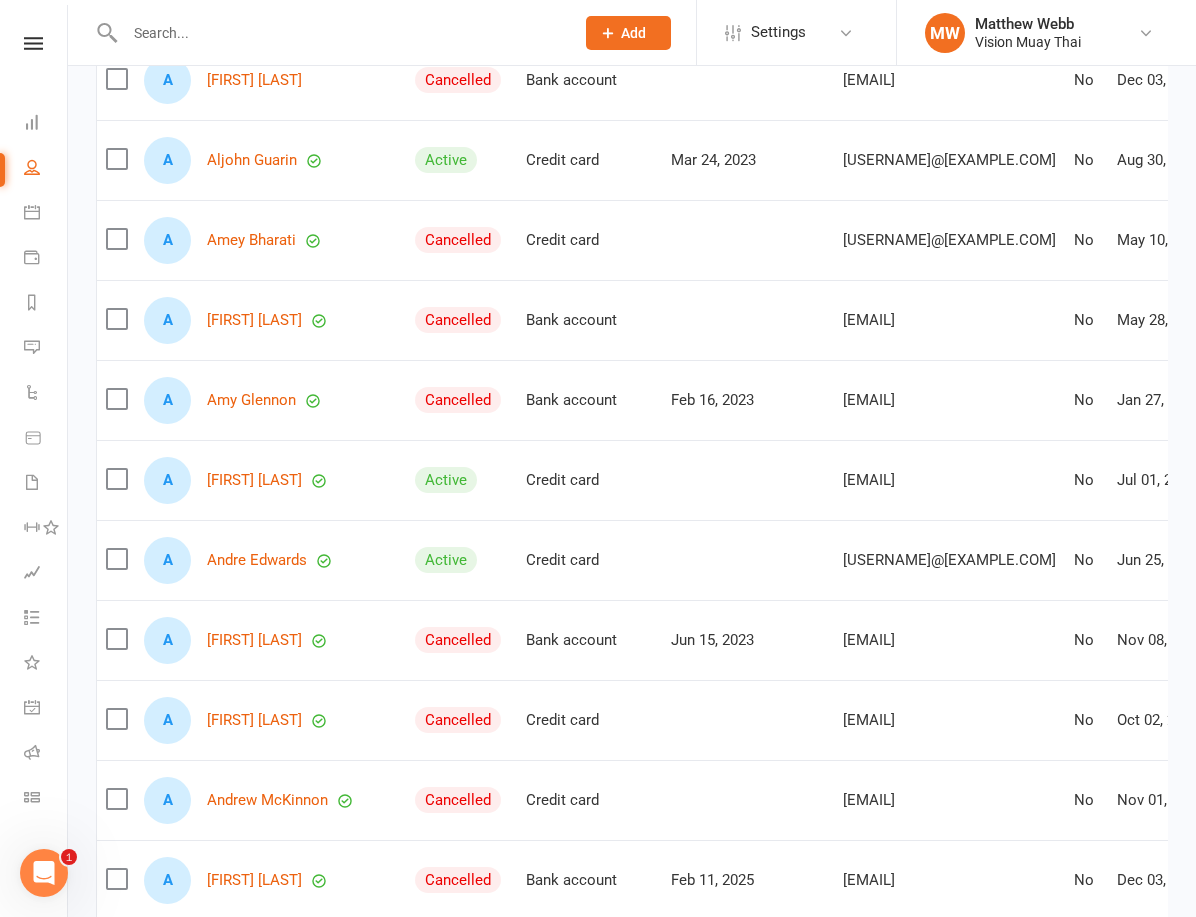 scroll, scrollTop: 2008, scrollLeft: 0, axis: vertical 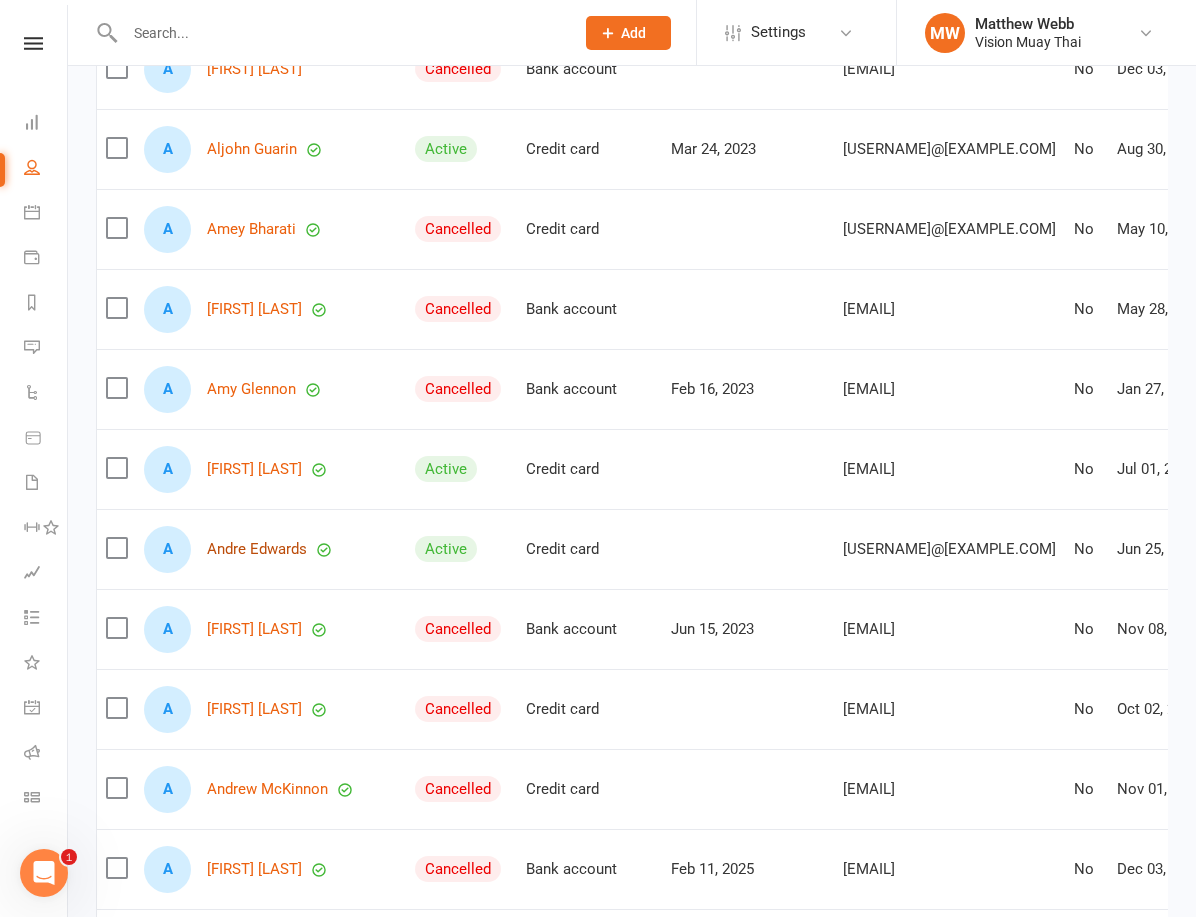 click on "Andre Edwards" at bounding box center [257, 549] 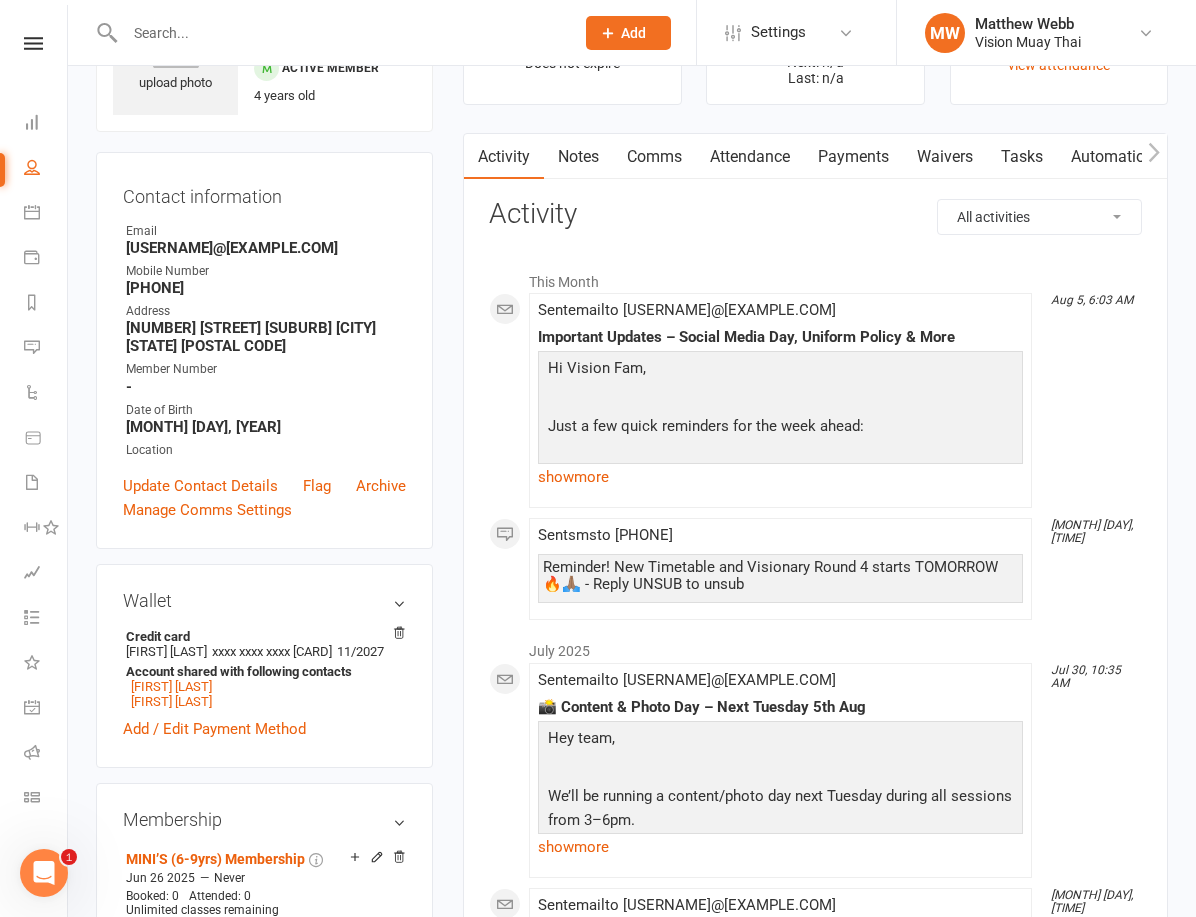 scroll, scrollTop: 135, scrollLeft: 0, axis: vertical 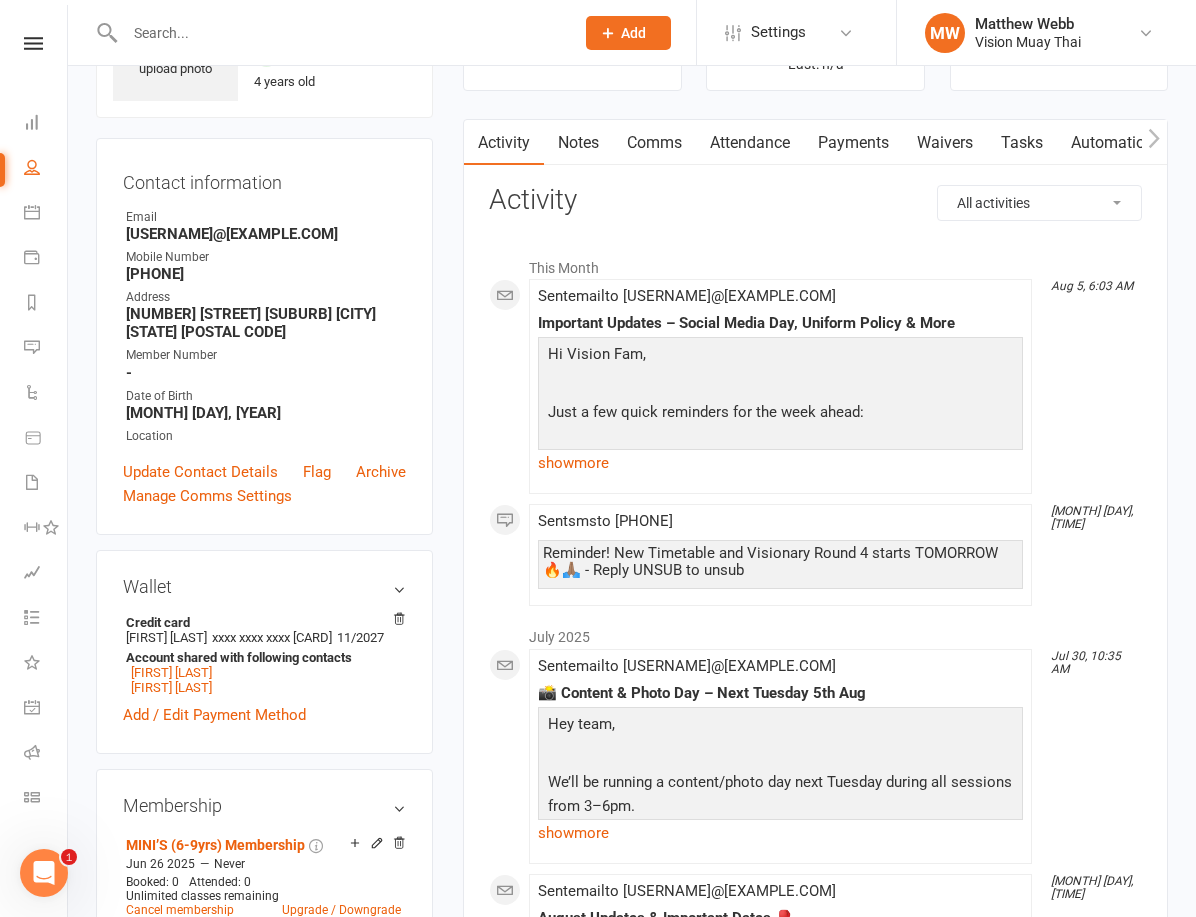click on "Payments" at bounding box center (853, 143) 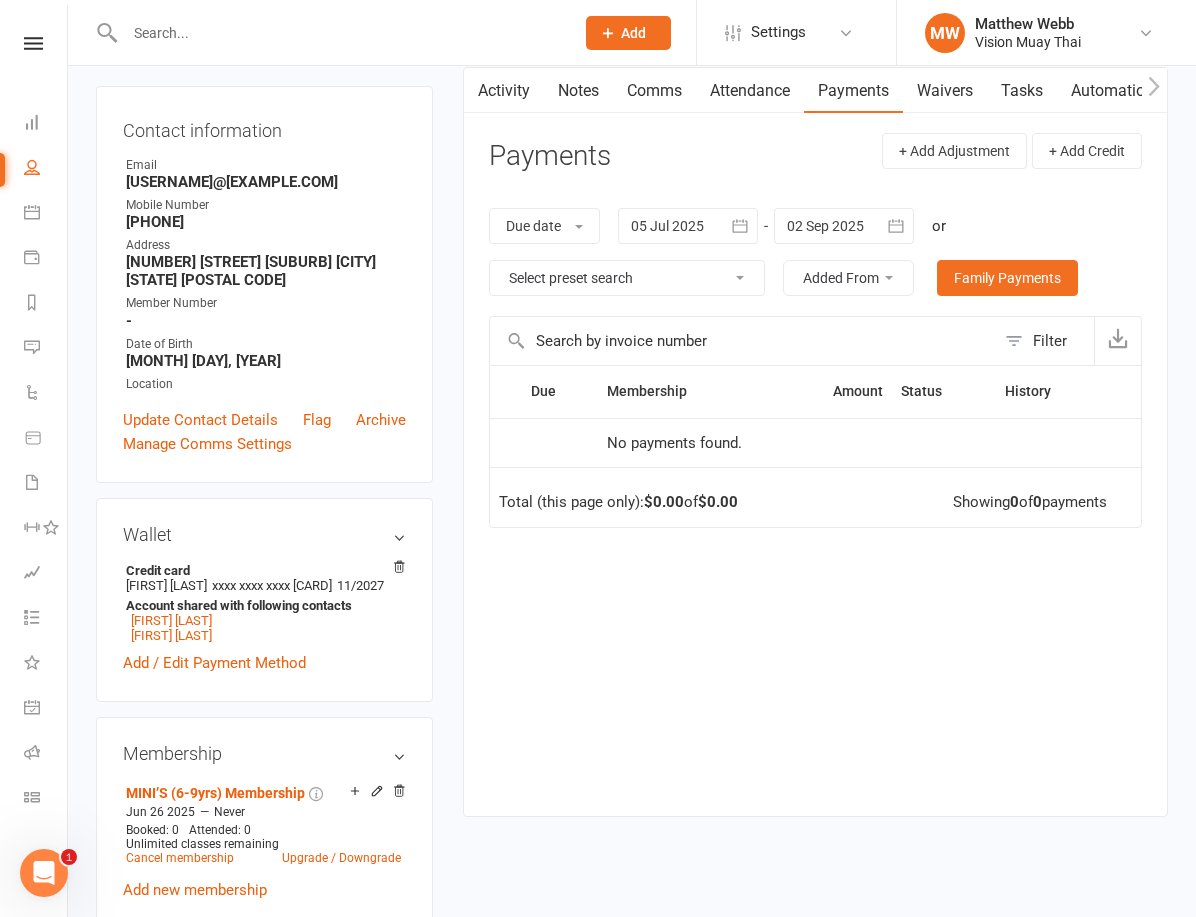 scroll, scrollTop: 209, scrollLeft: 0, axis: vertical 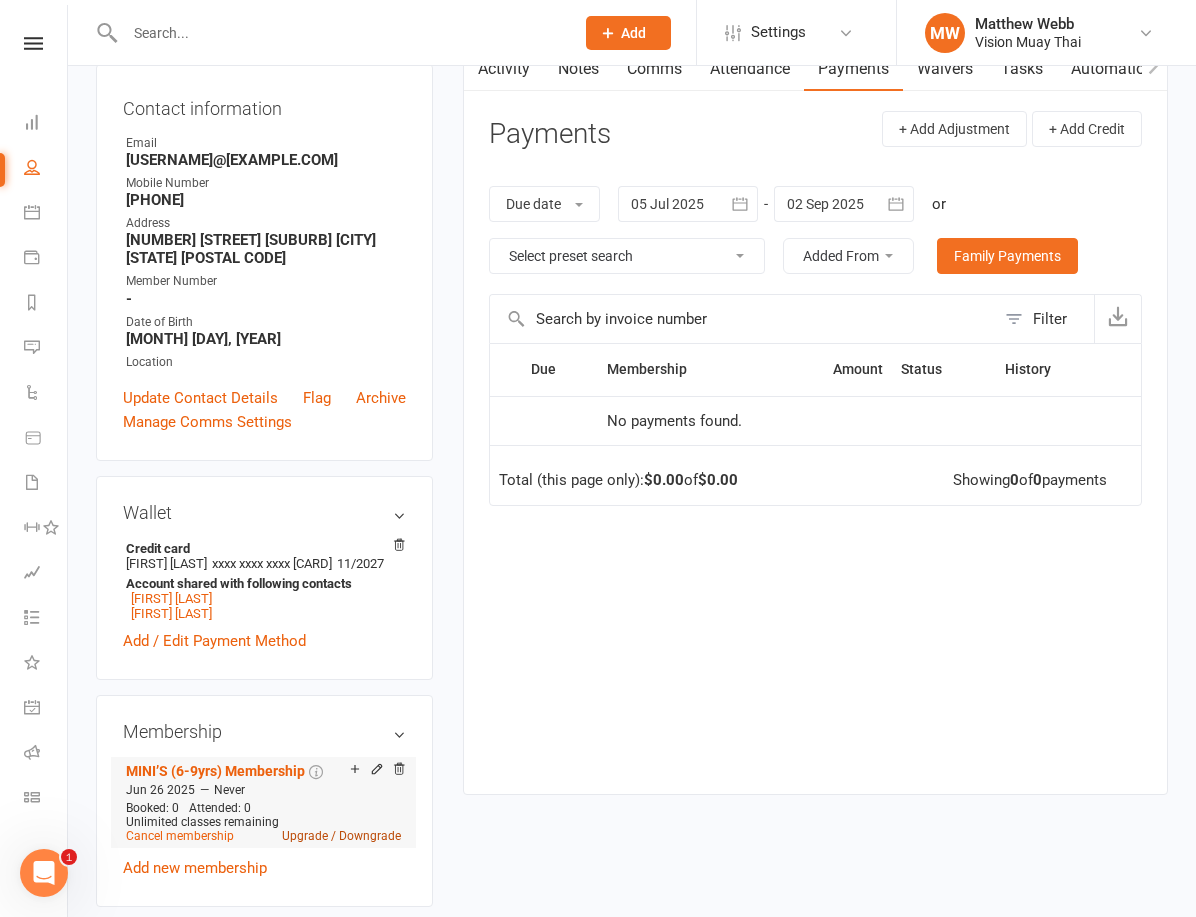 click on "Upgrade / Downgrade" at bounding box center [341, 836] 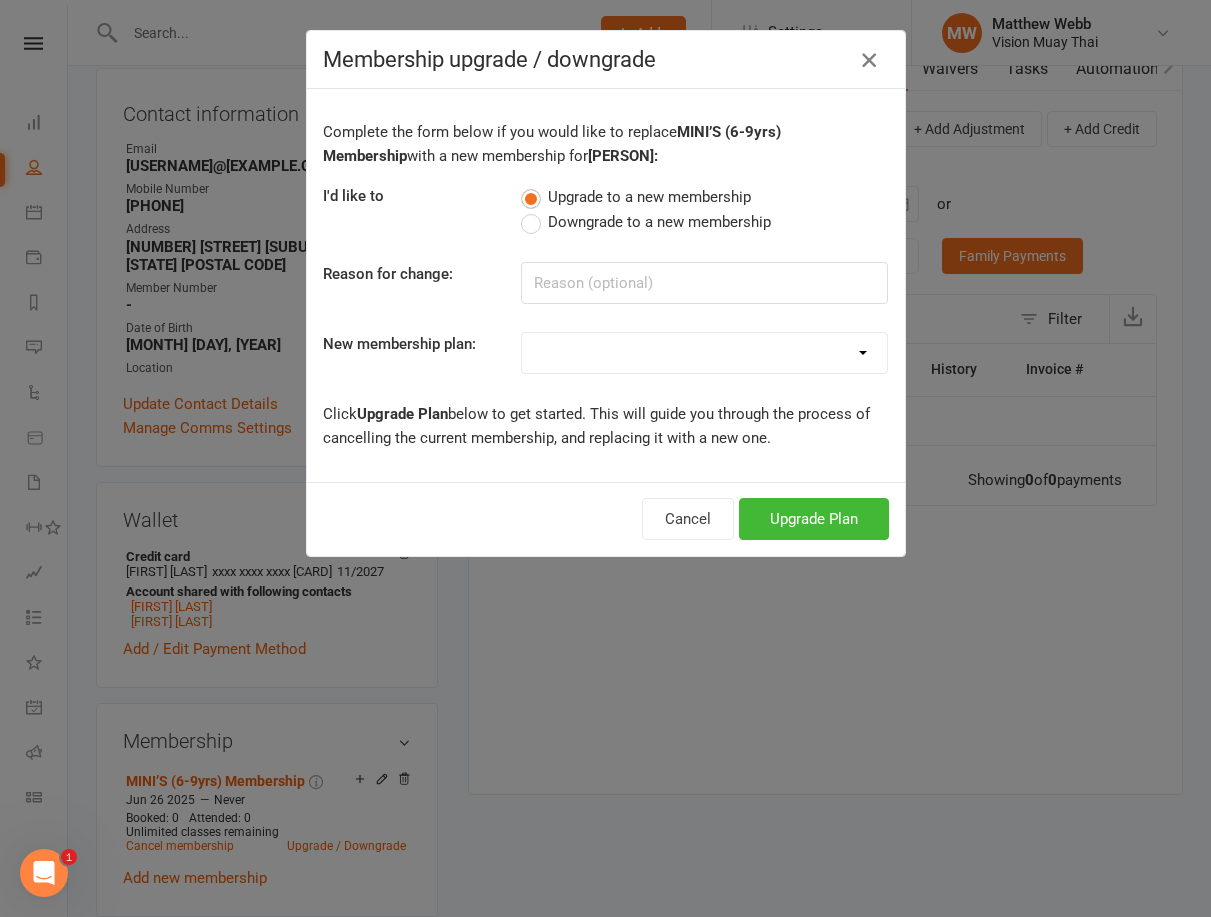 click at bounding box center (869, 60) 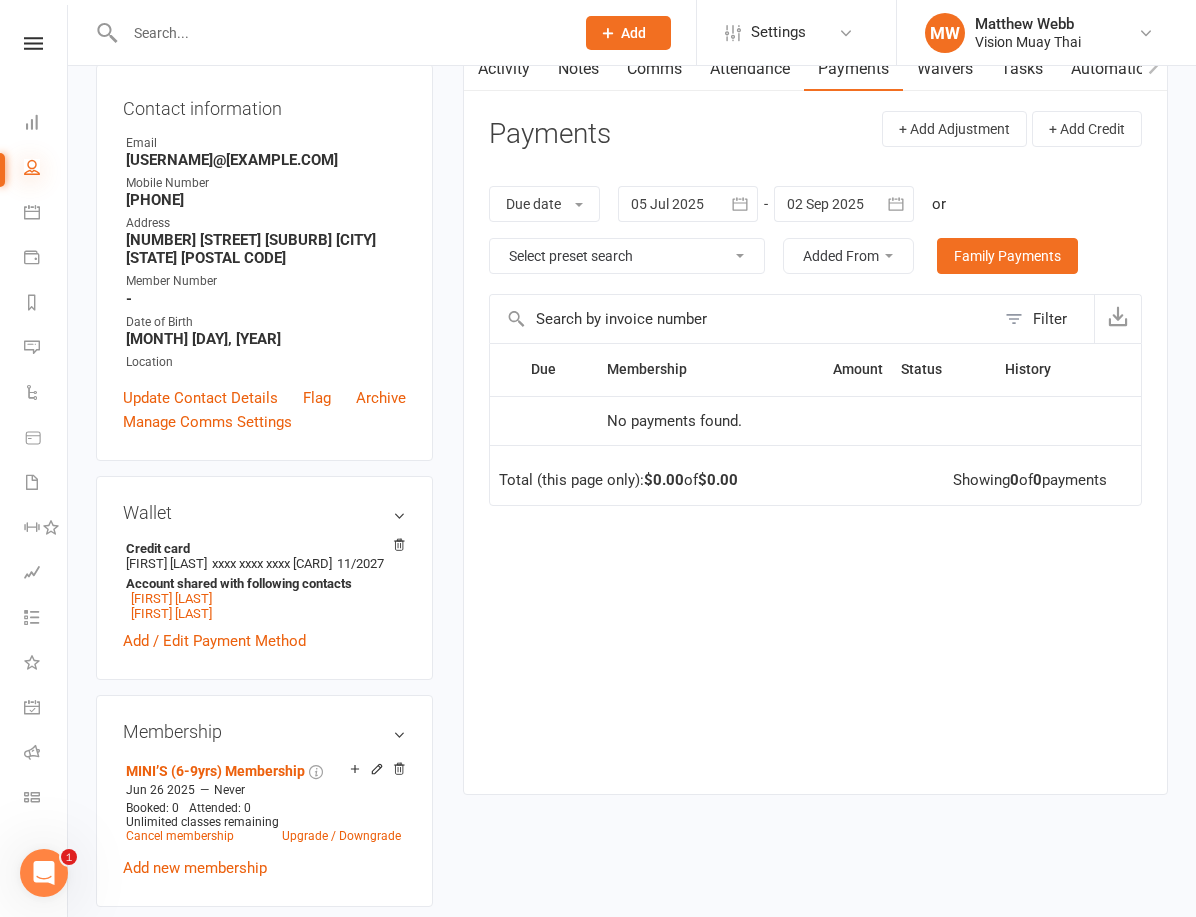 click at bounding box center [32, 167] 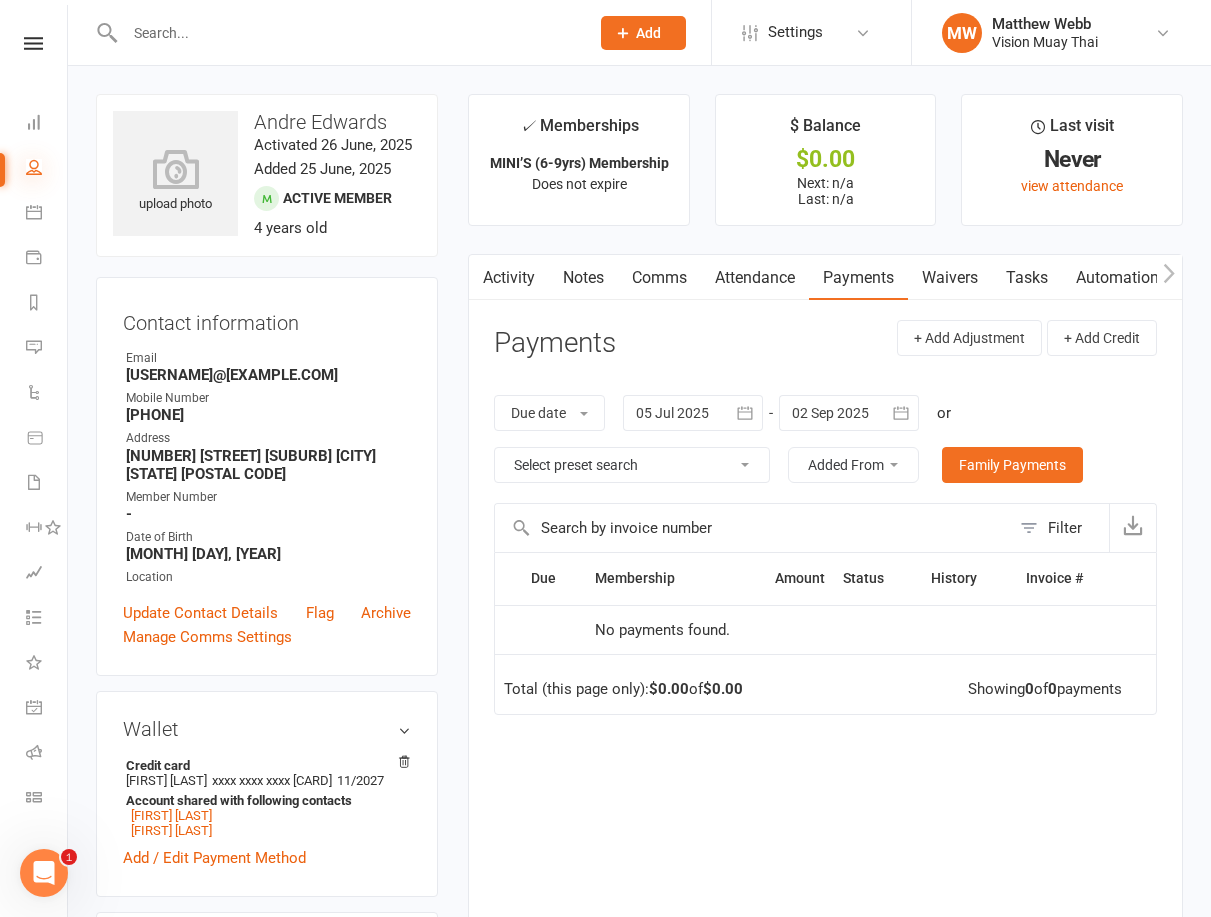 select on "100" 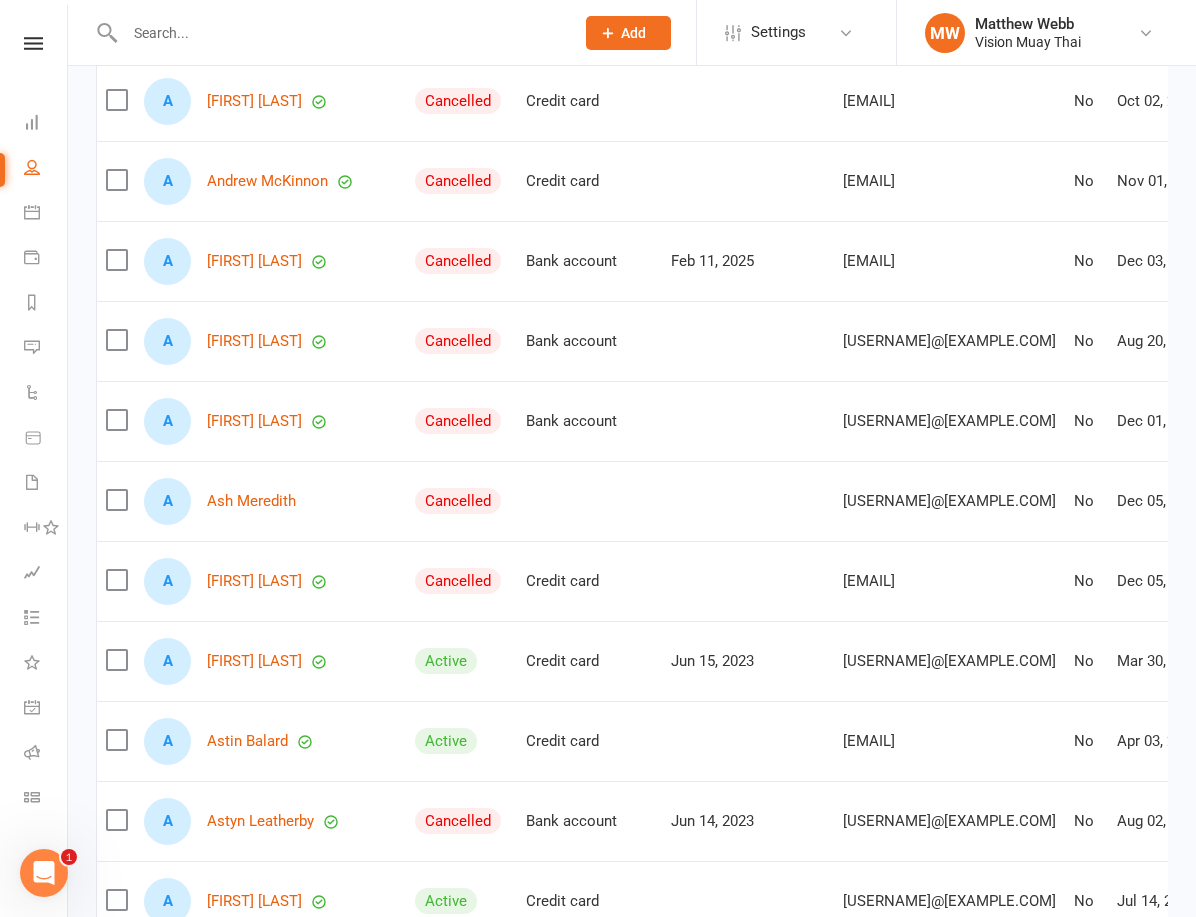 scroll, scrollTop: 2629, scrollLeft: 0, axis: vertical 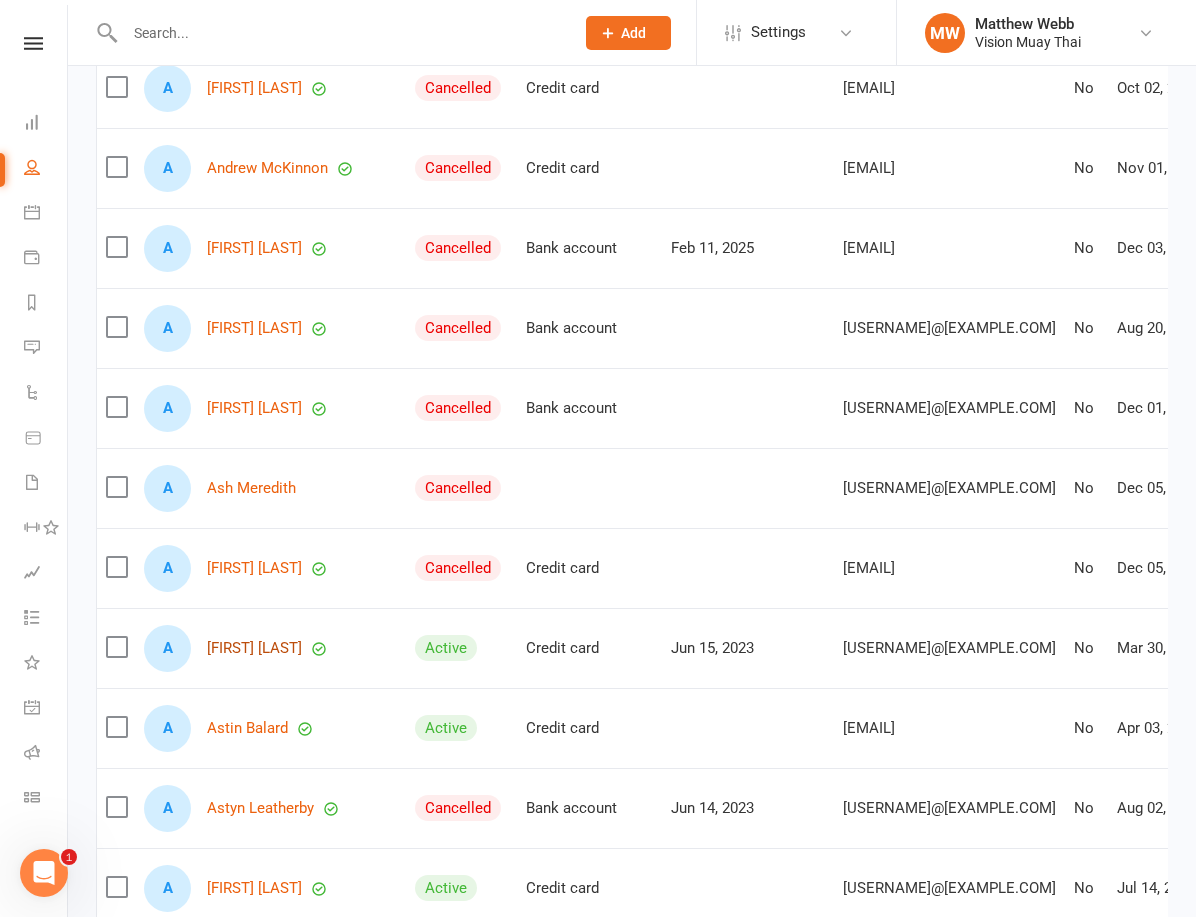 click on "[FIRST] [LAST]" at bounding box center [254, 648] 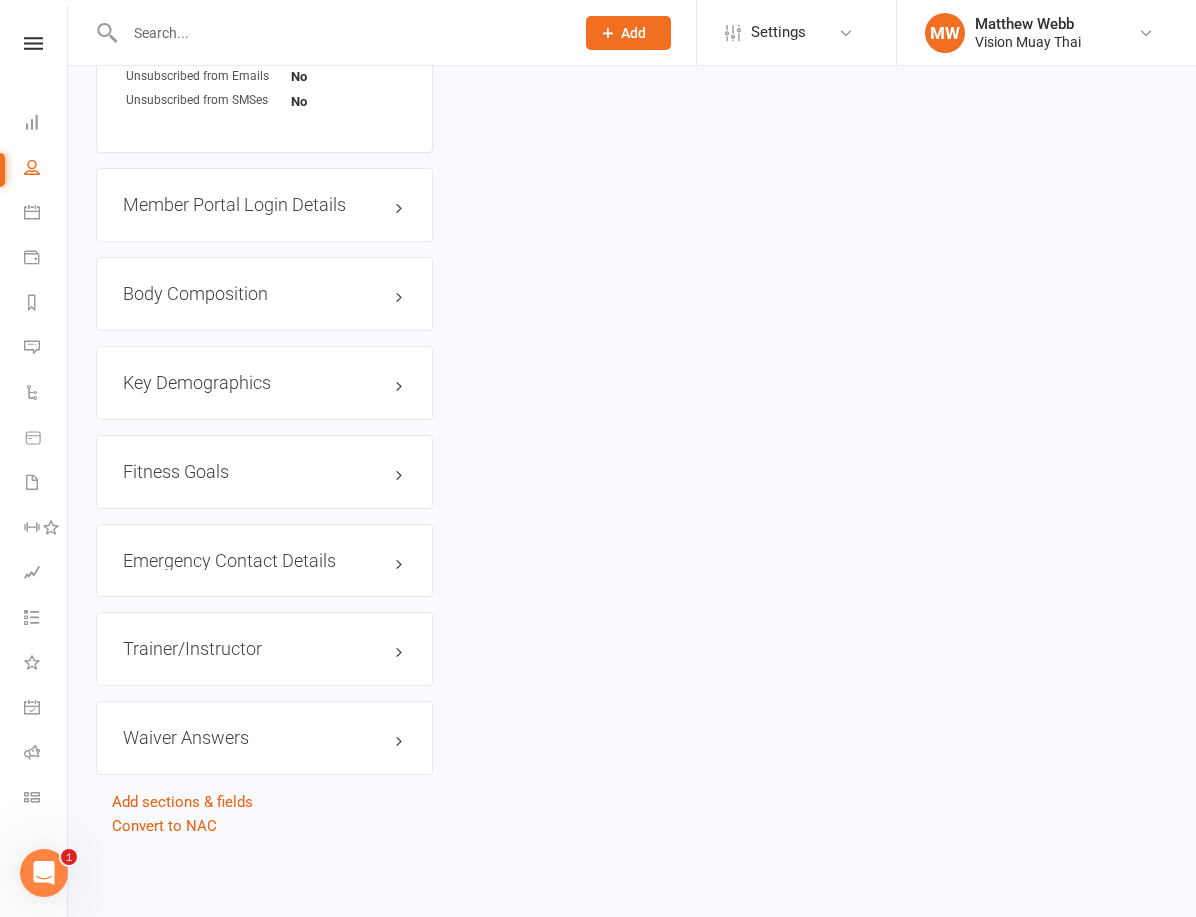 scroll, scrollTop: 0, scrollLeft: 0, axis: both 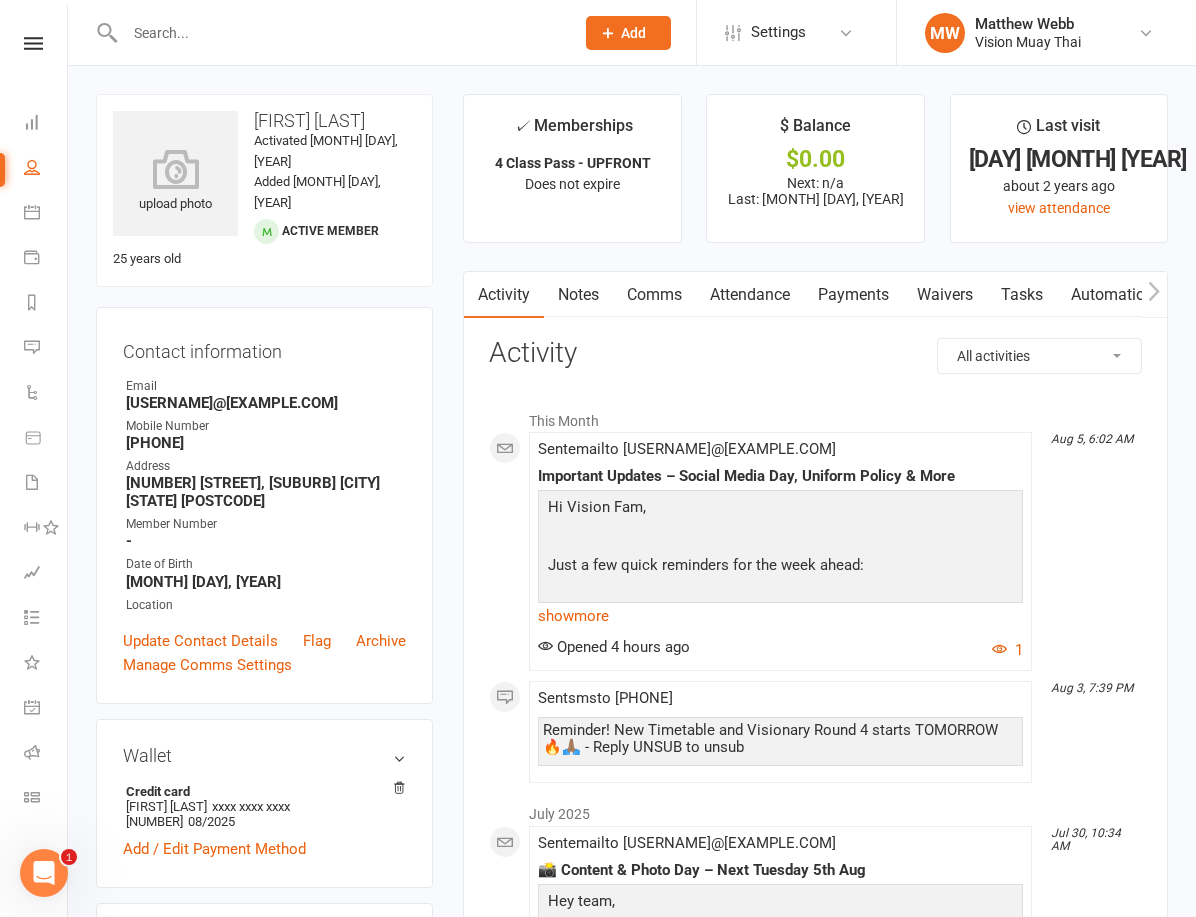click on "Payments" at bounding box center (853, 295) 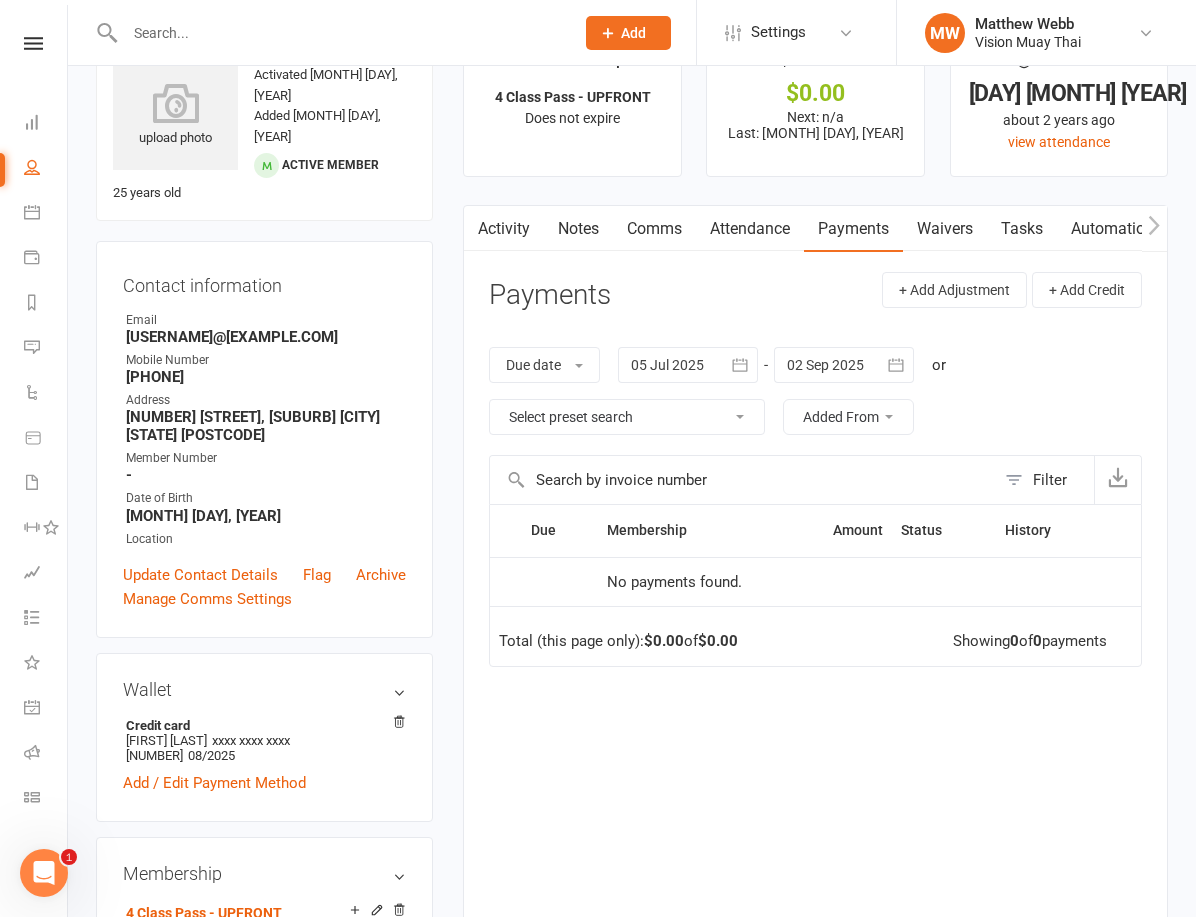 scroll, scrollTop: 313, scrollLeft: 0, axis: vertical 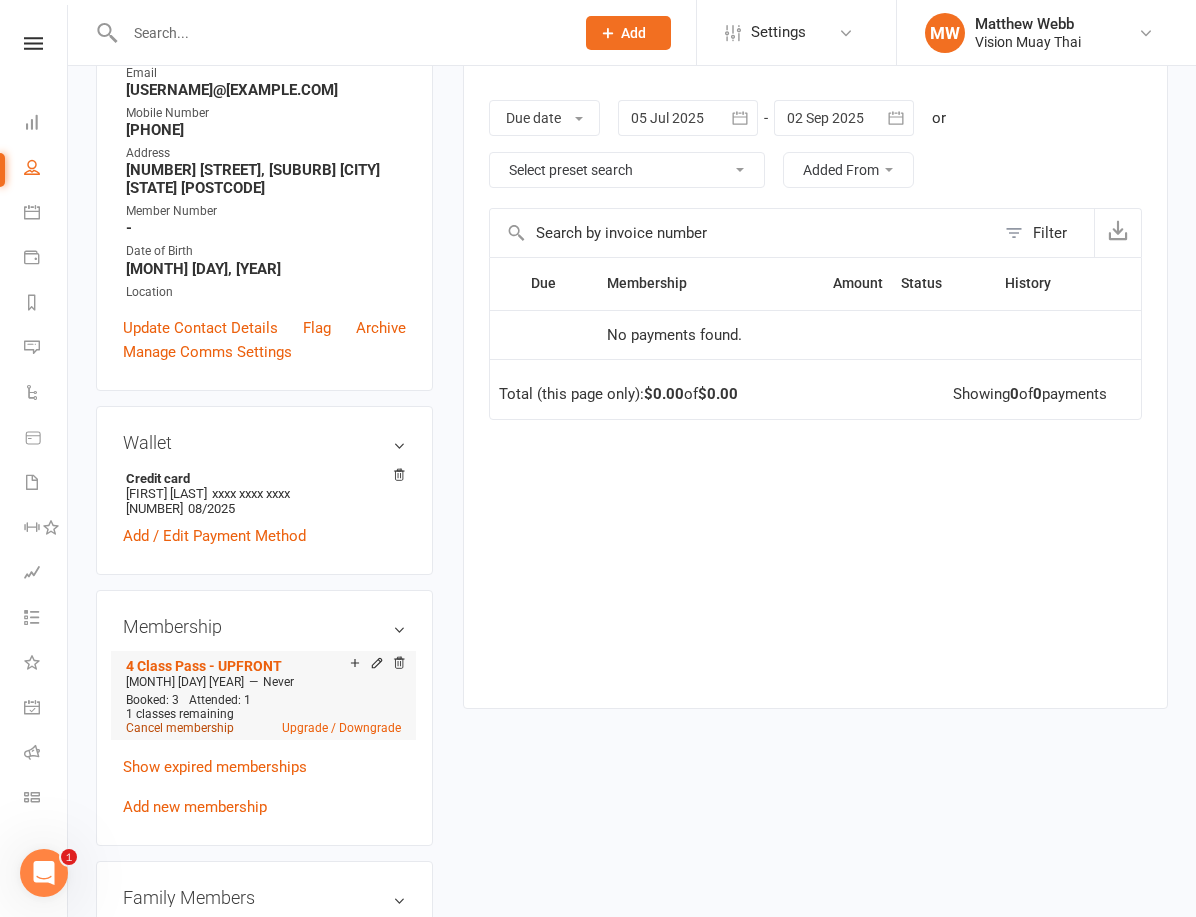click on "Cancel membership" at bounding box center (180, 728) 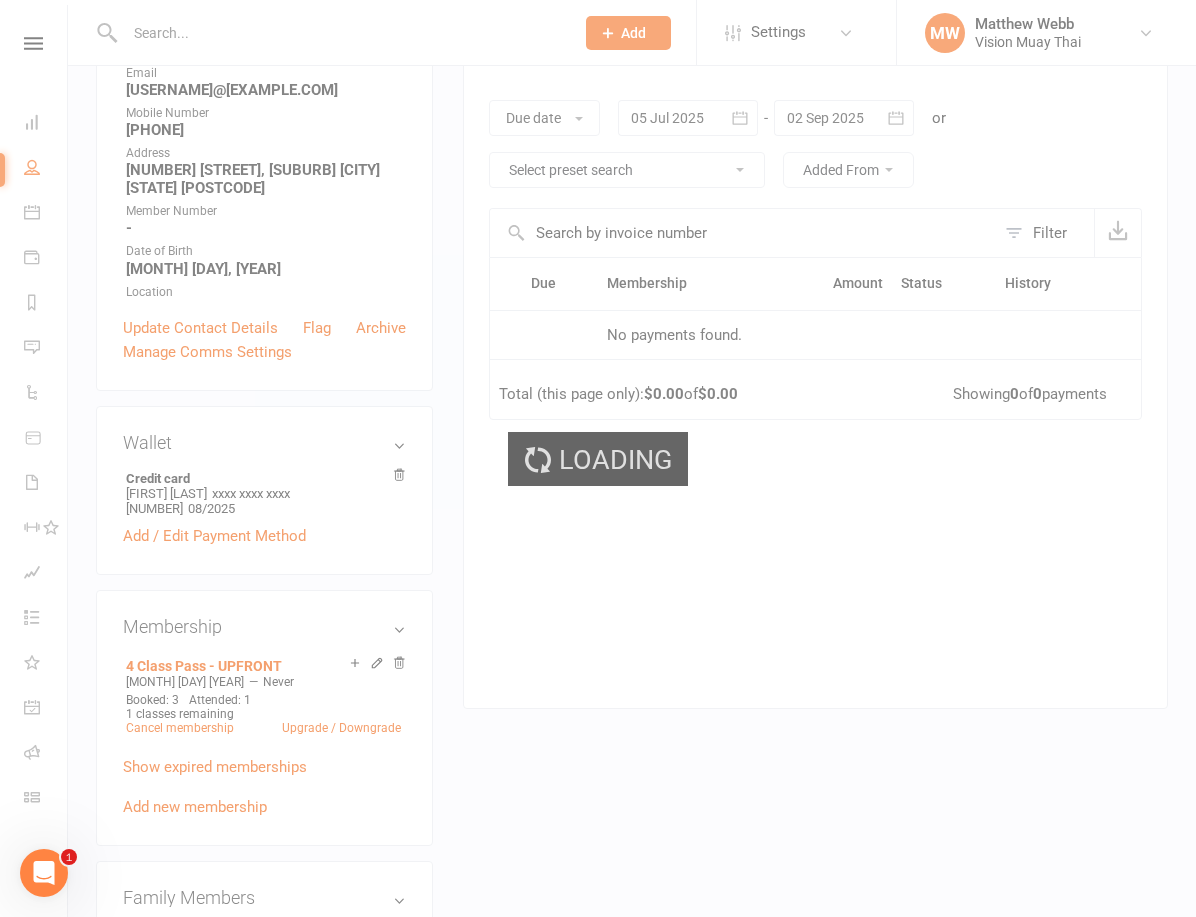 scroll, scrollTop: 0, scrollLeft: 0, axis: both 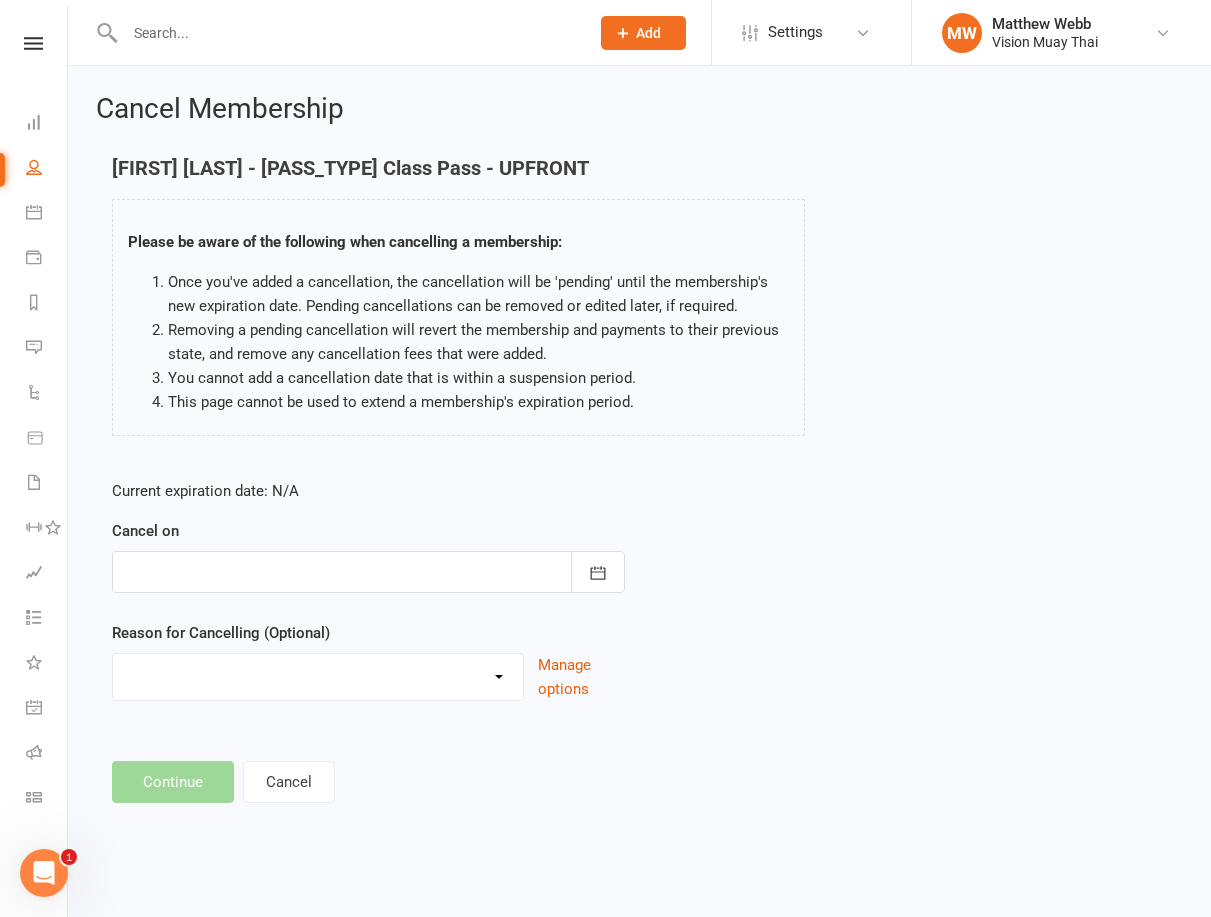 click on "Cancel on
August 2025
Sun Mon Tue Wed Thu Fri Sat
31
27
28
29
30
31
01
02
32
03
04
05
06
07
08
09
33
10
11
12
13
14
15
16
34
17
18
19
20
21
22
23
35
24
25
26
27
28
29
30
36
31 01" at bounding box center [368, 556] 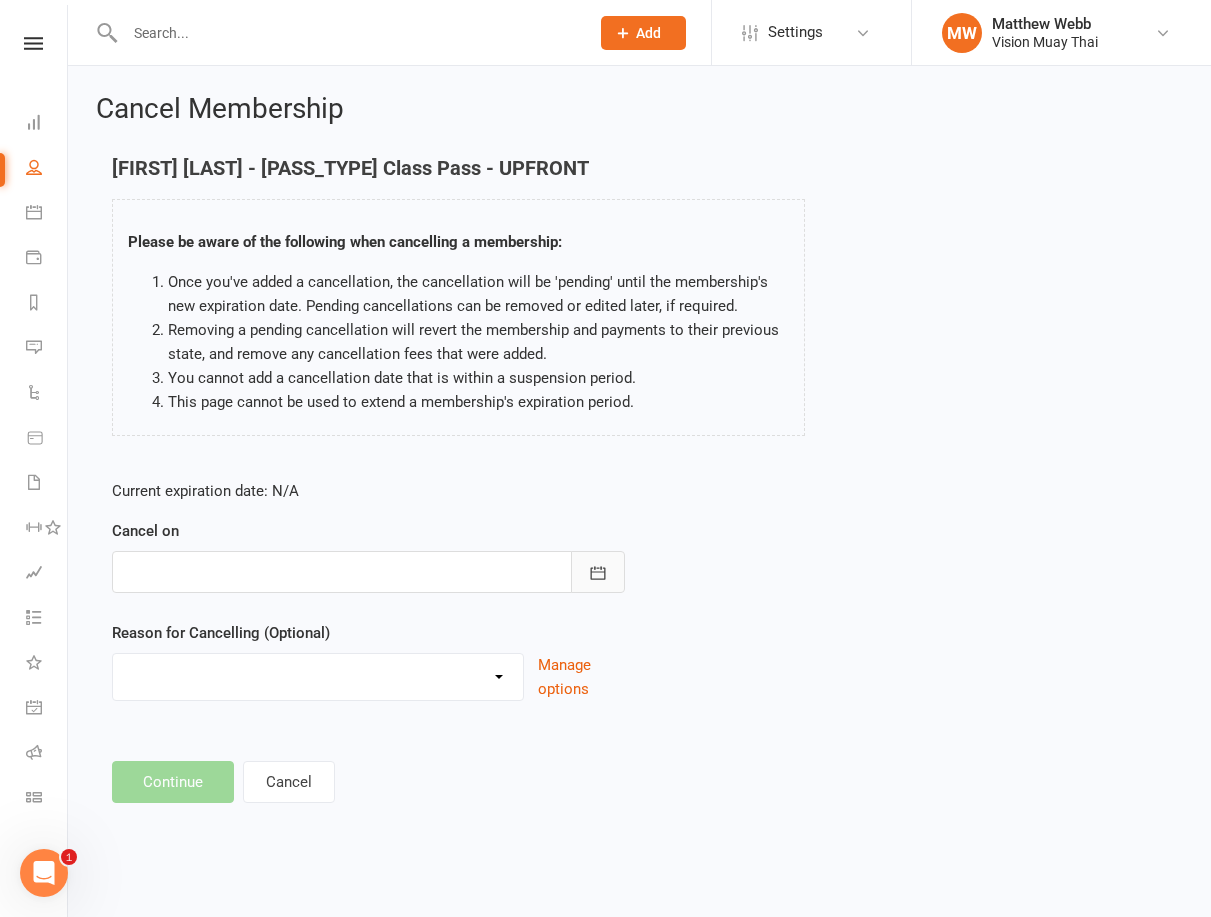 click 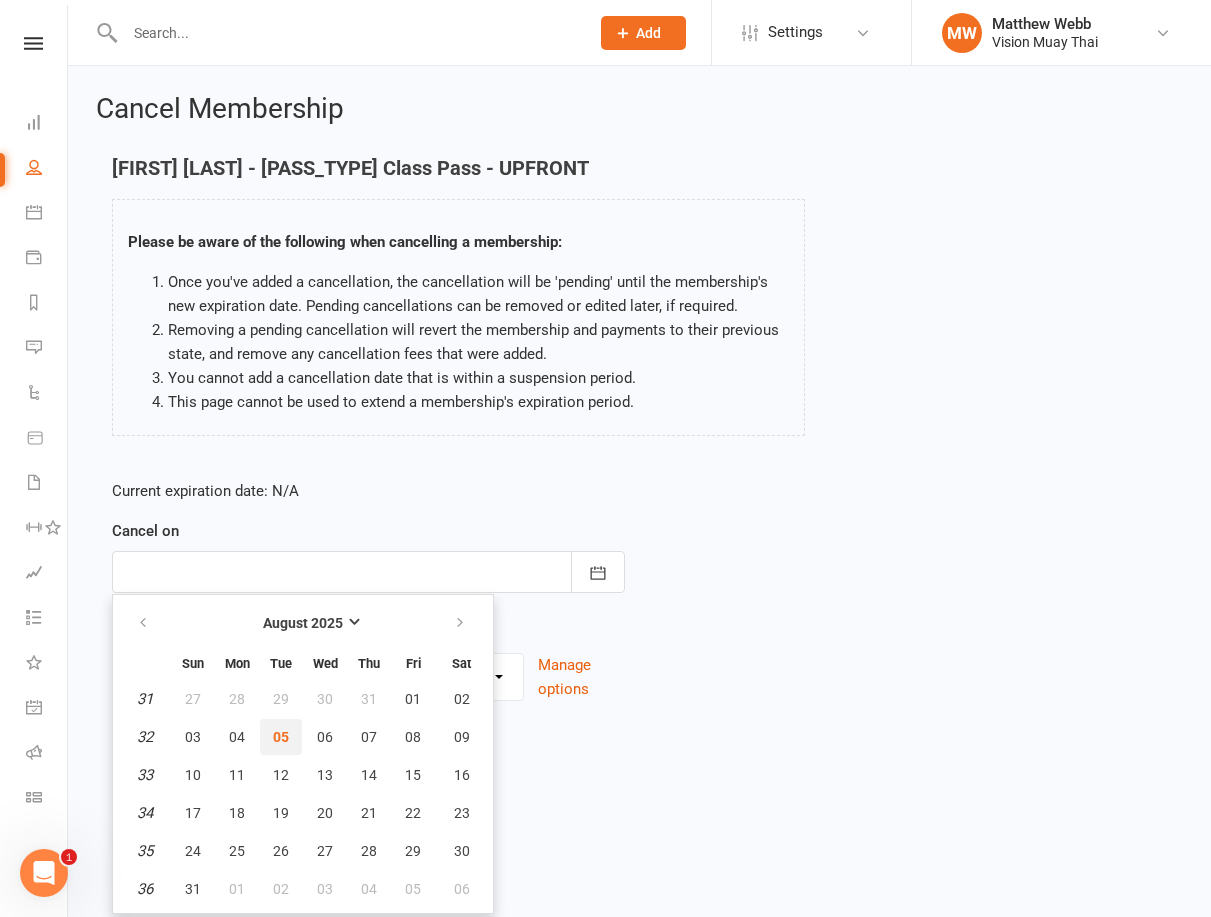 click on "05" at bounding box center [281, 737] 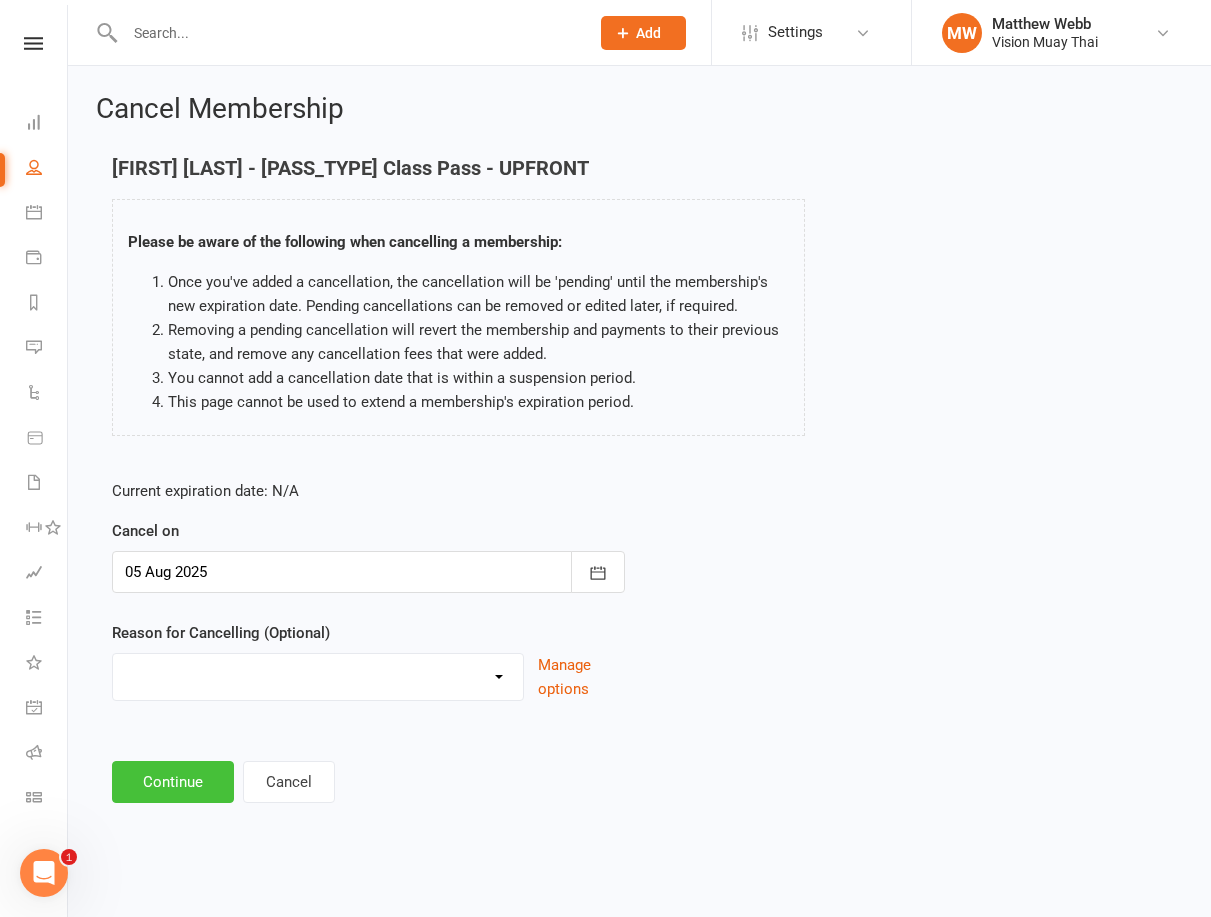 click on "Continue" at bounding box center [173, 782] 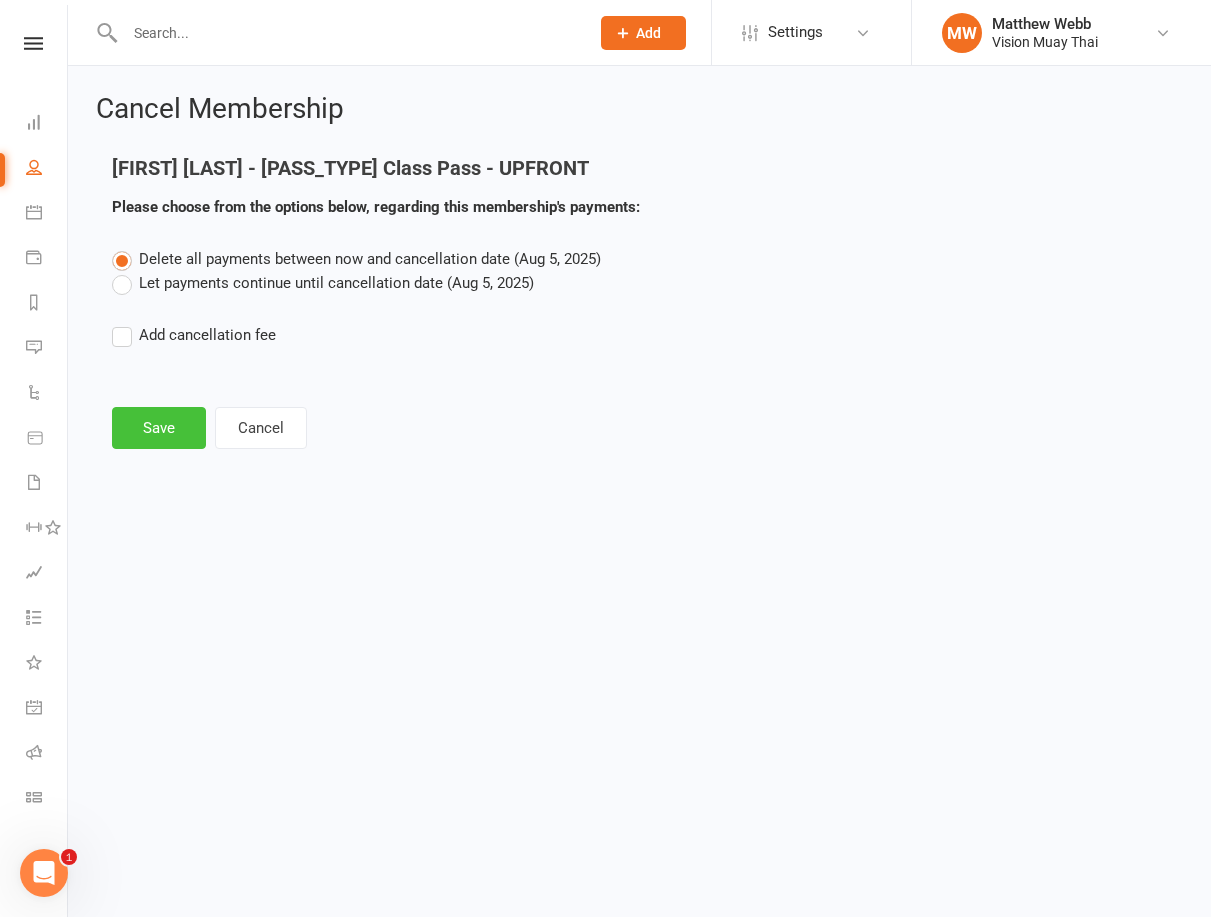 click on "Save" at bounding box center [159, 428] 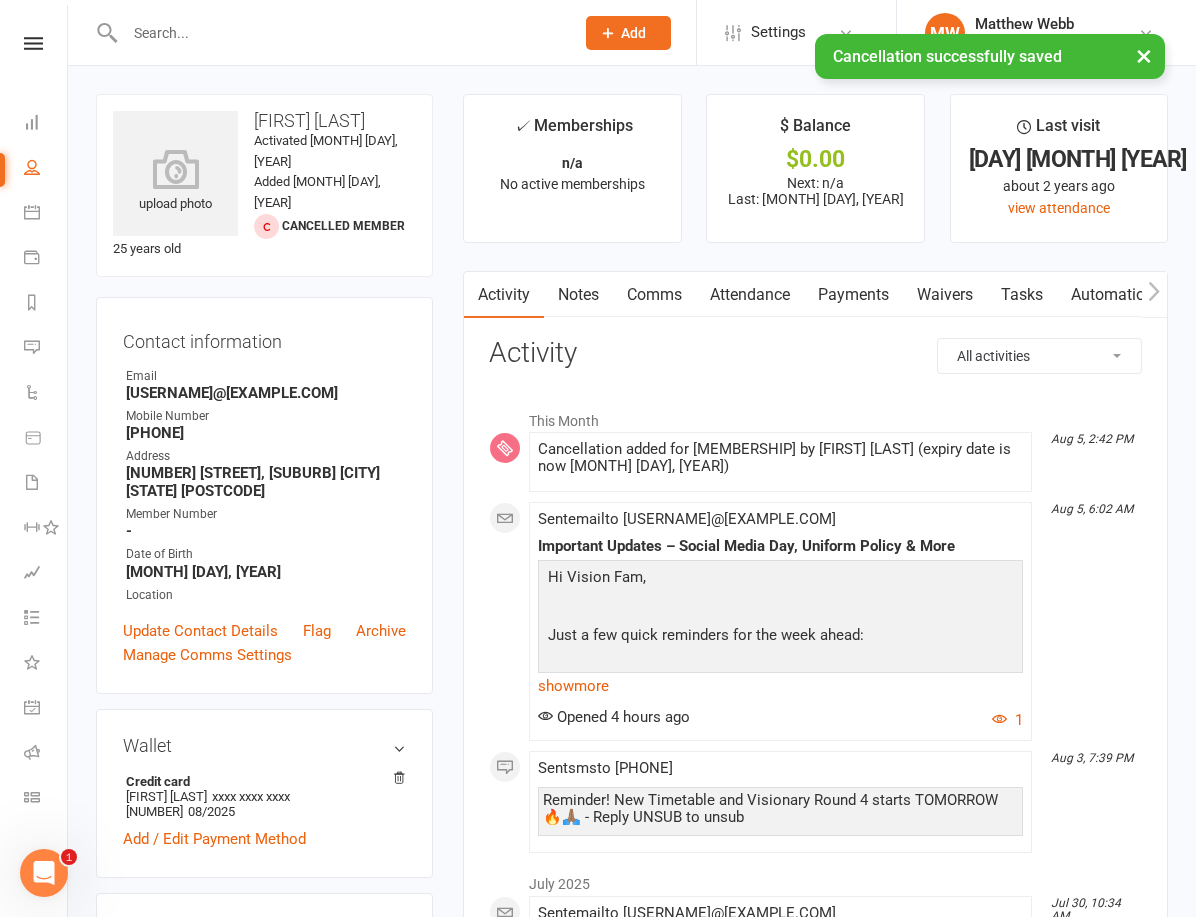 click on "People" at bounding box center (46, 169) 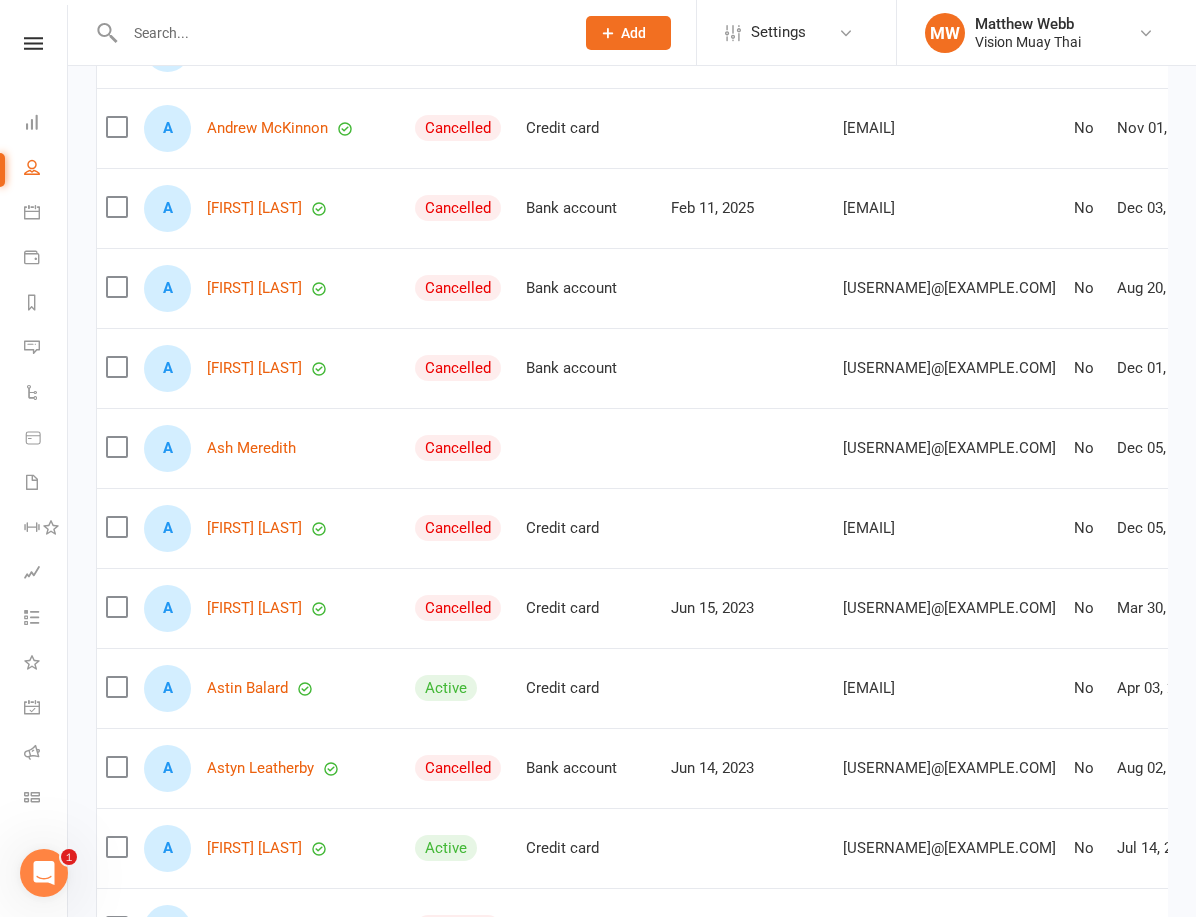 scroll, scrollTop: 2682, scrollLeft: 0, axis: vertical 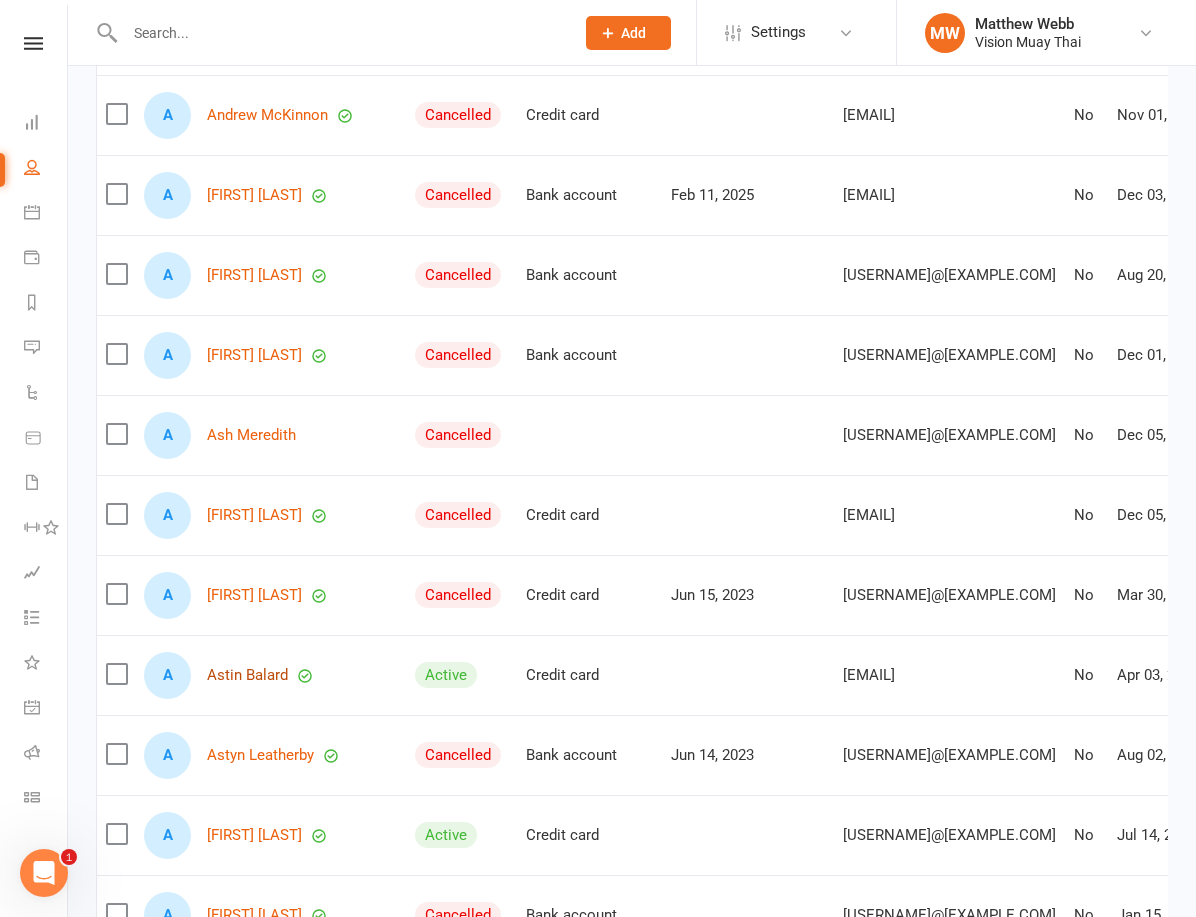 click on "Astin Balard" at bounding box center [247, 675] 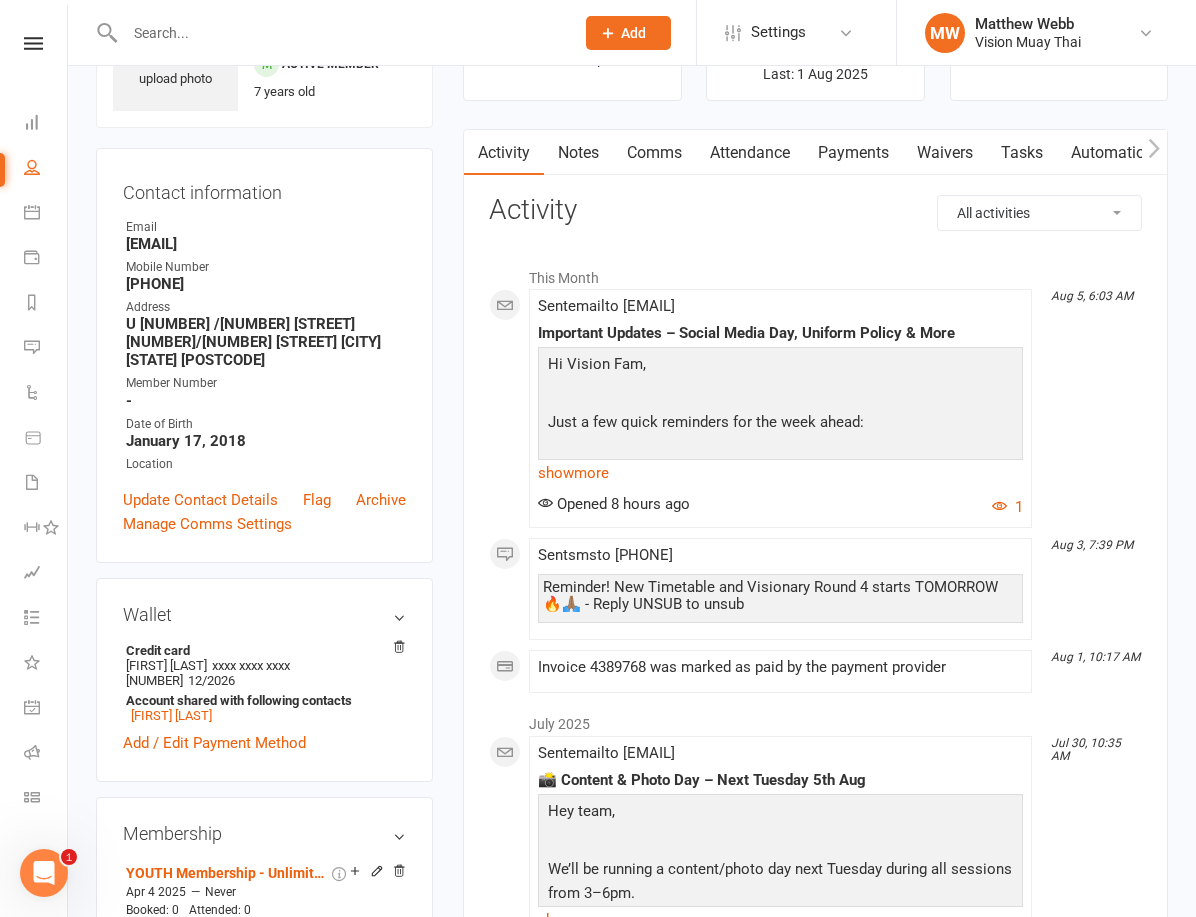 scroll, scrollTop: 236, scrollLeft: 0, axis: vertical 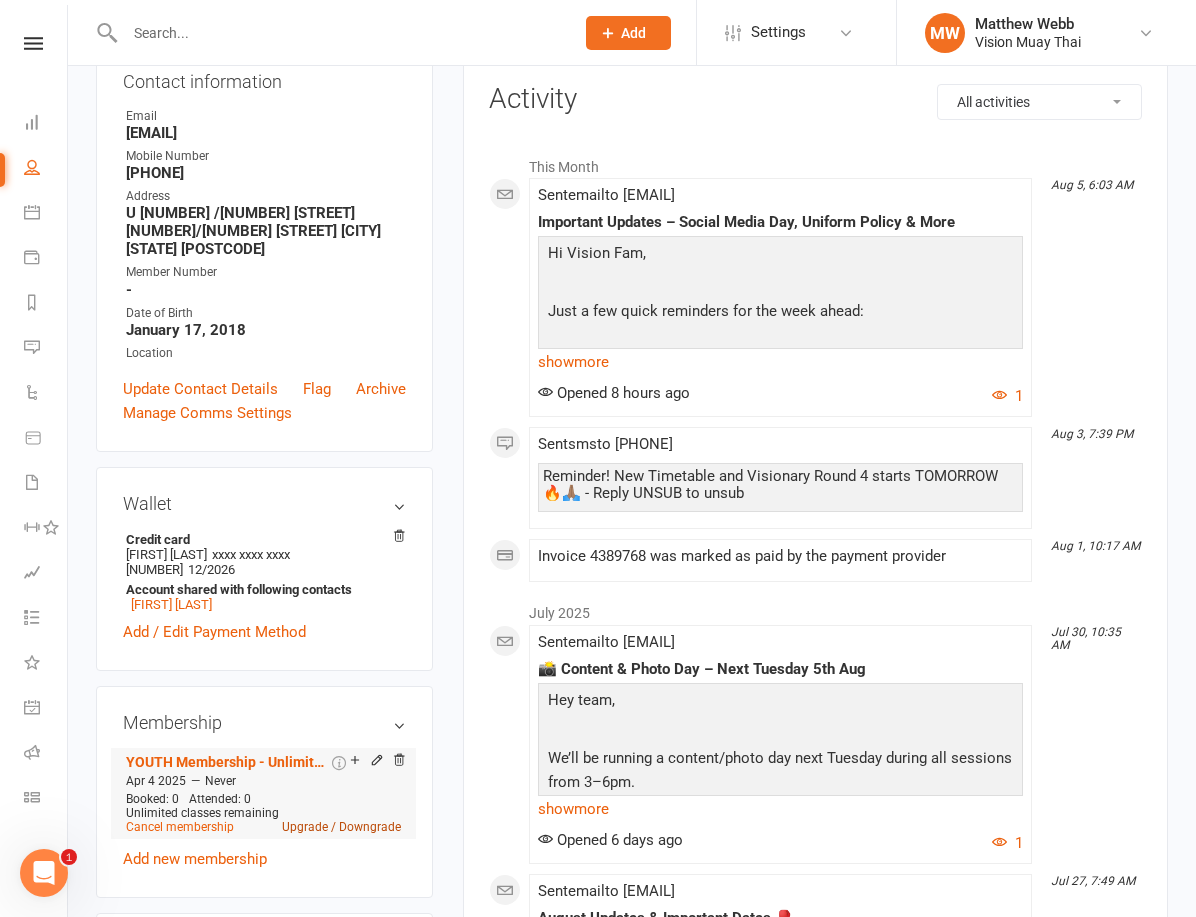 click on "Upgrade / Downgrade" at bounding box center (341, 827) 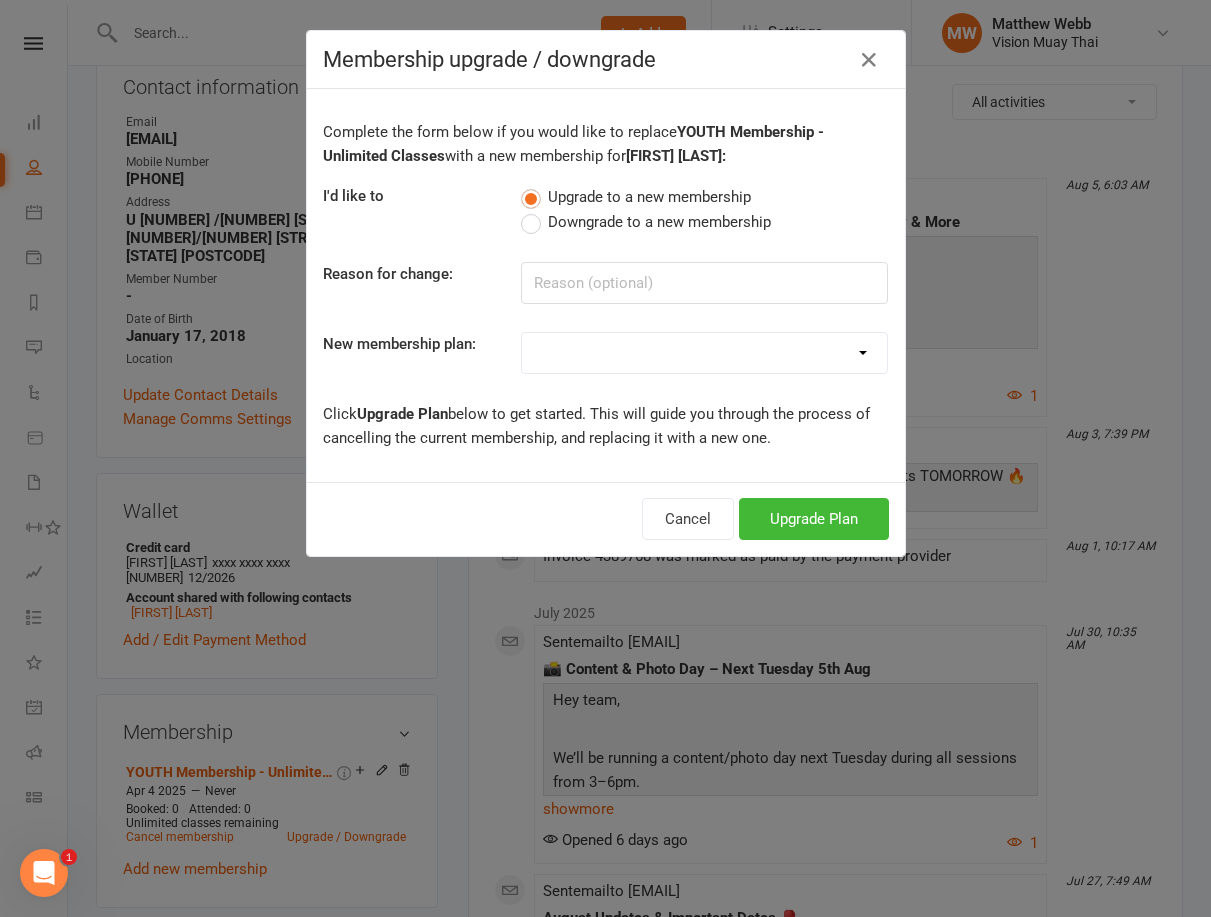 select on "10" 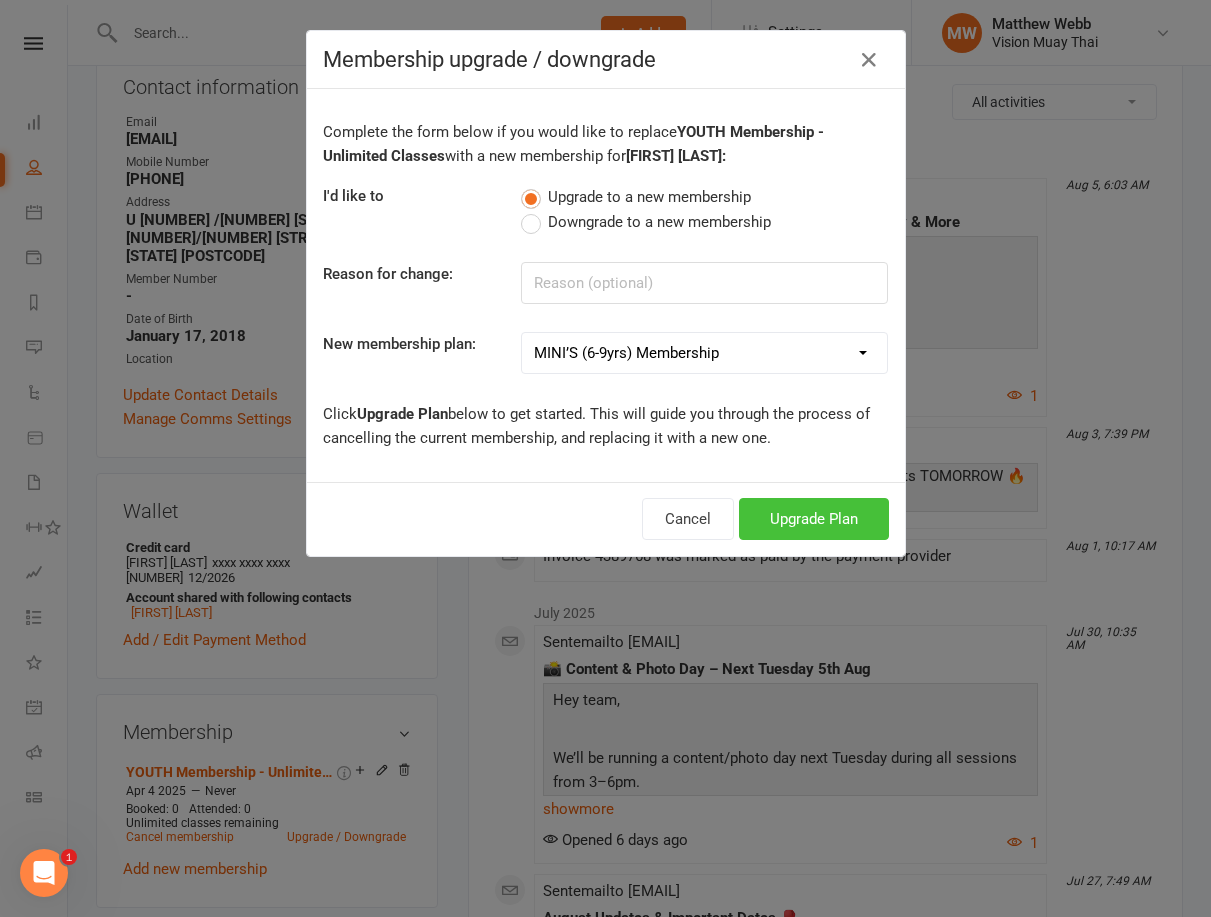 click on "Upgrade Plan" at bounding box center (814, 519) 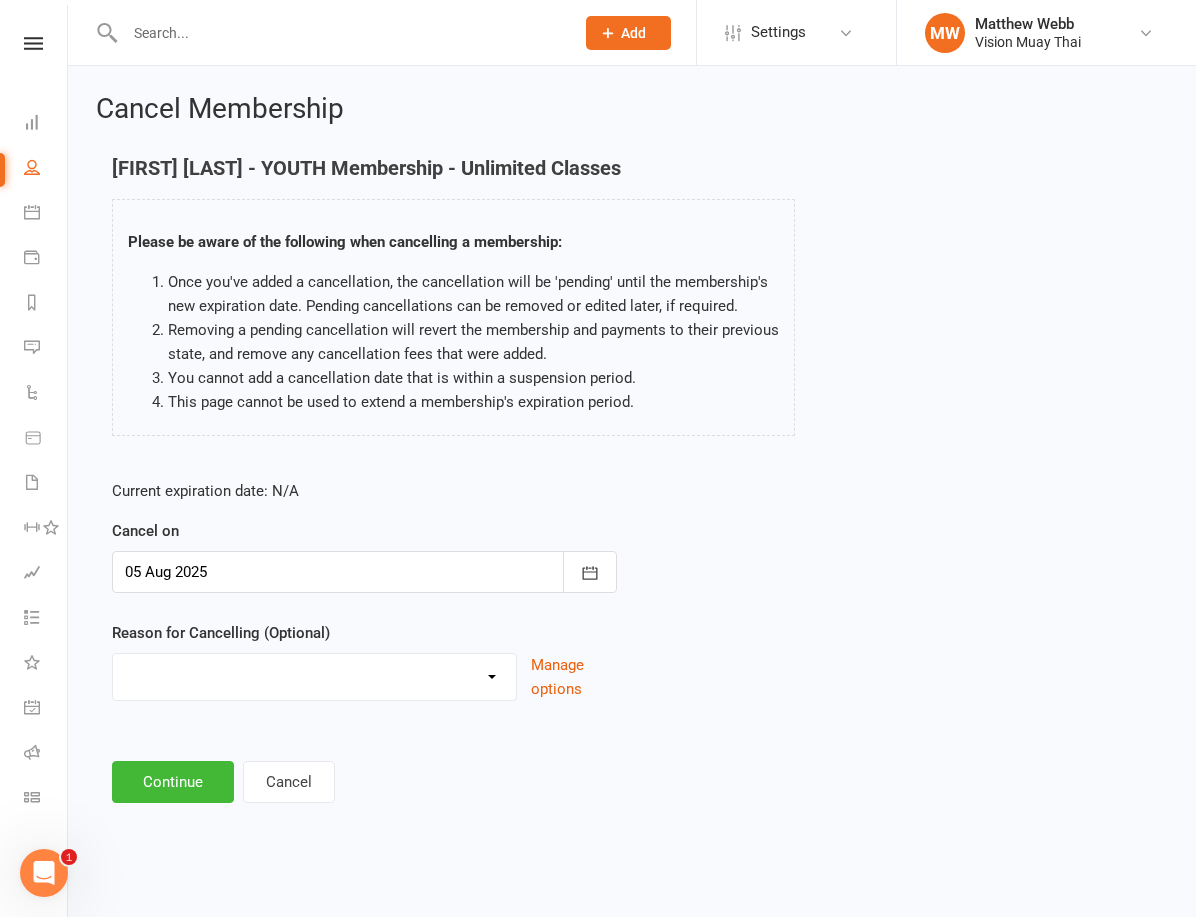 scroll, scrollTop: 0, scrollLeft: 0, axis: both 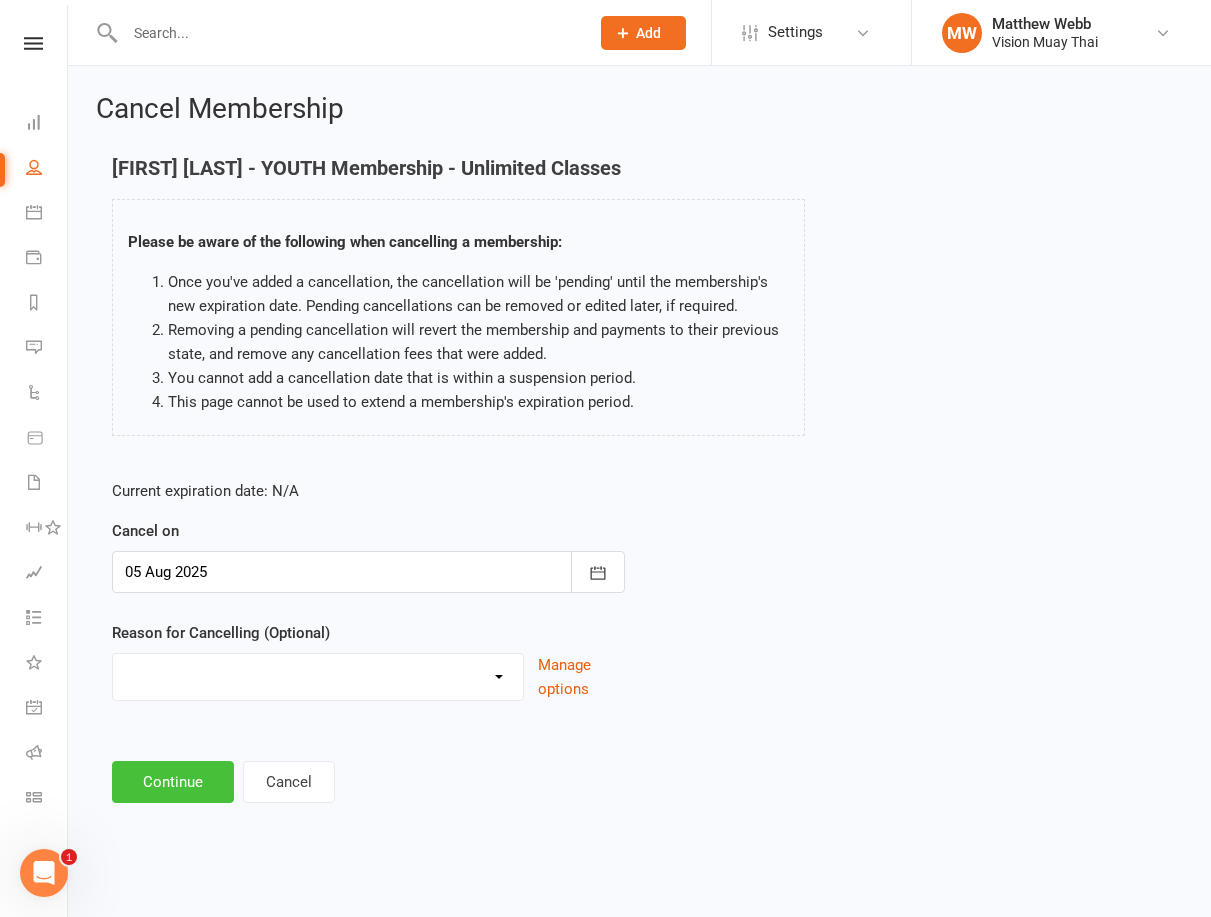 click on "Continue" at bounding box center [173, 782] 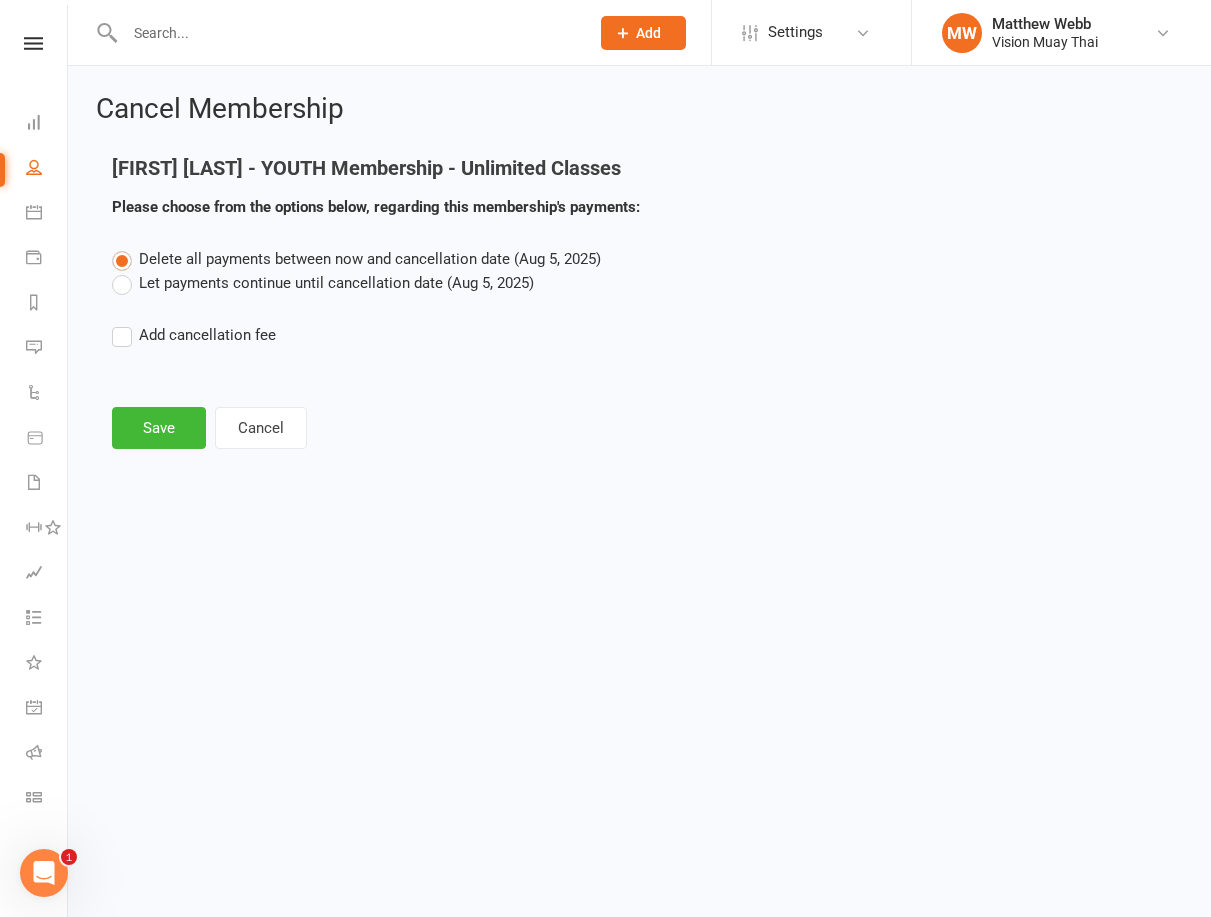 click on "Let payments continue until cancellation date (Aug 5, 2025)" at bounding box center (323, 283) 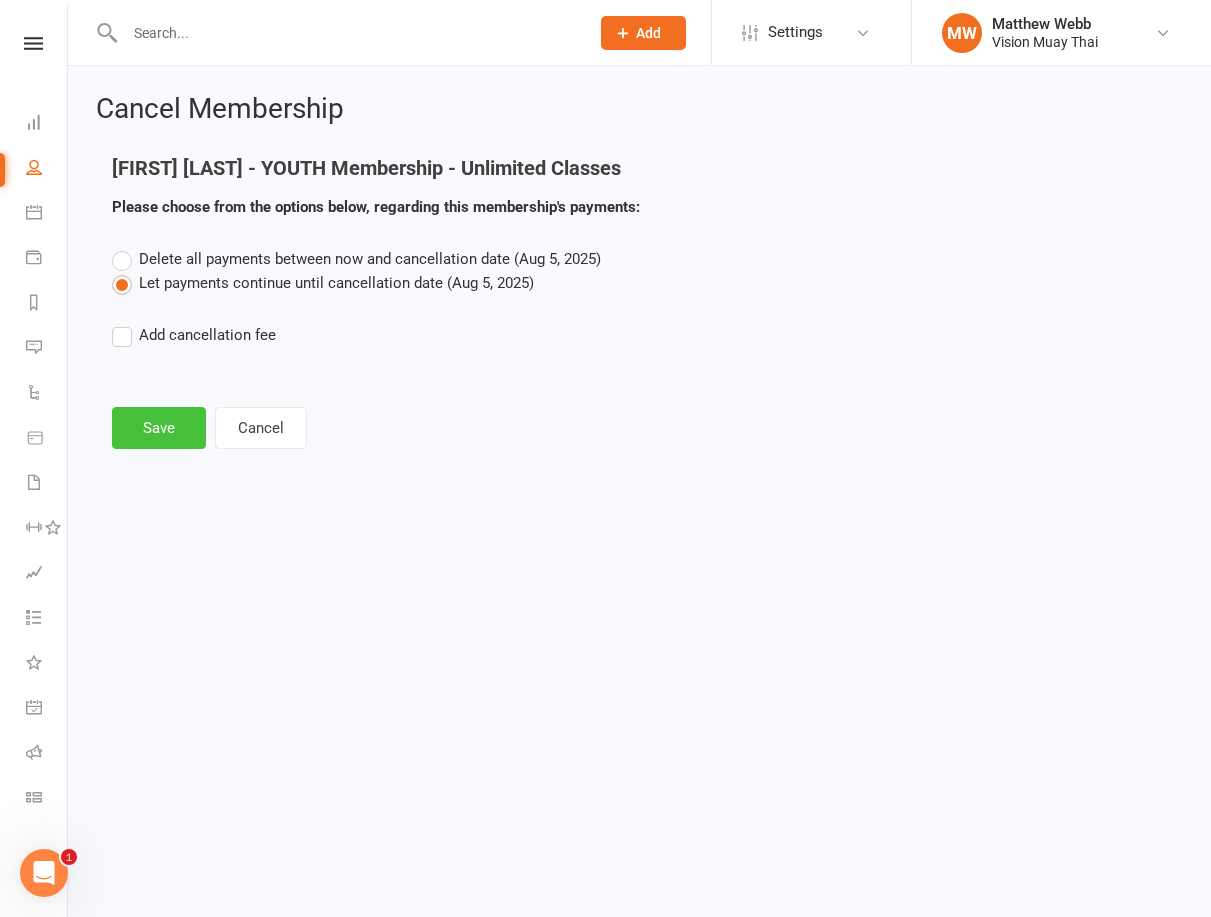 click on "Save" at bounding box center (159, 428) 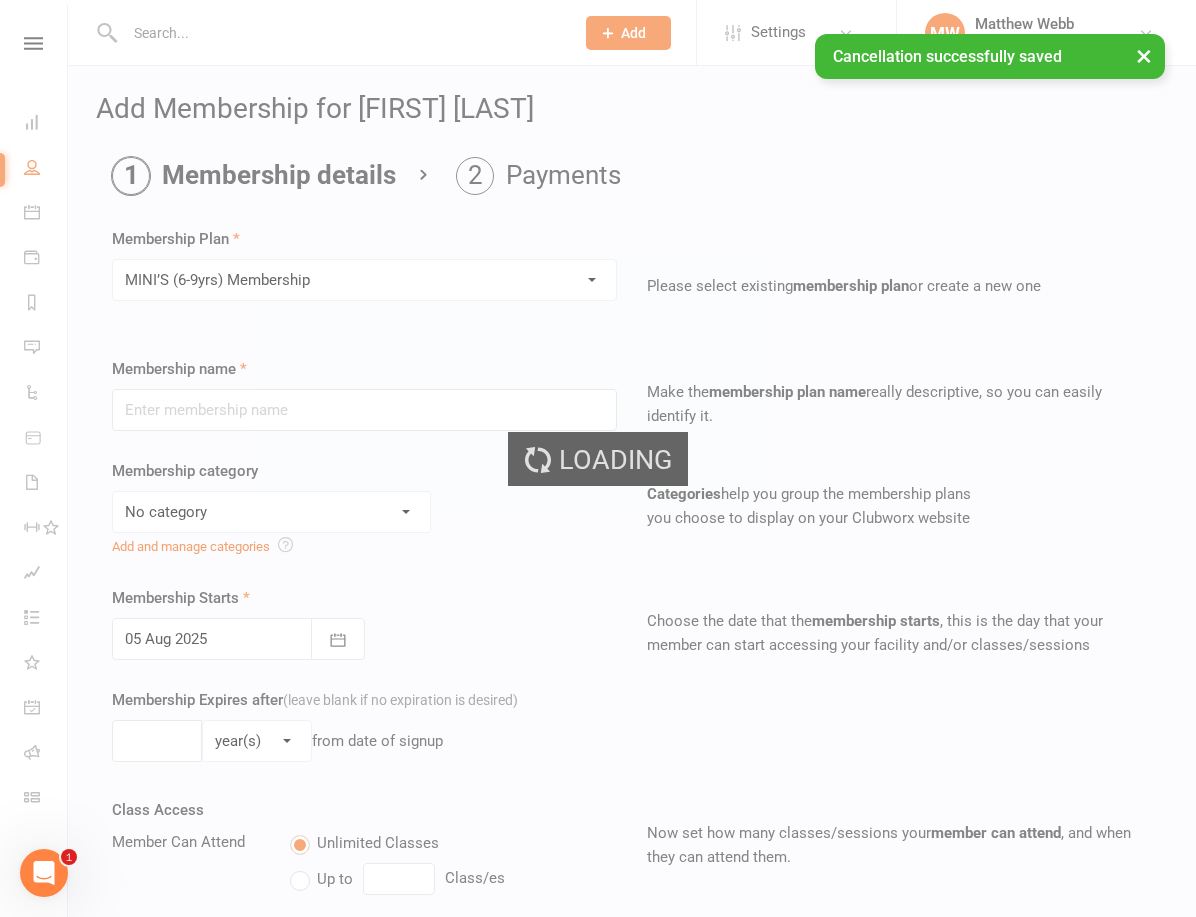 type on "MINI’S (6-9yrs) Membership" 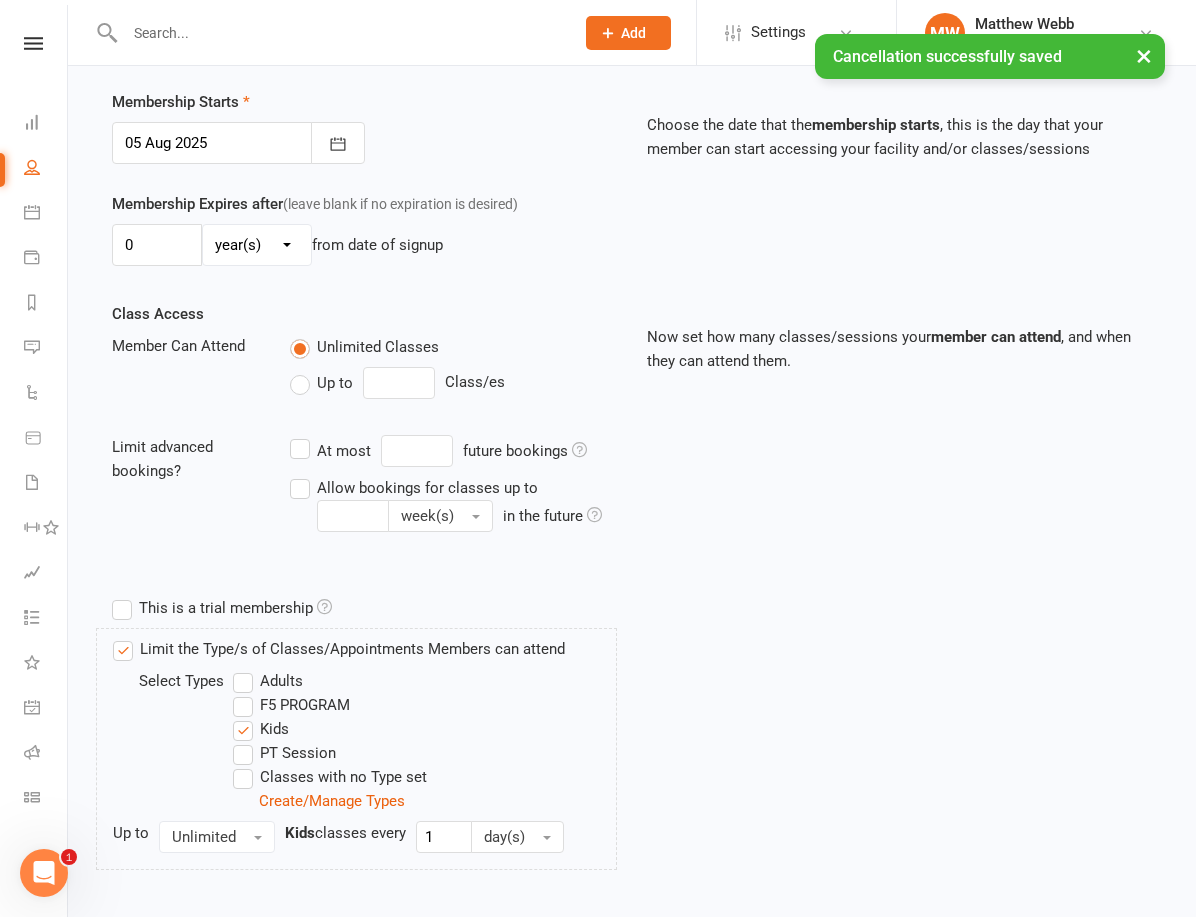 scroll, scrollTop: 613, scrollLeft: 0, axis: vertical 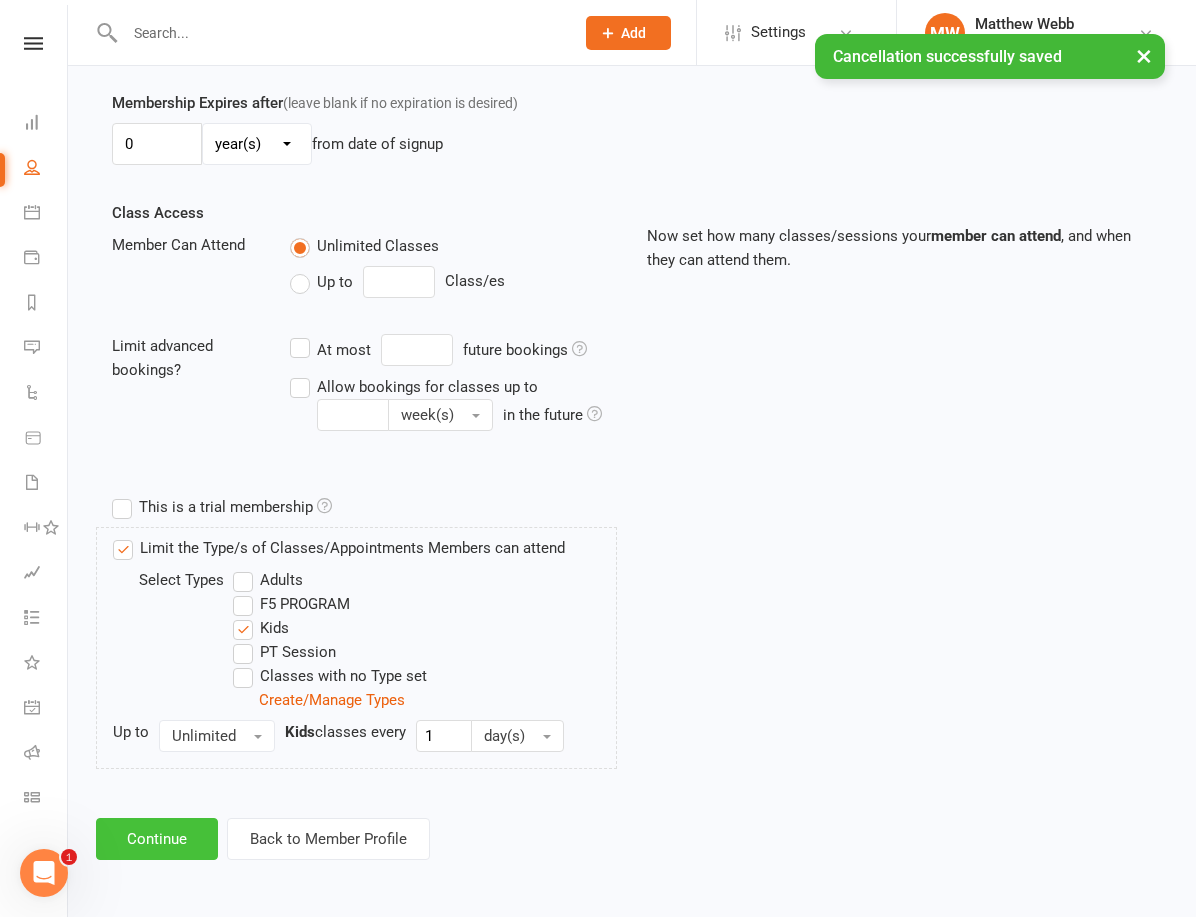 click on "Continue" at bounding box center (157, 839) 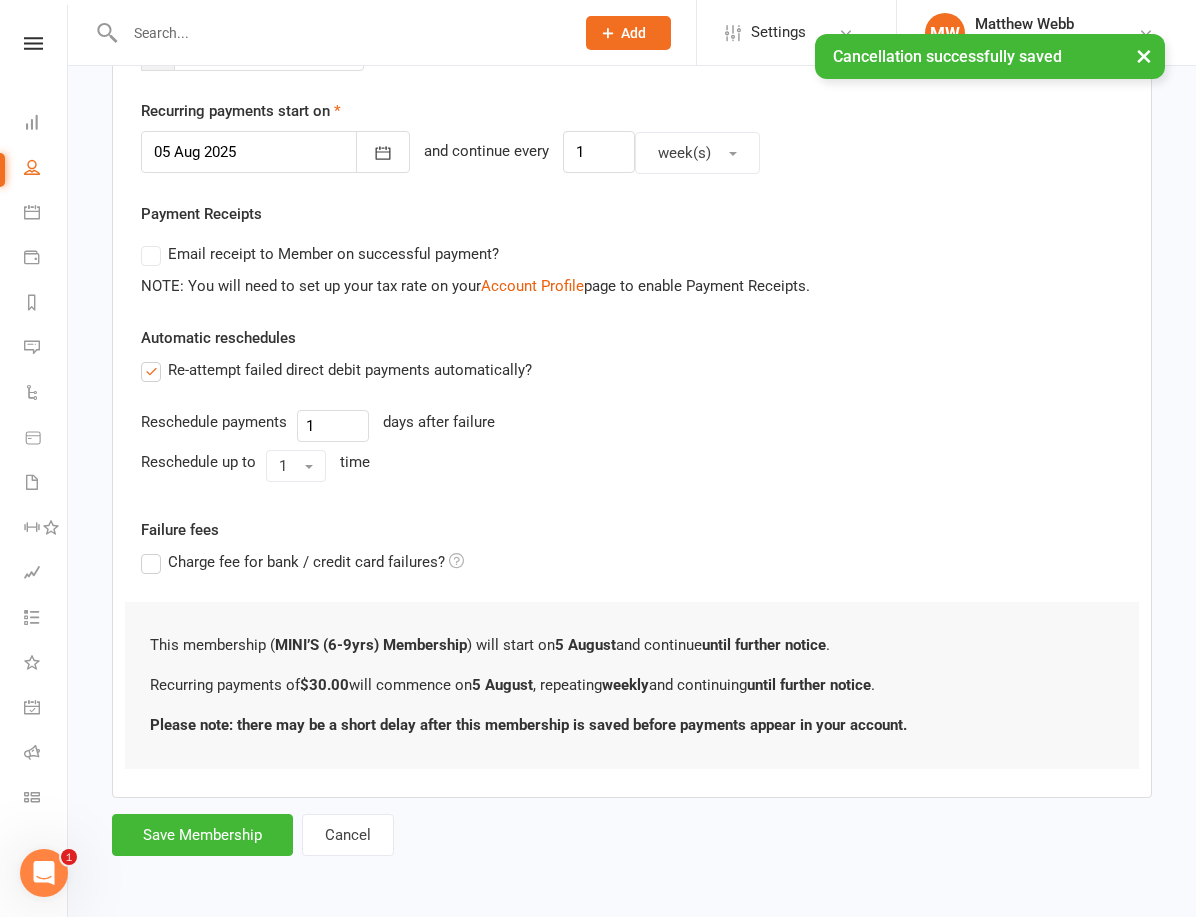 scroll, scrollTop: 0, scrollLeft: 0, axis: both 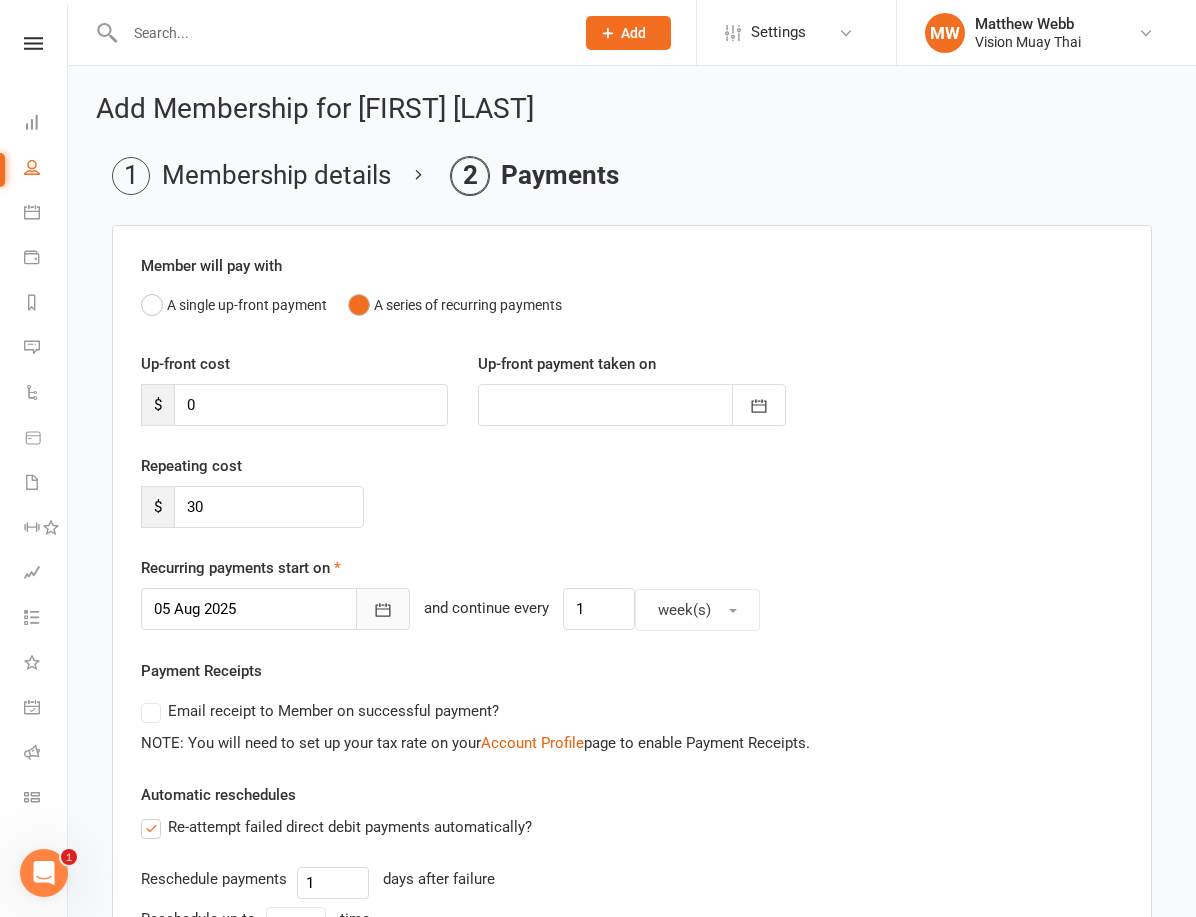 click at bounding box center [383, 609] 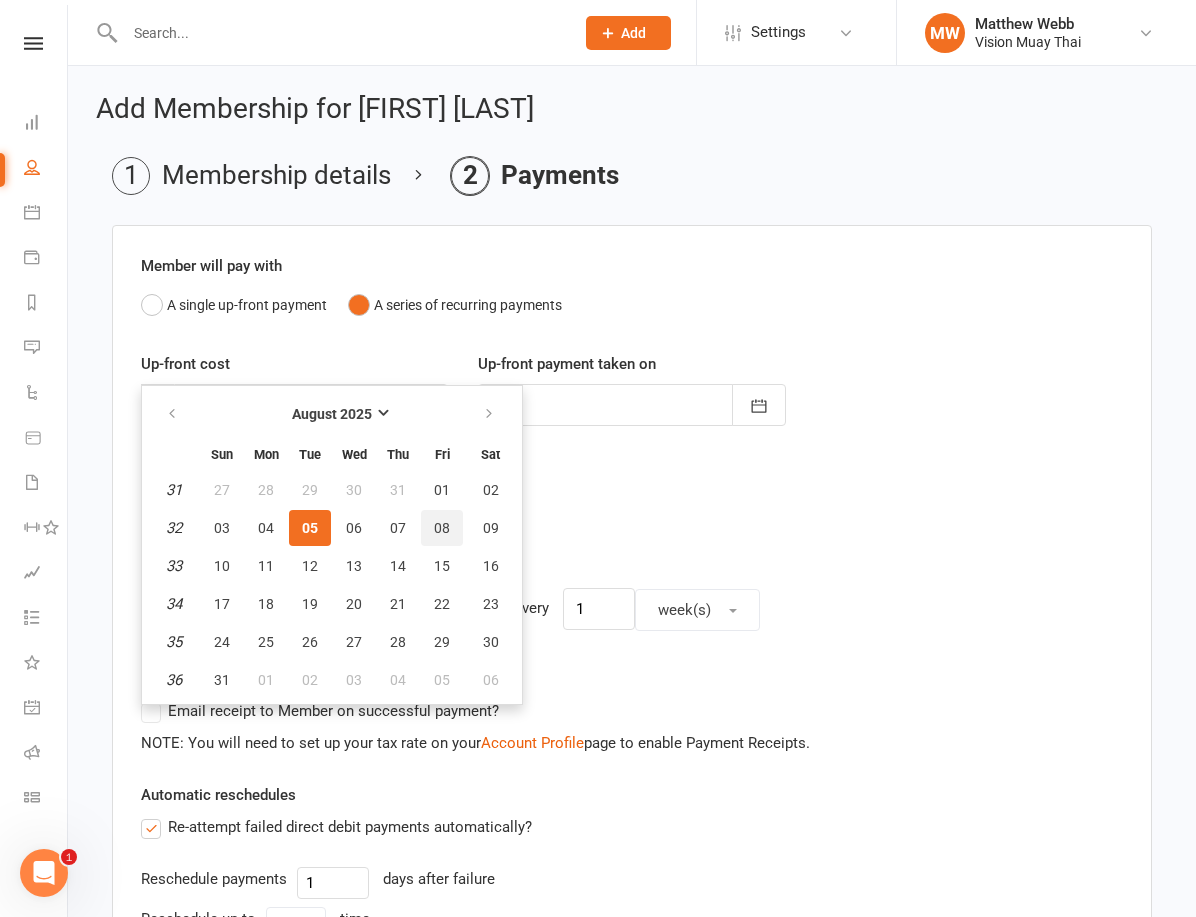 click on "08" at bounding box center (442, 528) 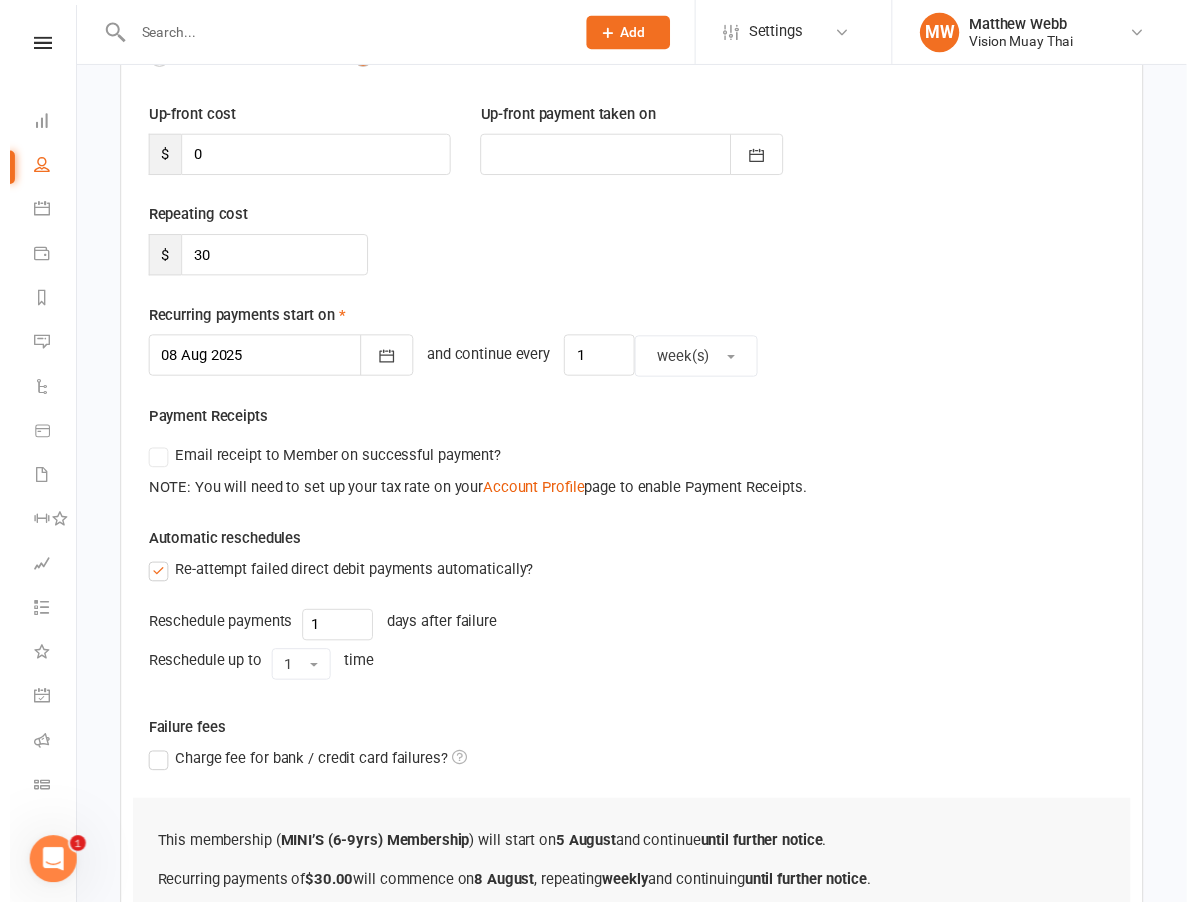 scroll, scrollTop: 473, scrollLeft: 0, axis: vertical 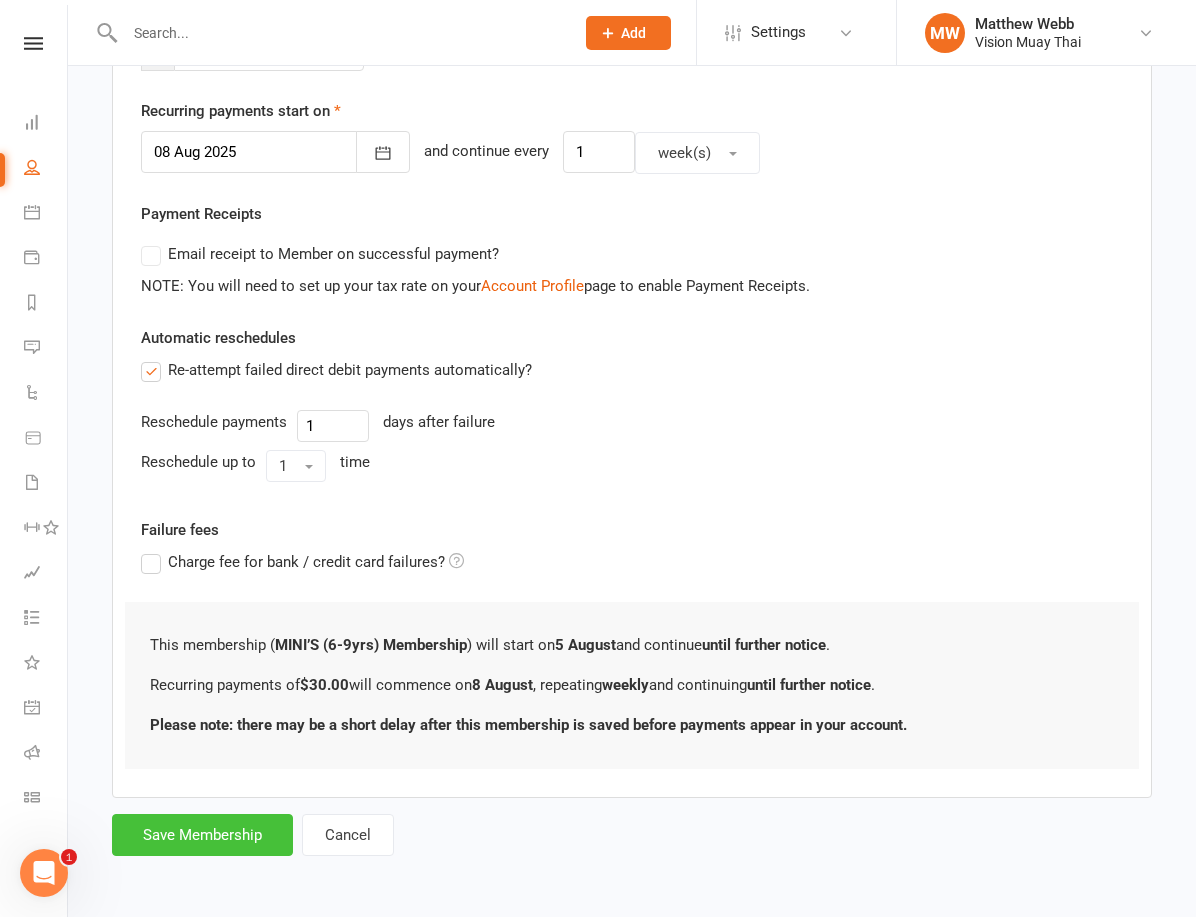 click on "Save Membership" at bounding box center (202, 835) 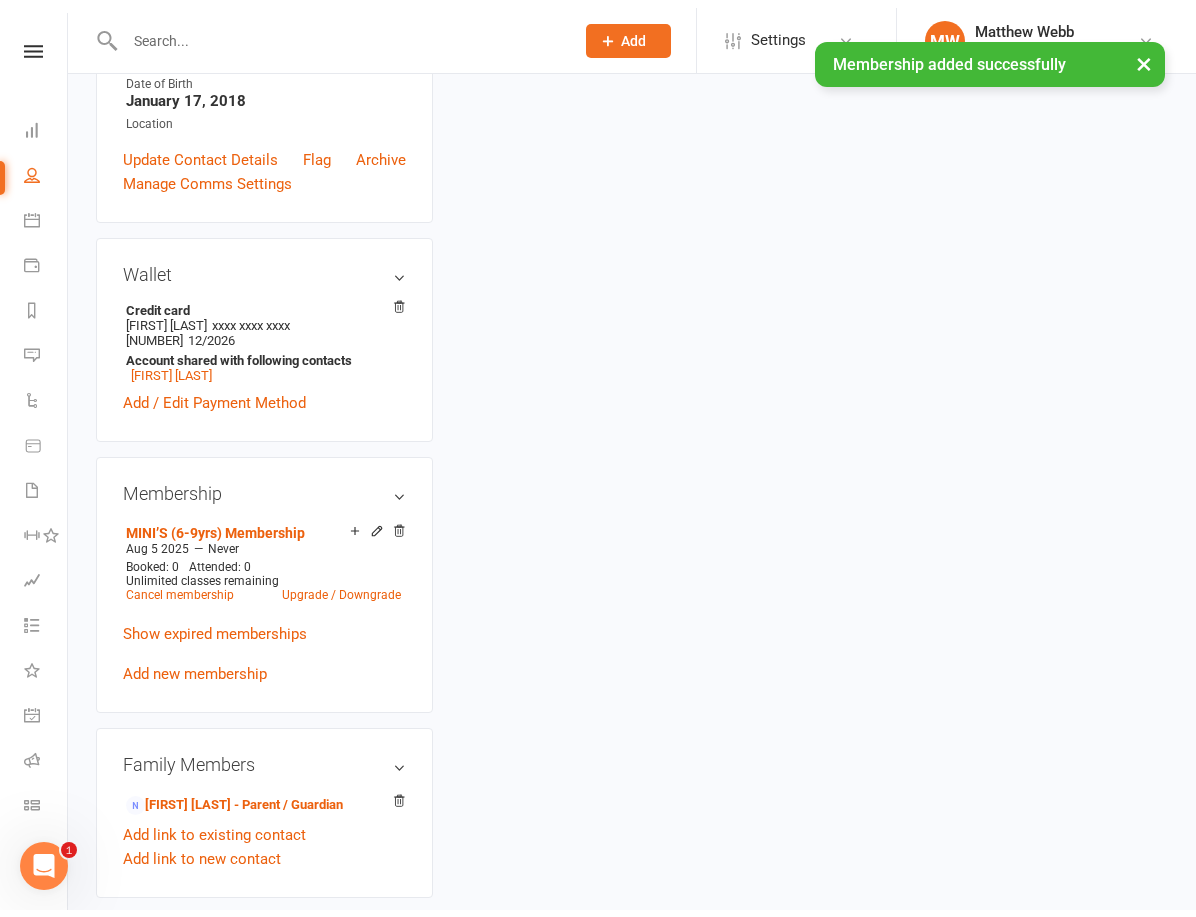 scroll, scrollTop: 0, scrollLeft: 0, axis: both 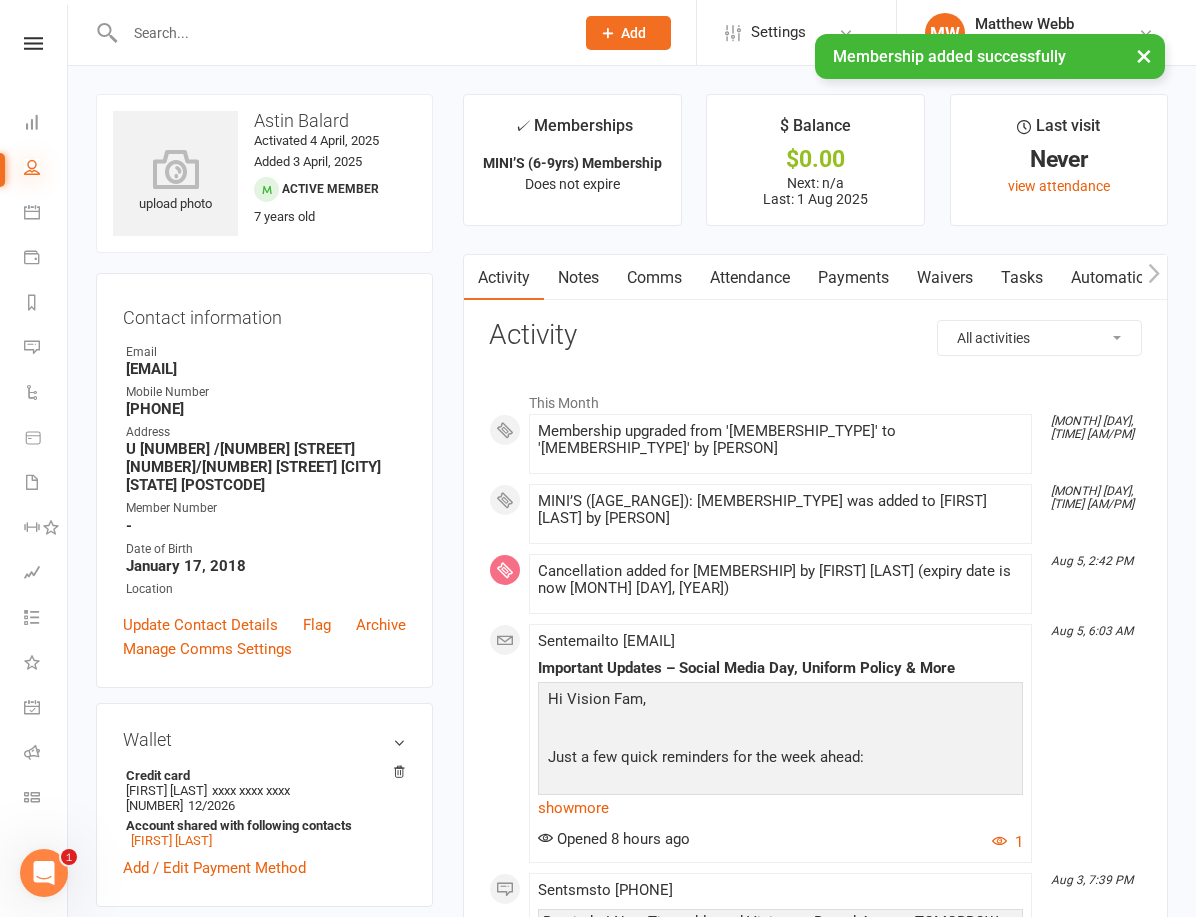 click at bounding box center (32, 167) 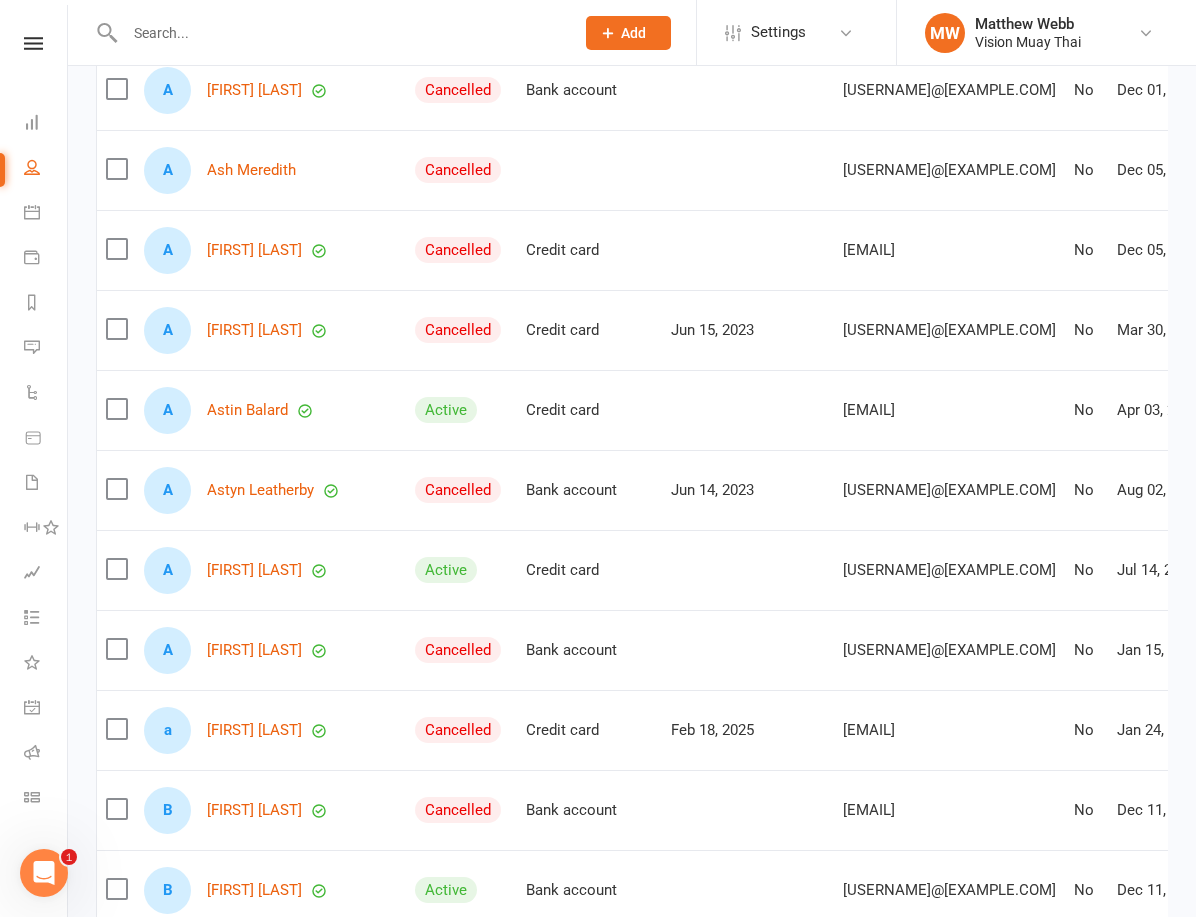 scroll, scrollTop: 2985, scrollLeft: 0, axis: vertical 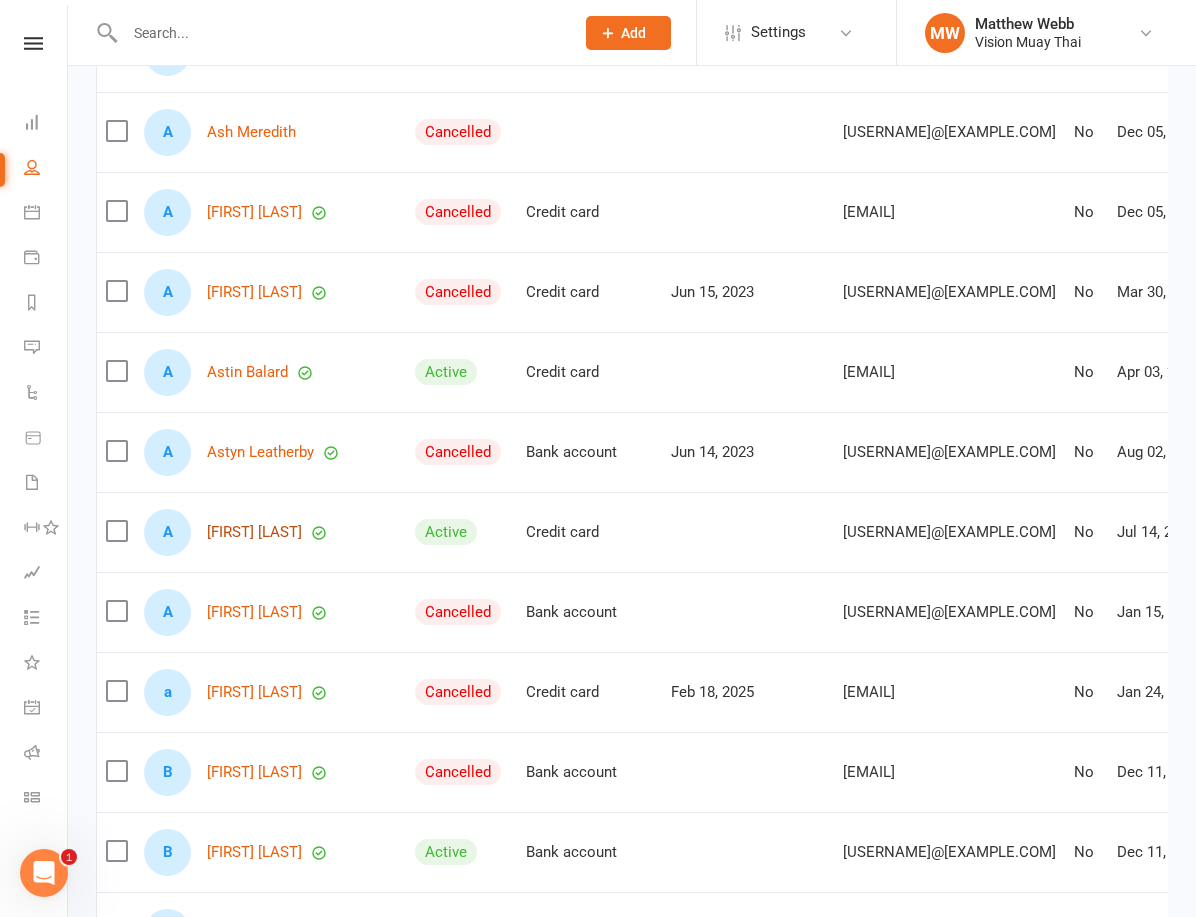click on "[FIRST] [LAST]" at bounding box center [254, 532] 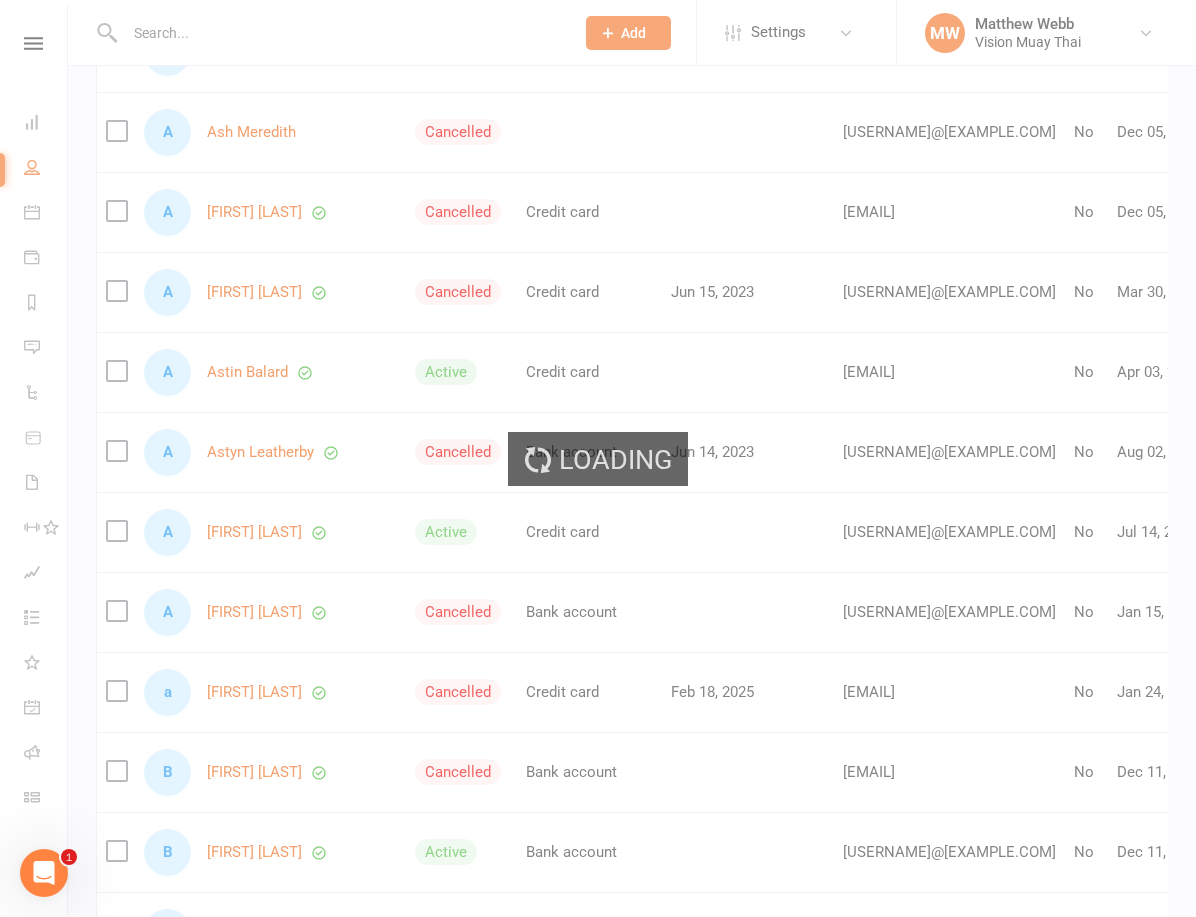 scroll, scrollTop: 0, scrollLeft: 0, axis: both 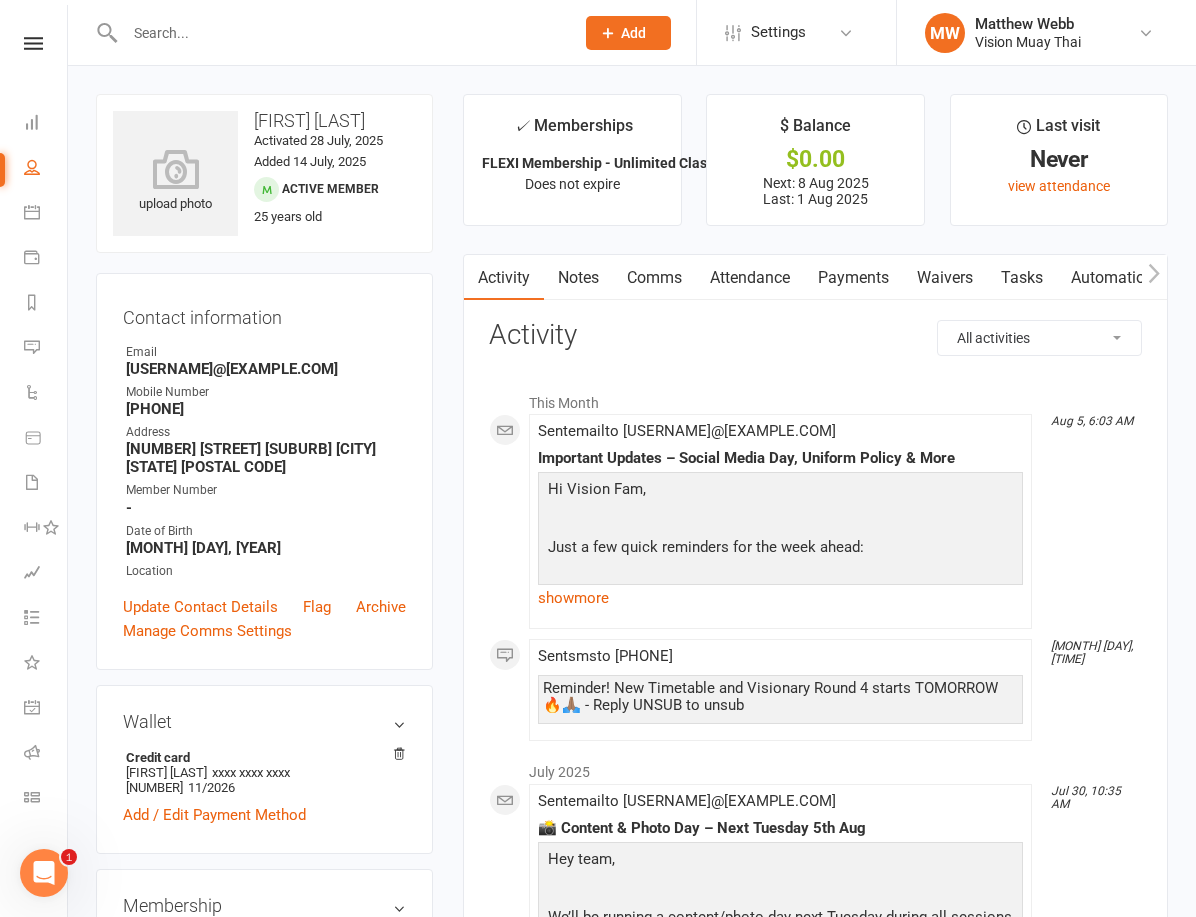 click on "Payments" at bounding box center [853, 278] 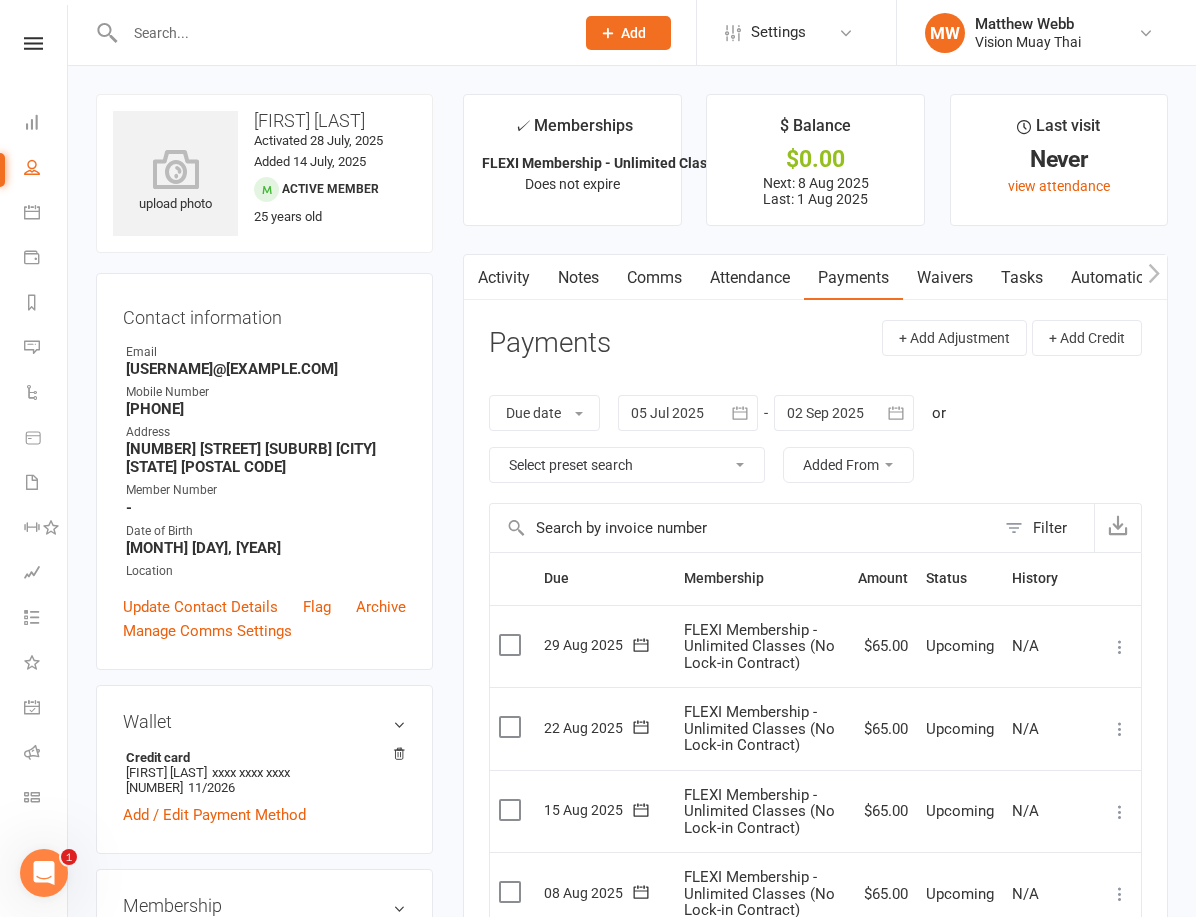 click on "People" at bounding box center (46, 169) 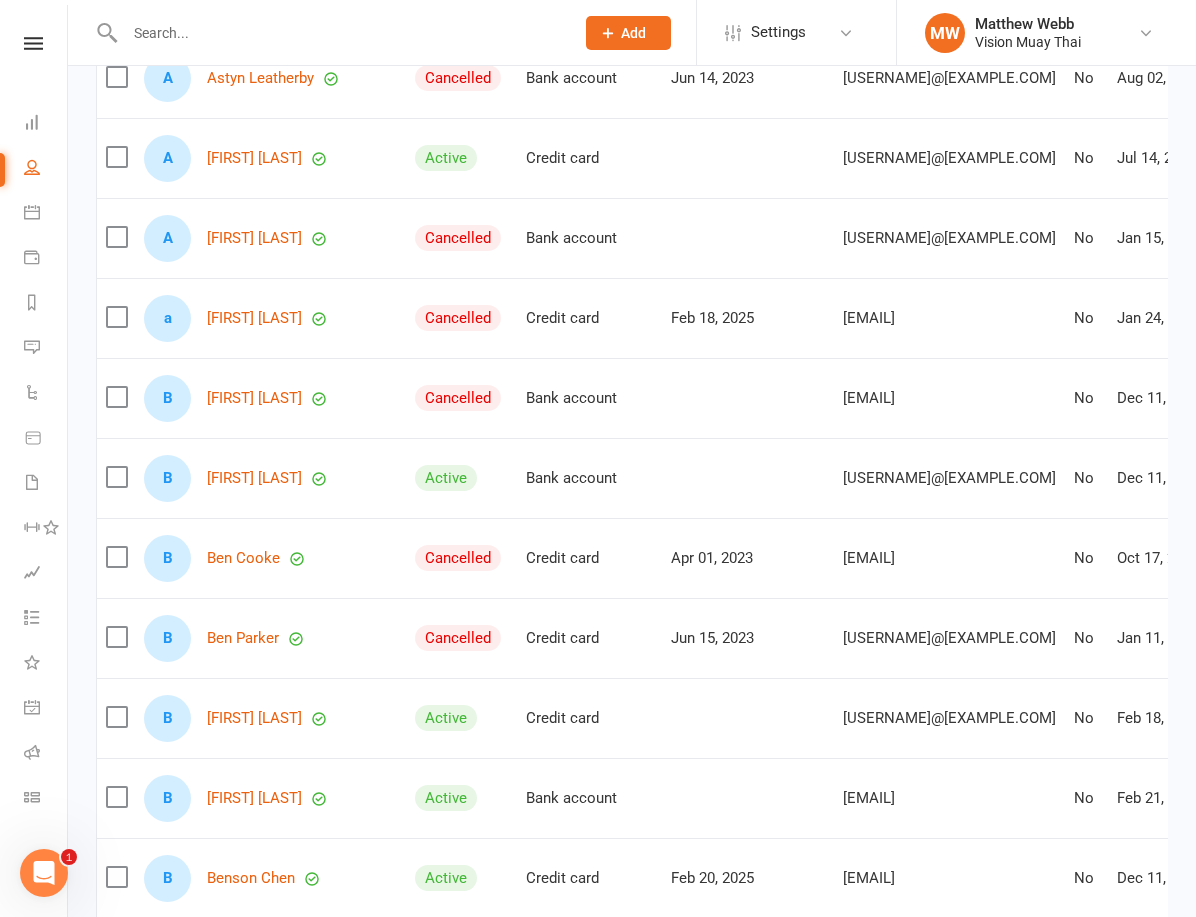 scroll, scrollTop: 3368, scrollLeft: 0, axis: vertical 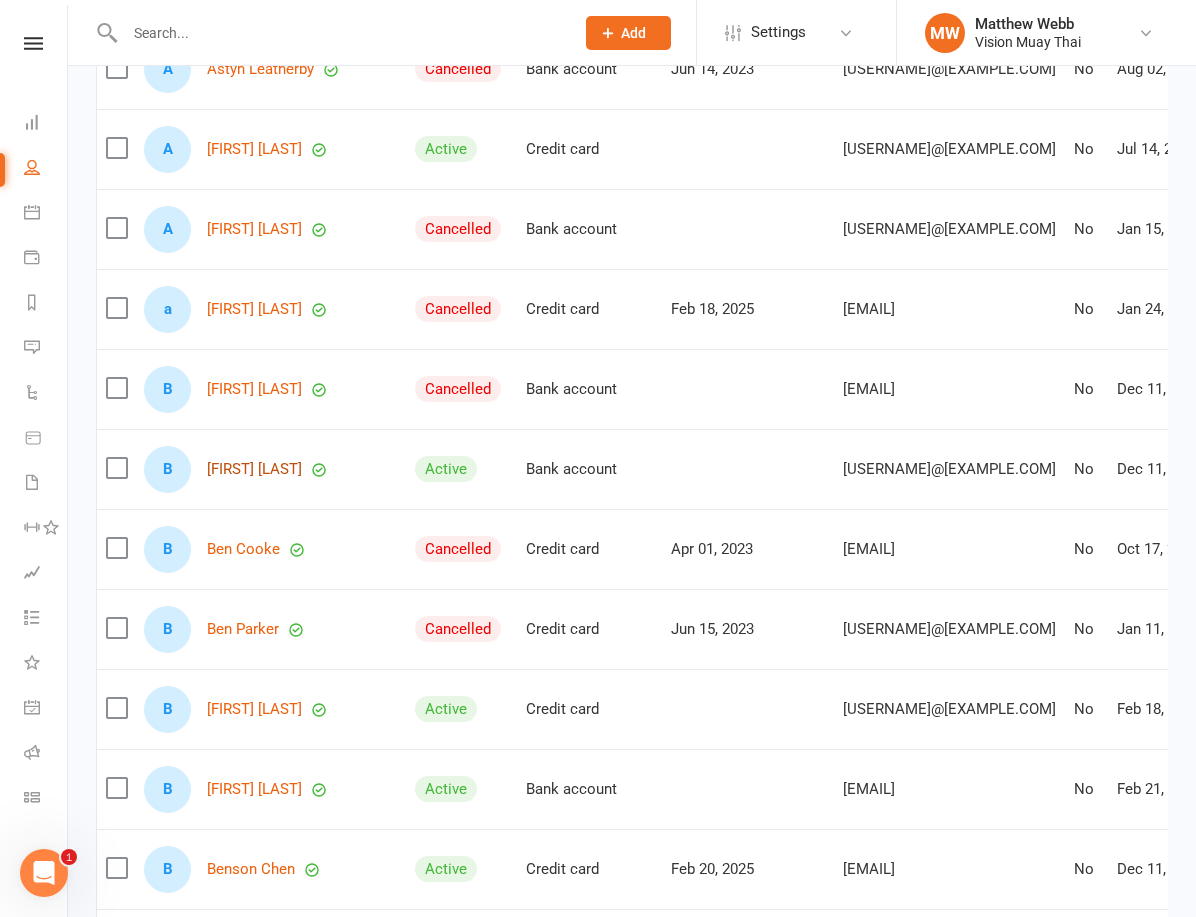 click on "[FIRST] [LAST]" at bounding box center (254, 469) 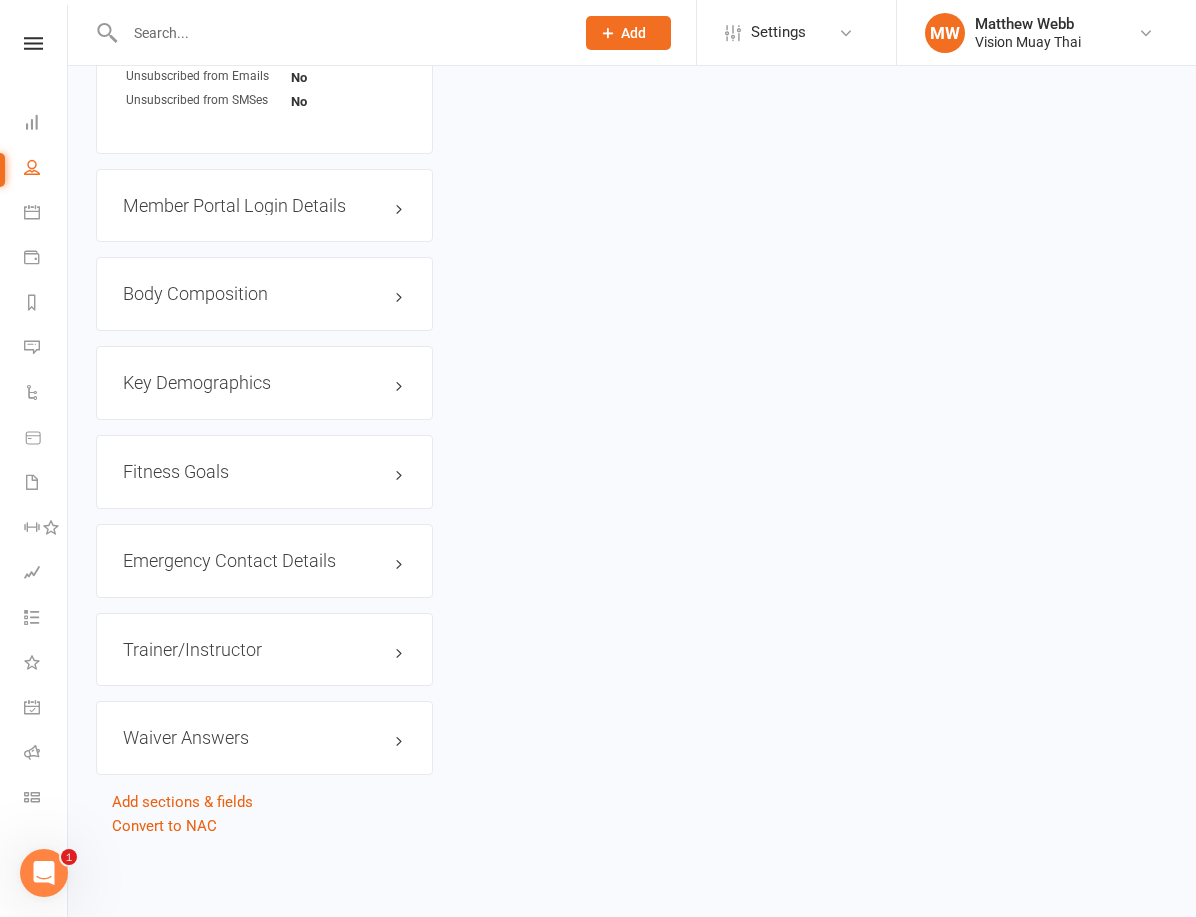 scroll, scrollTop: 0, scrollLeft: 0, axis: both 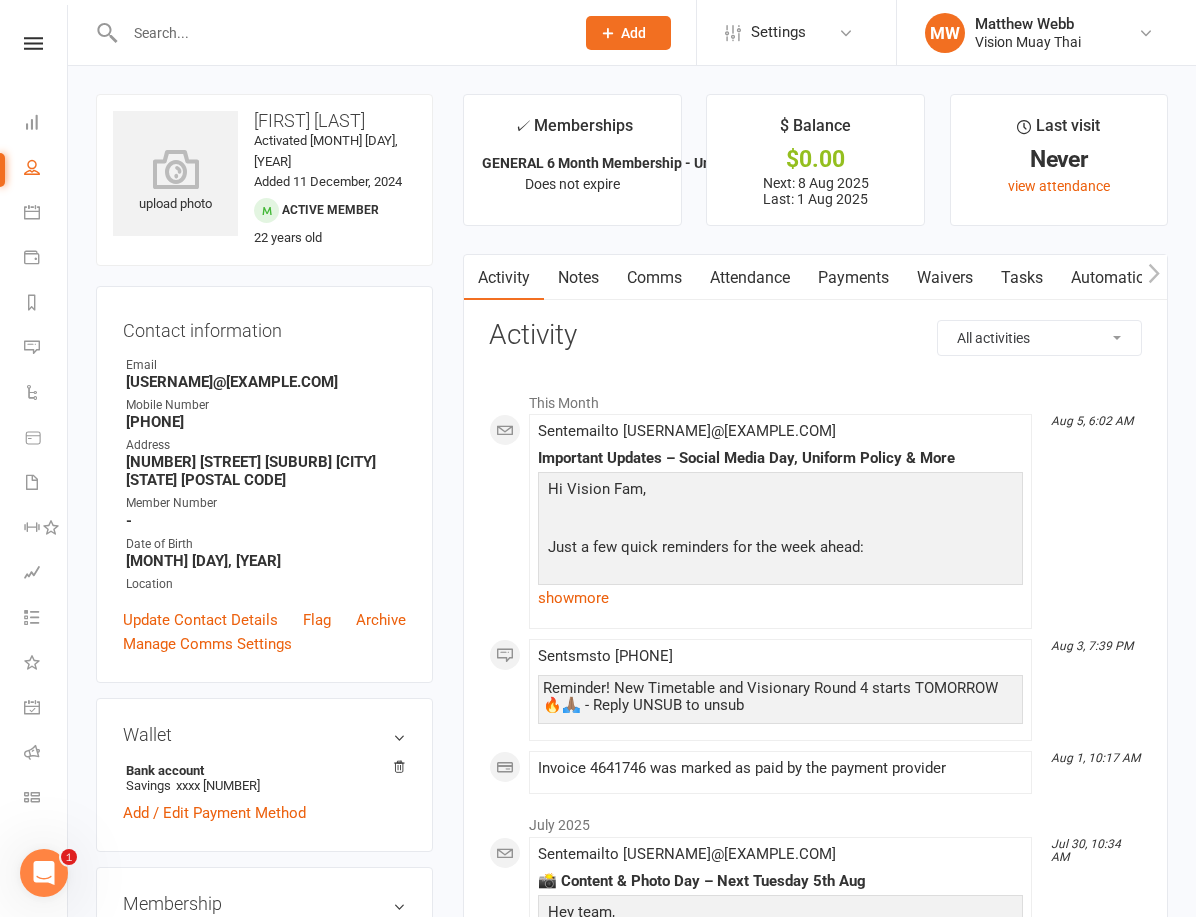 click on "Payments" at bounding box center [853, 278] 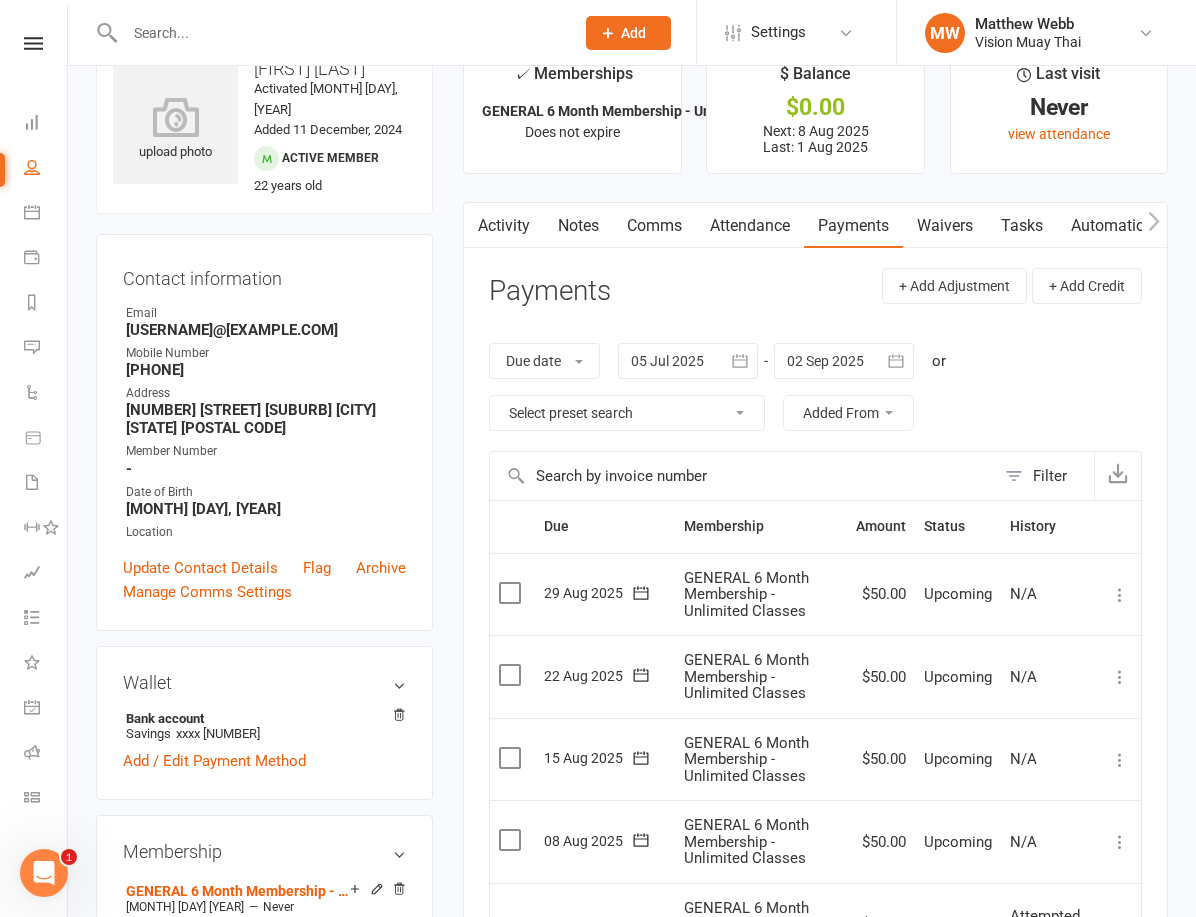 scroll, scrollTop: 101, scrollLeft: 0, axis: vertical 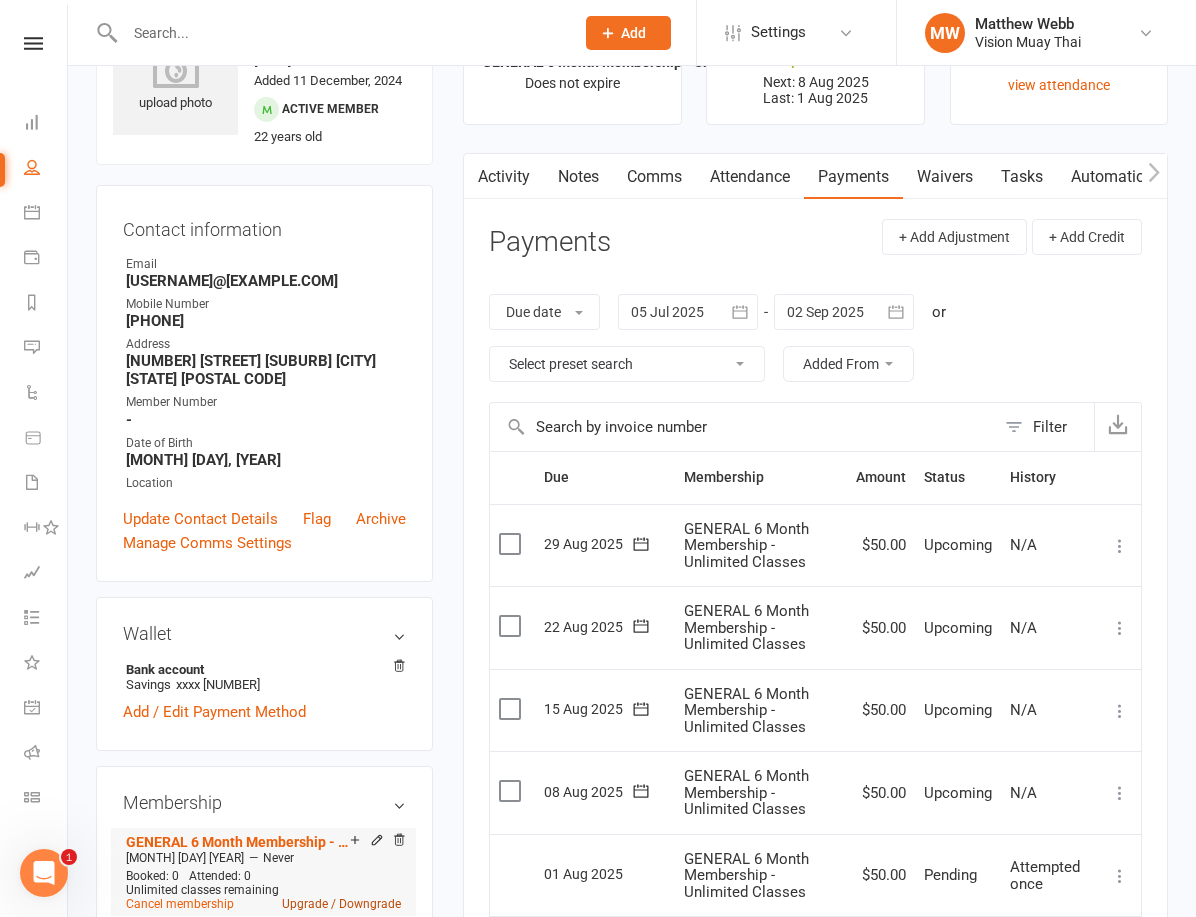 click on "Upgrade / Downgrade" at bounding box center (341, 904) 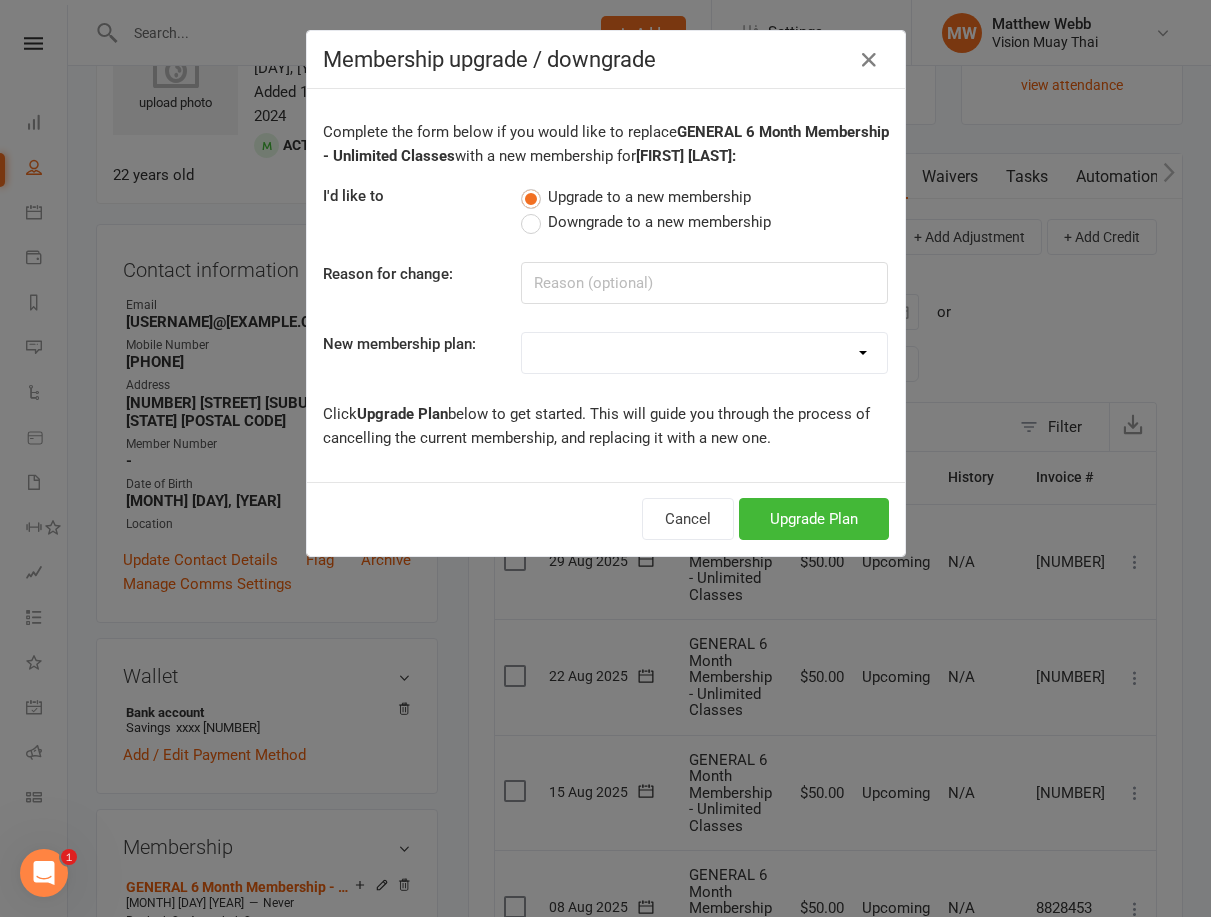 select on "0" 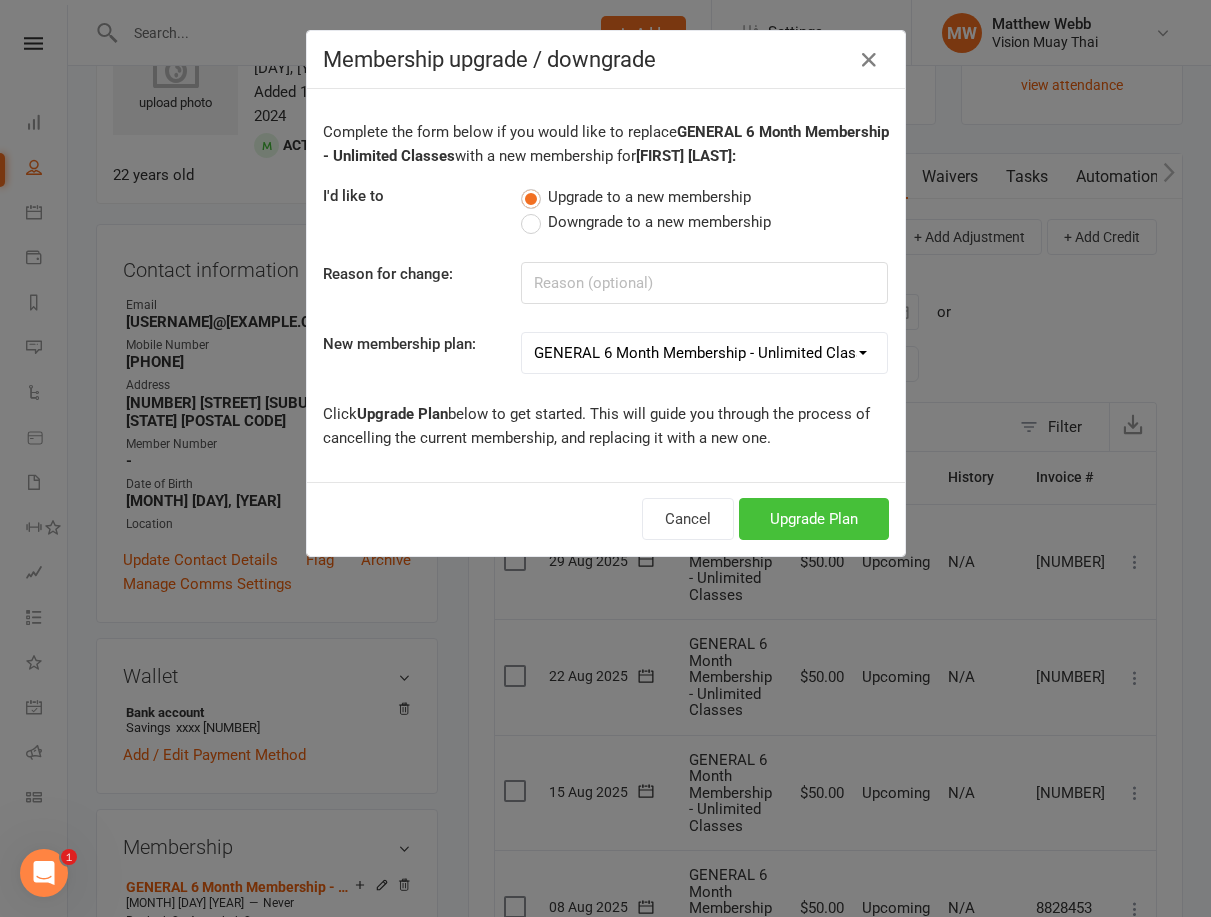 click on "Upgrade Plan" at bounding box center (814, 519) 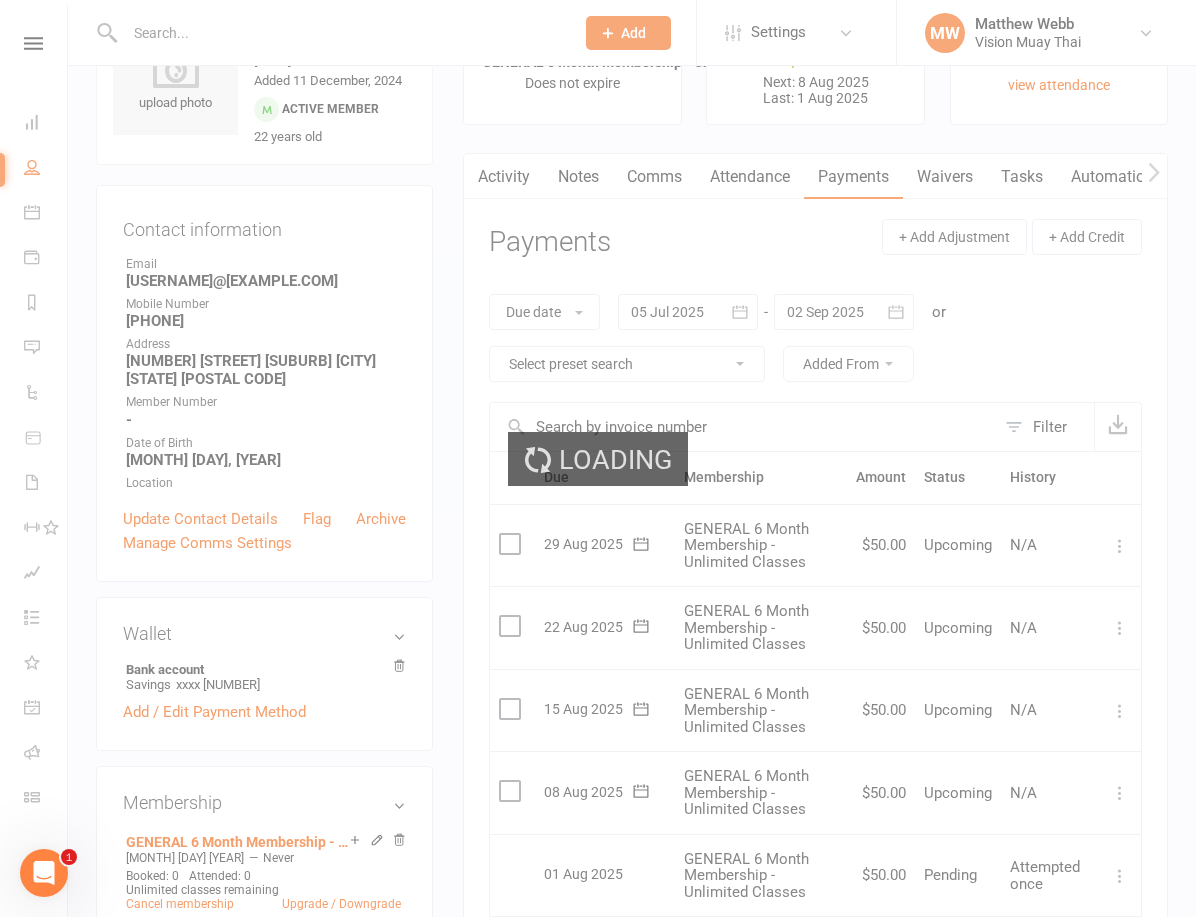 scroll, scrollTop: 0, scrollLeft: 0, axis: both 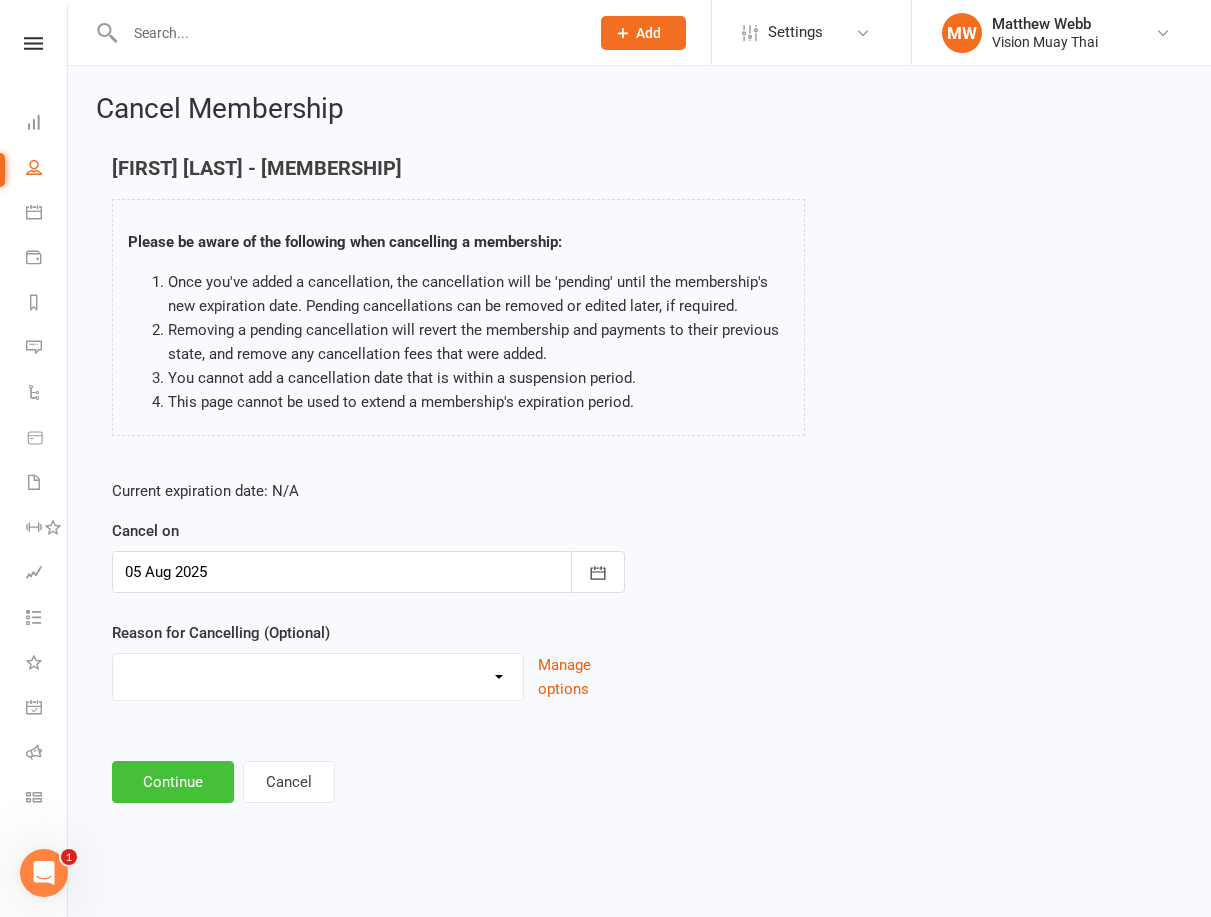 click on "Continue" at bounding box center (173, 782) 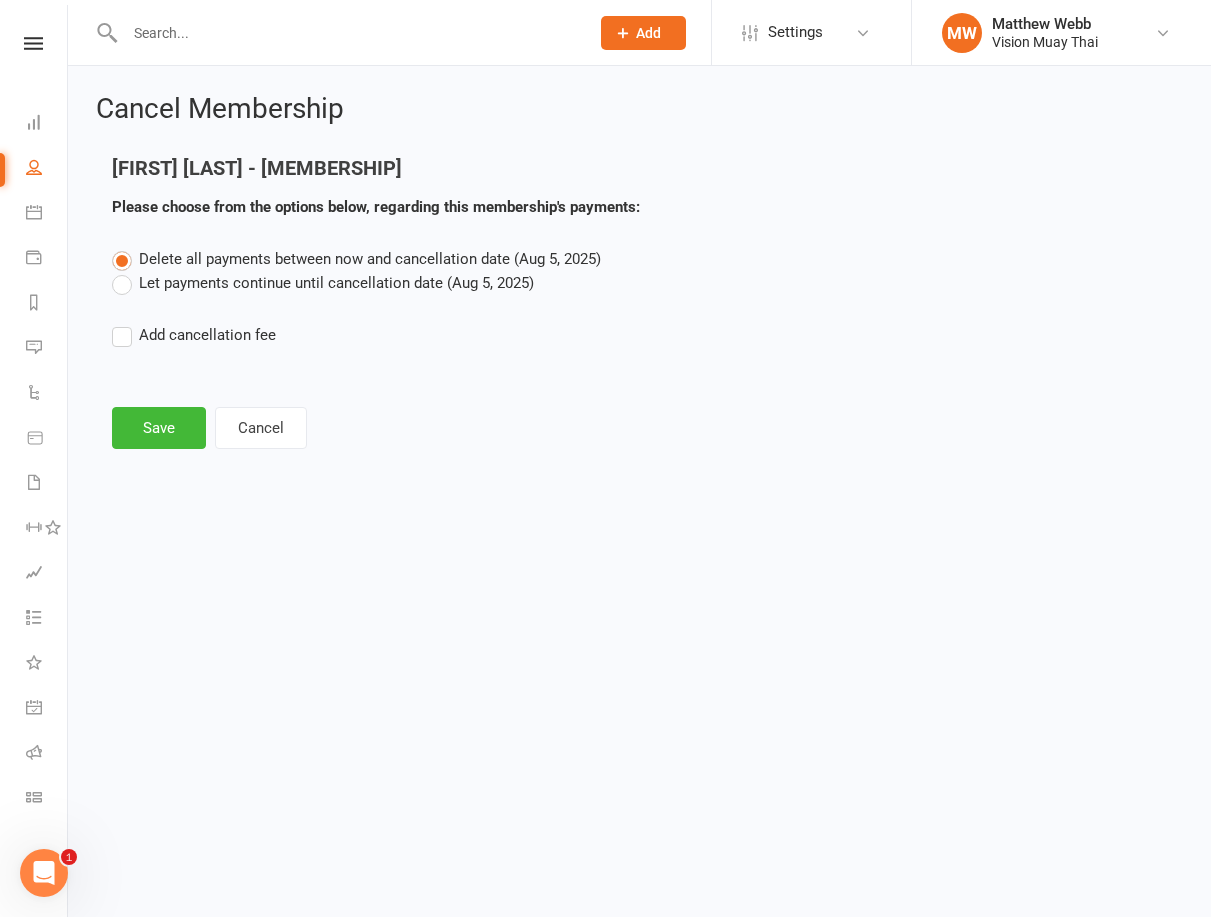 click on "Let payments continue until cancellation date (Aug 5, 2025)" at bounding box center (323, 283) 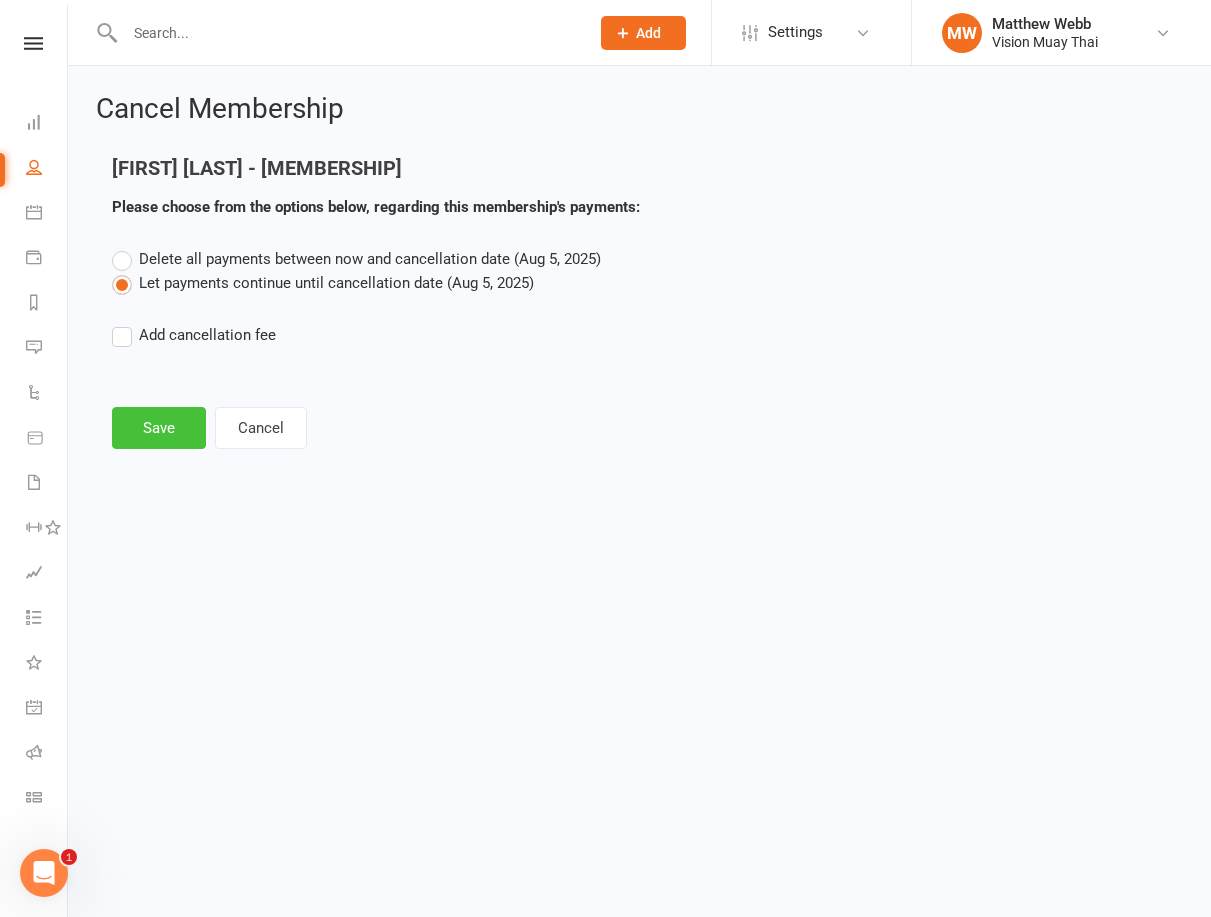 click on "Save" at bounding box center (159, 428) 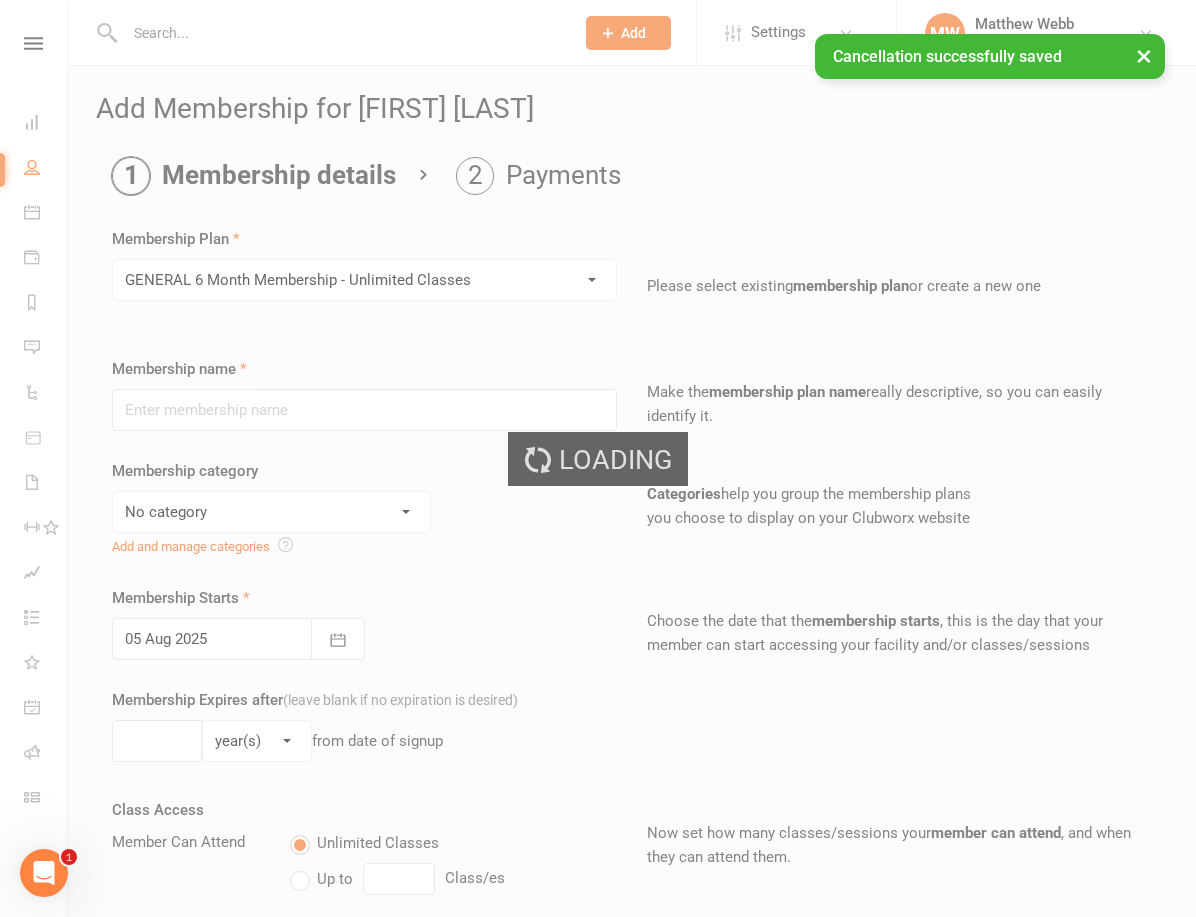type on "GENERAL 6 Month Membership - Unlimited Classes" 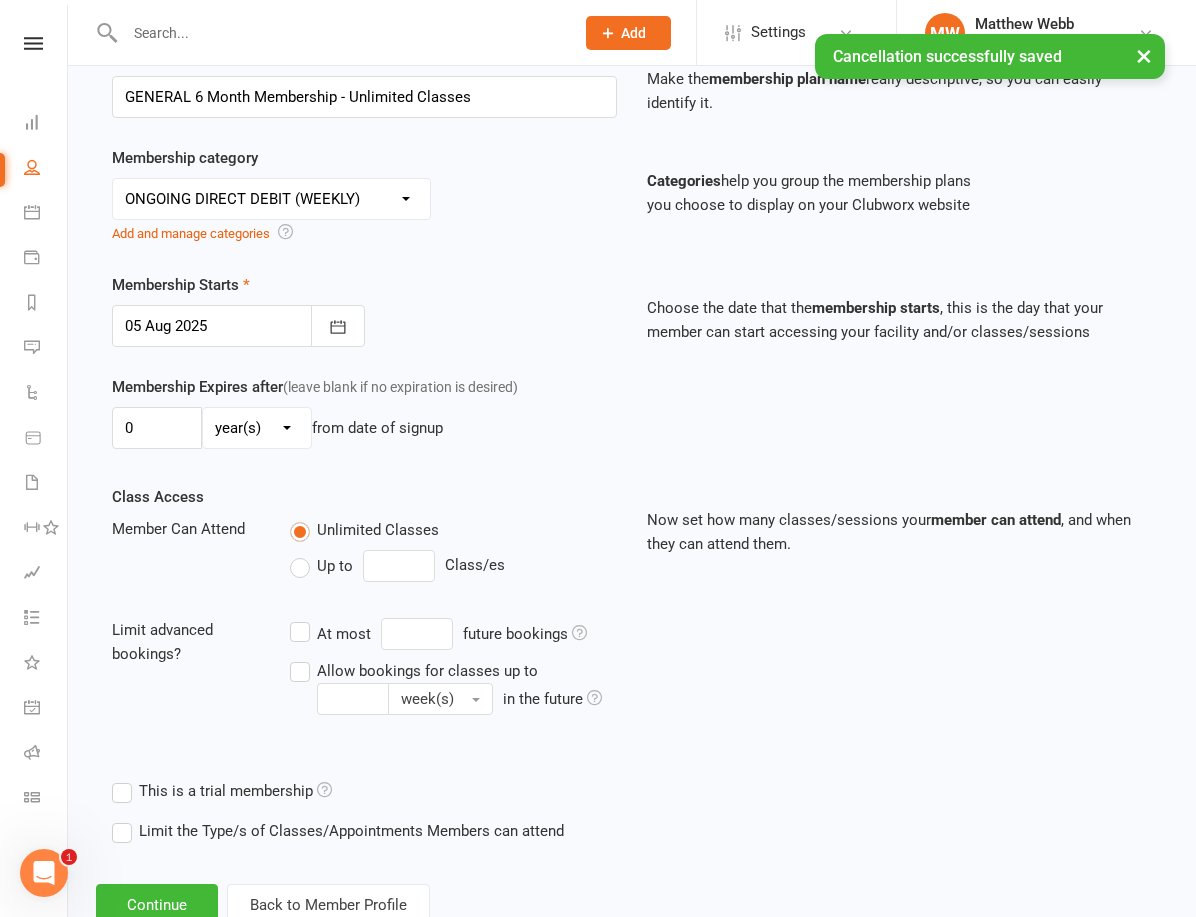 scroll, scrollTop: 395, scrollLeft: 0, axis: vertical 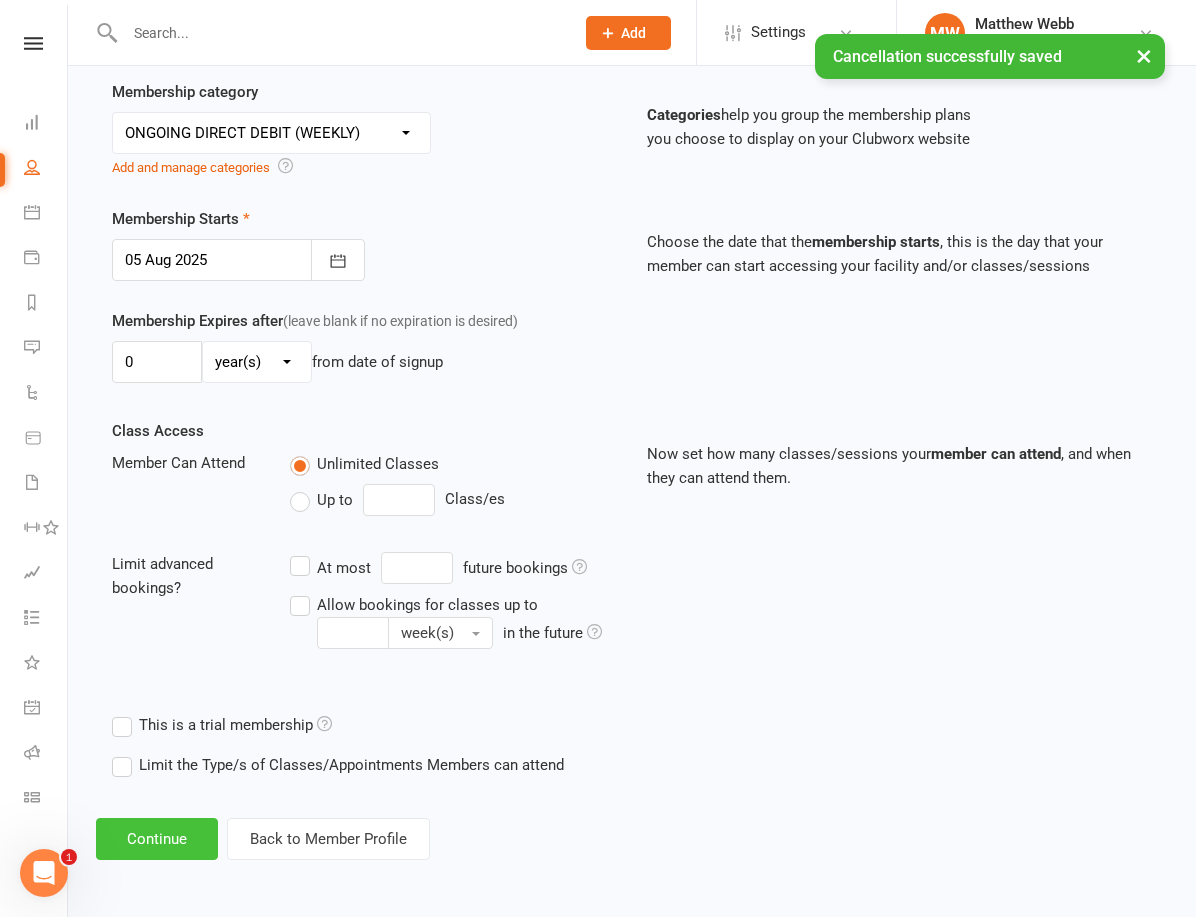 click on "Continue" at bounding box center [157, 839] 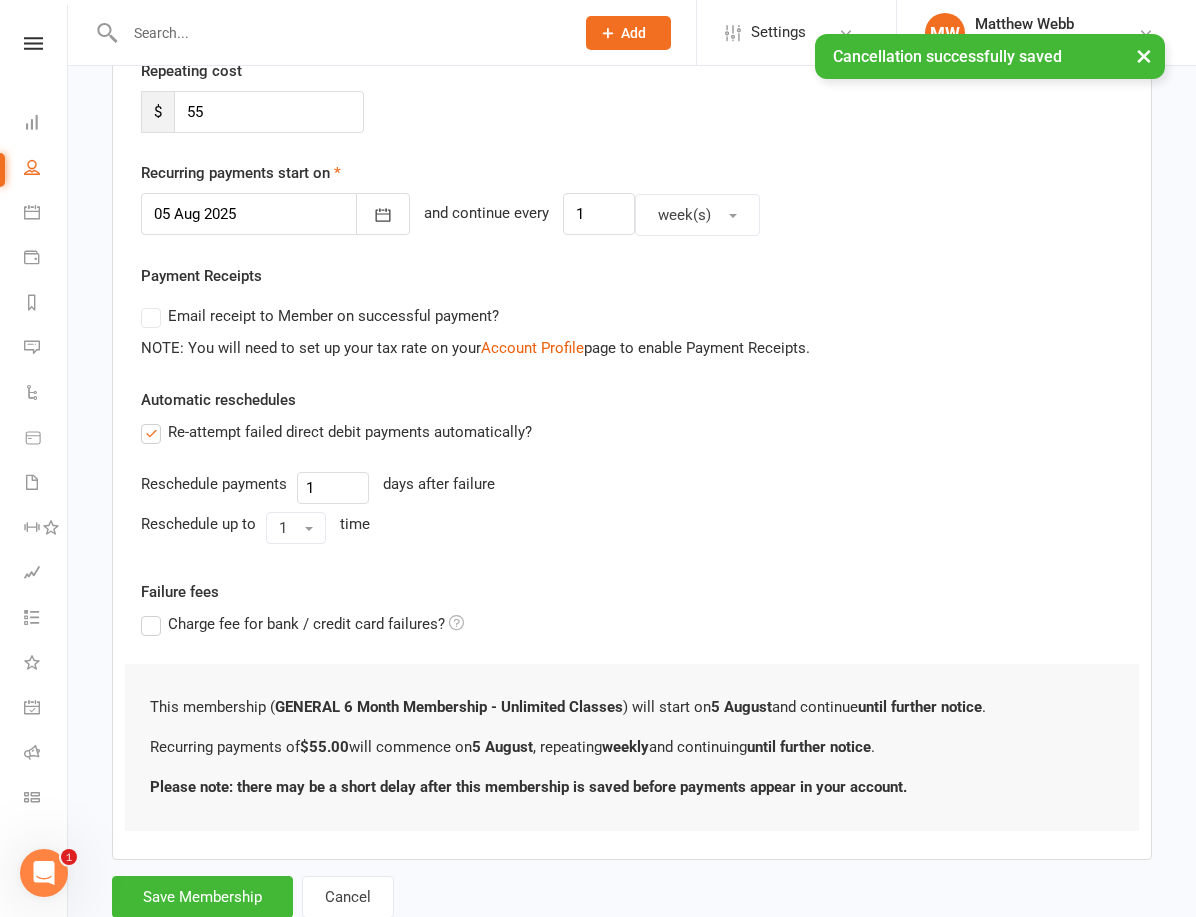 scroll, scrollTop: 0, scrollLeft: 0, axis: both 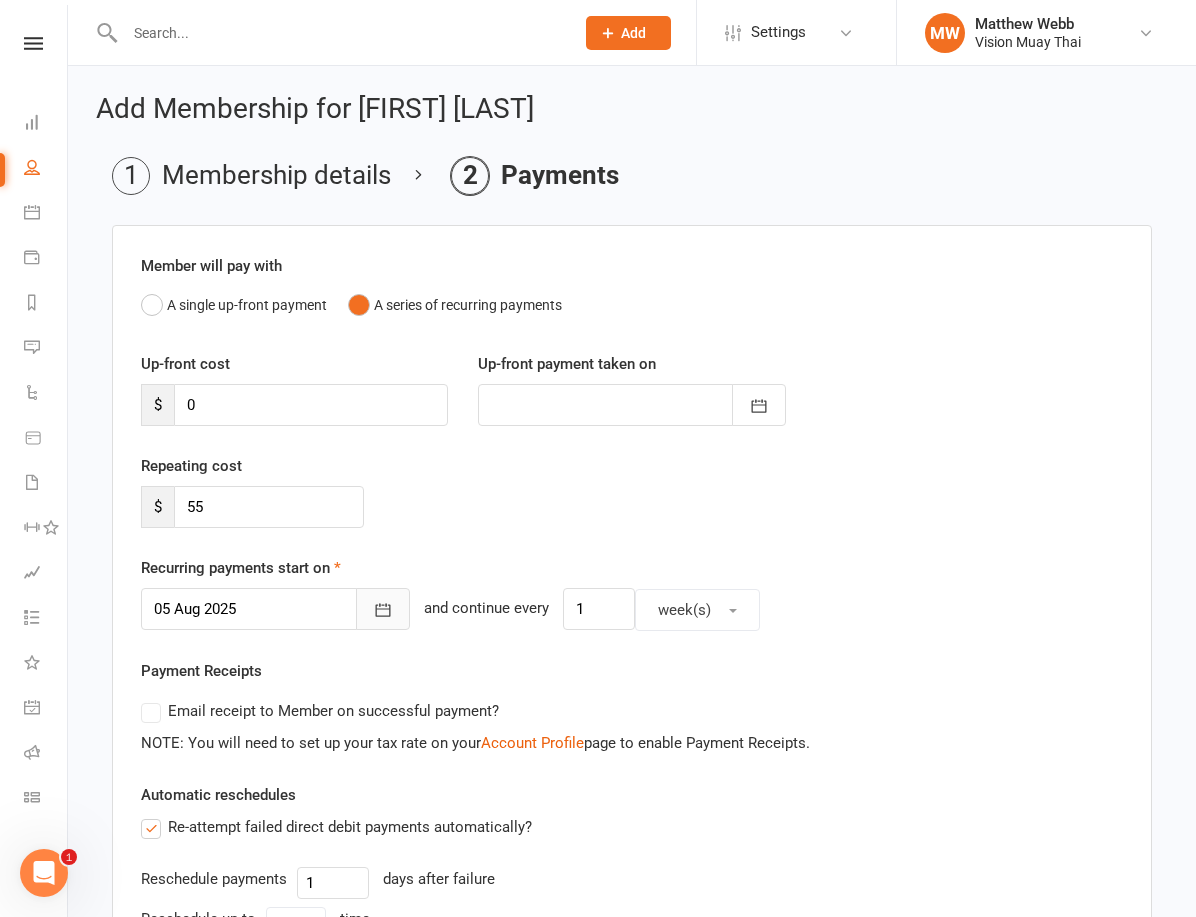 click at bounding box center [383, 609] 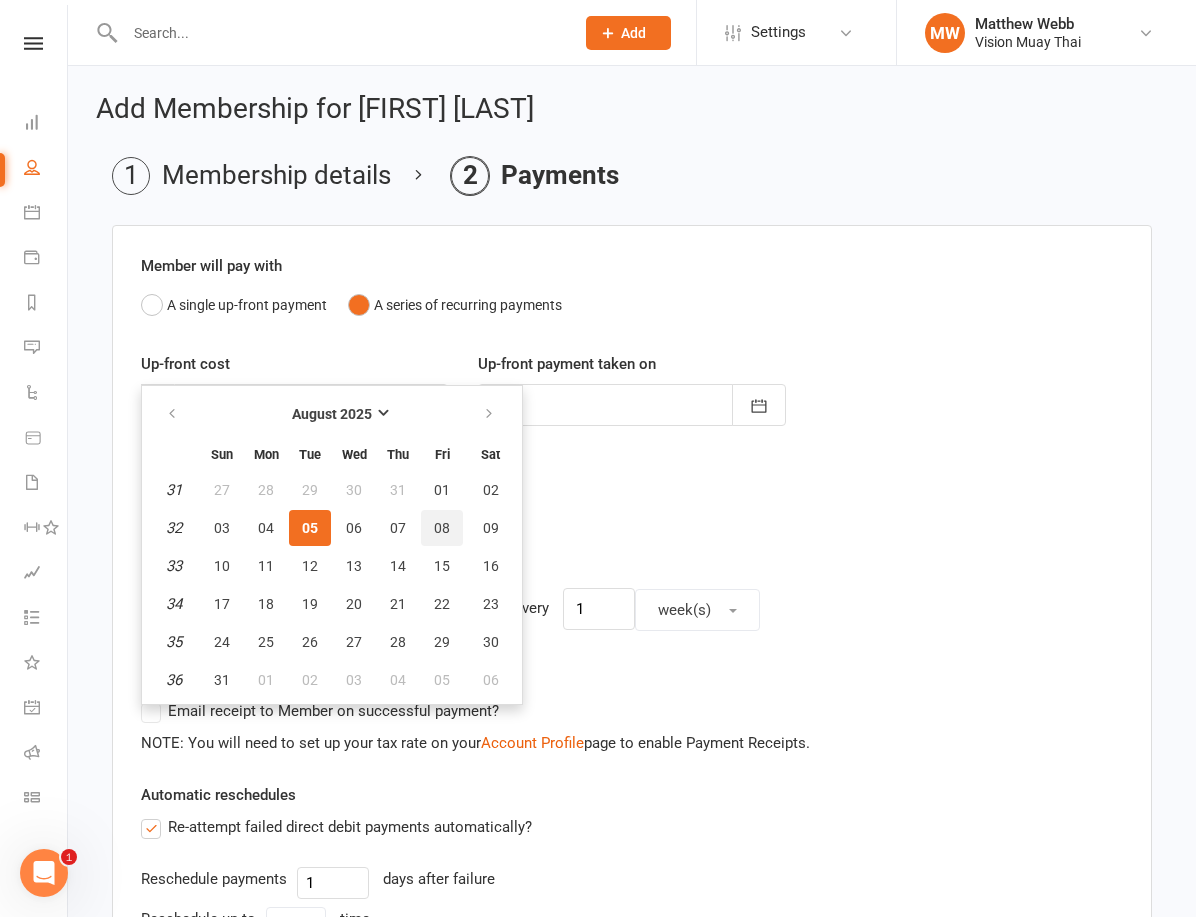click on "08" at bounding box center [442, 528] 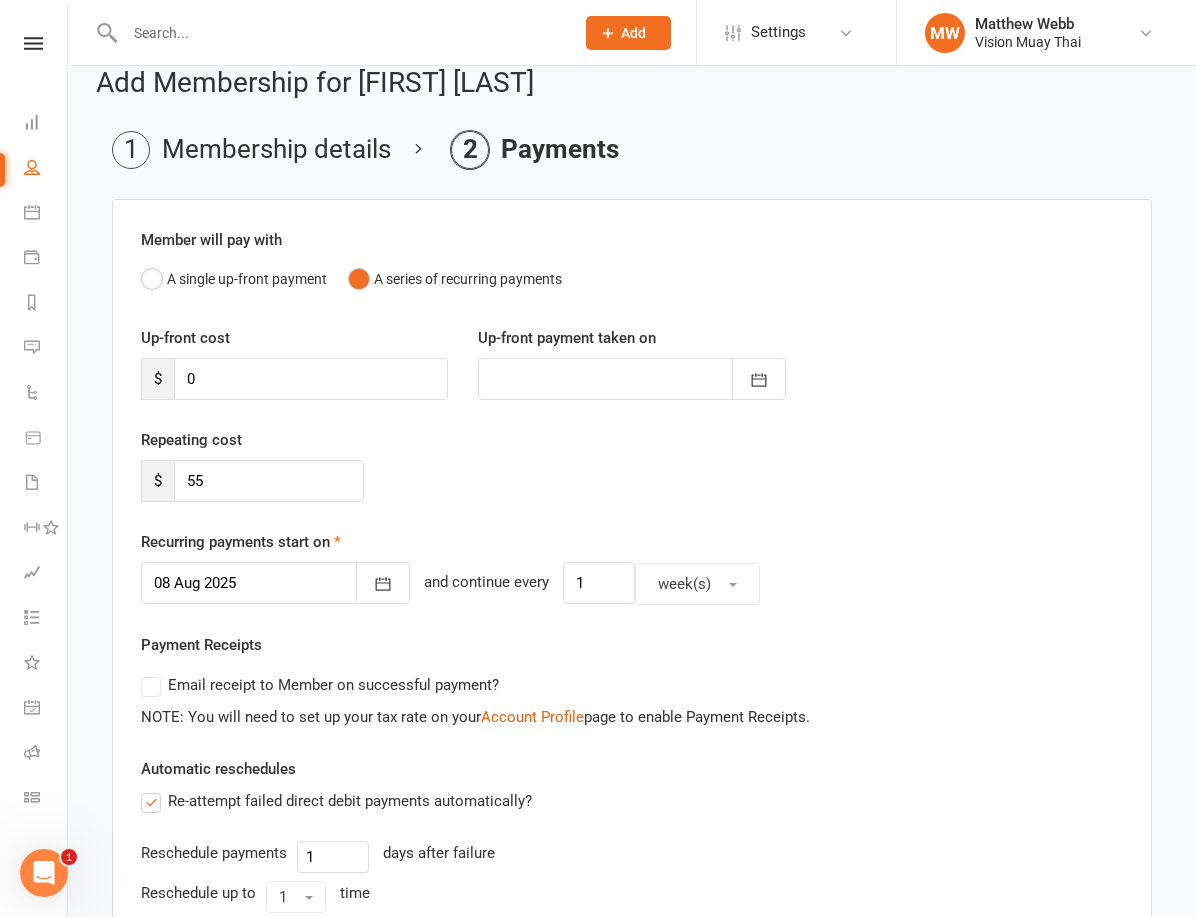 scroll, scrollTop: 473, scrollLeft: 0, axis: vertical 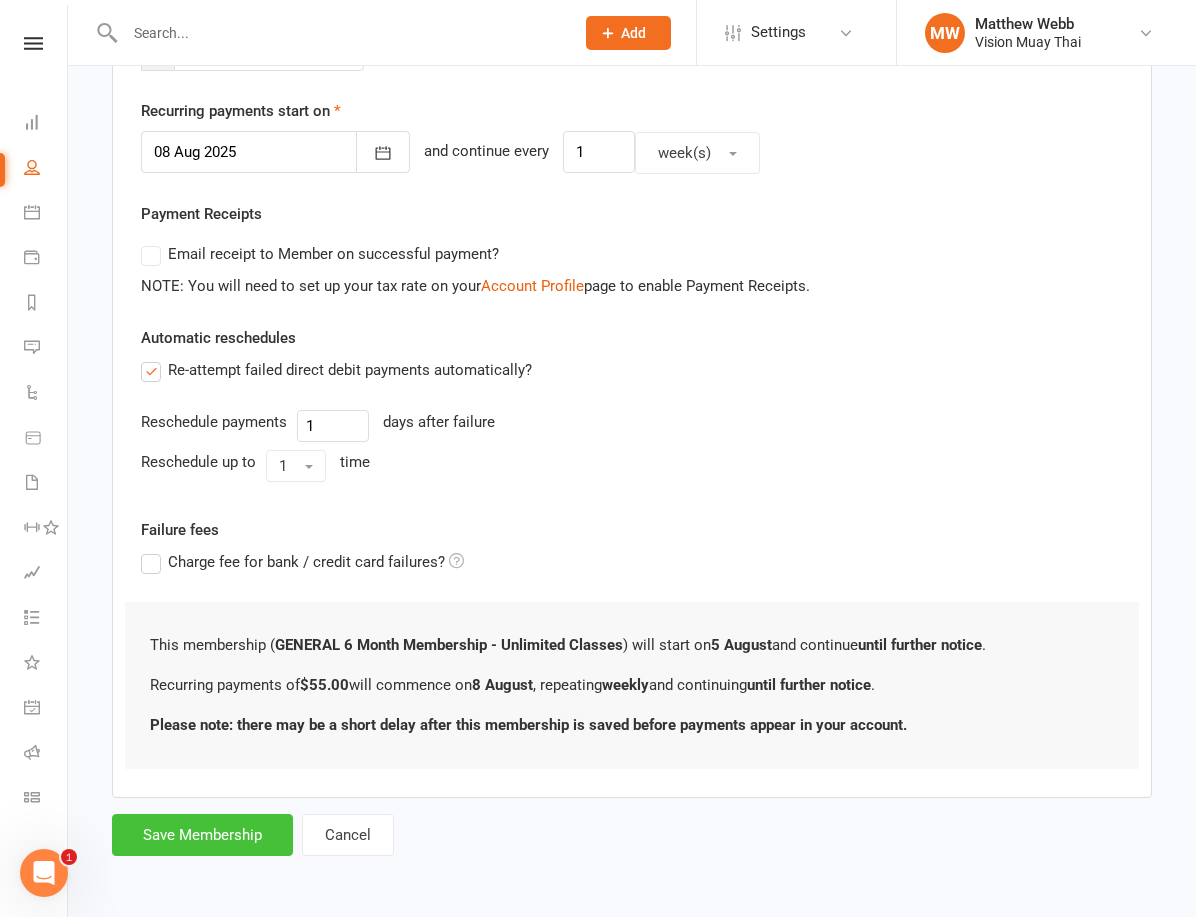 click on "Save Membership" at bounding box center (202, 835) 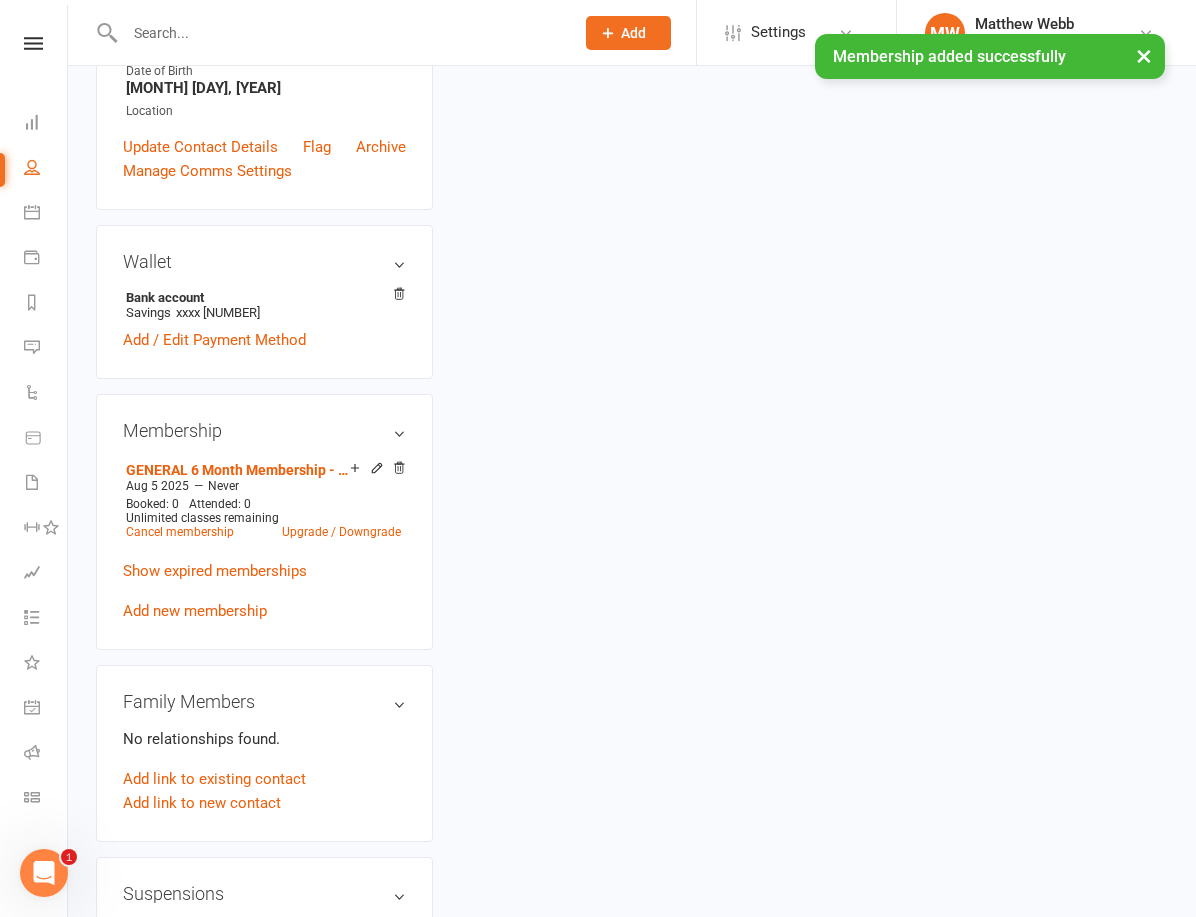 scroll, scrollTop: 0, scrollLeft: 0, axis: both 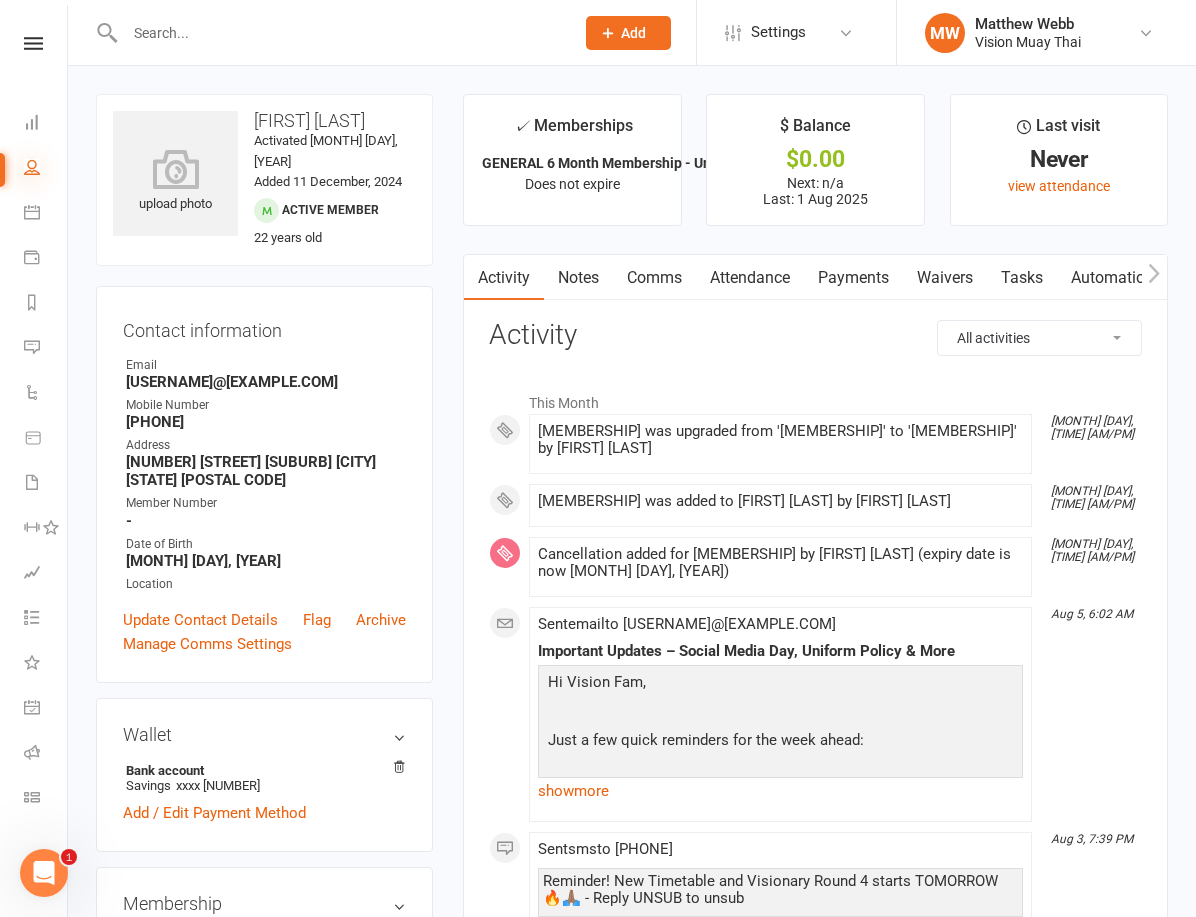 click at bounding box center (32, 167) 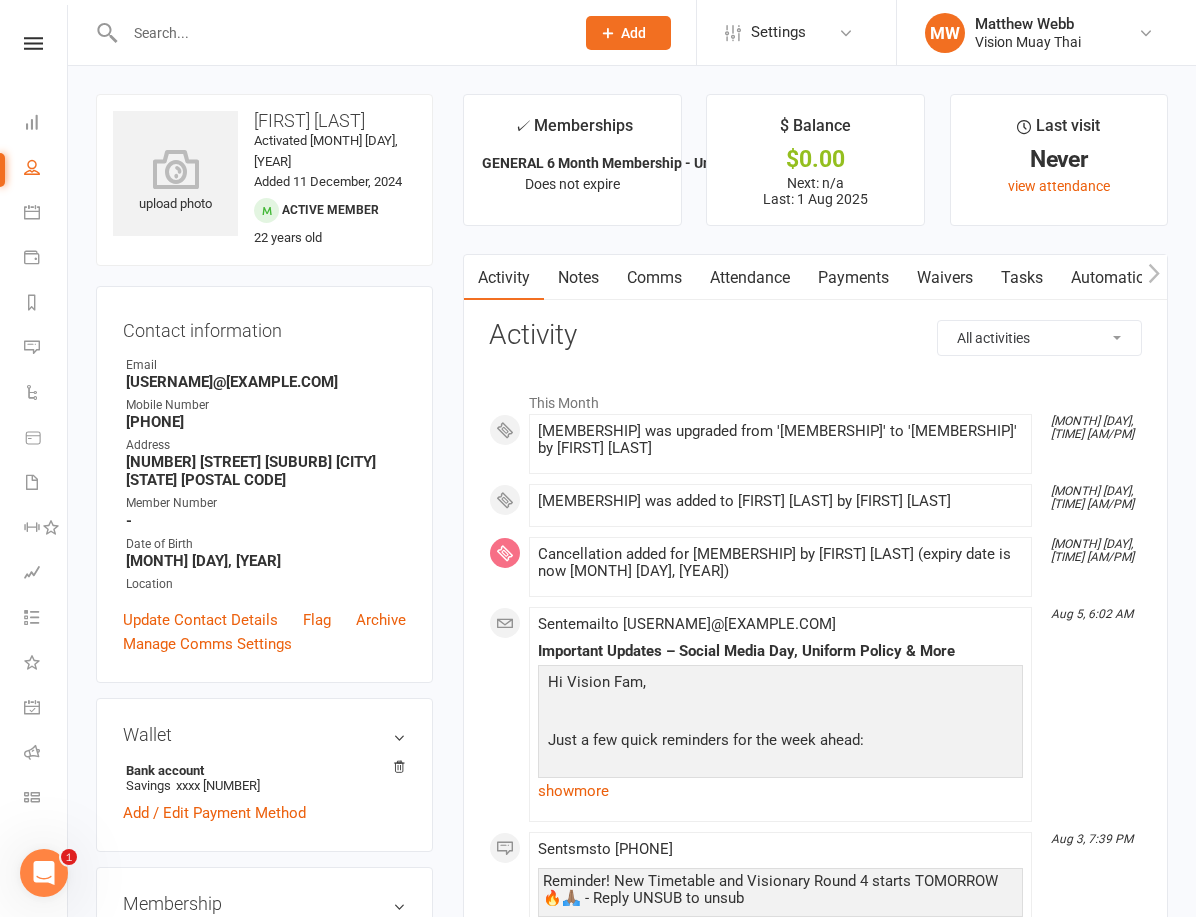 select on "100" 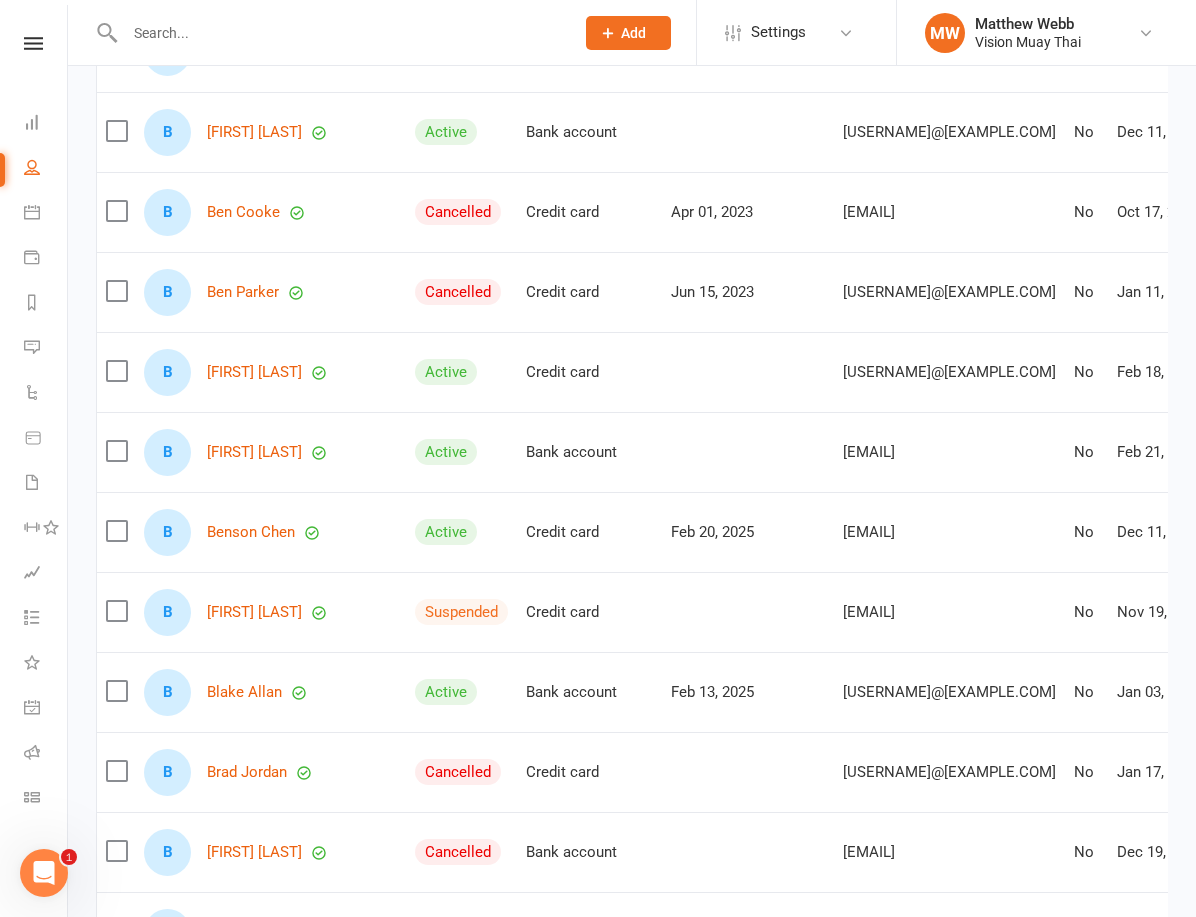 scroll, scrollTop: 3789, scrollLeft: 0, axis: vertical 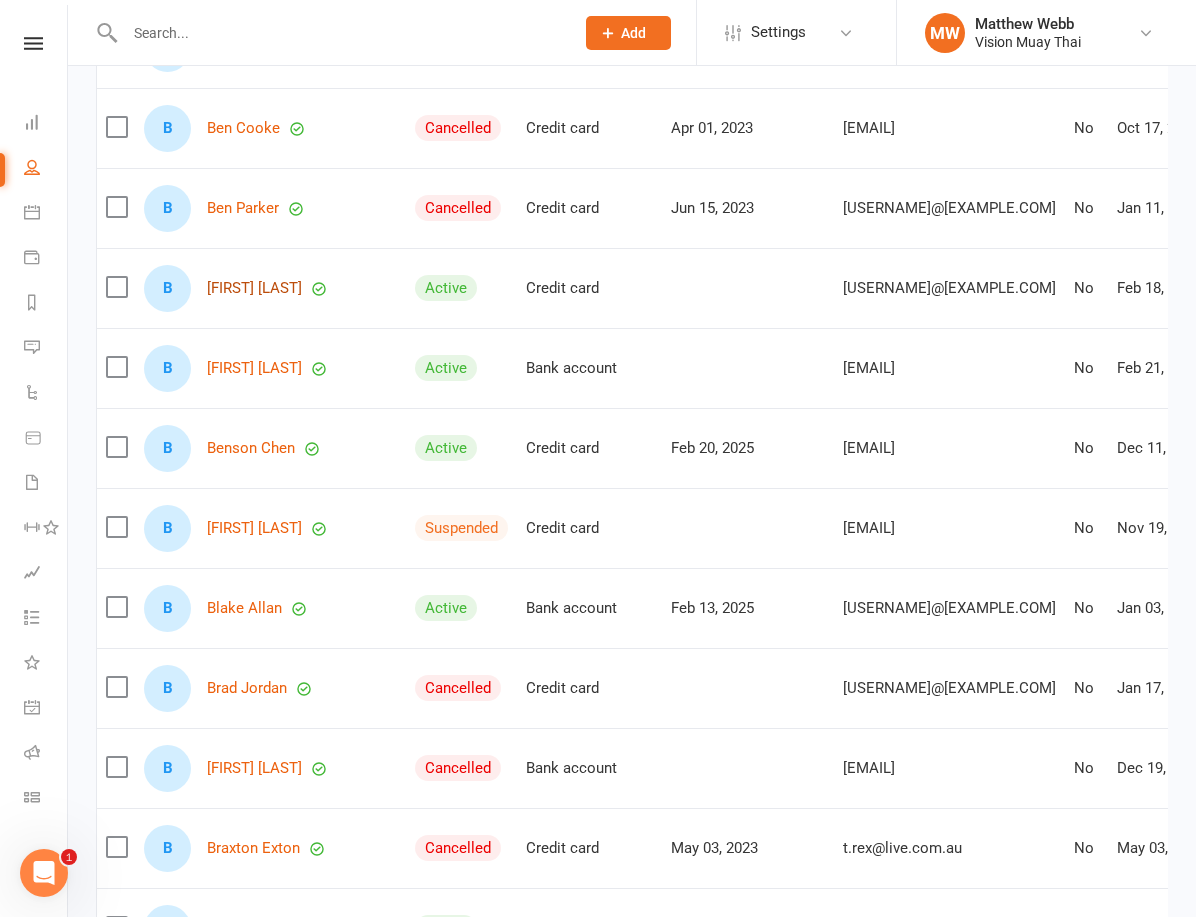 click on "[FIRST] [LAST]" at bounding box center [254, 288] 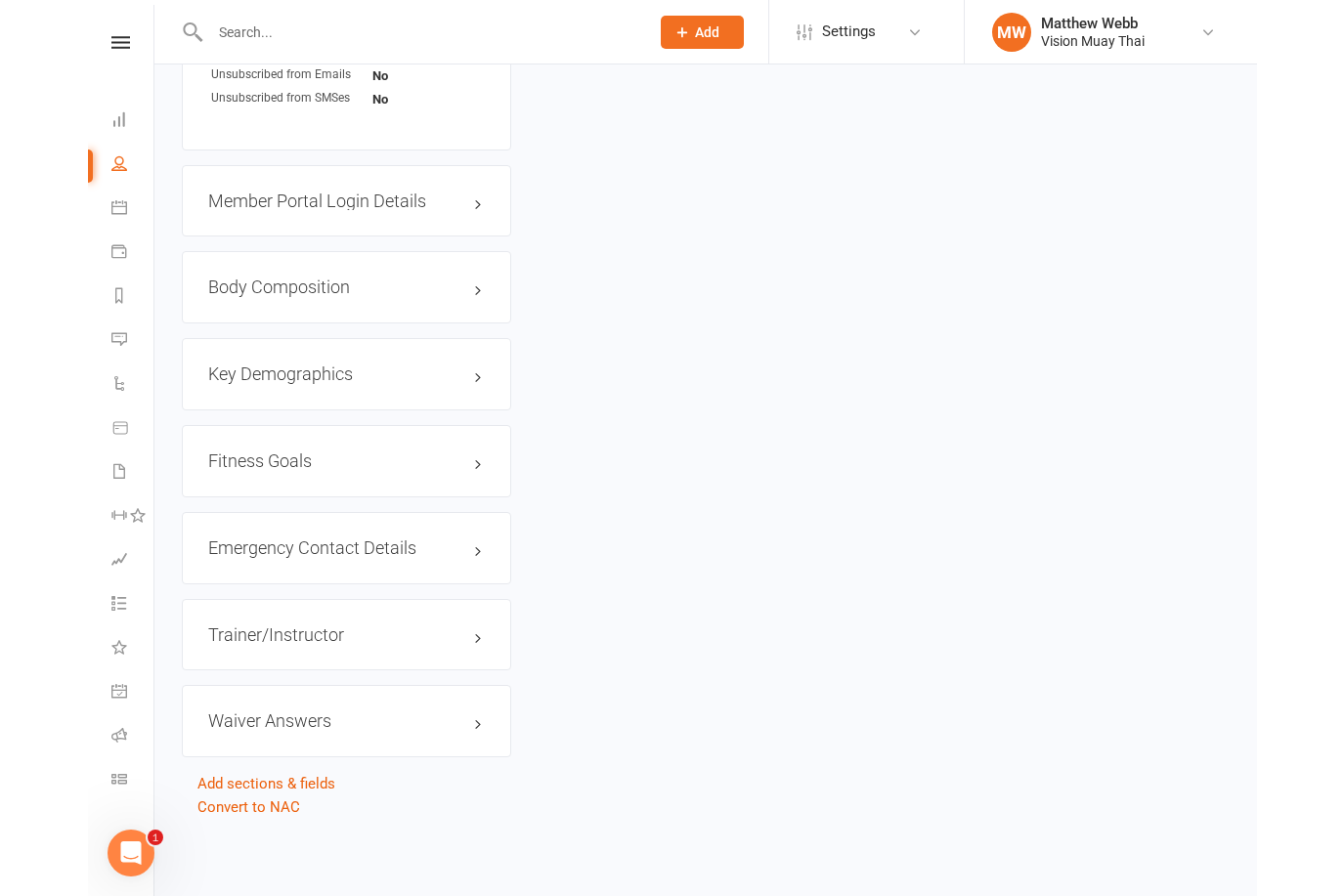 scroll, scrollTop: 0, scrollLeft: 0, axis: both 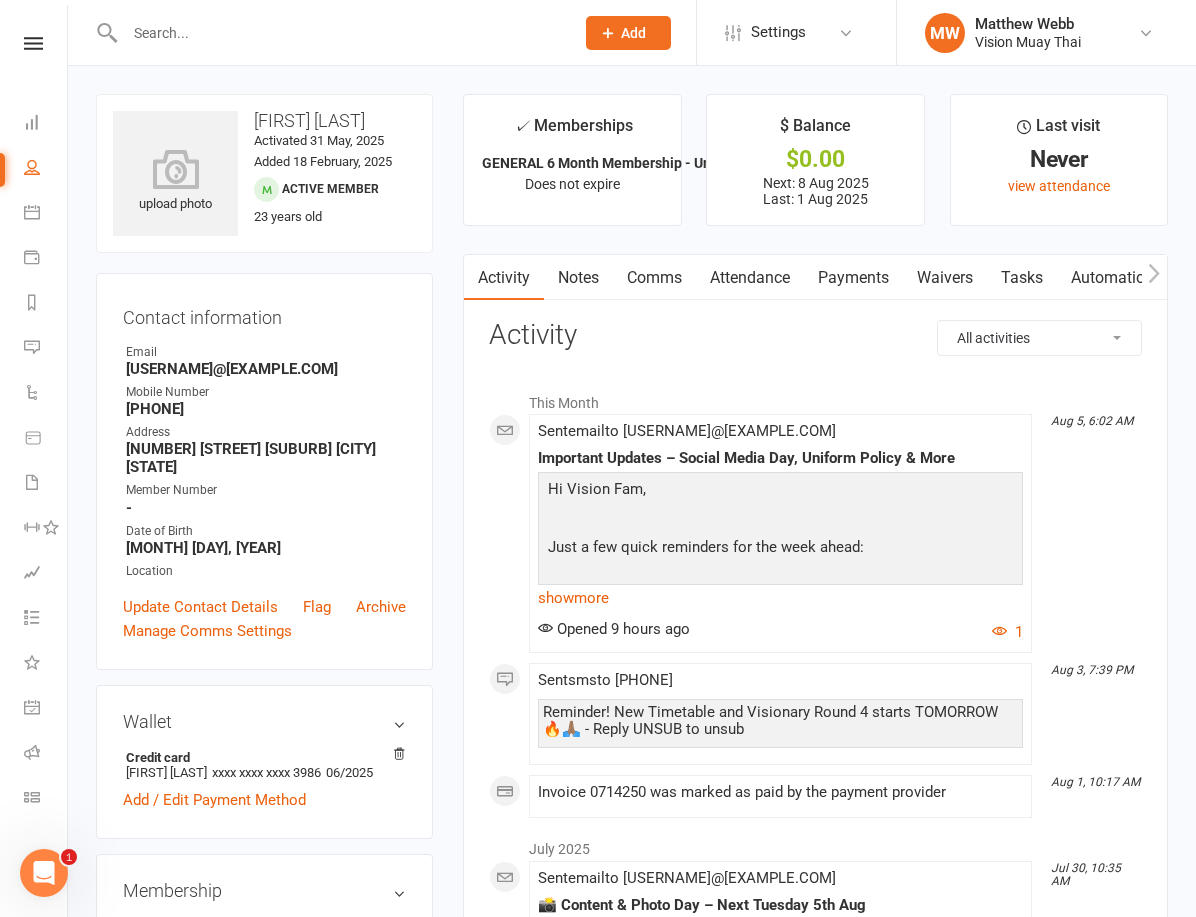 click on "Payments" at bounding box center [853, 278] 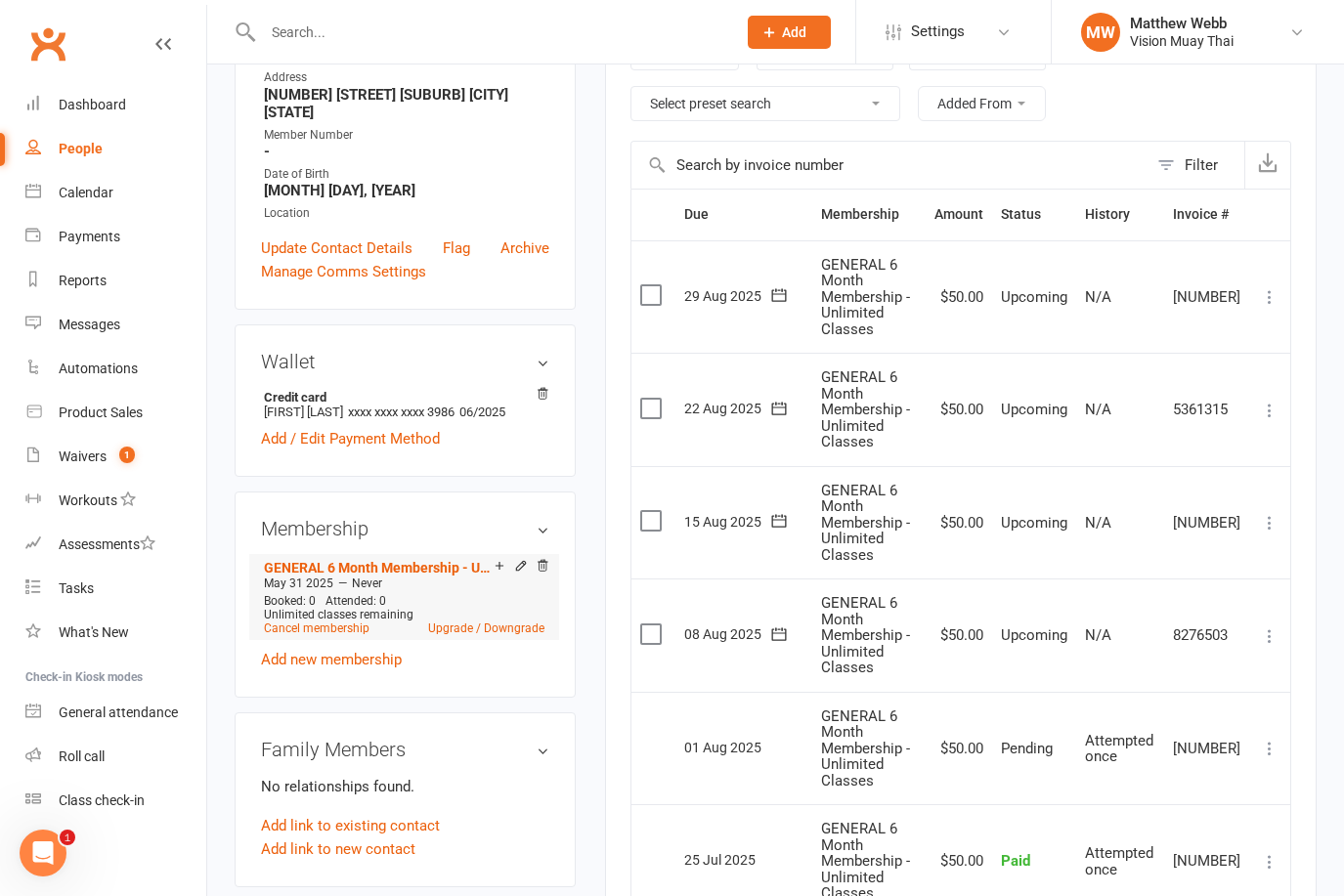 scroll, scrollTop: 376, scrollLeft: 0, axis: vertical 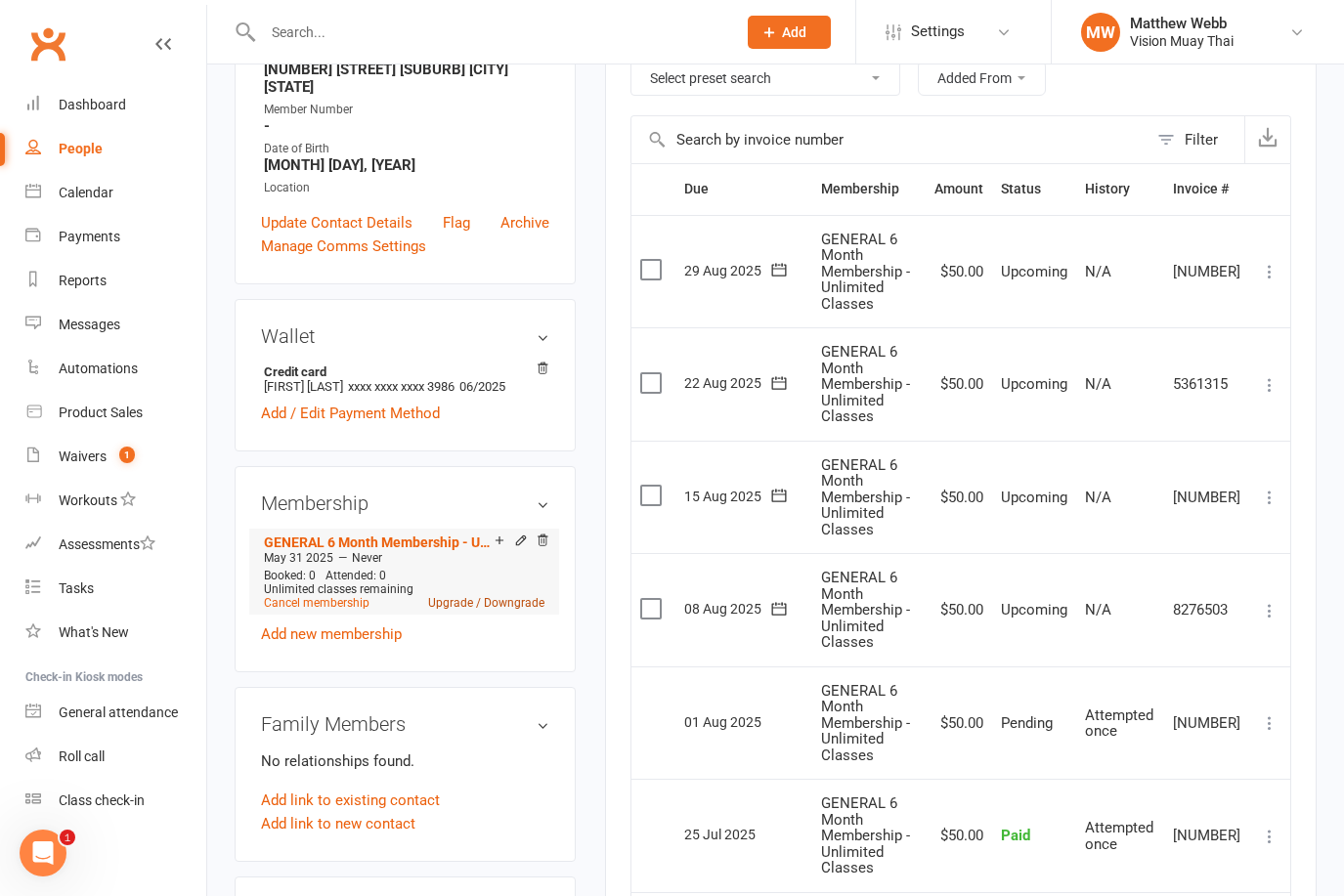 click on "Upgrade / Downgrade" at bounding box center [486, 603] 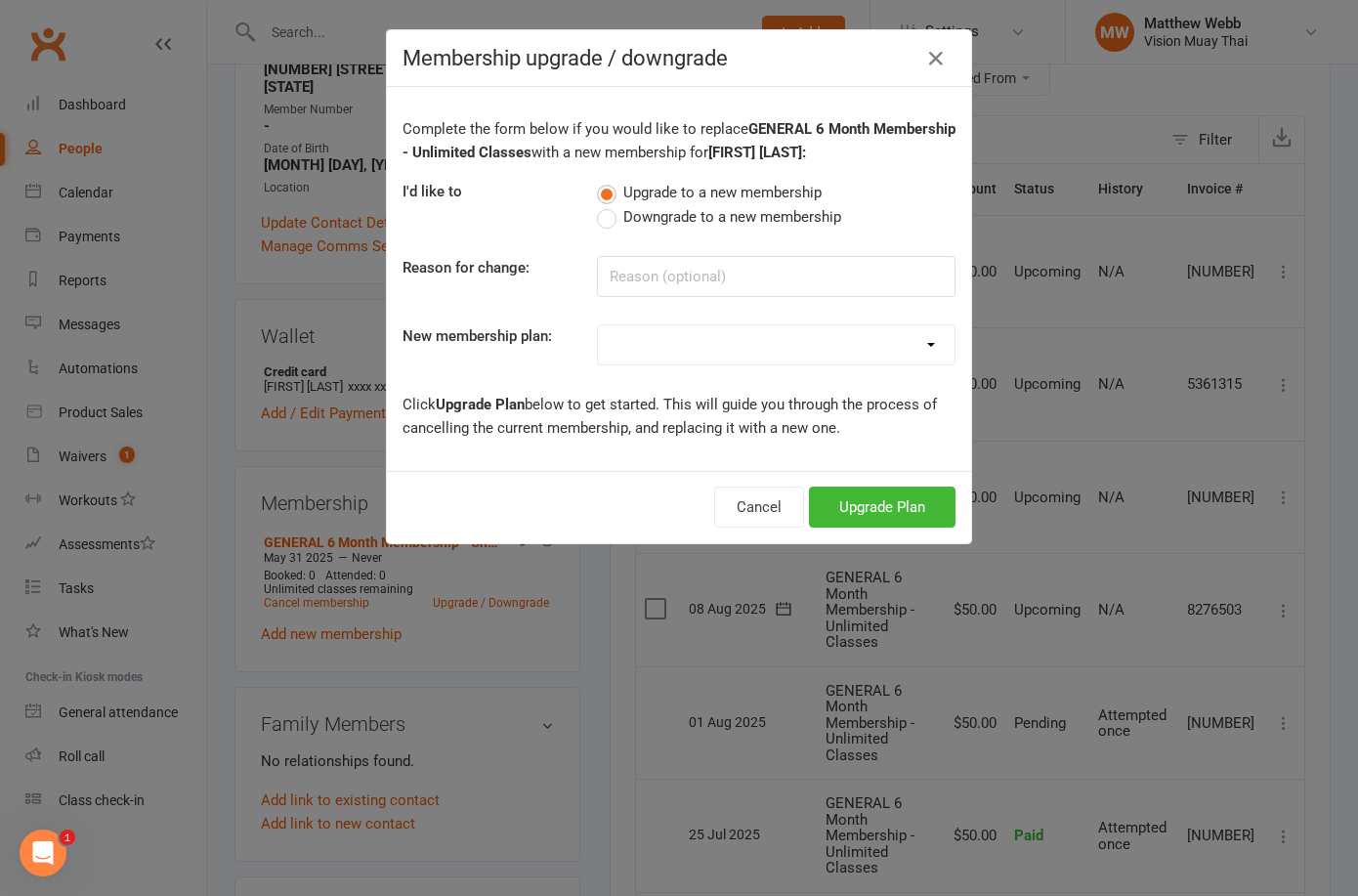 select on "0" 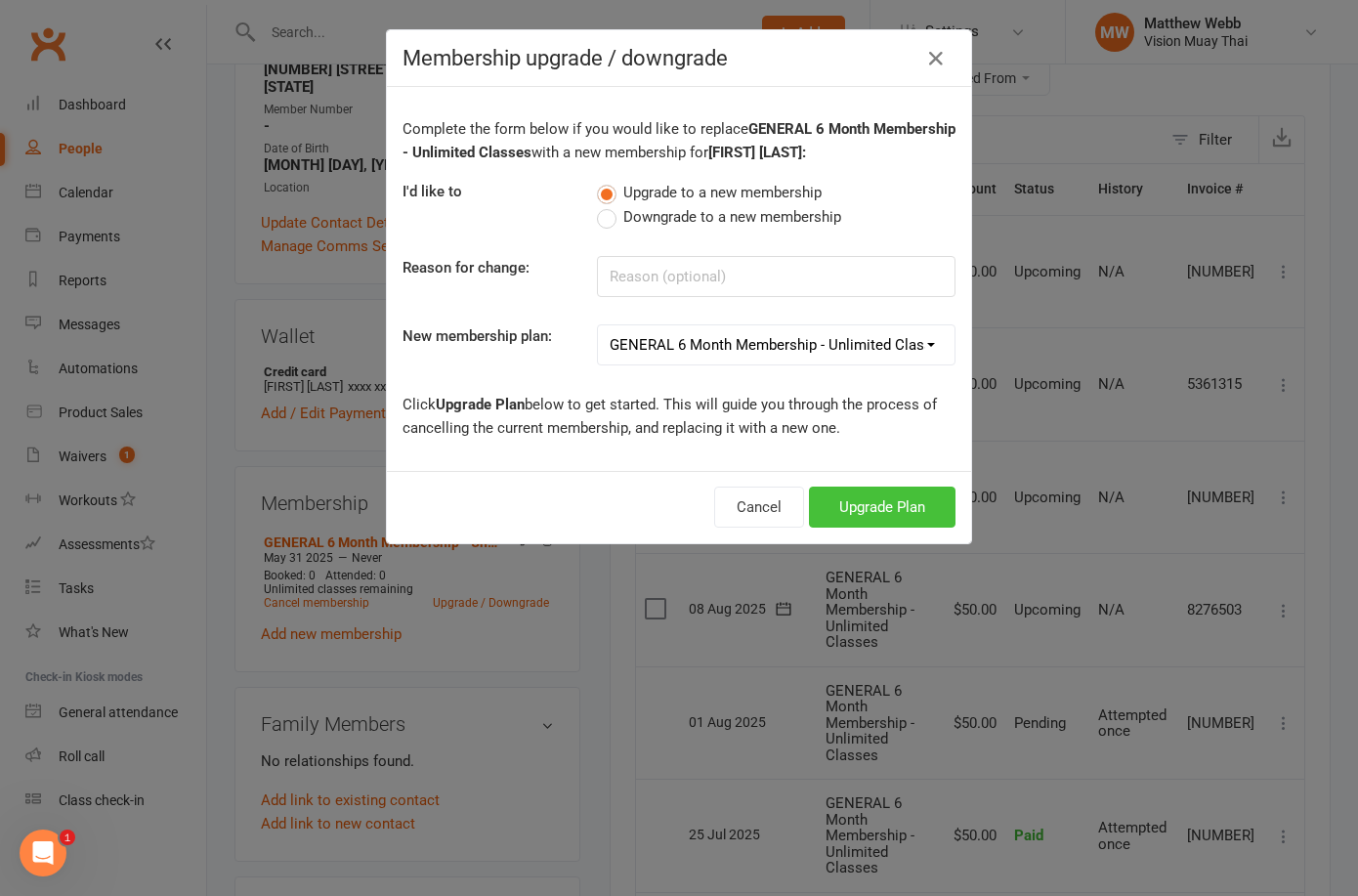 click on "Upgrade Plan" at bounding box center [882, 507] 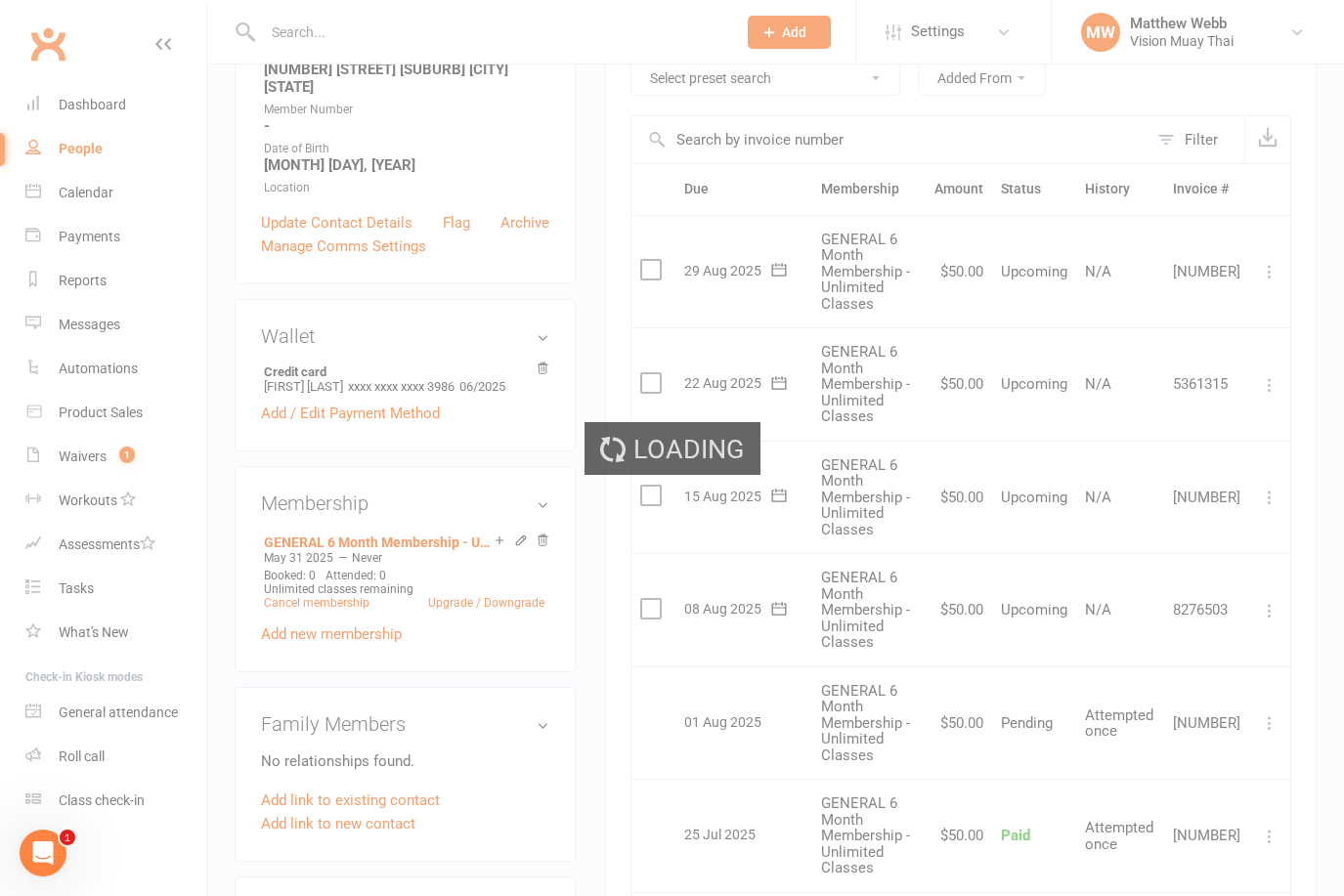 scroll, scrollTop: 0, scrollLeft: 0, axis: both 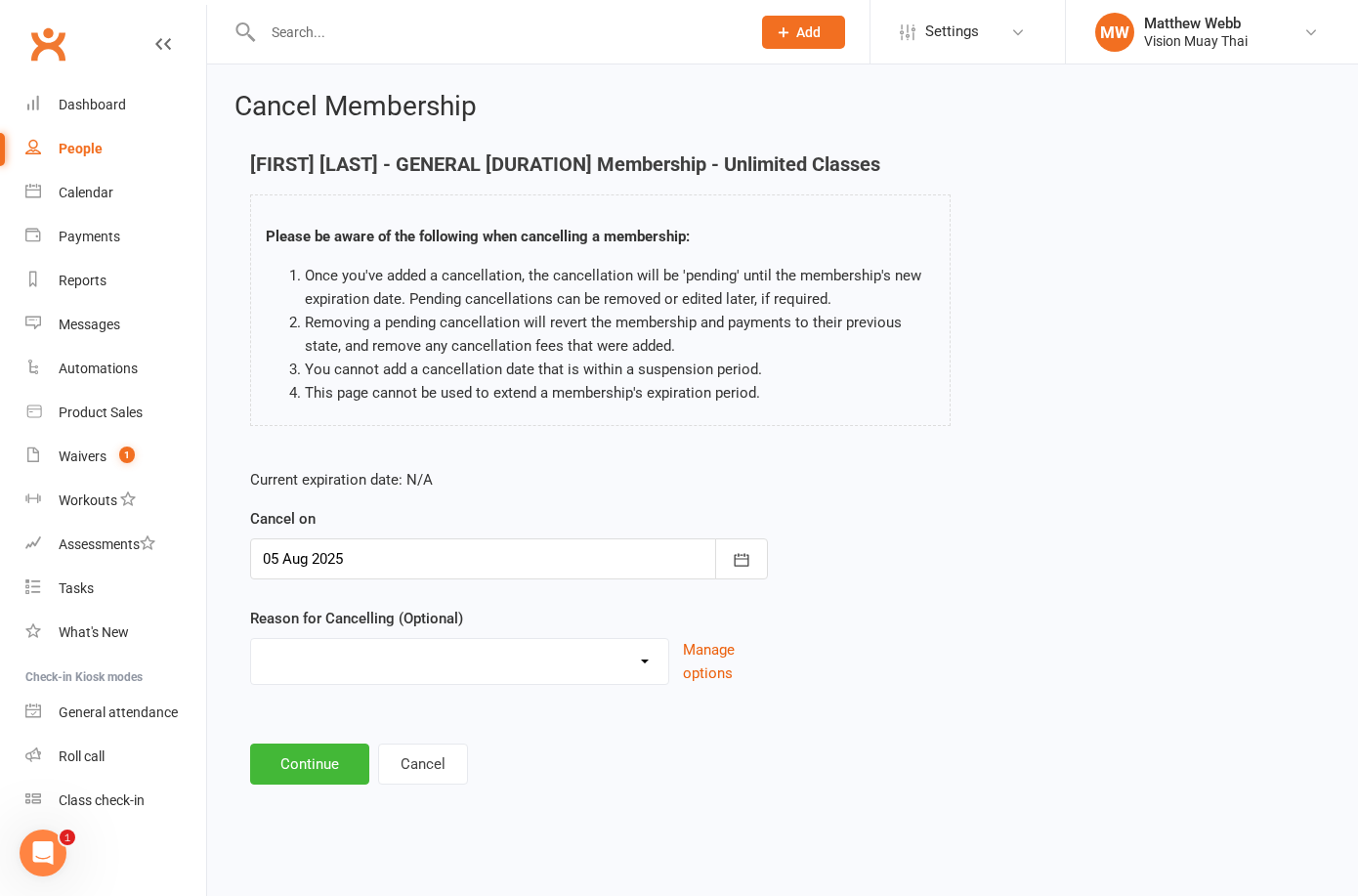 click on "Continue" at bounding box center [310, 764] 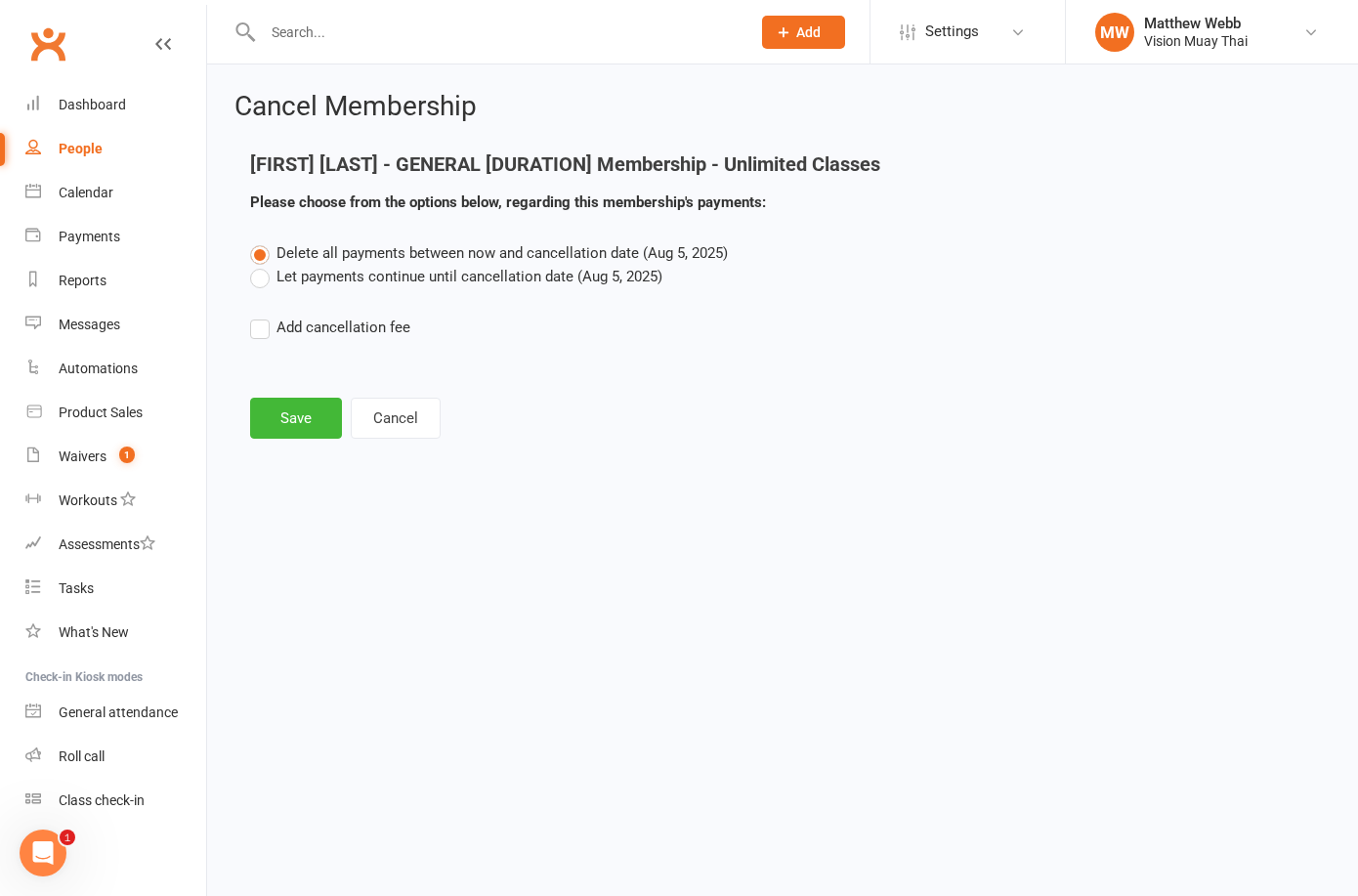 click on "Let payments continue until cancellation date (Aug 5, 2025)" at bounding box center (456, 277) 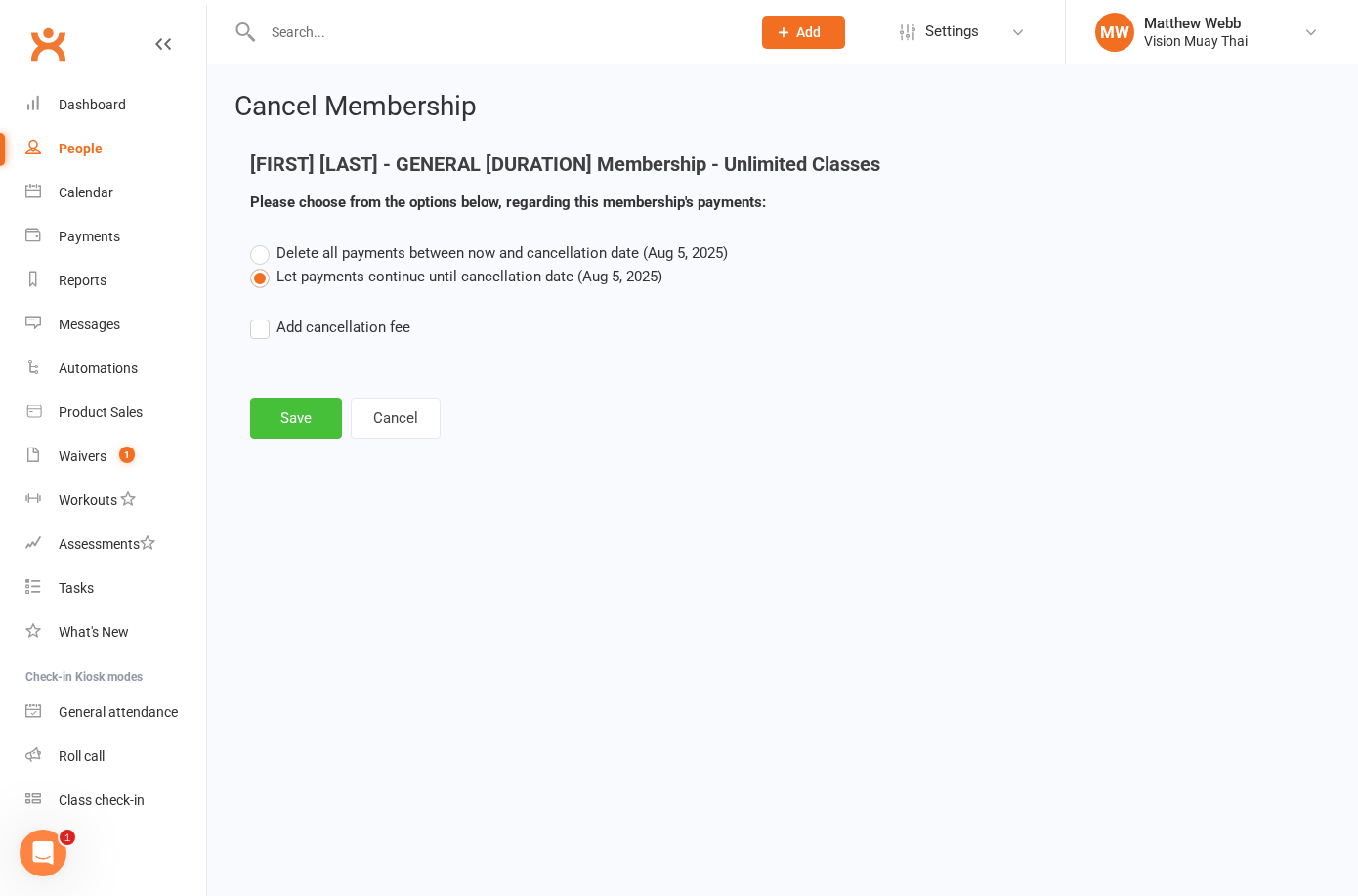 click on "Save" at bounding box center (296, 418) 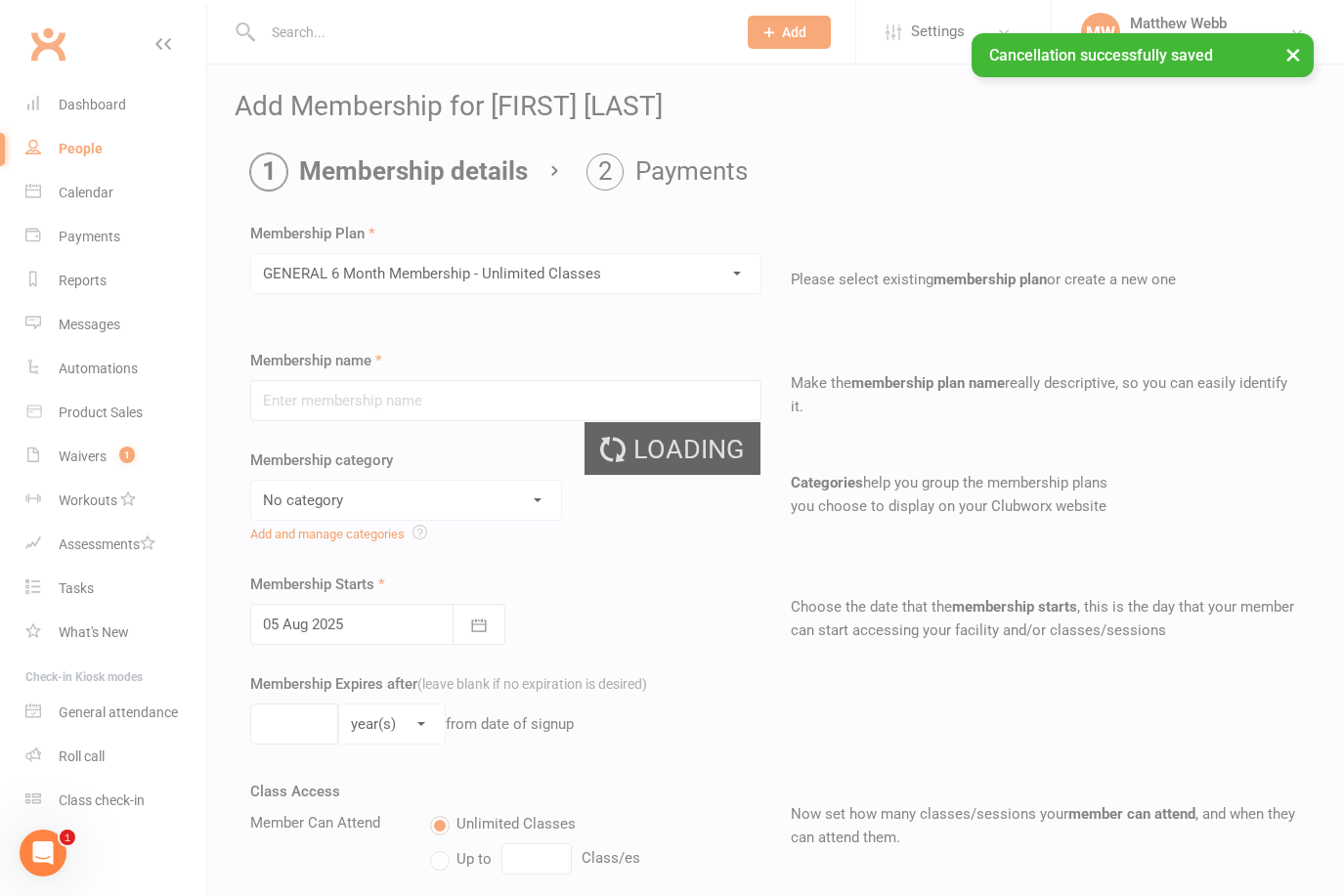 type on "GENERAL 6 Month Membership - Unlimited Classes" 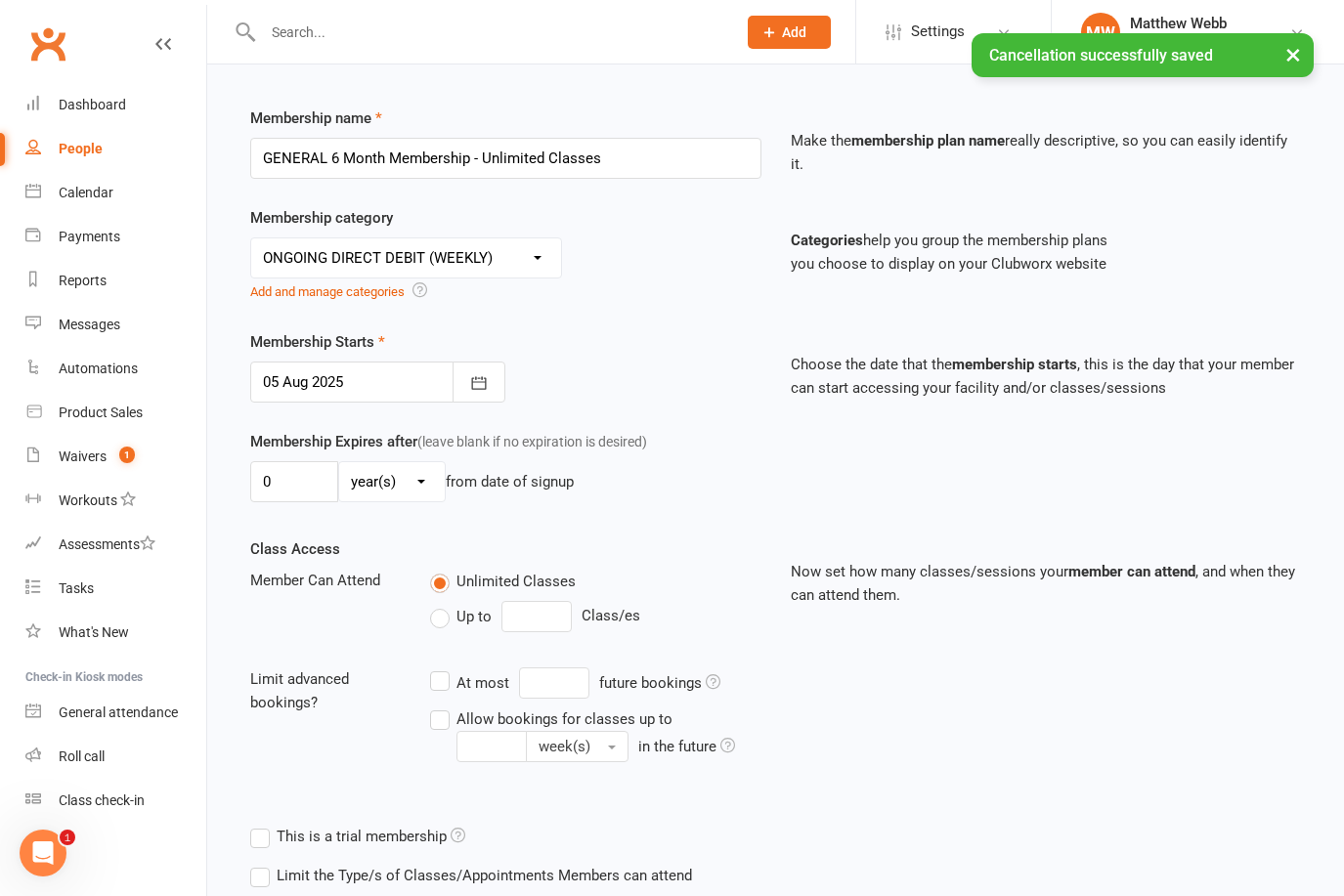 scroll, scrollTop: 386, scrollLeft: 0, axis: vertical 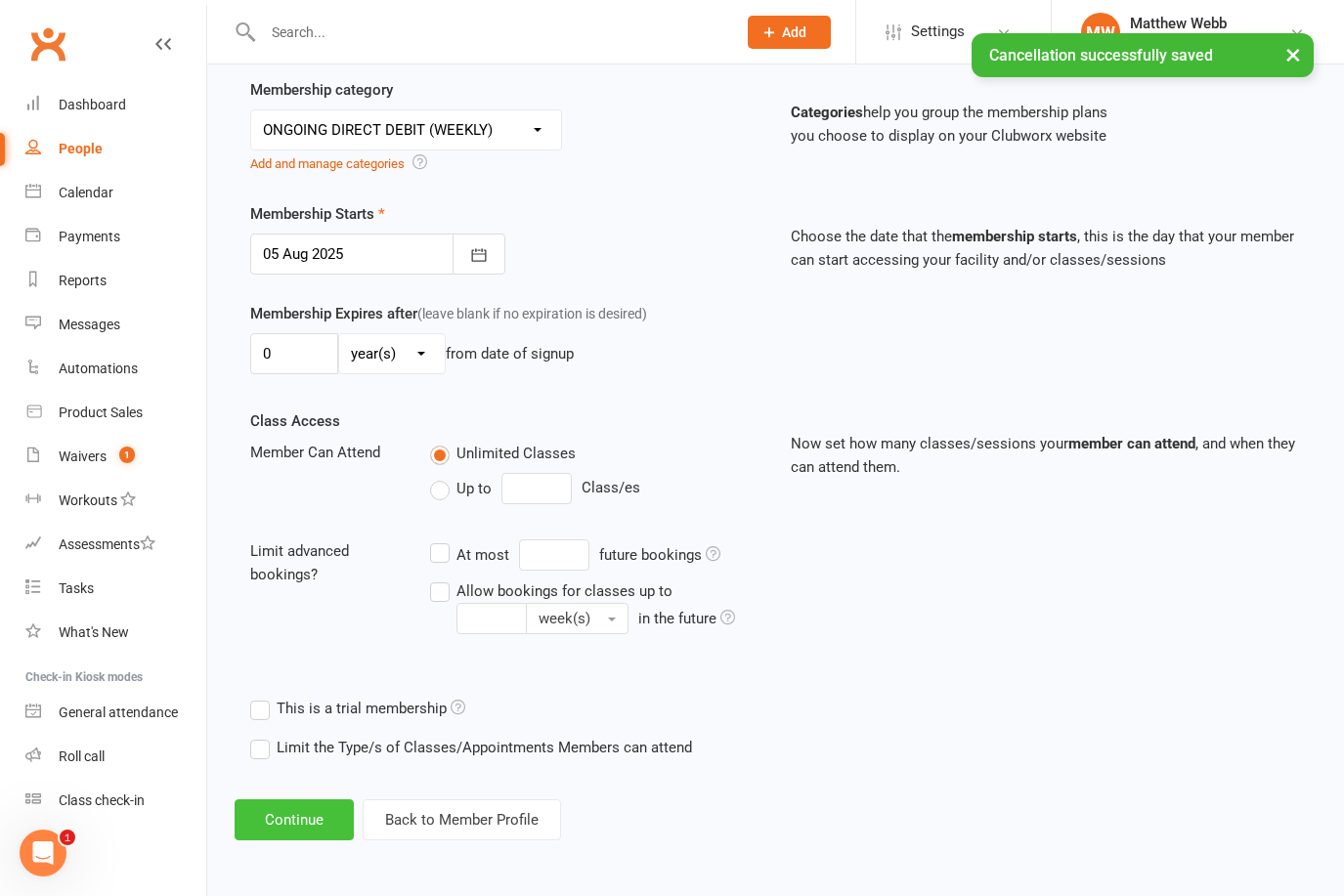 click on "Continue" at bounding box center (294, 820) 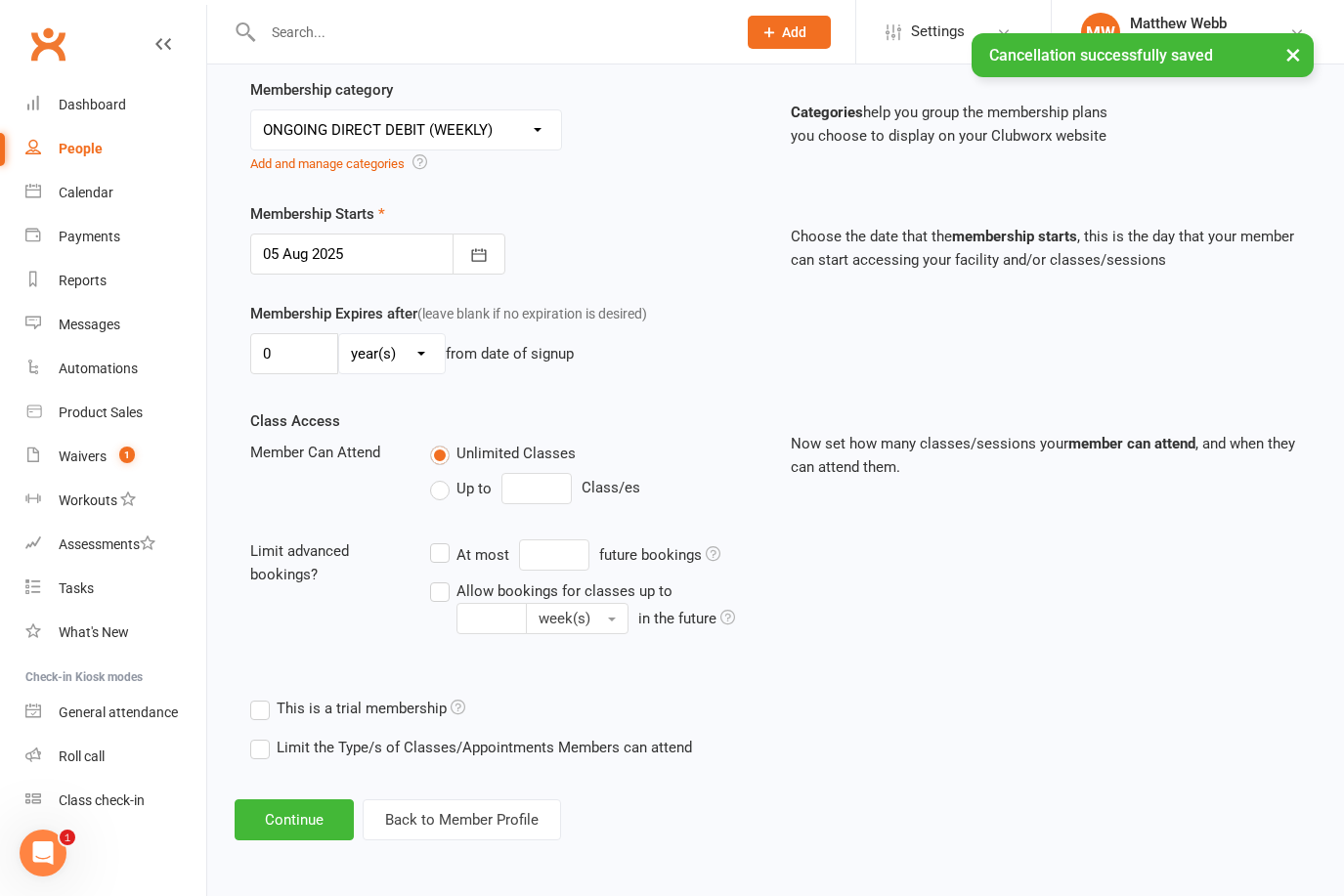 scroll, scrollTop: 0, scrollLeft: 0, axis: both 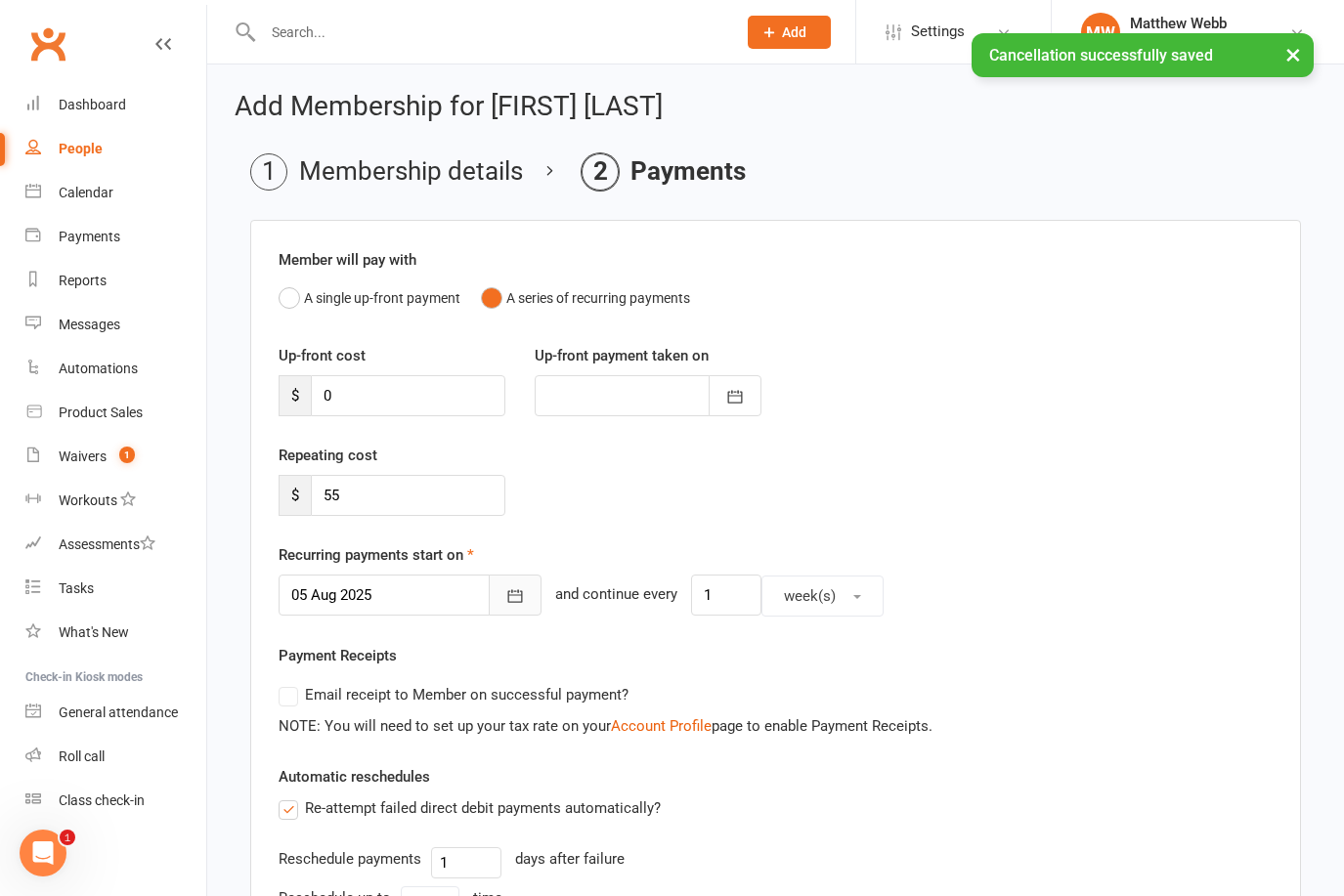 click at bounding box center (515, 595) 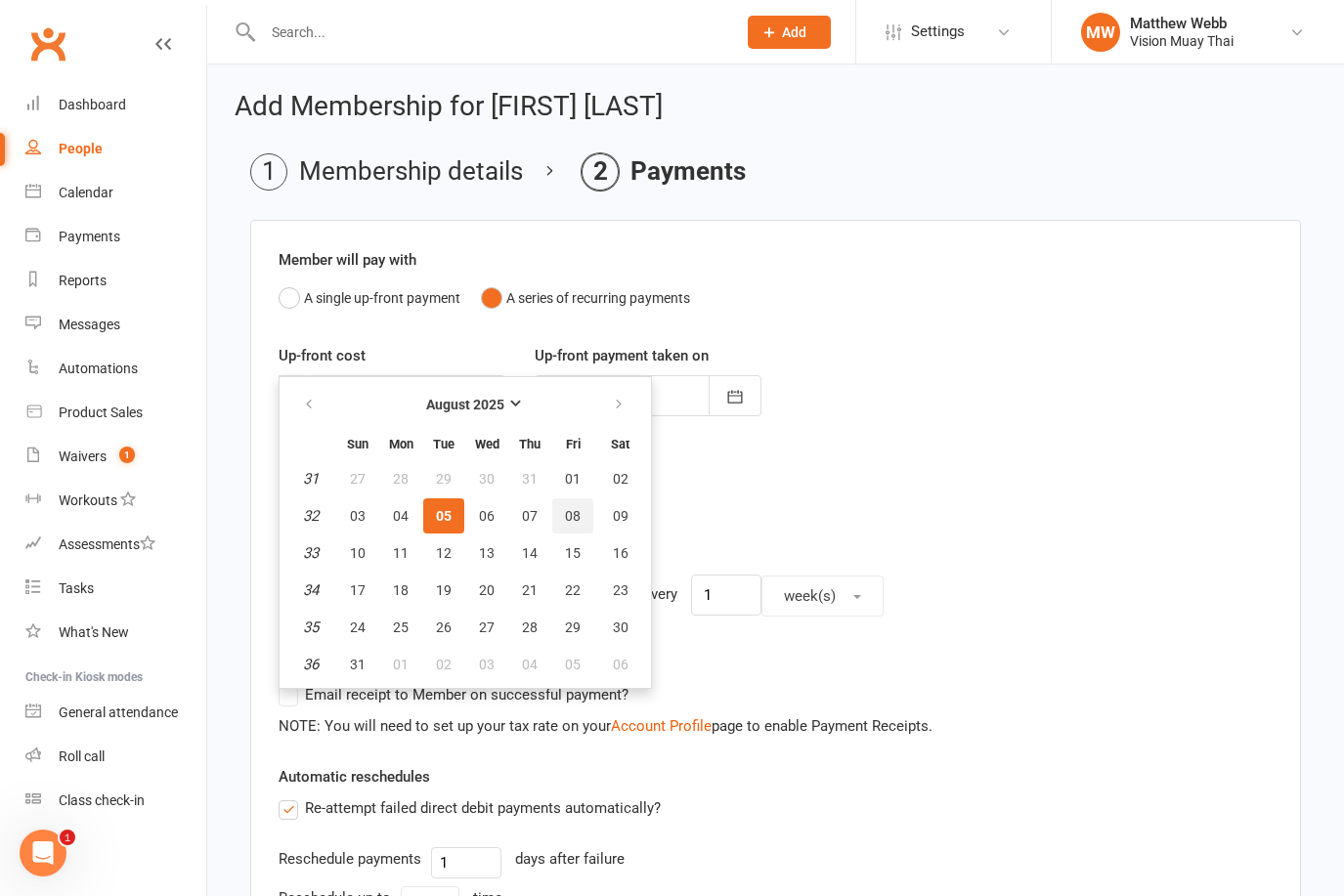 click on "08" at bounding box center [573, 516] 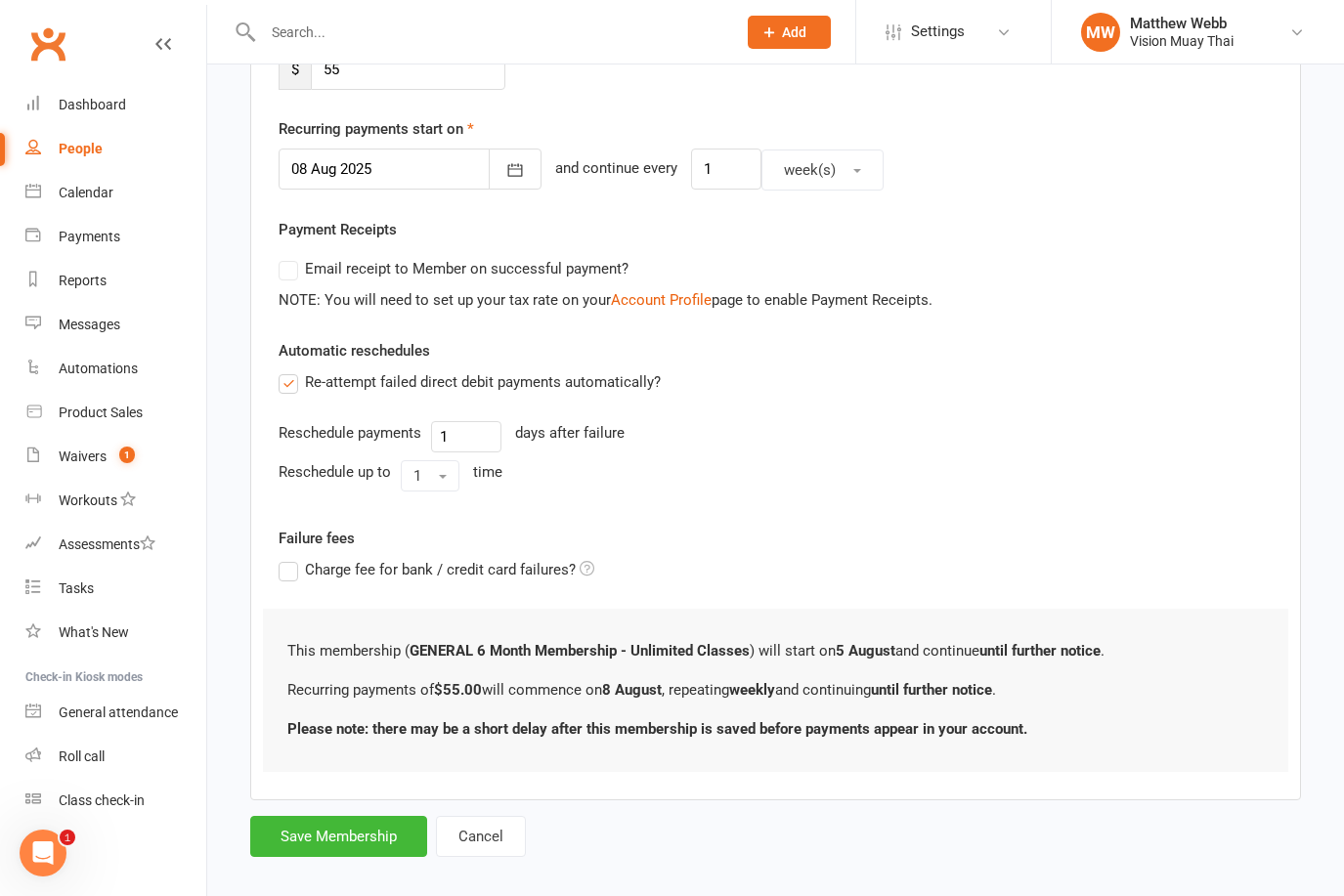 scroll, scrollTop: 462, scrollLeft: 0, axis: vertical 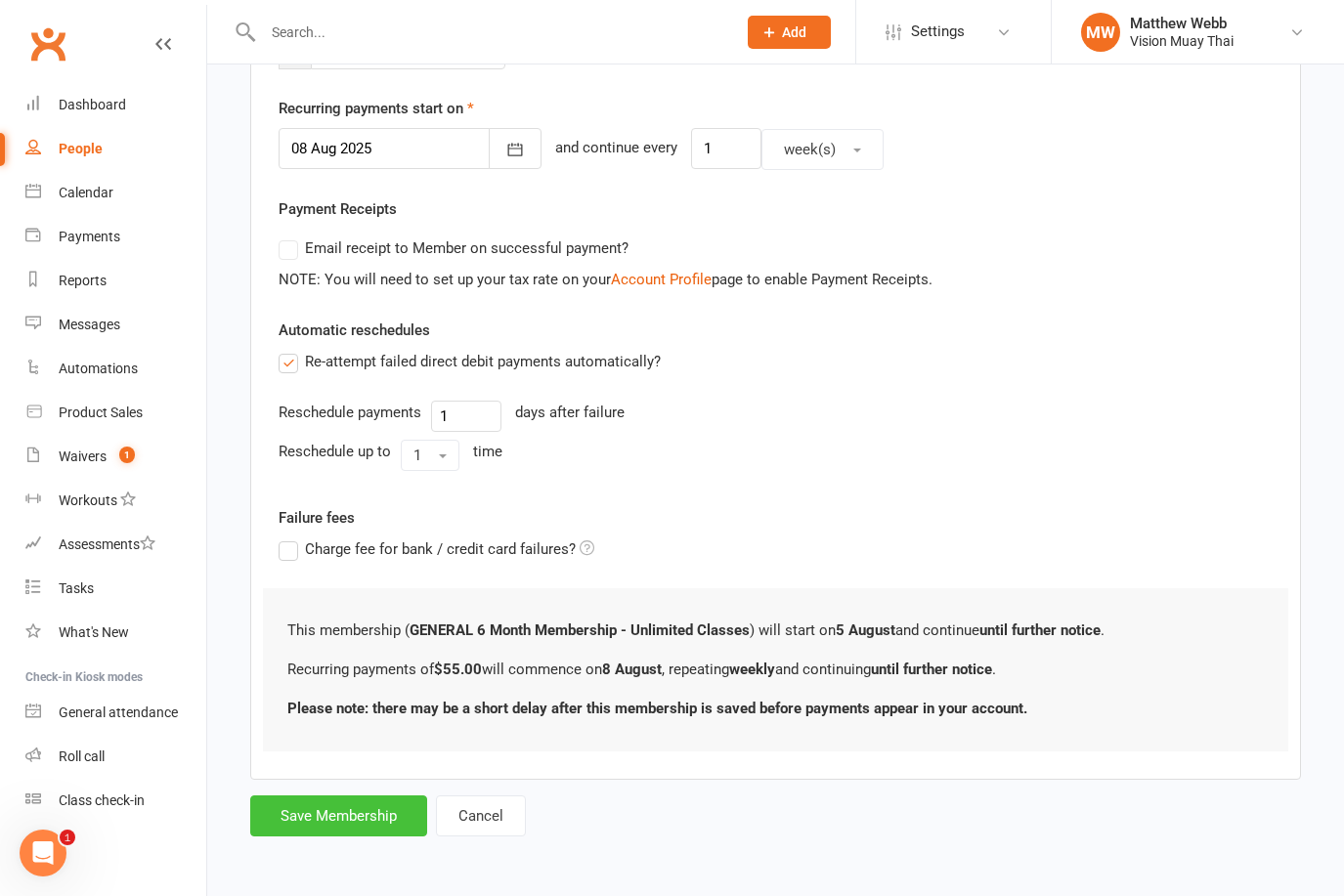 click on "Save Membership" at bounding box center (338, 816) 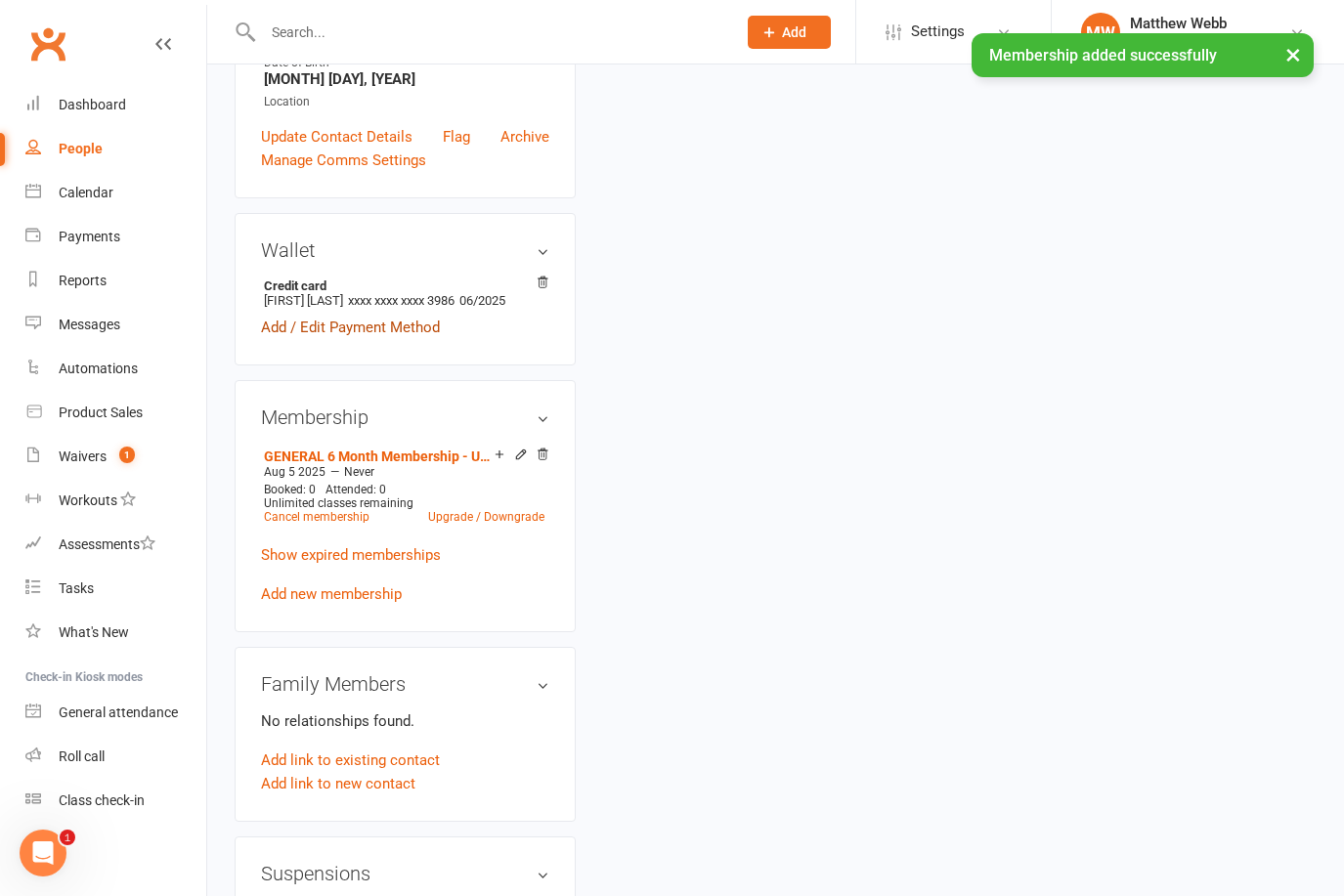 scroll, scrollTop: 0, scrollLeft: 0, axis: both 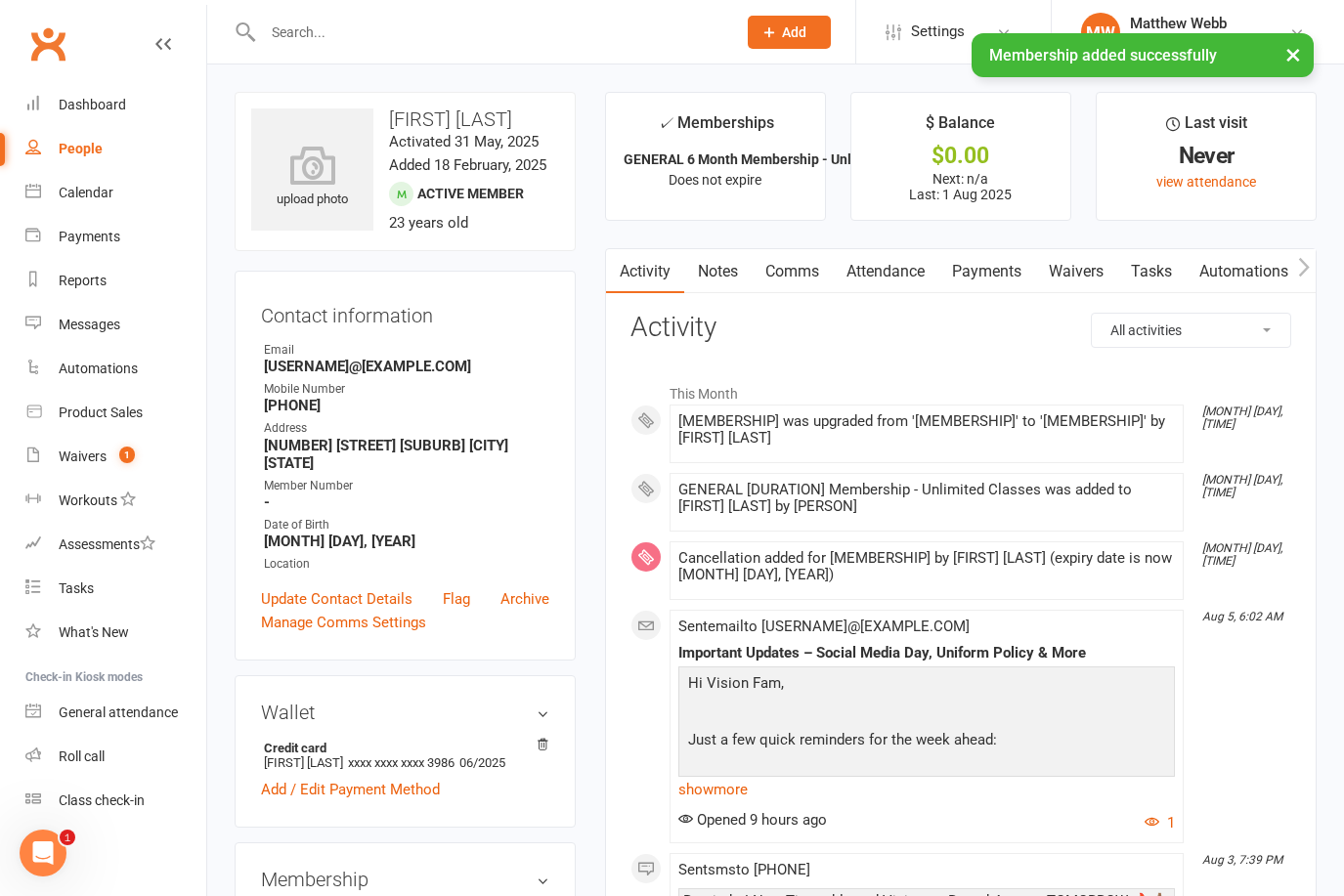 click on "People" at bounding box center (80, 149) 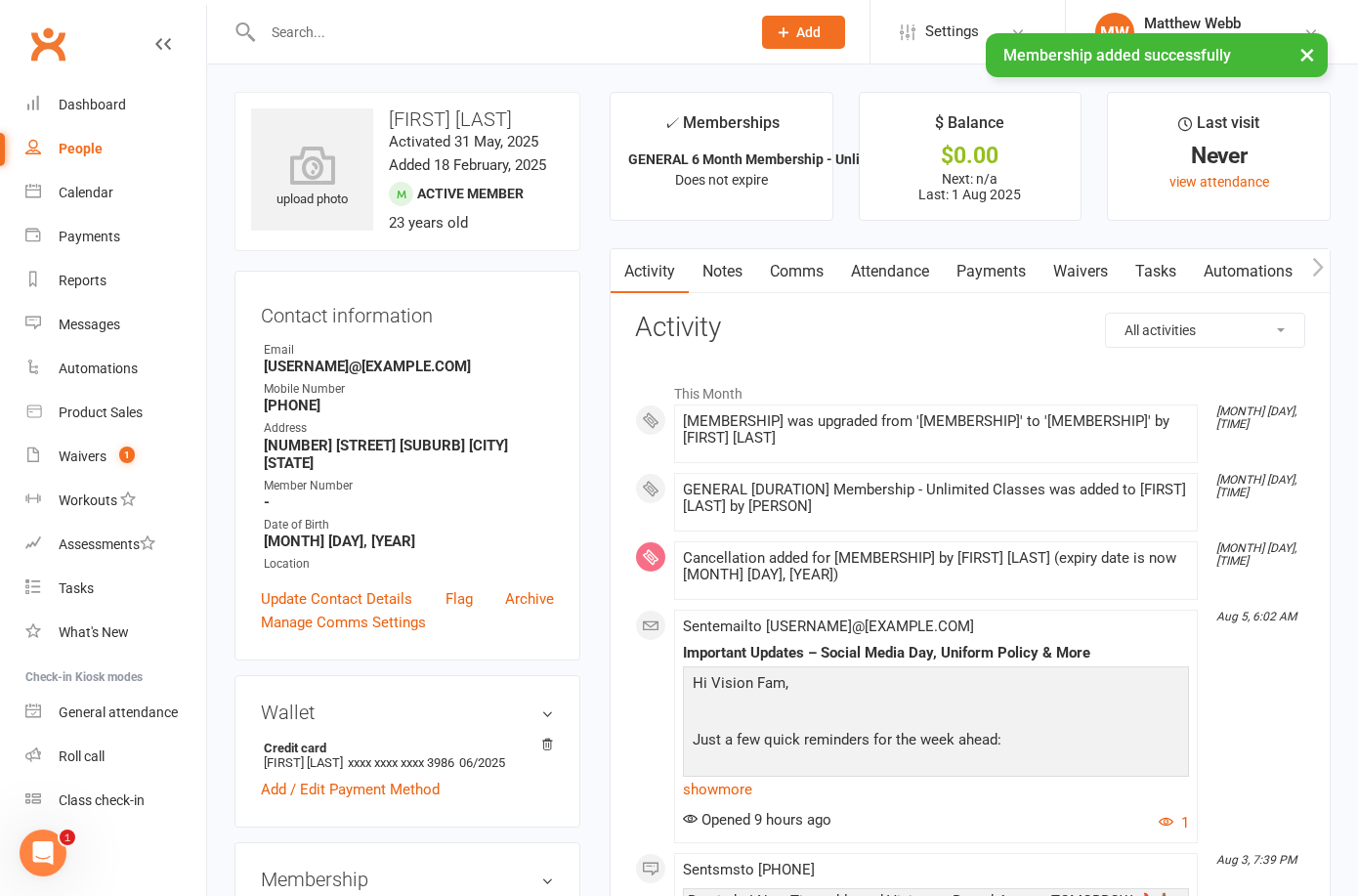 select on "100" 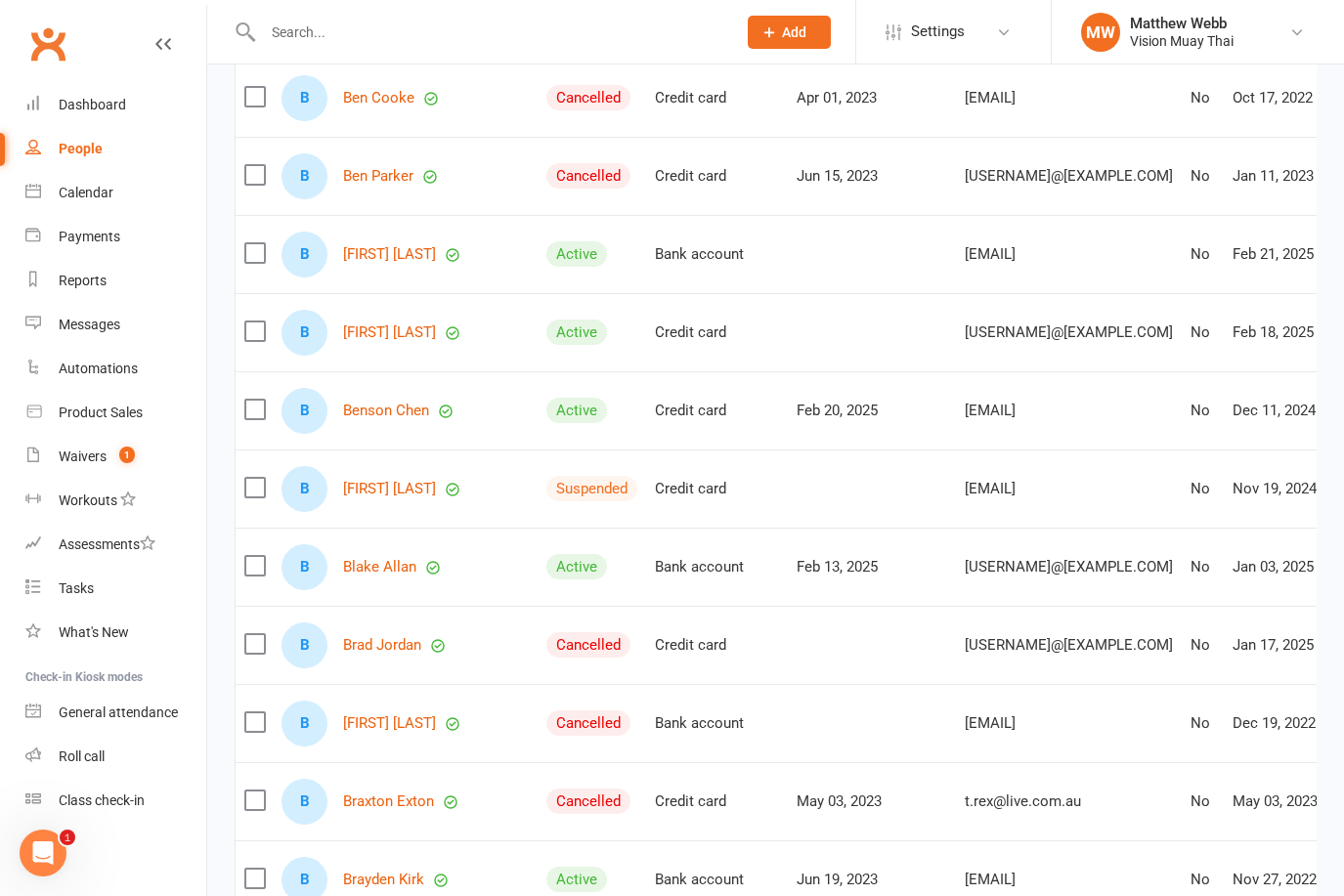 scroll, scrollTop: 3702, scrollLeft: 0, axis: vertical 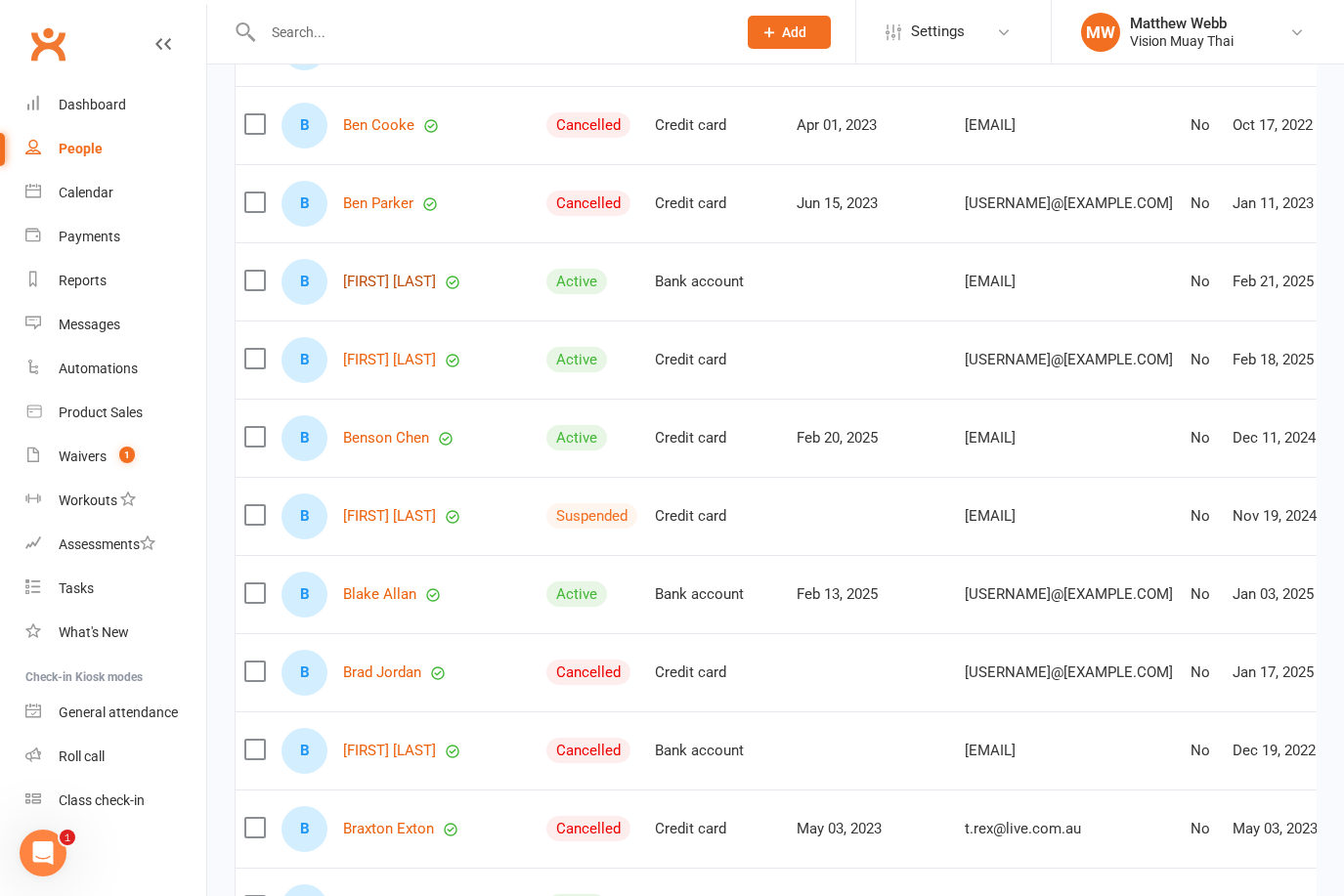 click on "[FIRST] [LAST]" at bounding box center [389, 281] 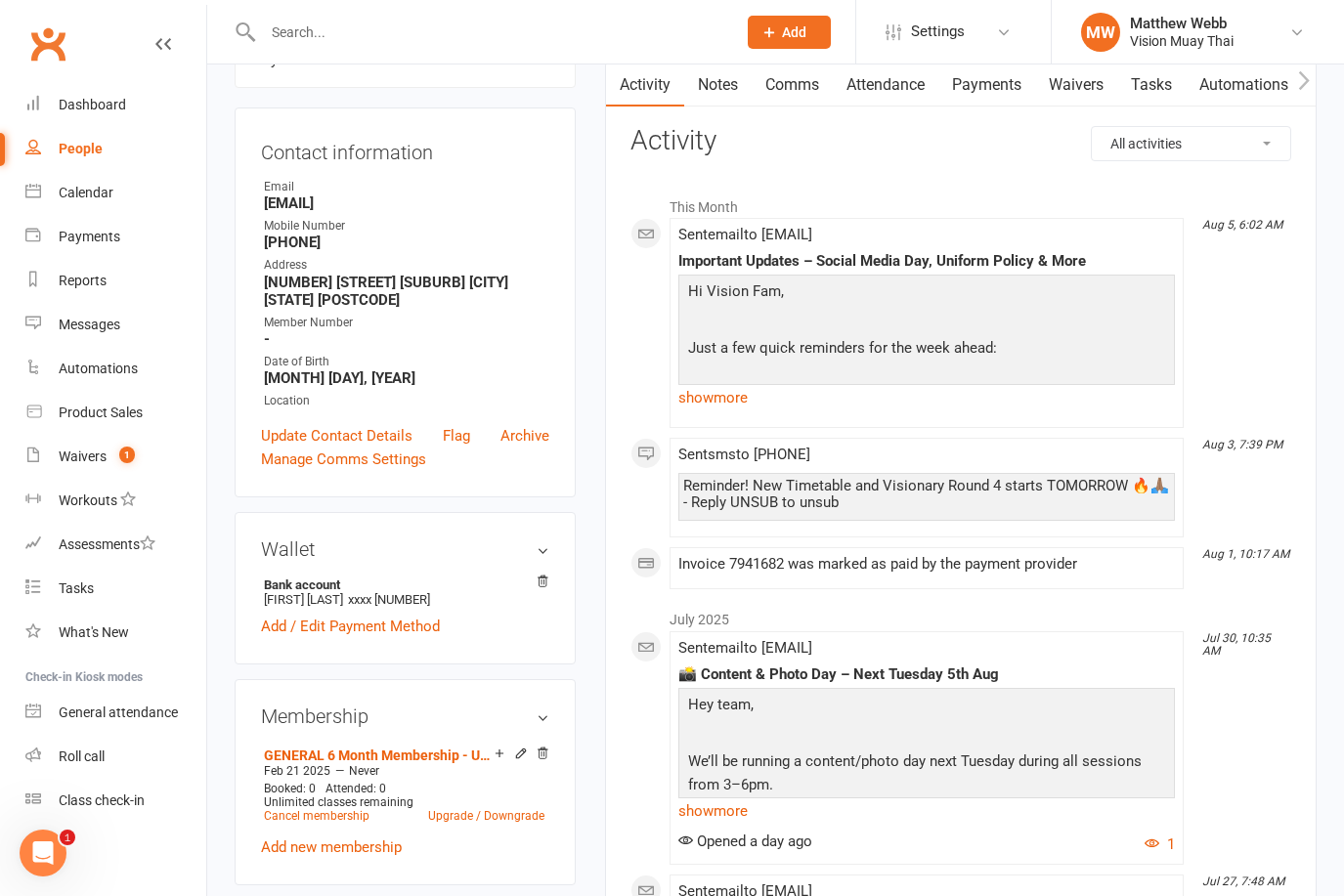 scroll, scrollTop: 0, scrollLeft: 0, axis: both 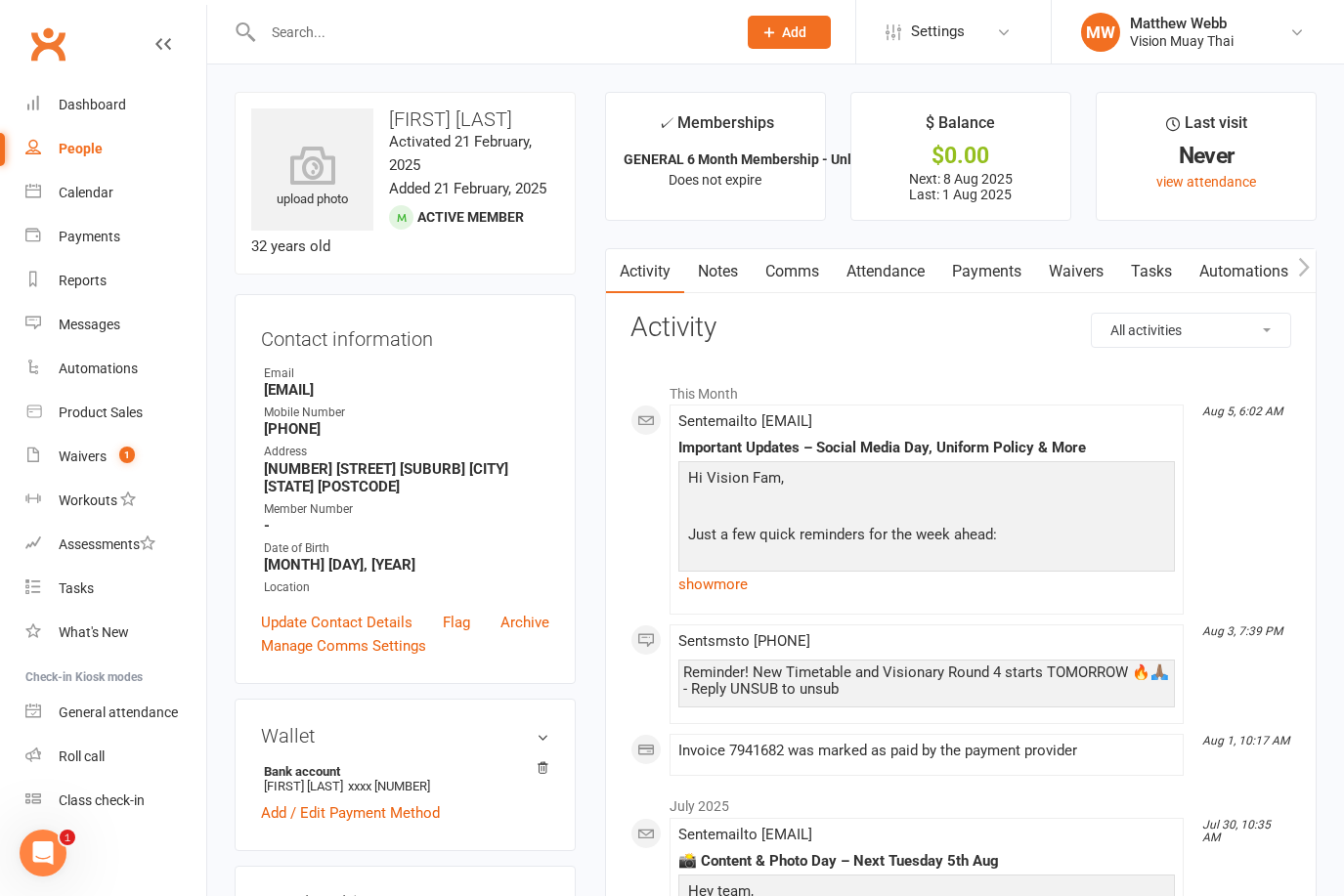 click on "Payments" at bounding box center [986, 272] 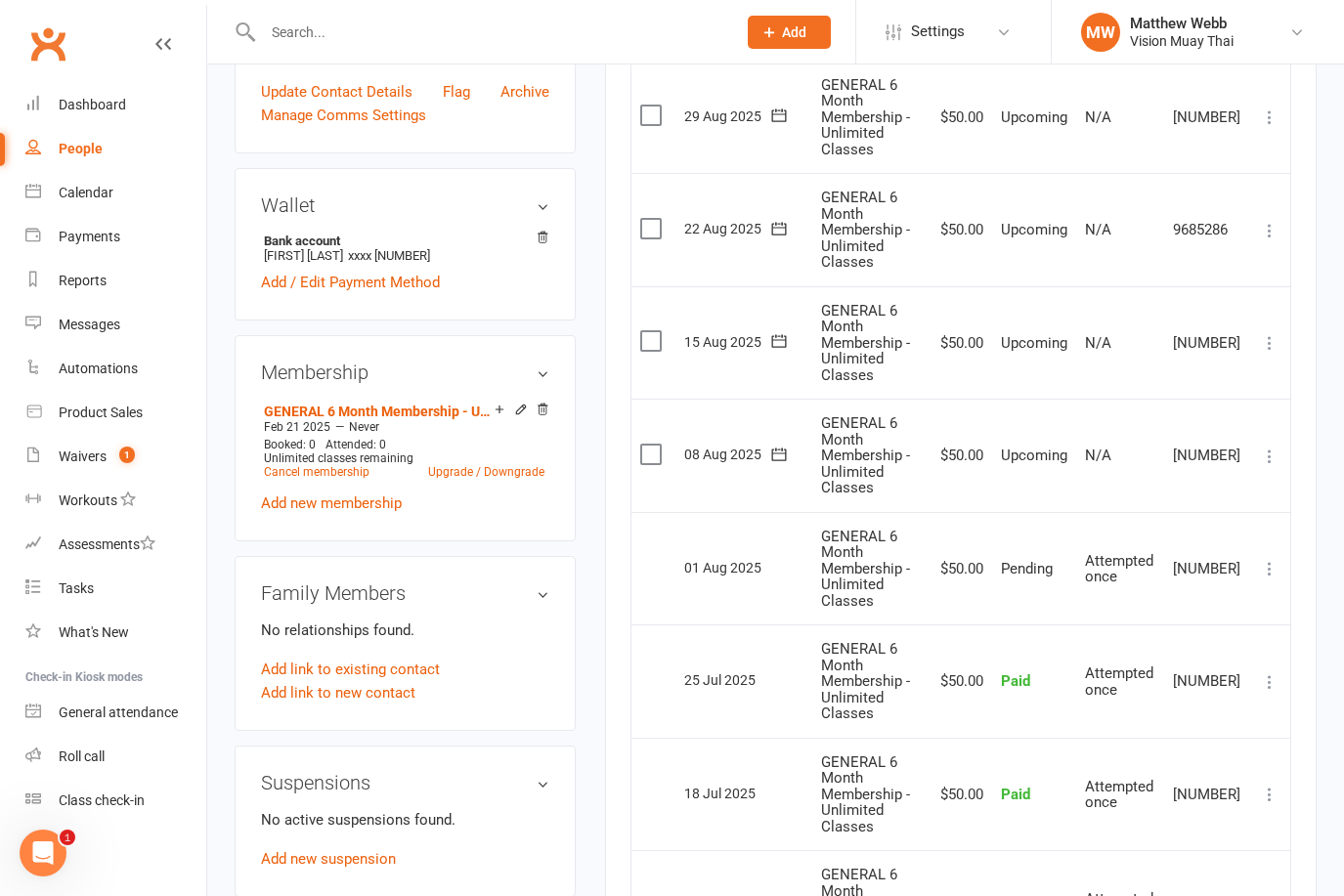 scroll, scrollTop: 556, scrollLeft: 0, axis: vertical 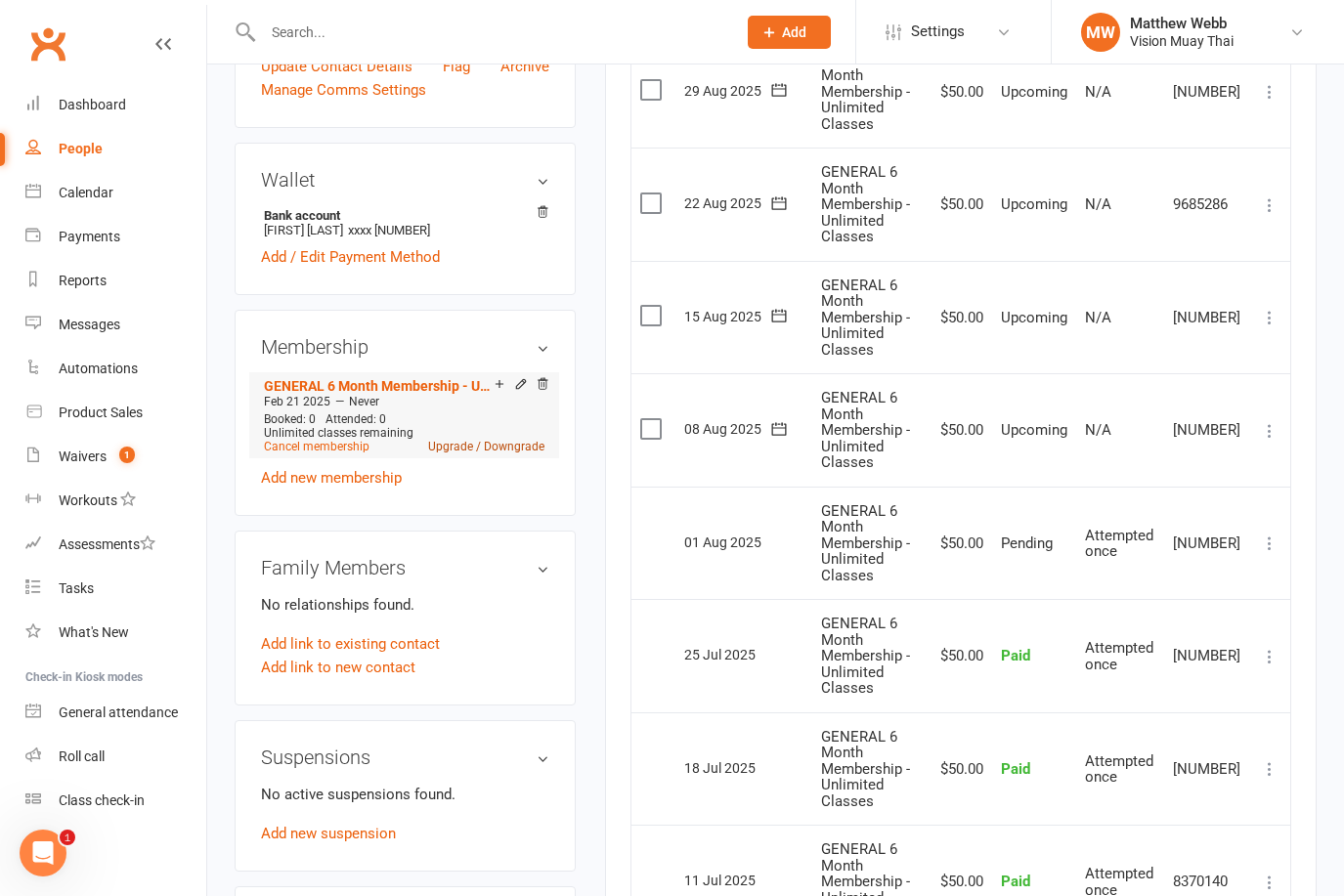 click on "Upgrade / Downgrade" at bounding box center (486, 447) 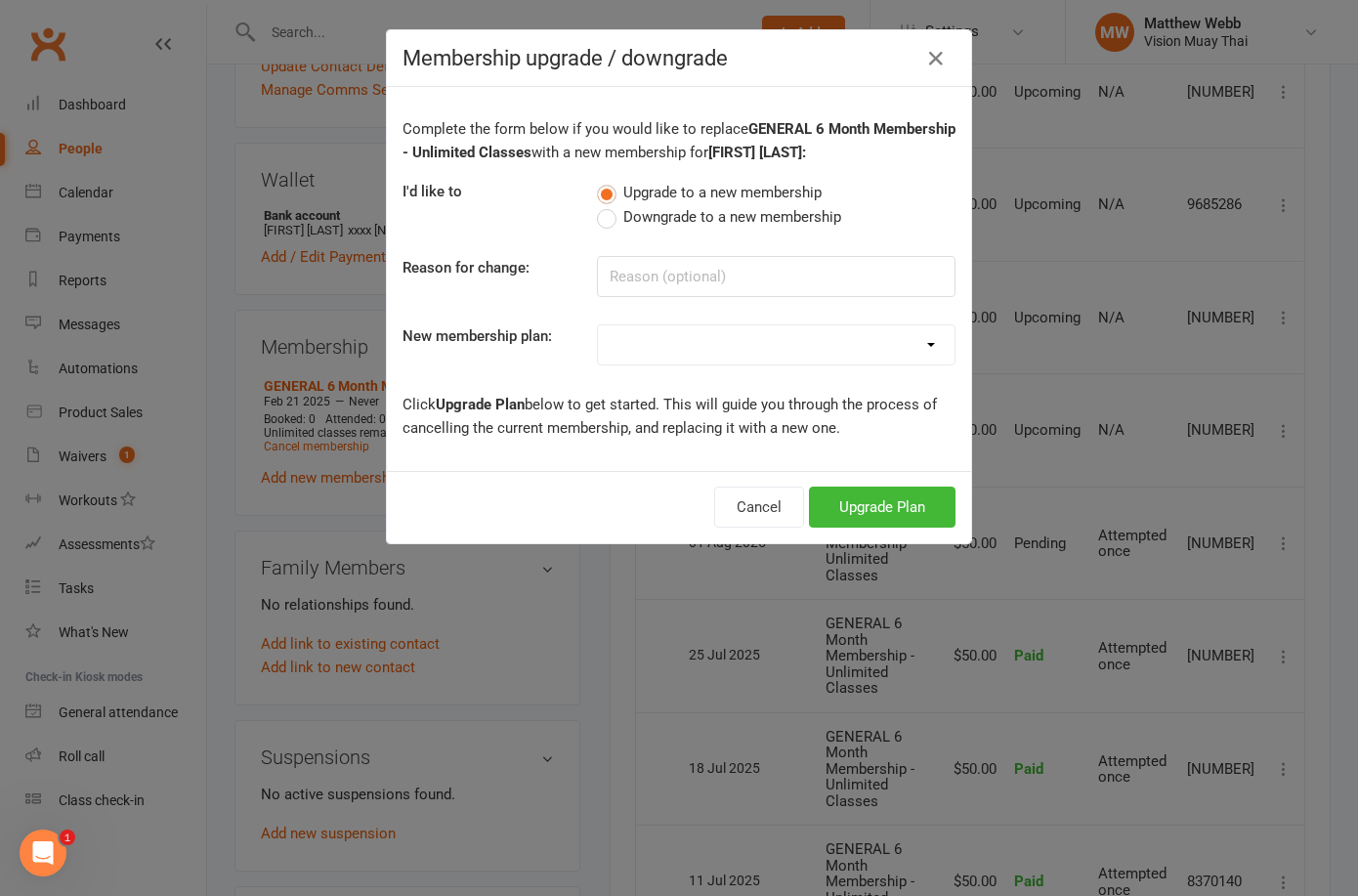 select on "0" 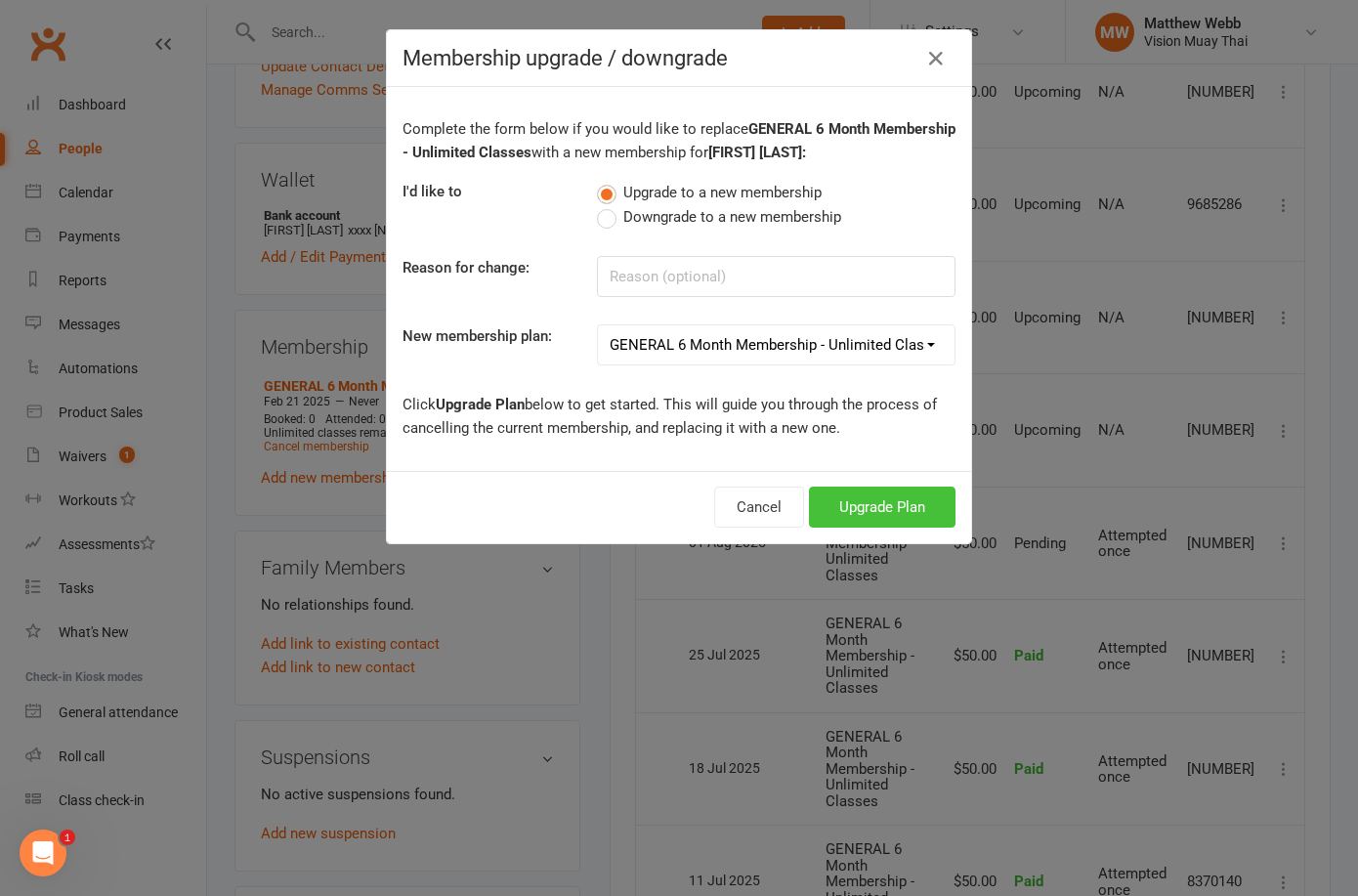 click on "Upgrade Plan" at bounding box center [882, 507] 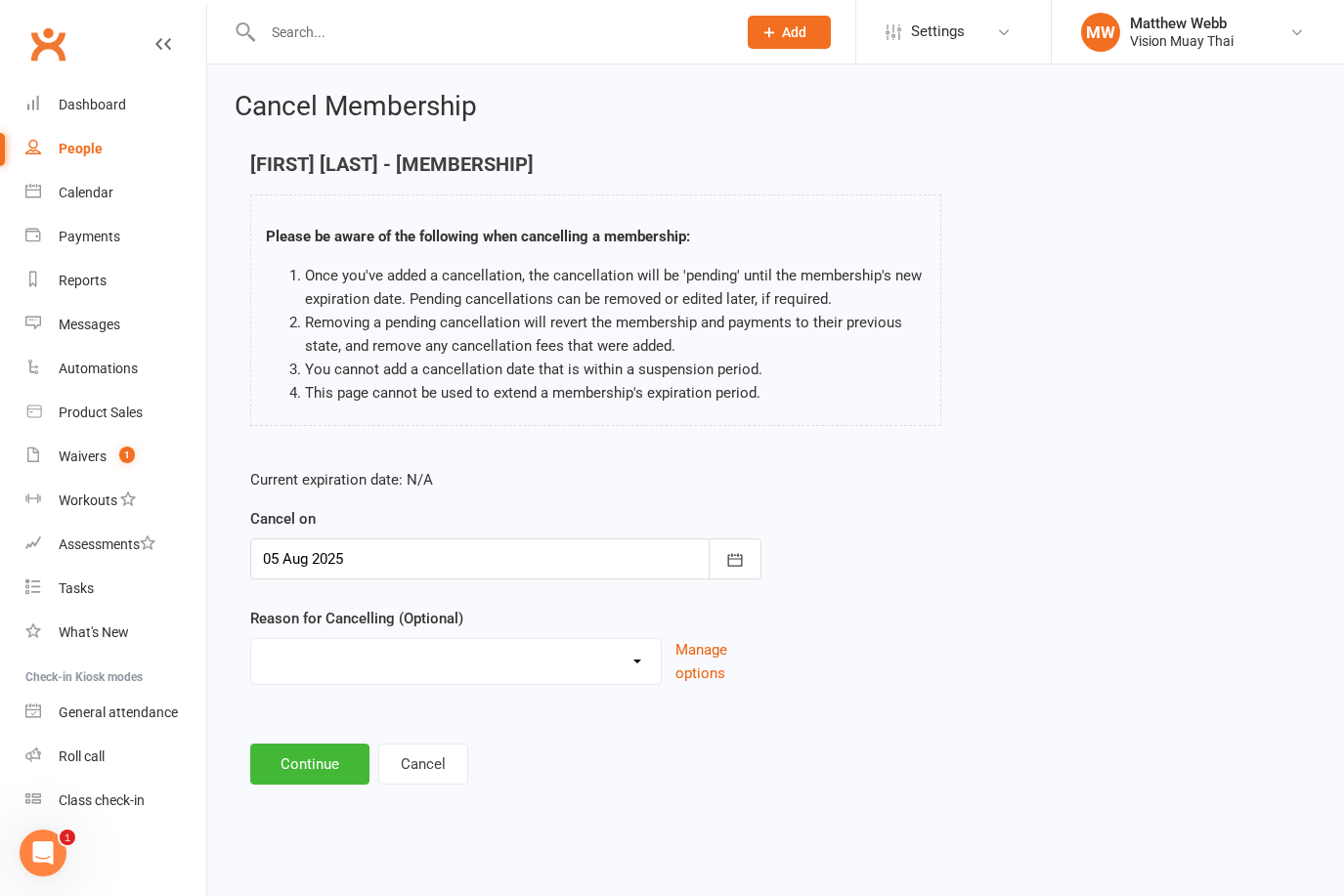 scroll, scrollTop: 0, scrollLeft: 0, axis: both 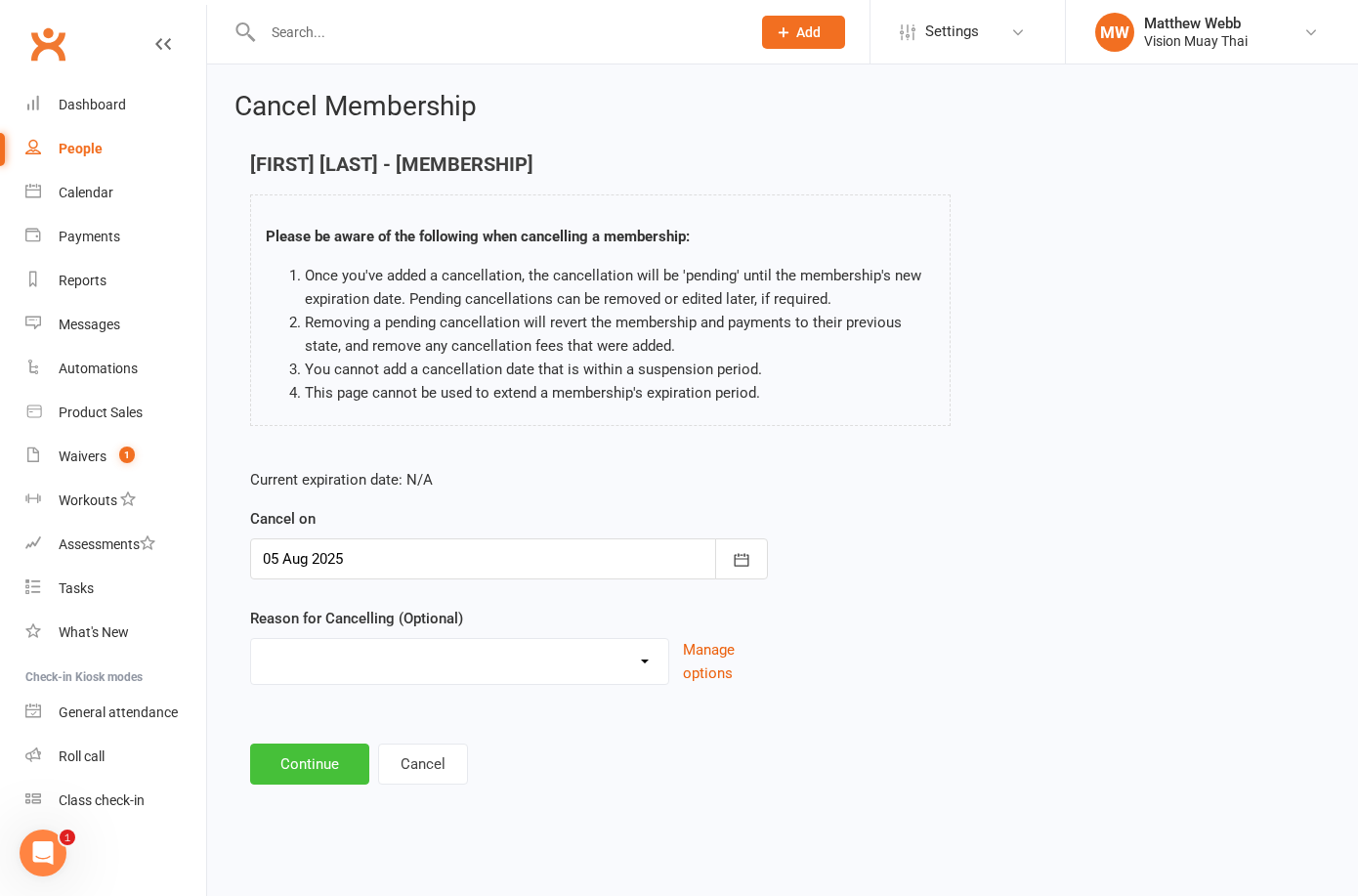 click on "Continue" at bounding box center [310, 764] 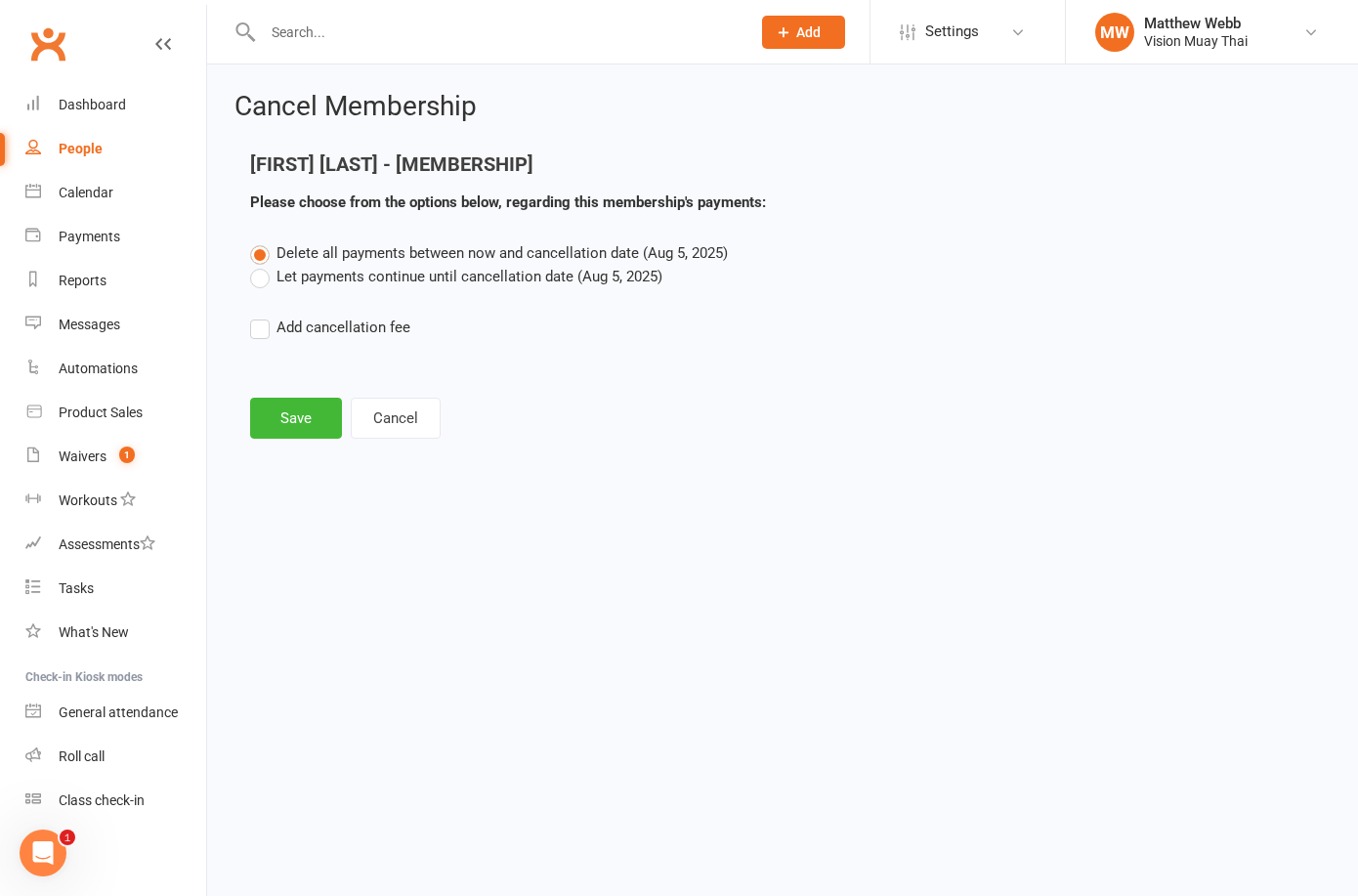 click on "Let payments continue until cancellation date (Aug 5, 2025)" at bounding box center (456, 277) 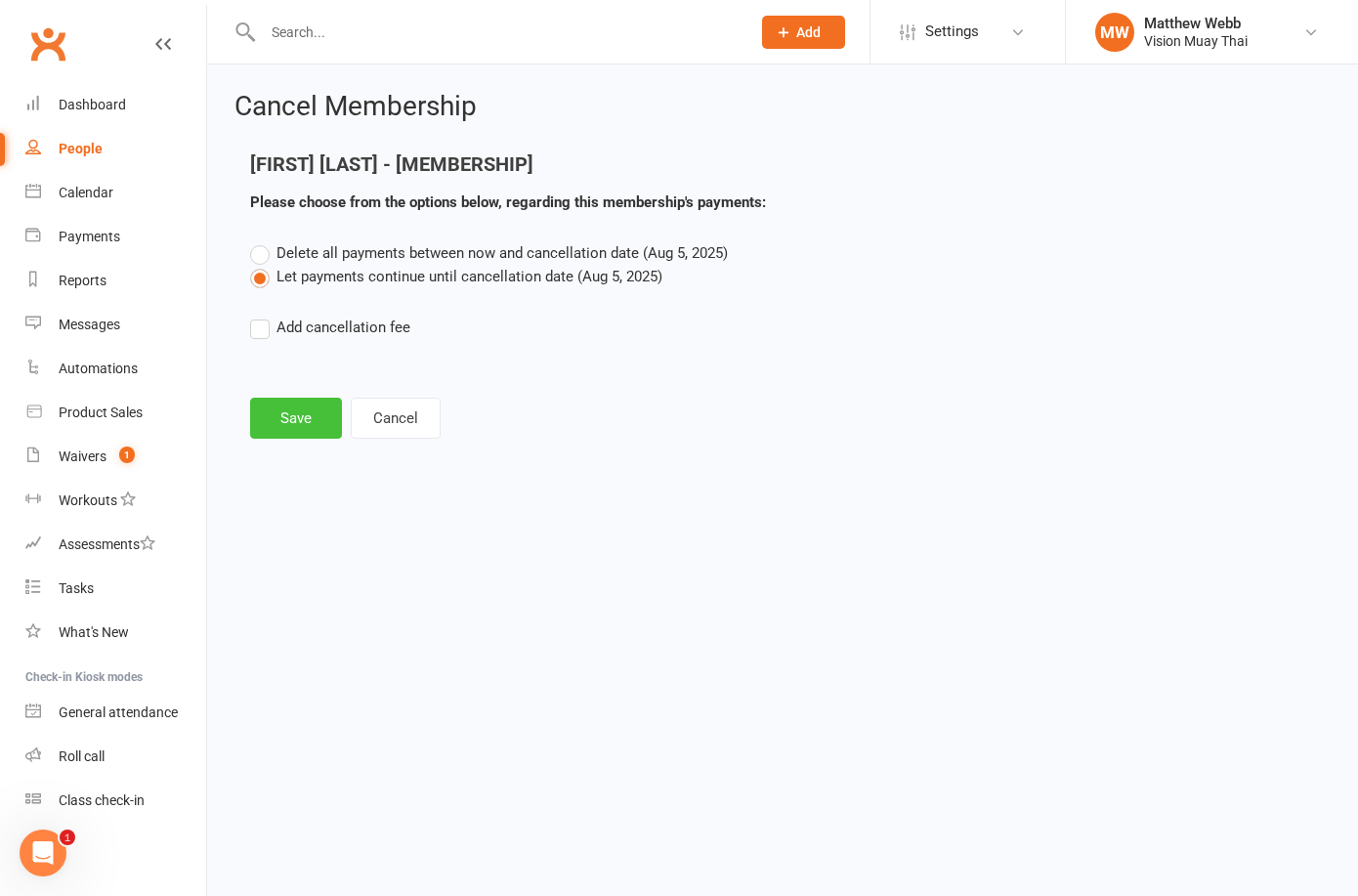 click on "Save" at bounding box center [296, 418] 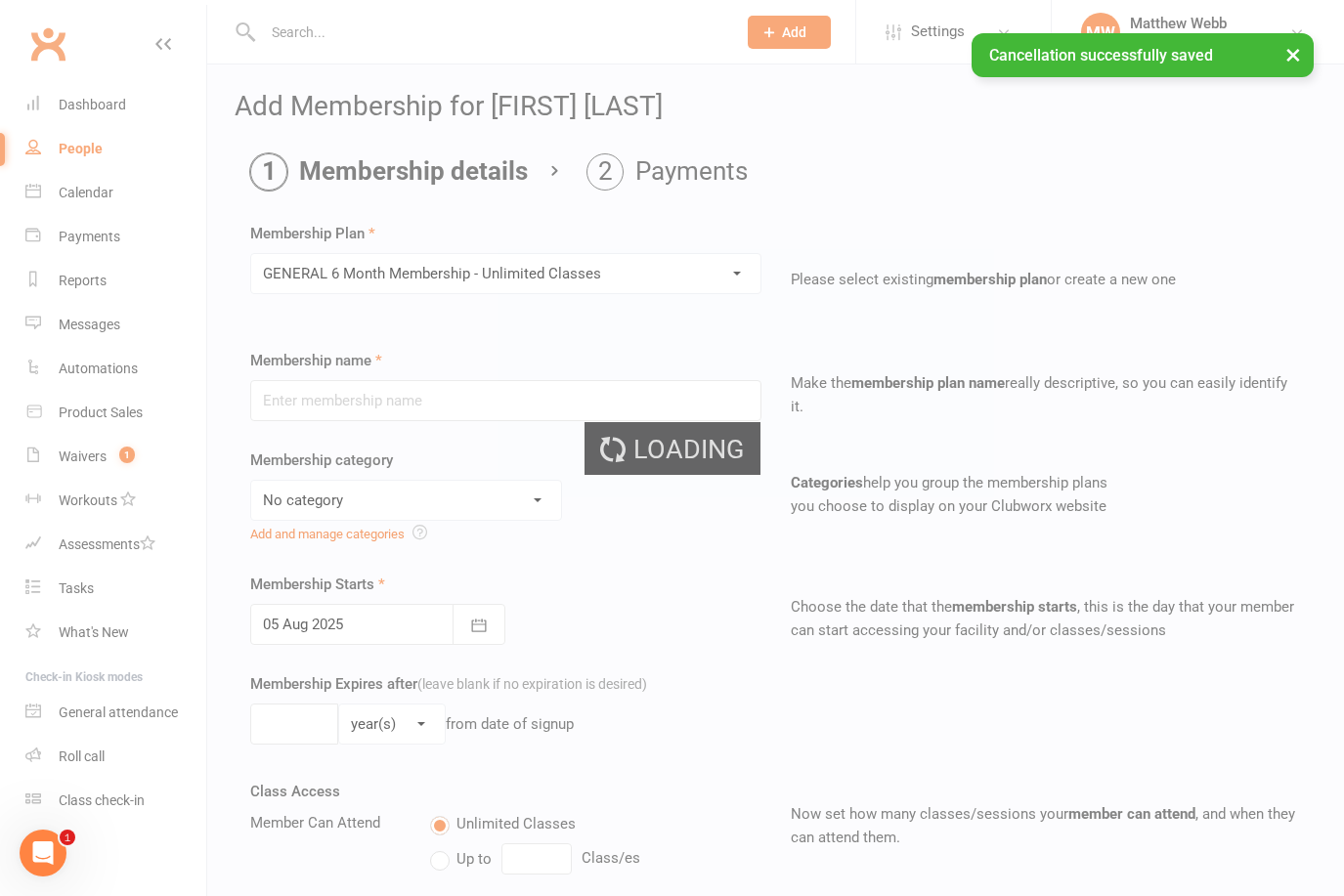 type on "GENERAL 6 Month Membership - Unlimited Classes" 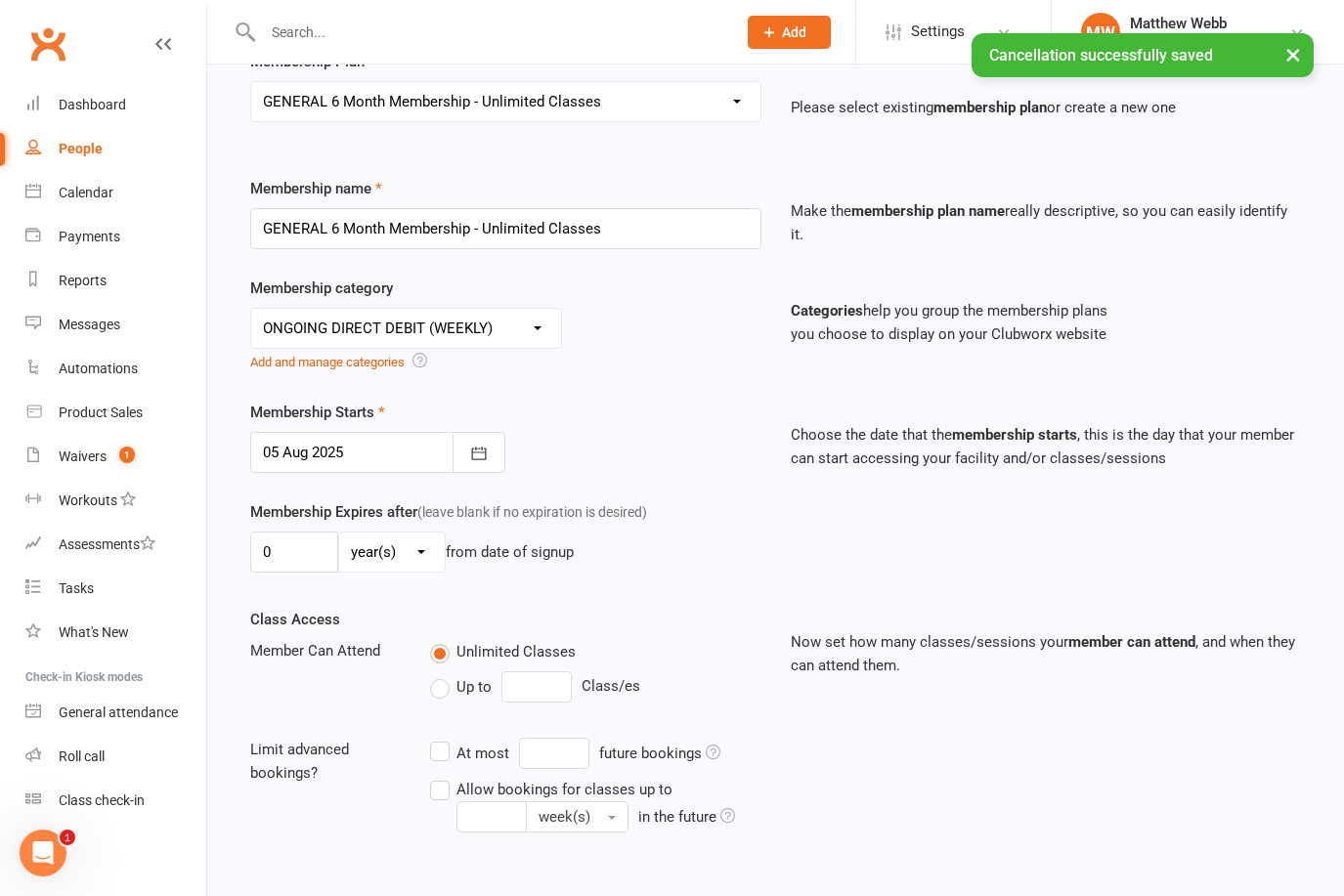 scroll, scrollTop: 386, scrollLeft: 0, axis: vertical 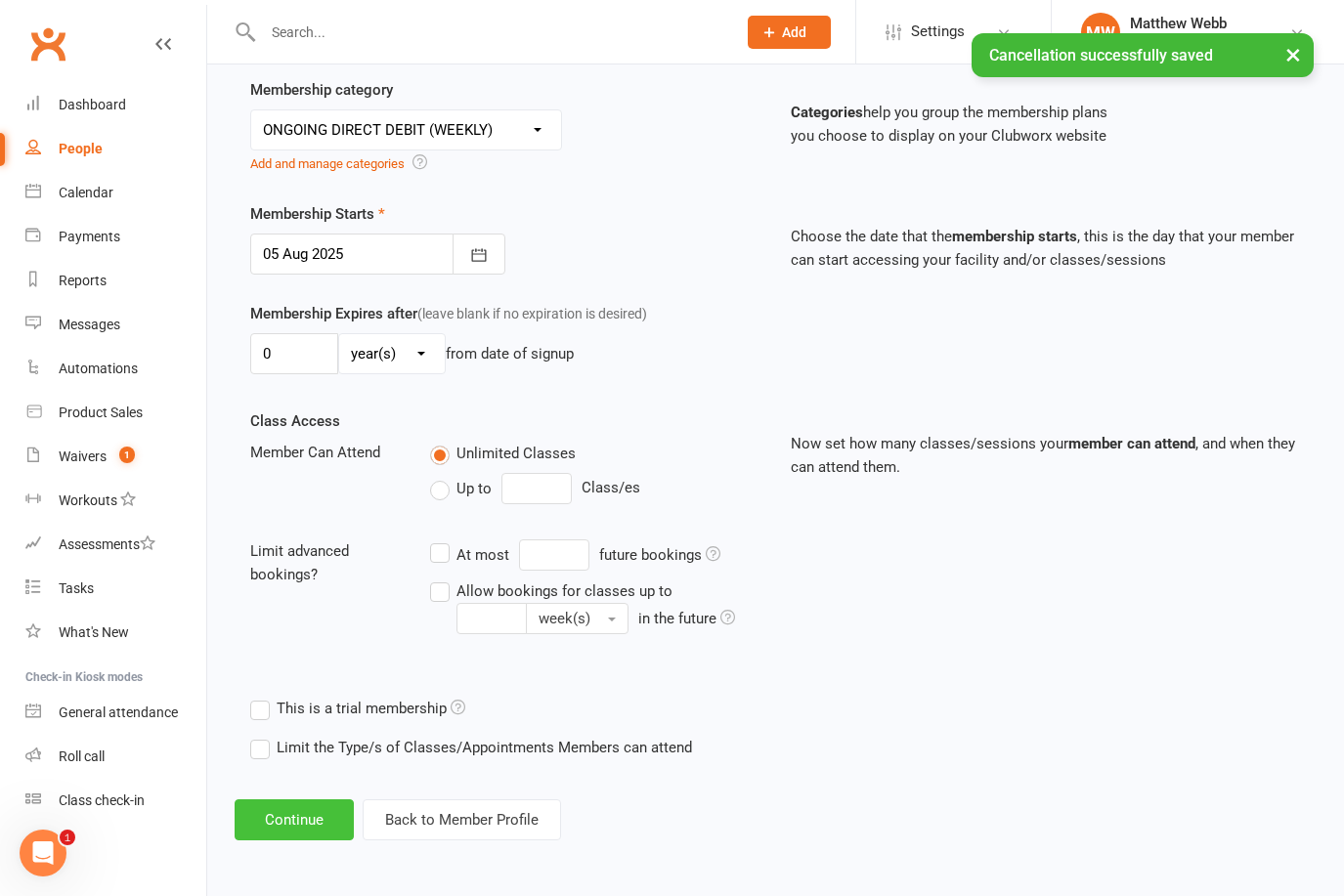 click on "Continue" at bounding box center [294, 820] 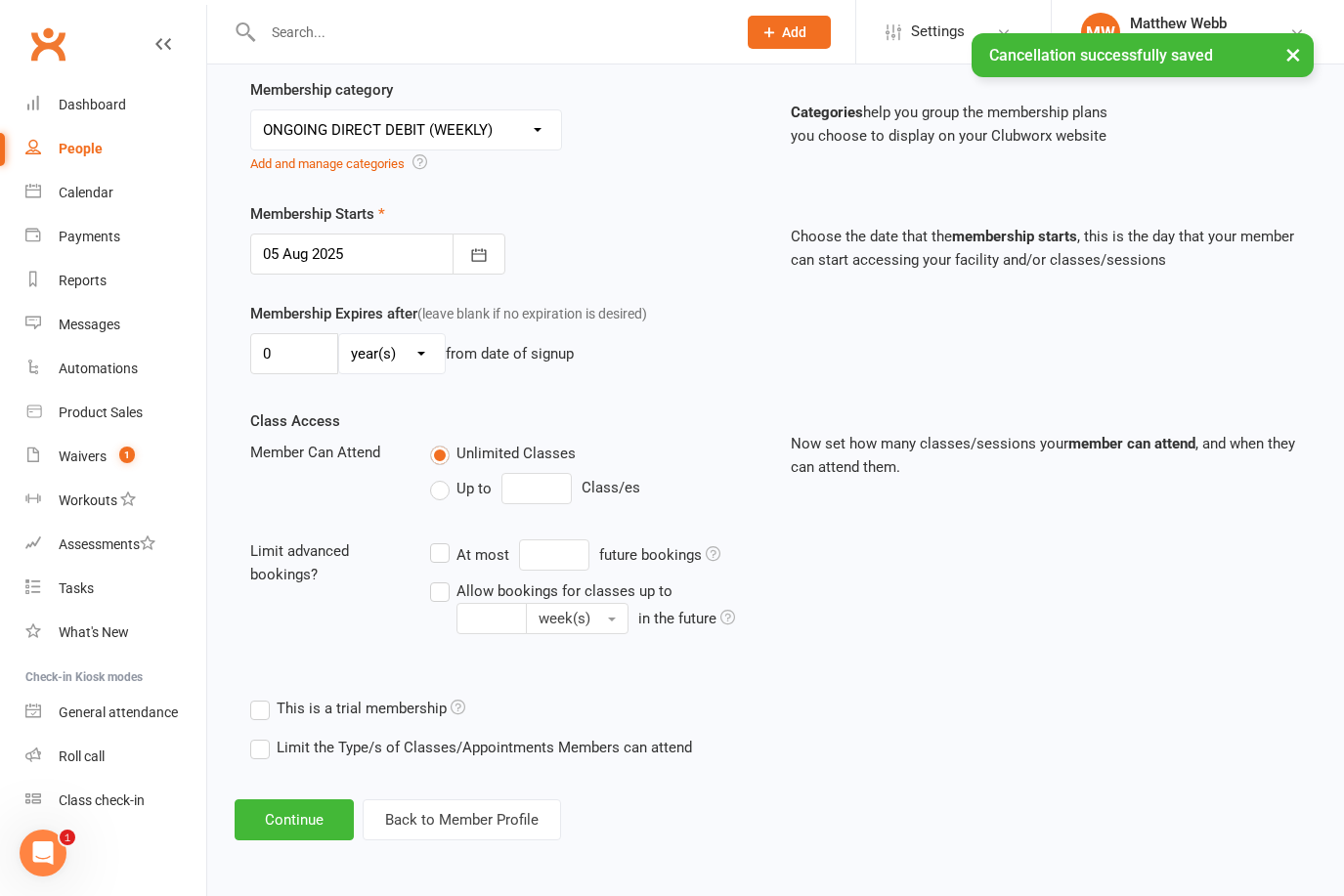 scroll, scrollTop: 0, scrollLeft: 0, axis: both 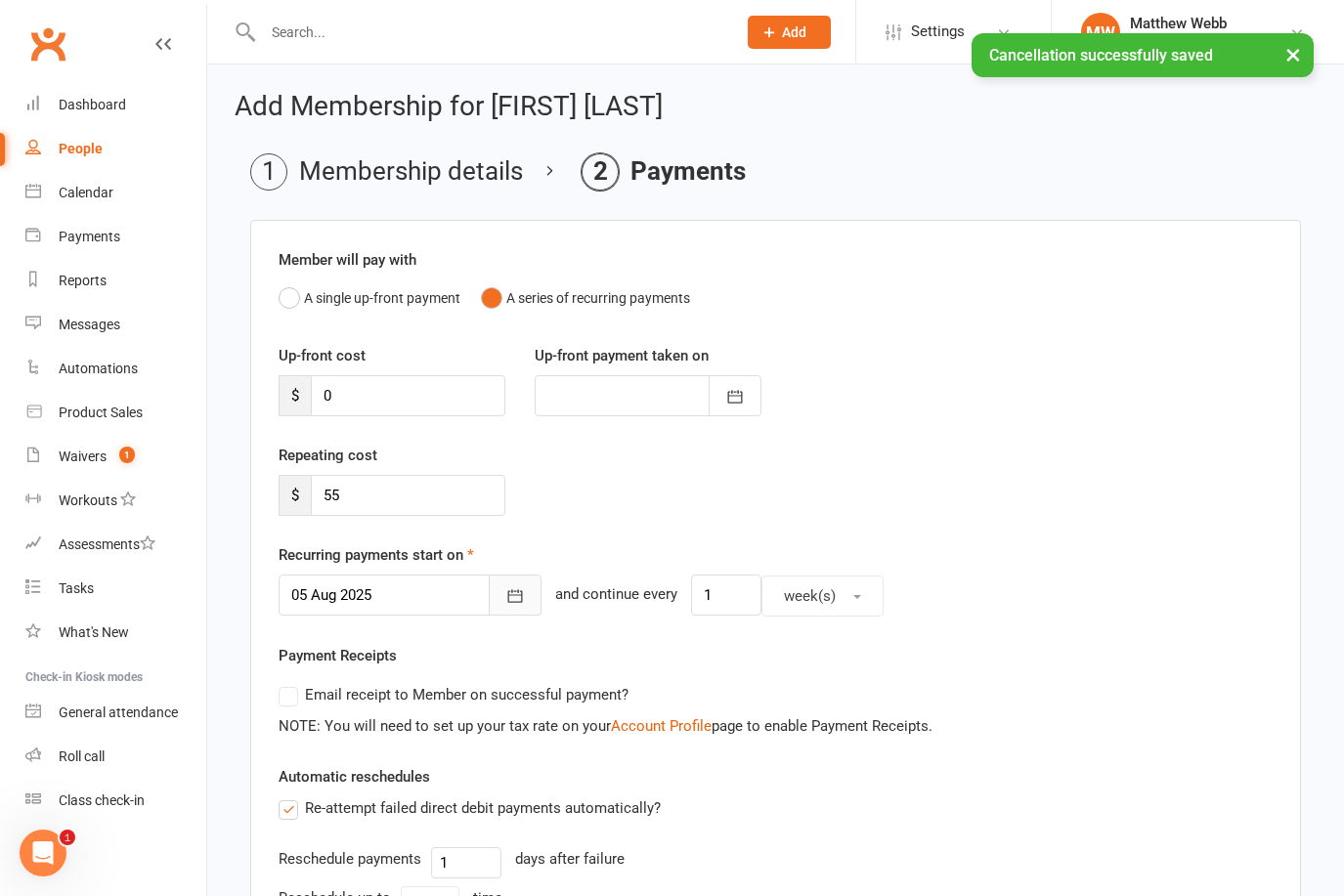 click at bounding box center (515, 595) 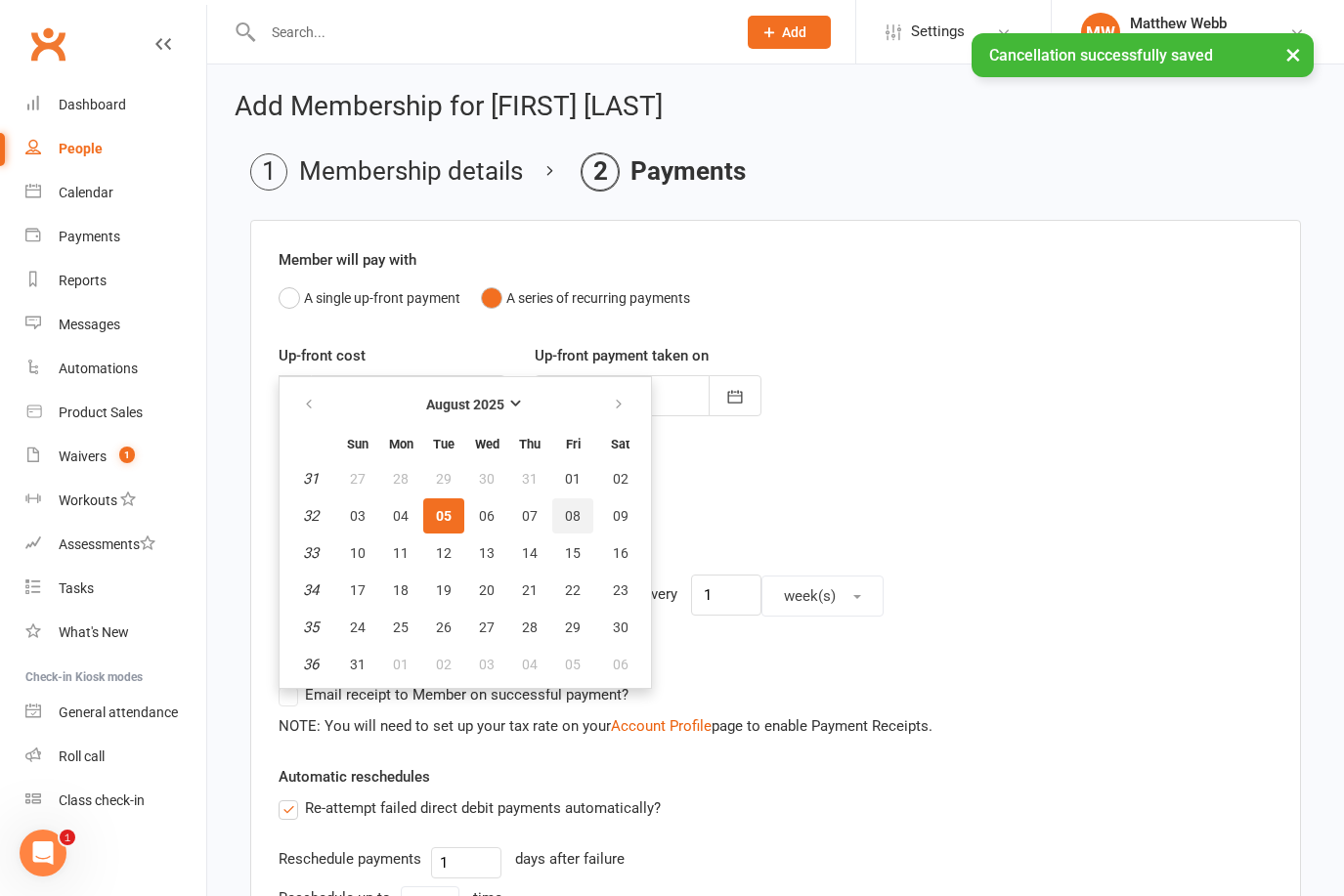 click on "08" at bounding box center (573, 516) 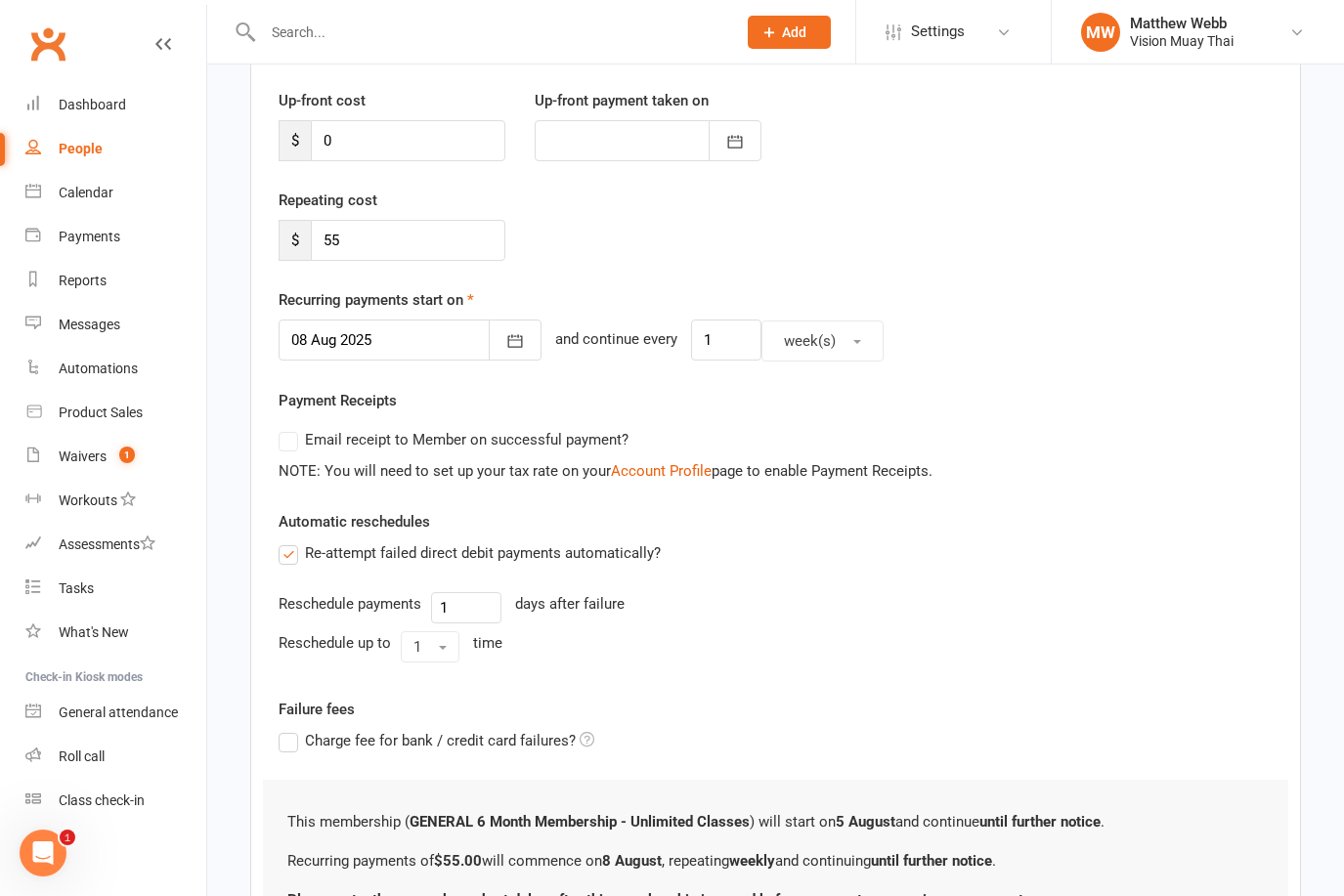 scroll, scrollTop: 462, scrollLeft: 0, axis: vertical 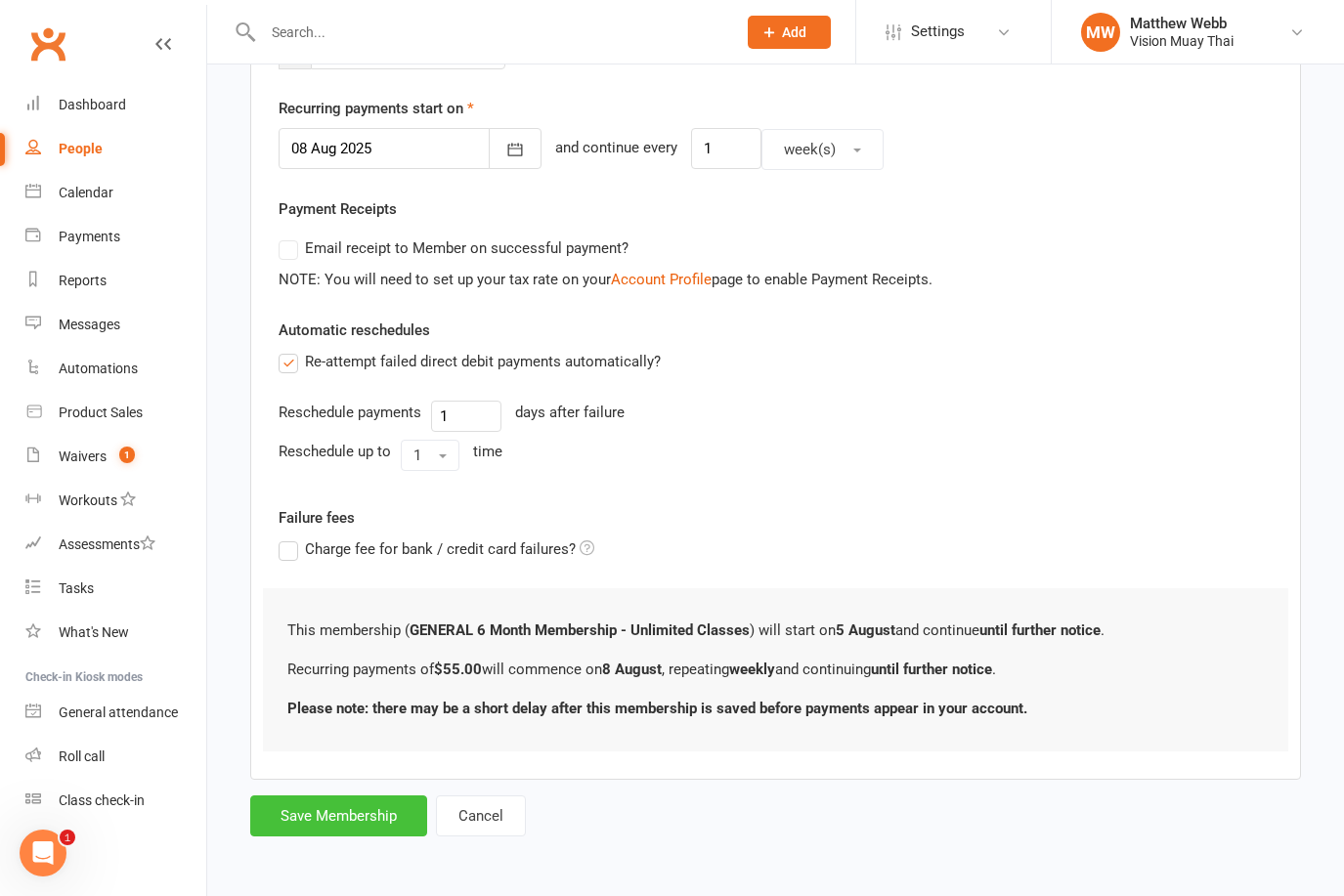 click on "Save Membership" at bounding box center (338, 816) 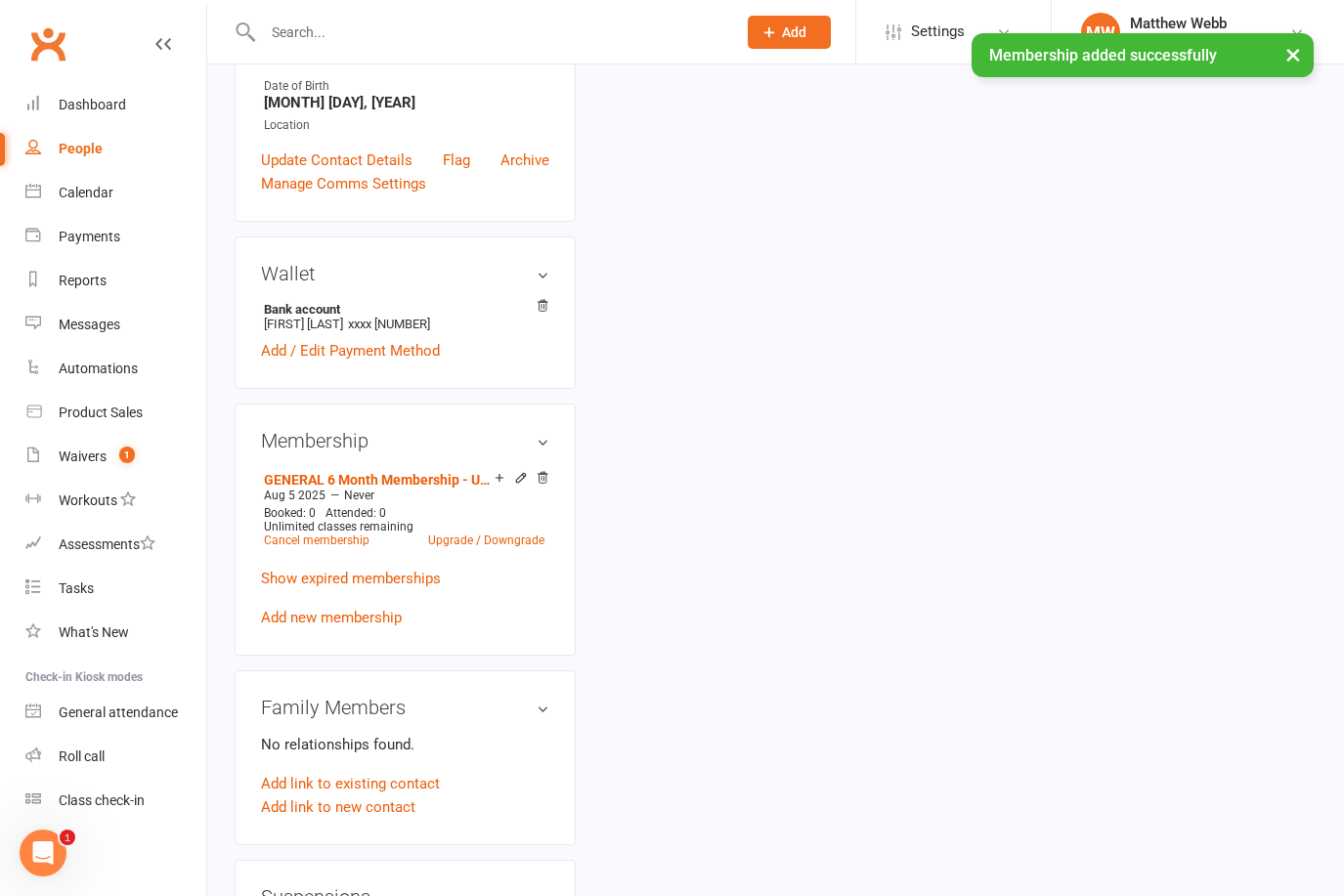 scroll, scrollTop: 0, scrollLeft: 0, axis: both 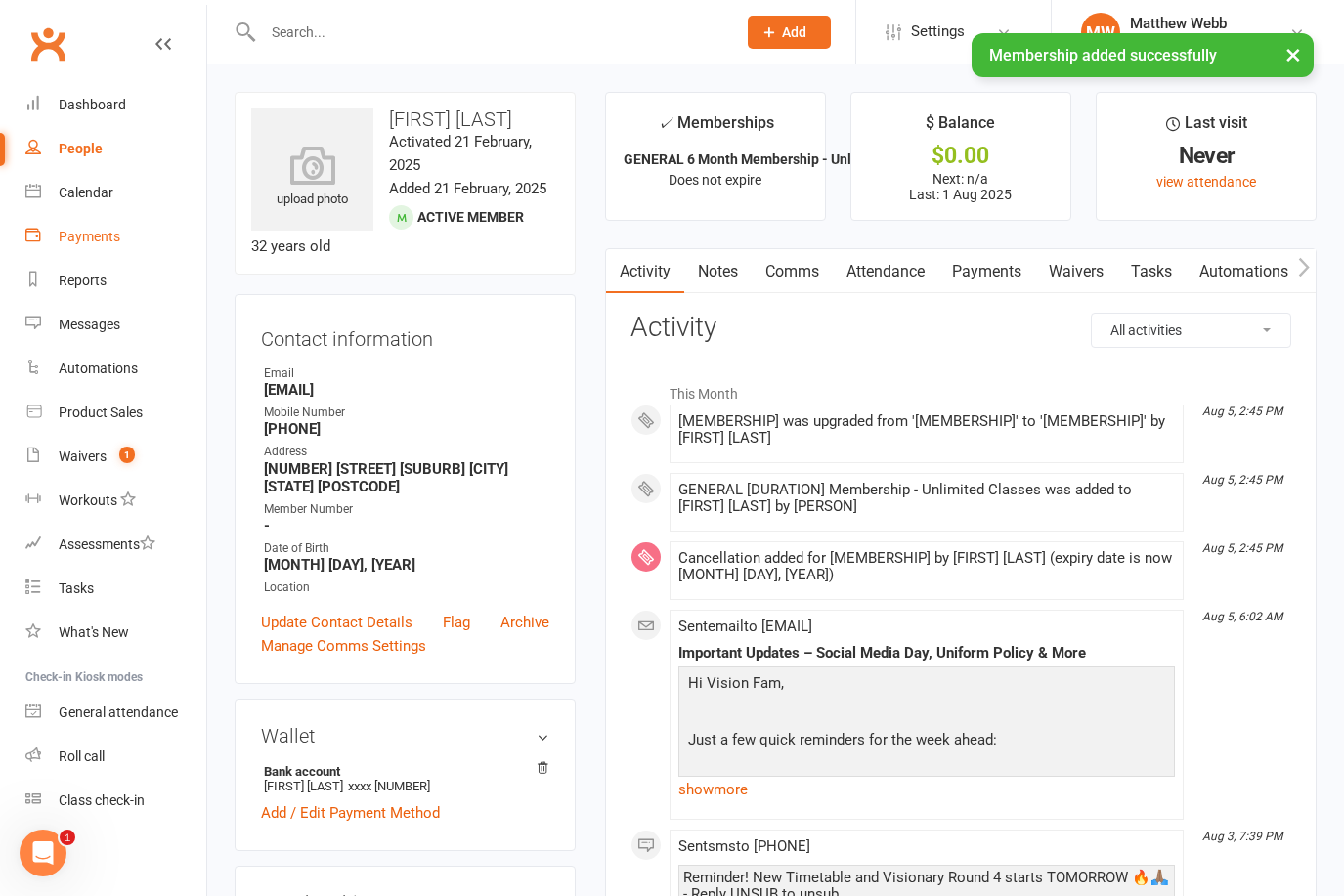 click on "Payments" at bounding box center (115, 236) 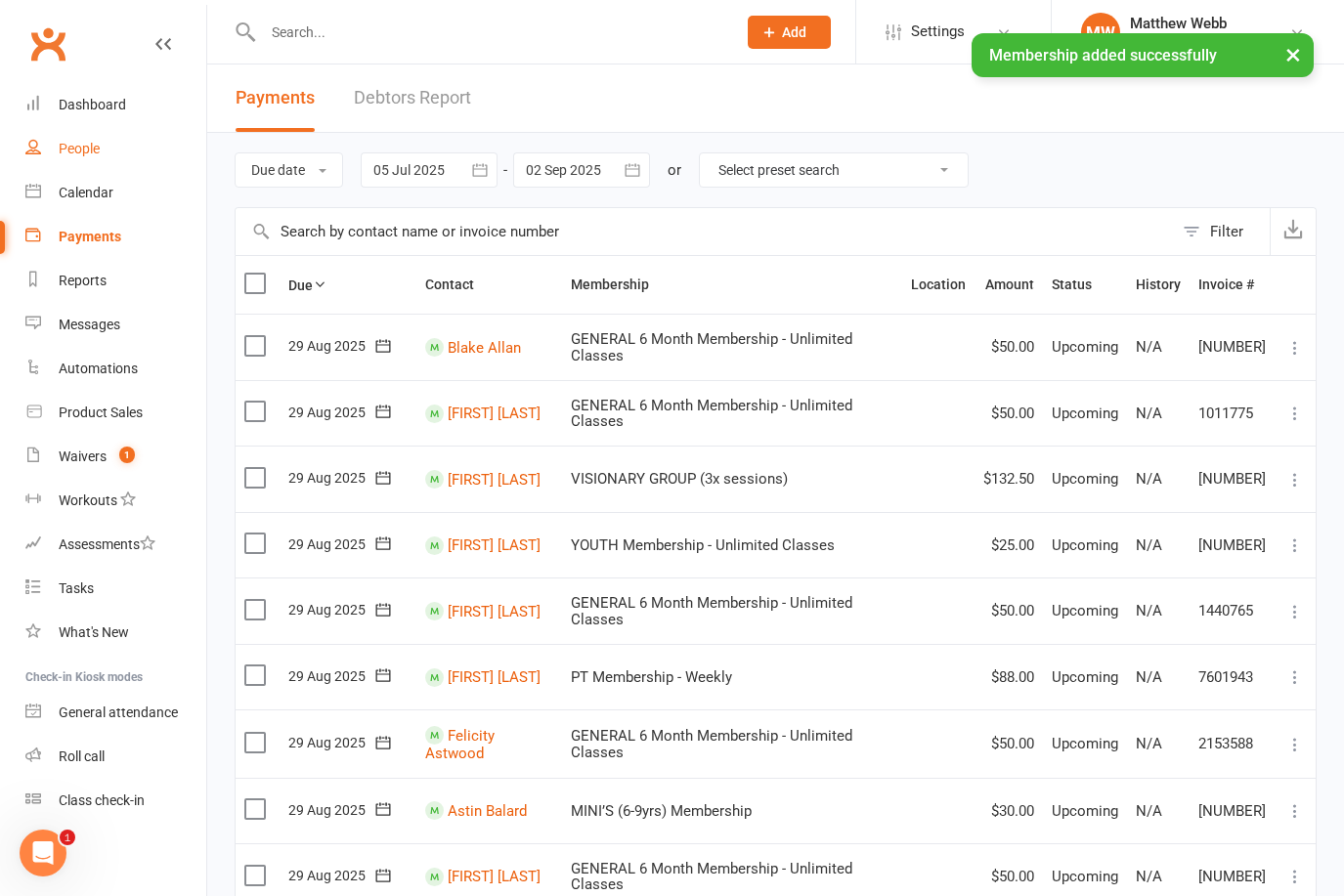click on "People" at bounding box center [115, 149] 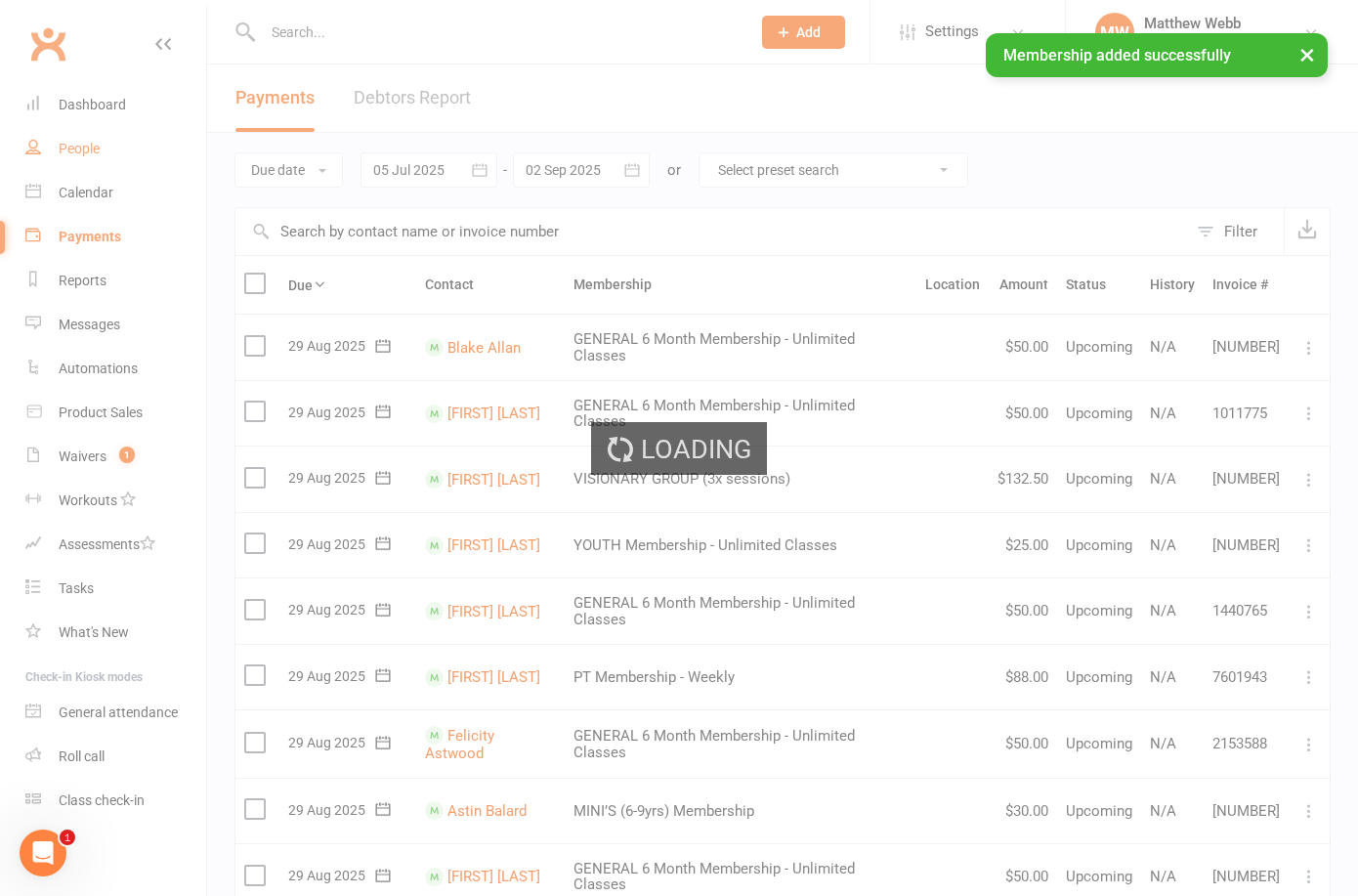 select on "100" 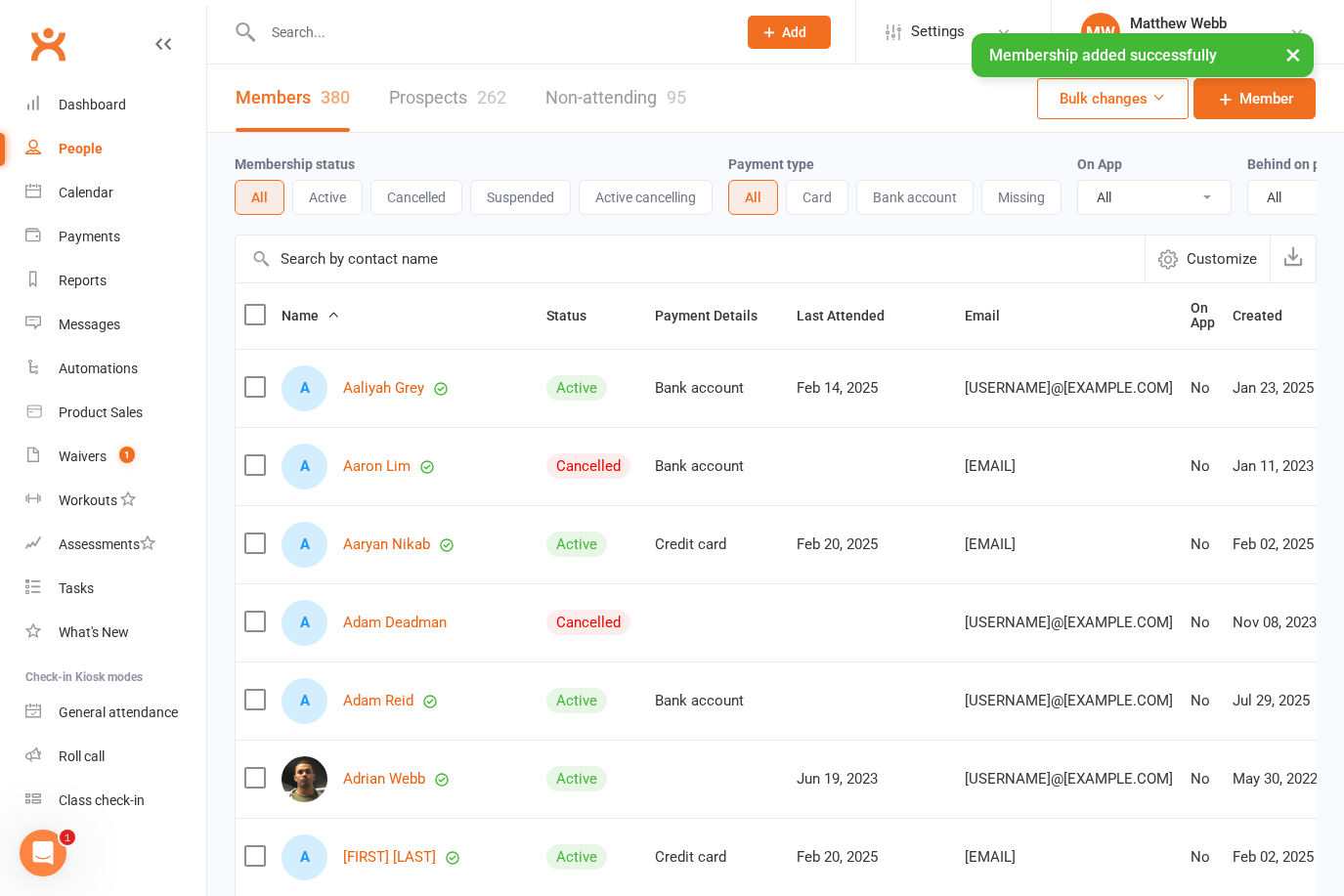 click on "All" at bounding box center (259, 197) 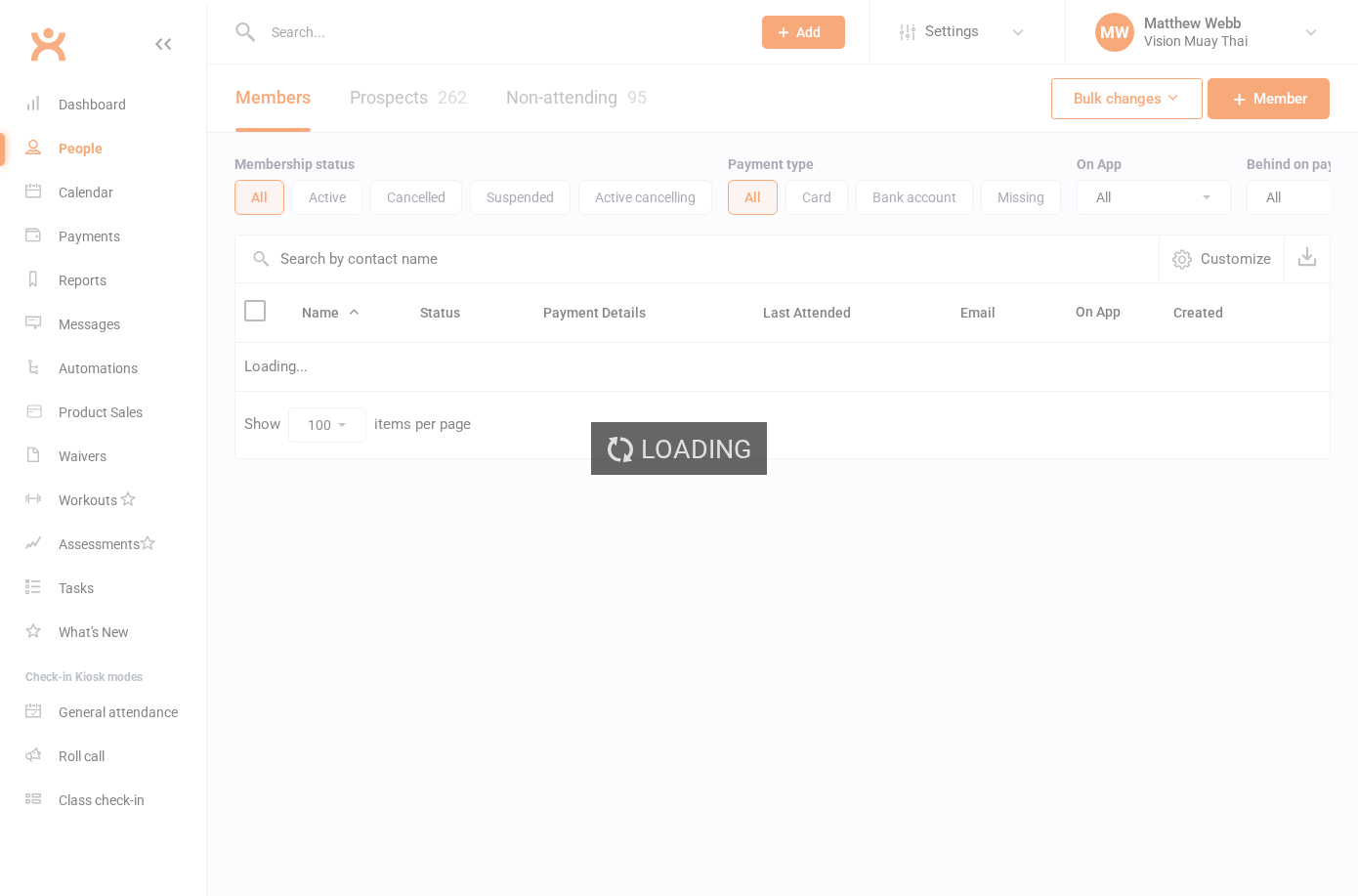 select on "100" 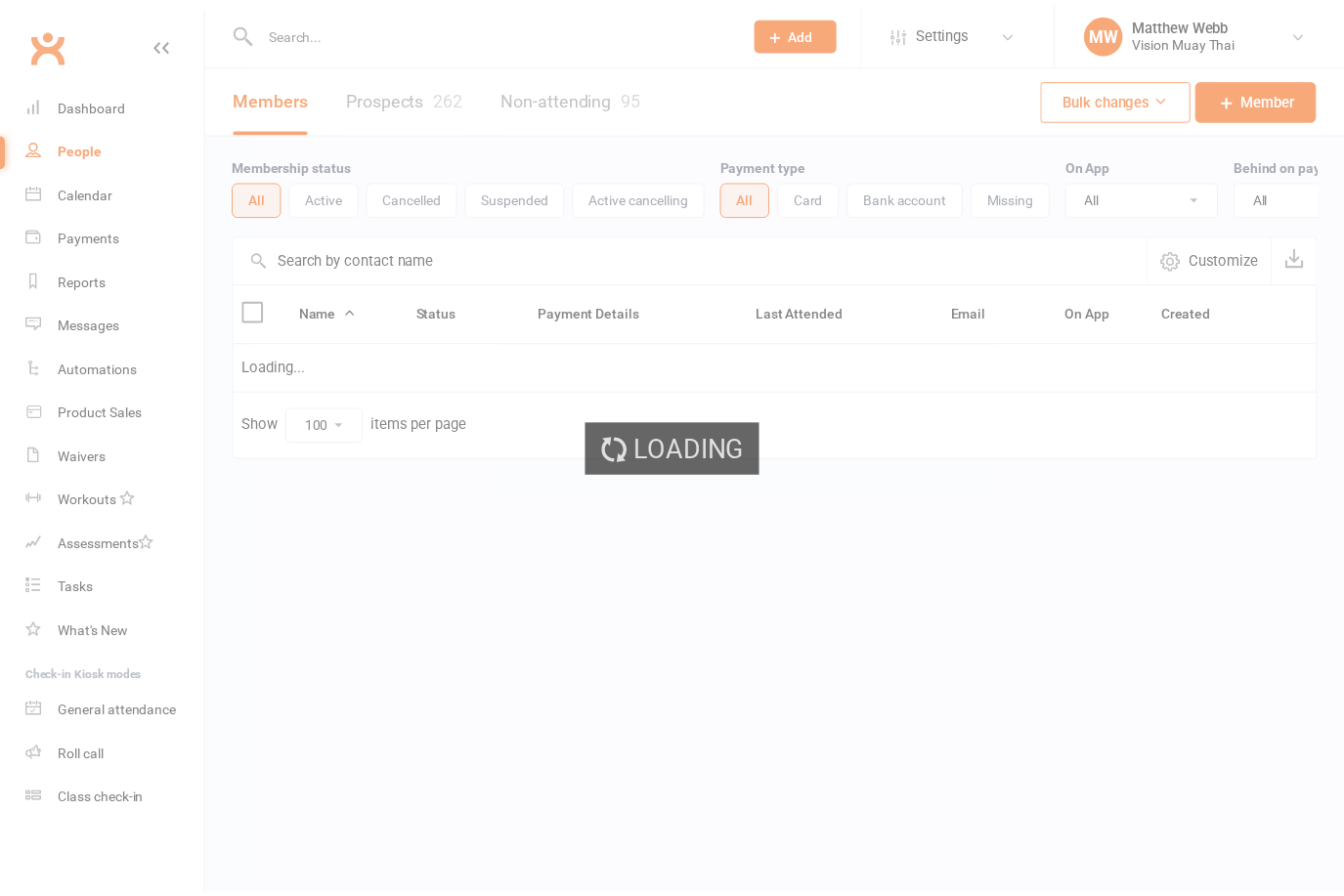 scroll, scrollTop: 0, scrollLeft: 0, axis: both 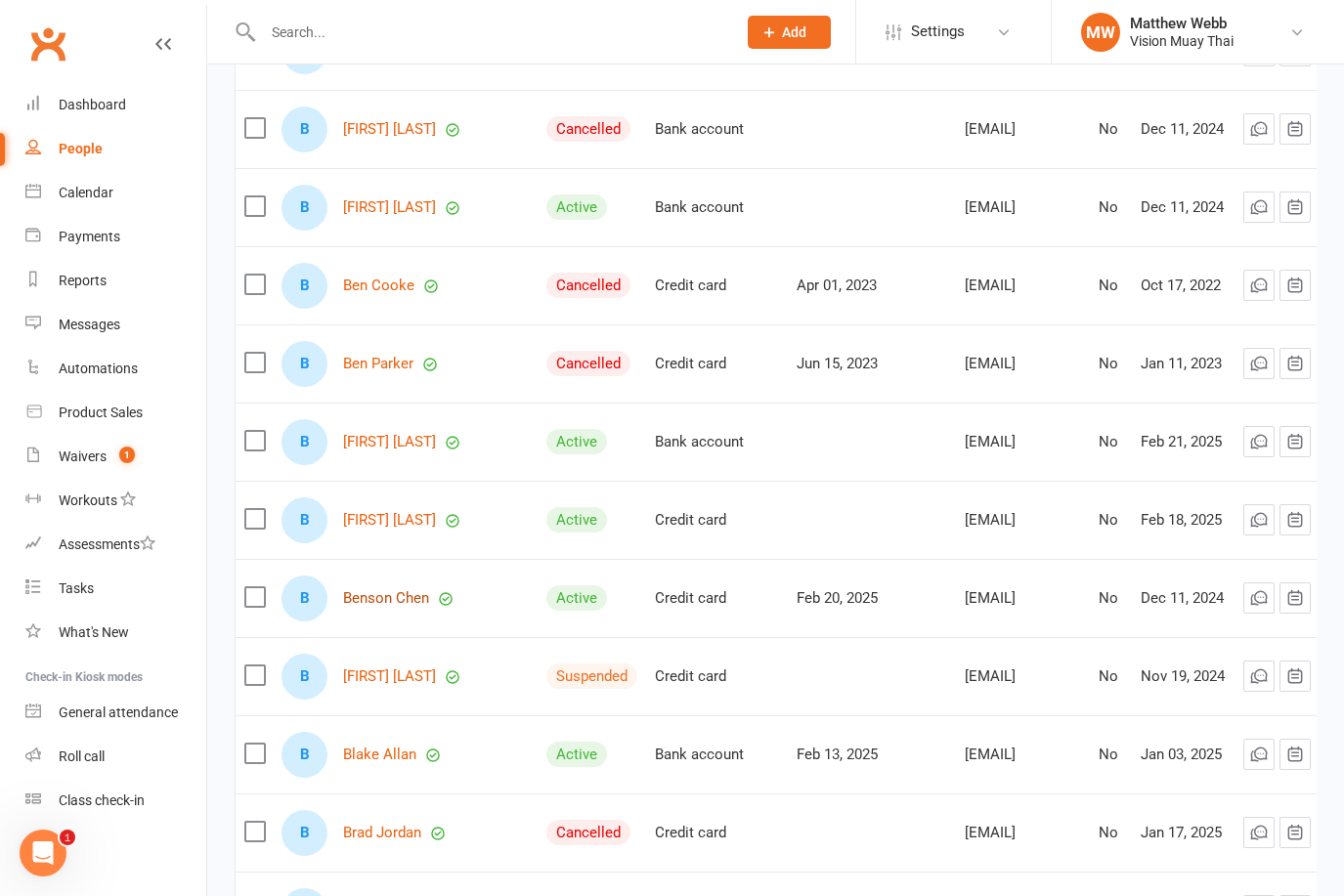 click on "Benson Chen" at bounding box center [386, 598] 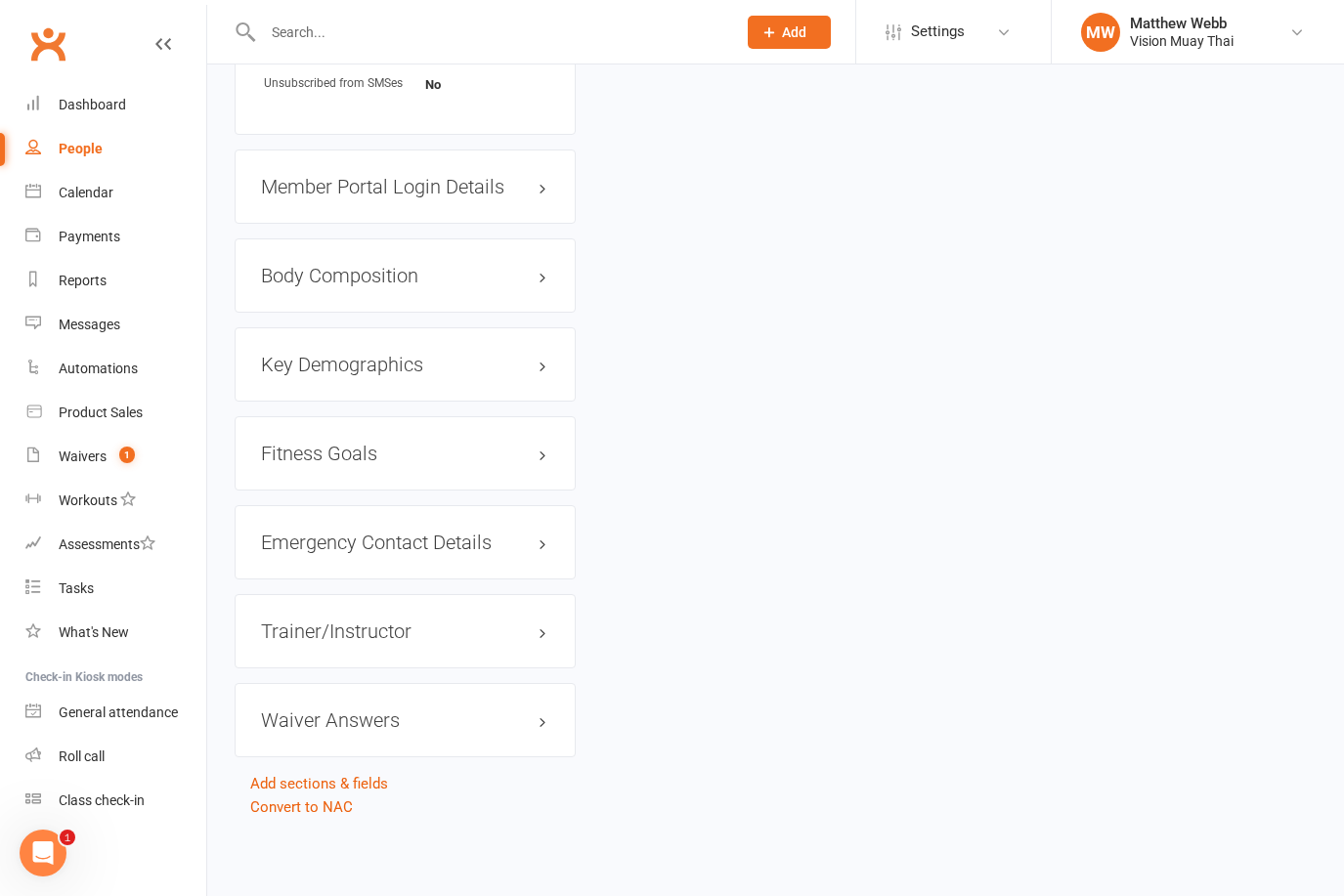 scroll, scrollTop: 0, scrollLeft: 0, axis: both 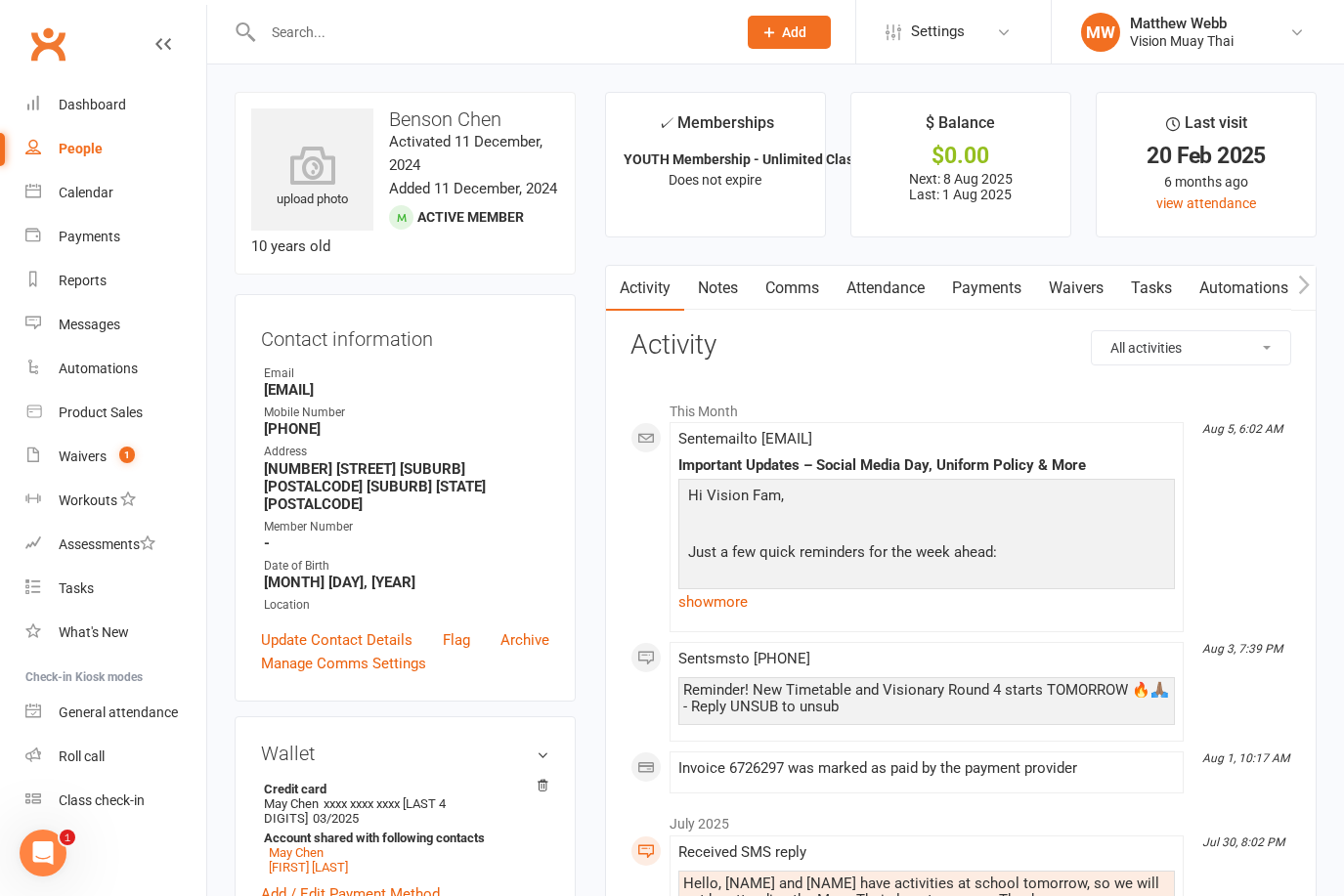click on "Payments" at bounding box center [986, 288] 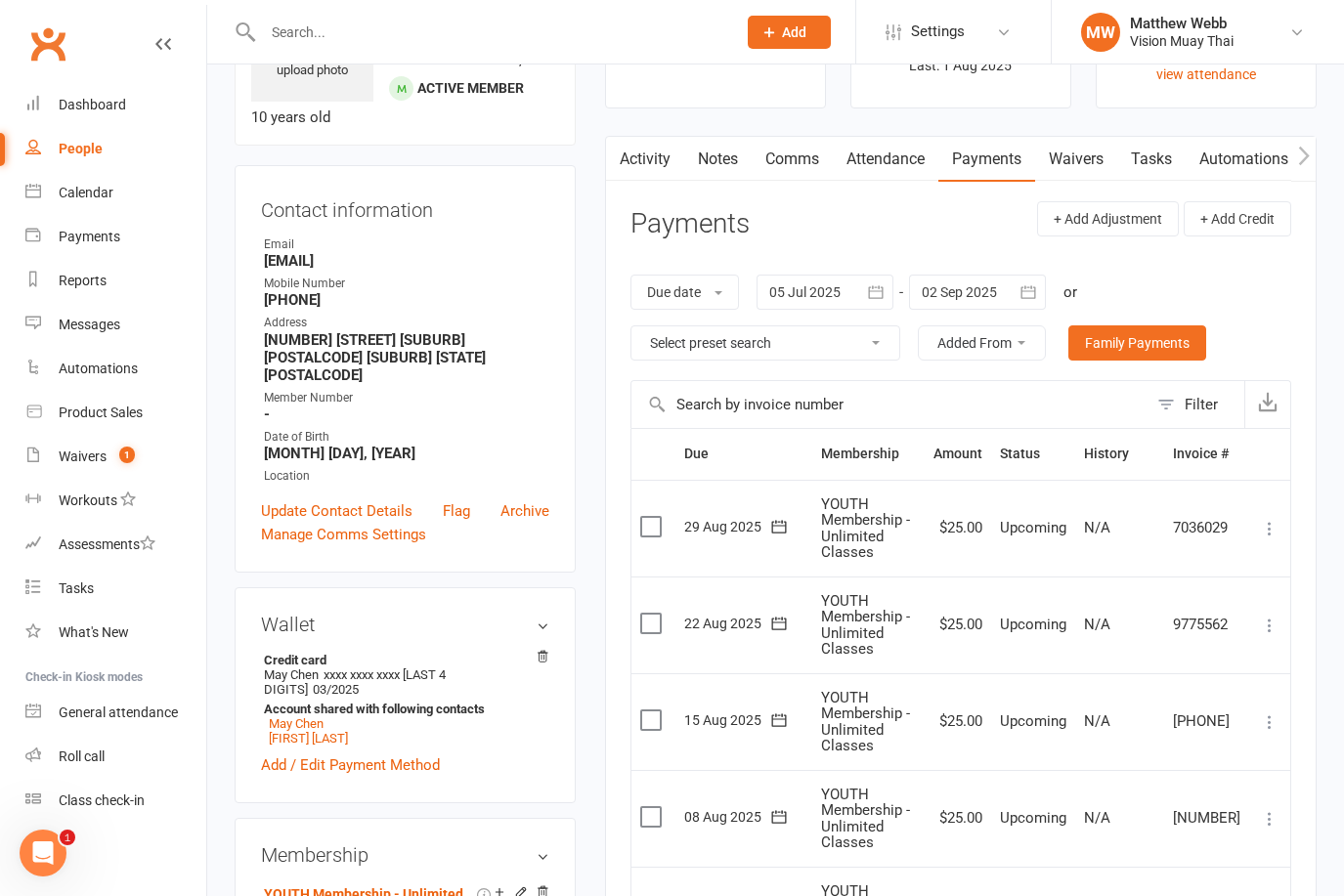 scroll, scrollTop: 346, scrollLeft: 0, axis: vertical 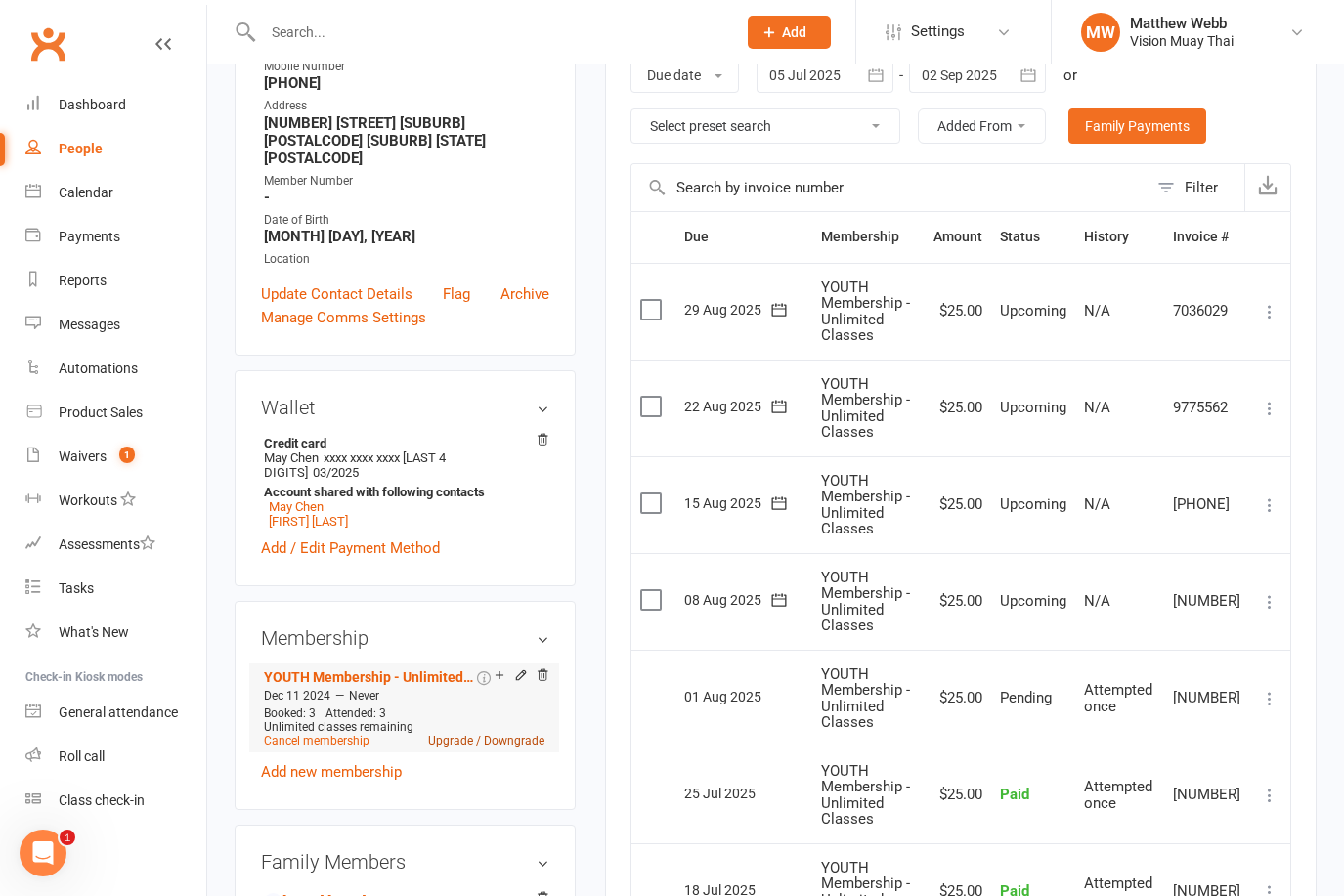 click on "Upgrade / Downgrade" at bounding box center (486, 741) 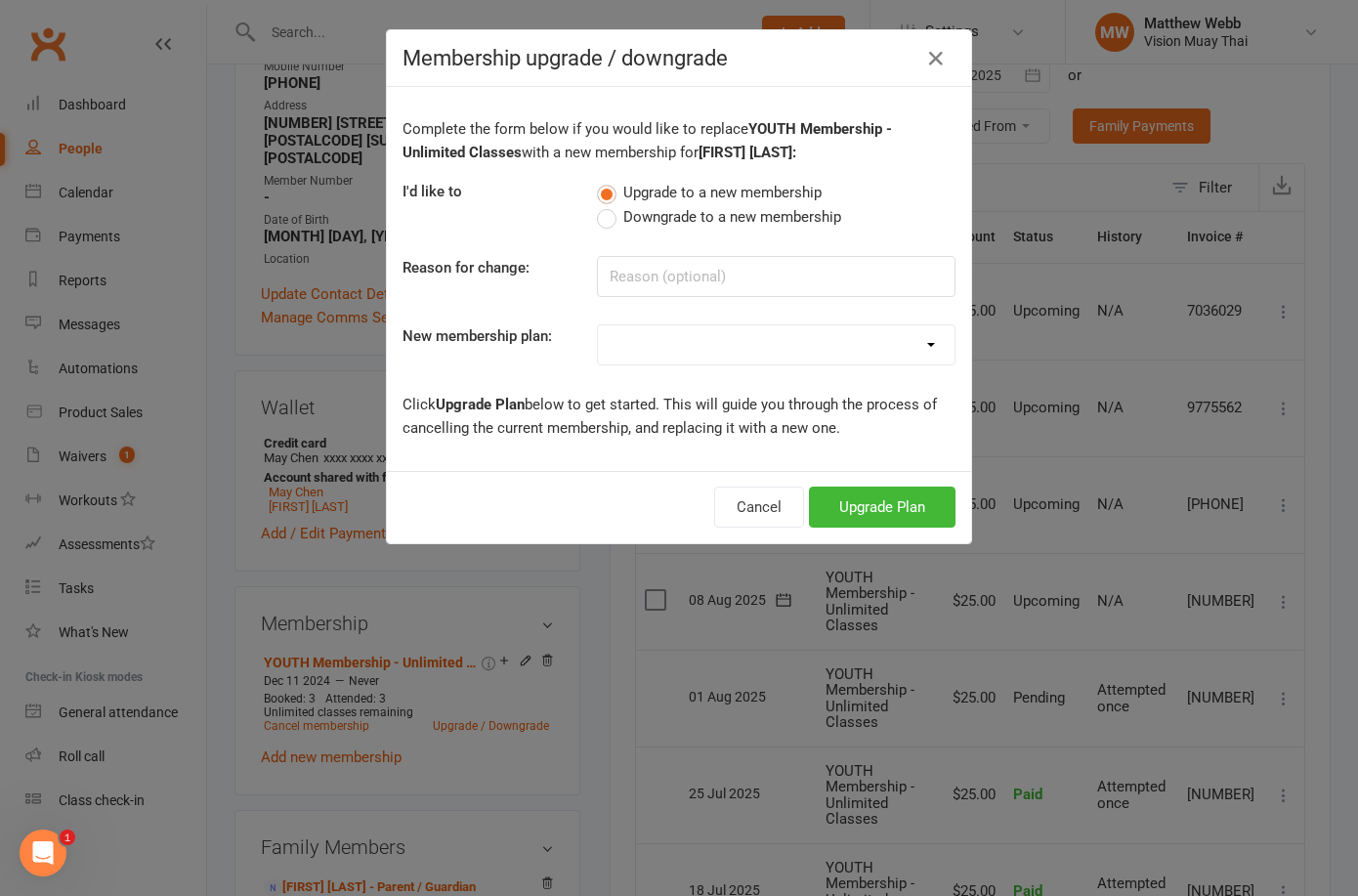 select on "9" 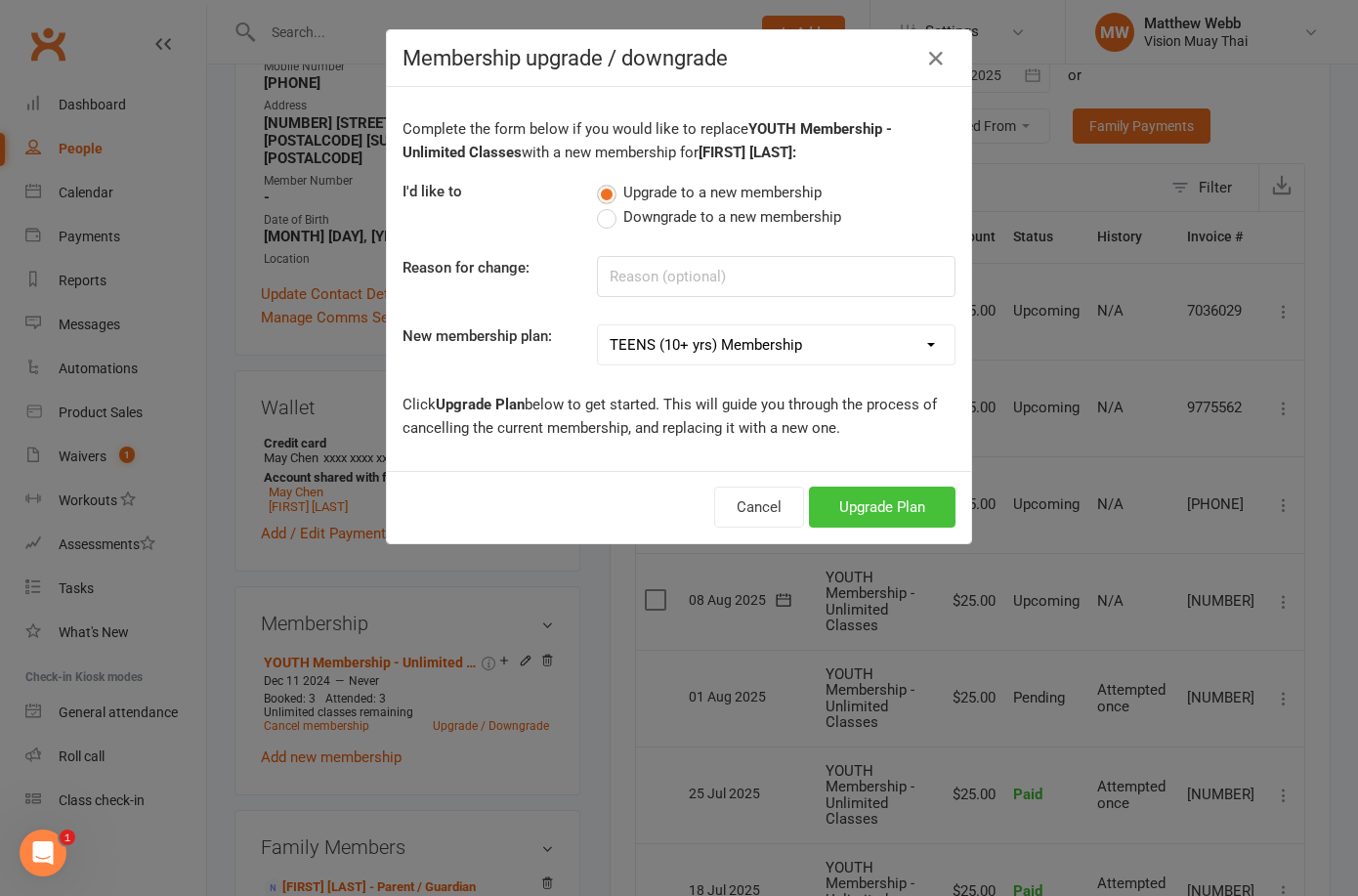 click on "Upgrade Plan" at bounding box center [882, 507] 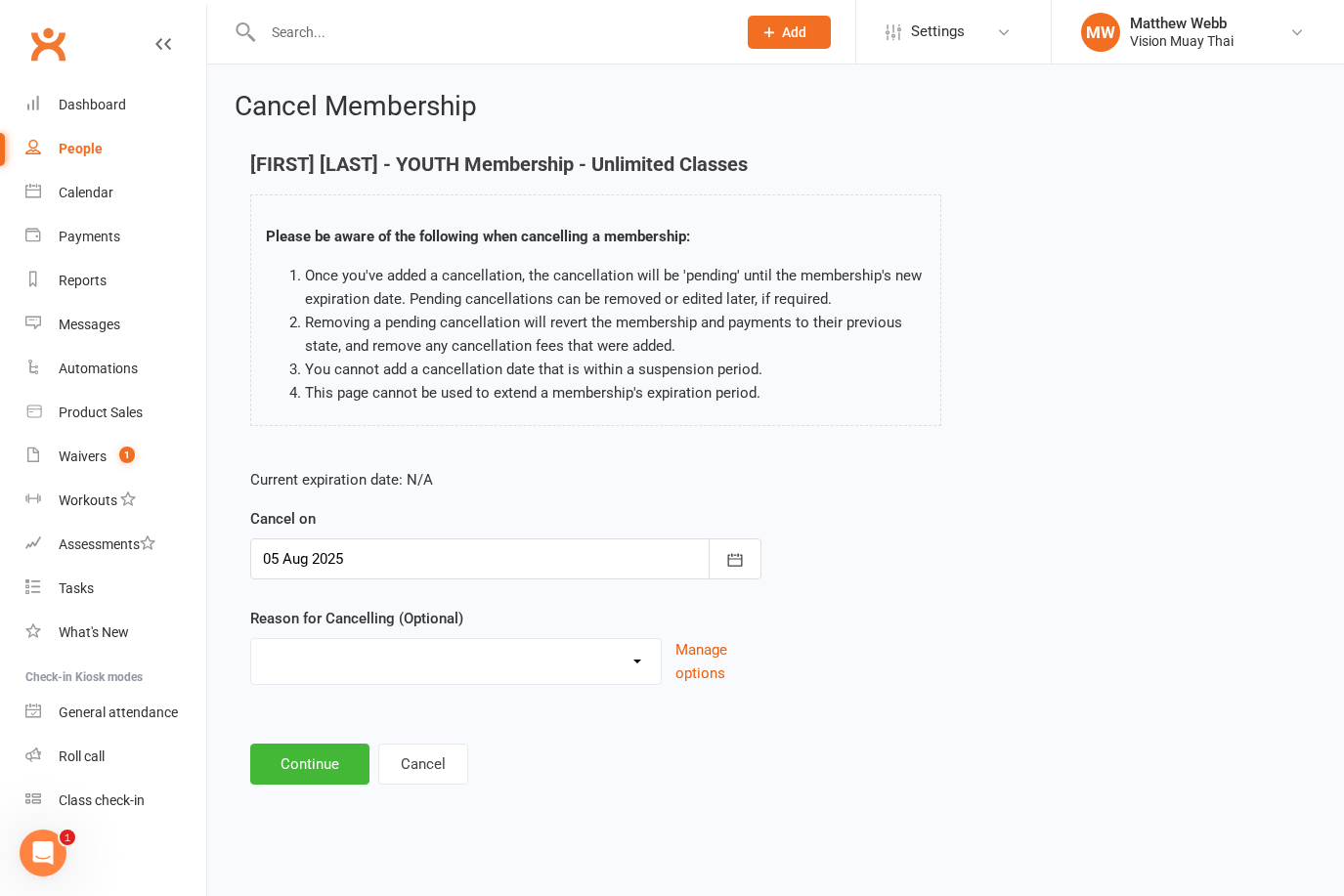 scroll, scrollTop: 0, scrollLeft: 0, axis: both 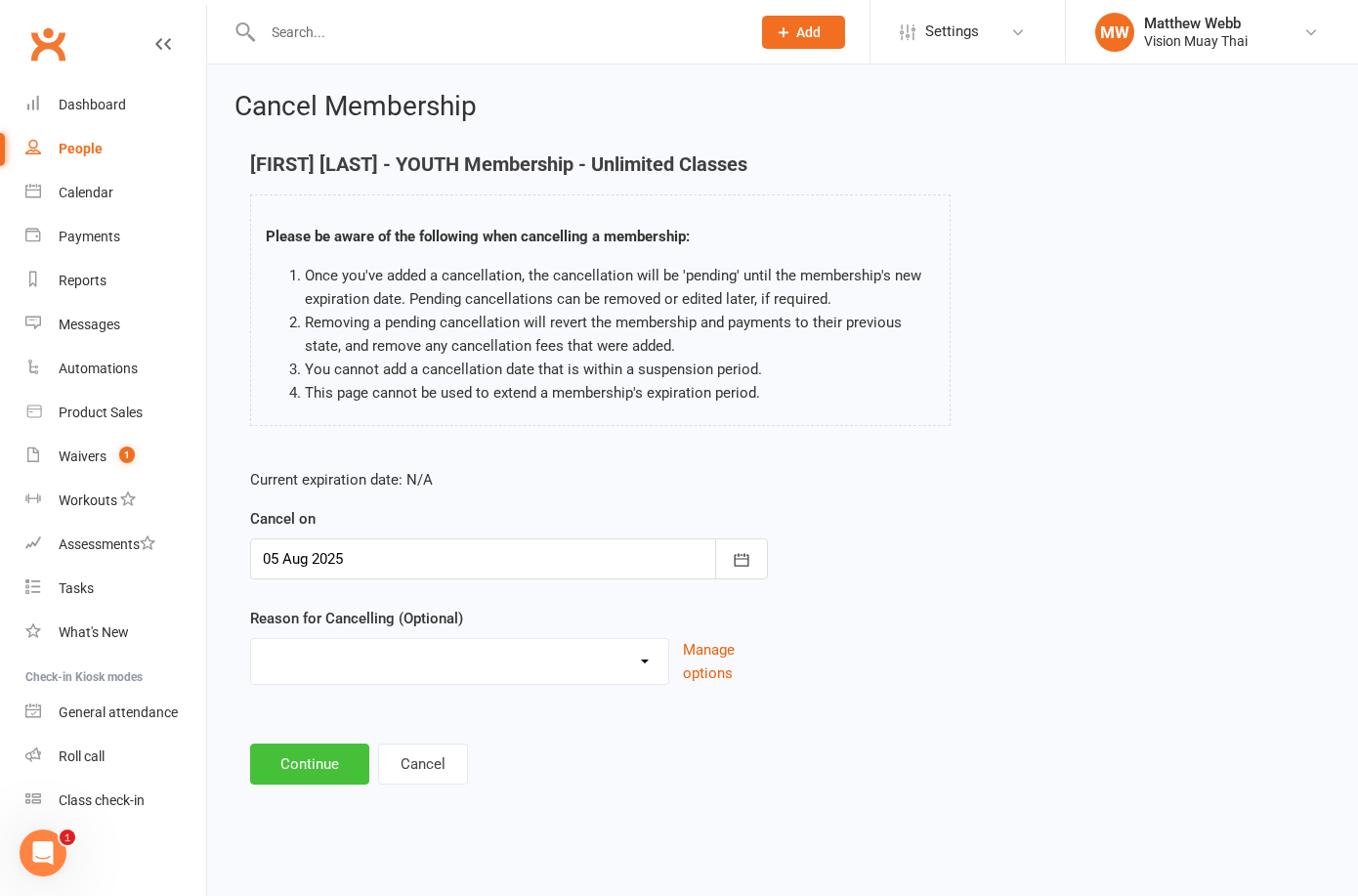 click on "Continue" at bounding box center (310, 764) 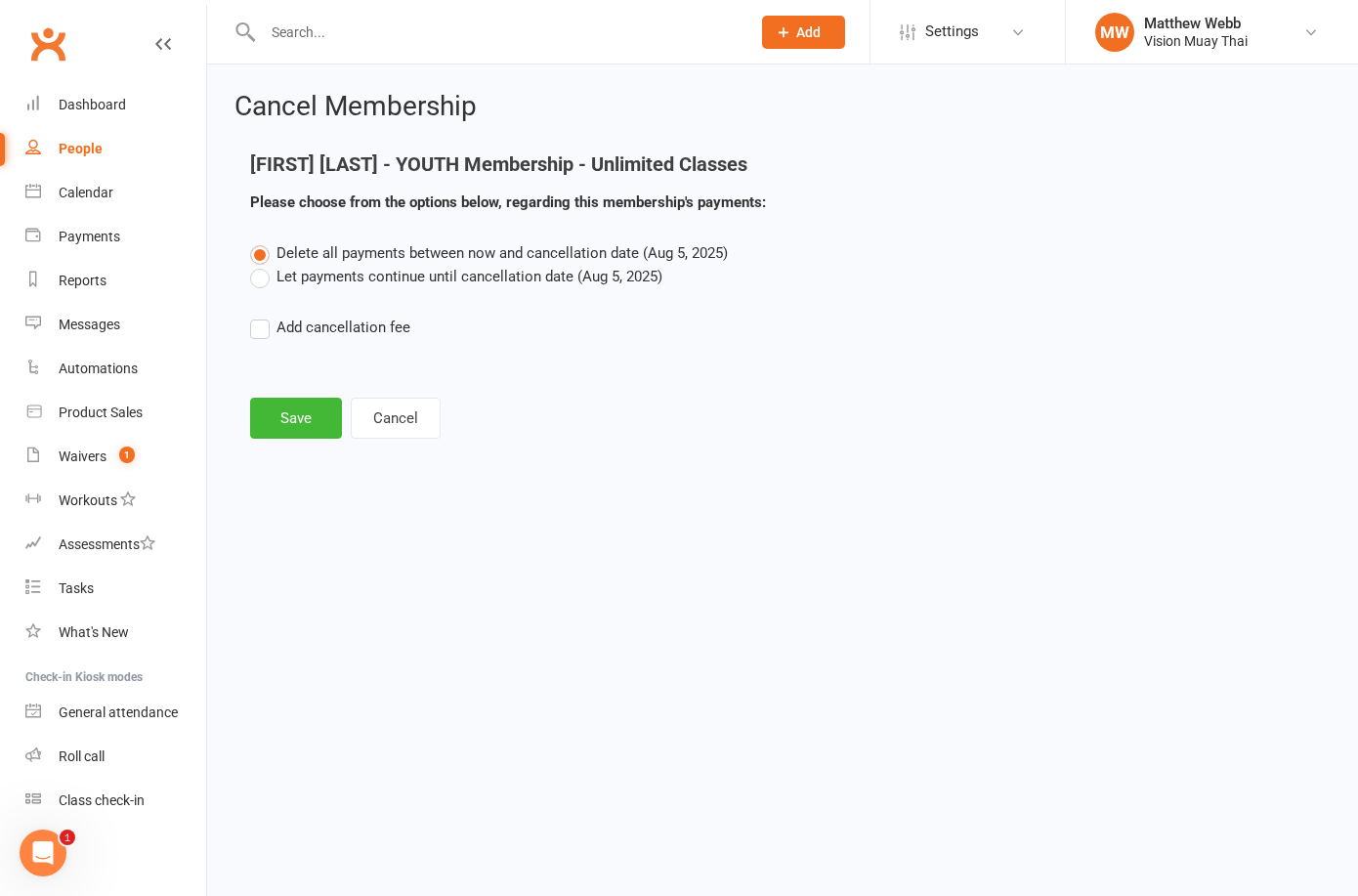 click on "Let payments continue until cancellation date (Aug 5, 2025)" at bounding box center [456, 277] 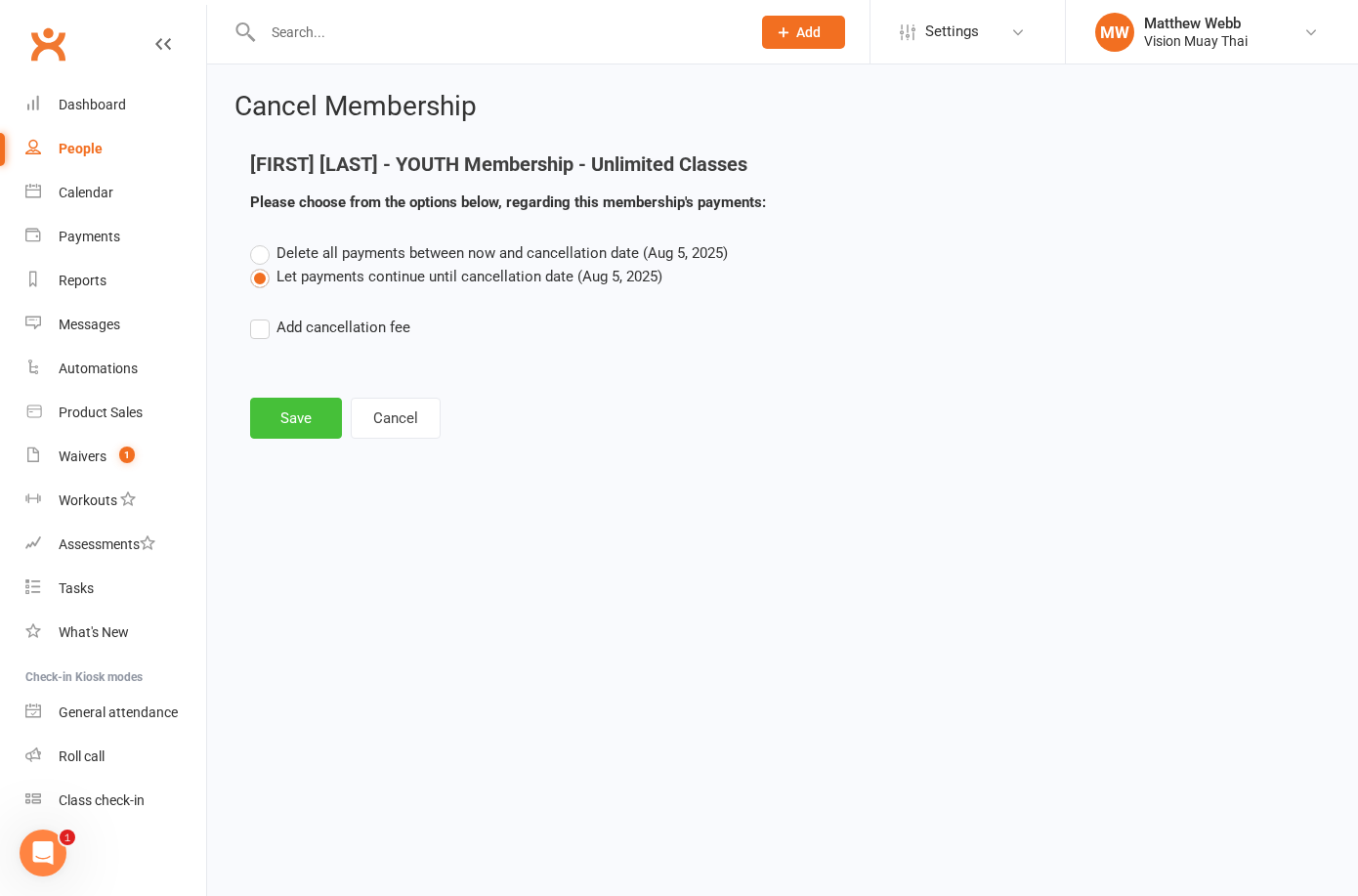 click on "Save" at bounding box center (296, 418) 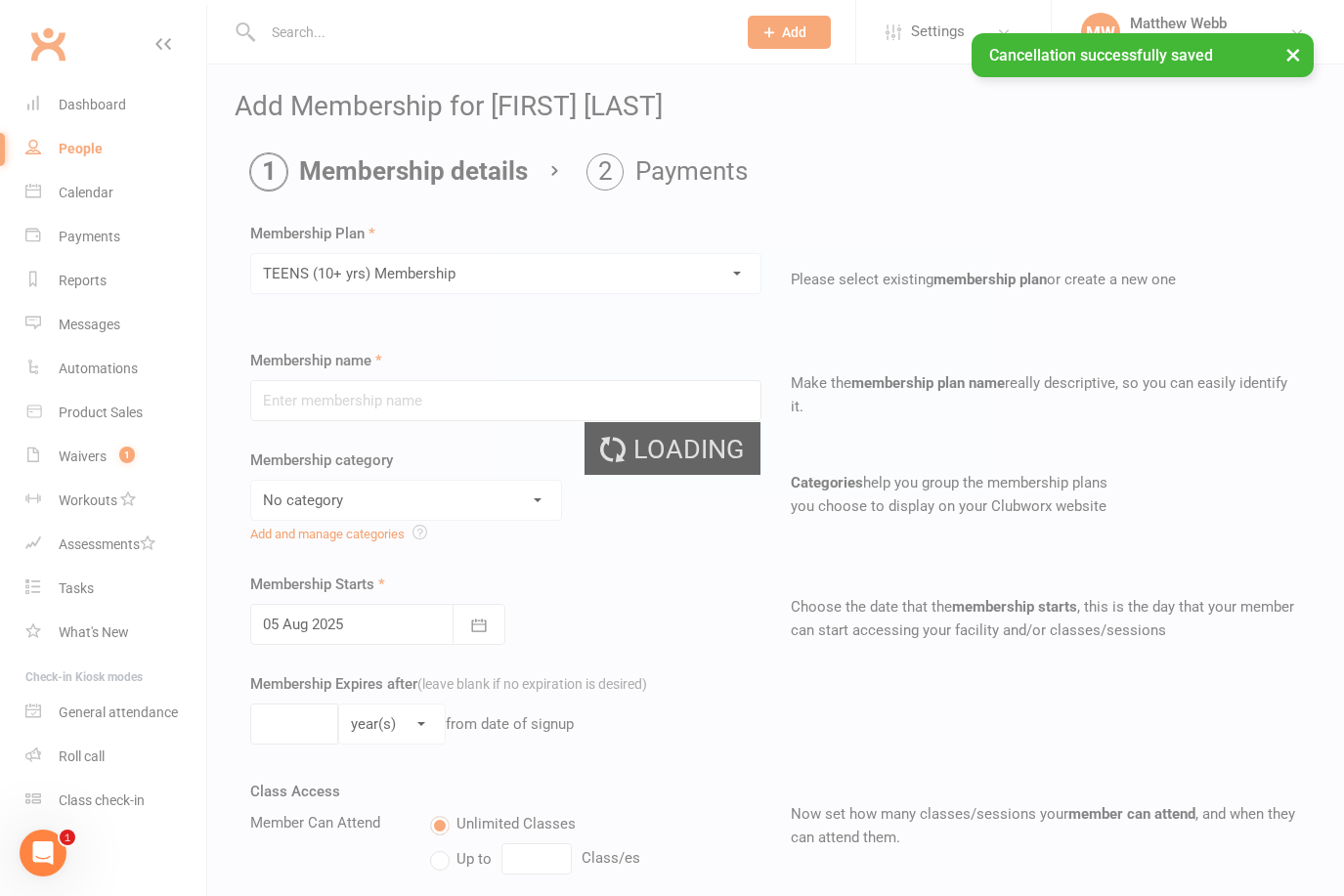 type on "TEENS (10+ yrs) Membership" 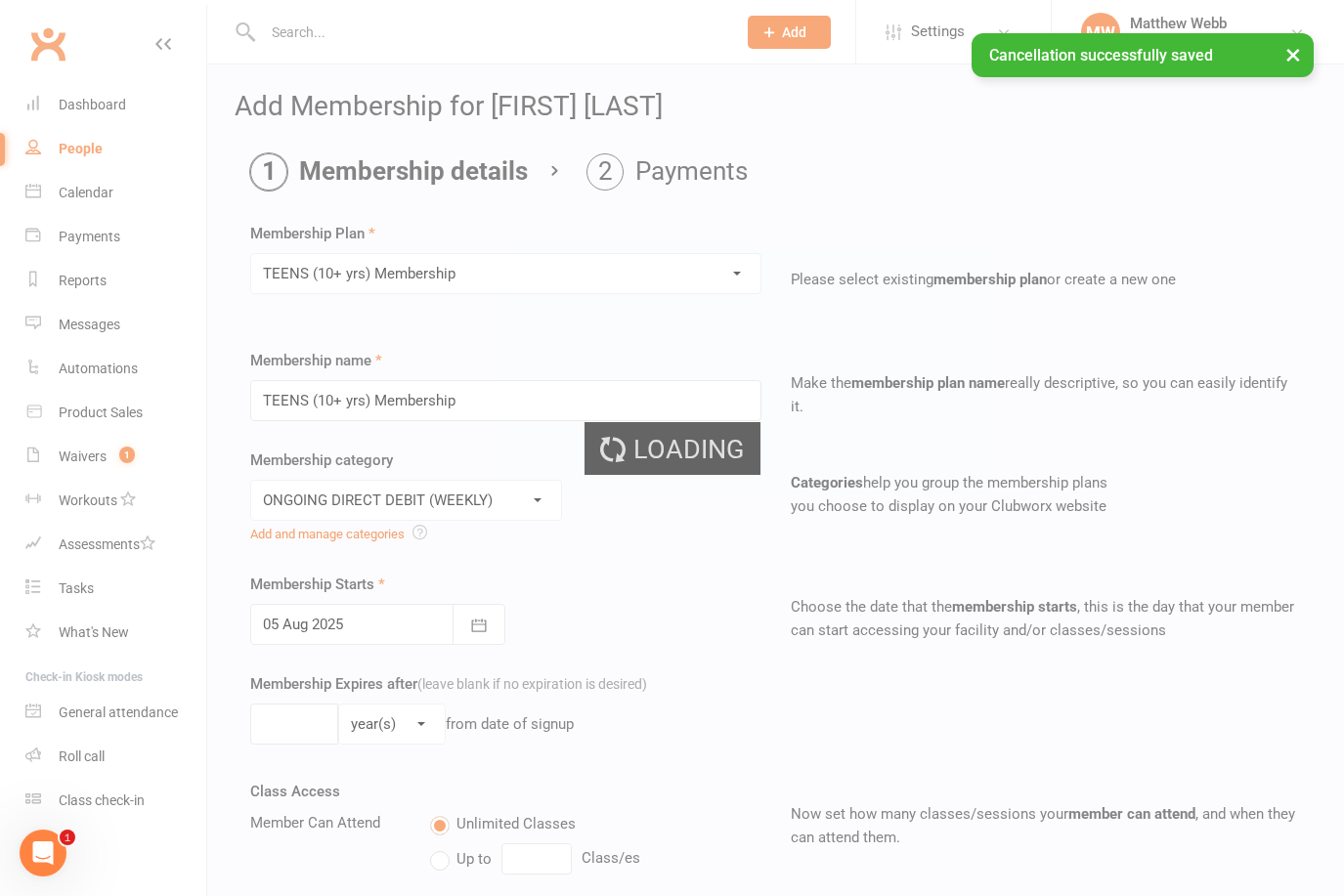 type on "0" 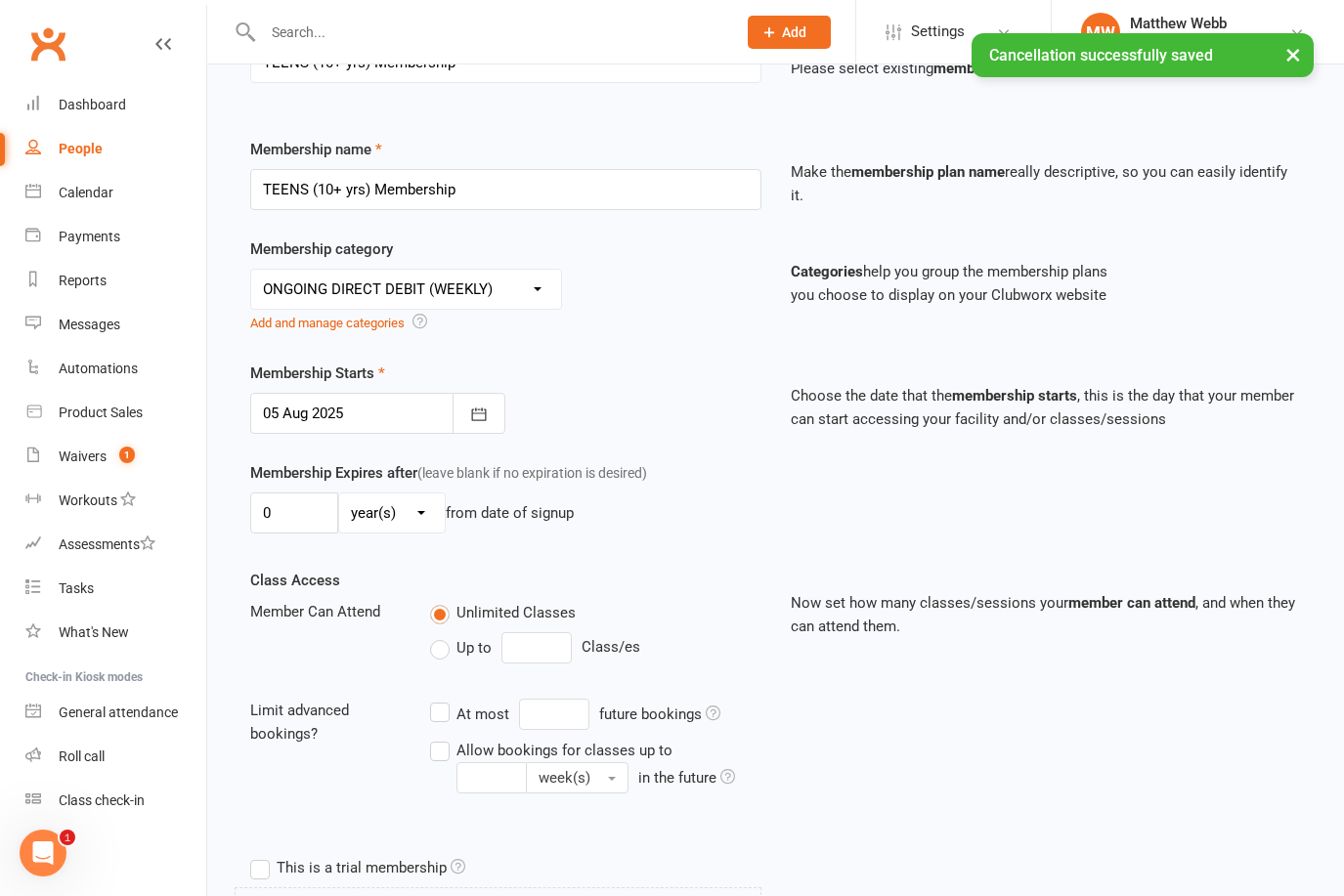scroll, scrollTop: 599, scrollLeft: 0, axis: vertical 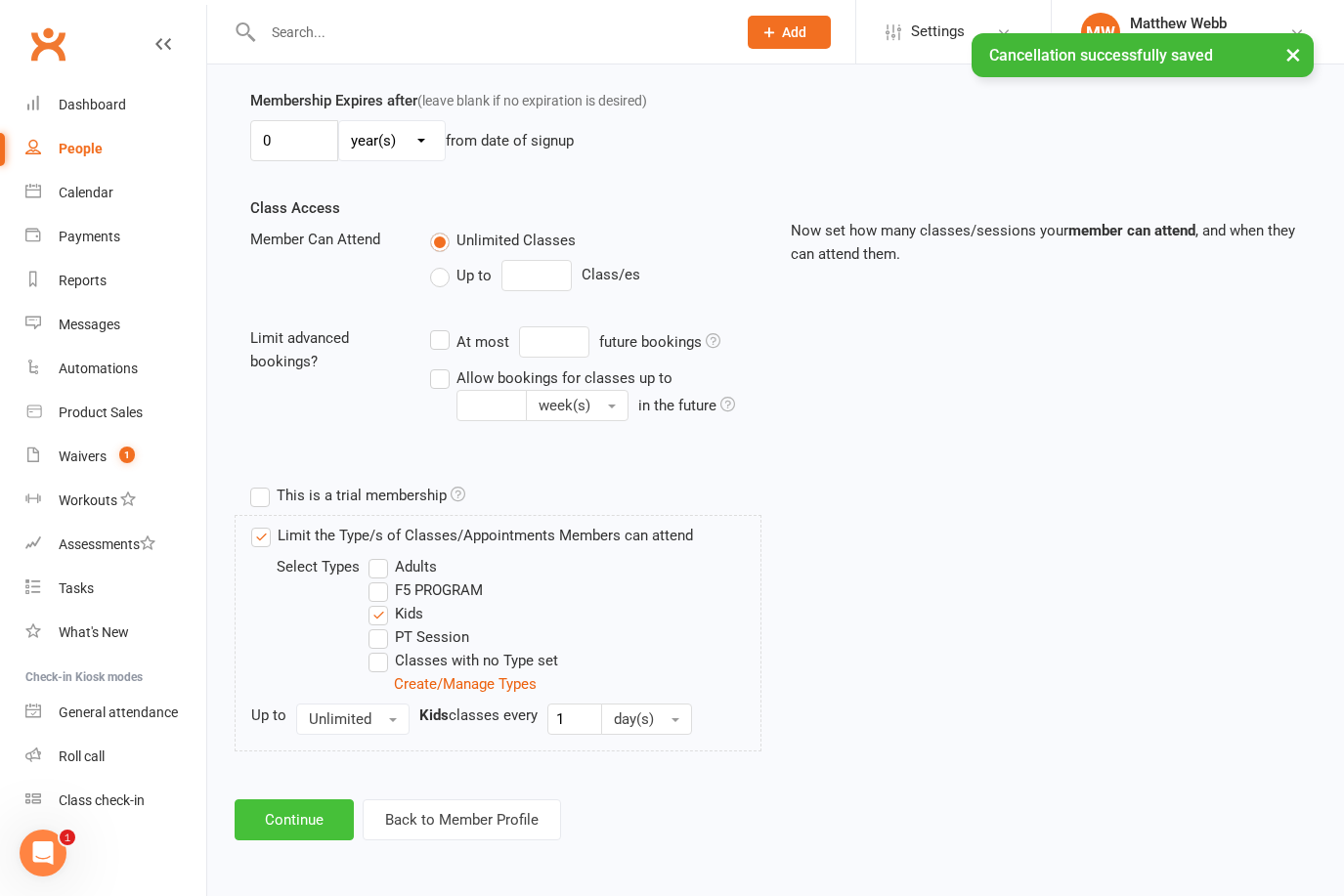 drag, startPoint x: 330, startPoint y: 804, endPoint x: 339, endPoint y: 799, distance: 10.29563 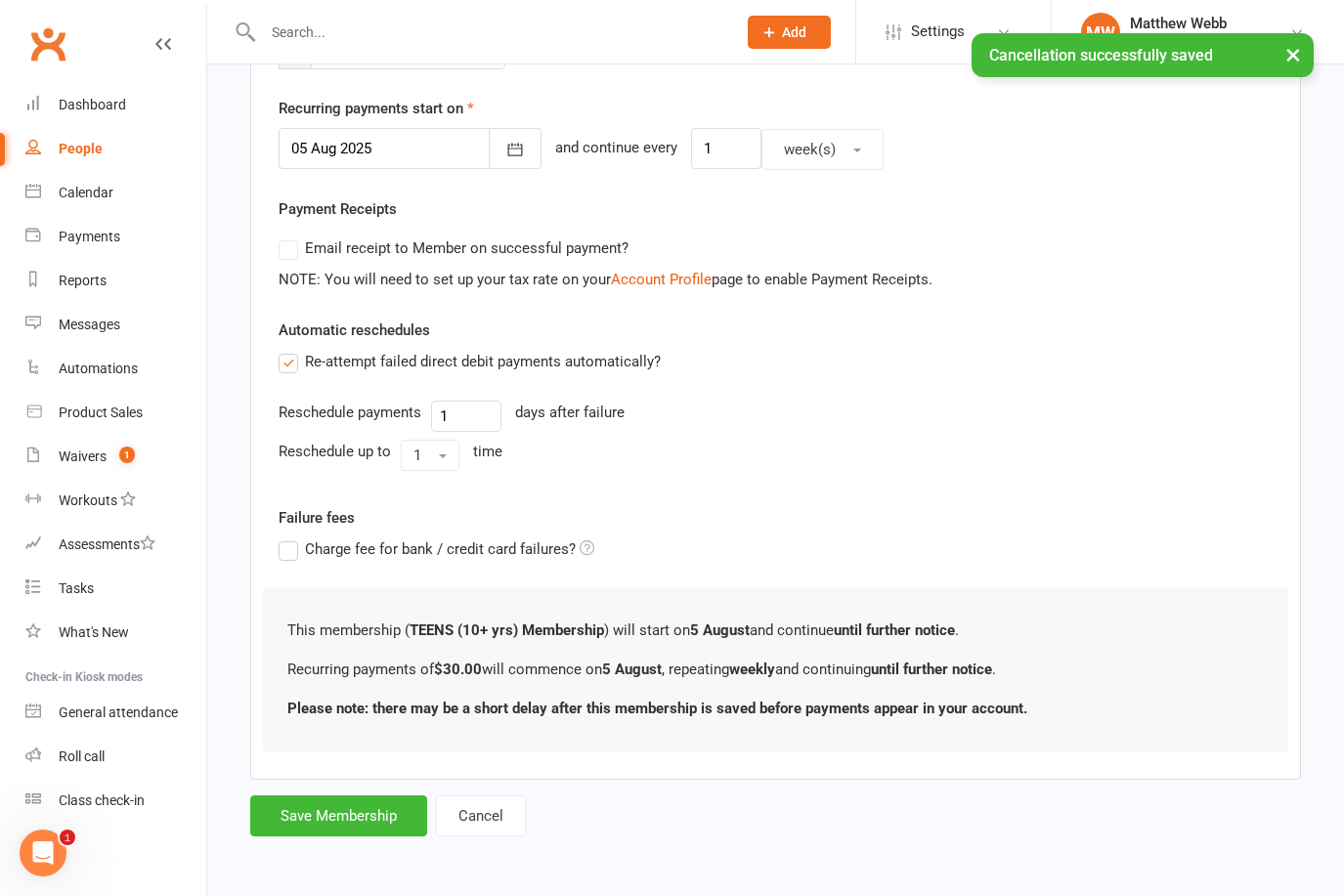 scroll, scrollTop: 0, scrollLeft: 0, axis: both 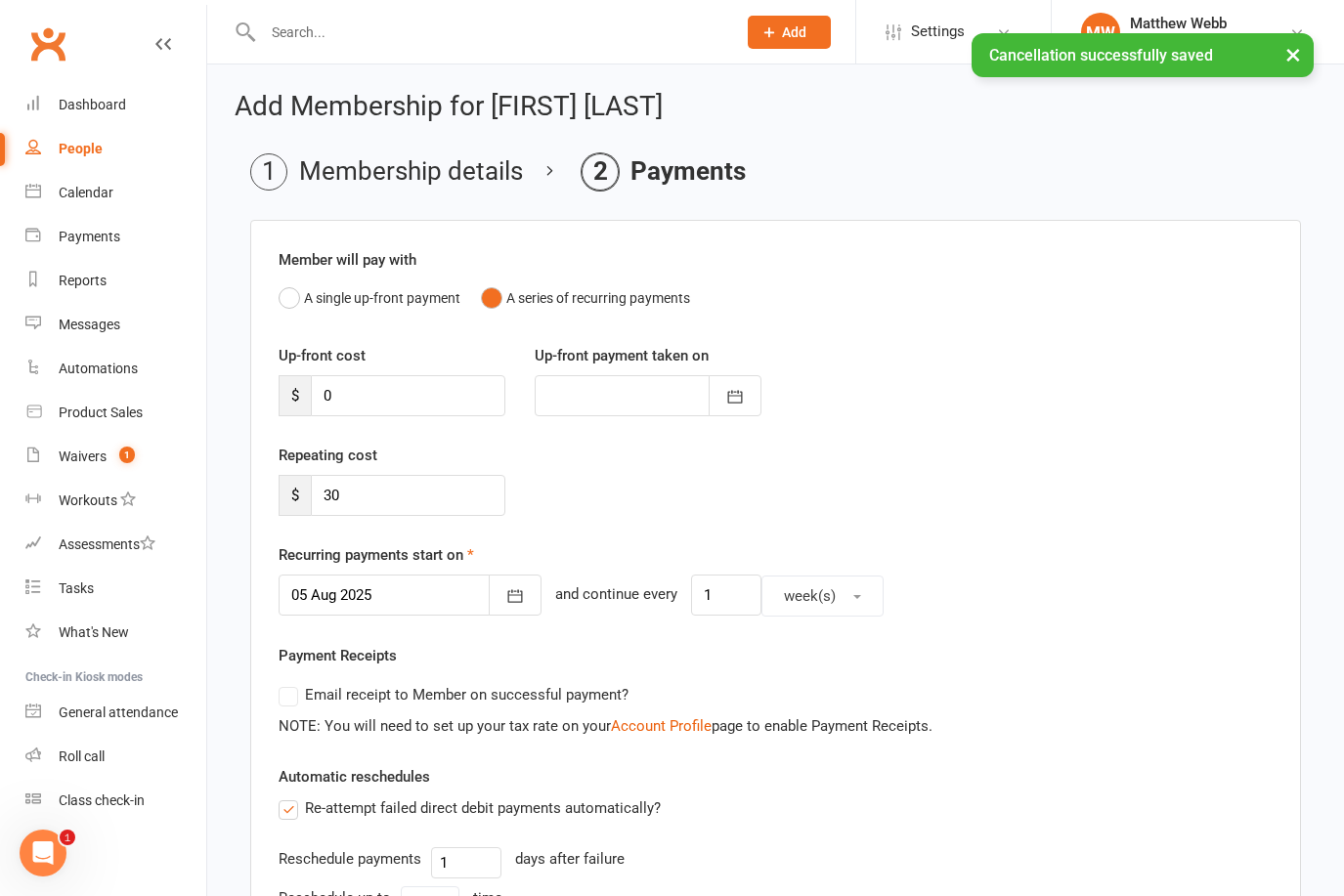 click at bounding box center [410, 595] 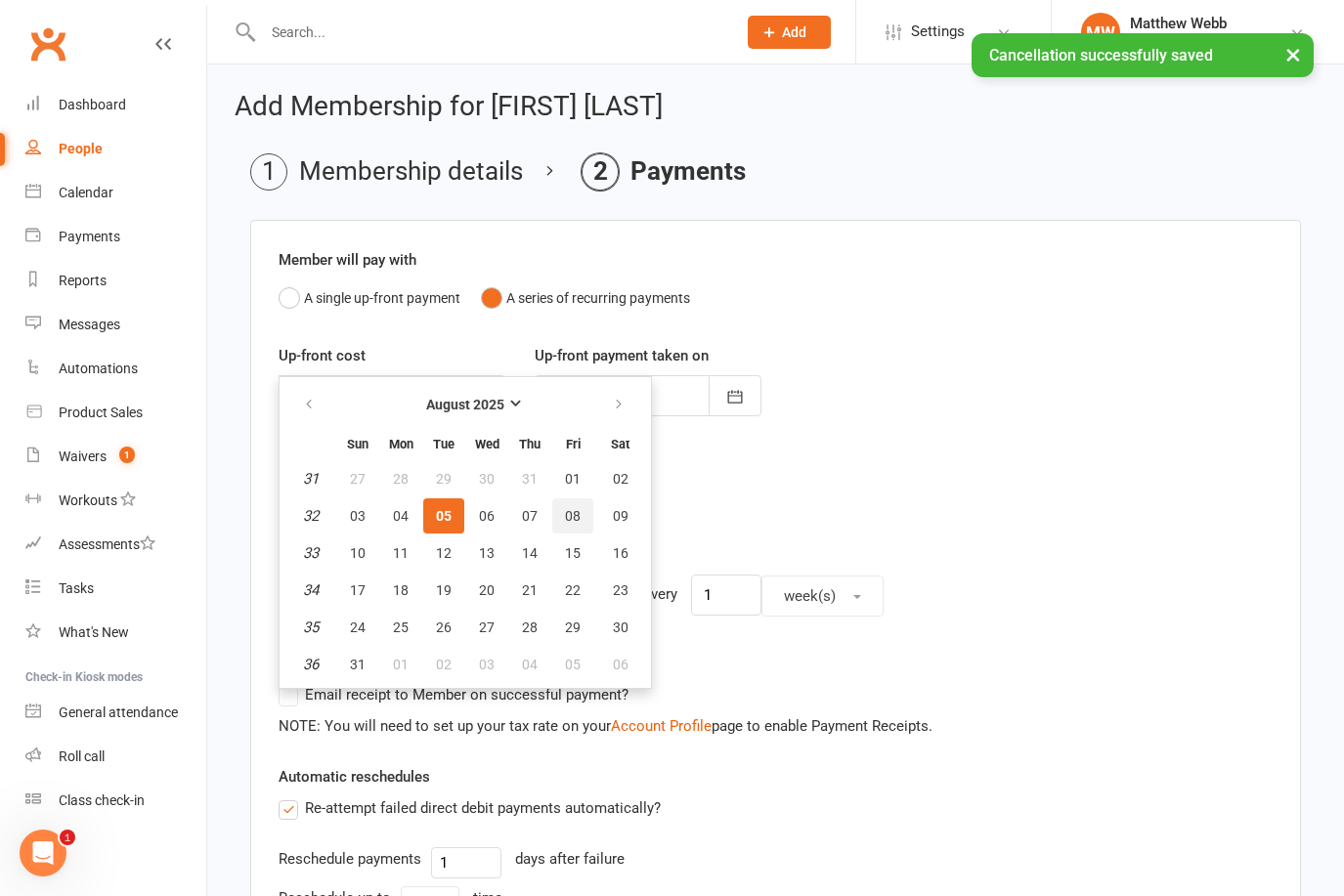 click on "08" at bounding box center (573, 516) 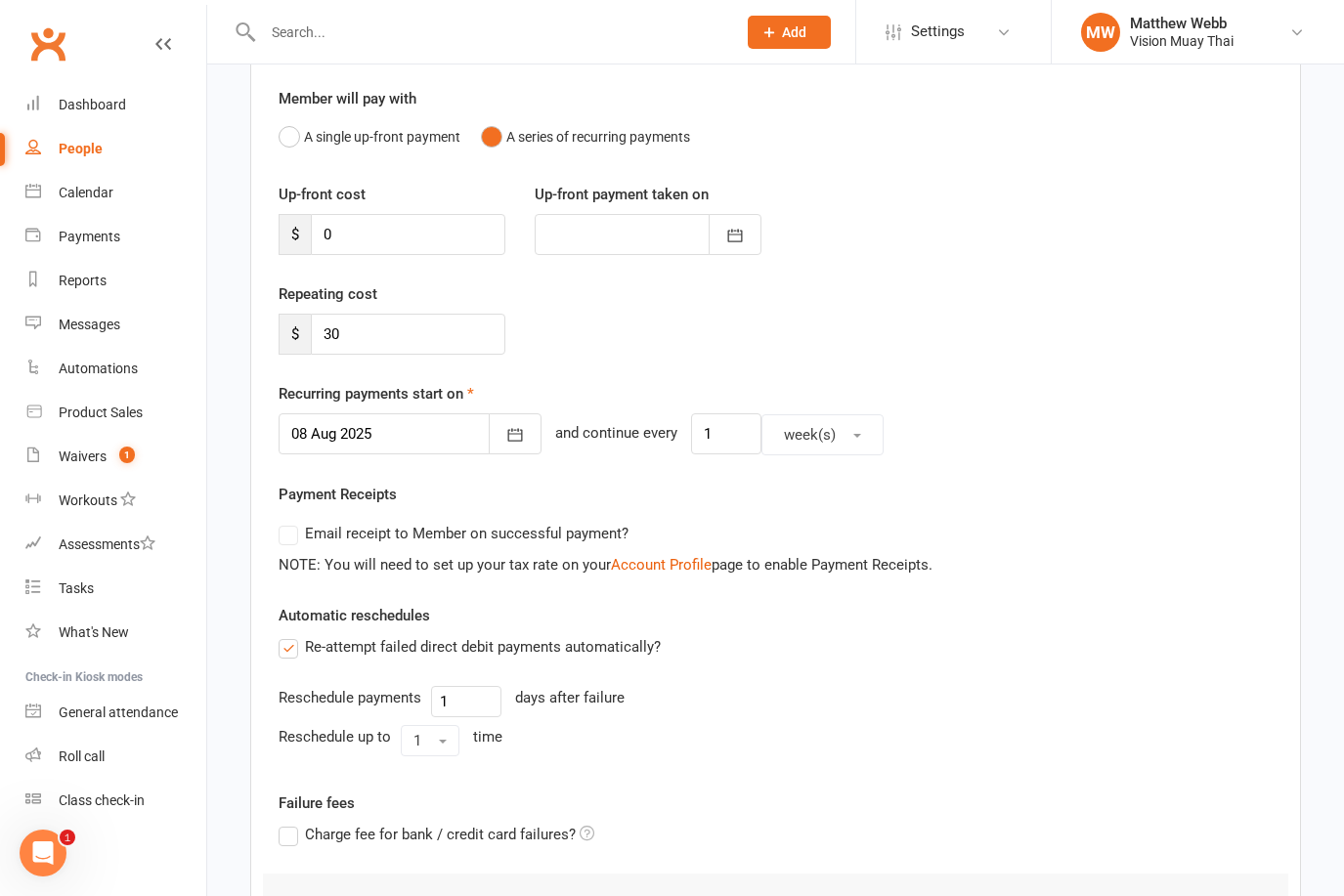 scroll, scrollTop: 462, scrollLeft: 0, axis: vertical 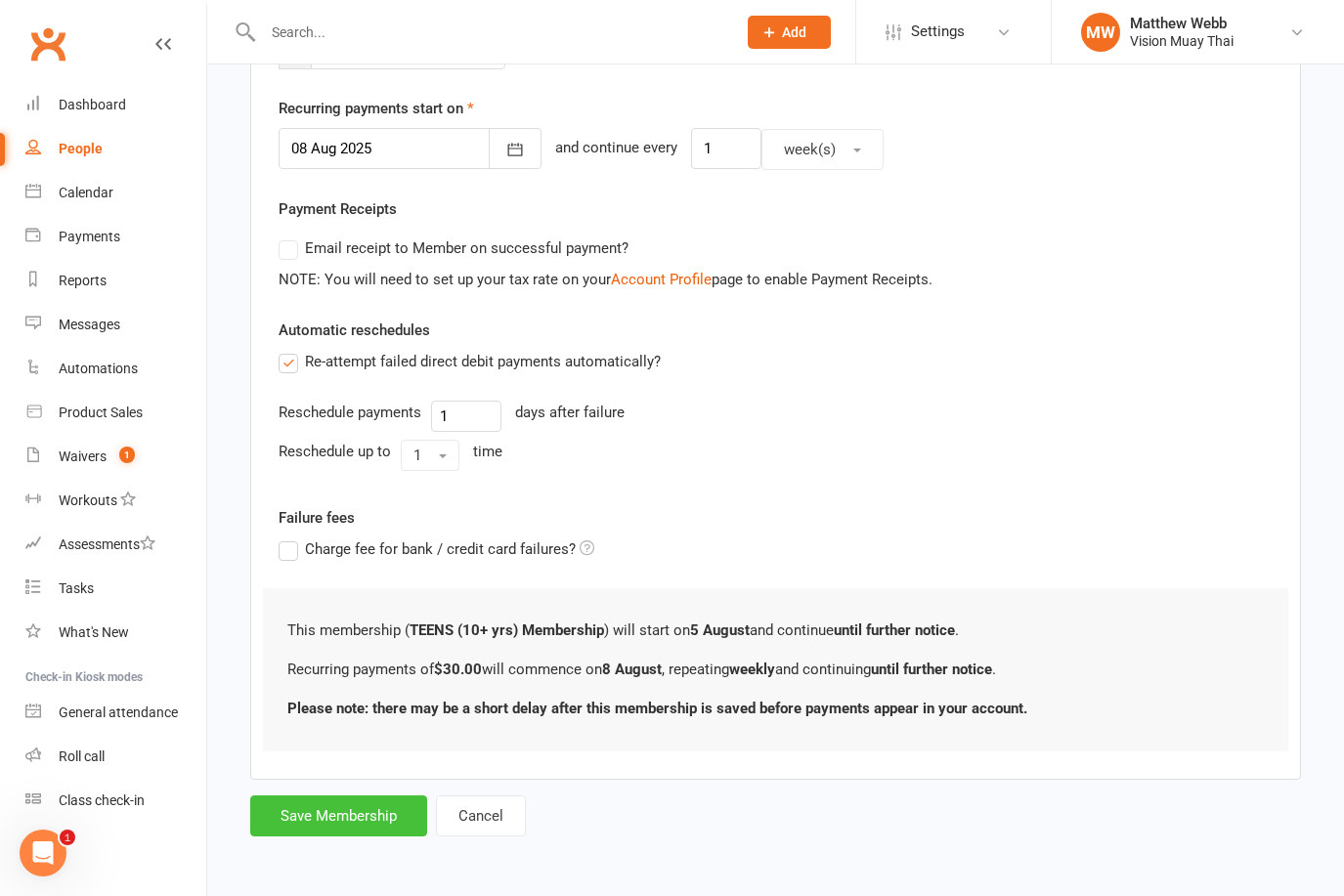 click on "Save Membership" at bounding box center (338, 816) 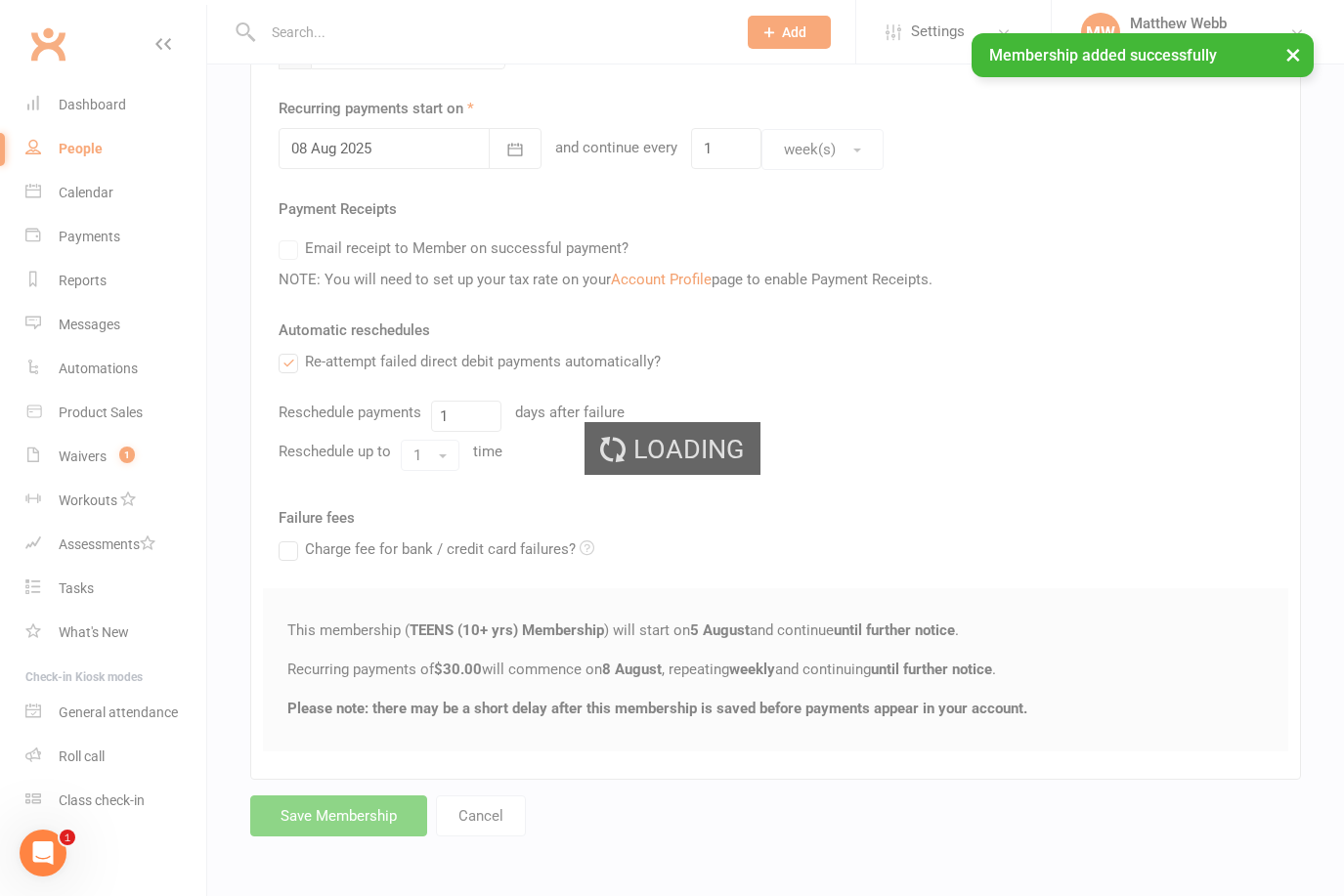 scroll, scrollTop: 0, scrollLeft: 0, axis: both 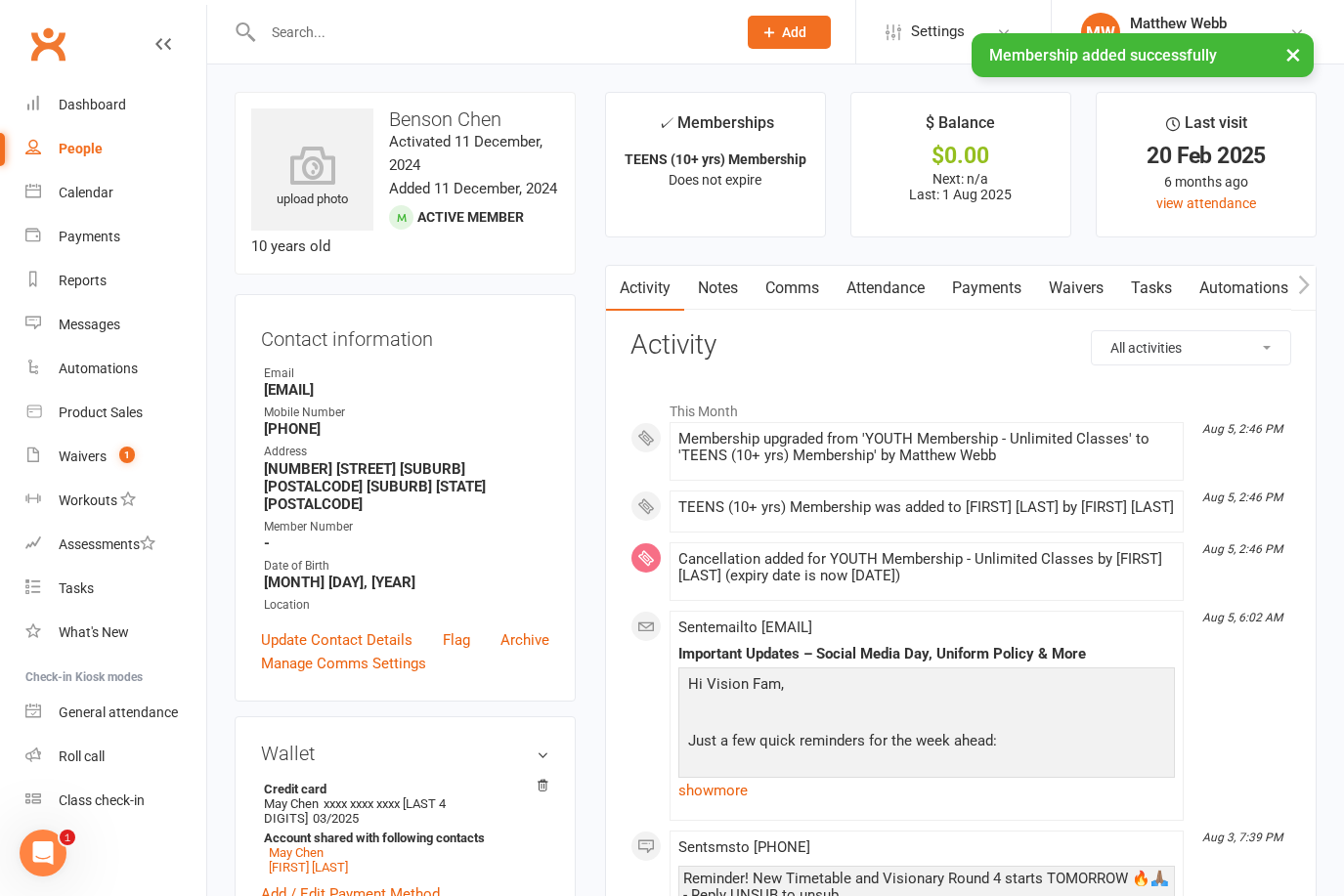 click on "People" at bounding box center [115, 149] 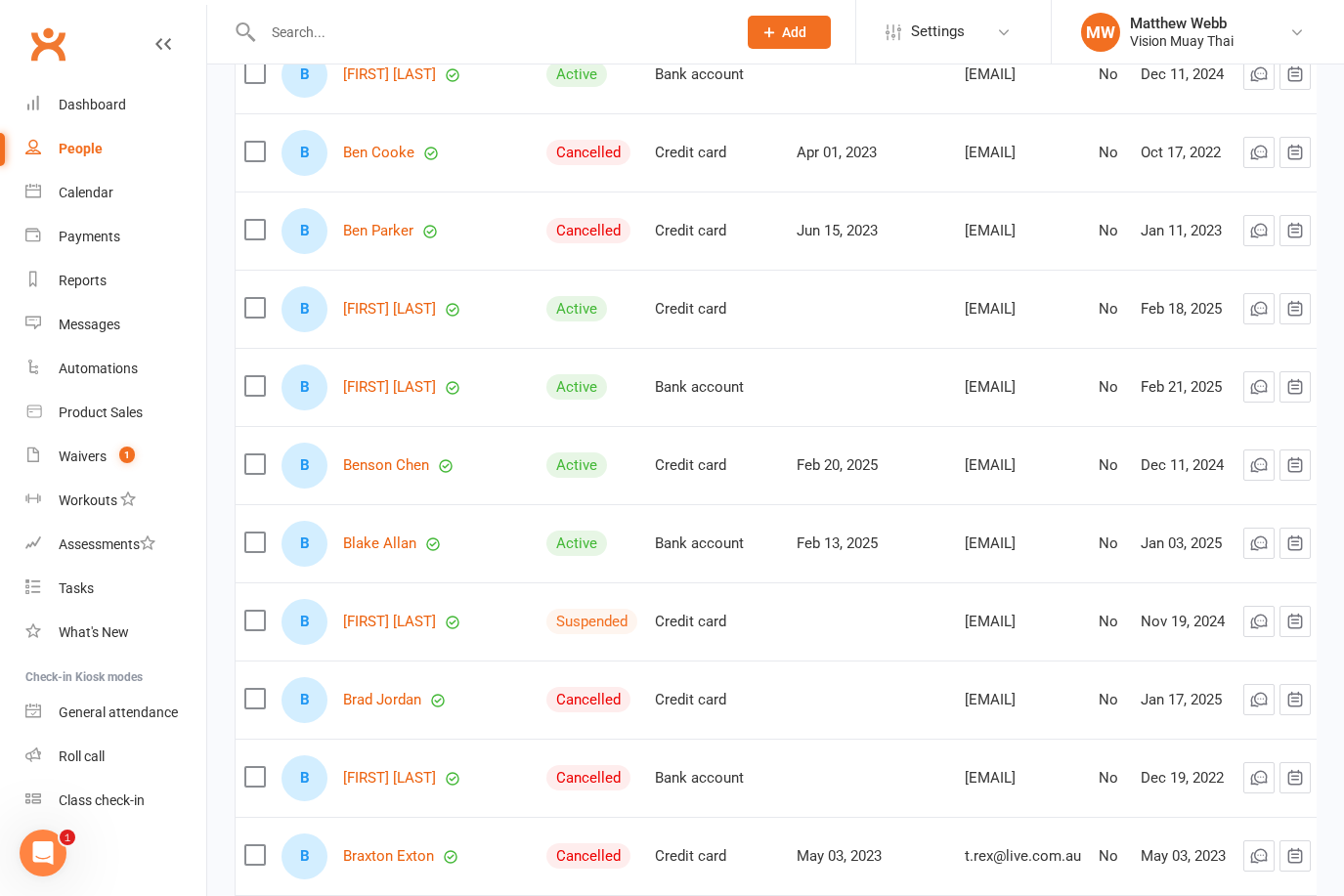 scroll, scrollTop: 3657, scrollLeft: 0, axis: vertical 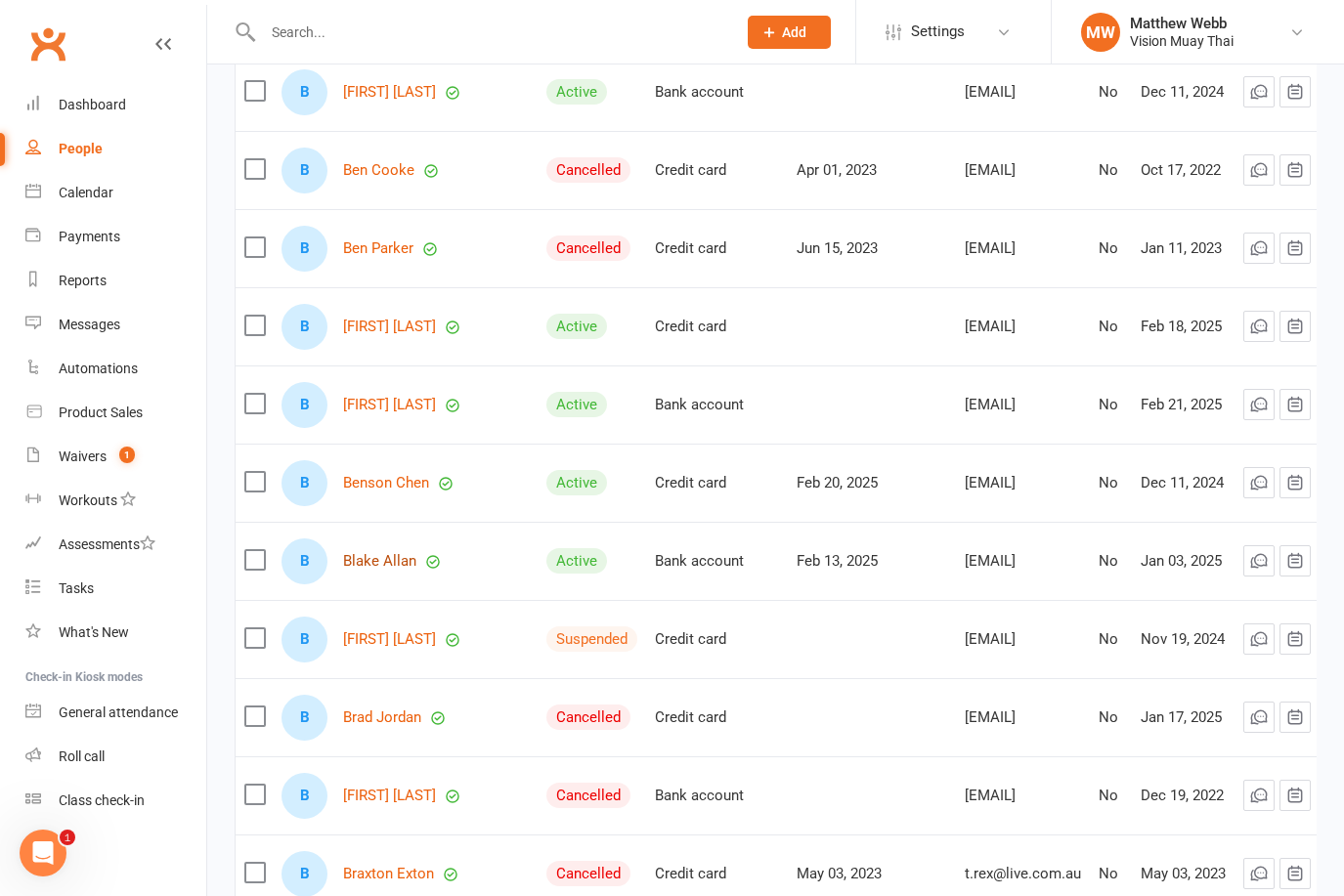 click on "Blake Allan" at bounding box center (379, 561) 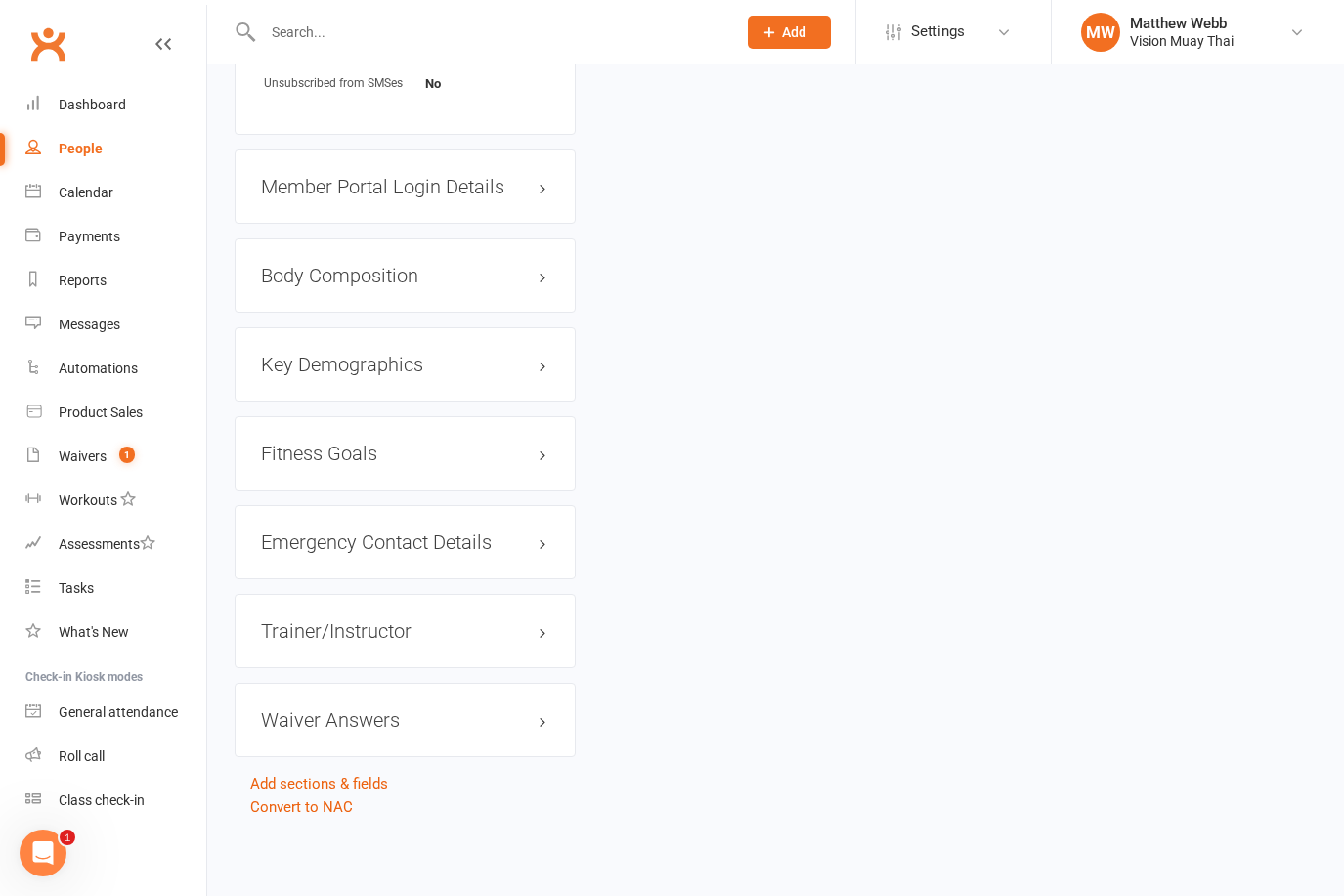 scroll, scrollTop: 0, scrollLeft: 0, axis: both 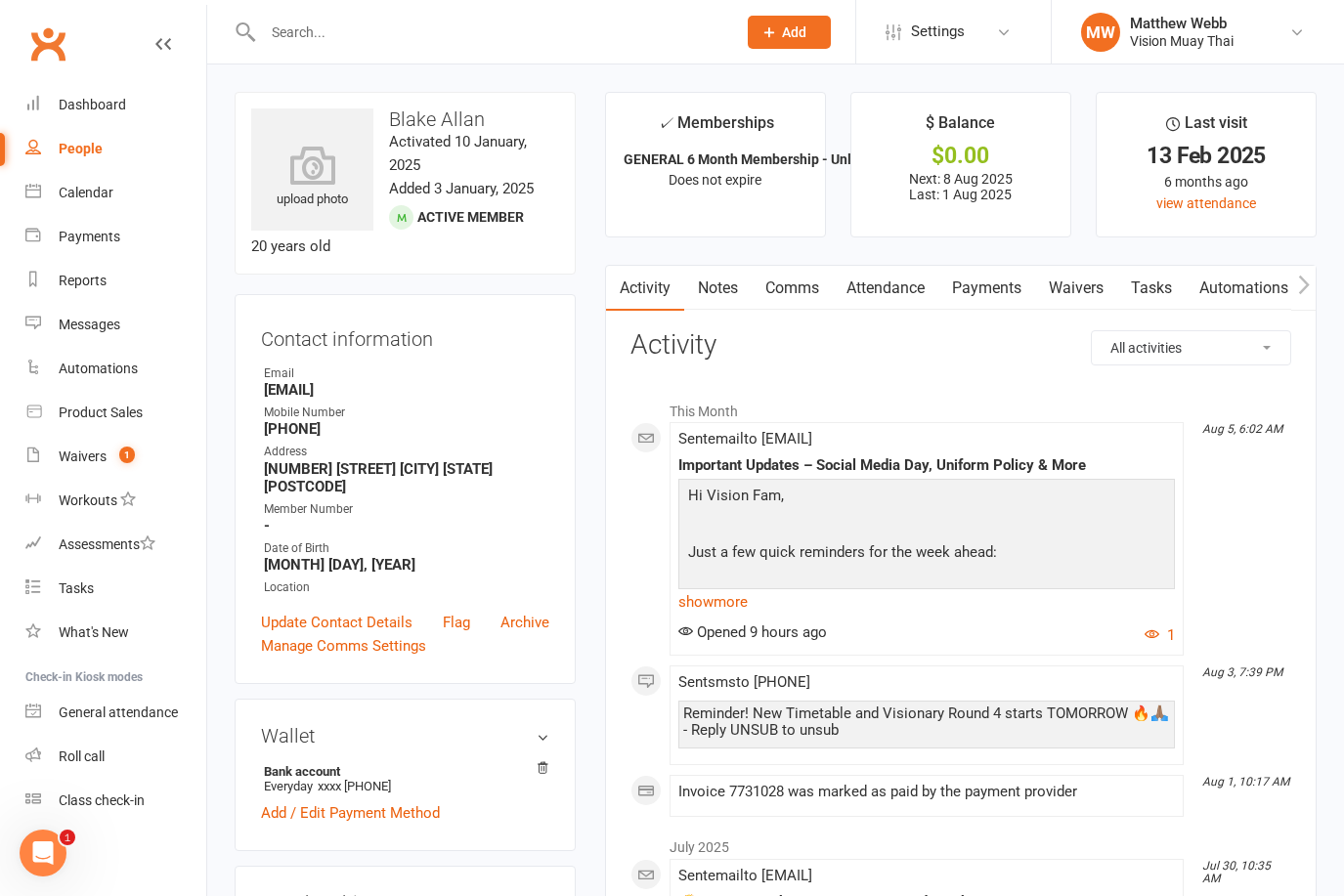 click on "Payments" at bounding box center (986, 288) 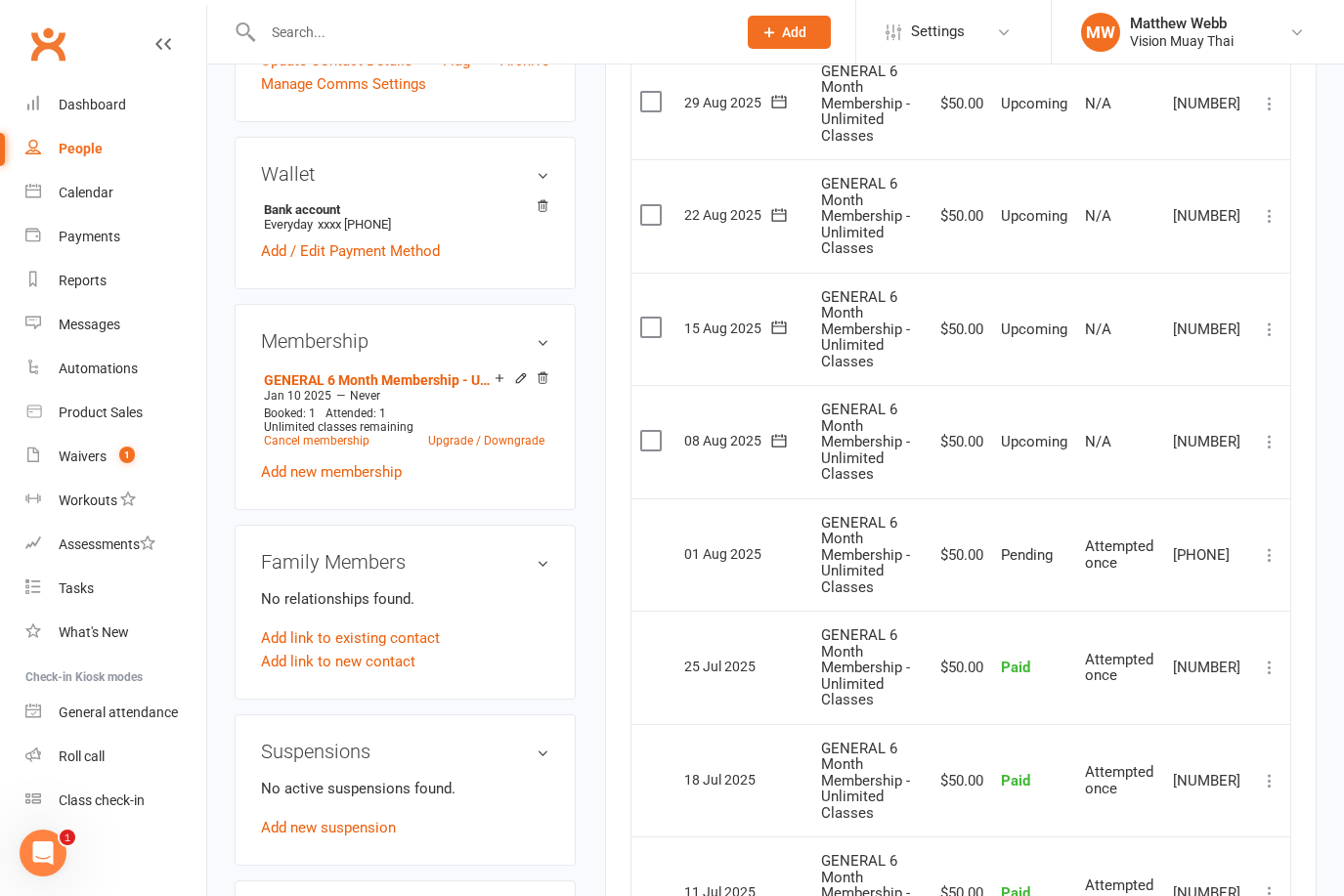 scroll, scrollTop: 573, scrollLeft: 0, axis: vertical 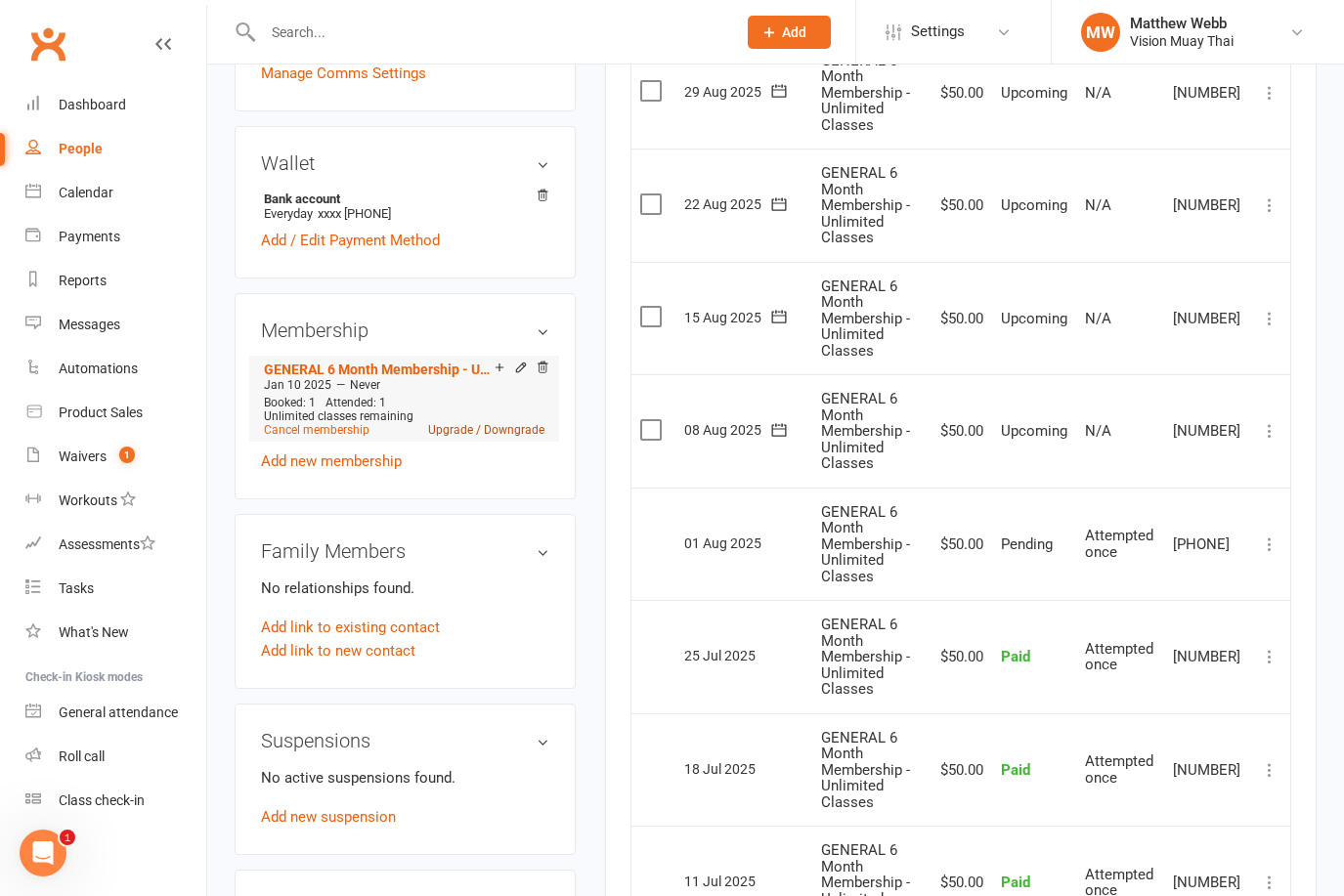 click on "Upgrade / Downgrade" at bounding box center [486, 430] 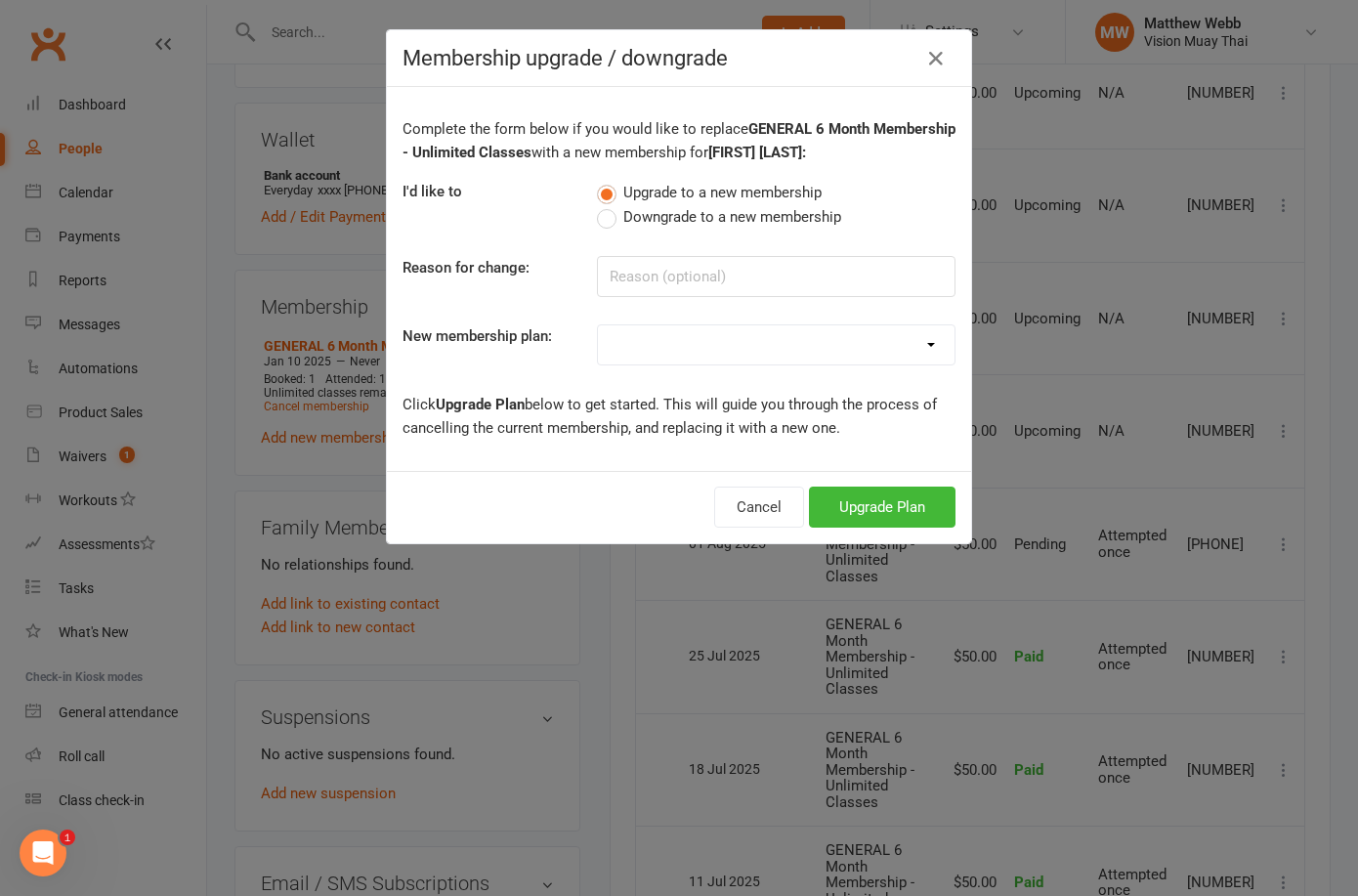 select on "0" 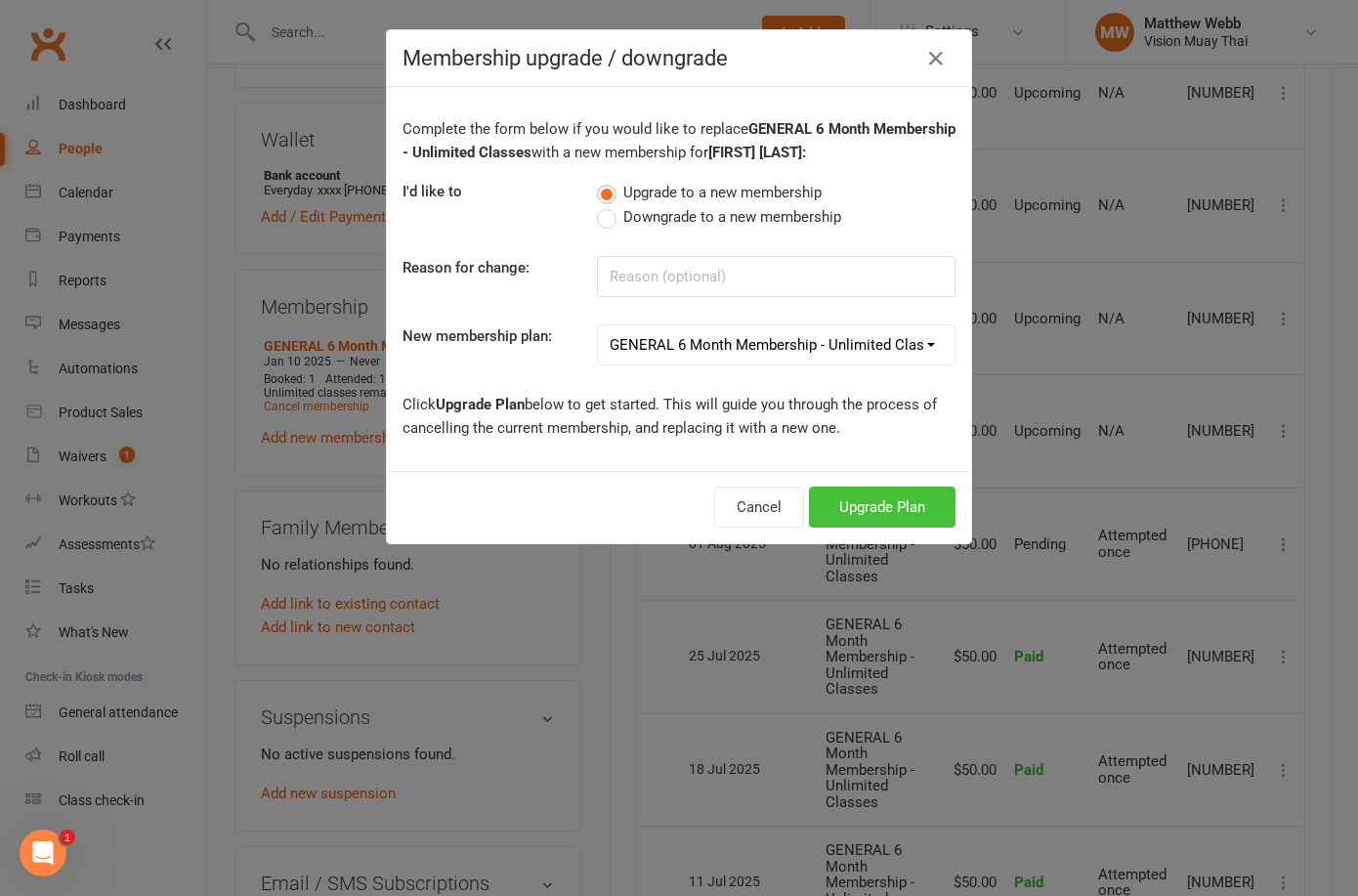 click on "Upgrade Plan" at bounding box center (882, 507) 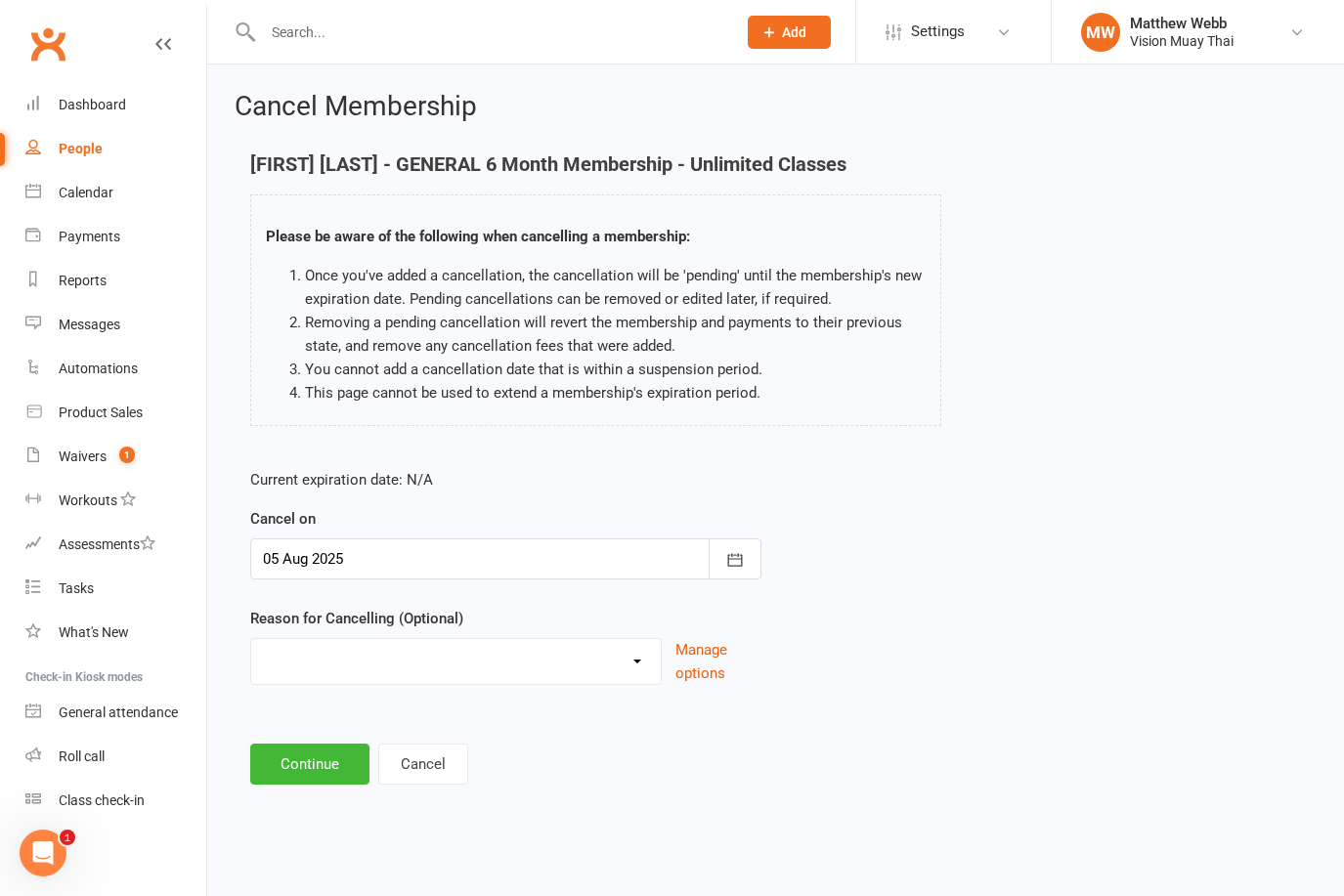scroll, scrollTop: 0, scrollLeft: 0, axis: both 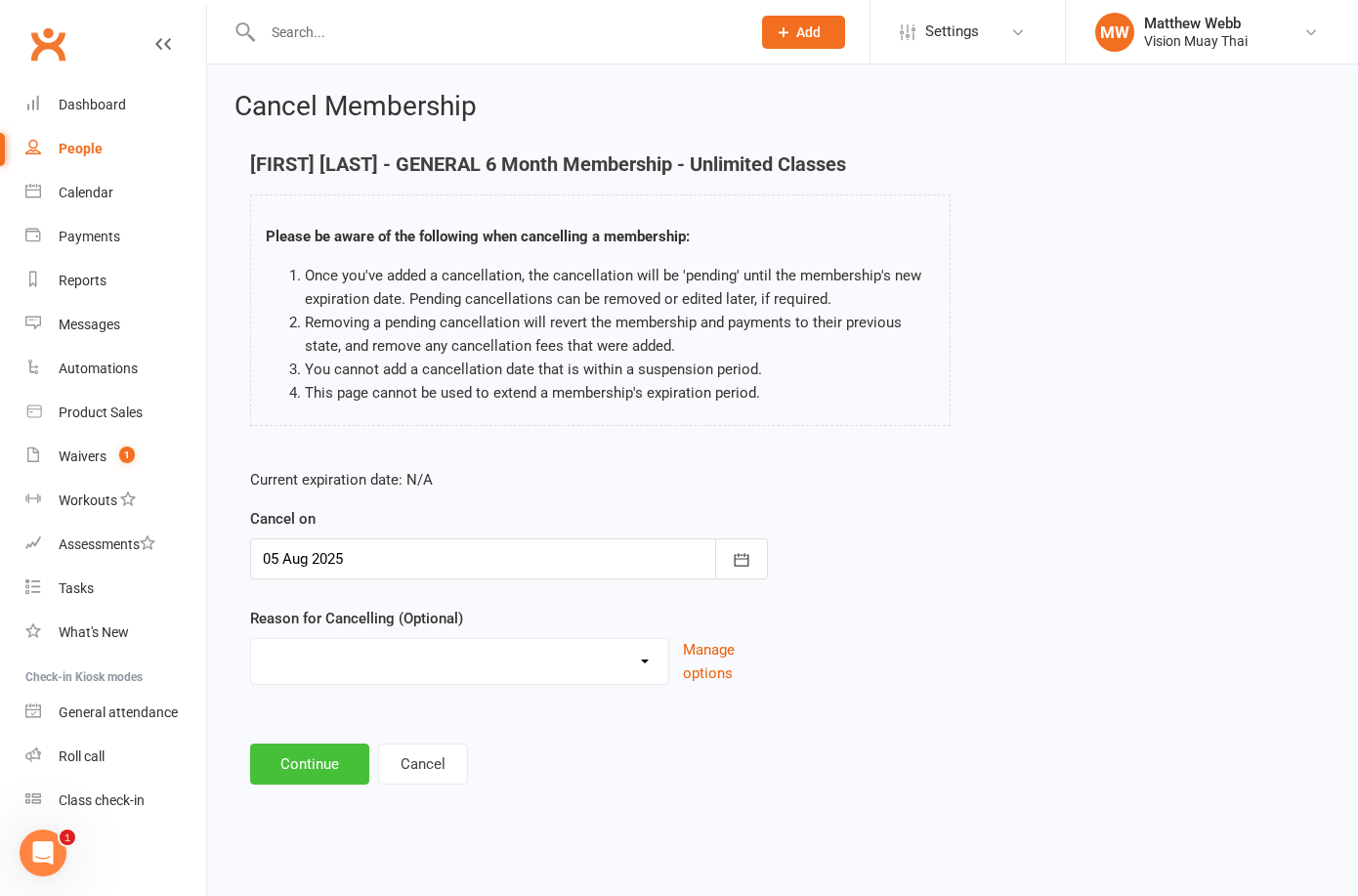 click on "Continue" at bounding box center (310, 764) 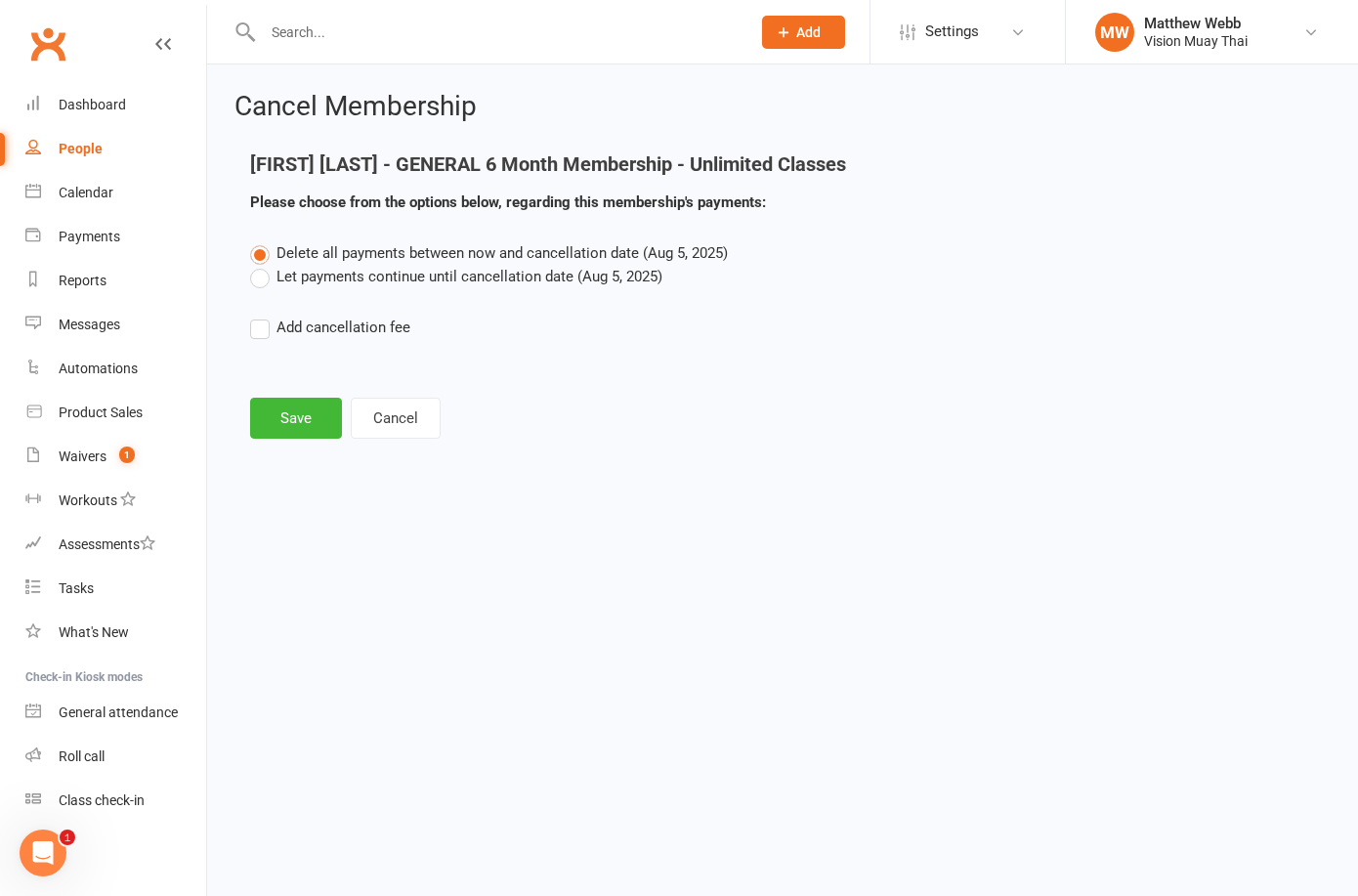 click on "Let payments continue until cancellation date (Aug 5, 2025)" at bounding box center (456, 277) 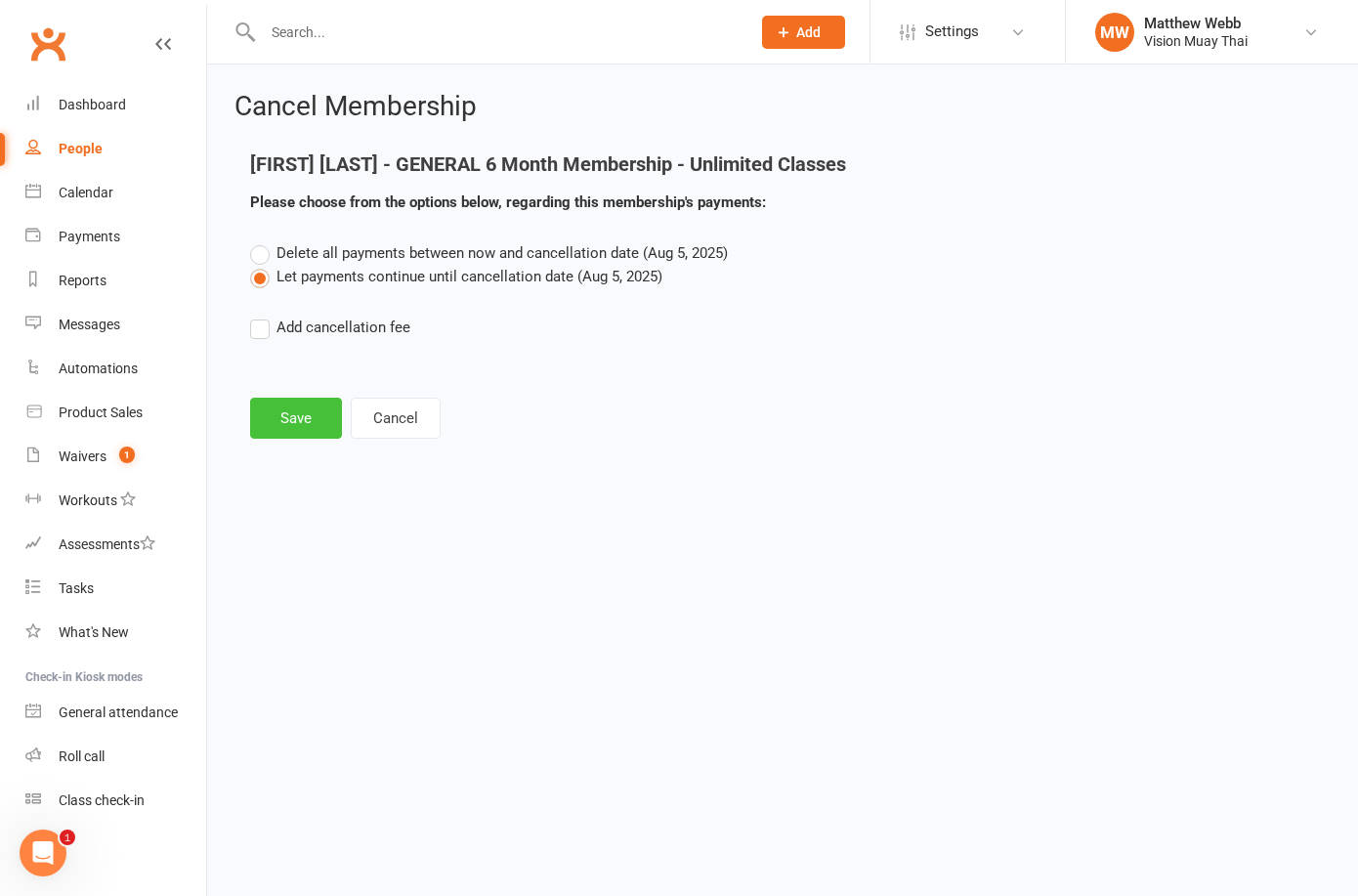 click on "Save" at bounding box center [296, 418] 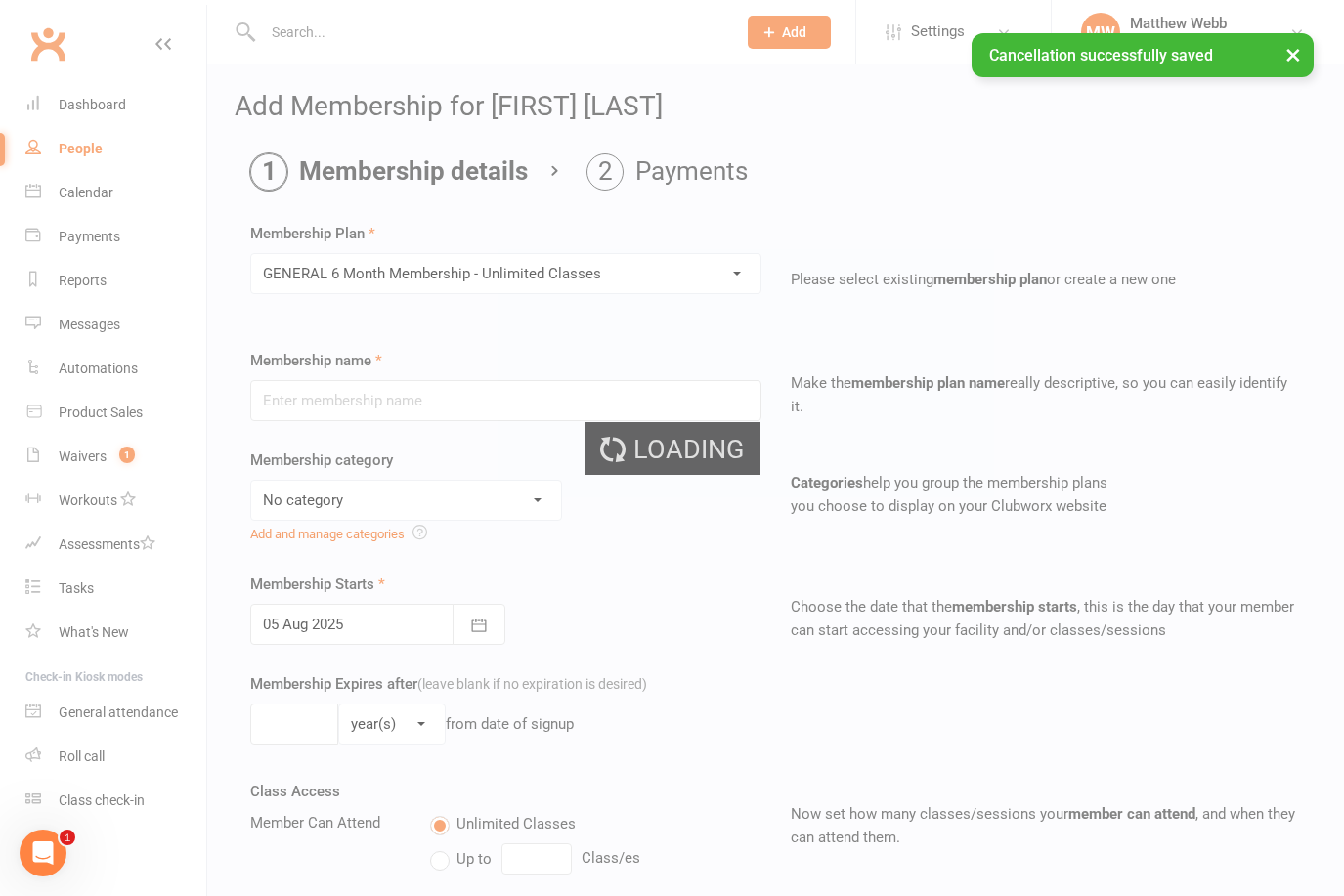 type on "GENERAL 6 Month Membership - Unlimited Classes" 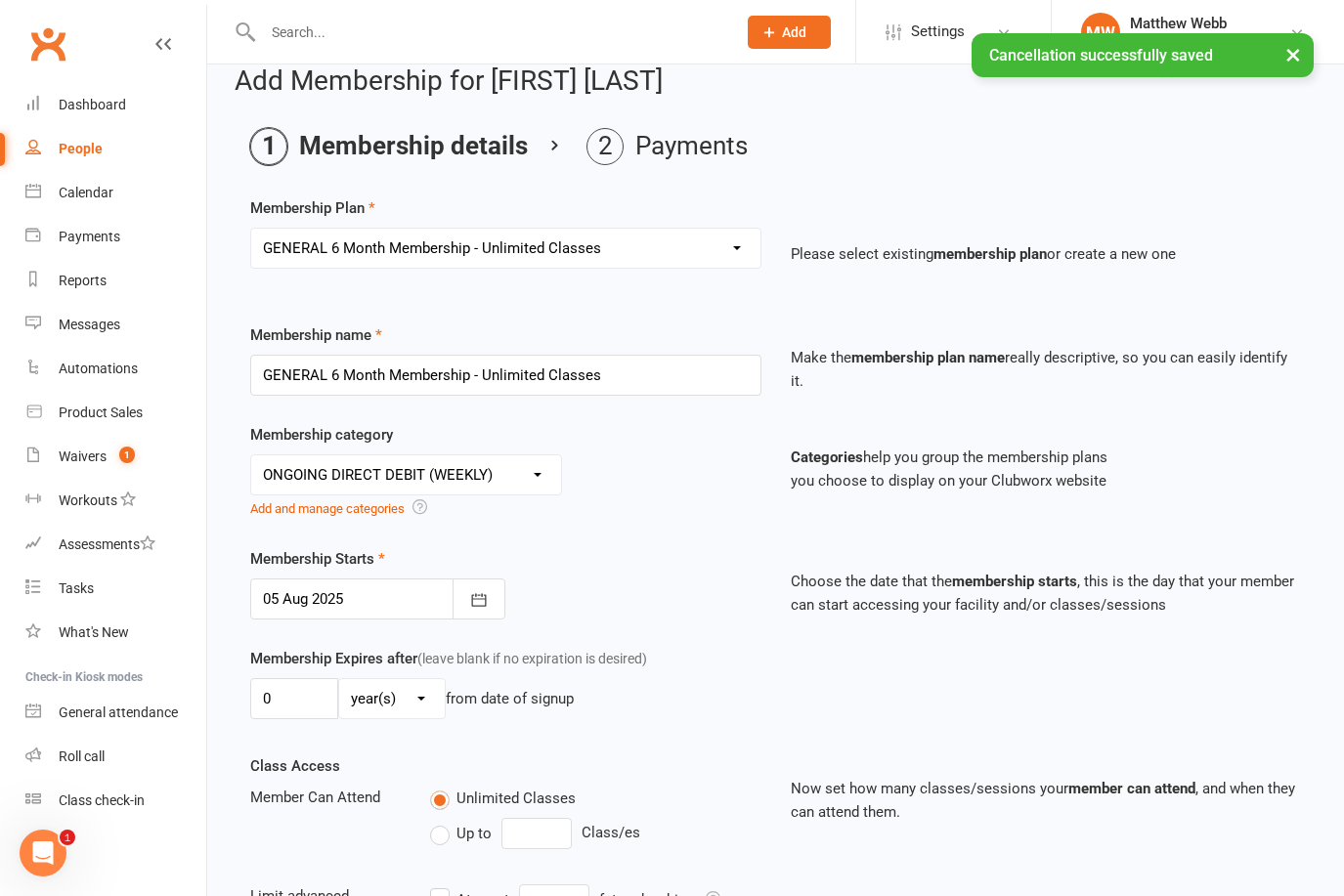 scroll, scrollTop: 386, scrollLeft: 0, axis: vertical 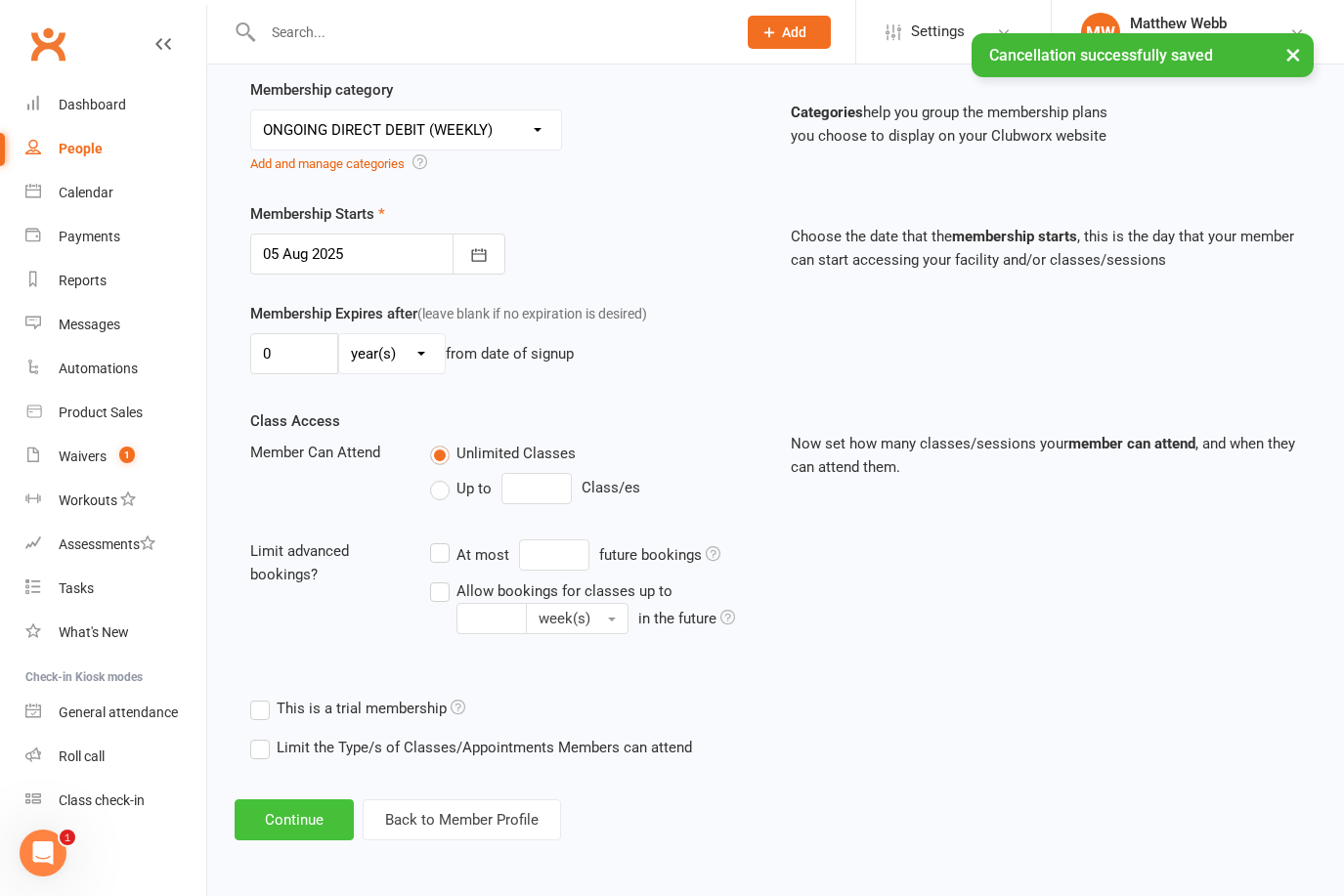click on "Continue" at bounding box center (294, 820) 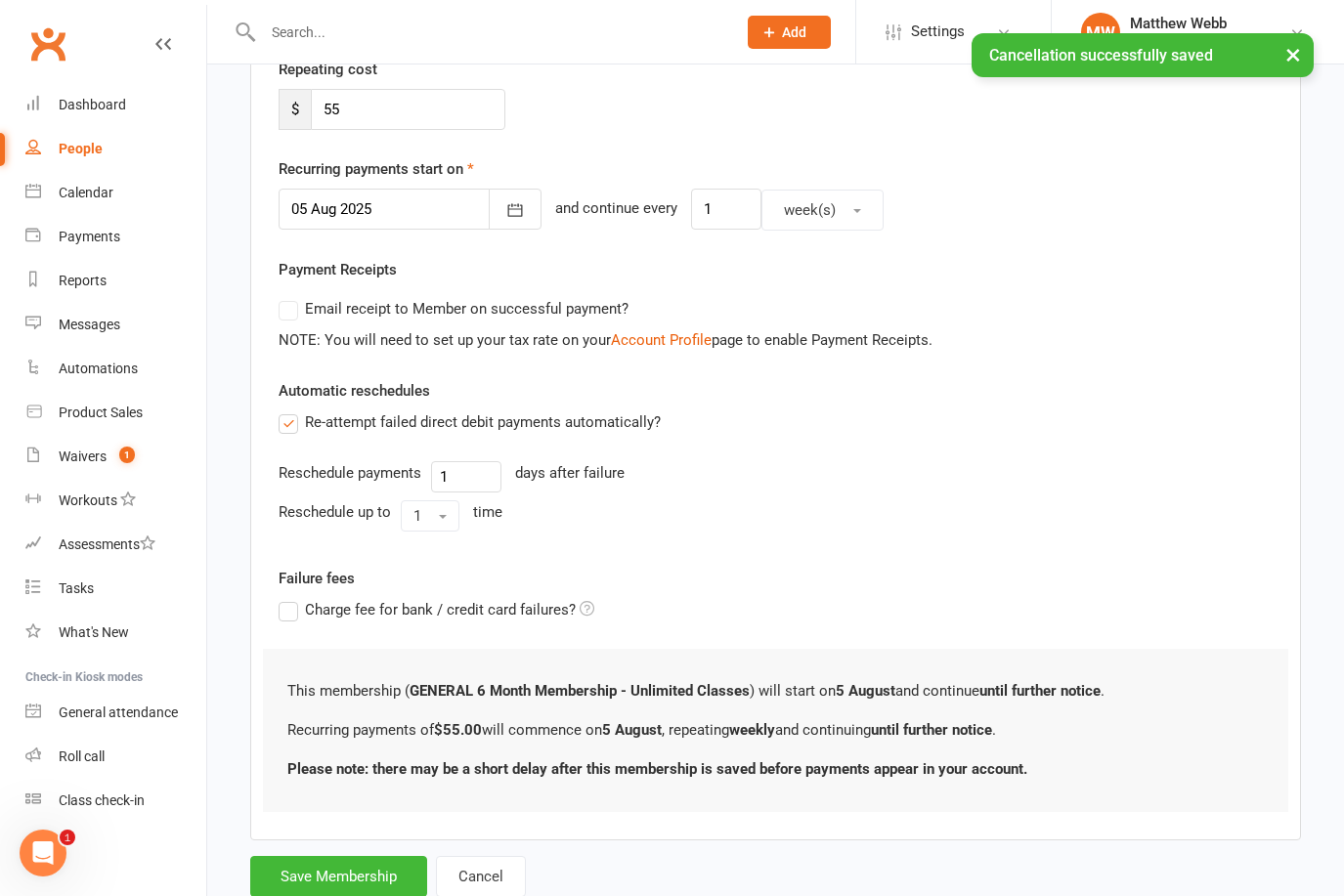 scroll, scrollTop: 0, scrollLeft: 0, axis: both 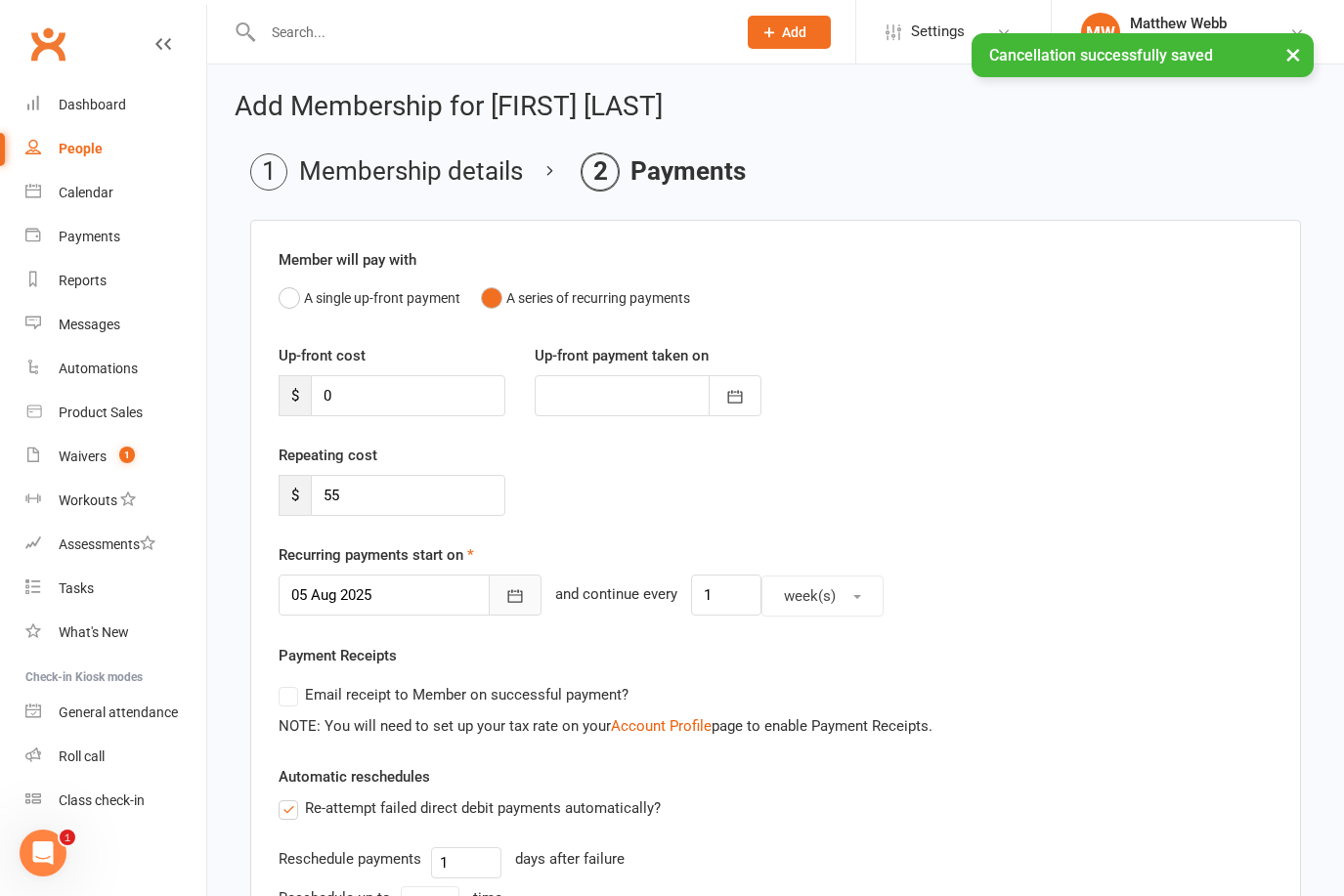 click at bounding box center (515, 595) 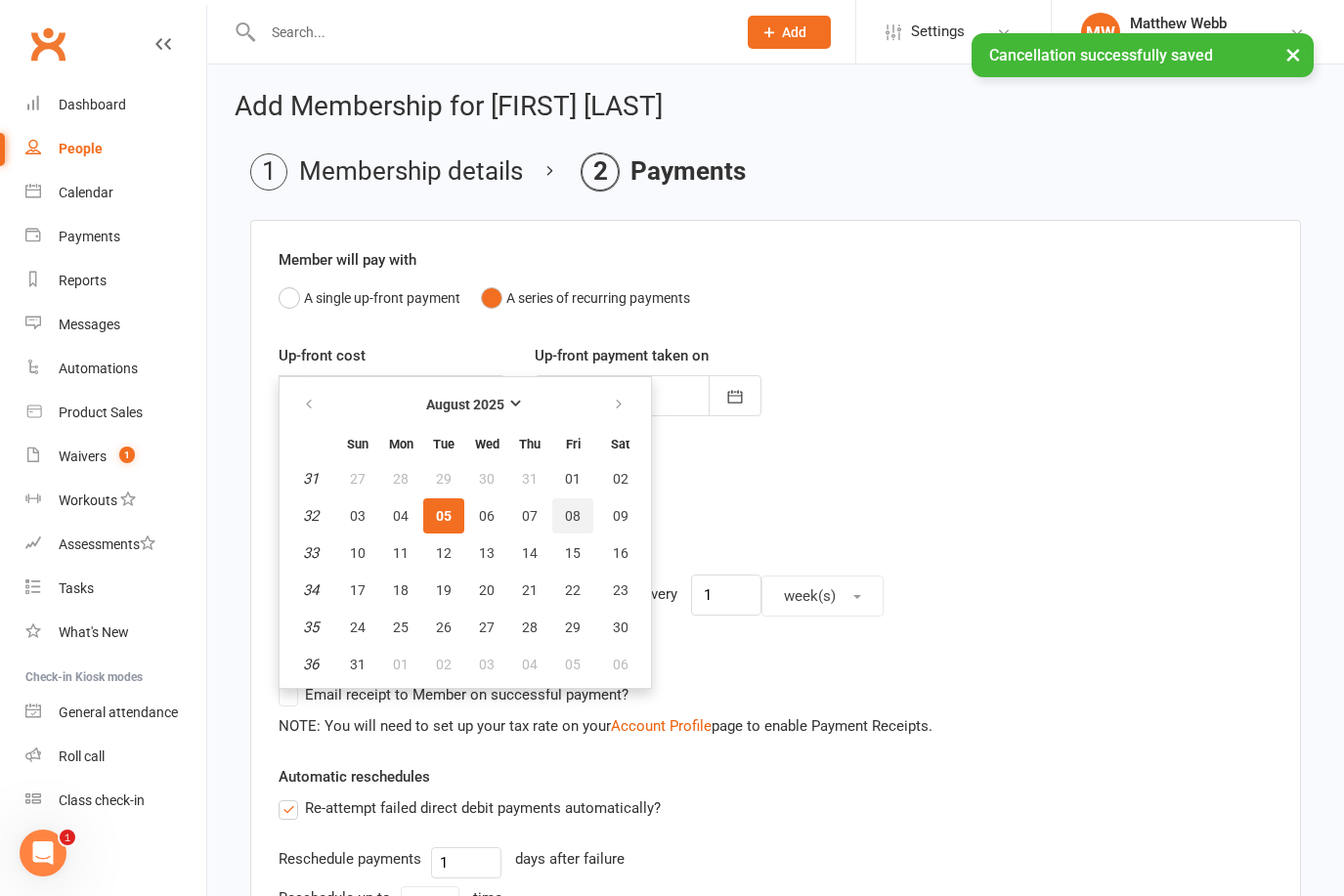 click on "08" at bounding box center [573, 516] 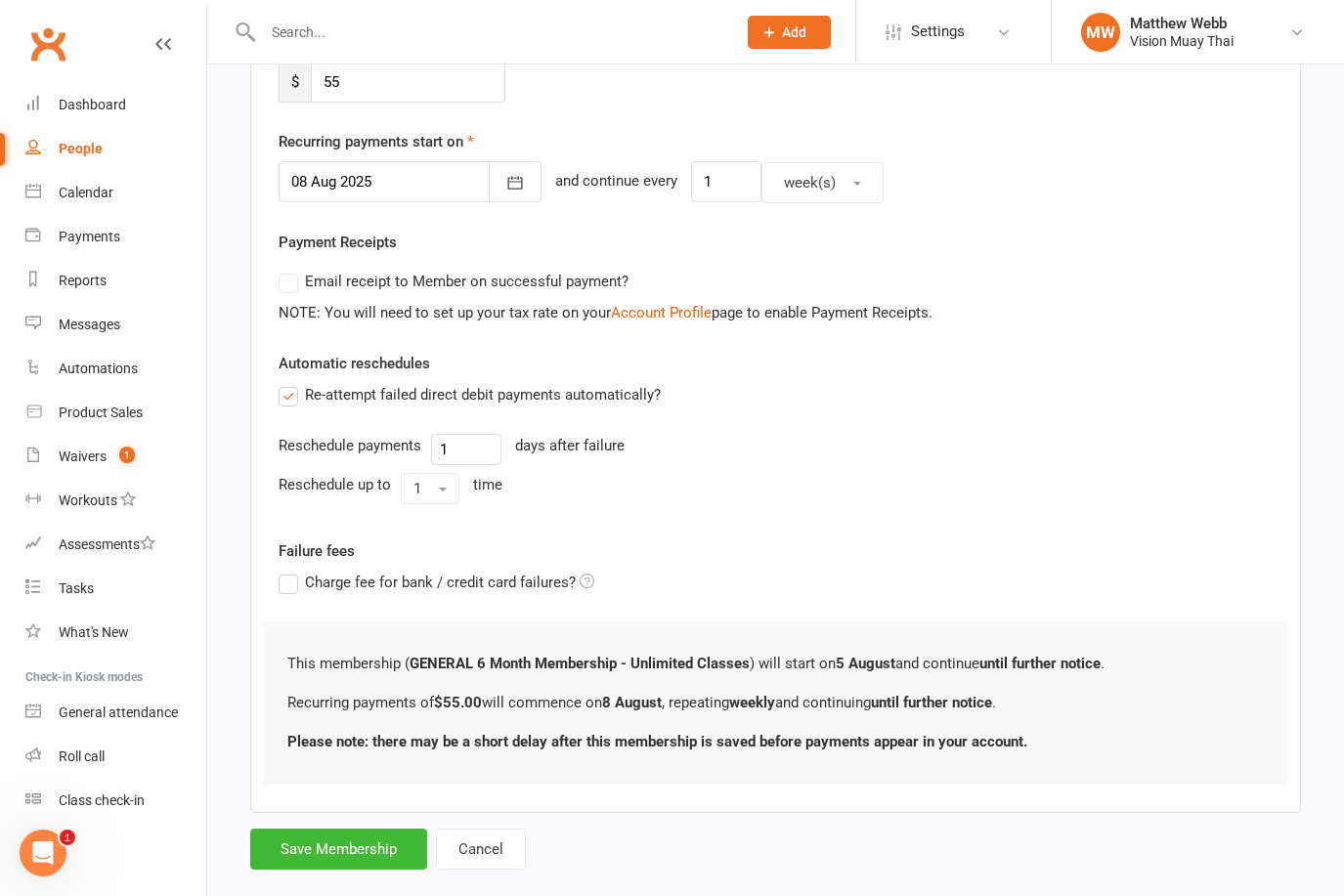 scroll, scrollTop: 462, scrollLeft: 0, axis: vertical 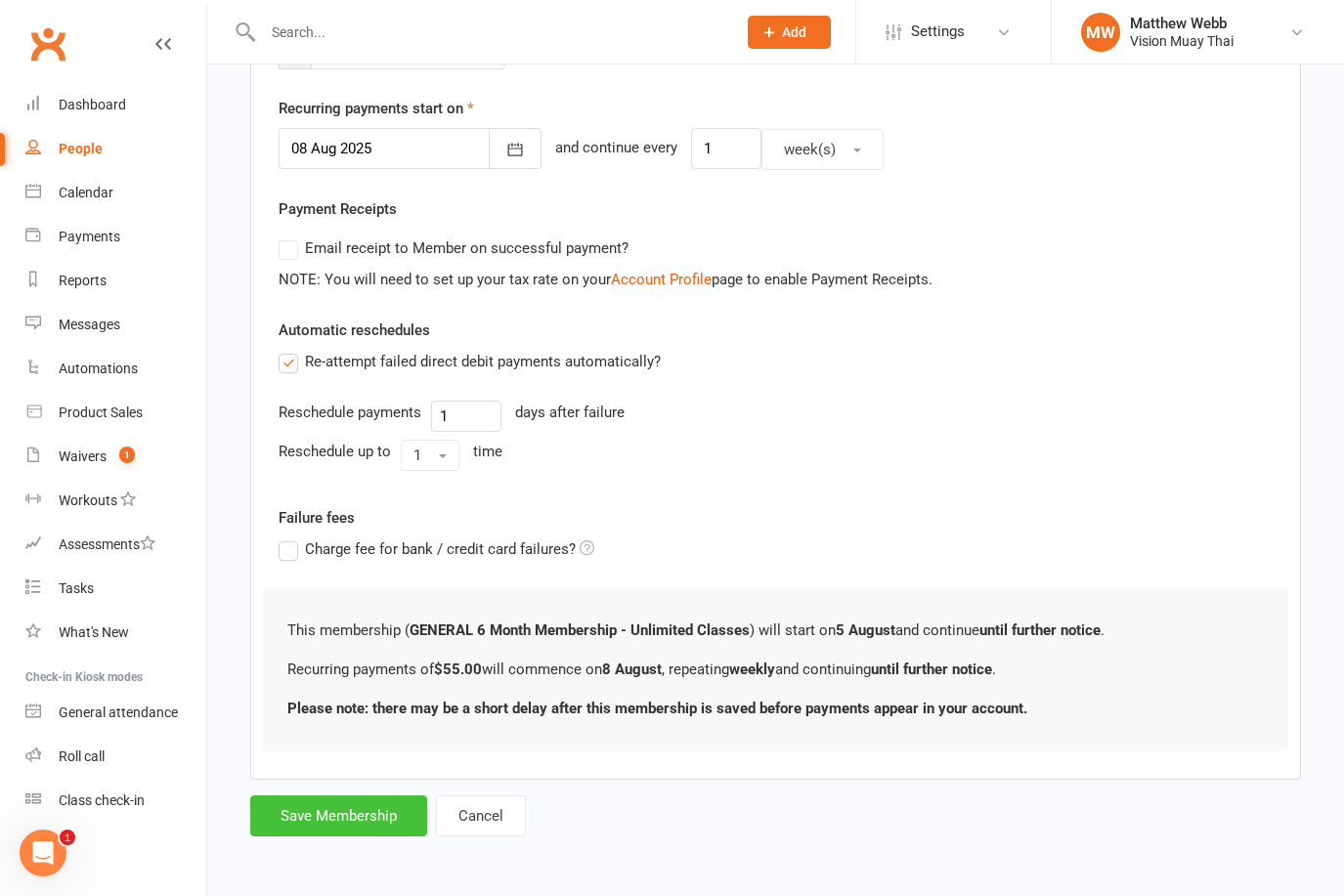 click on "Save Membership" at bounding box center [338, 816] 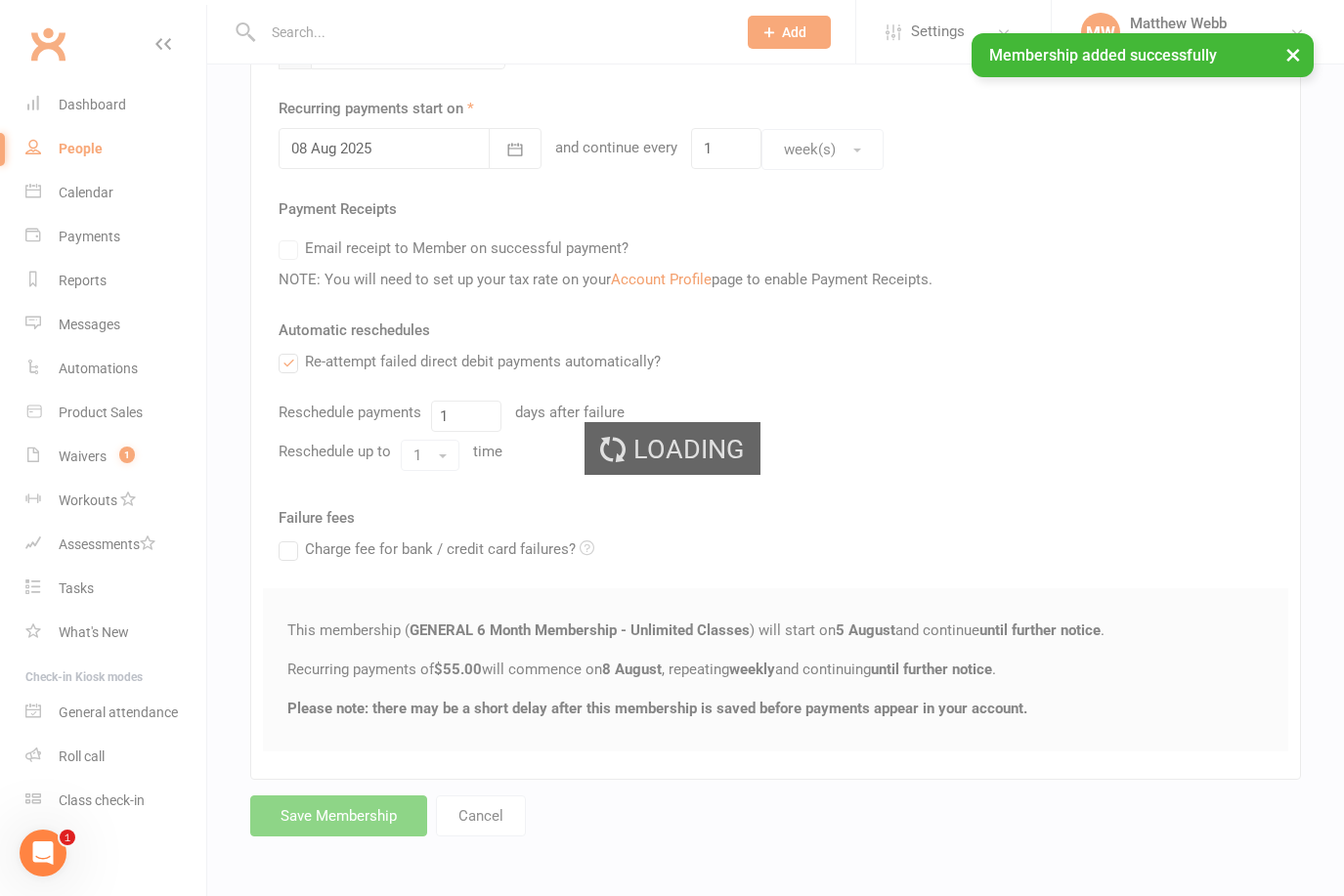 scroll, scrollTop: 0, scrollLeft: 0, axis: both 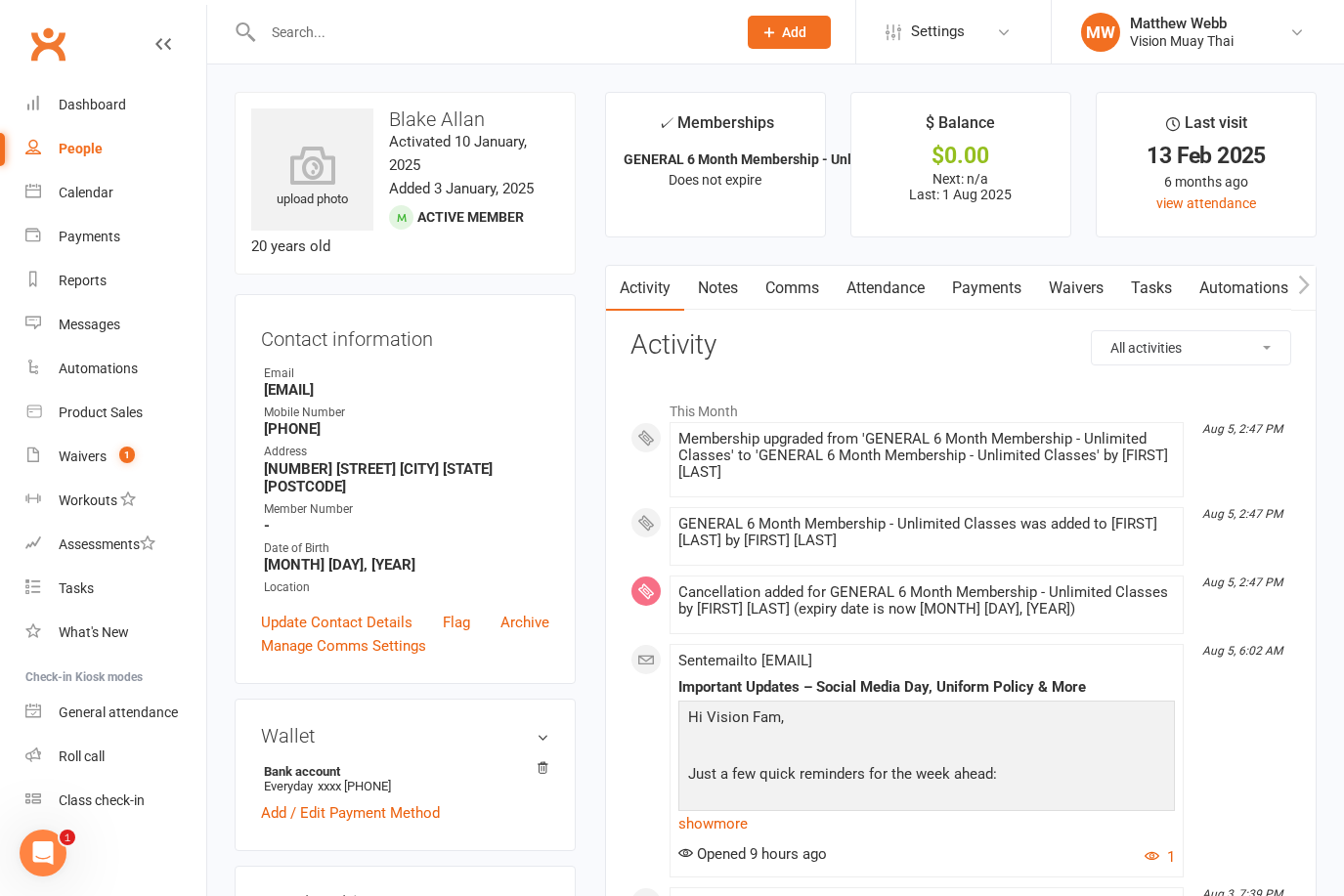 click on "People" at bounding box center [115, 149] 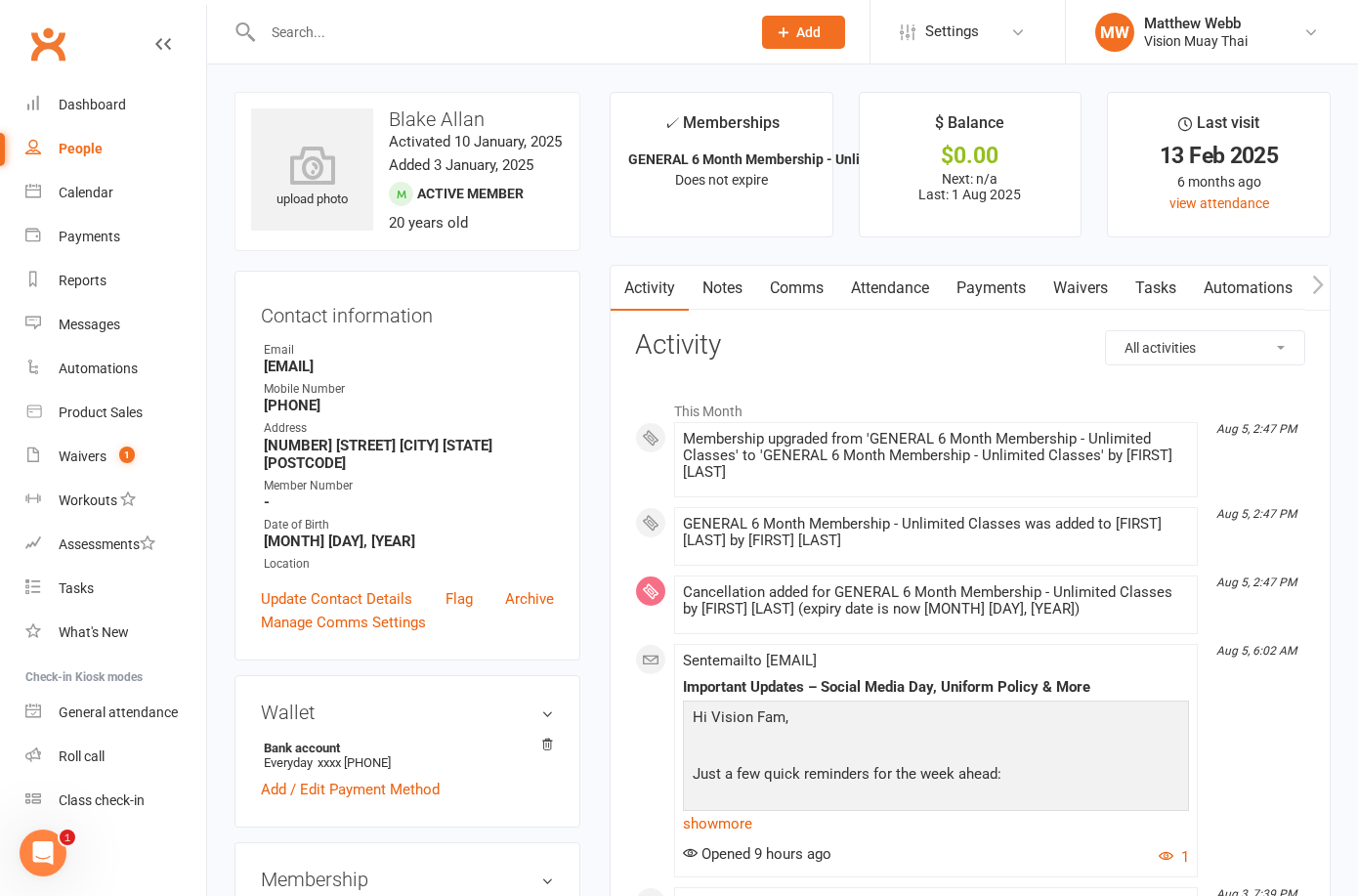 select on "100" 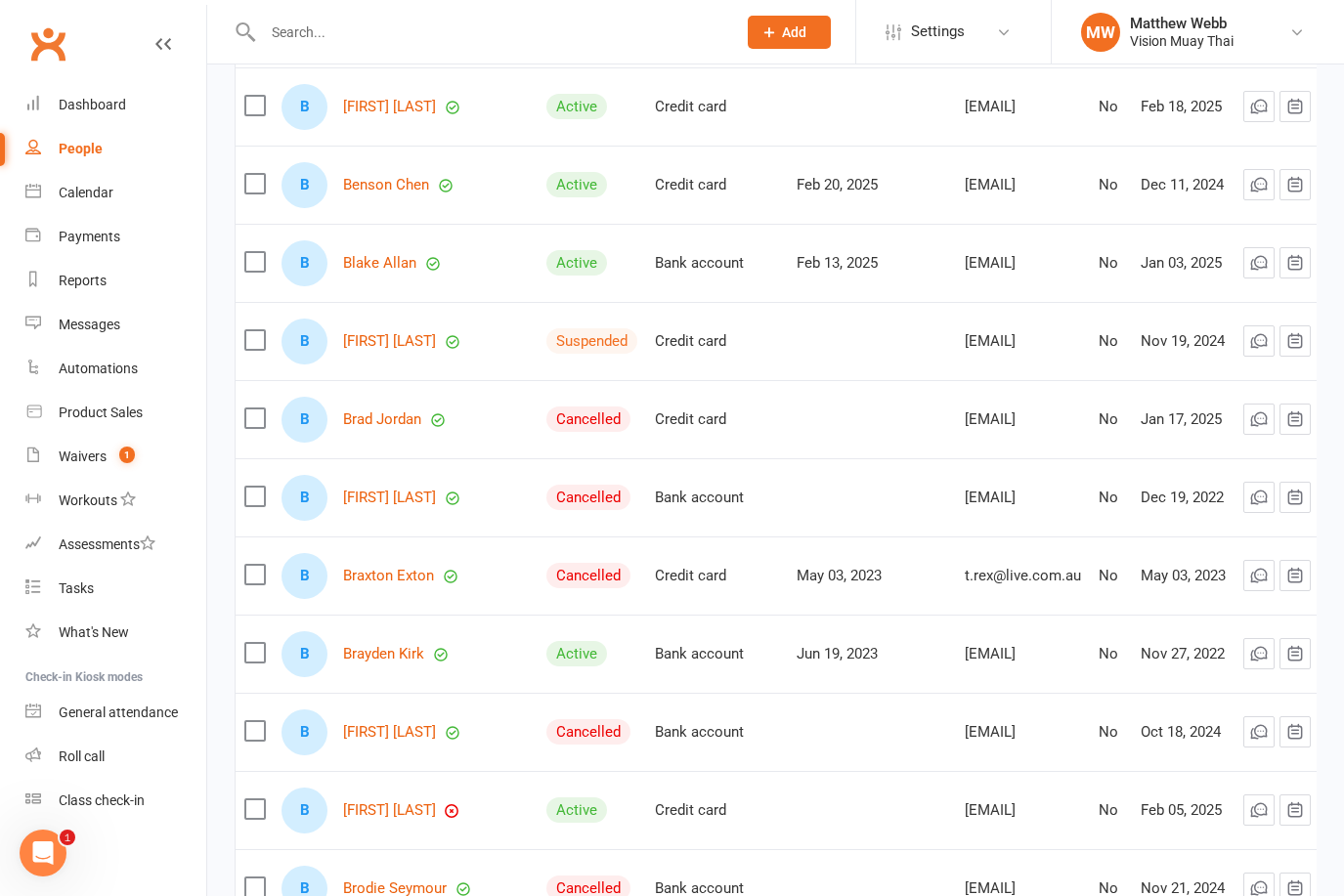 scroll, scrollTop: 3968, scrollLeft: 0, axis: vertical 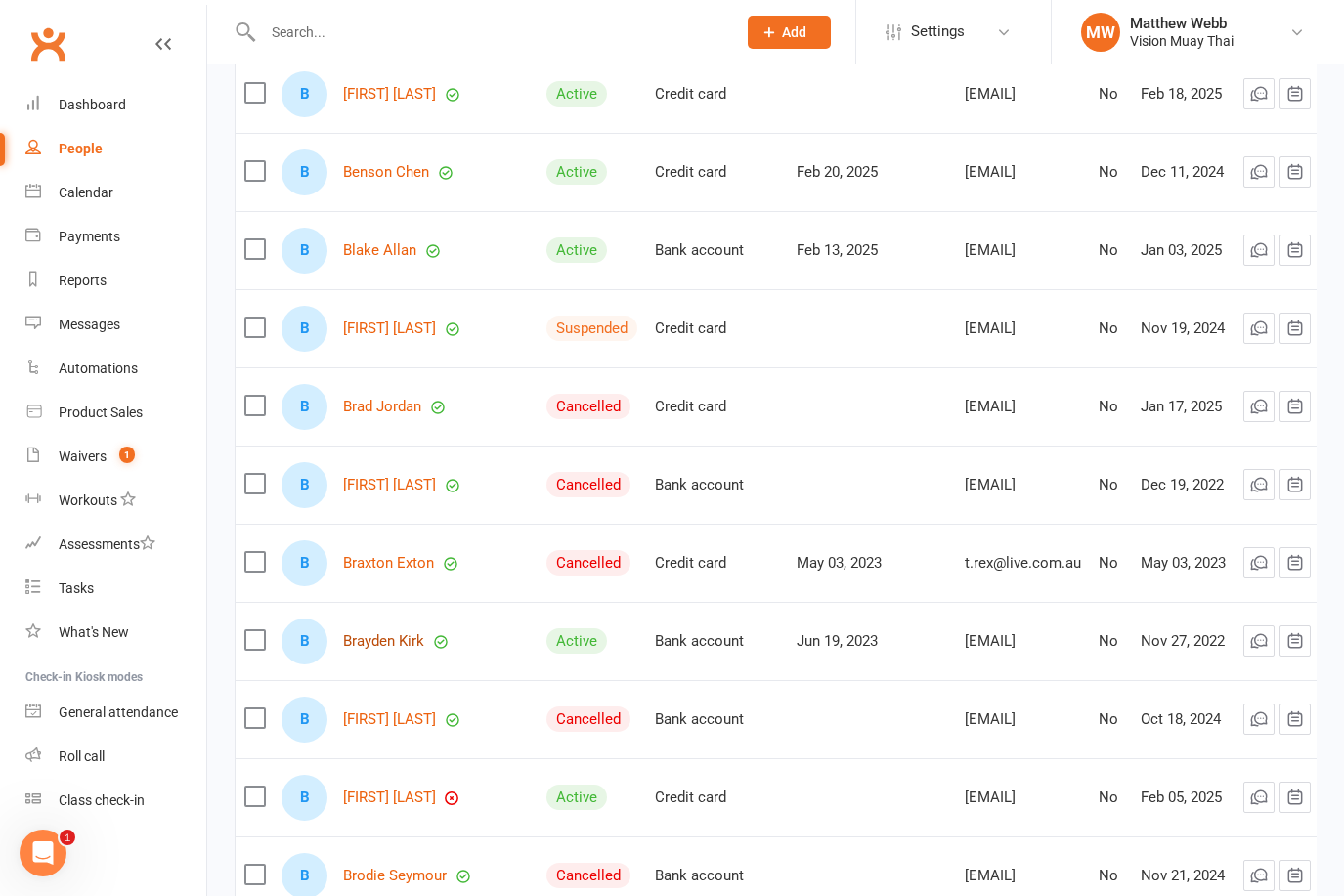 click on "Brayden Kirk" at bounding box center (383, 641) 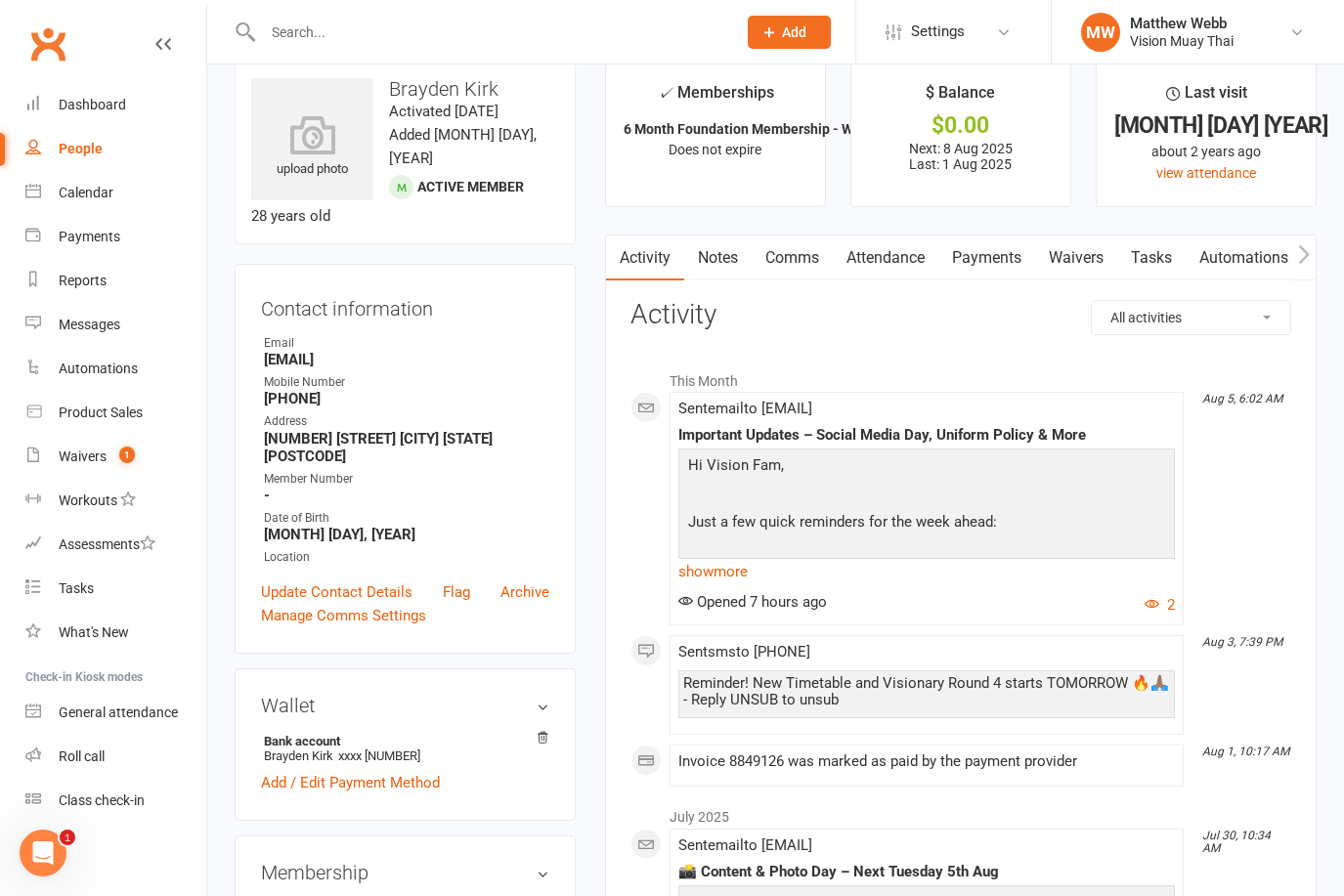 scroll, scrollTop: 0, scrollLeft: 0, axis: both 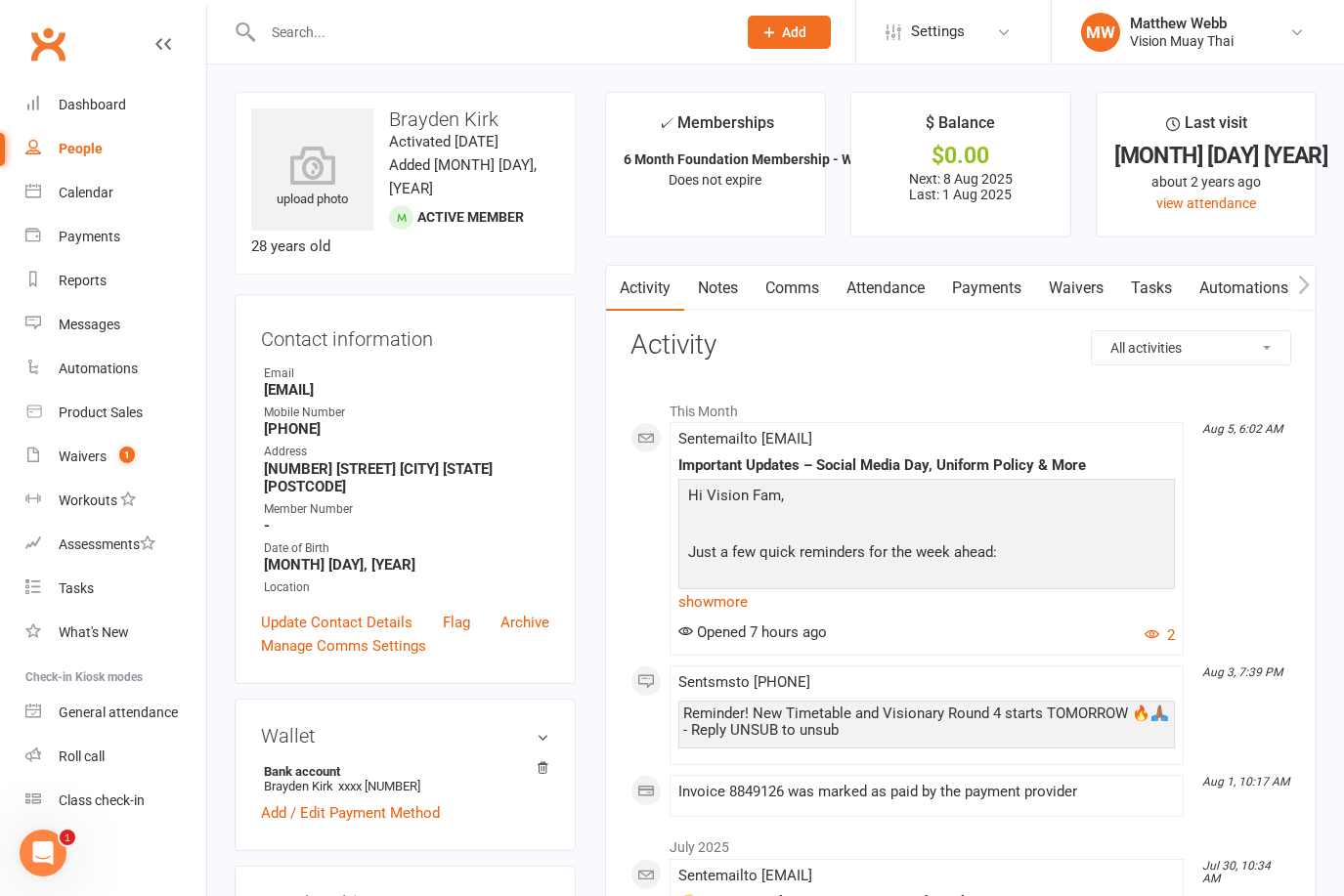 click on "Payments" at bounding box center (986, 288) 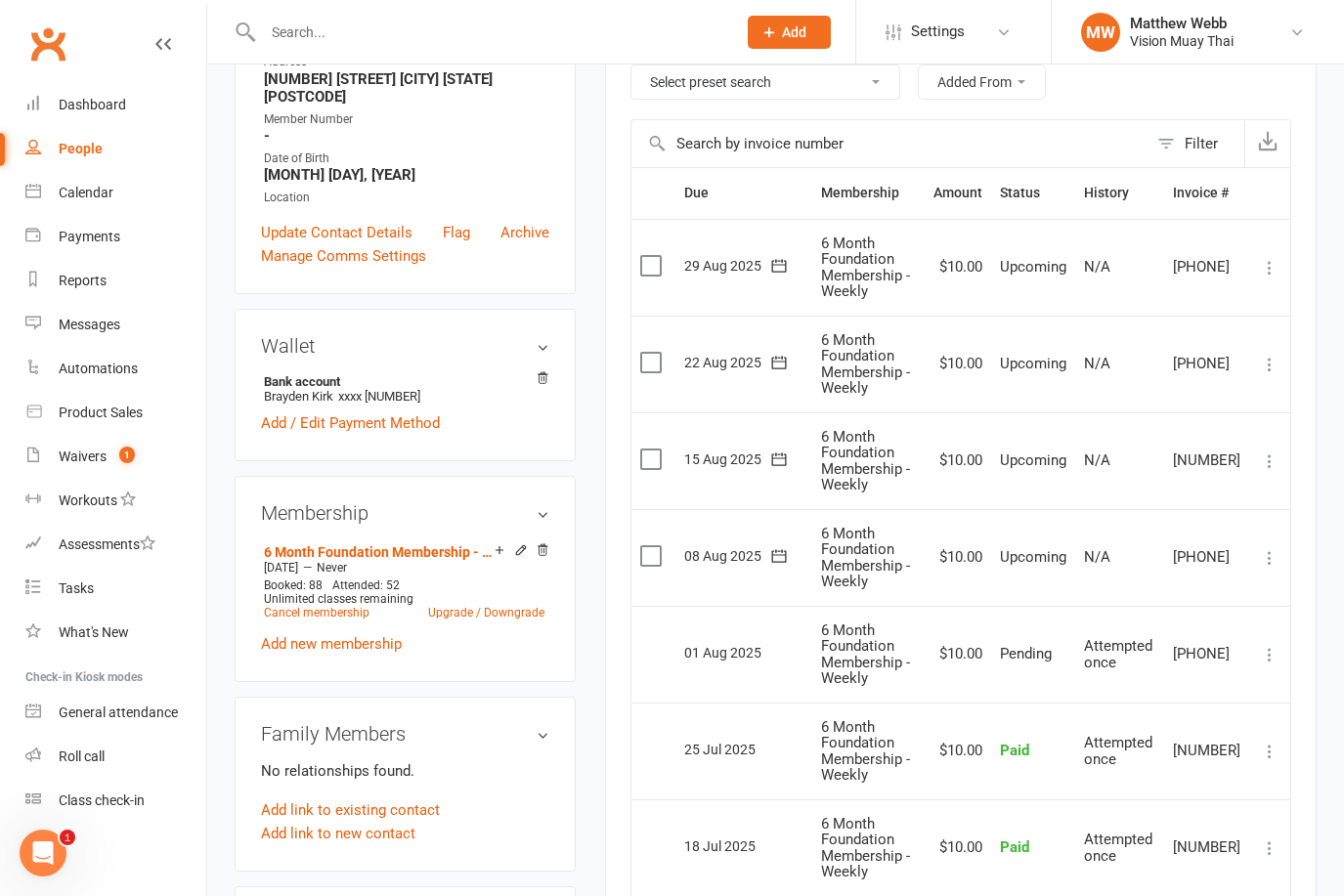 scroll, scrollTop: 498, scrollLeft: 0, axis: vertical 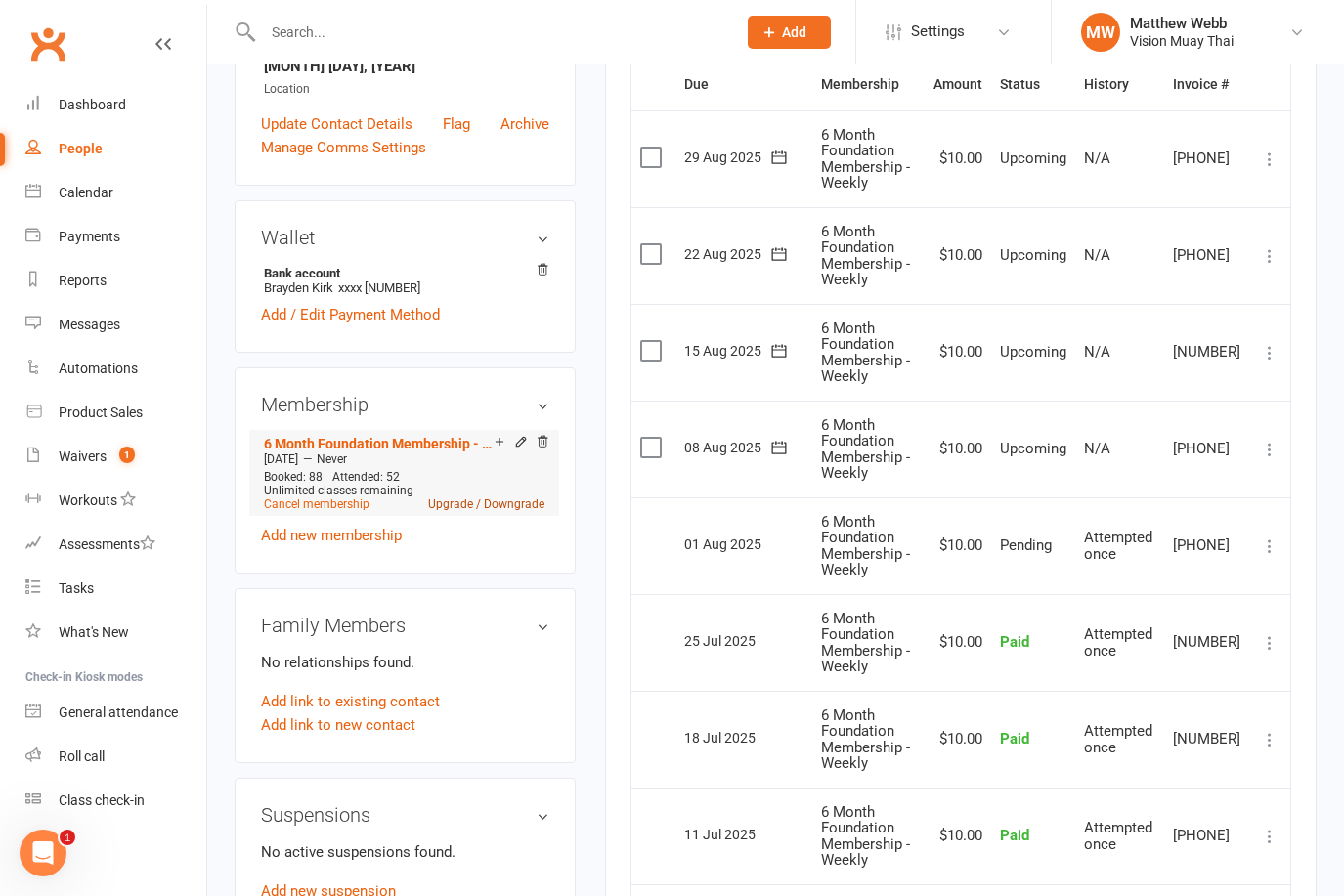 click on "Upgrade / Downgrade" at bounding box center [486, 504] 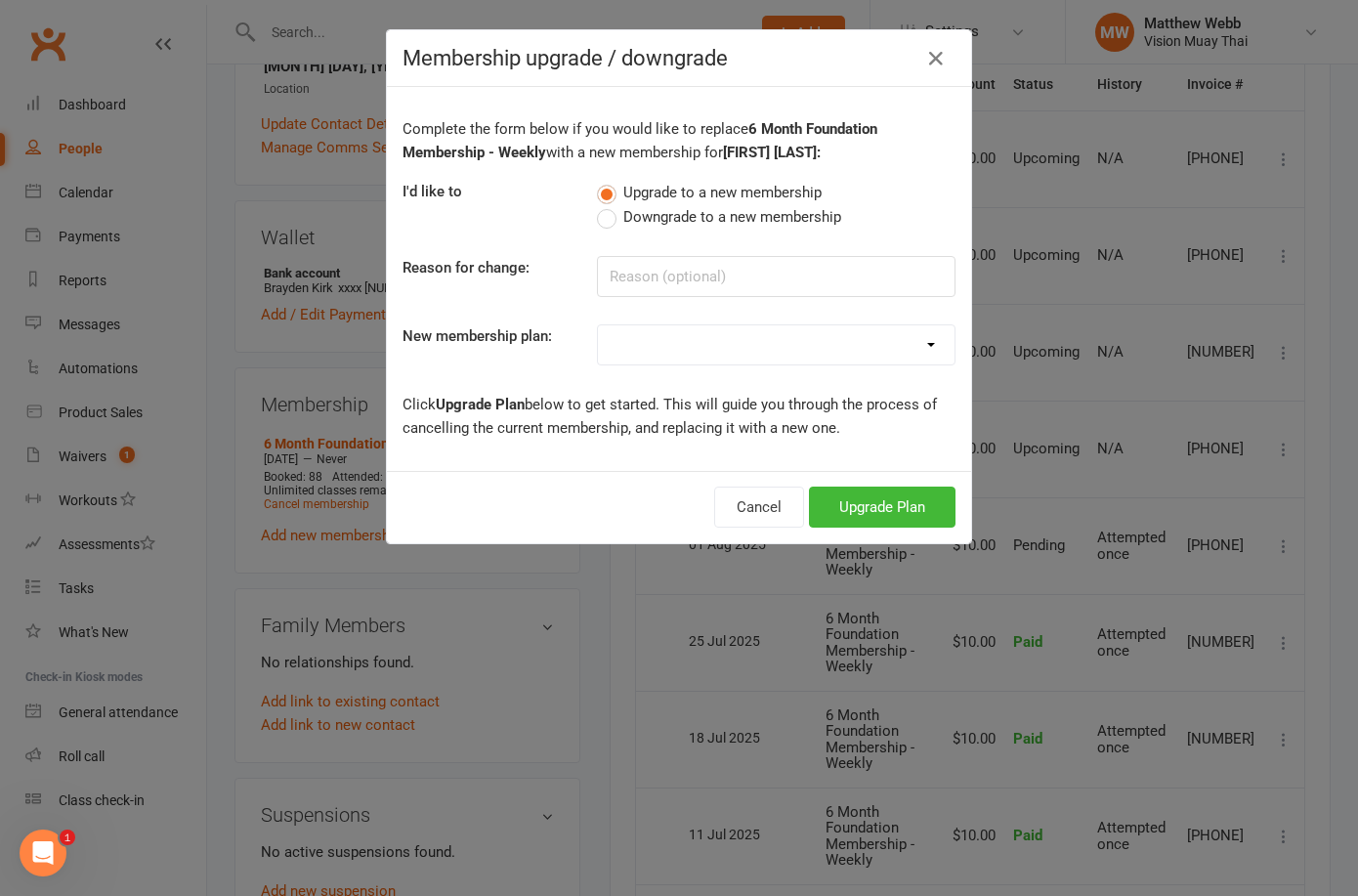 select on "11" 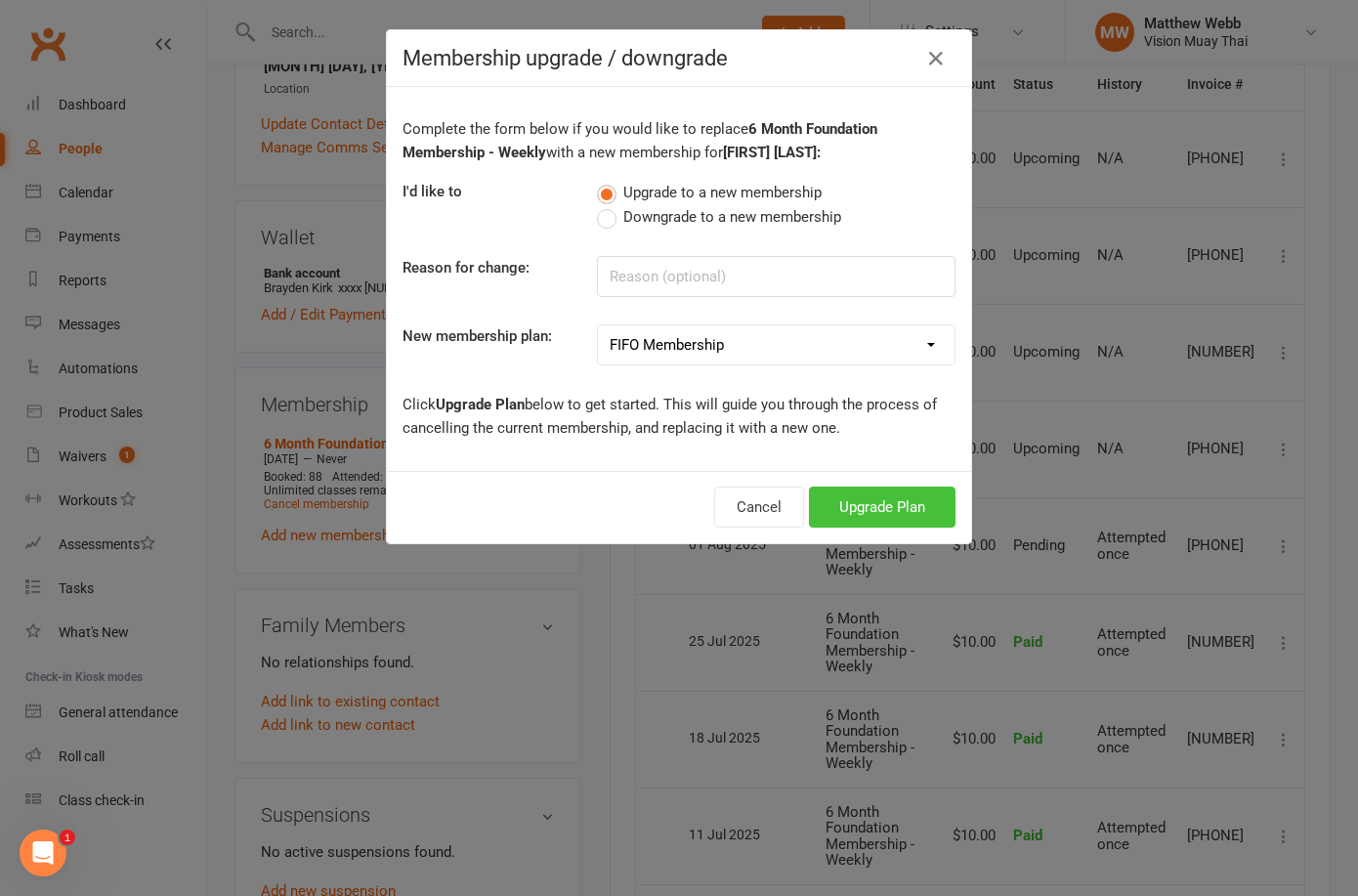 click on "Upgrade Plan" at bounding box center [882, 507] 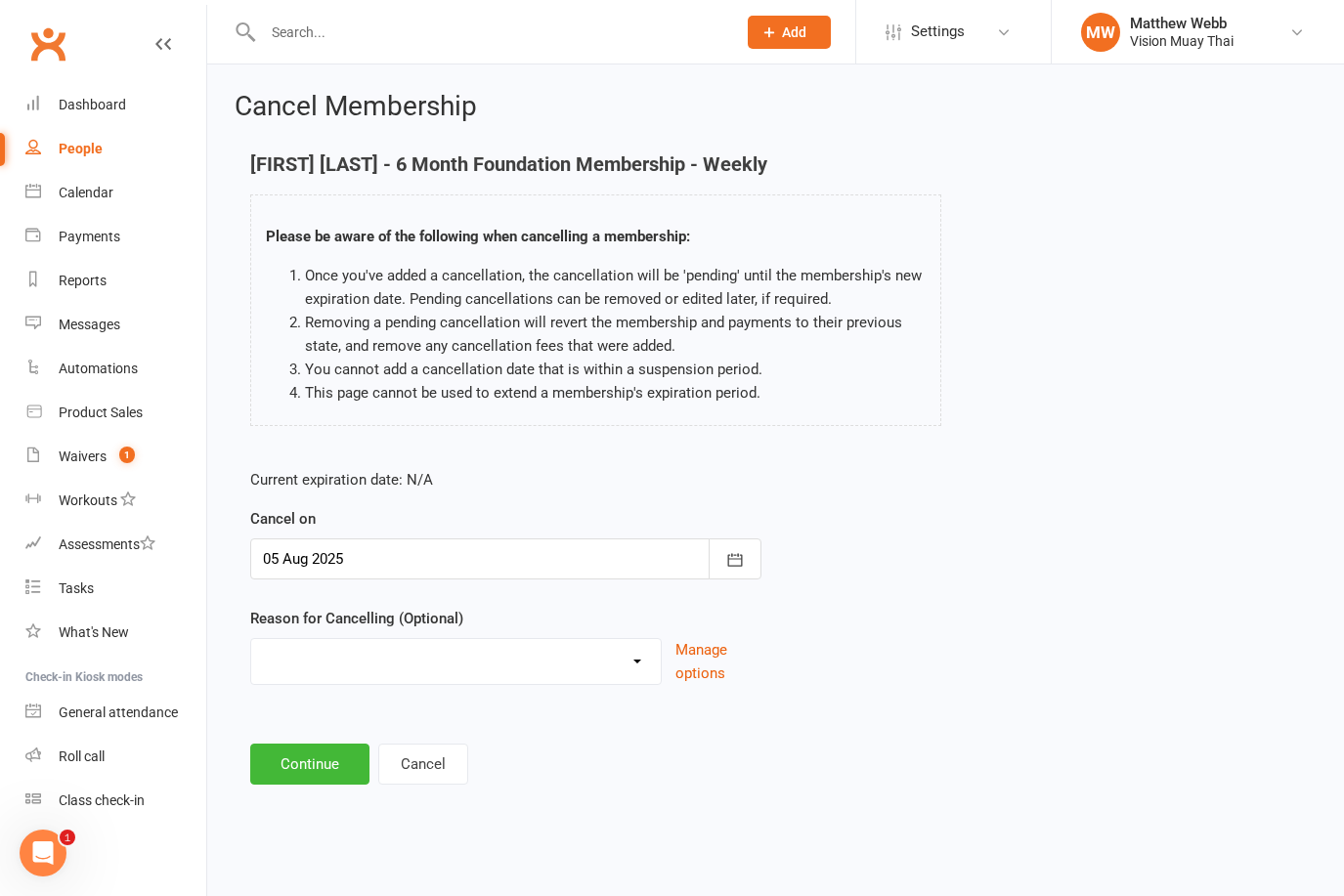 scroll, scrollTop: 0, scrollLeft: 0, axis: both 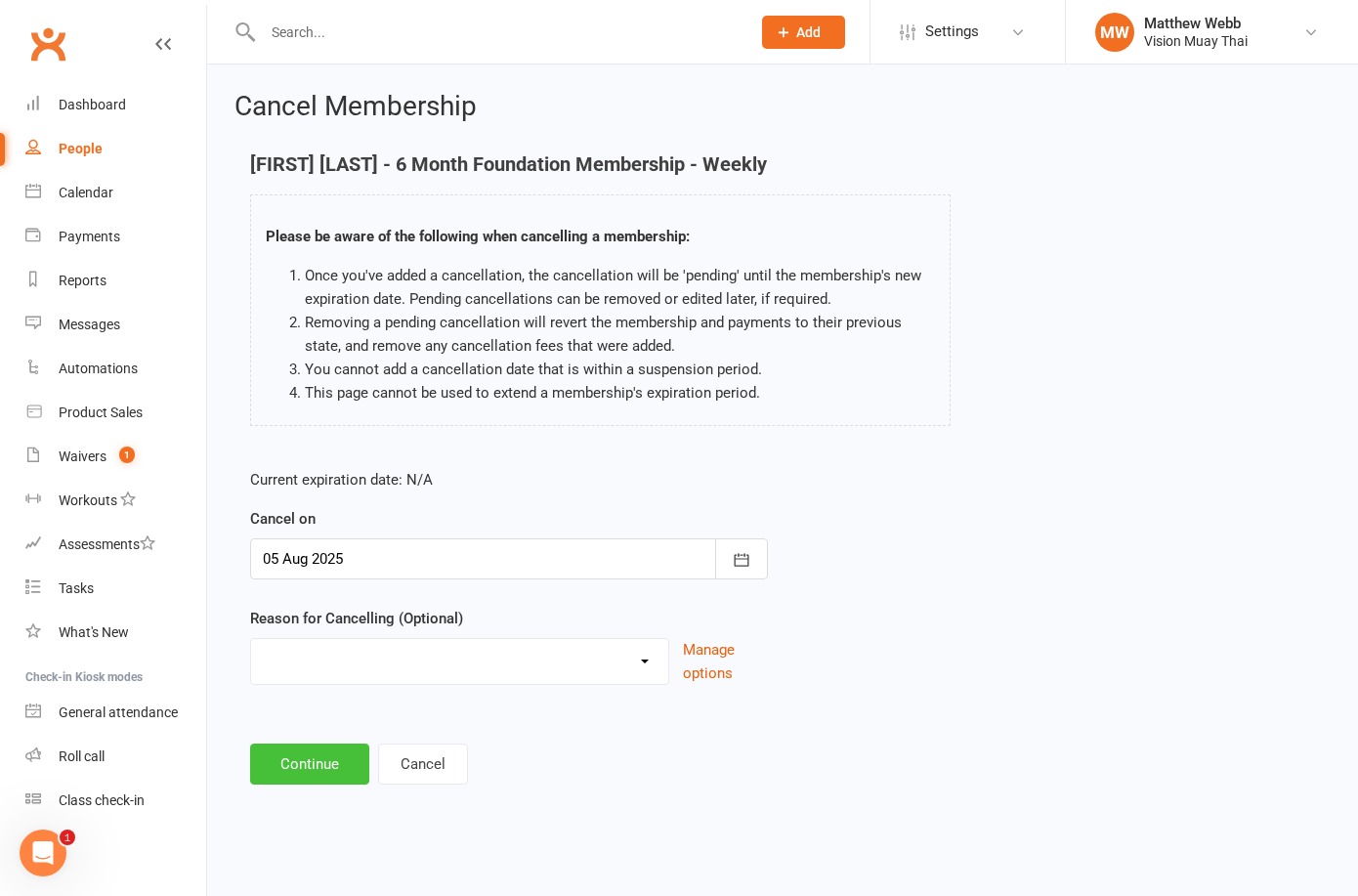 click on "Continue" at bounding box center [310, 764] 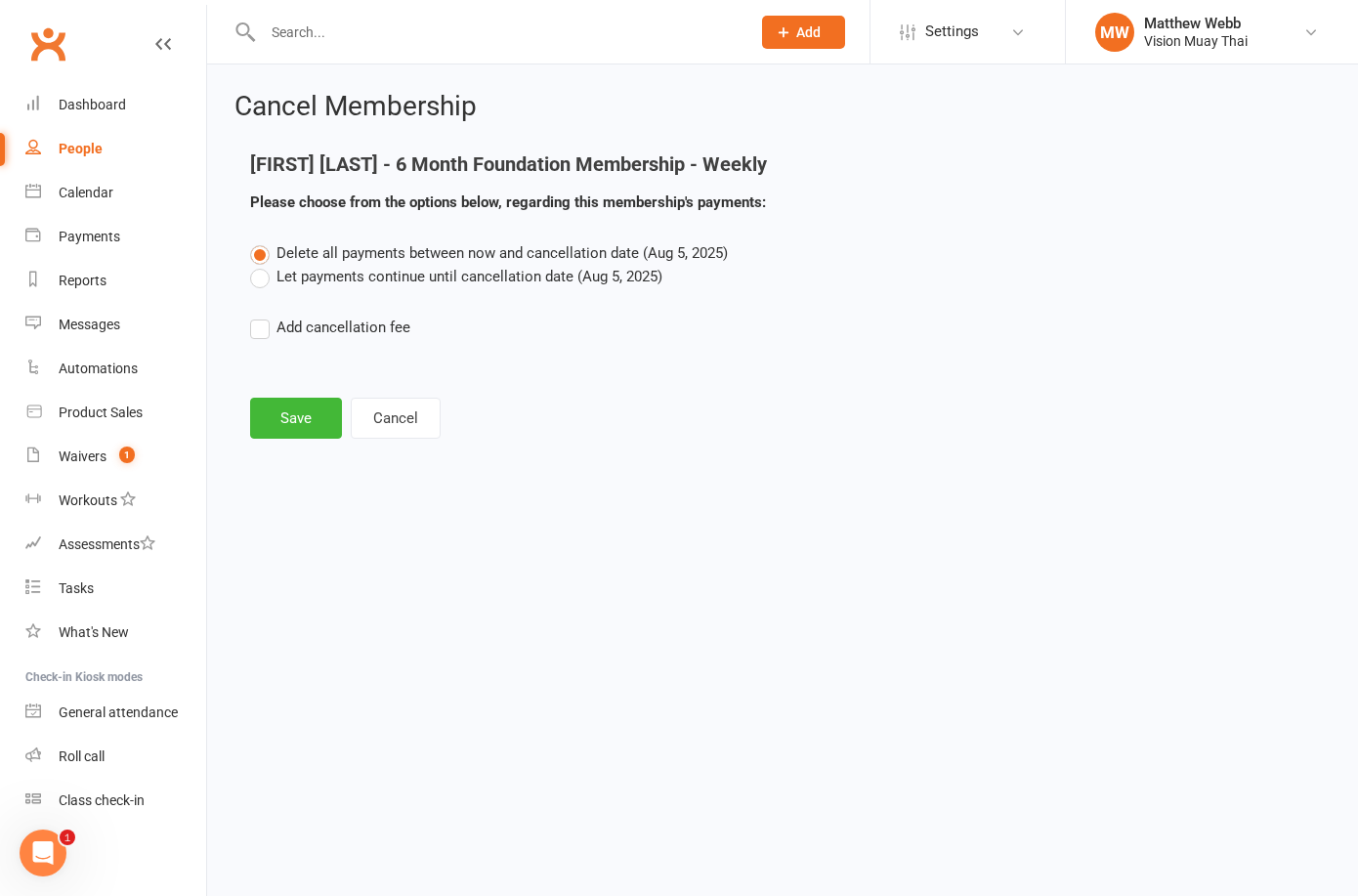 click on "Let payments continue until cancellation date (Aug 5, 2025)" at bounding box center (456, 277) 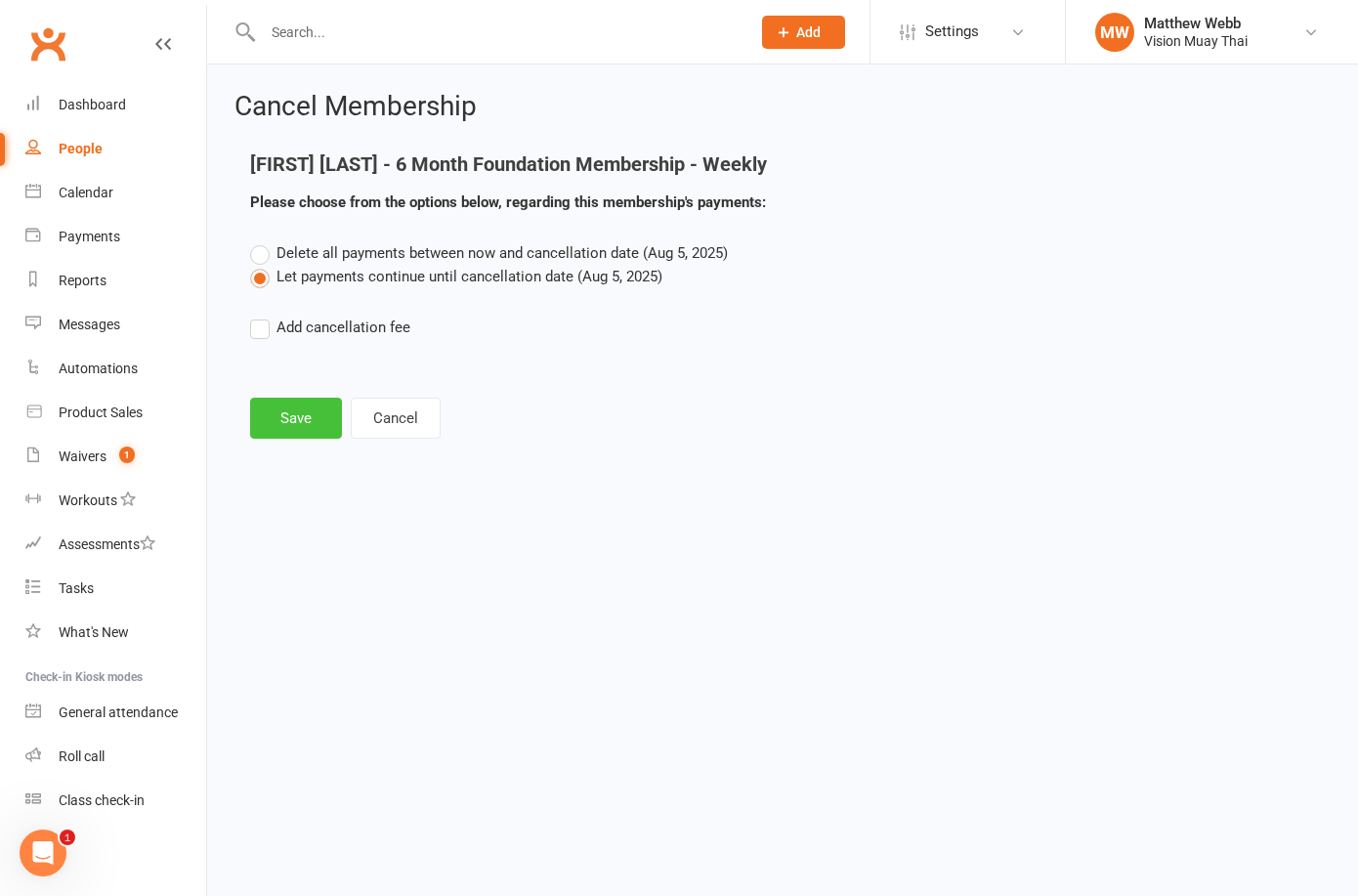click on "Save" at bounding box center [296, 418] 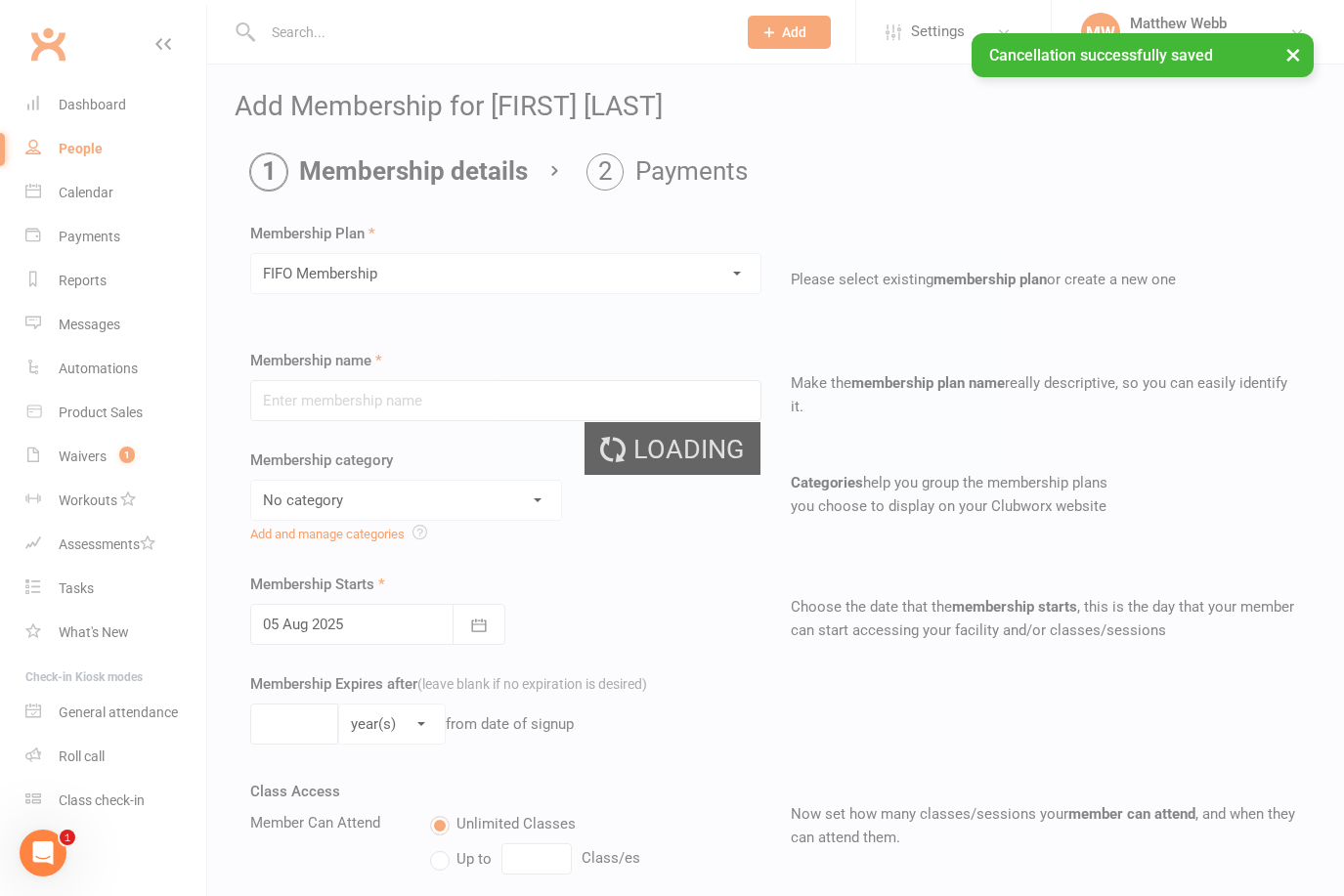 type on "FIFO Membership" 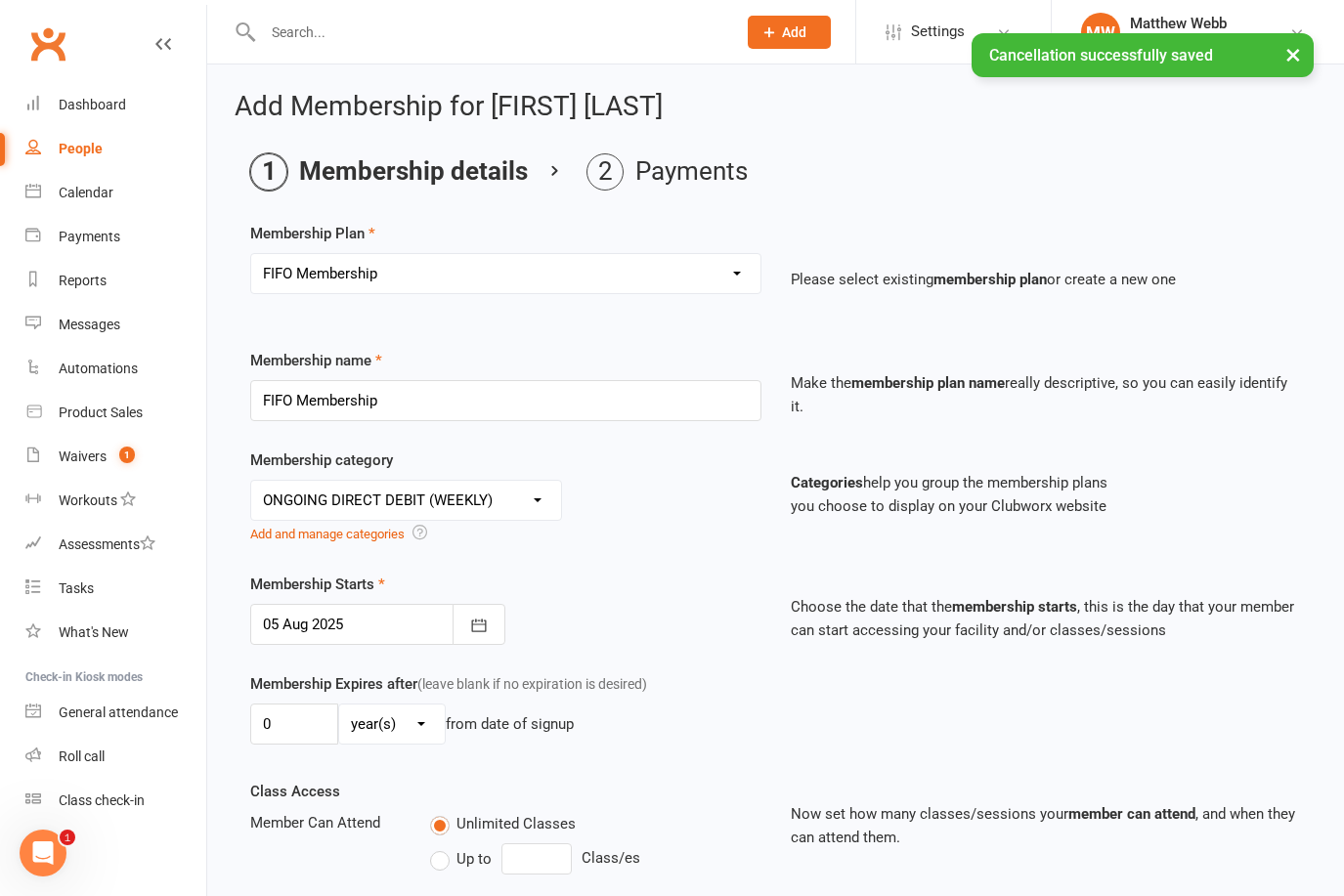 scroll, scrollTop: 386, scrollLeft: 0, axis: vertical 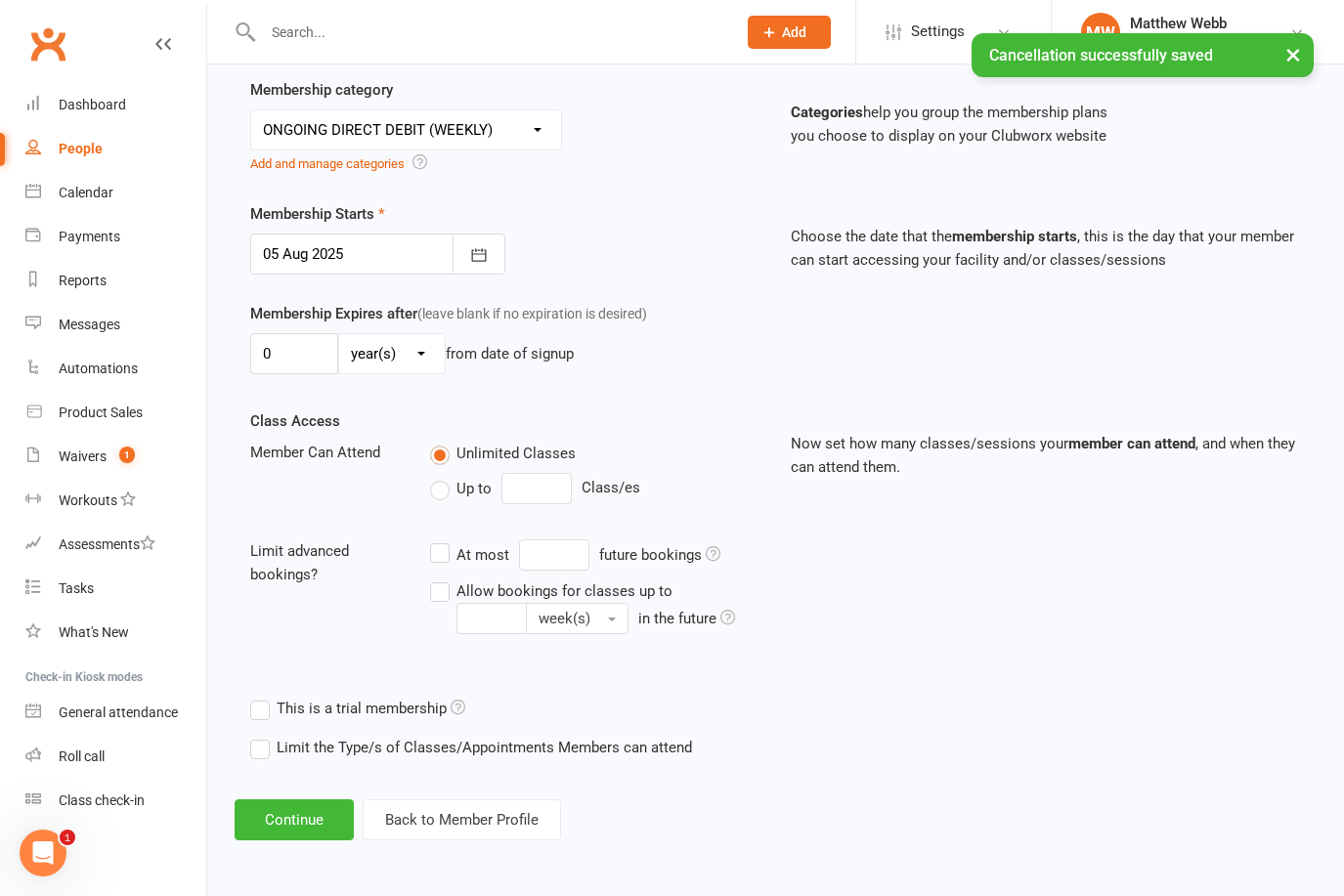 click on "Add Membership for Brayden Kirk Membership details Payments Membership Plan Select a membership plan Create new Membership Plan GENERAL 6 Month Membership - Unlimited Classes PT Membership - Weekly General UNLIMITED Membership - Fortnightly Payment LIL NINJAZ (4-5yrs) Membership General Membership YOUTH - Fortnightly Payment VISIONARY GROUP (3x sessions) FAMILY AND STAFF VISIONARY GROUP (save $280) FLEXI Membership - Unlimited Classes (No Lock-in Contract) TEENS (10+ yrs) Membership MINI’S (6-9yrs) Membership FIFO Membership CASH PAYMENT/S Please select existing  membership plan  or create a new one Membership name FIFO Membership Make the  membership plan name  really descriptive, so you can easily identify it. Membership category No category ONGOING DIRECT DEBIT (FORTNIGHTLY) ONGOING DIRECT DEBIT (WEEKLY) UPFRONT PAYMENTS Add and manage categories   Categories  help you group the membership plans you choose to display on your Clubworx website Membership Starts 05 Aug 2025" at bounding box center [775, 280] 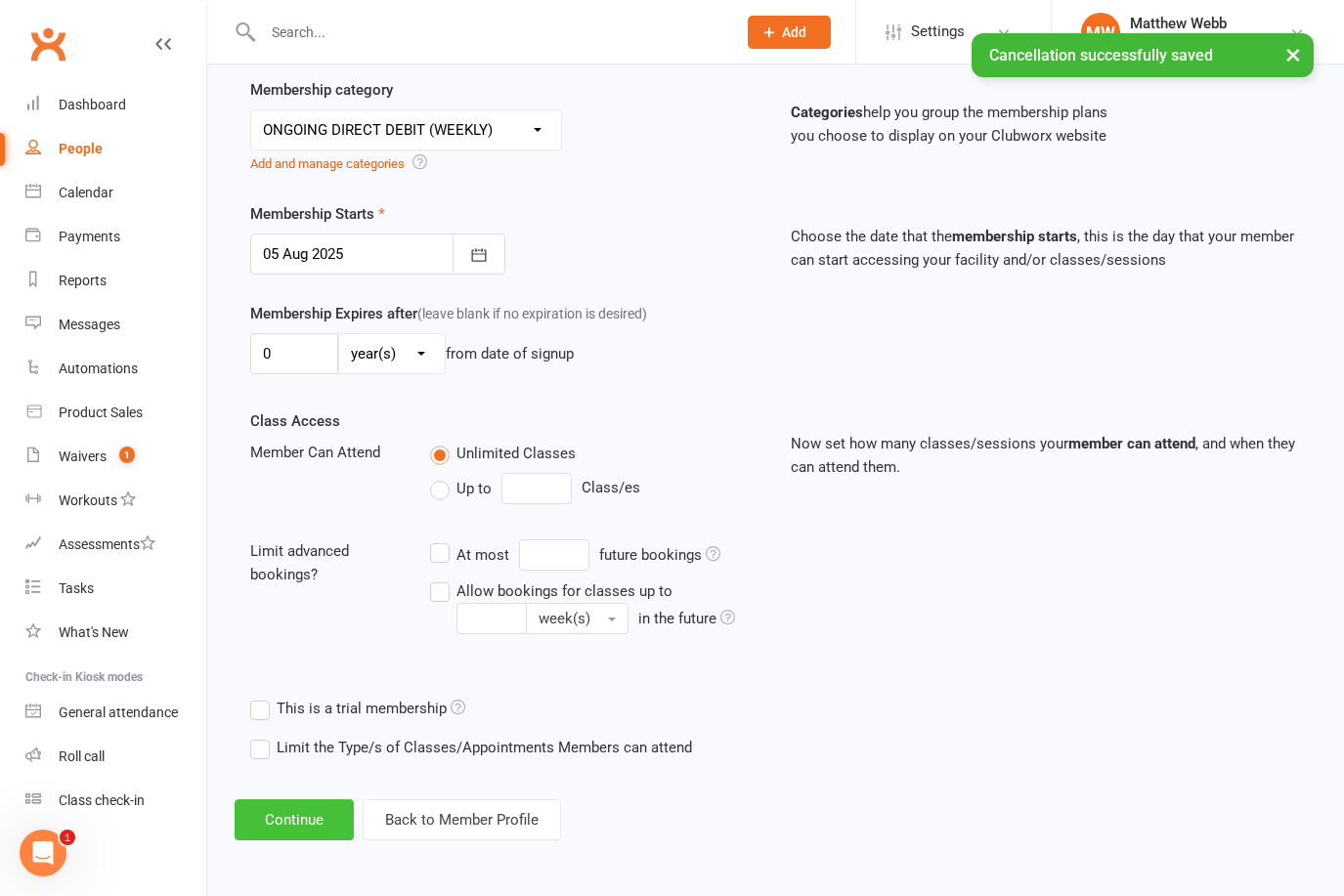 click on "Continue" at bounding box center [294, 820] 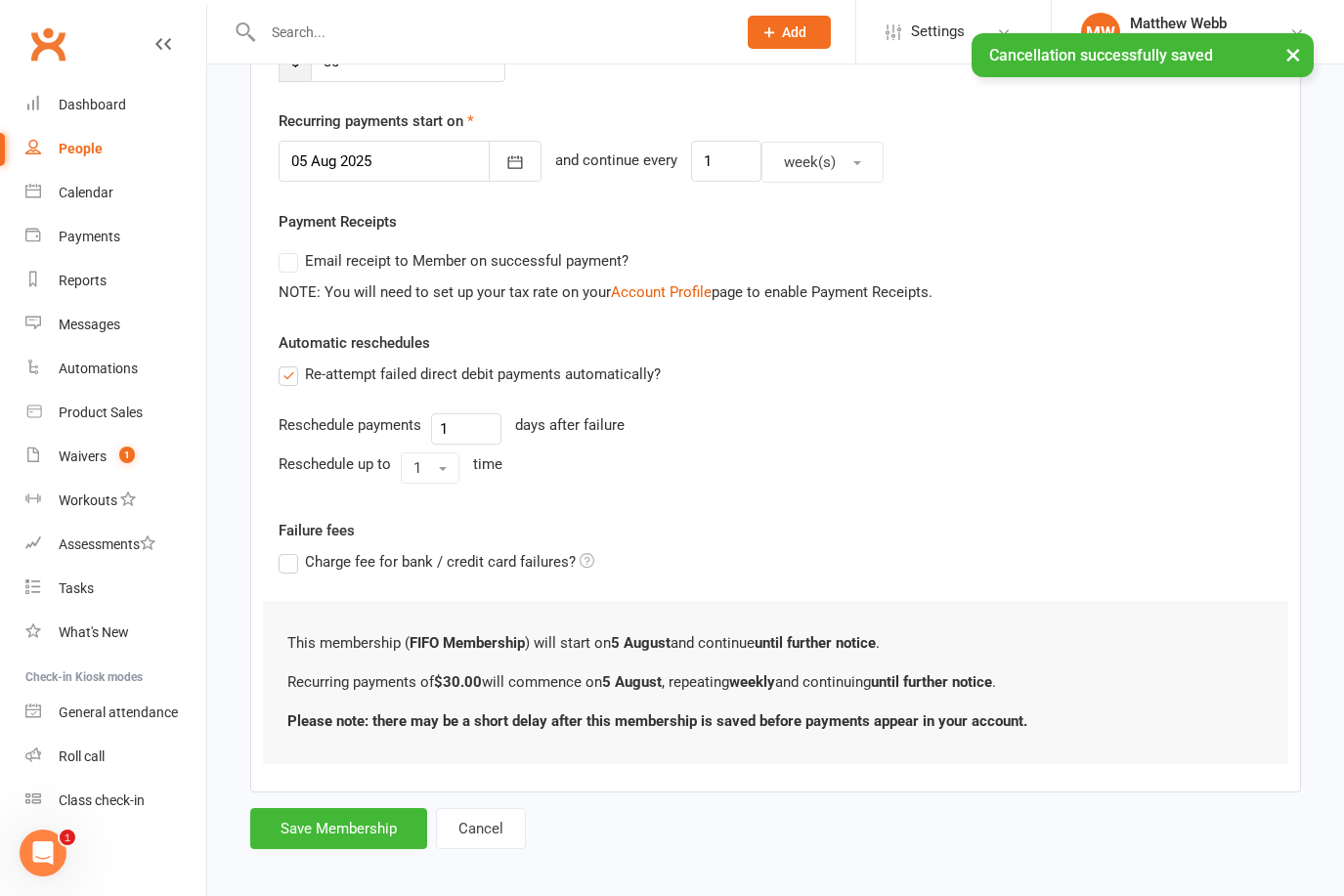 scroll, scrollTop: 462, scrollLeft: 0, axis: vertical 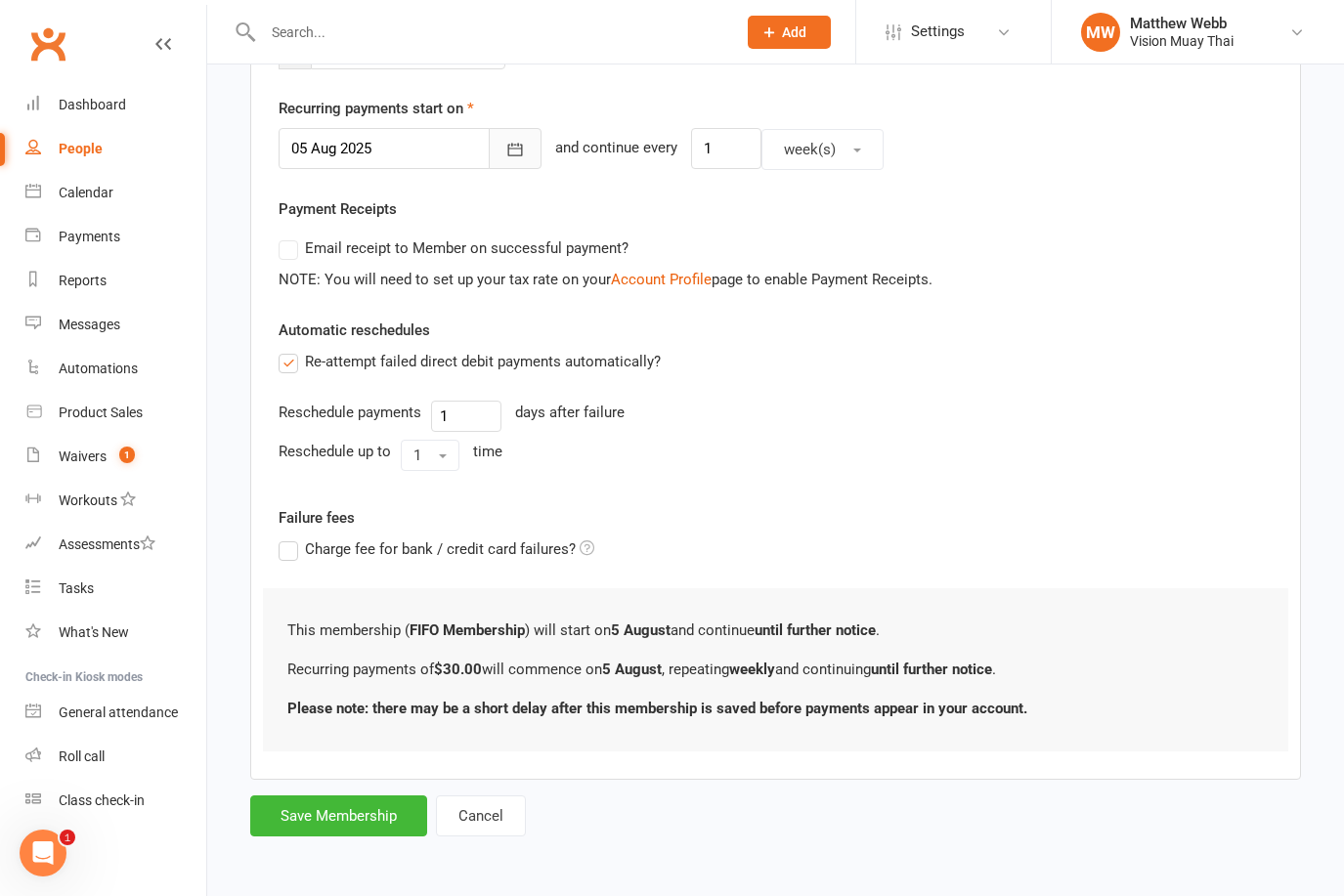 click at bounding box center (515, 149) 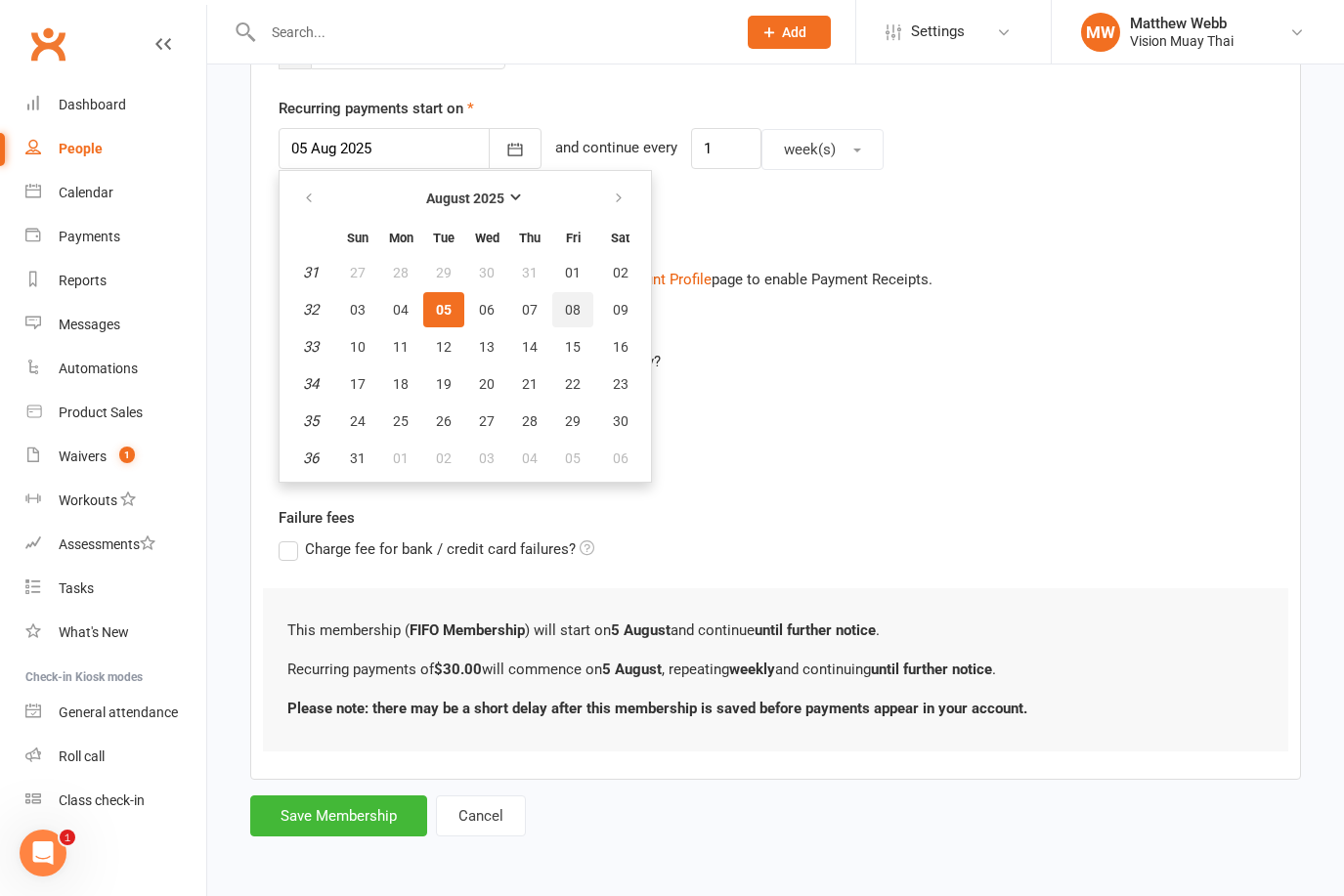 click on "08" at bounding box center (573, 310) 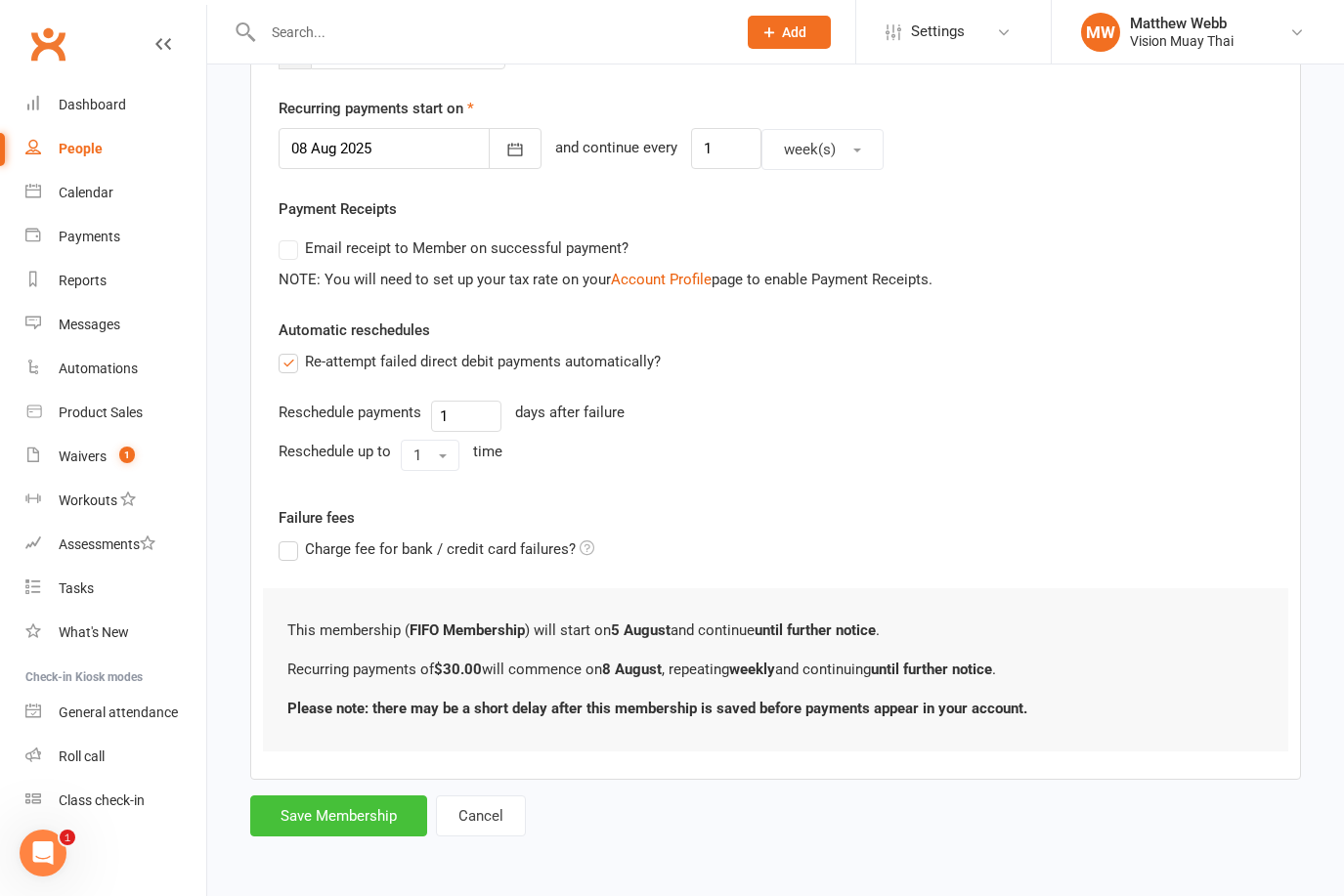 click on "Save Membership" at bounding box center [338, 816] 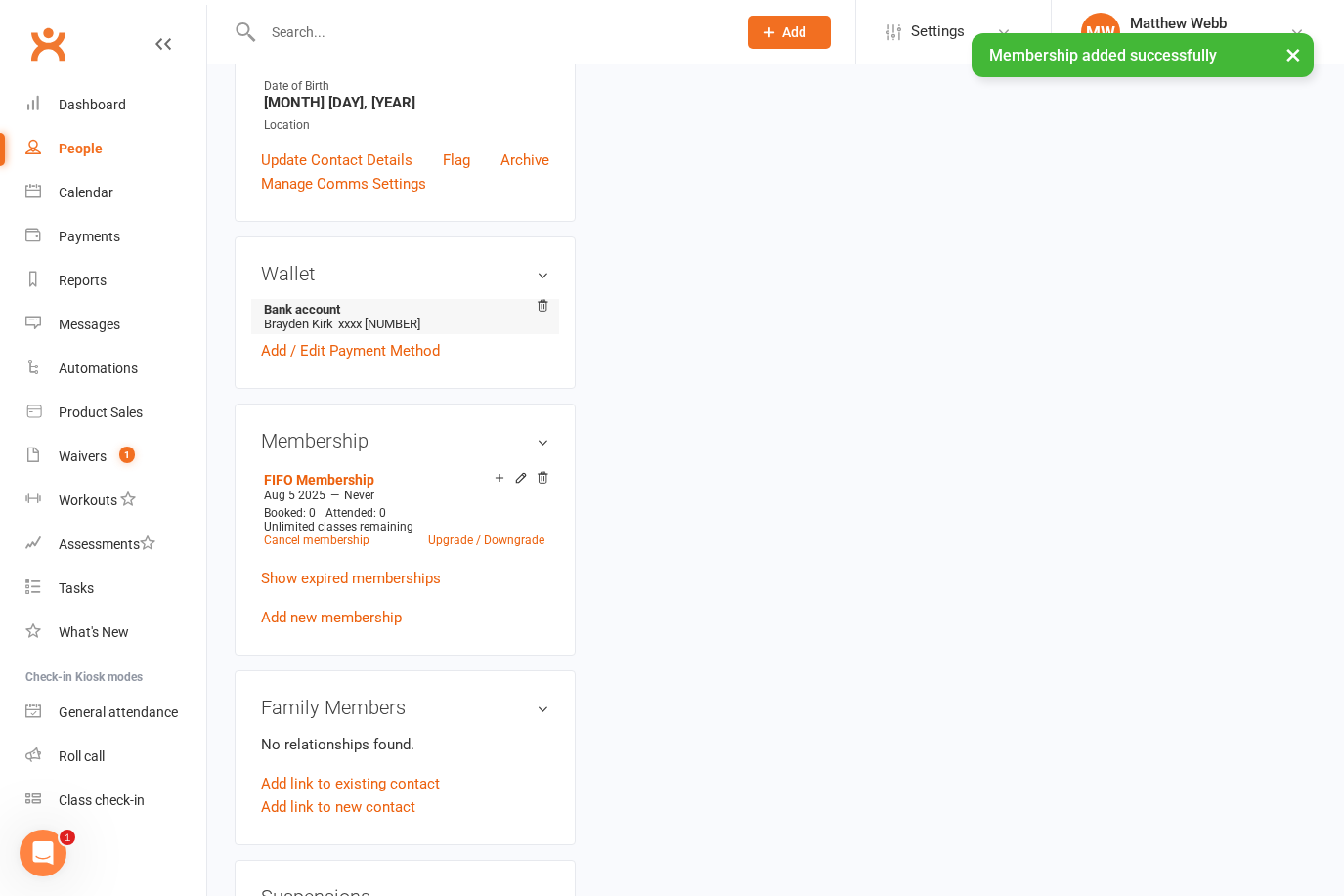 scroll, scrollTop: 0, scrollLeft: 0, axis: both 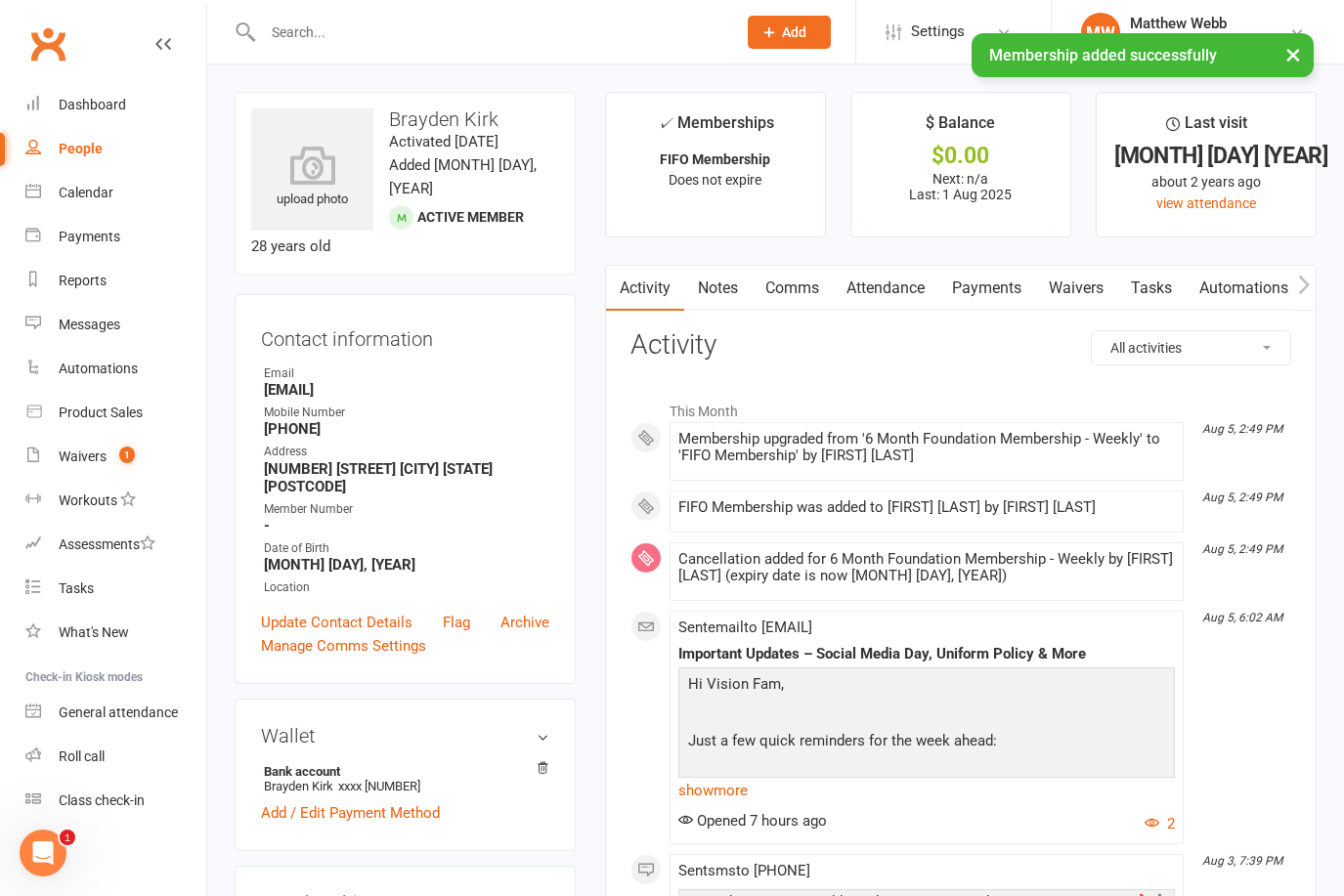 click on "People" at bounding box center (80, 149) 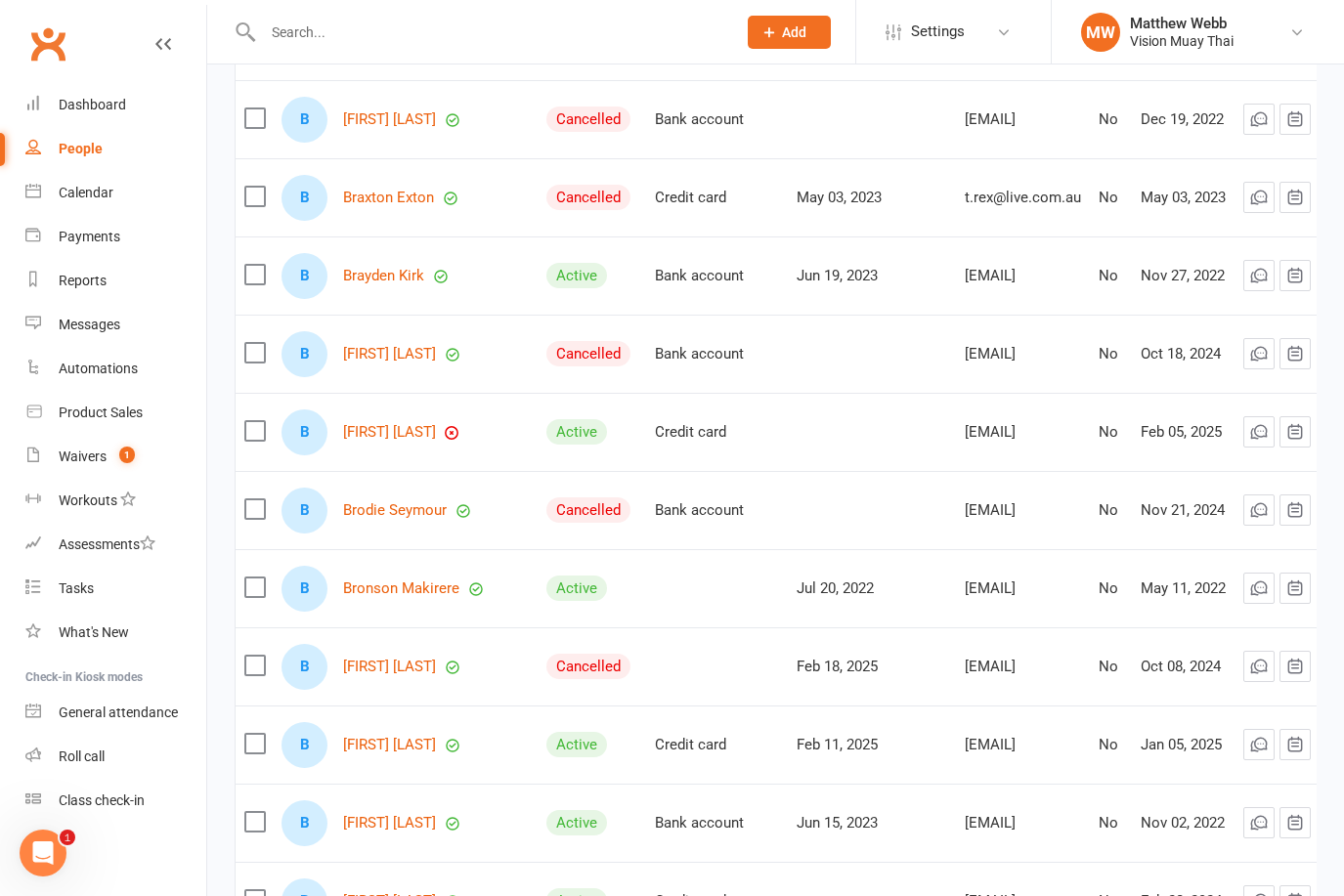 scroll, scrollTop: 4352, scrollLeft: 0, axis: vertical 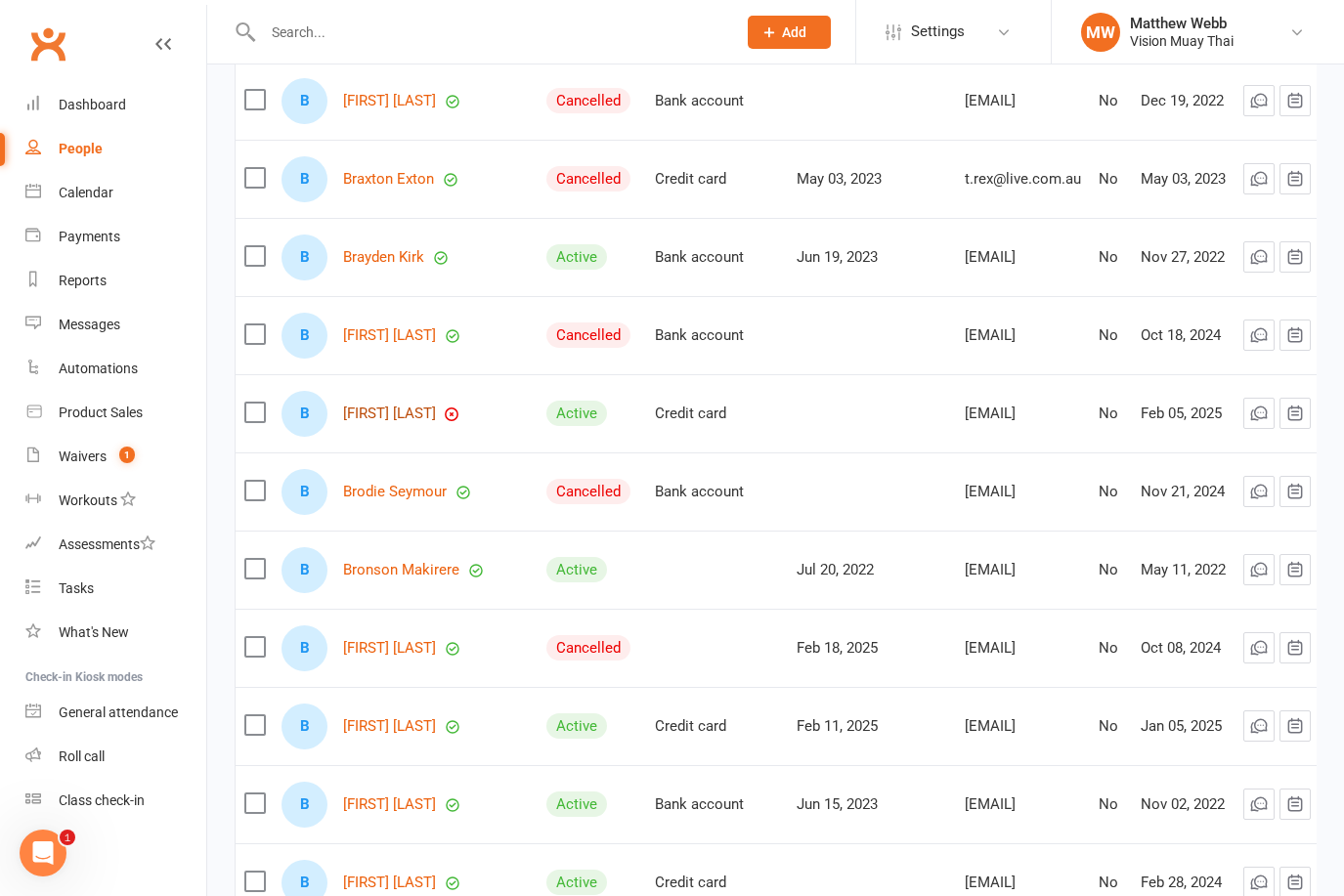 click on "[FIRST] [LAST]" at bounding box center (389, 413) 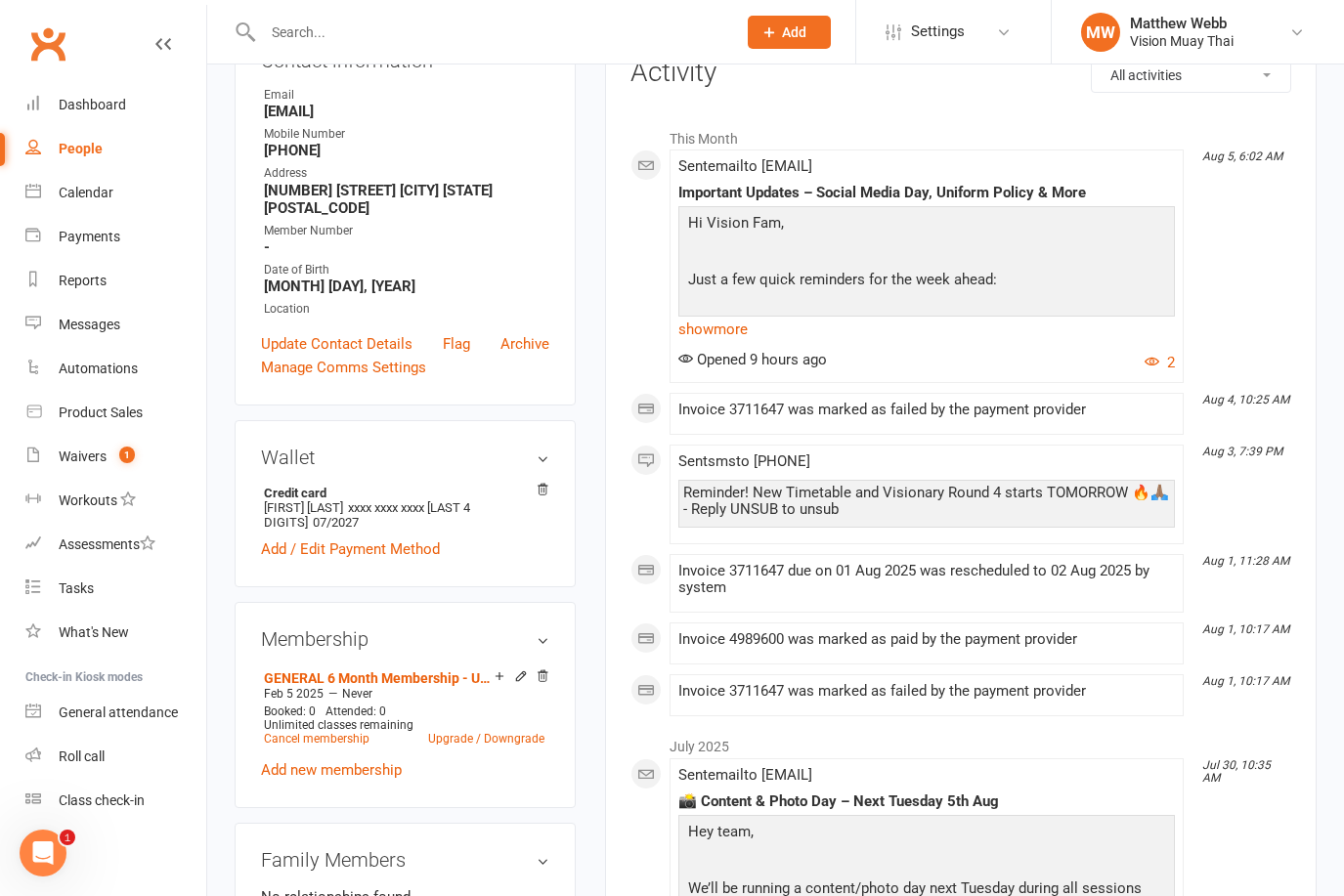 scroll, scrollTop: 485, scrollLeft: 0, axis: vertical 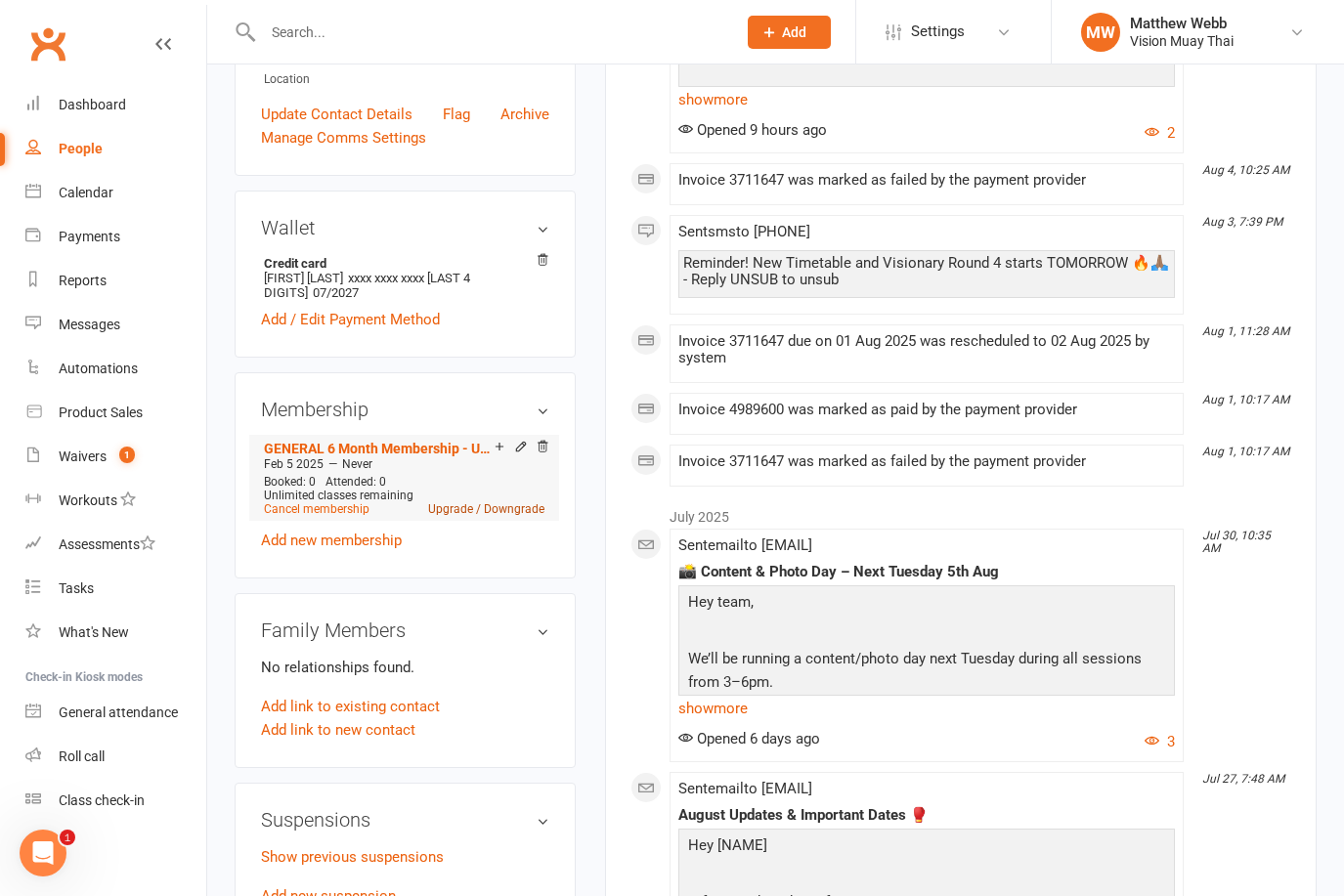 click on "Upgrade / Downgrade" at bounding box center [486, 509] 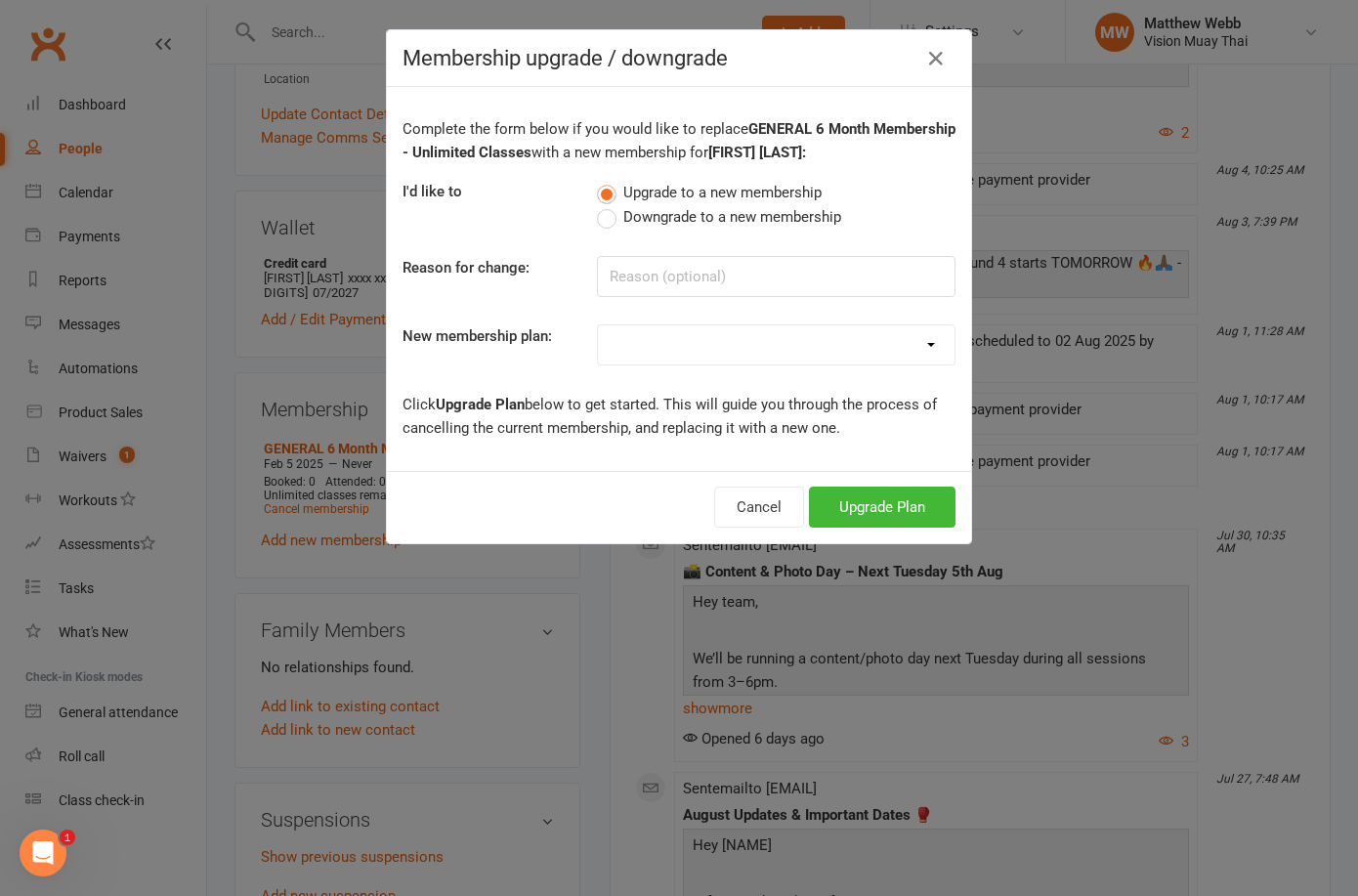 select on "5" 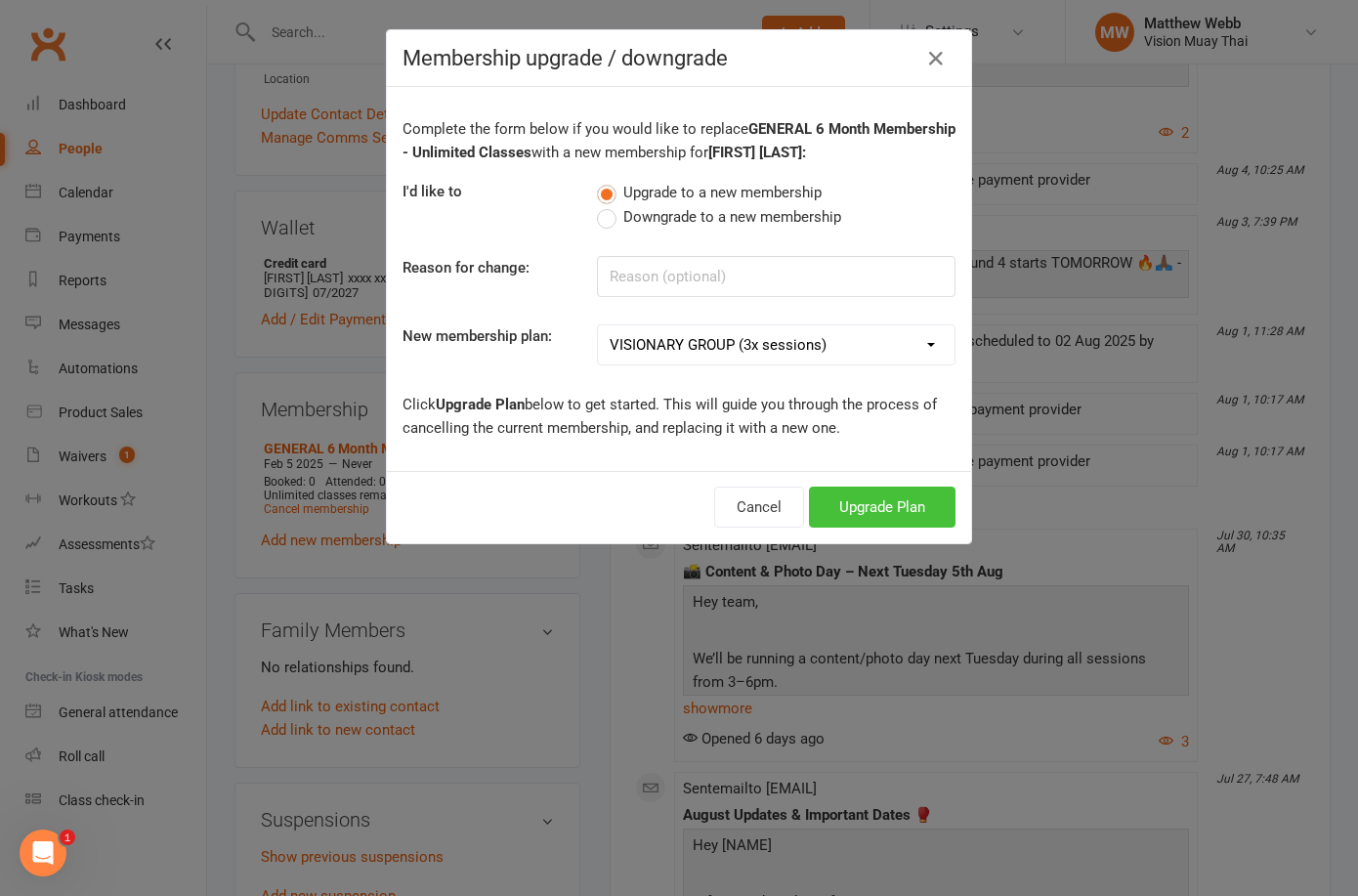 click on "Upgrade Plan" at bounding box center [882, 507] 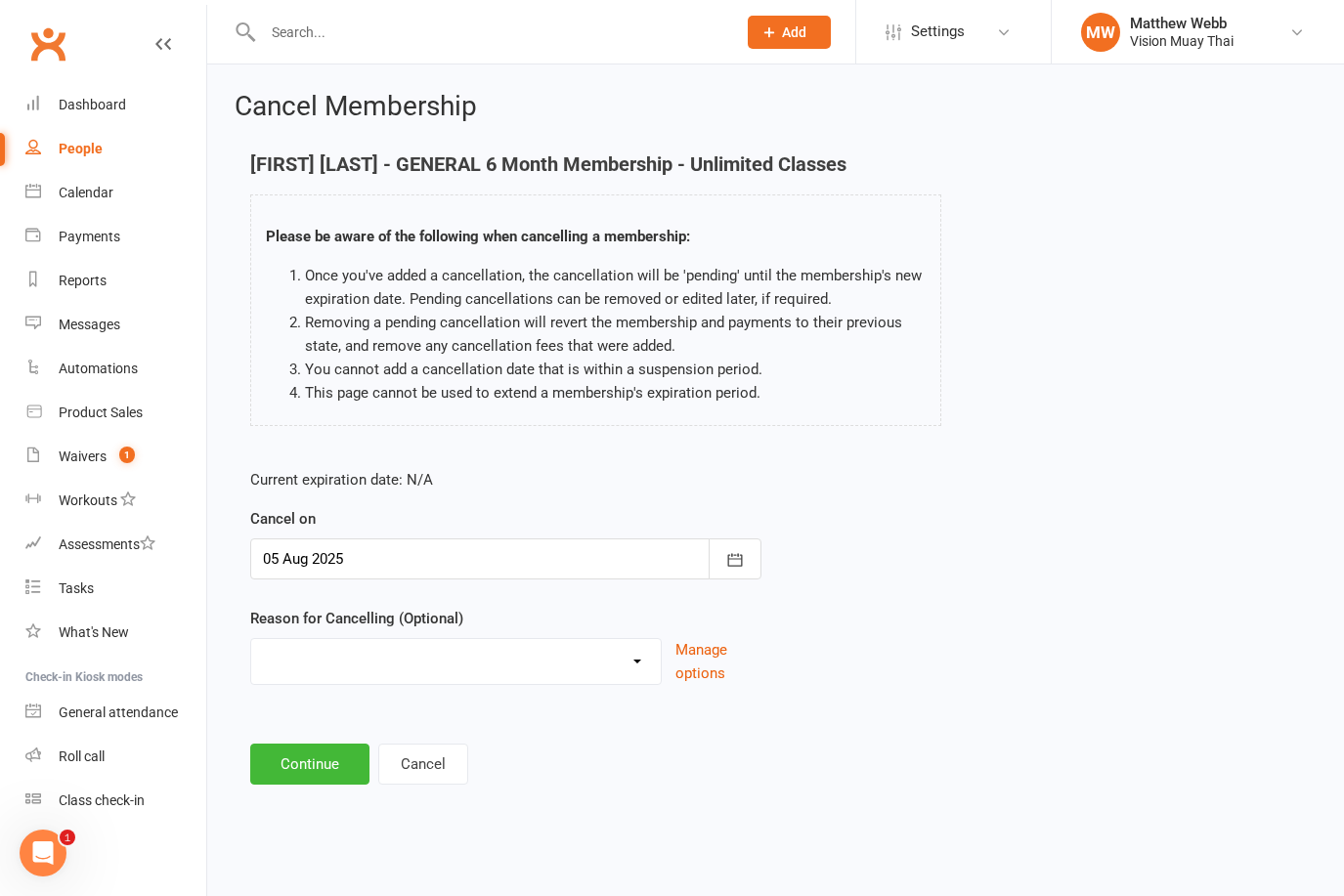 scroll, scrollTop: 0, scrollLeft: 0, axis: both 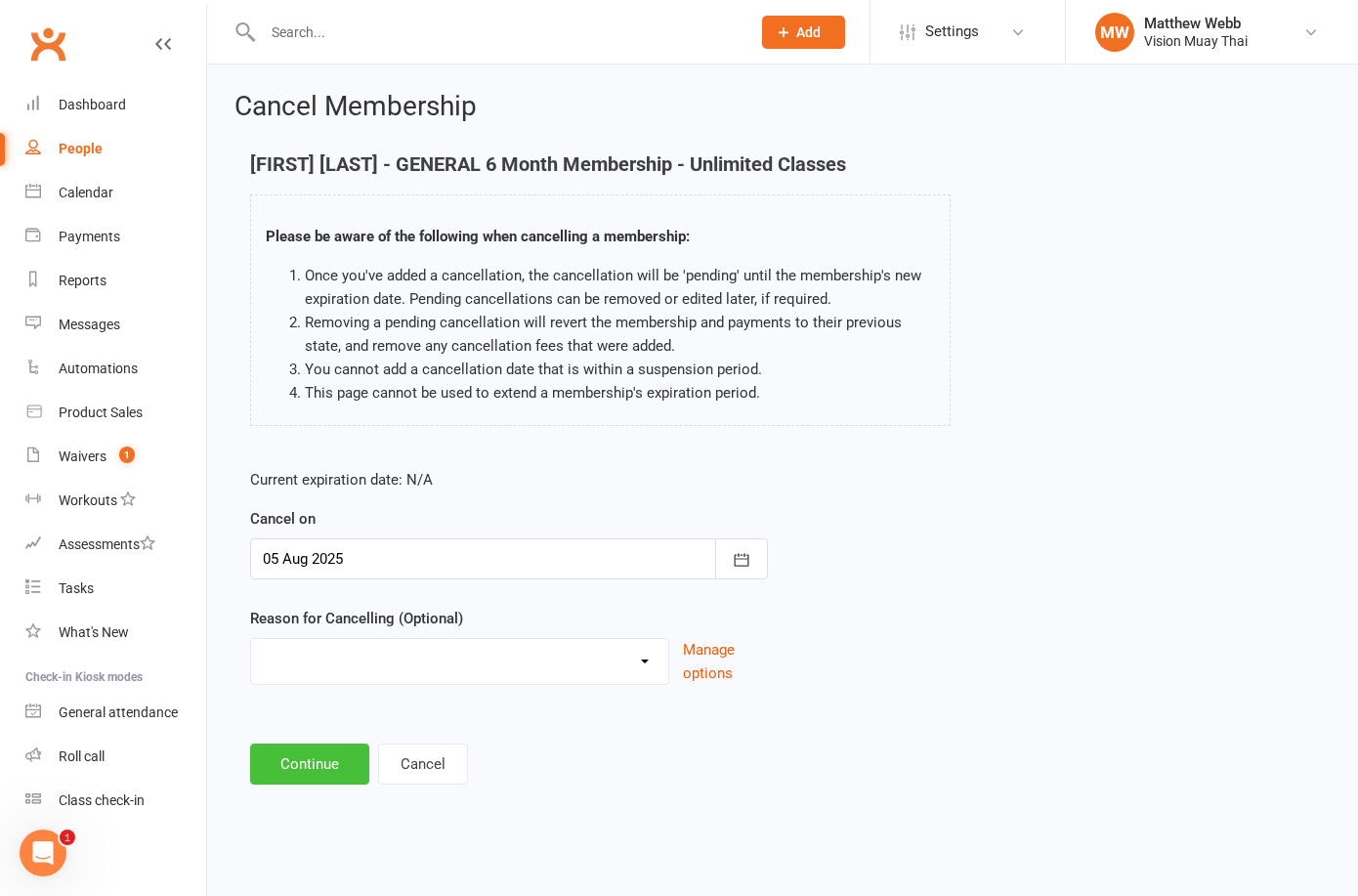 click on "Continue" at bounding box center [310, 764] 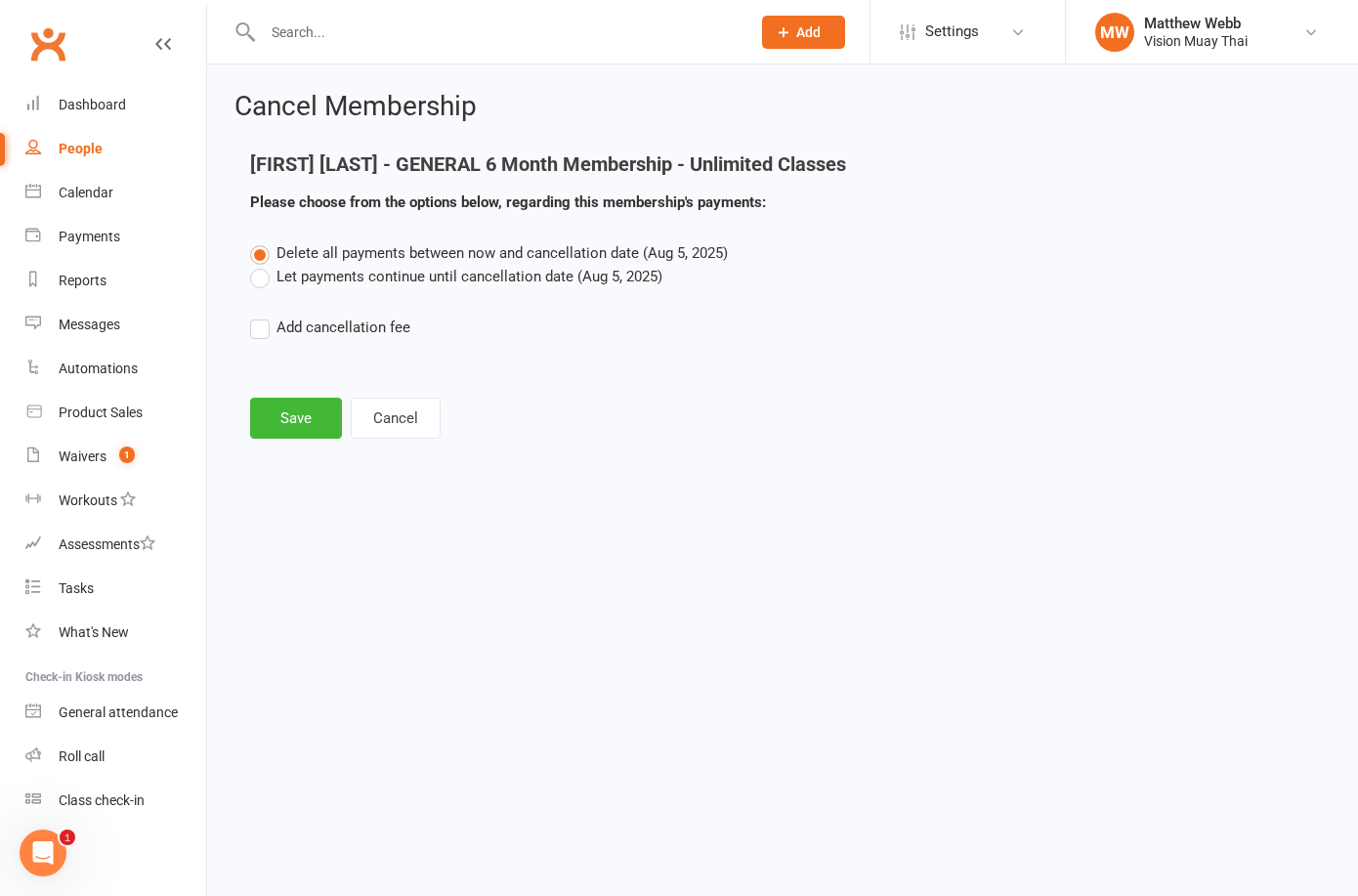 click on "Let payments continue until cancellation date (Aug 5, 2025)" at bounding box center (456, 277) 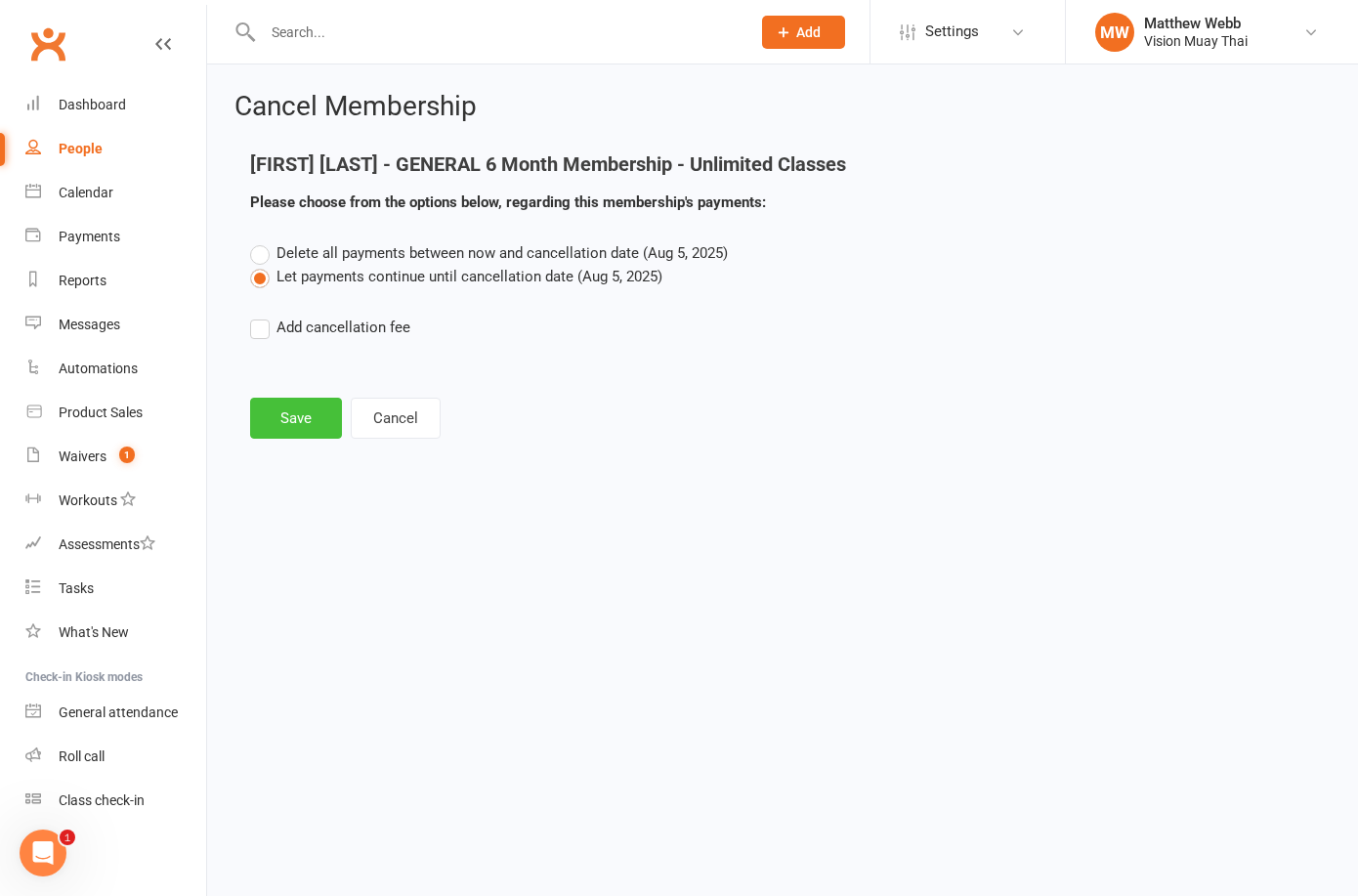 click on "Save" at bounding box center [296, 418] 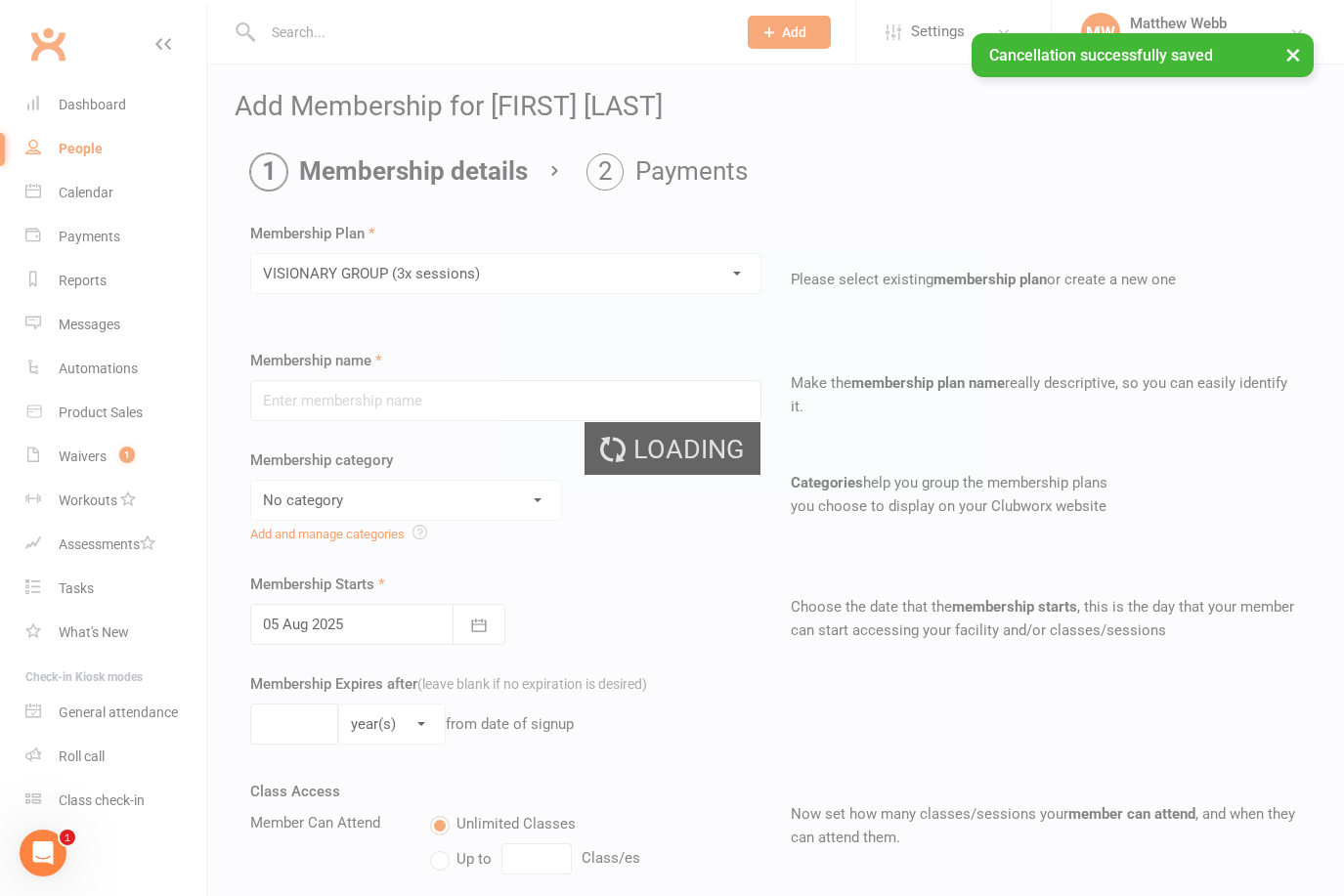 type on "VISIONARY GROUP (3x sessions)" 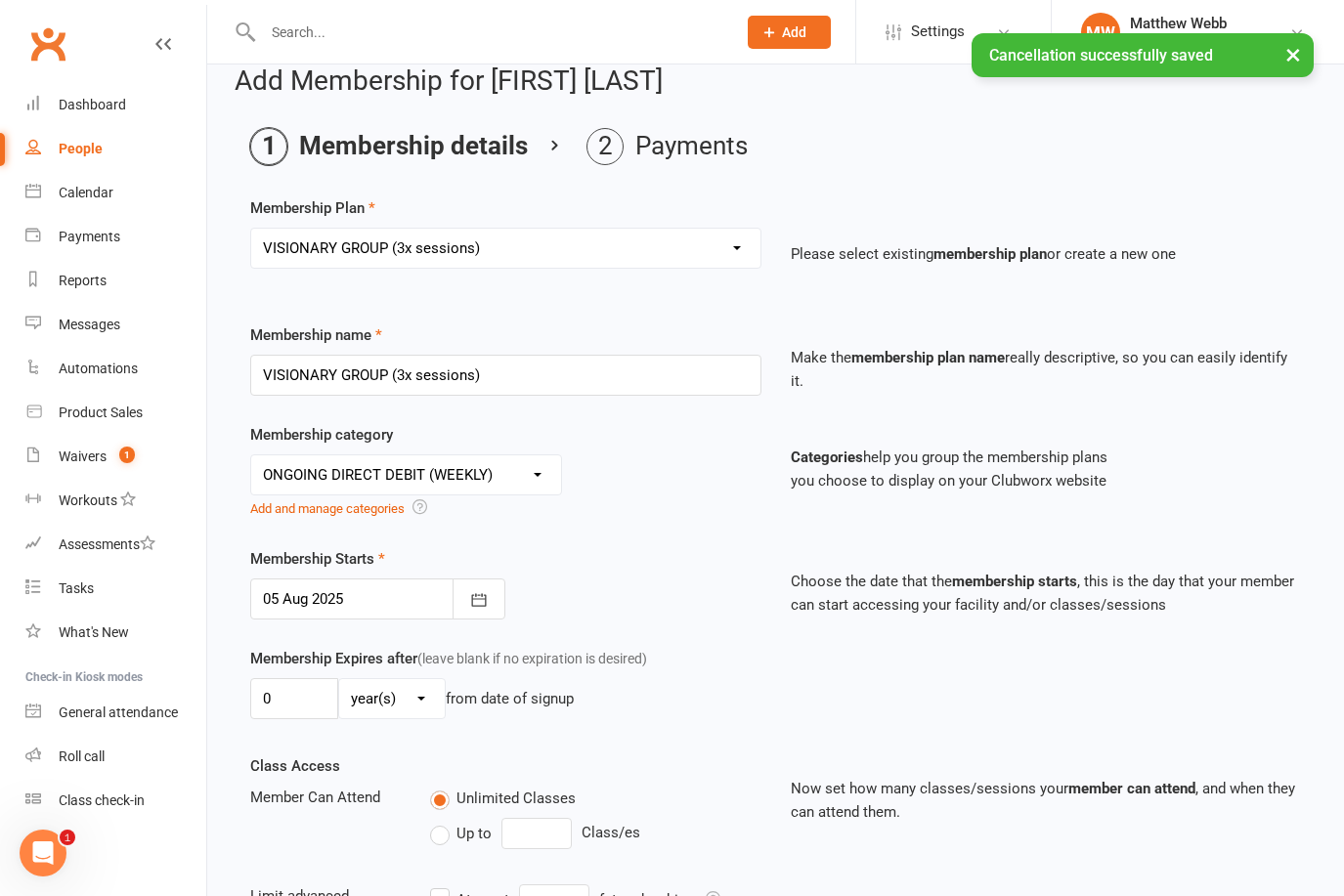 scroll, scrollTop: 386, scrollLeft: 0, axis: vertical 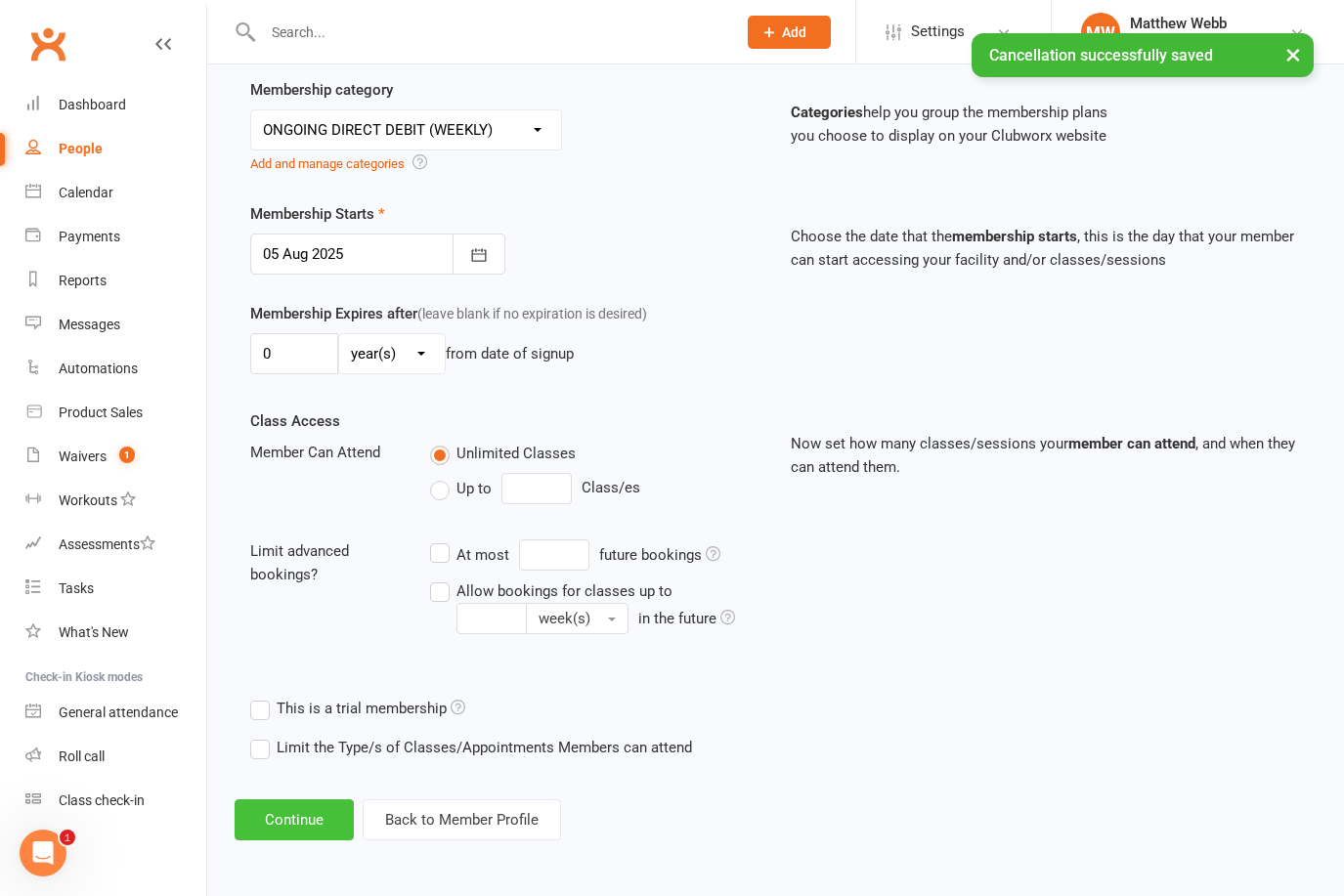 click on "Continue" at bounding box center (294, 820) 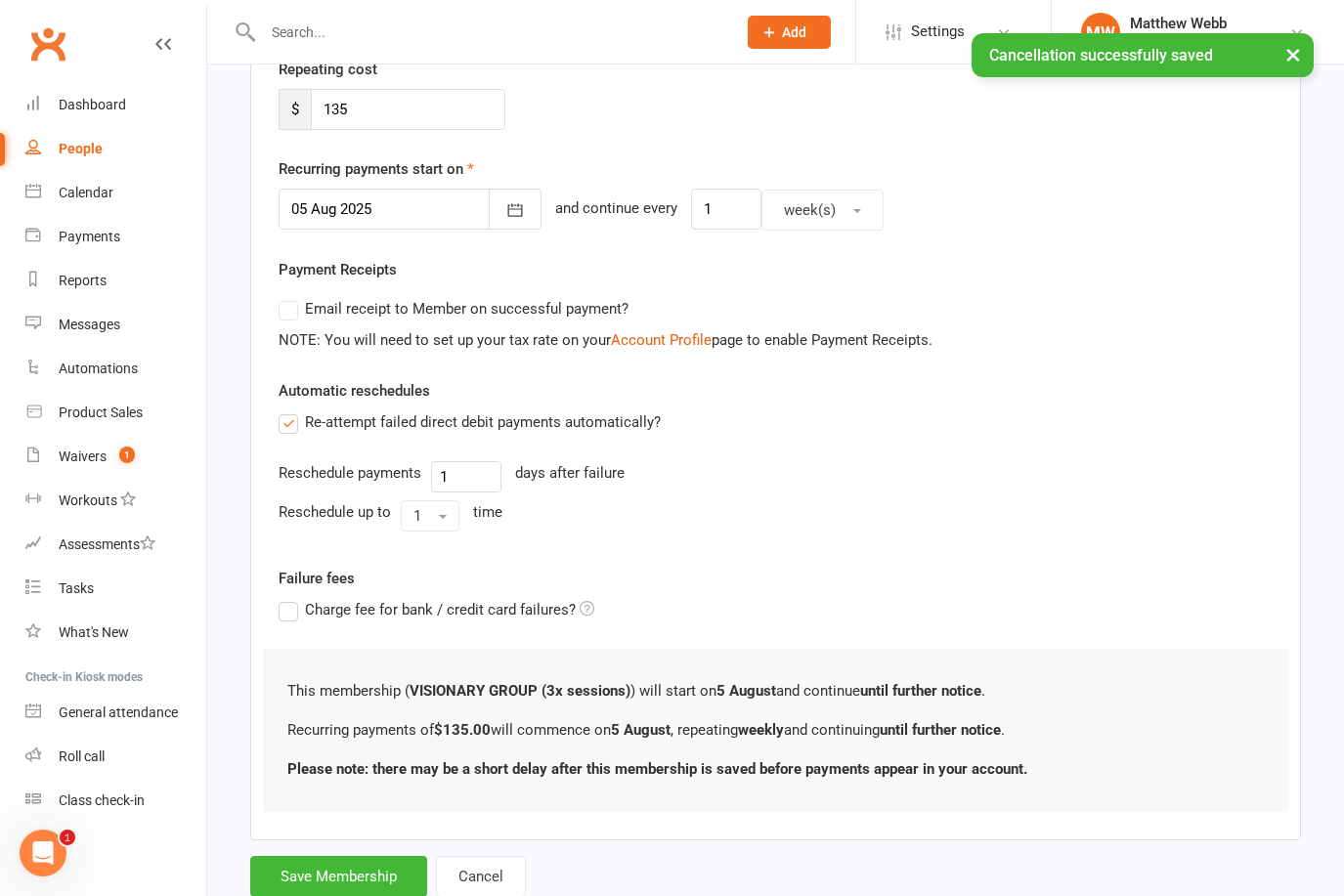 scroll, scrollTop: 0, scrollLeft: 0, axis: both 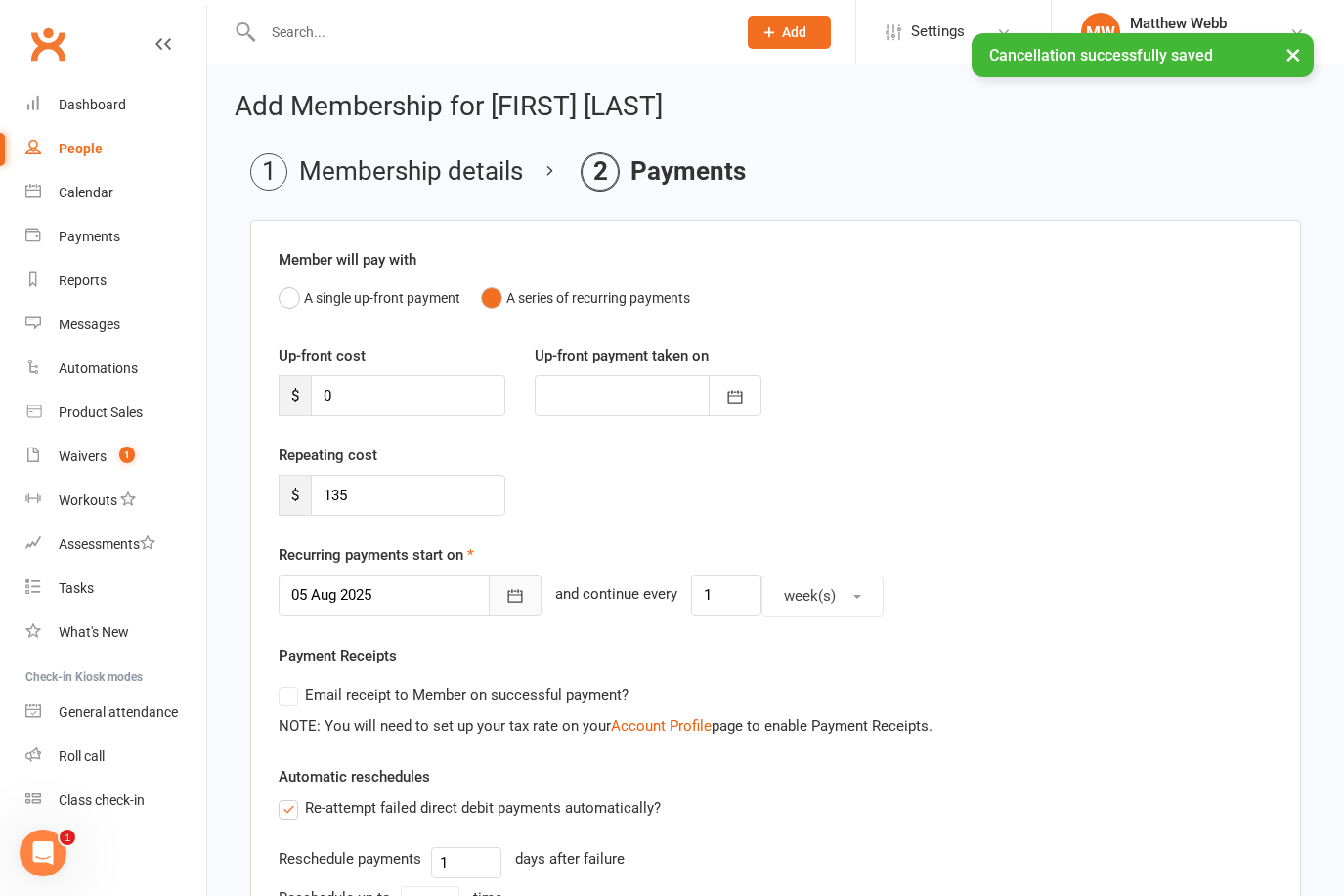 click at bounding box center (515, 595) 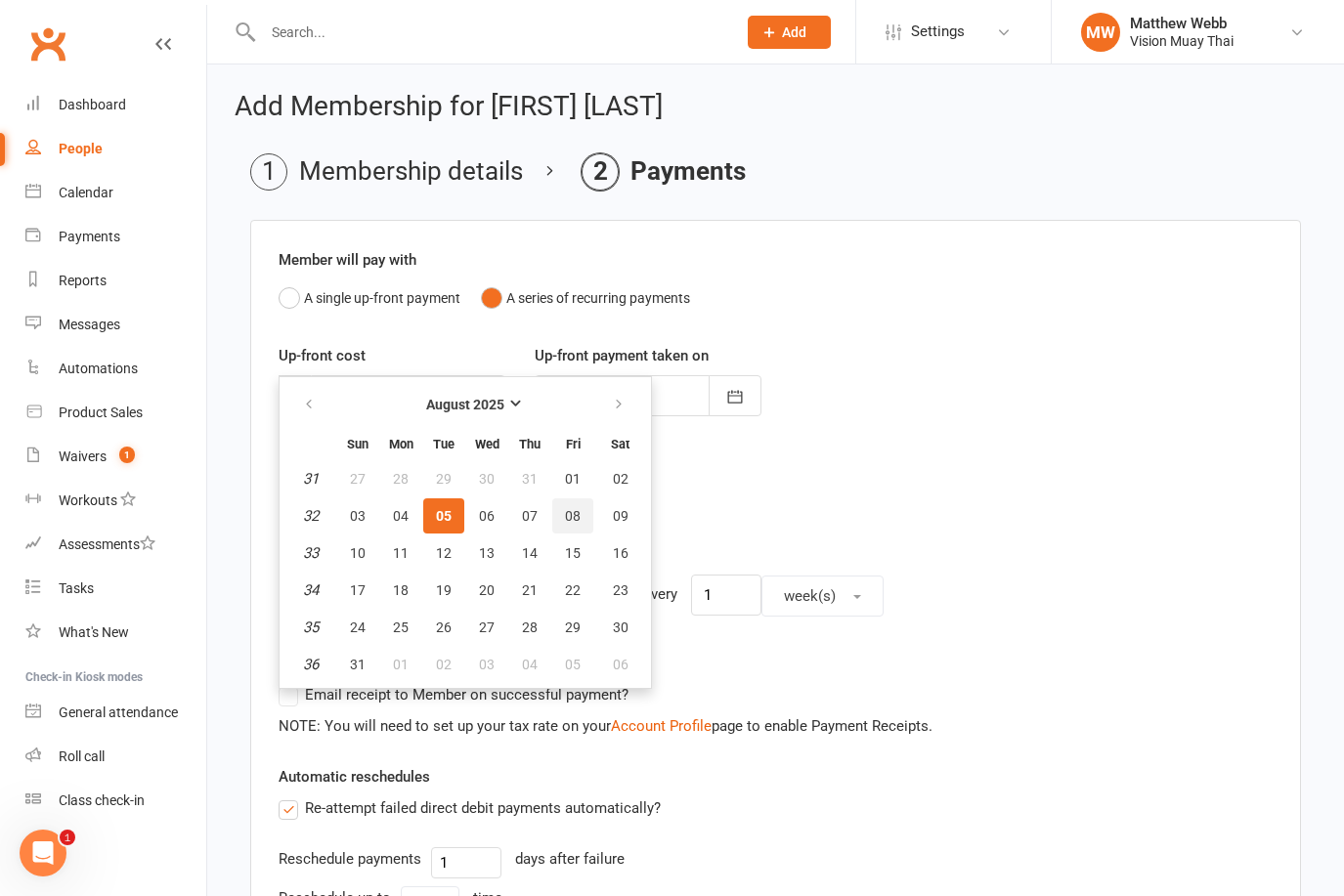 click on "08" at bounding box center (573, 516) 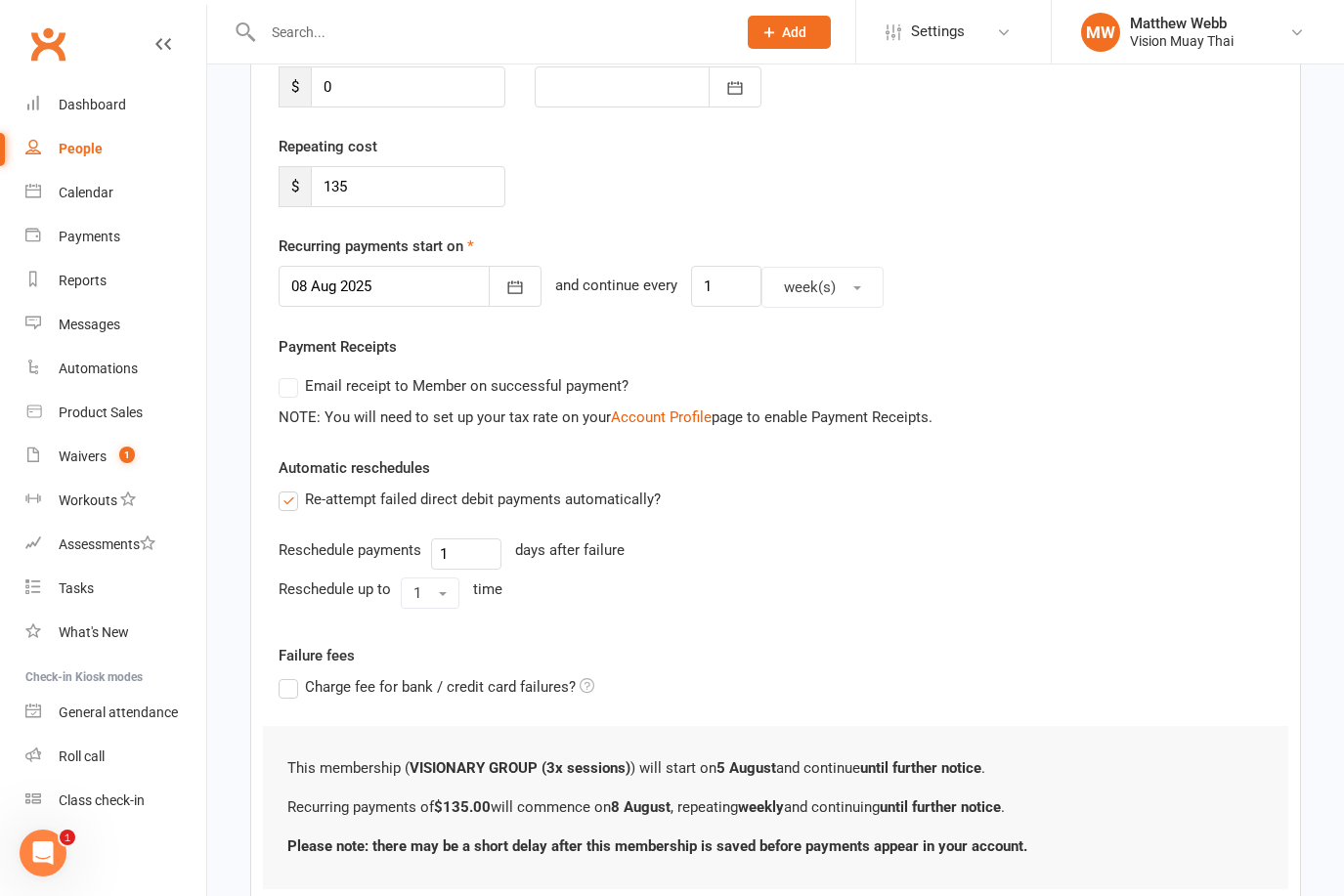 scroll, scrollTop: 462, scrollLeft: 0, axis: vertical 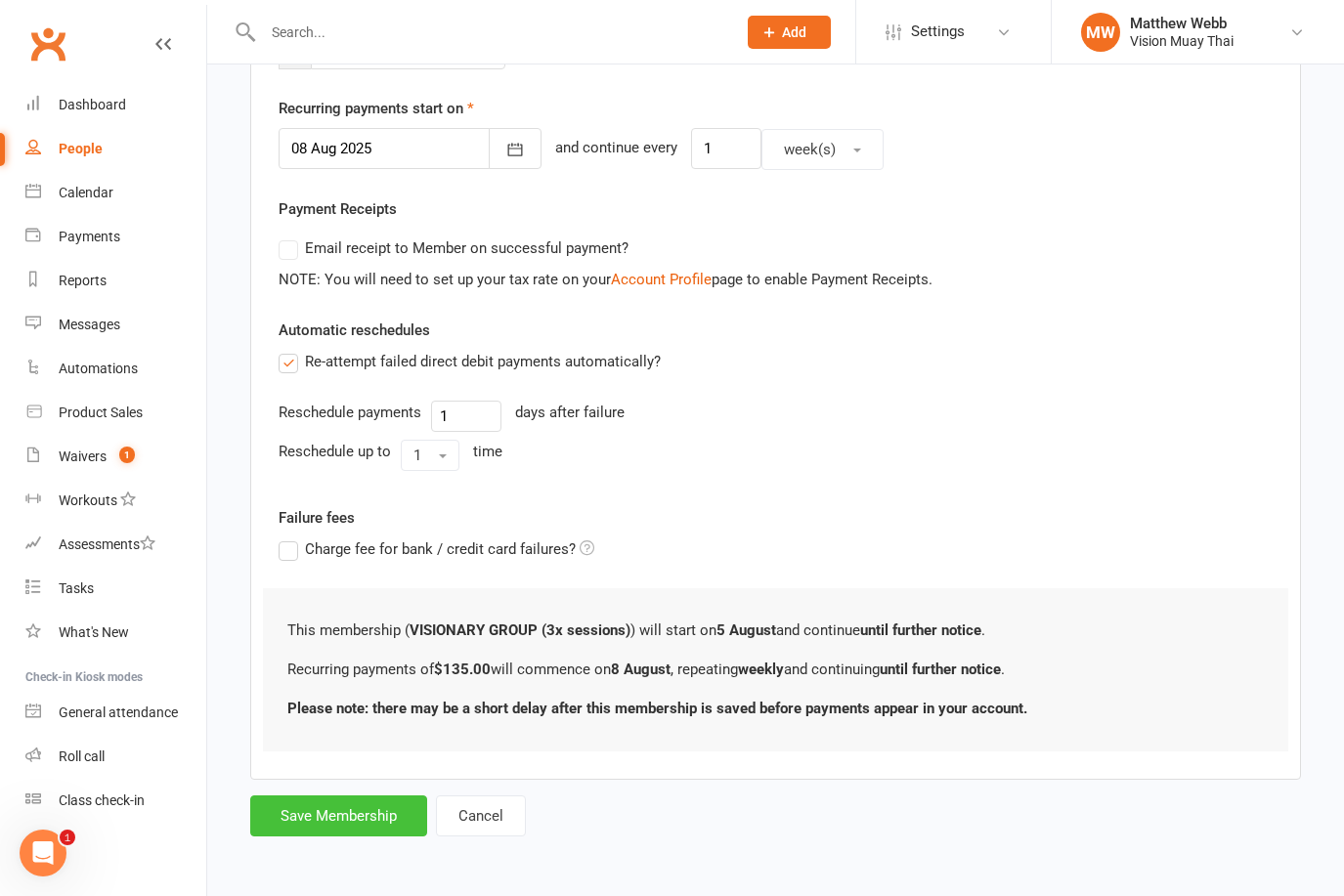click on "Save Membership" at bounding box center (338, 816) 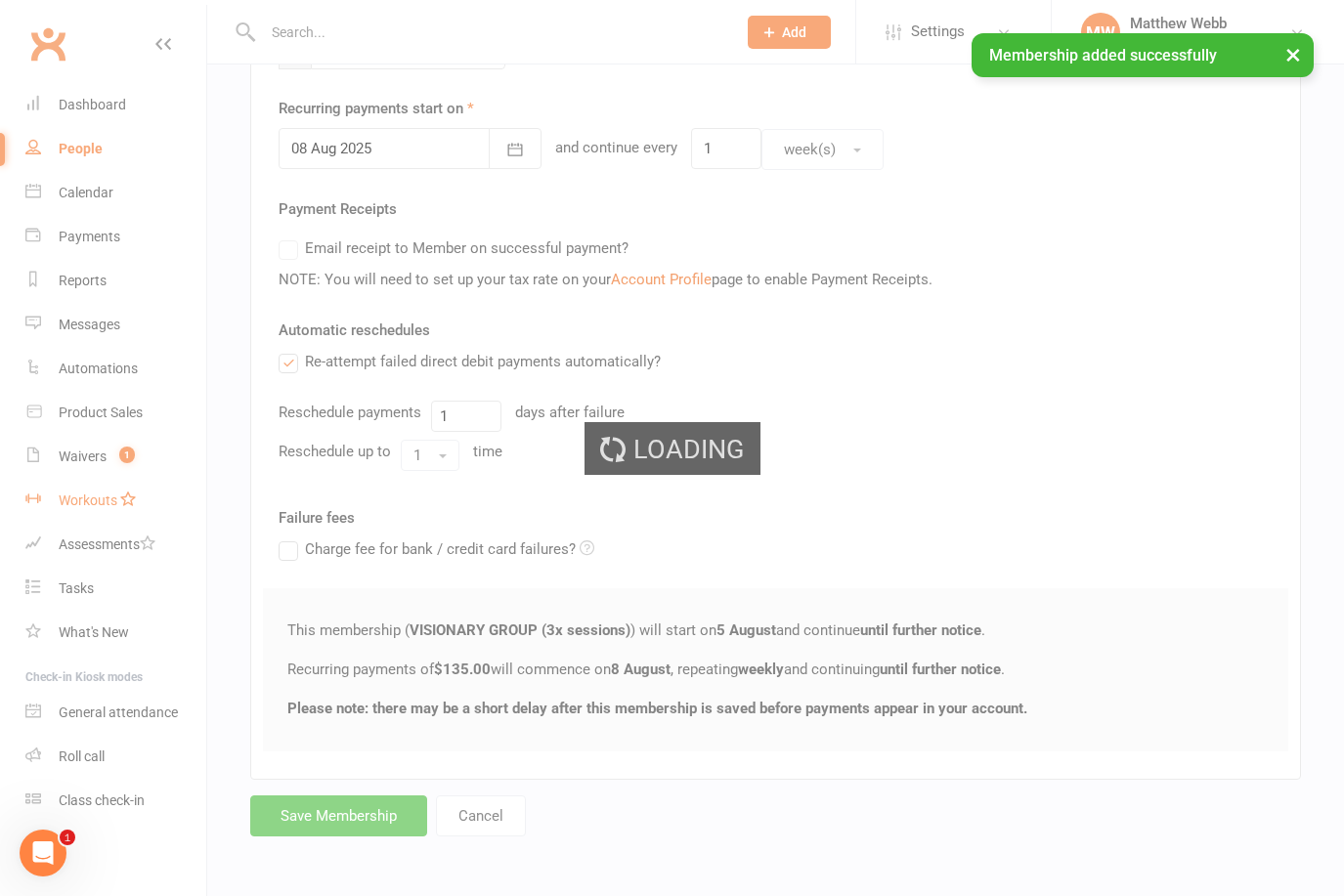 scroll, scrollTop: 0, scrollLeft: 0, axis: both 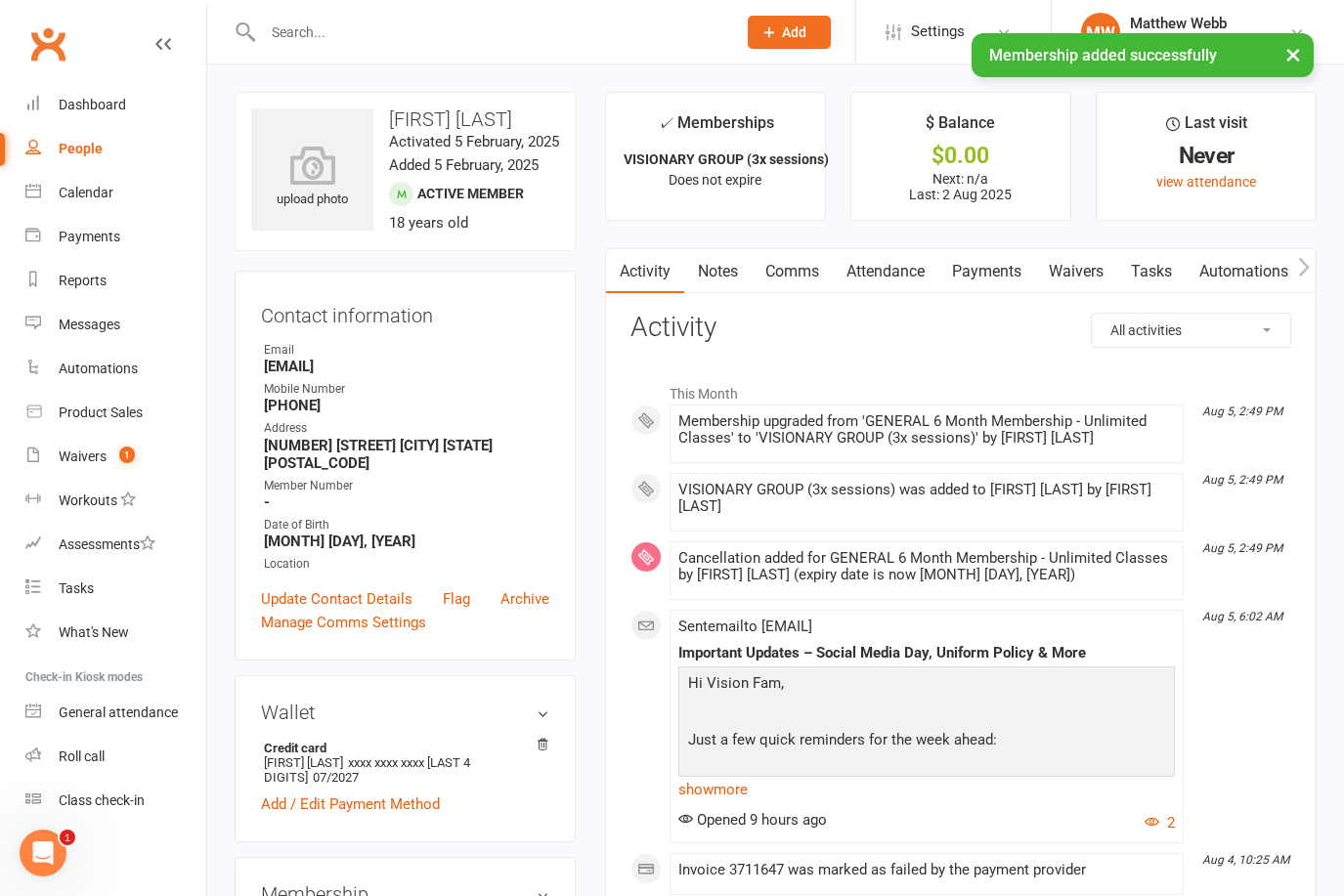 click on "People" at bounding box center [115, 149] 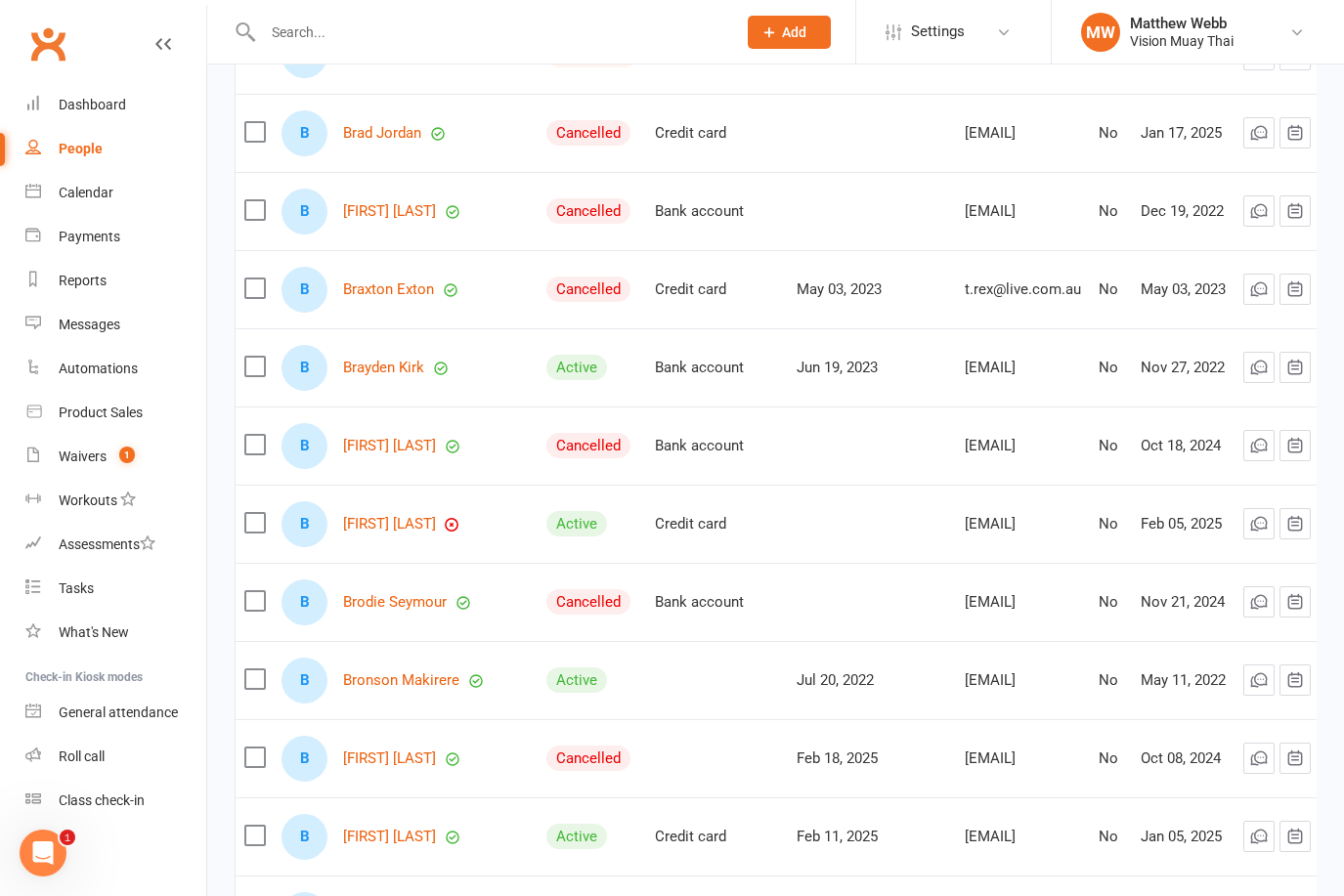 scroll, scrollTop: 4224, scrollLeft: 0, axis: vertical 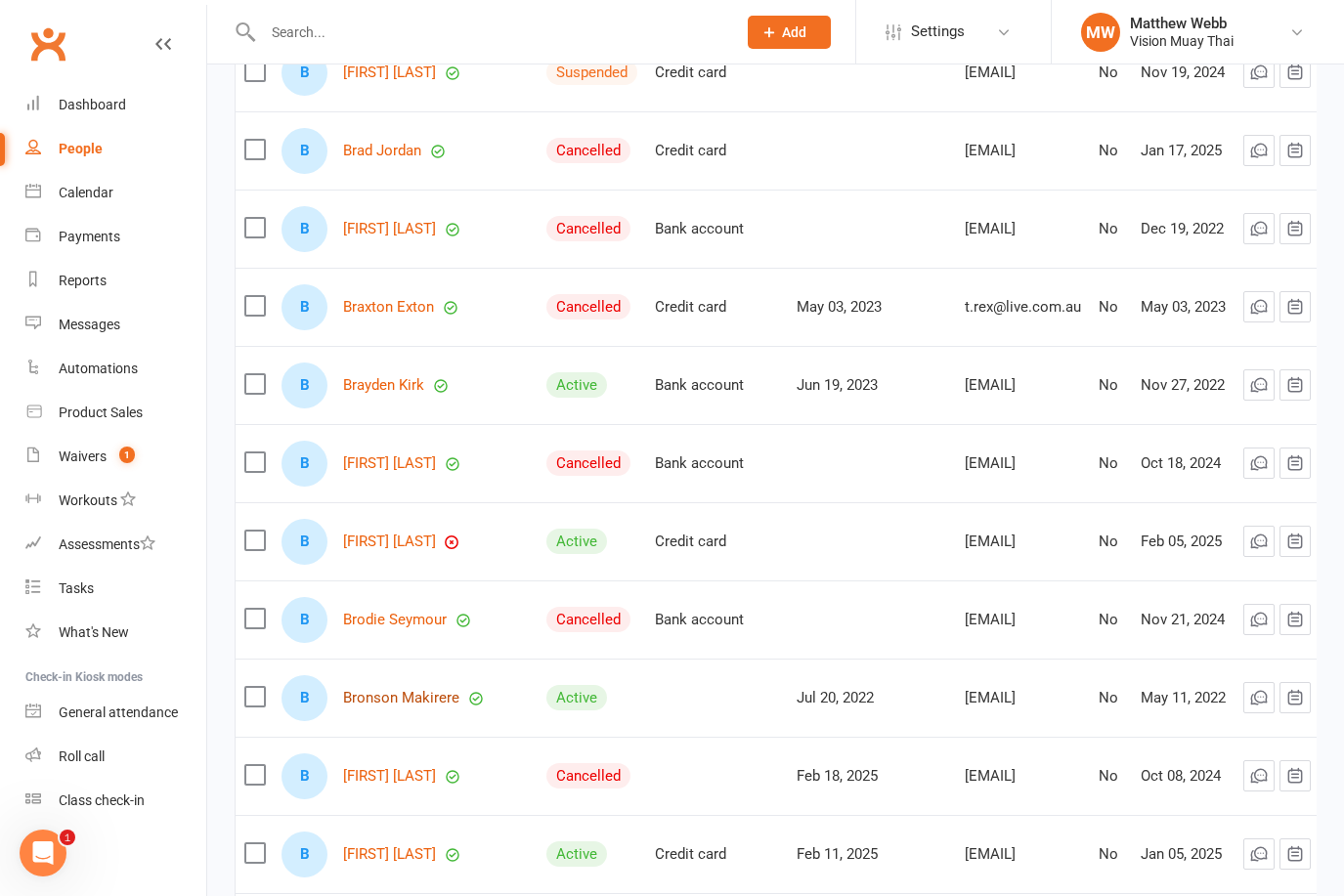 click on "Bronson Makirere" at bounding box center (401, 698) 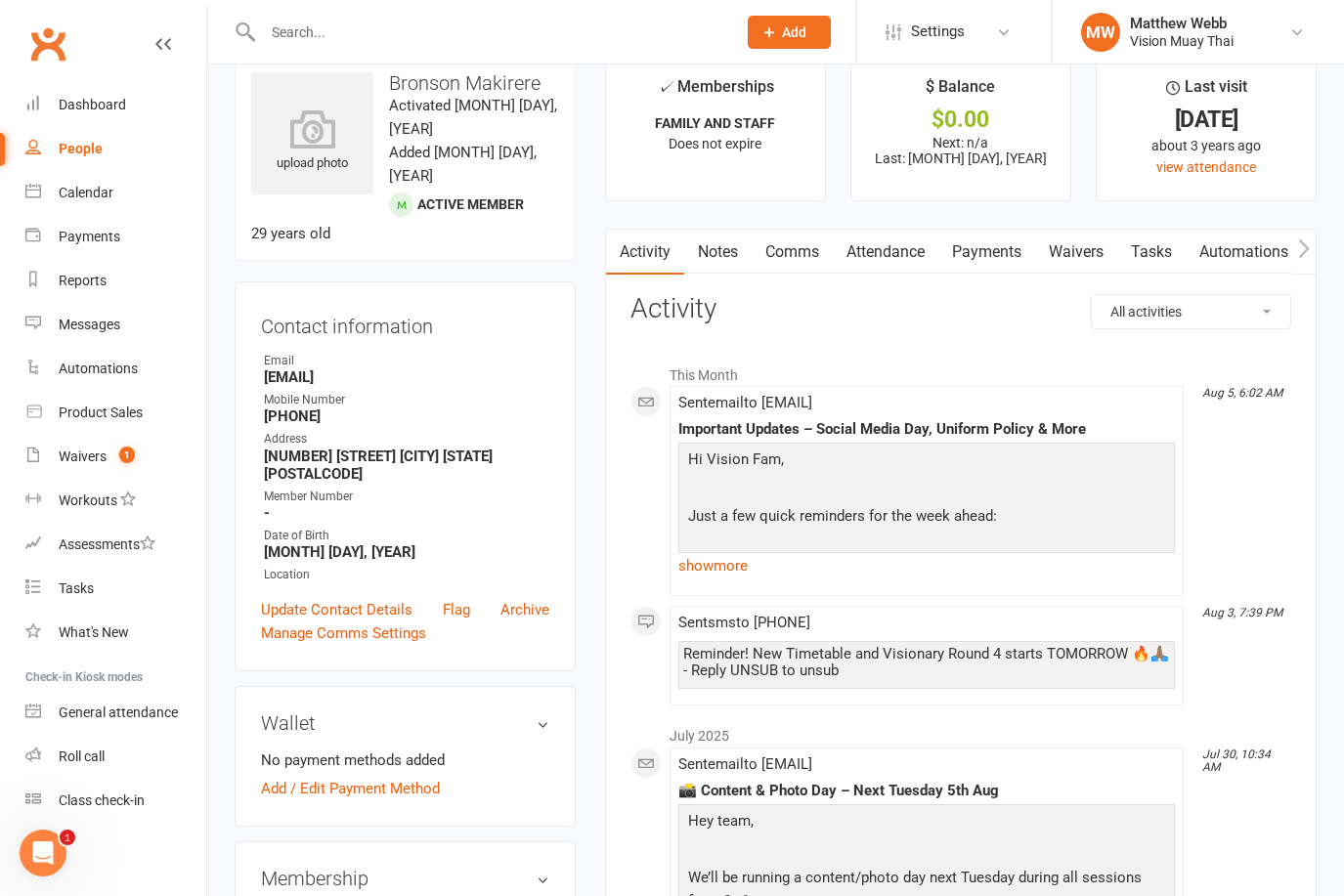 scroll, scrollTop: 11, scrollLeft: 0, axis: vertical 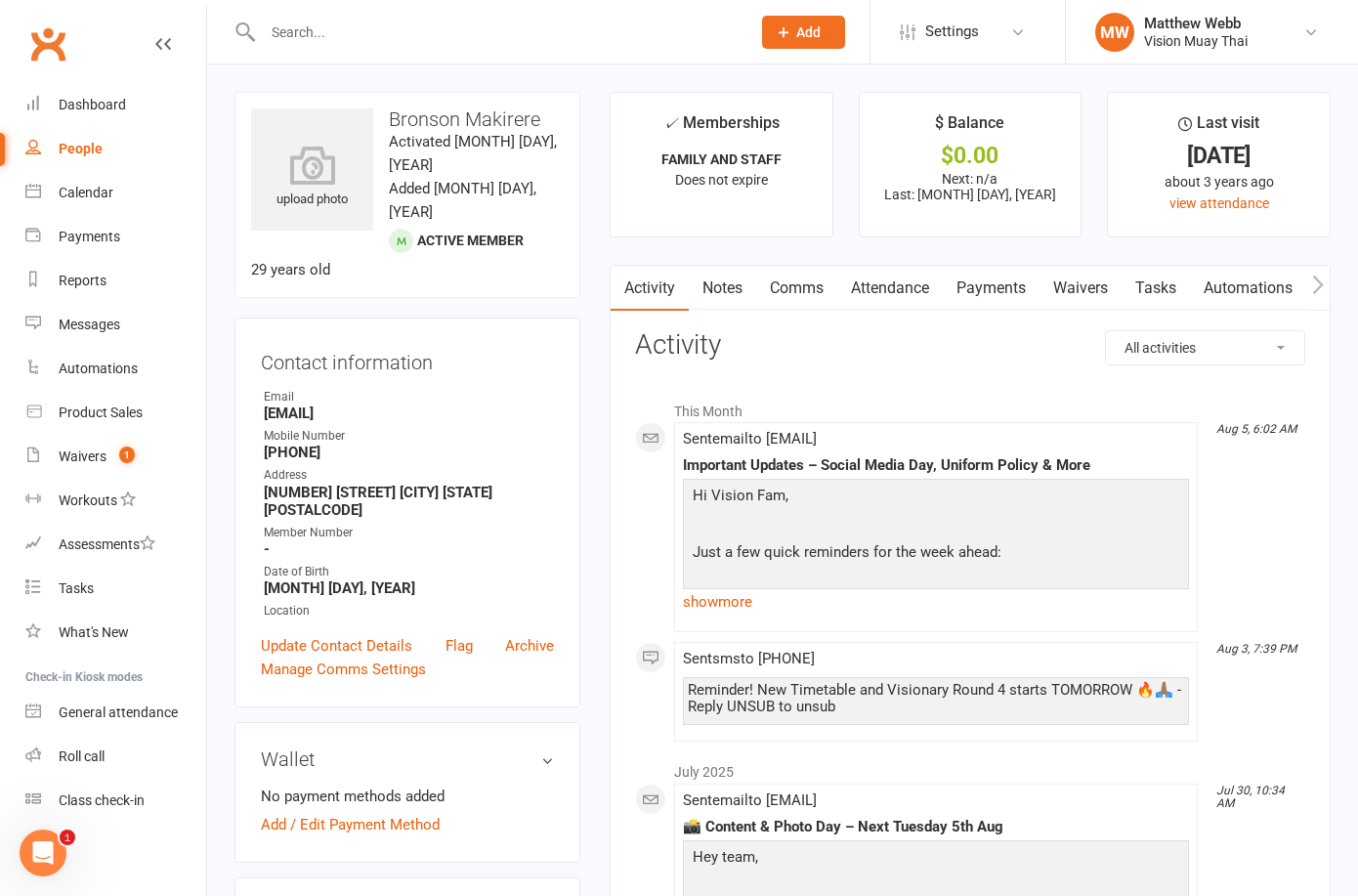 select on "100" 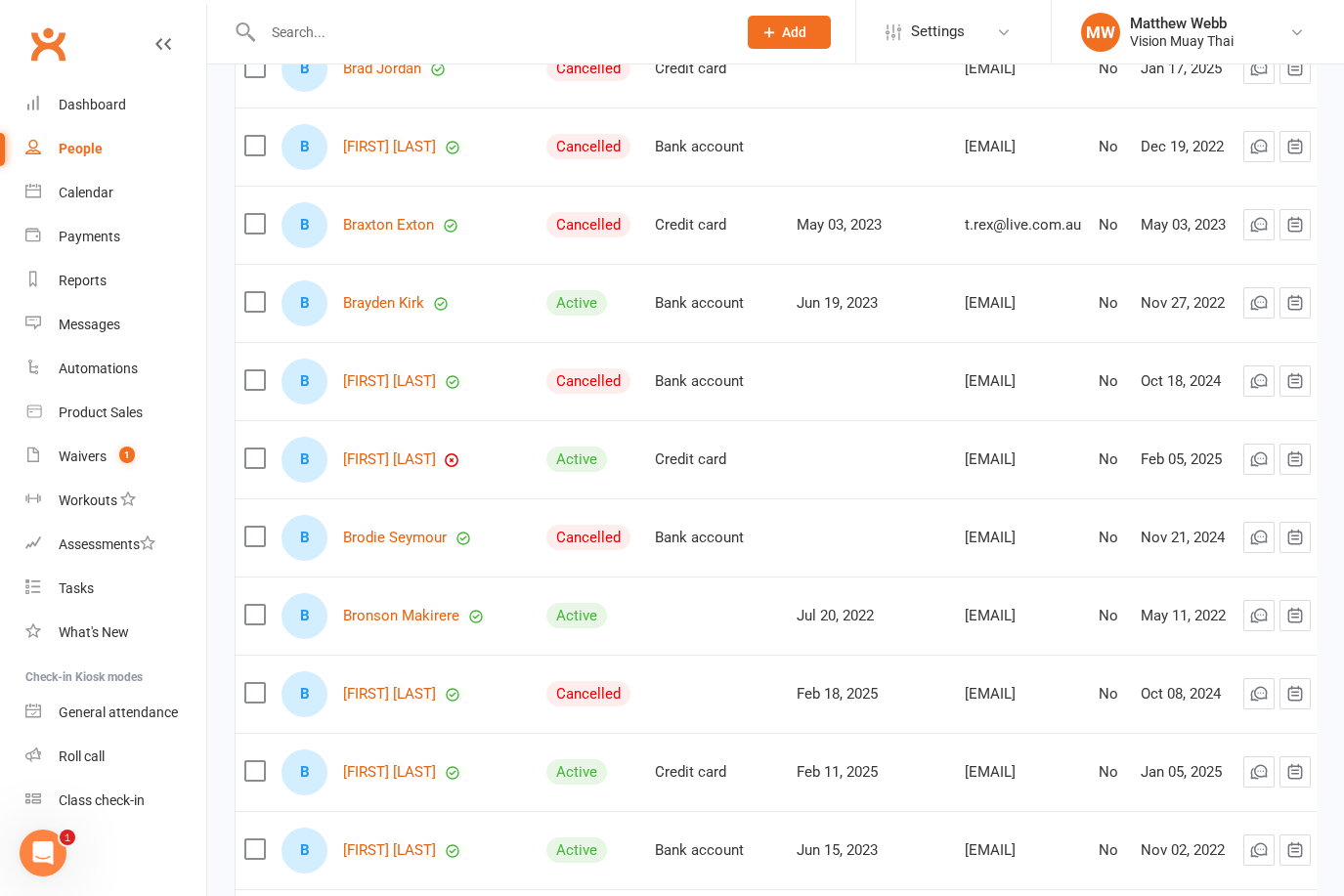 scroll, scrollTop: 4325, scrollLeft: 0, axis: vertical 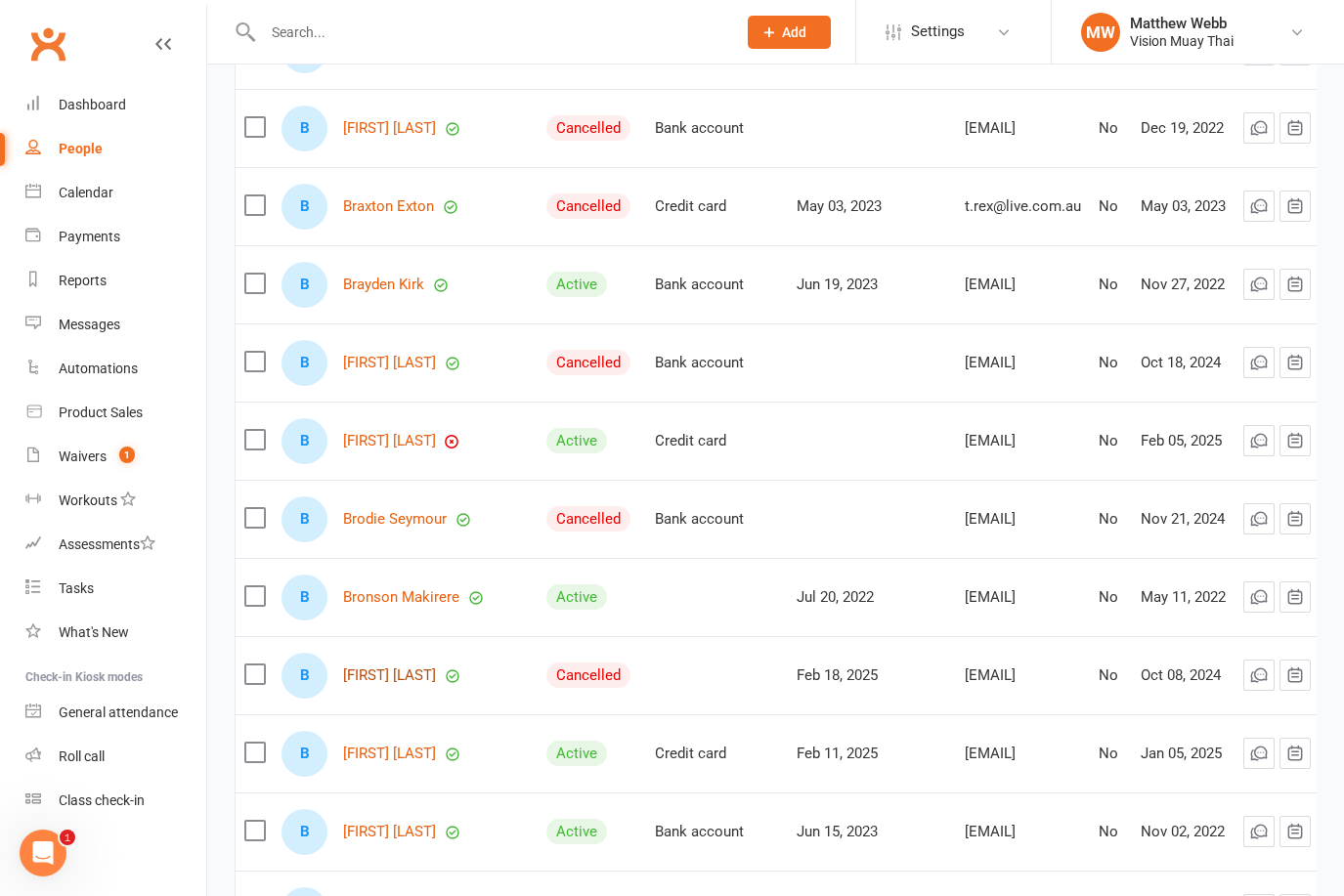 click on "[FIRST] [LAST]" at bounding box center [389, 675] 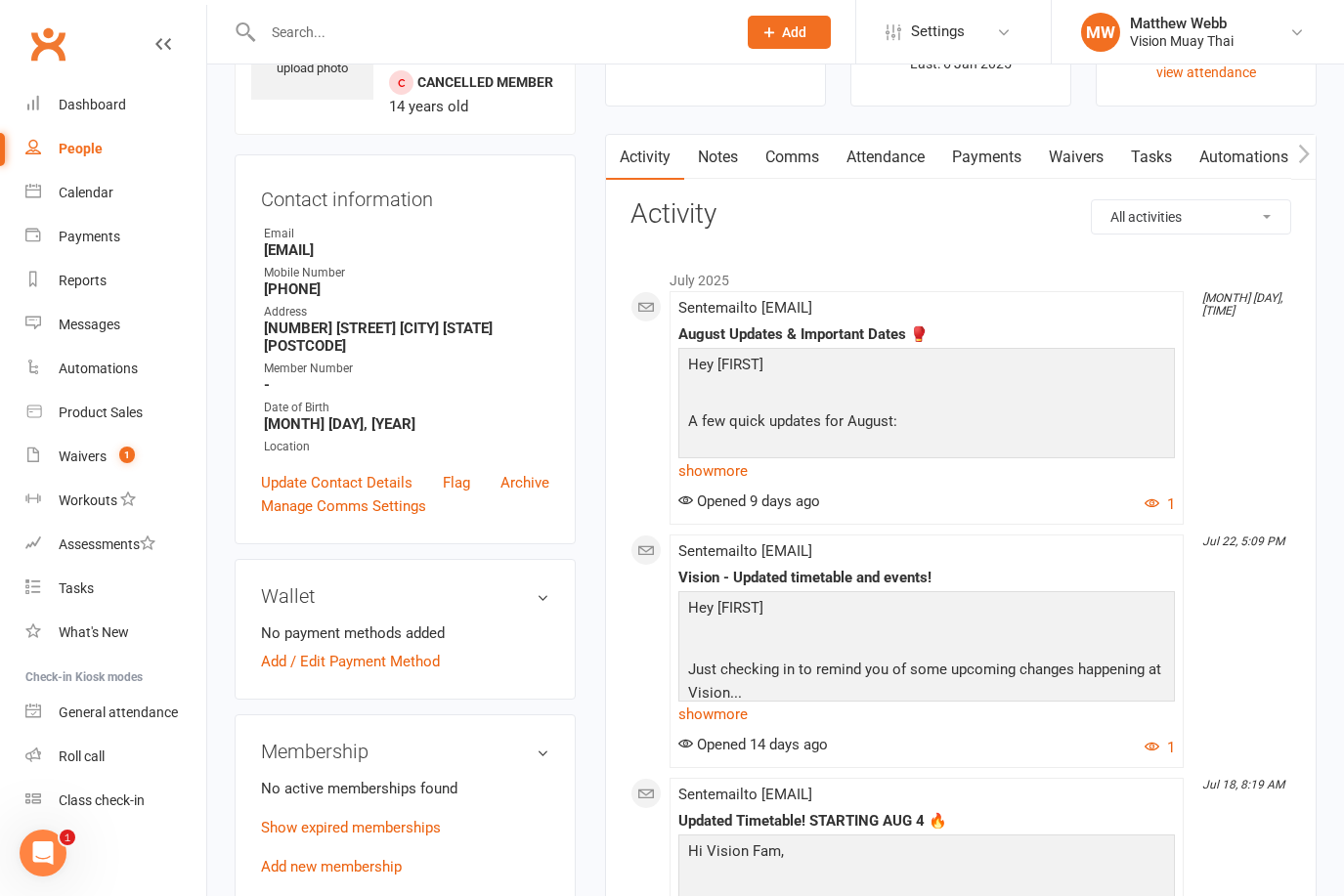 scroll, scrollTop: 173, scrollLeft: 0, axis: vertical 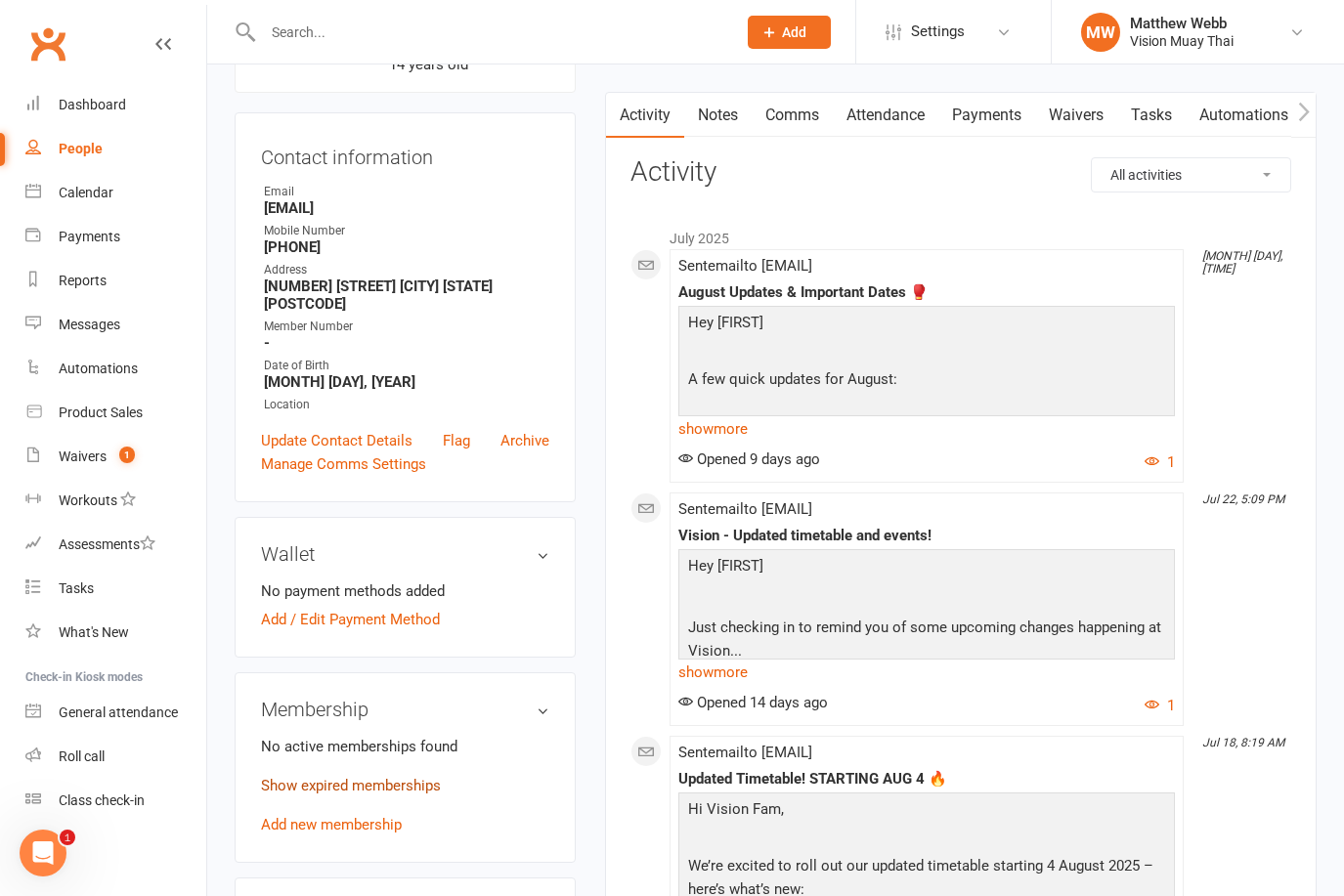 click on "Show expired memberships" at bounding box center [351, 786] 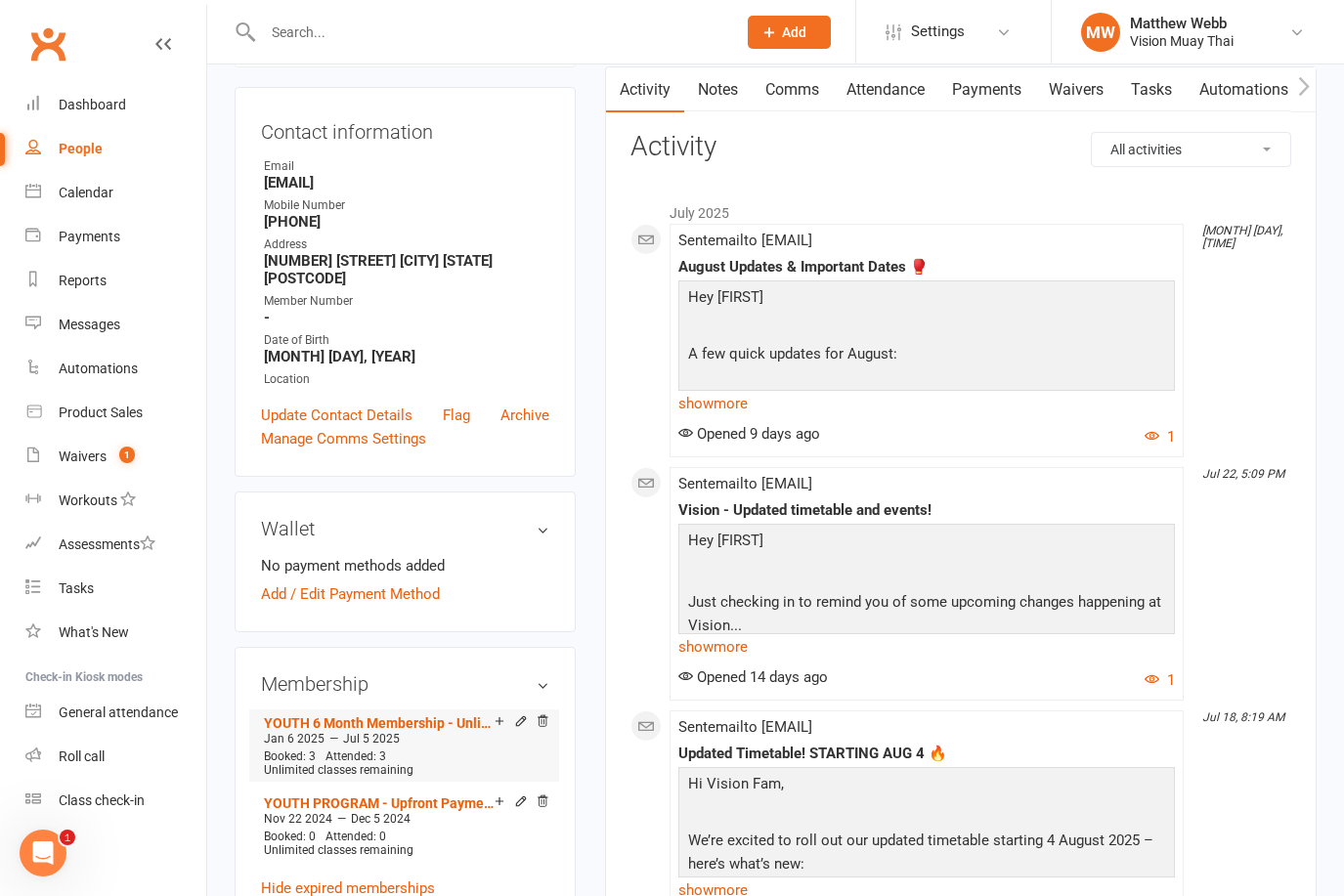 scroll, scrollTop: 211, scrollLeft: 0, axis: vertical 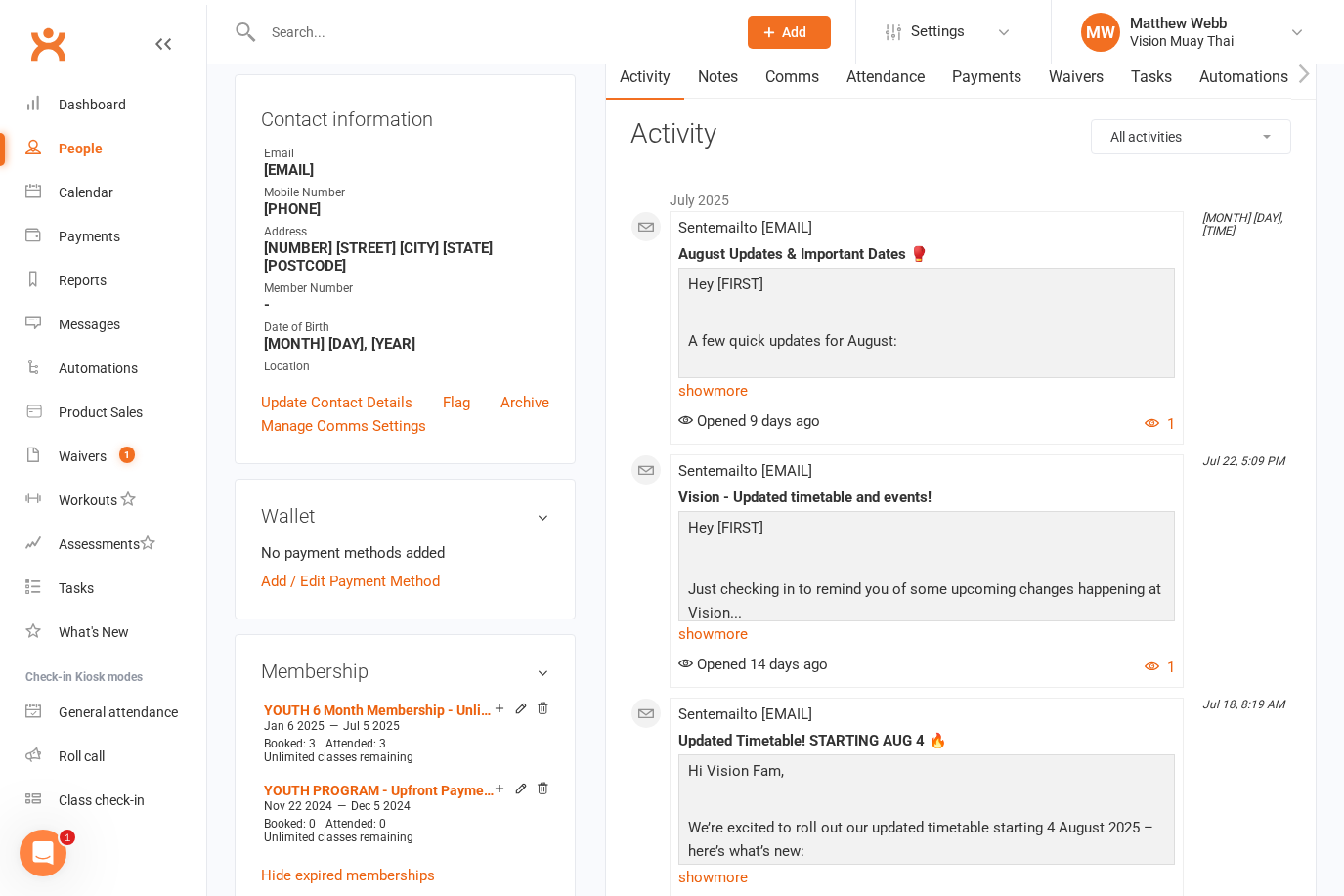 click on "Payments" at bounding box center [986, 77] 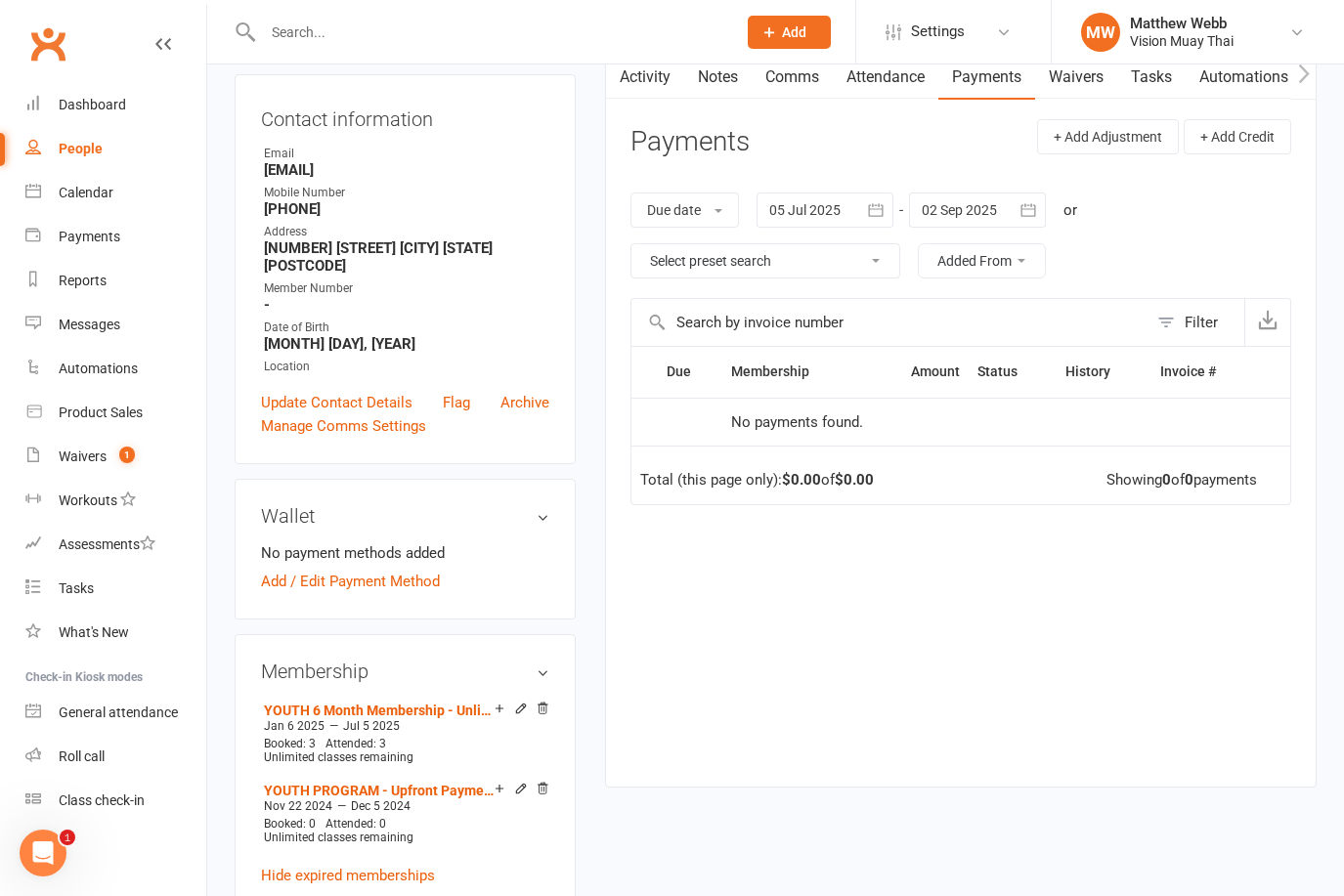 click 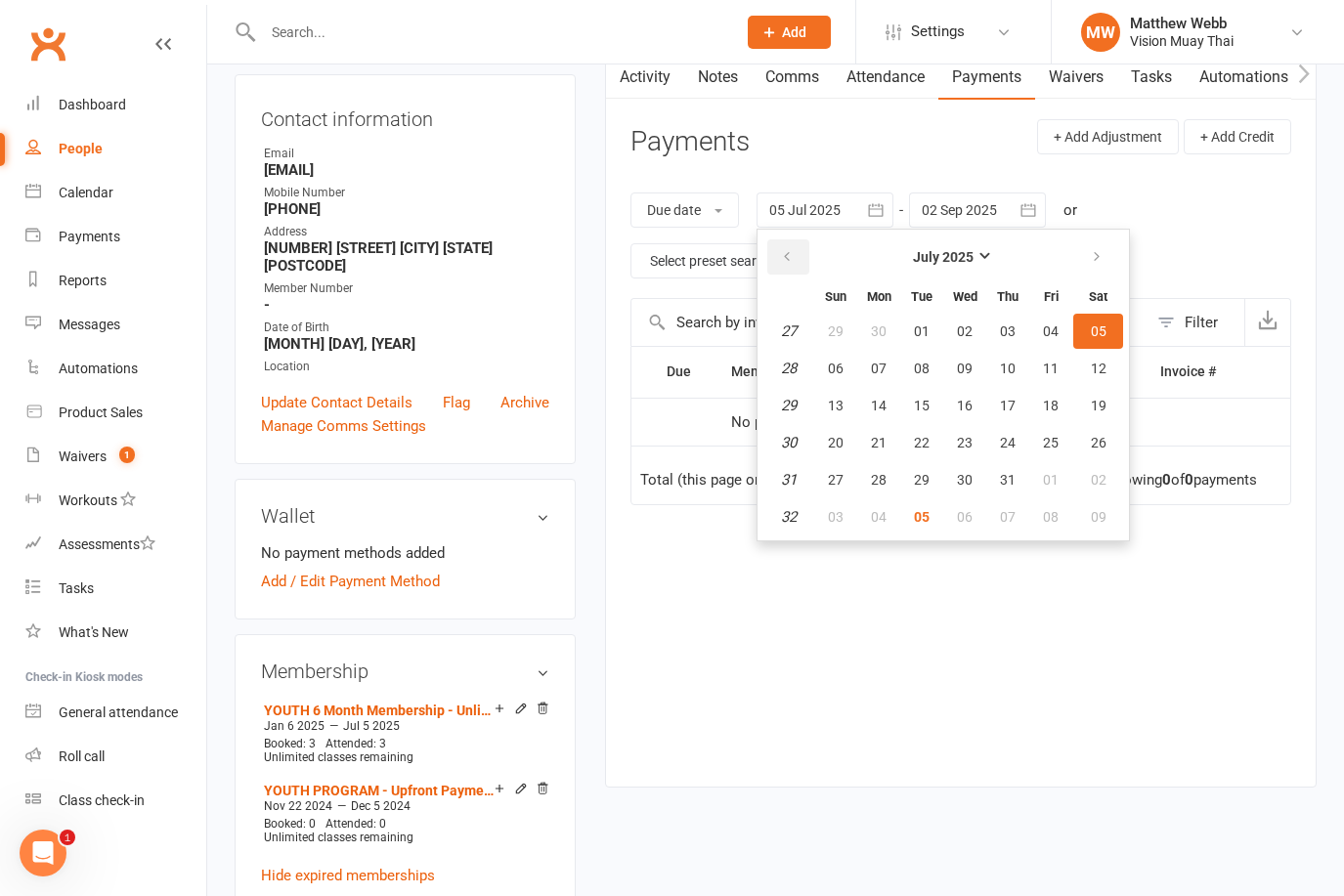 click at bounding box center (788, 257) 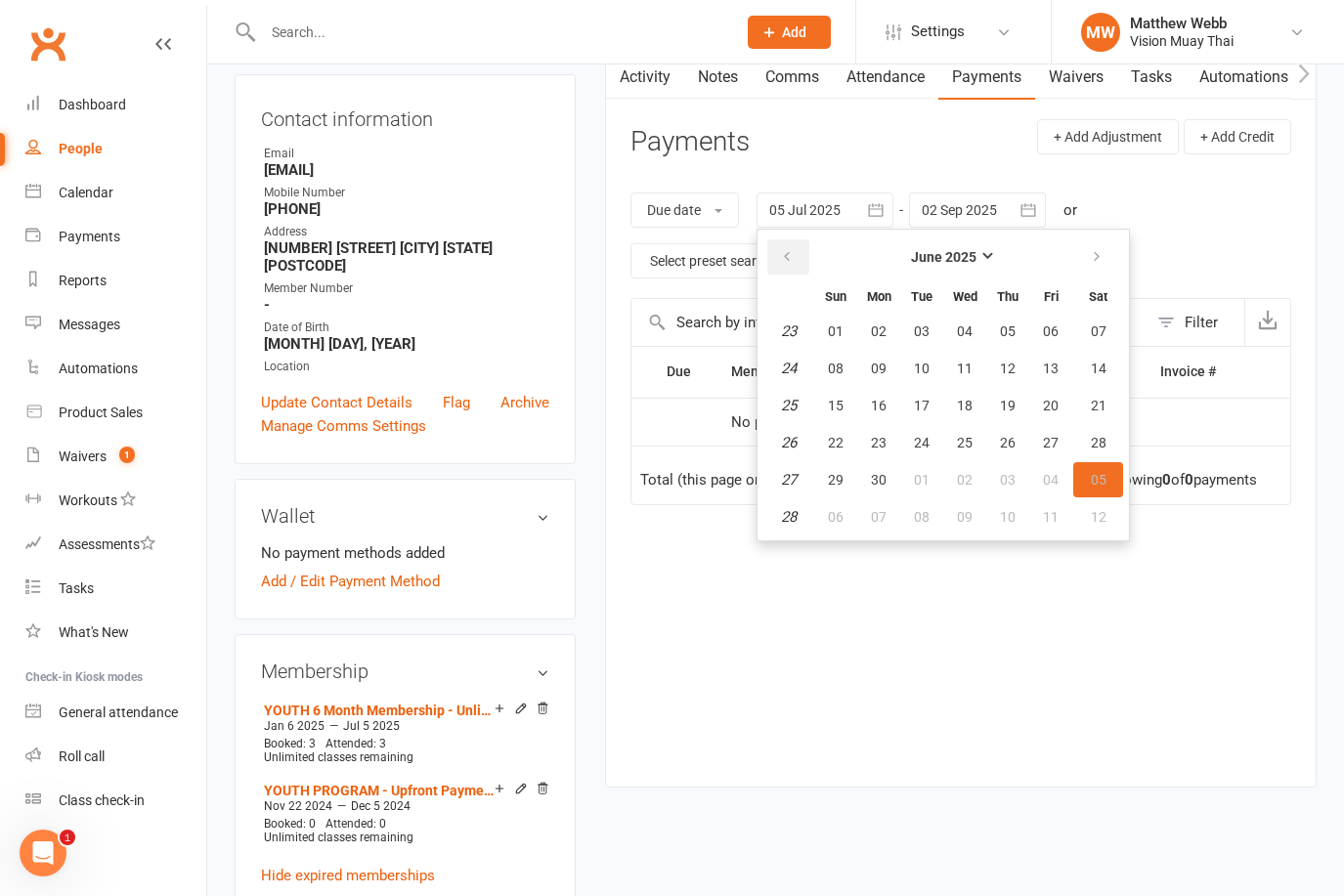 click at bounding box center [788, 257] 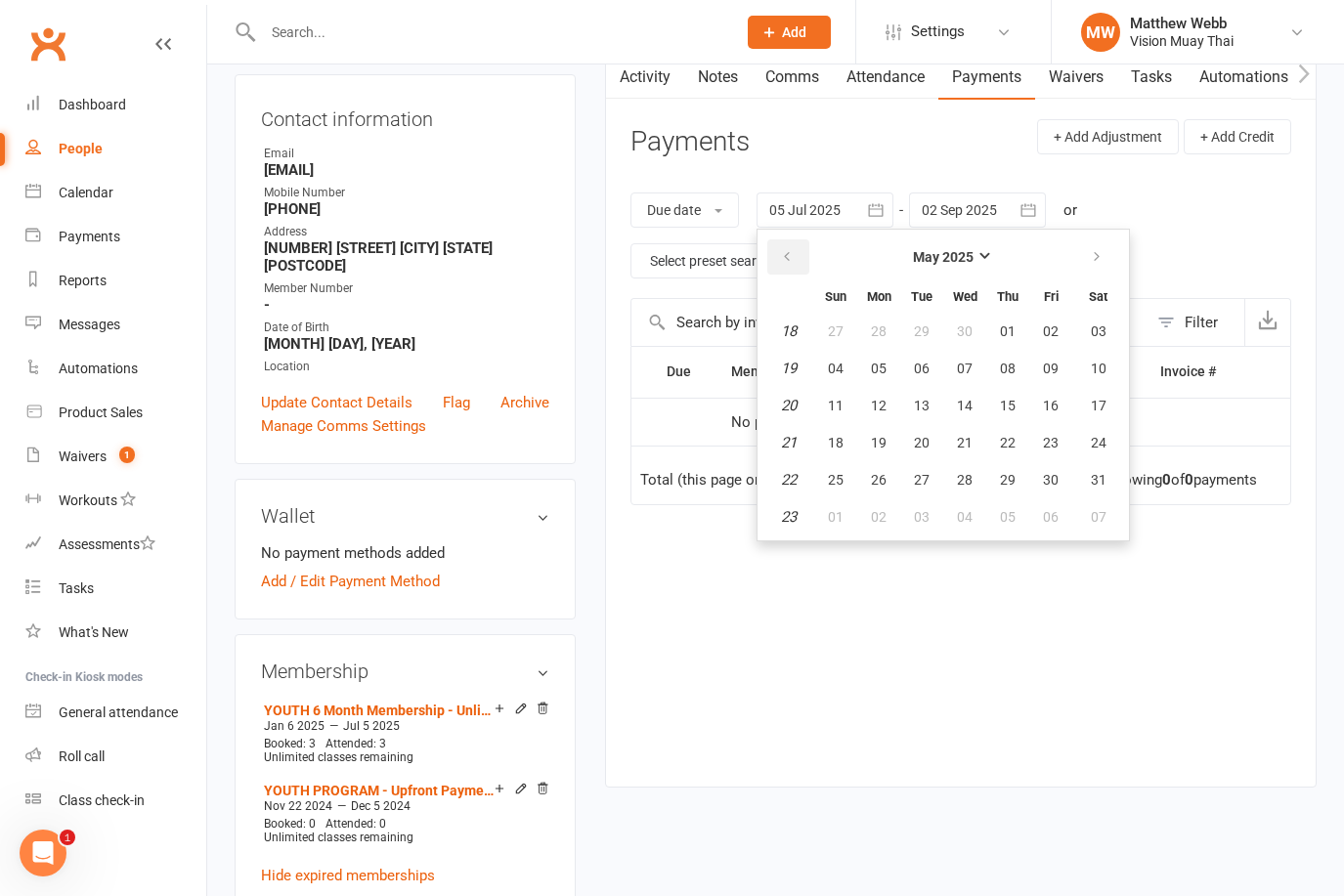 click at bounding box center [788, 257] 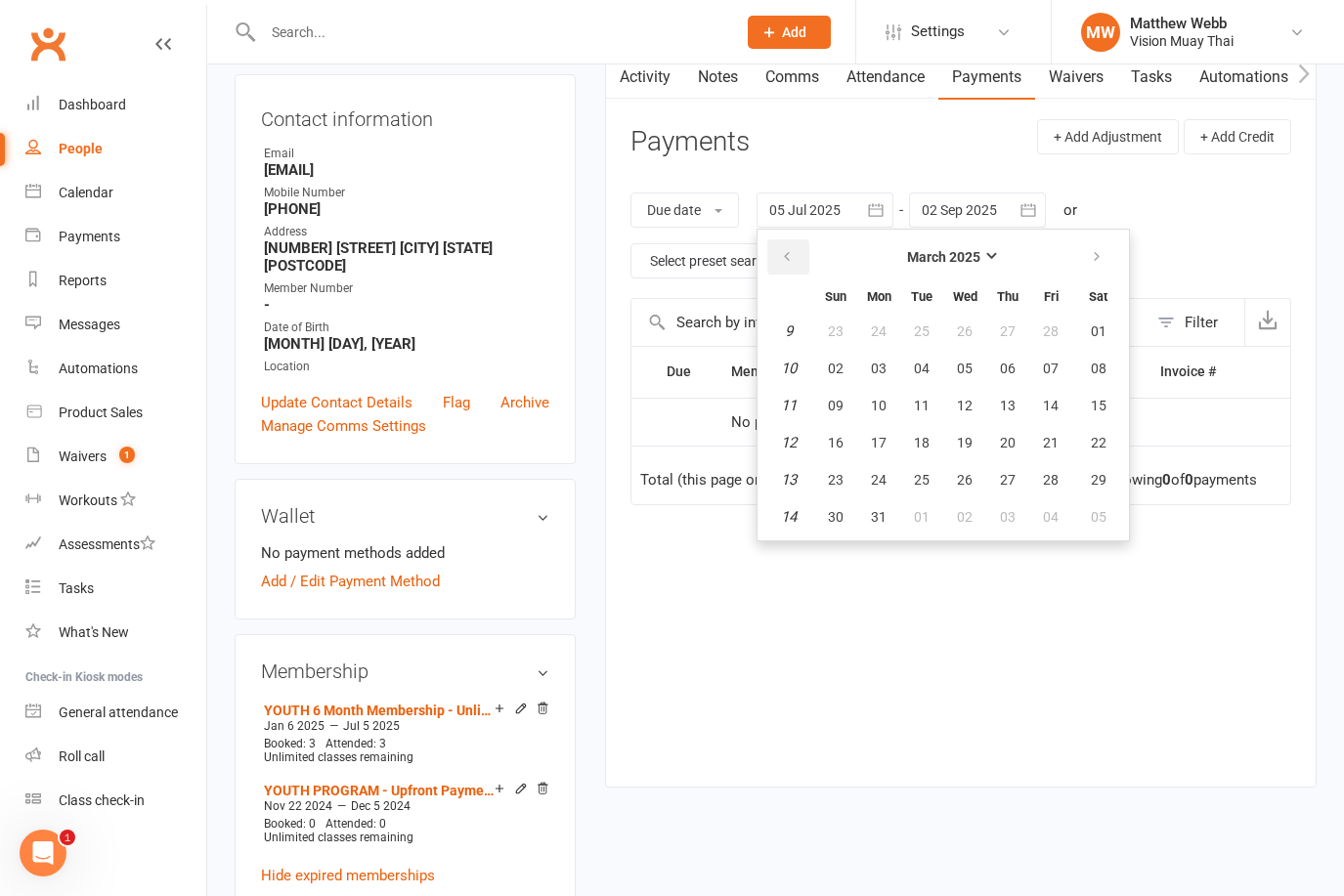click at bounding box center [787, 257] 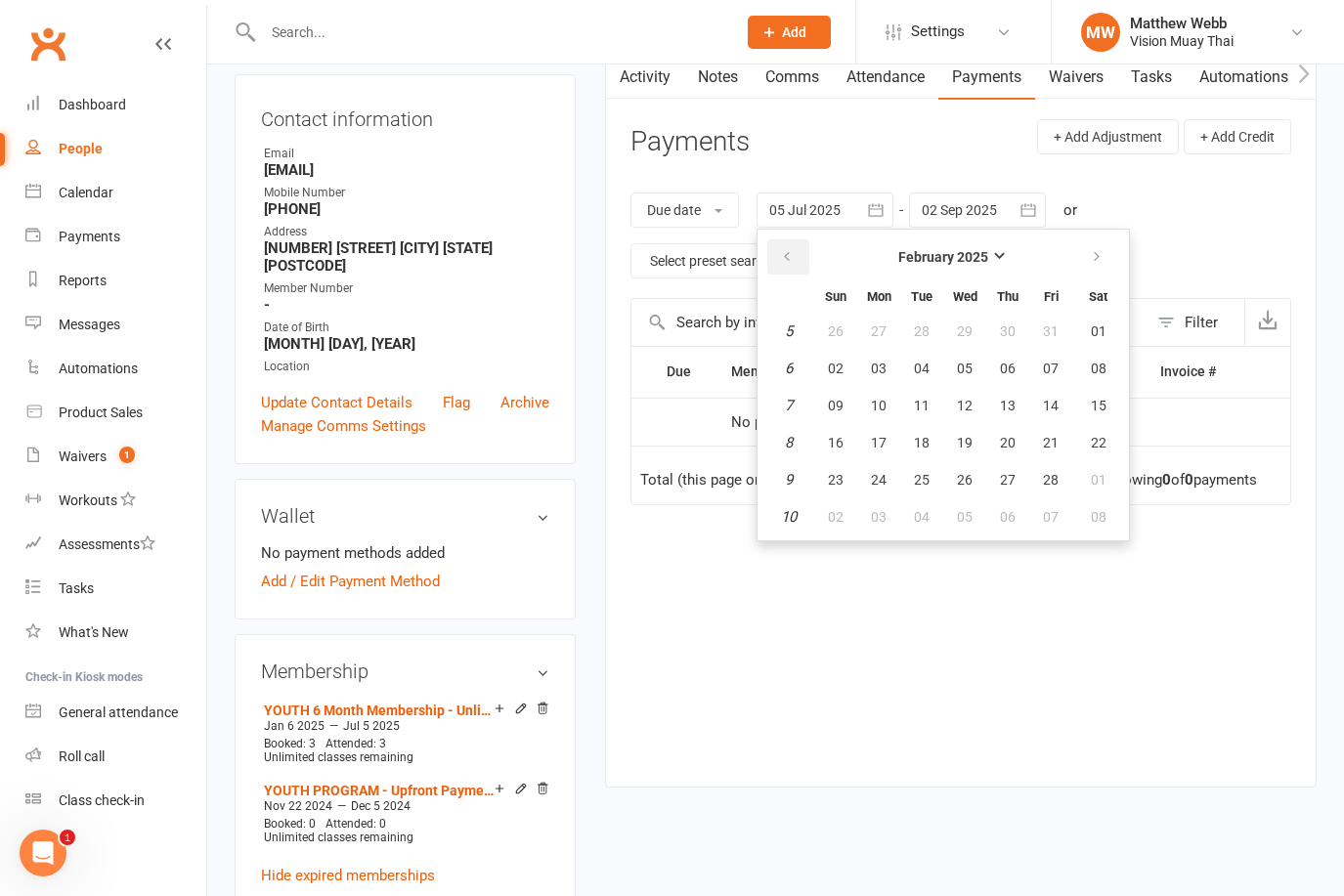 click at bounding box center [787, 257] 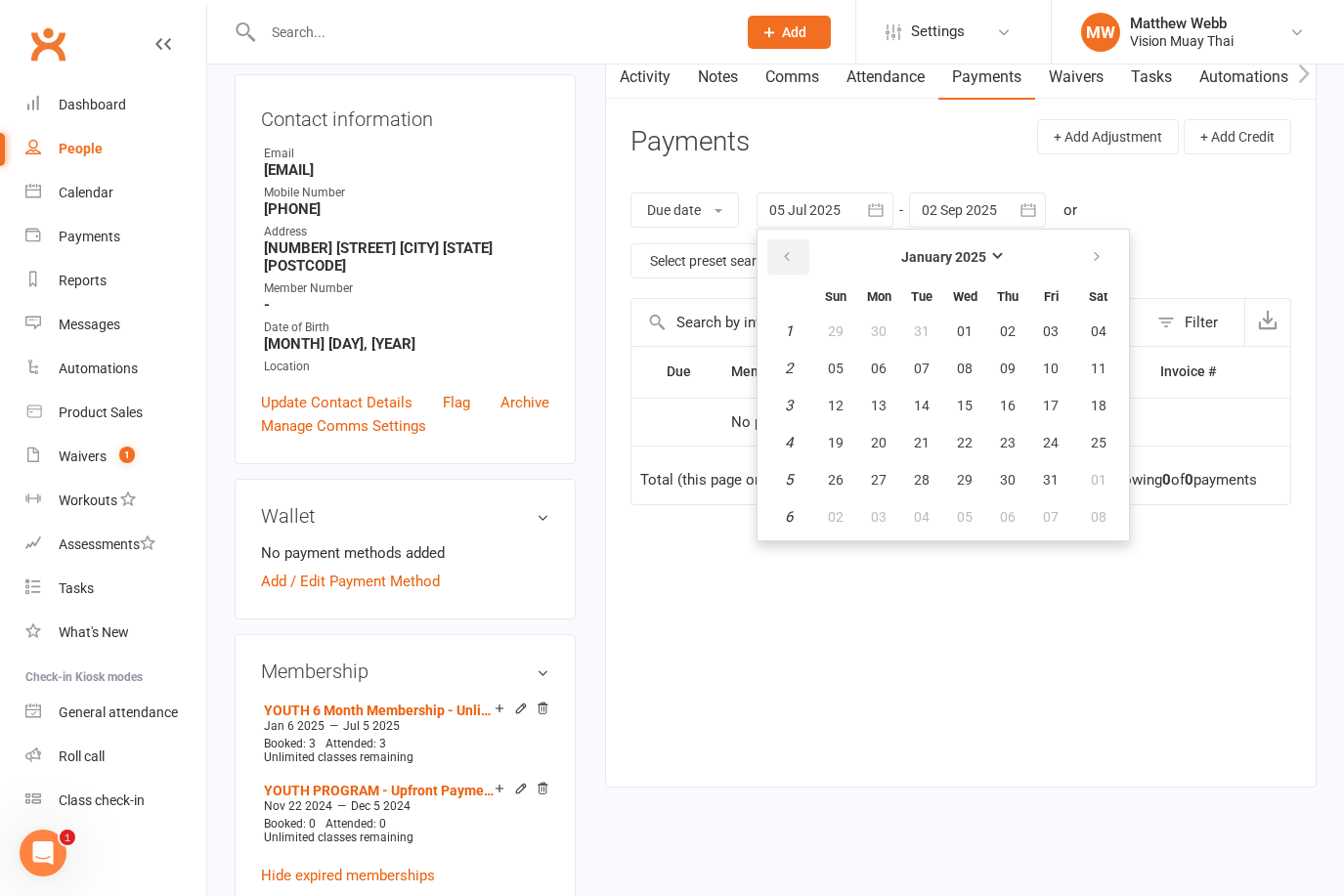 click at bounding box center (787, 257) 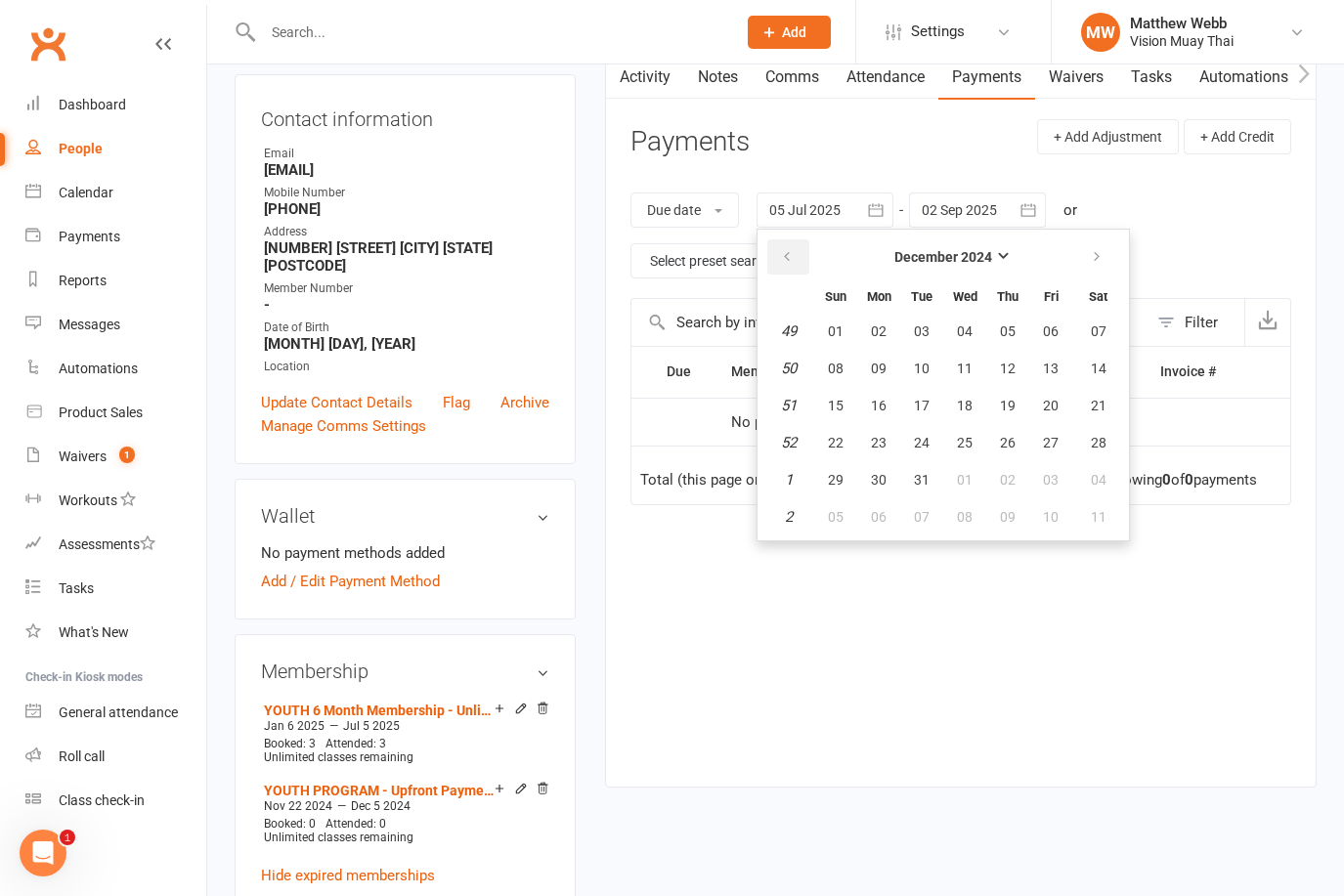 click at bounding box center (787, 257) 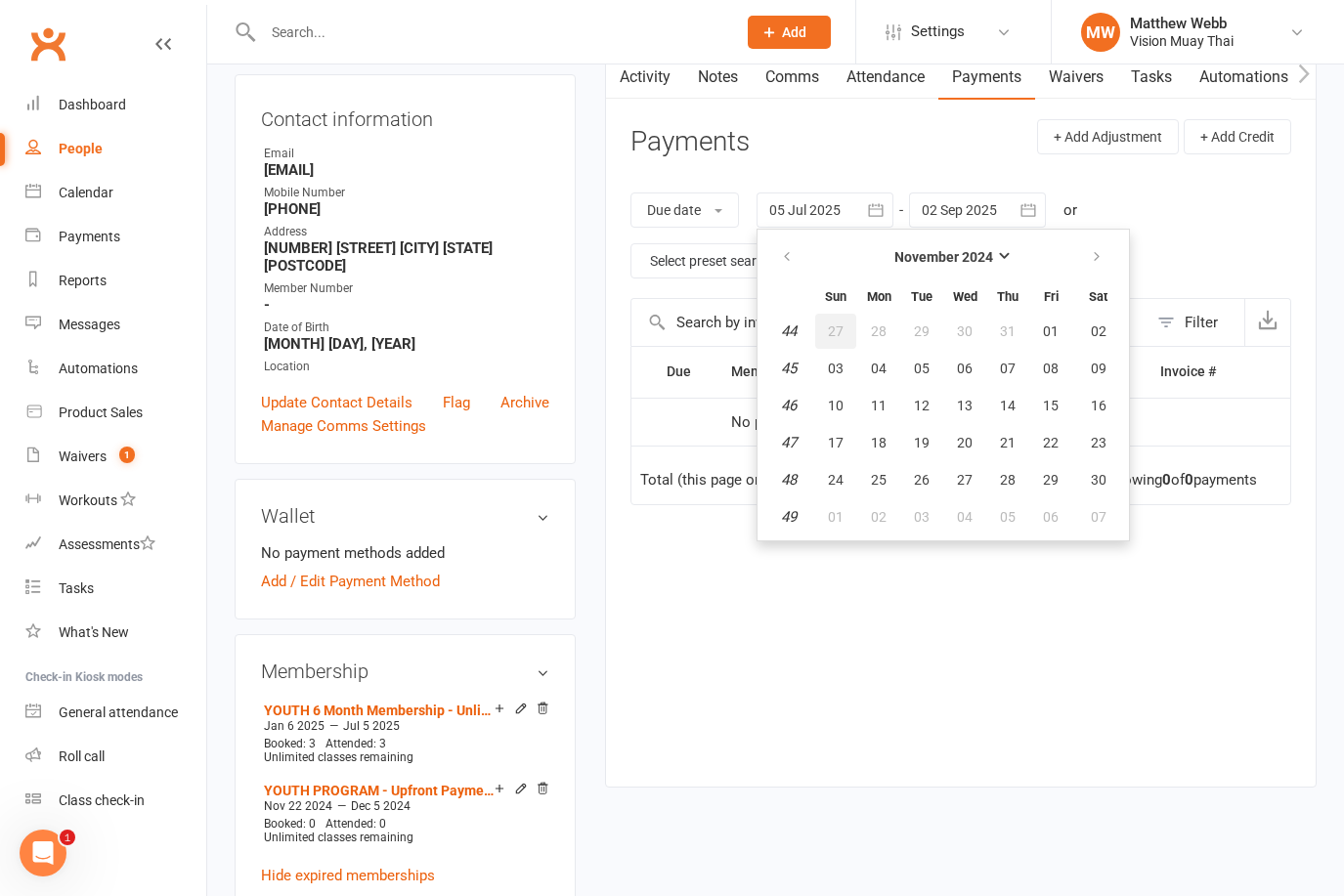 click on "27" at bounding box center [836, 331] 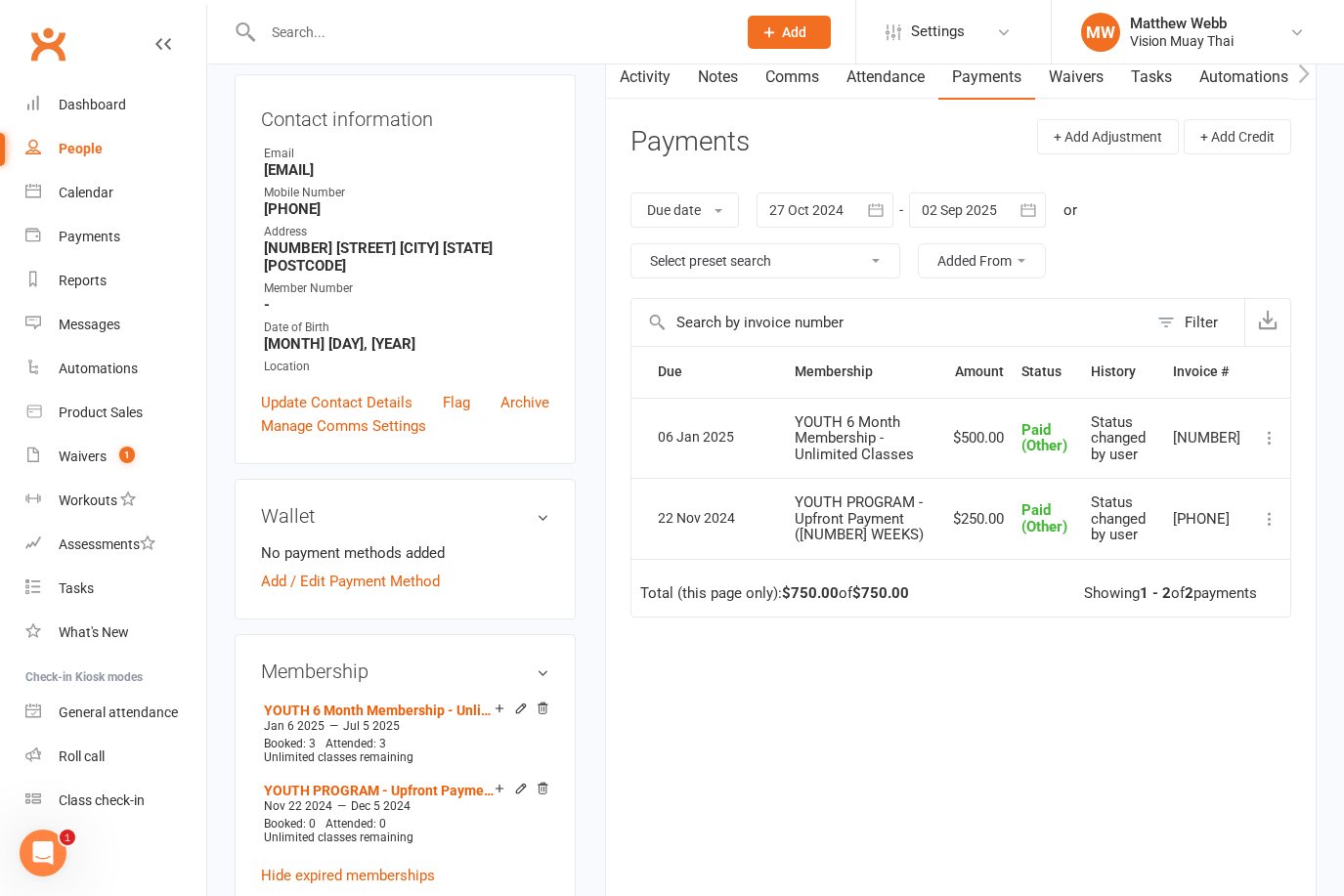 click on "People" at bounding box center [115, 149] 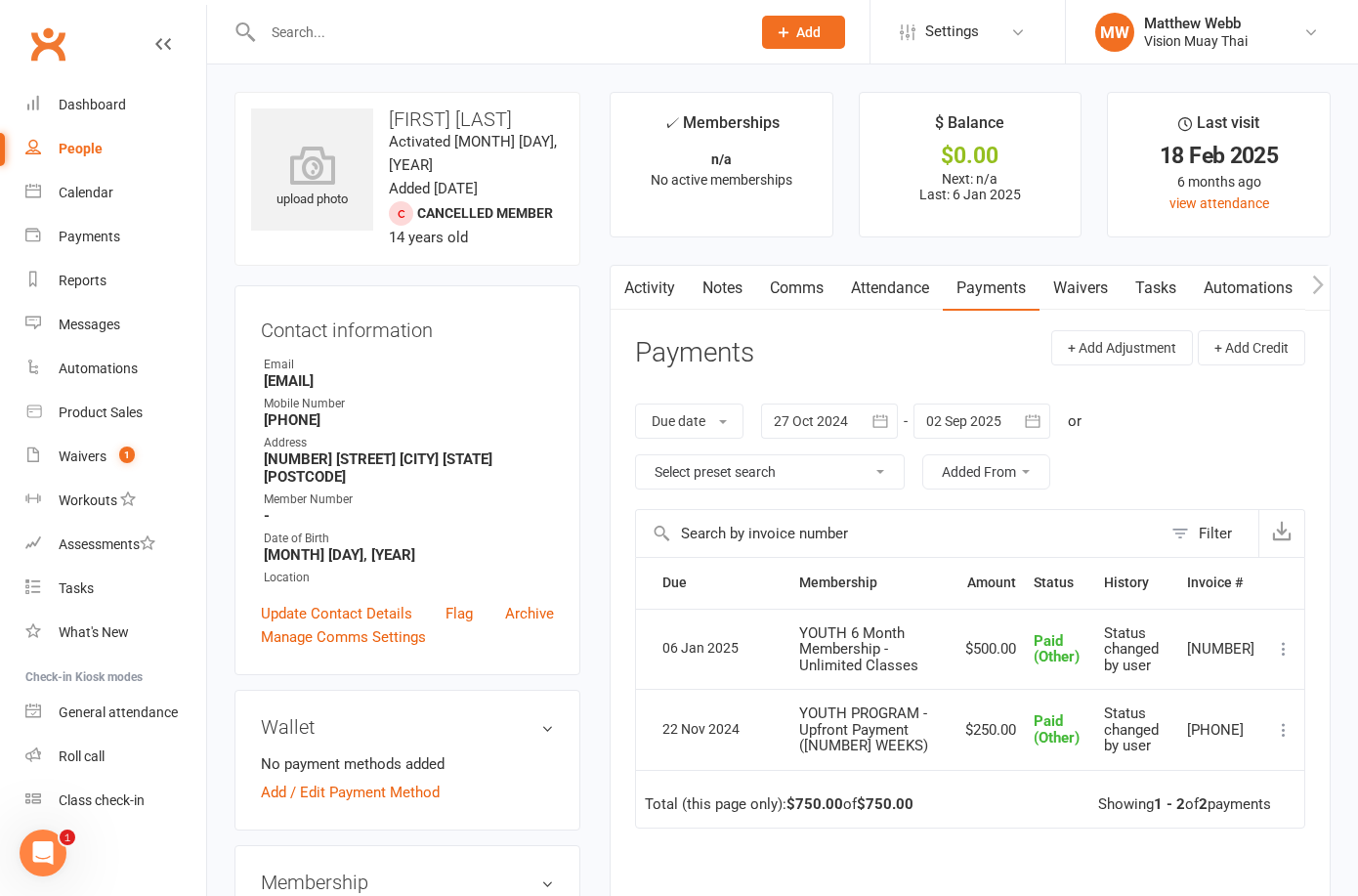 select on "100" 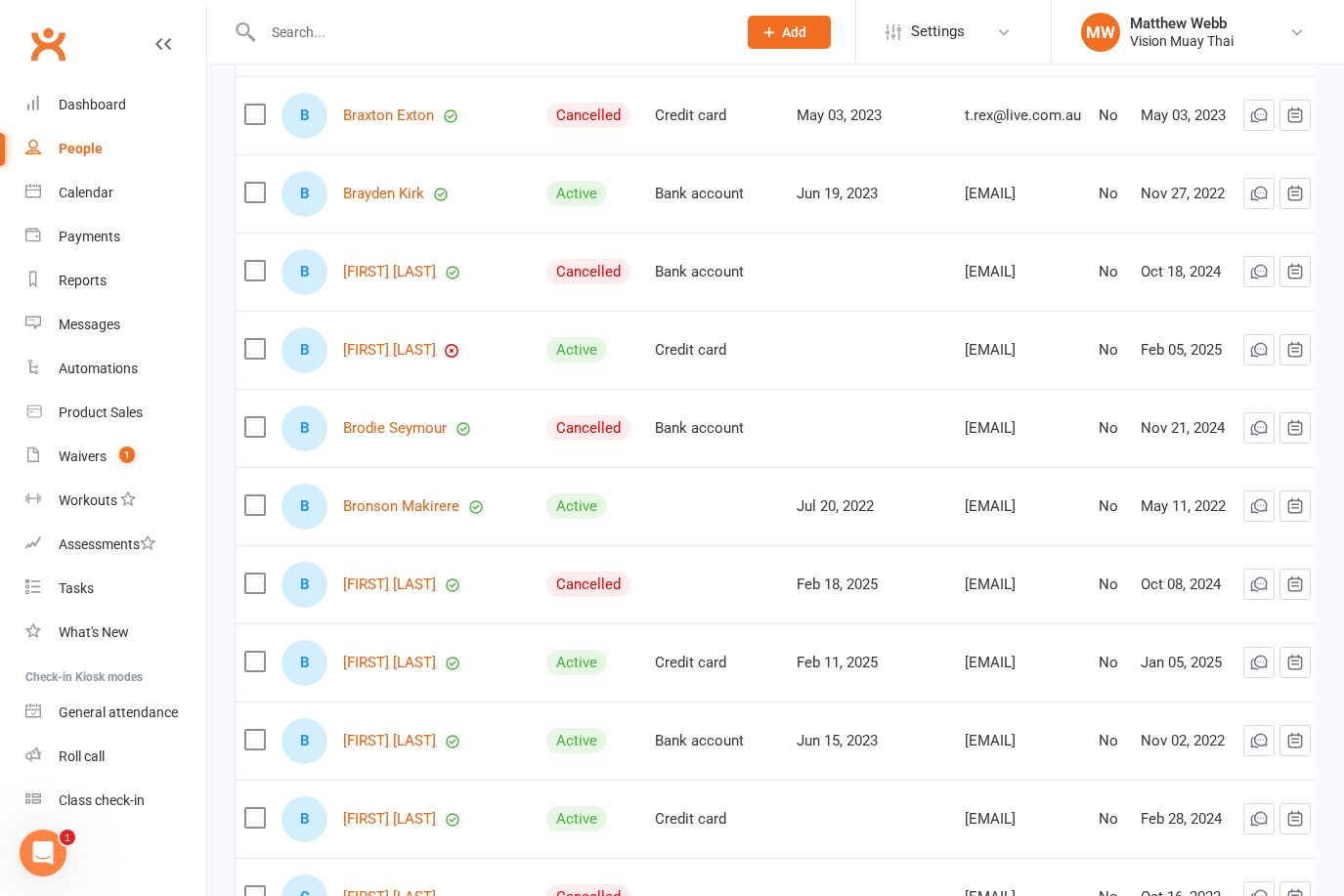 scroll, scrollTop: 4544, scrollLeft: 0, axis: vertical 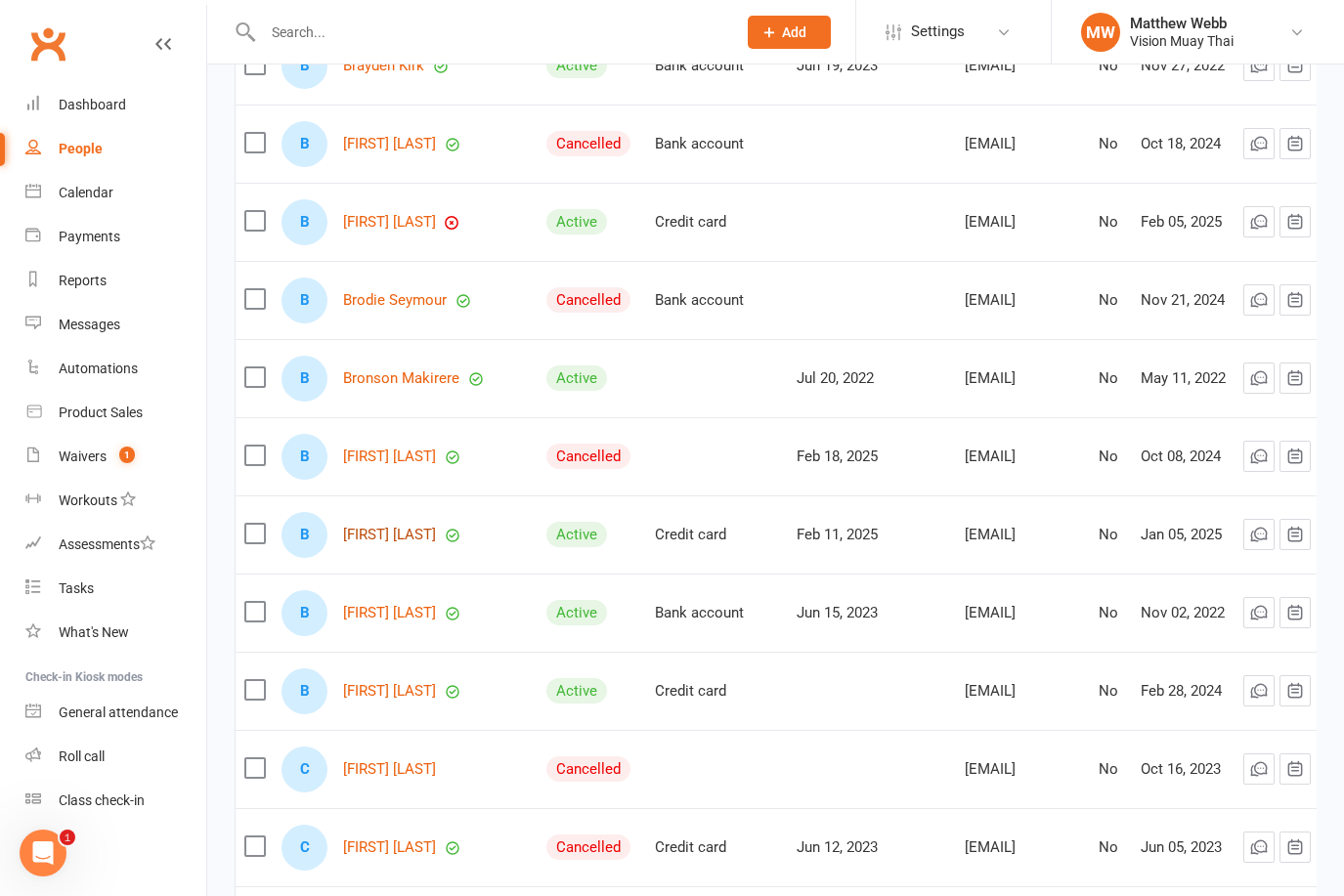 click on "[FIRST] [LAST]" at bounding box center [389, 534] 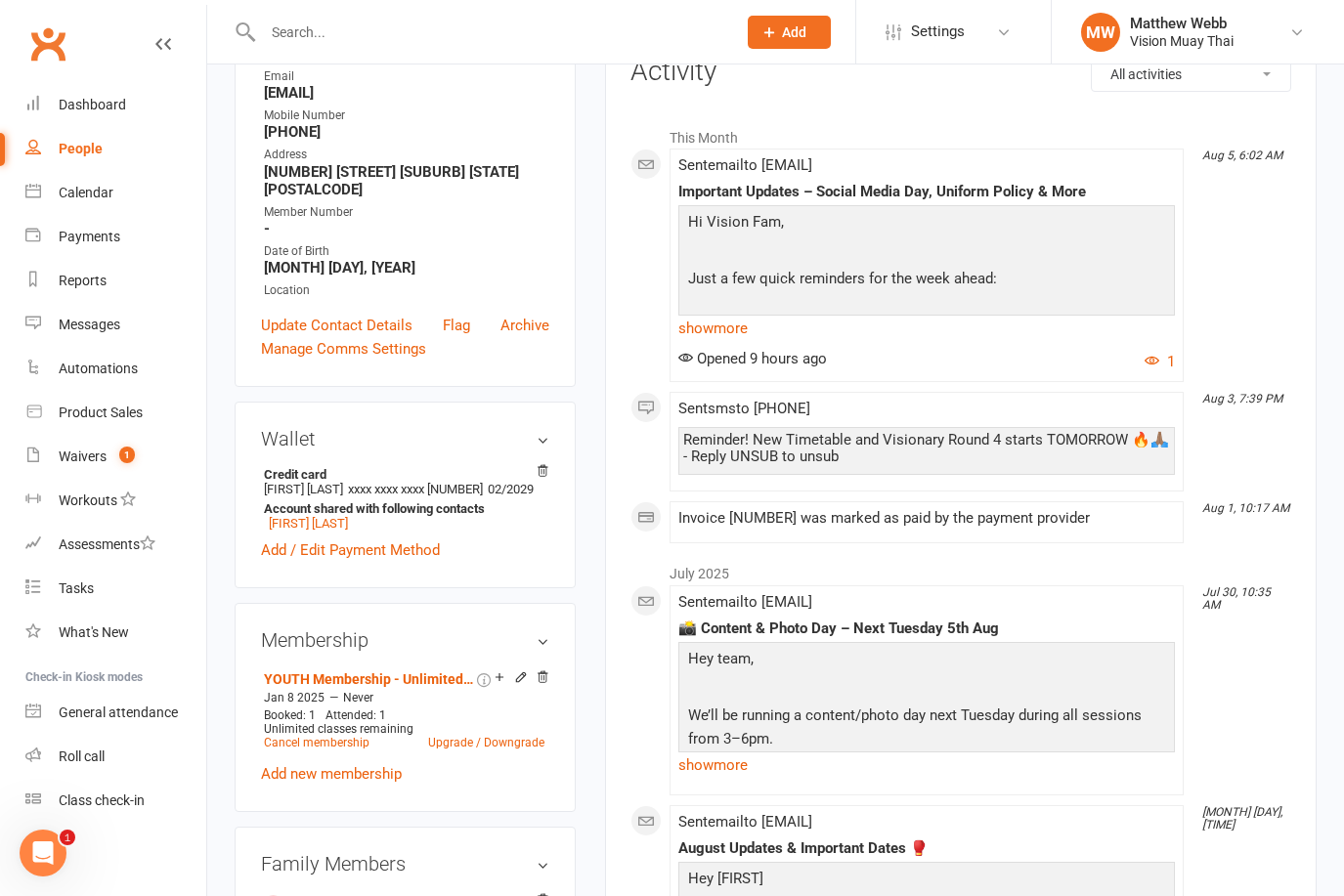 scroll, scrollTop: 286, scrollLeft: 0, axis: vertical 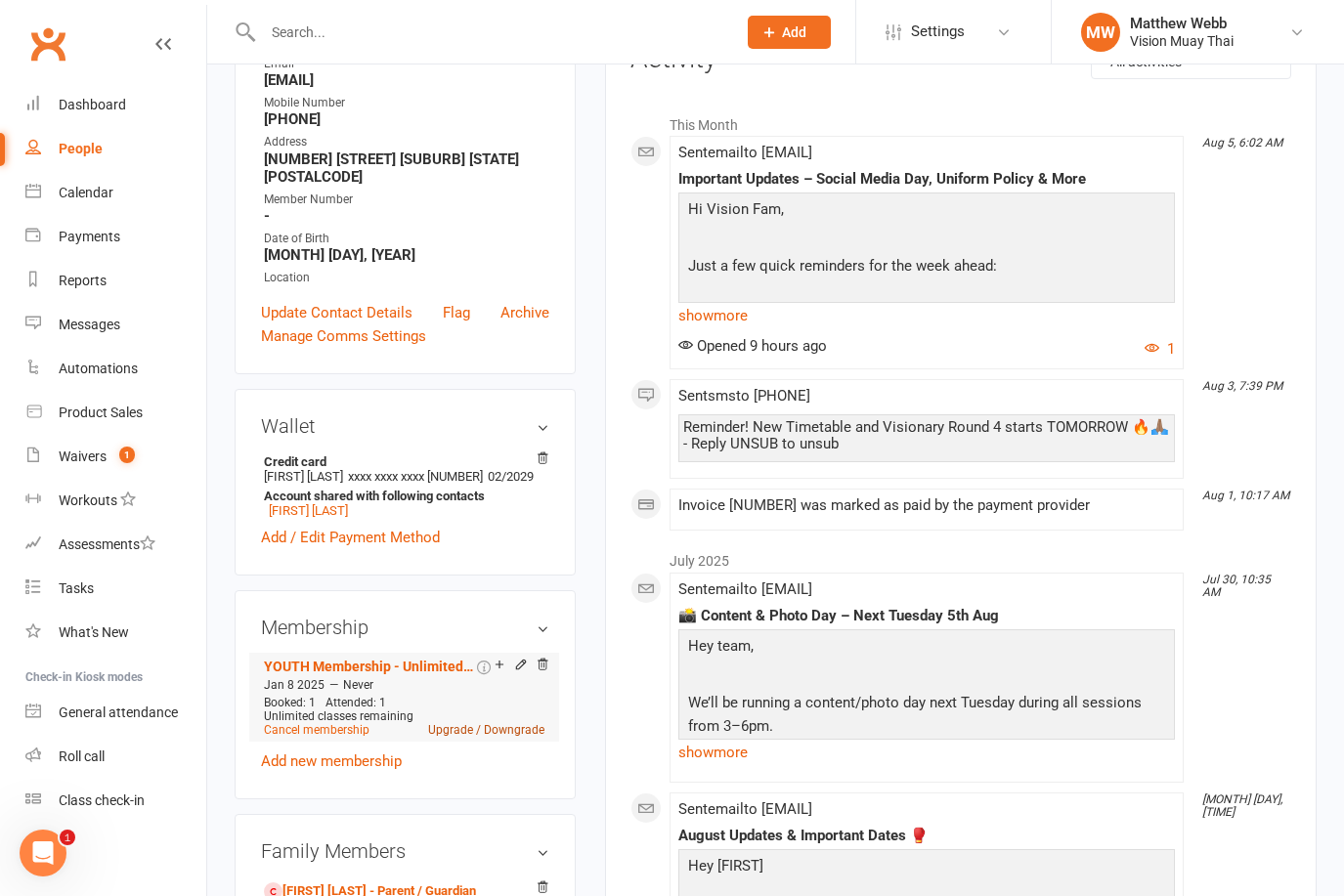click on "Upgrade / Downgrade" at bounding box center [486, 730] 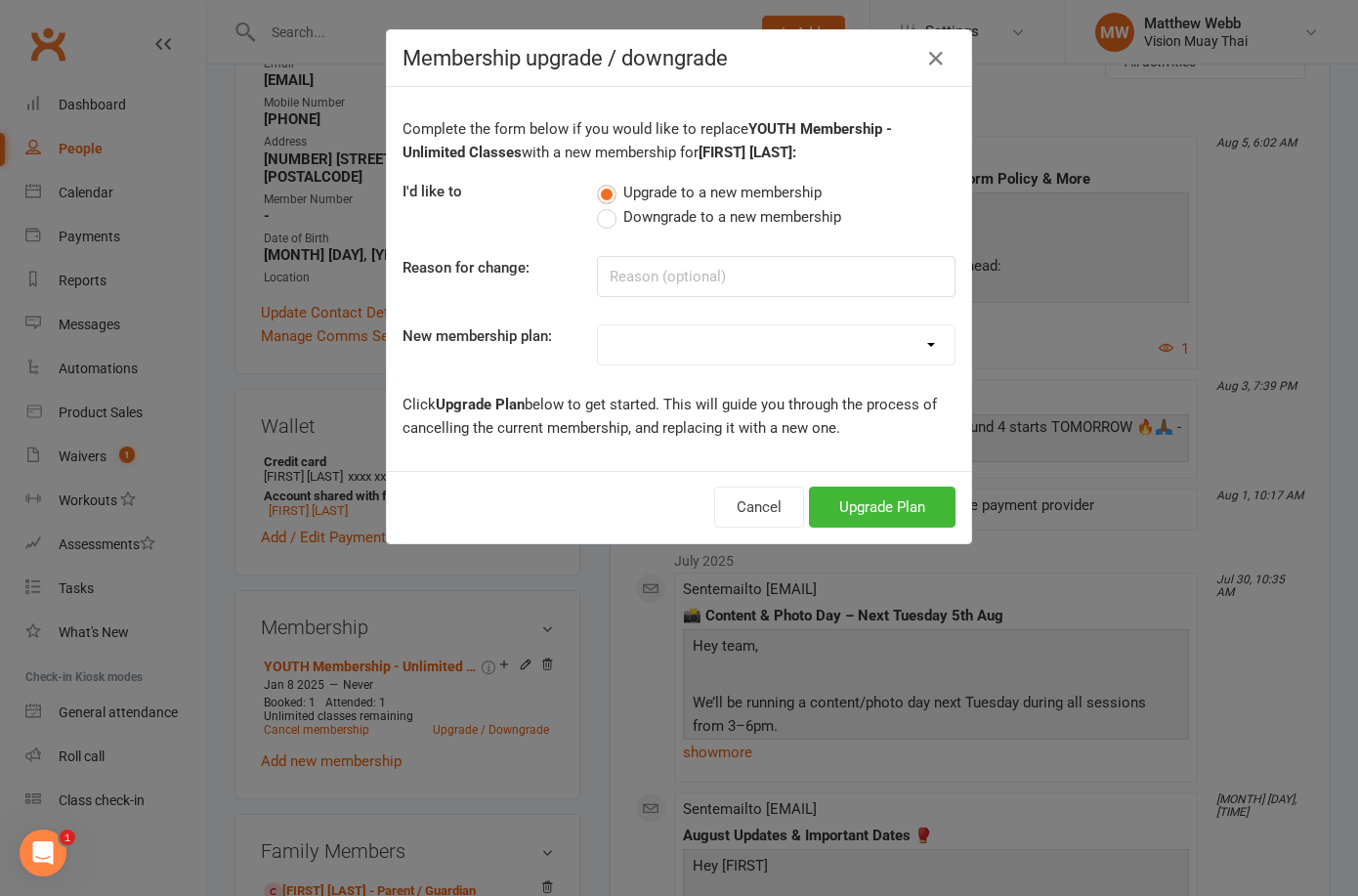 click on "Complete the form below if you would like to replace  YOUTH Membership - Unlimited Classes  with a new membership for  Brooklyn Saikovski: I'd like to Upgrade to a new membership Downgrade to a new membership Reason for change: New membership plan: GENERAL 6 Month Membership - Unlimited Classes PT Membership - Weekly General UNLIMITED Membership - Fortnightly Payment LIL NINJAZ (4-5yrs) Membership General Membership YOUTH - Fortnightly Payment VISIONARY GROUP (3x sessions) FAMILY AND STAFF VISIONARY GROUP (save $280) FLEXI Membership - Unlimited Classes (No Lock-in Contract) TEENS (10+ yrs) Membership MINI’S (6-9yrs) Membership FIFO Membership CASH PAYMENT/S Click  Upgrade Plan  below to get started. This will guide you through the process of cancelling the current membership, and replacing it with a new one." at bounding box center [679, 278] 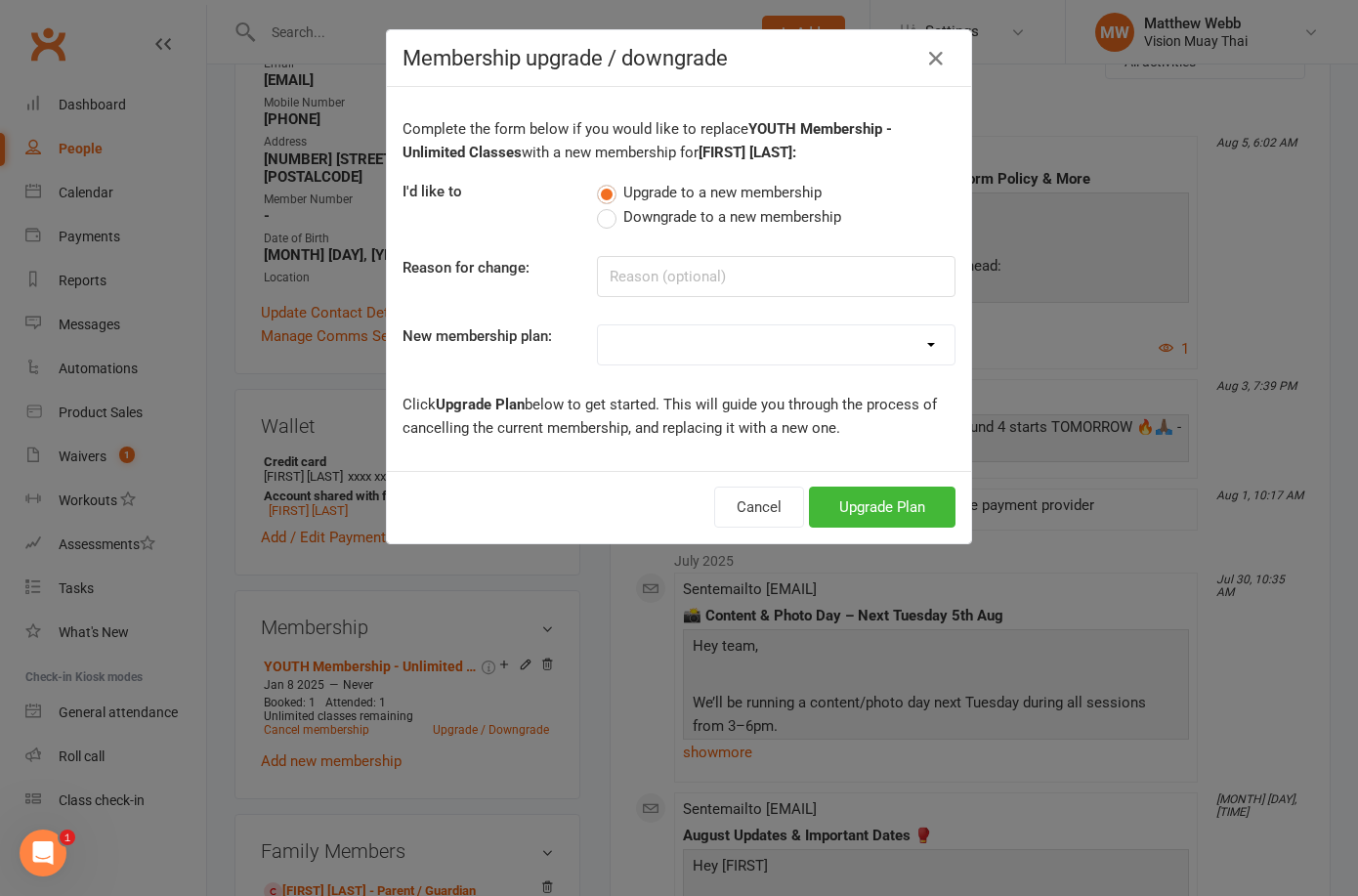 select on "10" 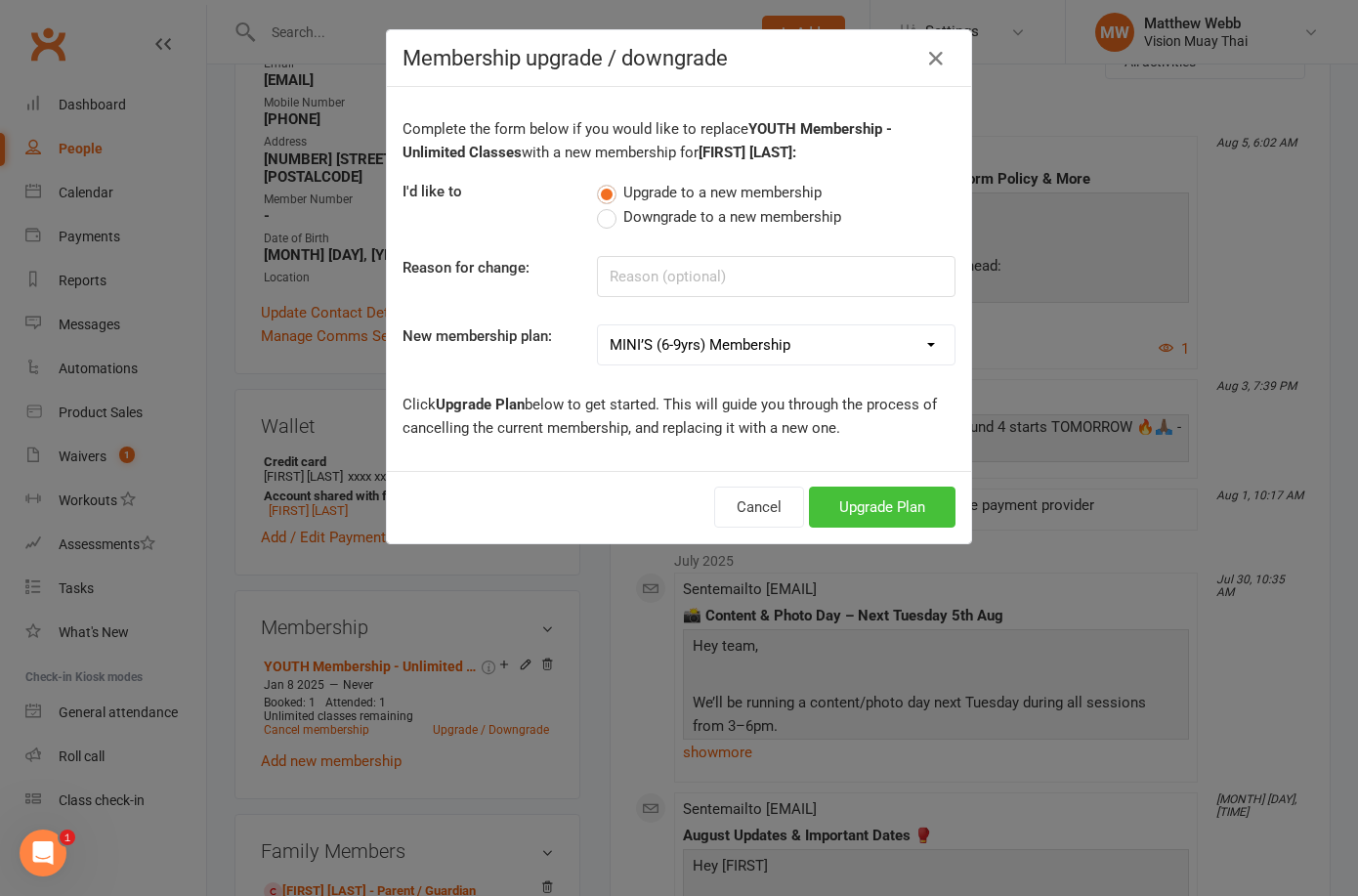 click on "Upgrade Plan" at bounding box center (882, 507) 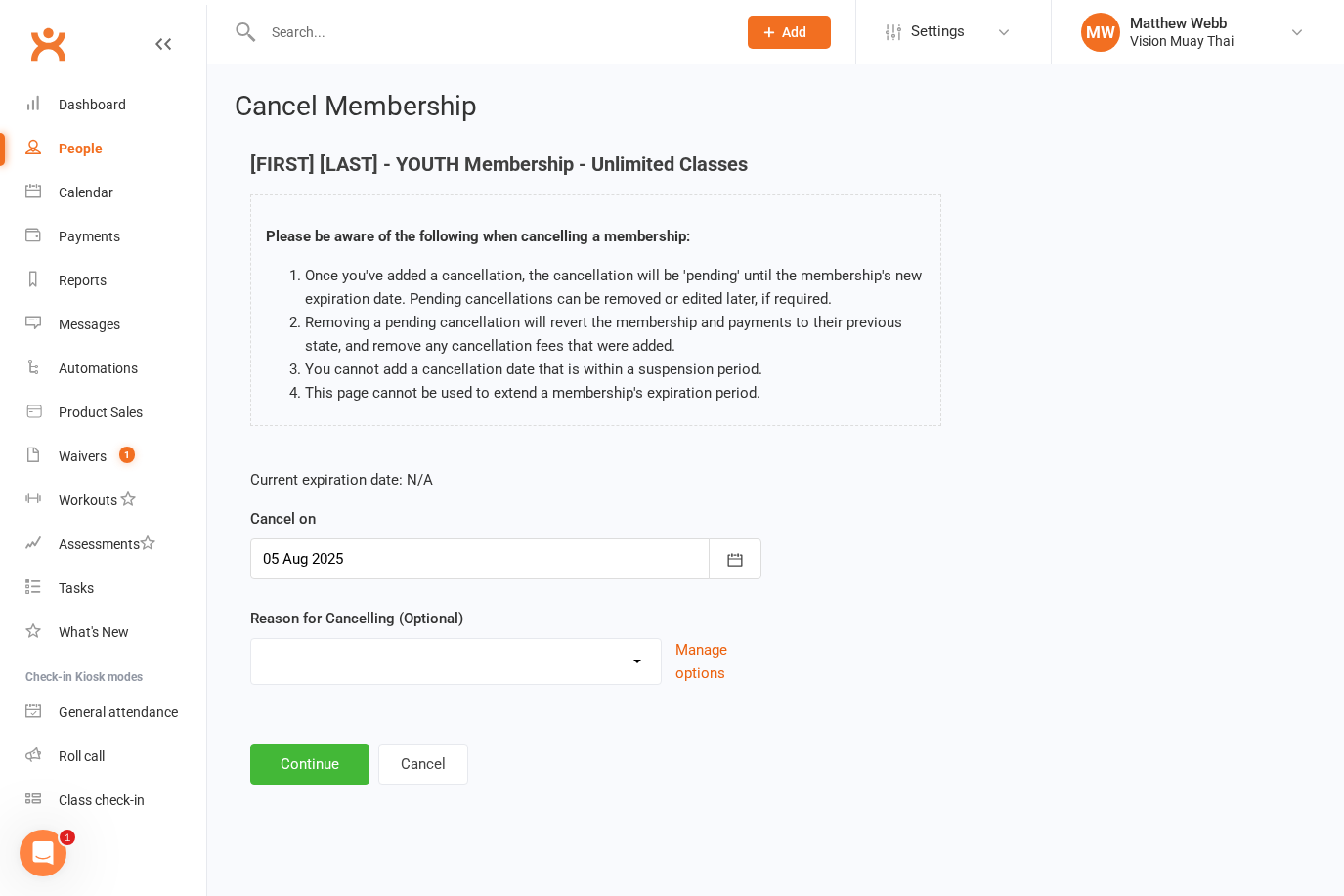 scroll, scrollTop: 0, scrollLeft: 0, axis: both 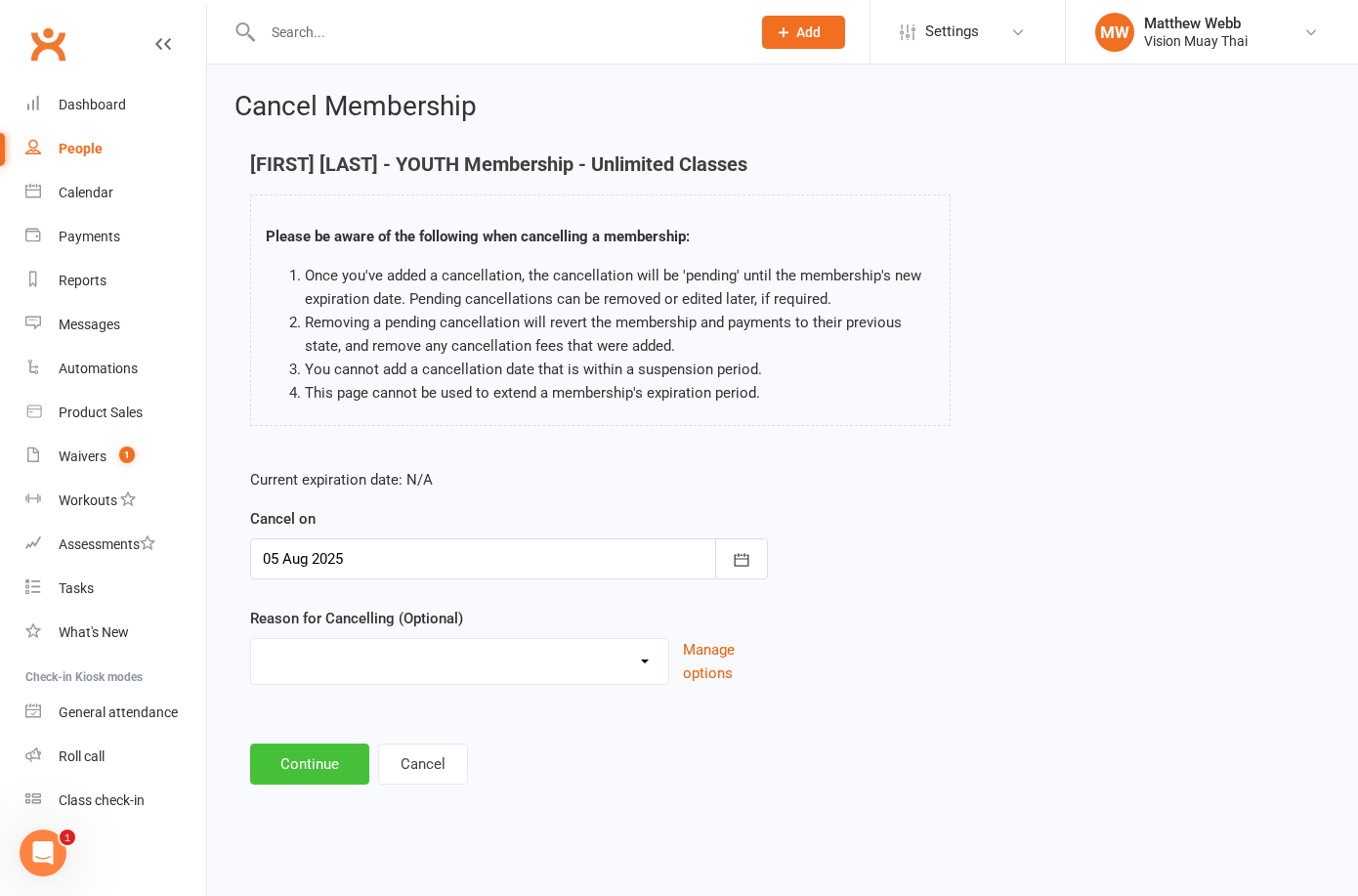 click on "Continue" at bounding box center (310, 764) 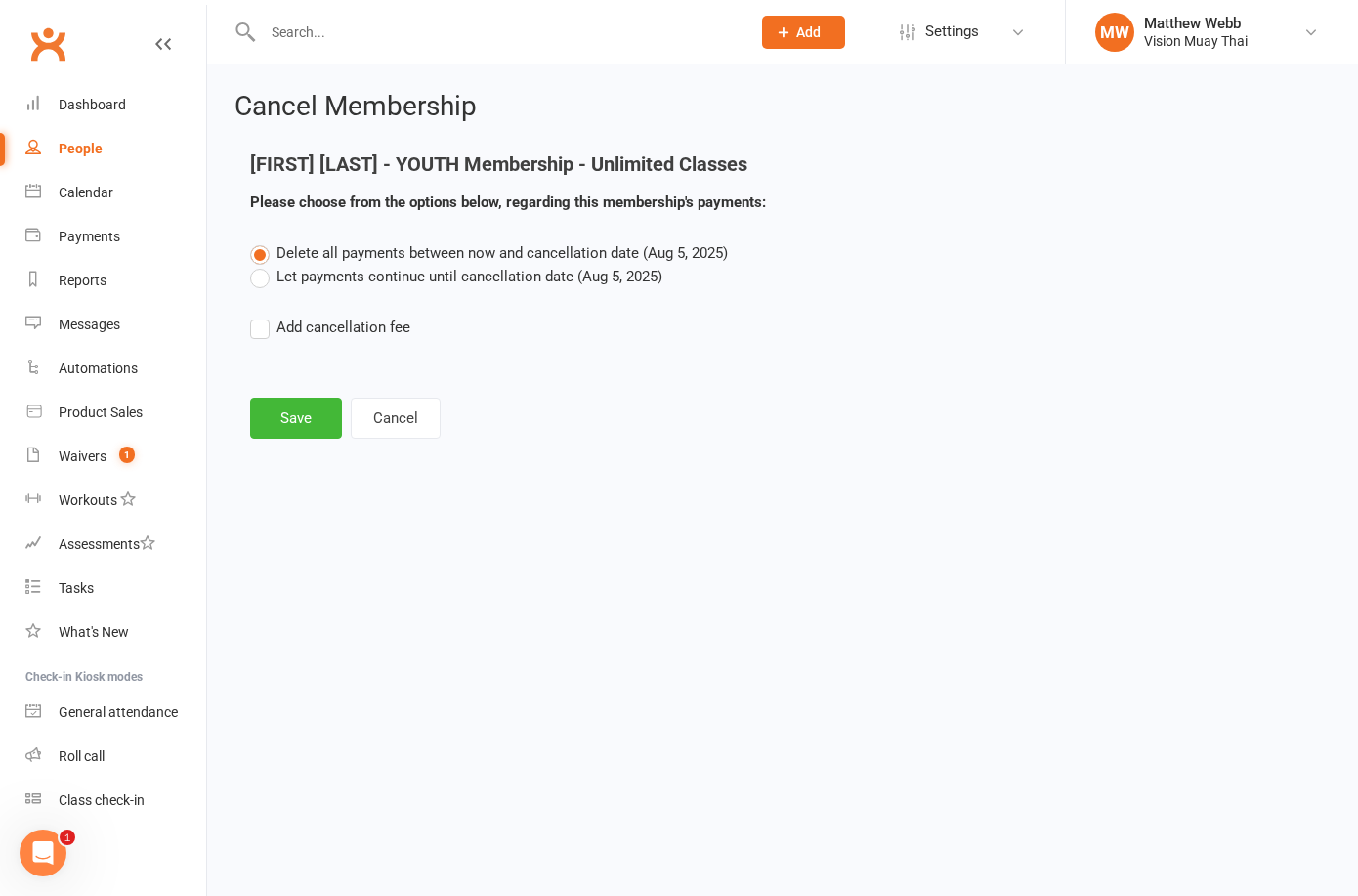 click on "Delete all payments between now and cancellation date (Aug 5, 2025) Let payments continue until cancellation date (Aug 5, 2025) Add cancellation fee" at bounding box center (783, 304) 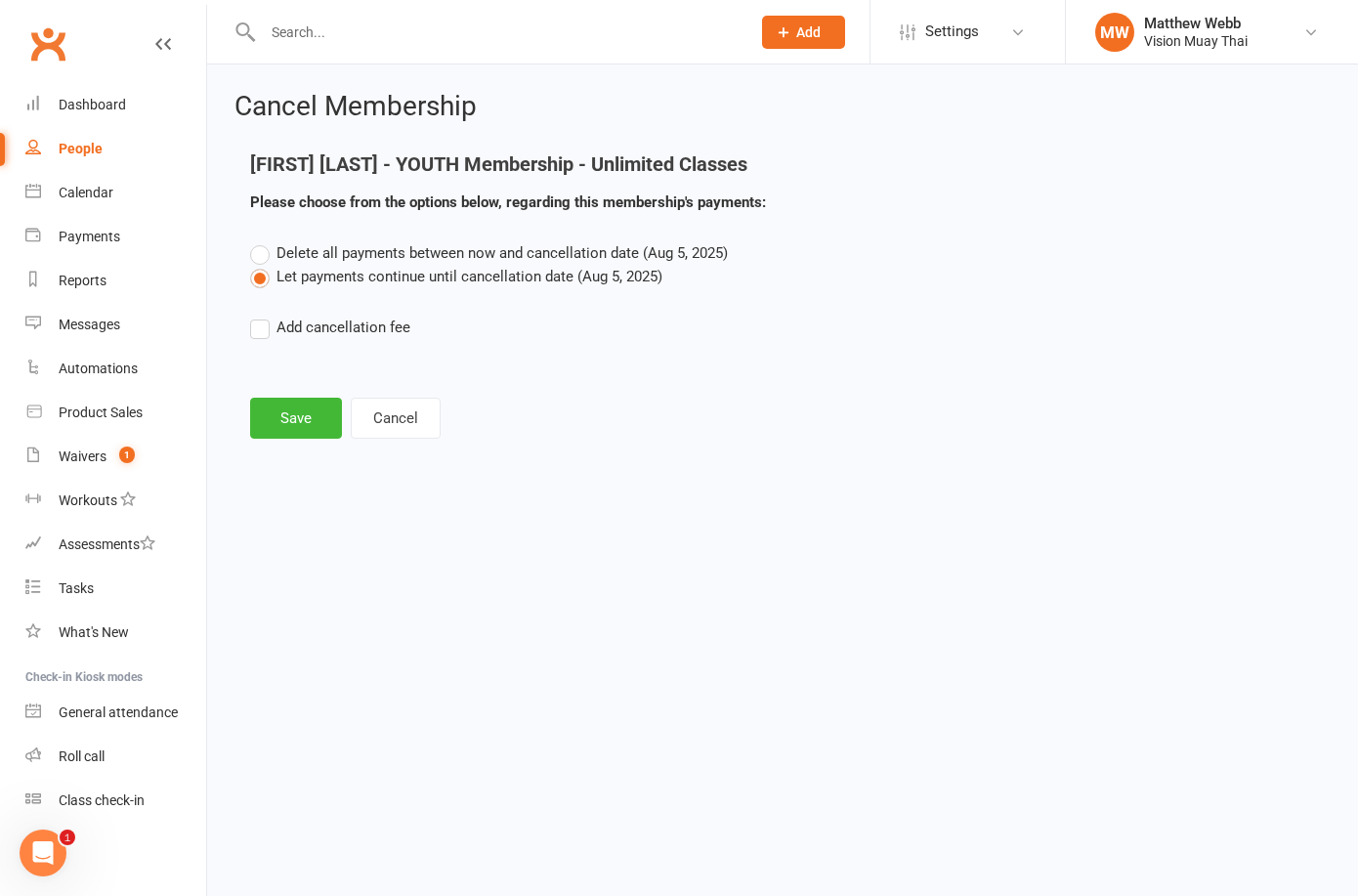 click on "Cancel Membership Brooklyn Saikovski - YOUTH Membership - Unlimited Classes Please choose from the options below, regarding this membership's payments: Delete all payments between now and cancellation date (Aug 5, 2025) Let payments continue until cancellation date (Aug 5, 2025) Add cancellation fee Save   Cancel" at bounding box center (783, 267) 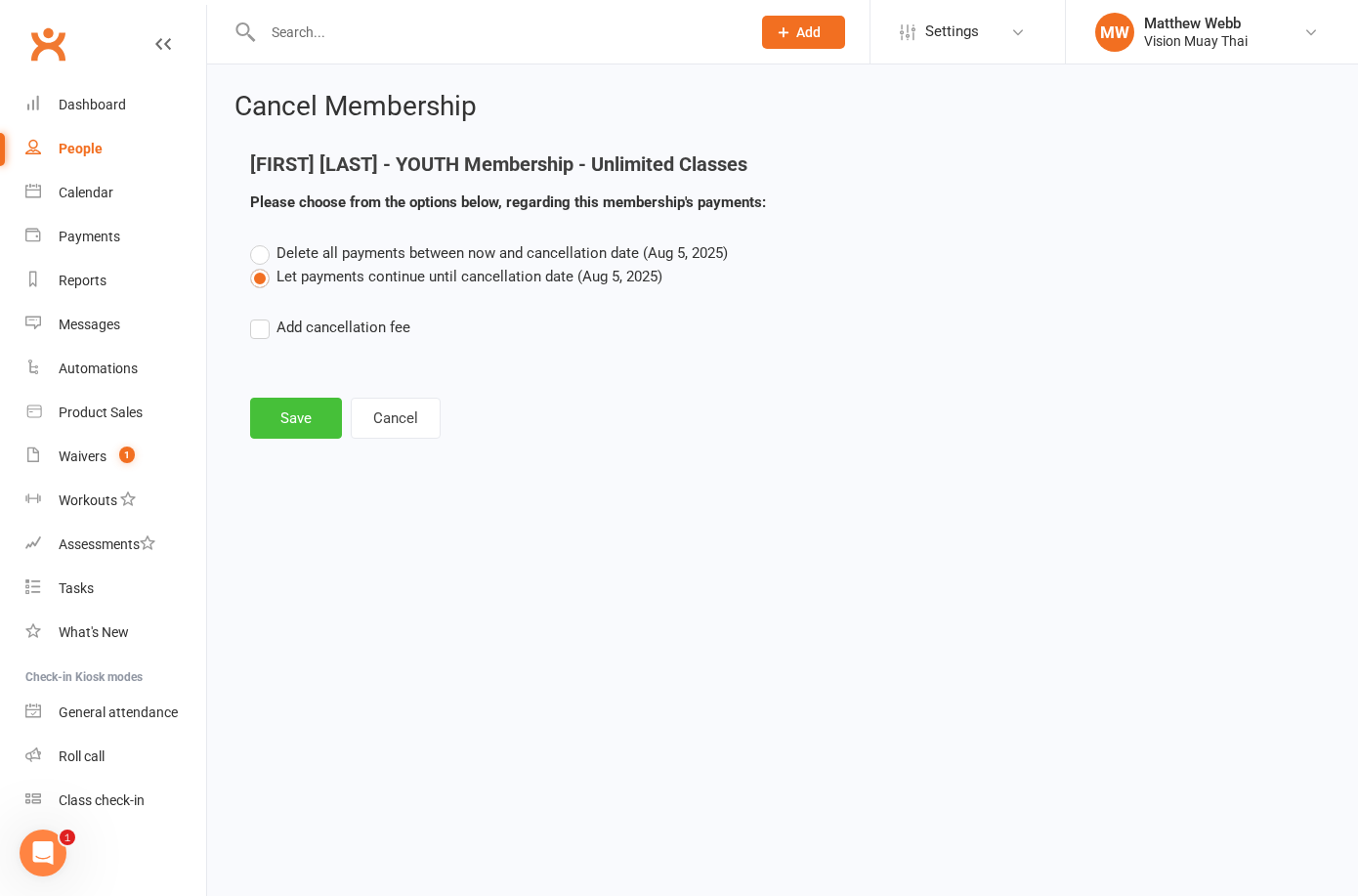 click on "Save" at bounding box center [296, 418] 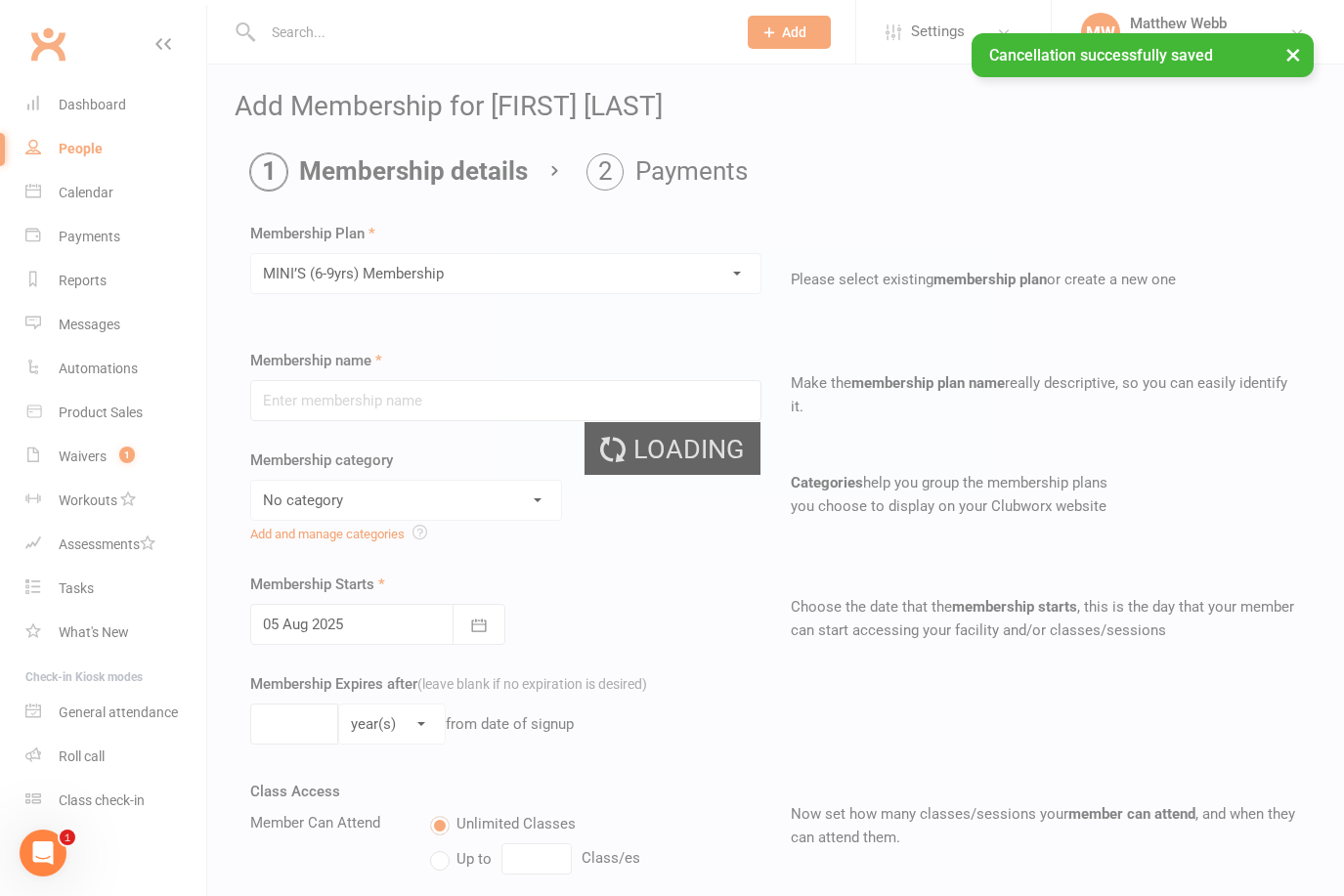 type on "MINI’S (6-9yrs) Membership" 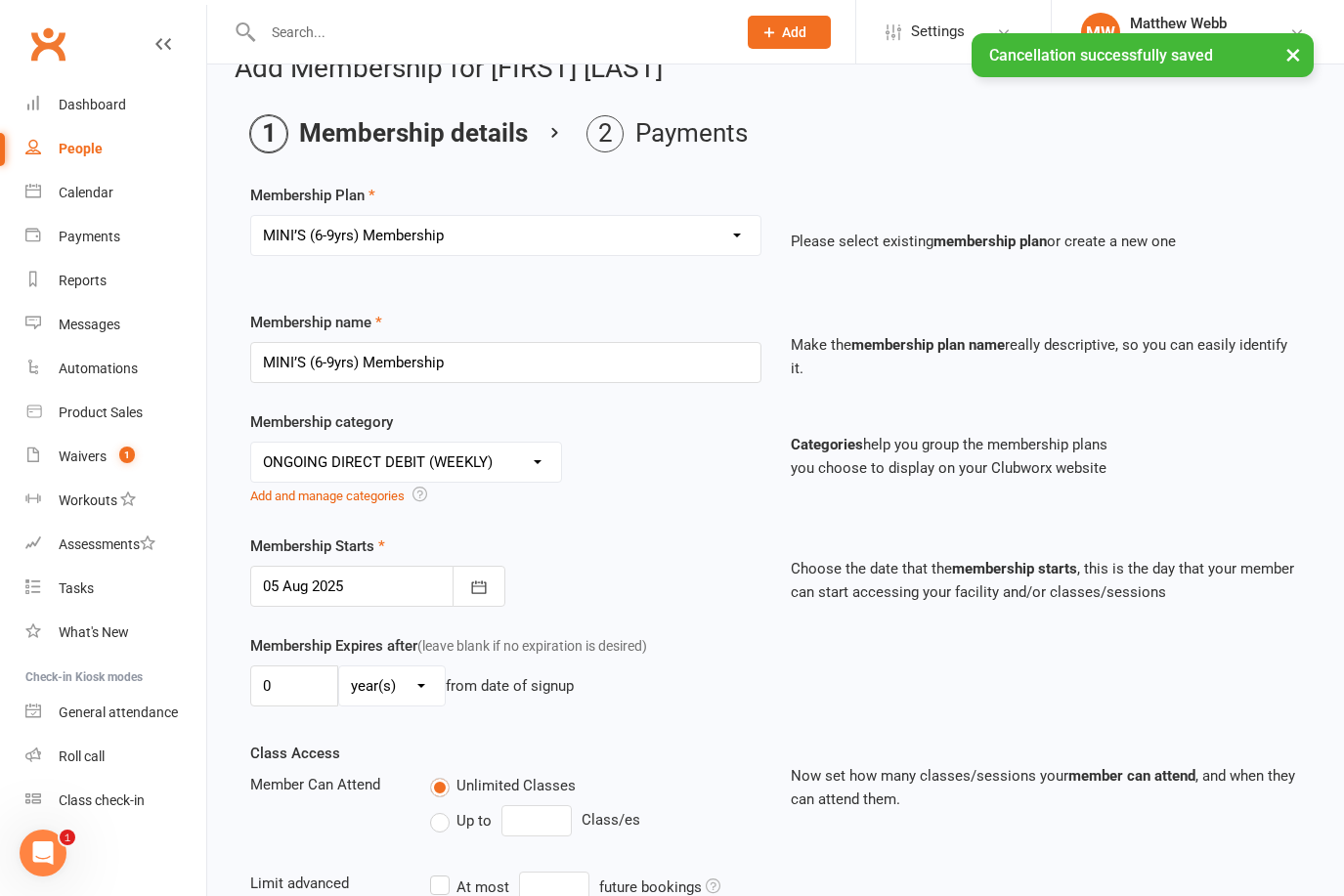 scroll, scrollTop: 599, scrollLeft: 0, axis: vertical 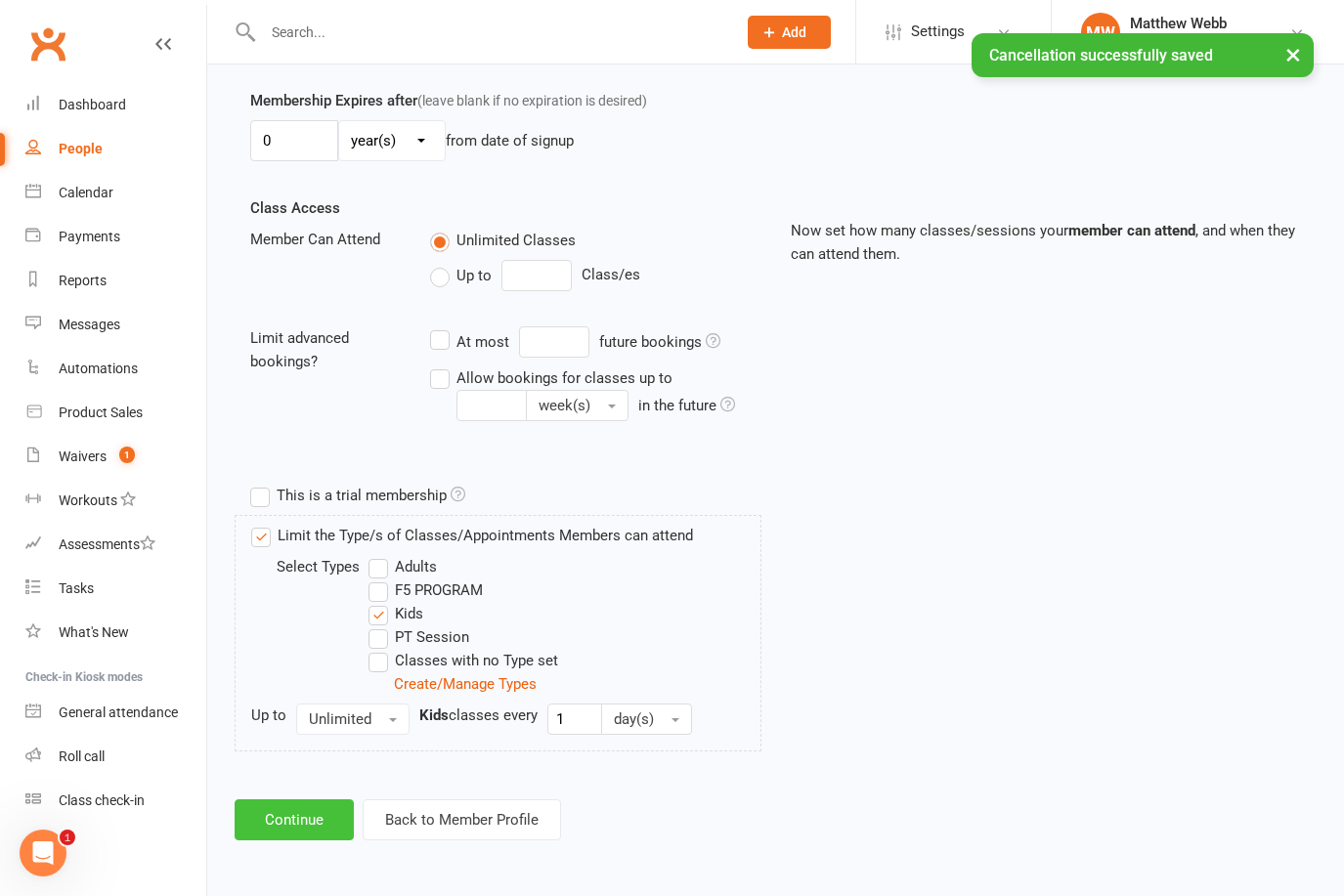 click on "Continue" at bounding box center (294, 820) 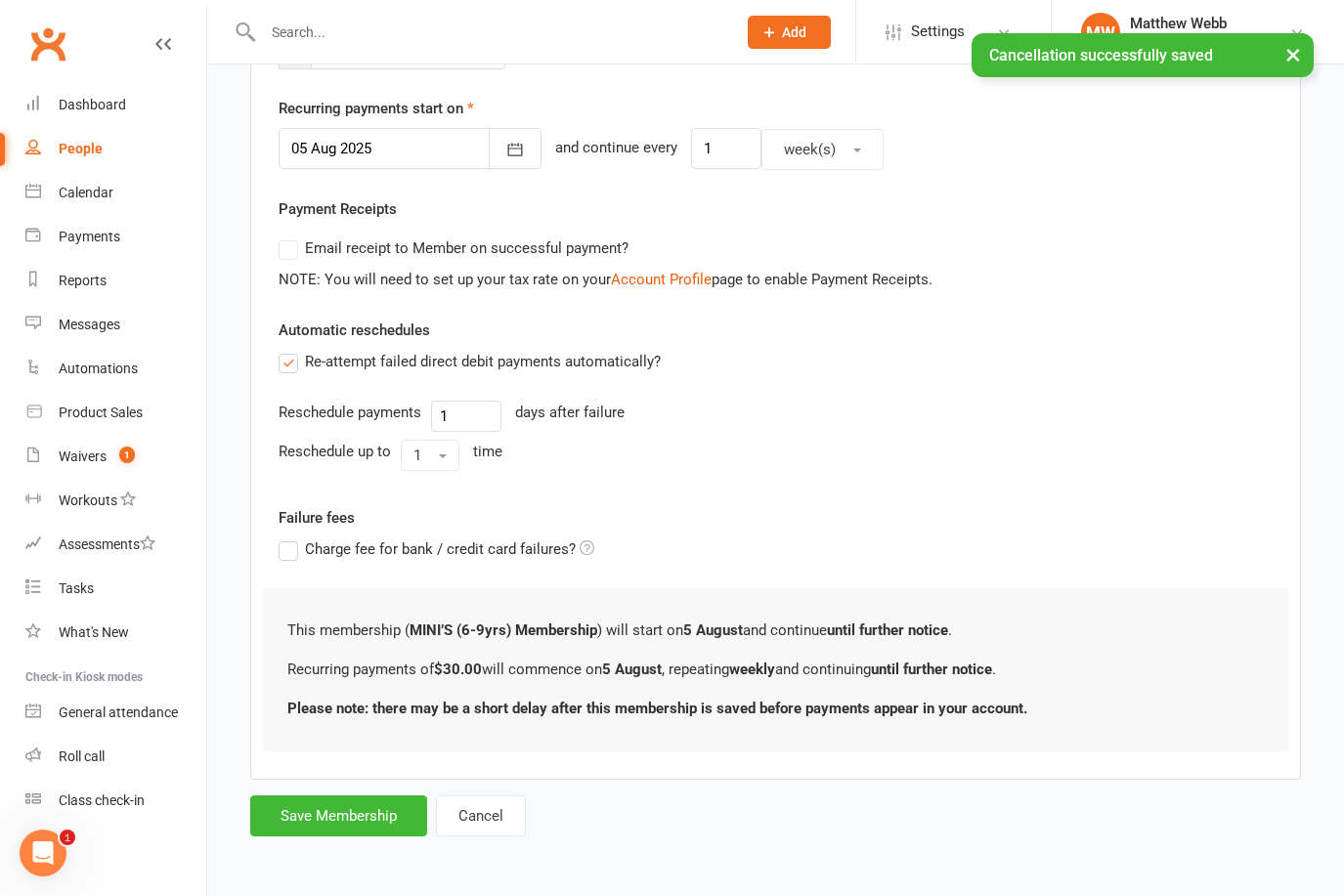 scroll, scrollTop: 0, scrollLeft: 0, axis: both 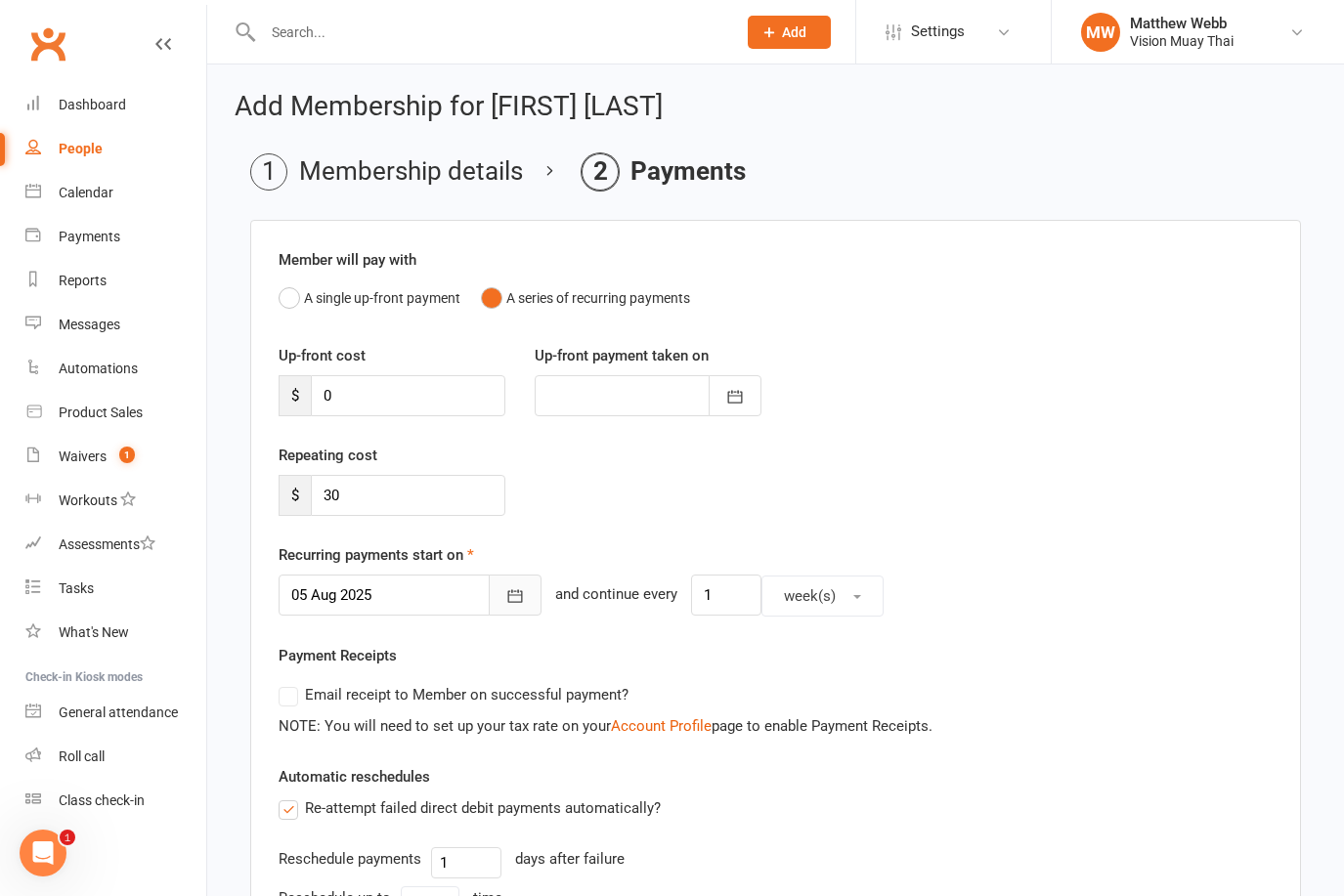 click at bounding box center (515, 595) 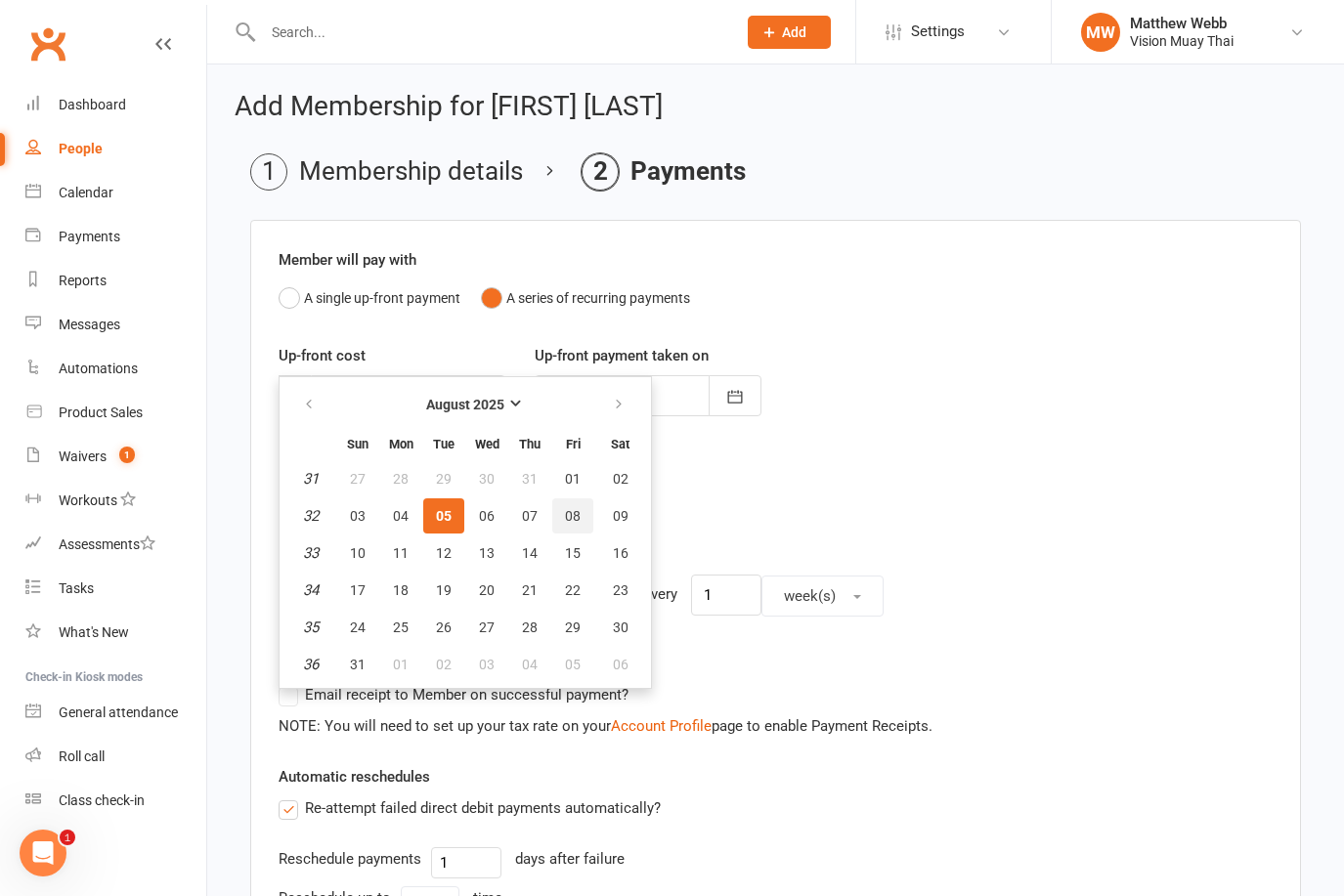 click on "08" at bounding box center (573, 516) 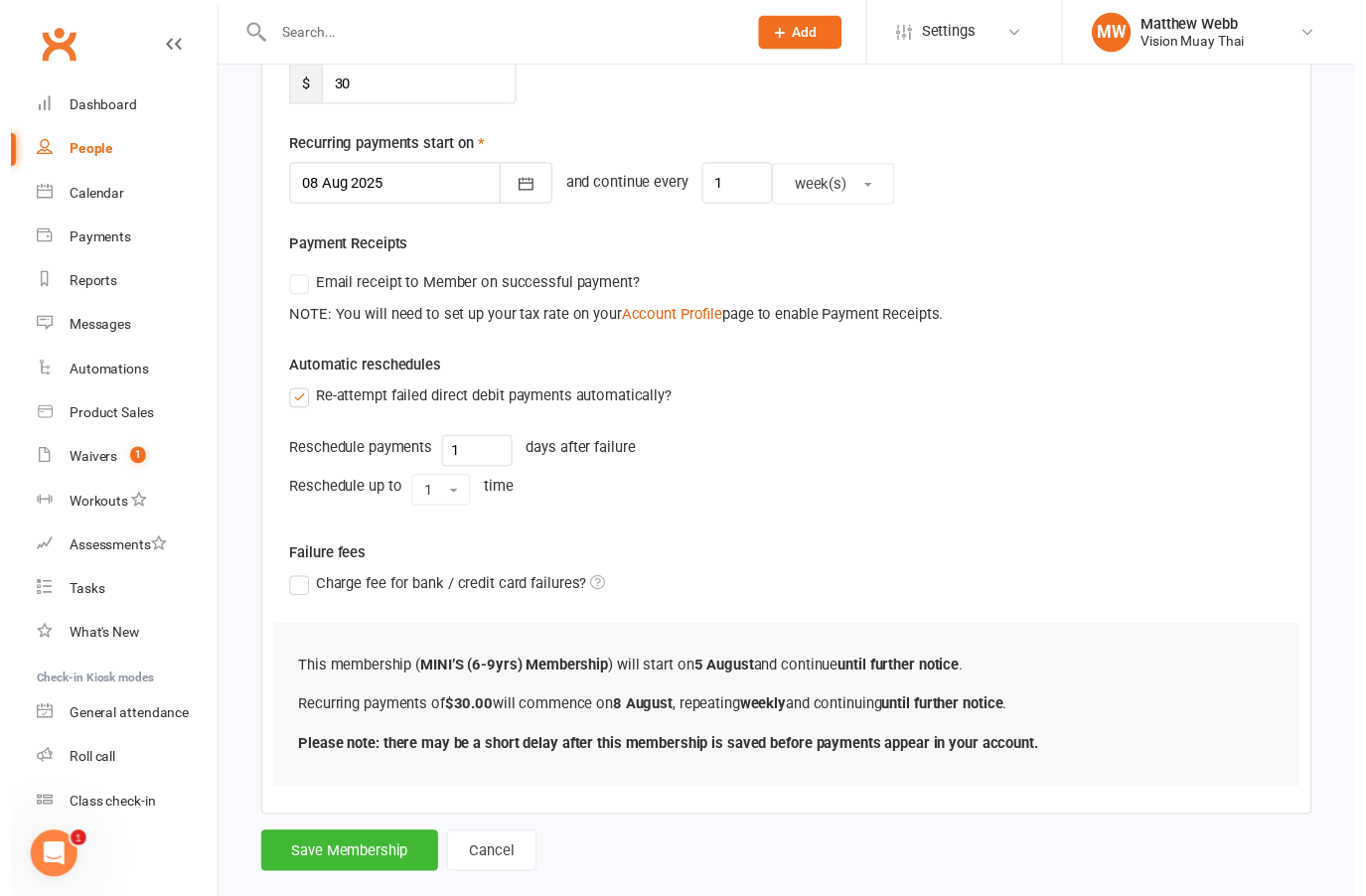 scroll, scrollTop: 470, scrollLeft: 0, axis: vertical 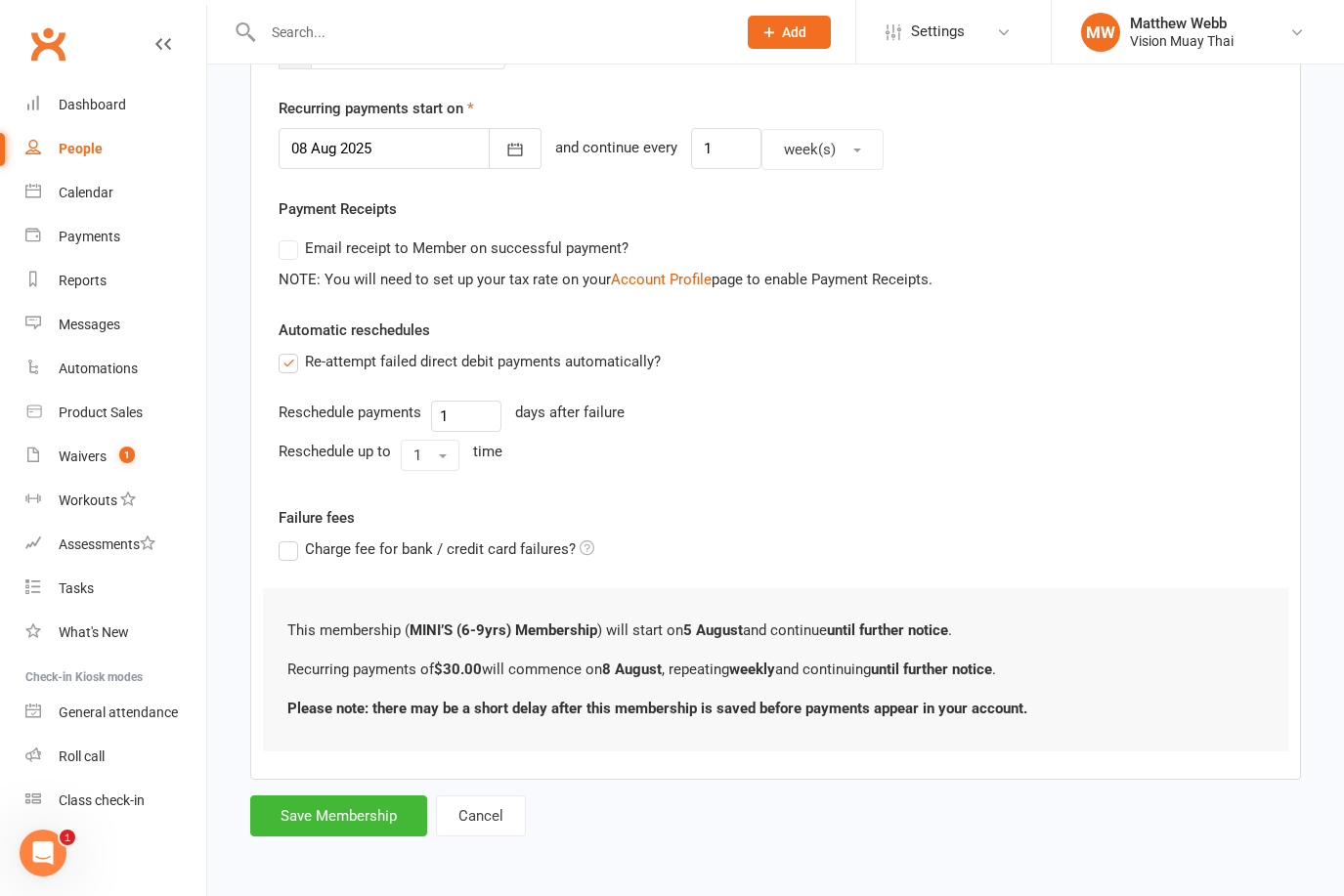 click on "Add Membership for Brooklyn Saikovski Membership details Payments Member will pay with A single up-front payment A series of recurring payments Up-front cost  $ 0 Up-front payment taken on
August 2025
Sun Mon Tue Wed Thu Fri Sat
31
27
28
29
30
31
01
02
32
03
04
05
06
07
08
09
33
10
11
12
13
14
15
16
34
17
18
19
20
21
22
23
35" at bounding box center (775, 242) 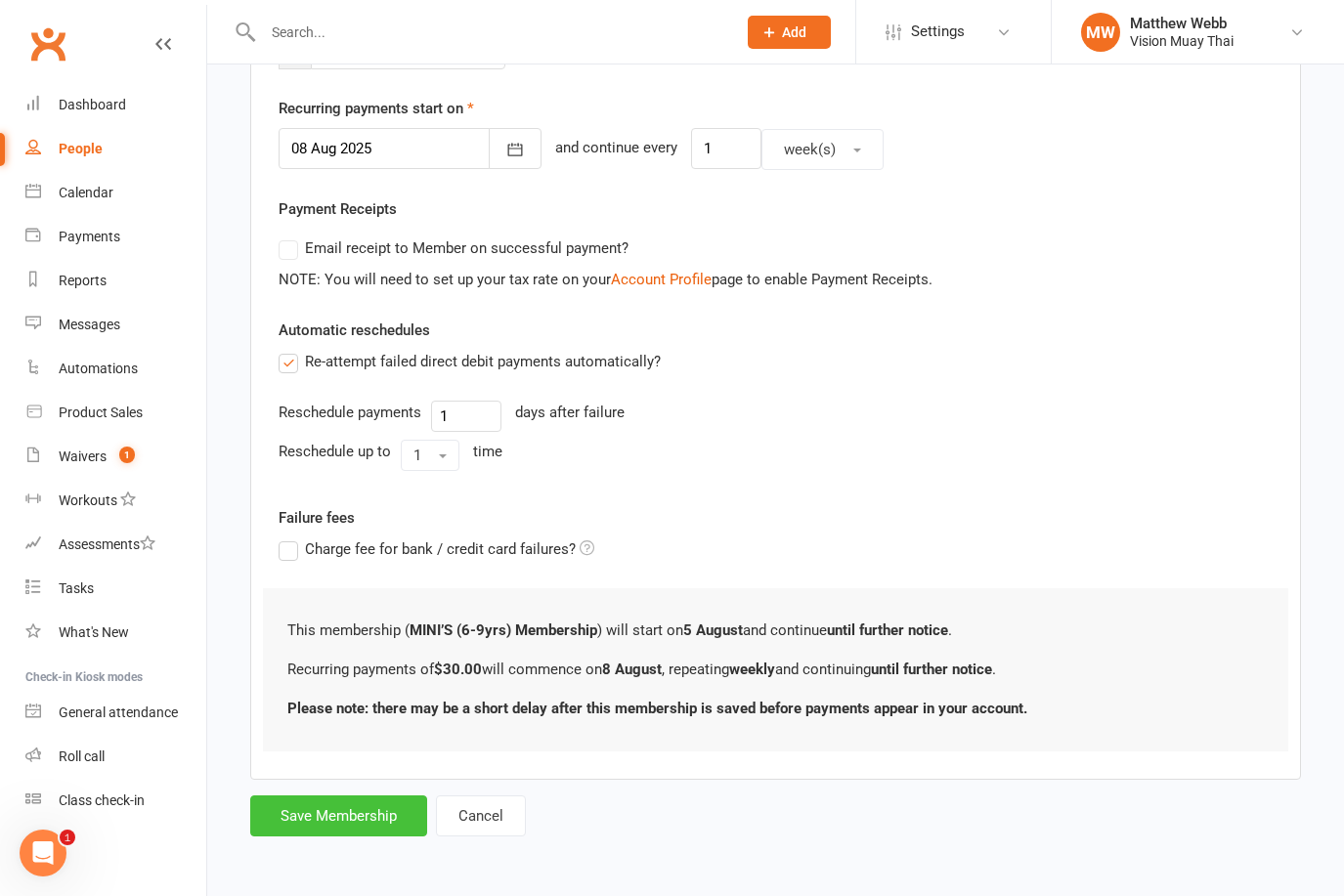 click on "Save Membership" at bounding box center [338, 816] 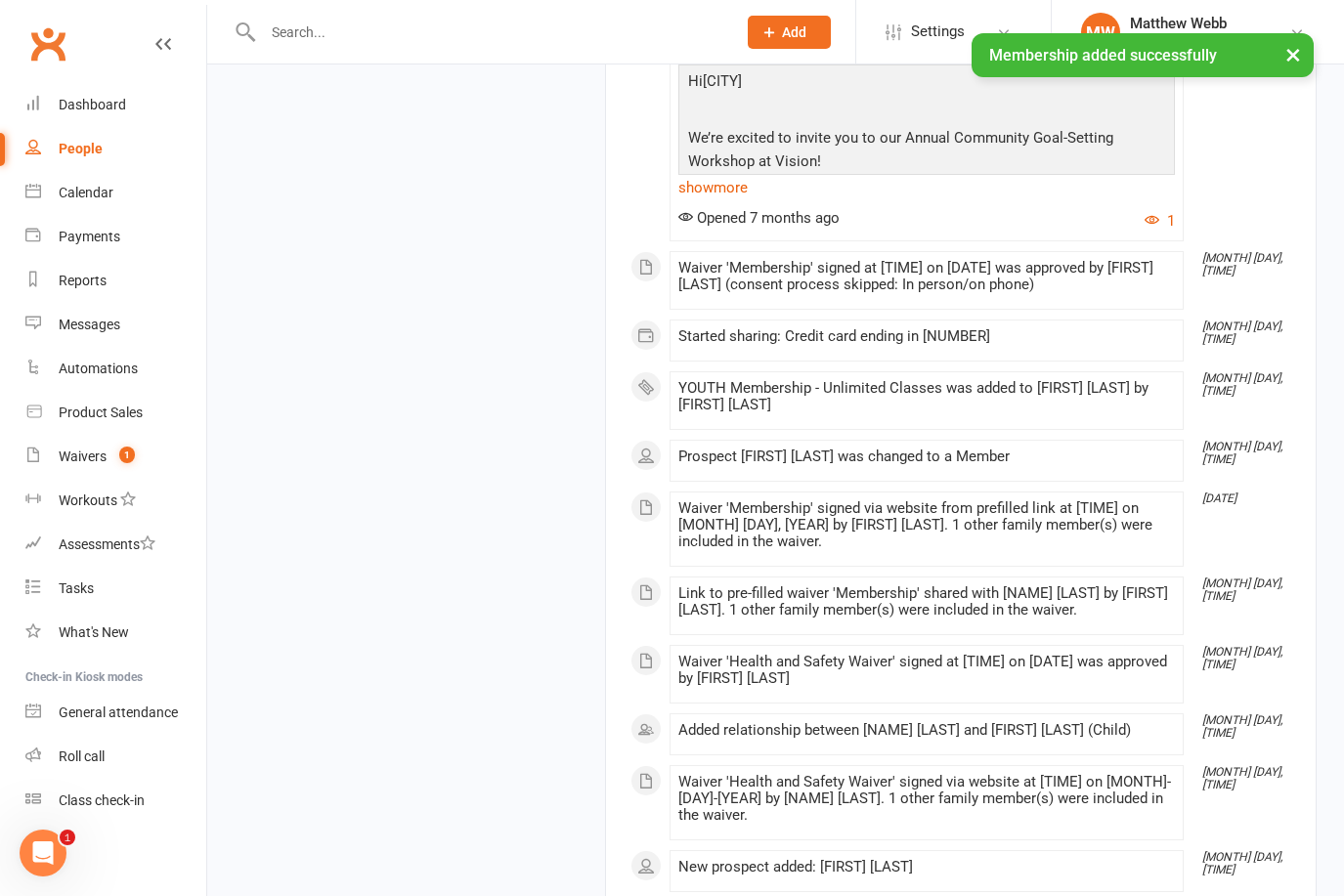 scroll, scrollTop: 10381, scrollLeft: 0, axis: vertical 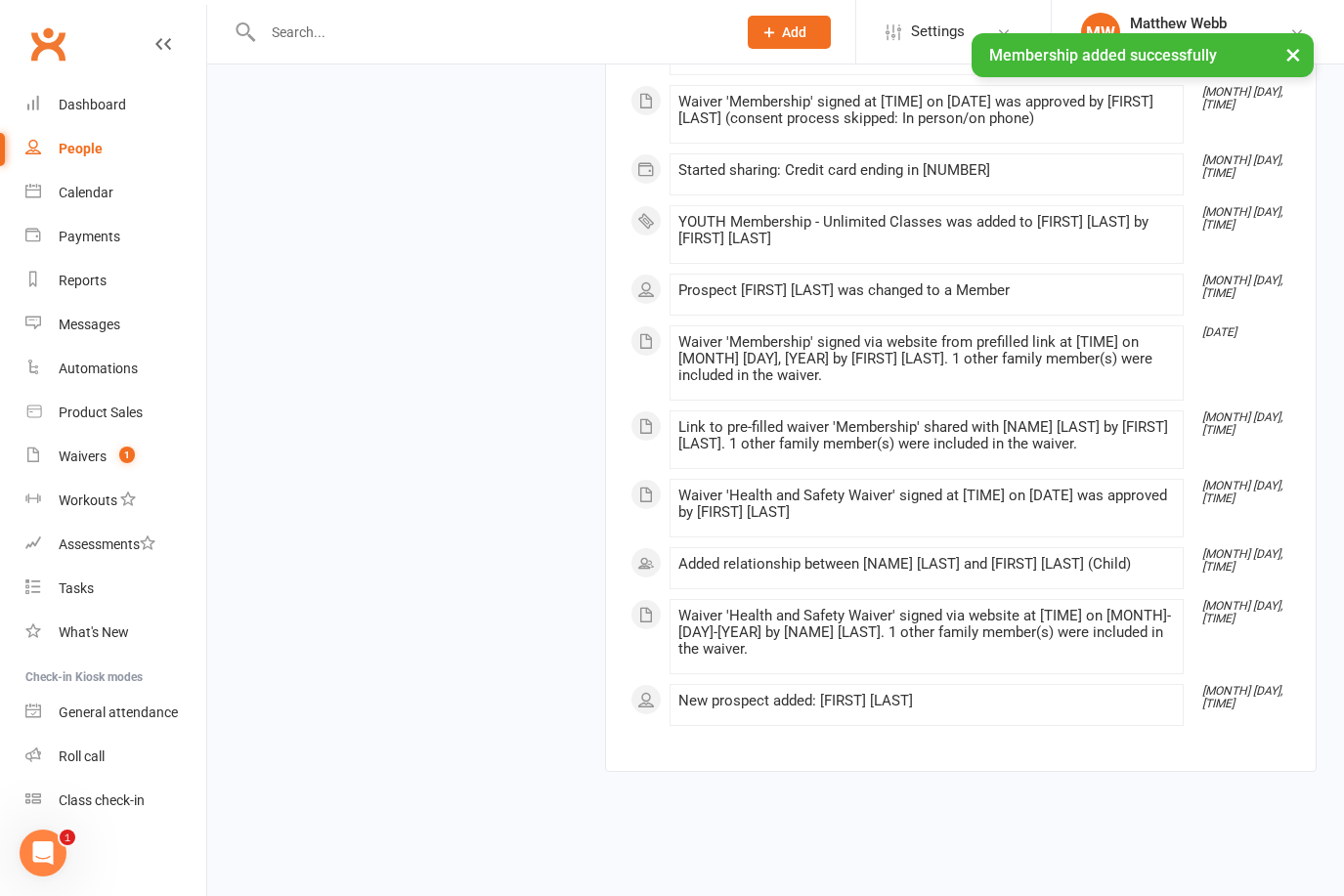 click on "People" at bounding box center (80, 149) 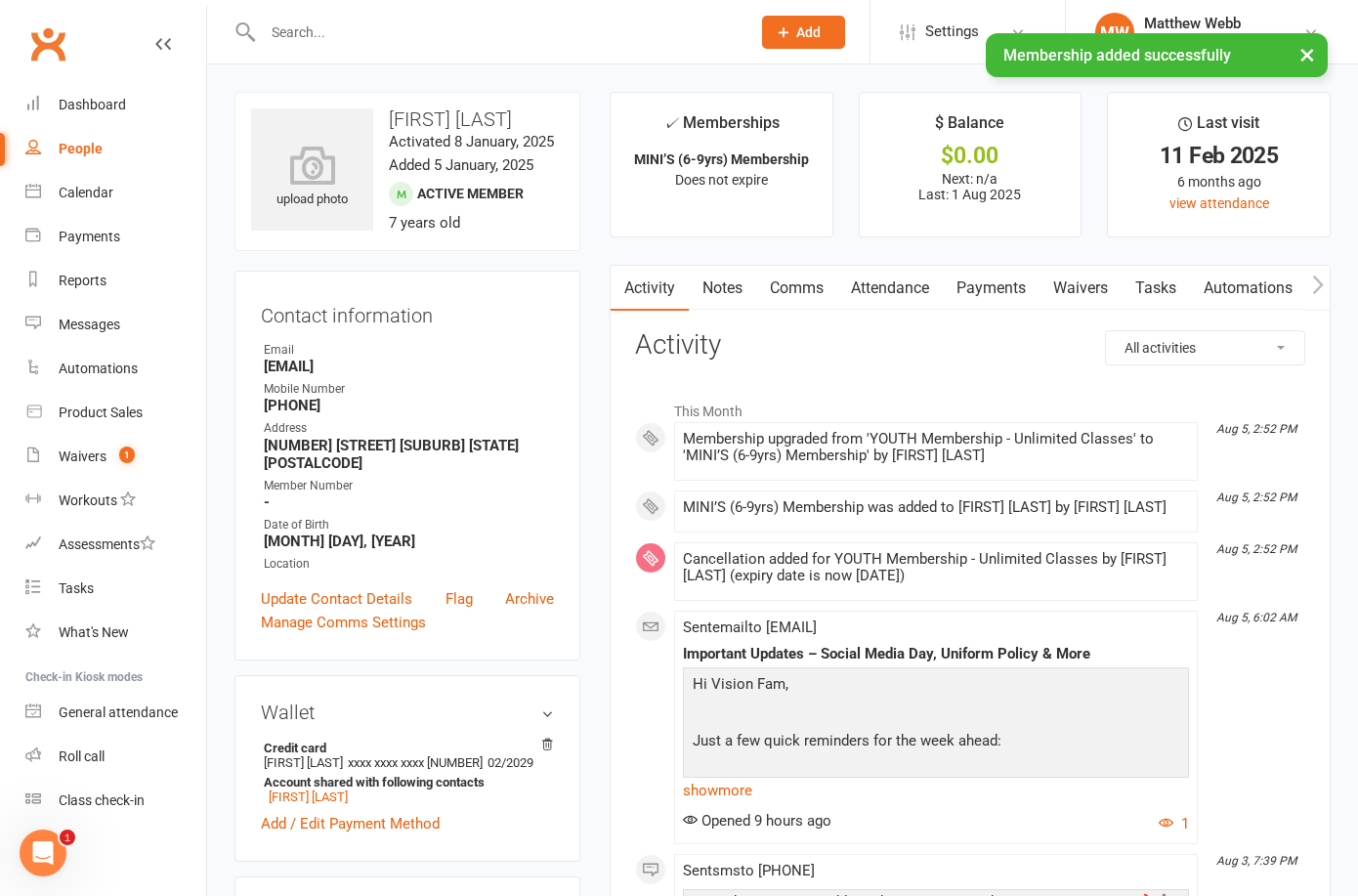 select on "100" 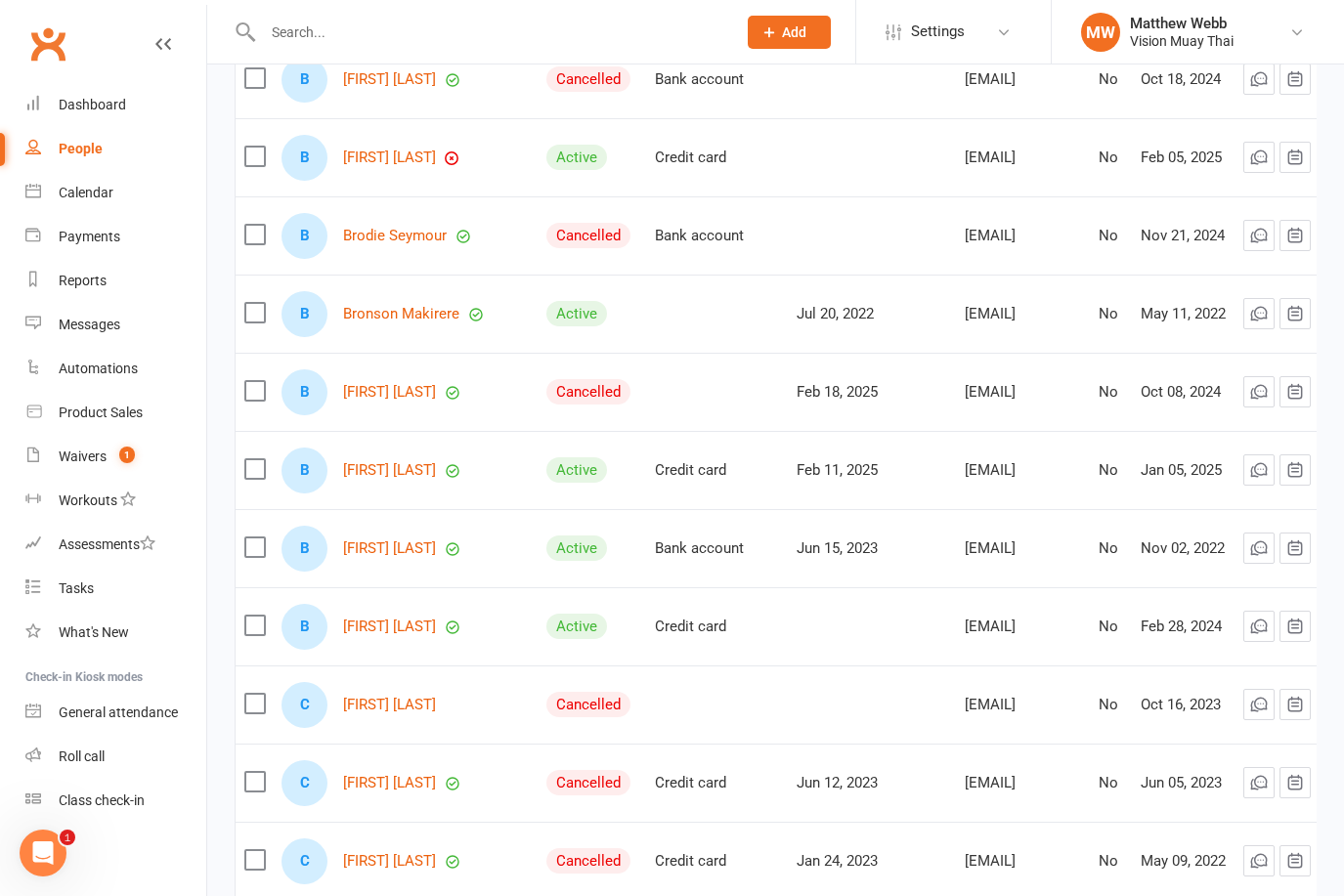 scroll, scrollTop: 4635, scrollLeft: 0, axis: vertical 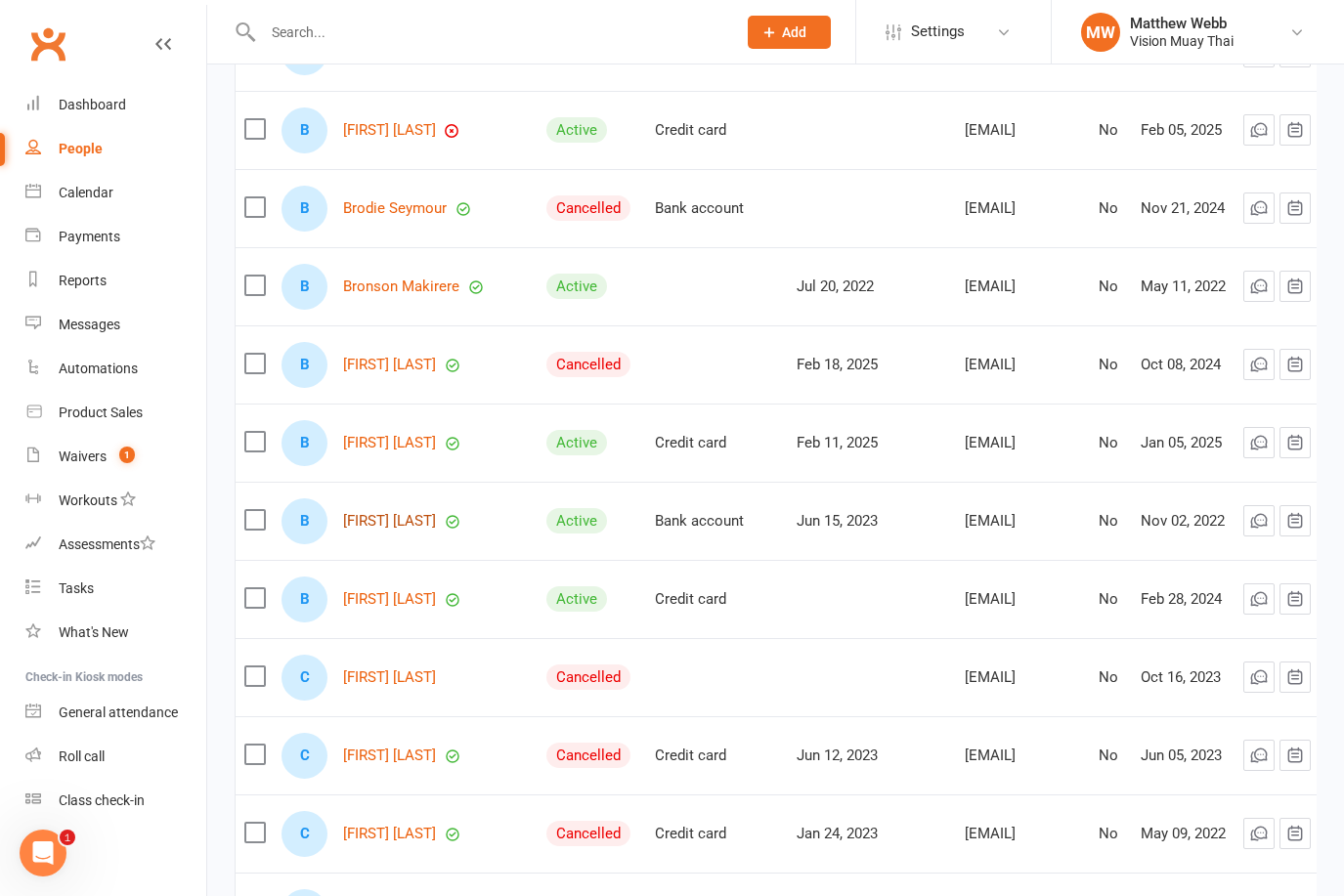 click on "[FIRST] [LAST]" at bounding box center (389, 521) 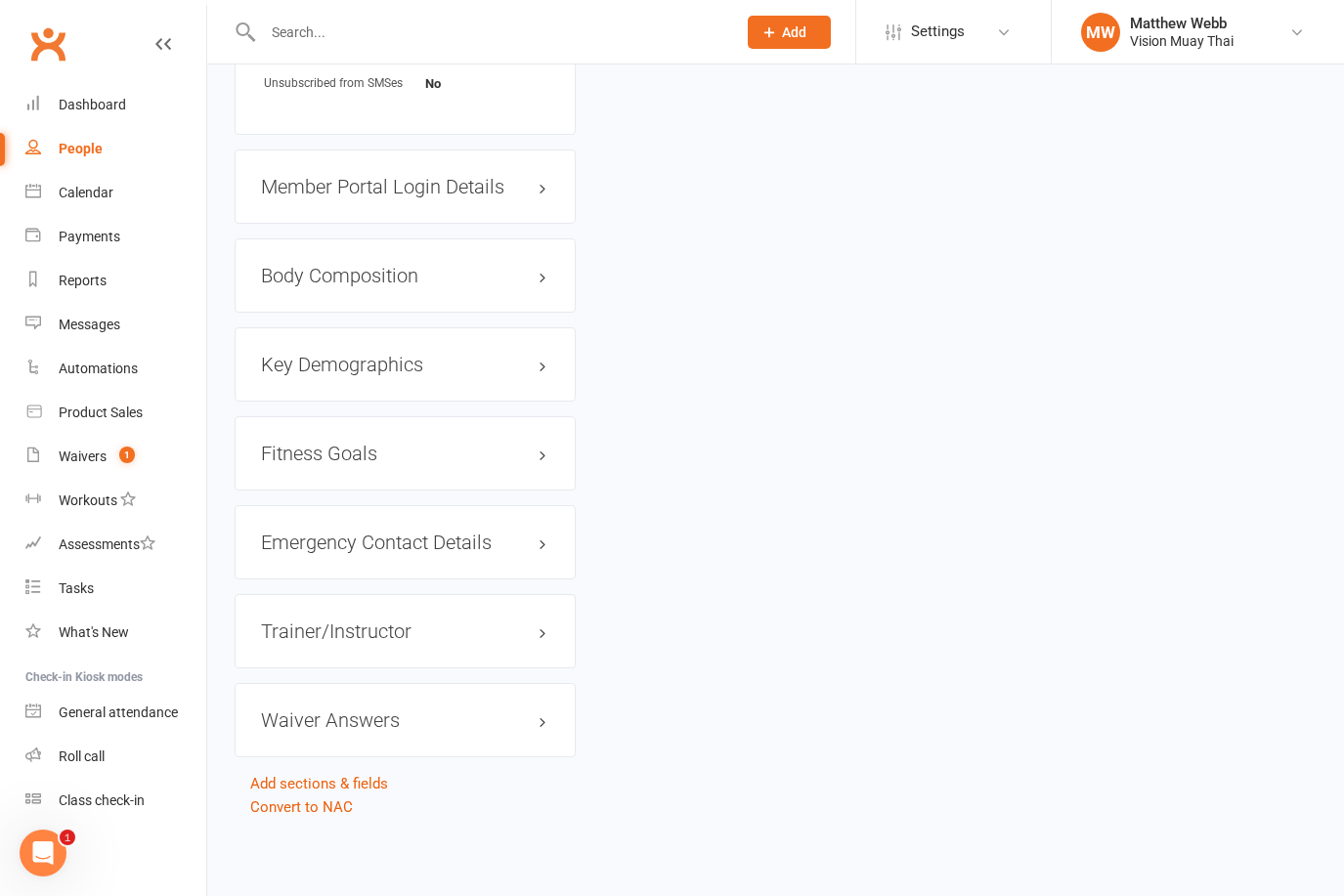 scroll, scrollTop: 0, scrollLeft: 0, axis: both 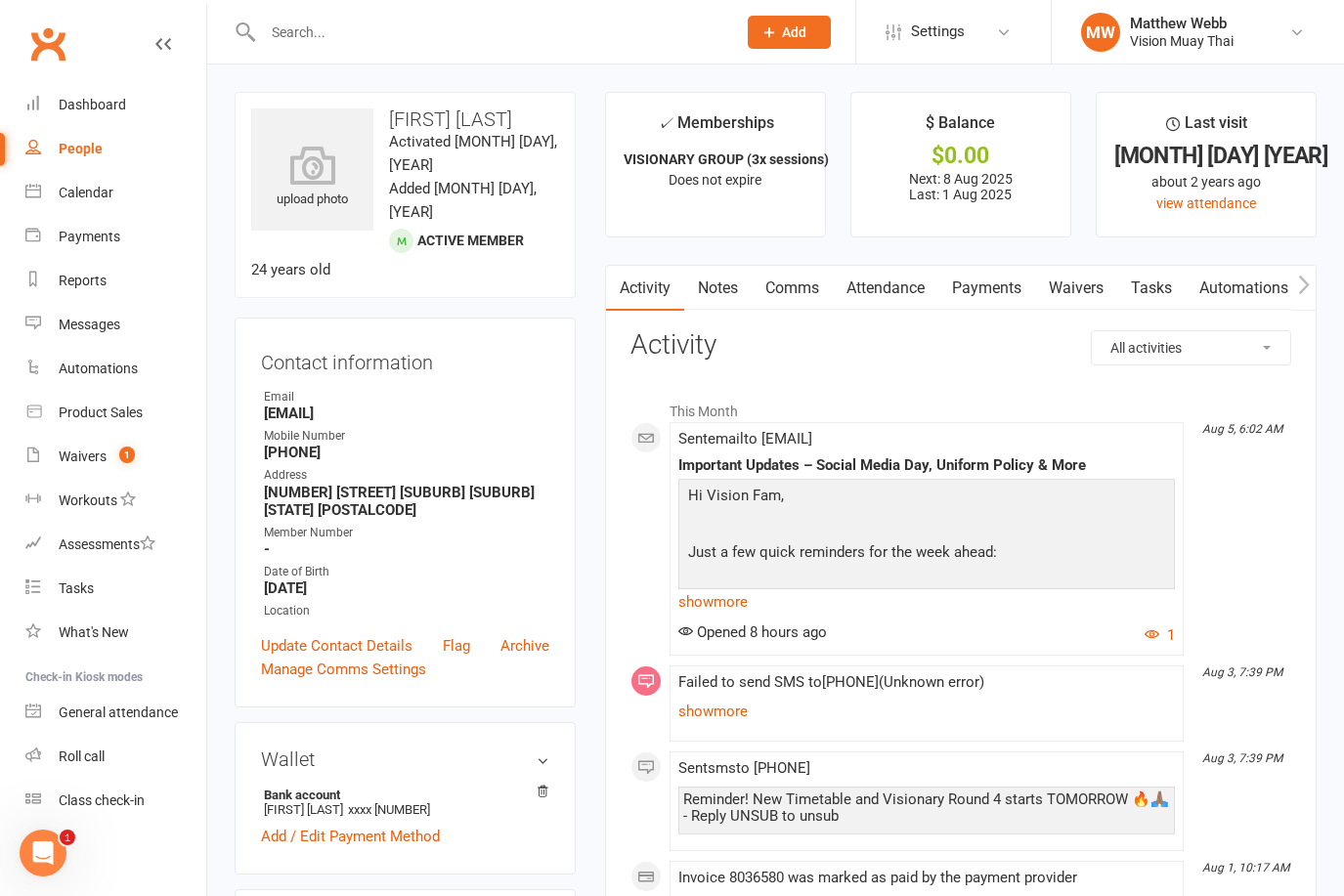 click on "Payments" at bounding box center [986, 288] 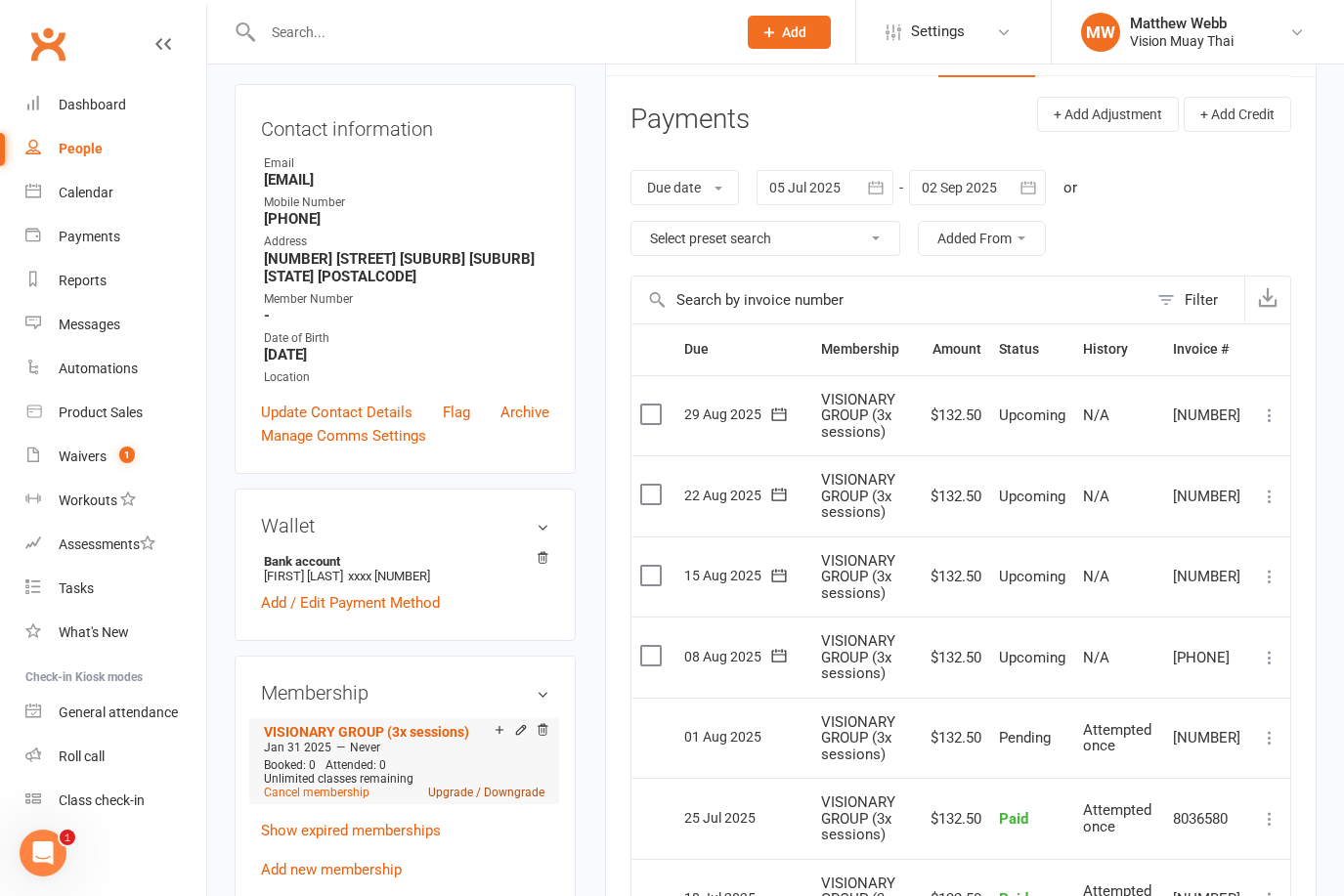scroll, scrollTop: 259, scrollLeft: 0, axis: vertical 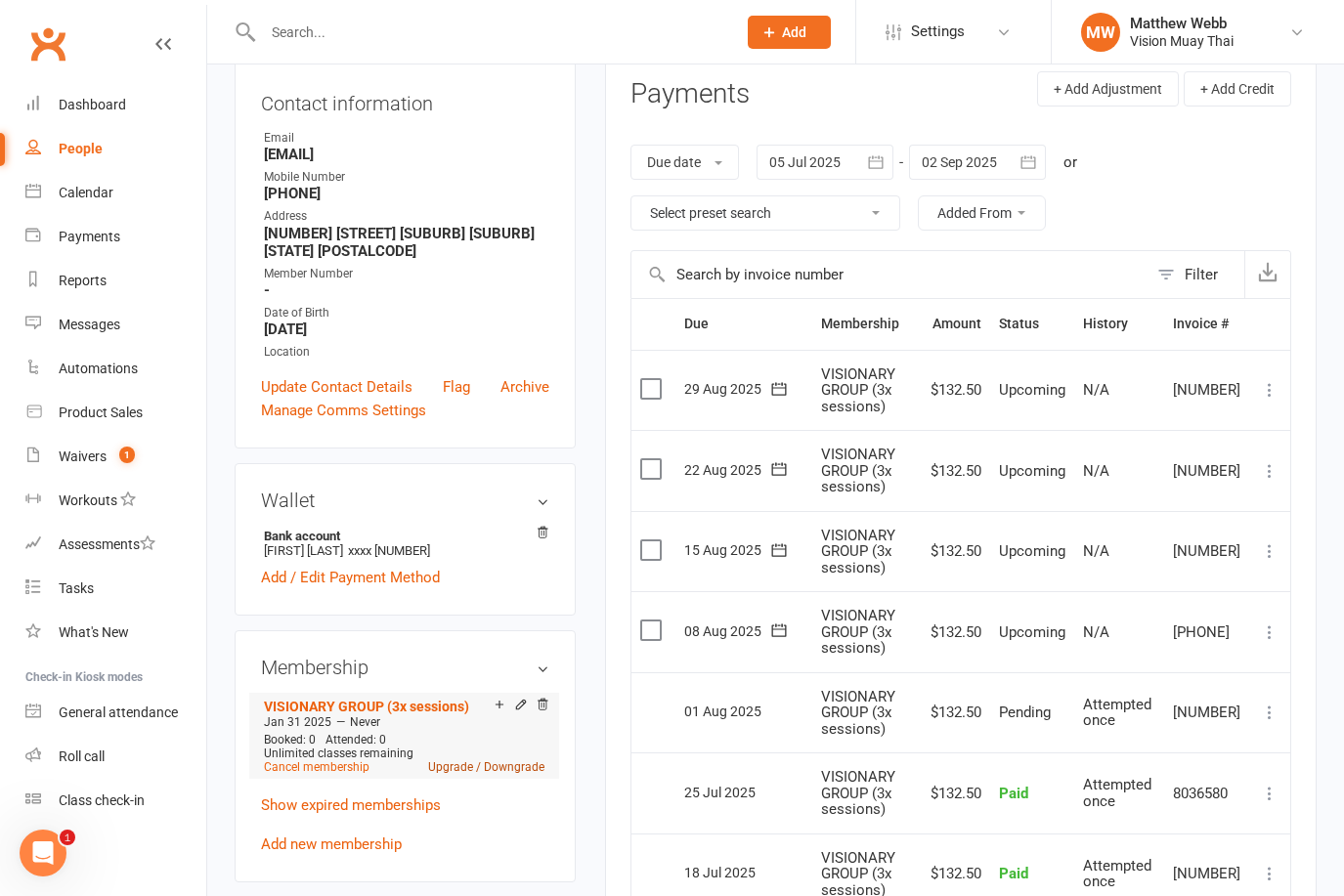 click on "Upgrade / Downgrade" at bounding box center [486, 767] 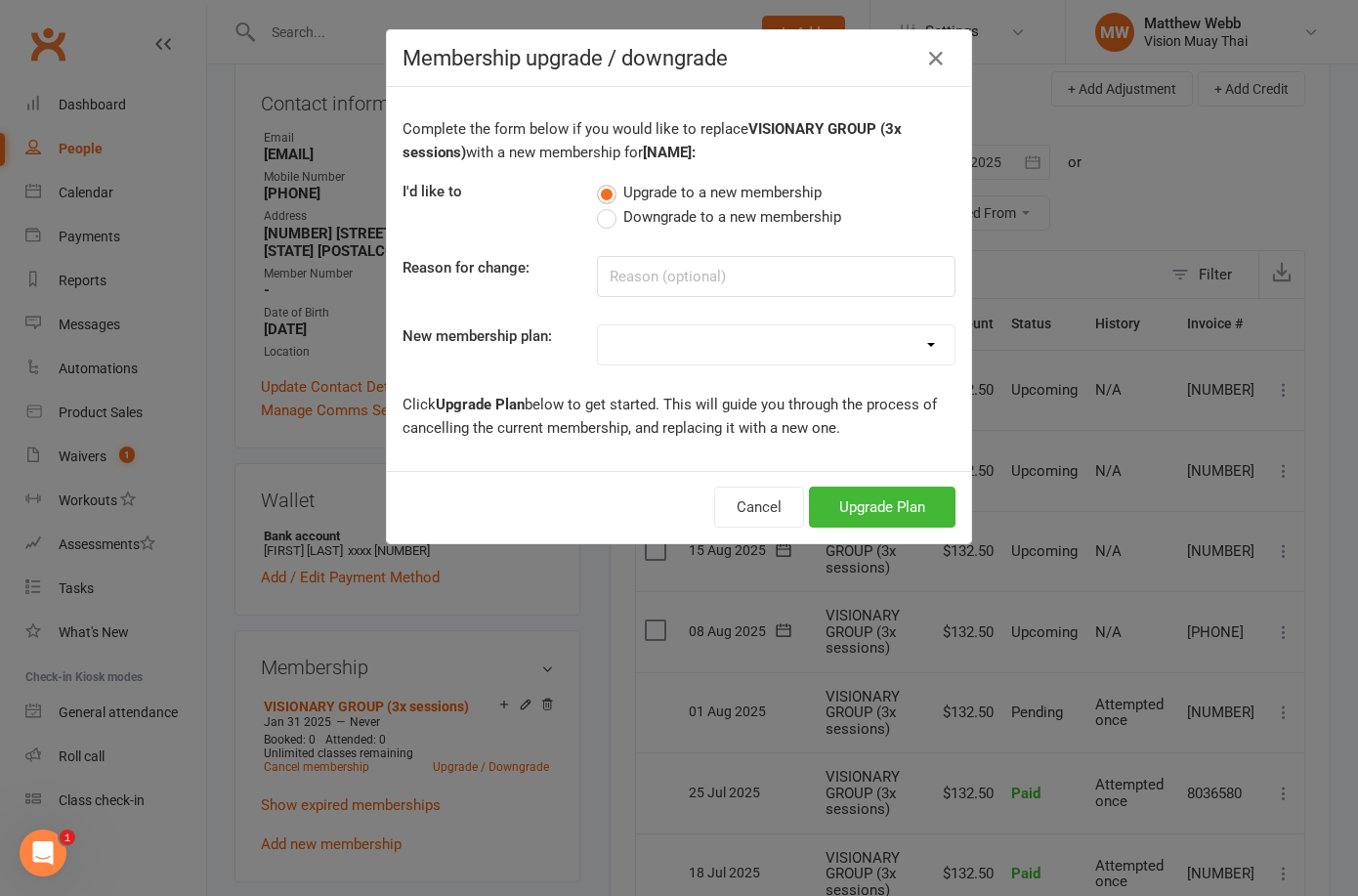 select on "0" 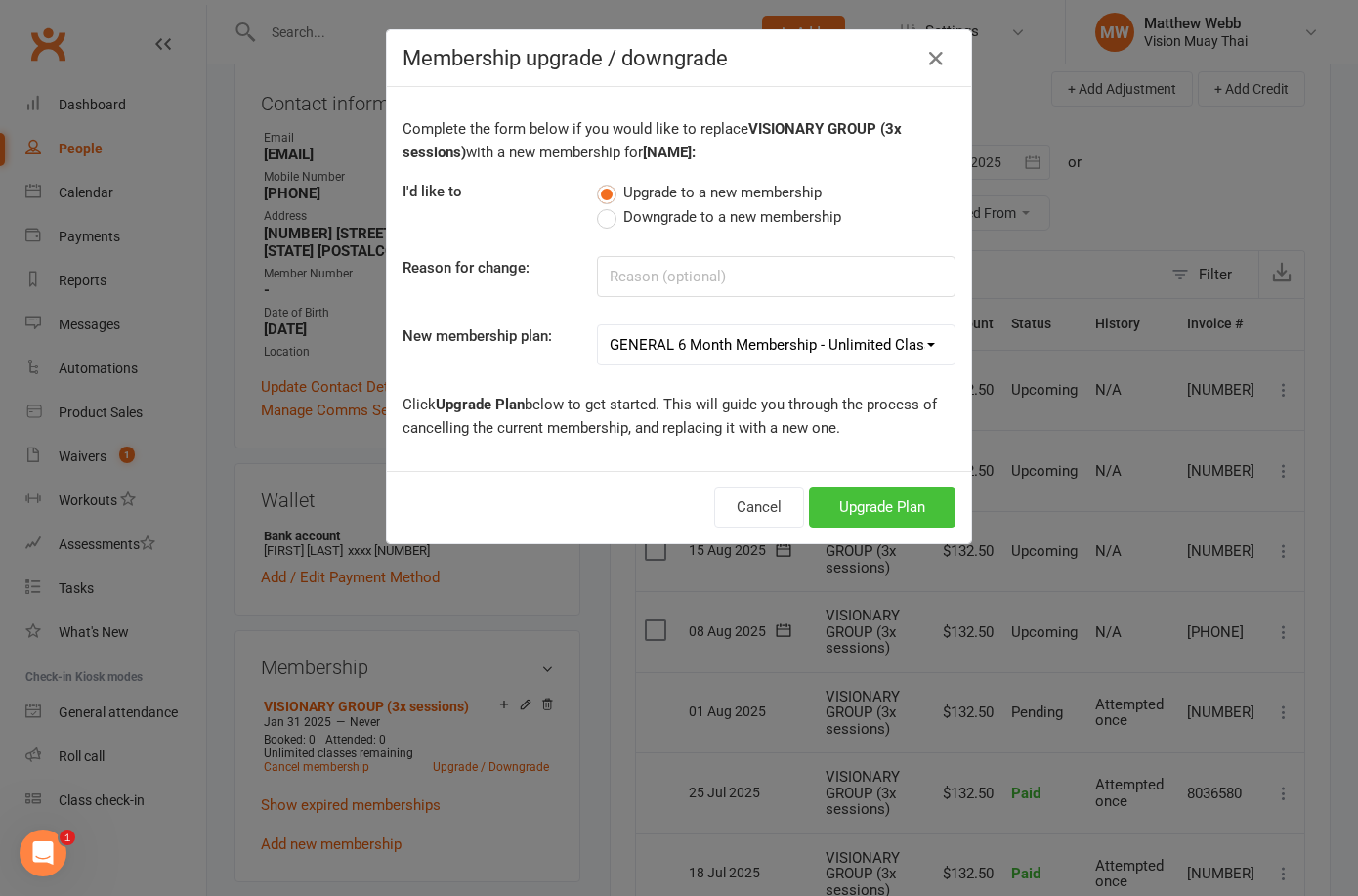 click on "Upgrade Plan" at bounding box center [882, 507] 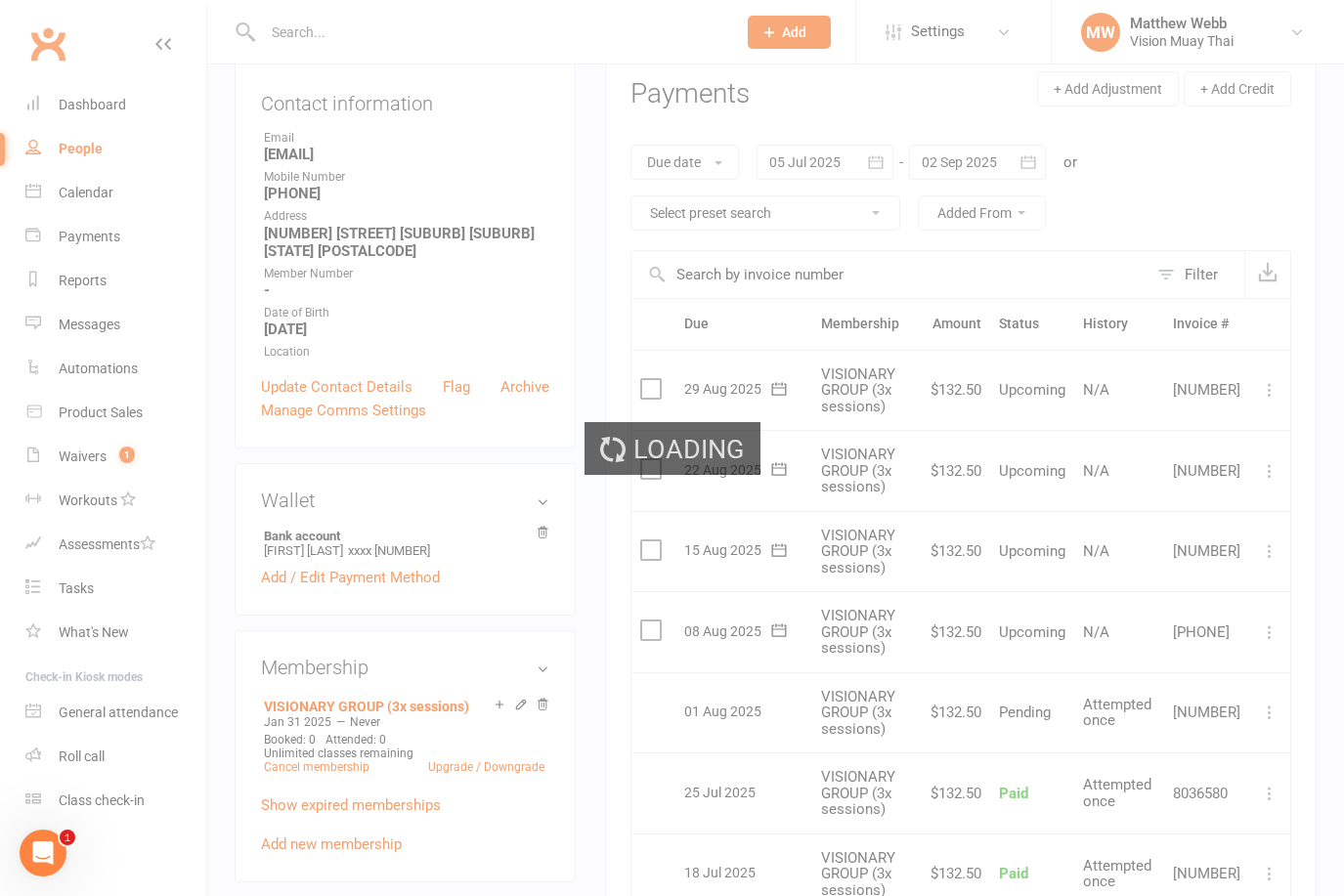 scroll, scrollTop: 0, scrollLeft: 0, axis: both 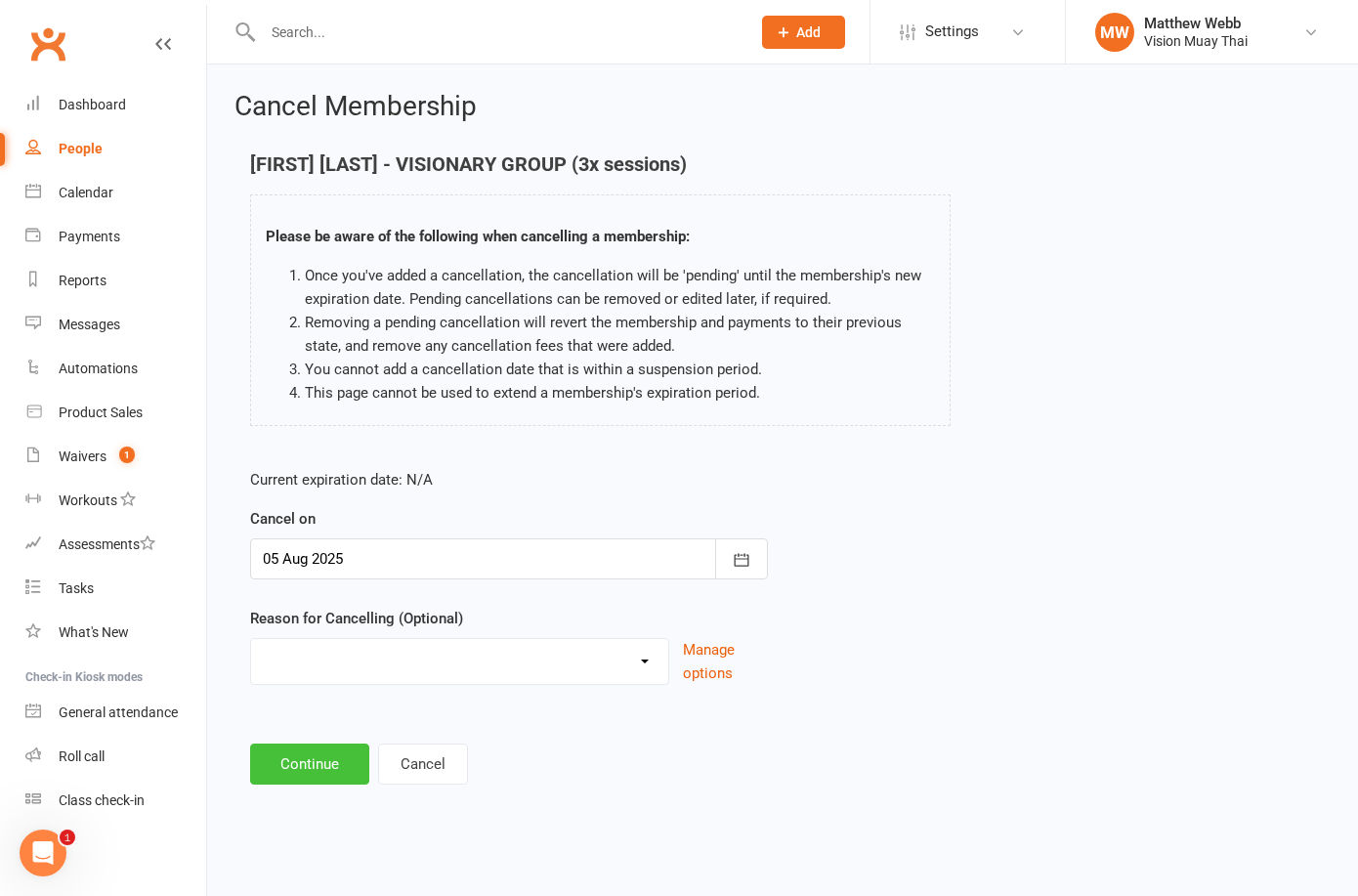 click on "Continue" at bounding box center [310, 764] 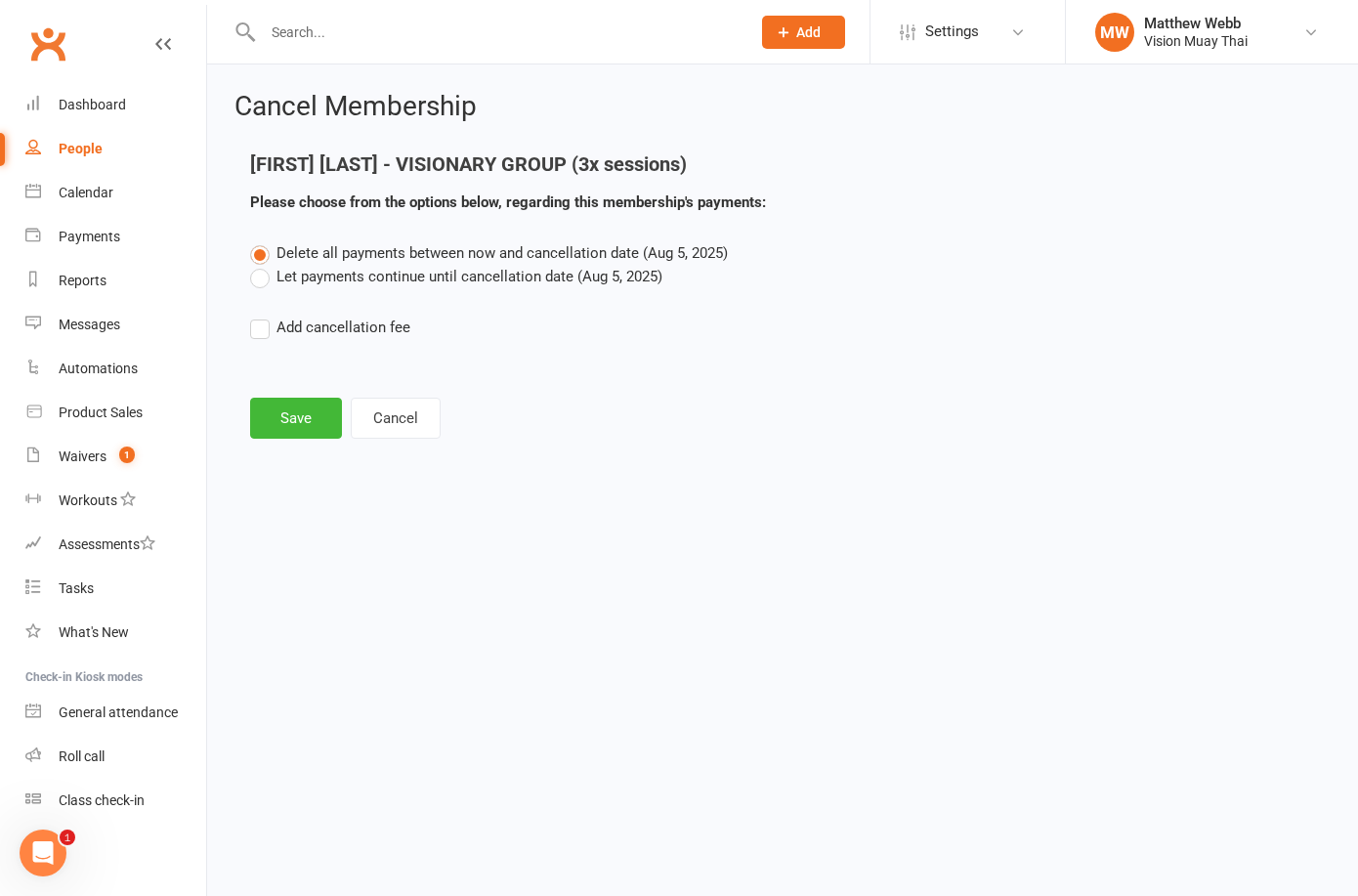 click on "Let payments continue until cancellation date (Aug 5, 2025)" at bounding box center [456, 277] 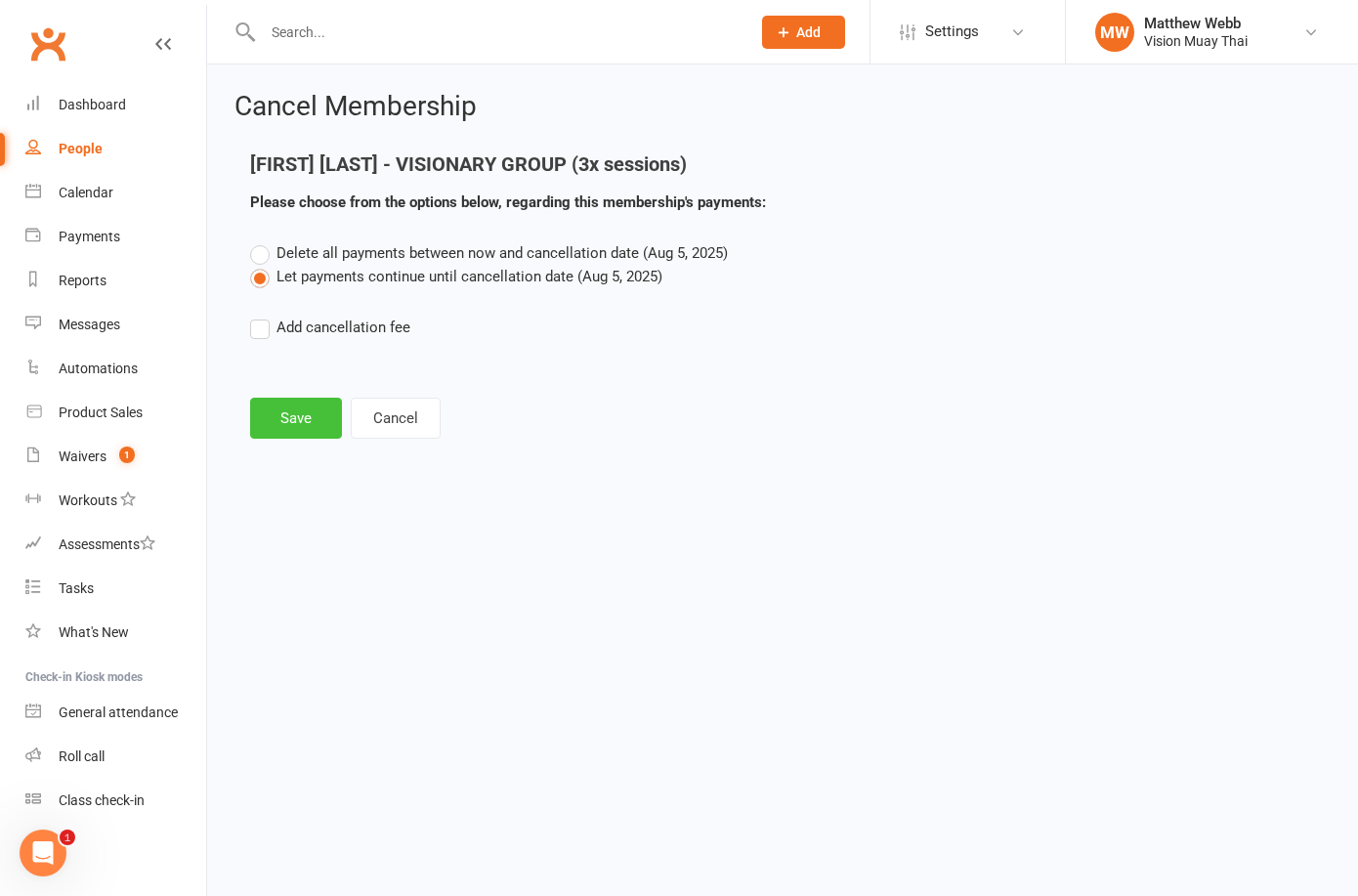 click on "Save" at bounding box center (296, 418) 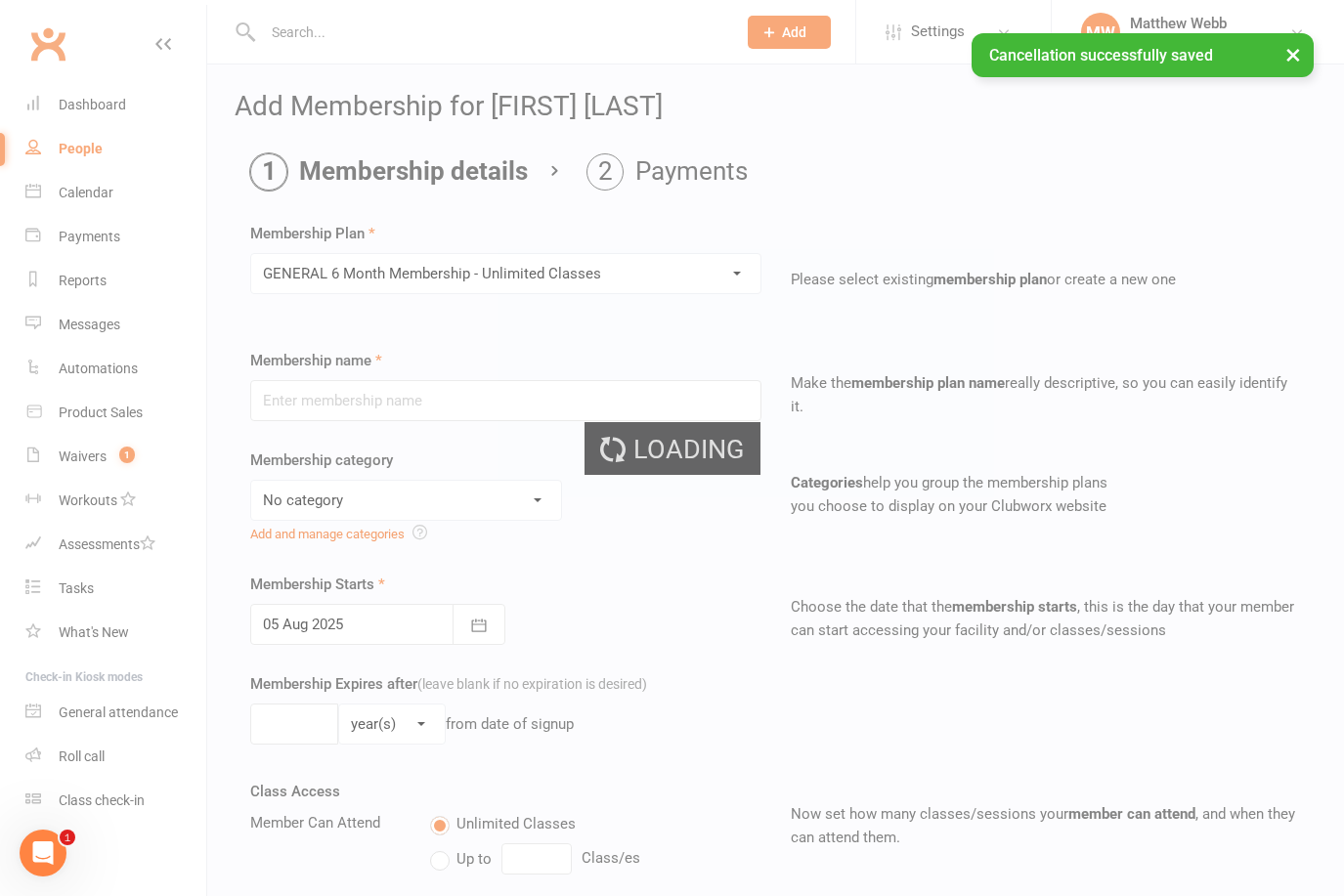 type on "GENERAL 6 Month Membership - Unlimited Classes" 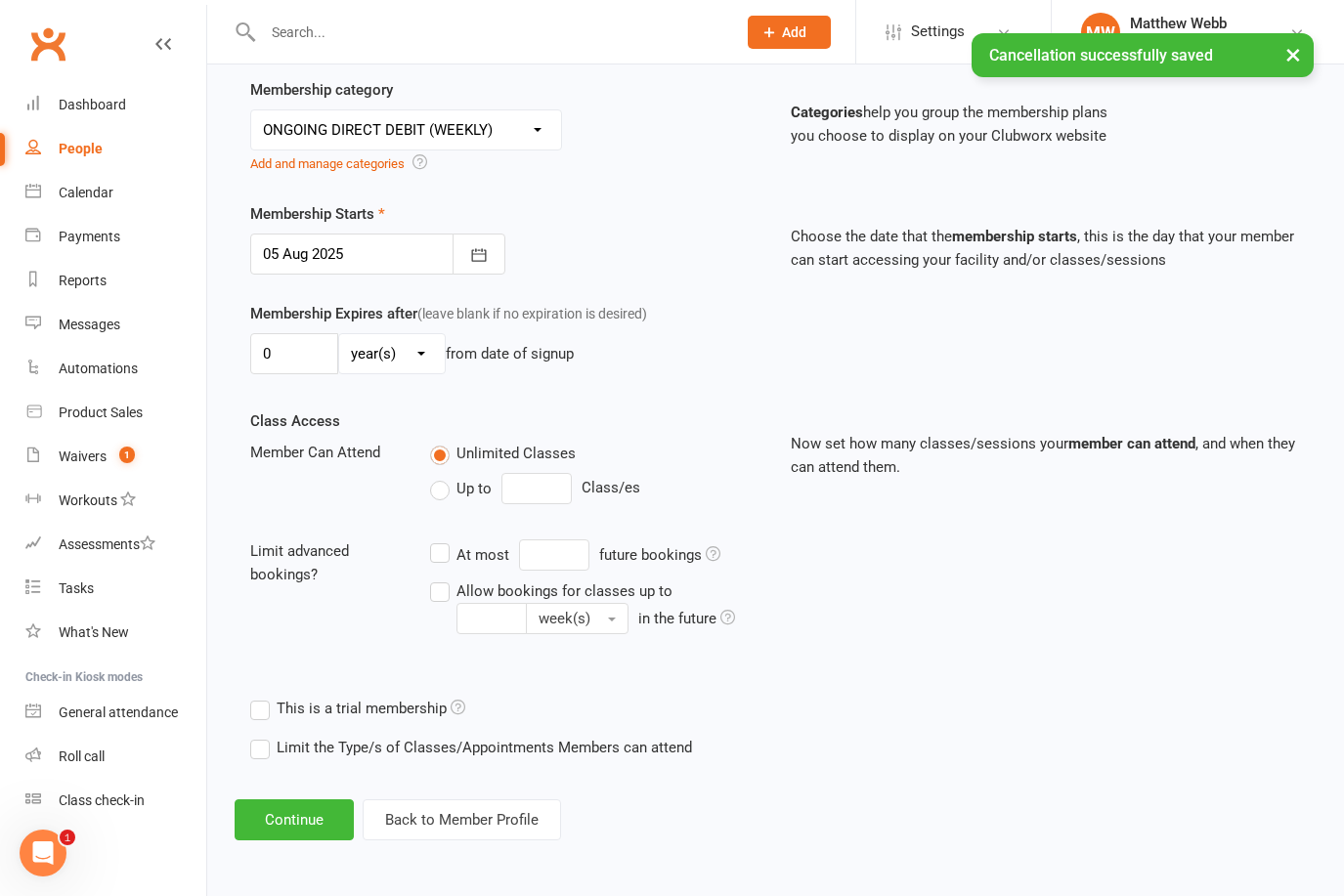 scroll, scrollTop: 386, scrollLeft: 0, axis: vertical 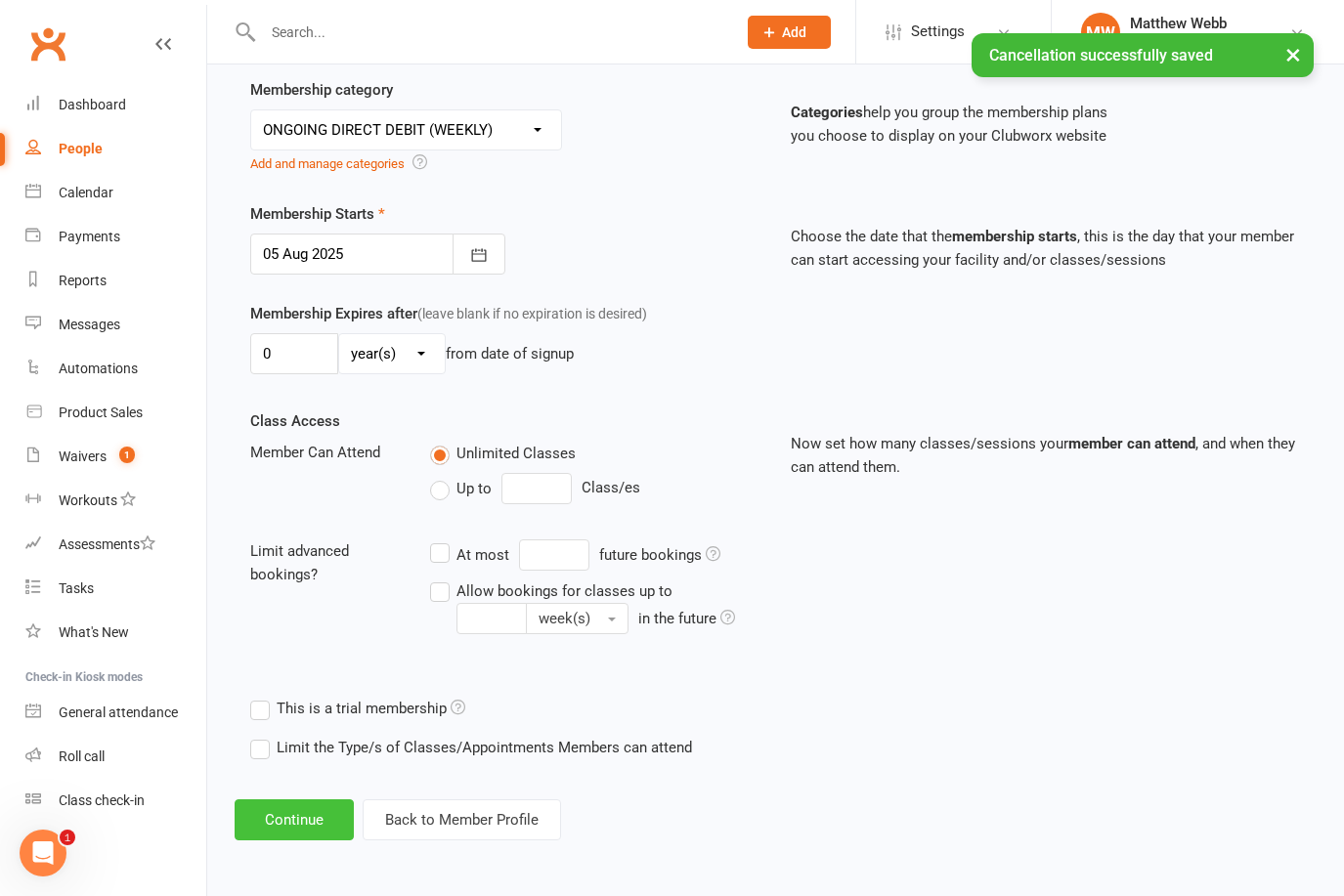 click on "Continue" at bounding box center [294, 820] 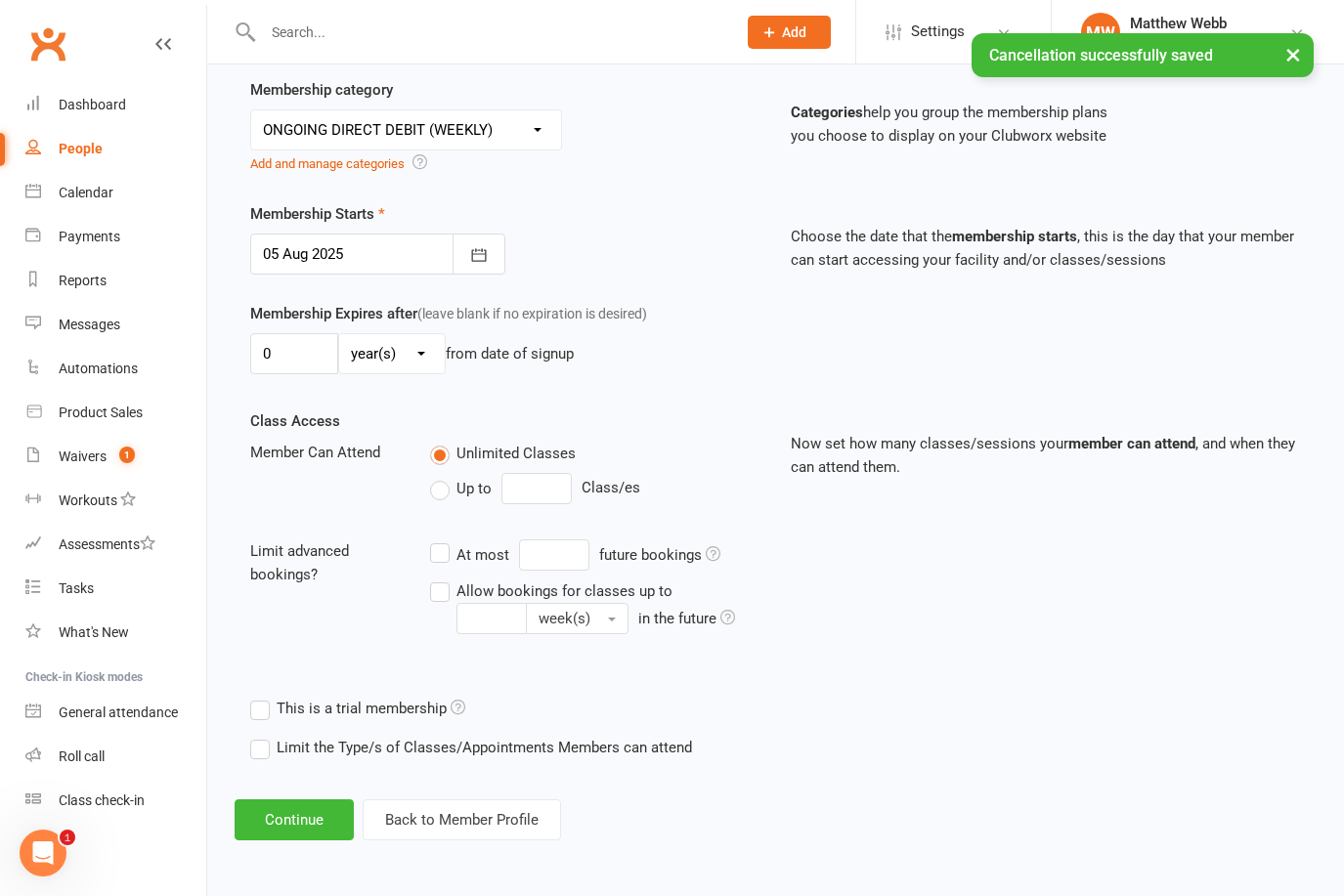 scroll, scrollTop: 0, scrollLeft: 0, axis: both 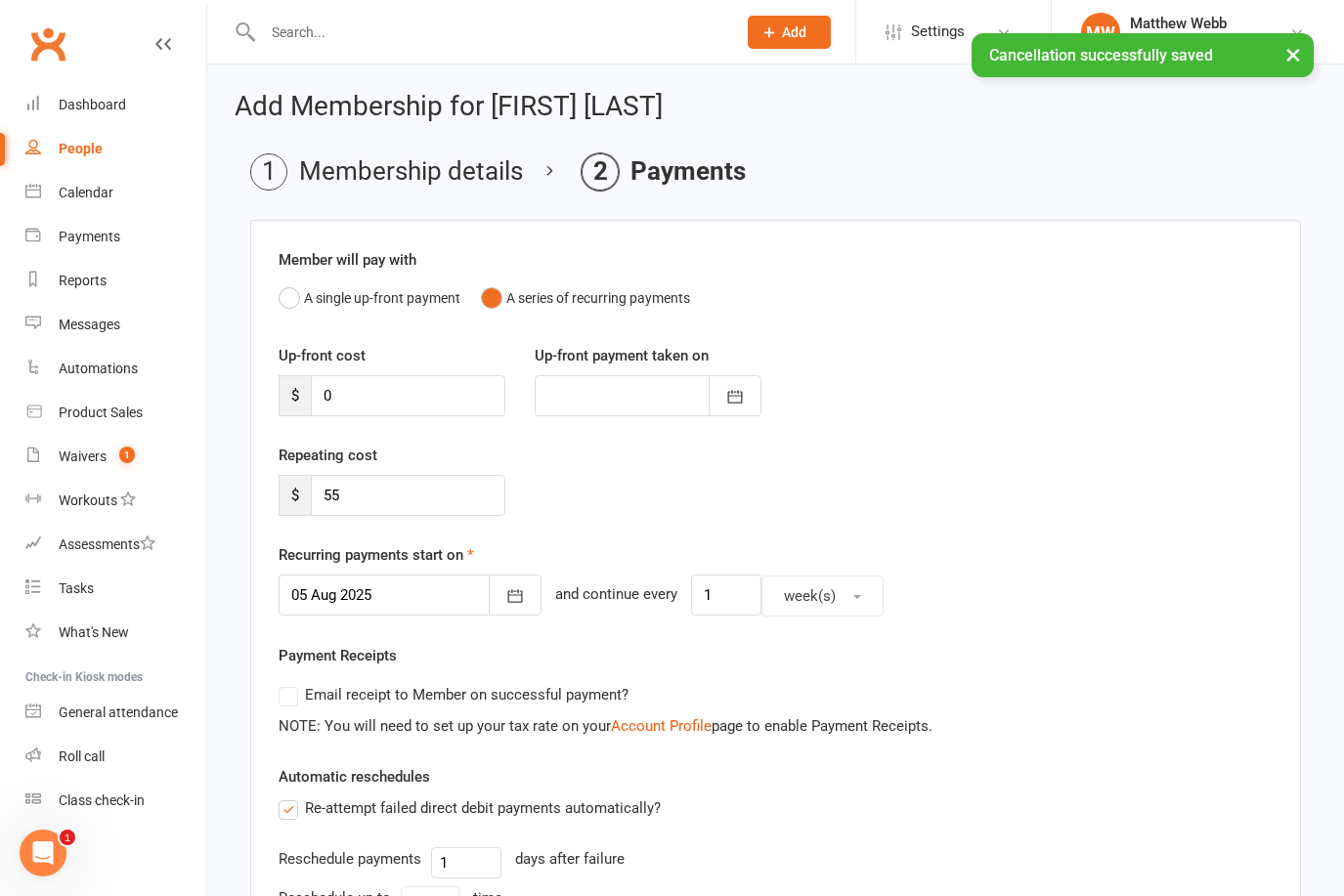 click at bounding box center (410, 595) 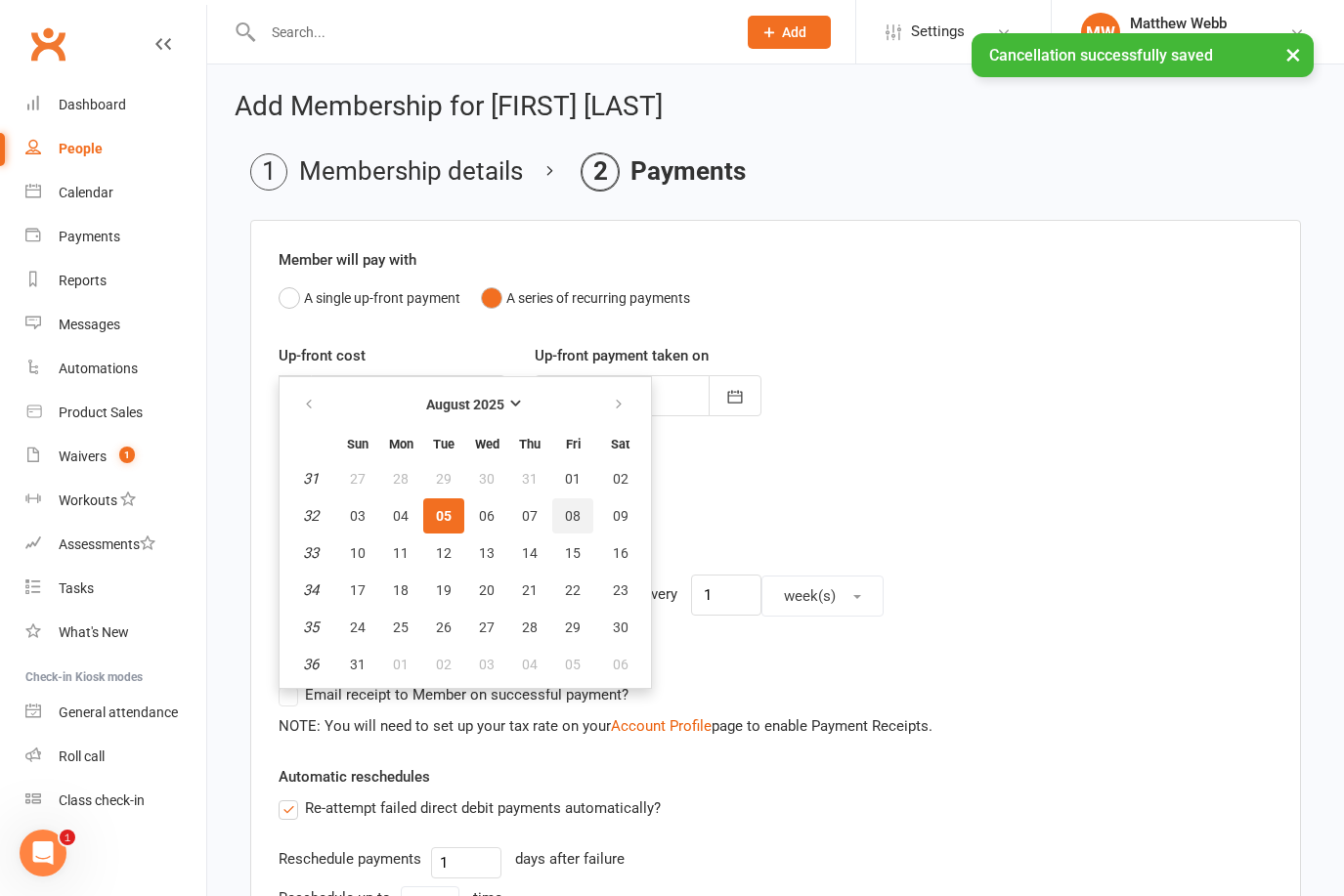 click on "08" at bounding box center (573, 516) 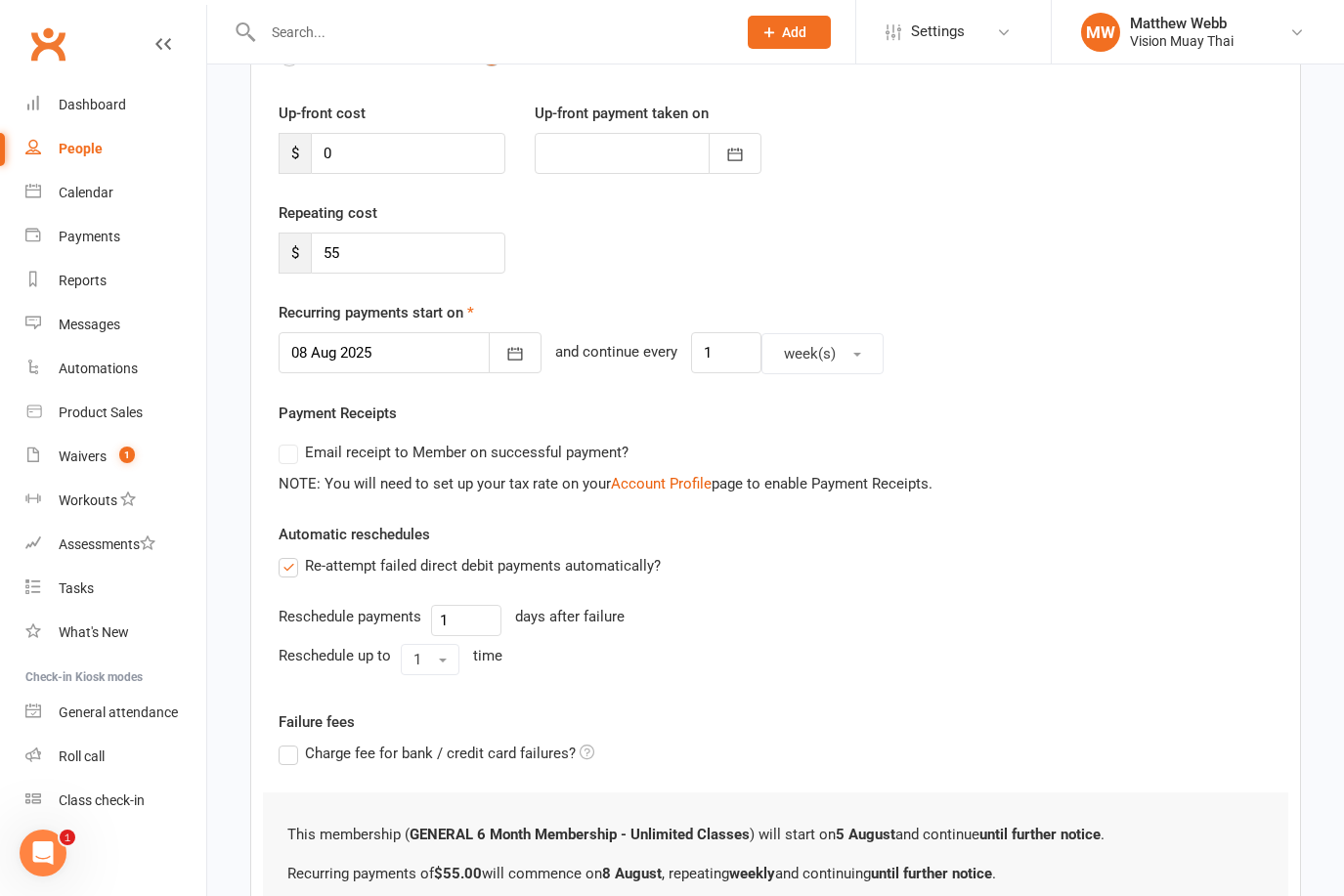 scroll, scrollTop: 462, scrollLeft: 0, axis: vertical 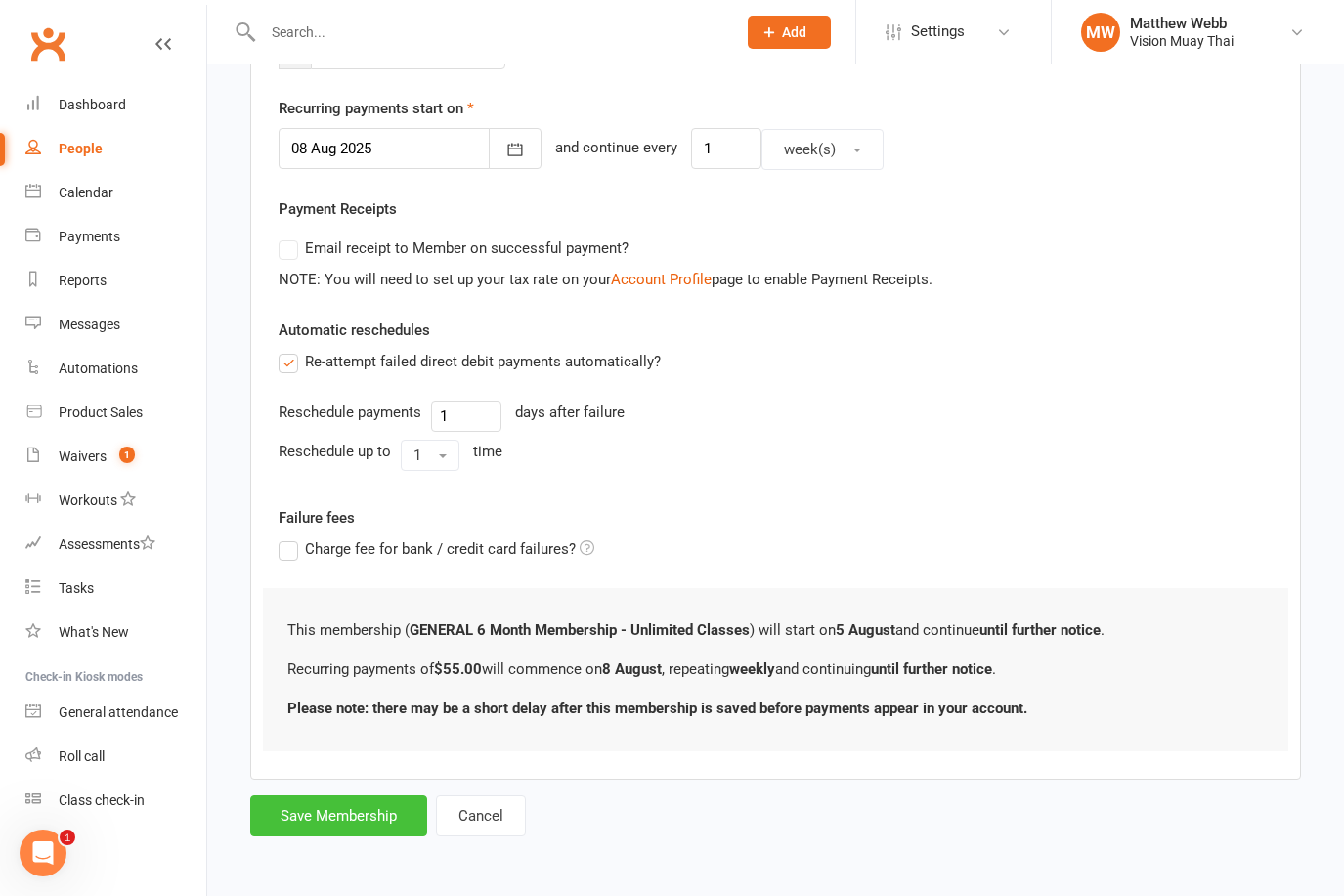 click on "Save Membership" at bounding box center (338, 816) 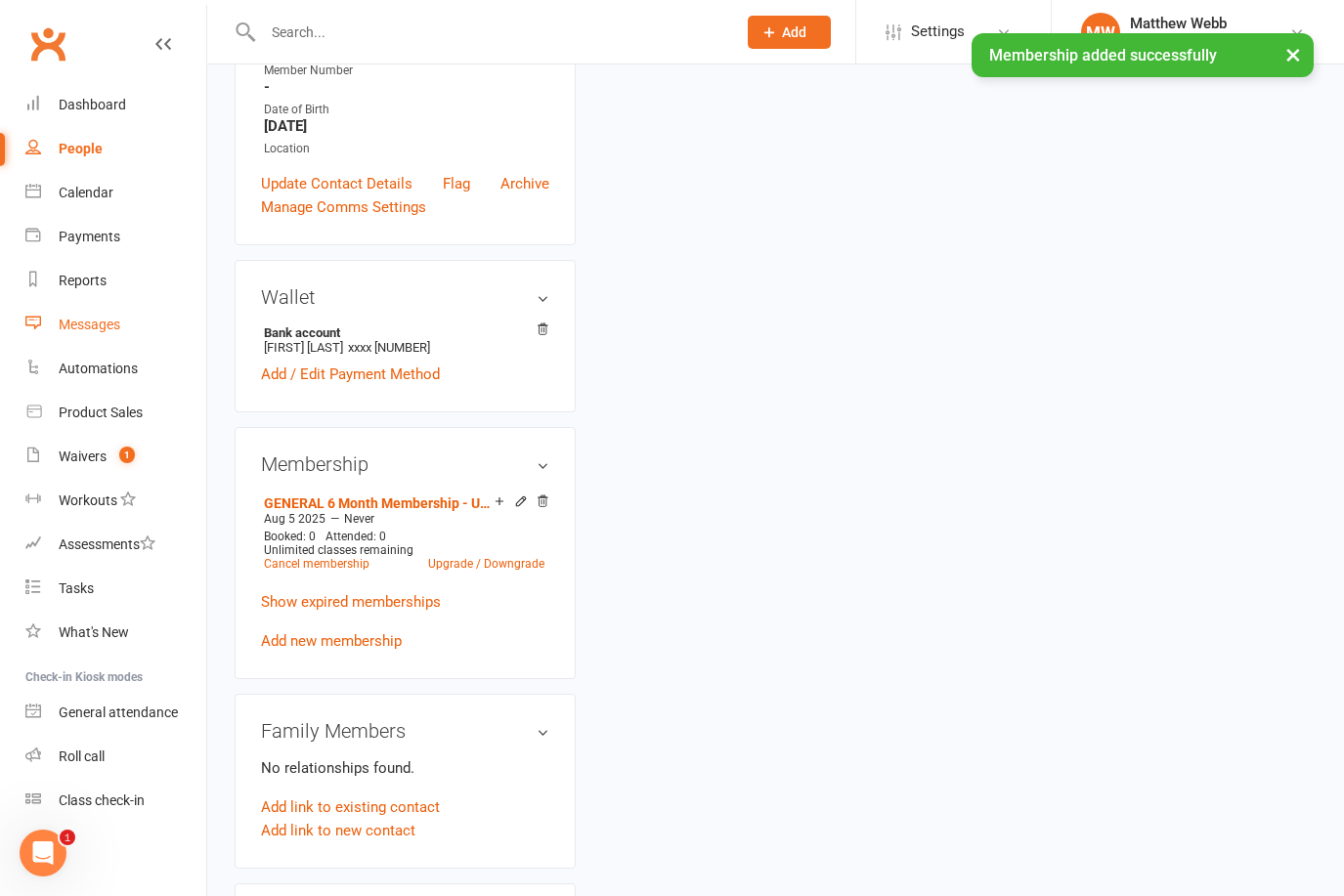 scroll, scrollTop: 0, scrollLeft: 0, axis: both 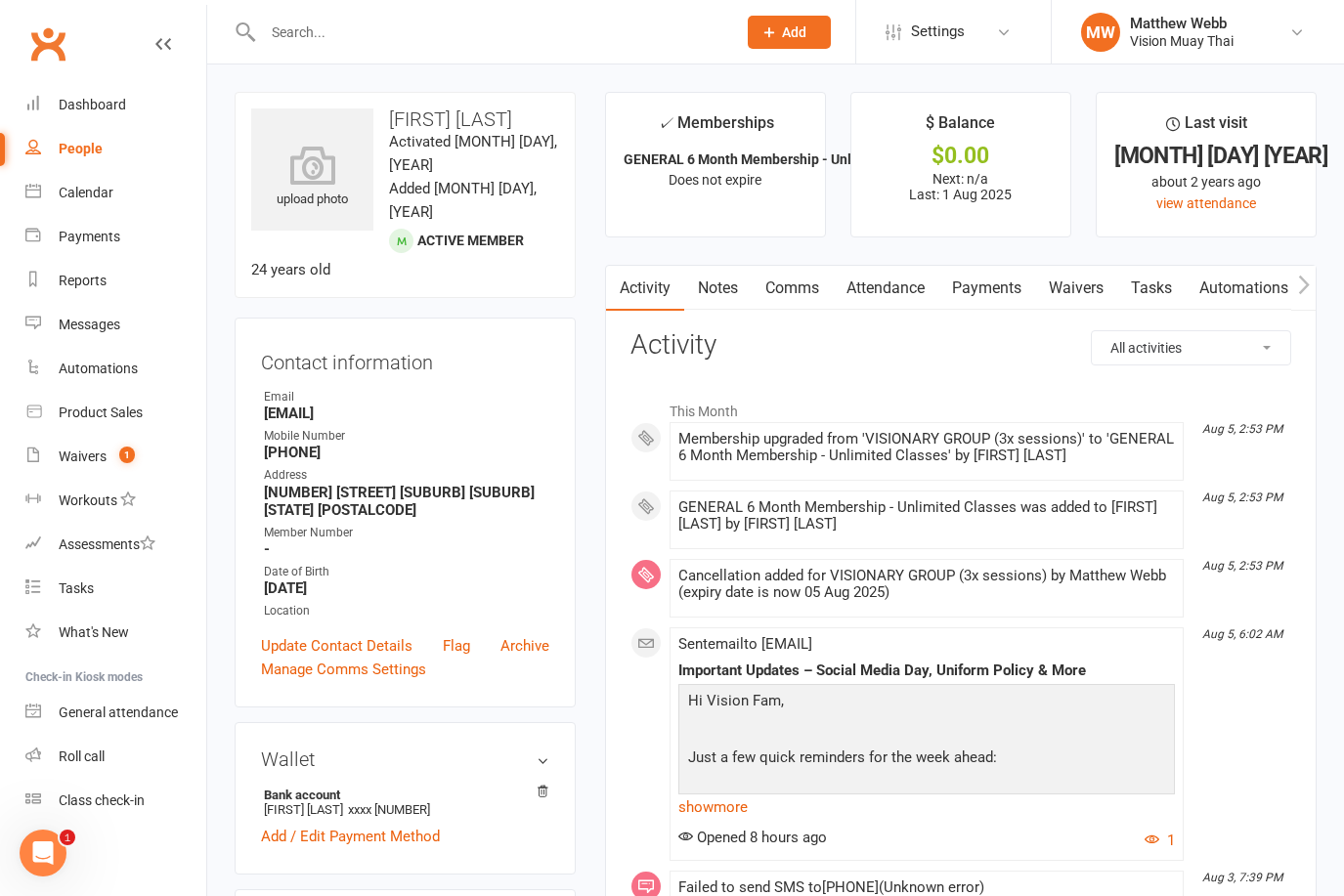 click on "People" at bounding box center (80, 149) 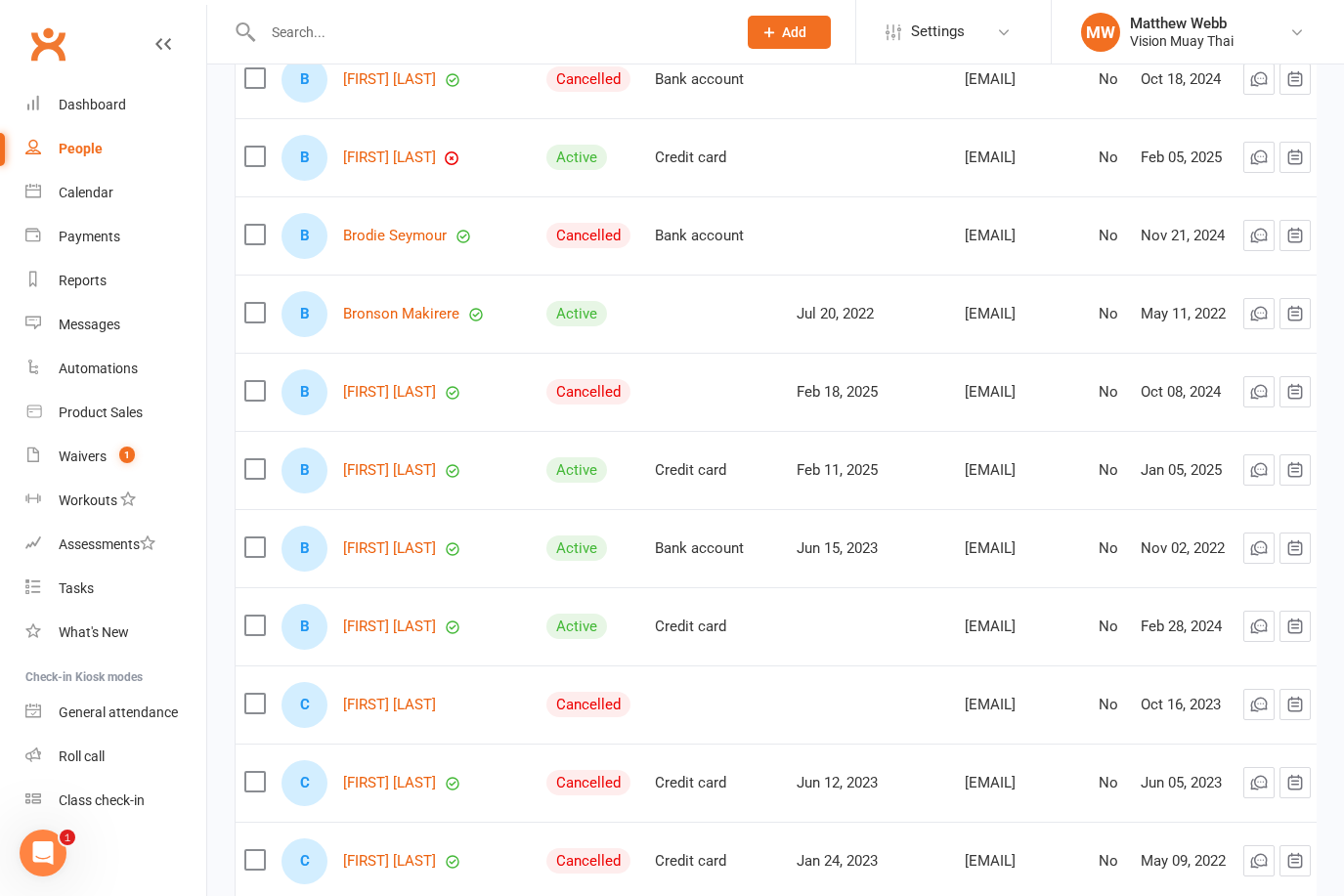 scroll, scrollTop: 4621, scrollLeft: 0, axis: vertical 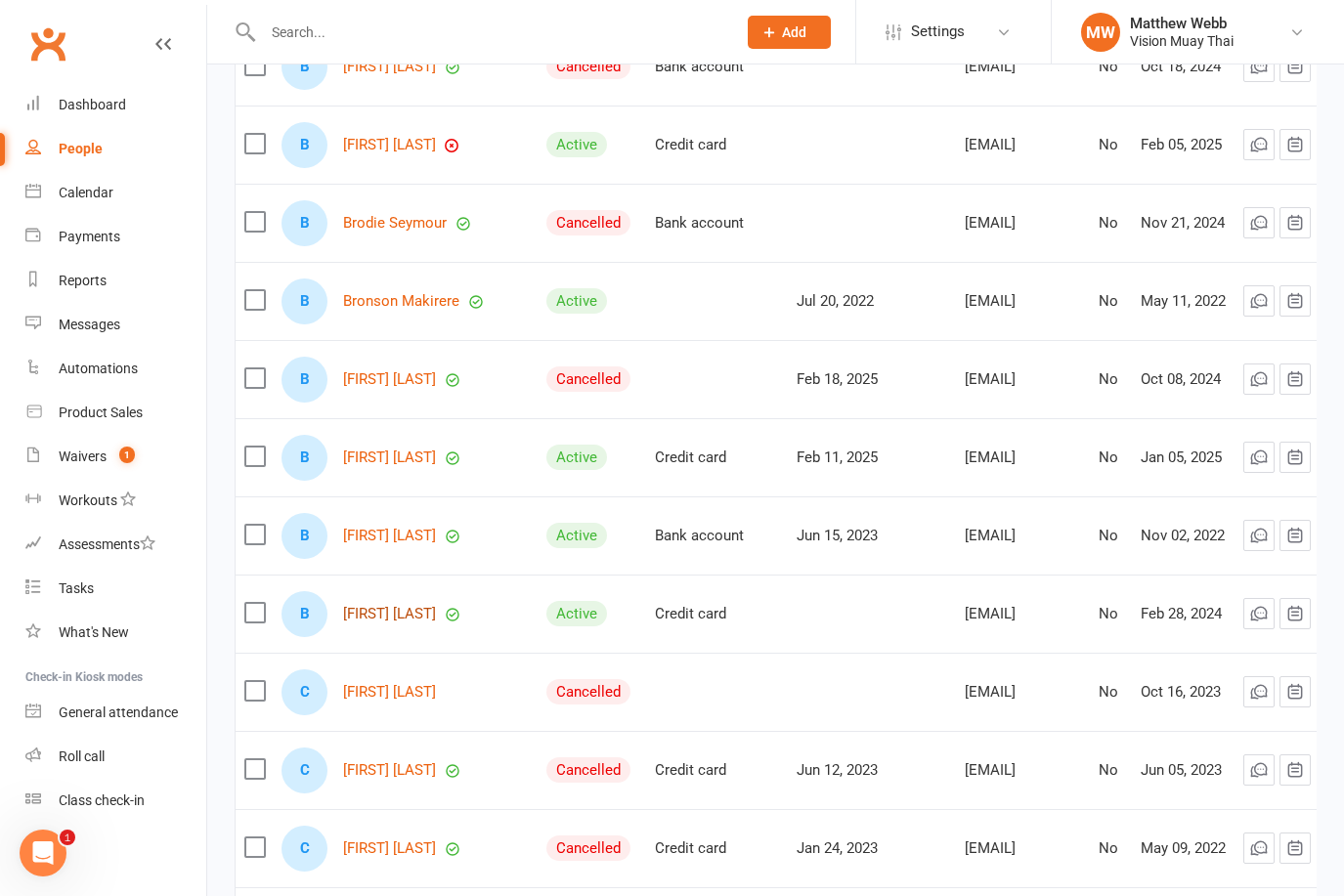 click on "[FIRST] [LAST]" at bounding box center (389, 614) 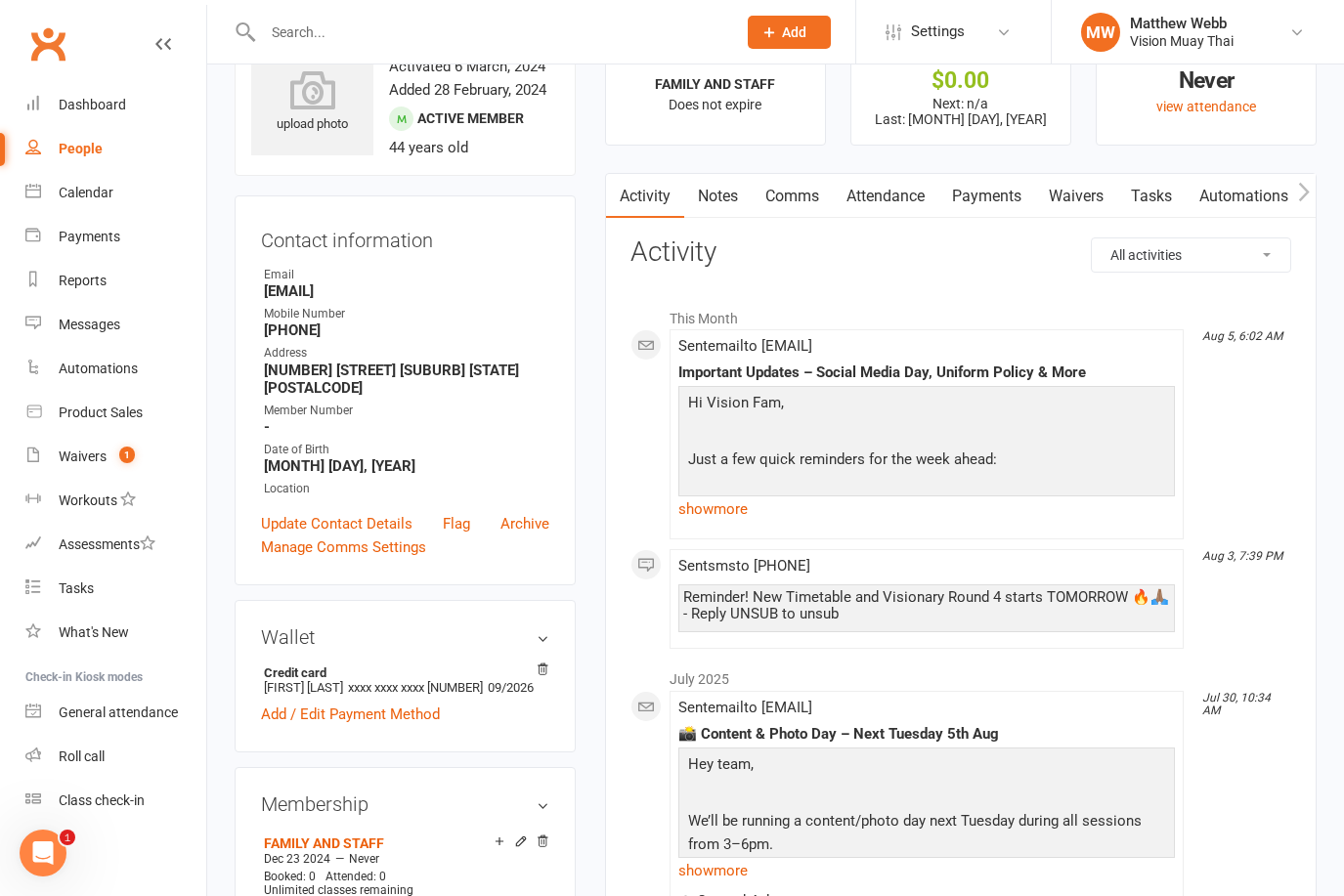 scroll, scrollTop: 401, scrollLeft: 0, axis: vertical 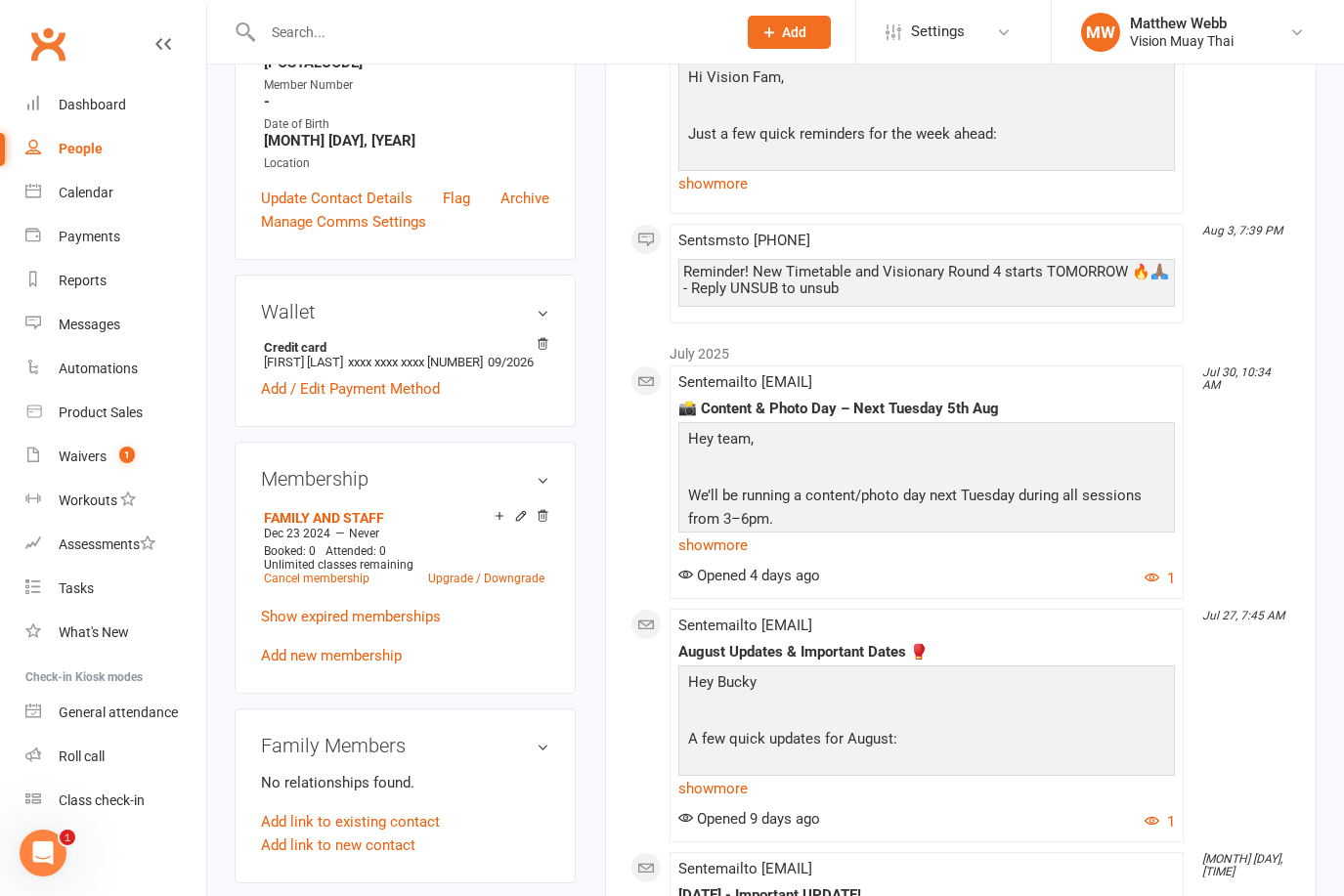 click on "People" at bounding box center (80, 149) 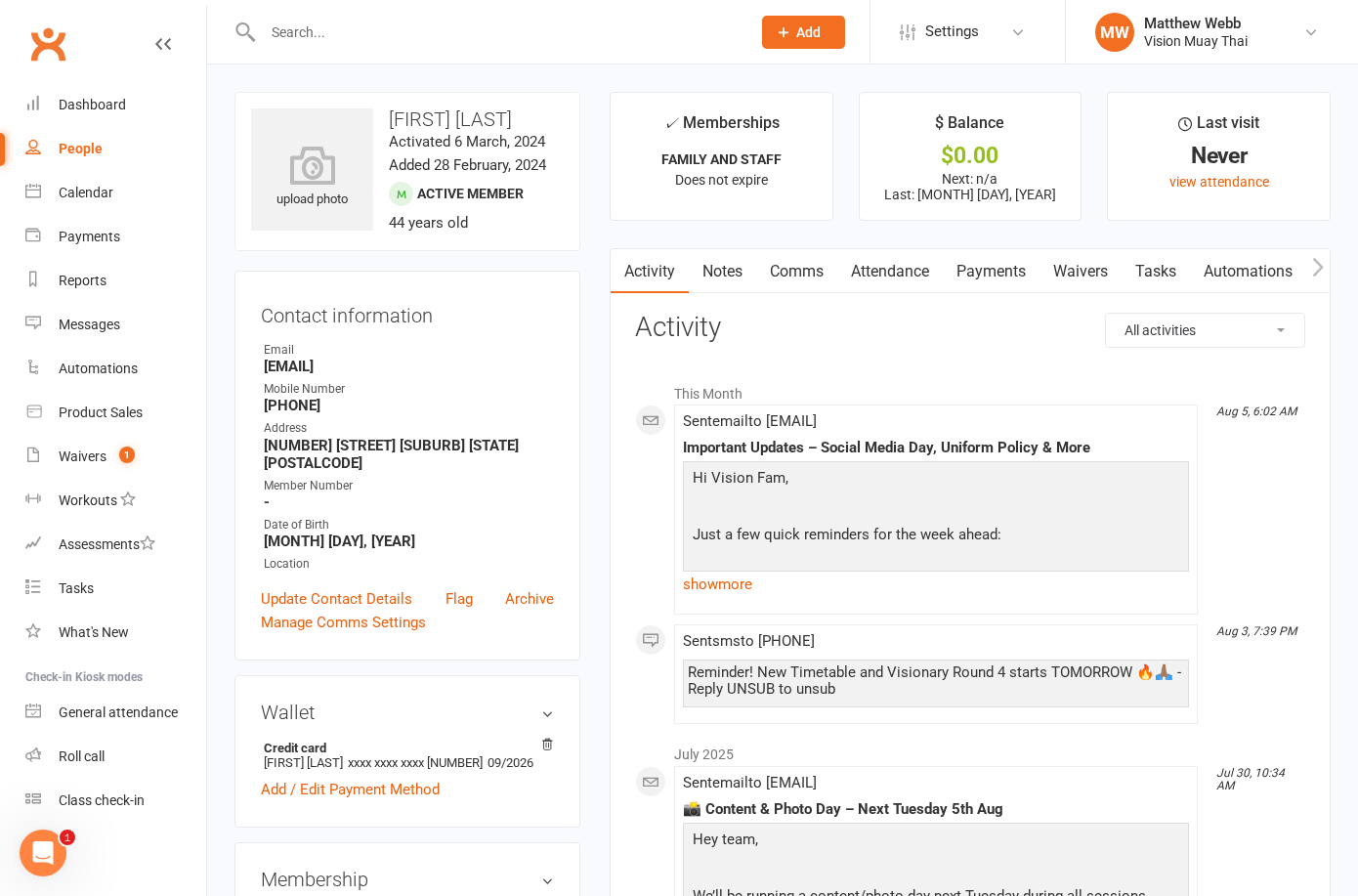 select on "100" 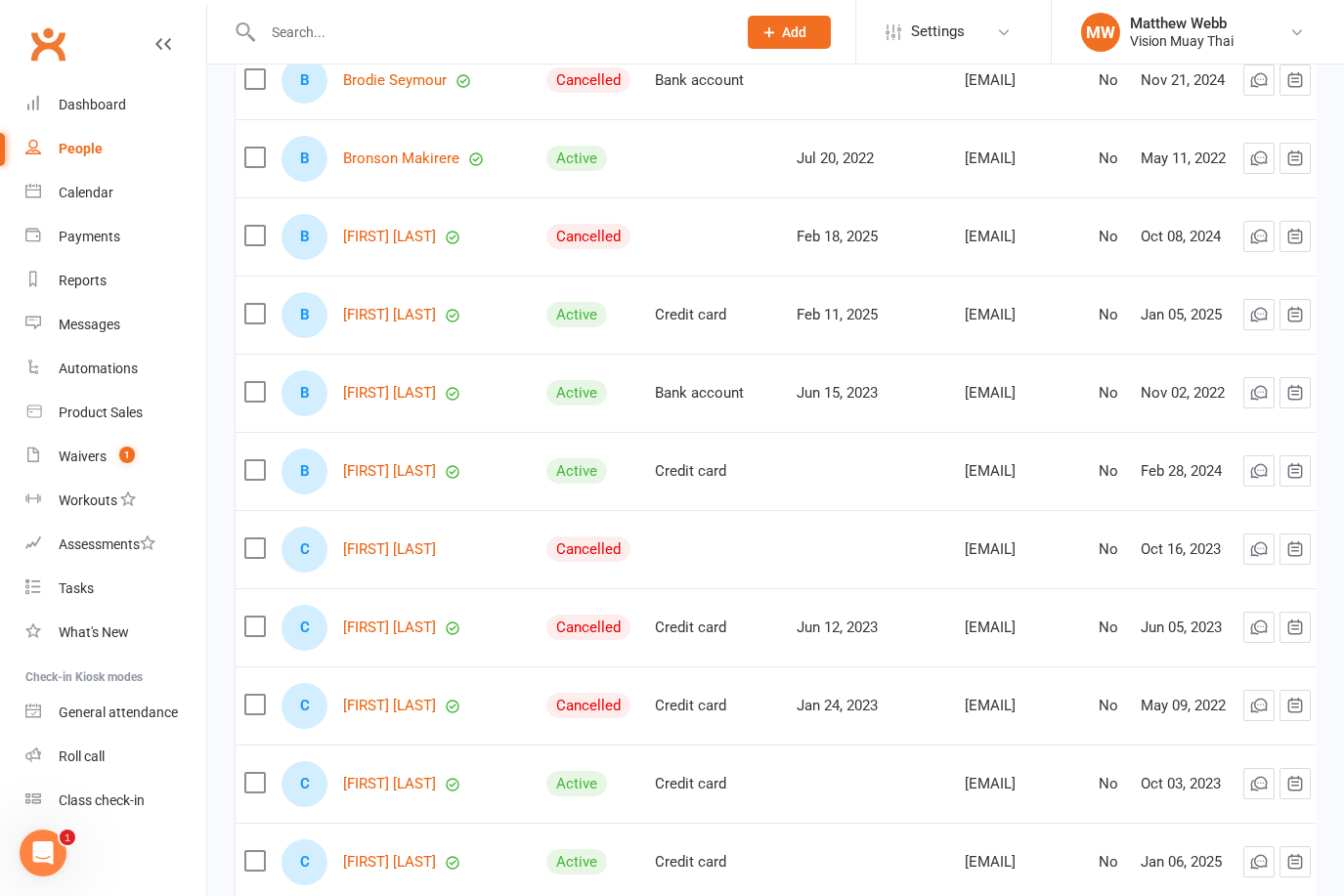 scroll, scrollTop: 4776, scrollLeft: 0, axis: vertical 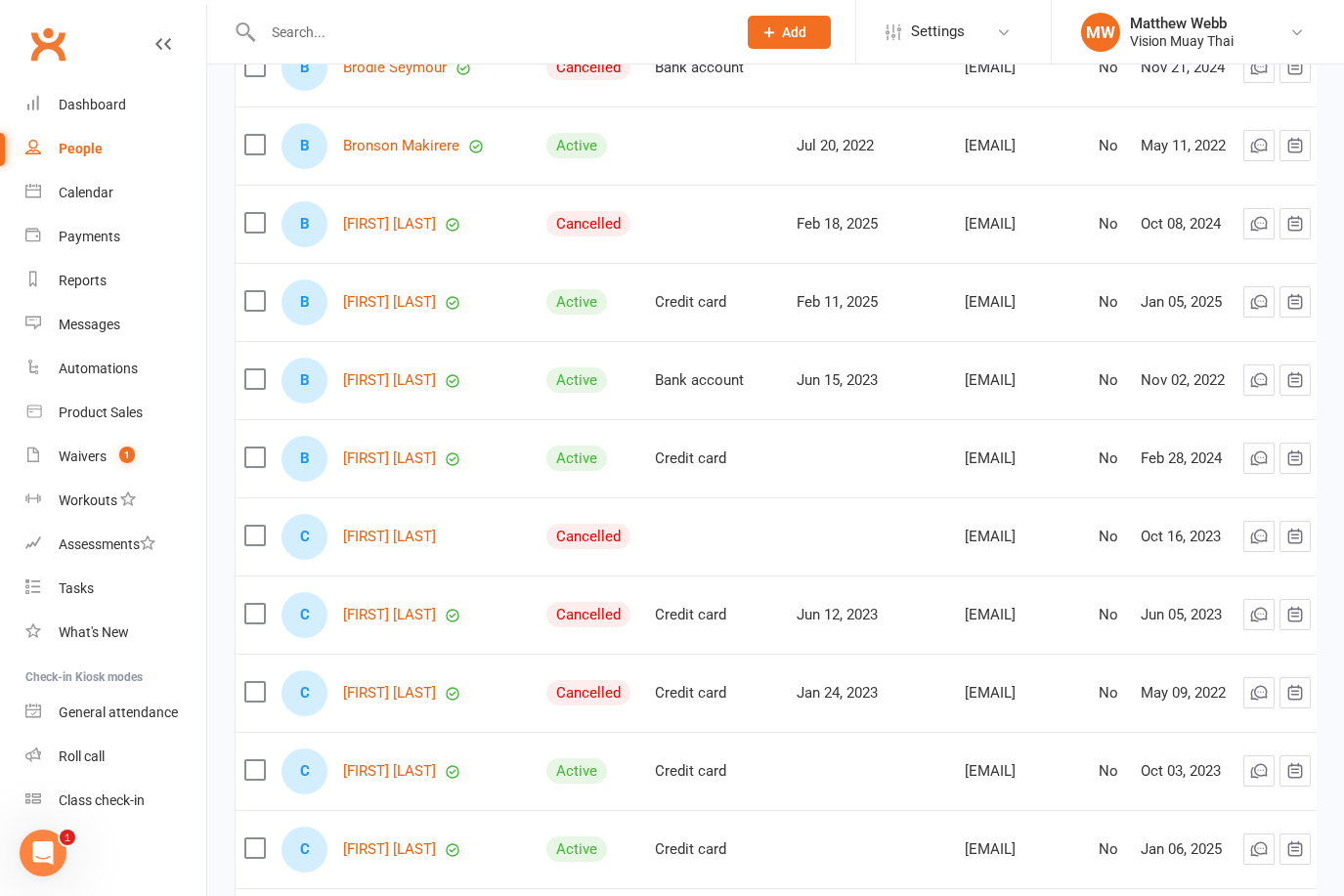 click at bounding box center [254, 692] 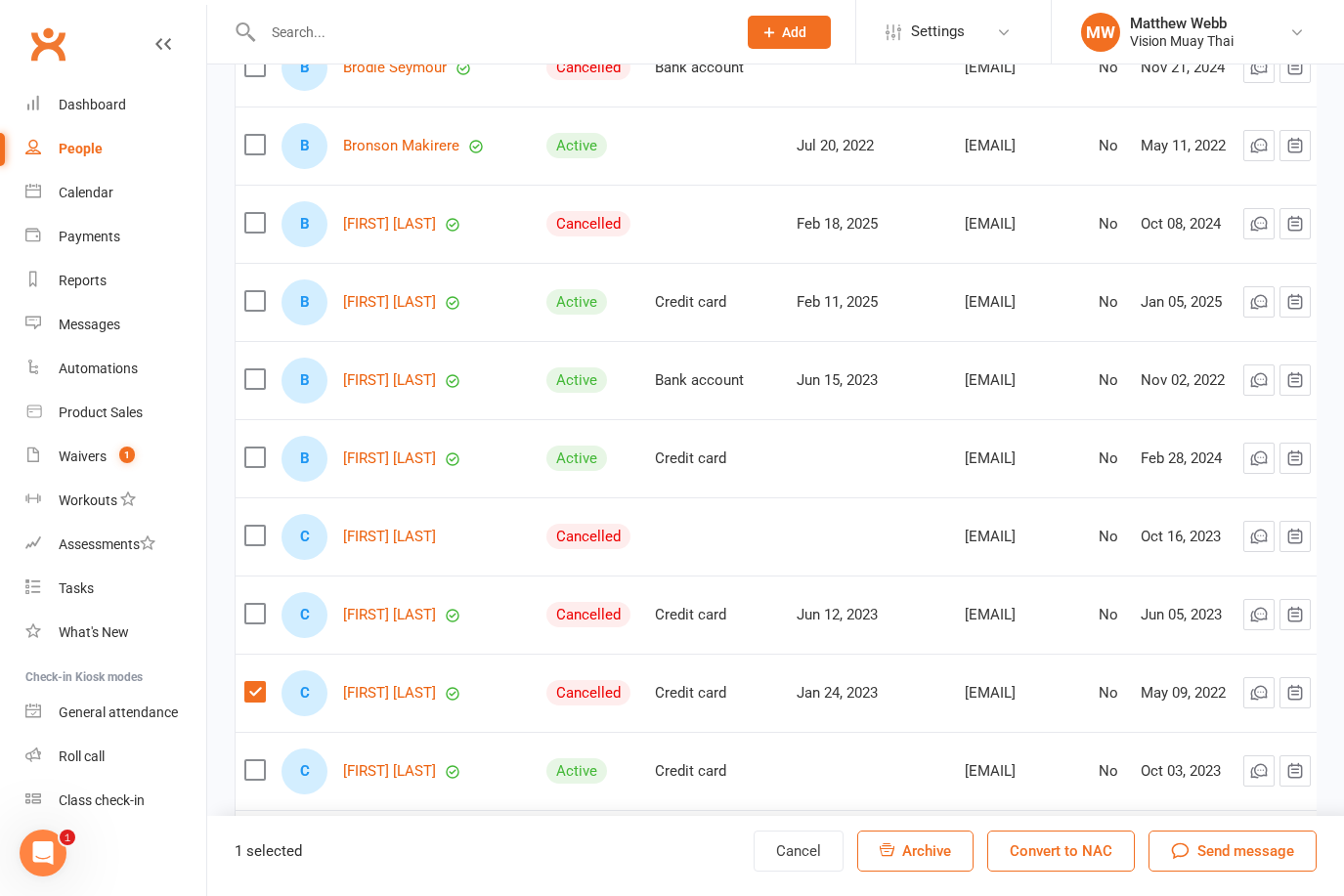 click on "Archive" at bounding box center [915, 851] 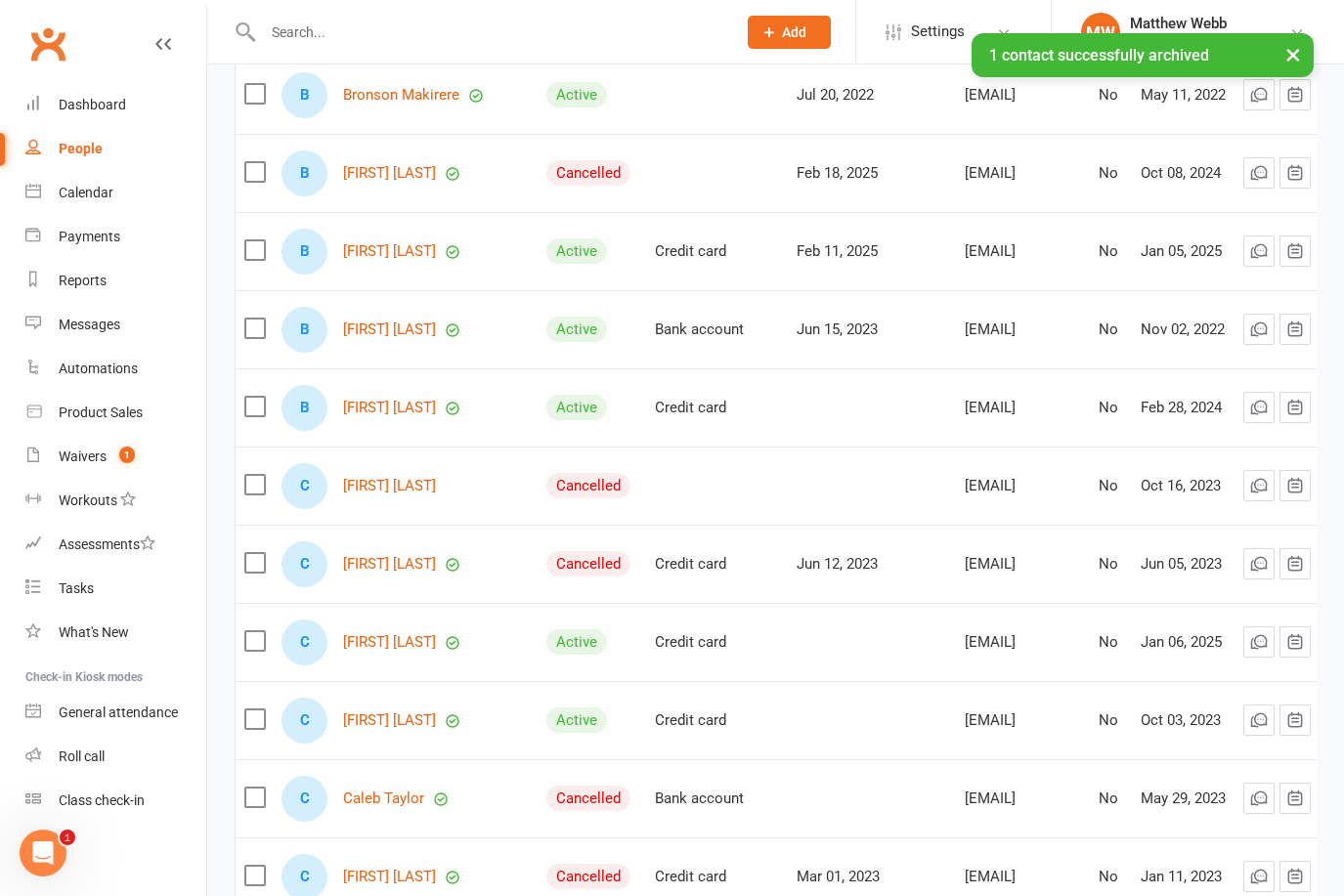 scroll, scrollTop: 4840, scrollLeft: 0, axis: vertical 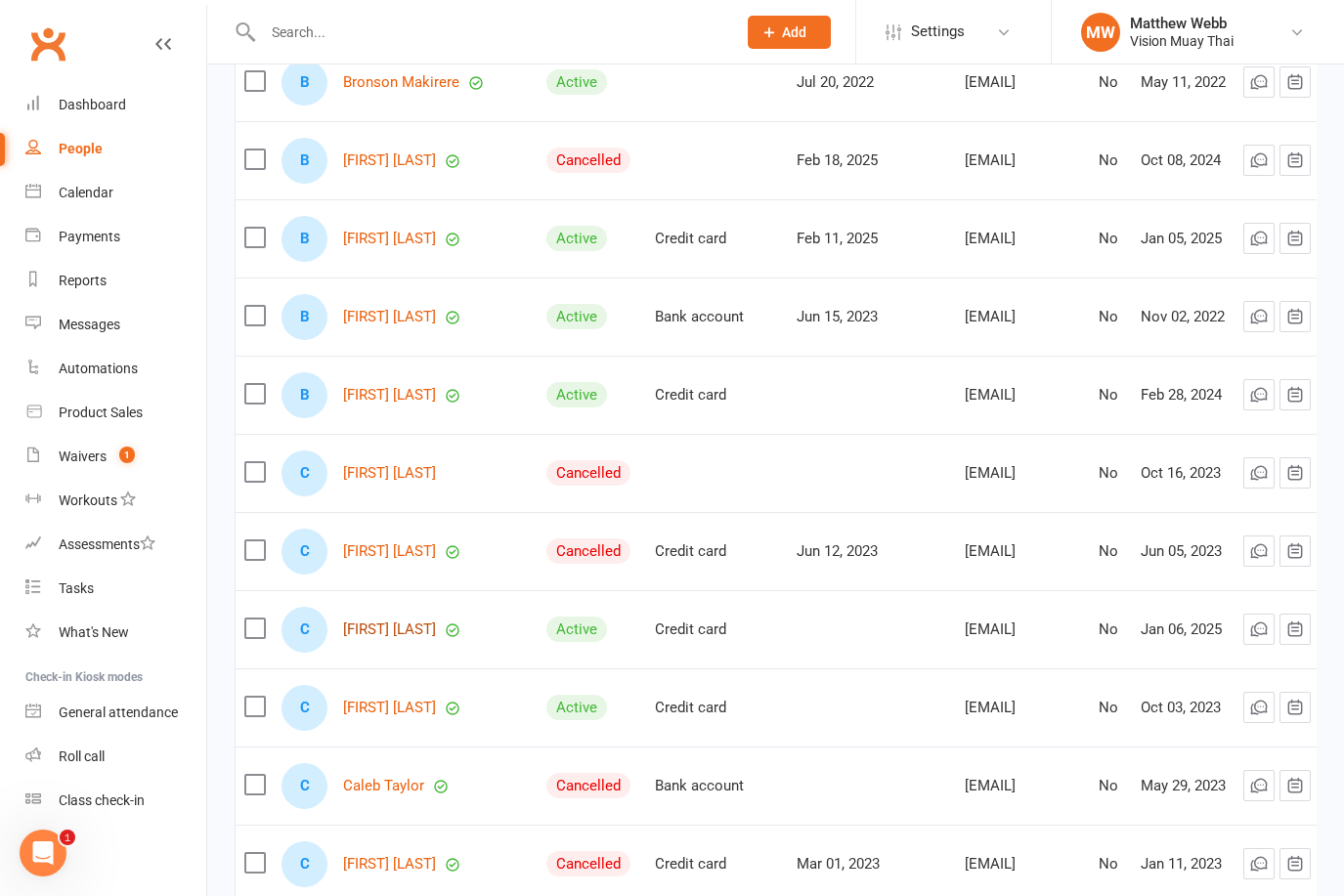 click on "[FIRST] [LAST]" at bounding box center [389, 629] 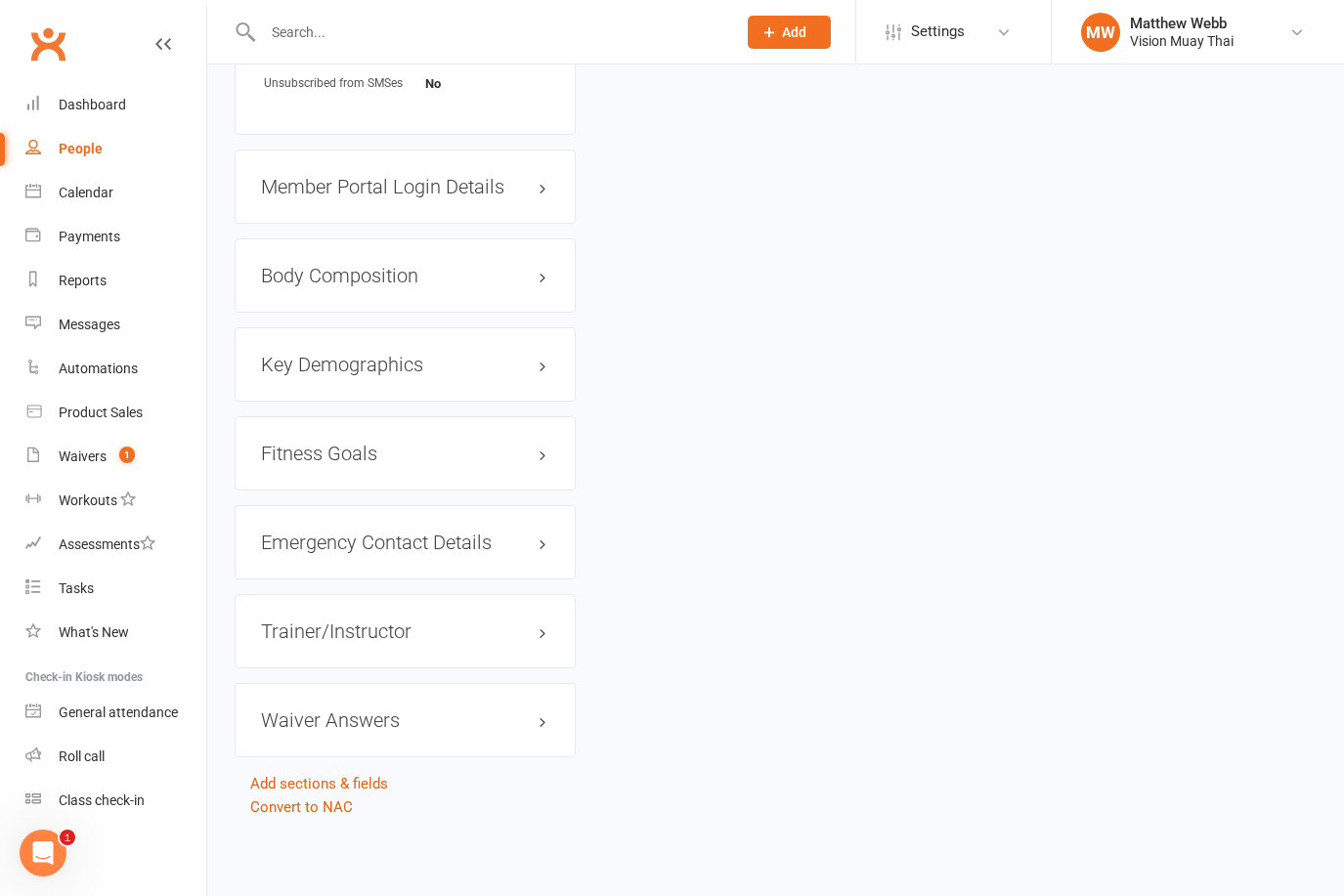 scroll, scrollTop: 0, scrollLeft: 0, axis: both 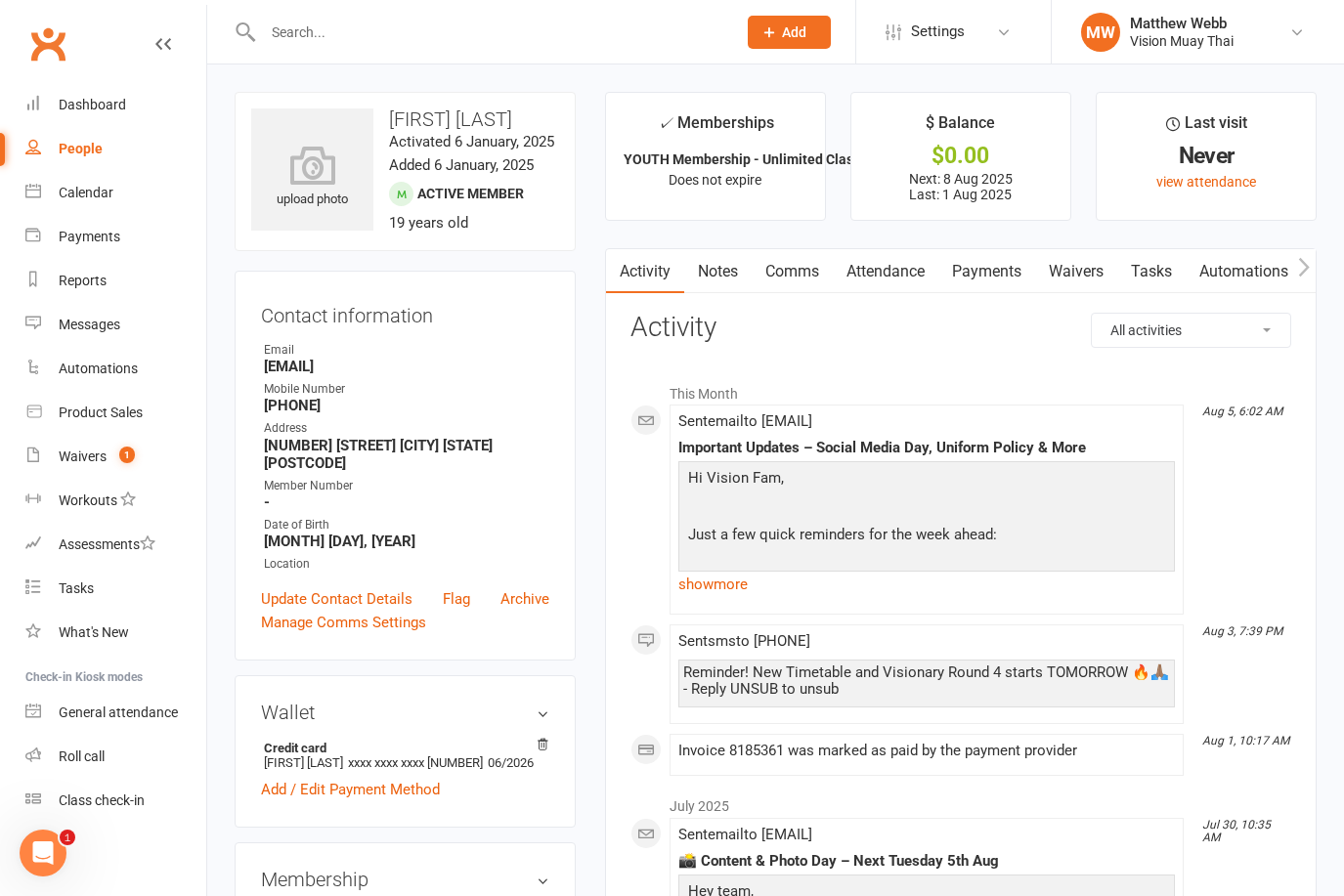 click on "Payments" at bounding box center (986, 272) 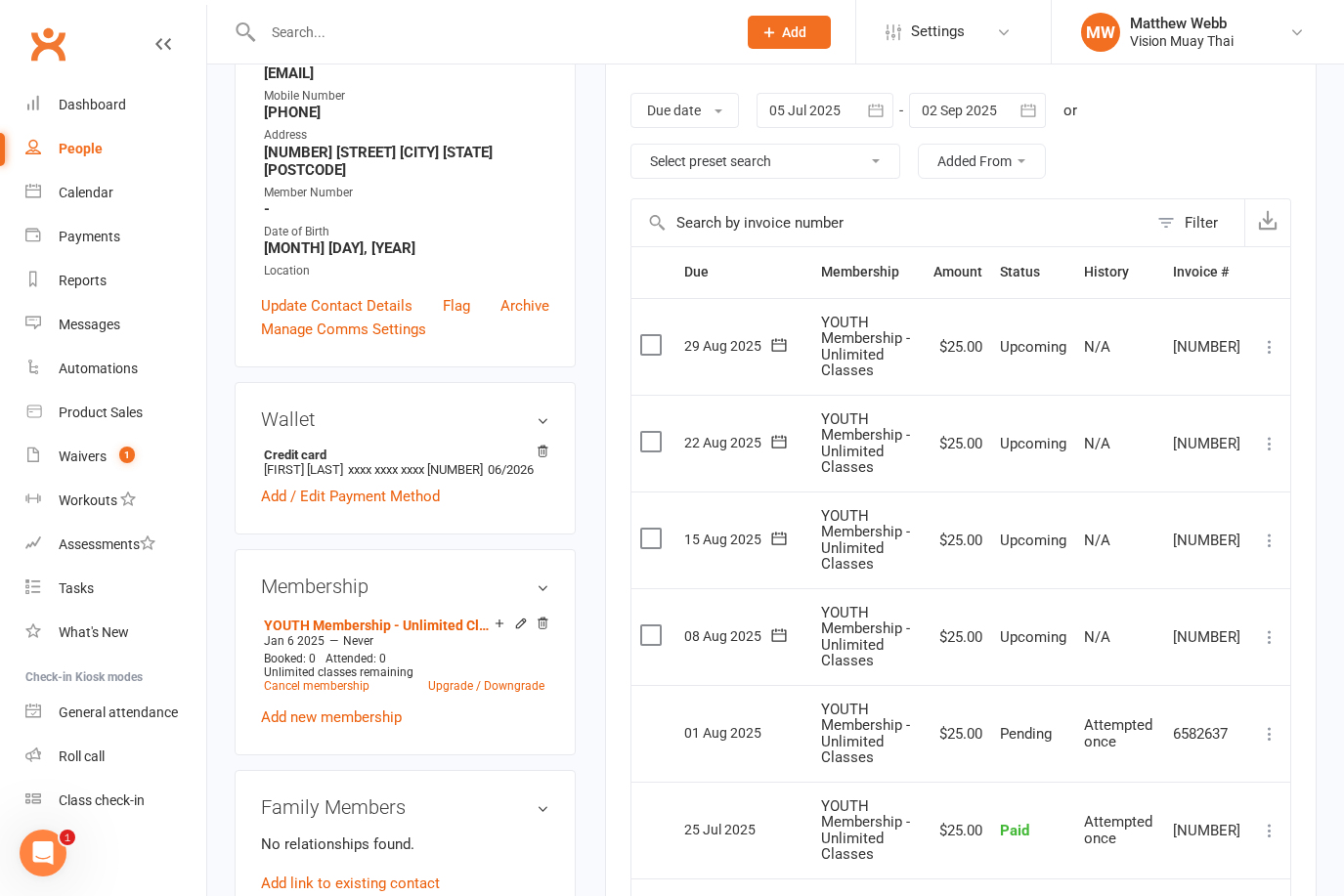 scroll, scrollTop: 308, scrollLeft: 0, axis: vertical 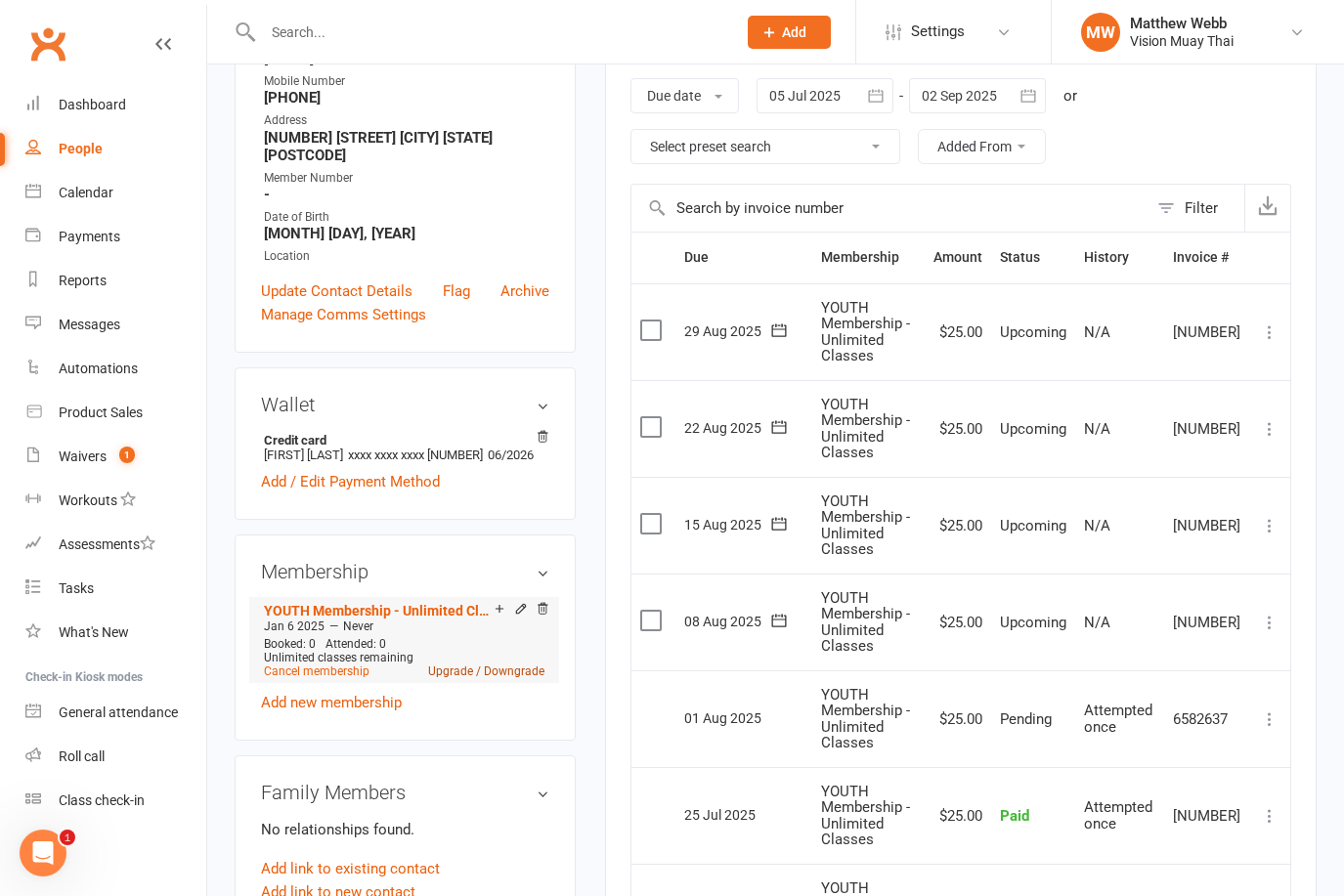 click on "Upgrade / Downgrade" at bounding box center (486, 671) 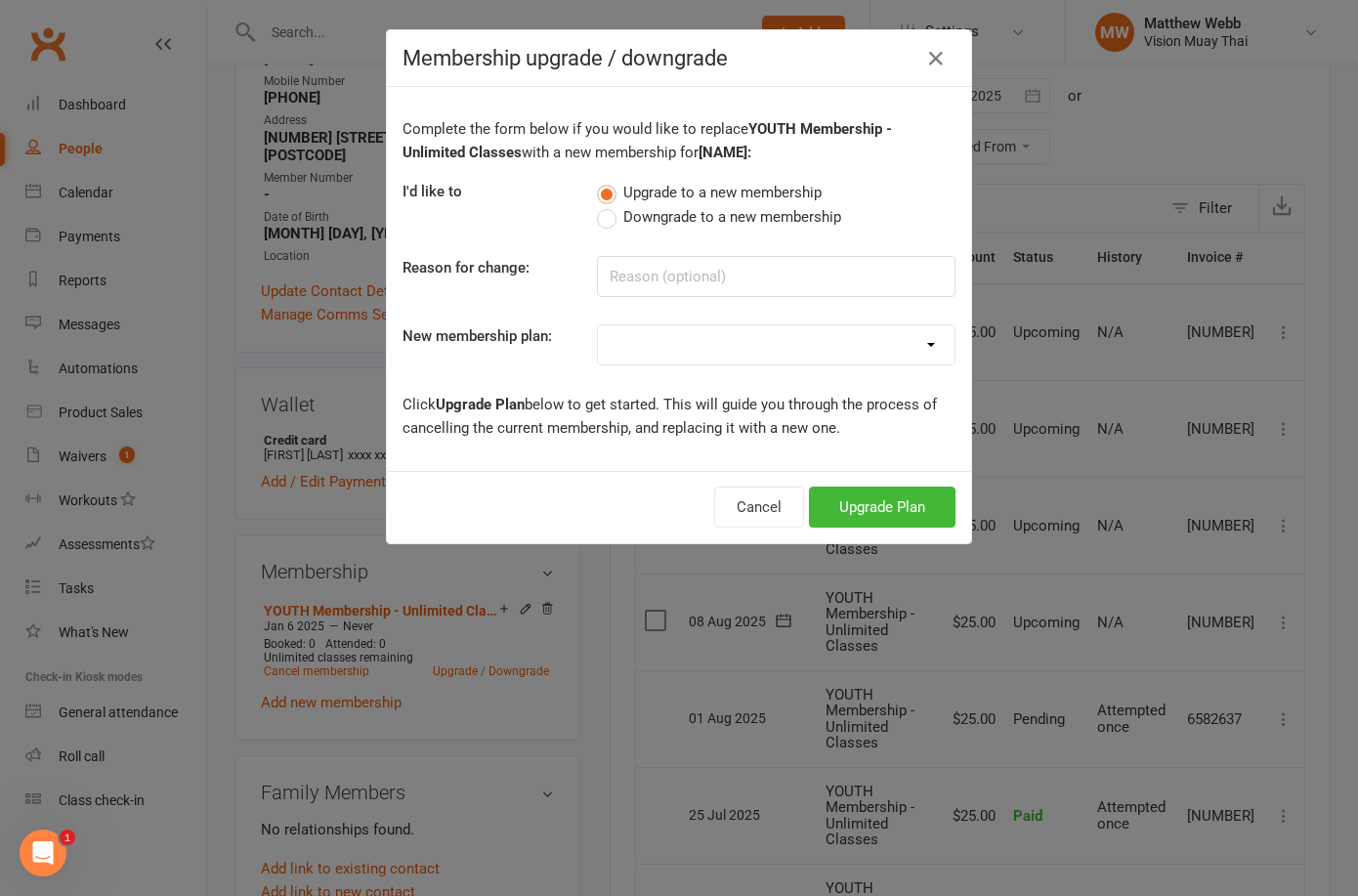 select on "0" 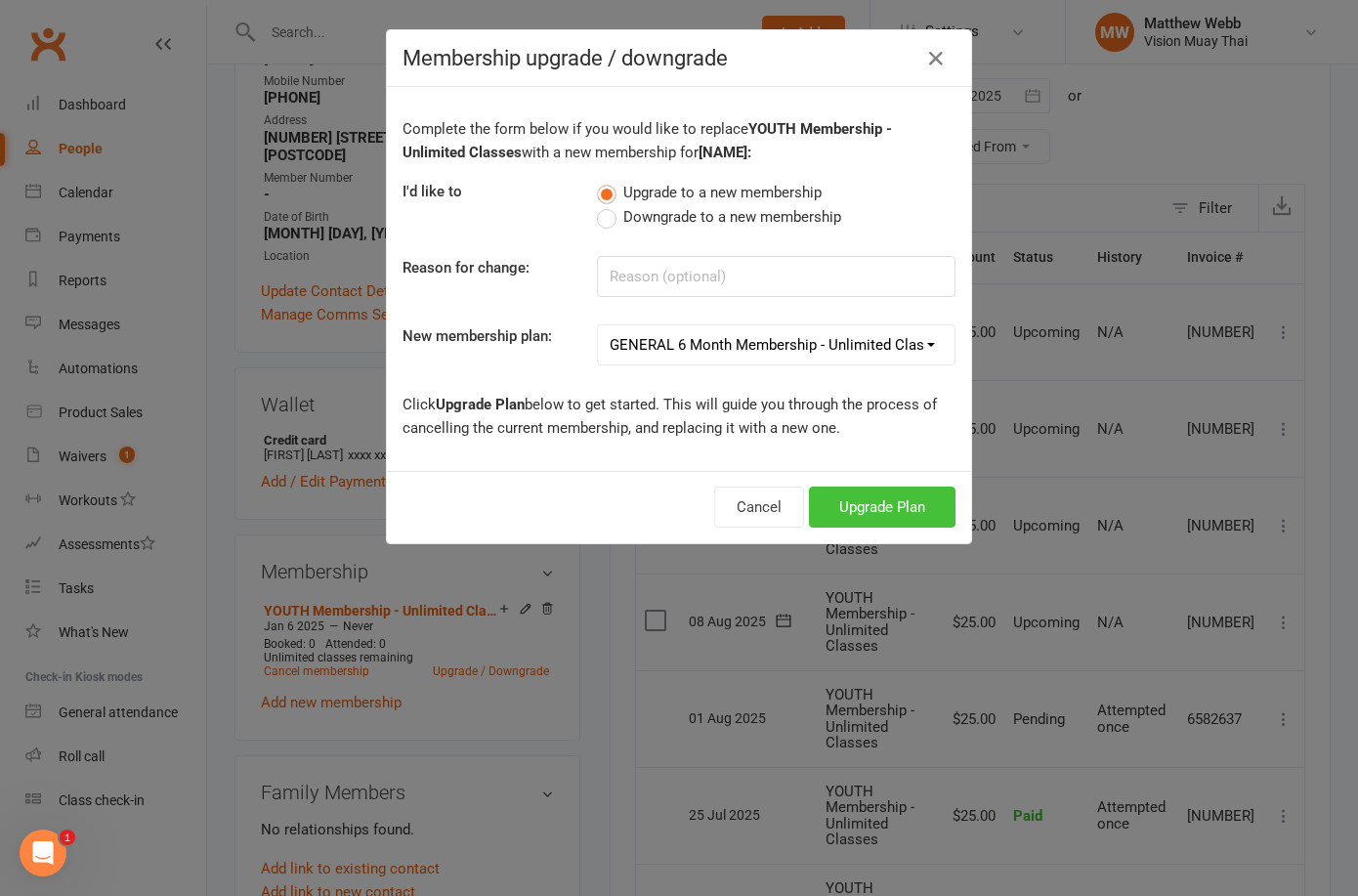 click on "Upgrade Plan" at bounding box center [882, 507] 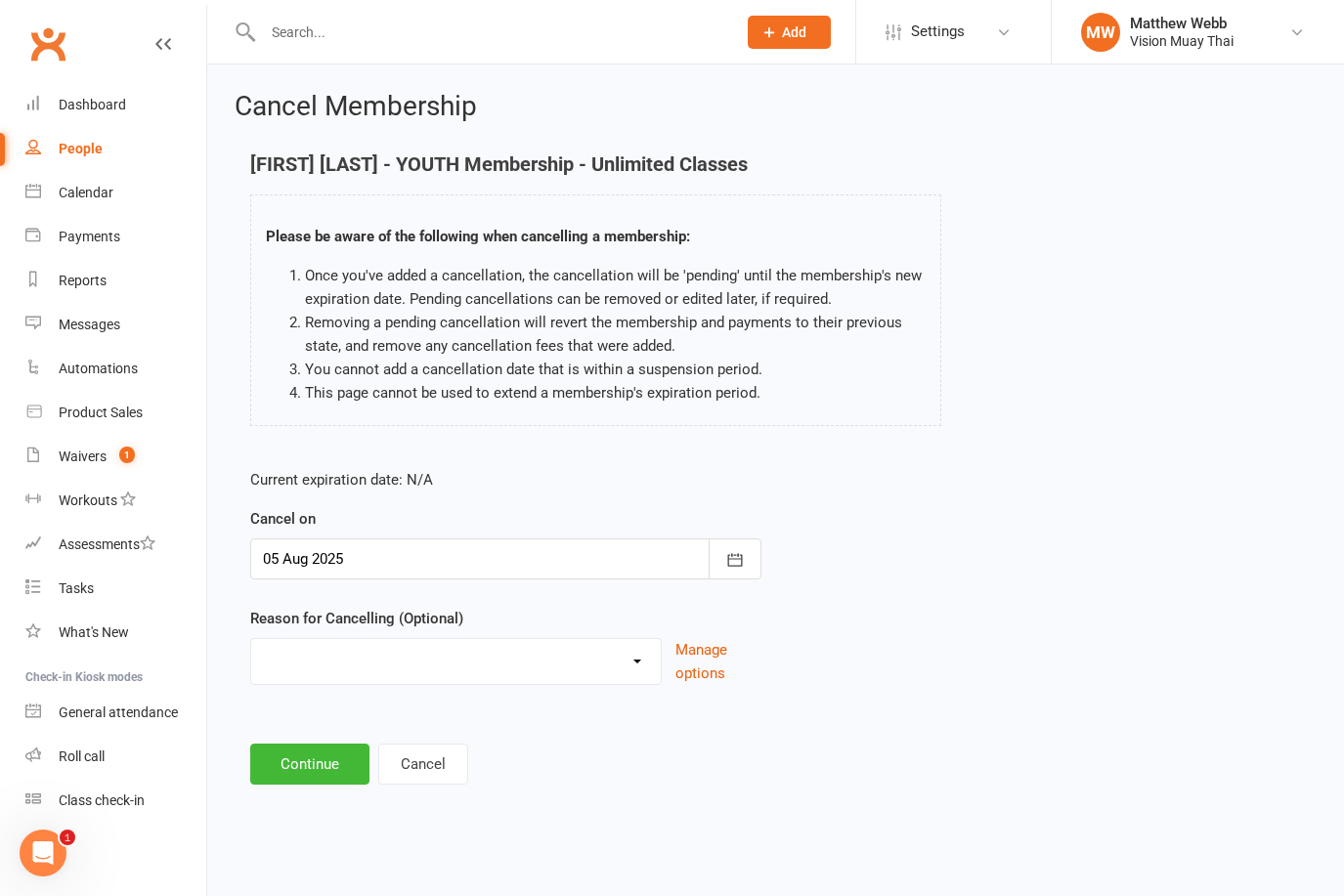 scroll, scrollTop: 0, scrollLeft: 0, axis: both 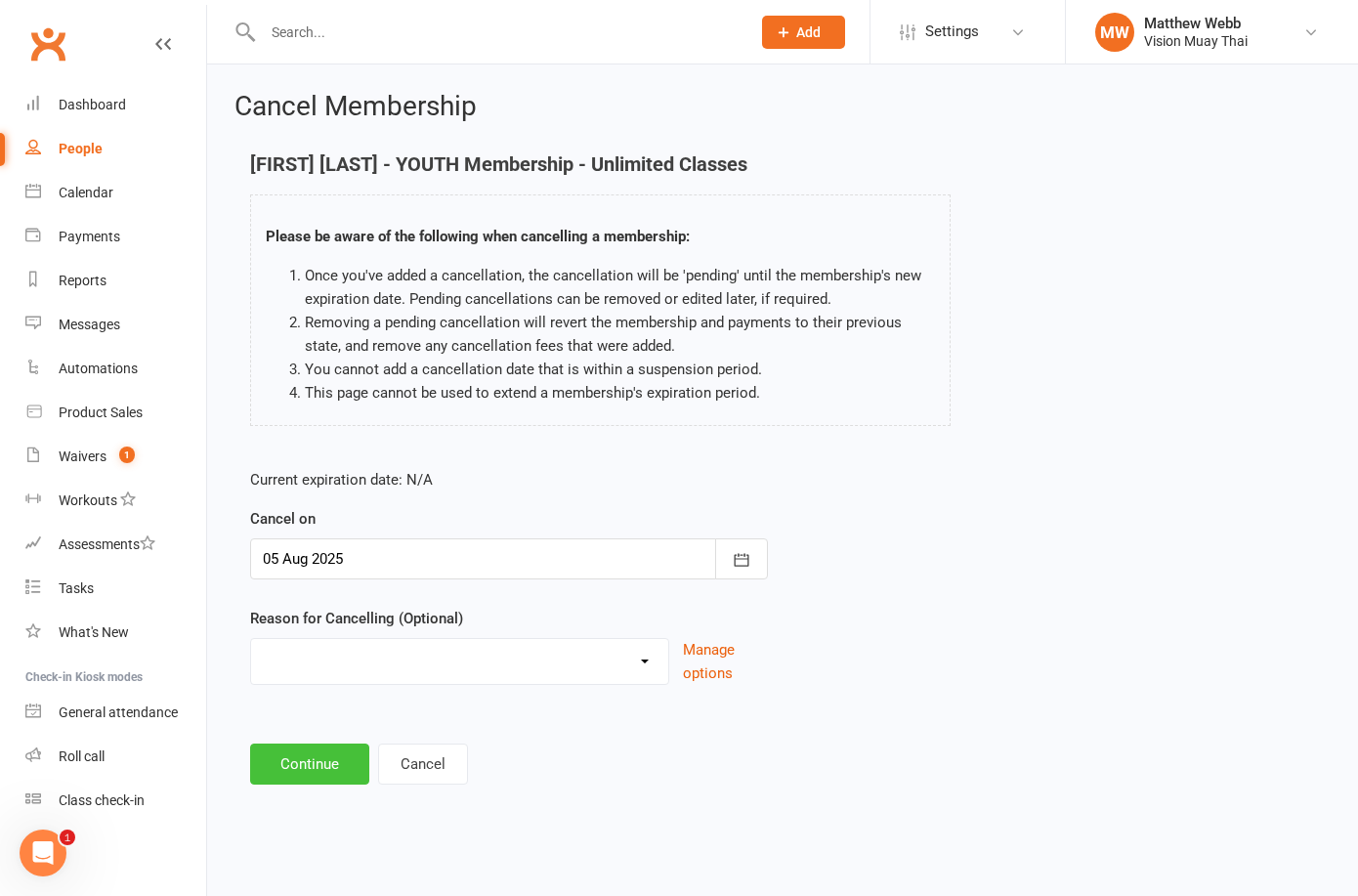 click on "Continue" at bounding box center [310, 764] 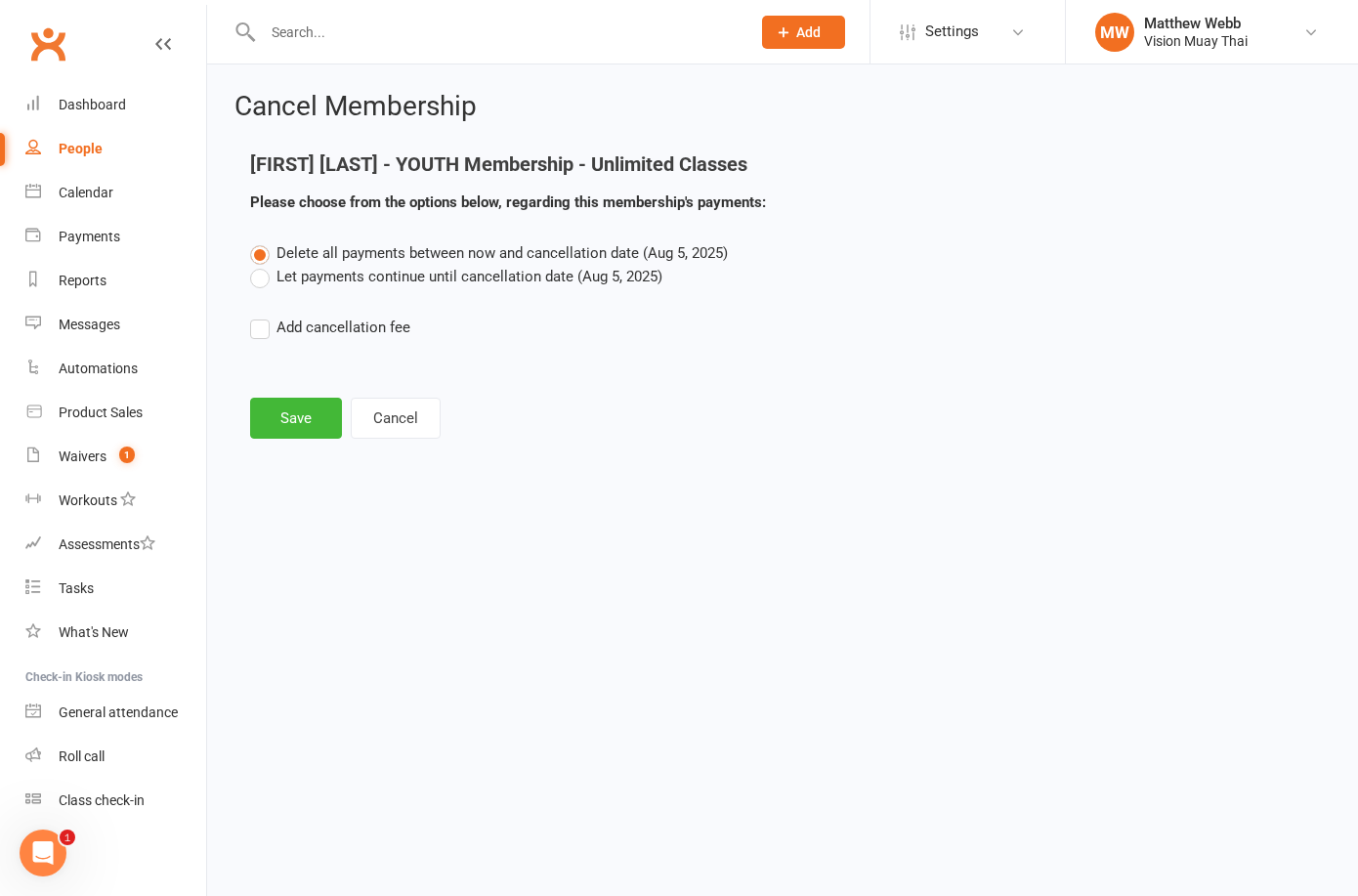 click on "Delete all payments between now and cancellation date (Aug 5, 2025)" at bounding box center [488, 253] 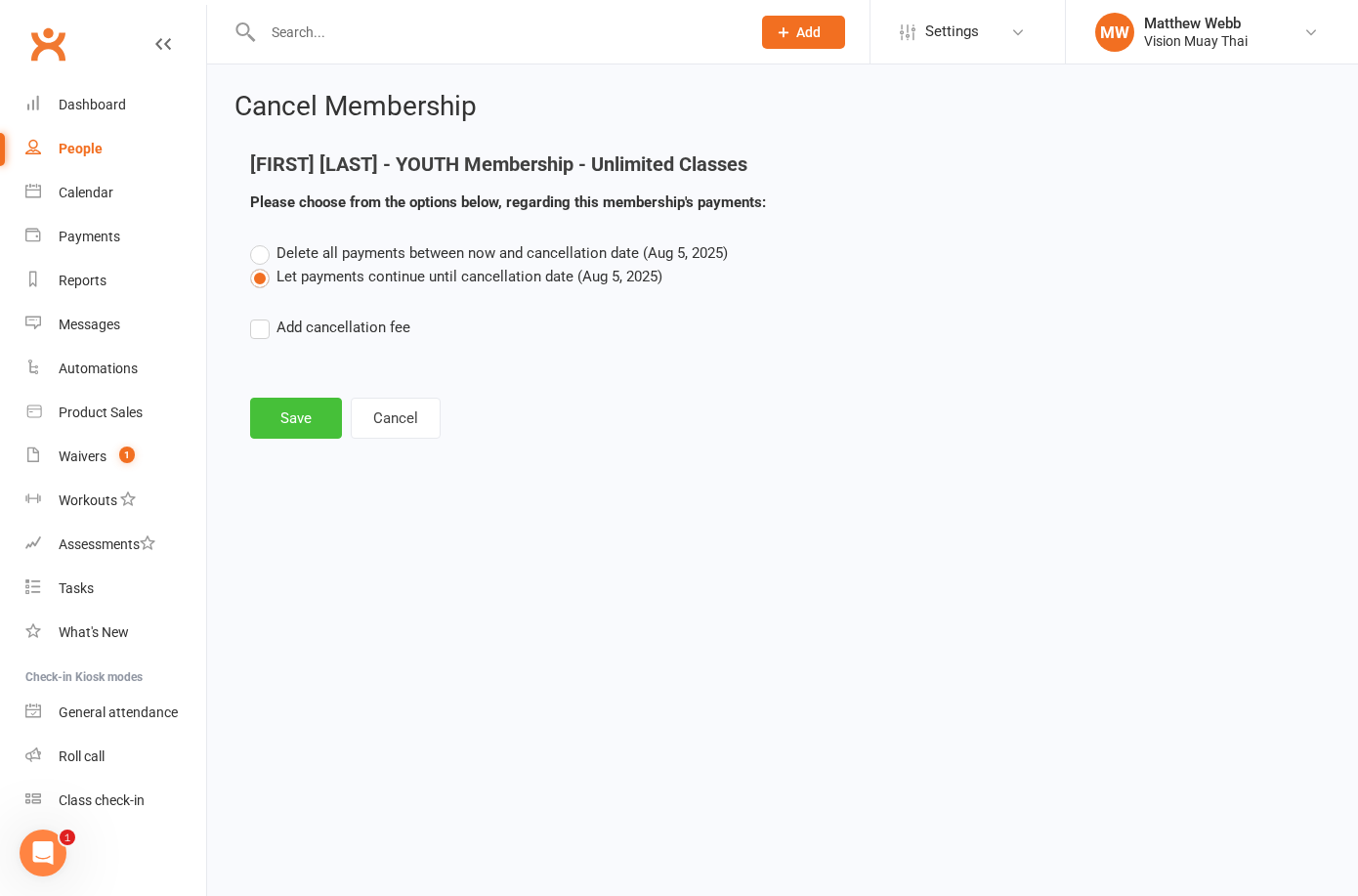 click on "Save" at bounding box center [296, 418] 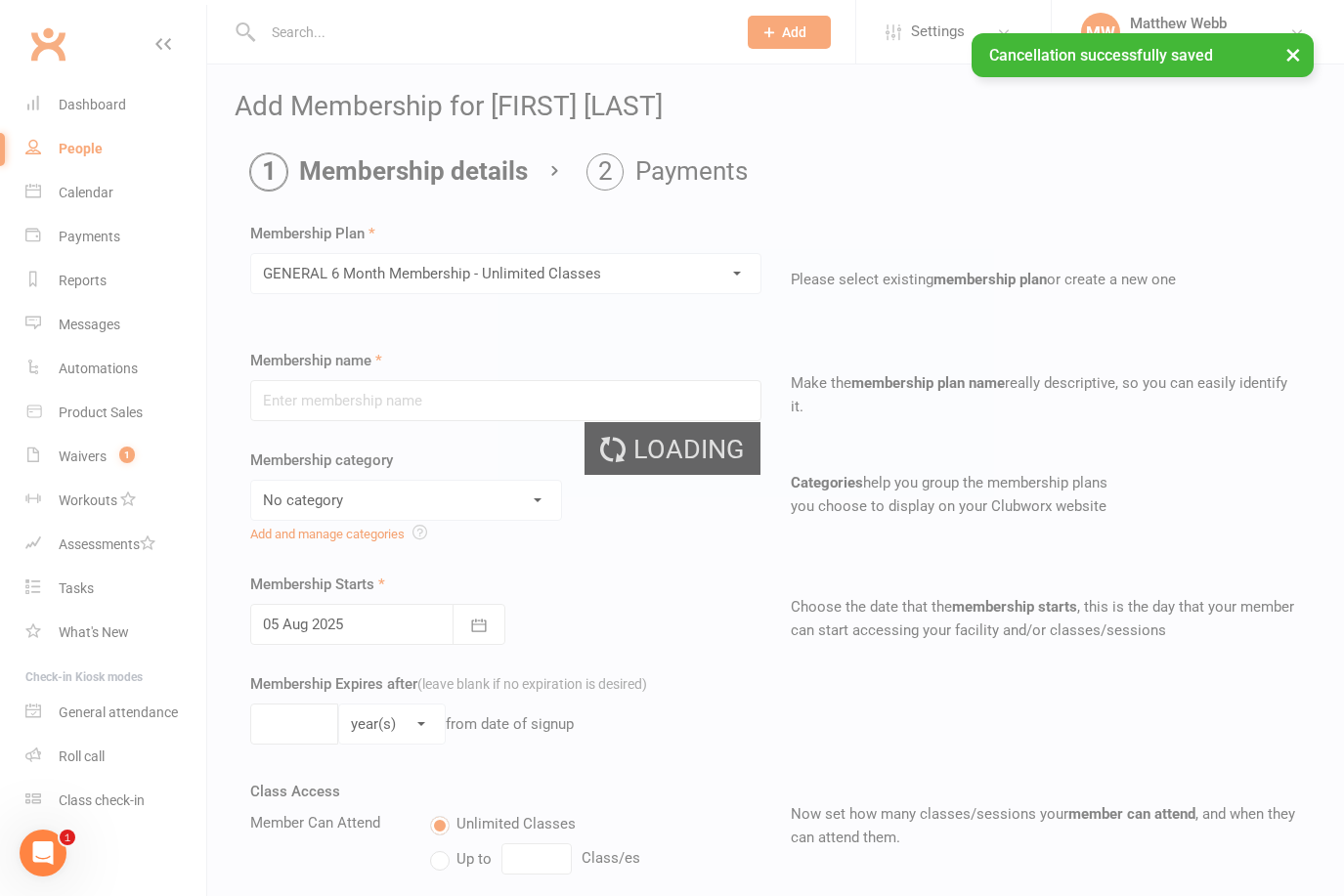 type on "GENERAL 6 Month Membership - Unlimited Classes" 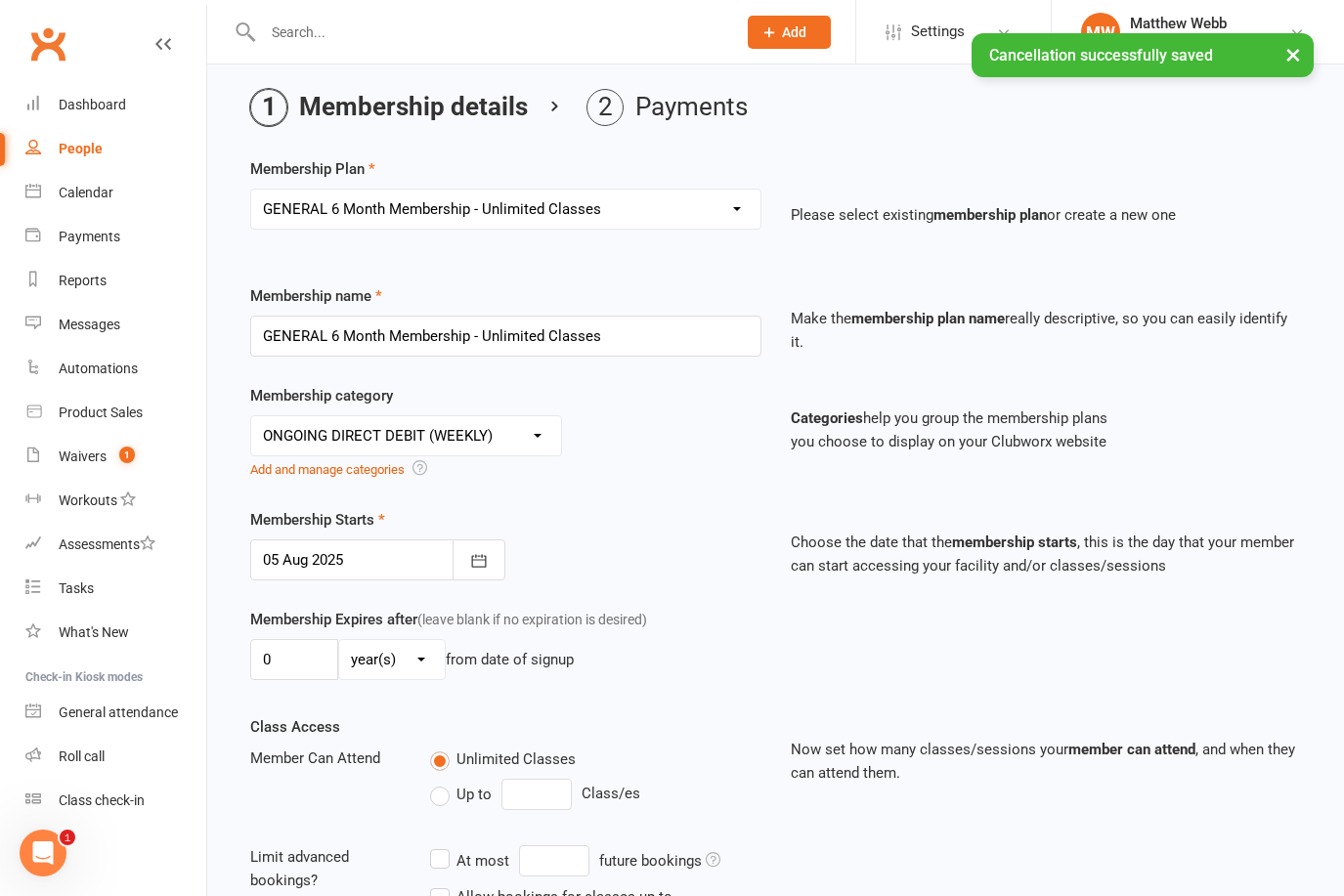 scroll, scrollTop: 386, scrollLeft: 0, axis: vertical 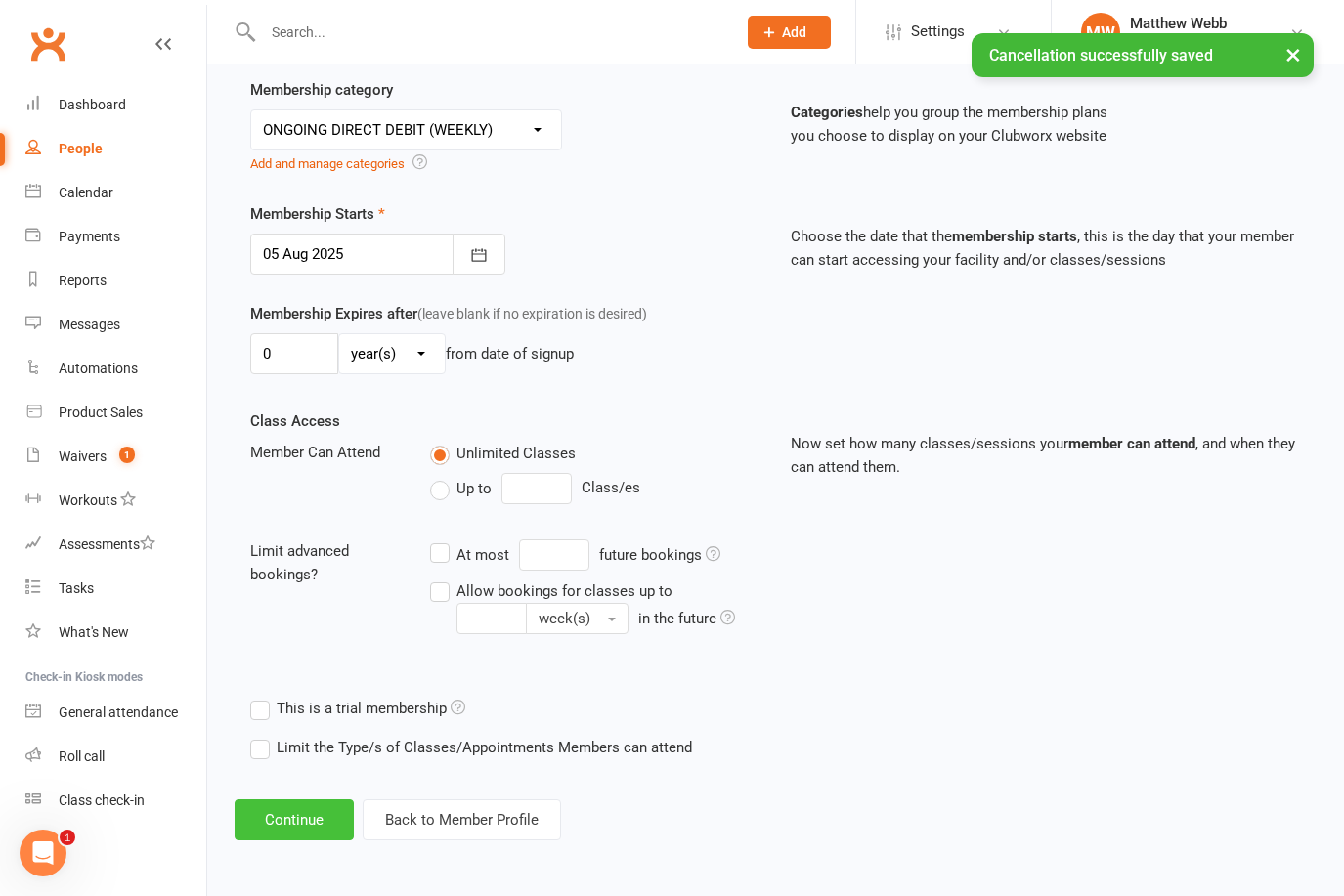 click on "Continue" at bounding box center (294, 820) 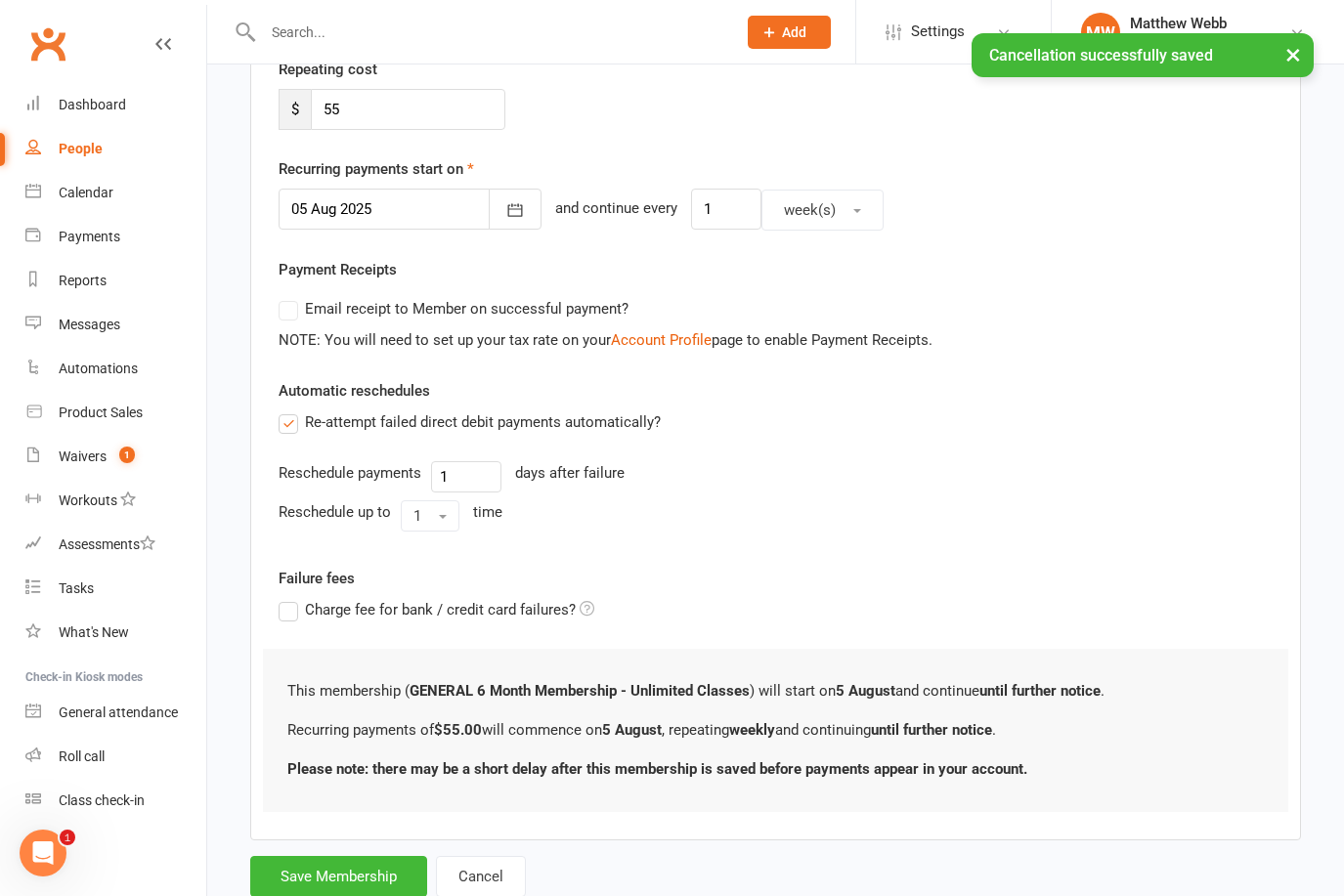 scroll, scrollTop: 462, scrollLeft: 0, axis: vertical 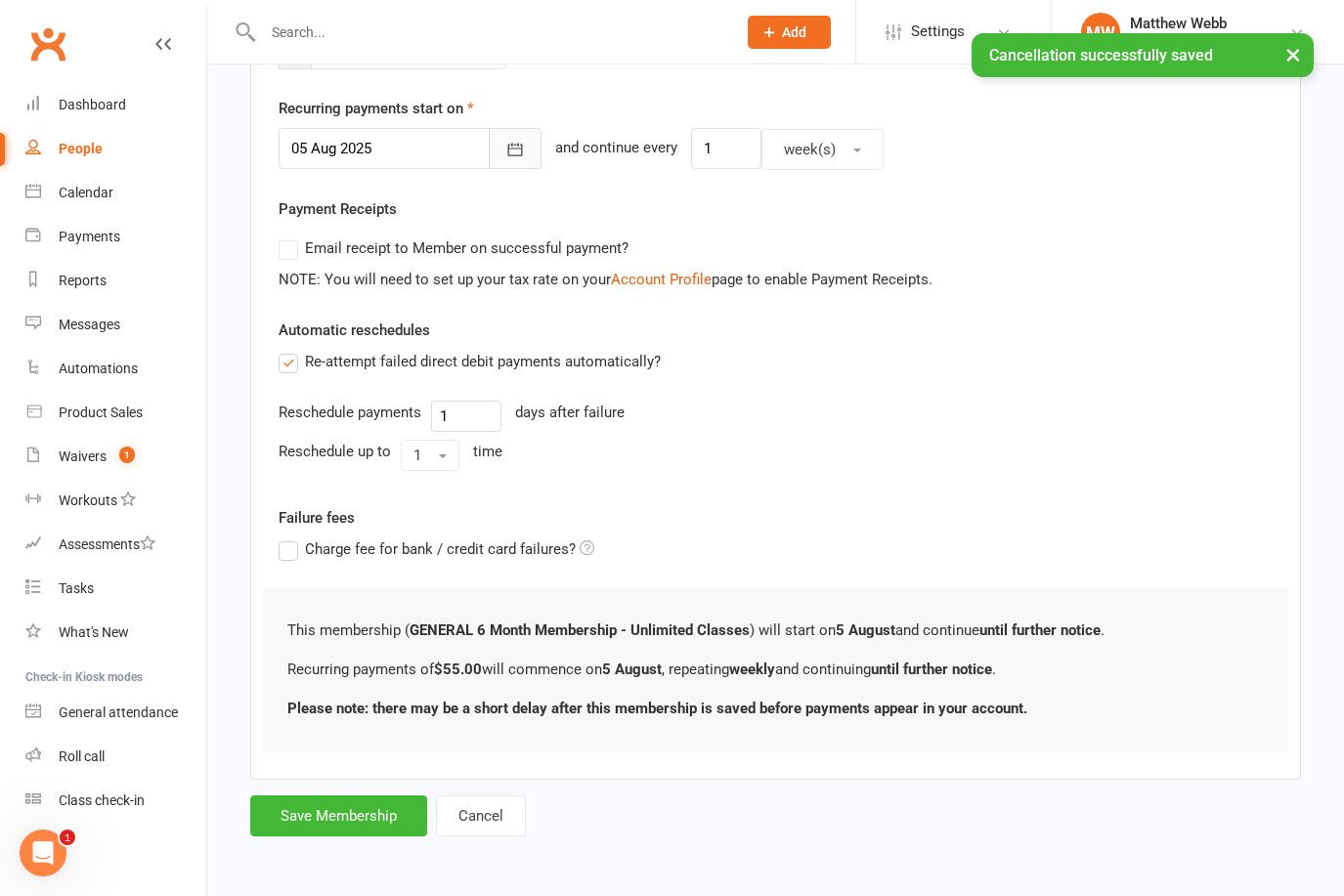 click 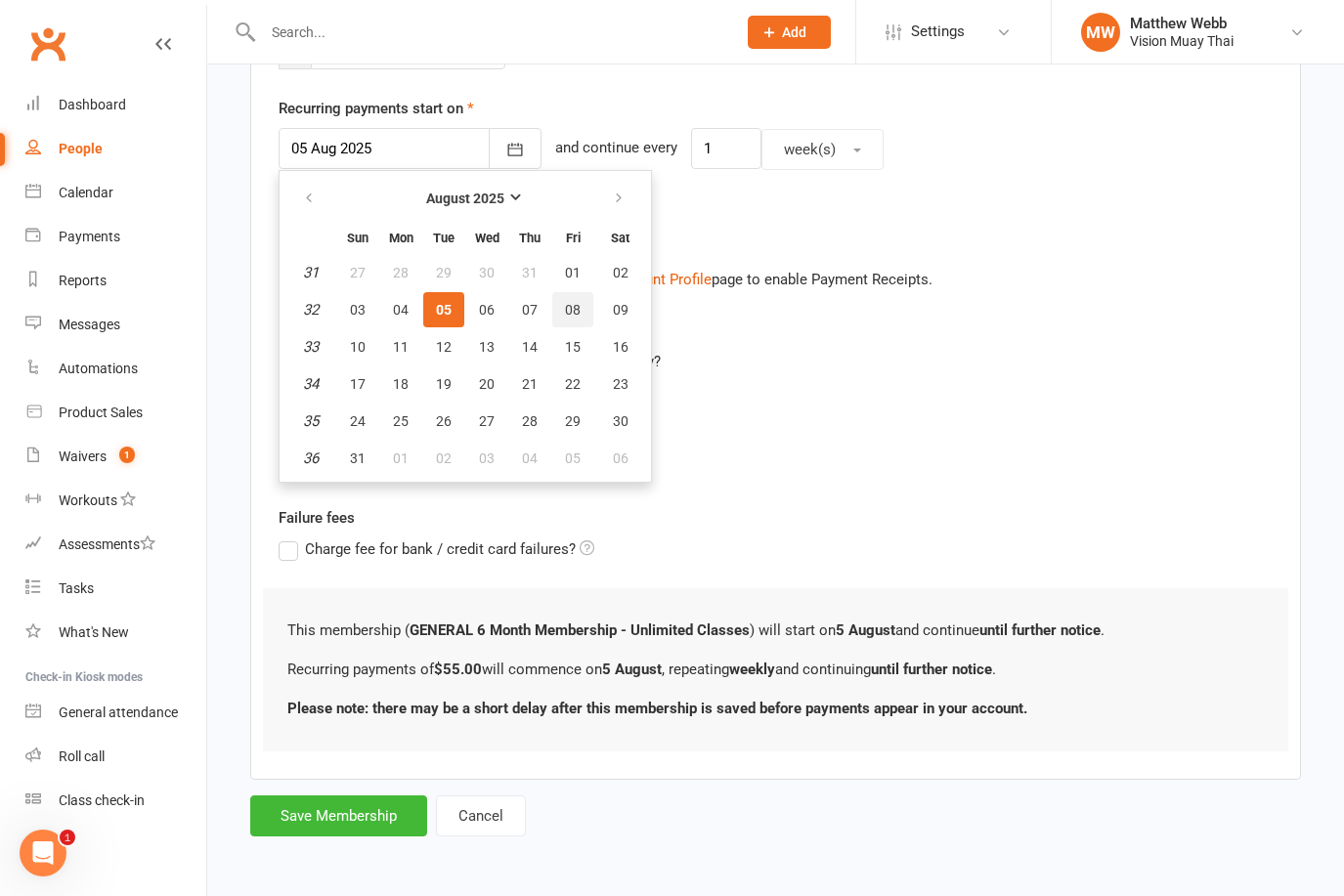 click on "08" at bounding box center [573, 310] 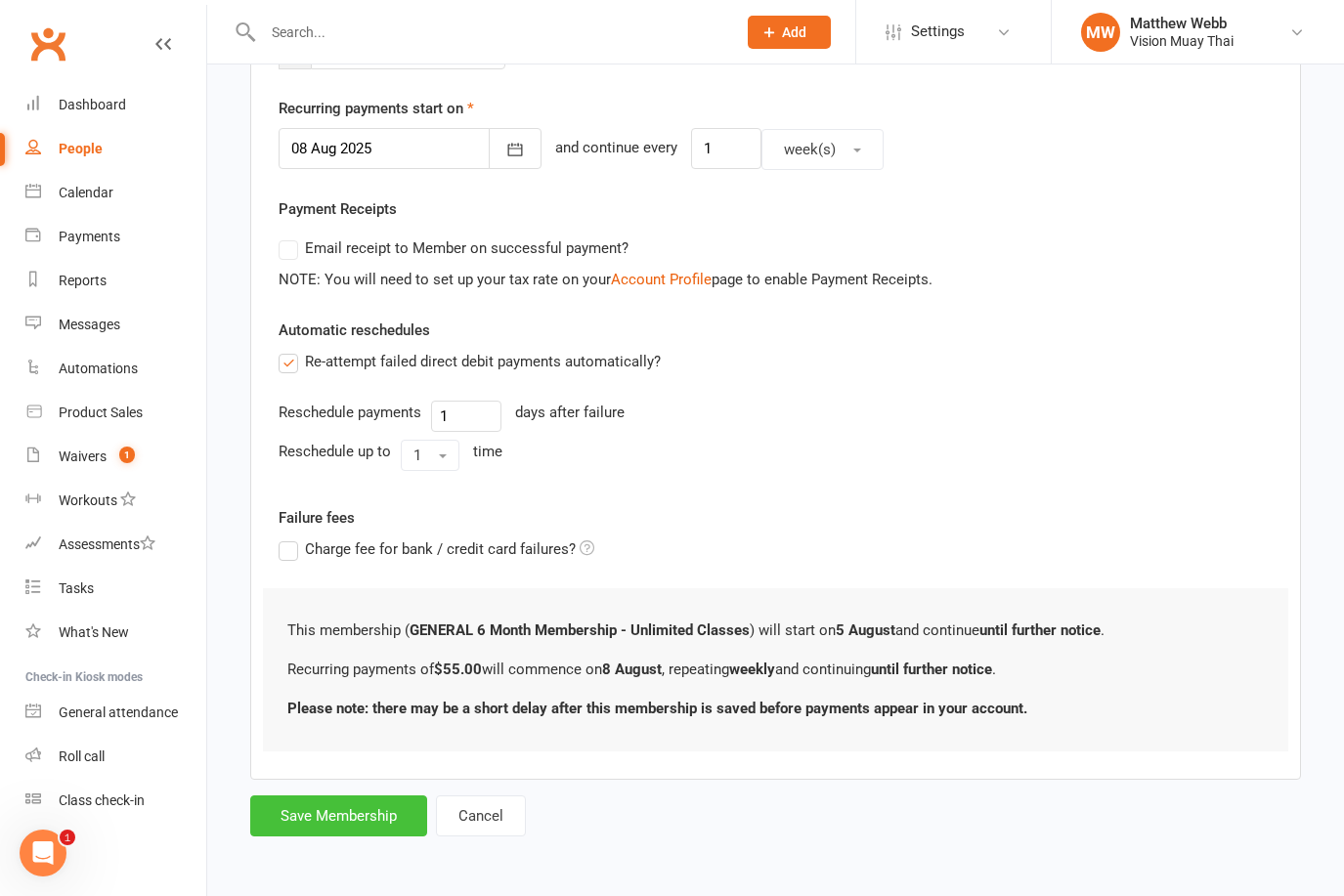 click on "Save Membership" at bounding box center (338, 816) 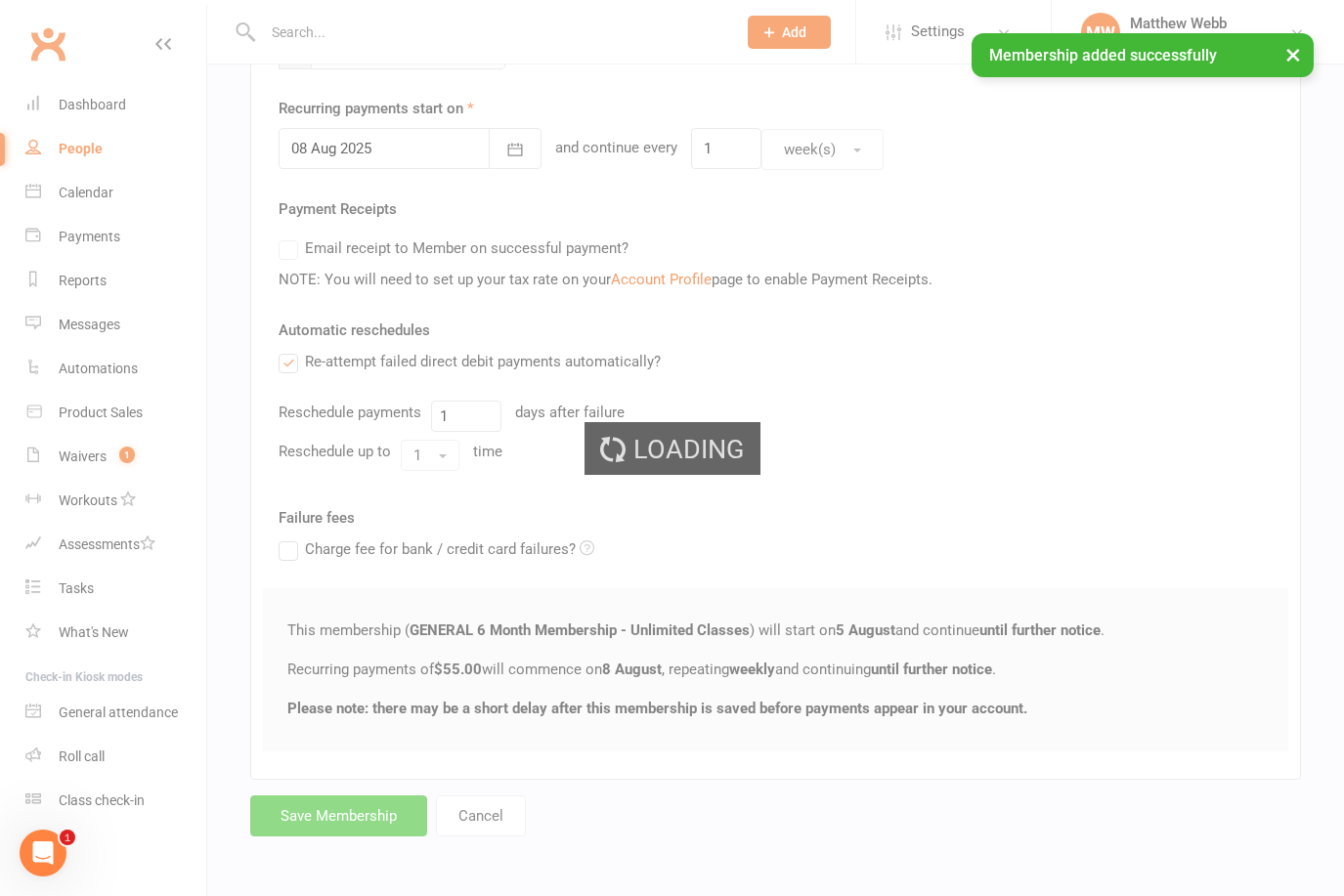 scroll, scrollTop: 0, scrollLeft: 0, axis: both 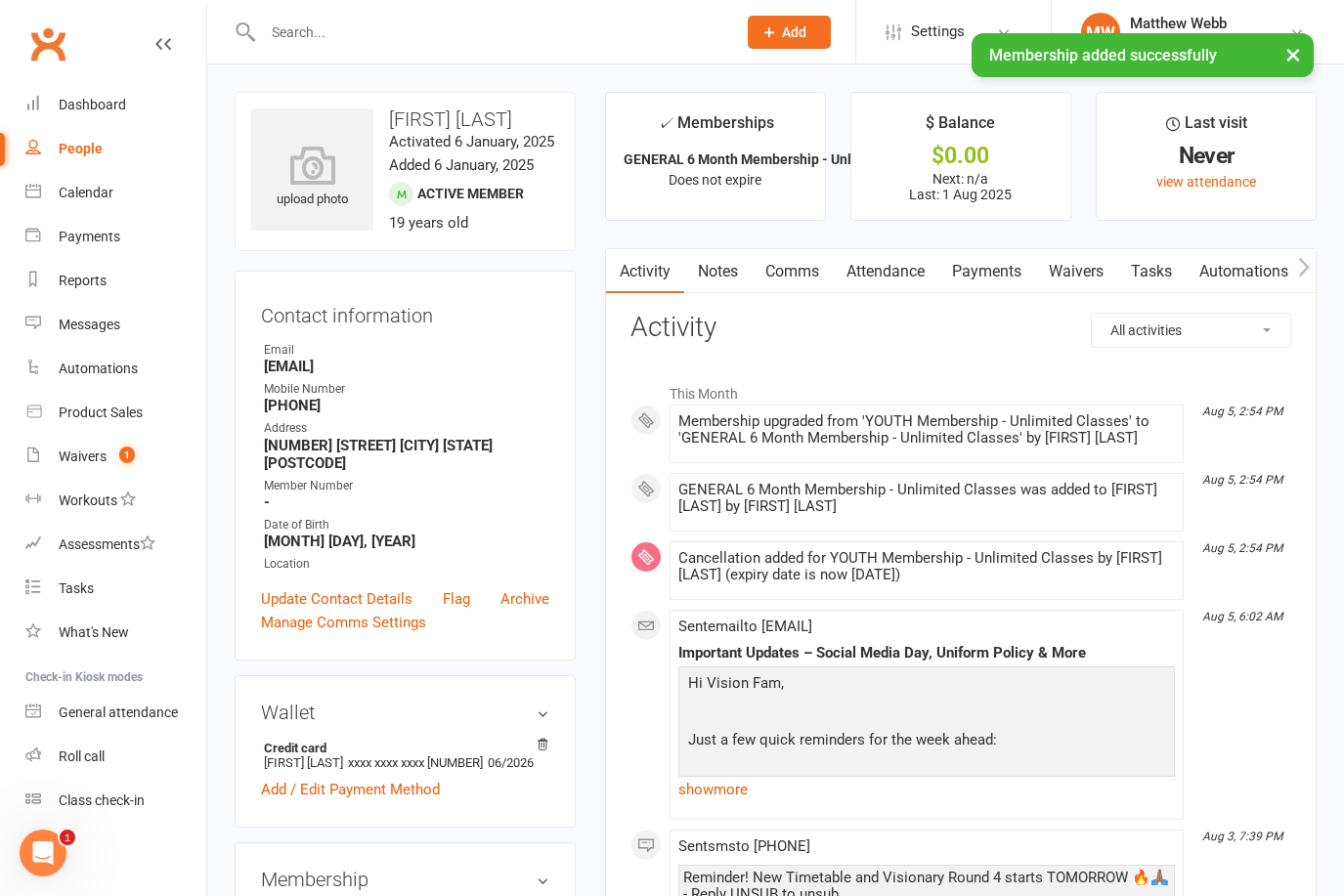 click on "Payments" at bounding box center (986, 272) 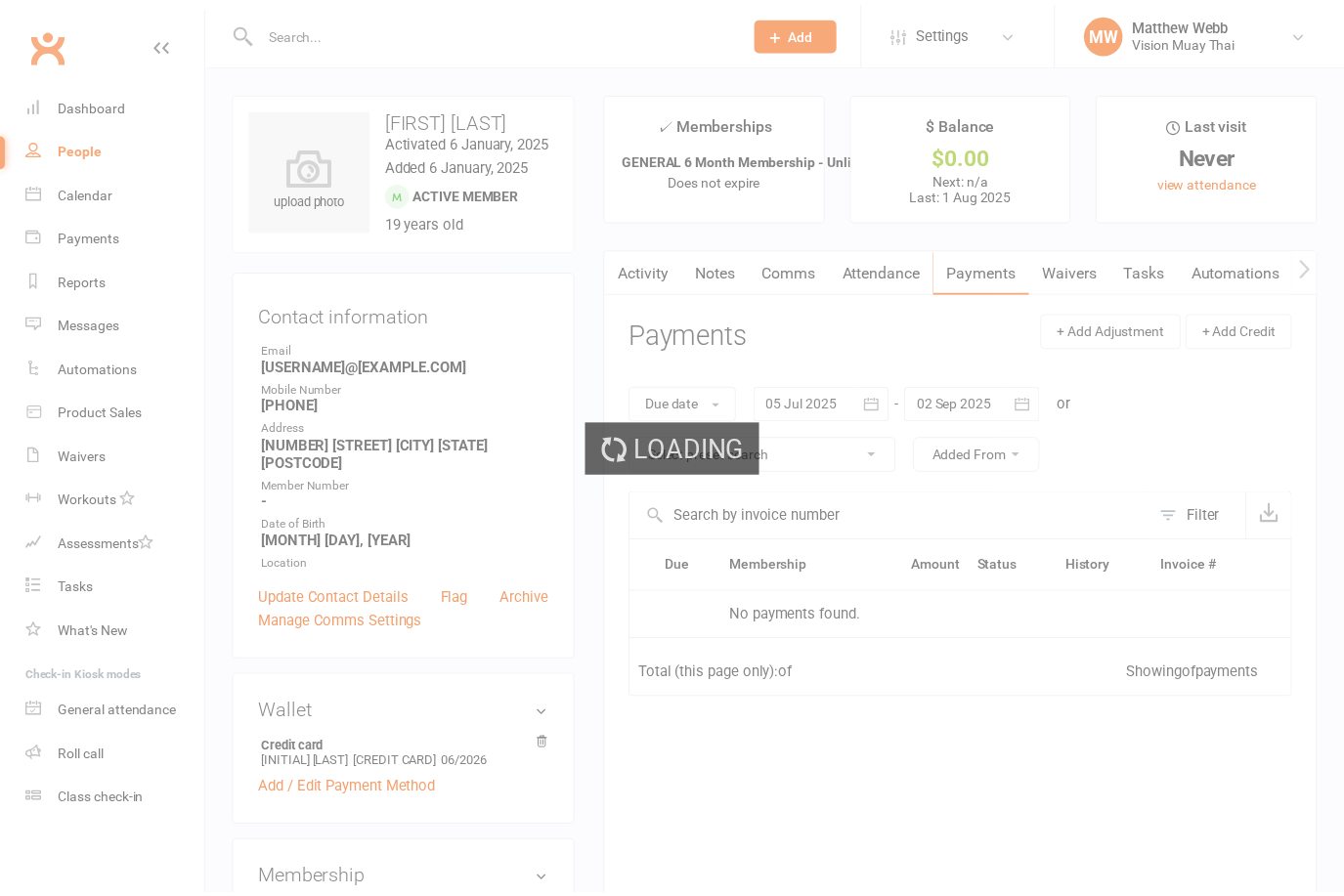 scroll, scrollTop: 0, scrollLeft: 0, axis: both 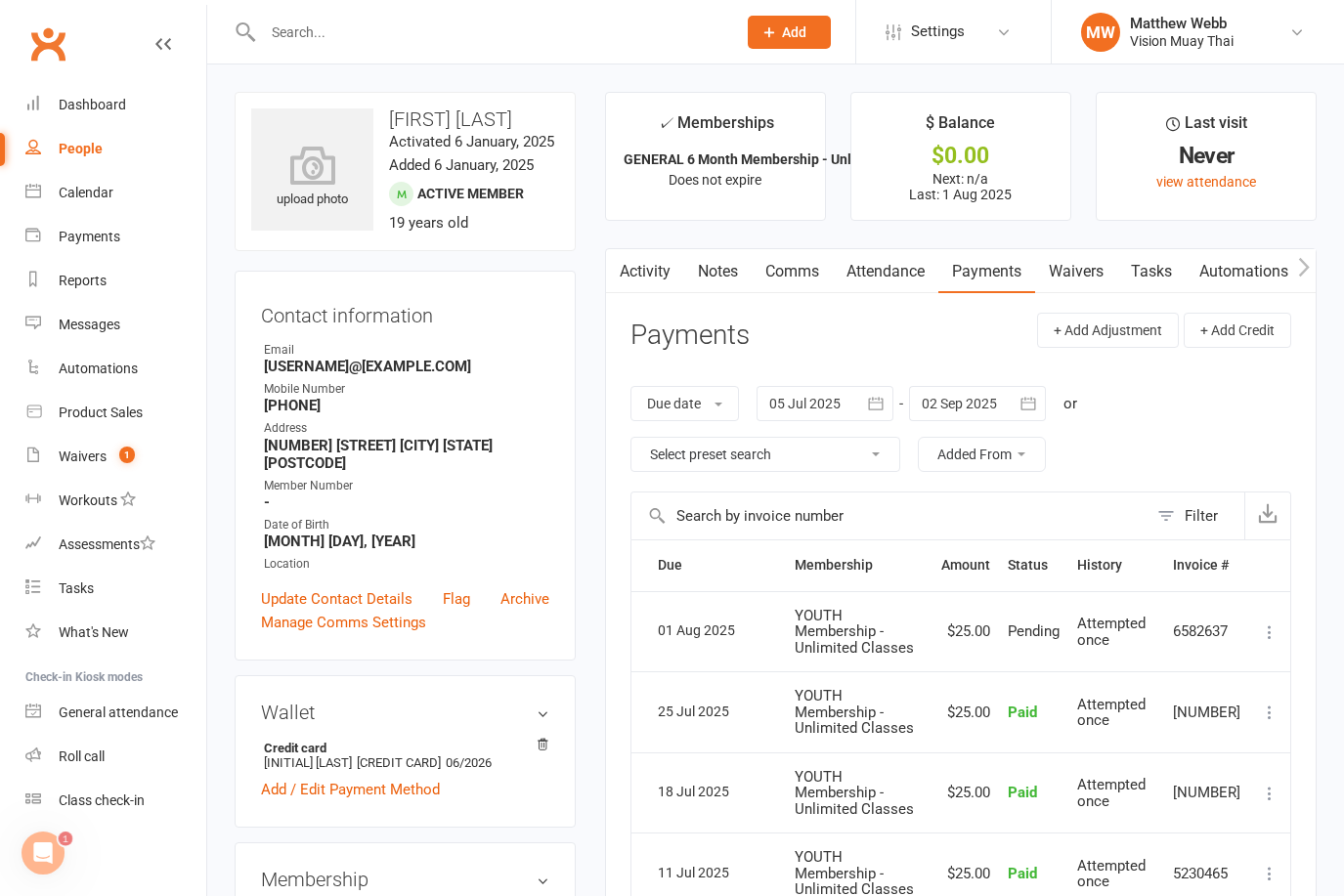 click 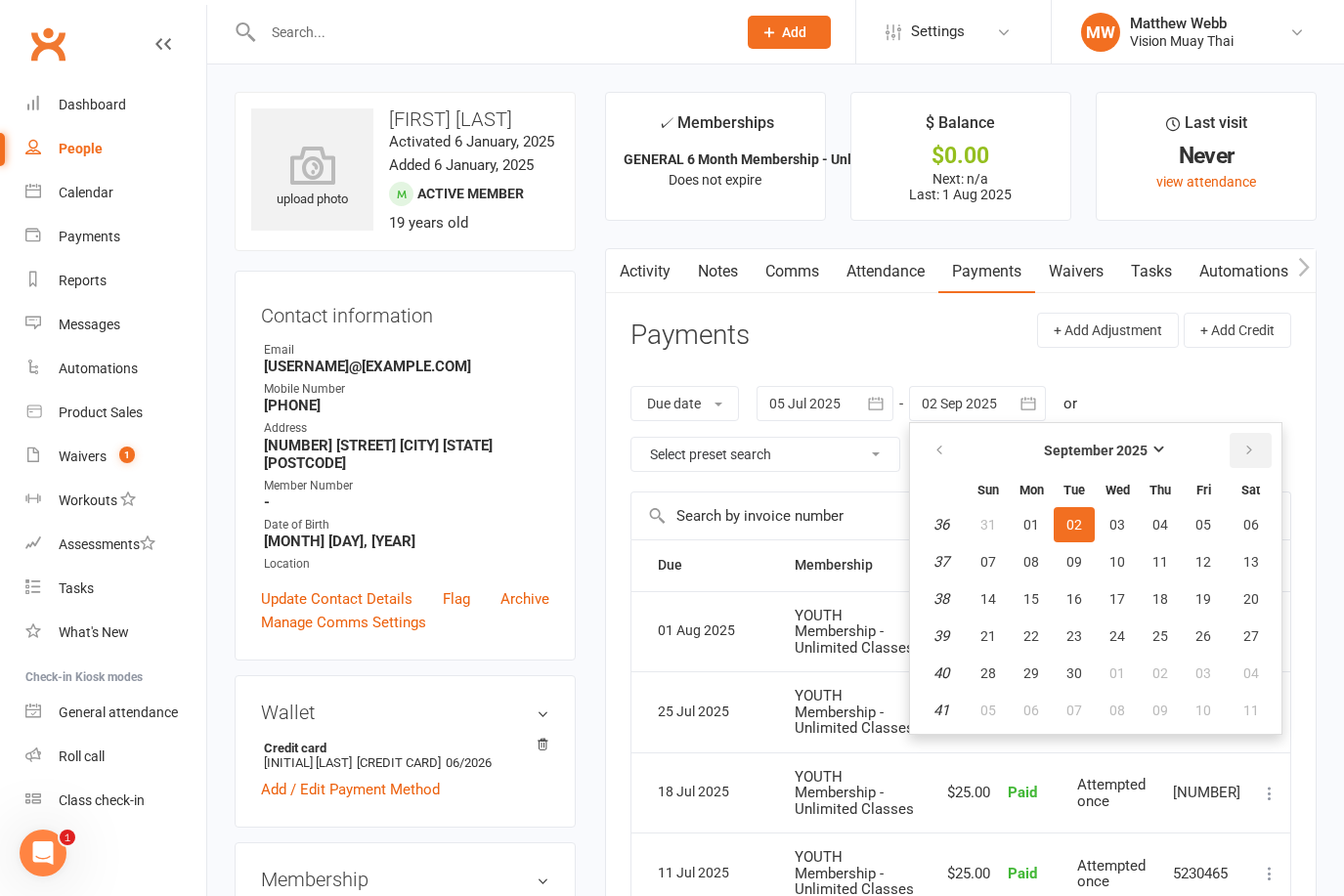 click at bounding box center (1250, 450) 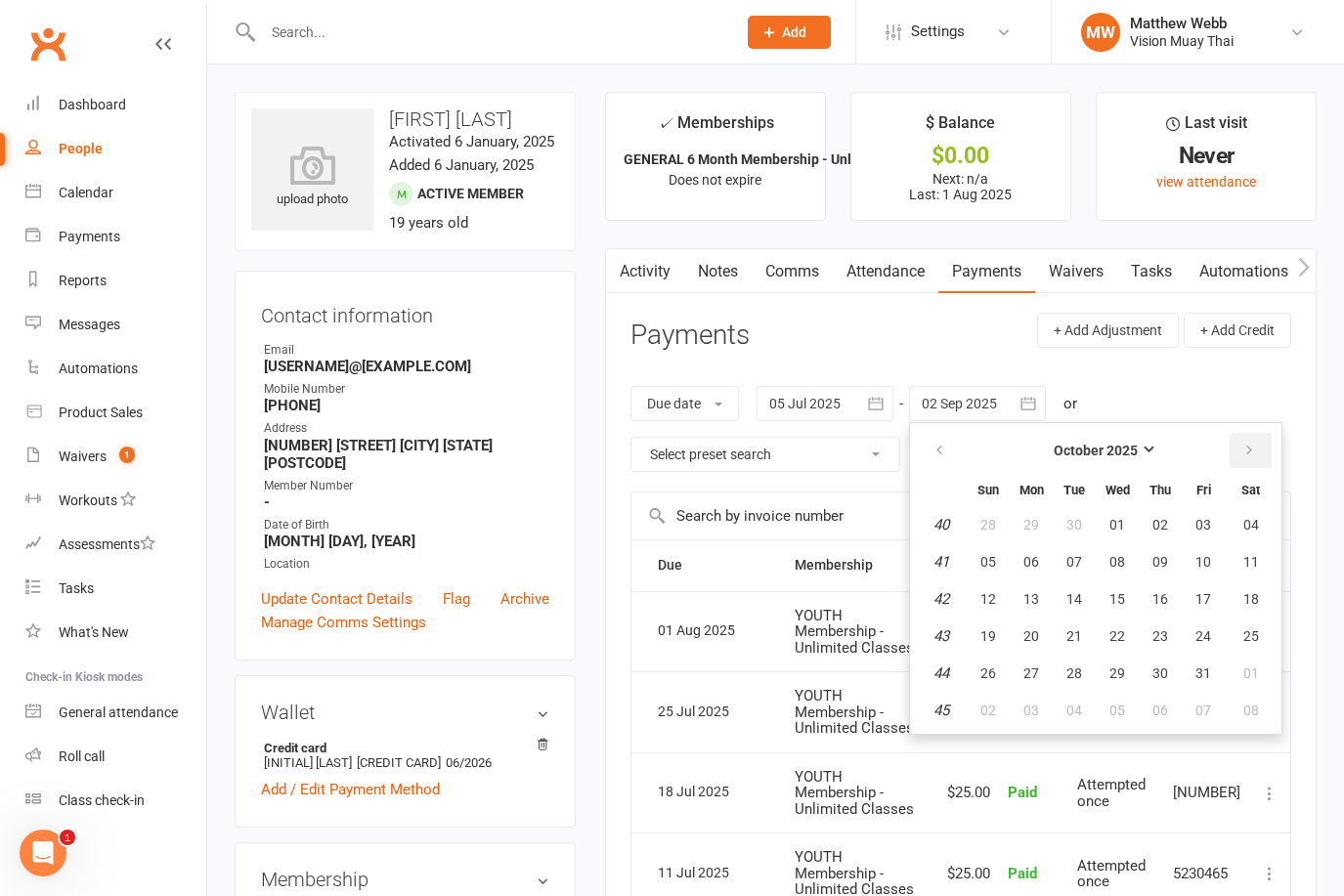click at bounding box center (1250, 450) 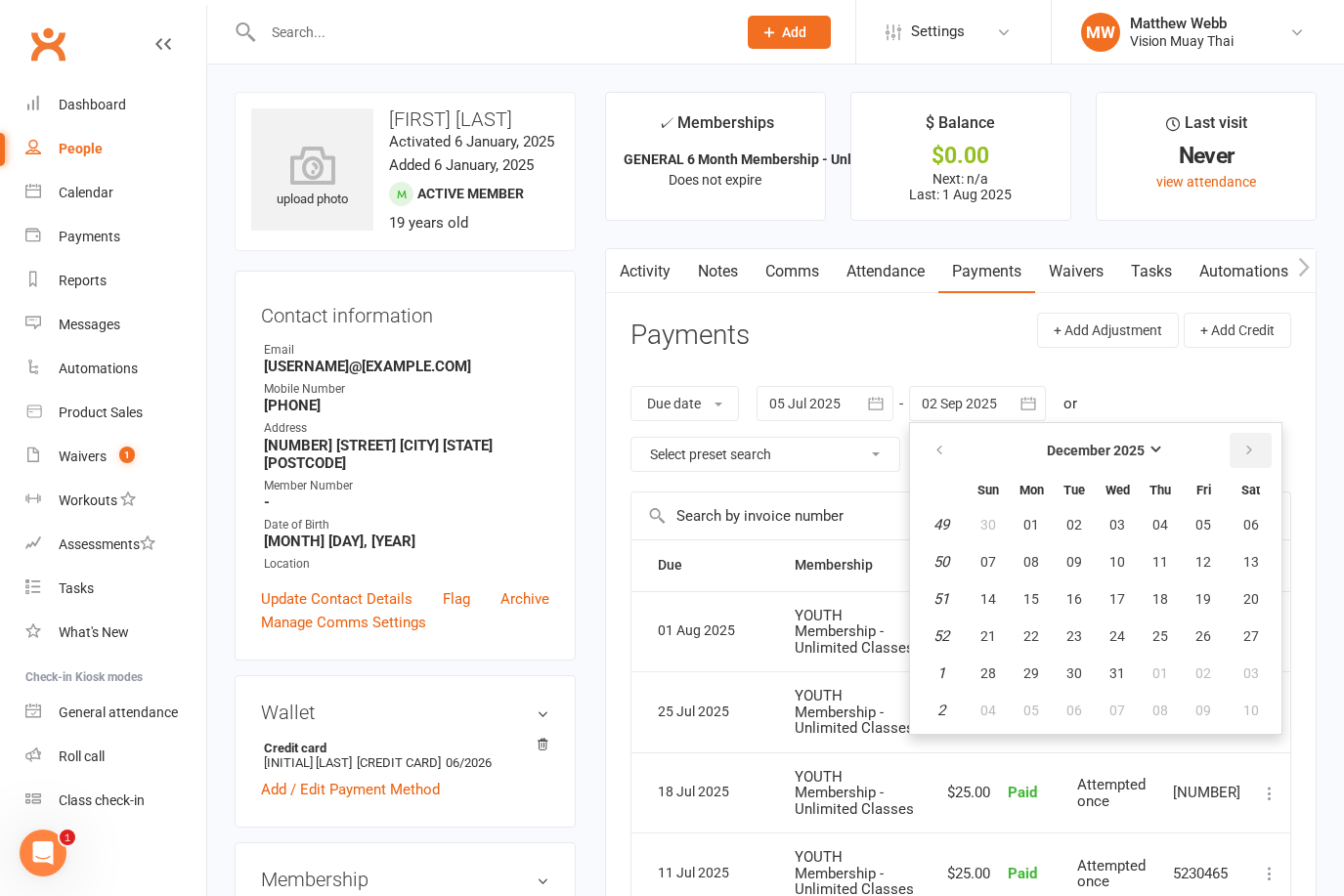 click at bounding box center [1250, 450] 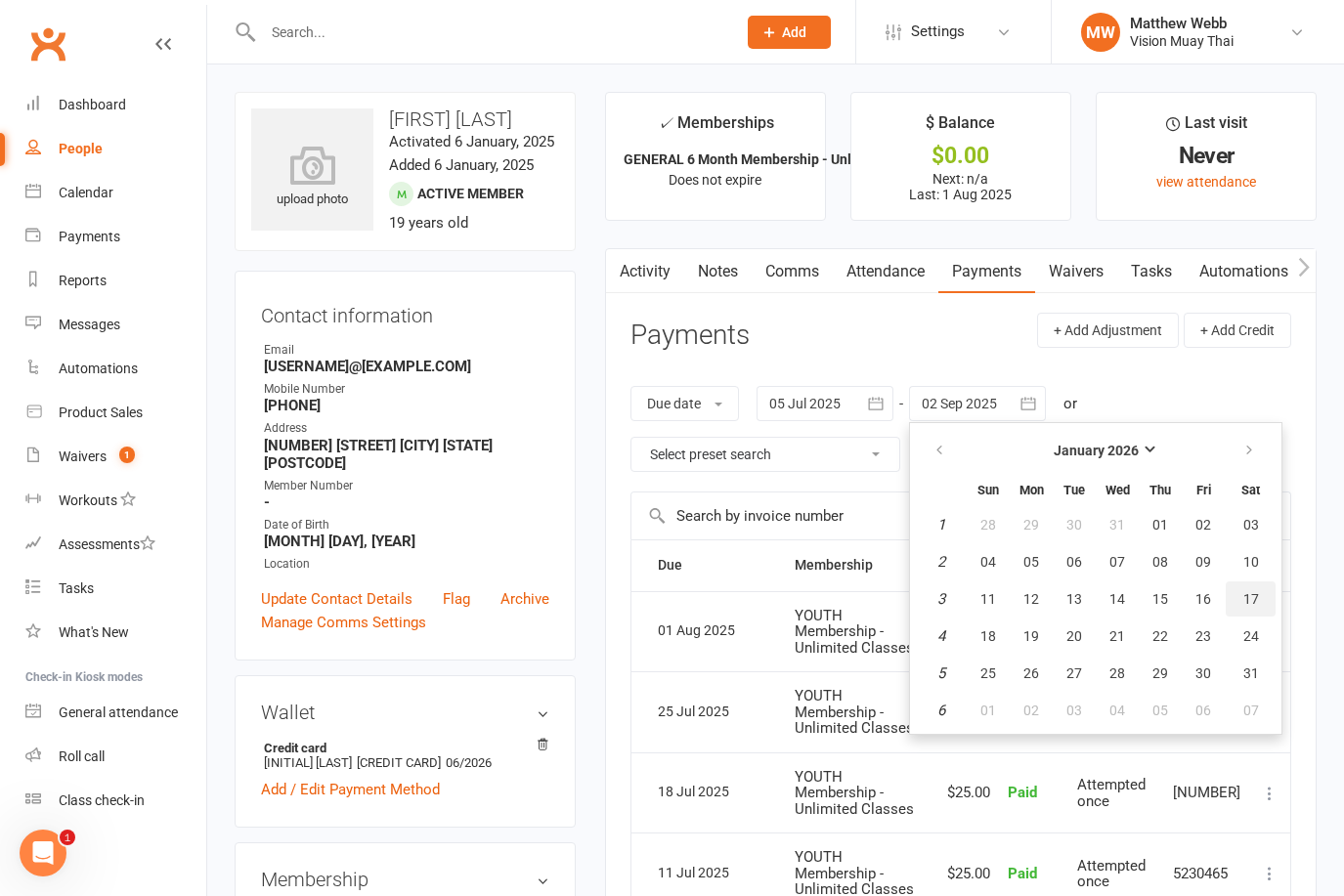 click on "17" at bounding box center (1251, 599) 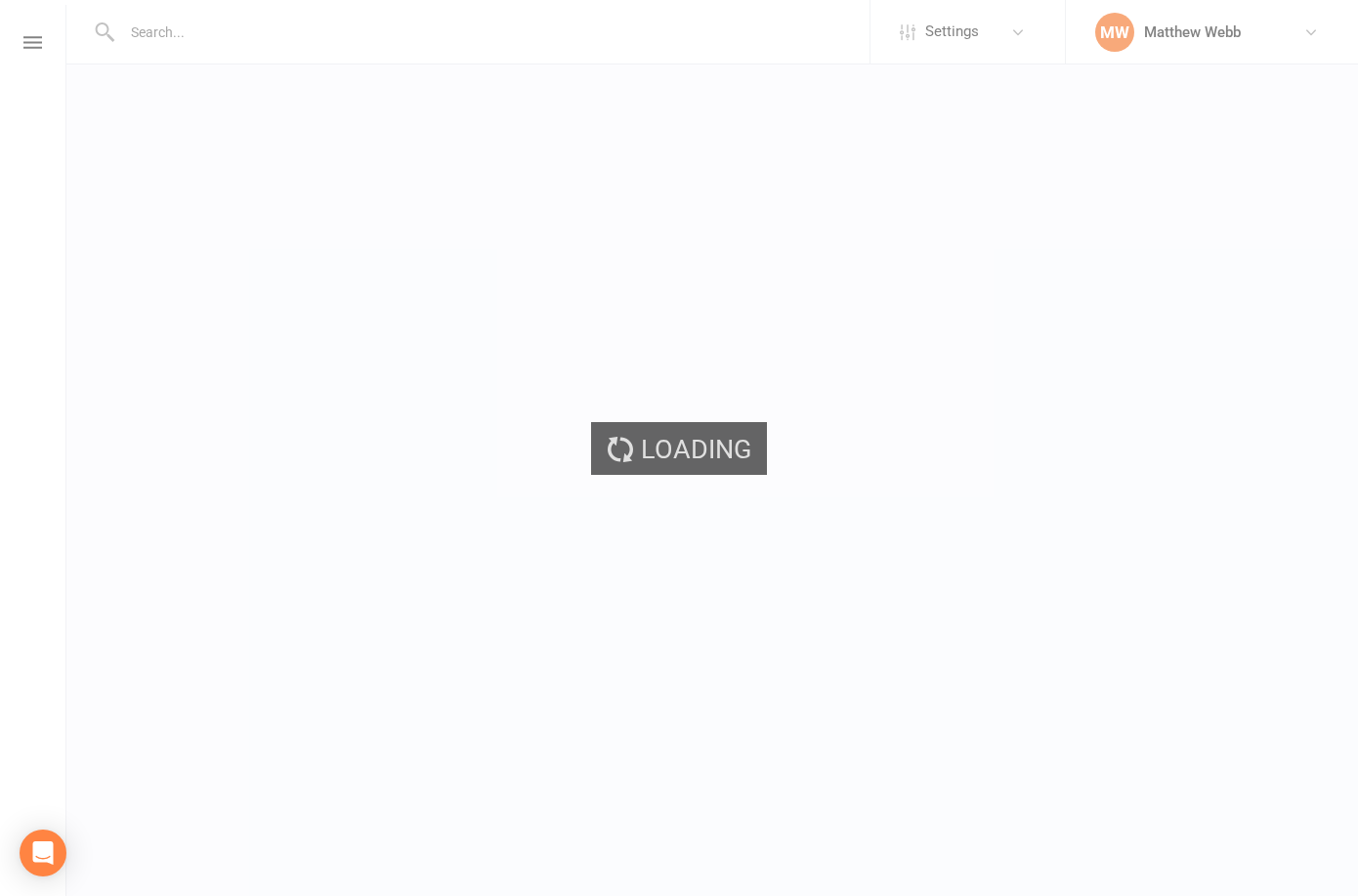 scroll, scrollTop: 0, scrollLeft: 0, axis: both 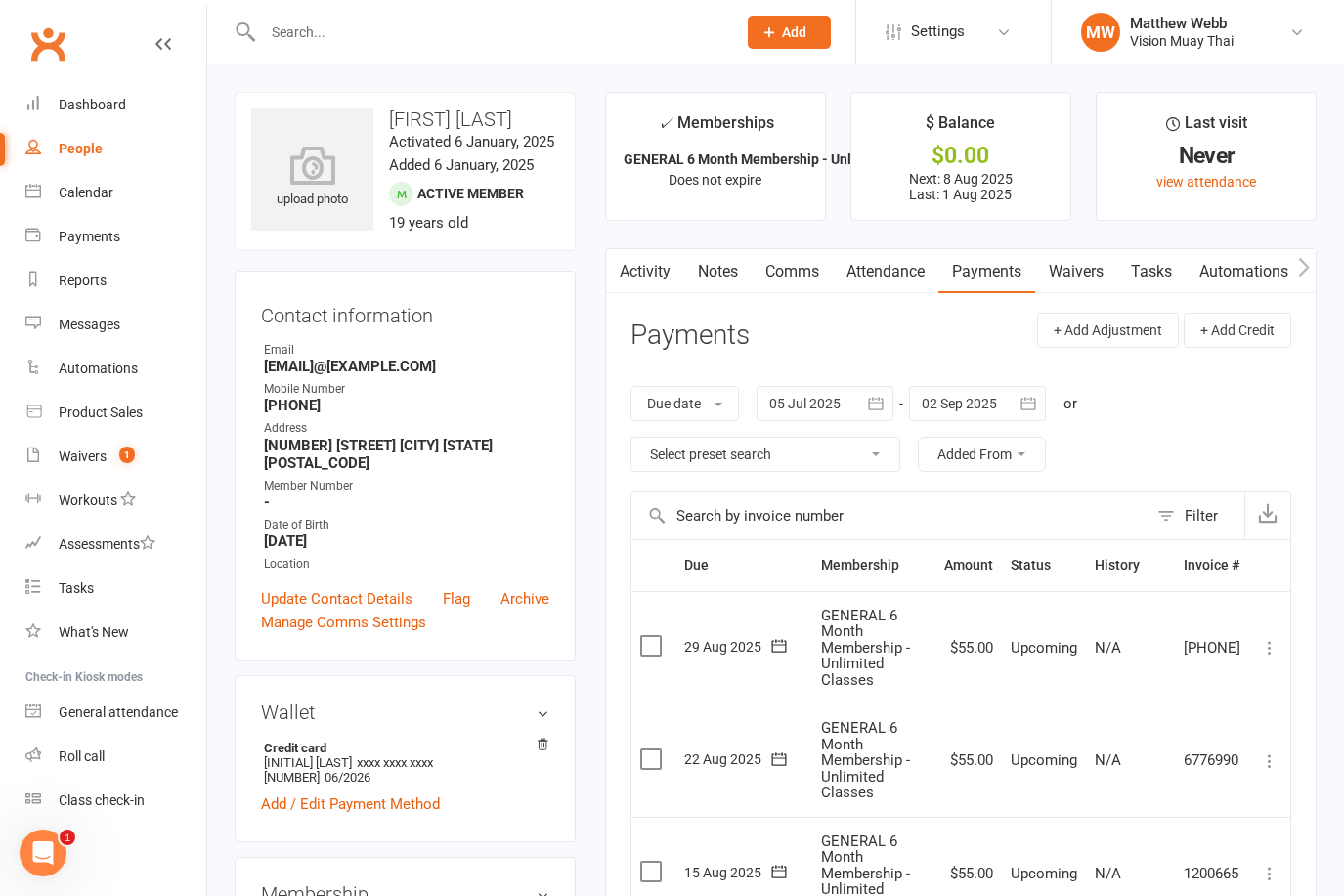 click on "People" at bounding box center [115, 149] 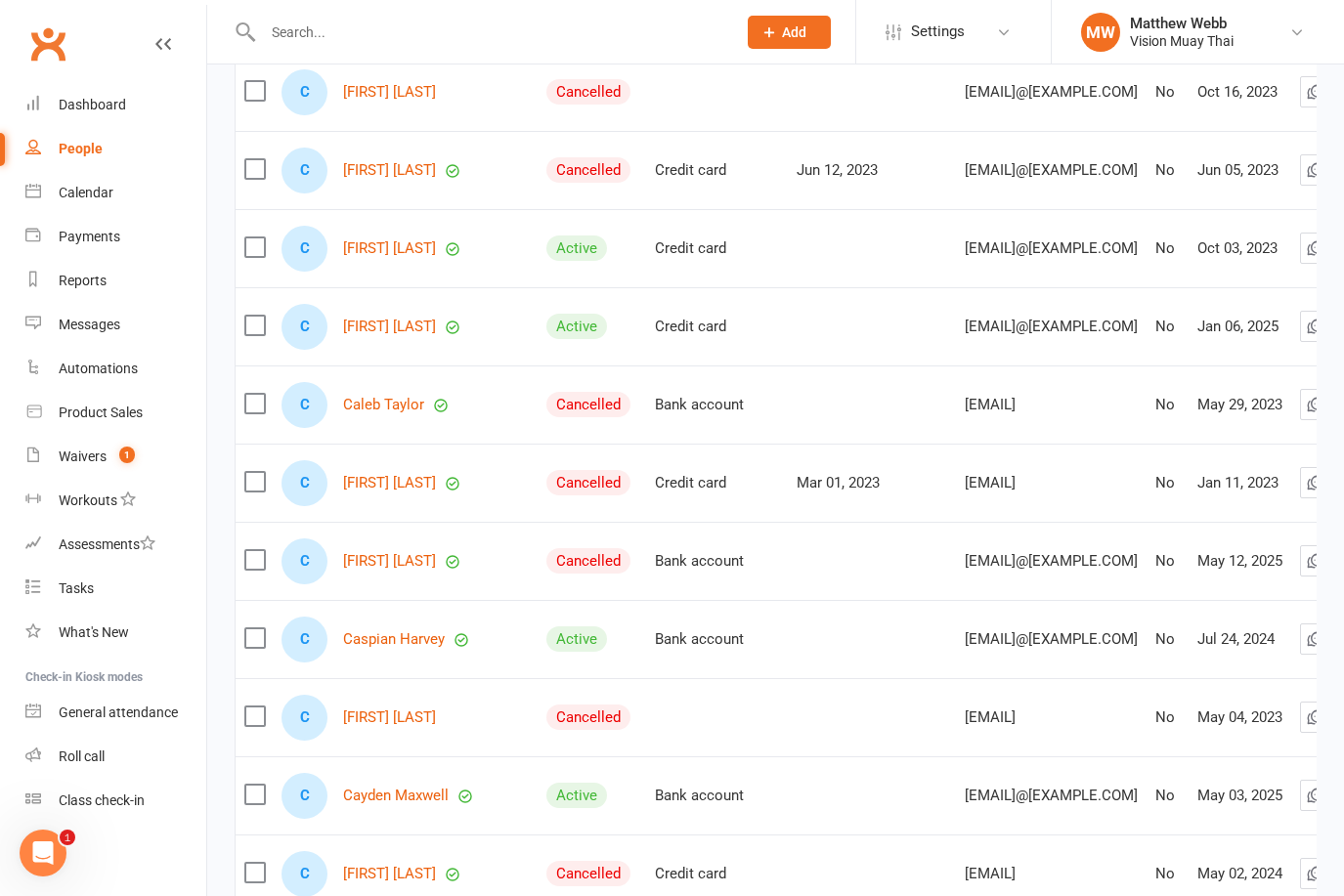 scroll, scrollTop: 5138, scrollLeft: 0, axis: vertical 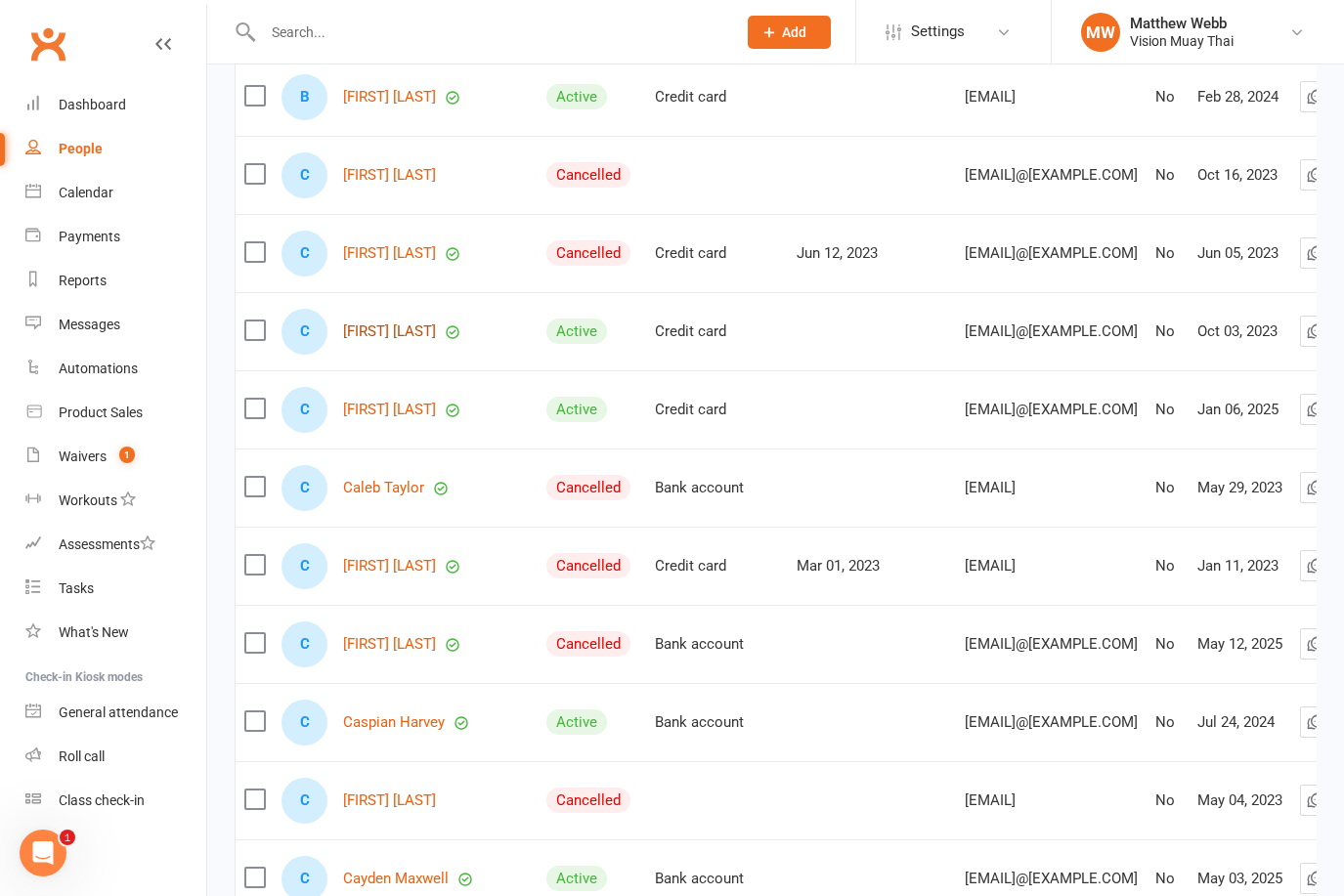 click on "[FIRST] [LAST]" at bounding box center [389, 331] 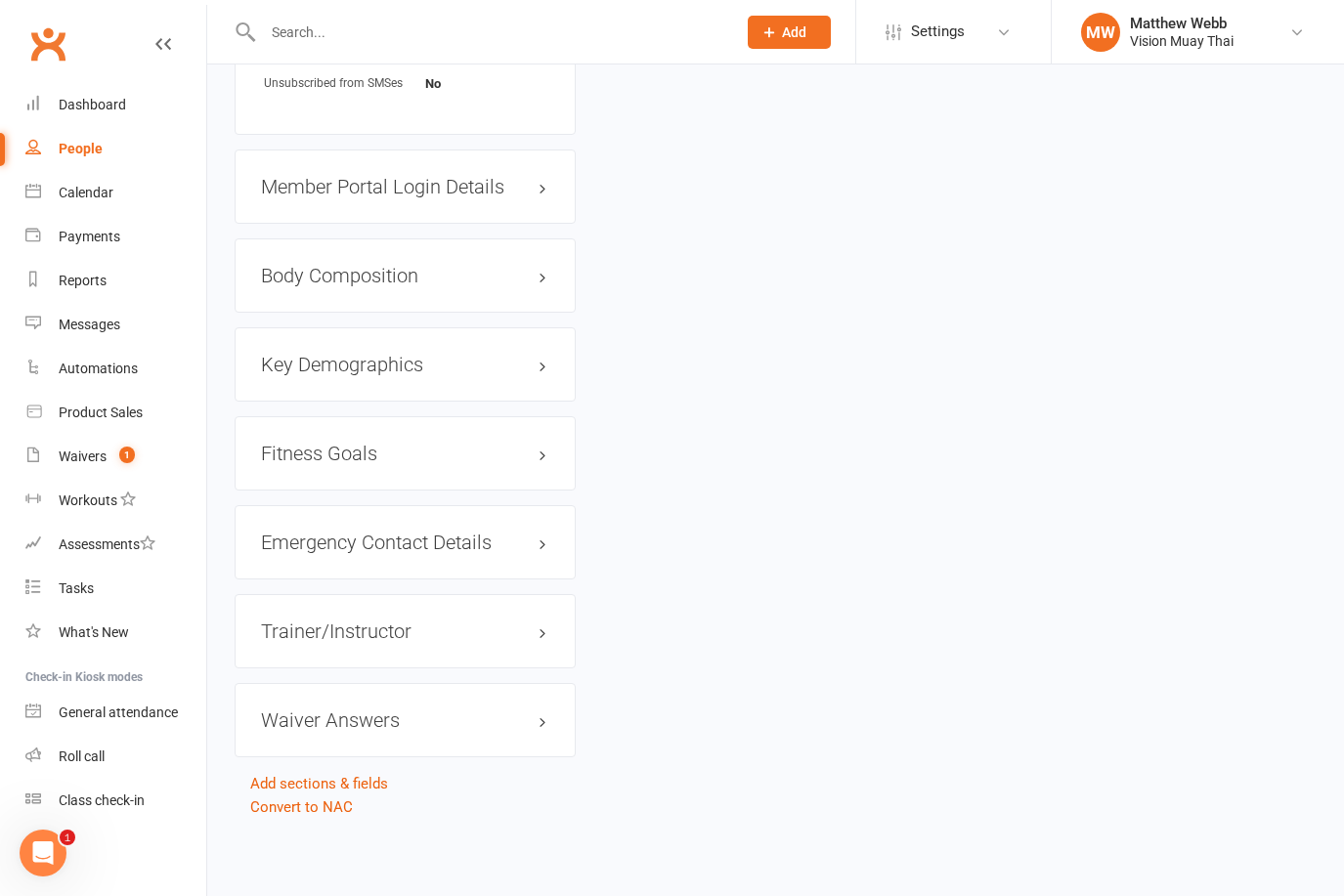 scroll, scrollTop: 0, scrollLeft: 0, axis: both 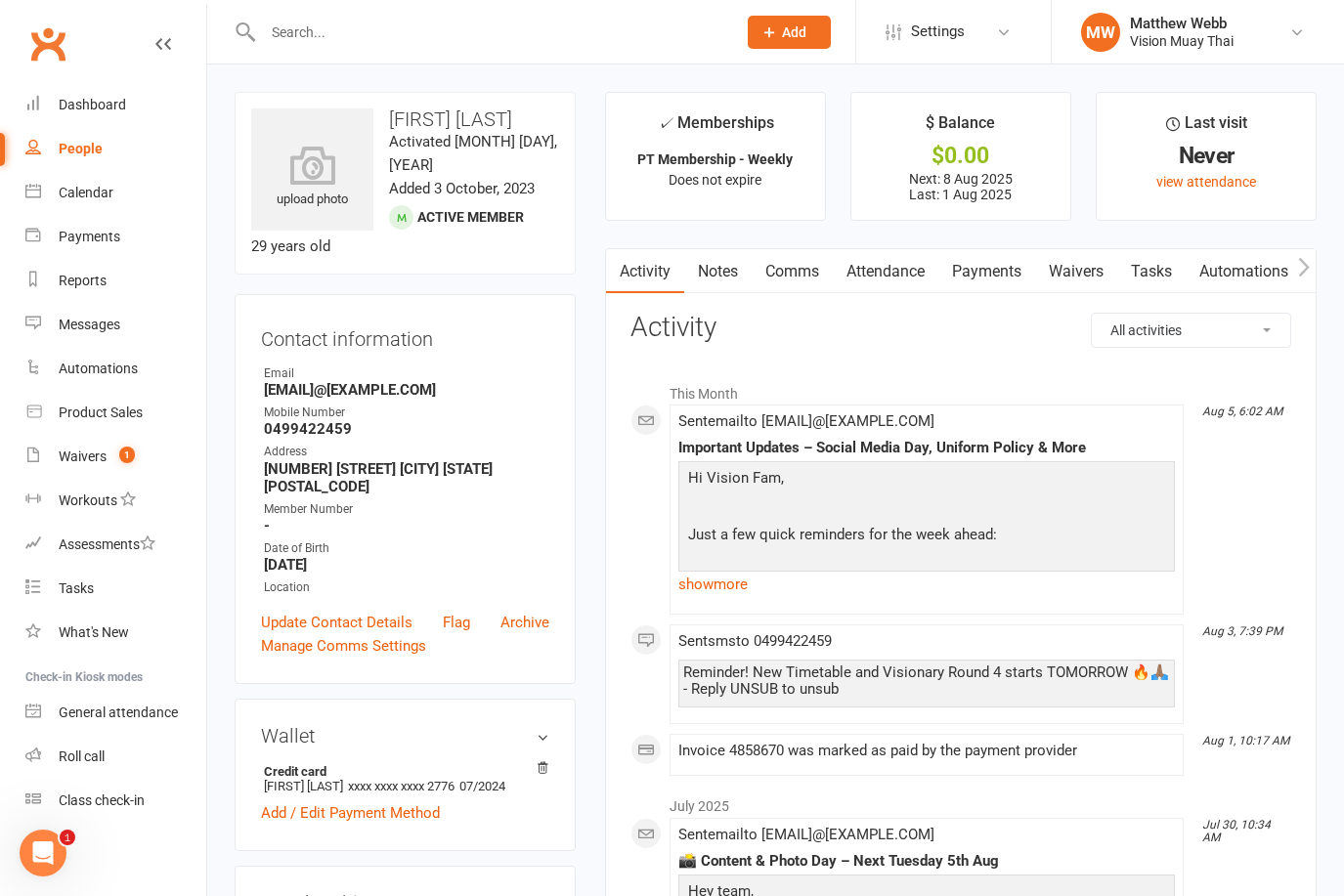 click on "Payments" at bounding box center (986, 272) 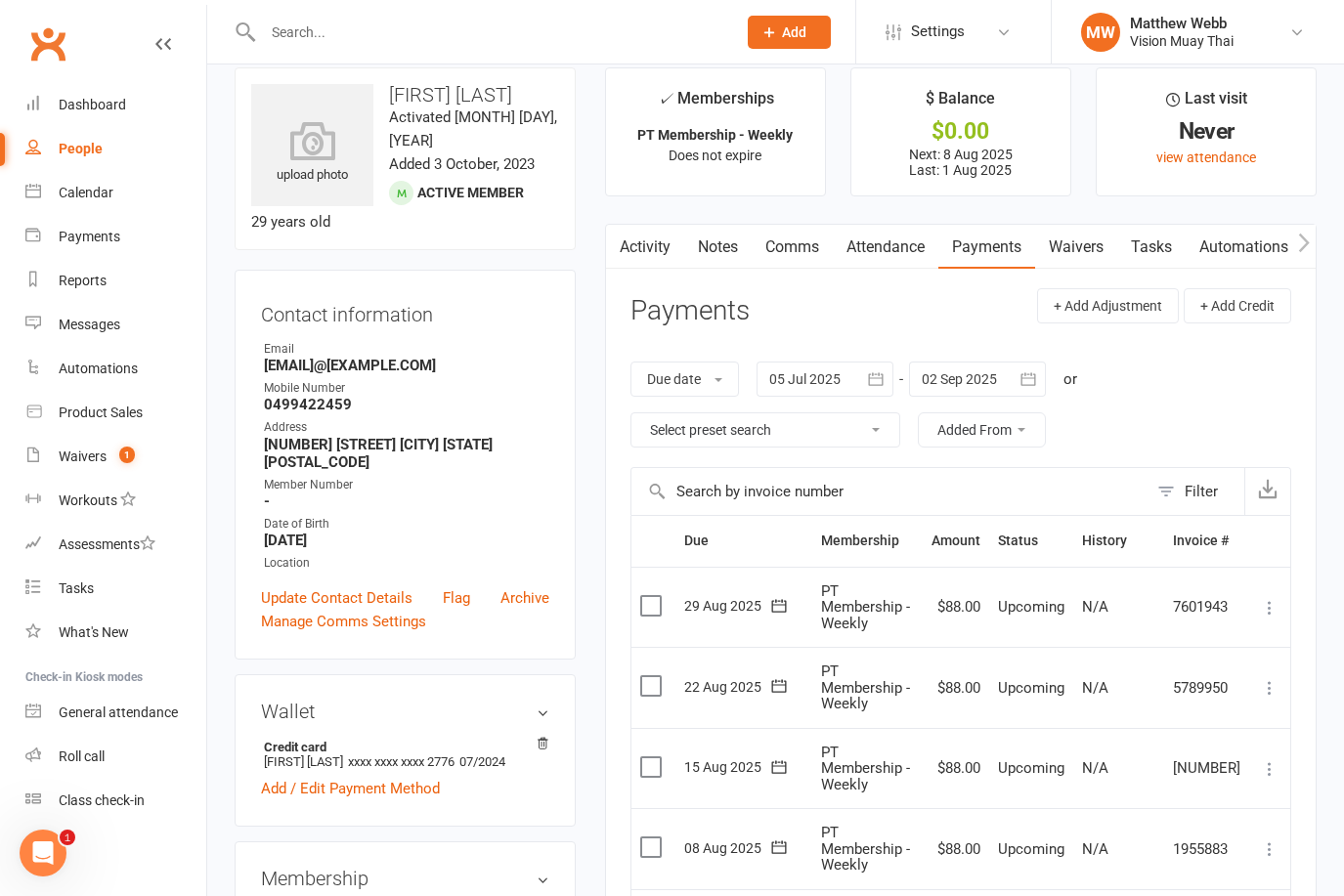 scroll, scrollTop: 191, scrollLeft: 0, axis: vertical 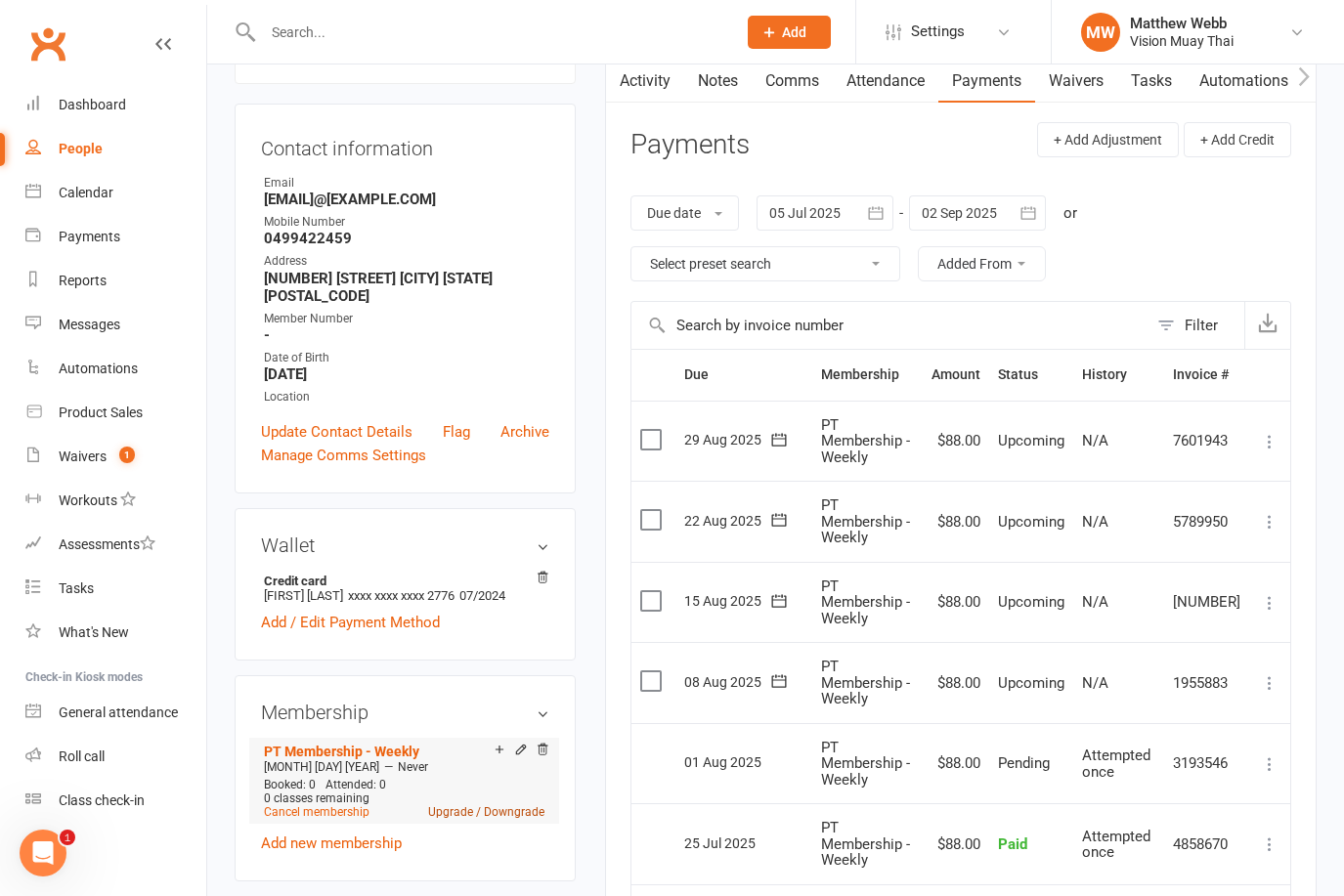 click on "Upgrade / Downgrade" at bounding box center [486, 812] 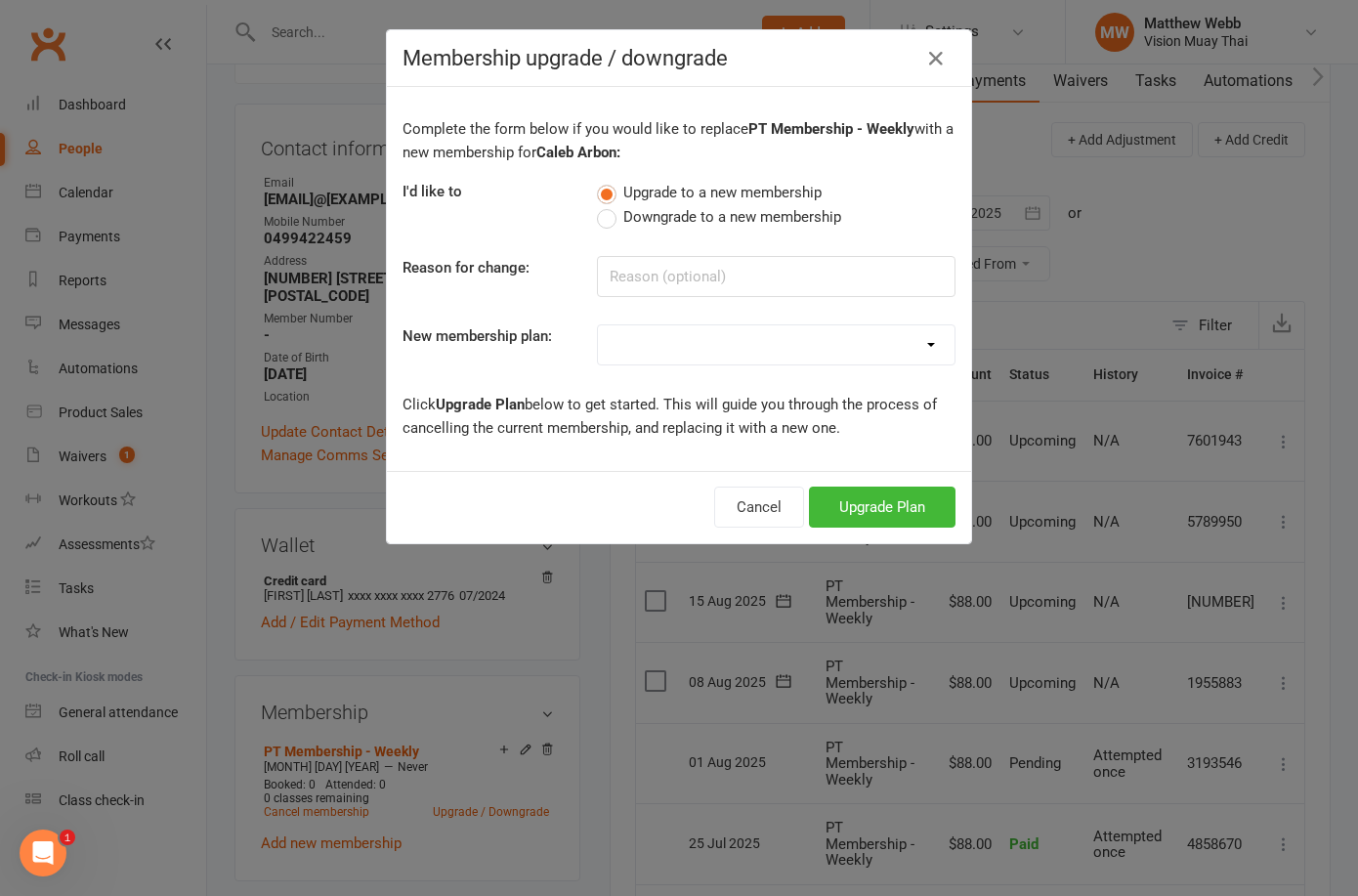 select on "1" 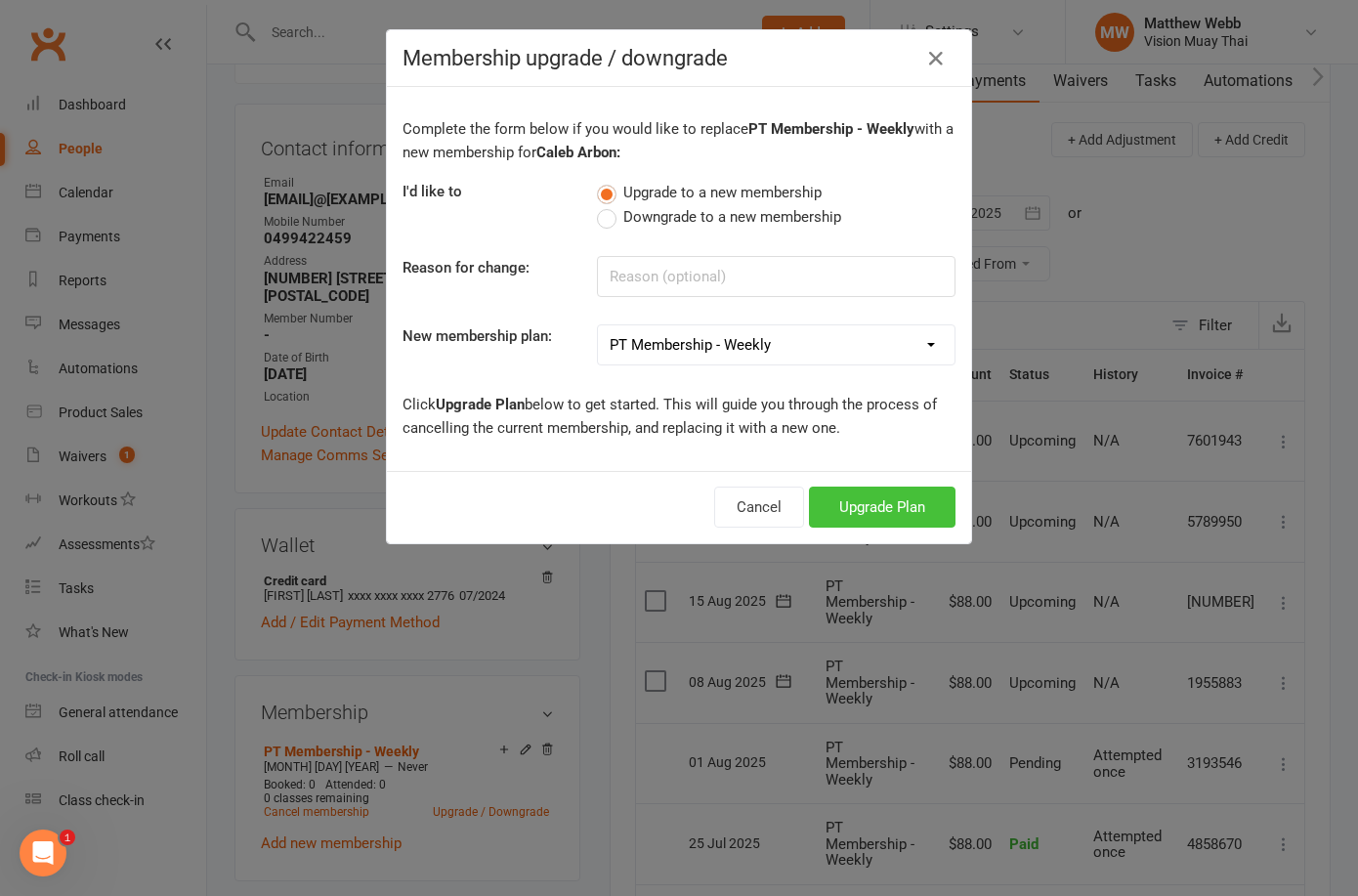 click on "Upgrade Plan" at bounding box center [882, 507] 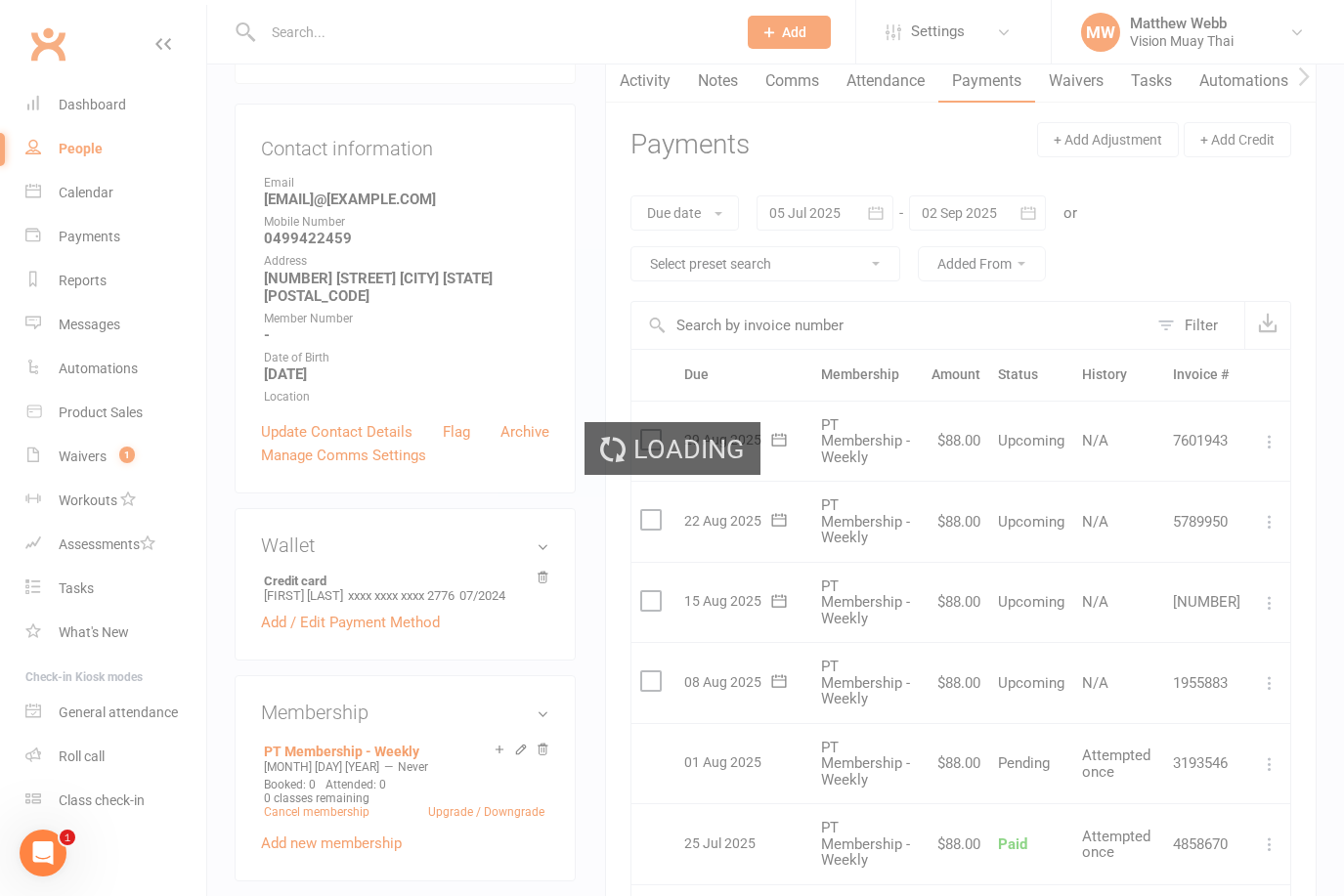 scroll, scrollTop: 0, scrollLeft: 0, axis: both 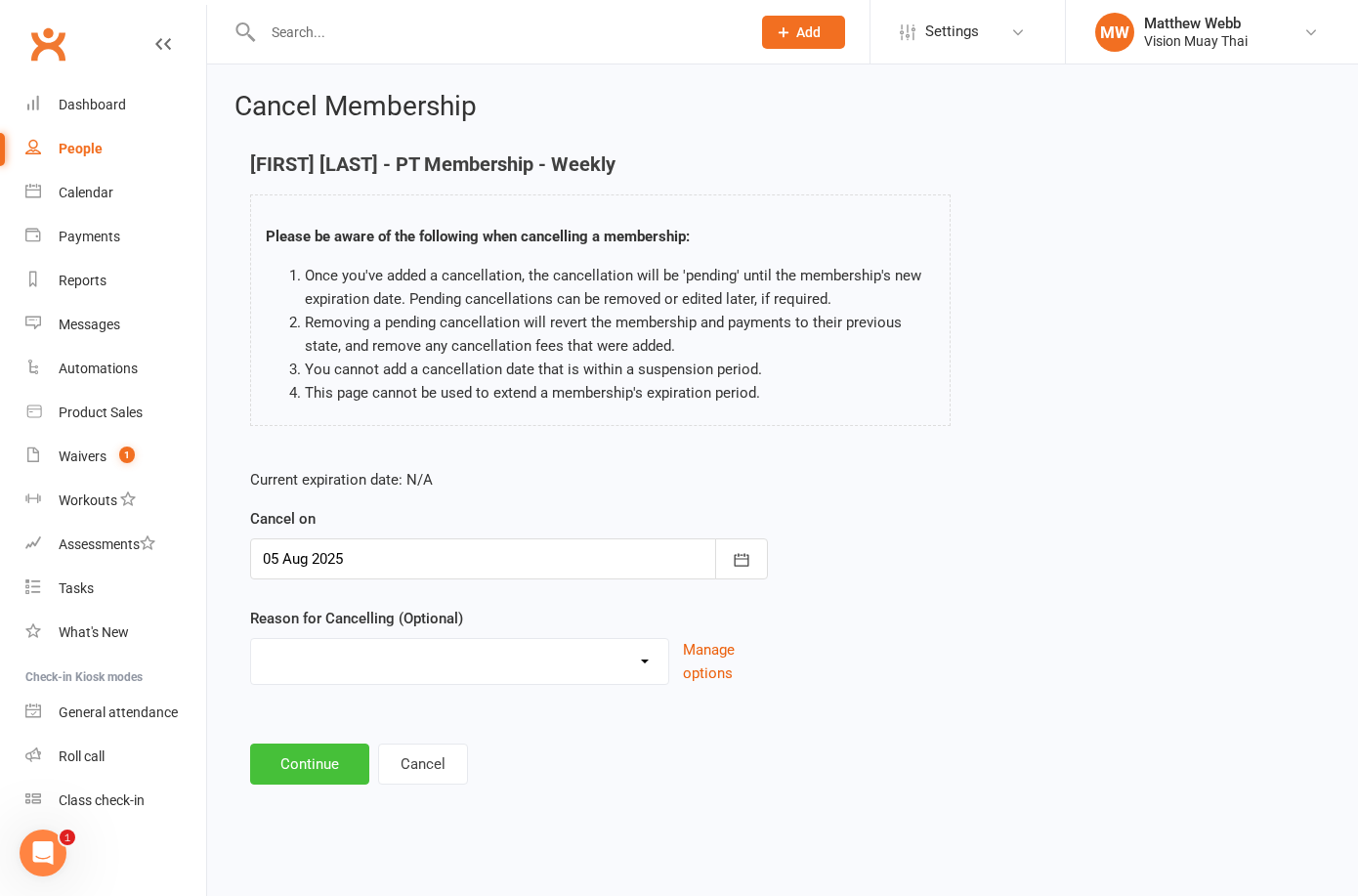click on "Continue" at bounding box center [310, 764] 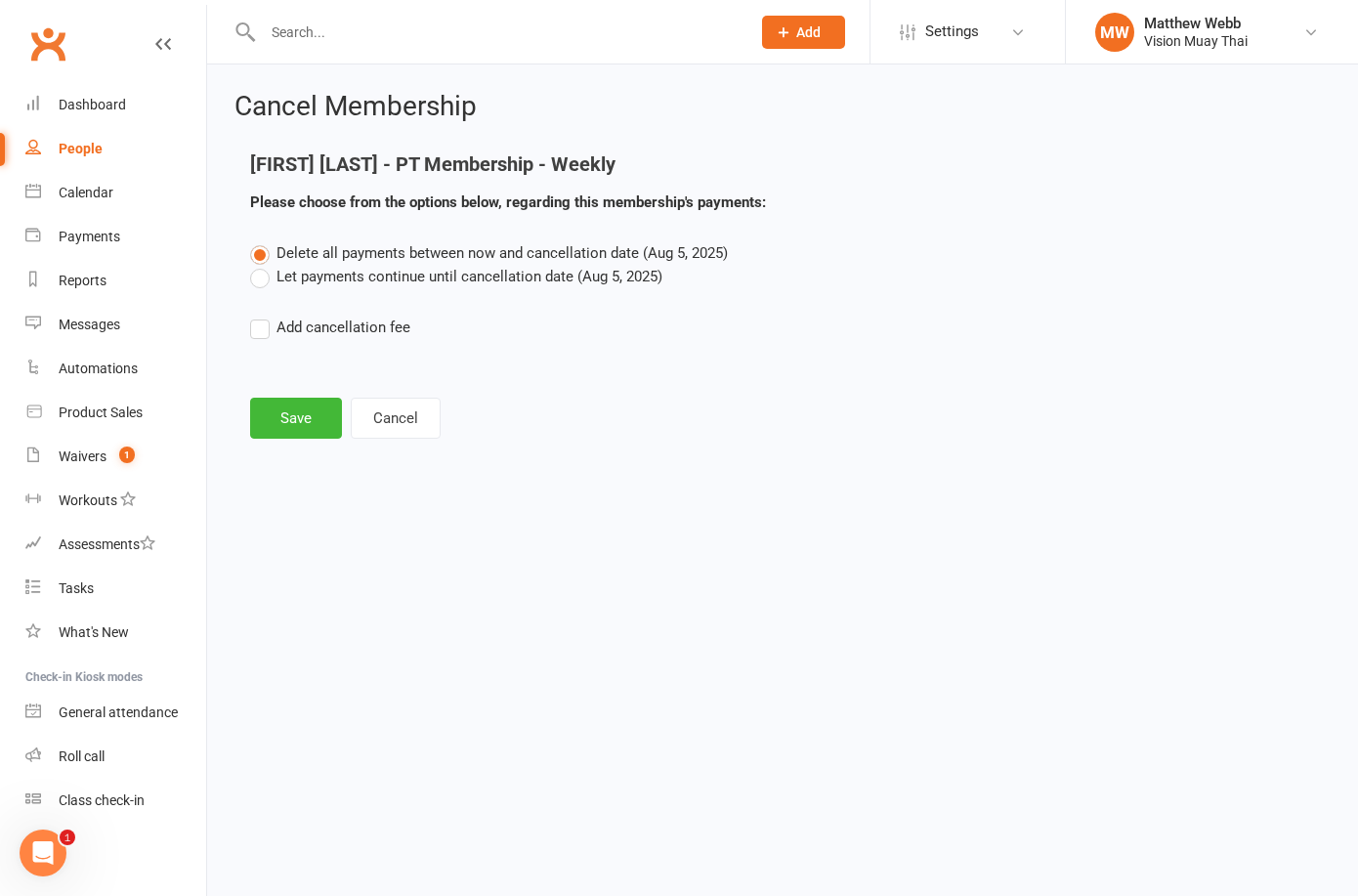 click on "Let payments continue until cancellation date (Aug 5, 2025)" at bounding box center (456, 277) 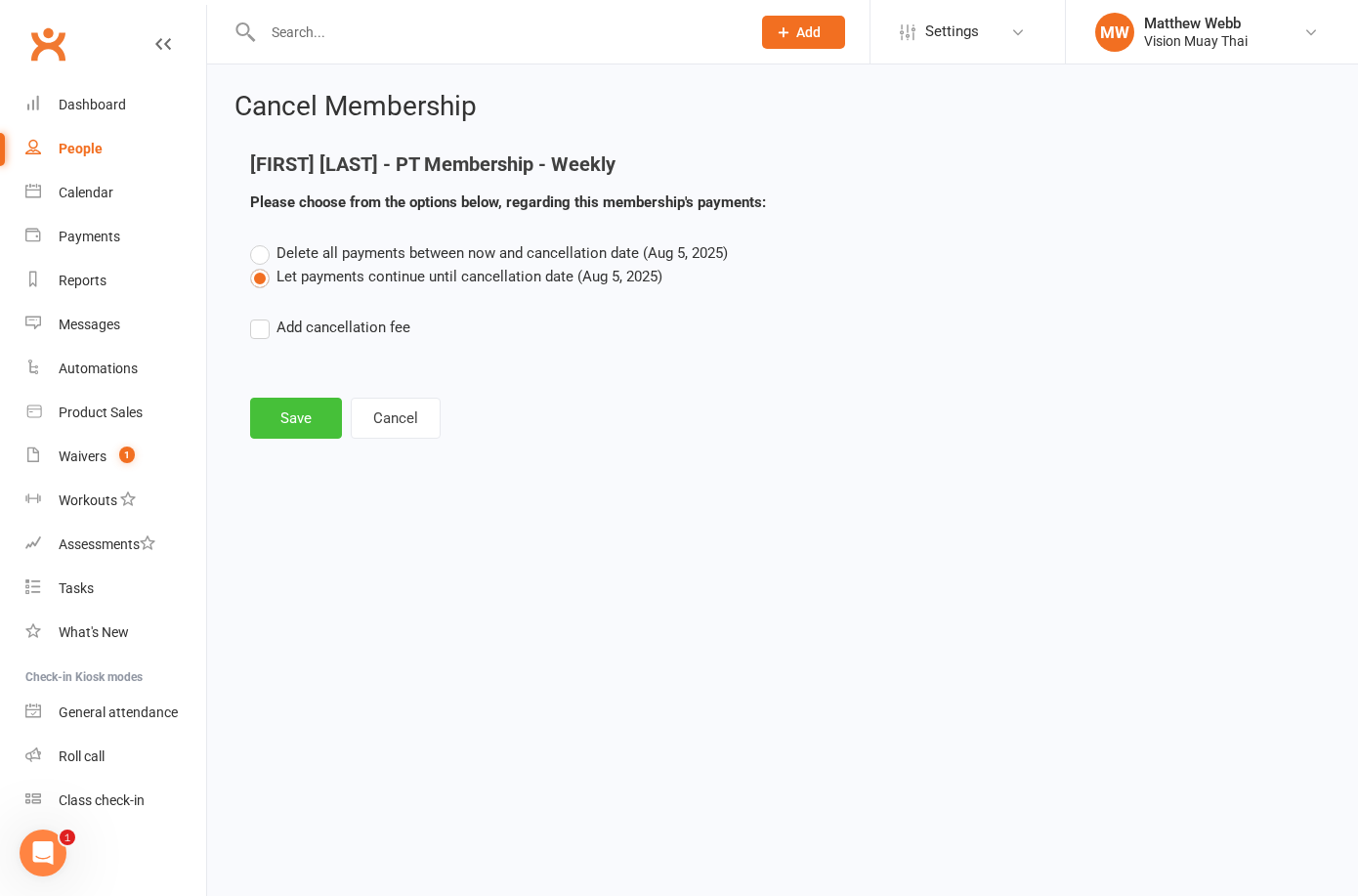 click on "Save" at bounding box center [296, 418] 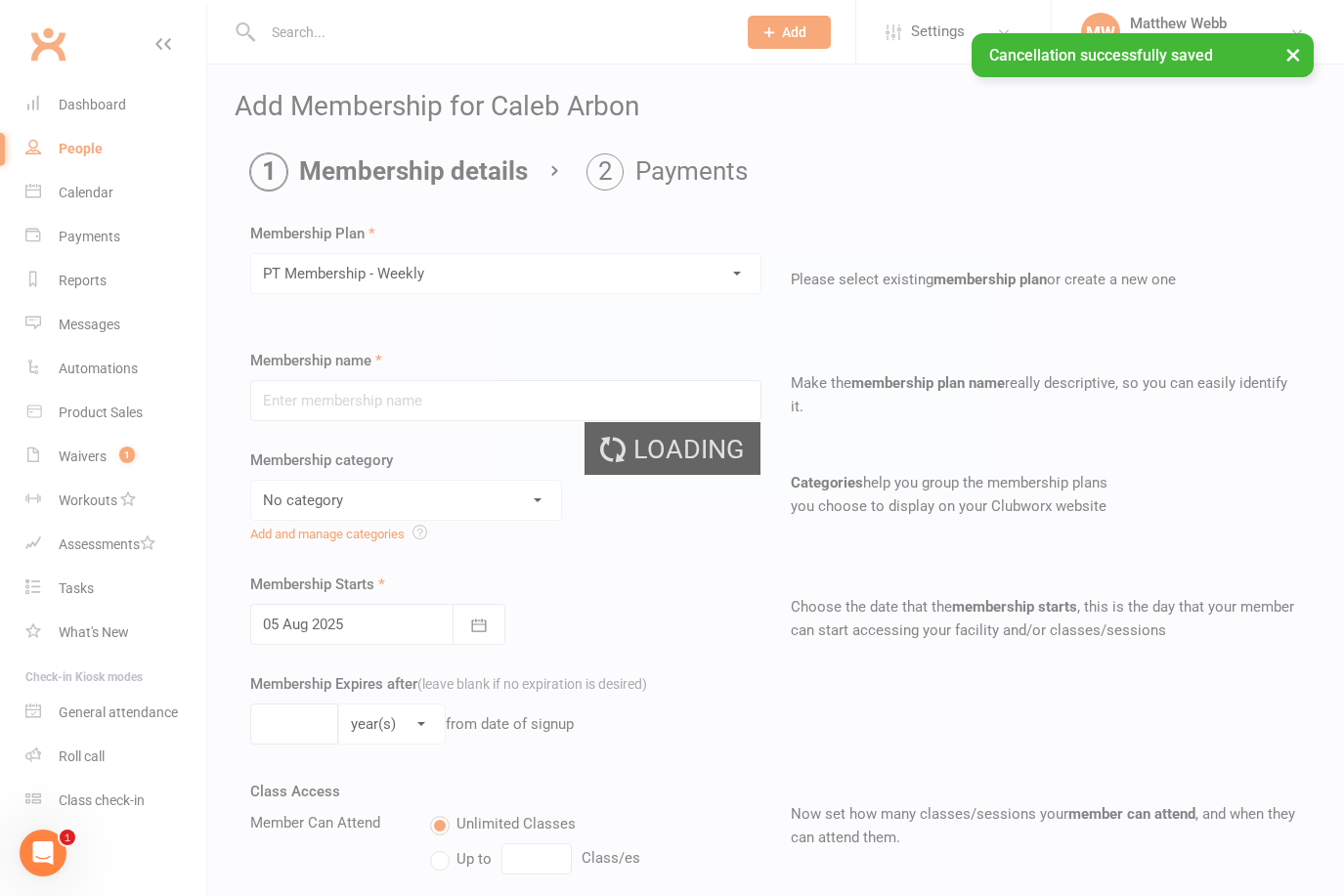 type on "PT Membership - Weekly" 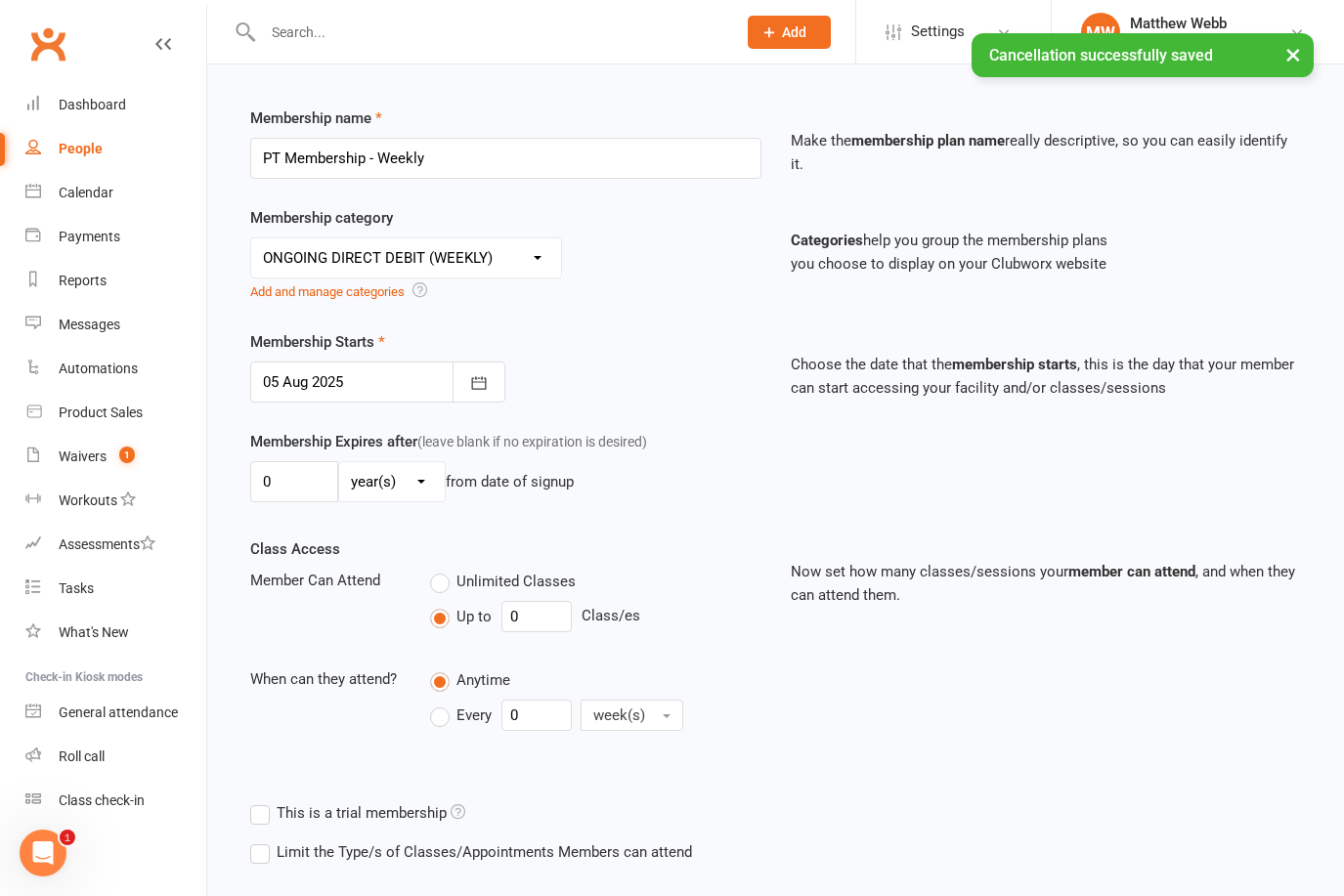 scroll, scrollTop: 363, scrollLeft: 0, axis: vertical 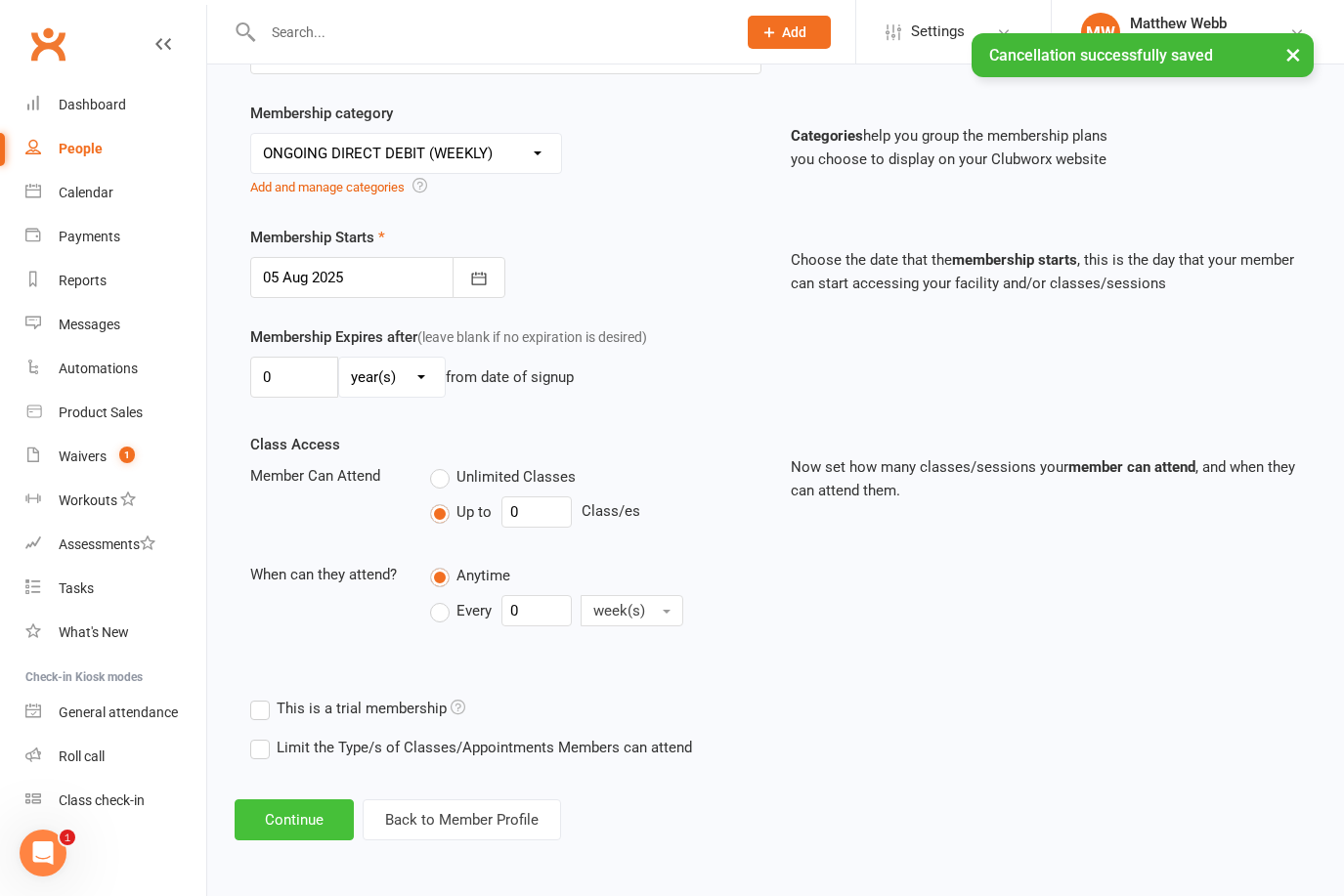 click on "Continue" at bounding box center (294, 820) 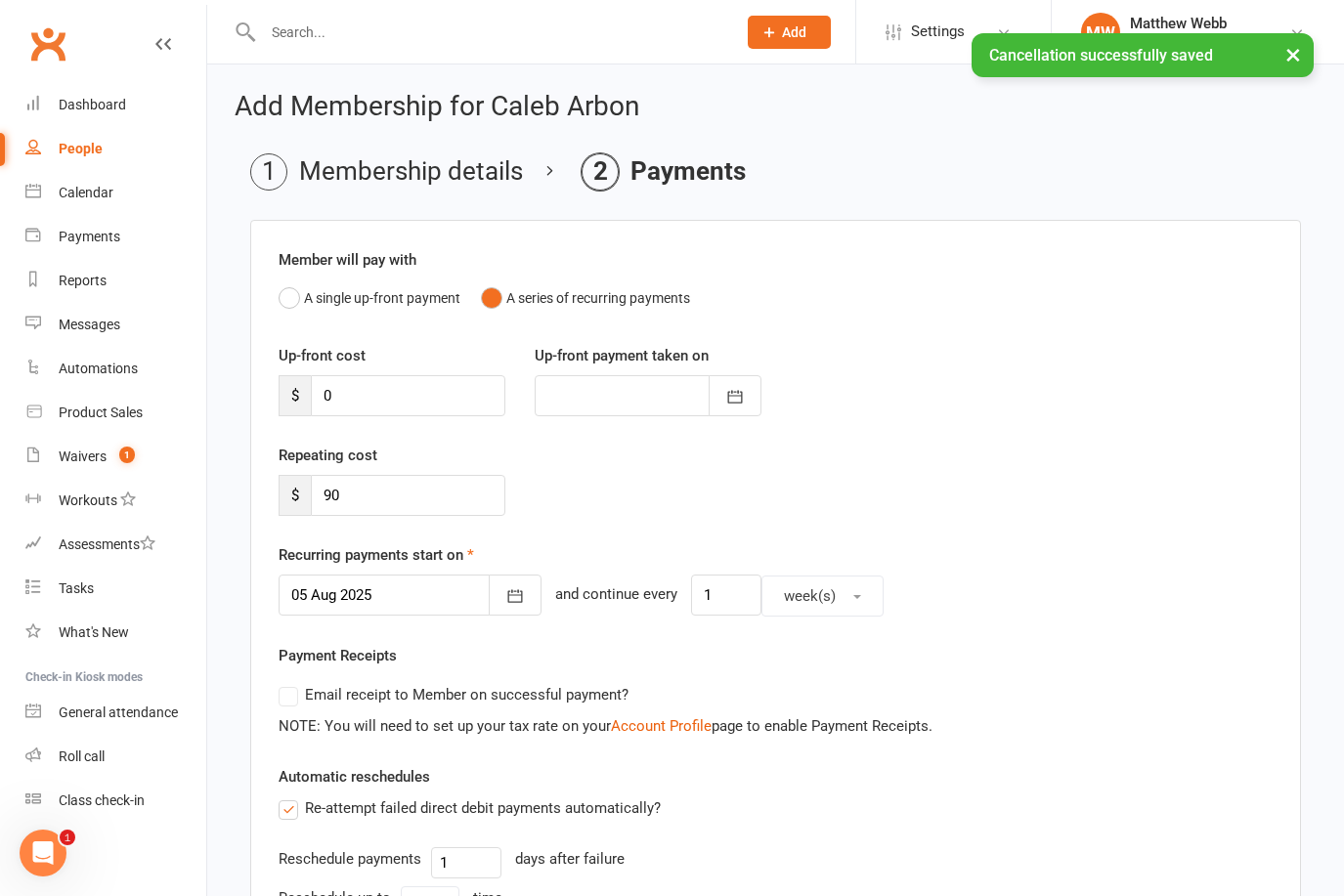 click at bounding box center [410, 595] 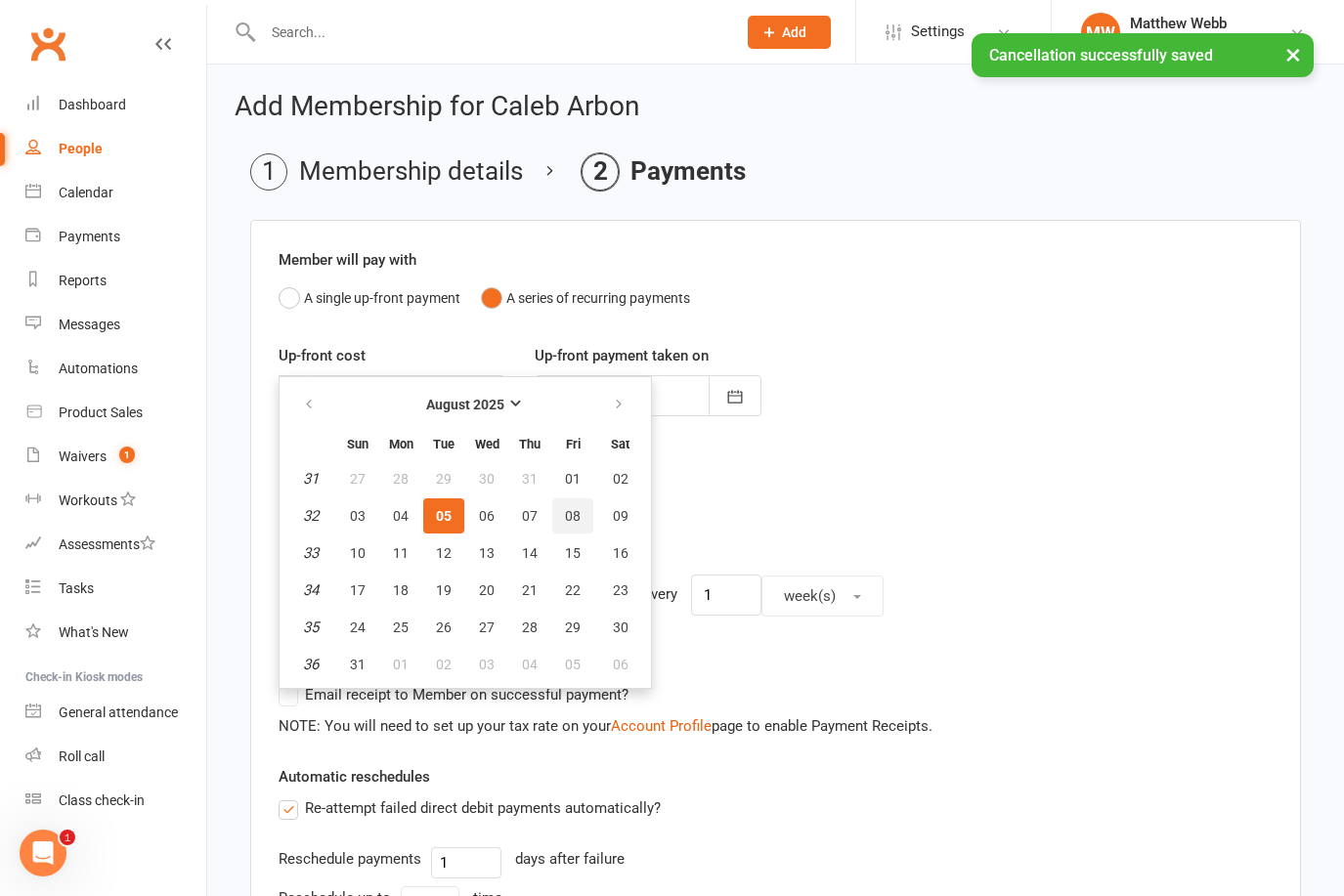 click on "08" at bounding box center [573, 516] 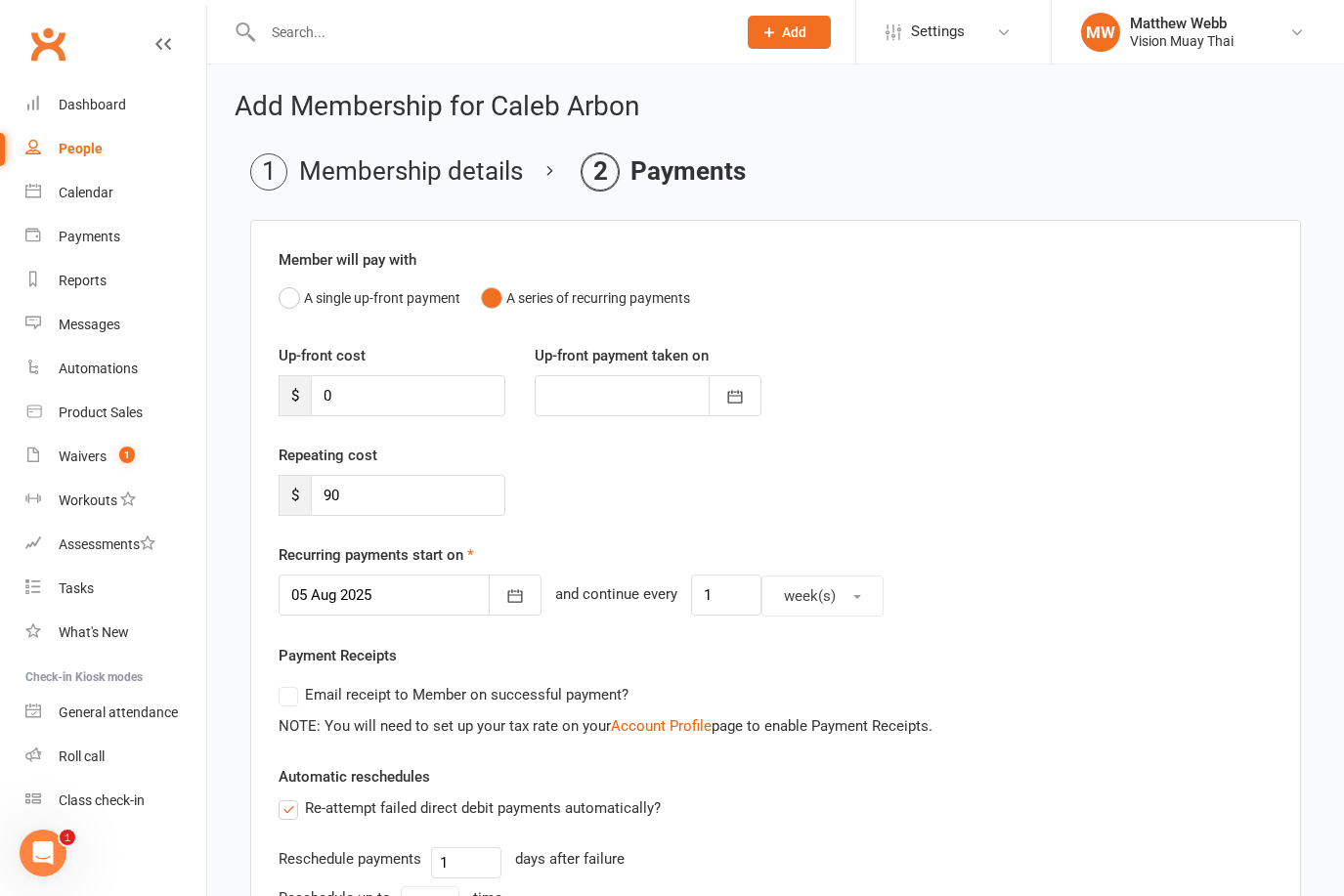 type on "08 Aug 2025" 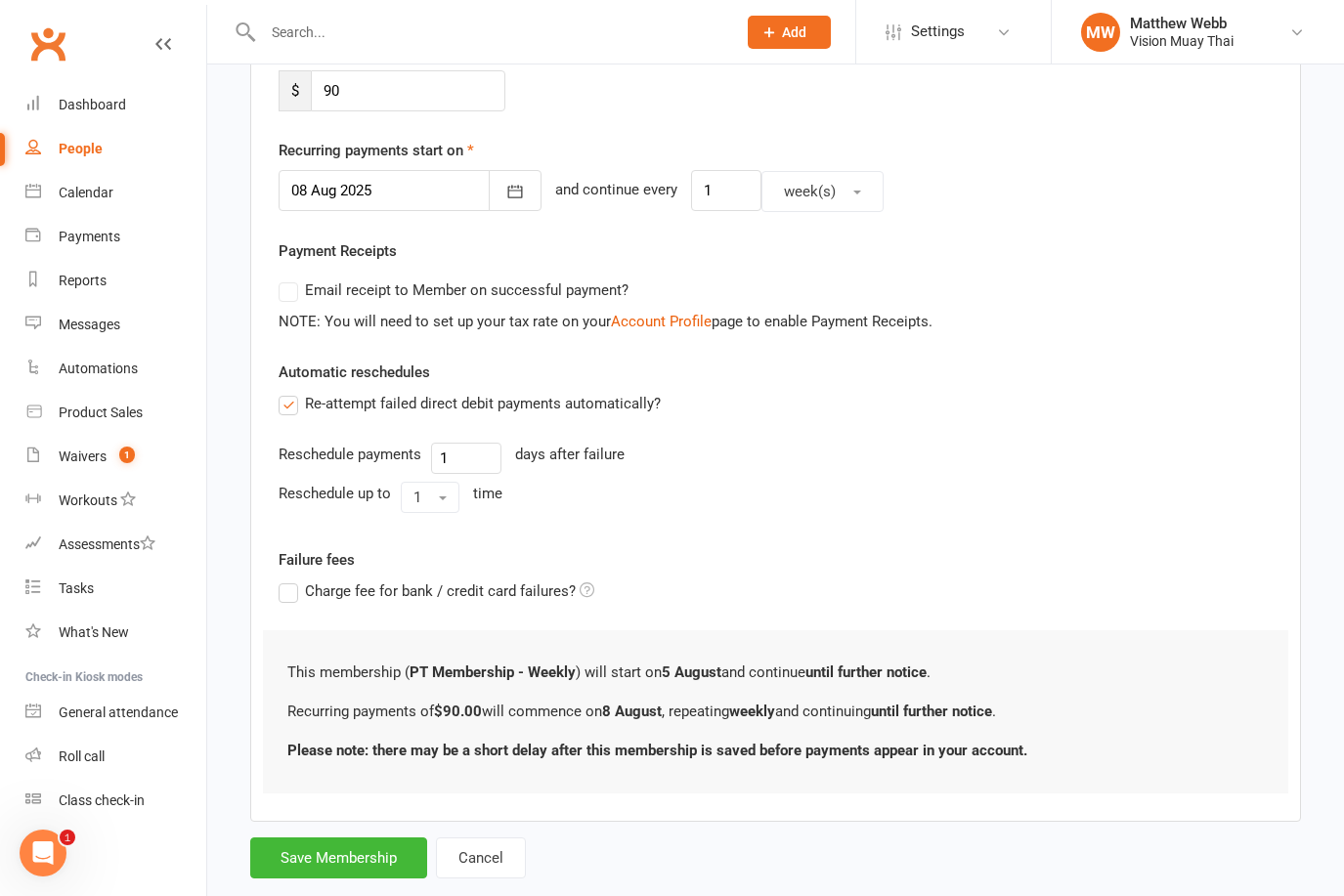 scroll, scrollTop: 462, scrollLeft: 0, axis: vertical 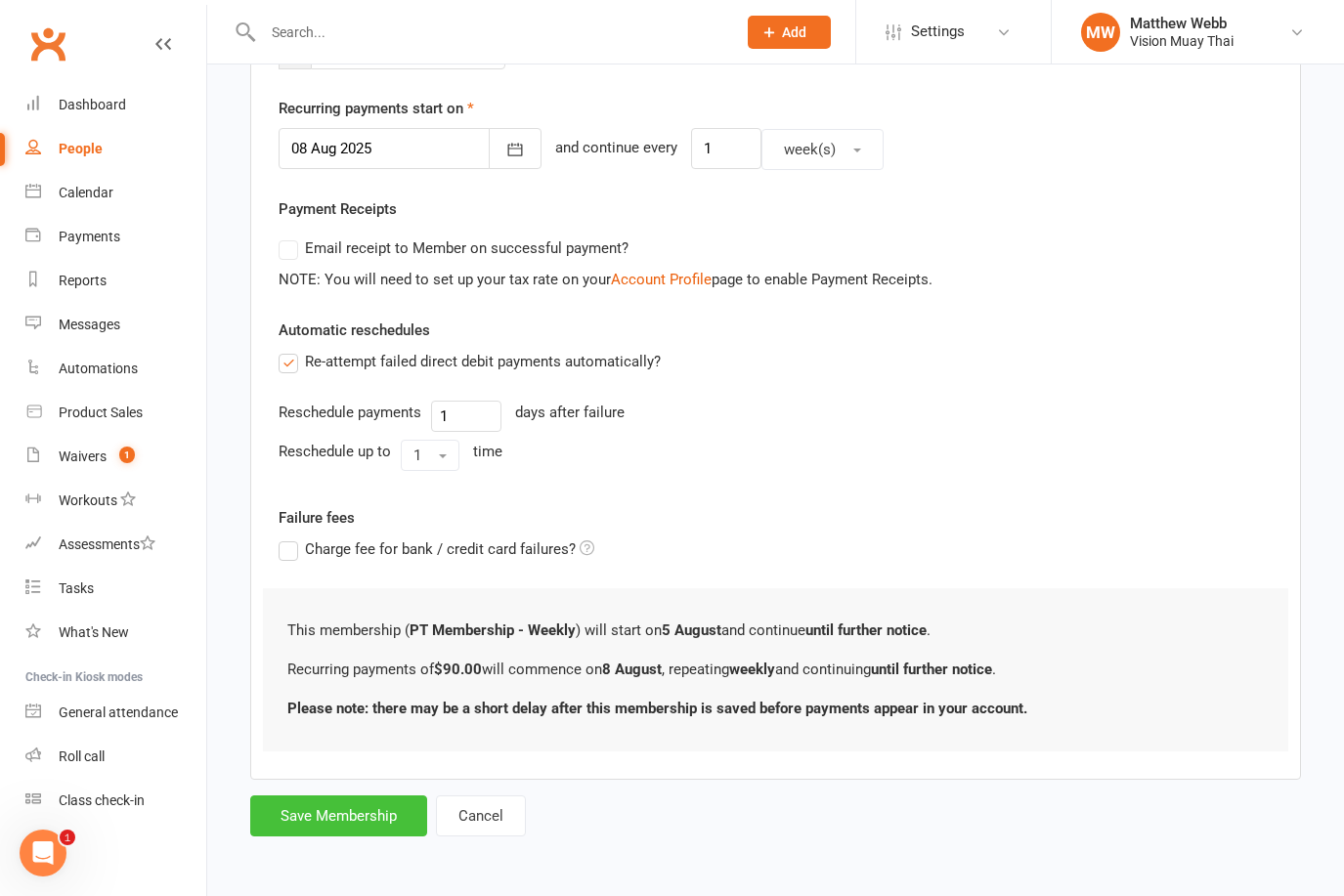 click on "Save Membership" at bounding box center [338, 816] 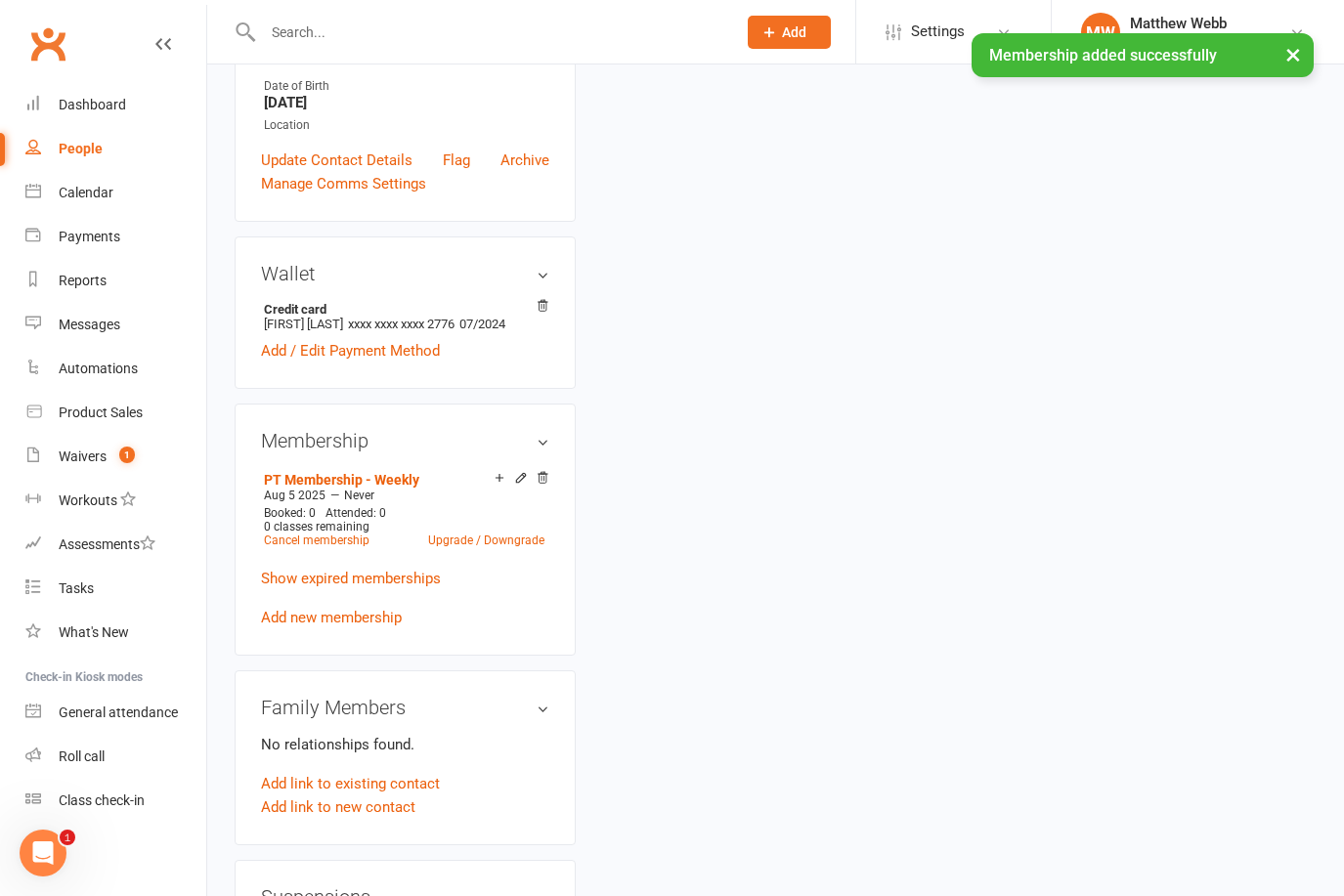 scroll, scrollTop: 0, scrollLeft: 0, axis: both 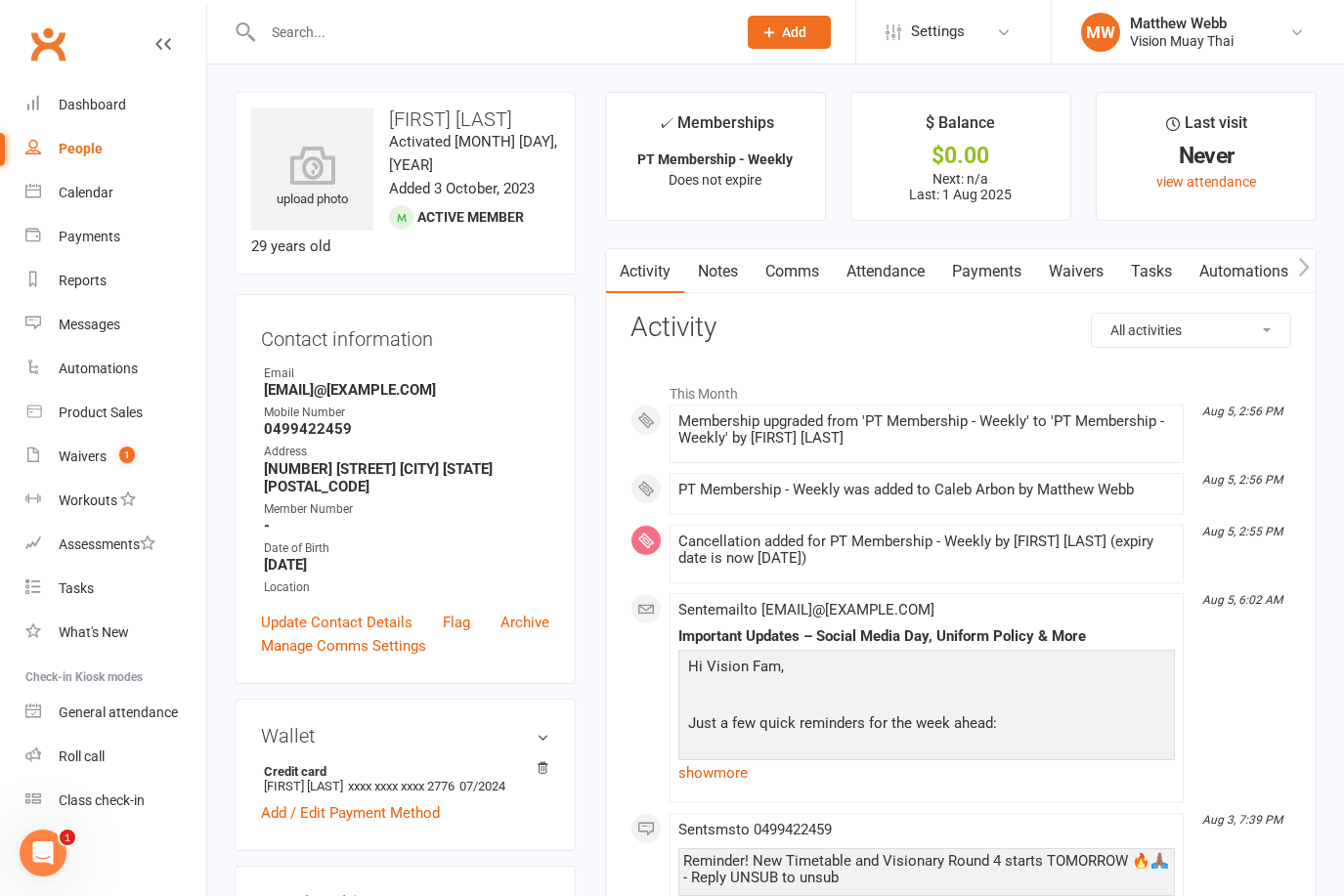 click on "People" at bounding box center [115, 149] 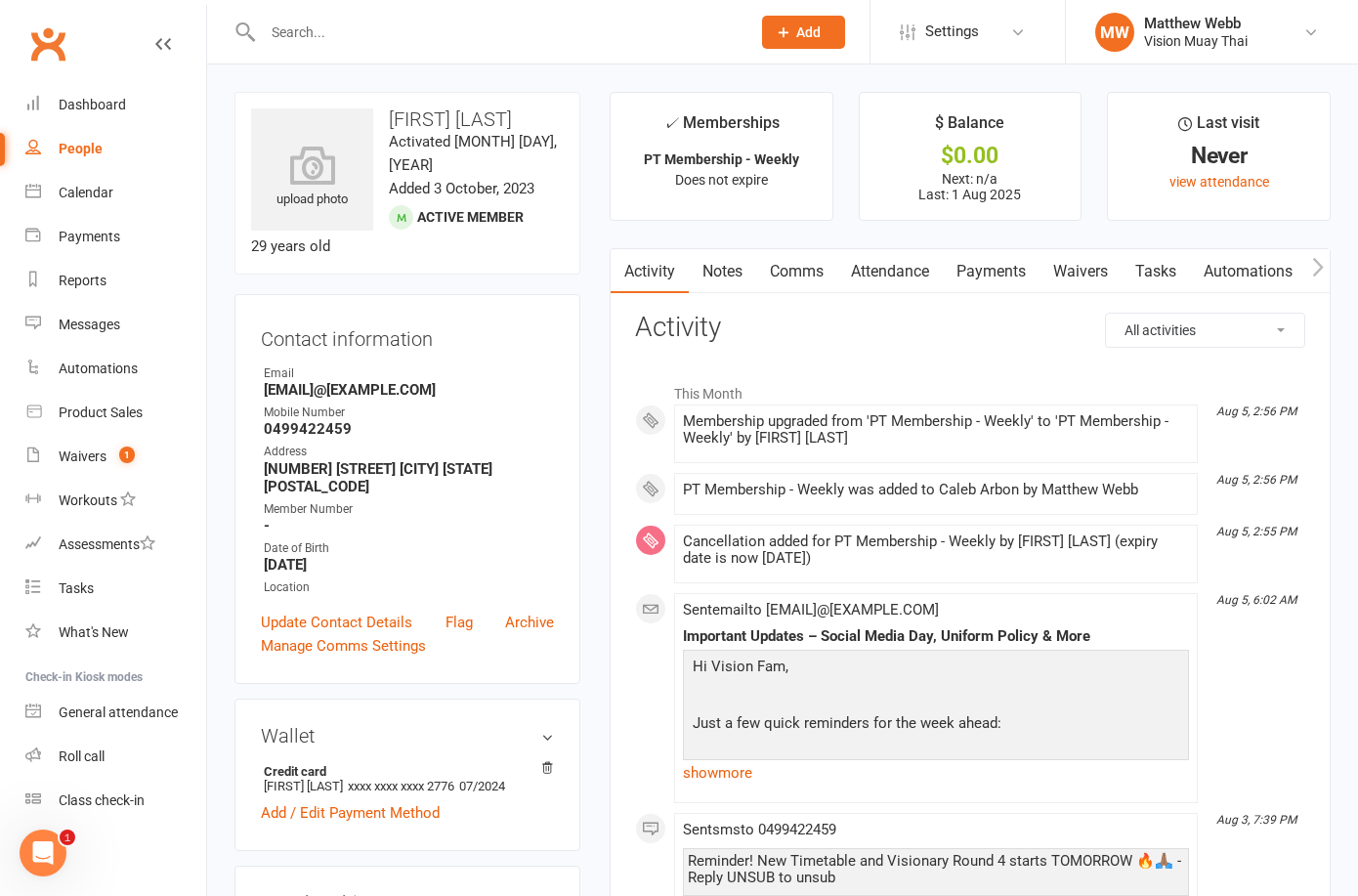 select on "100" 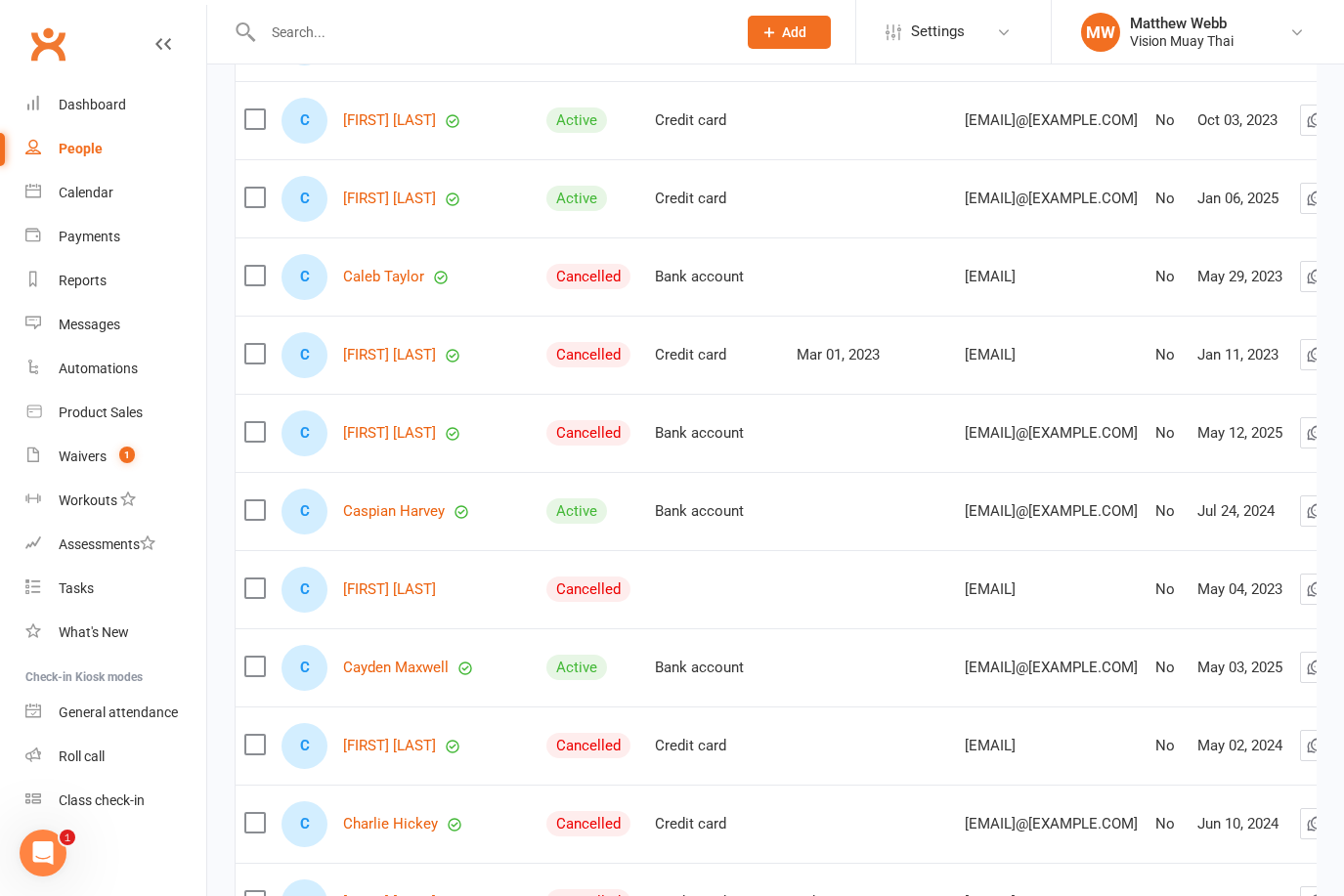 scroll, scrollTop: 5357, scrollLeft: 0, axis: vertical 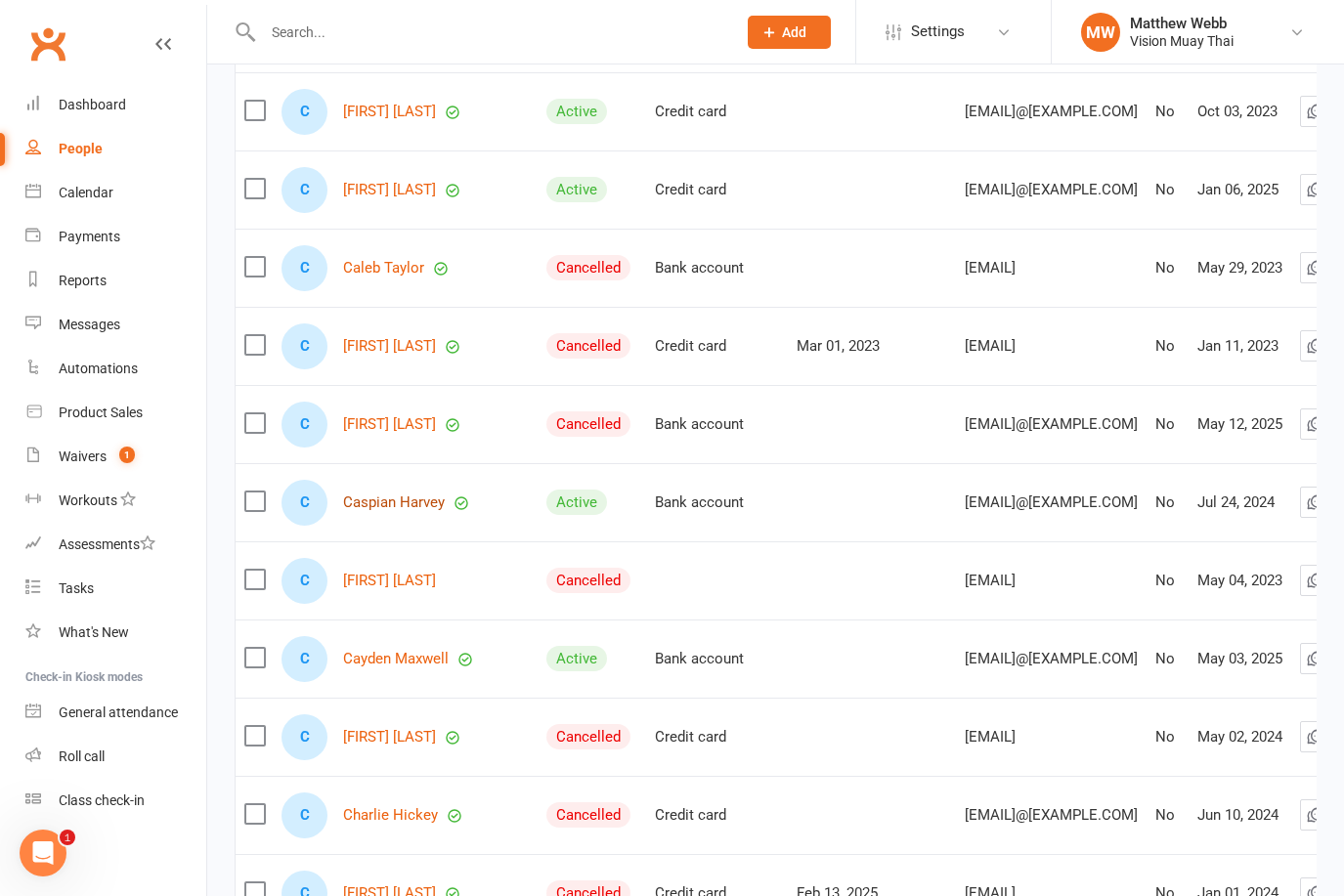 click on "Caspian Harvey" at bounding box center [394, 502] 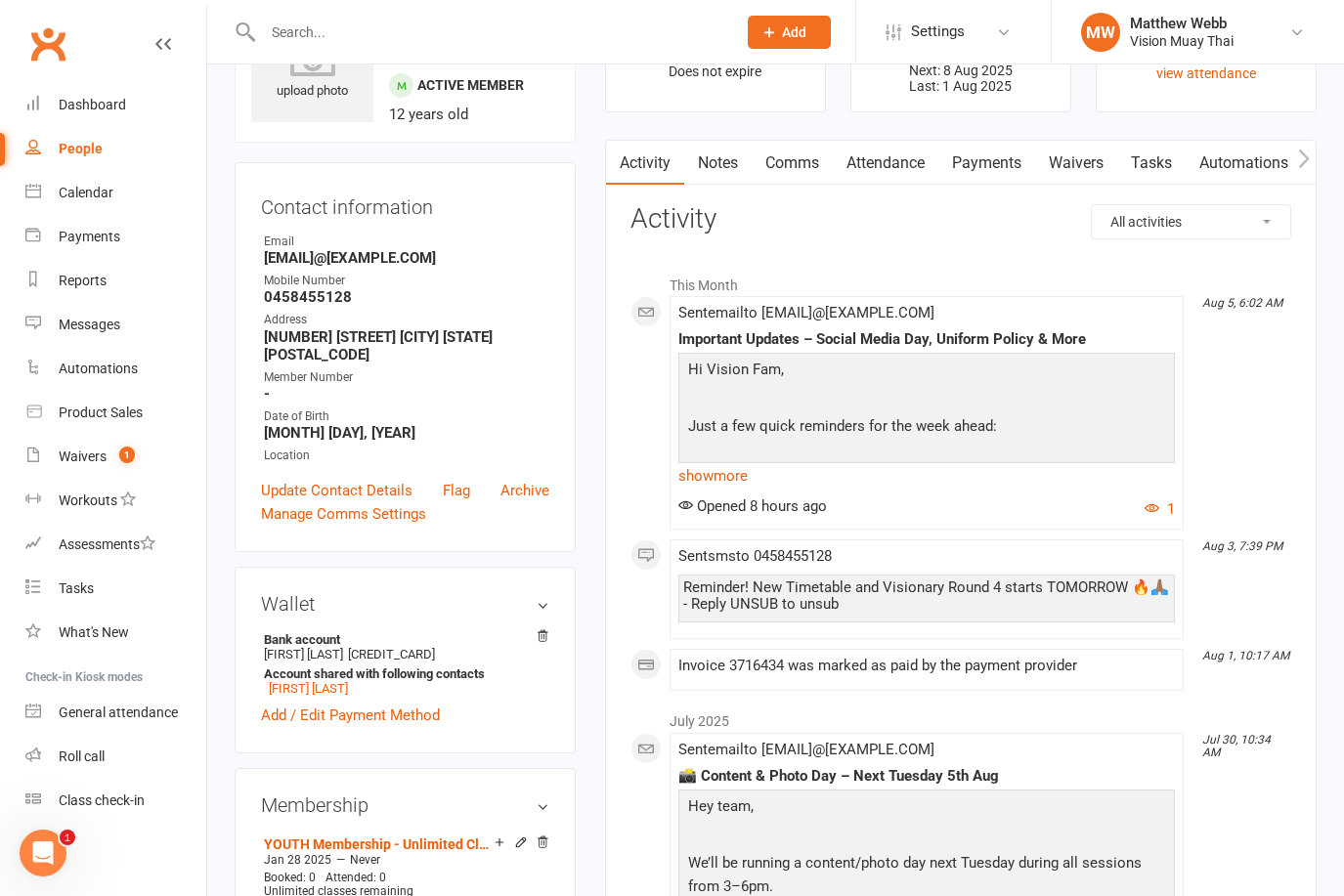 scroll, scrollTop: 205, scrollLeft: 0, axis: vertical 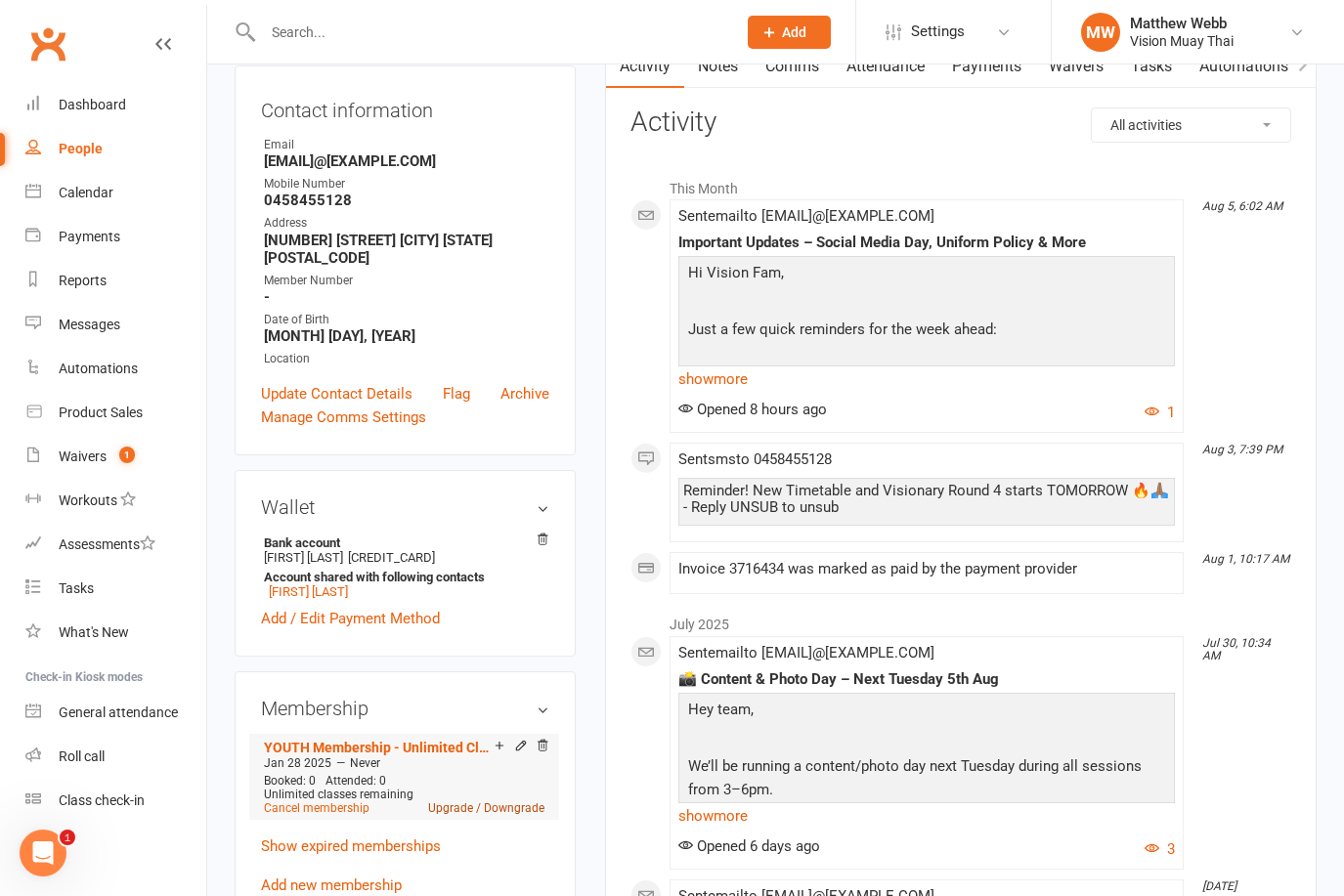click on "Upgrade / Downgrade" at bounding box center [486, 808] 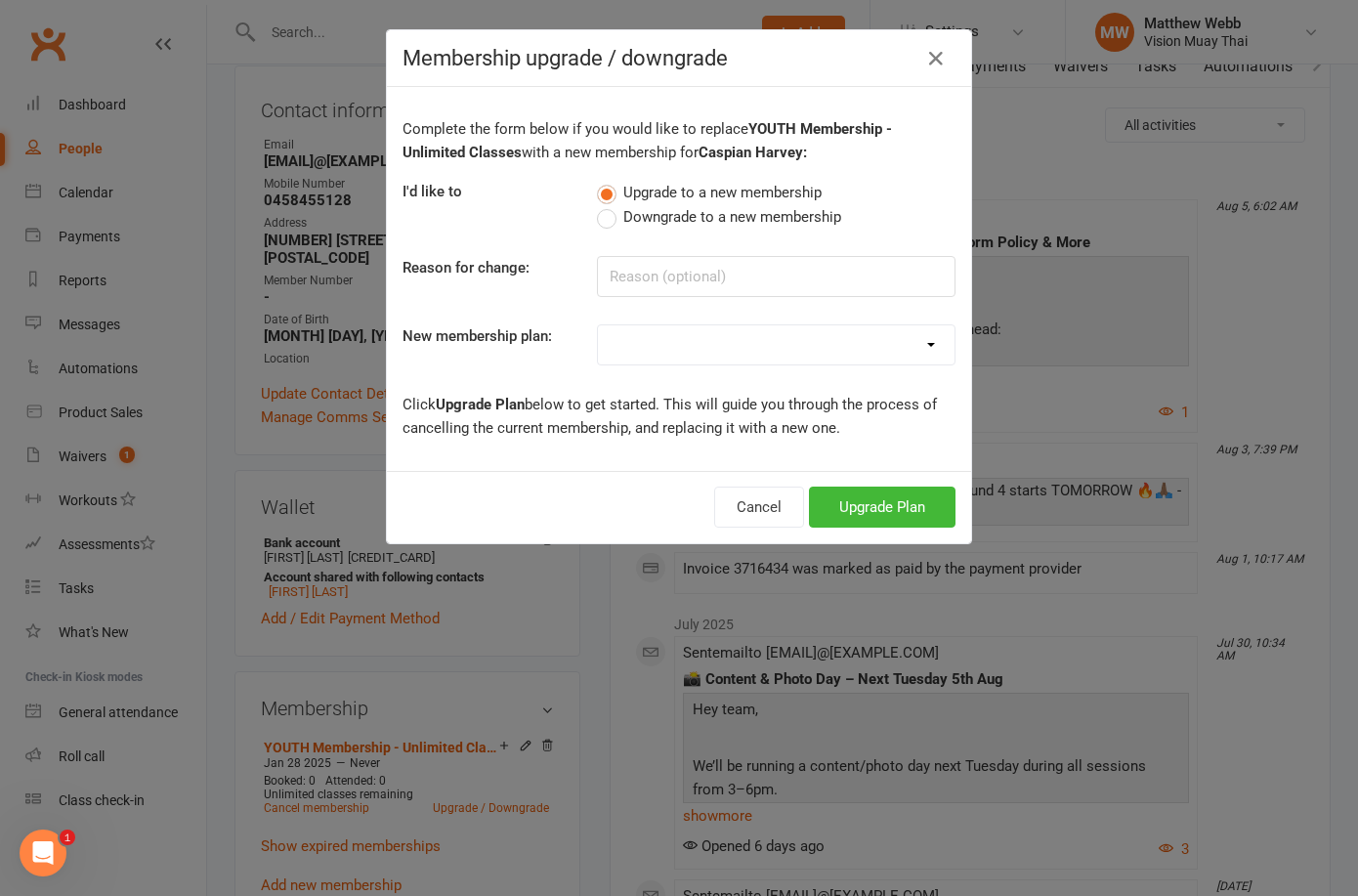 select on "9" 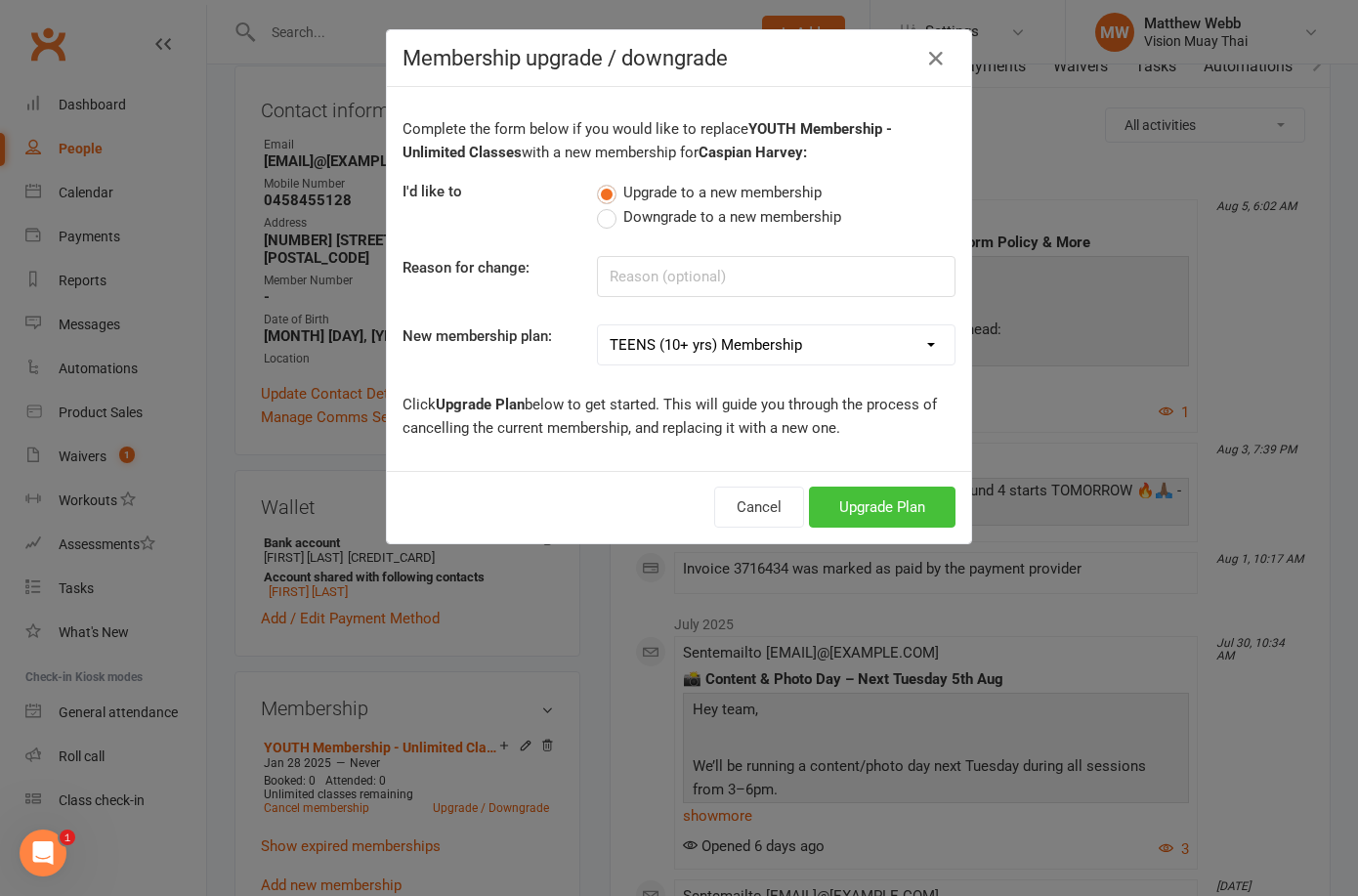 click on "Upgrade Plan" at bounding box center (882, 507) 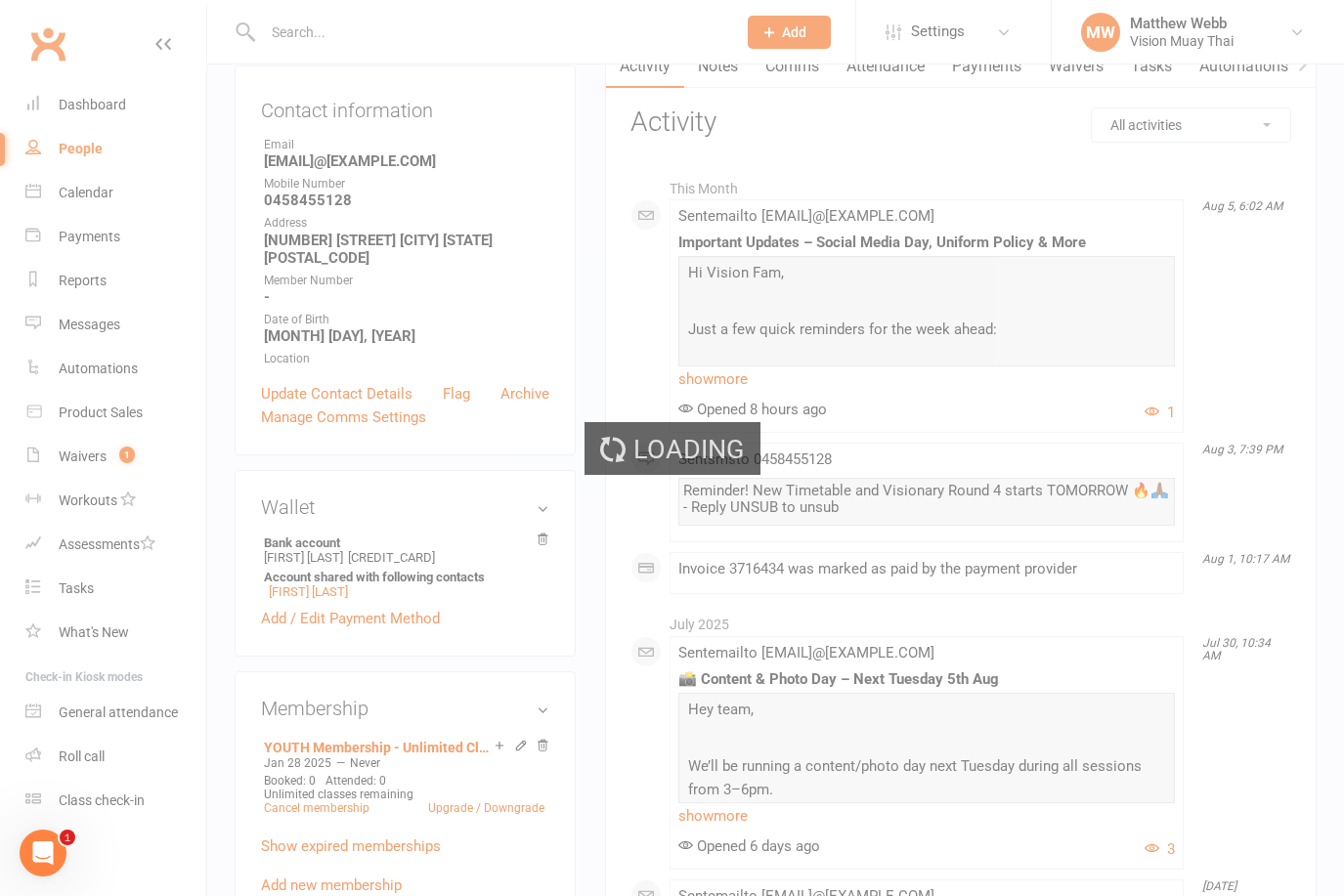 scroll, scrollTop: 0, scrollLeft: 0, axis: both 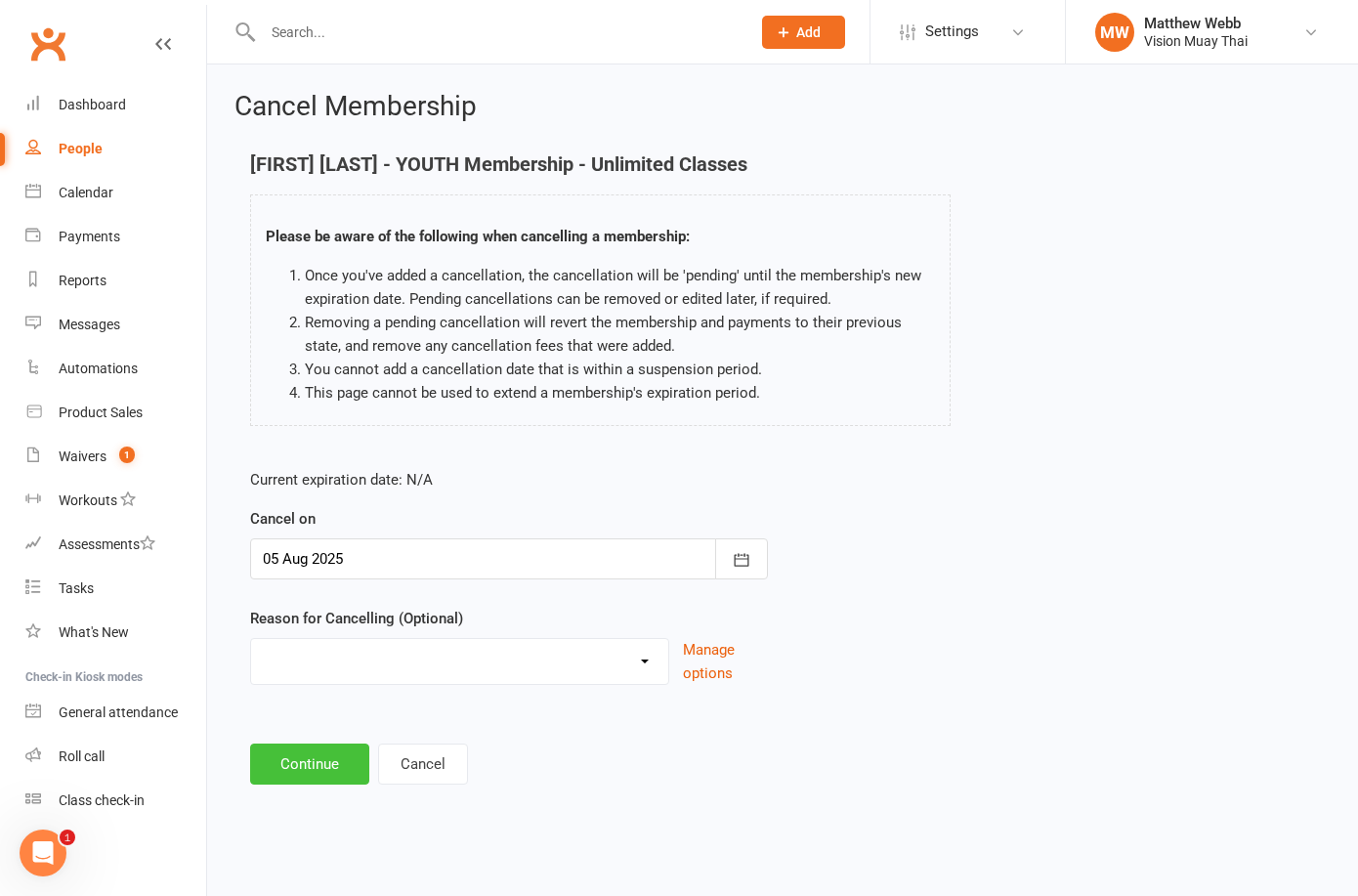 click on "Continue" at bounding box center [310, 764] 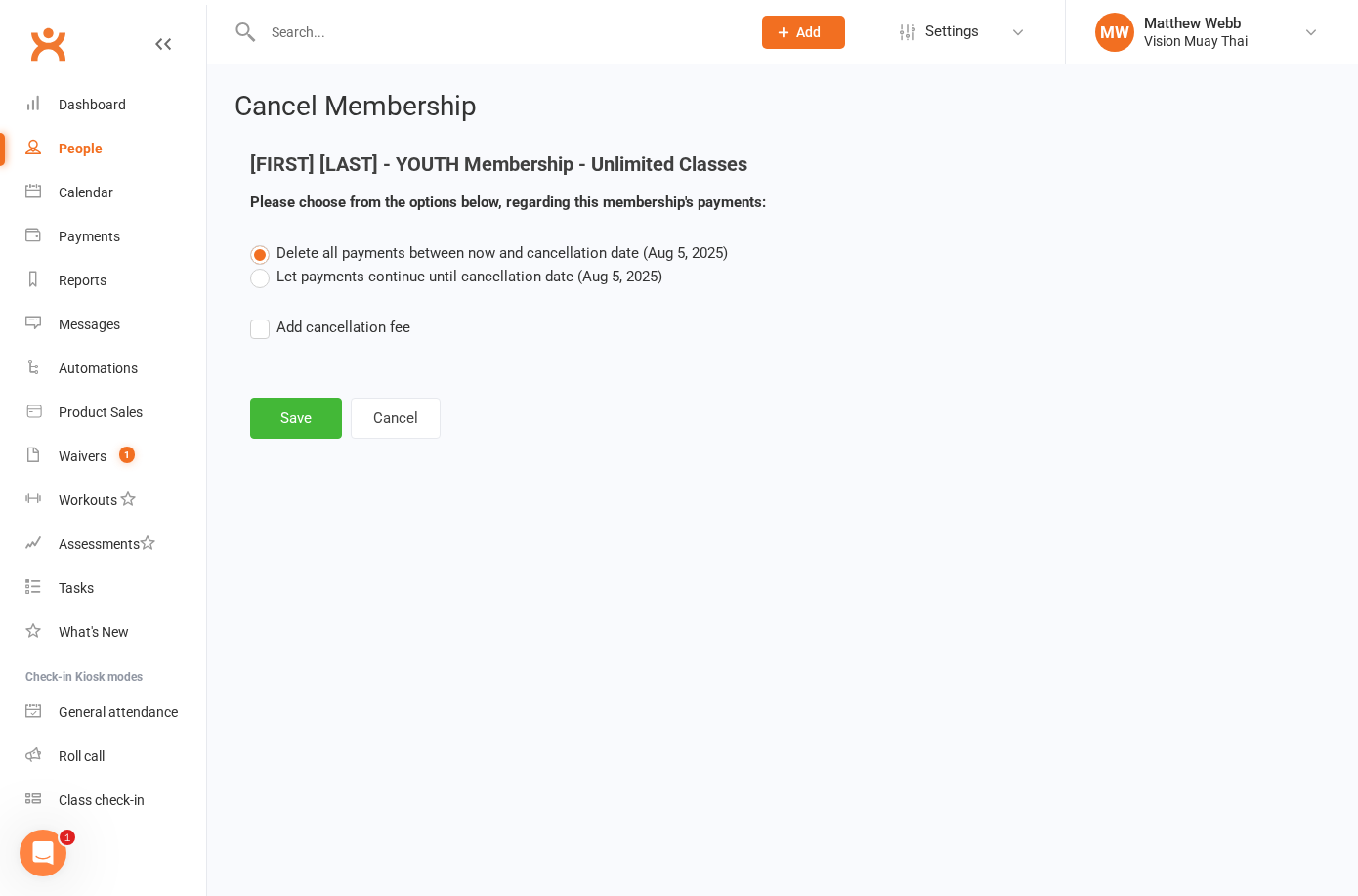 click on "Delete all payments between now and cancellation date (Aug 5, 2025)" at bounding box center (488, 253) 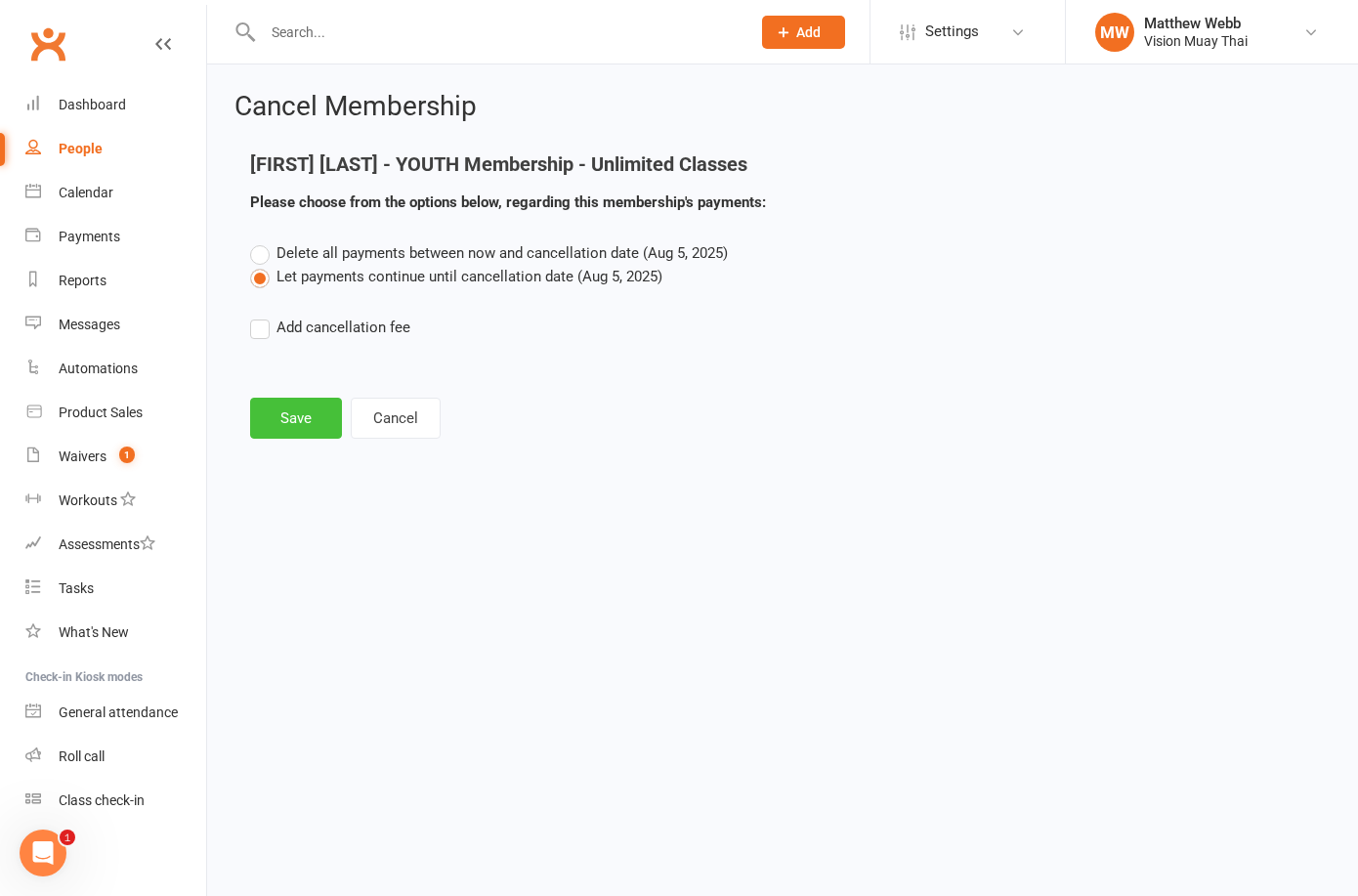 click on "Save" at bounding box center (296, 418) 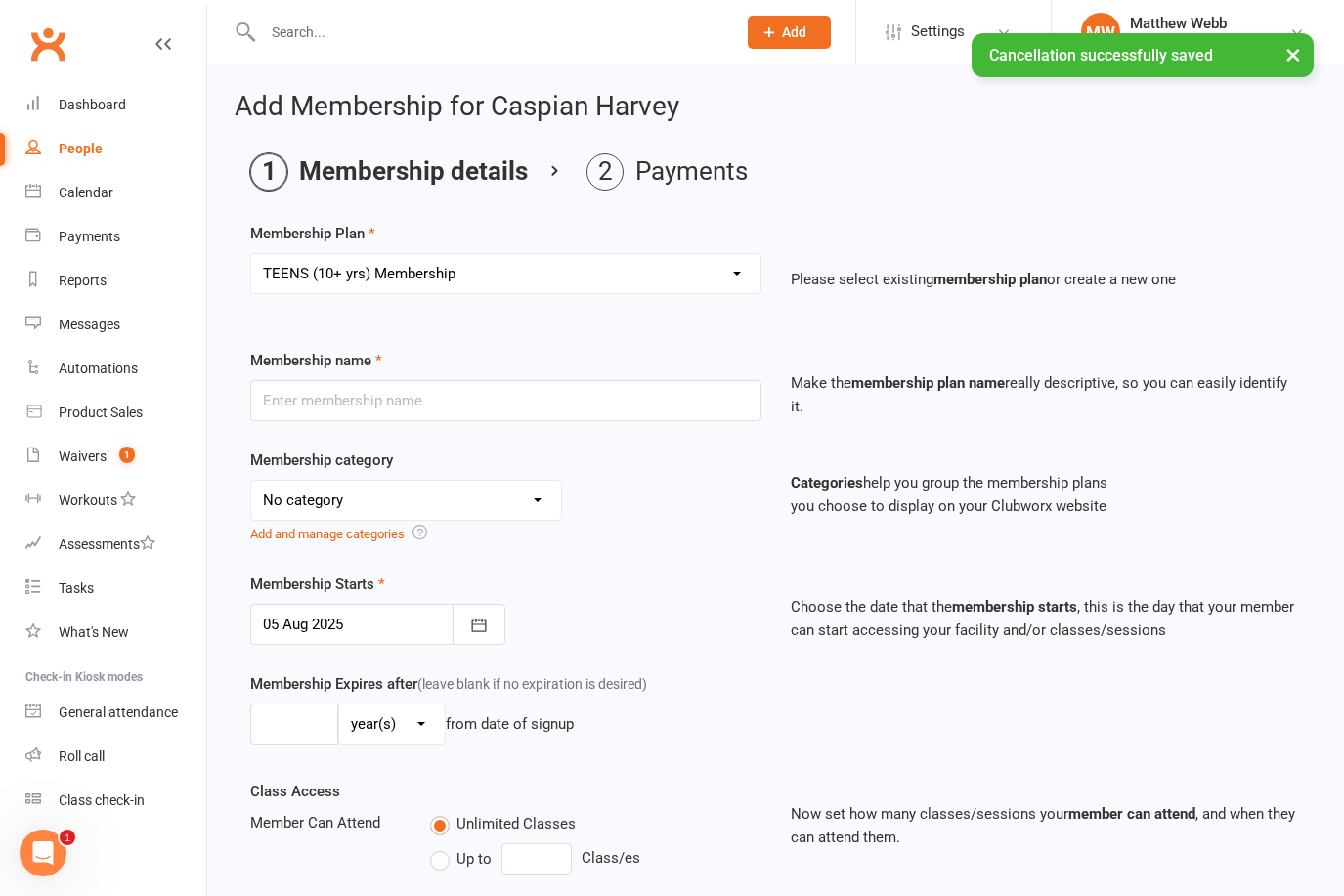 type on "TEENS (10+ yrs) Membership" 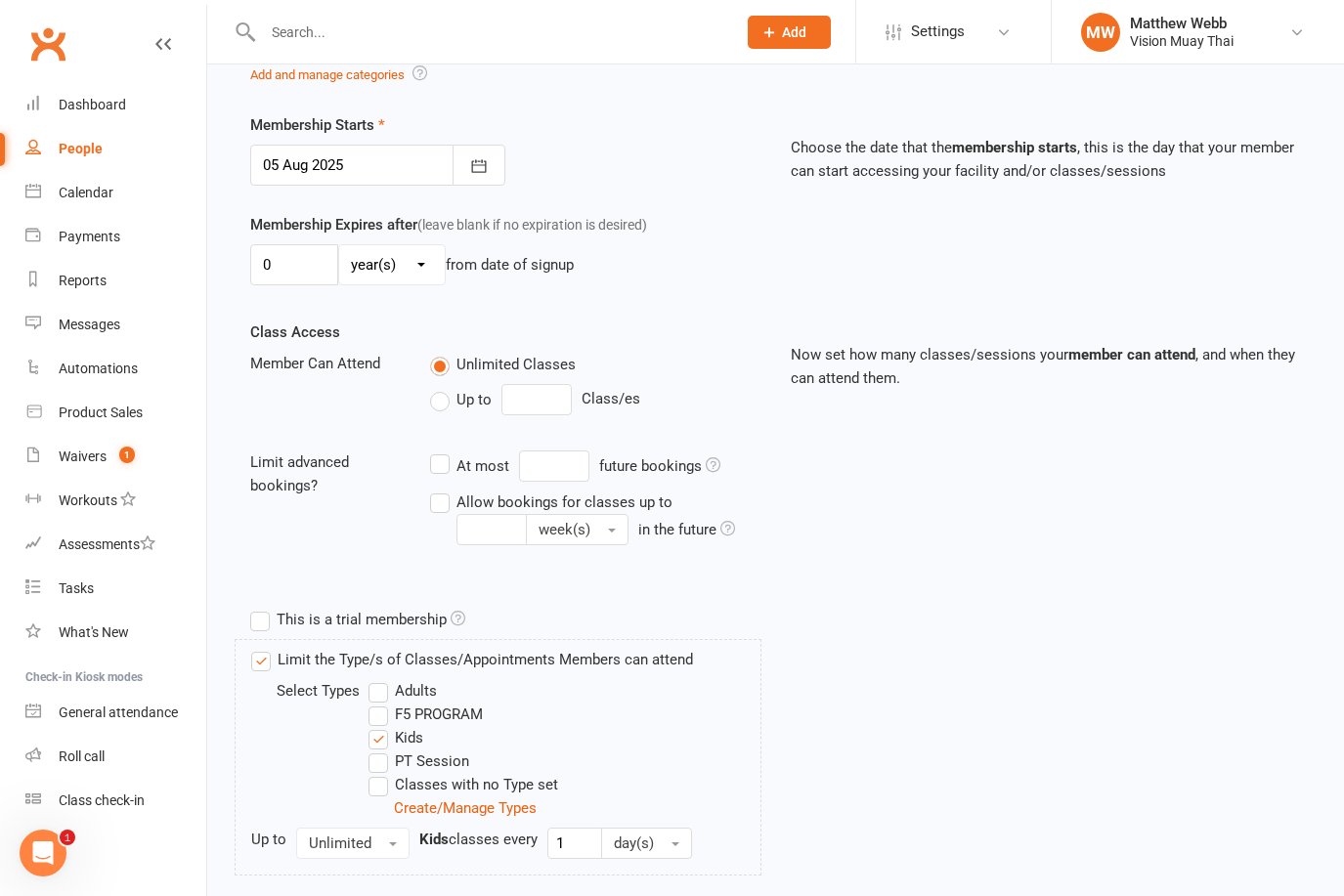 scroll, scrollTop: 599, scrollLeft: 0, axis: vertical 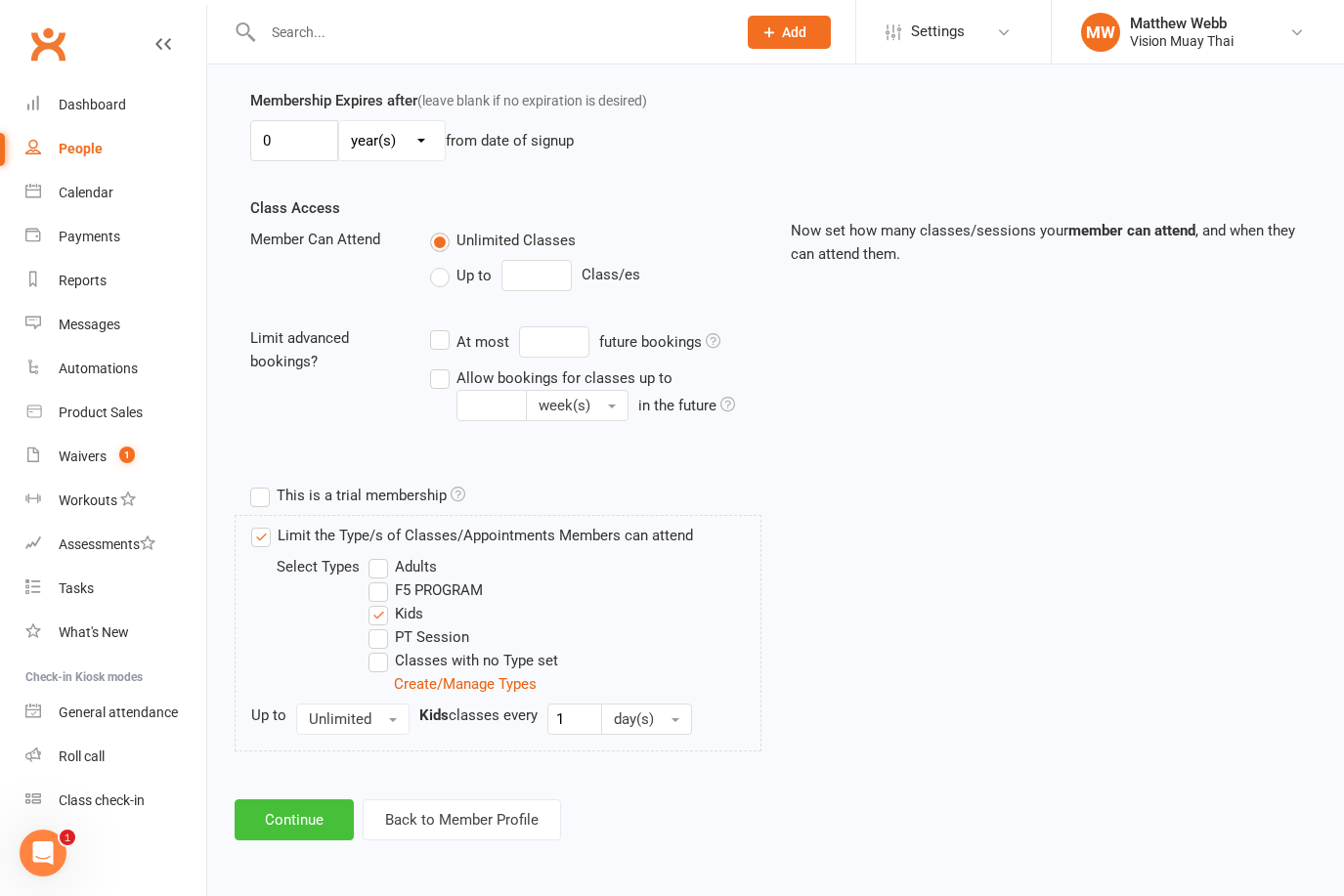 click on "Continue" at bounding box center [294, 820] 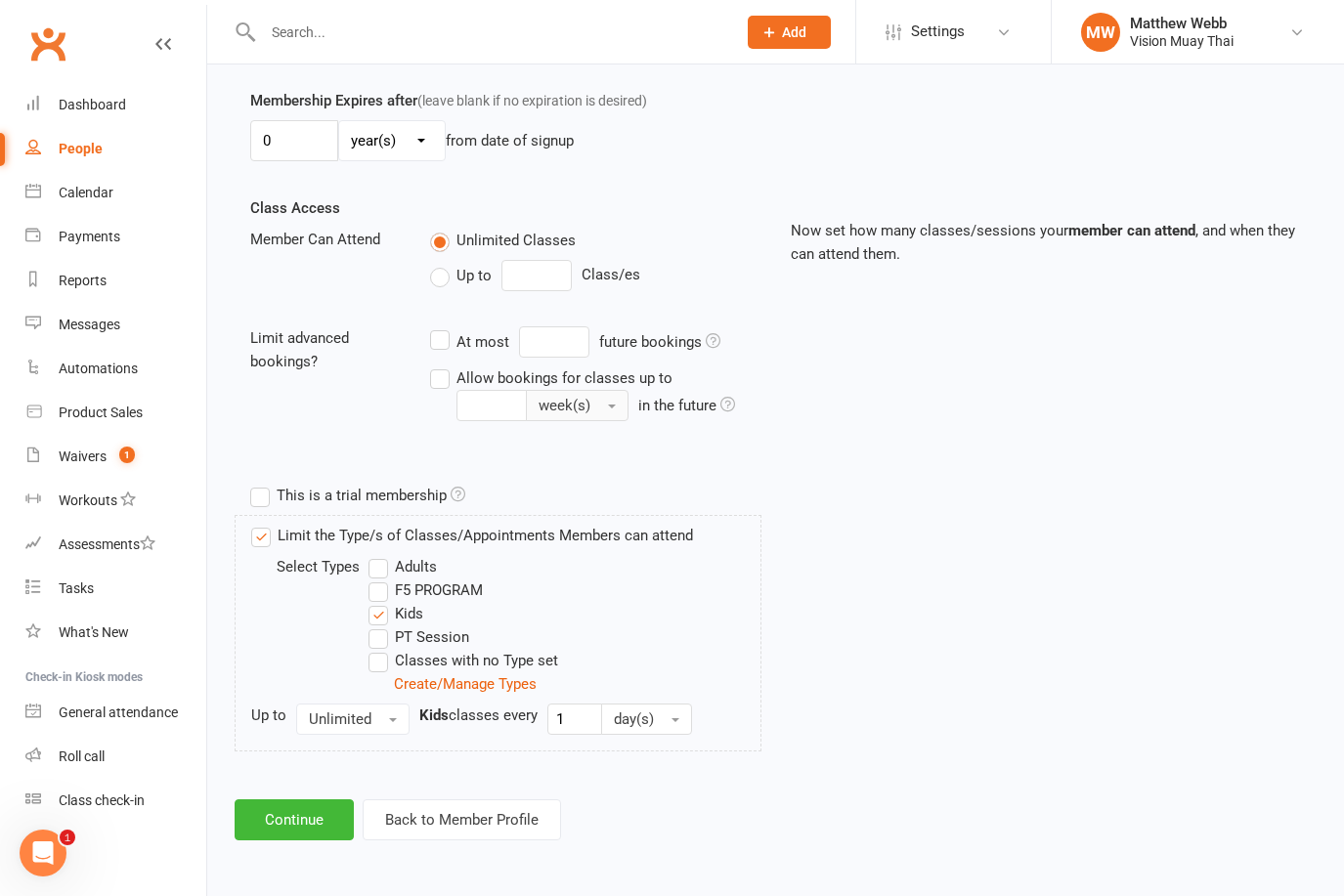 scroll, scrollTop: 0, scrollLeft: 0, axis: both 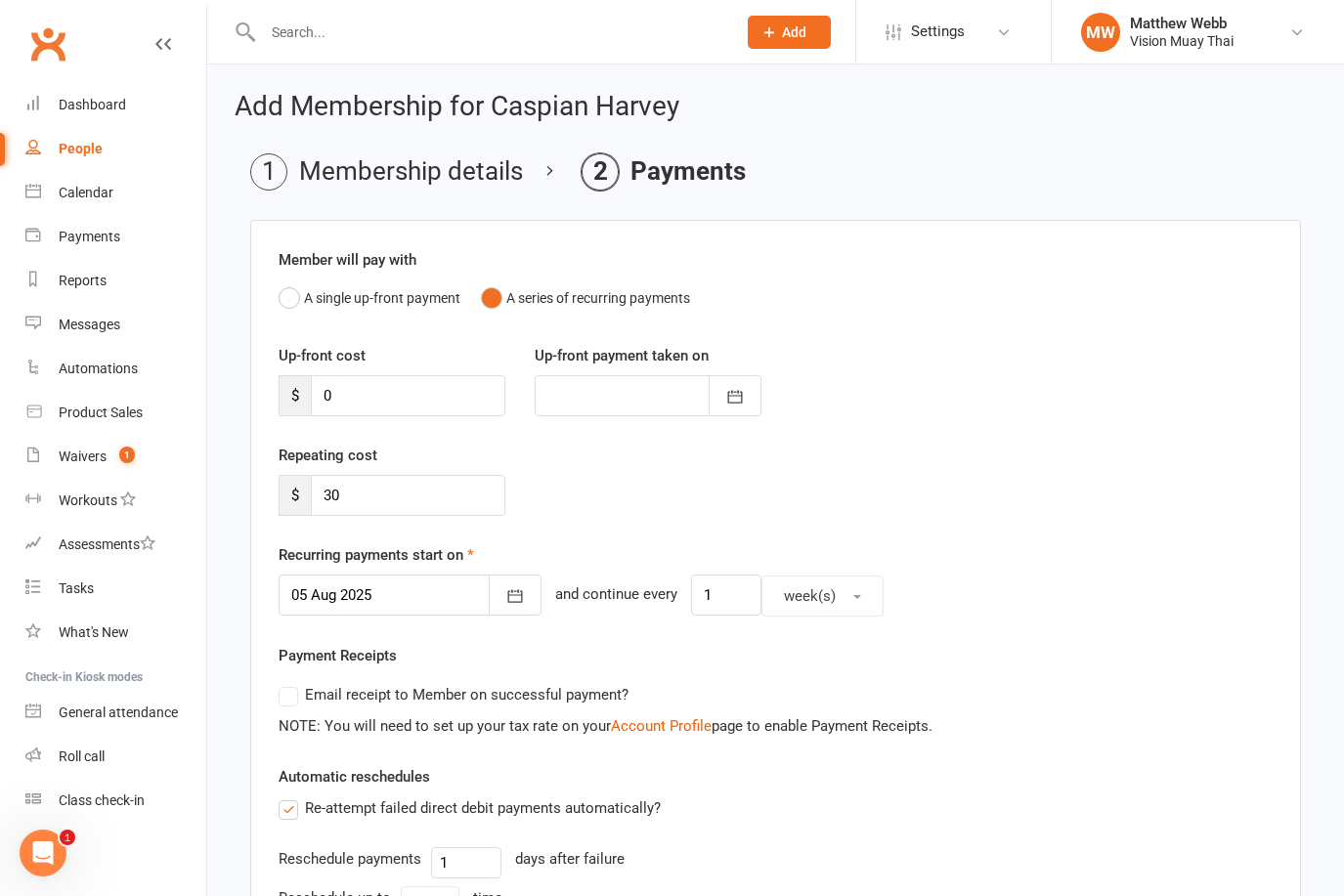 click at bounding box center [410, 595] 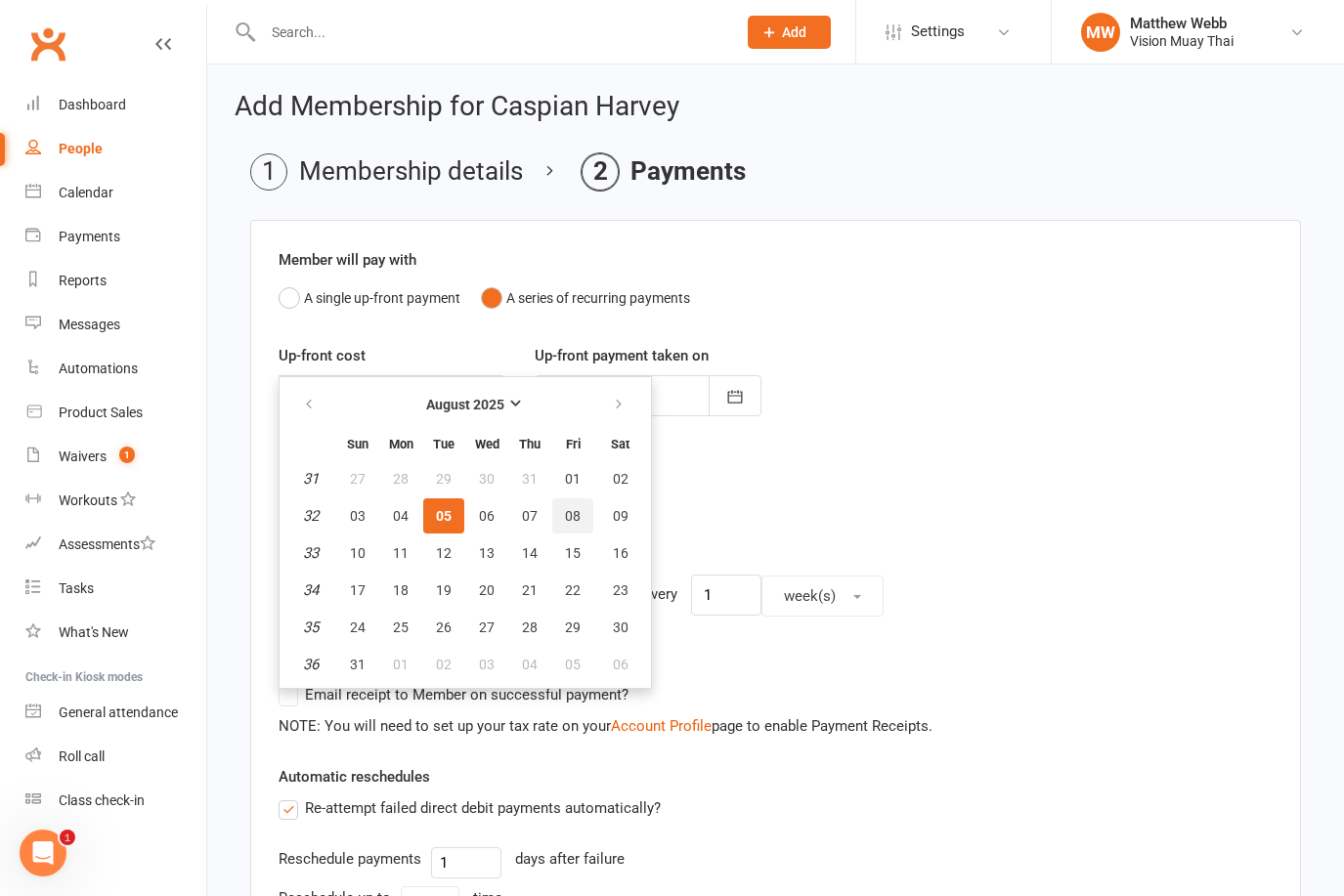 click on "08" at bounding box center (573, 516) 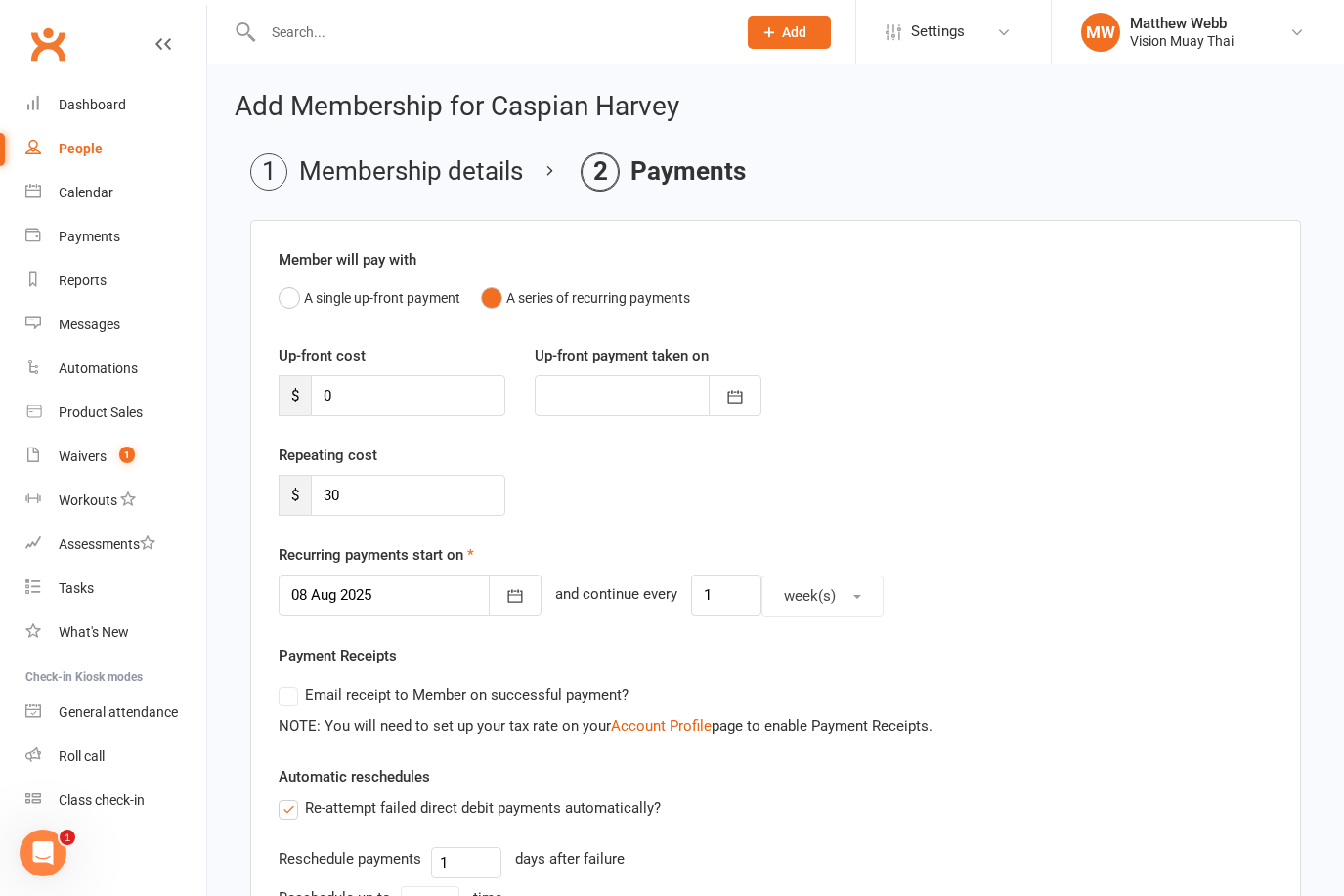 scroll, scrollTop: 462, scrollLeft: 0, axis: vertical 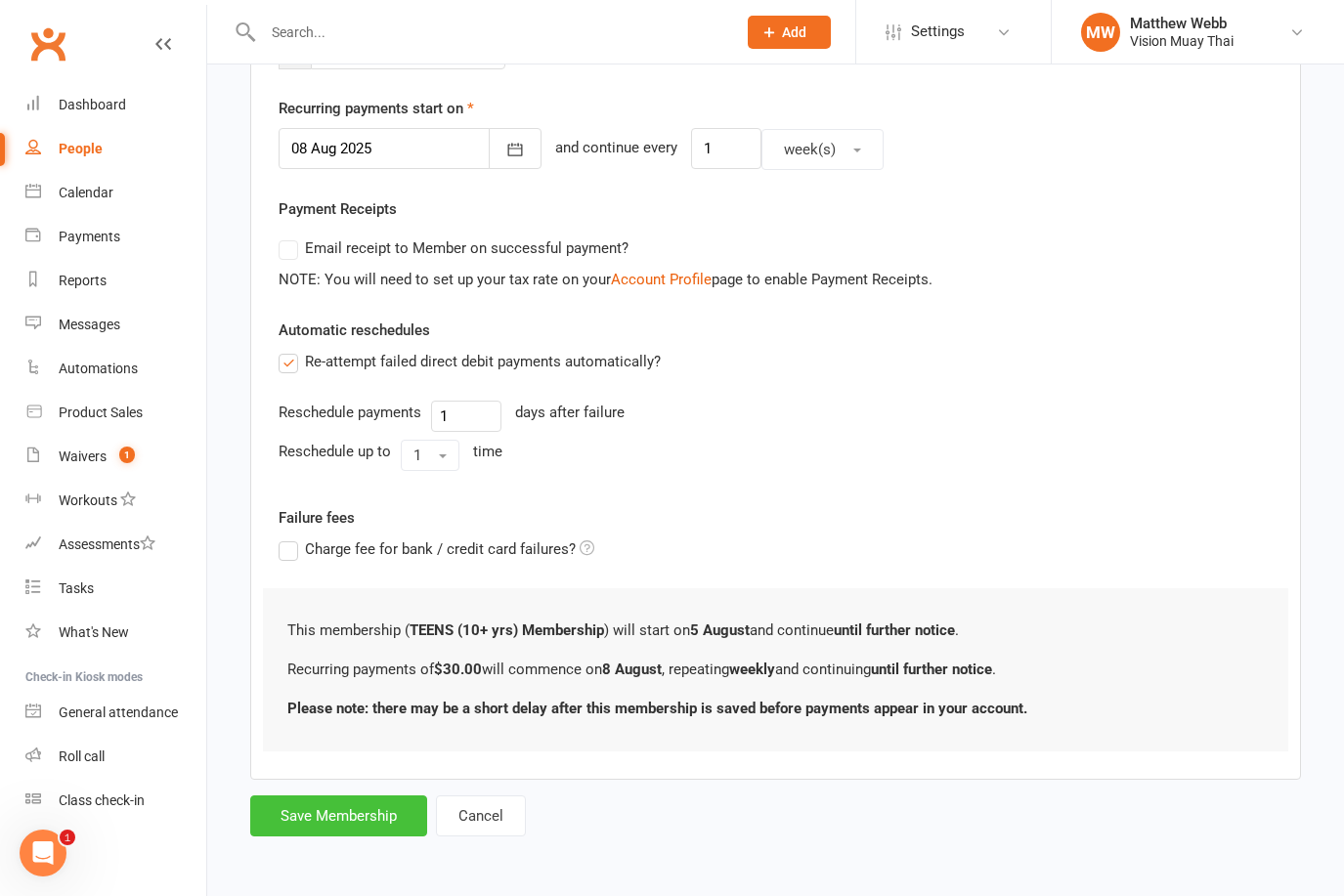click on "Save Membership" at bounding box center [338, 816] 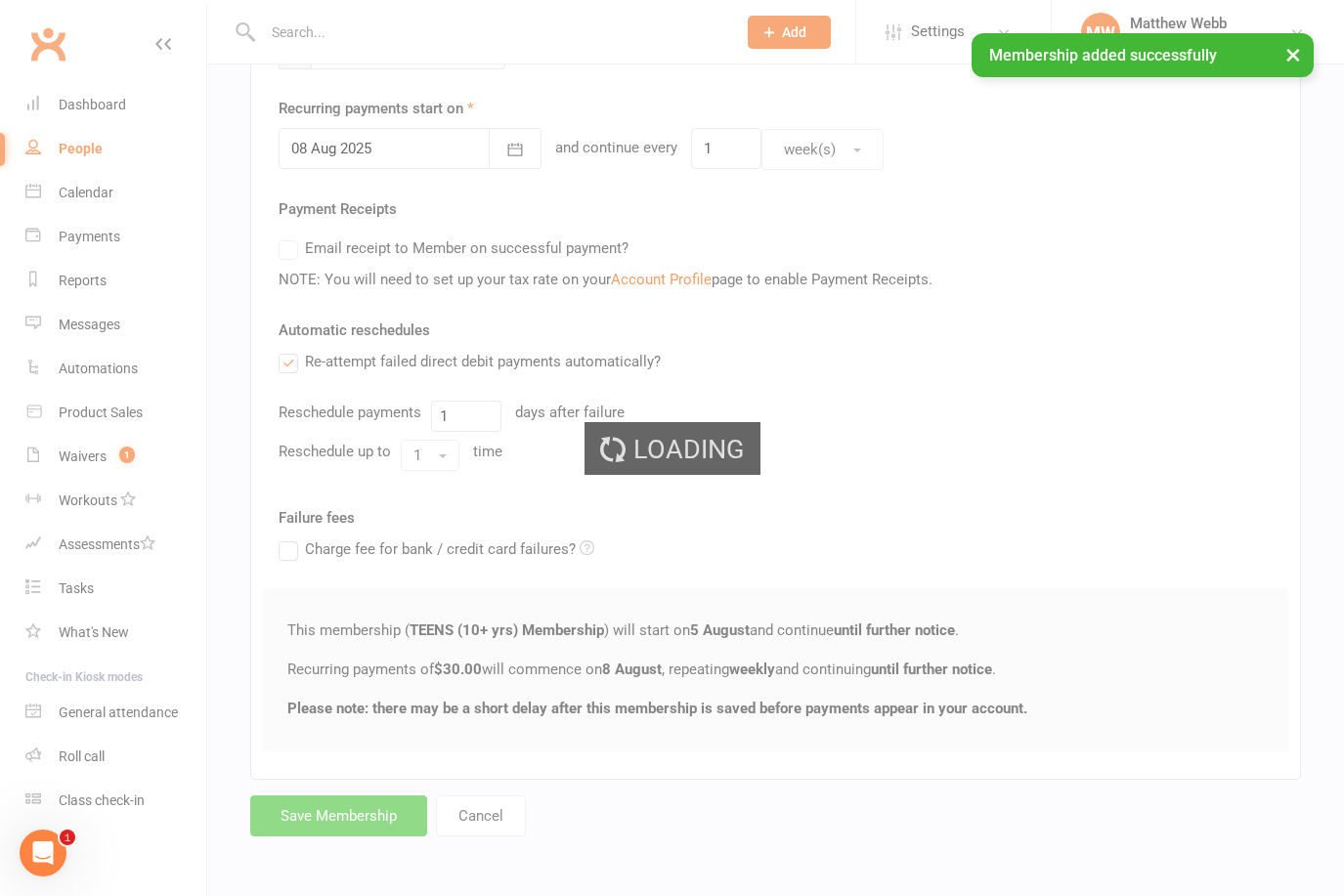 scroll, scrollTop: 0, scrollLeft: 0, axis: both 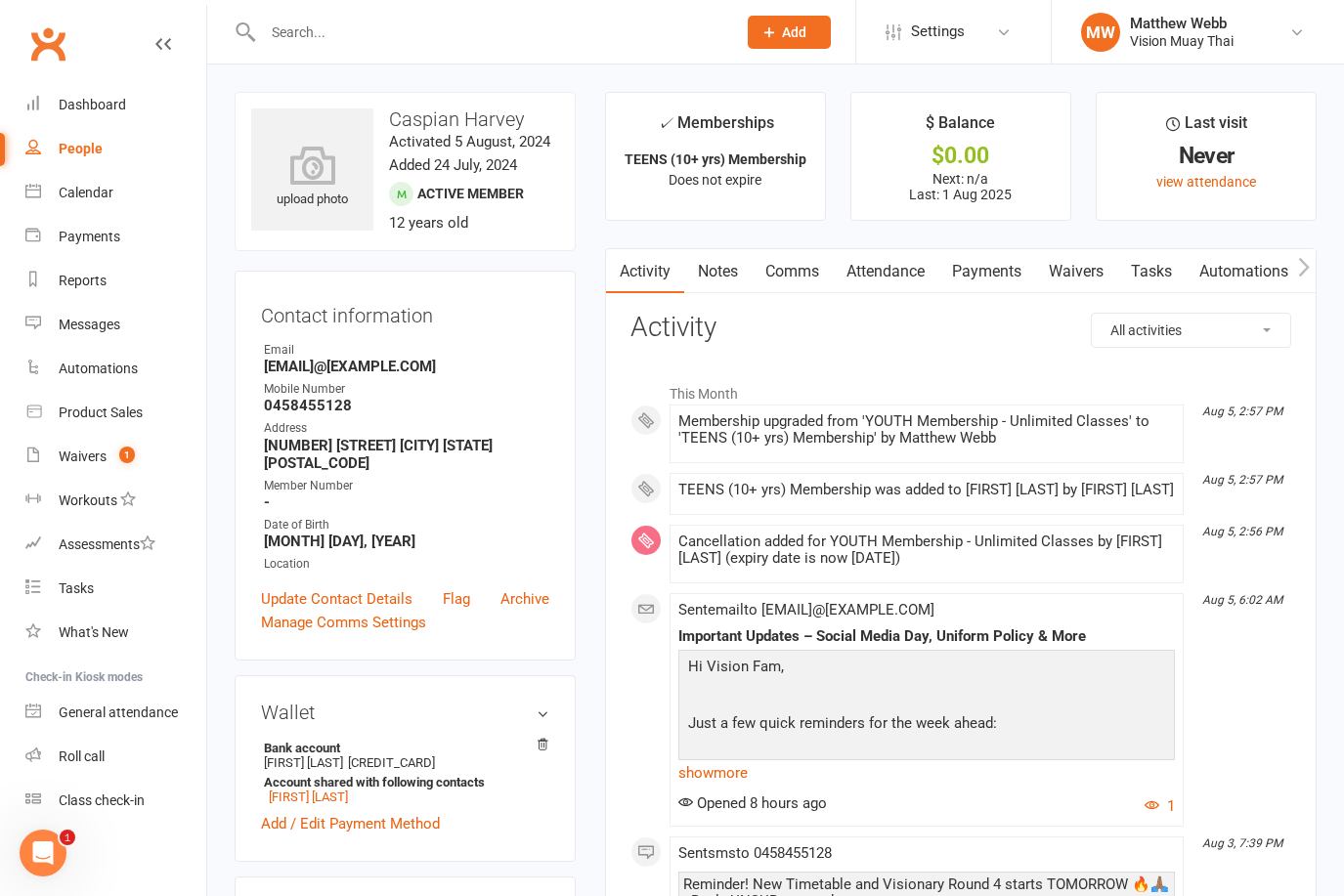 click on "People" at bounding box center [115, 149] 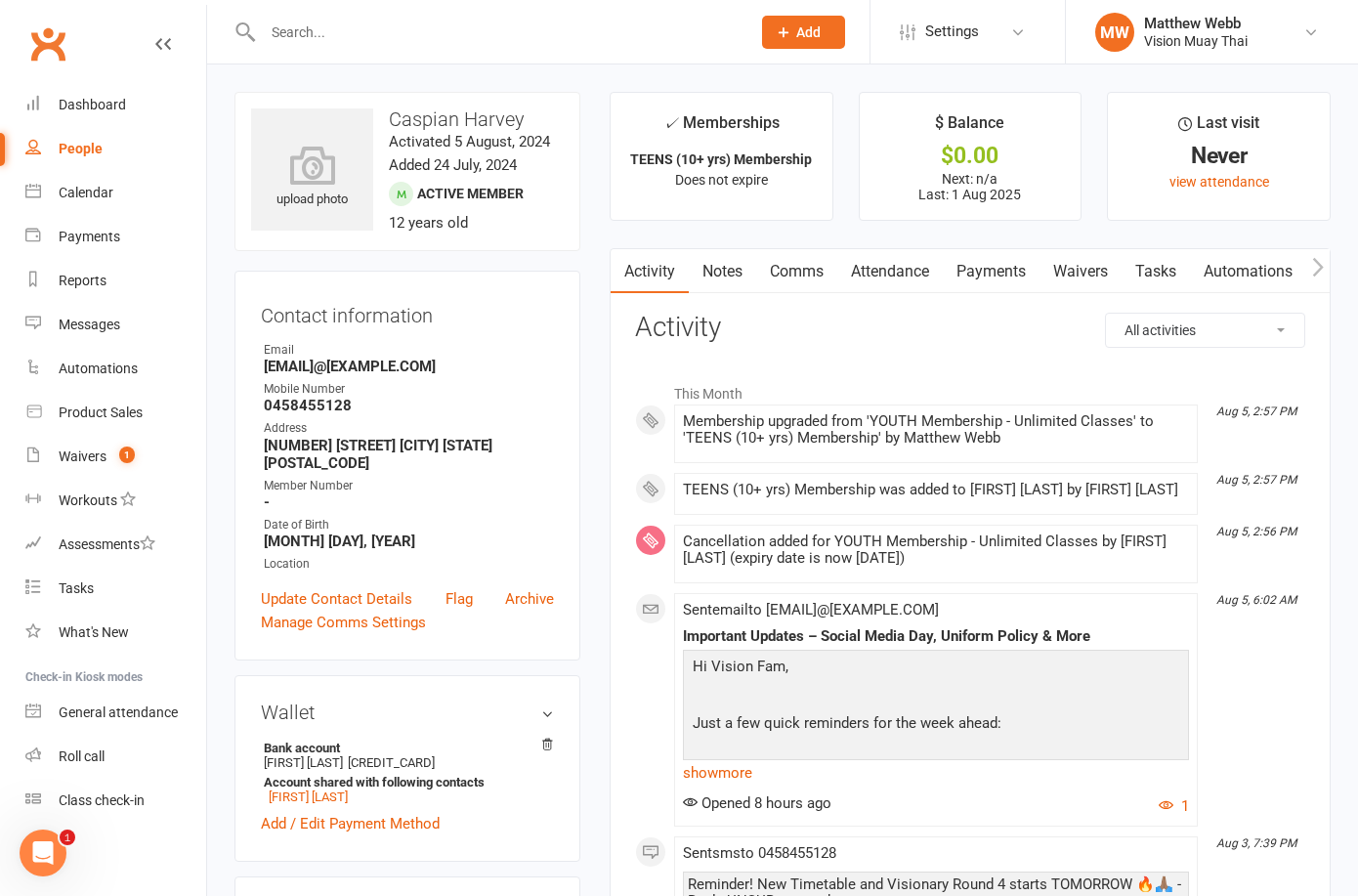 select on "100" 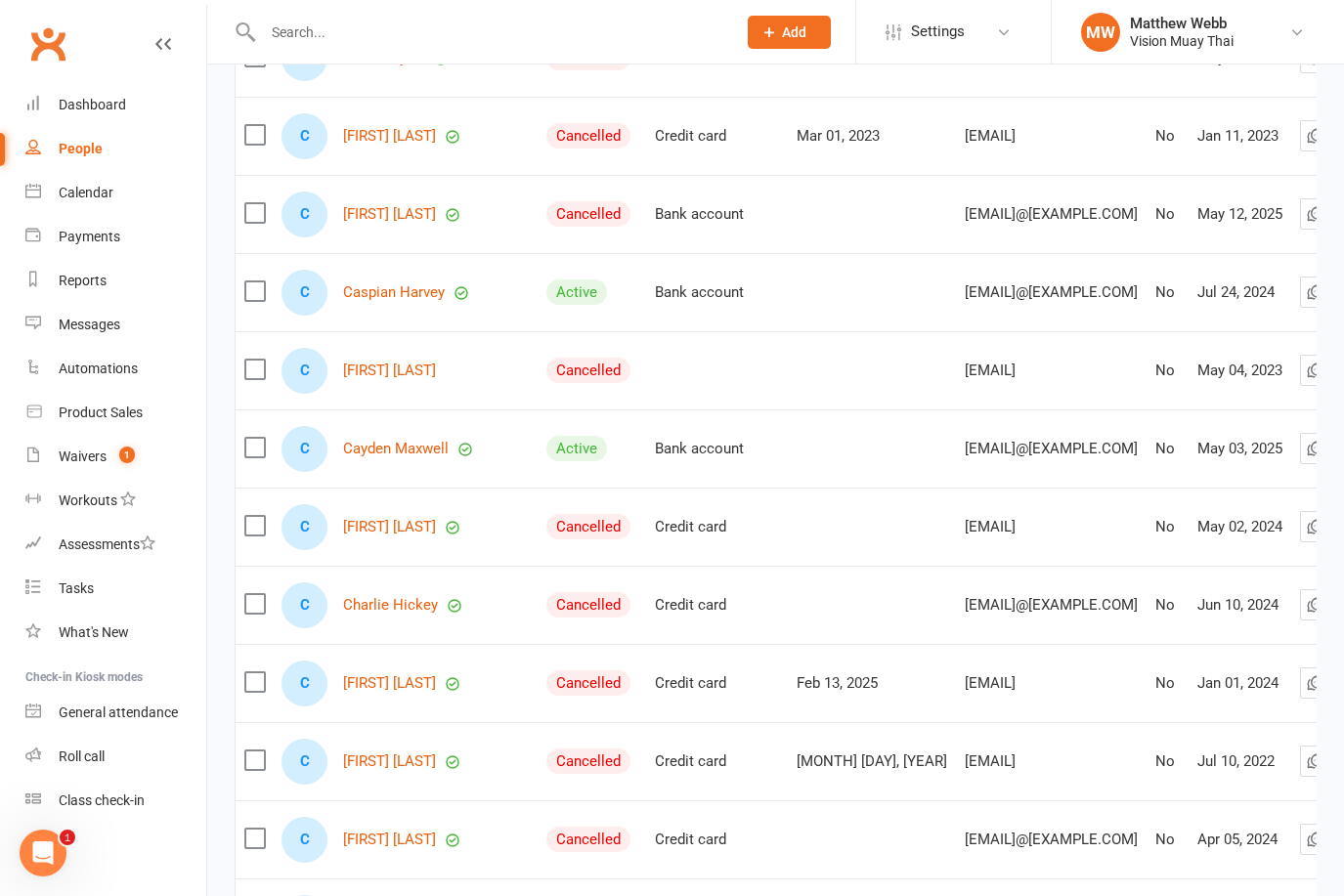 scroll, scrollTop: 5549, scrollLeft: 0, axis: vertical 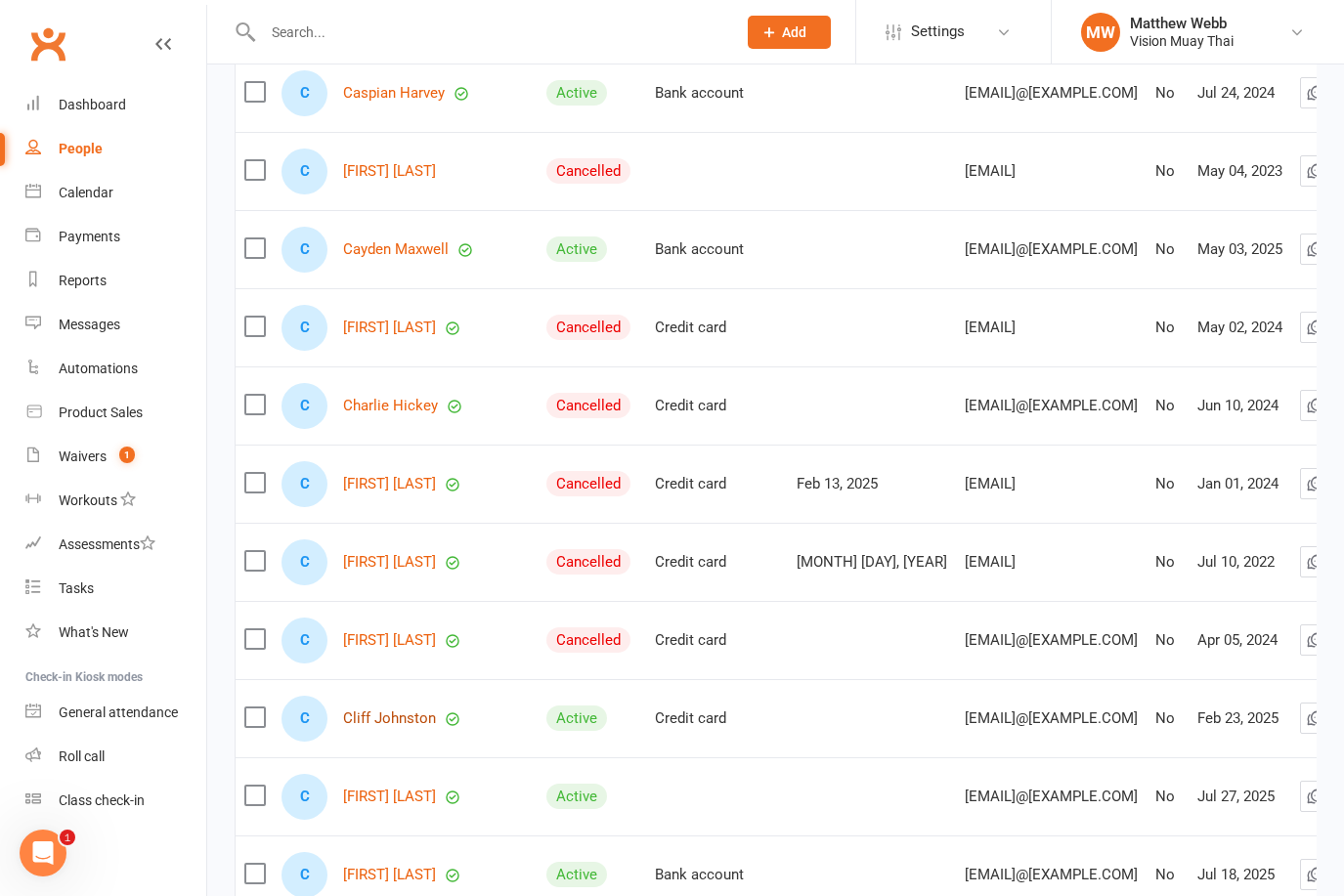 click on "Cliff Johnston" at bounding box center (389, 718) 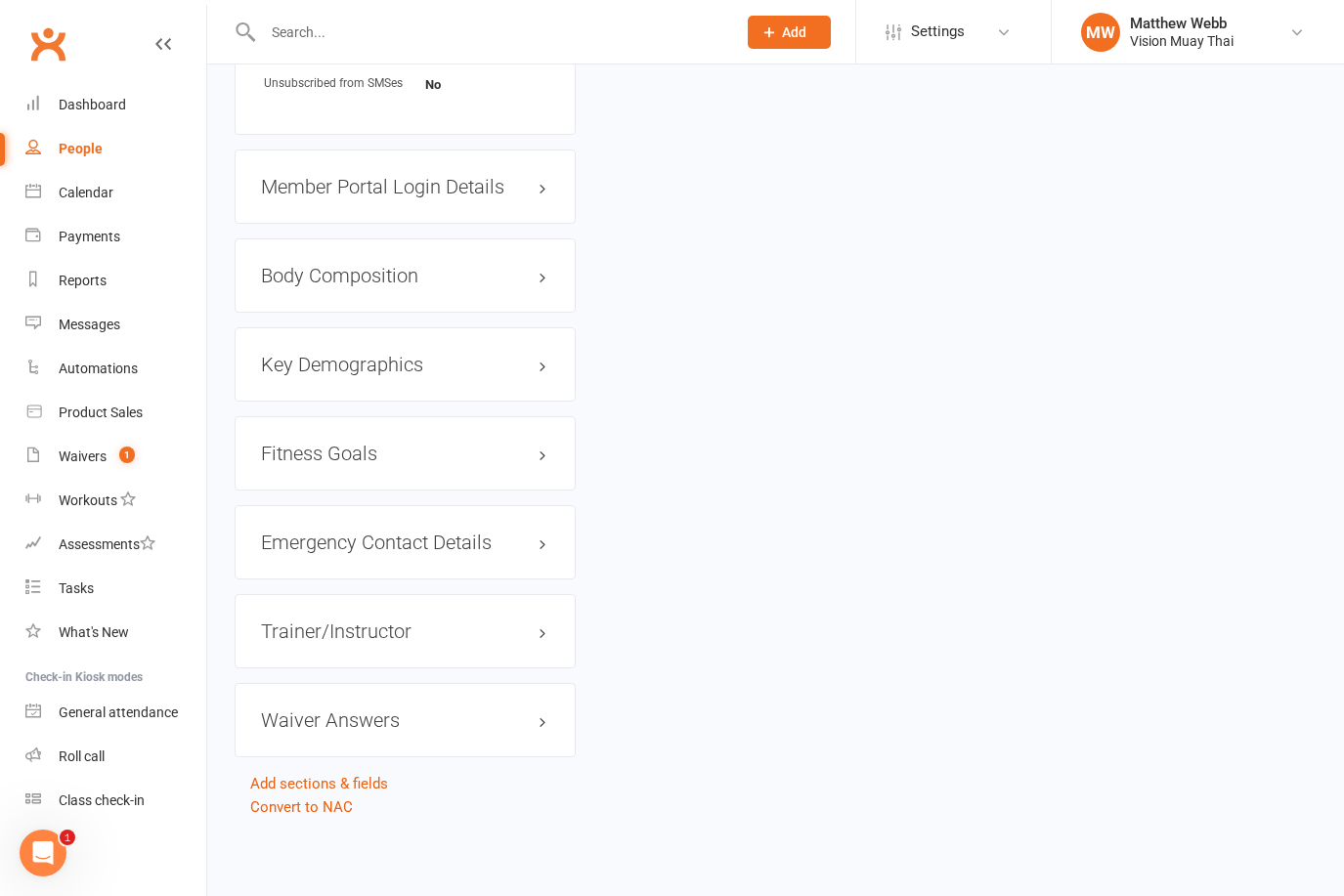 scroll, scrollTop: 0, scrollLeft: 0, axis: both 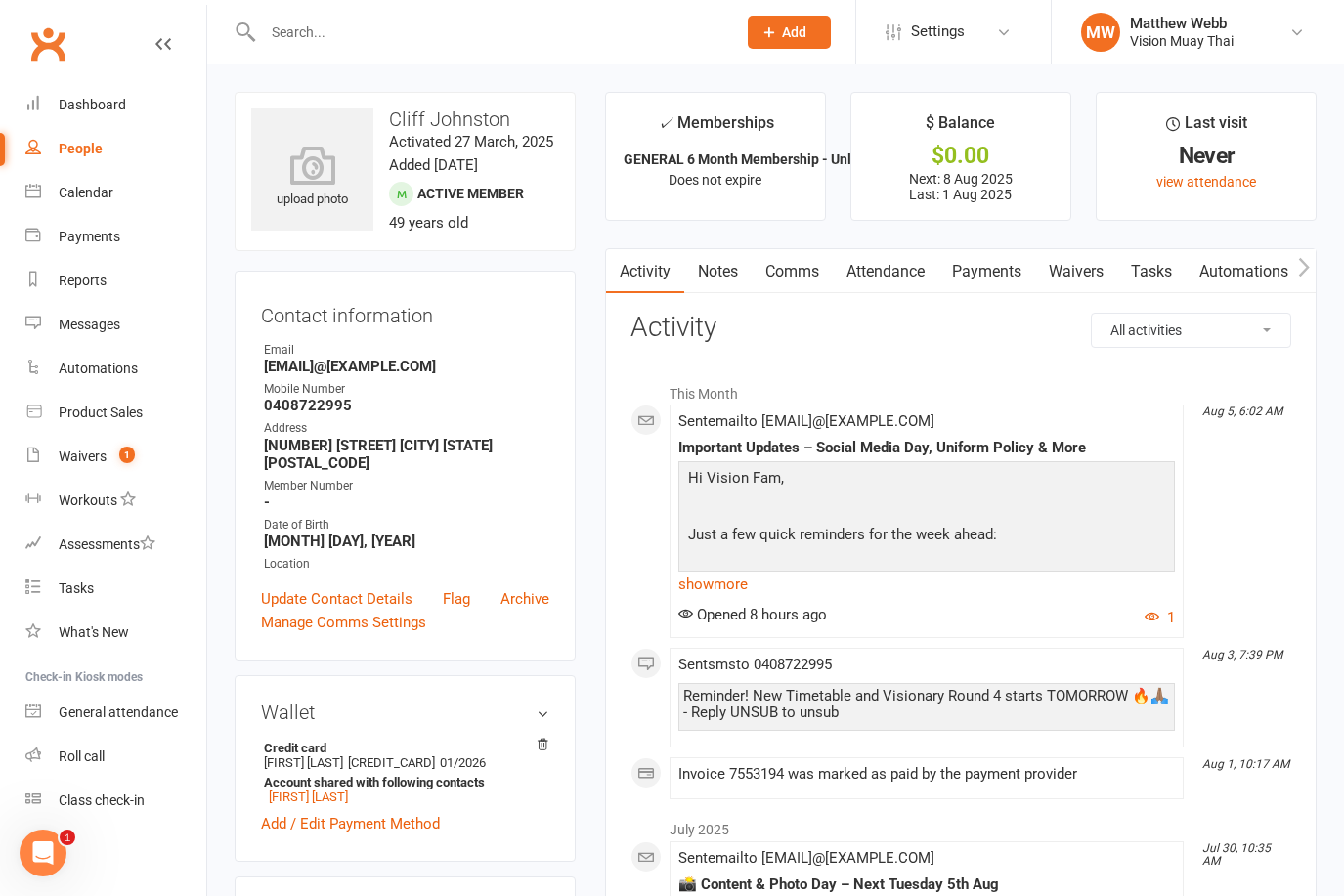 click on "Payments" at bounding box center (986, 272) 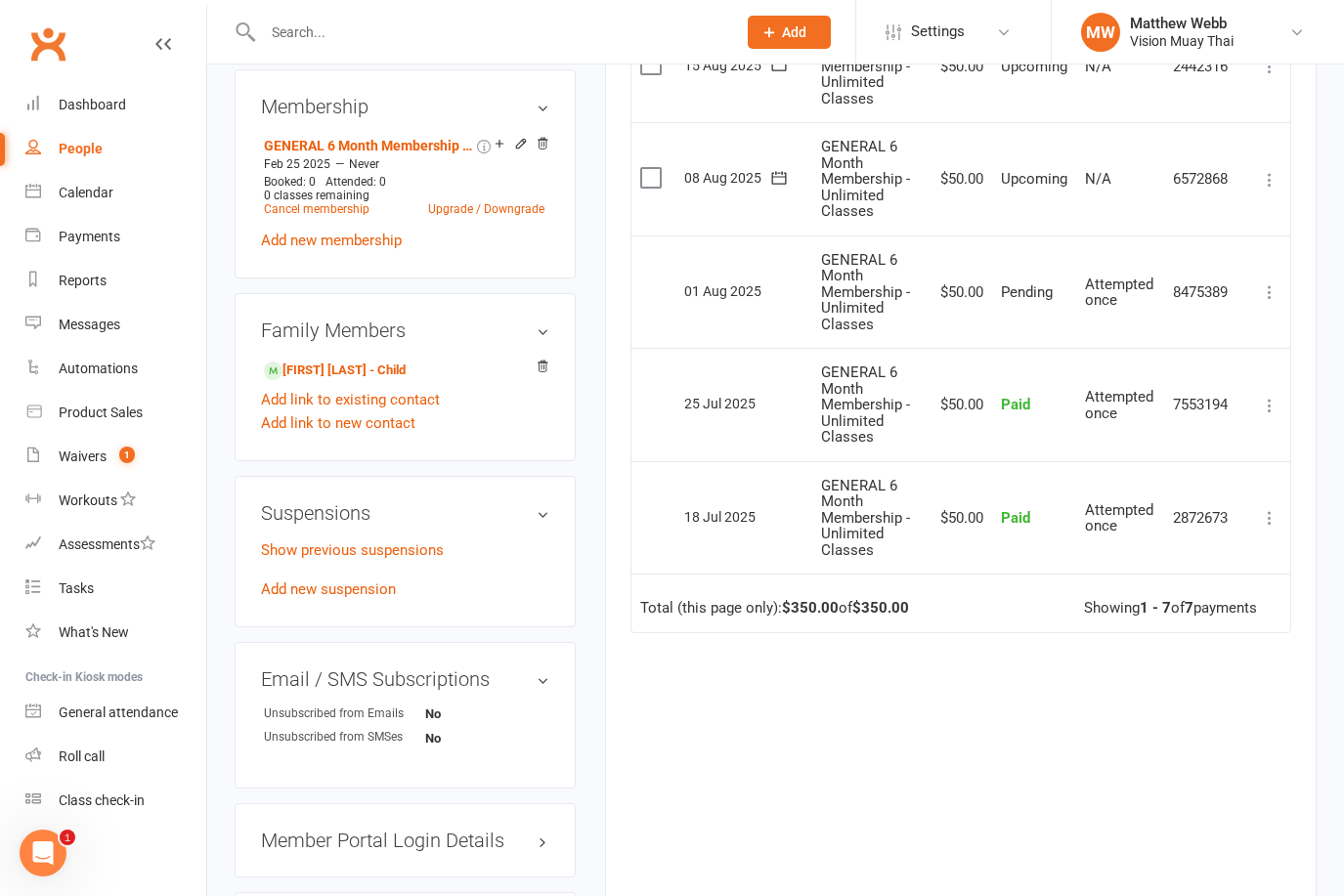 scroll, scrollTop: 792, scrollLeft: 0, axis: vertical 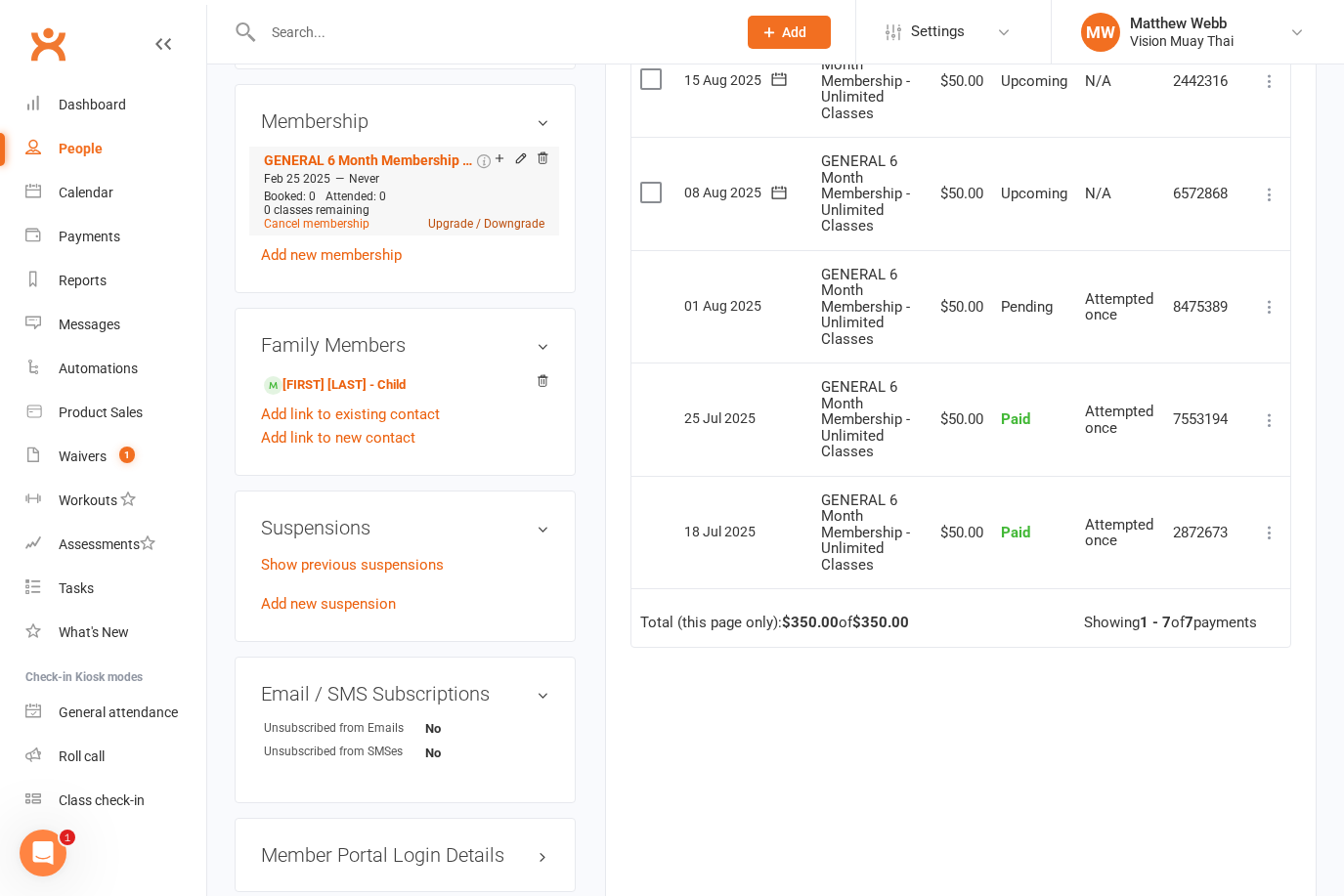 click on "Upgrade / Downgrade" at bounding box center [486, 224] 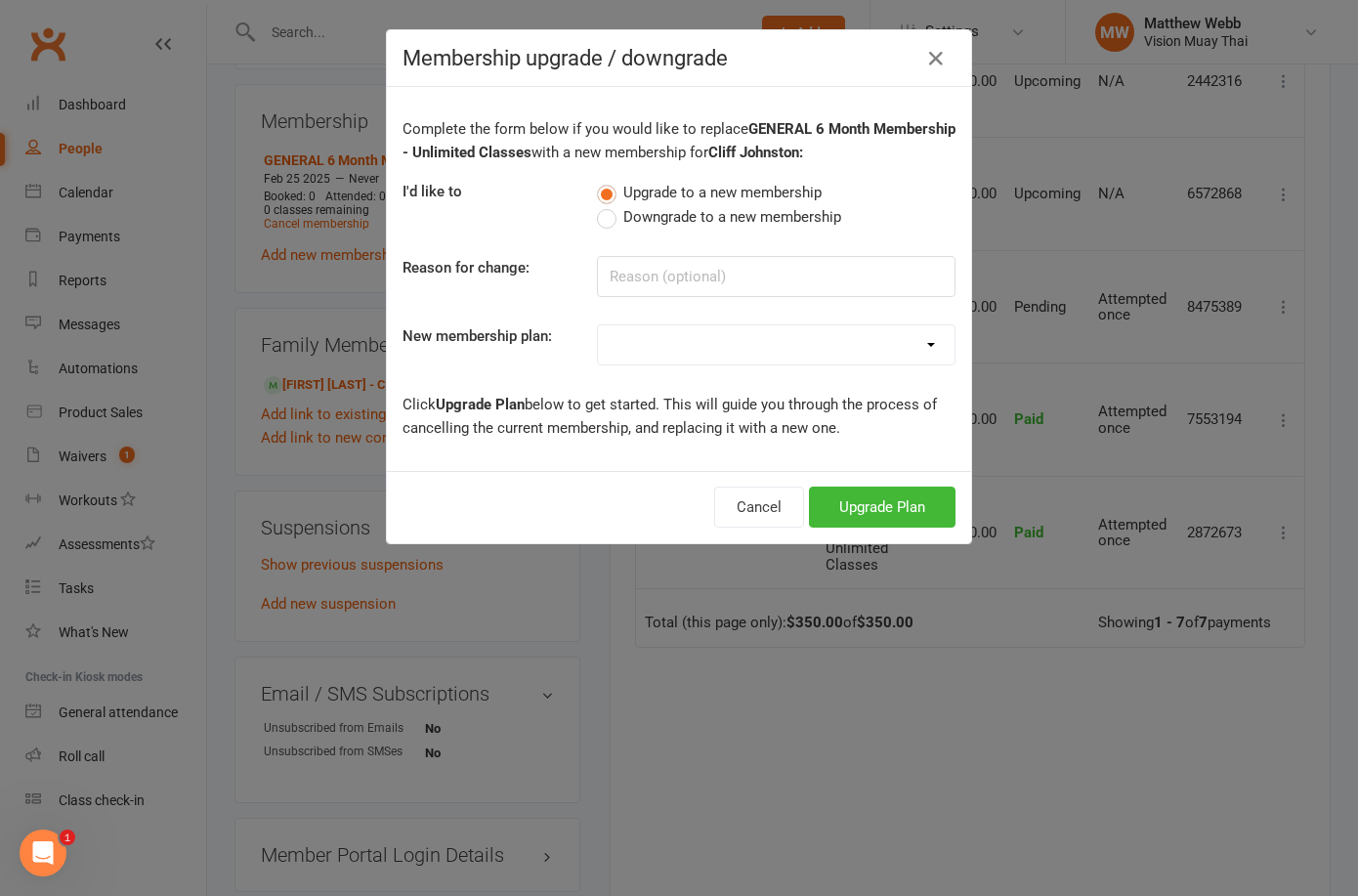 select on "0" 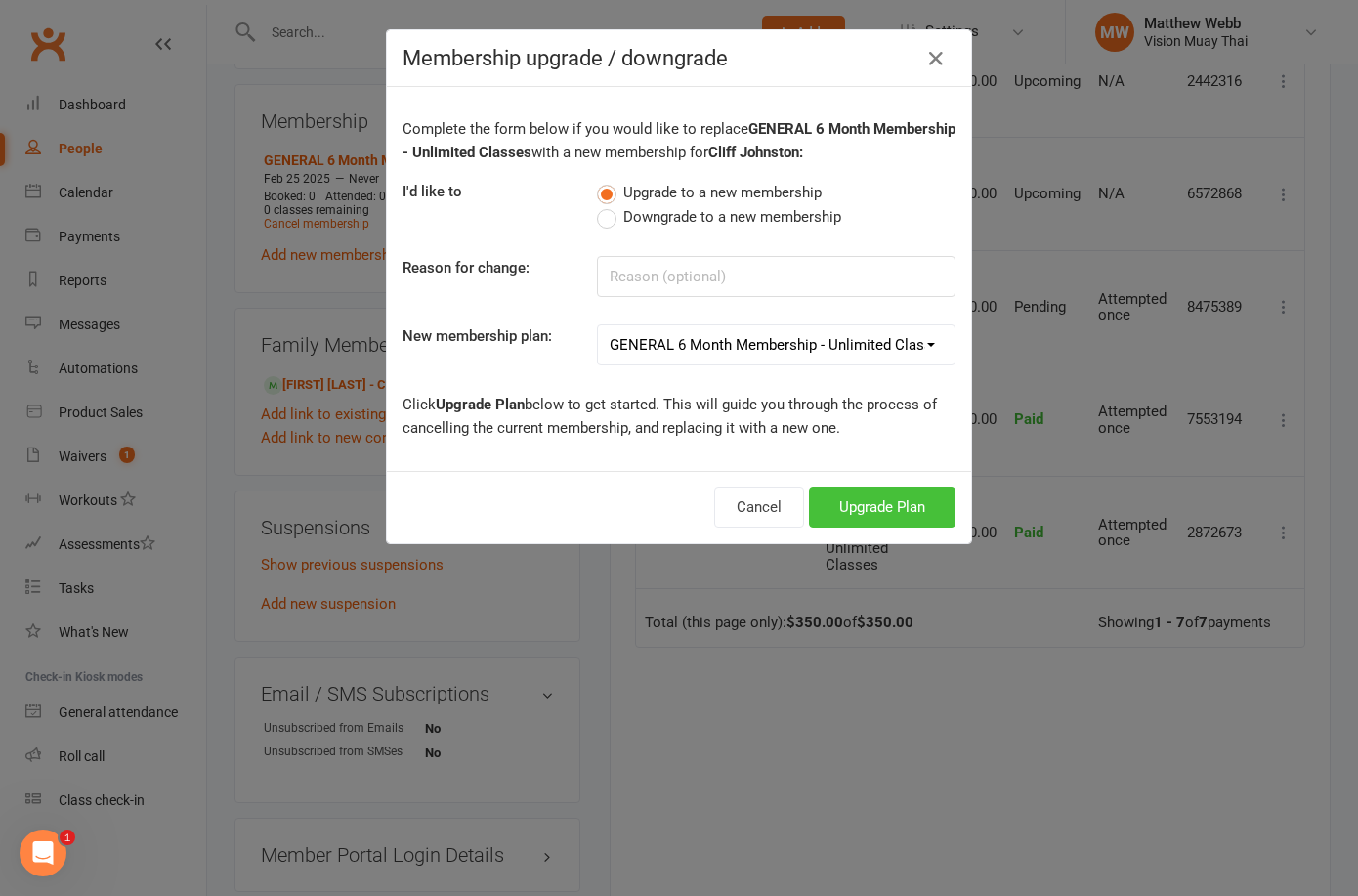 click on "Upgrade Plan" at bounding box center [882, 507] 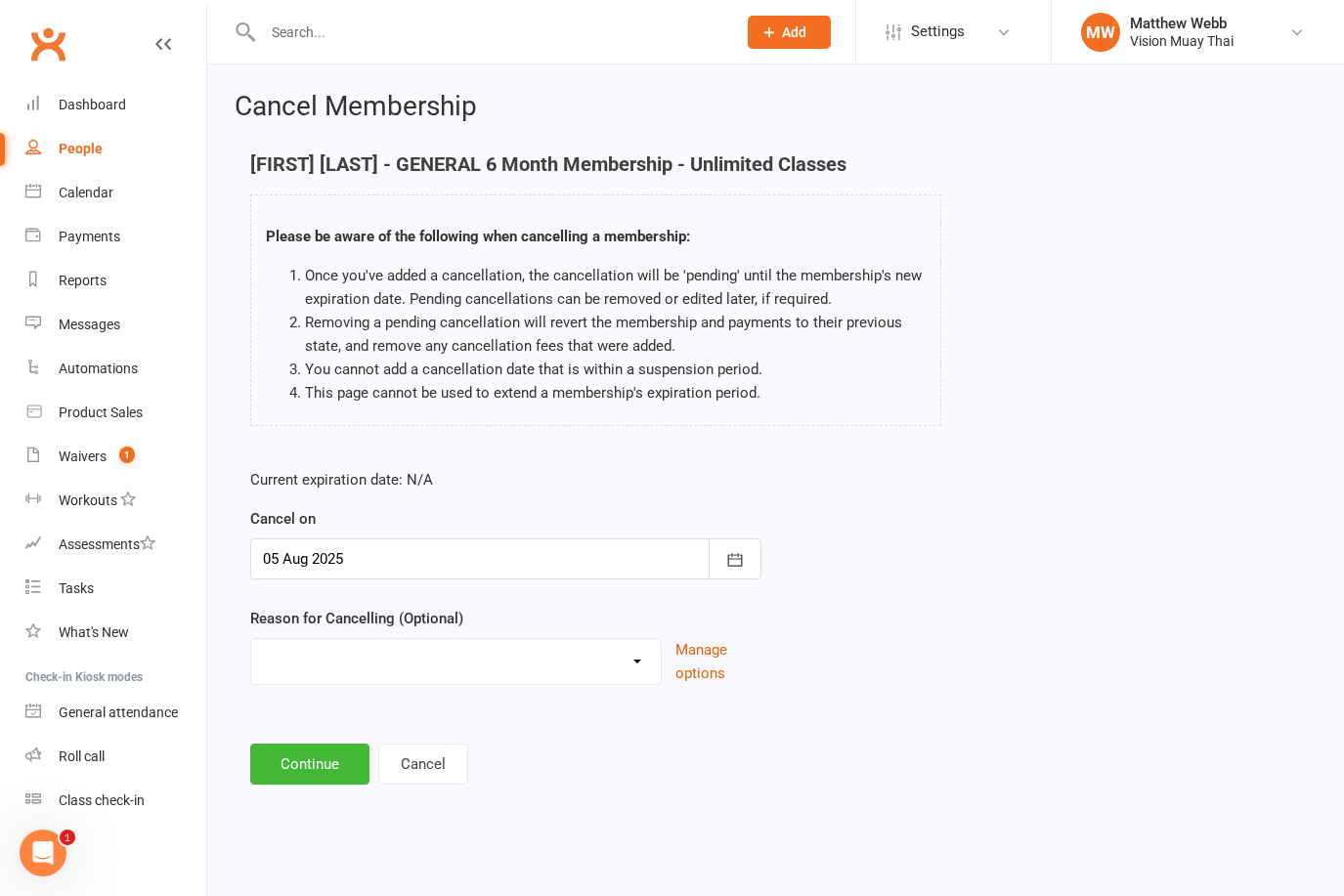 scroll, scrollTop: 0, scrollLeft: 0, axis: both 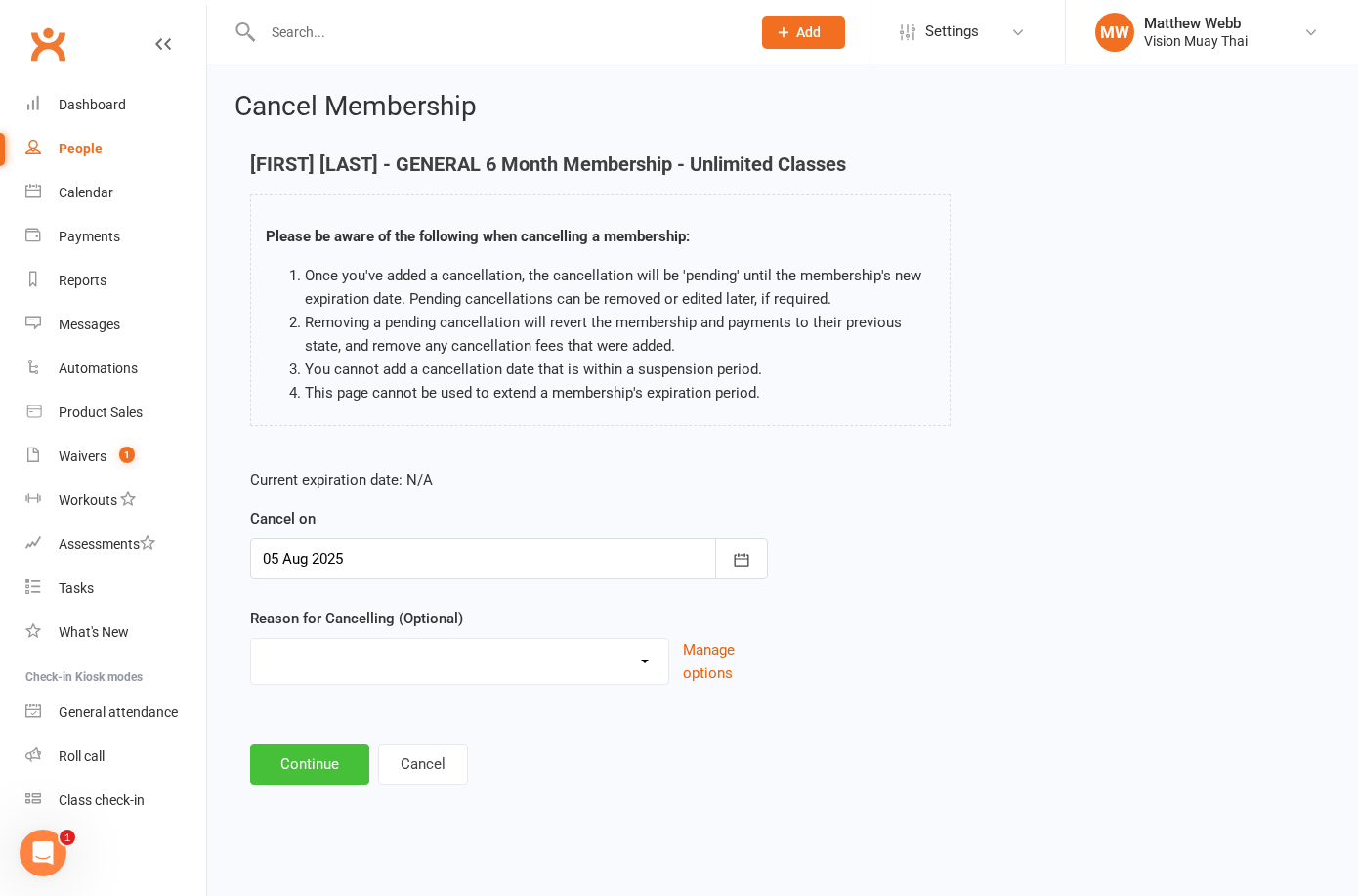 click on "Continue" at bounding box center (310, 764) 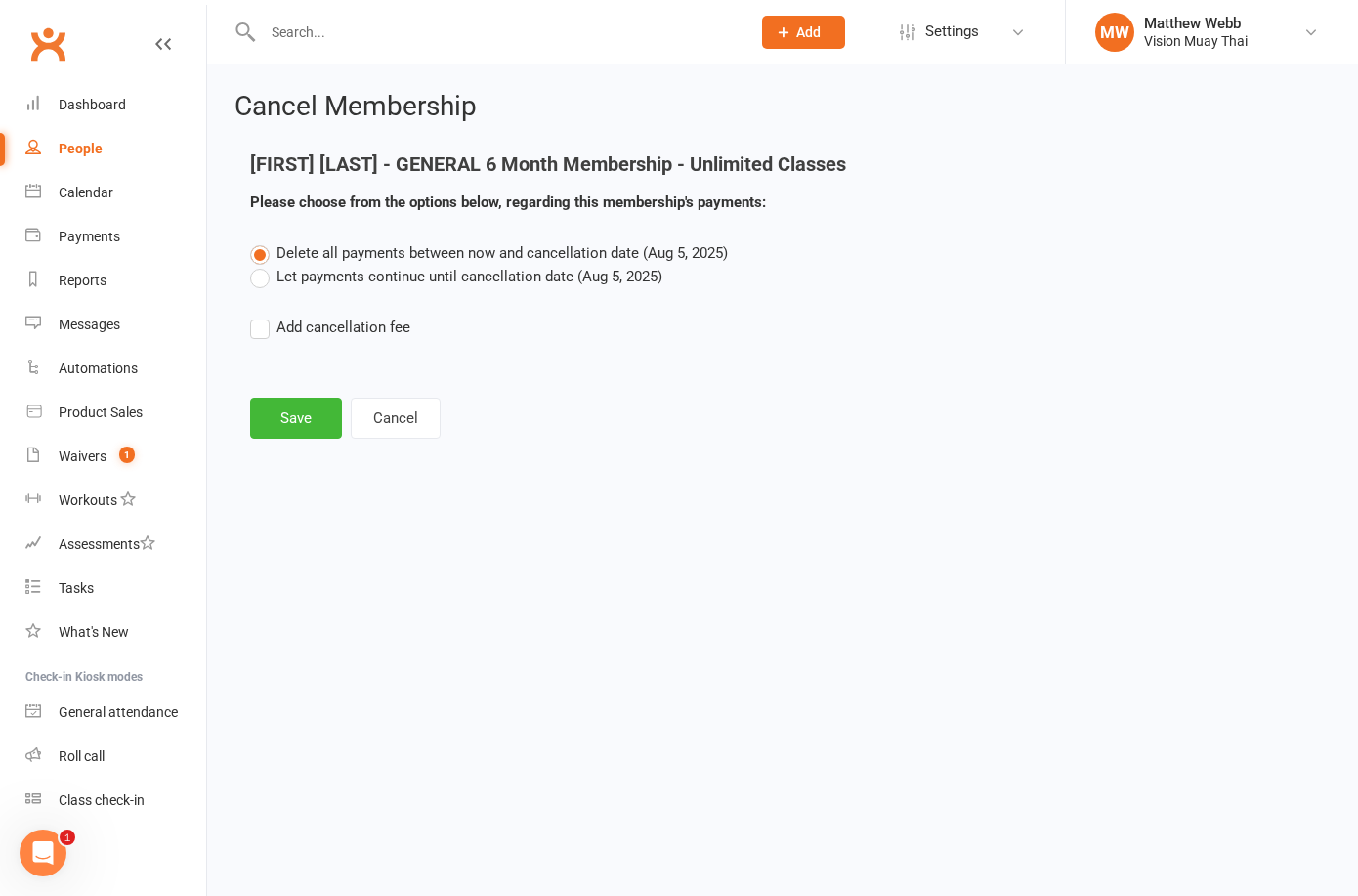 click on "Let payments continue until cancellation date (Aug 5, 2025)" at bounding box center [456, 277] 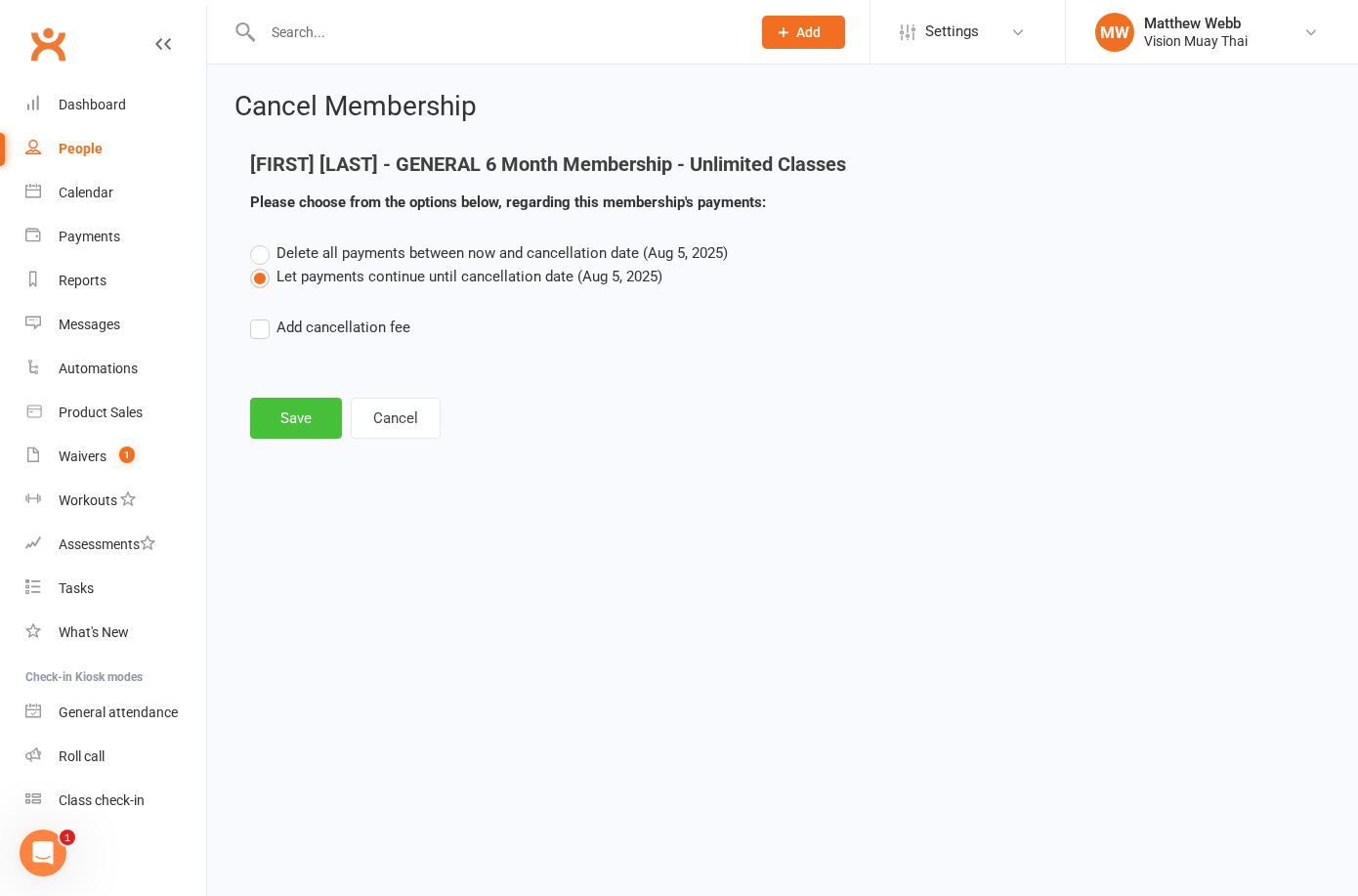 click on "Save" at bounding box center [296, 418] 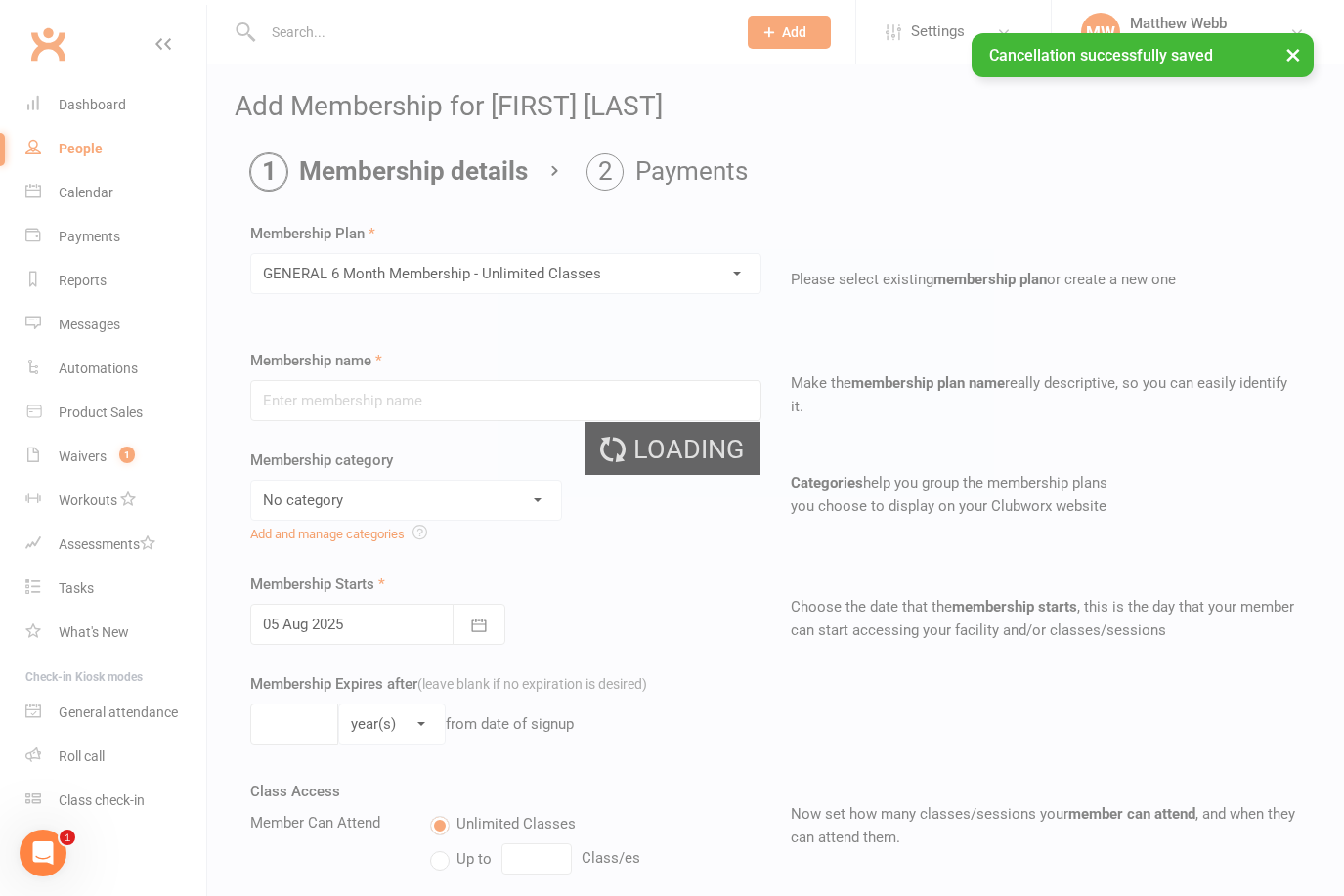 type on "GENERAL 6 Month Membership - Unlimited Classes" 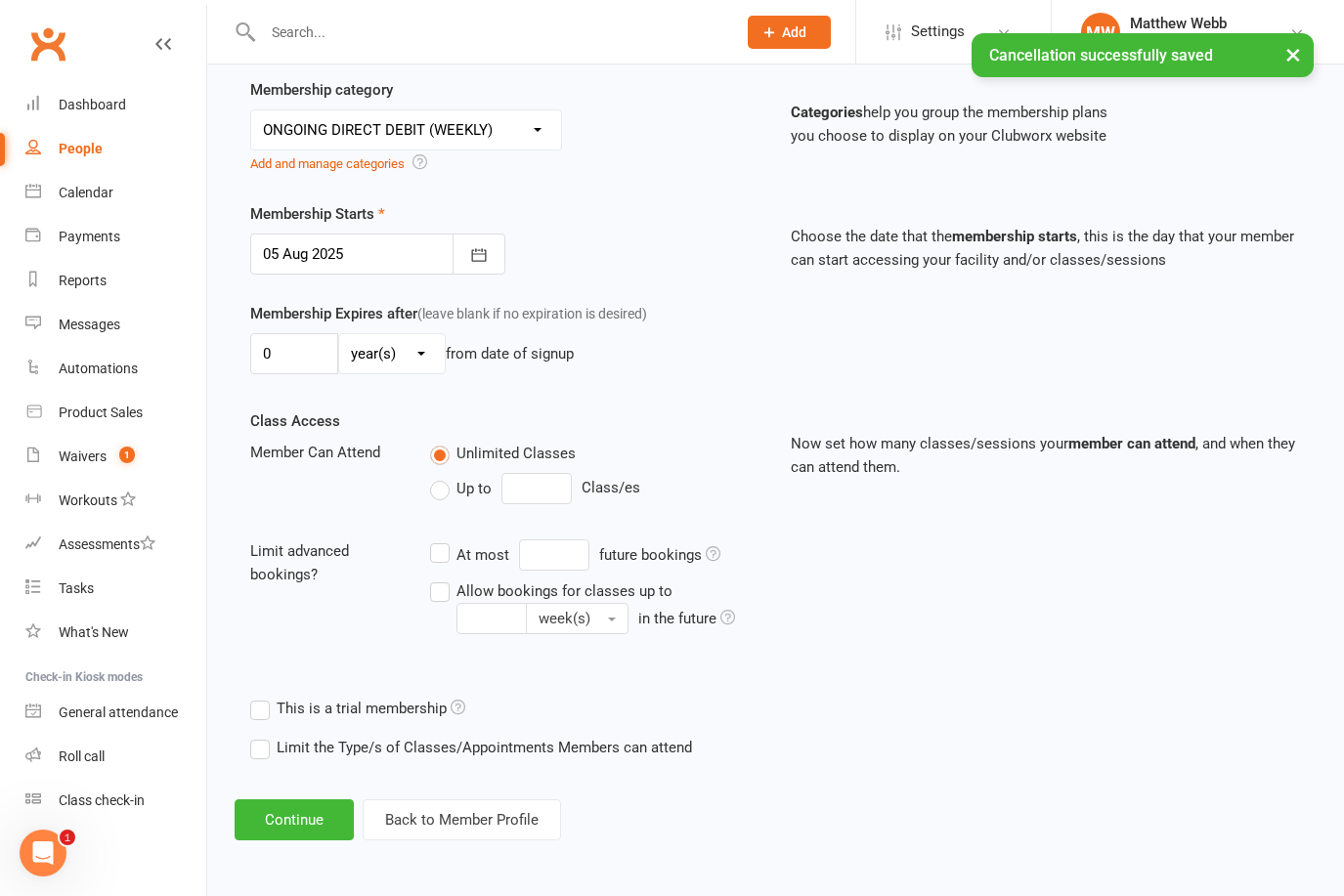 scroll, scrollTop: 386, scrollLeft: 0, axis: vertical 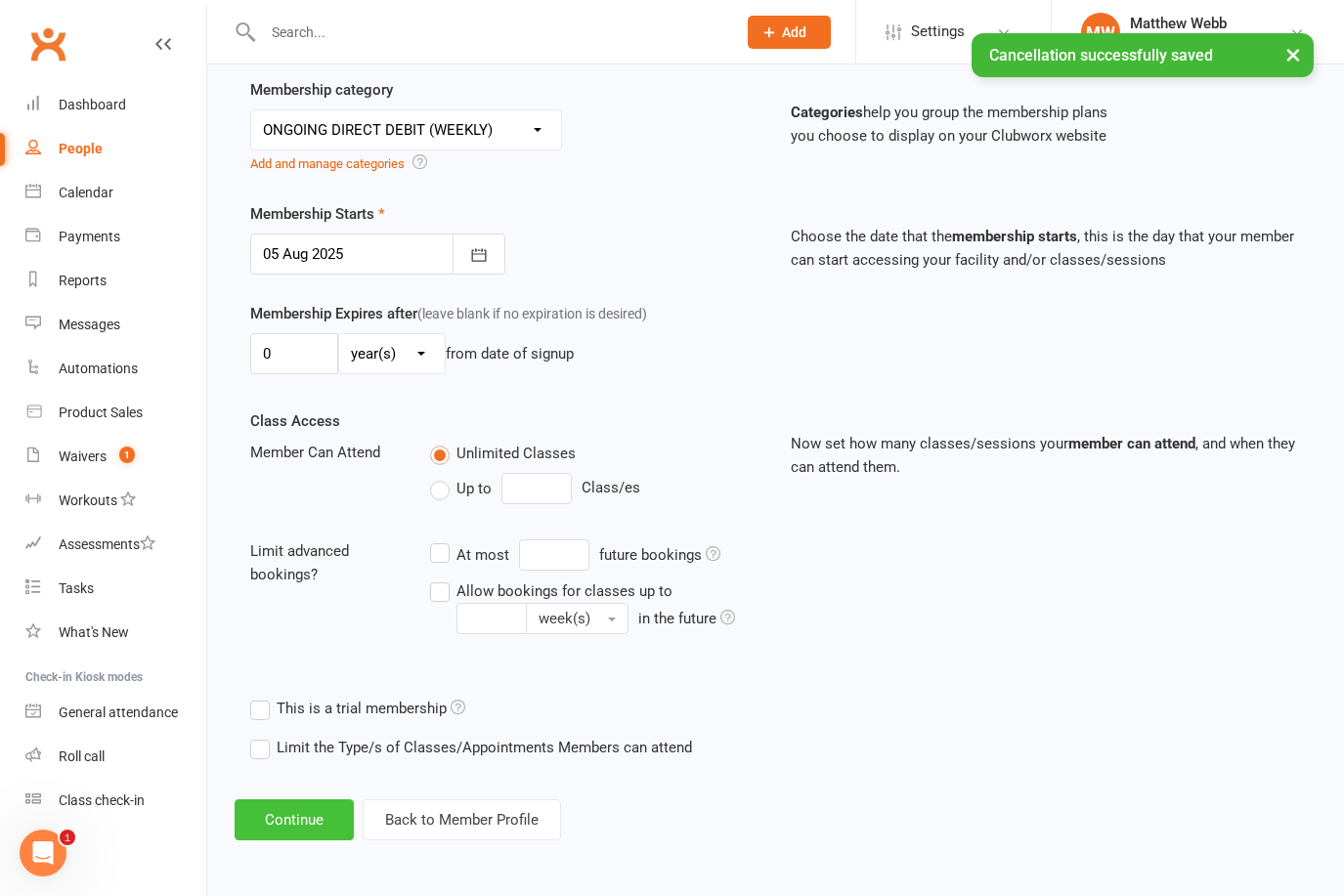 click on "Continue" at bounding box center [294, 820] 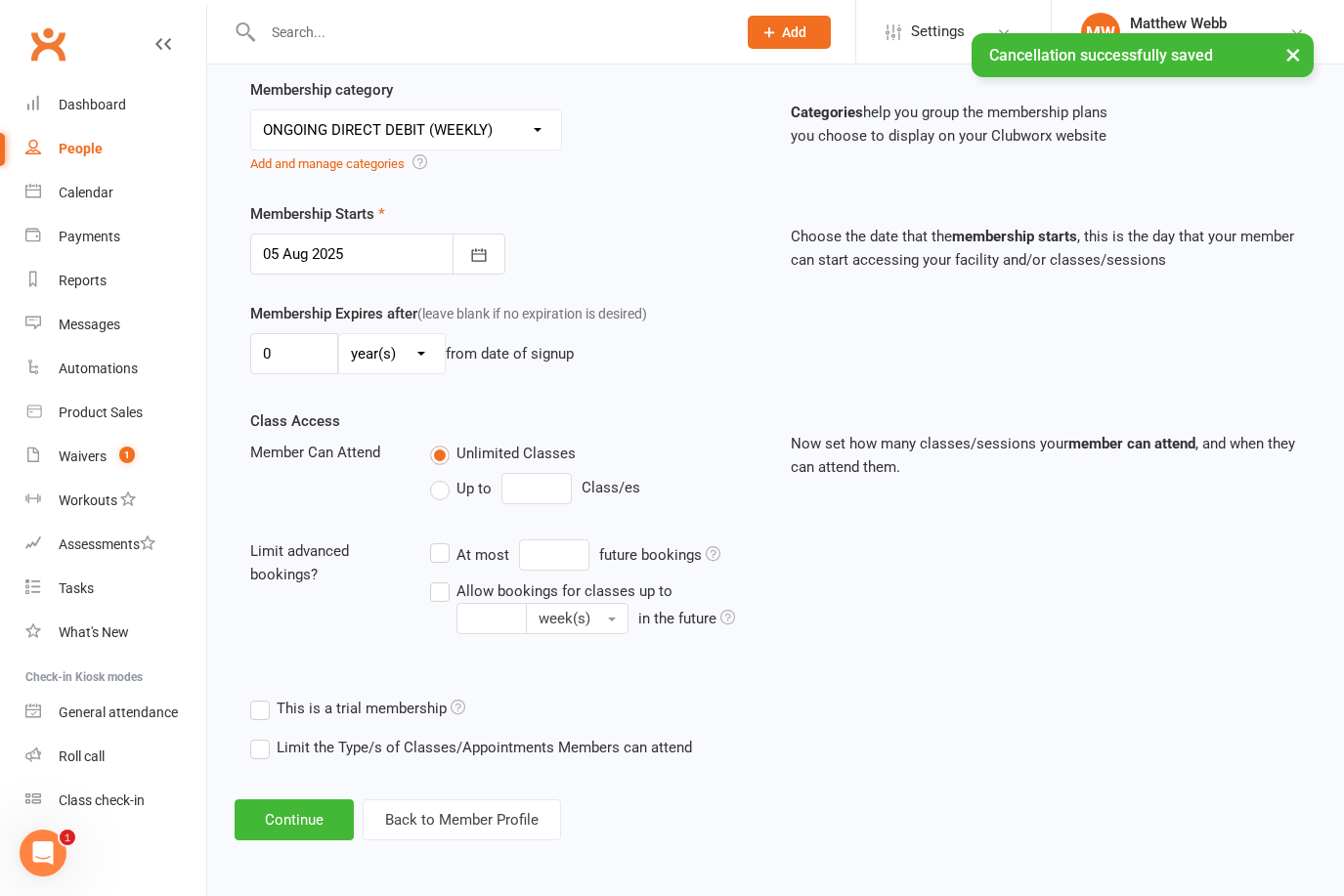 scroll, scrollTop: 0, scrollLeft: 0, axis: both 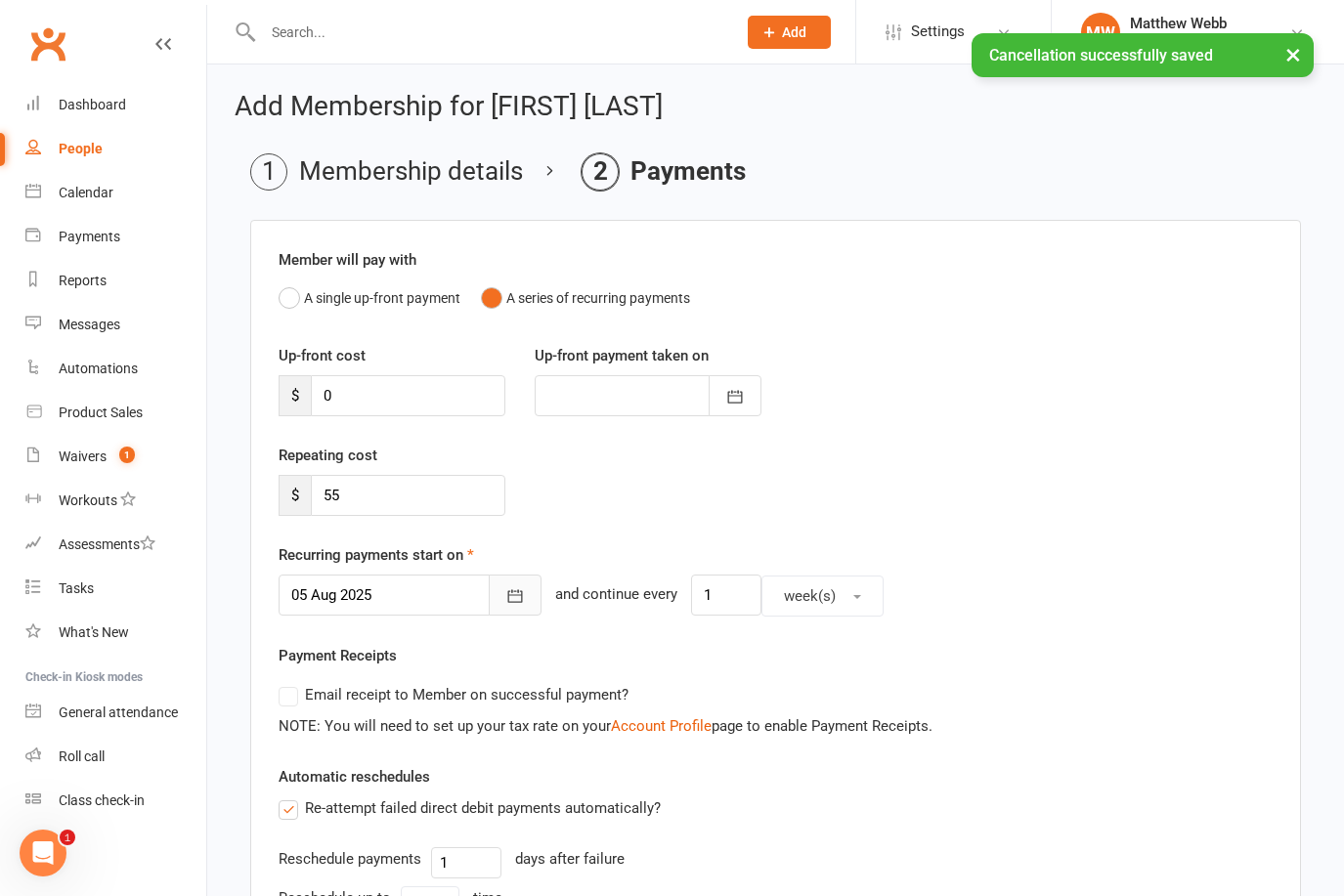 click 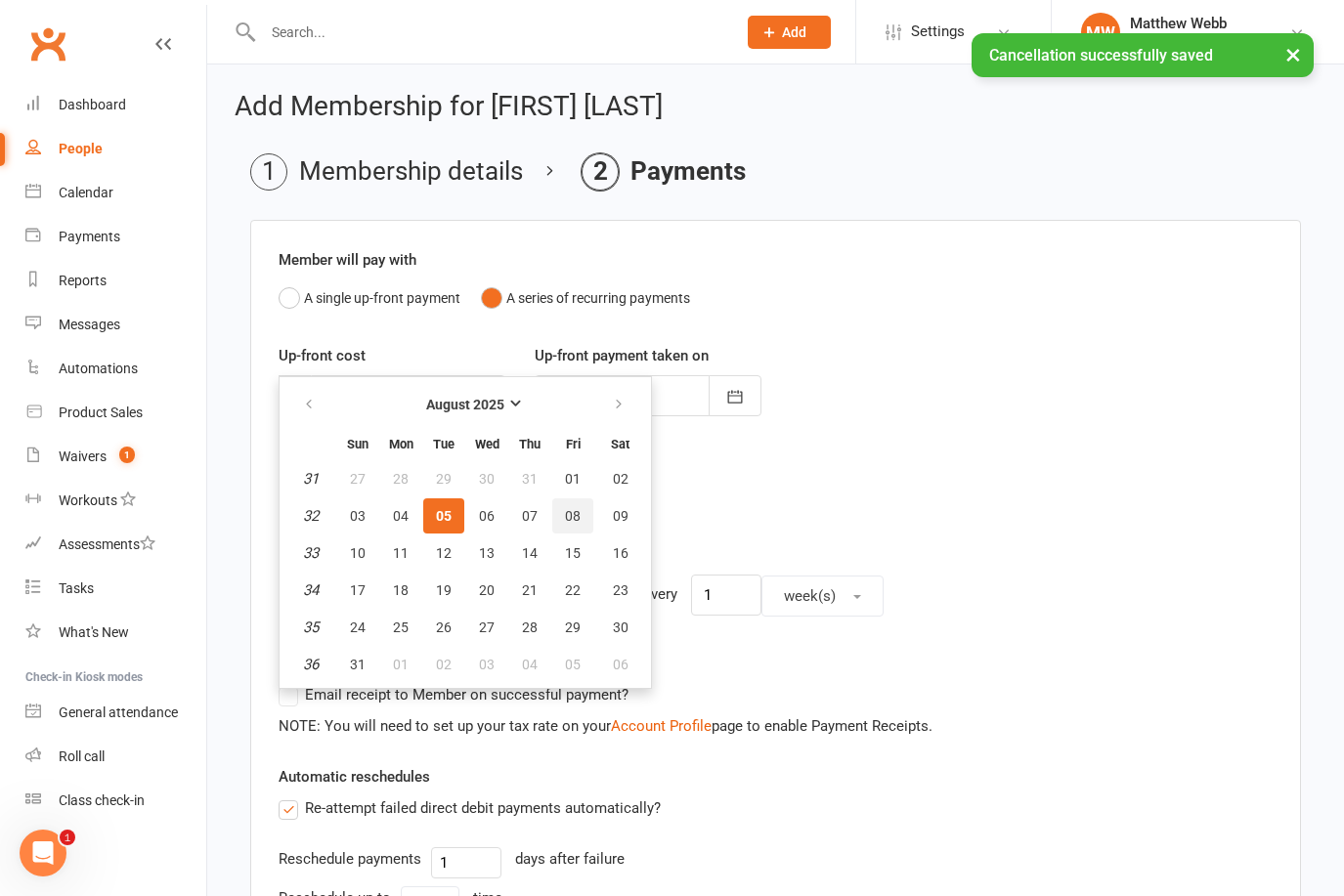 click on "08" at bounding box center [573, 516] 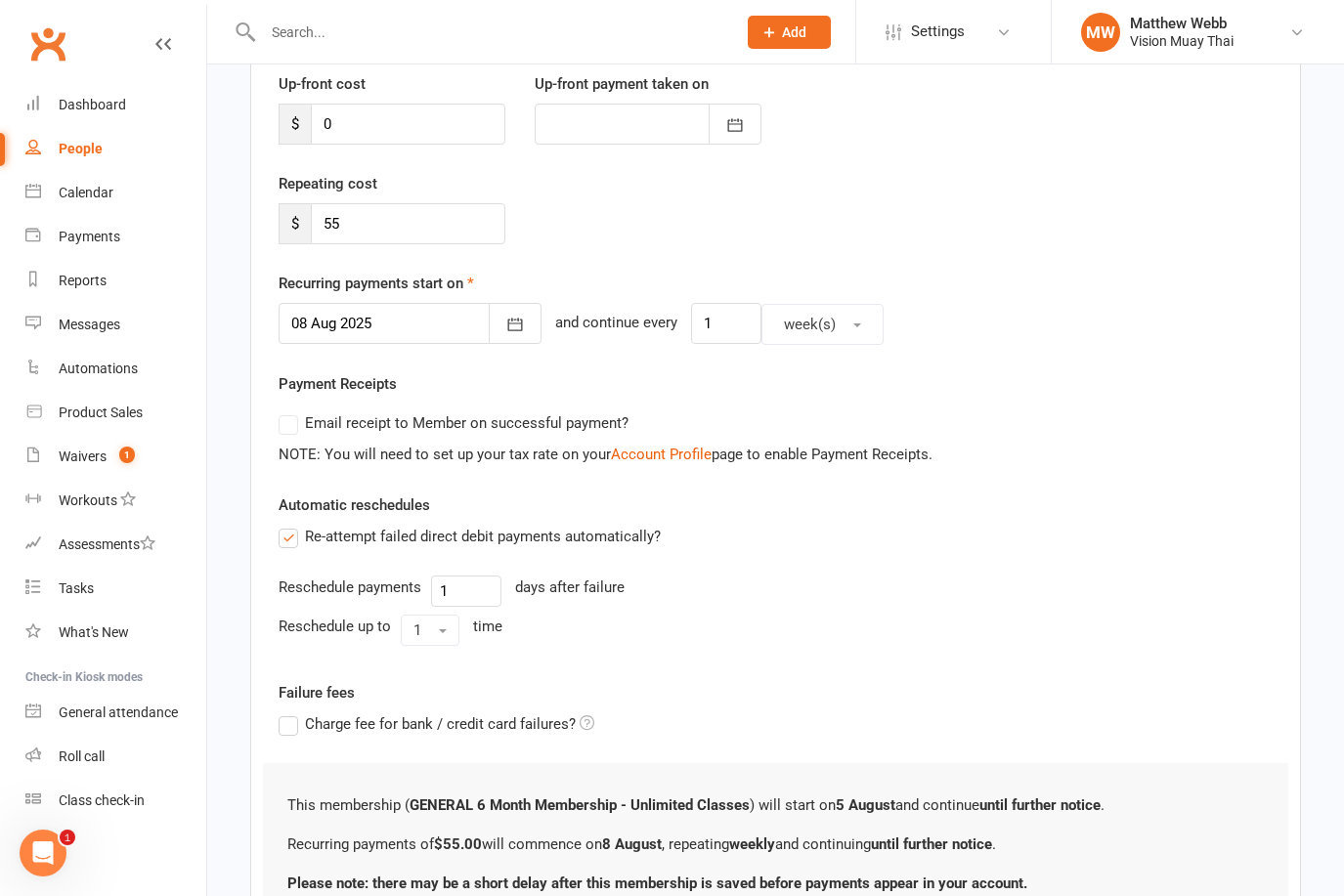 scroll, scrollTop: 462, scrollLeft: 0, axis: vertical 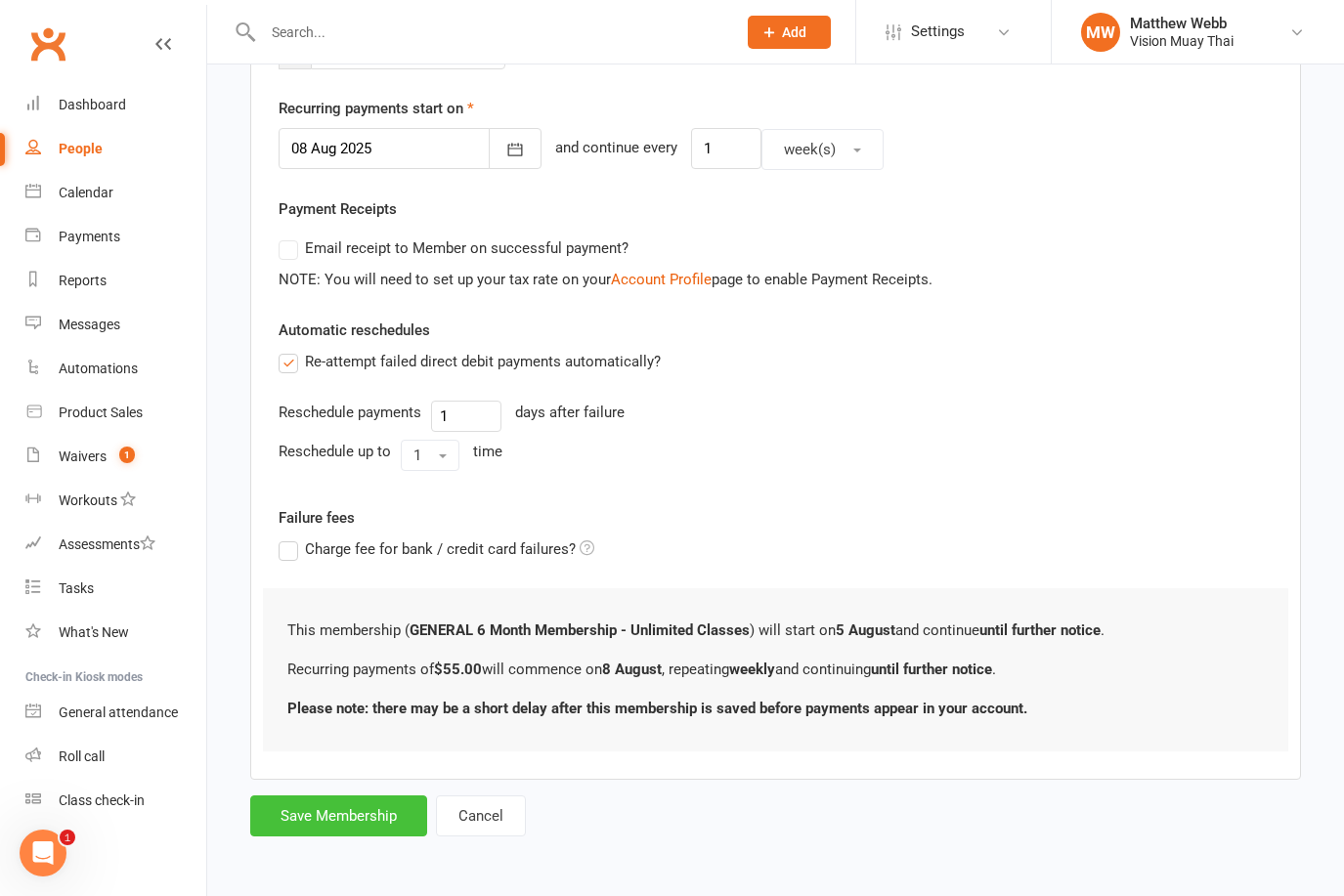 click on "Save Membership" at bounding box center [338, 816] 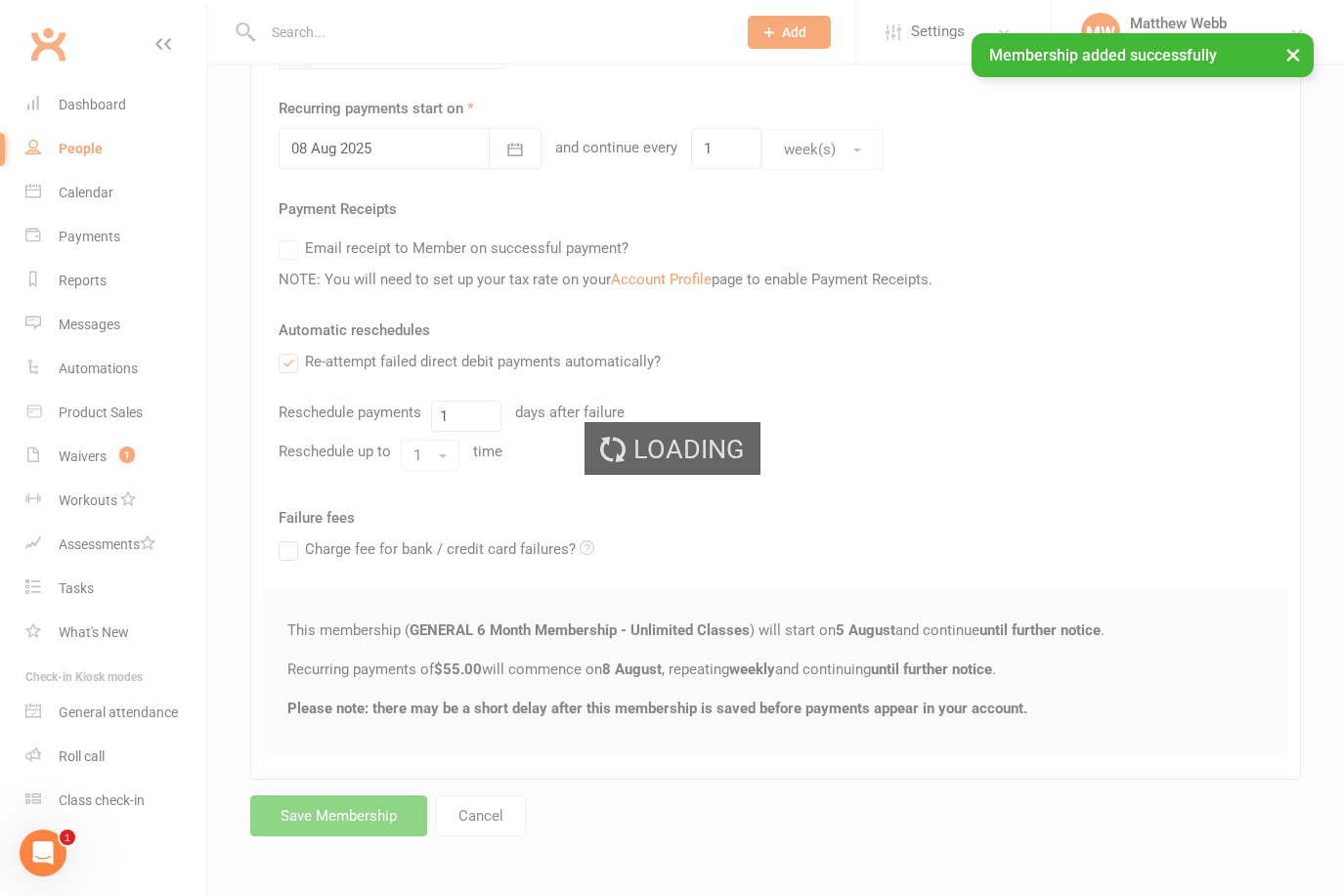 scroll, scrollTop: 0, scrollLeft: 0, axis: both 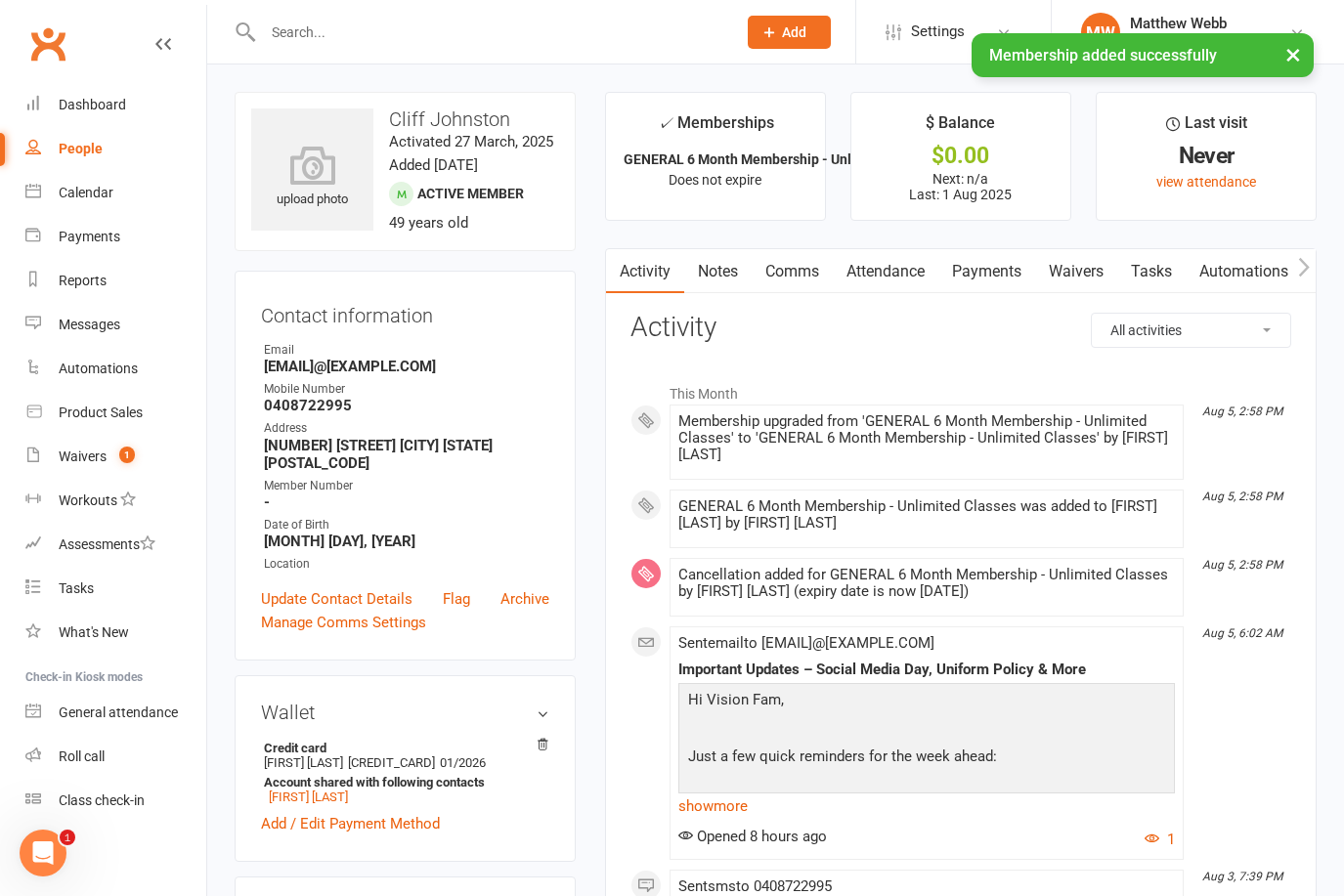 click on "People" at bounding box center (80, 149) 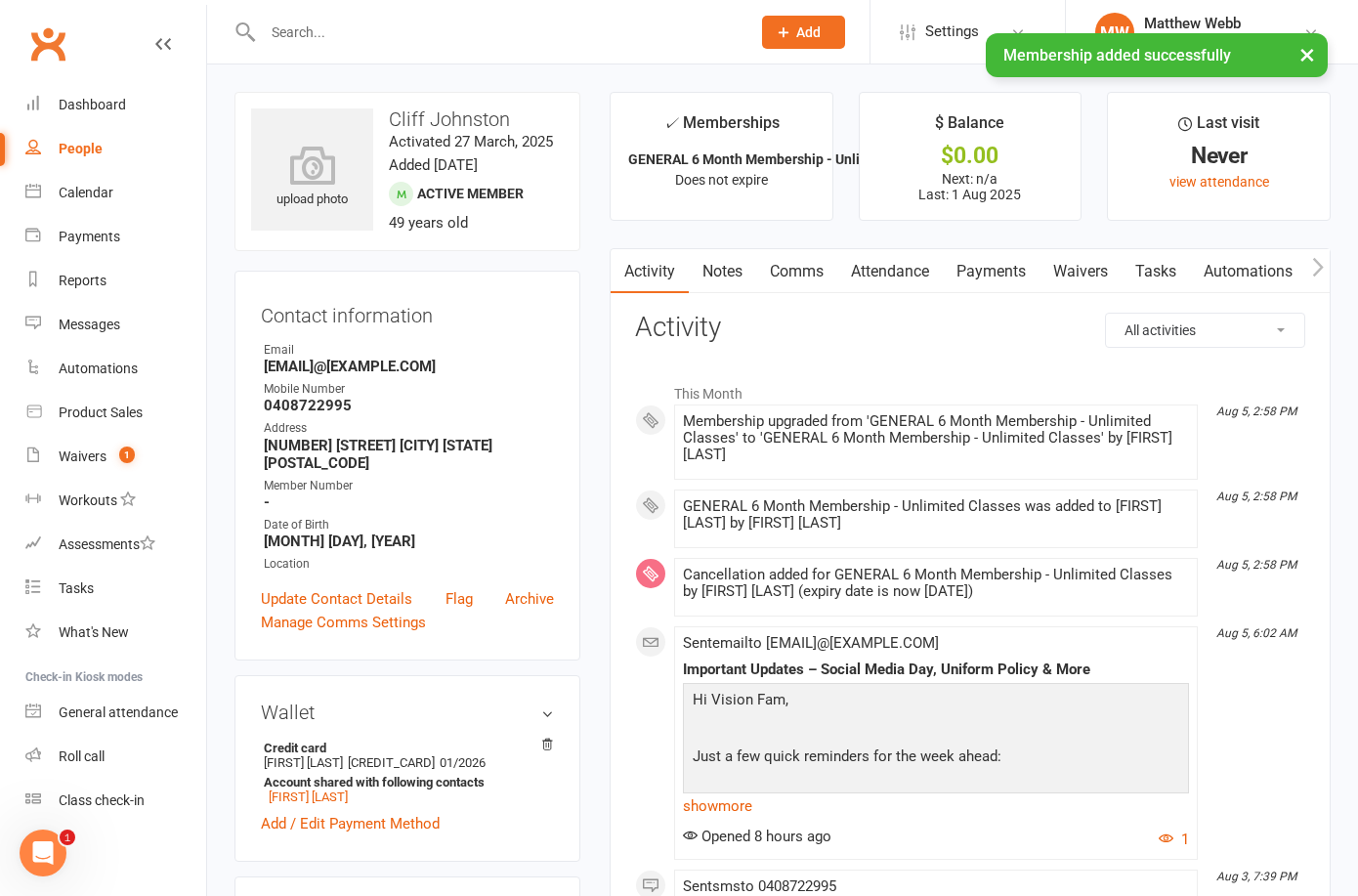 select on "100" 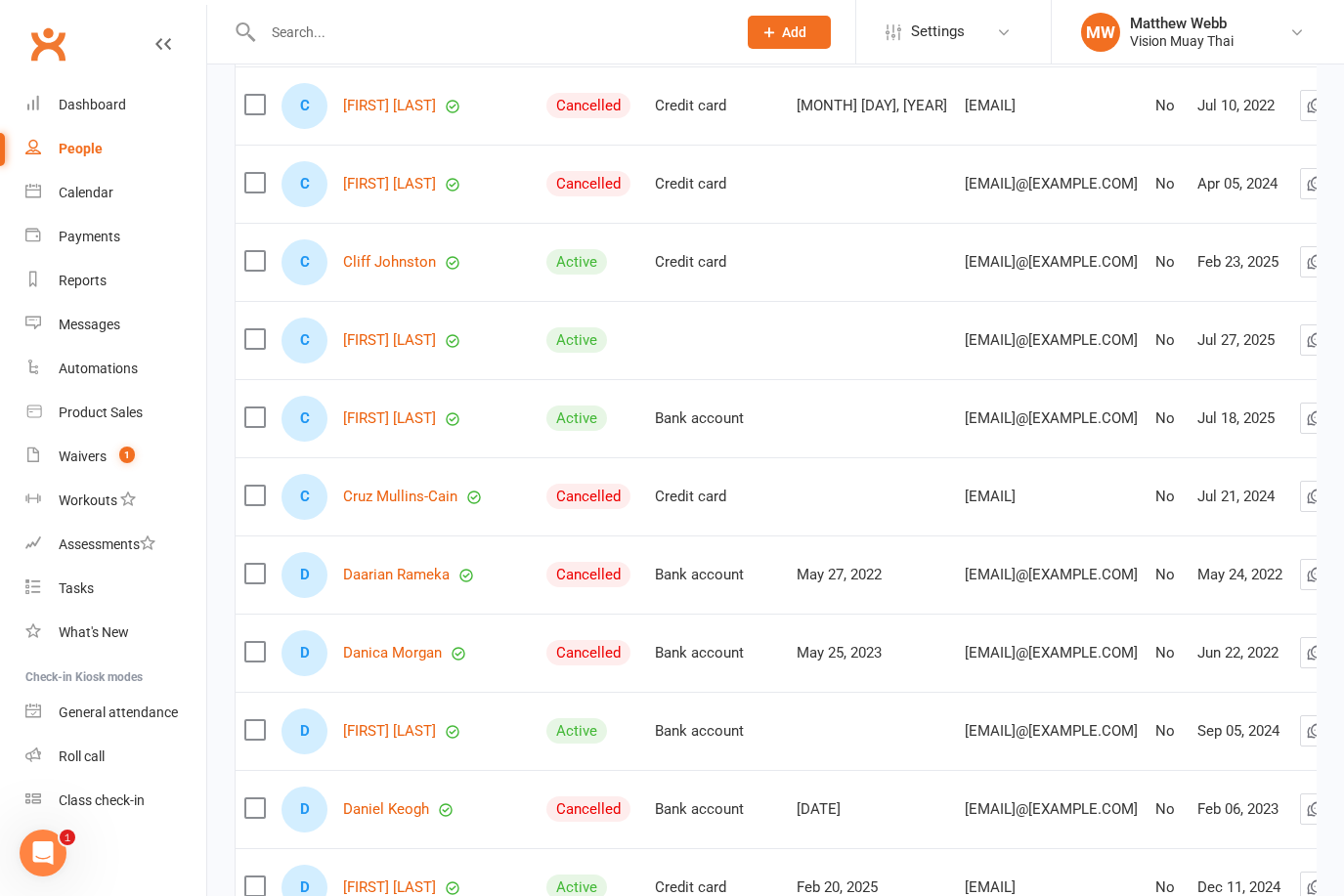 scroll, scrollTop: 6248, scrollLeft: 0, axis: vertical 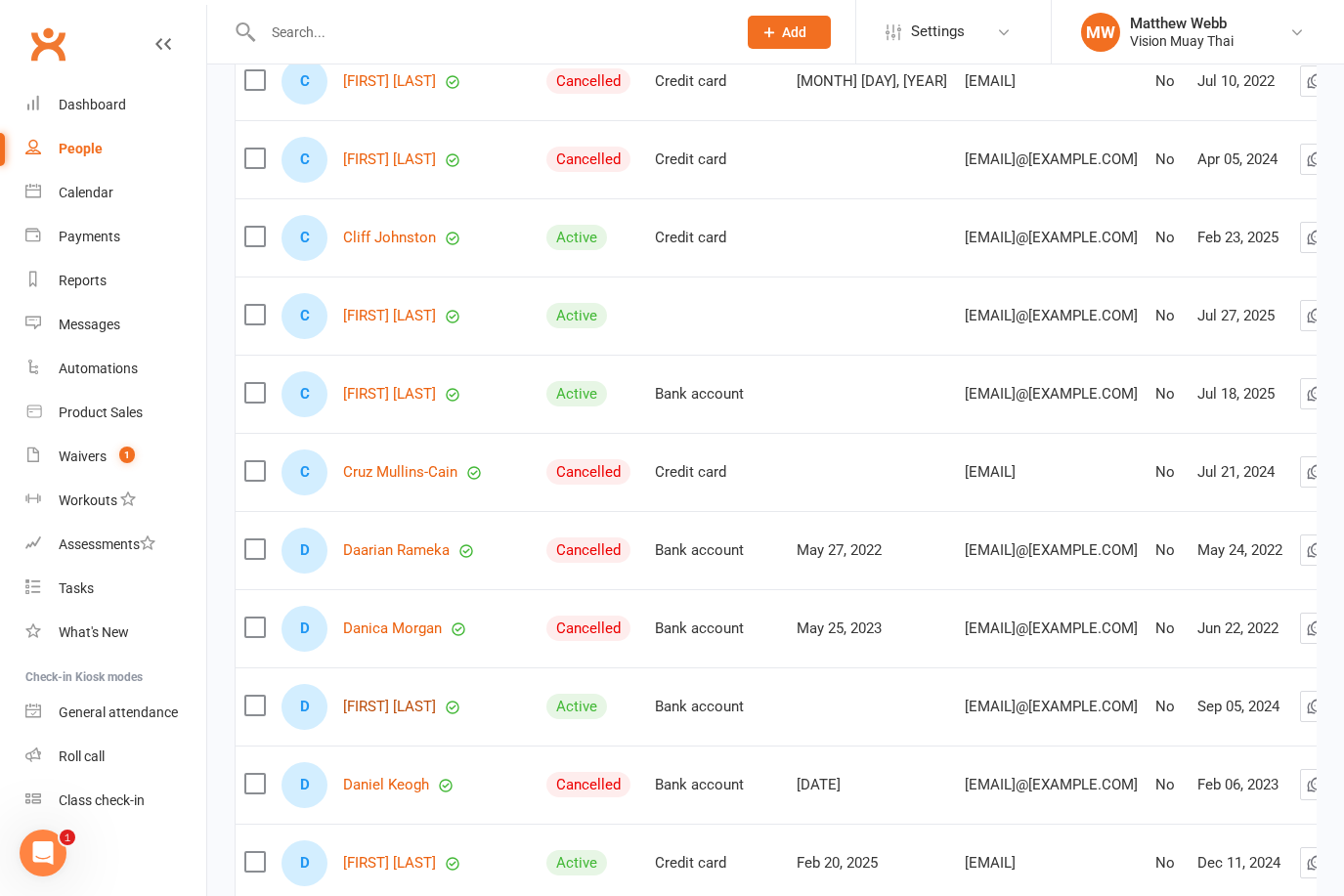 click on "[FIRST] [LAST]" at bounding box center (389, 706) 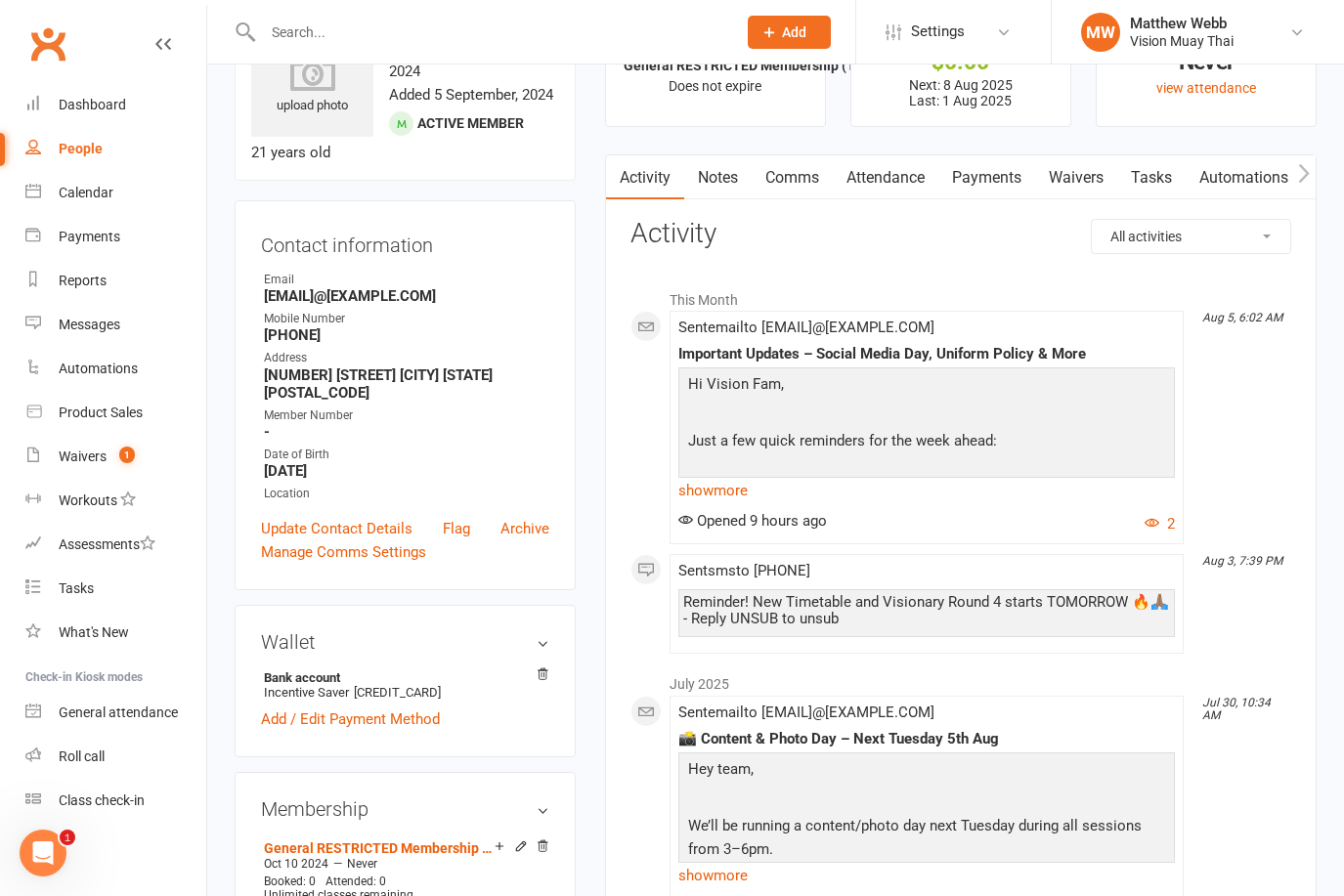 scroll, scrollTop: 0, scrollLeft: 0, axis: both 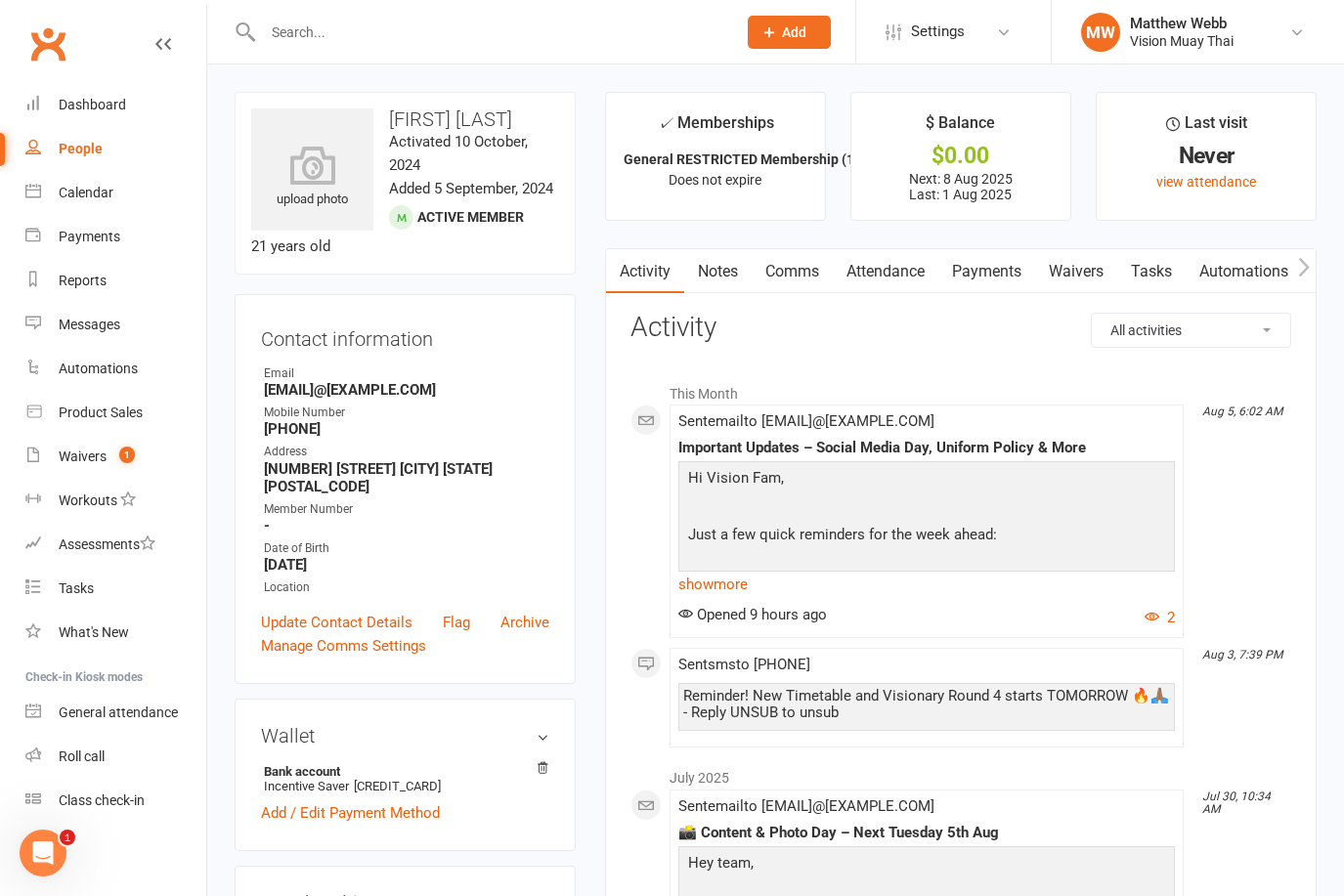 click on "Payments" at bounding box center [986, 272] 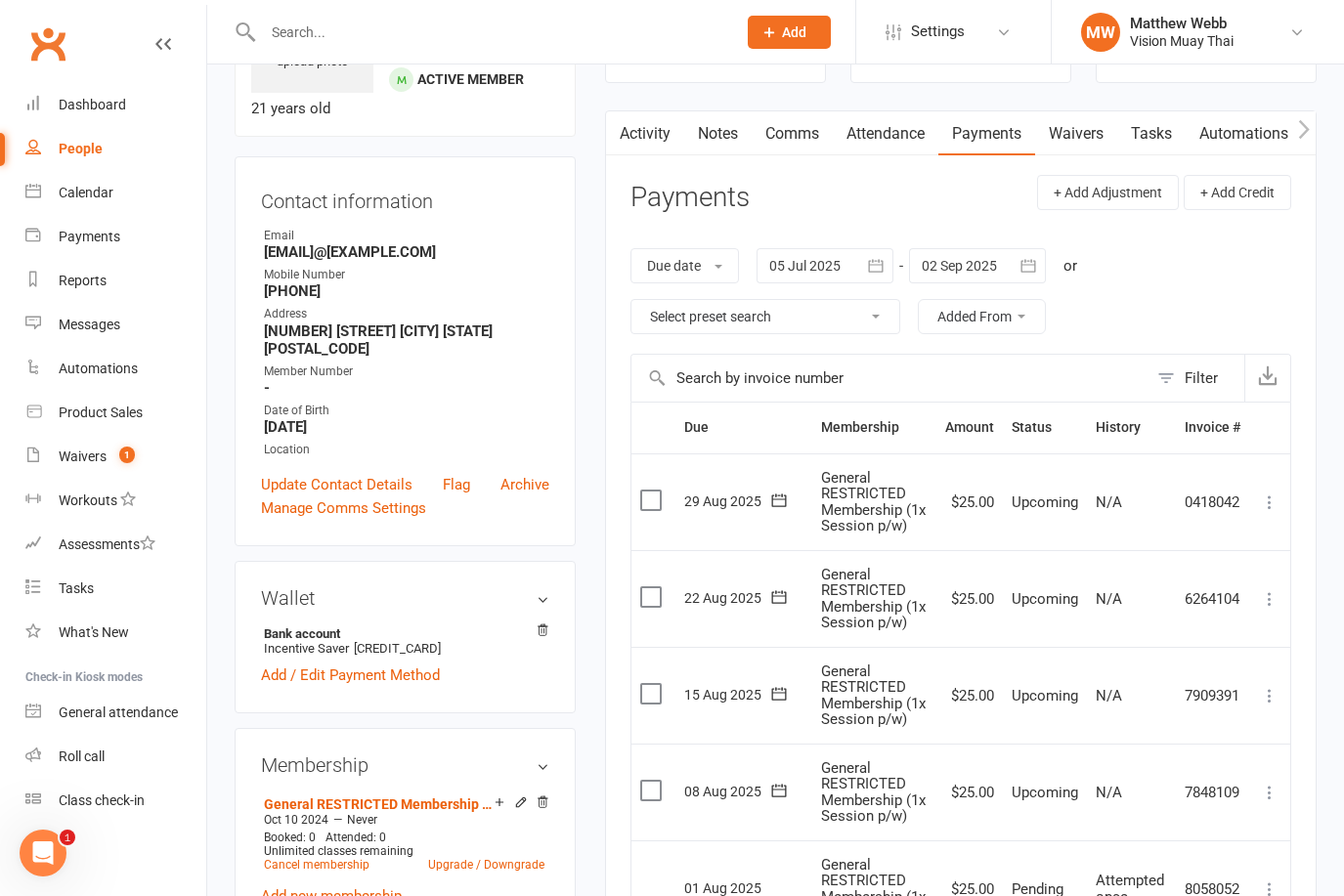 scroll, scrollTop: 246, scrollLeft: 0, axis: vertical 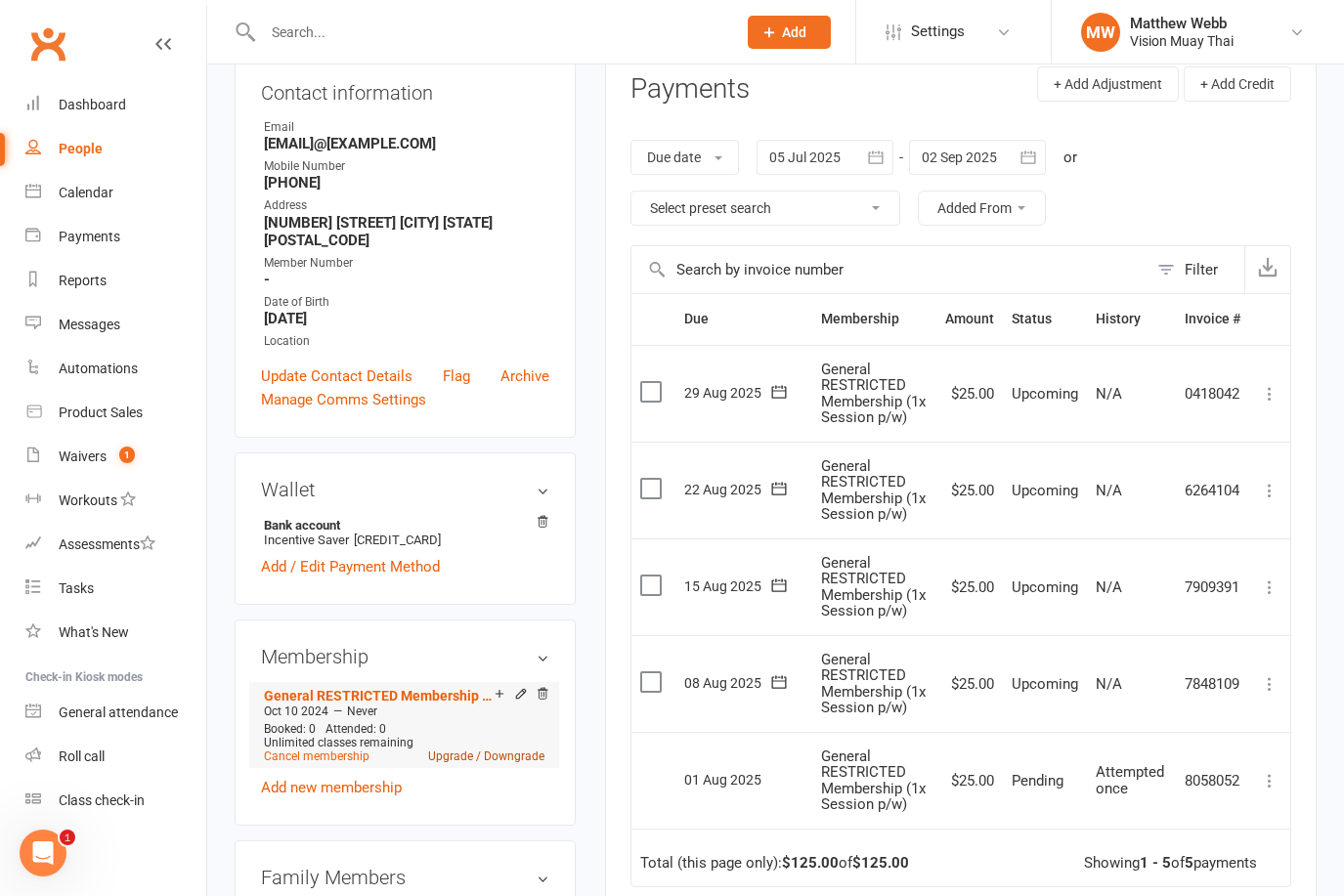 click on "Upgrade / Downgrade" at bounding box center [486, 756] 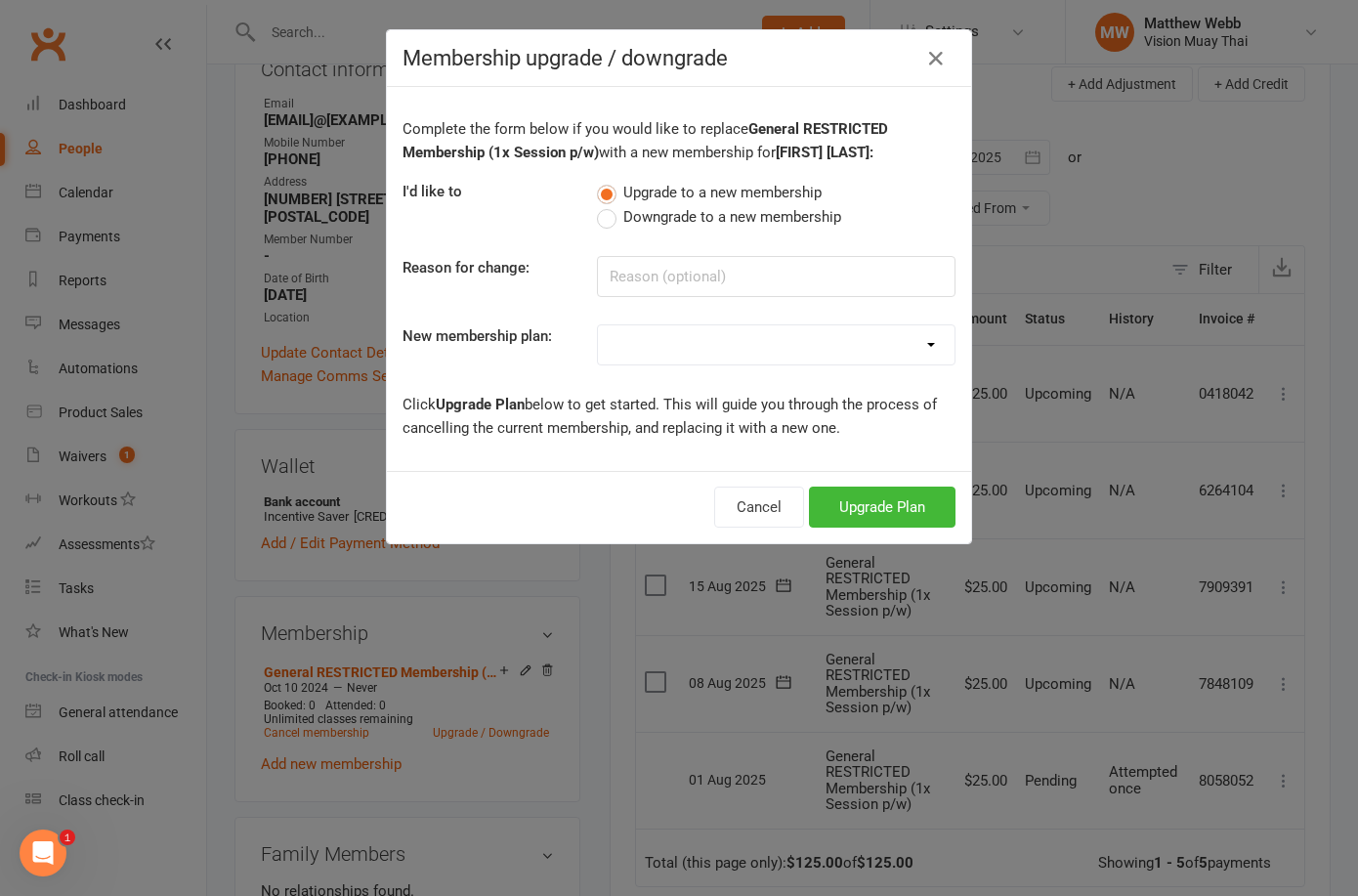 select on "0" 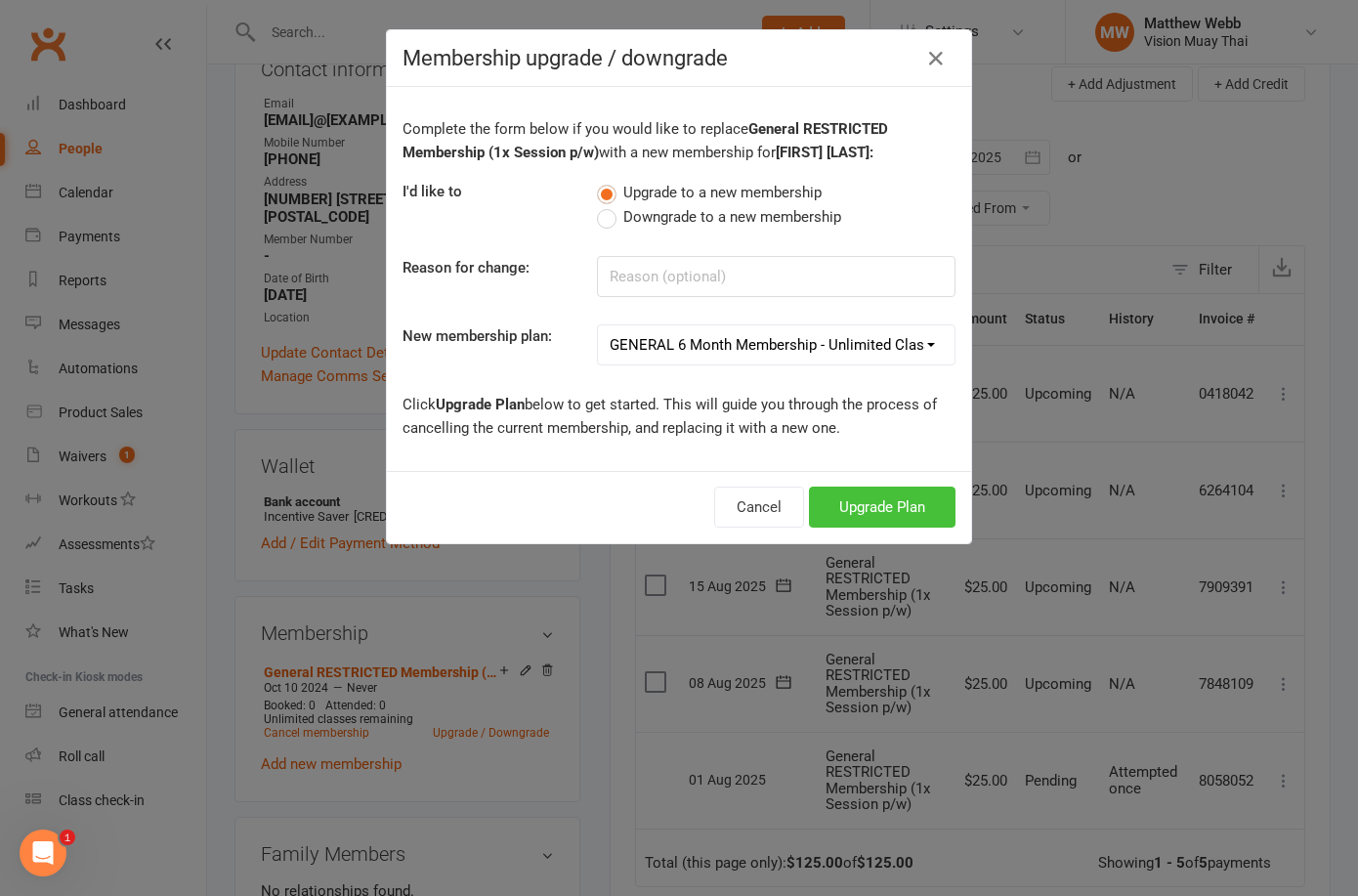 click on "Upgrade Plan" at bounding box center (882, 507) 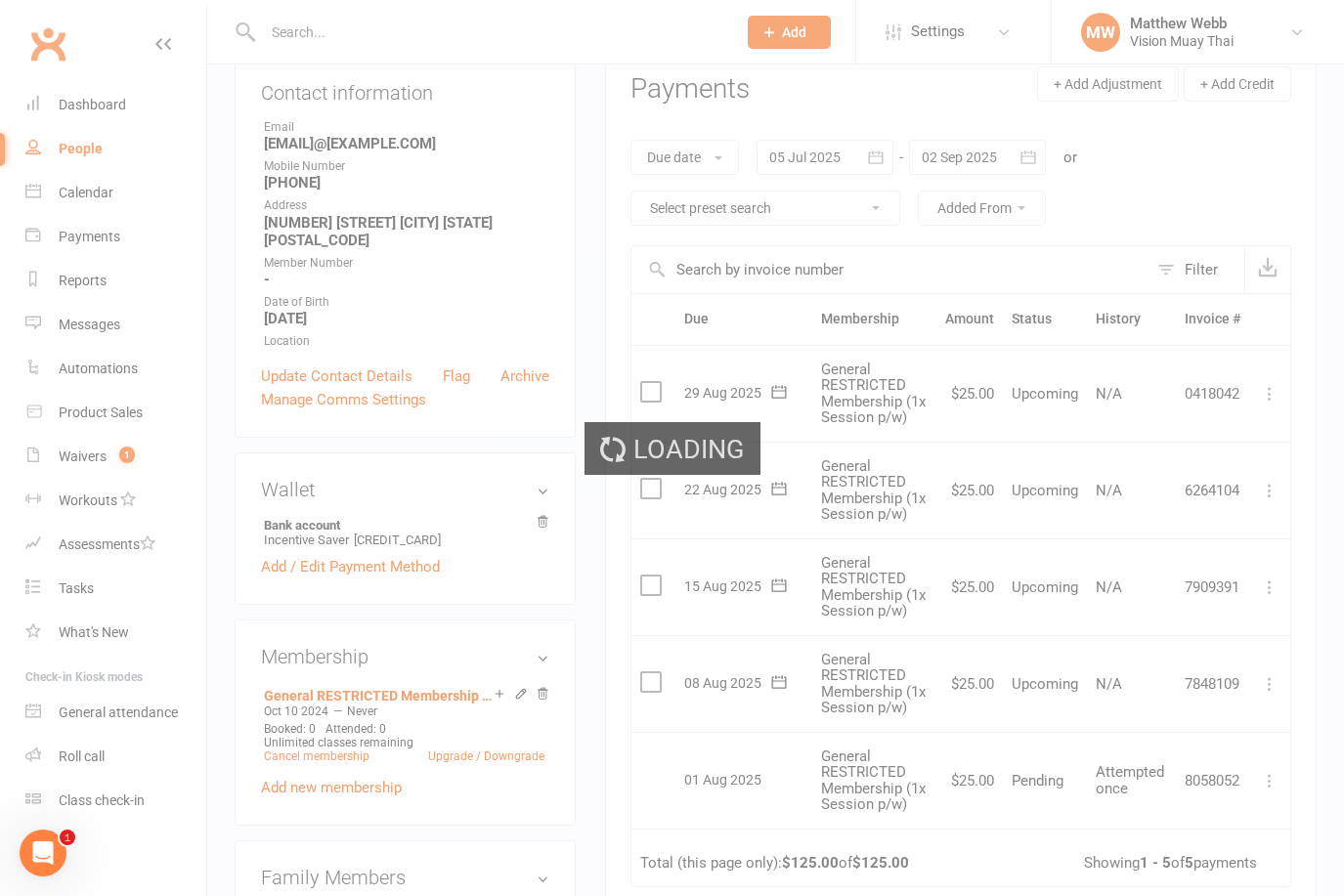 scroll, scrollTop: 0, scrollLeft: 0, axis: both 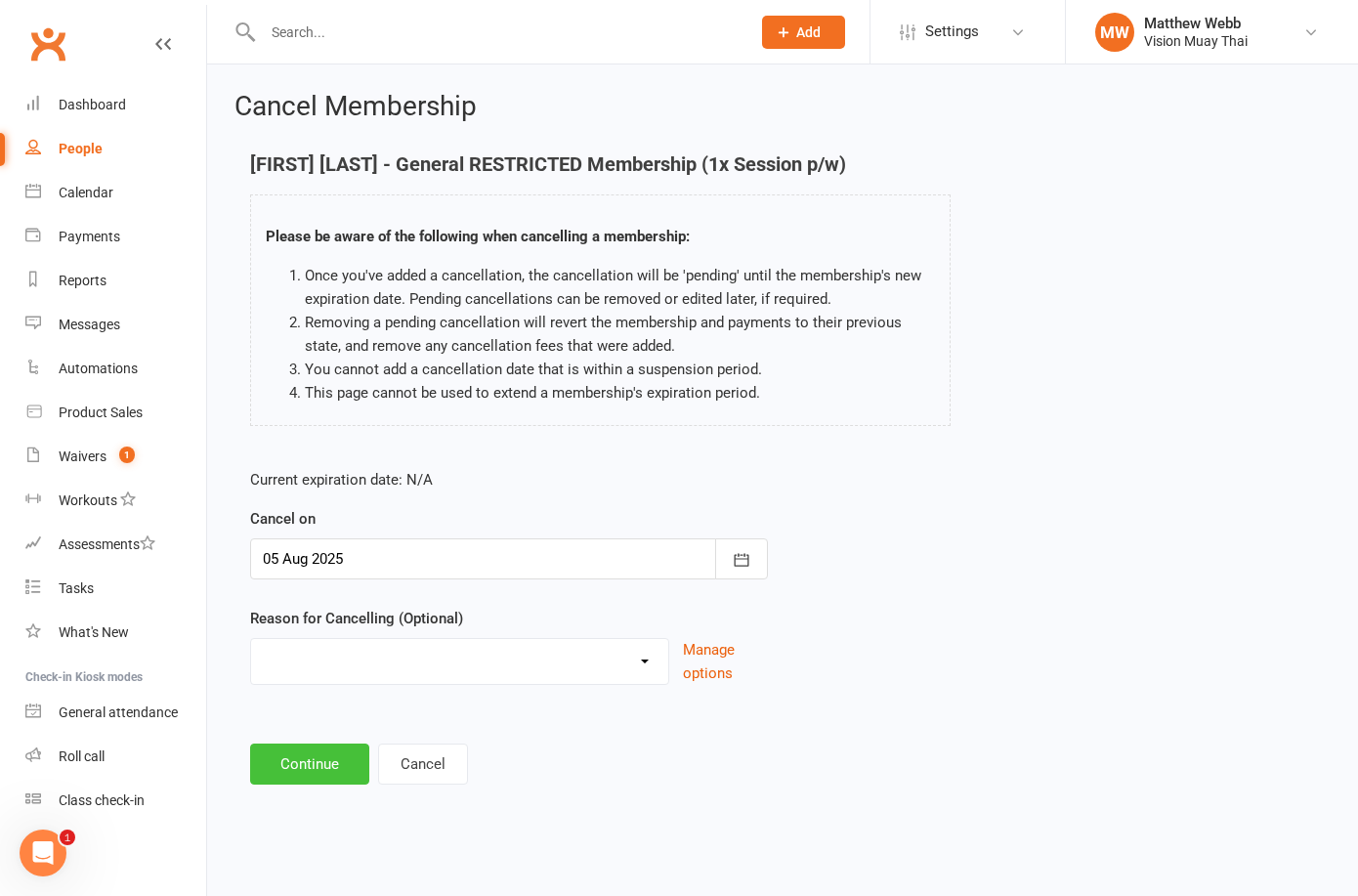 click on "Continue" at bounding box center (310, 764) 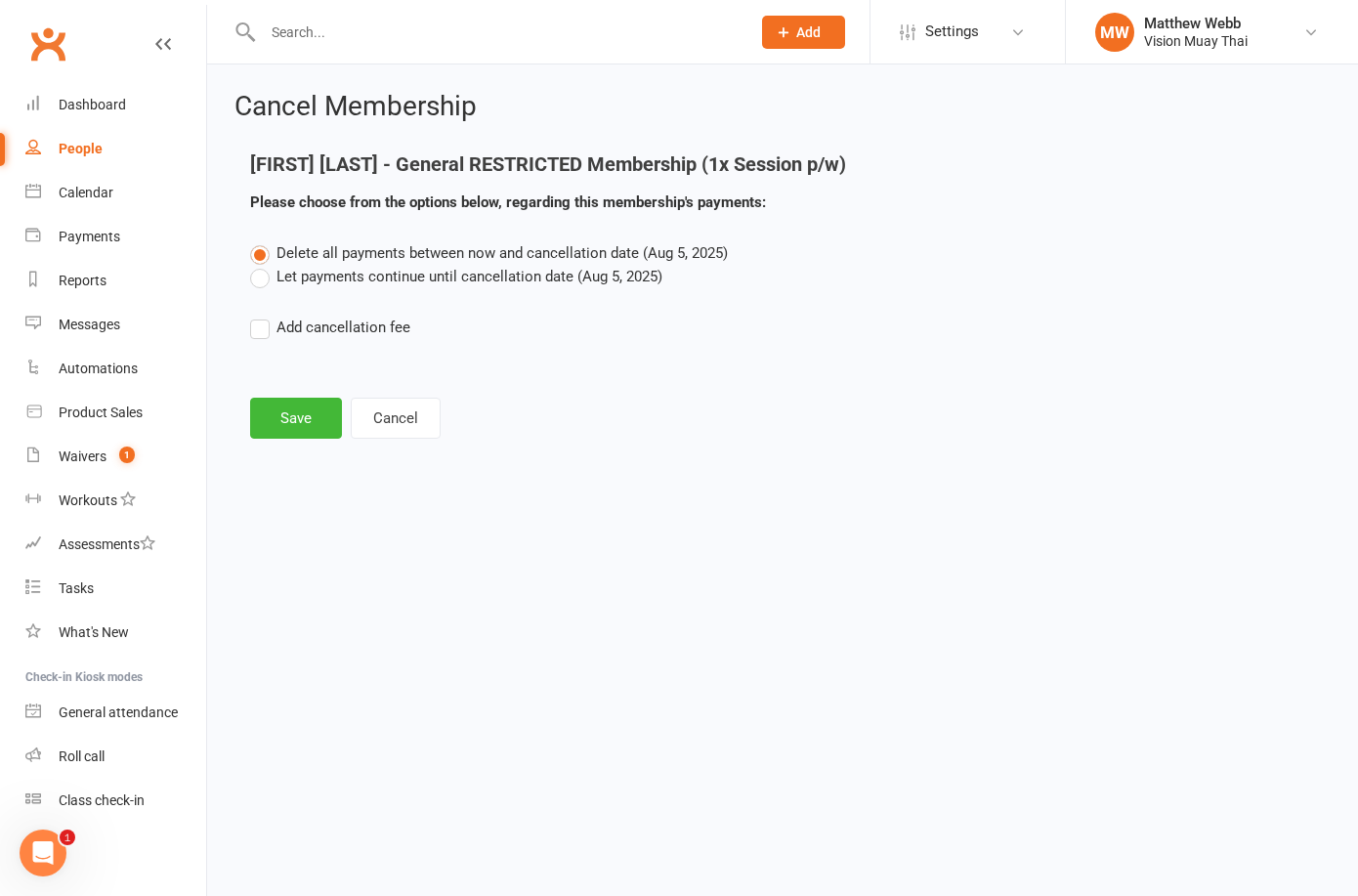 click on "Let payments continue until cancellation date (Aug 5, 2025)" at bounding box center [456, 277] 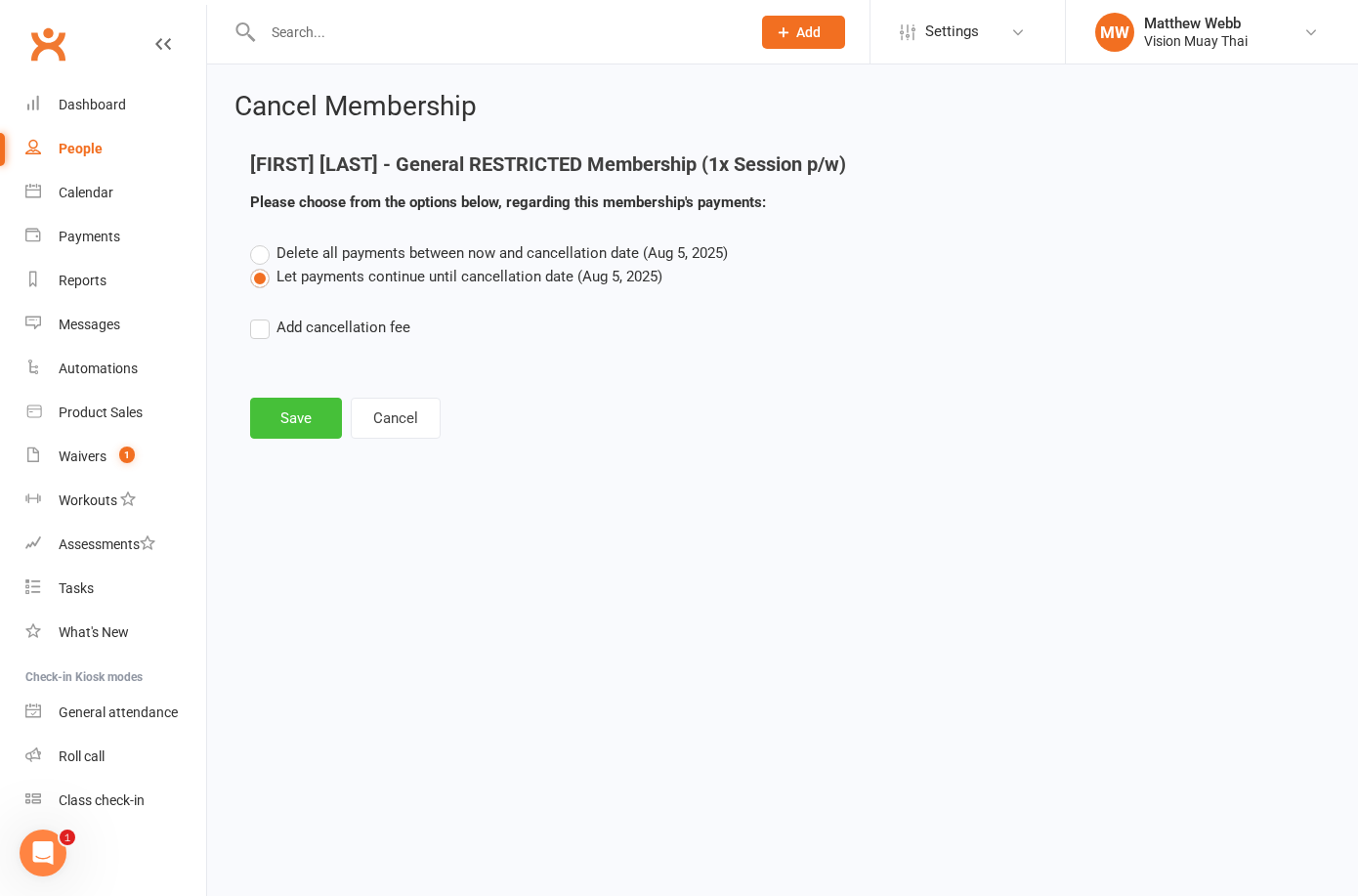 click on "Save" at bounding box center (296, 418) 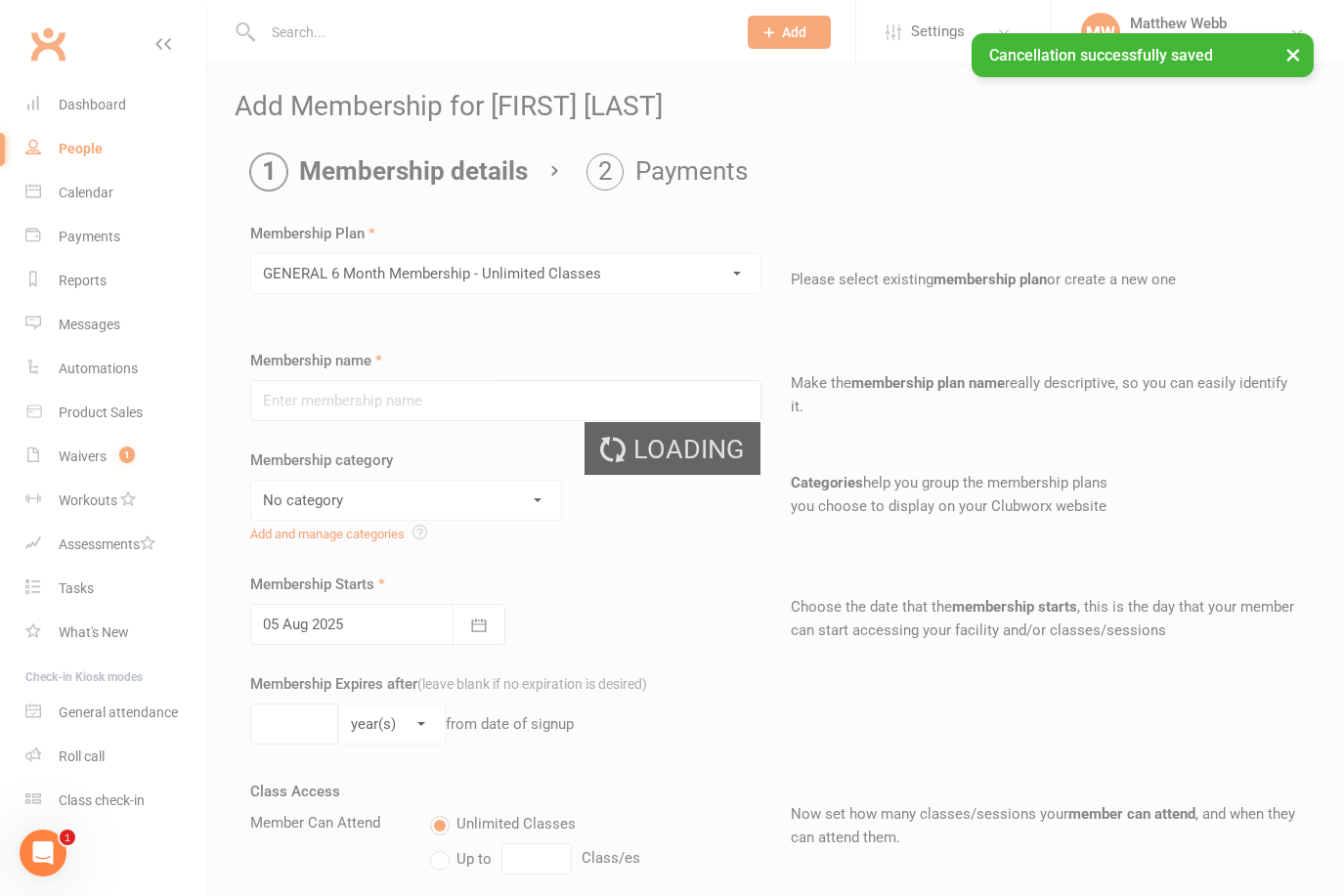 type on "GENERAL 6 Month Membership - Unlimited Classes" 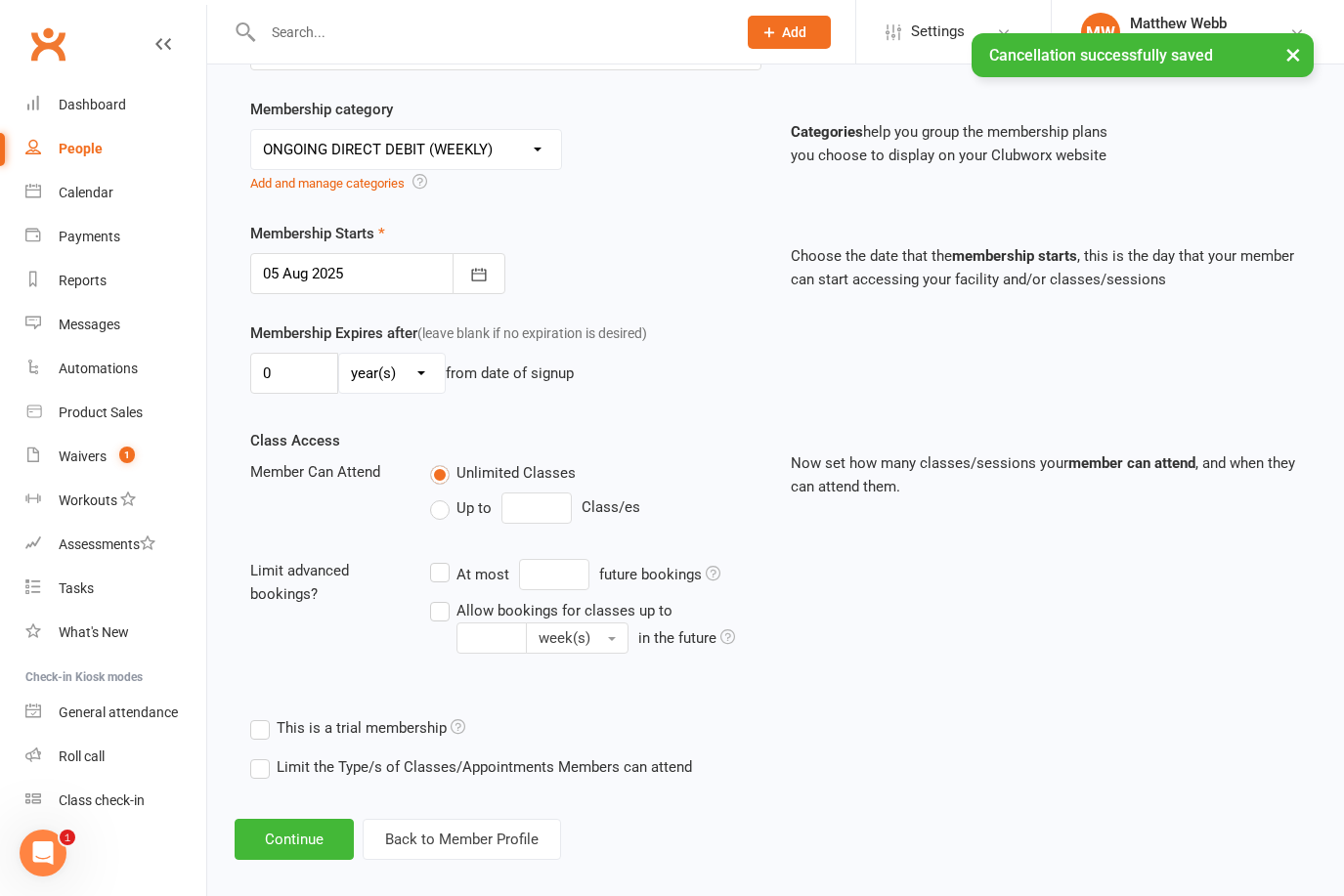 scroll, scrollTop: 386, scrollLeft: 0, axis: vertical 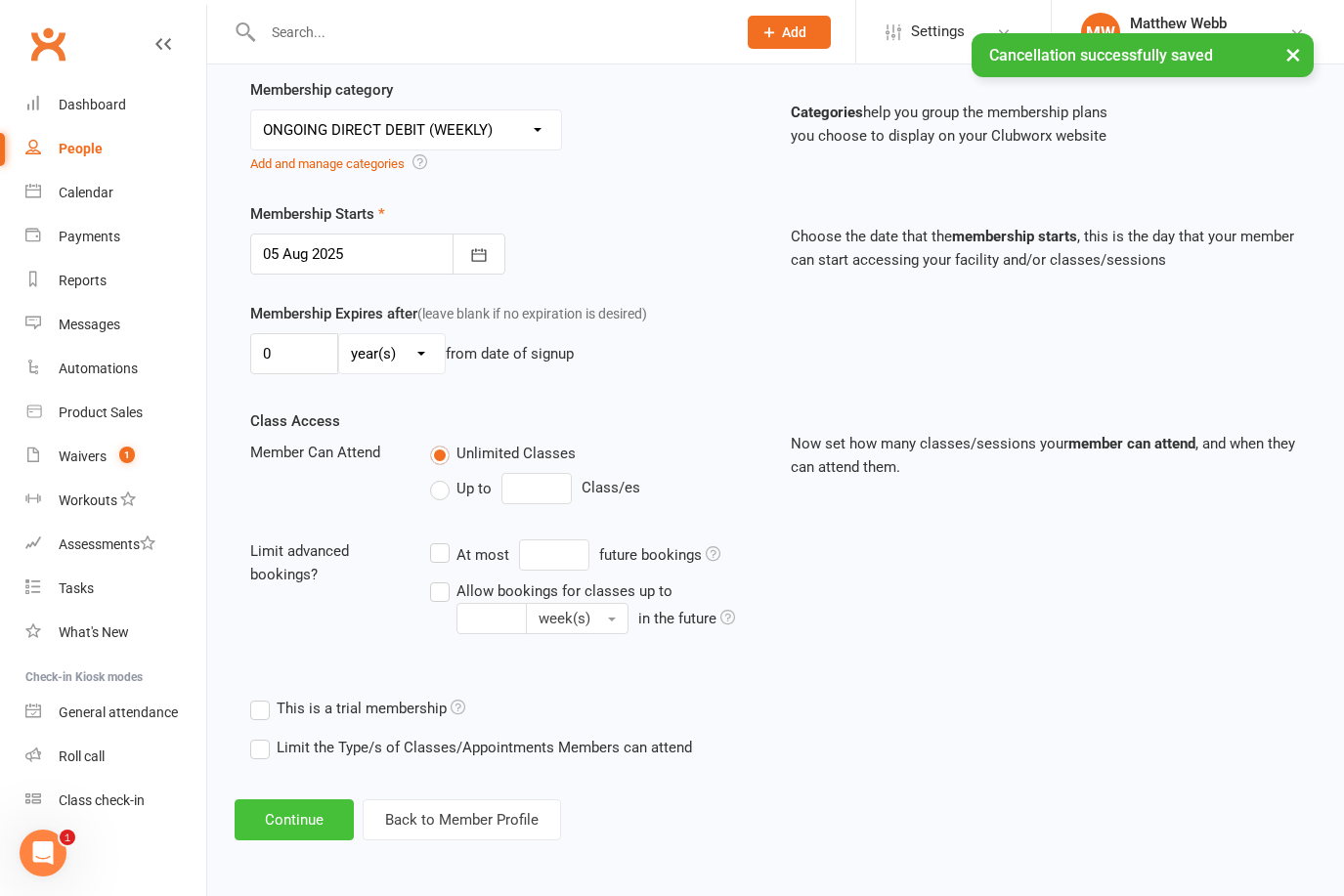 click on "Continue" at bounding box center [294, 820] 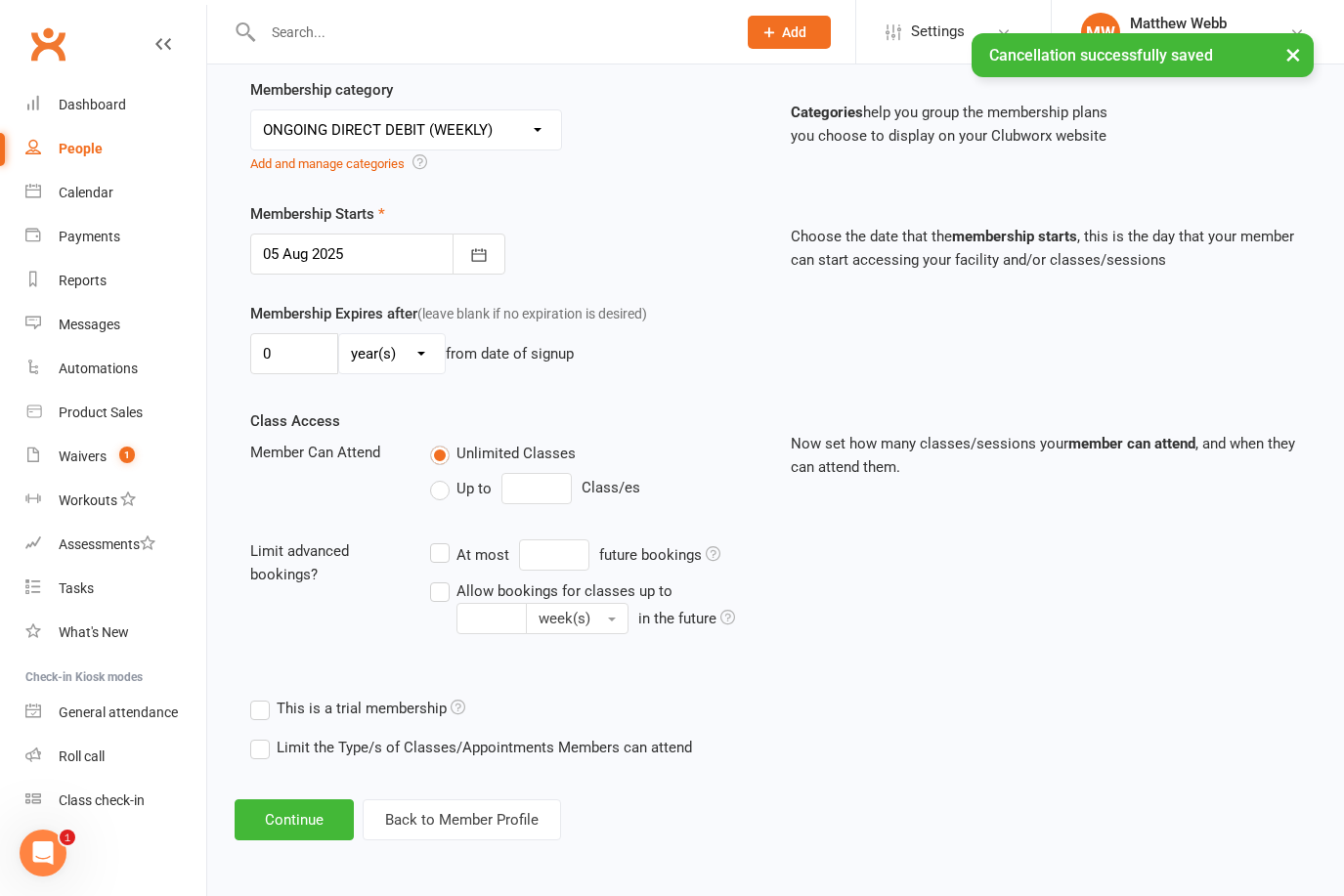 scroll, scrollTop: 0, scrollLeft: 0, axis: both 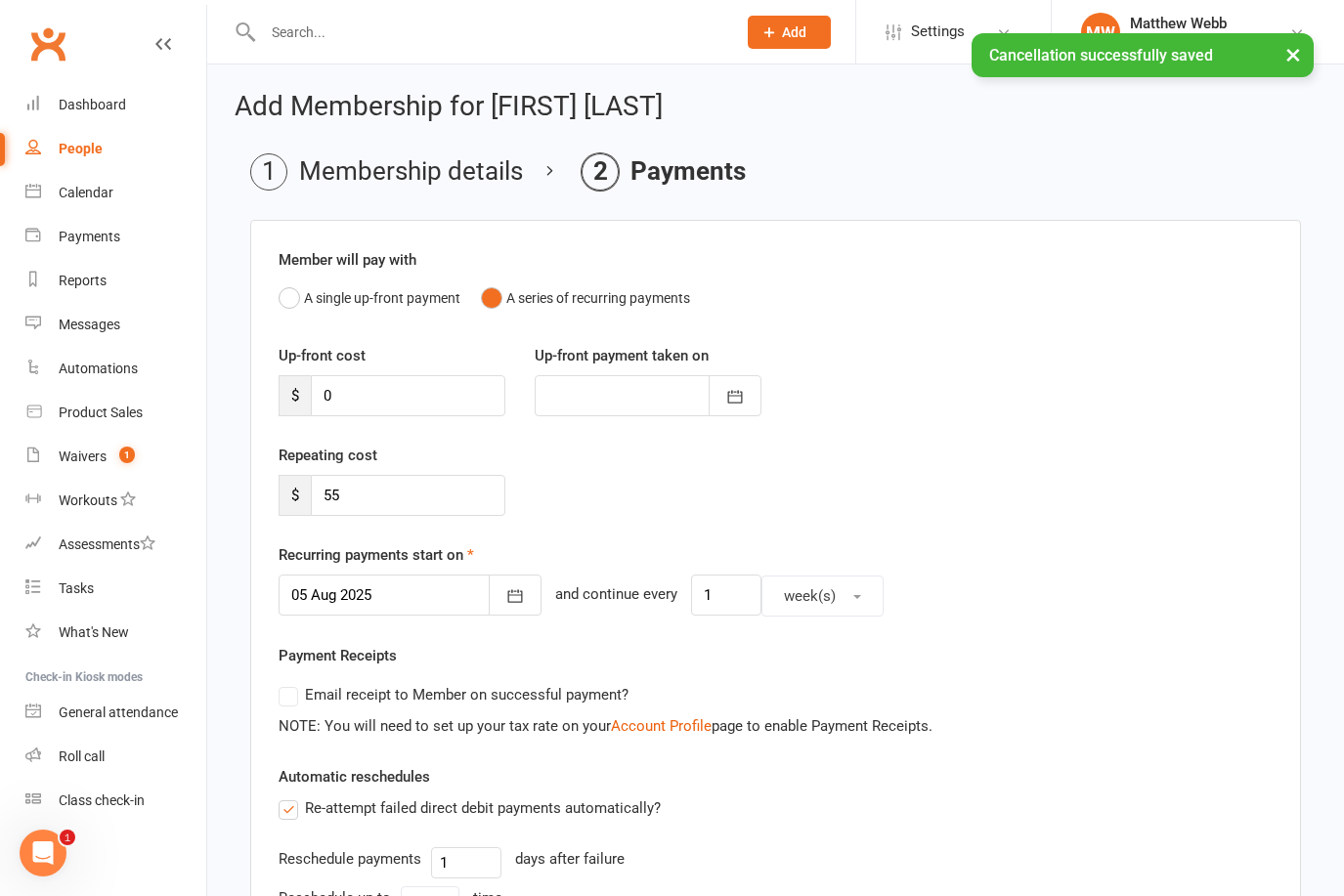click at bounding box center (410, 595) 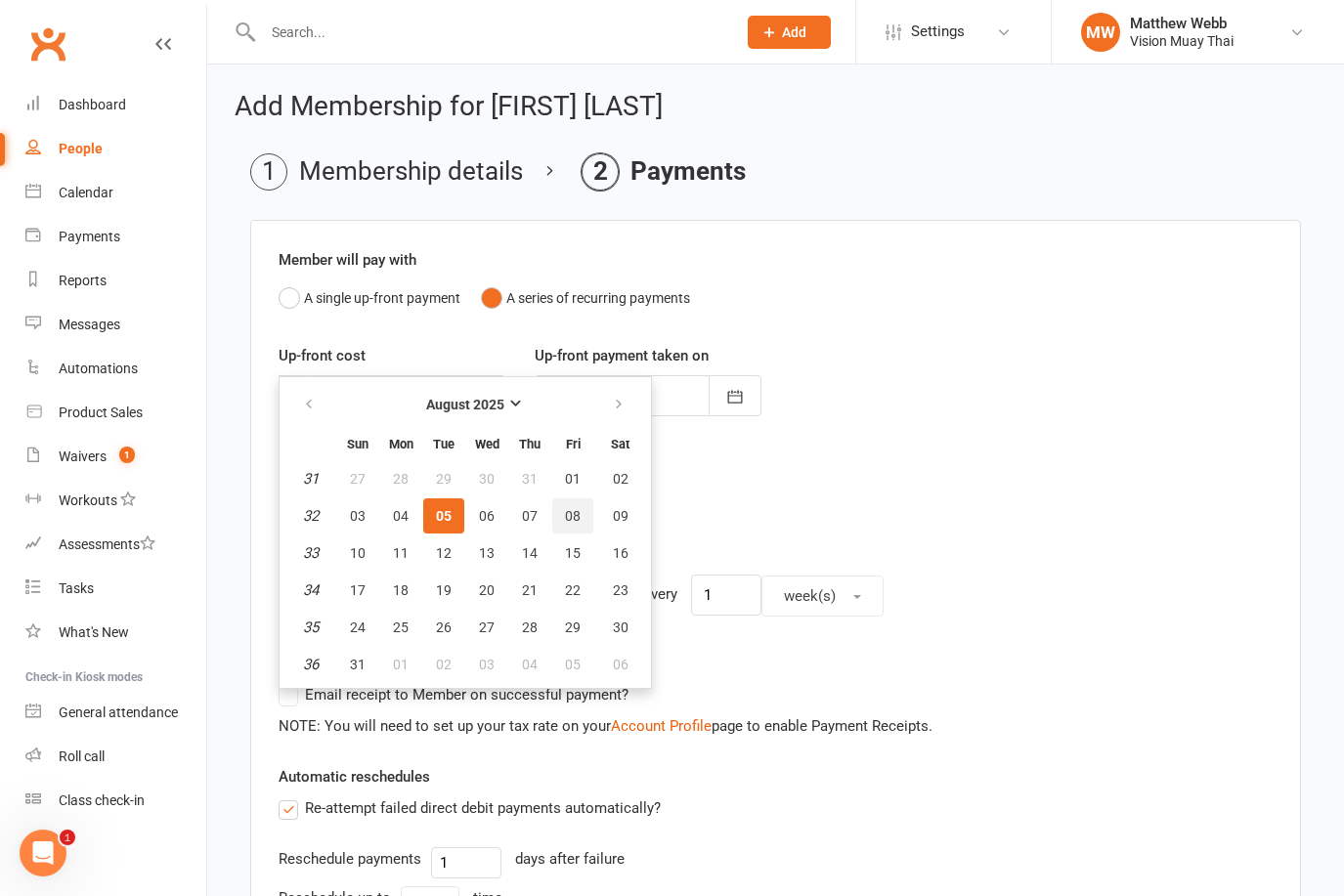 click on "08" at bounding box center [573, 516] 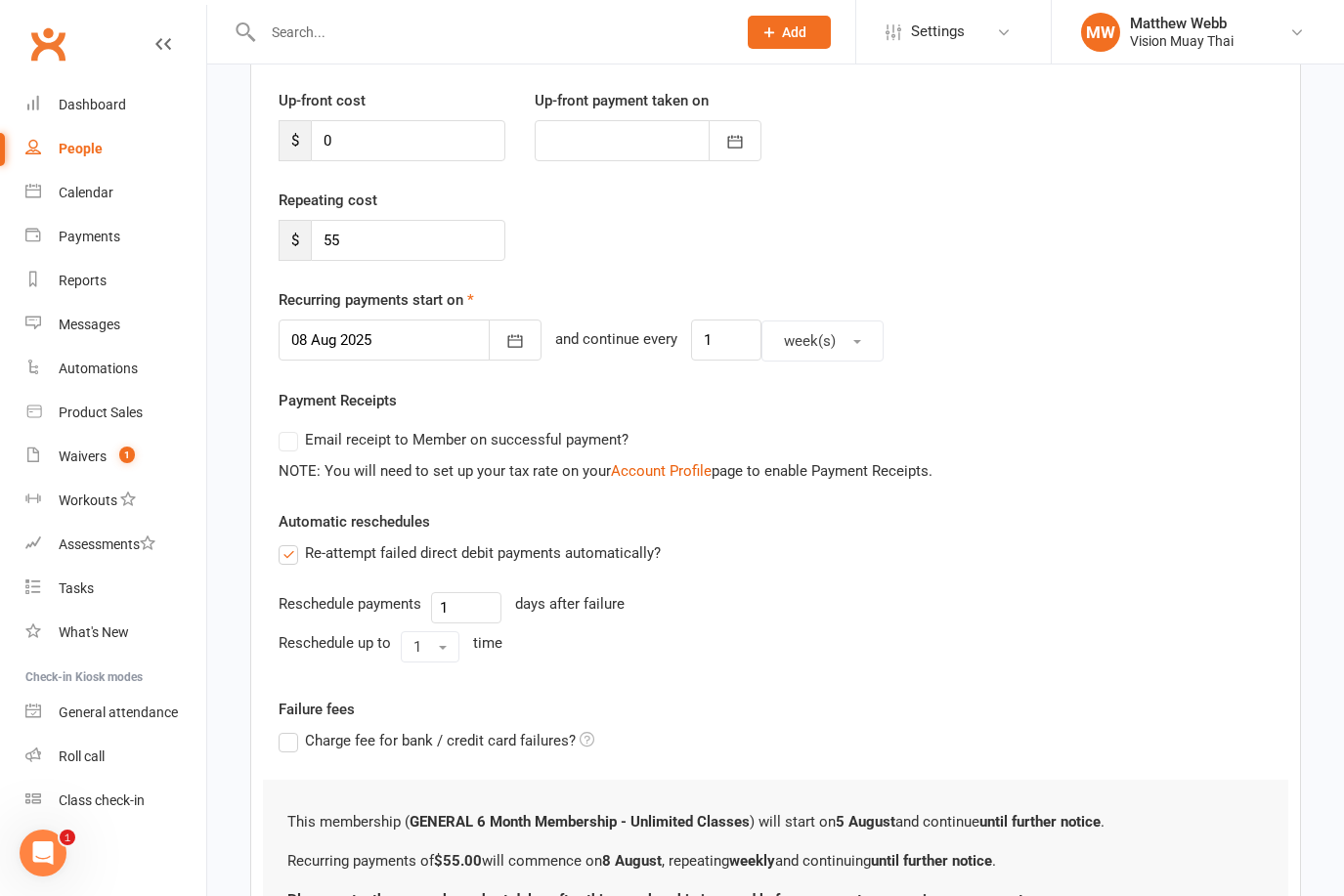 scroll, scrollTop: 462, scrollLeft: 0, axis: vertical 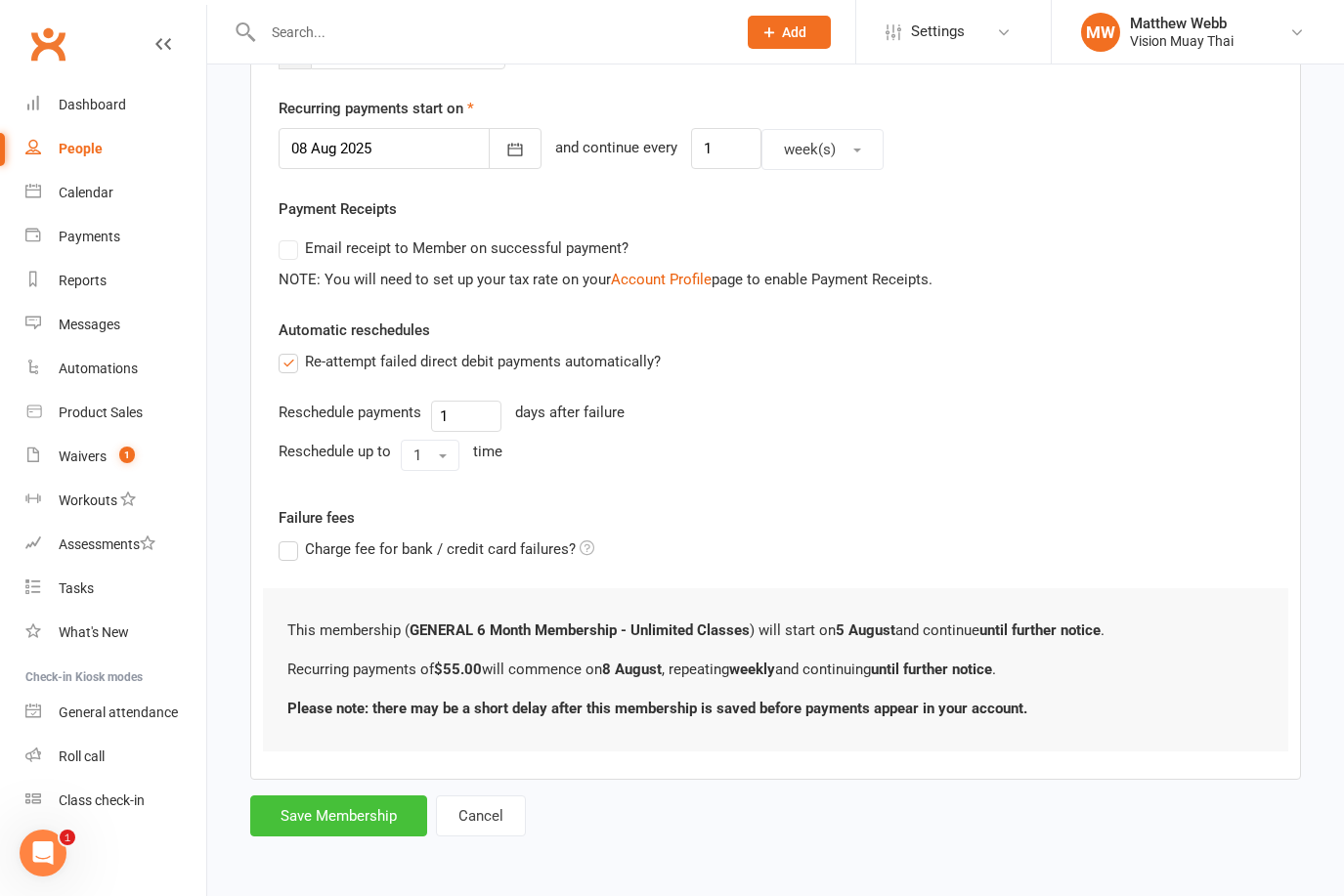 click on "Save Membership" at bounding box center (338, 816) 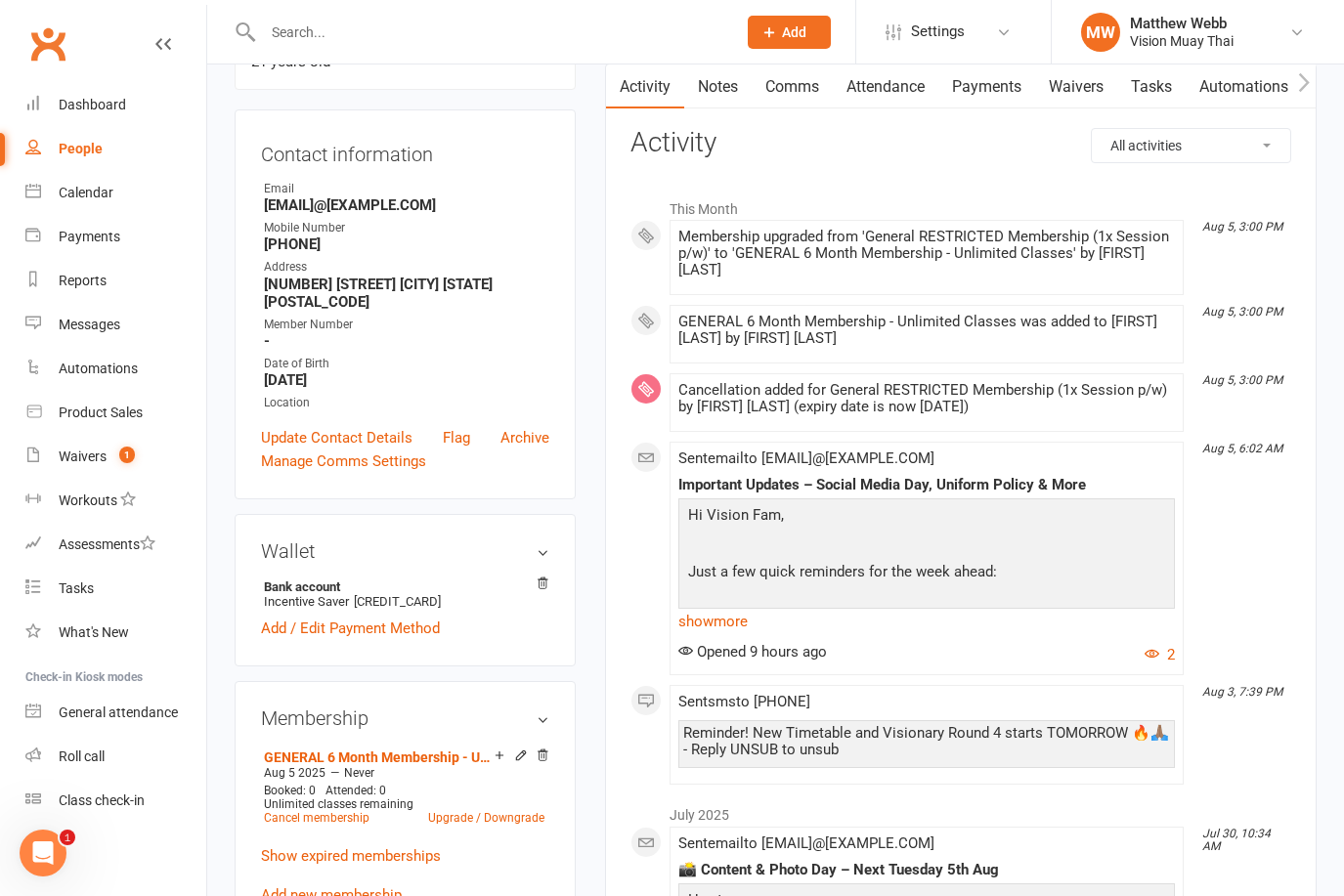 scroll, scrollTop: 293, scrollLeft: 0, axis: vertical 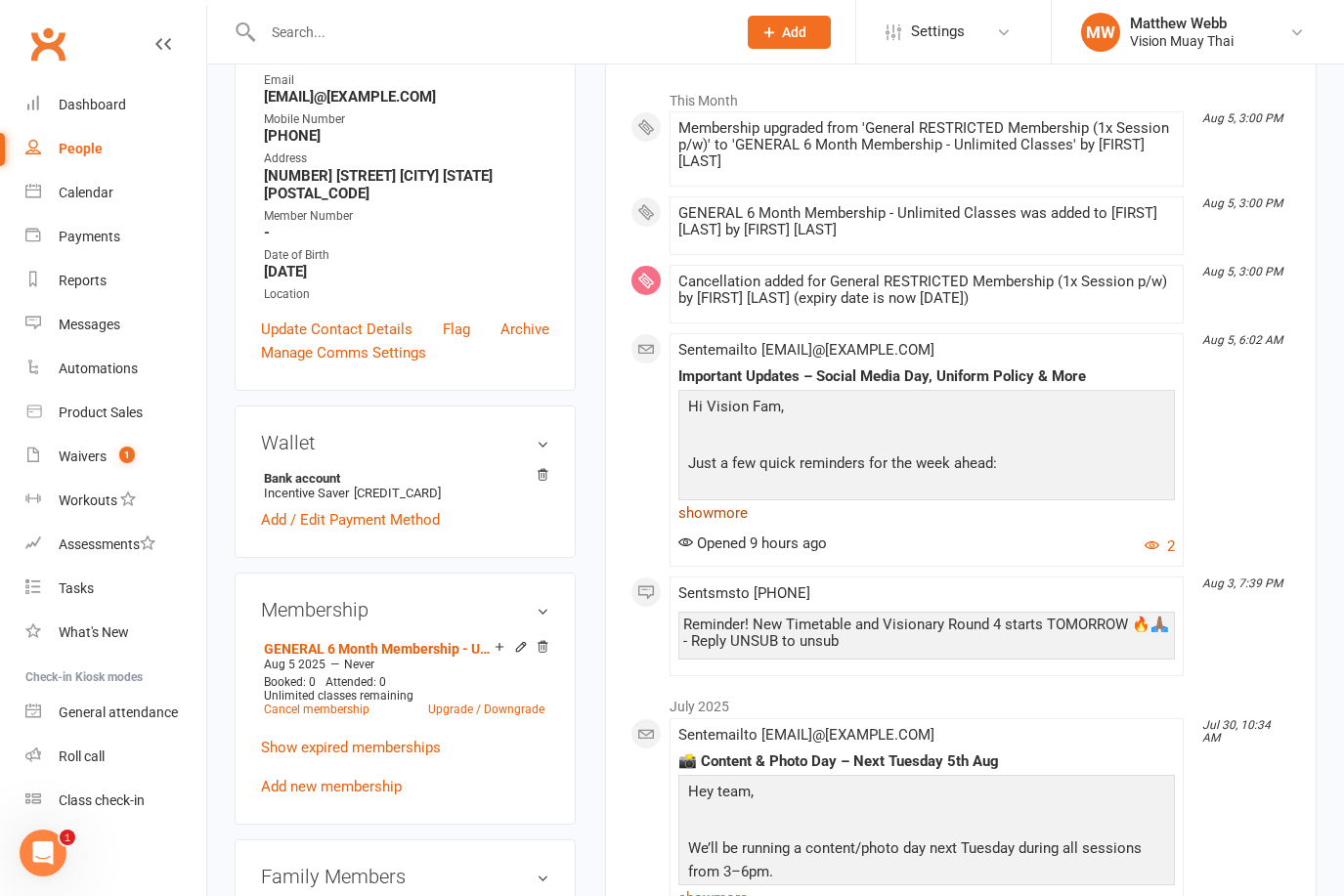 click on "show  more" at bounding box center [927, 513] 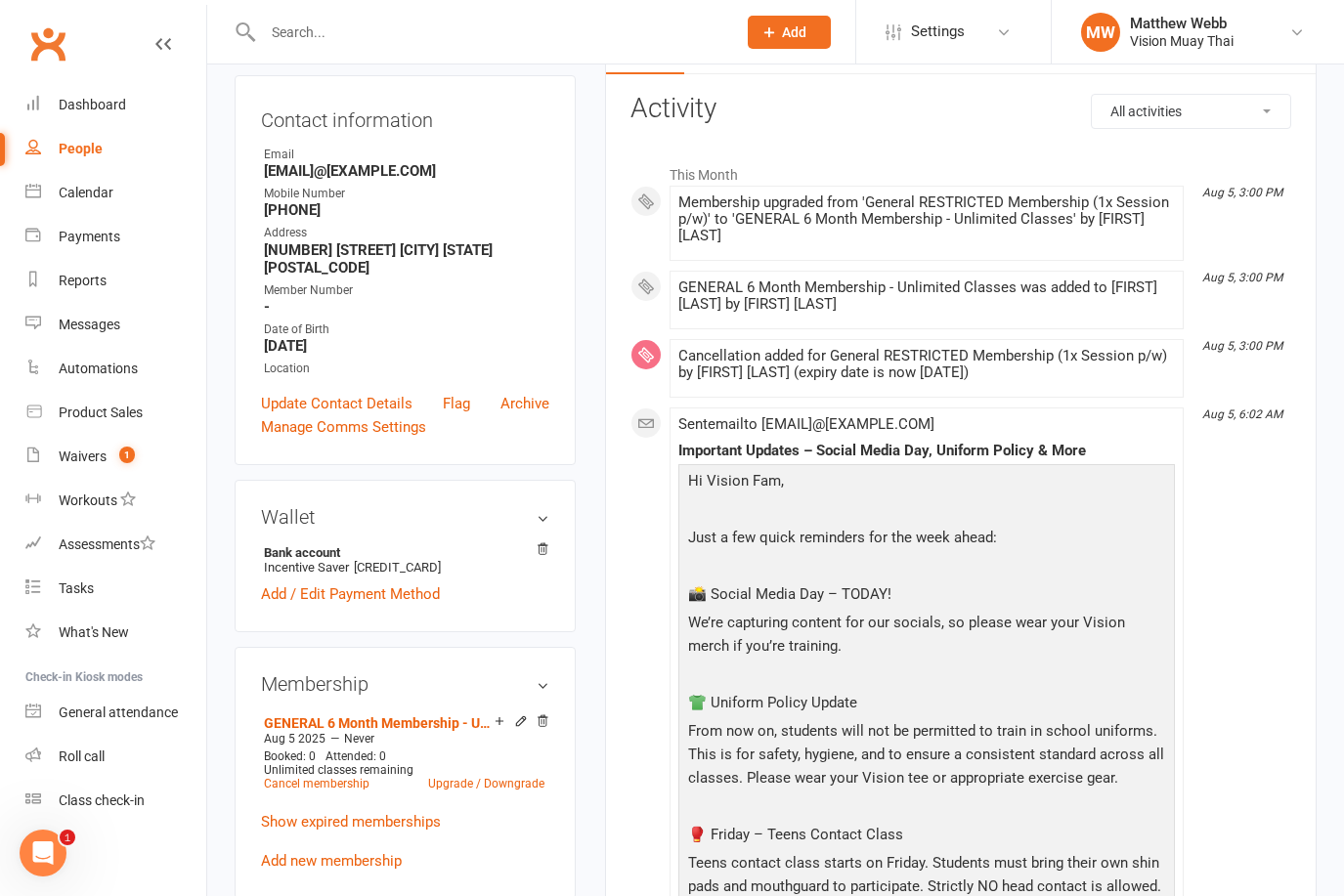 scroll, scrollTop: 0, scrollLeft: 0, axis: both 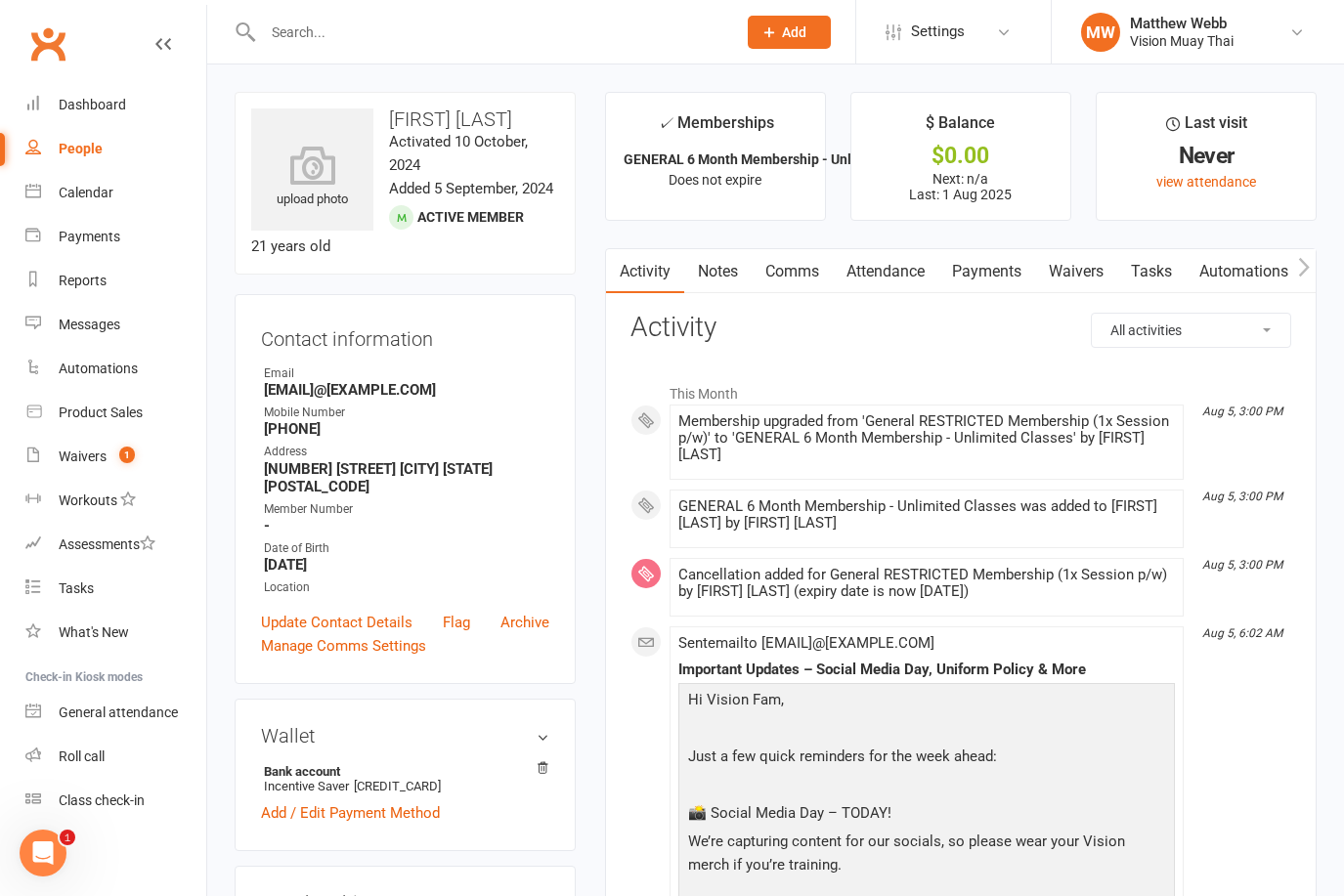 click on "People" at bounding box center (115, 149) 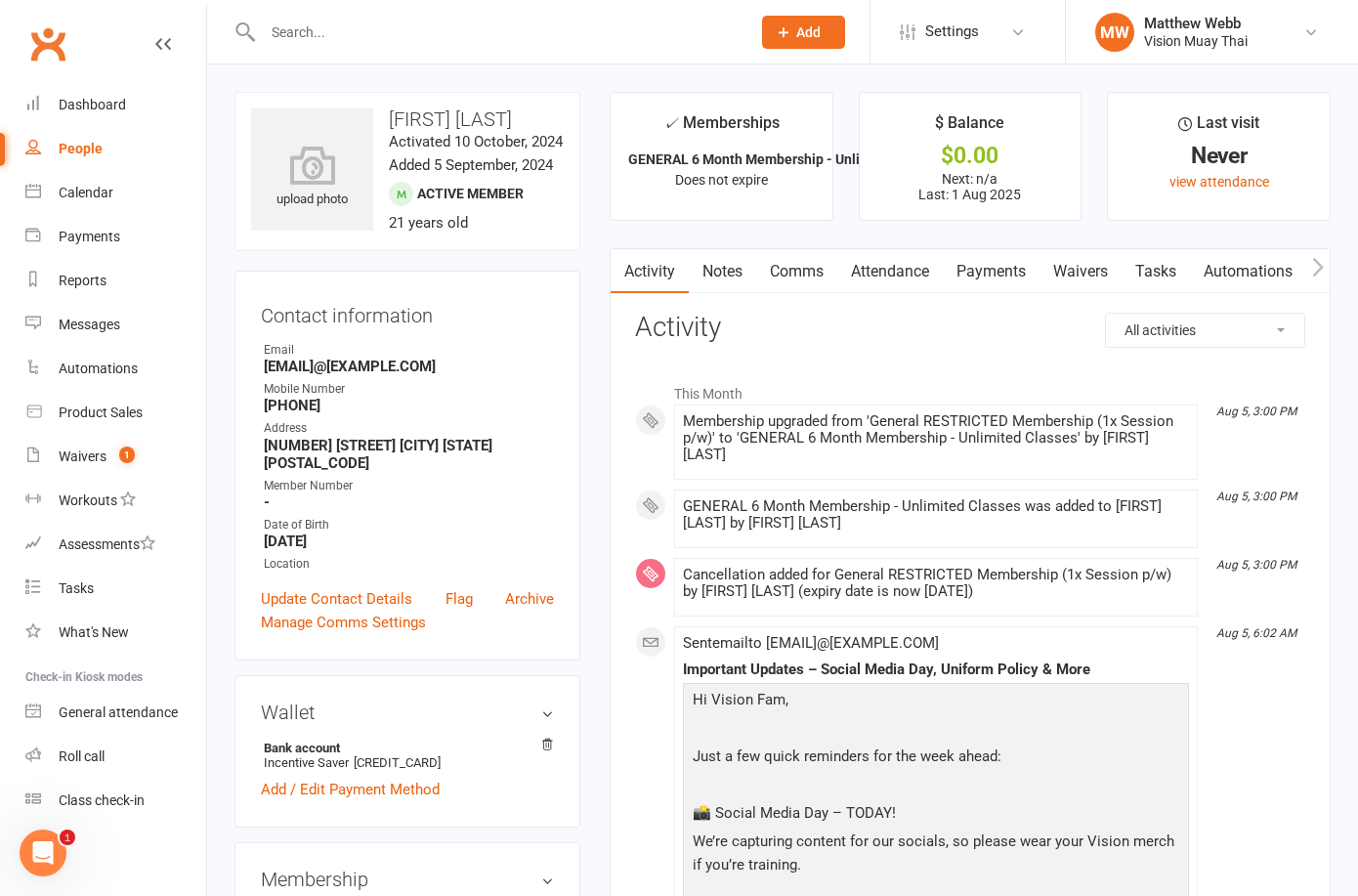 select on "100" 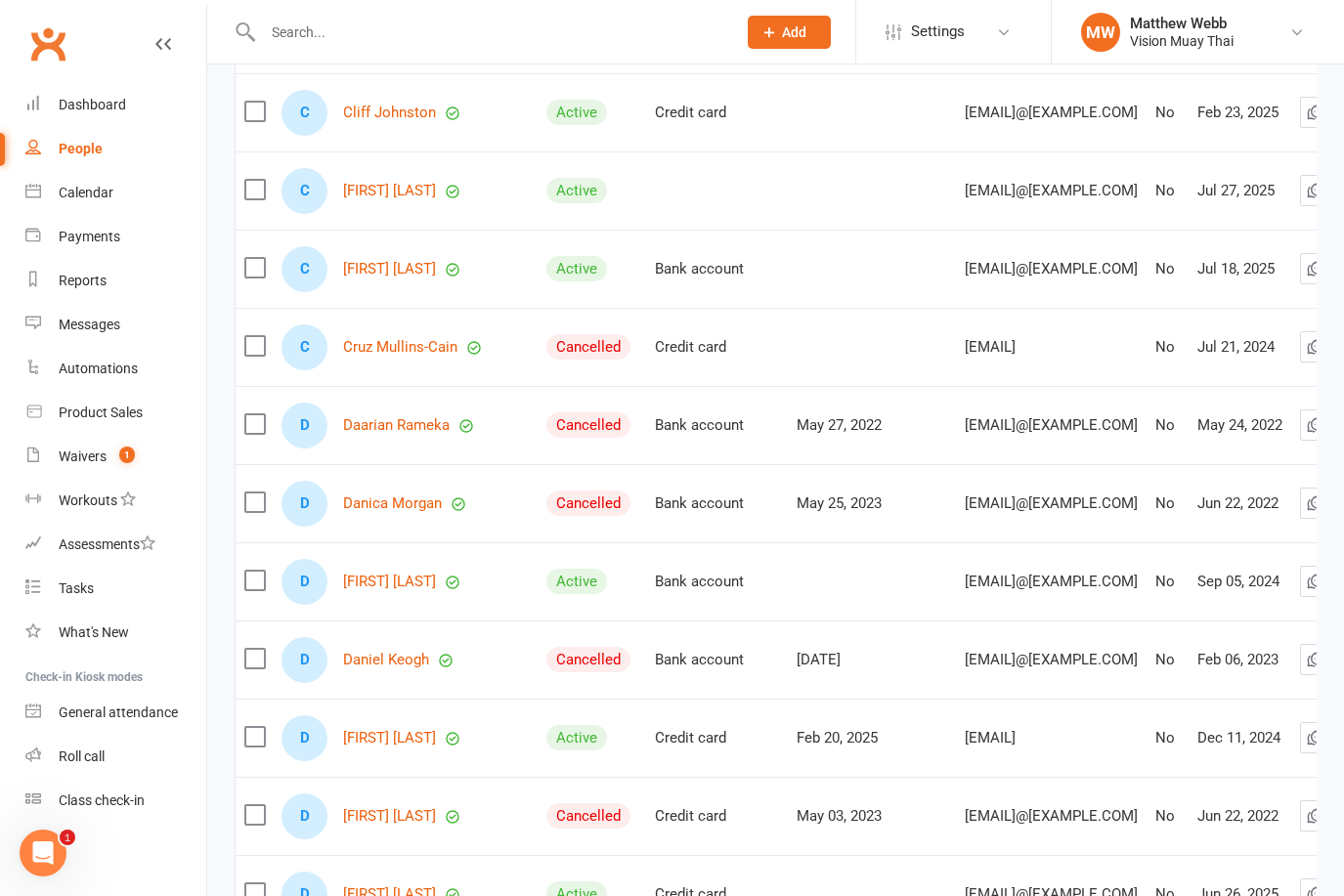 scroll, scrollTop: 6418, scrollLeft: 0, axis: vertical 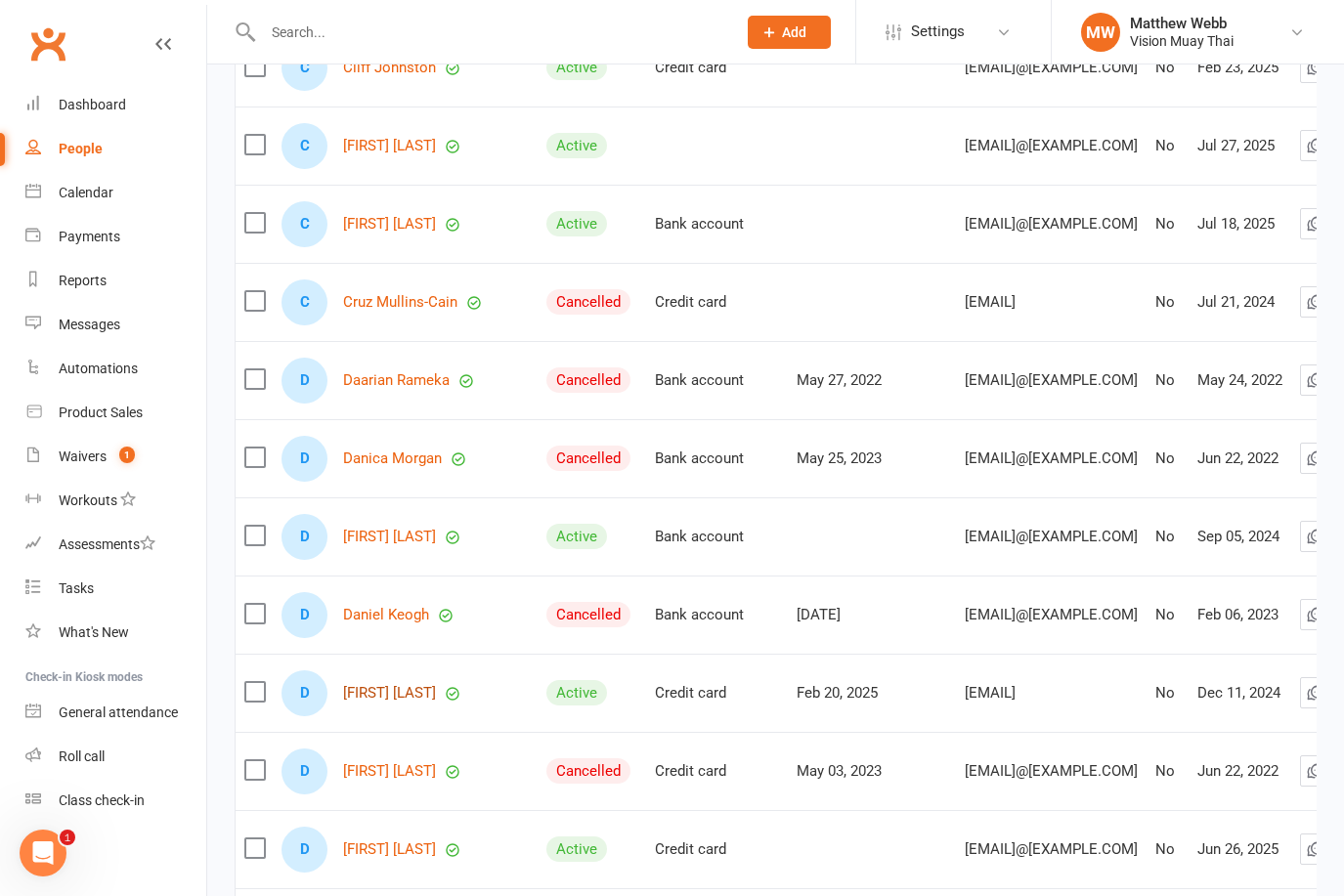 click on "[FIRST] [LAST]" at bounding box center (389, 693) 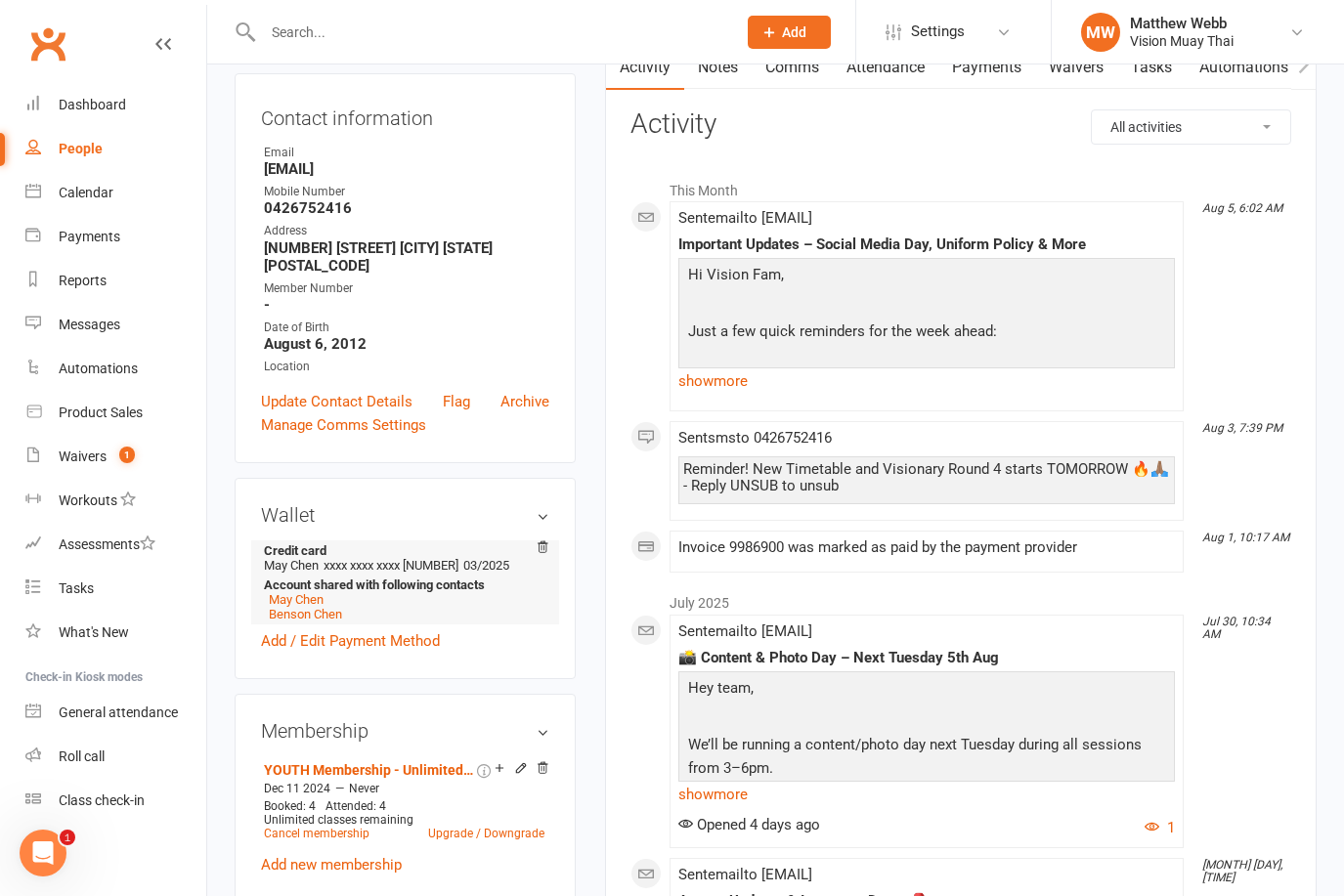 scroll, scrollTop: 329, scrollLeft: 0, axis: vertical 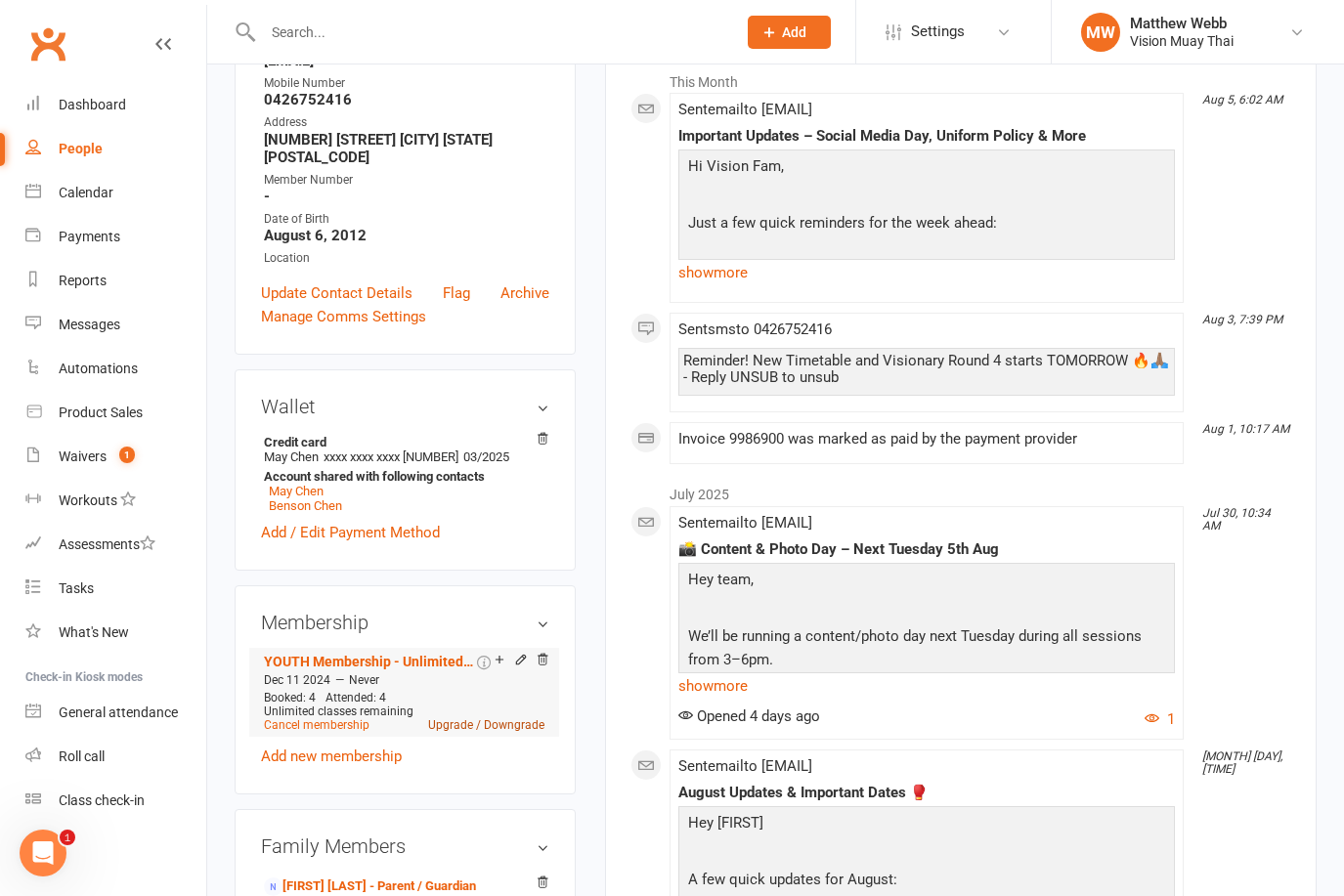 click on "Upgrade / Downgrade" at bounding box center [486, 725] 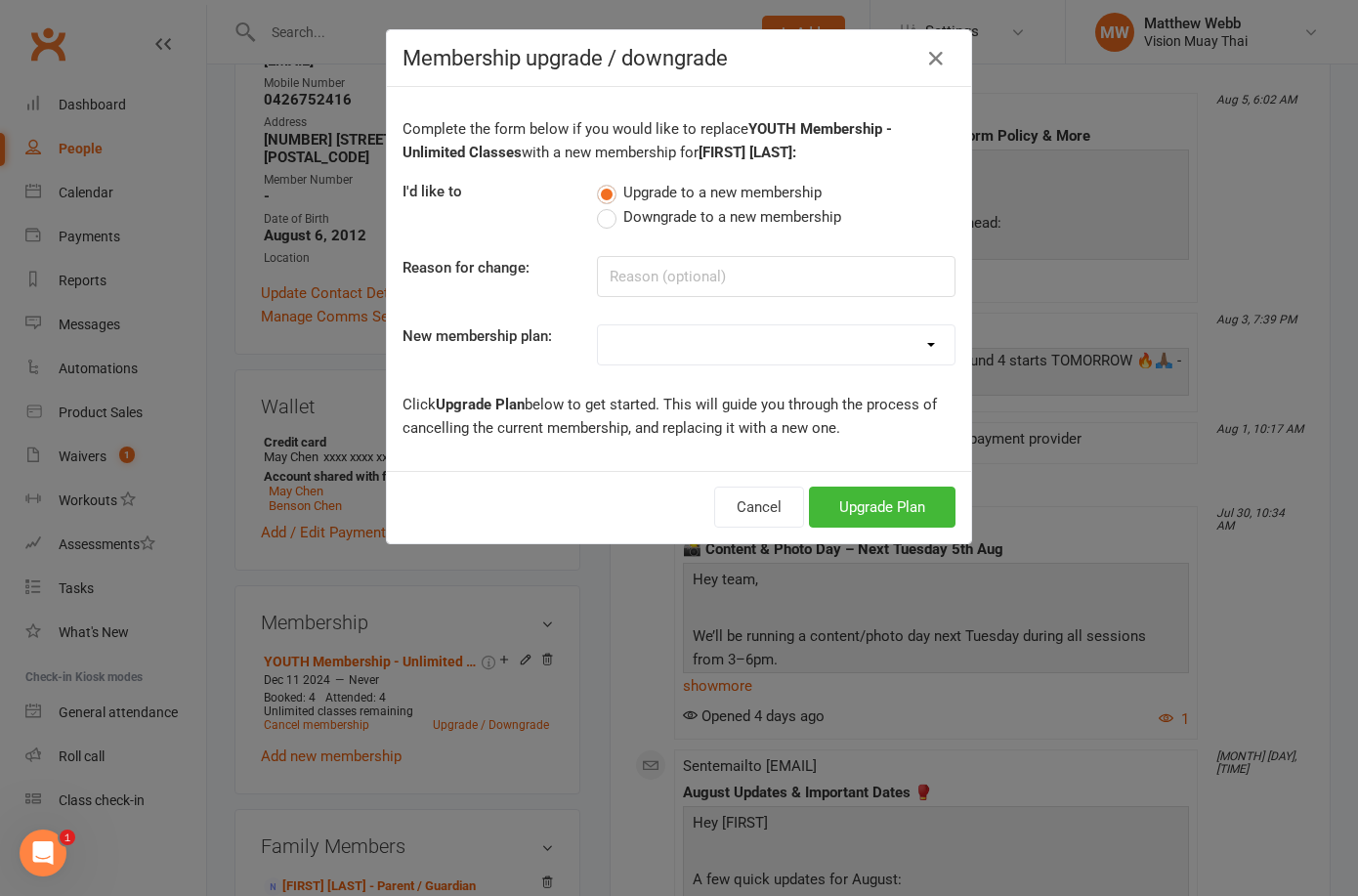 select on "9" 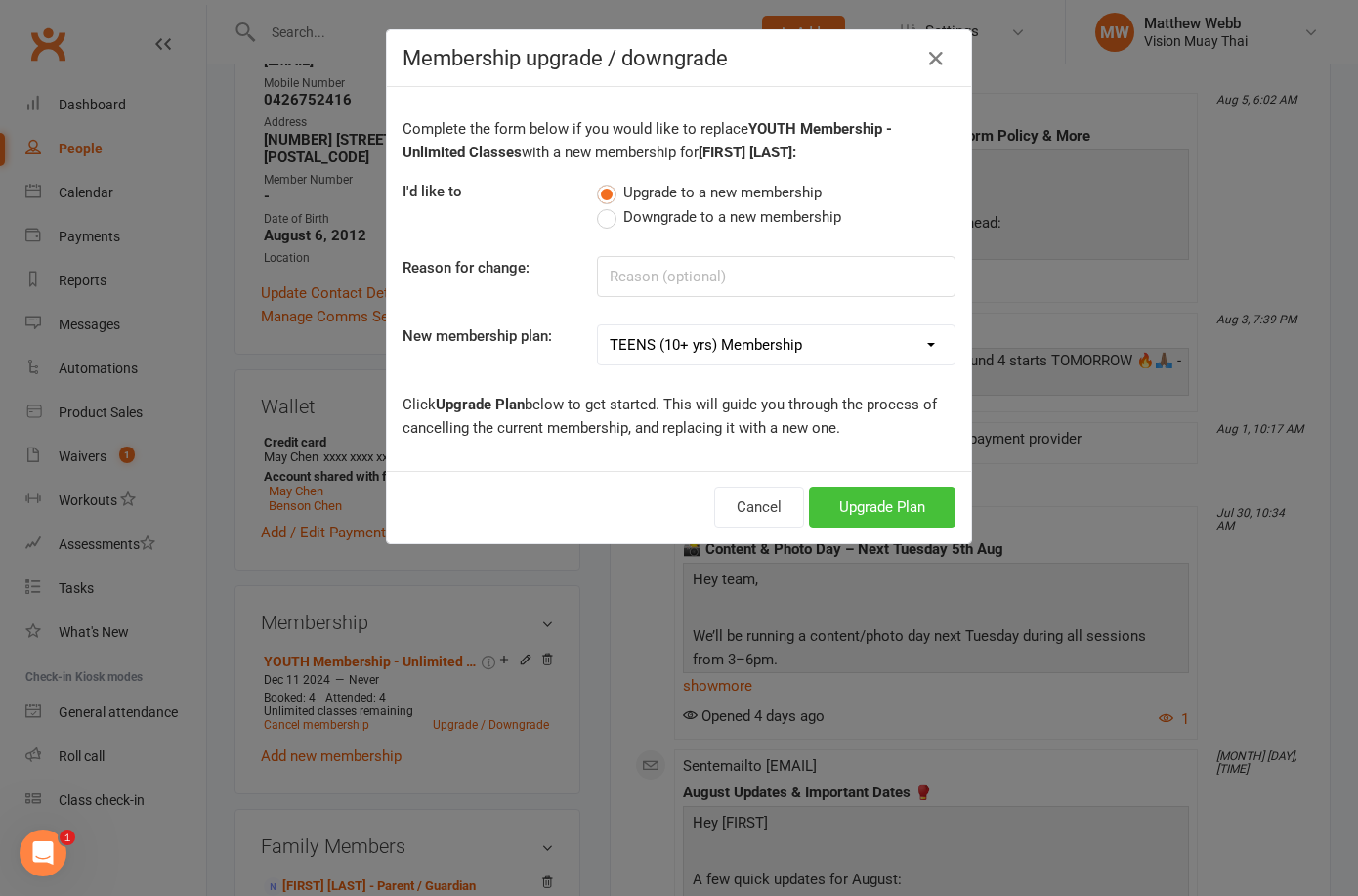 click on "Upgrade Plan" at bounding box center (882, 507) 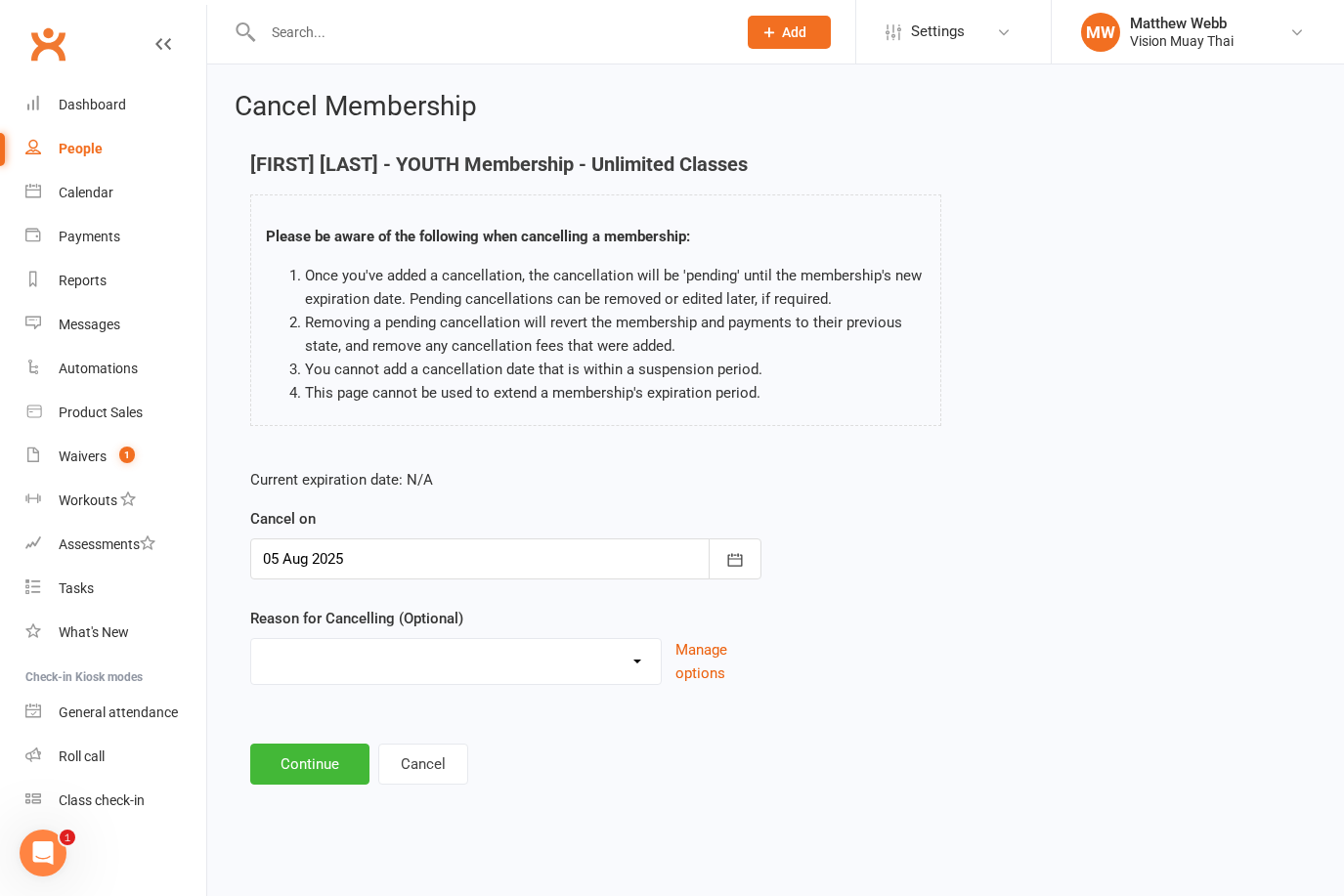 scroll, scrollTop: 0, scrollLeft: 0, axis: both 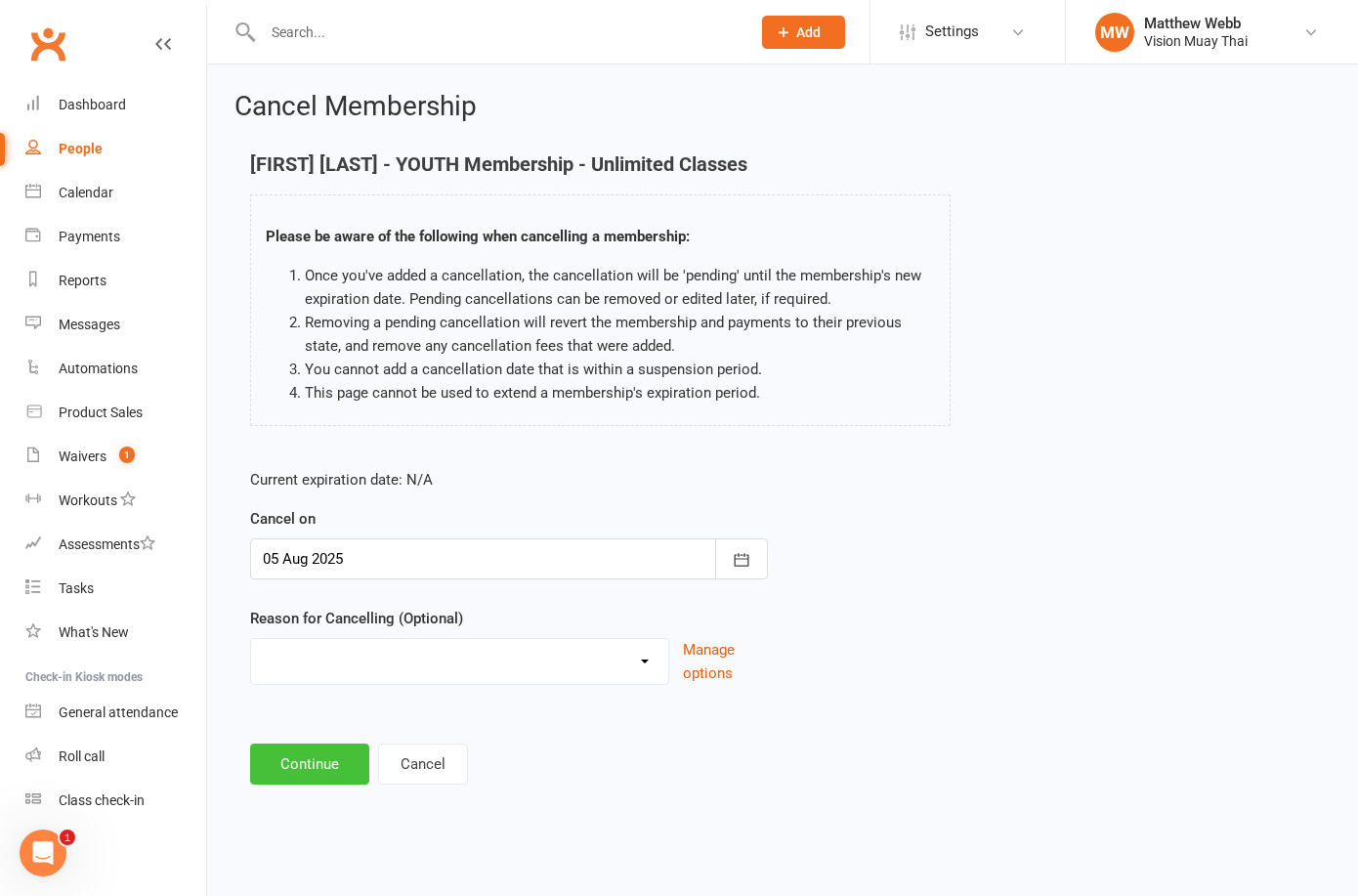 click on "Continue" at bounding box center [310, 764] 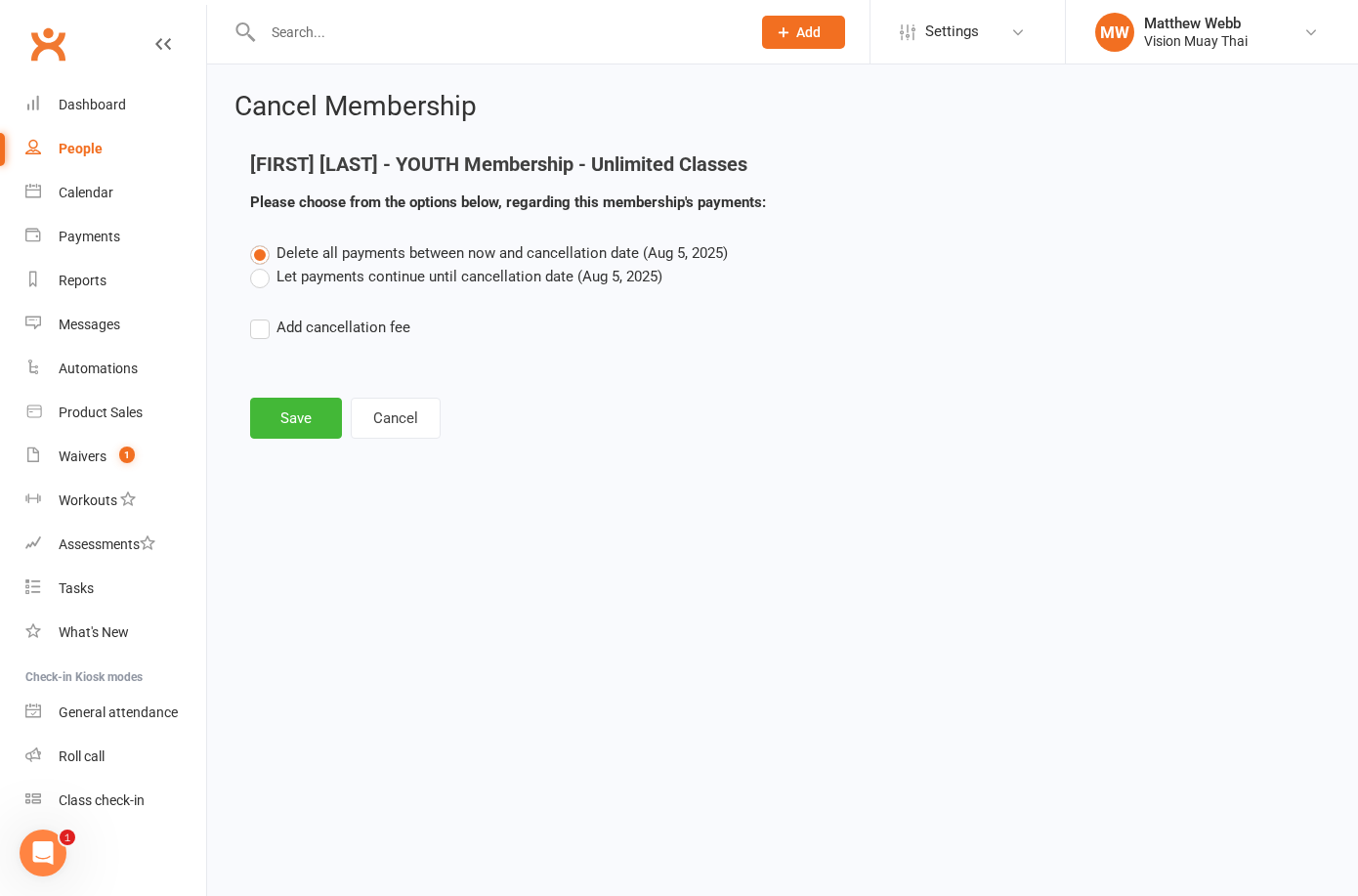 click on "Let payments continue until cancellation date (Aug 5, 2025)" at bounding box center (456, 277) 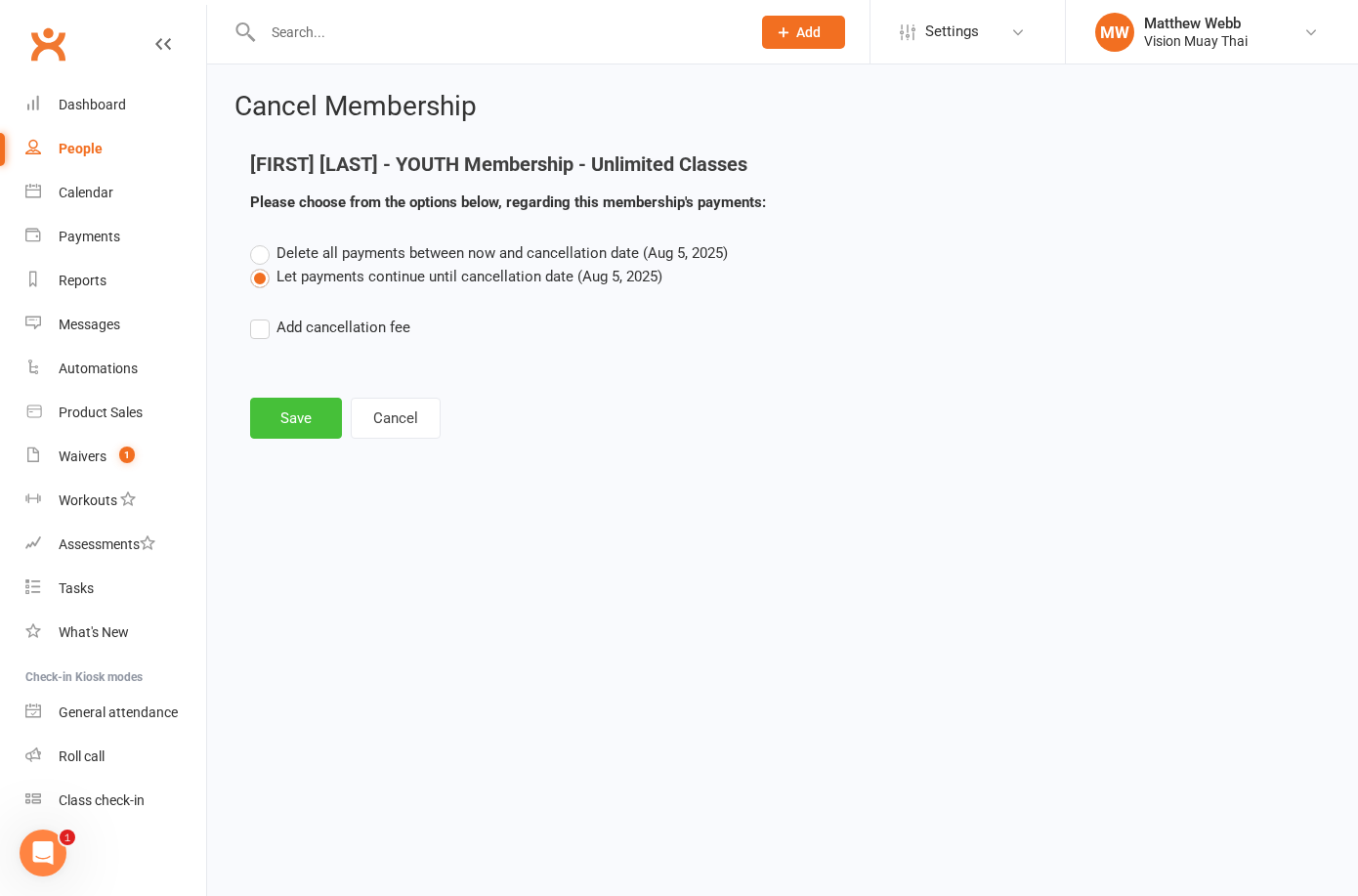 click on "Save" at bounding box center (296, 418) 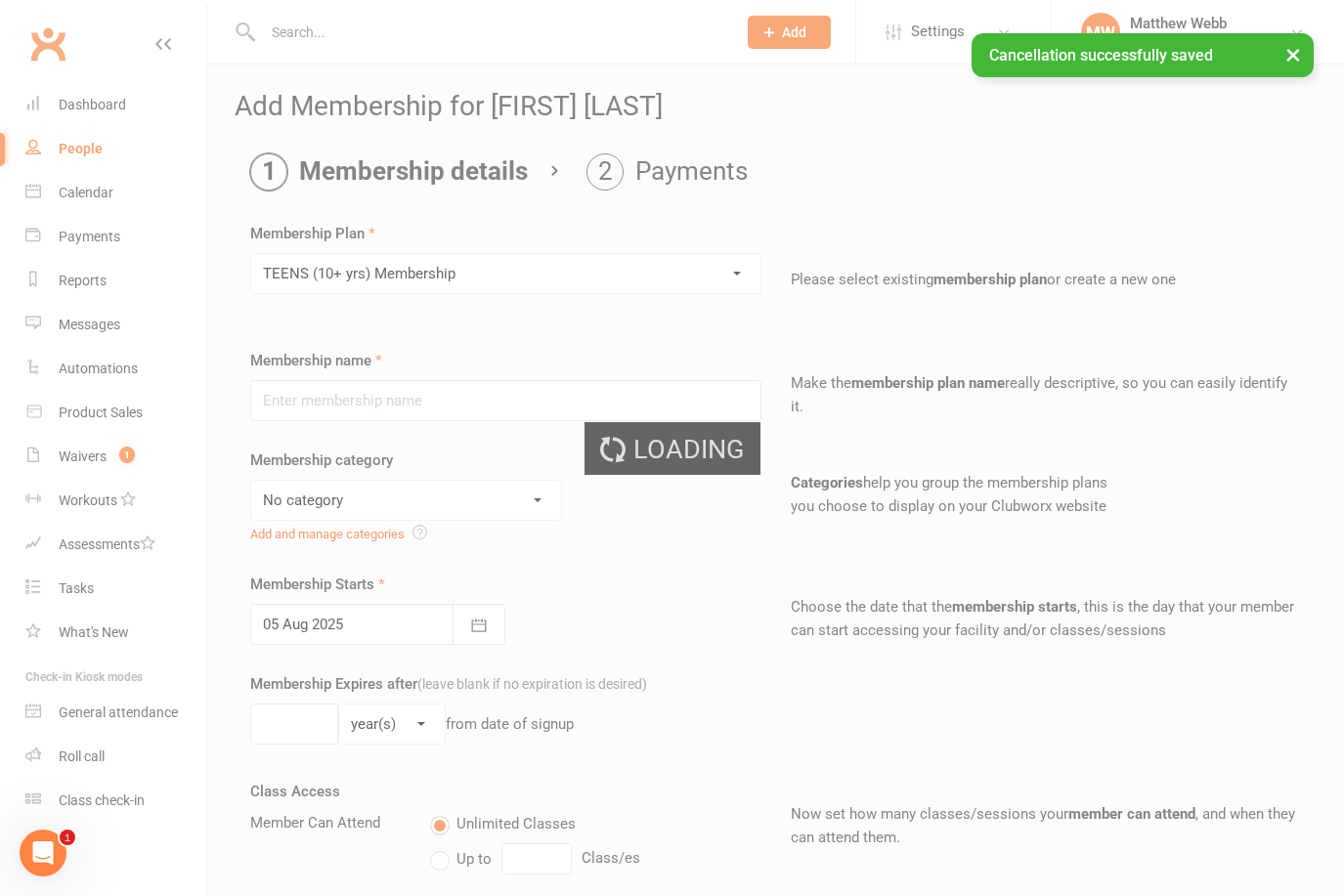 type on "TEENS (10+ yrs) Membership" 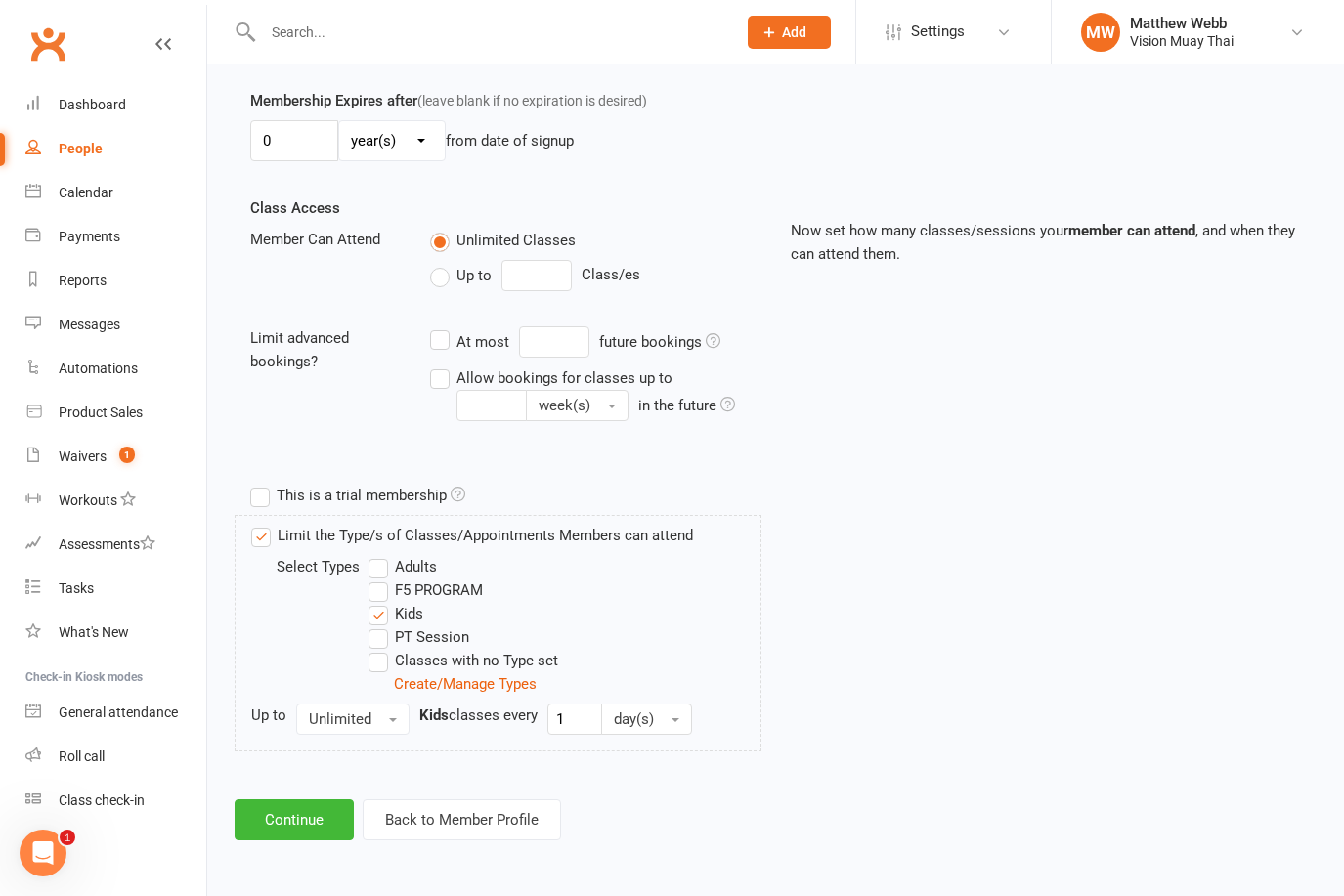 scroll, scrollTop: 599, scrollLeft: 0, axis: vertical 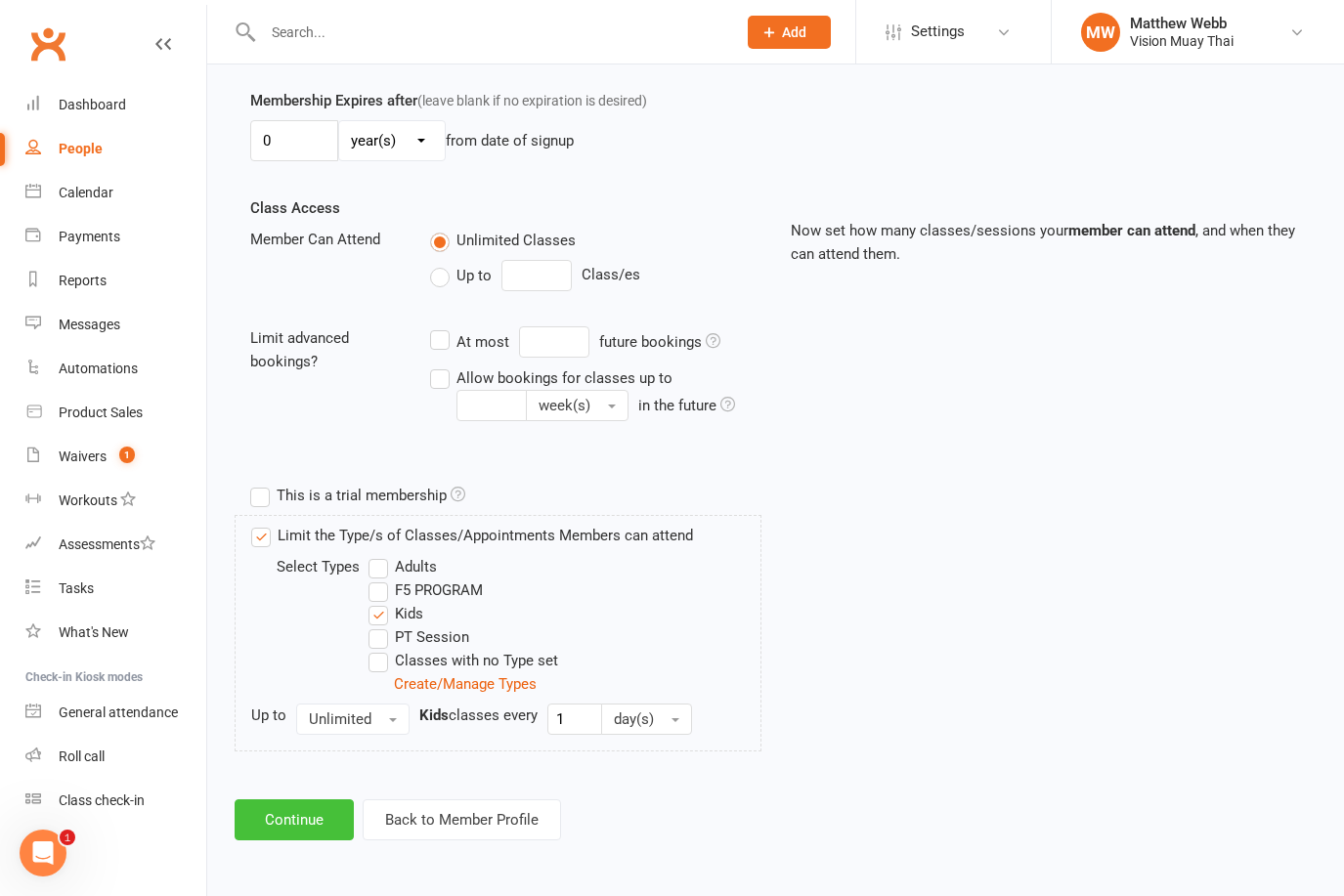 click on "Continue" at bounding box center (294, 820) 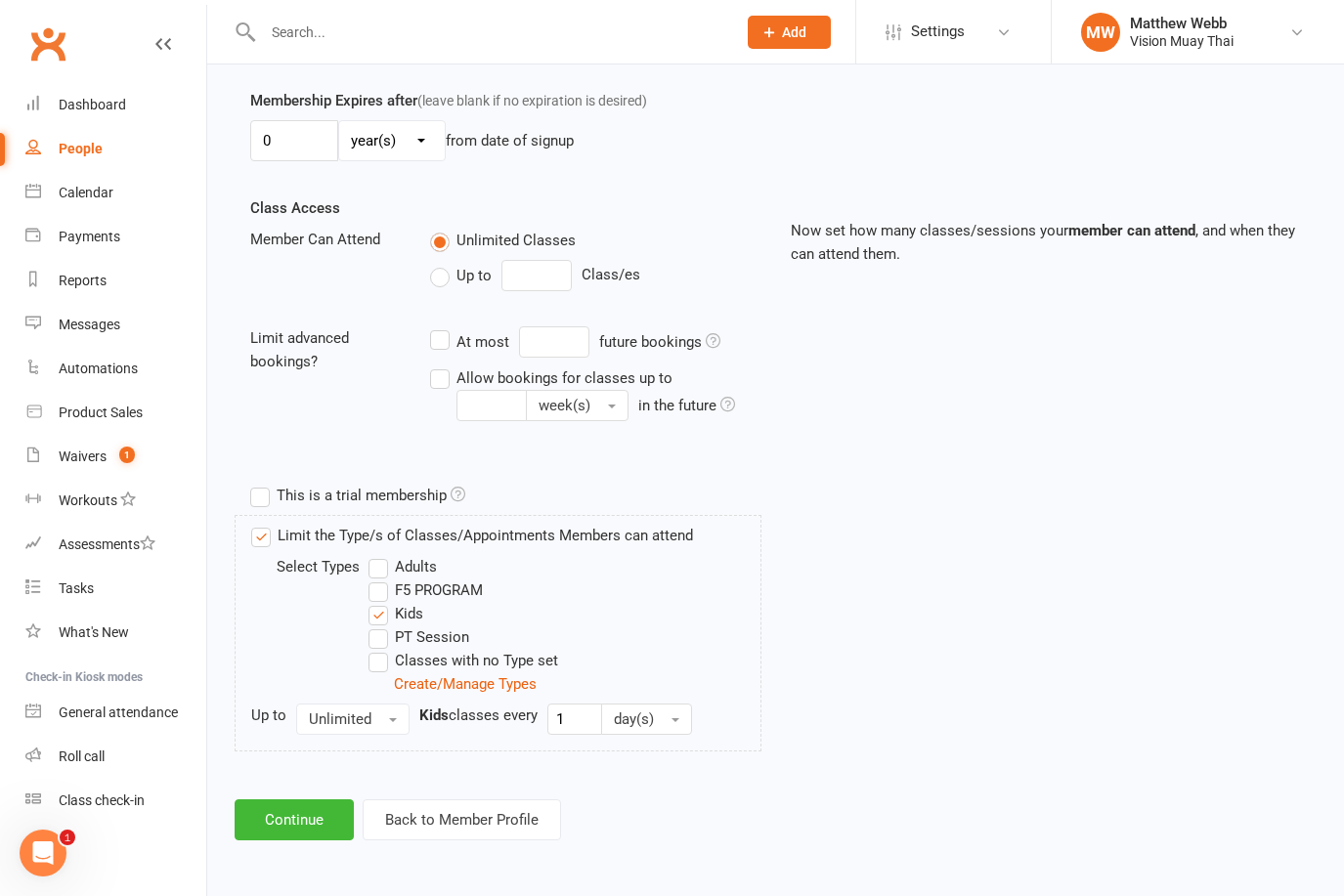 scroll, scrollTop: 0, scrollLeft: 0, axis: both 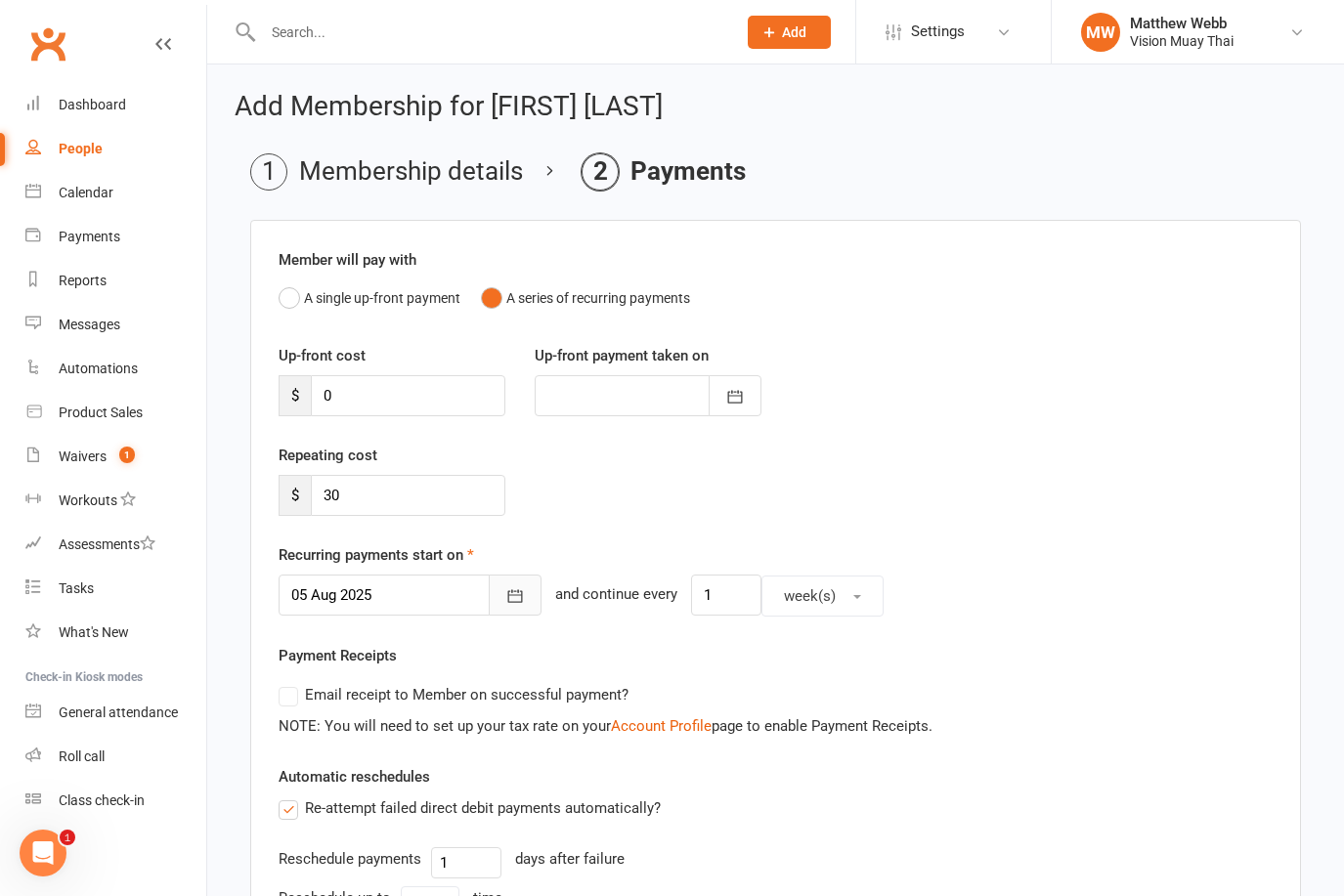 click at bounding box center (515, 595) 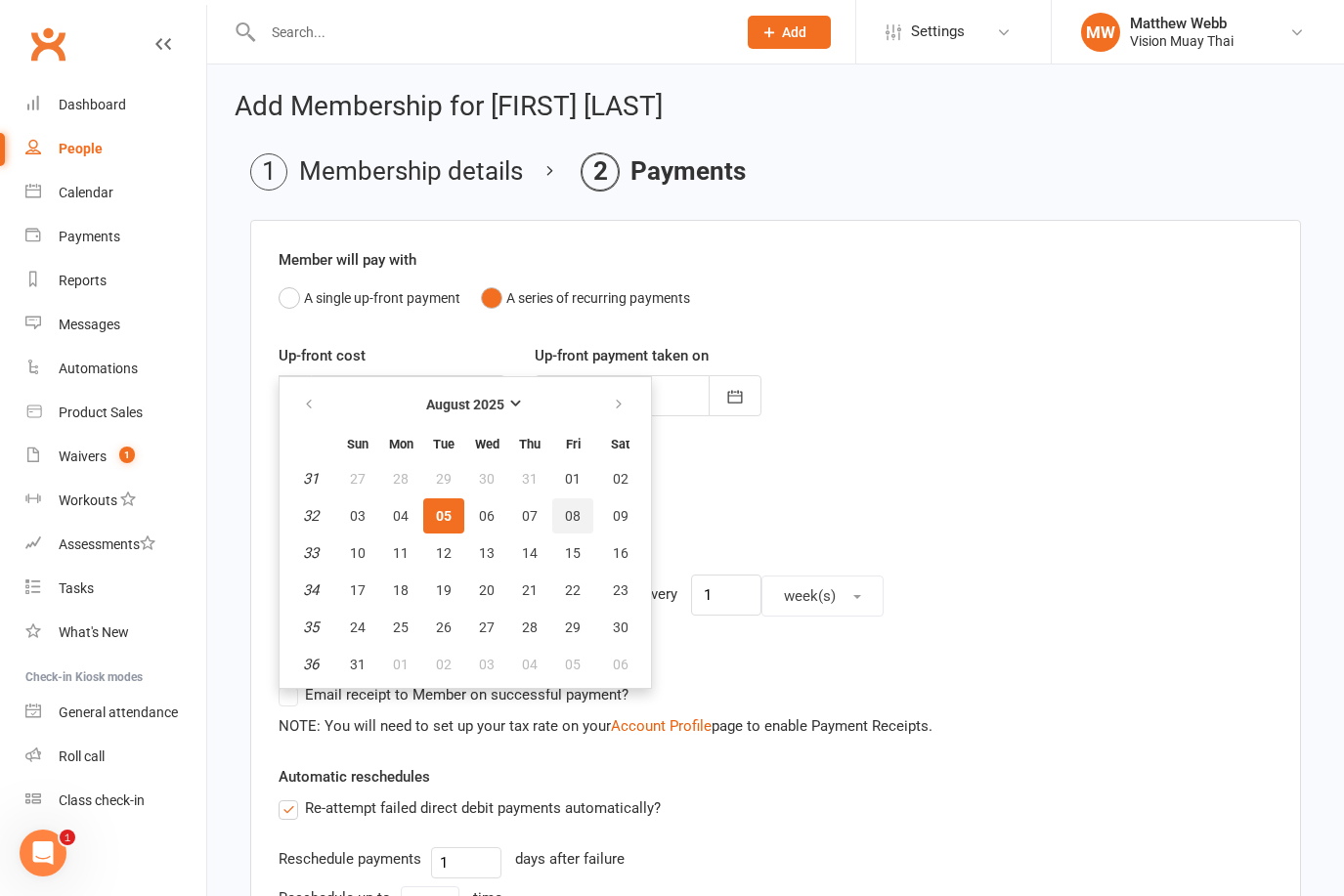 click on "08" at bounding box center (573, 516) 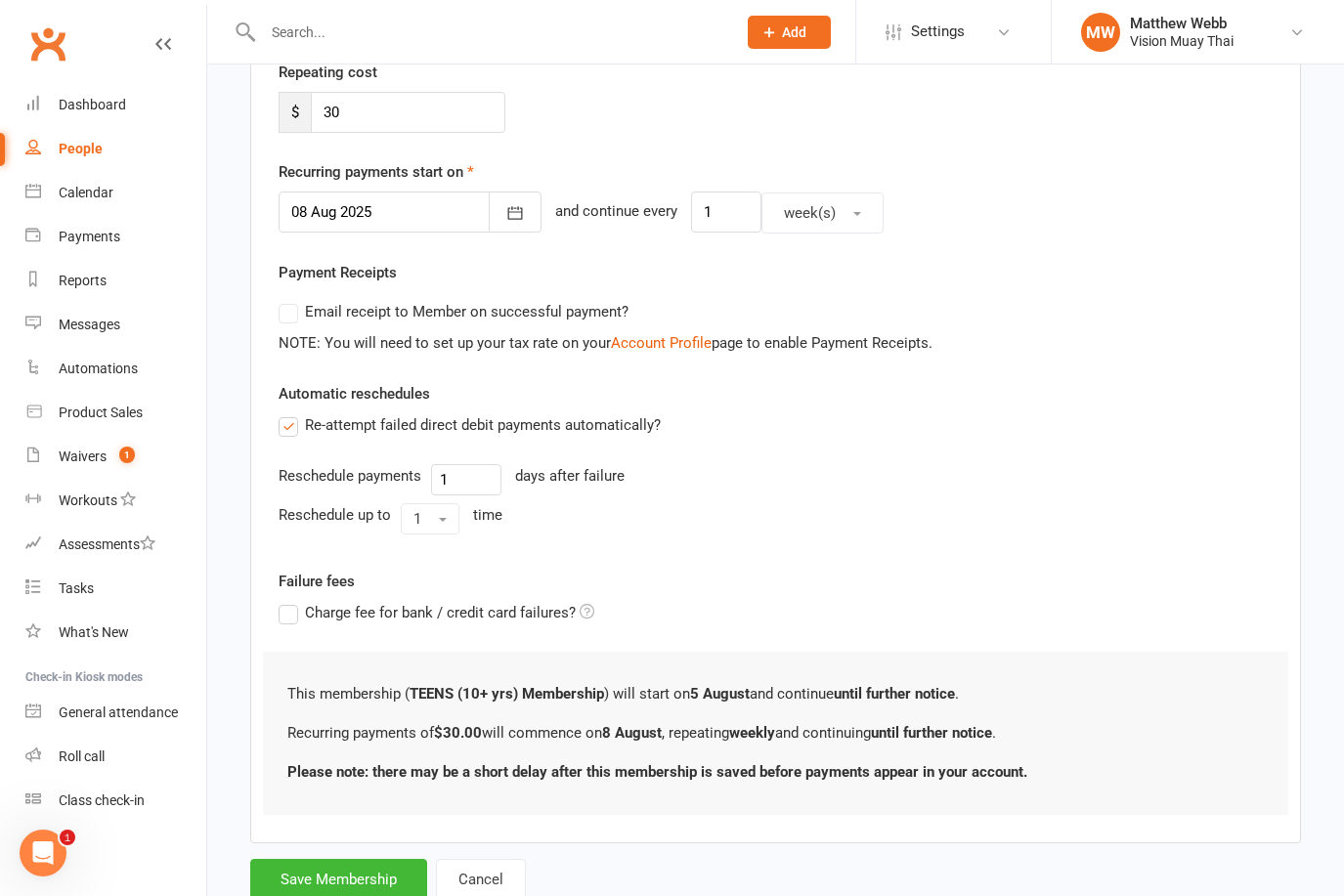 scroll, scrollTop: 462, scrollLeft: 0, axis: vertical 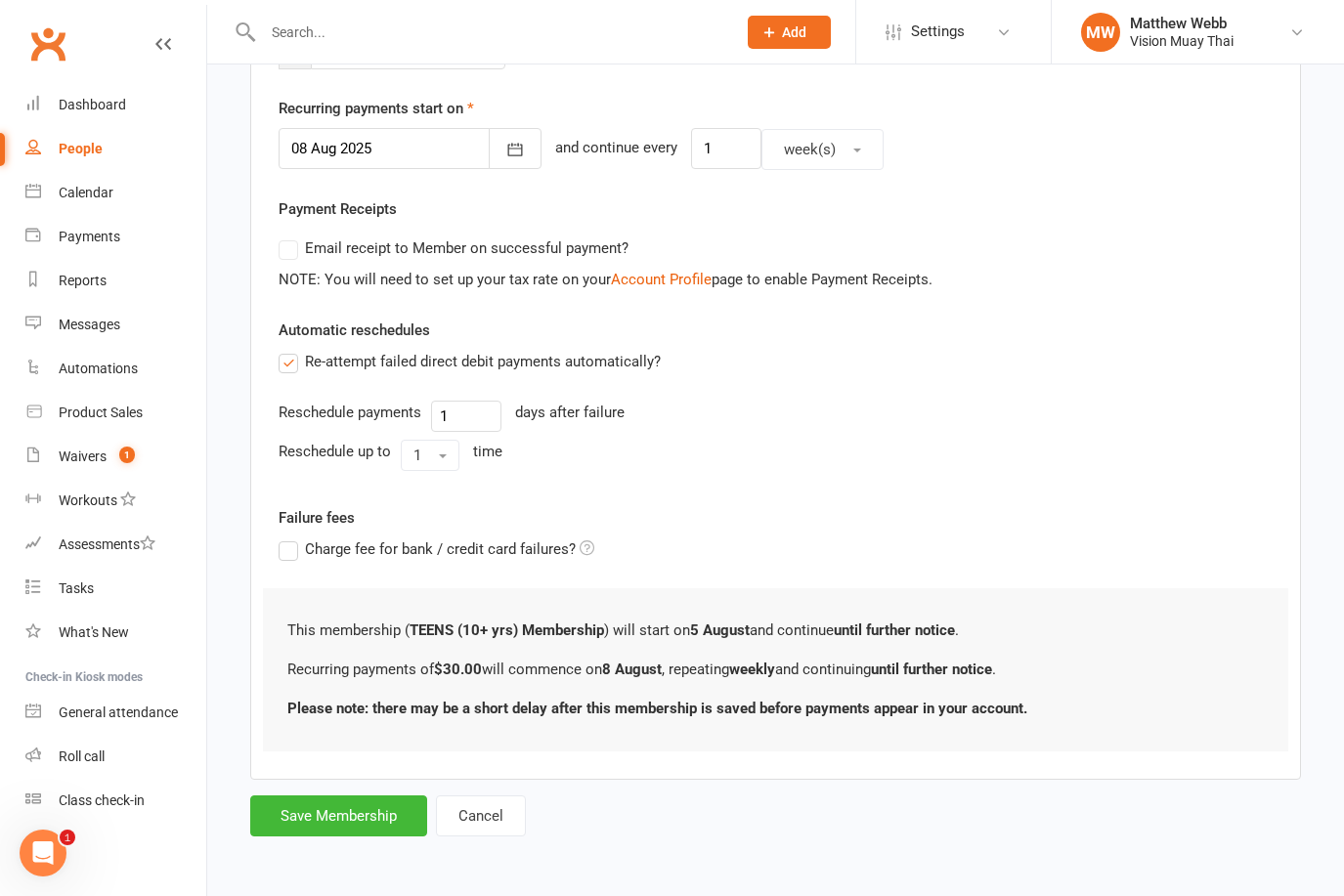 click on "Save Membership" at bounding box center [338, 816] 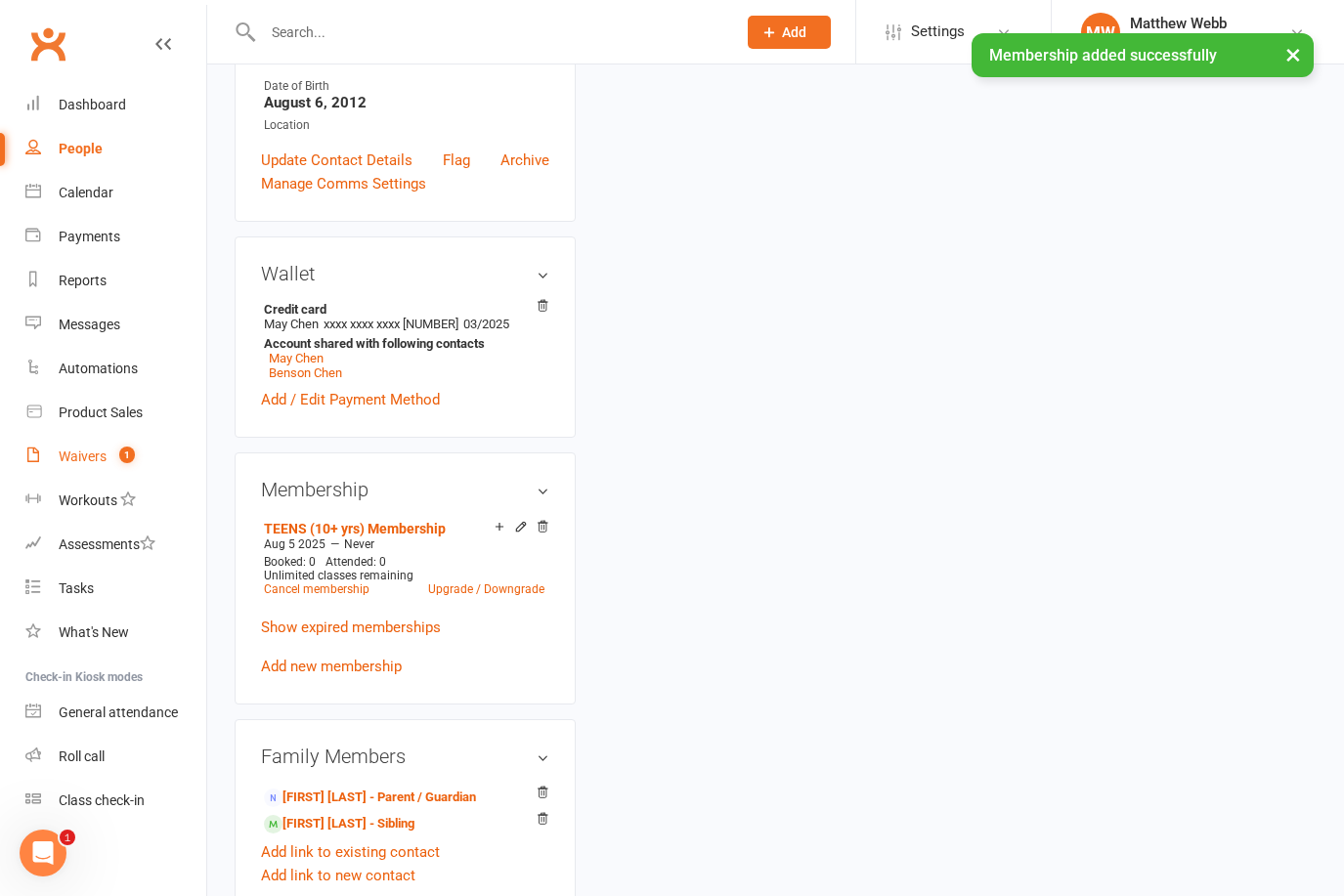 scroll, scrollTop: 0, scrollLeft: 0, axis: both 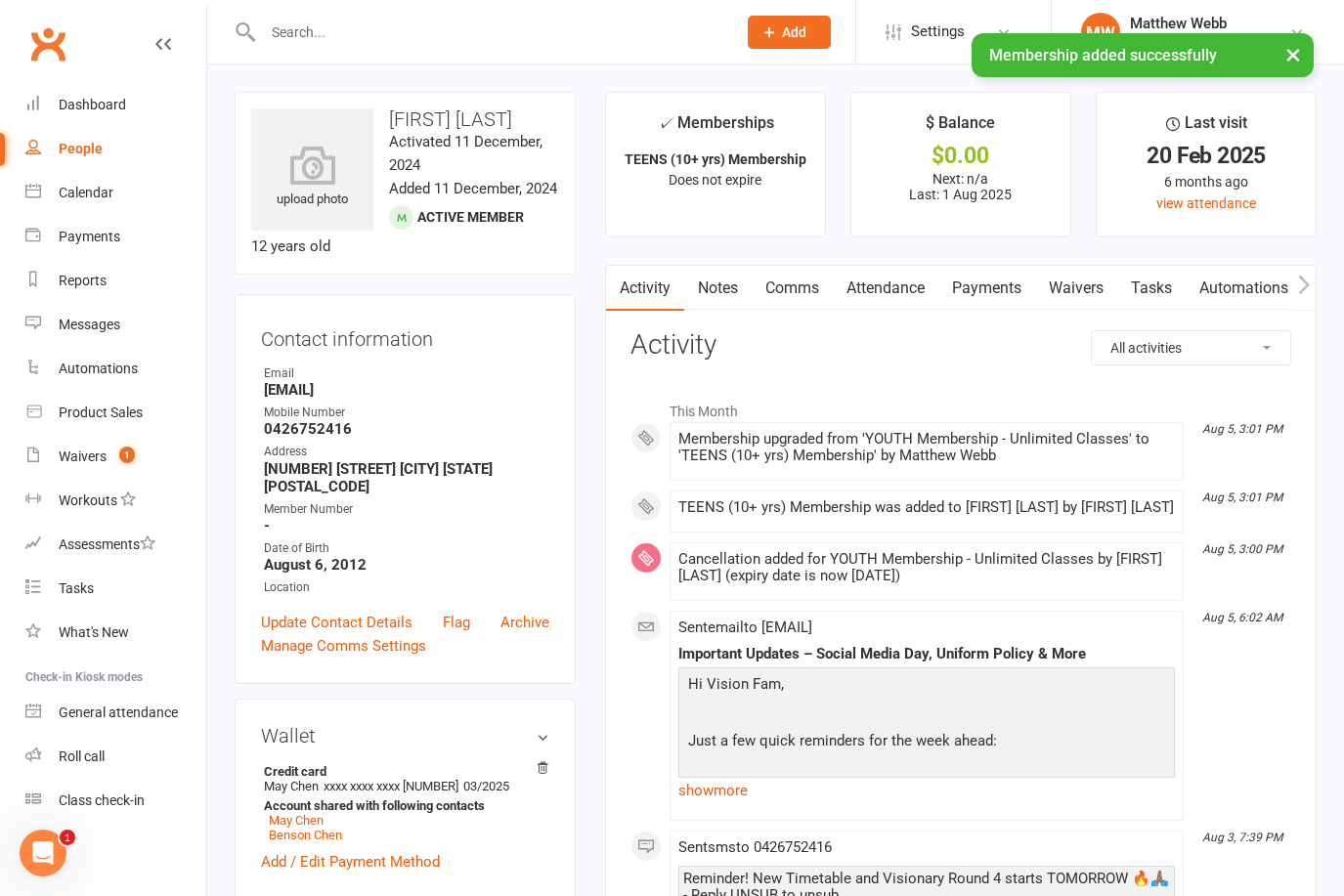 click on "People" at bounding box center (115, 149) 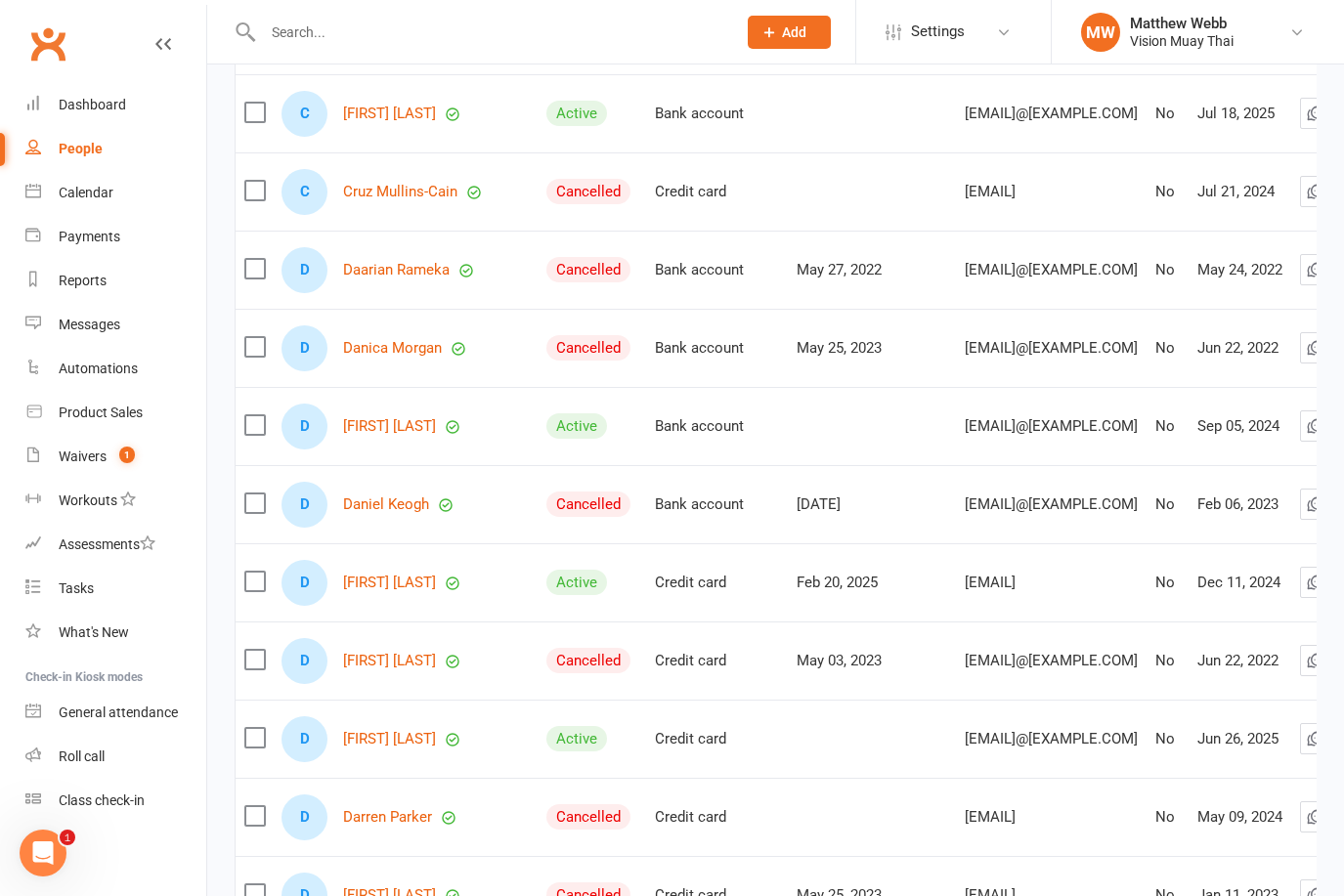 scroll, scrollTop: 6541, scrollLeft: 0, axis: vertical 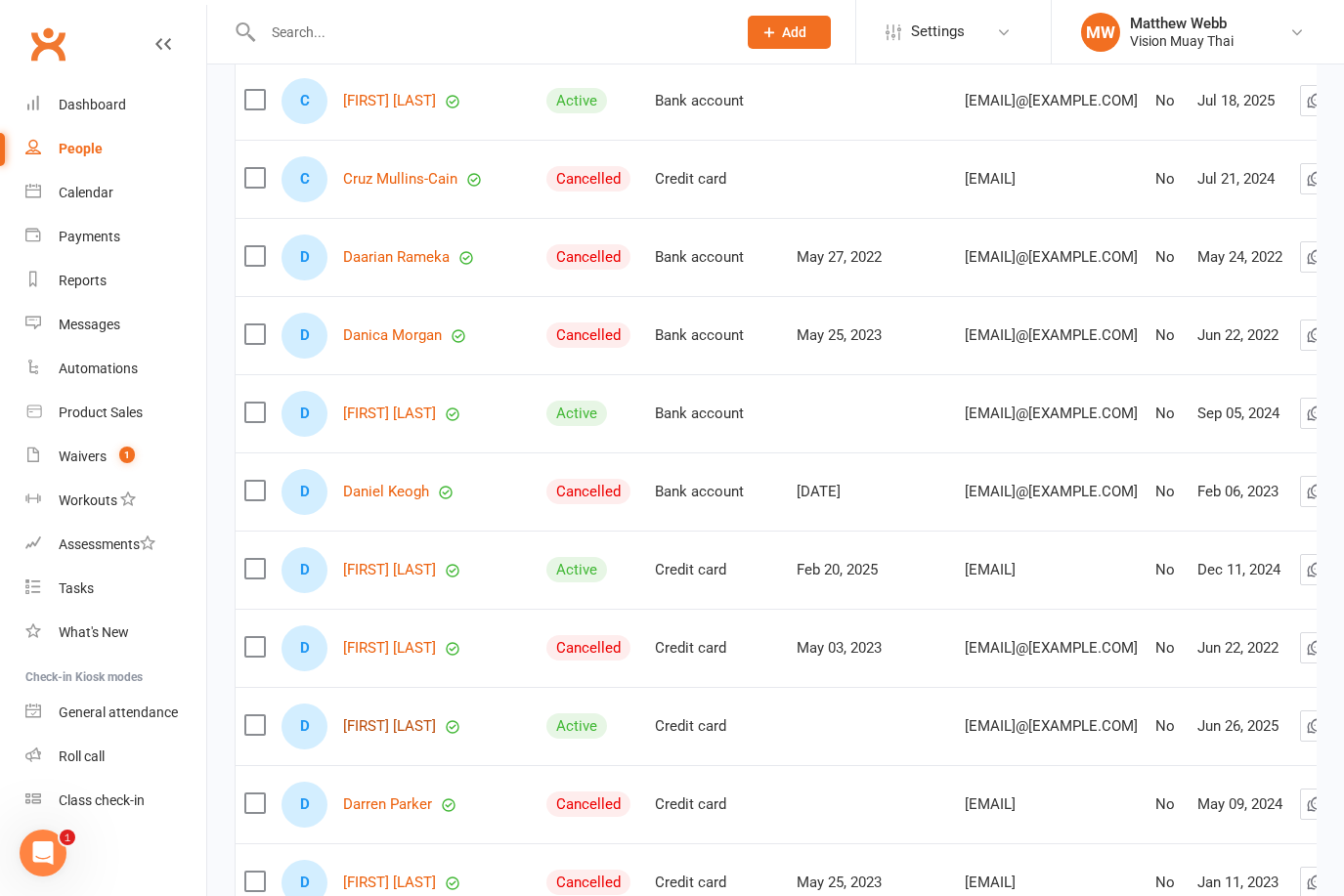 click on "[FIRST] [LAST]" at bounding box center (389, 726) 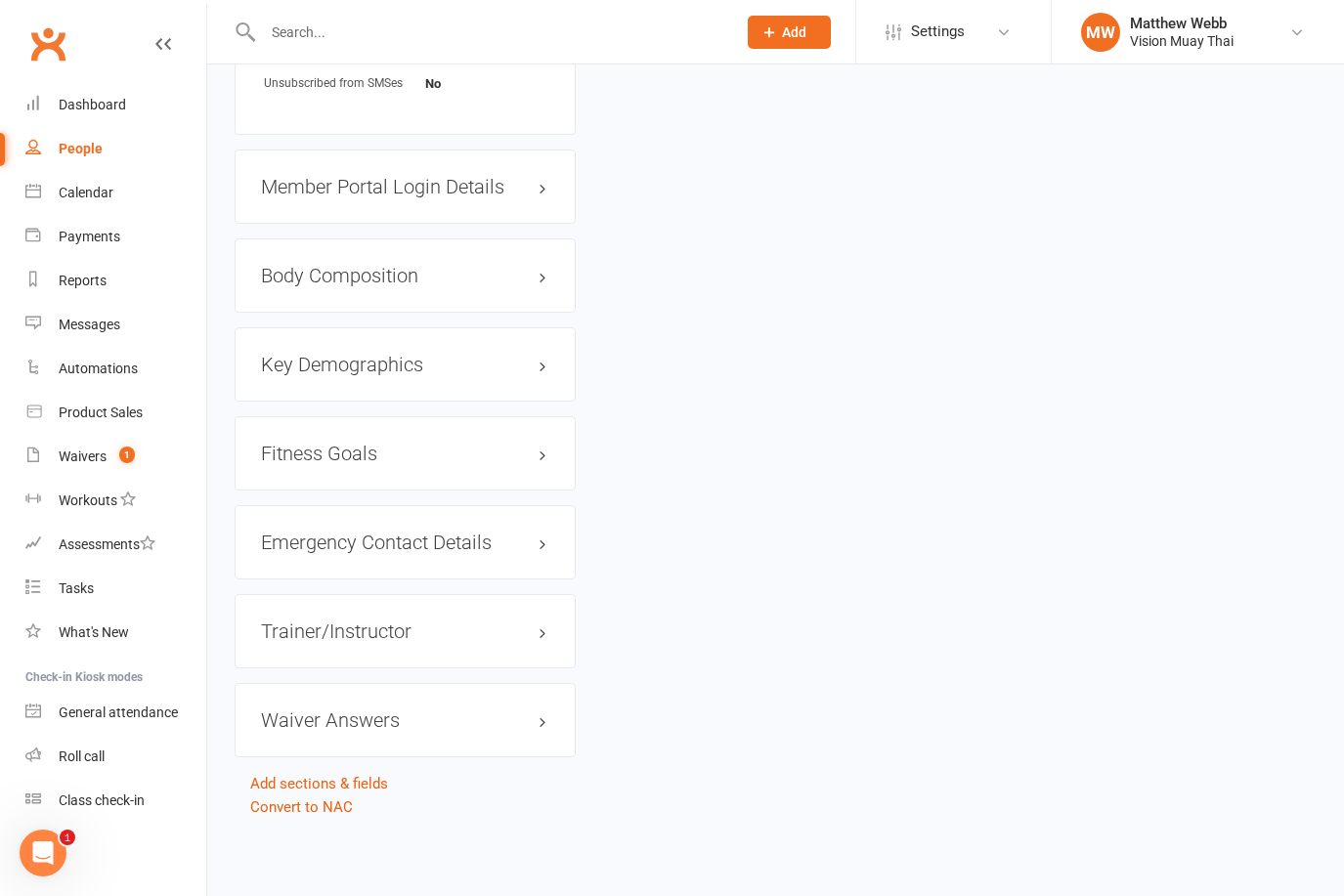 scroll, scrollTop: 0, scrollLeft: 0, axis: both 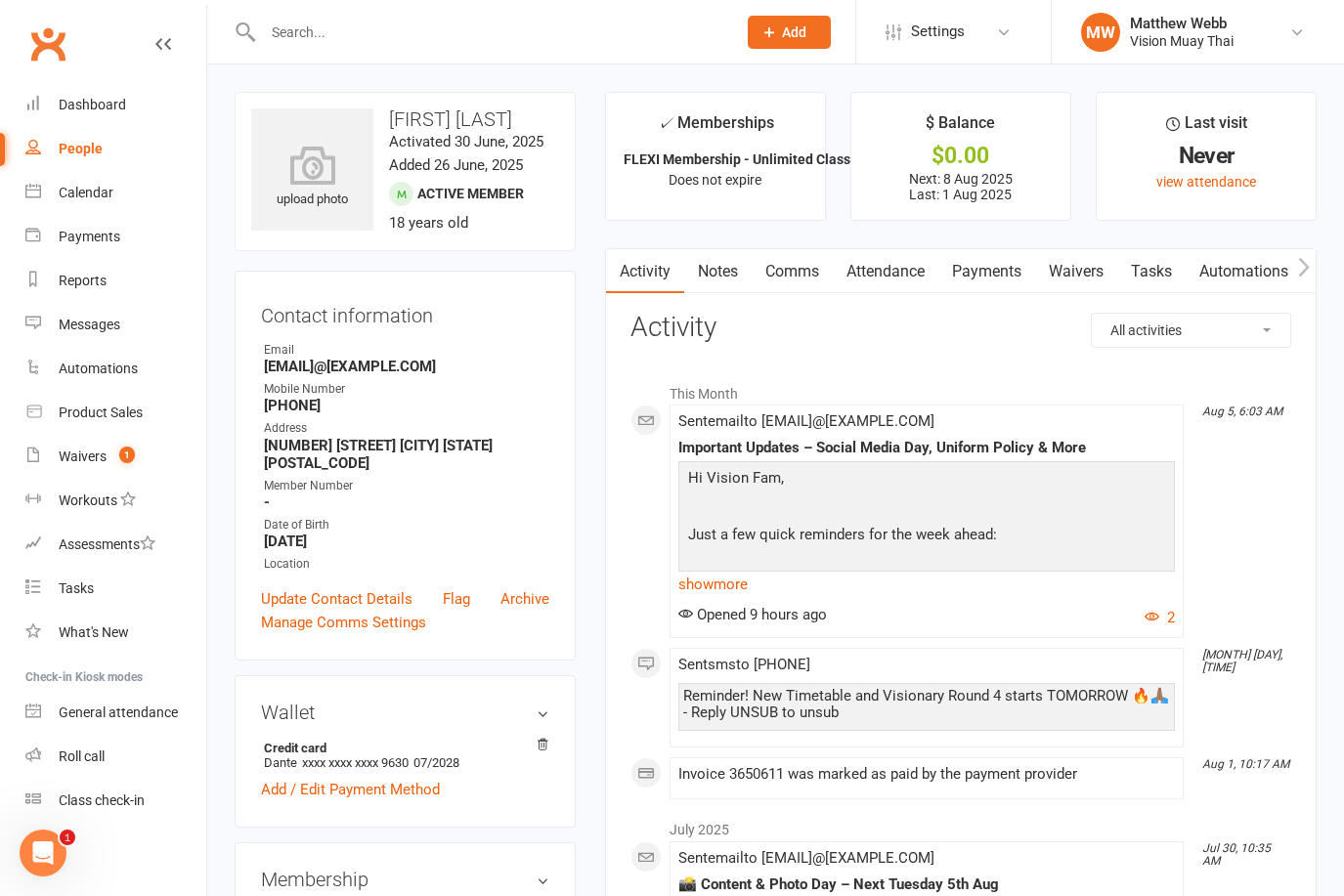 click on "Payments" at bounding box center [986, 272] 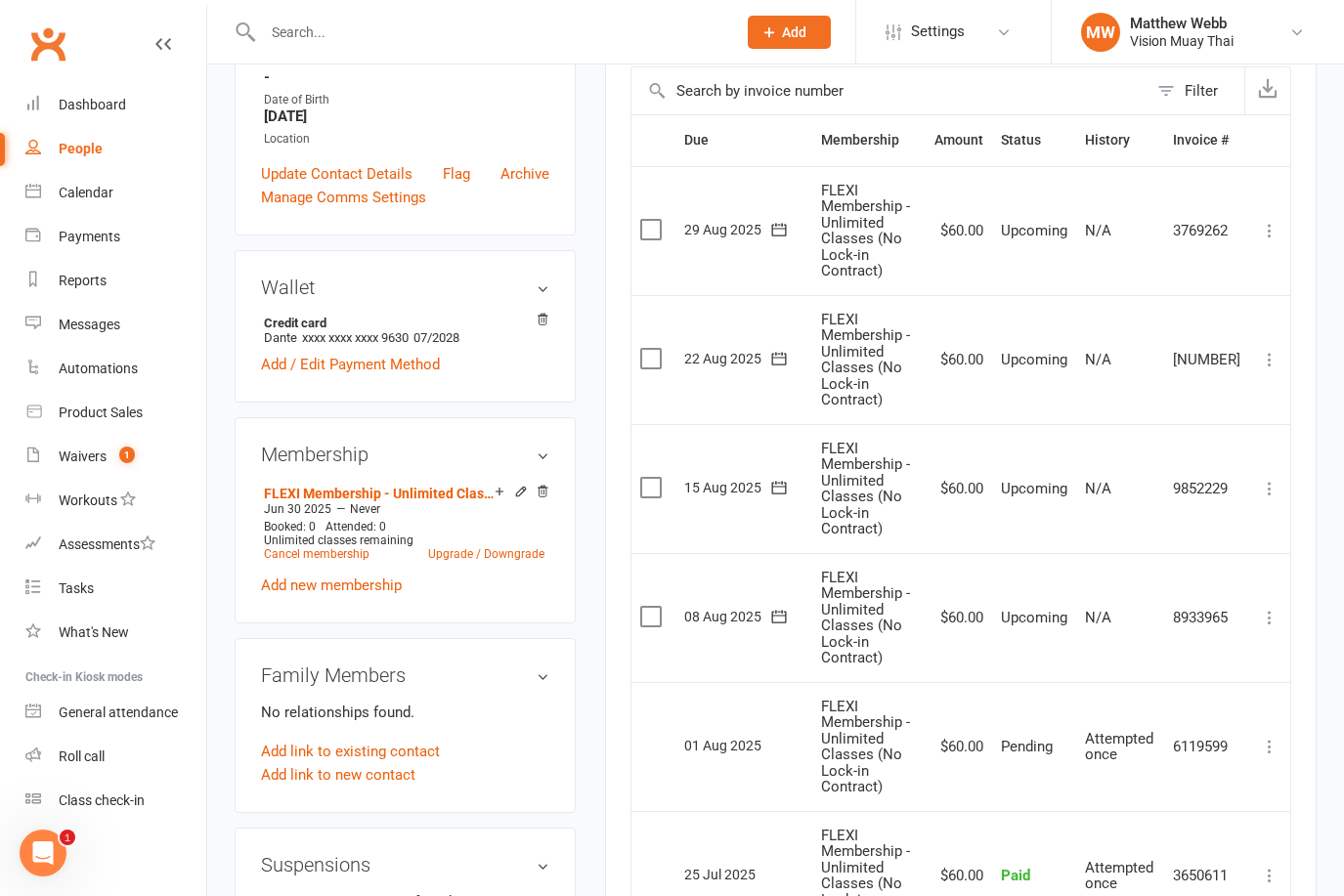 scroll, scrollTop: 464, scrollLeft: 0, axis: vertical 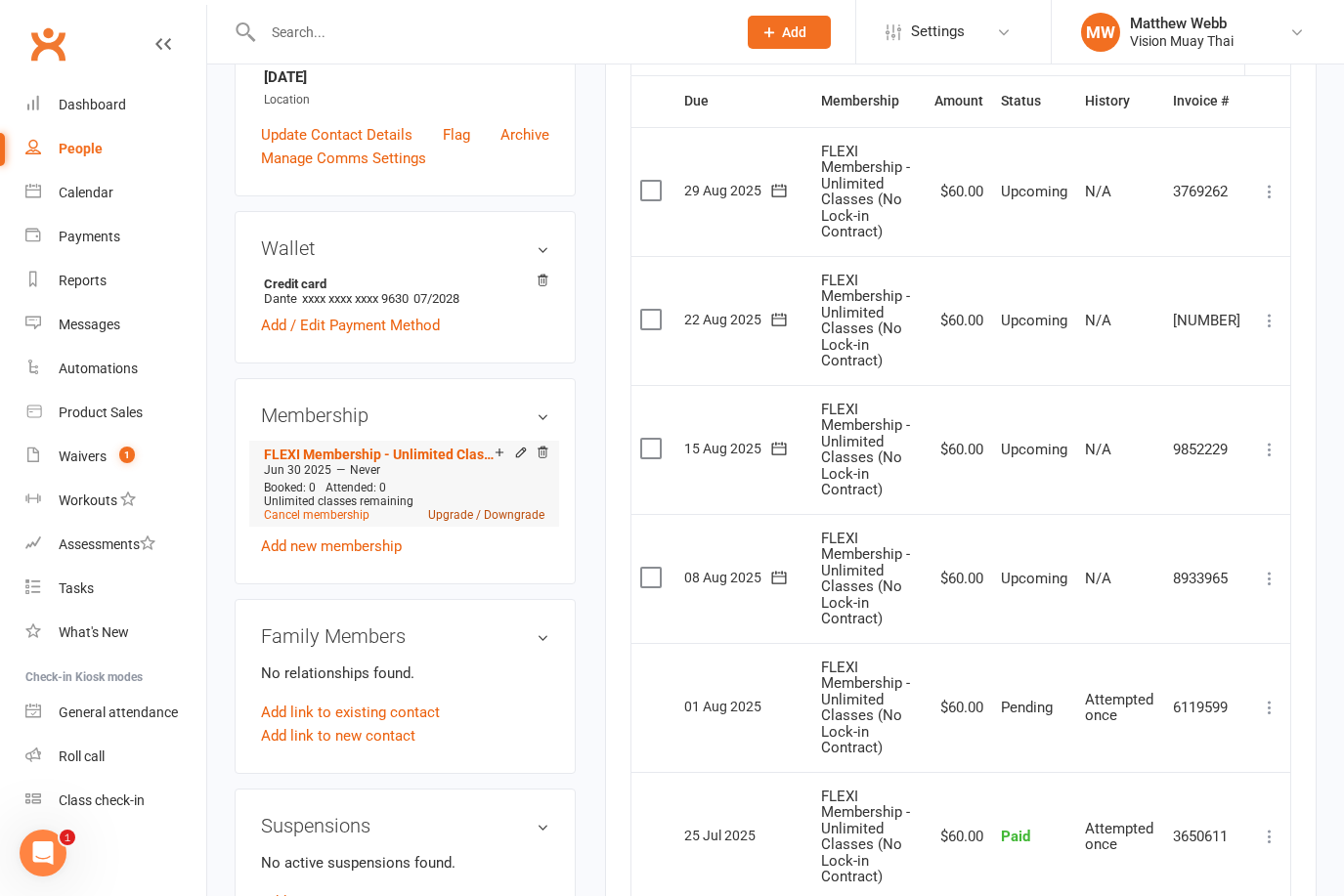 click on "Upgrade / Downgrade" at bounding box center [486, 515] 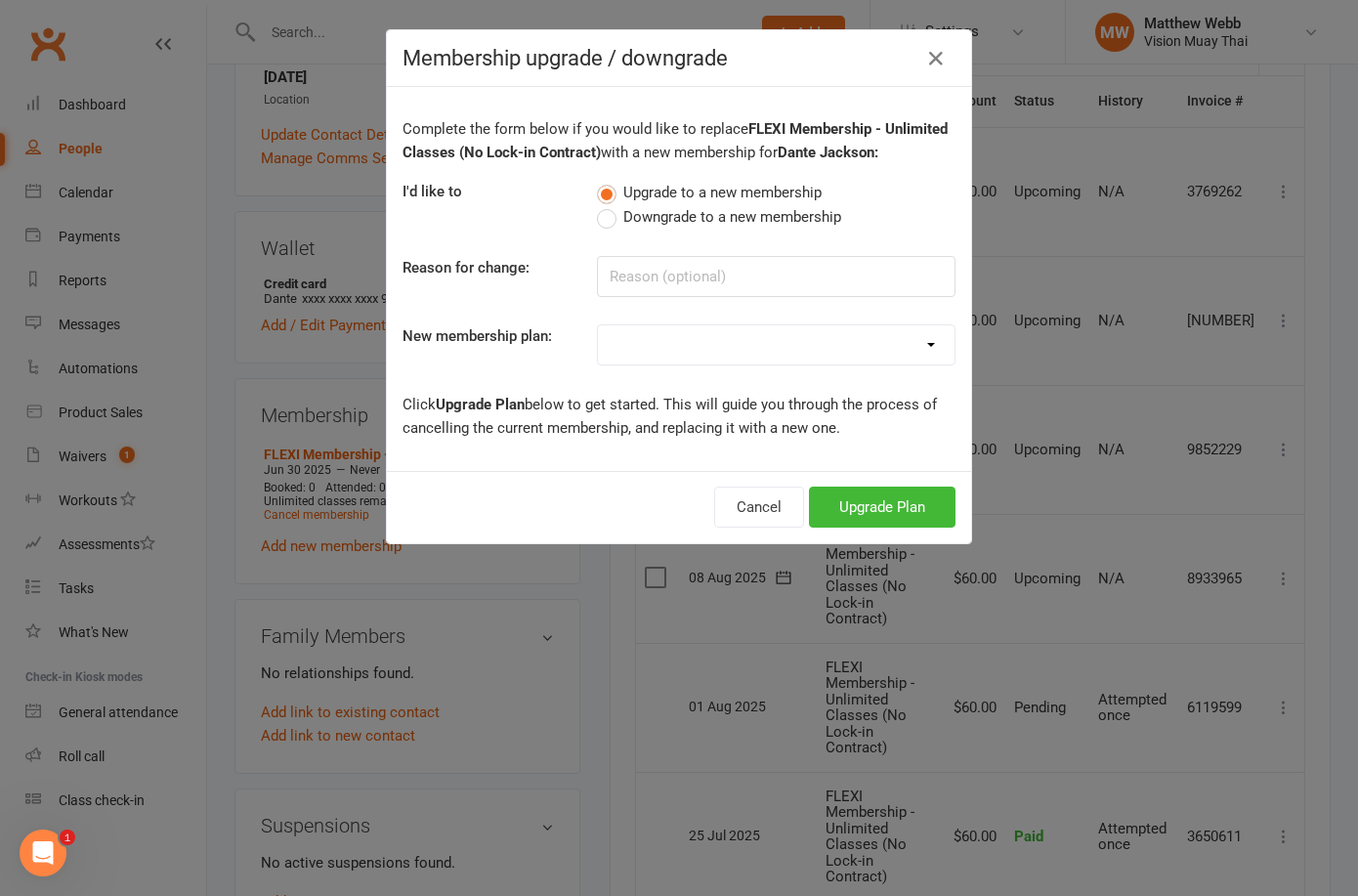 select on "8" 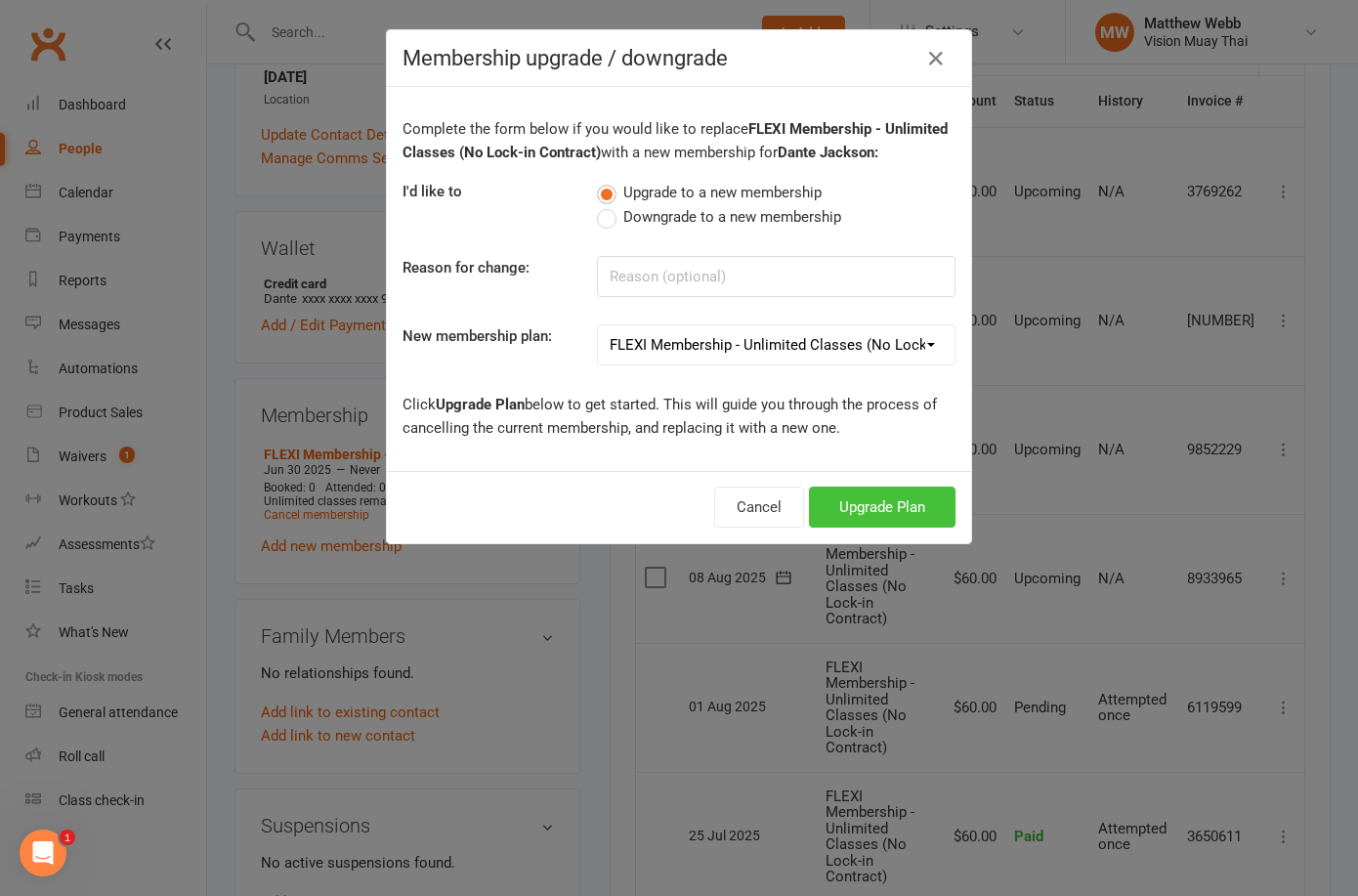 click on "Upgrade Plan" at bounding box center (882, 507) 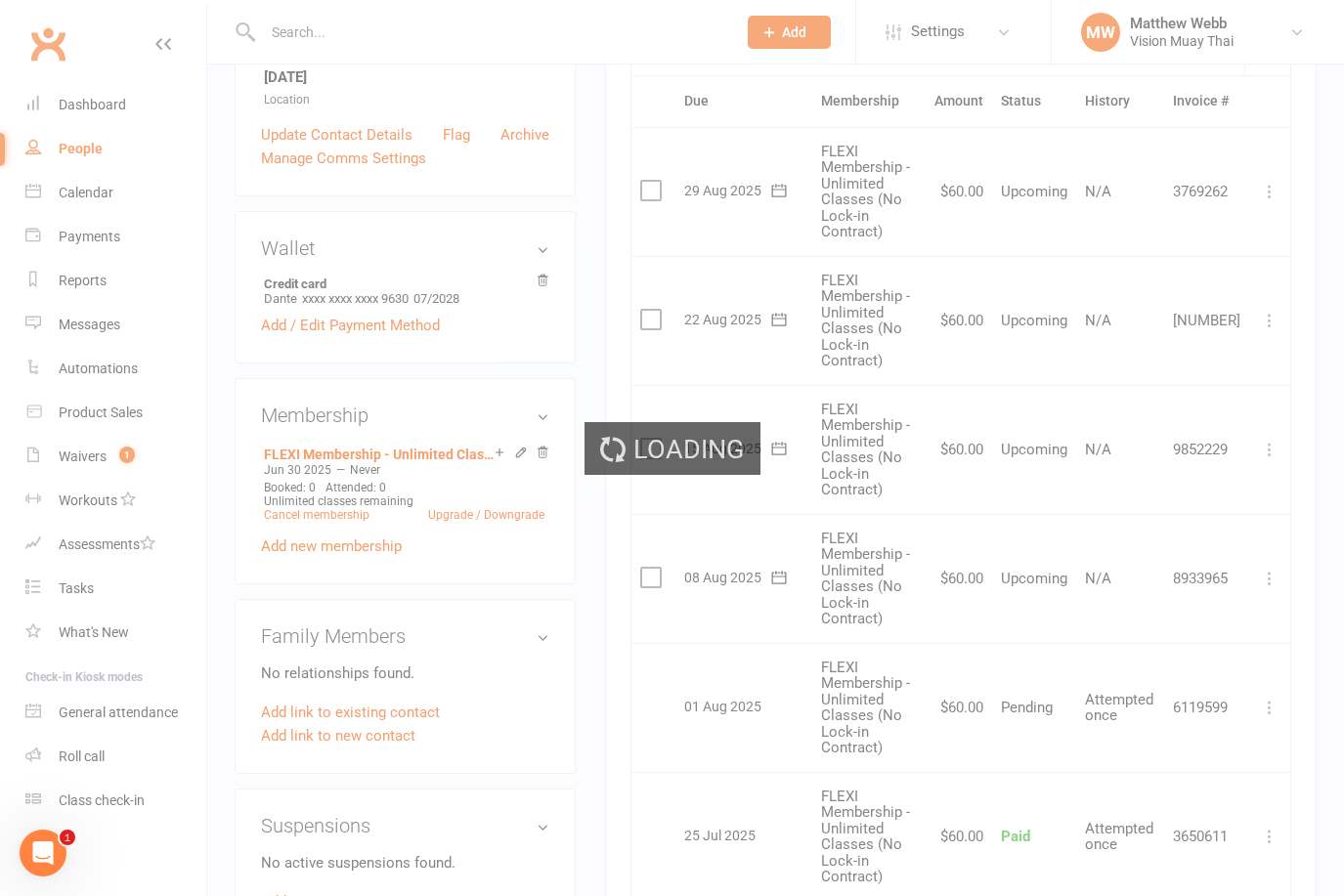 scroll, scrollTop: 0, scrollLeft: 0, axis: both 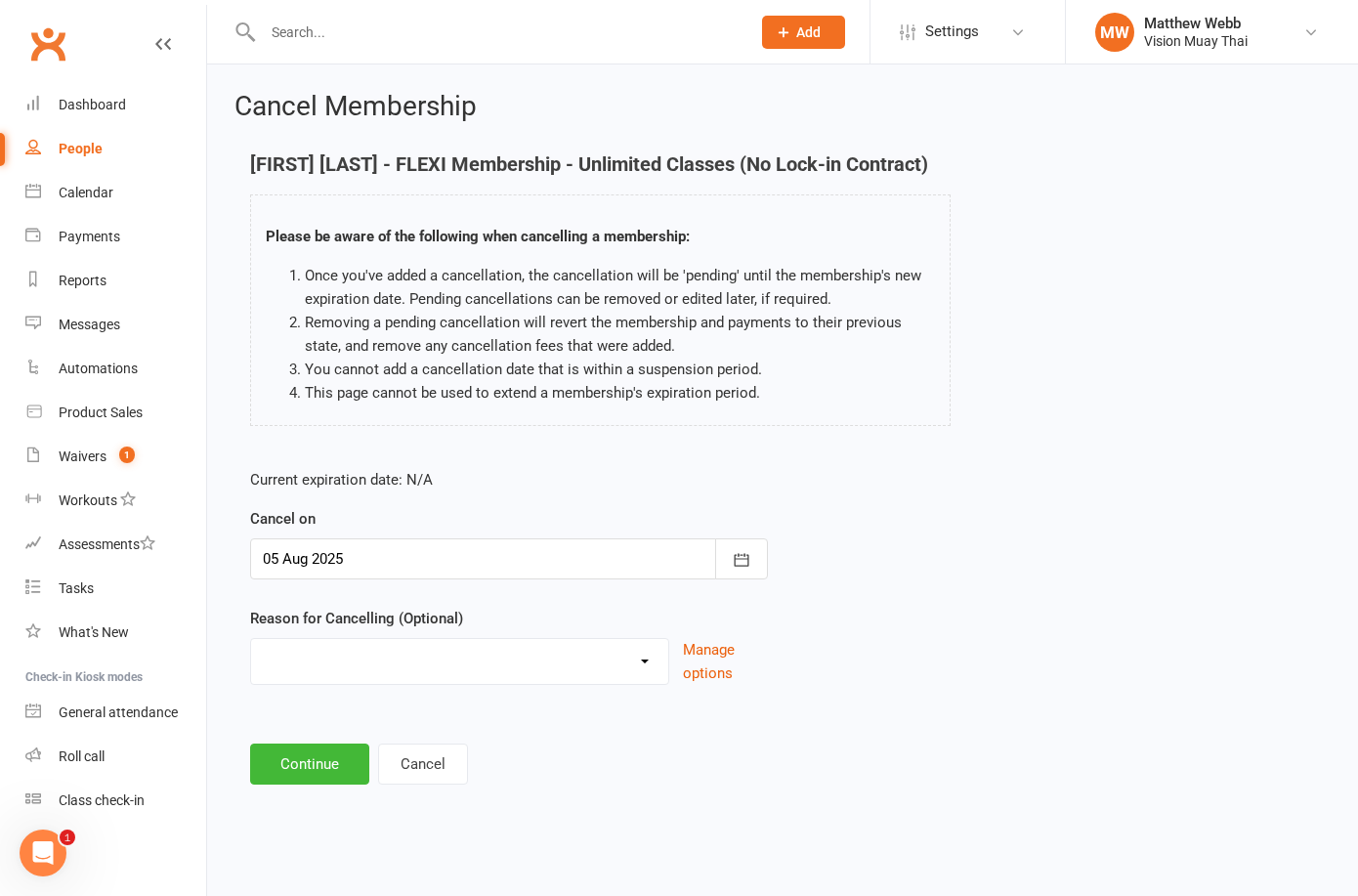 click on "Continue" at bounding box center (310, 764) 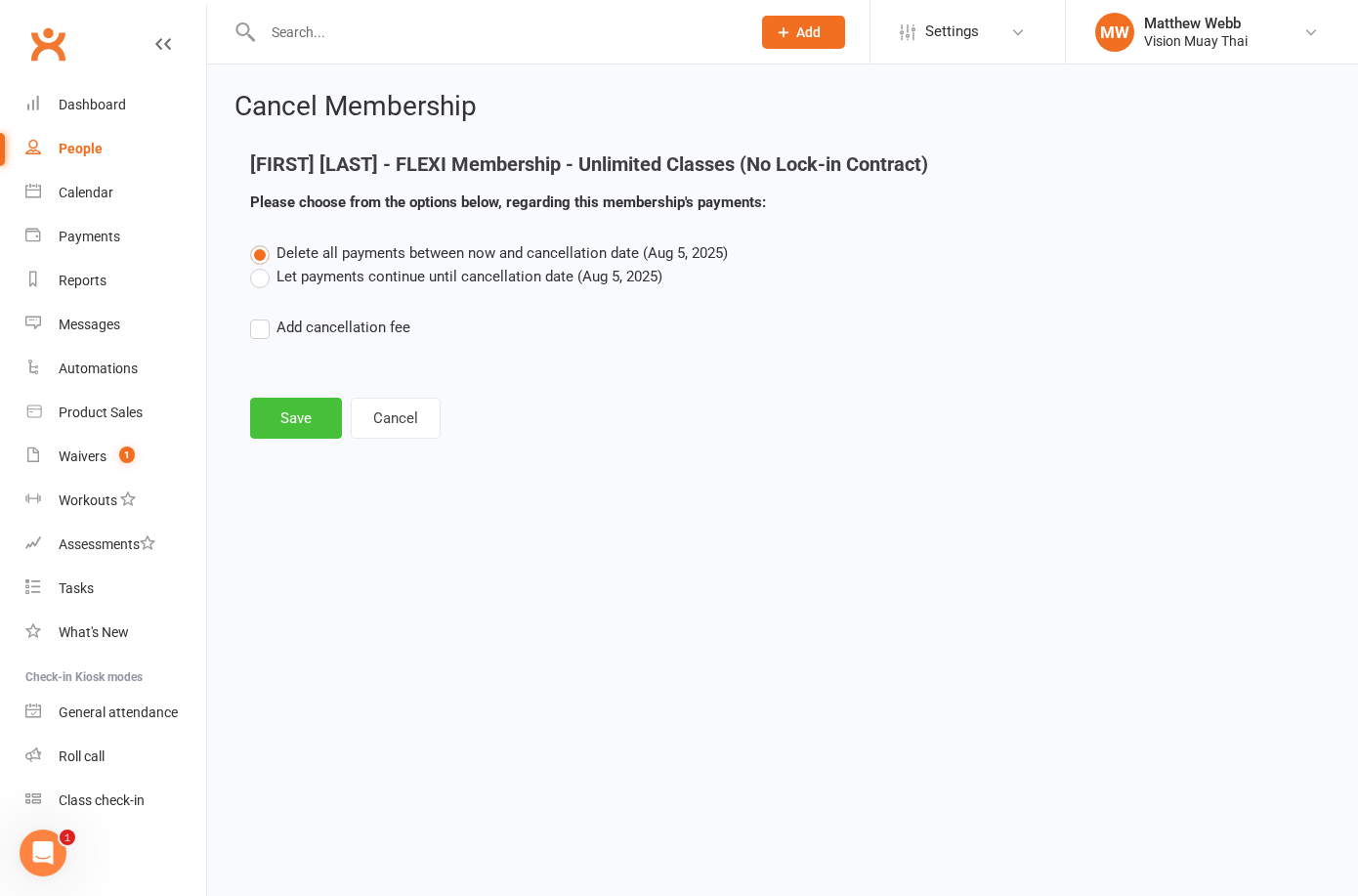 click on "Save" at bounding box center (296, 418) 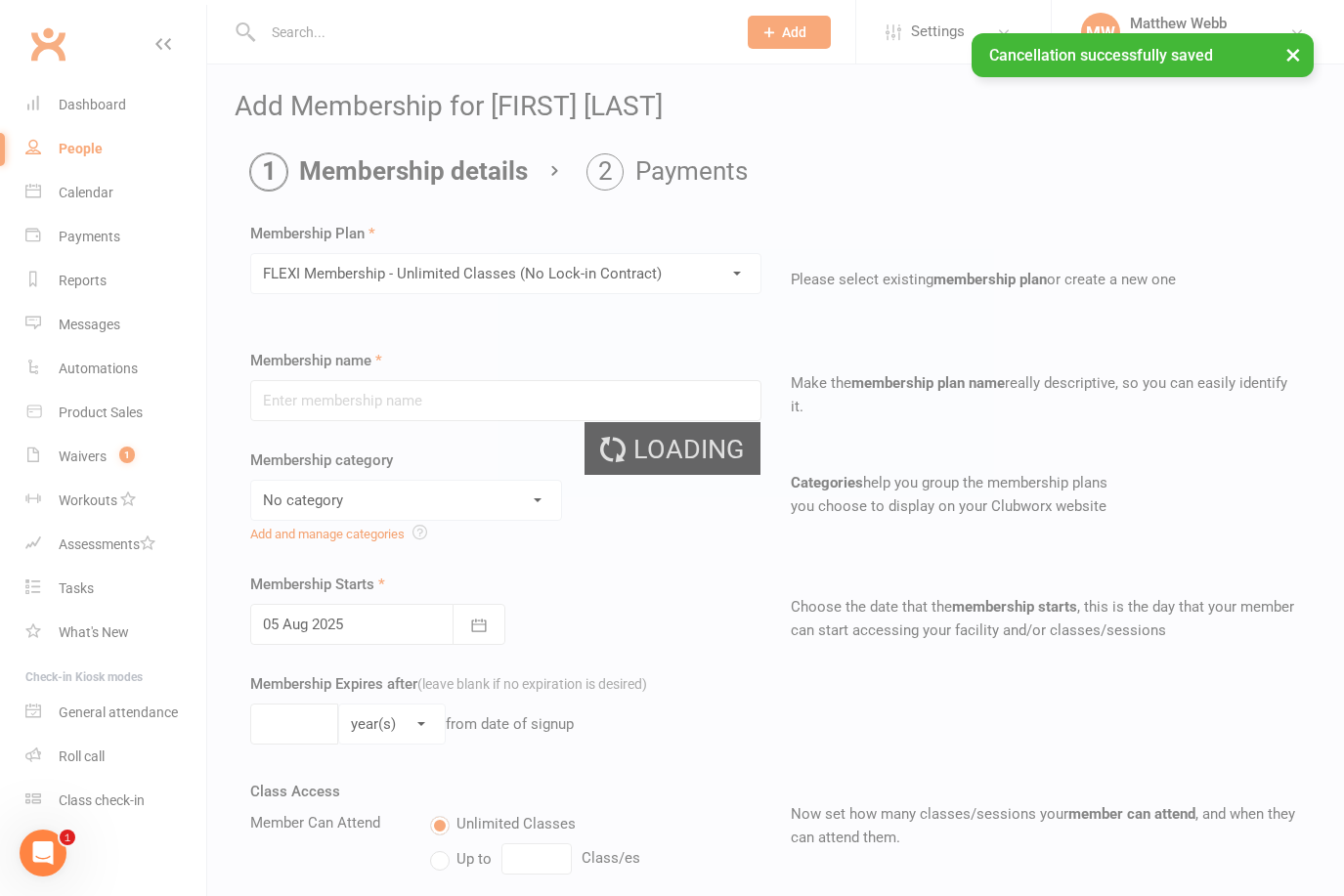 type on "FLEXI Membership - Unlimited Classes (No Lock-in Contract)" 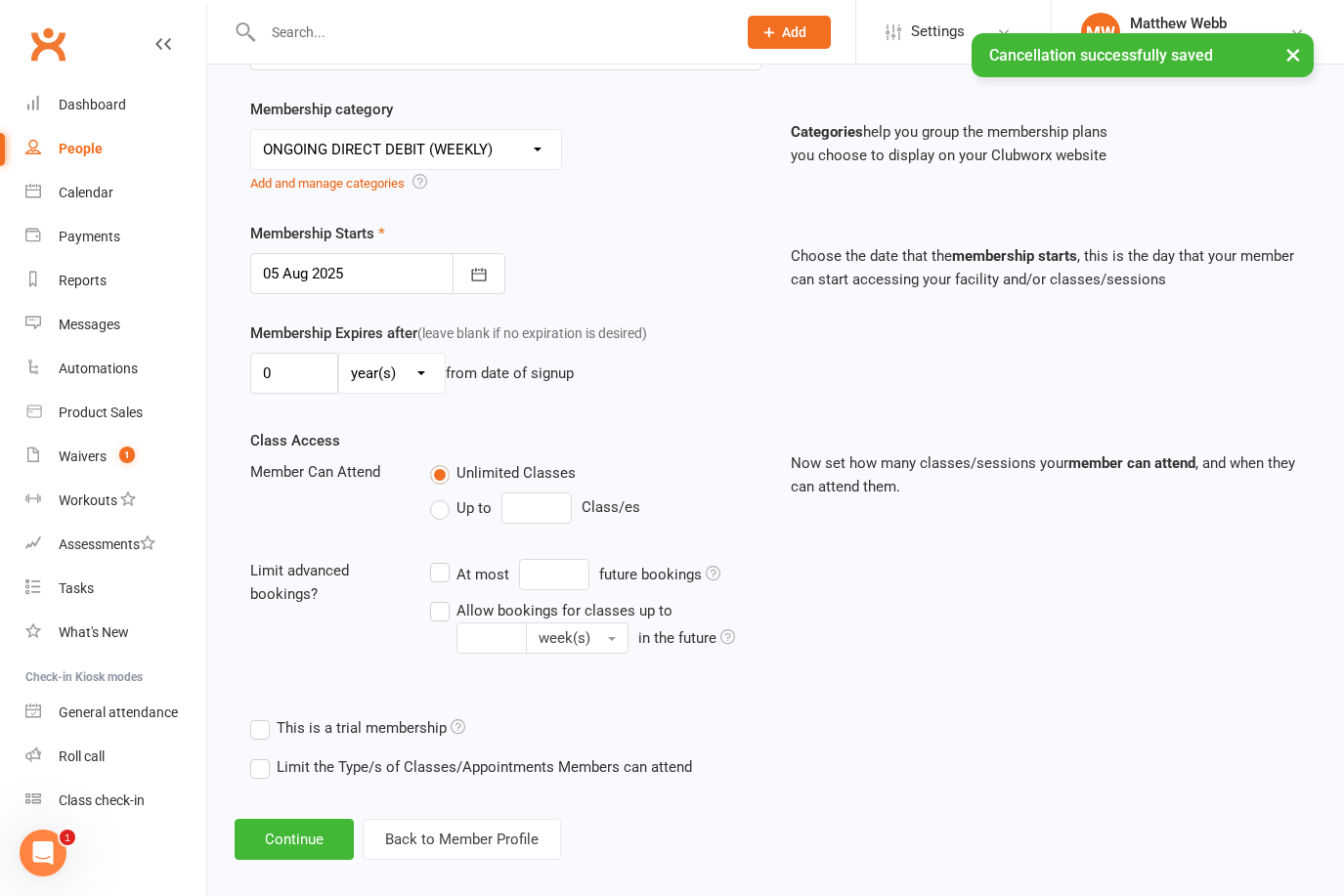 scroll, scrollTop: 386, scrollLeft: 0, axis: vertical 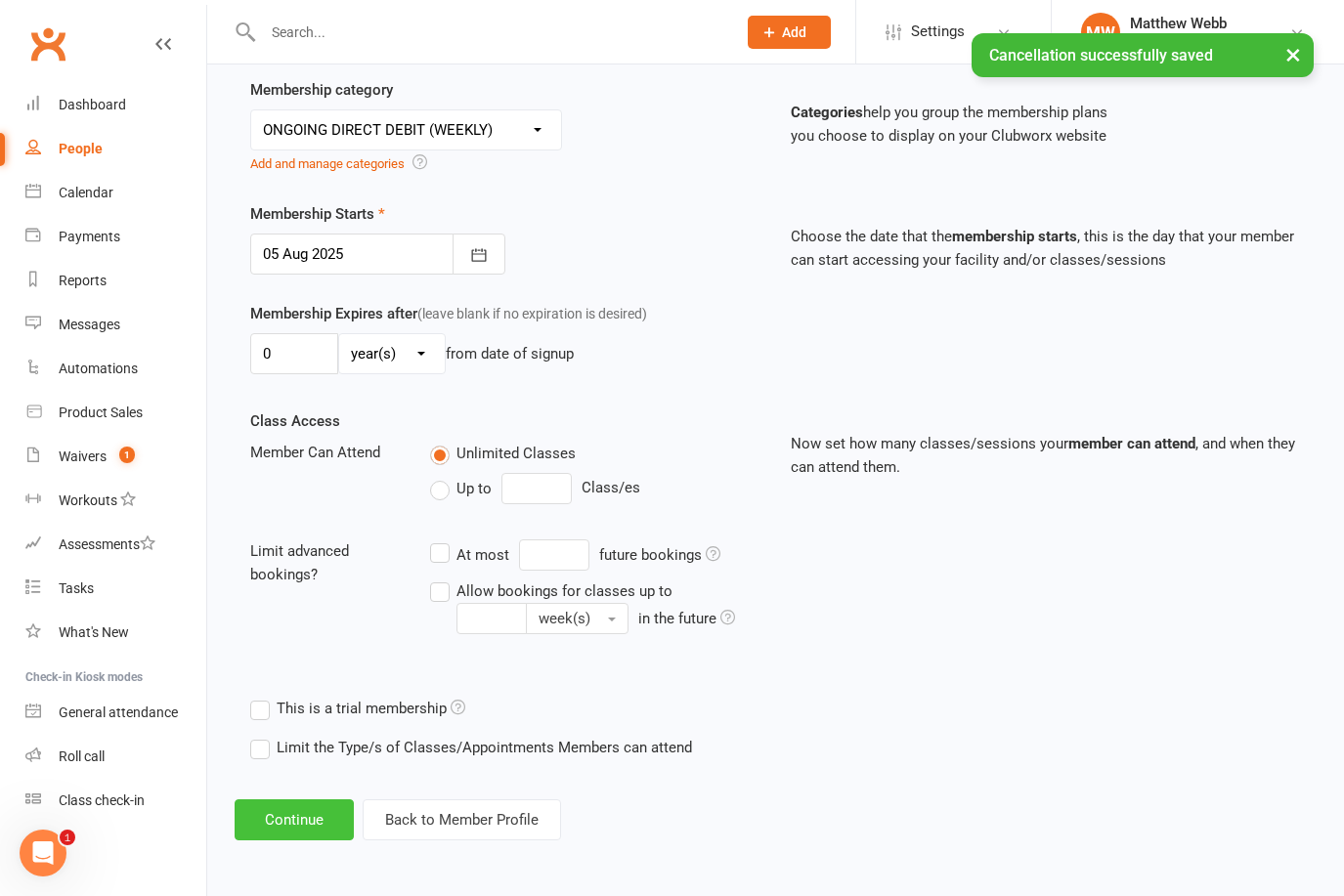 click on "Continue" at bounding box center (294, 820) 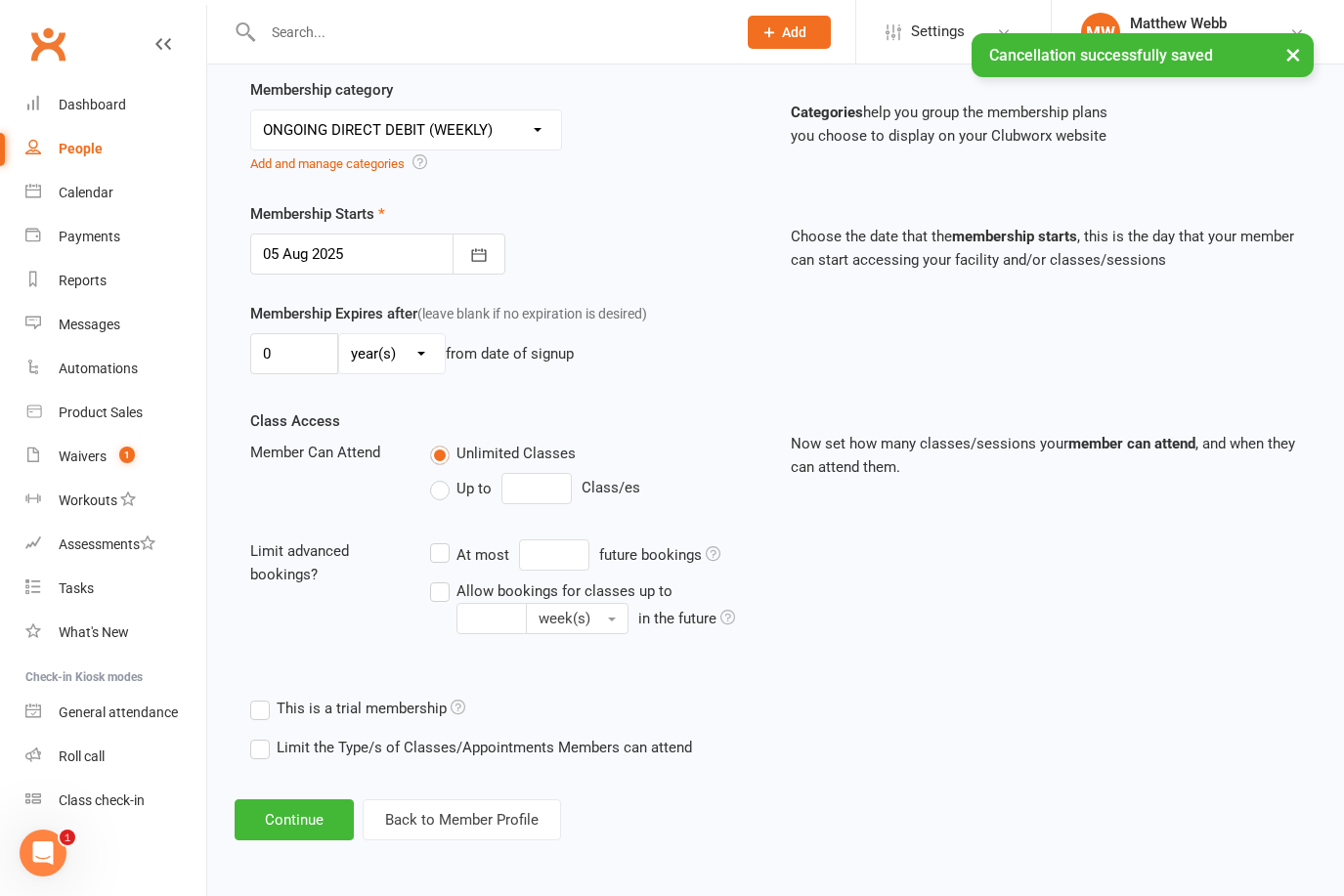scroll, scrollTop: 0, scrollLeft: 0, axis: both 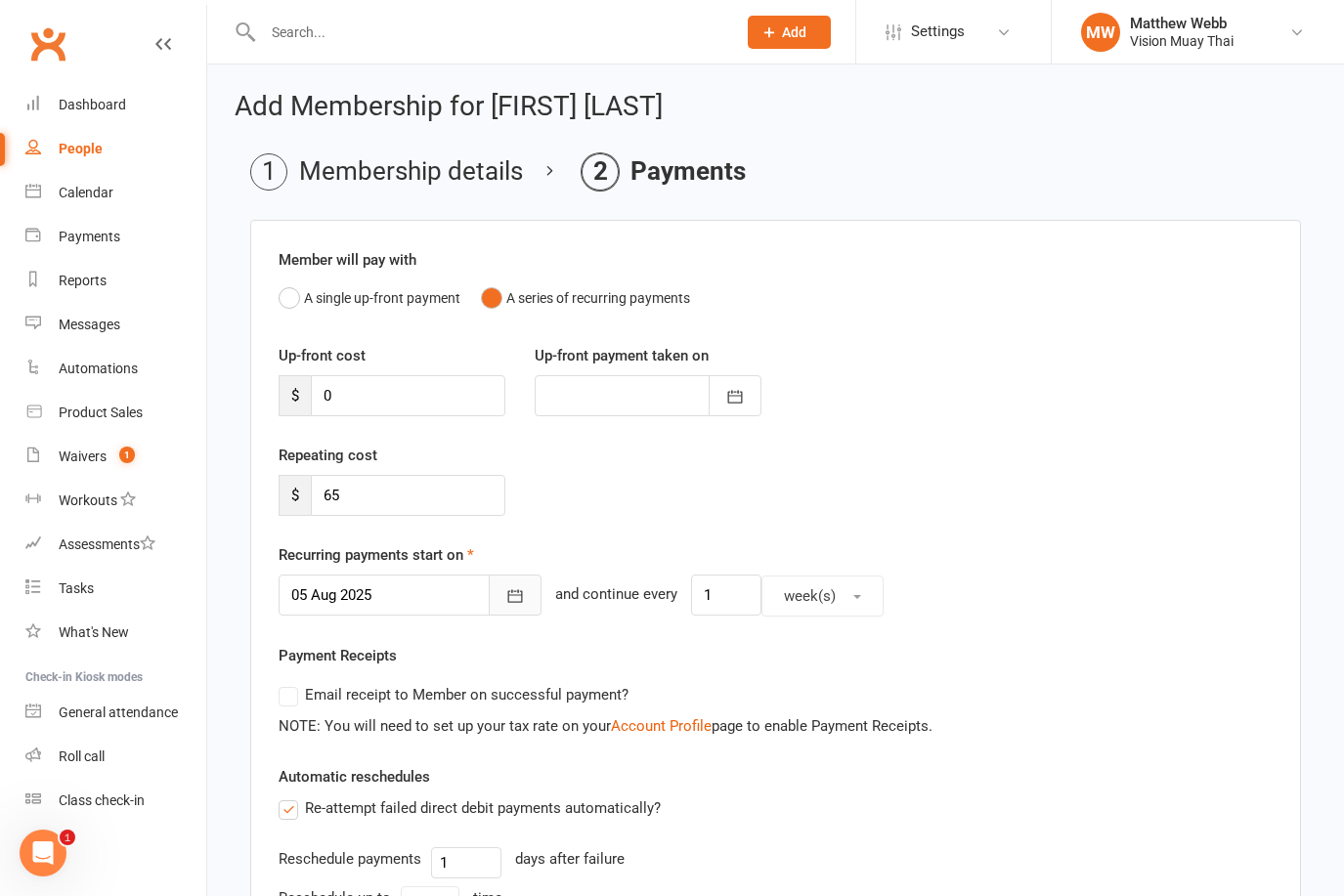 click at bounding box center (515, 595) 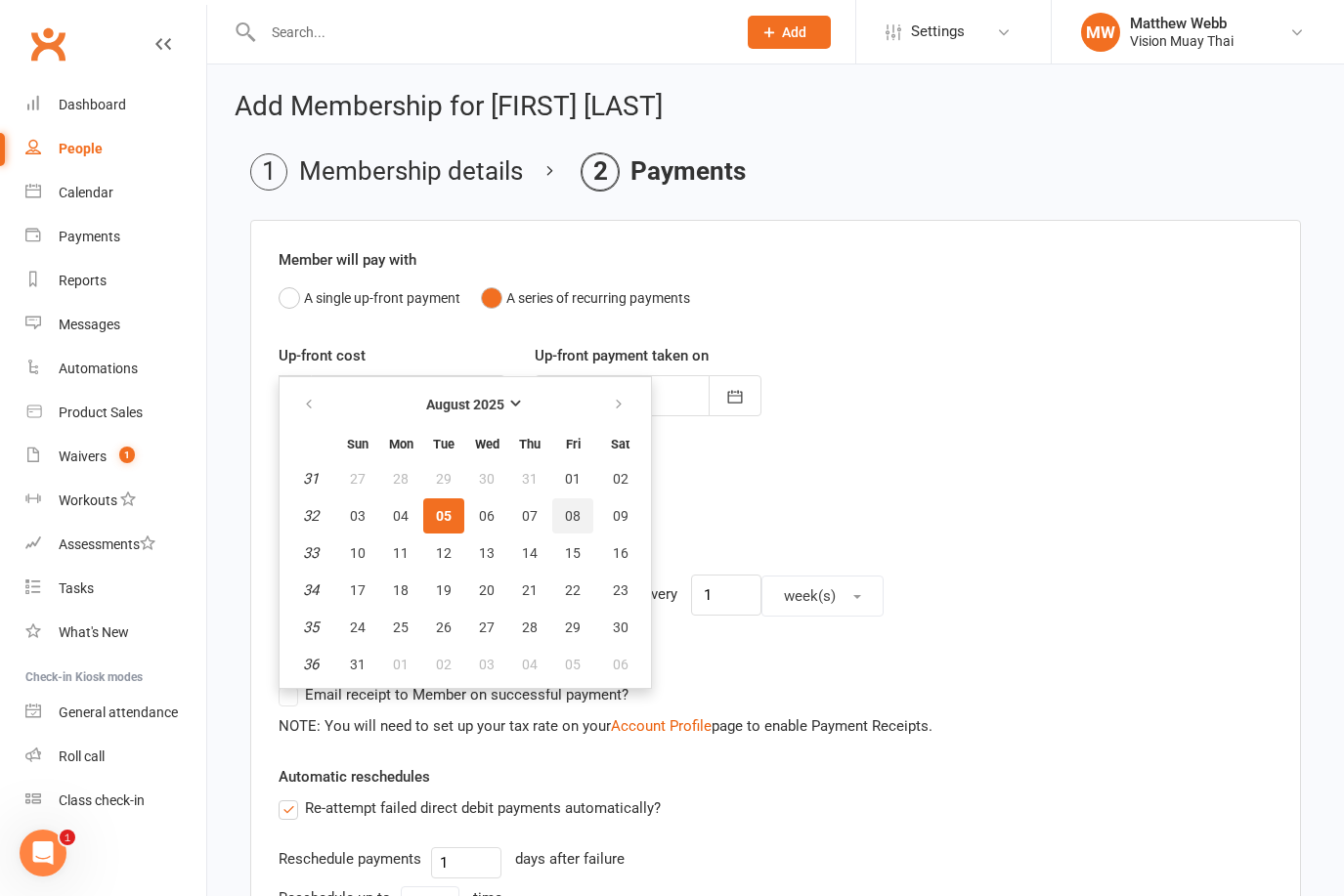 click on "08" at bounding box center (573, 516) 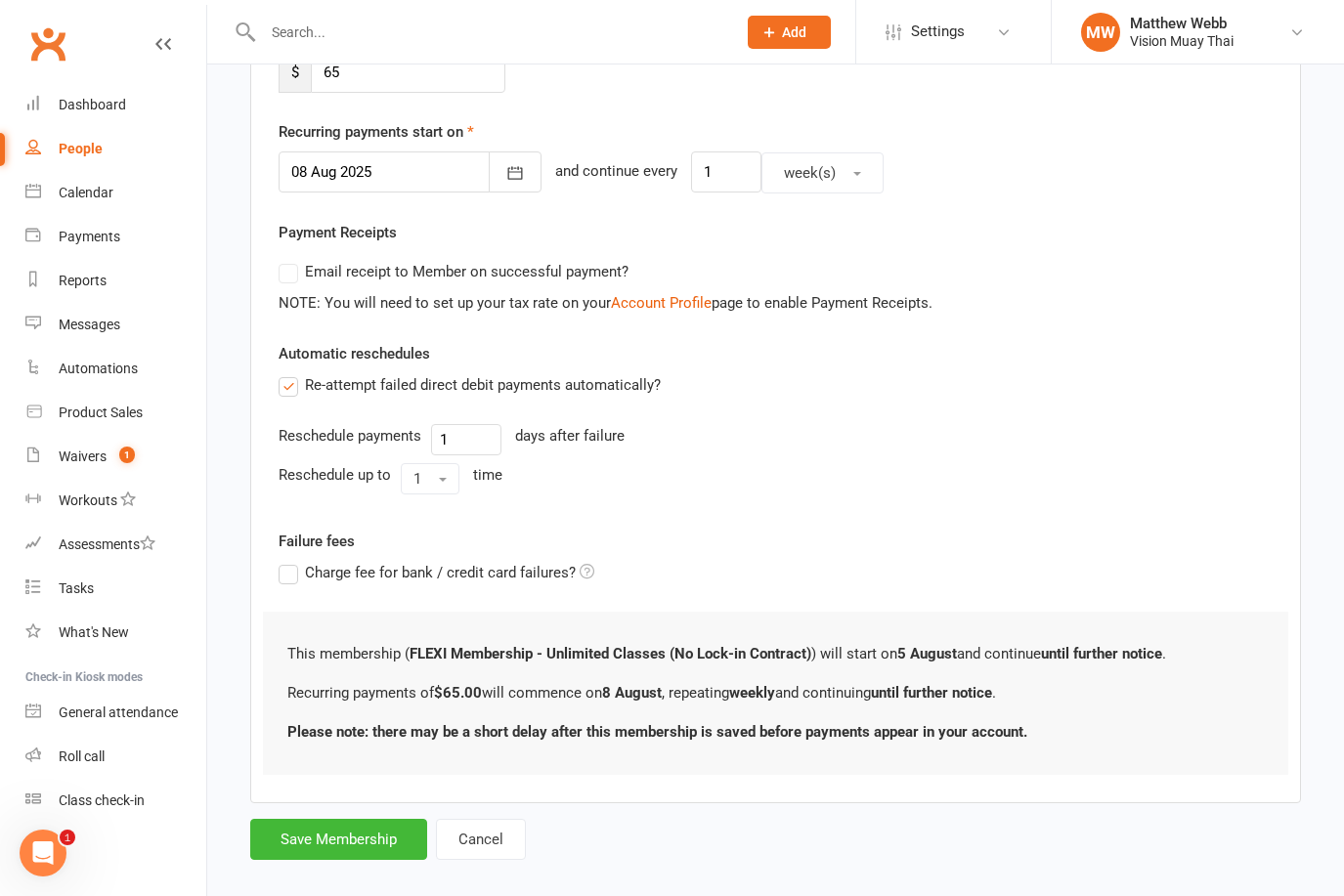 scroll, scrollTop: 462, scrollLeft: 0, axis: vertical 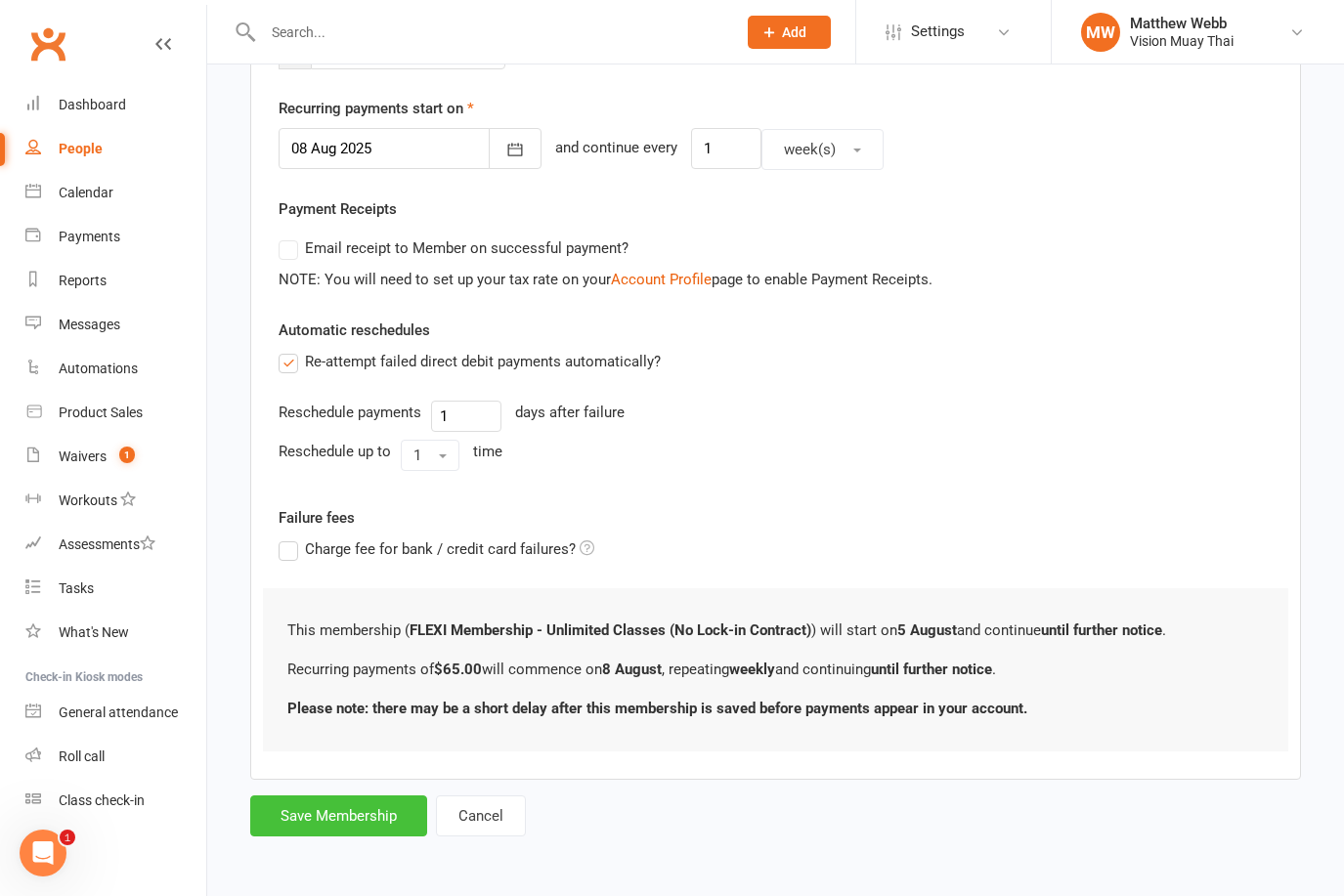 click on "Save Membership" at bounding box center [338, 816] 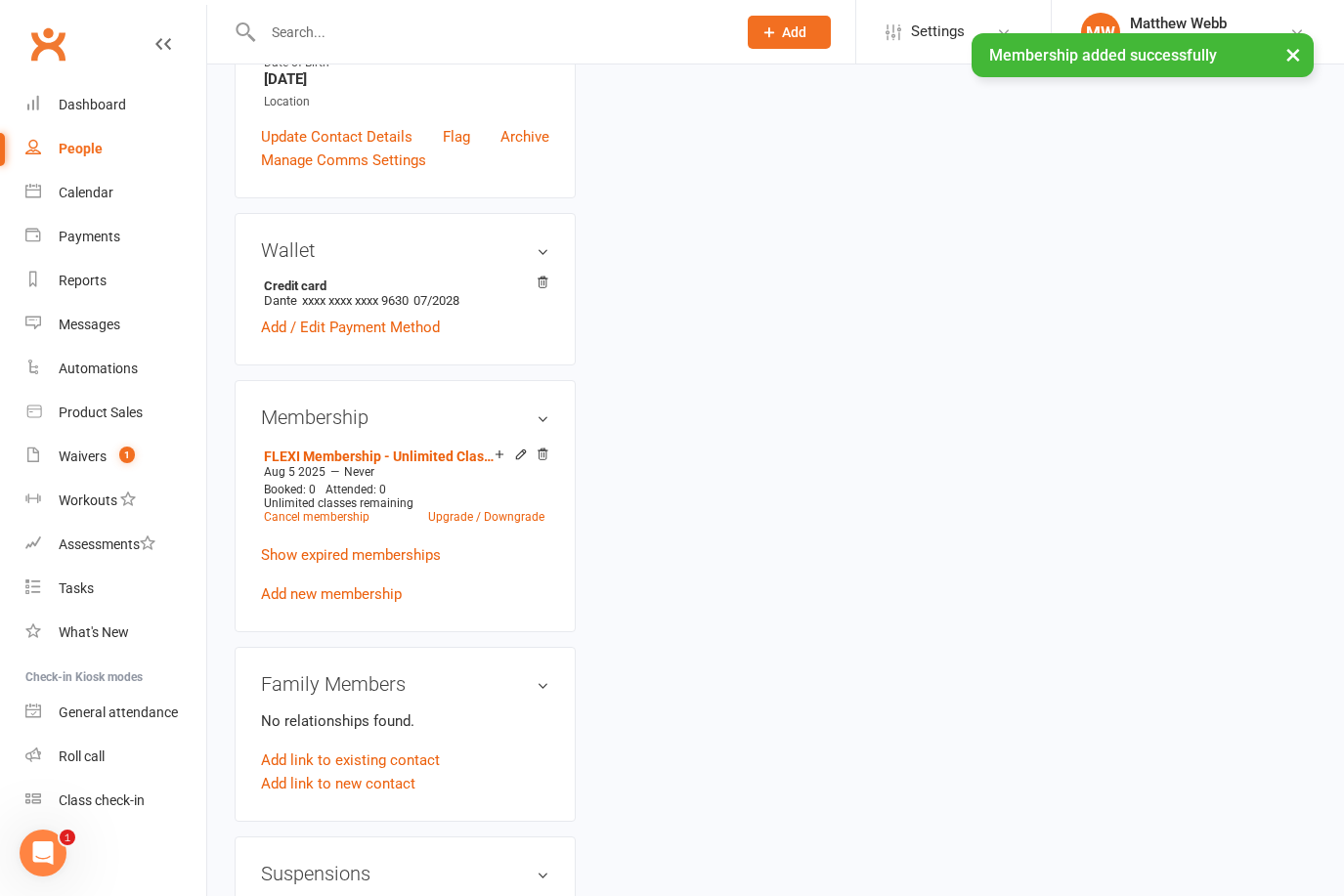 scroll, scrollTop: 0, scrollLeft: 0, axis: both 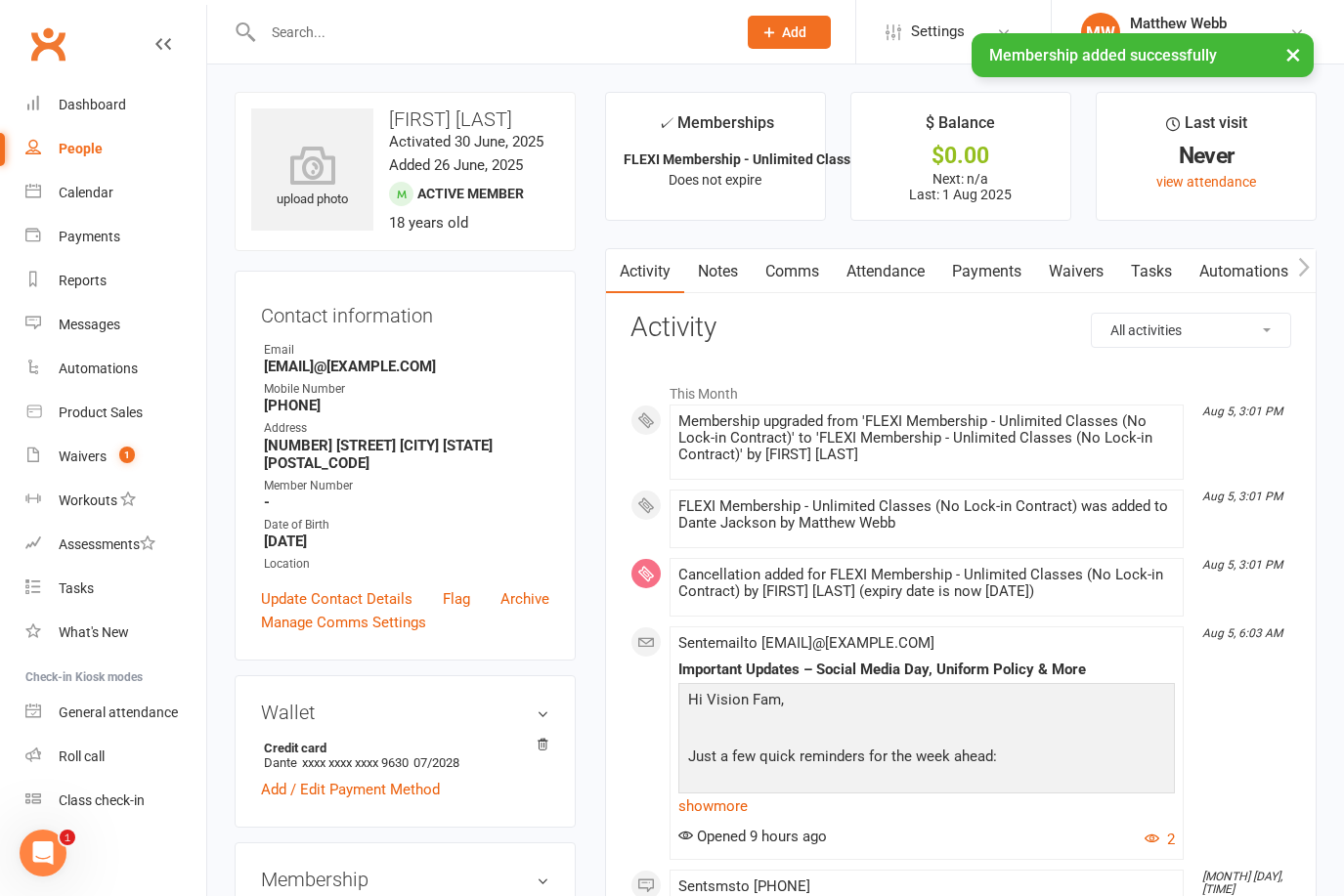 click on "People" at bounding box center [80, 149] 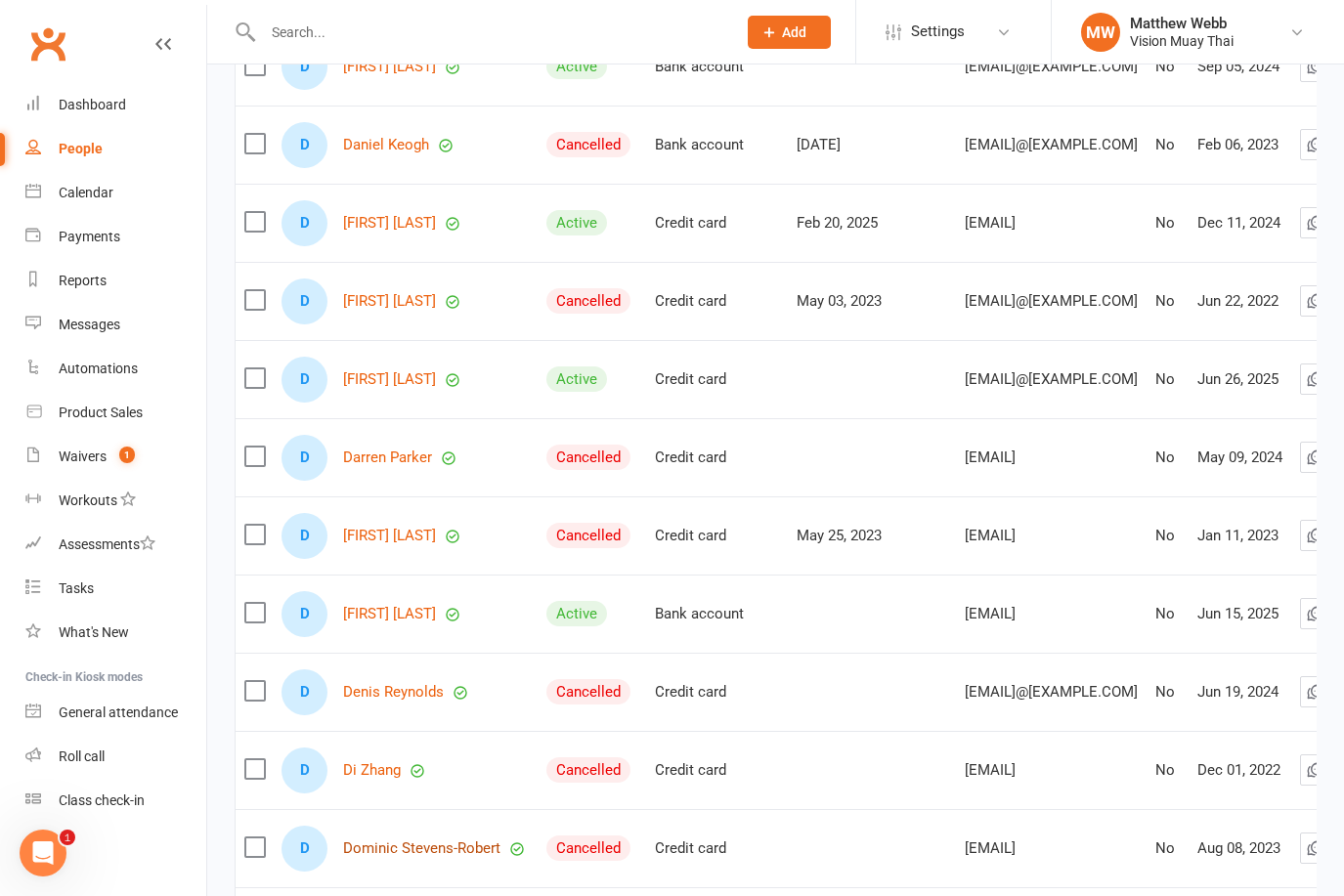 scroll, scrollTop: 7103, scrollLeft: 0, axis: vertical 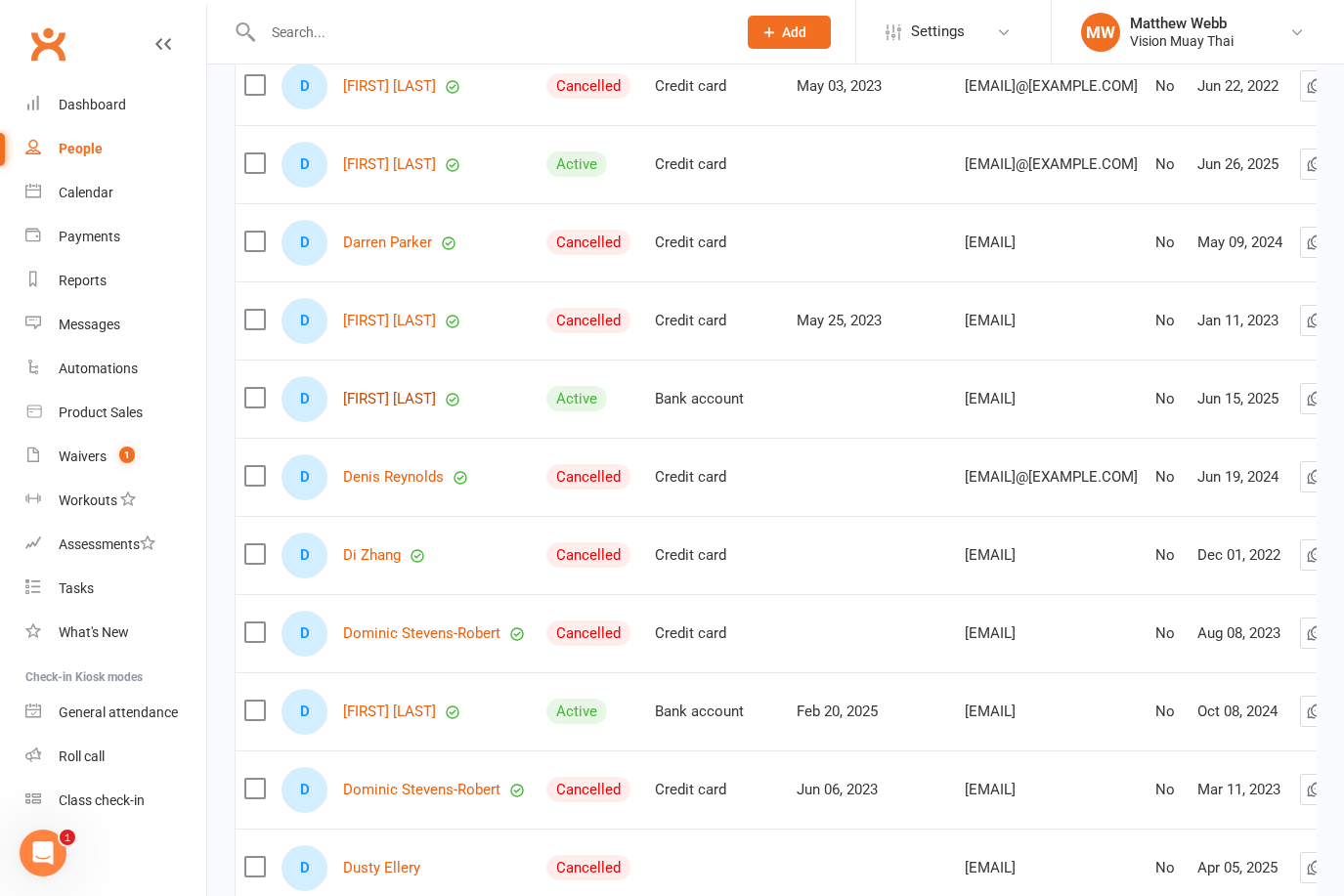 click on "[FIRST] [LAST]" at bounding box center (389, 399) 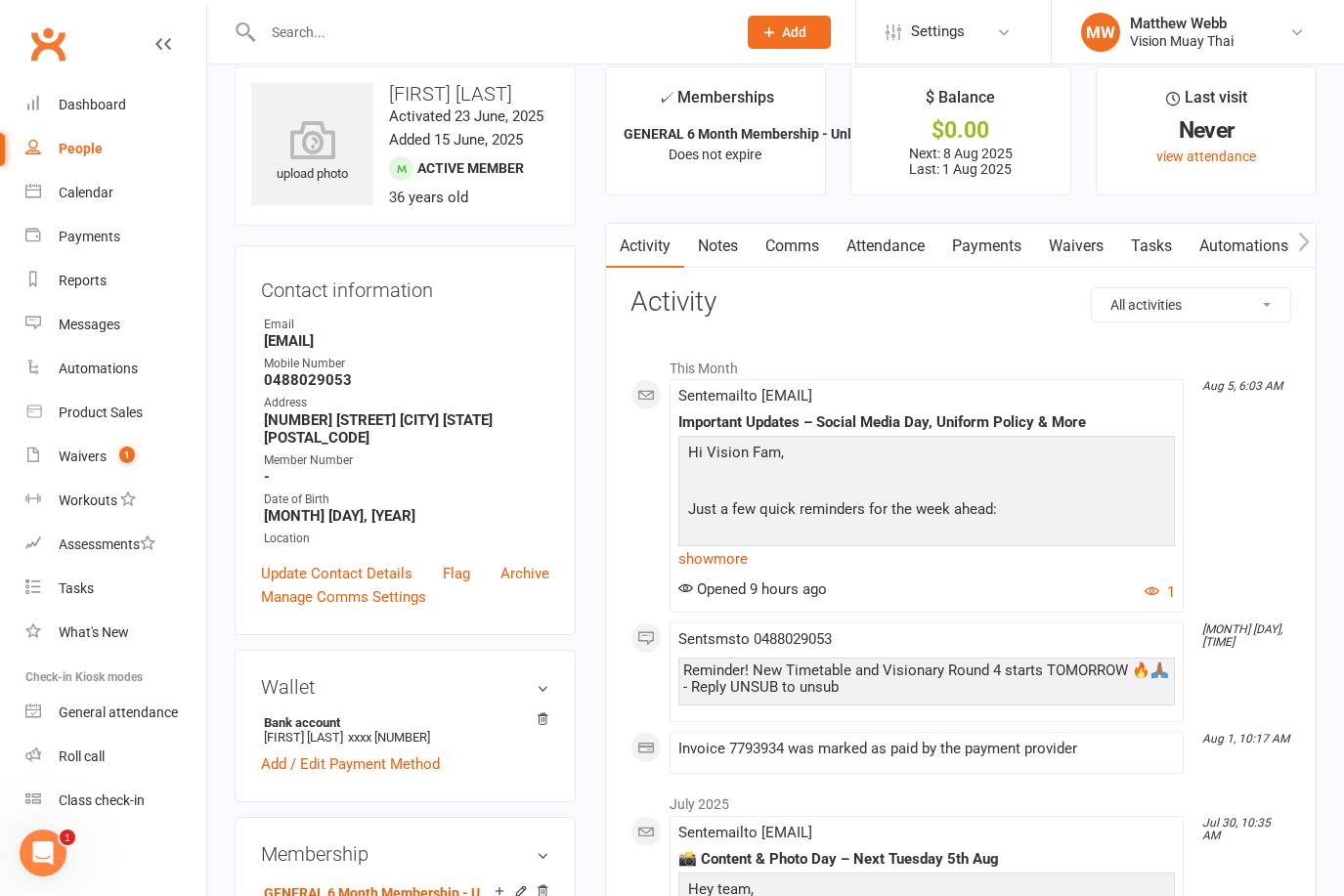 scroll, scrollTop: 459, scrollLeft: 0, axis: vertical 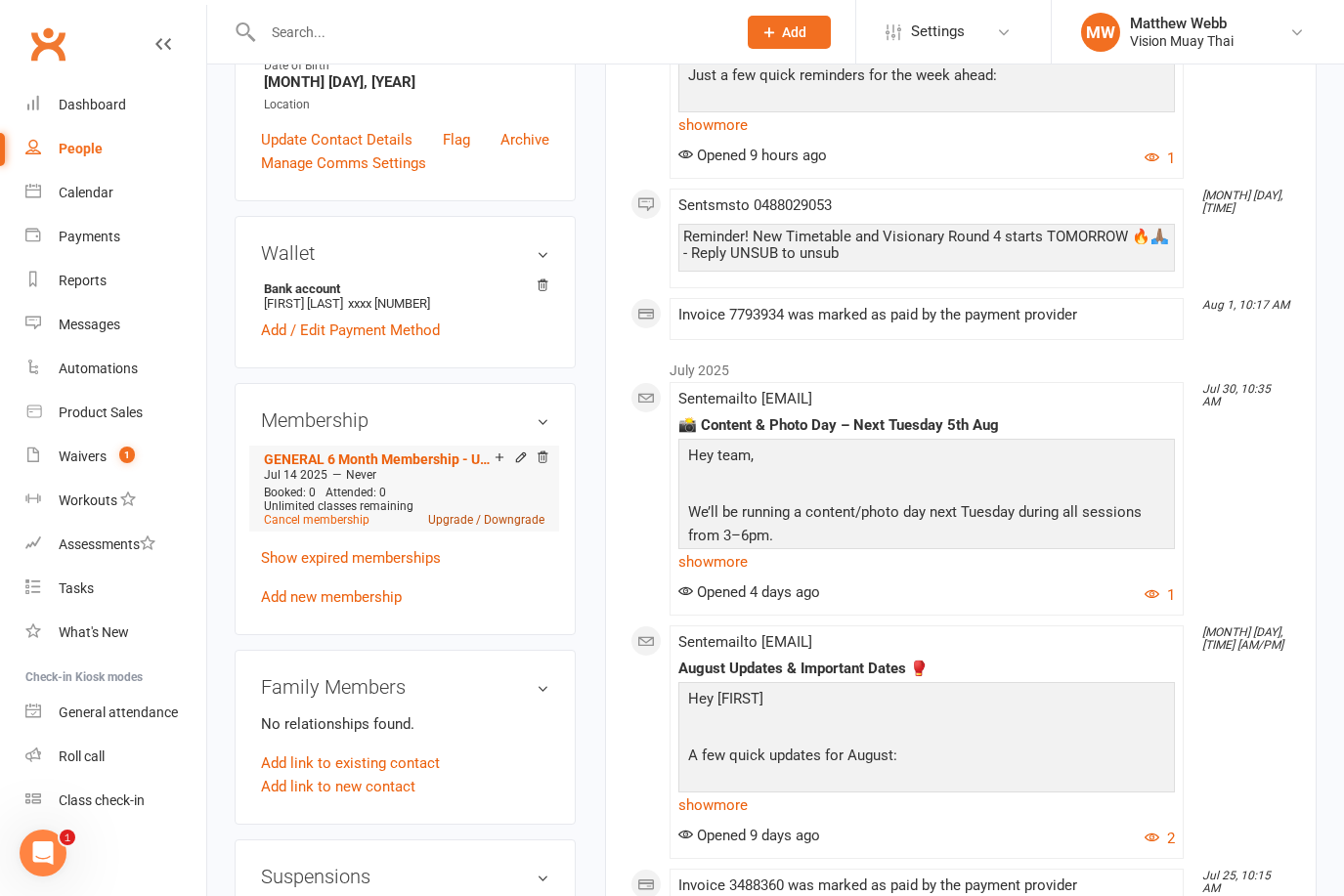 click on "Upgrade / Downgrade" at bounding box center (486, 520) 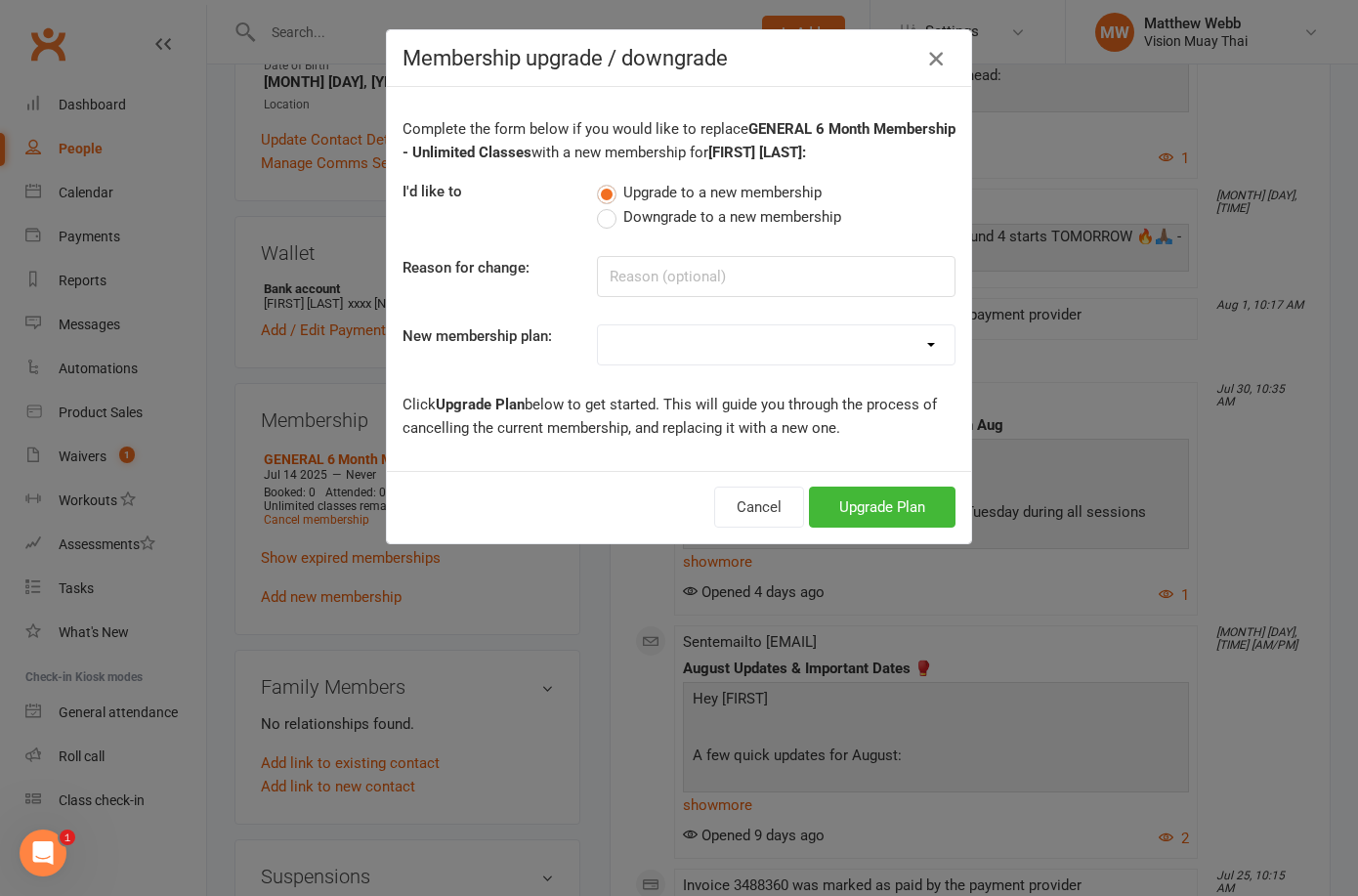 click at bounding box center [936, 59] 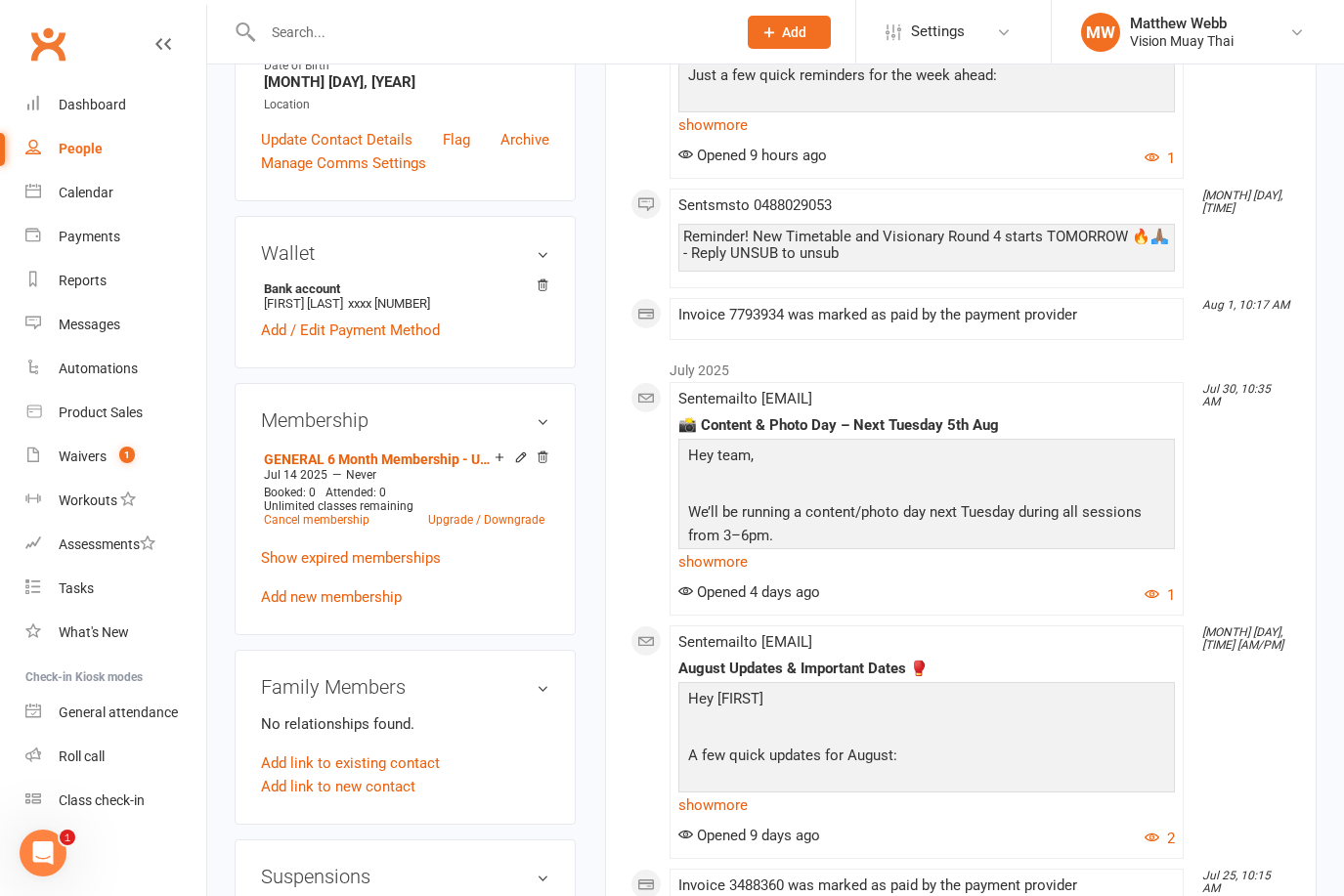 scroll, scrollTop: 109, scrollLeft: 0, axis: vertical 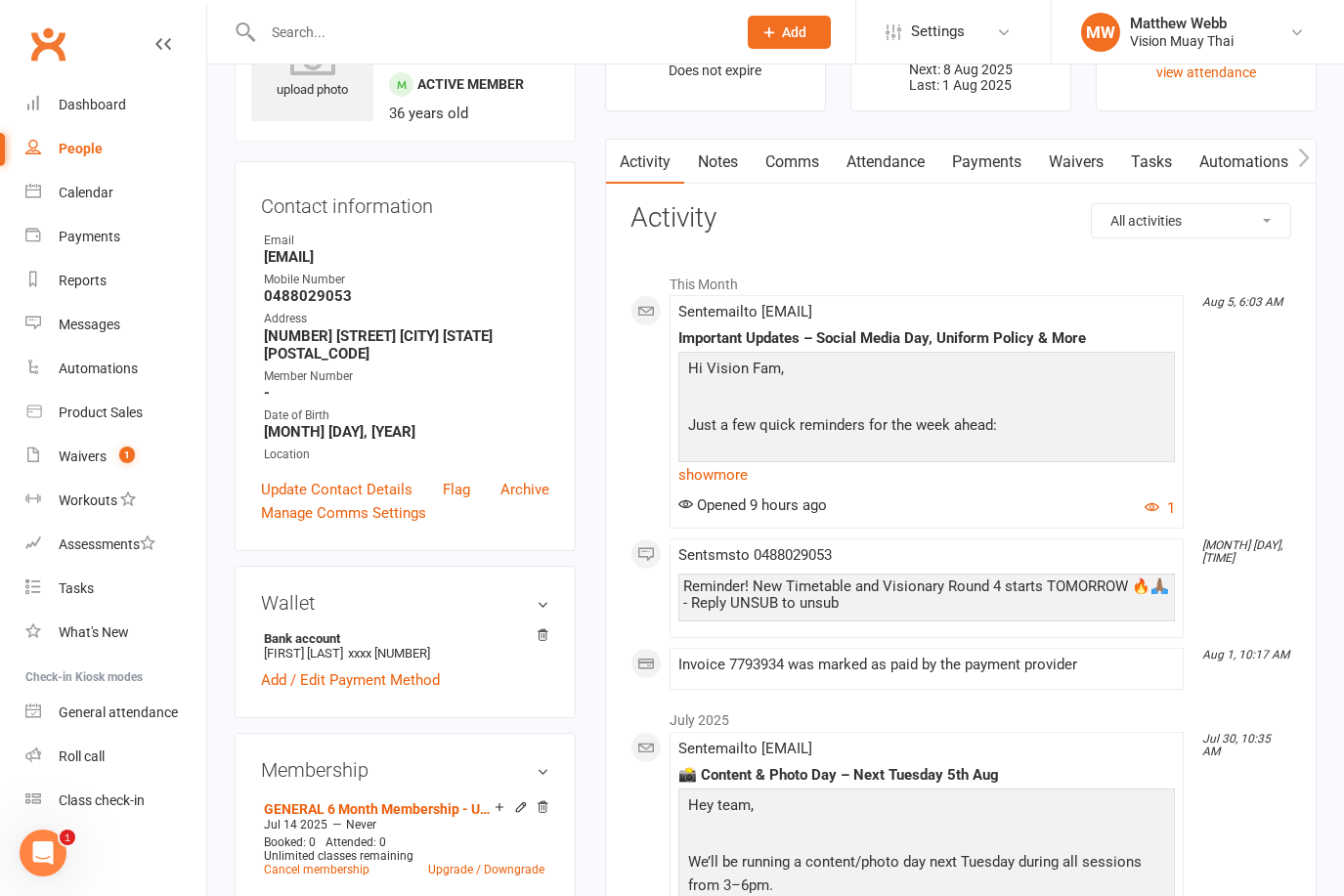 click on "Payments" at bounding box center [986, 162] 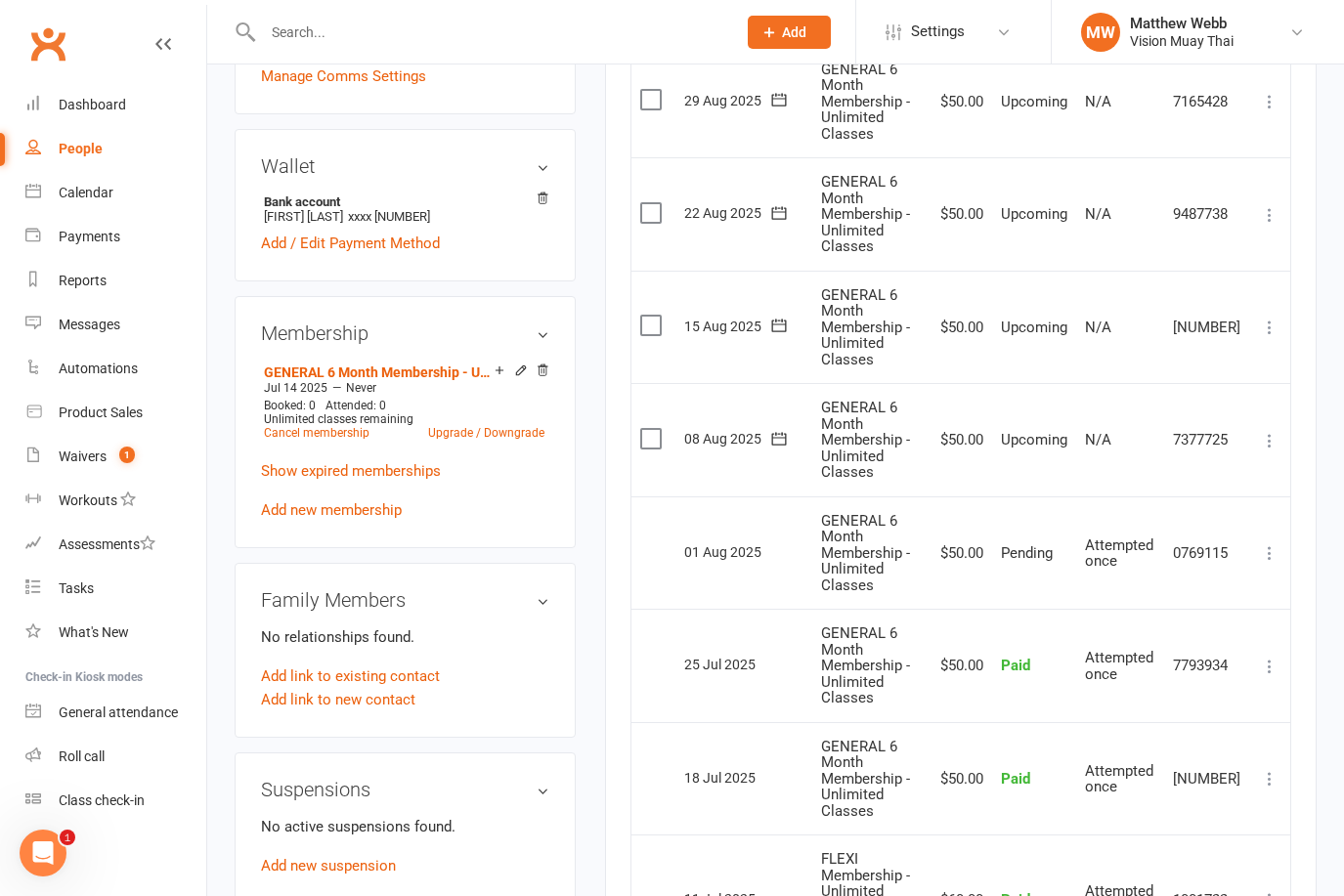 scroll, scrollTop: 763, scrollLeft: 0, axis: vertical 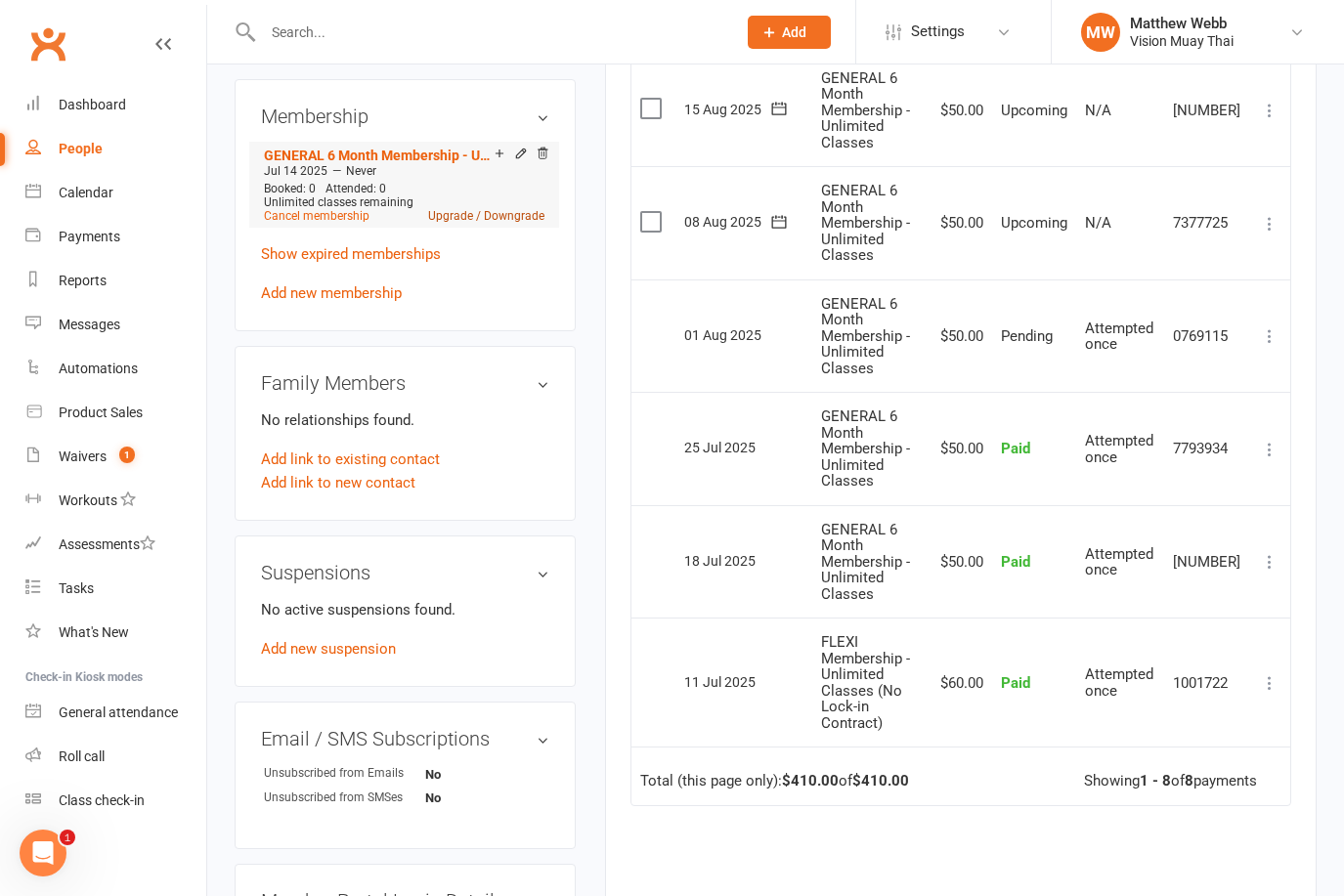 click on "Upgrade / Downgrade" at bounding box center (486, 216) 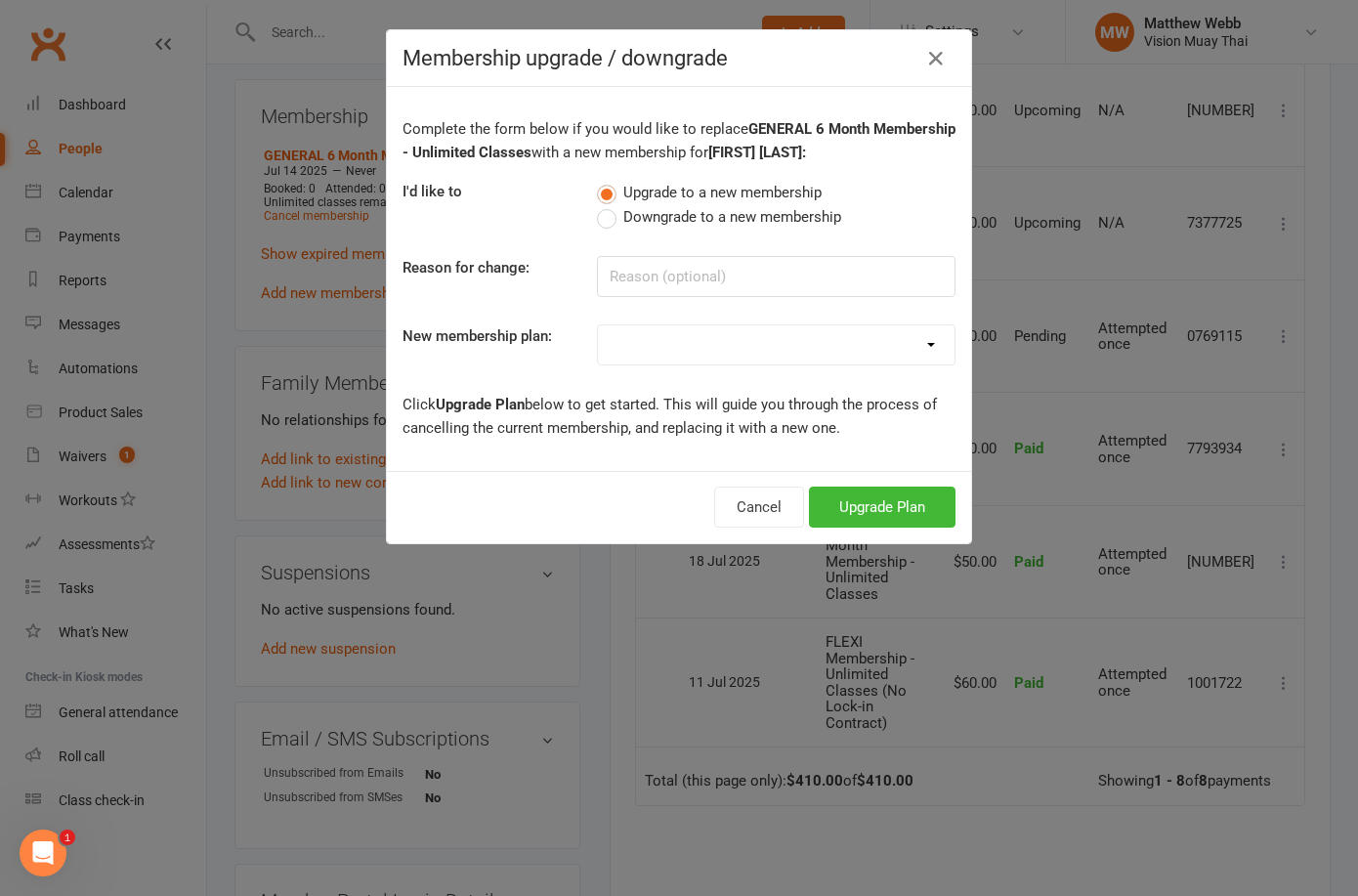 select on "0" 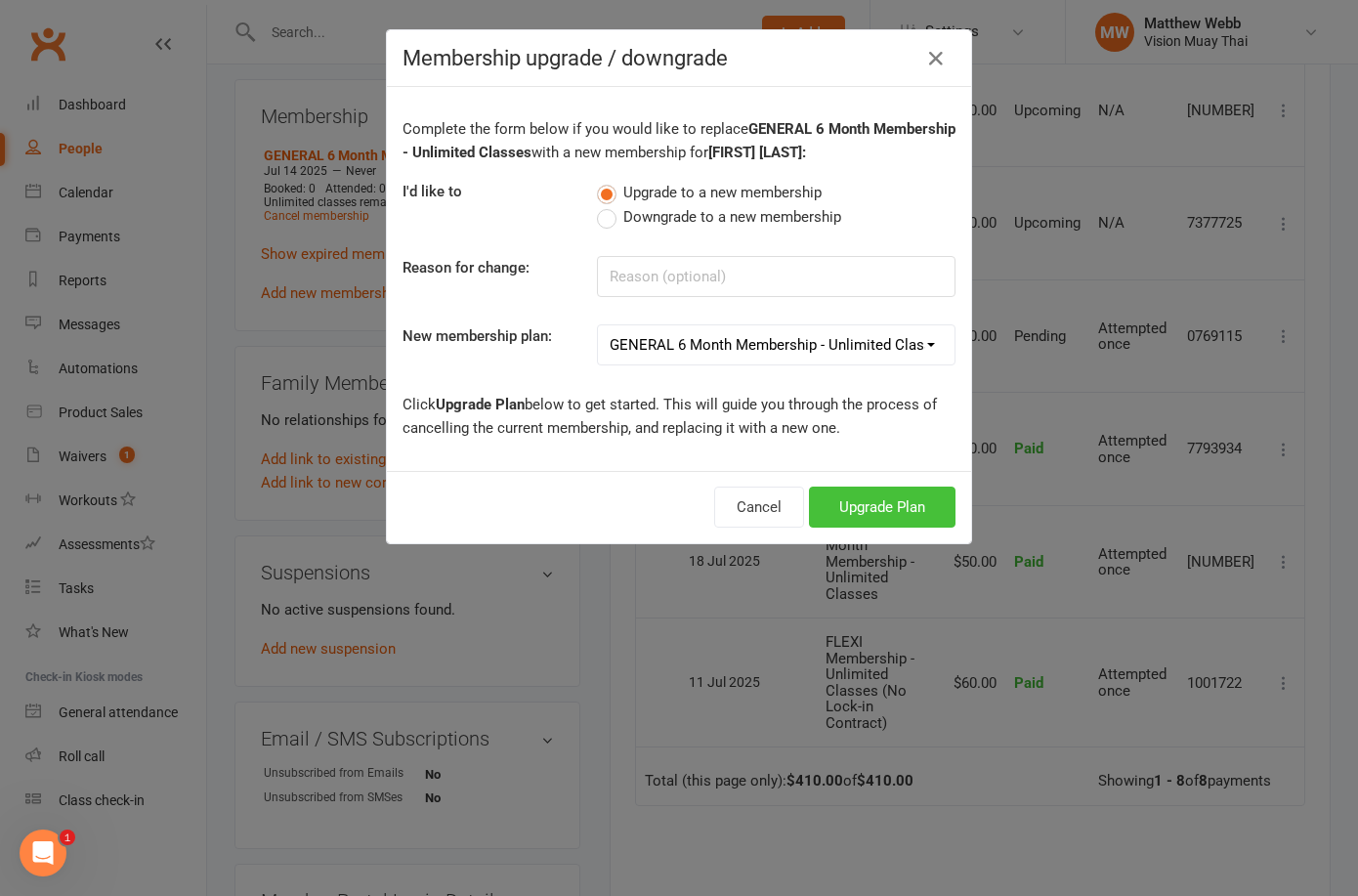 click on "Upgrade Plan" at bounding box center (882, 507) 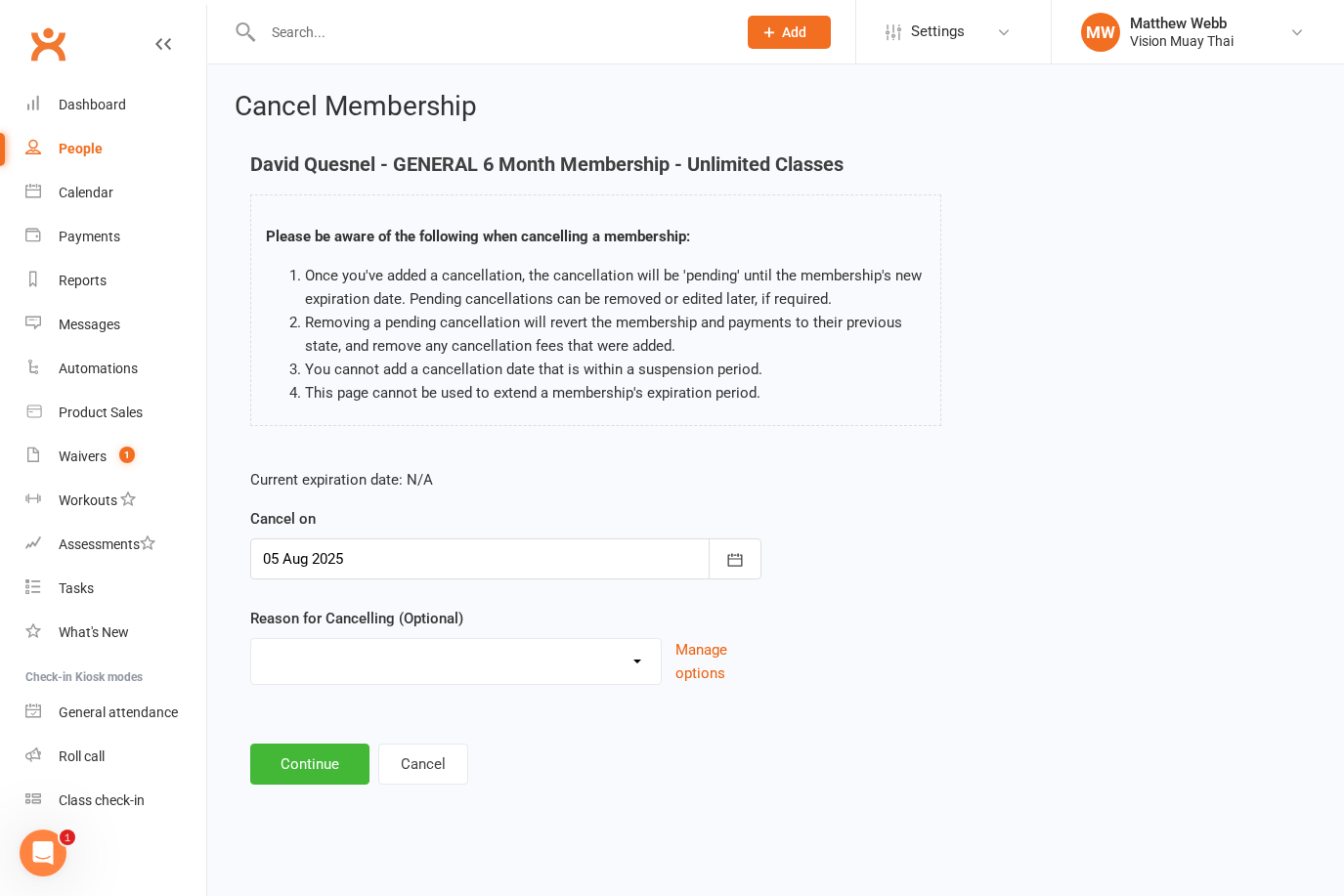 scroll, scrollTop: 0, scrollLeft: 0, axis: both 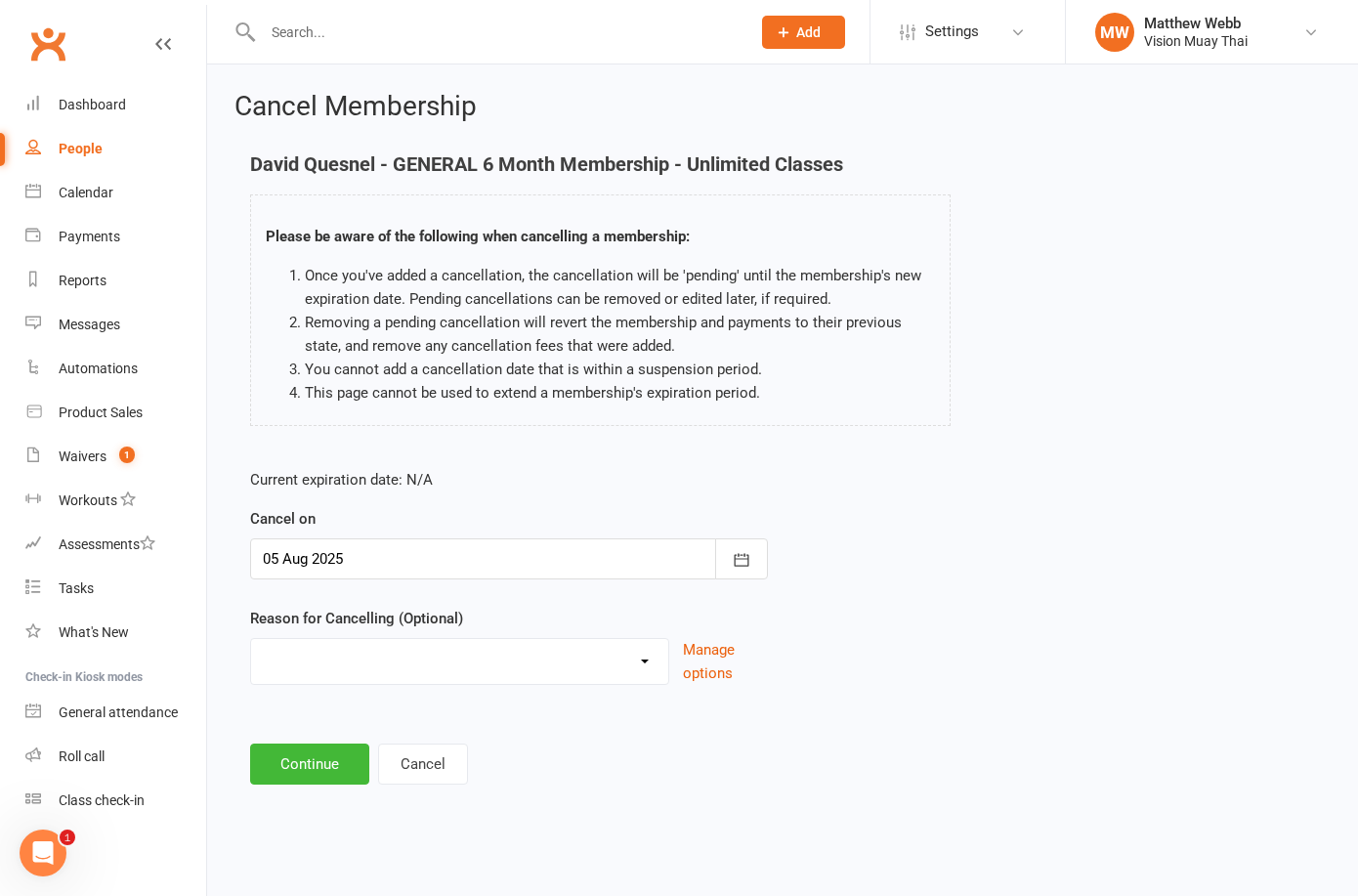 click on "Holiday Injury Other reason" at bounding box center (459, 659) 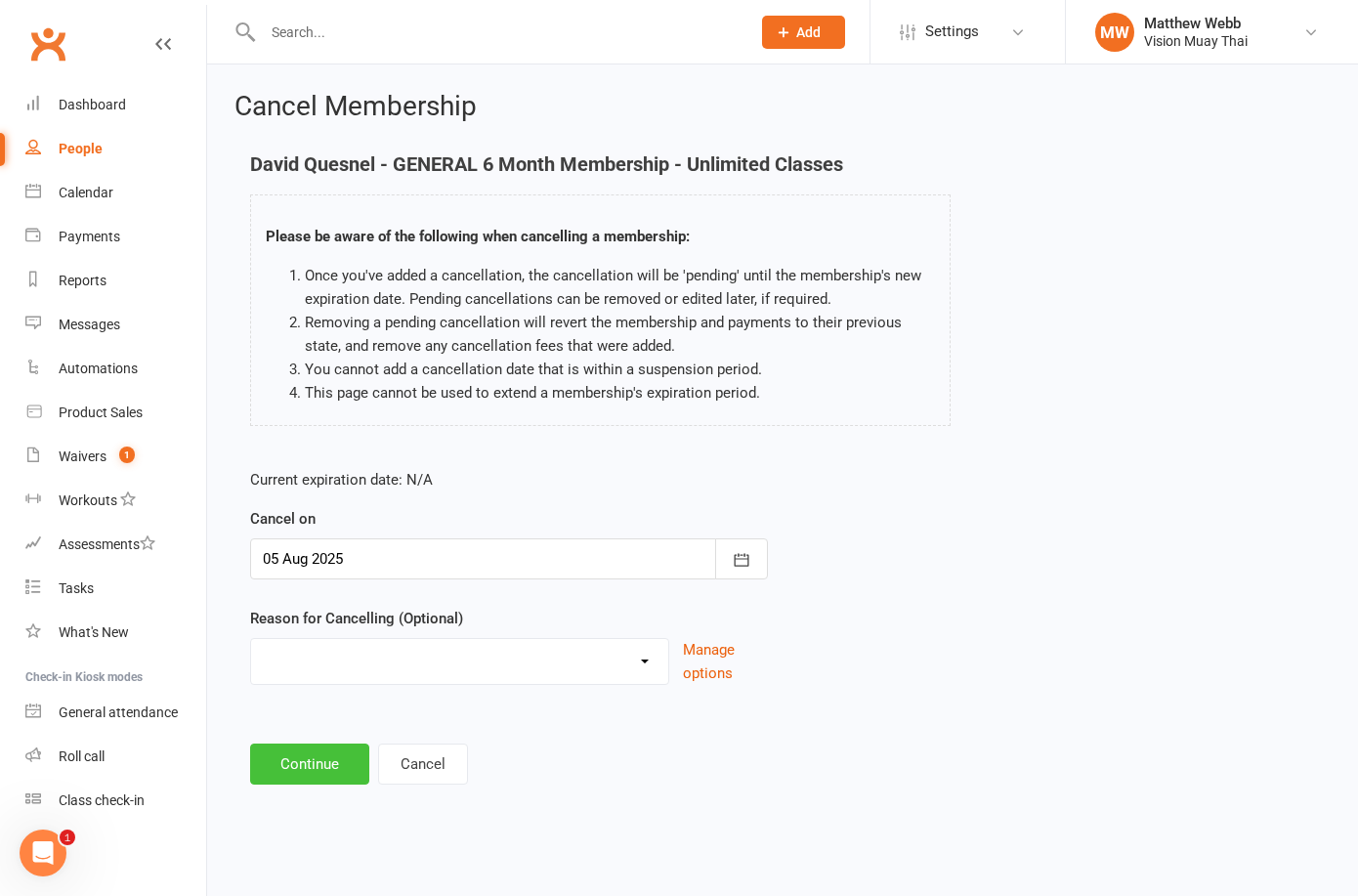 click on "Continue" at bounding box center [310, 764] 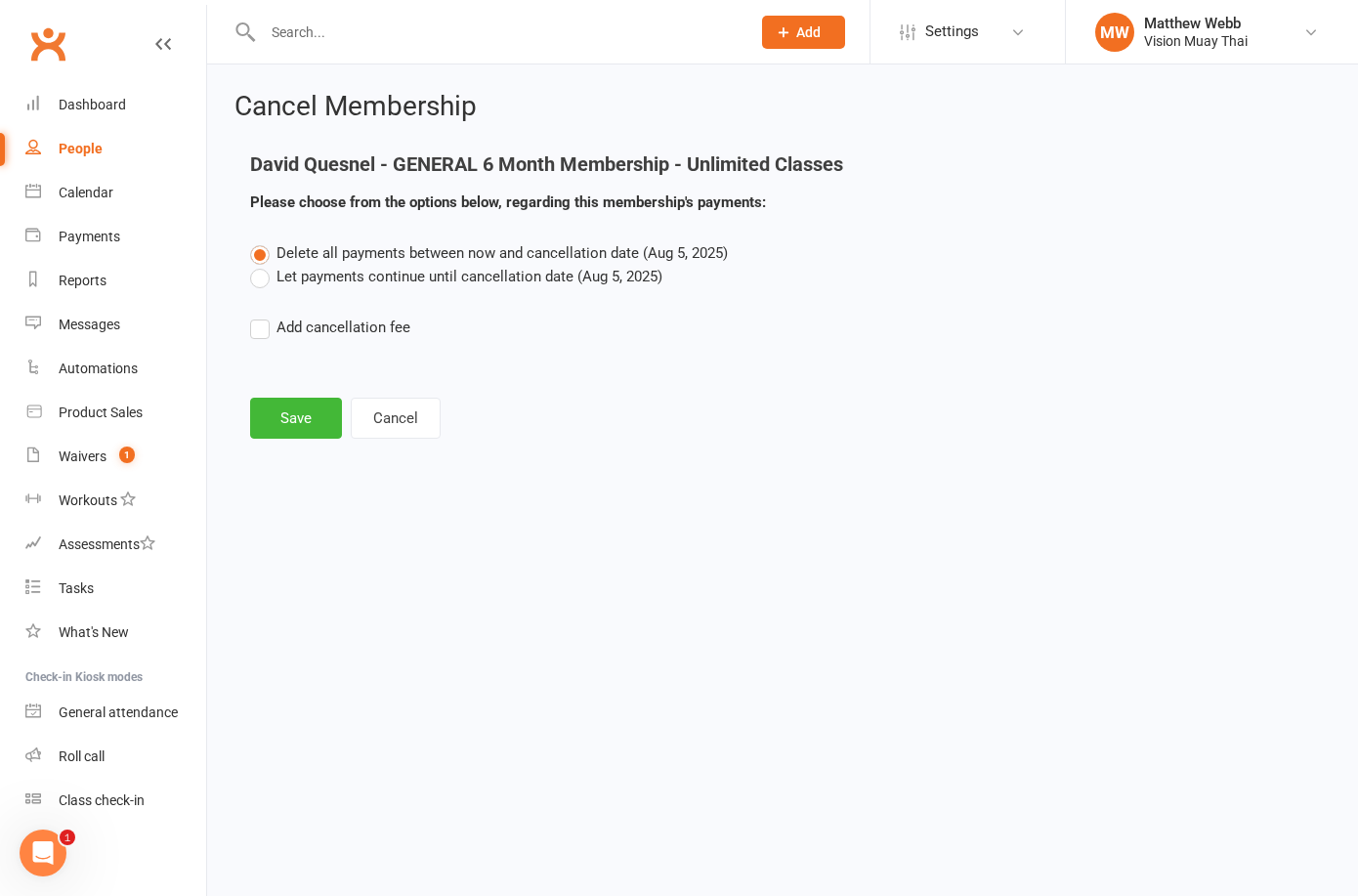 click on "Let payments continue until cancellation date (Aug 5, 2025)" at bounding box center (456, 277) 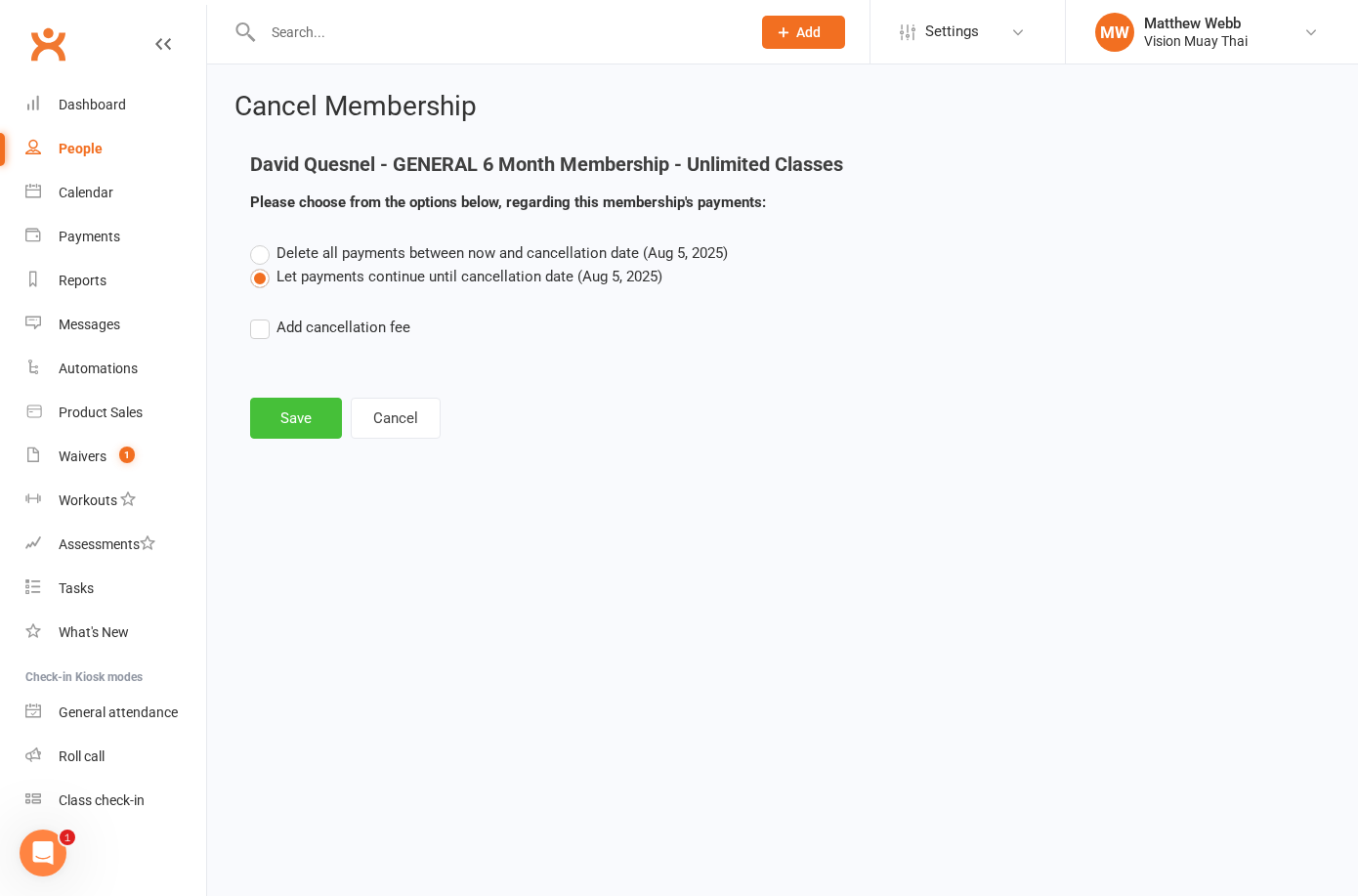 click on "Save" at bounding box center (296, 418) 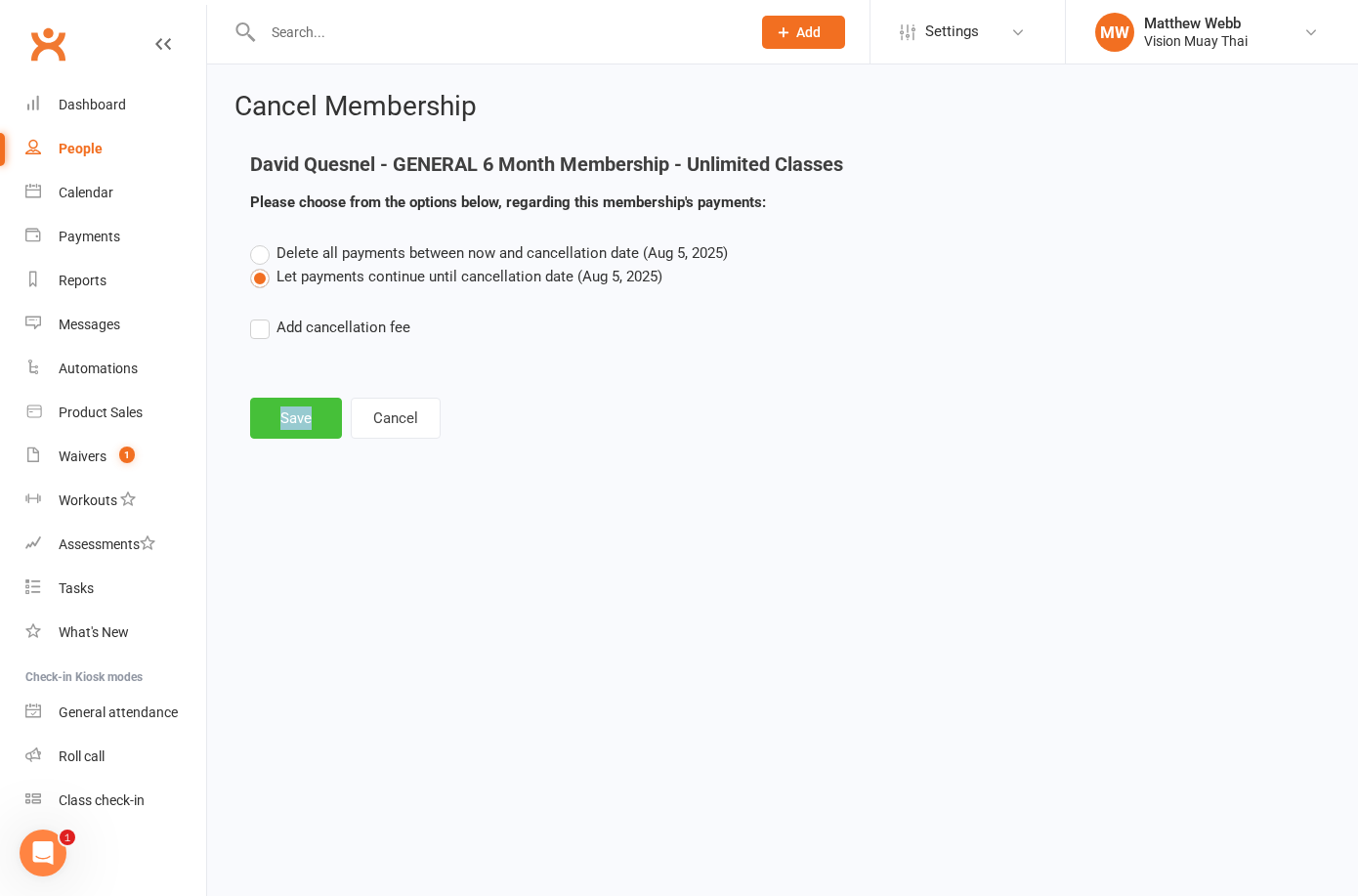 click on "Save   Cancel" at bounding box center (783, 418) 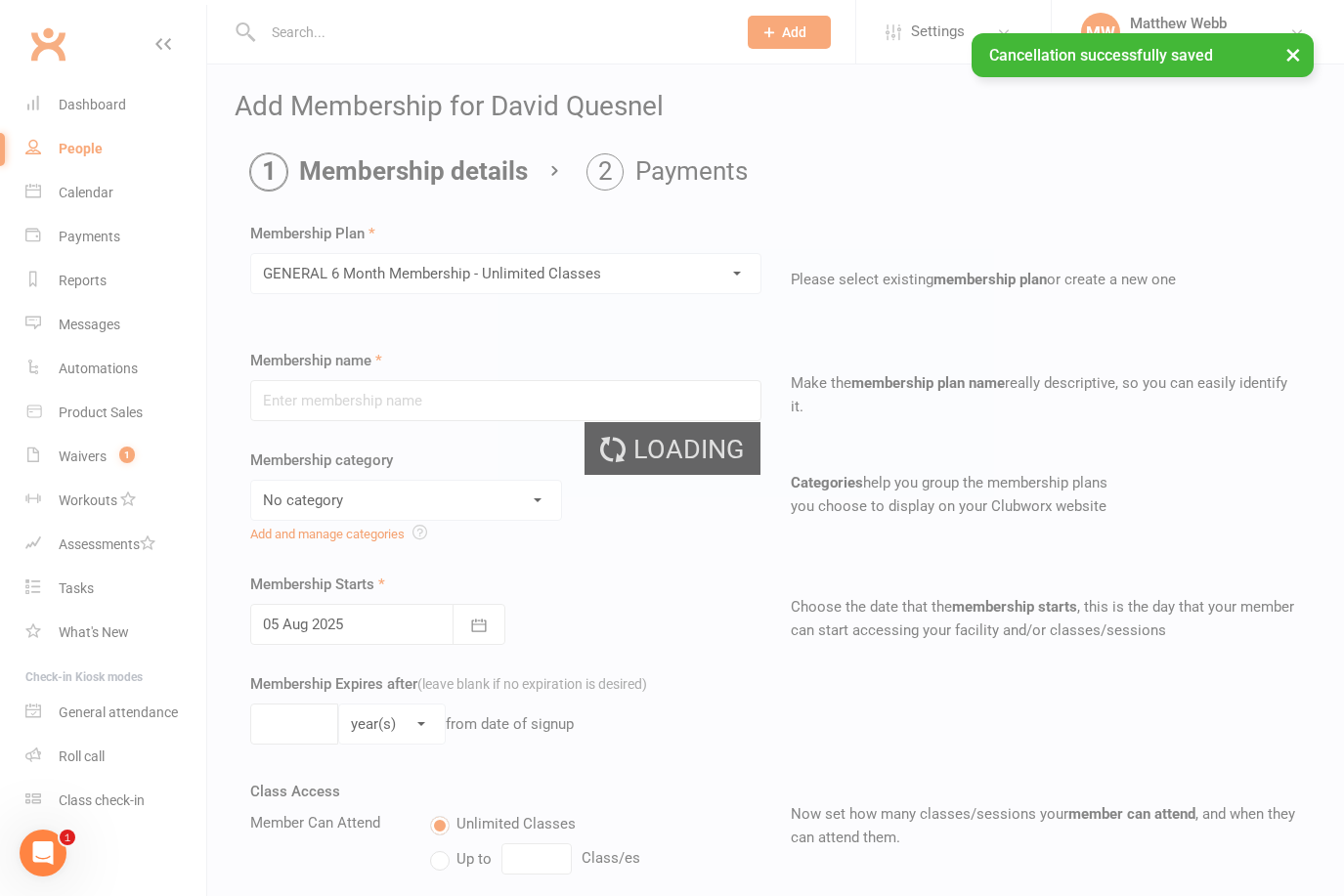 type on "GENERAL 6 Month Membership - Unlimited Classes" 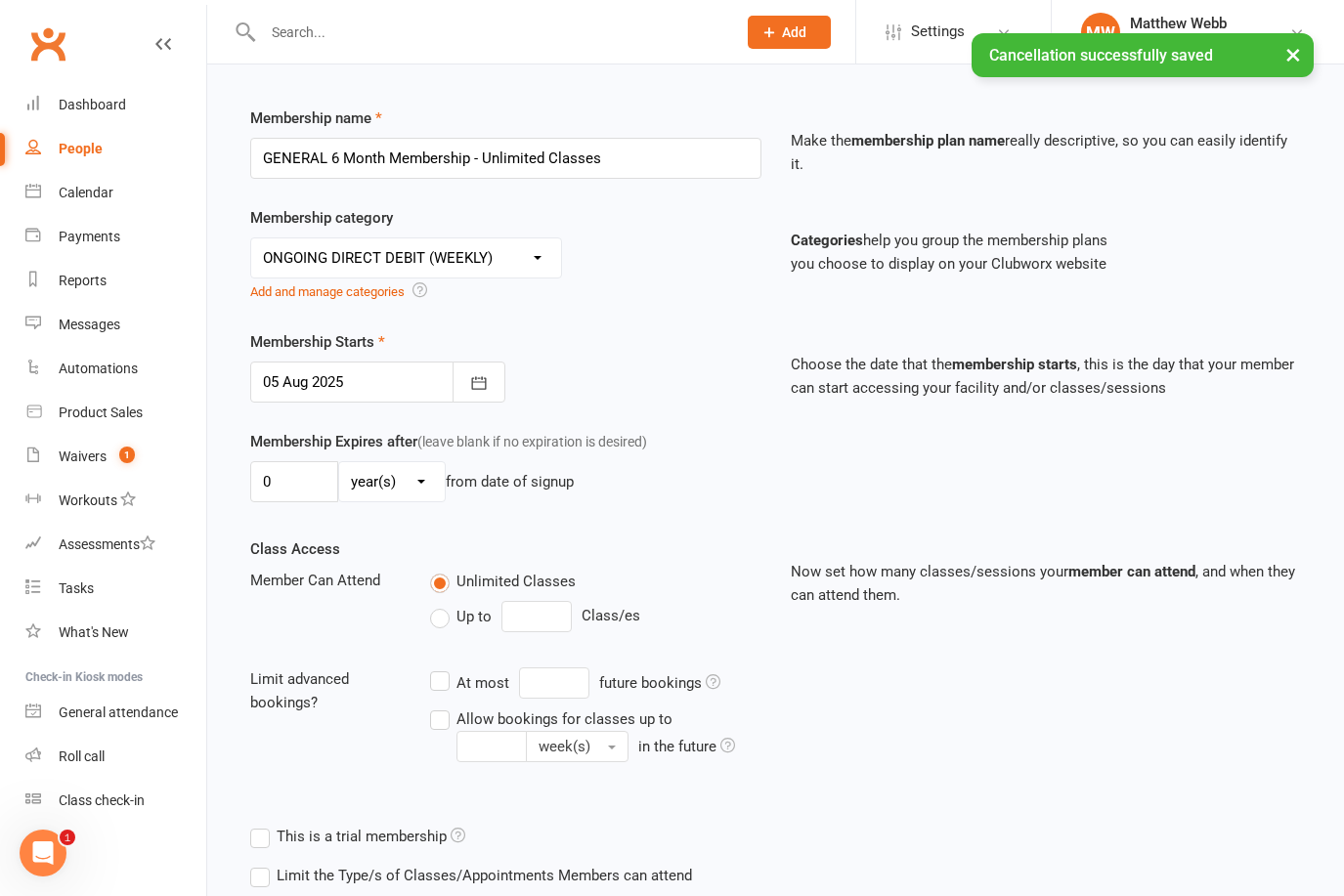 scroll, scrollTop: 386, scrollLeft: 0, axis: vertical 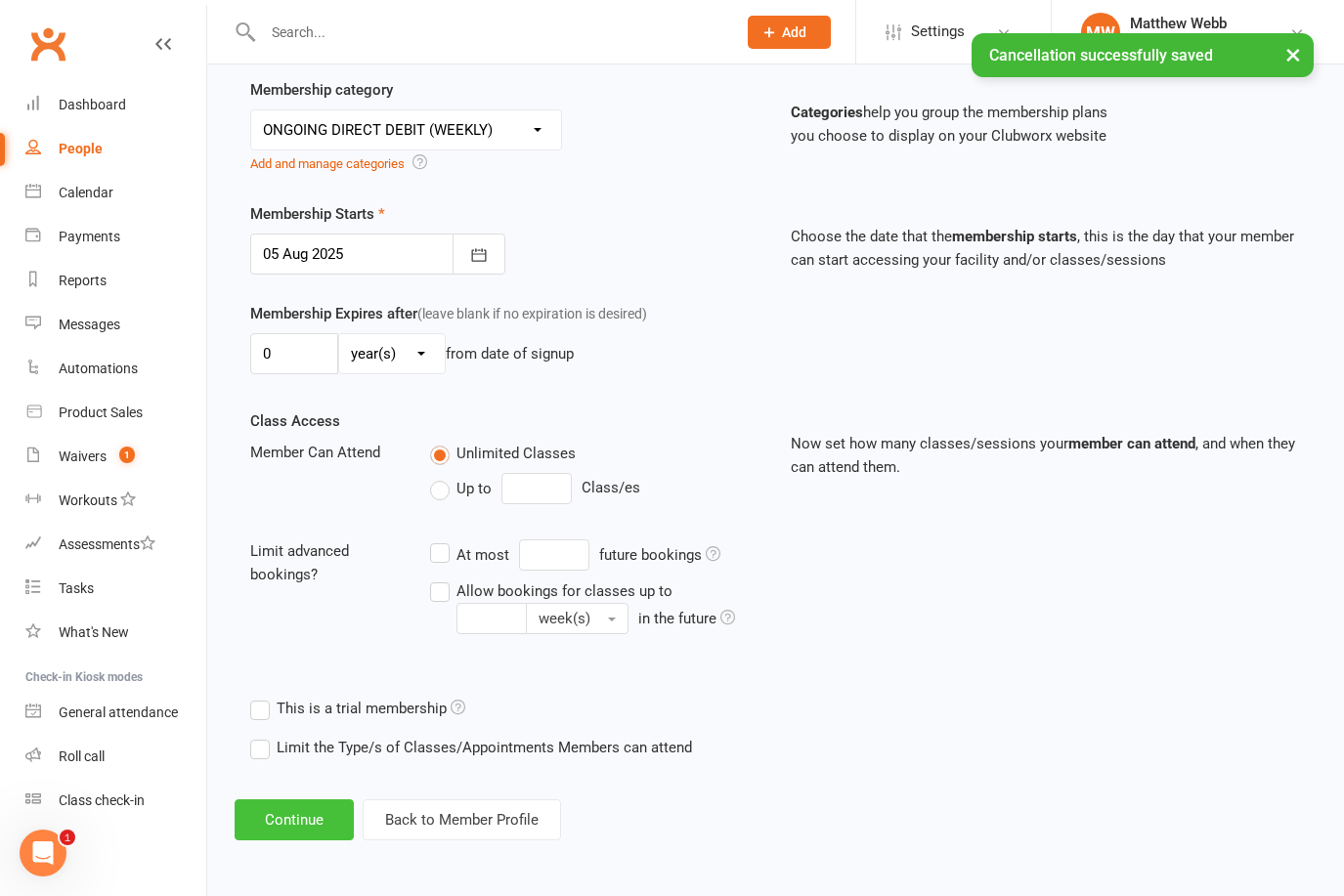 click on "Continue" at bounding box center (294, 820) 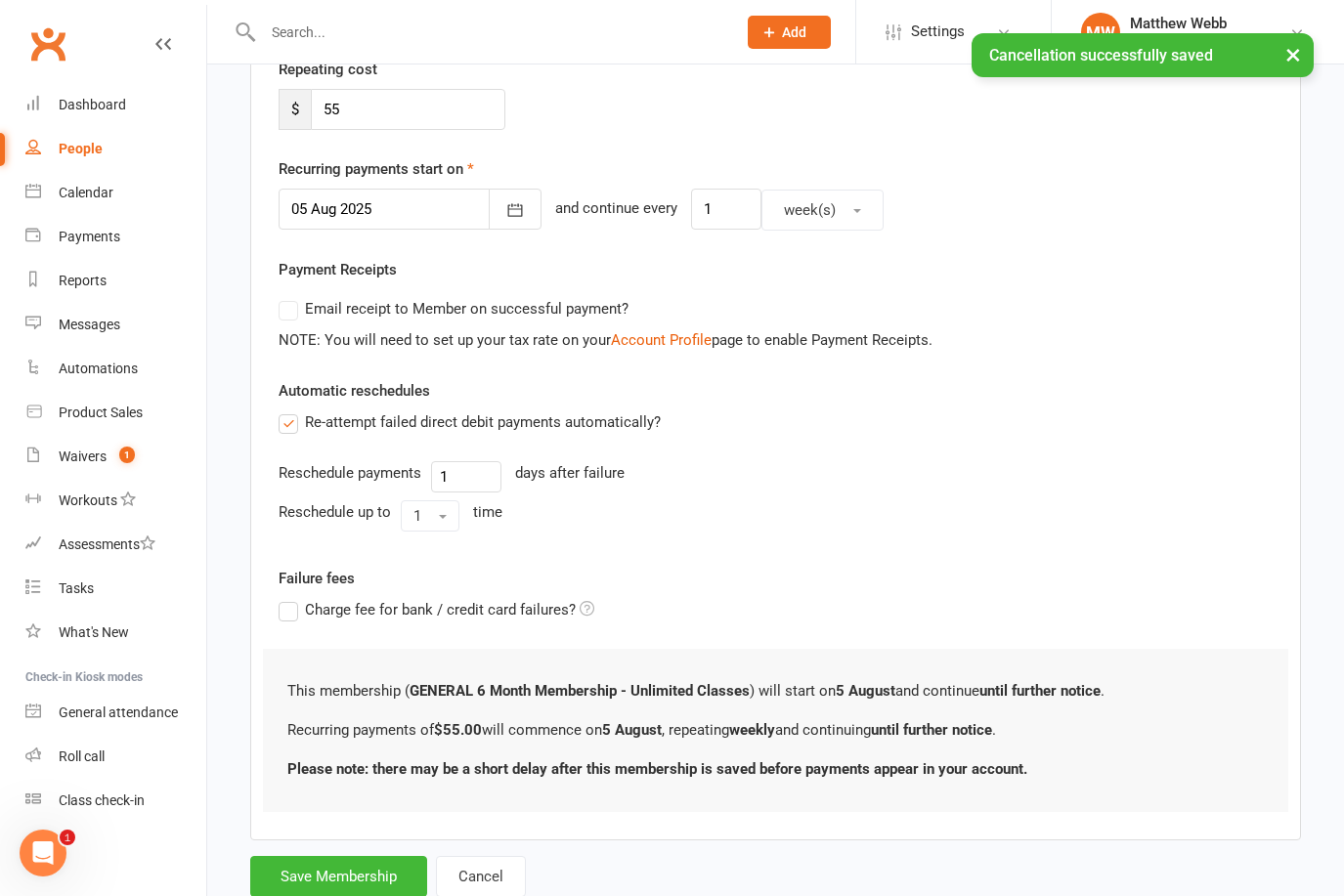 scroll, scrollTop: 0, scrollLeft: 0, axis: both 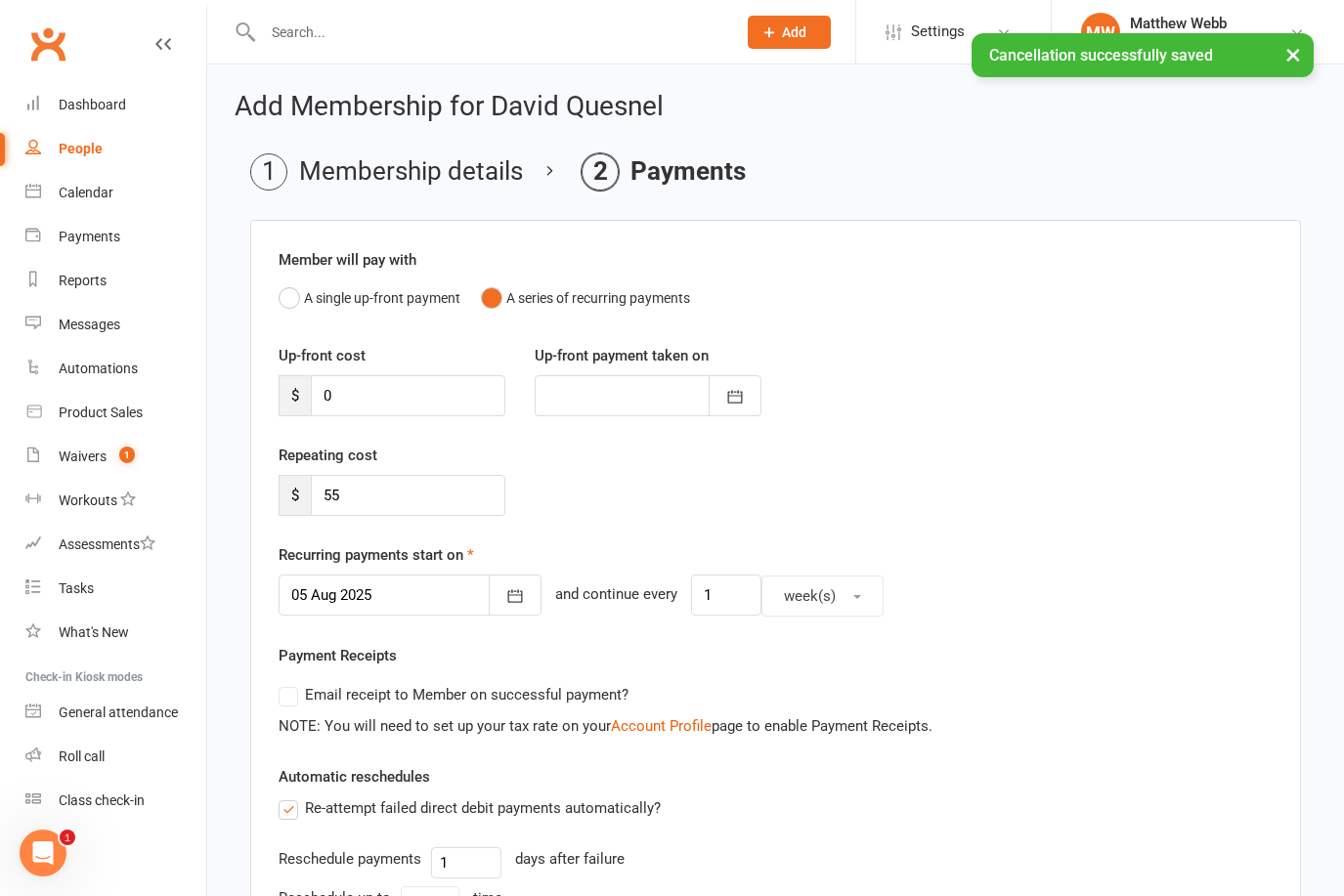click at bounding box center (410, 595) 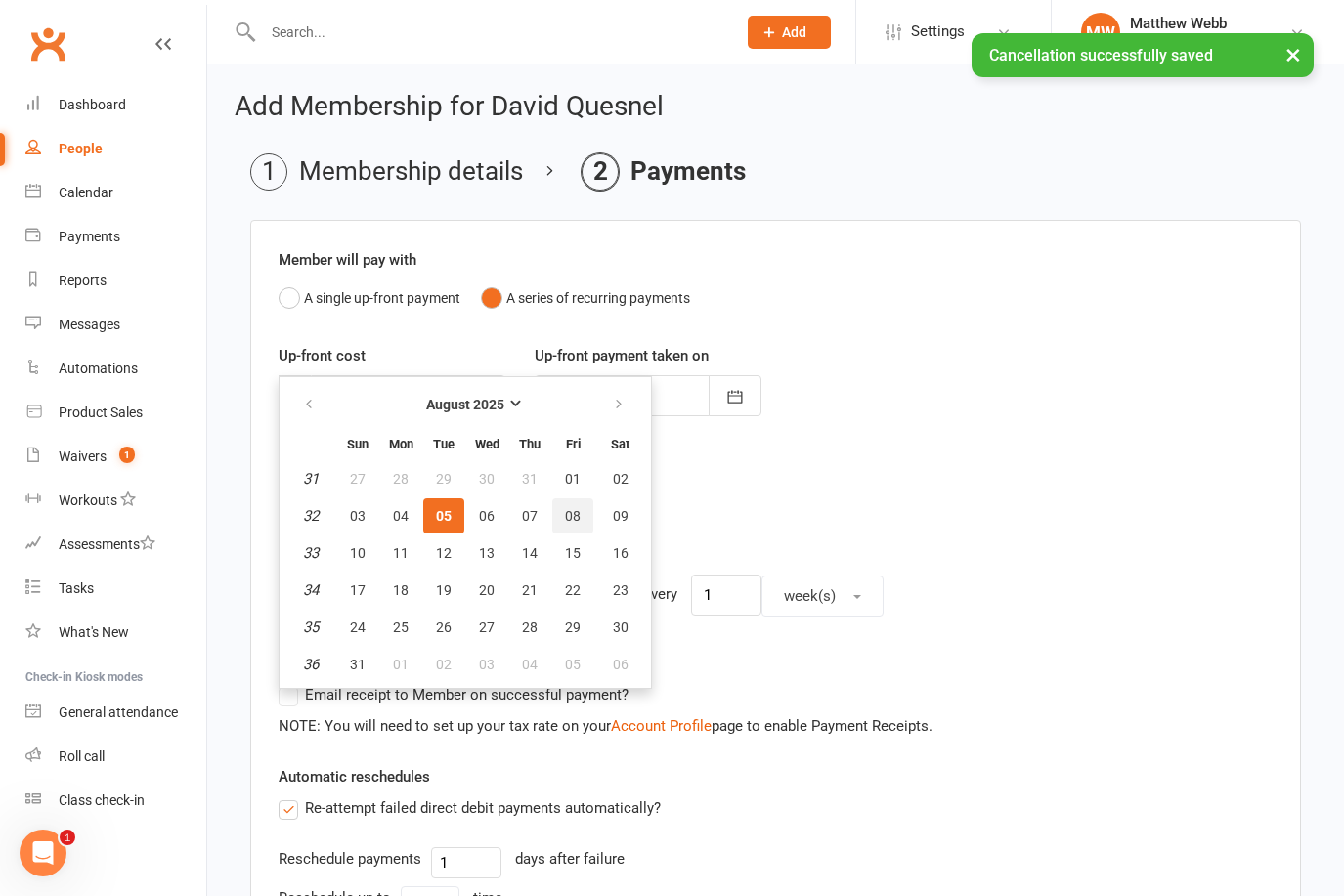 click on "08" at bounding box center [573, 516] 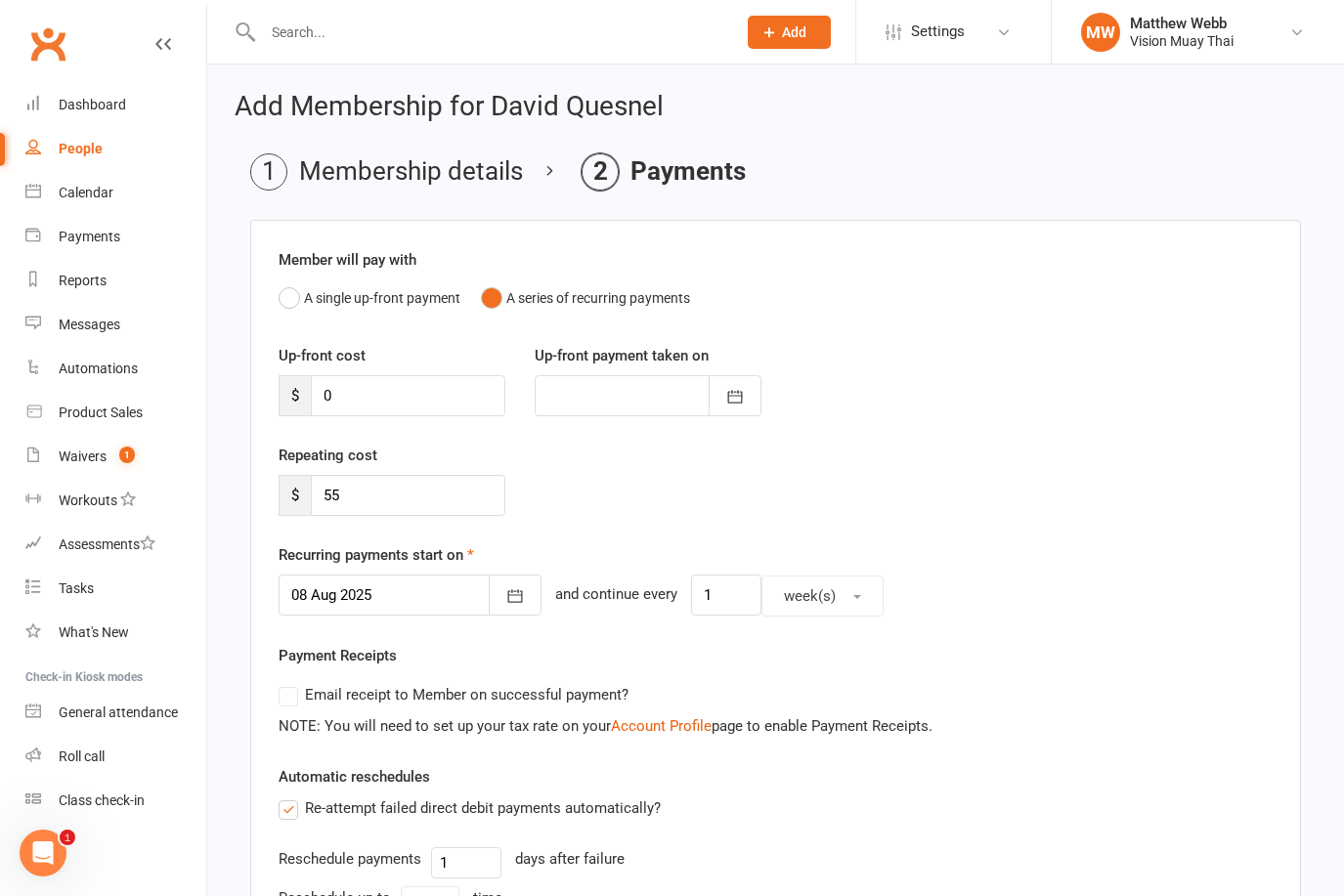scroll, scrollTop: 462, scrollLeft: 0, axis: vertical 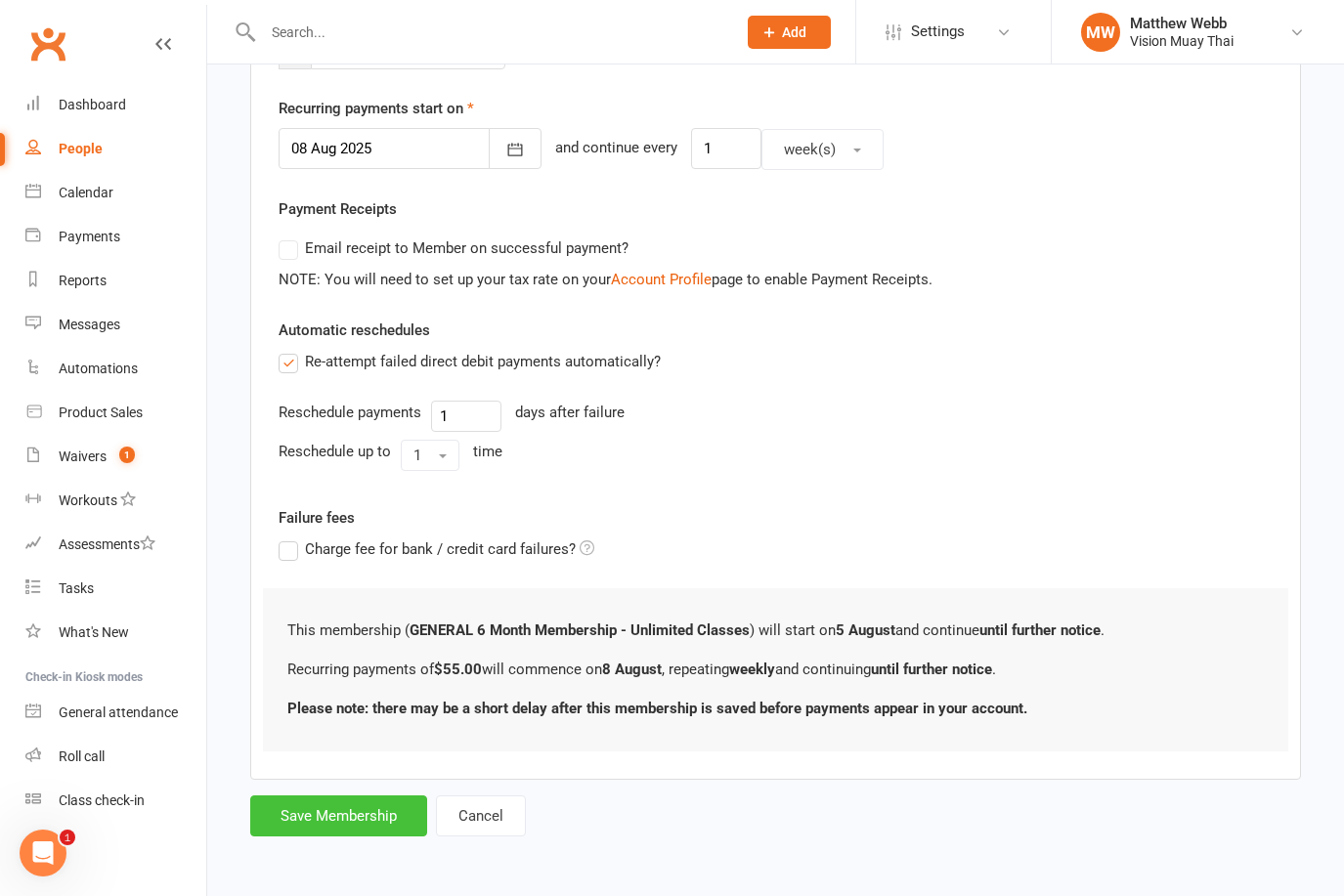 click on "Save Membership" at bounding box center [338, 816] 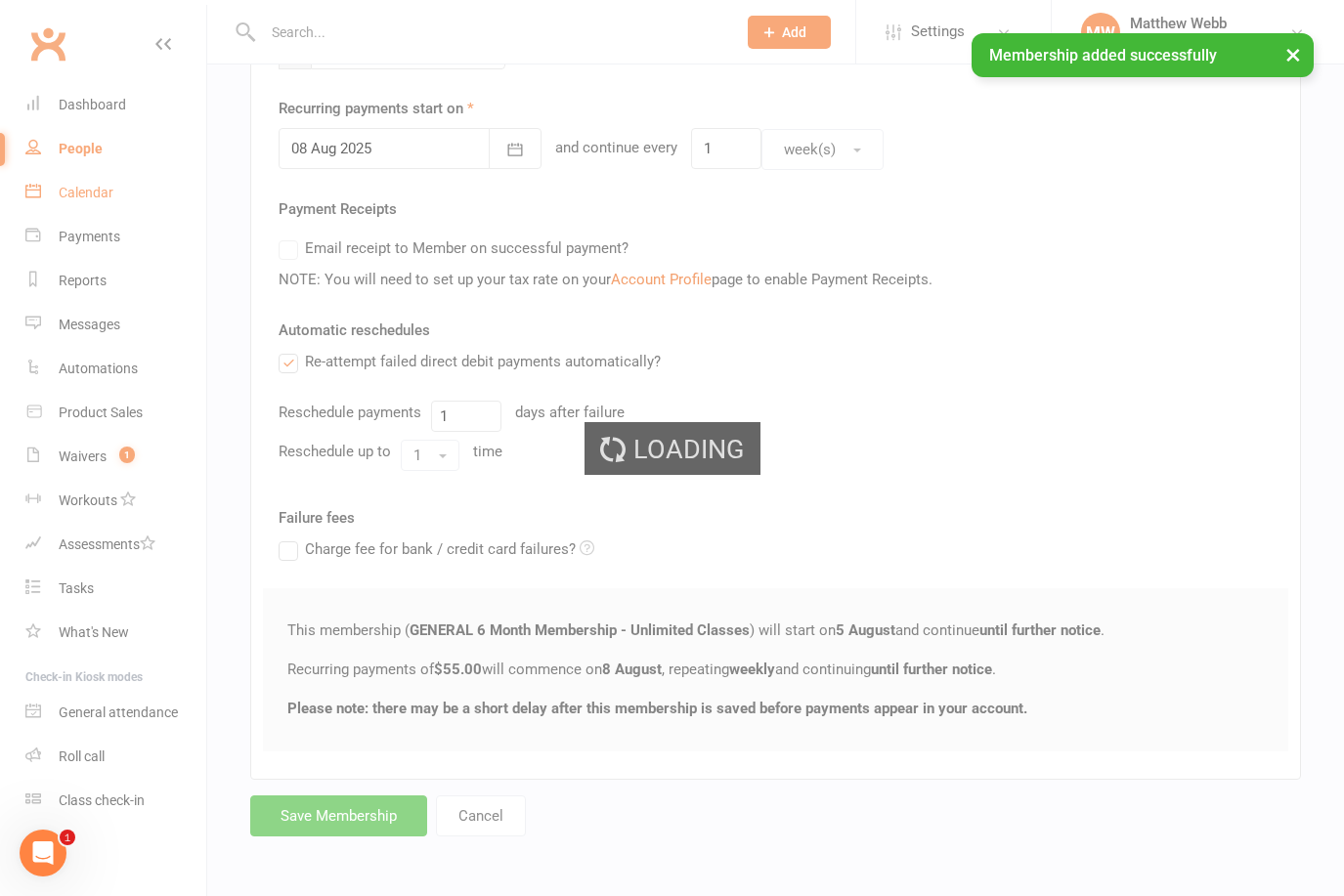 scroll, scrollTop: 0, scrollLeft: 0, axis: both 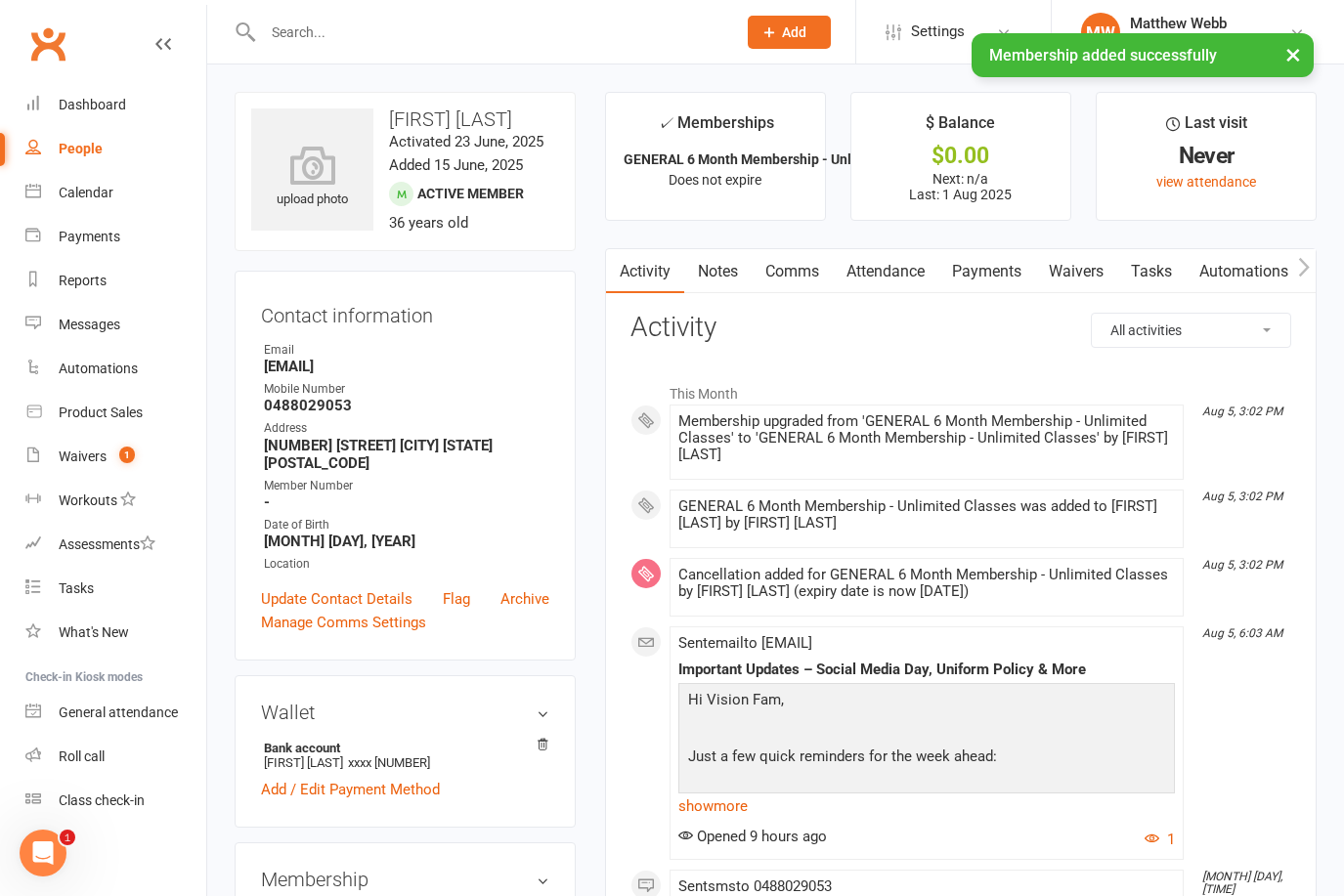 click on "People" at bounding box center (115, 149) 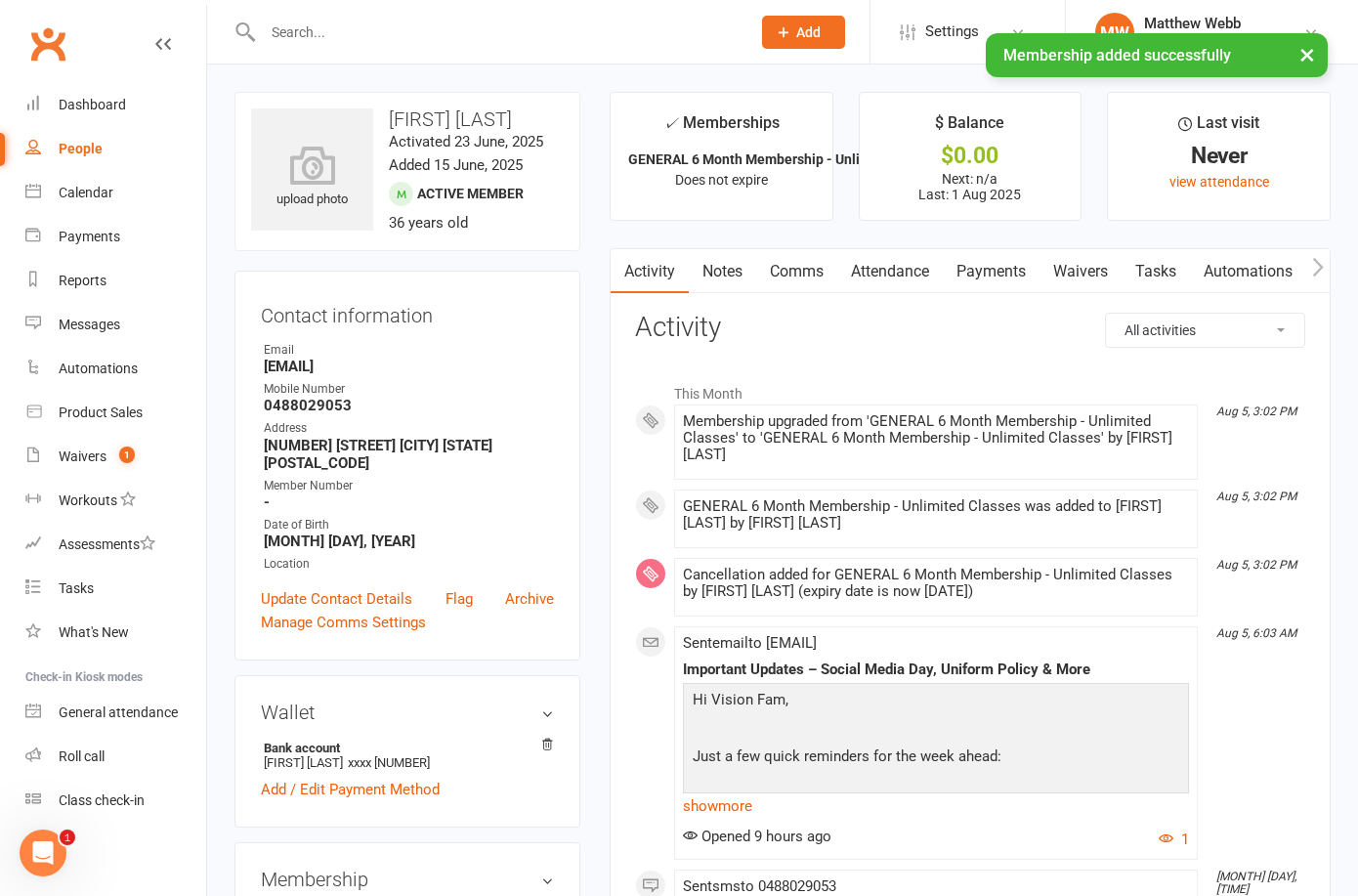 select on "100" 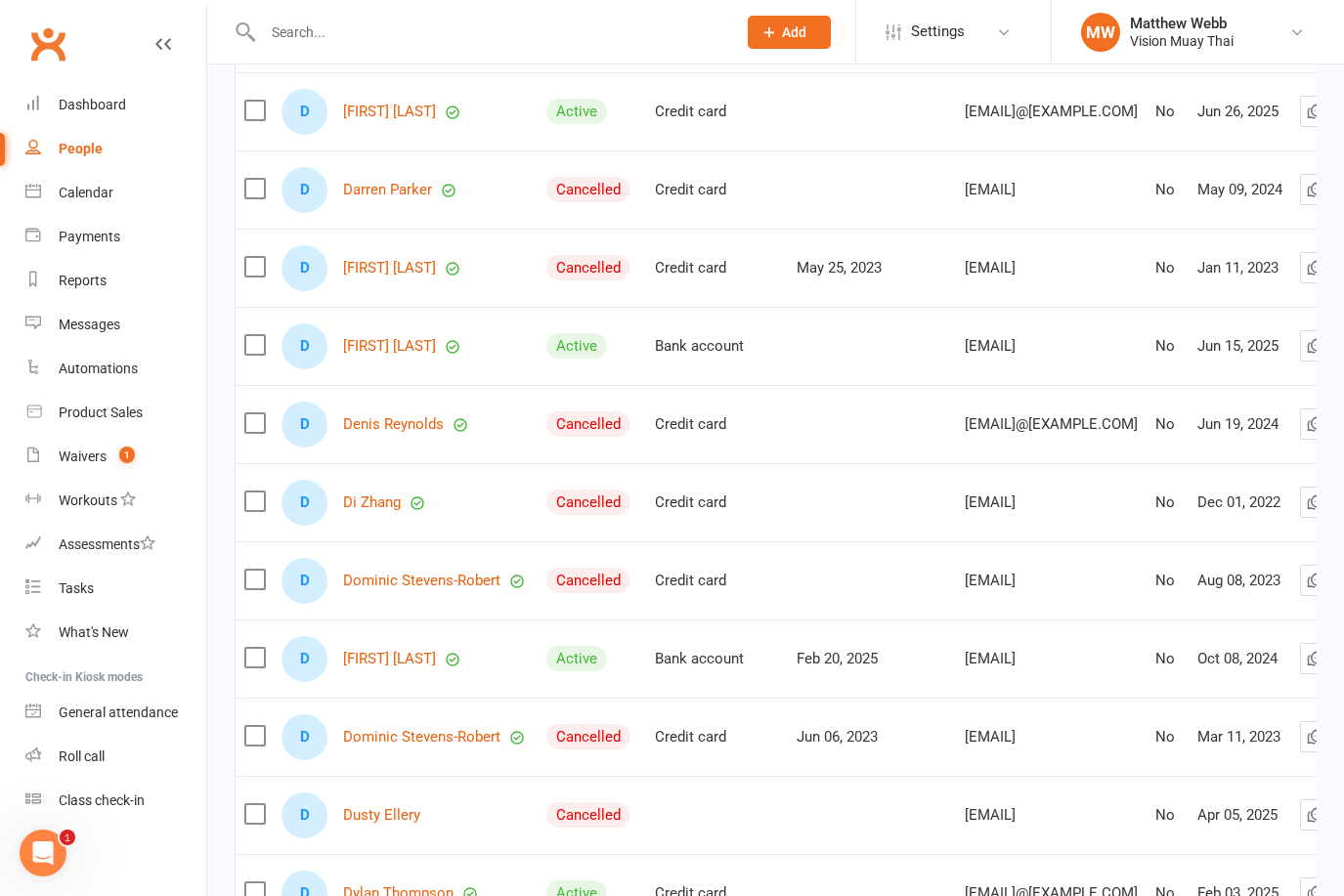 scroll, scrollTop: 7181, scrollLeft: 0, axis: vertical 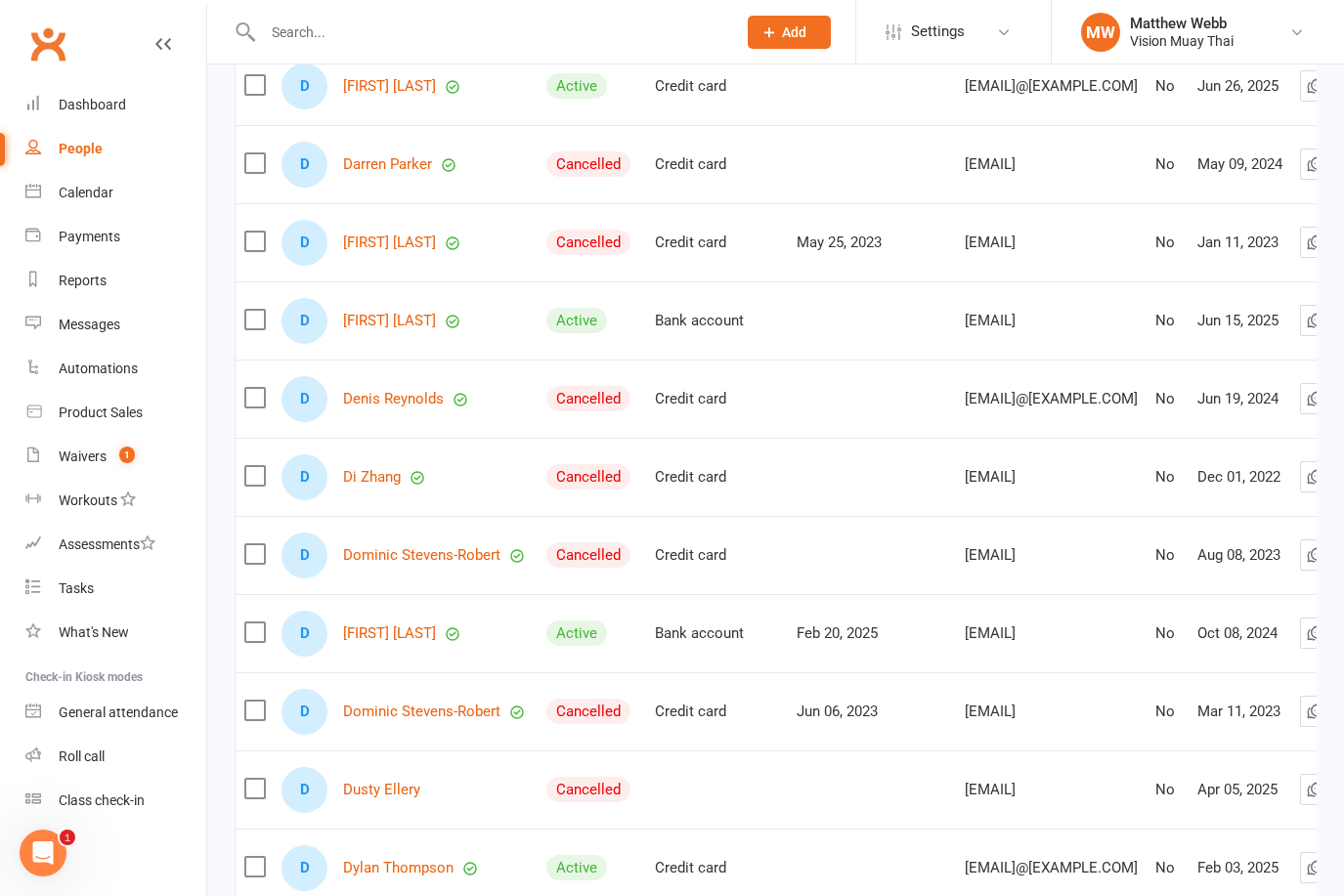 click on "[FIRST] [LAST]" at bounding box center (405, 633) 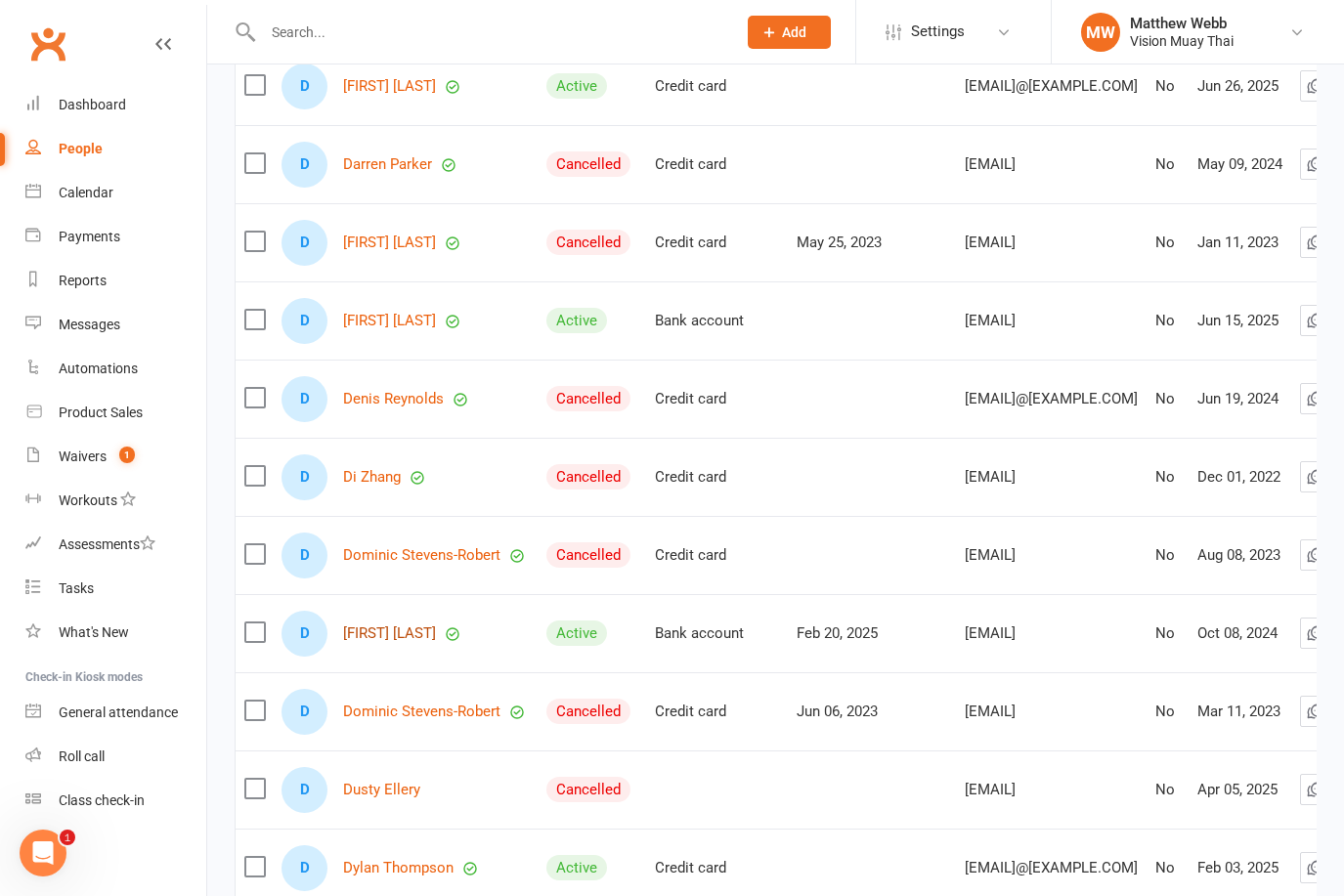click on "[FIRST] [LAST]" at bounding box center [389, 633] 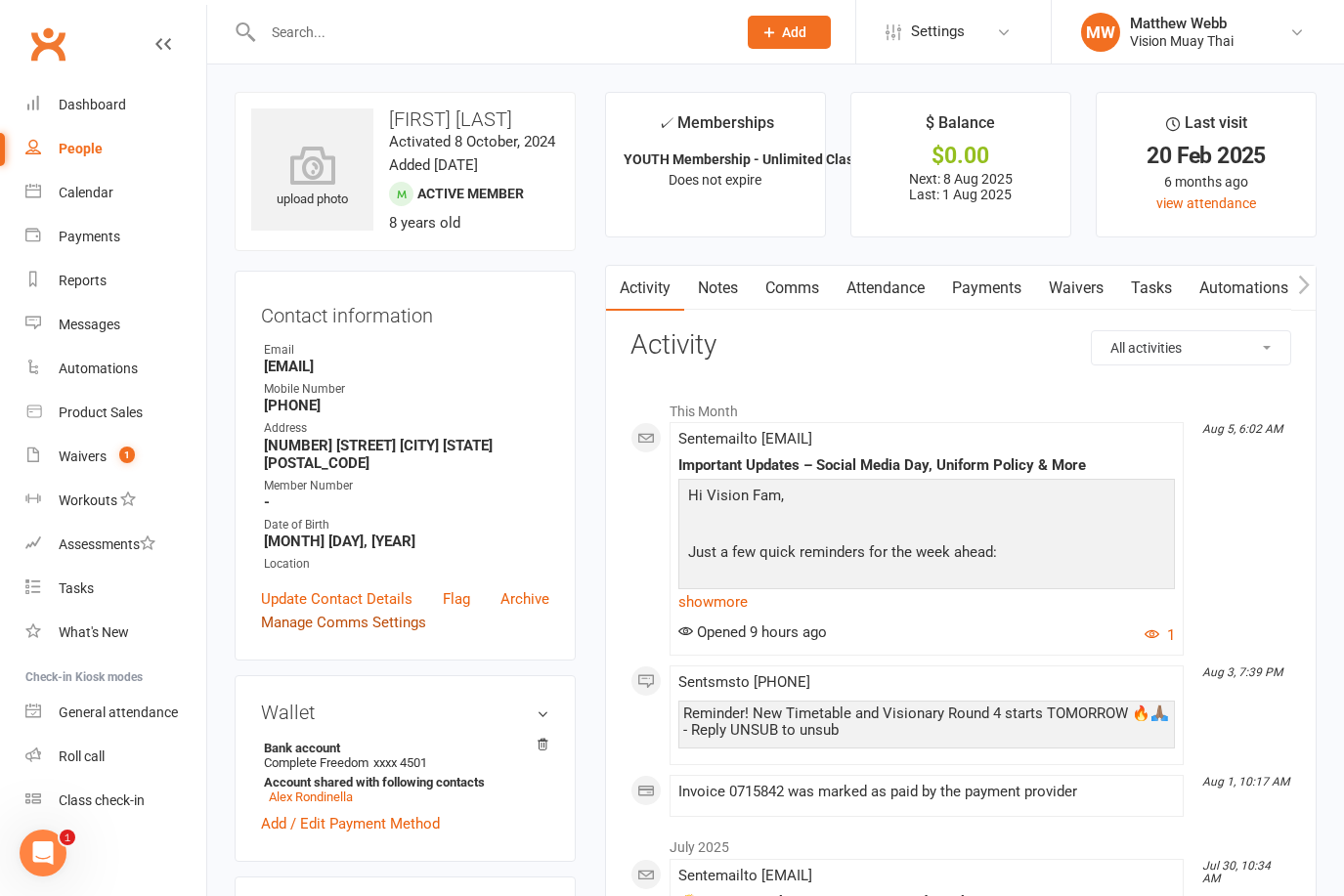 scroll, scrollTop: 312, scrollLeft: 0, axis: vertical 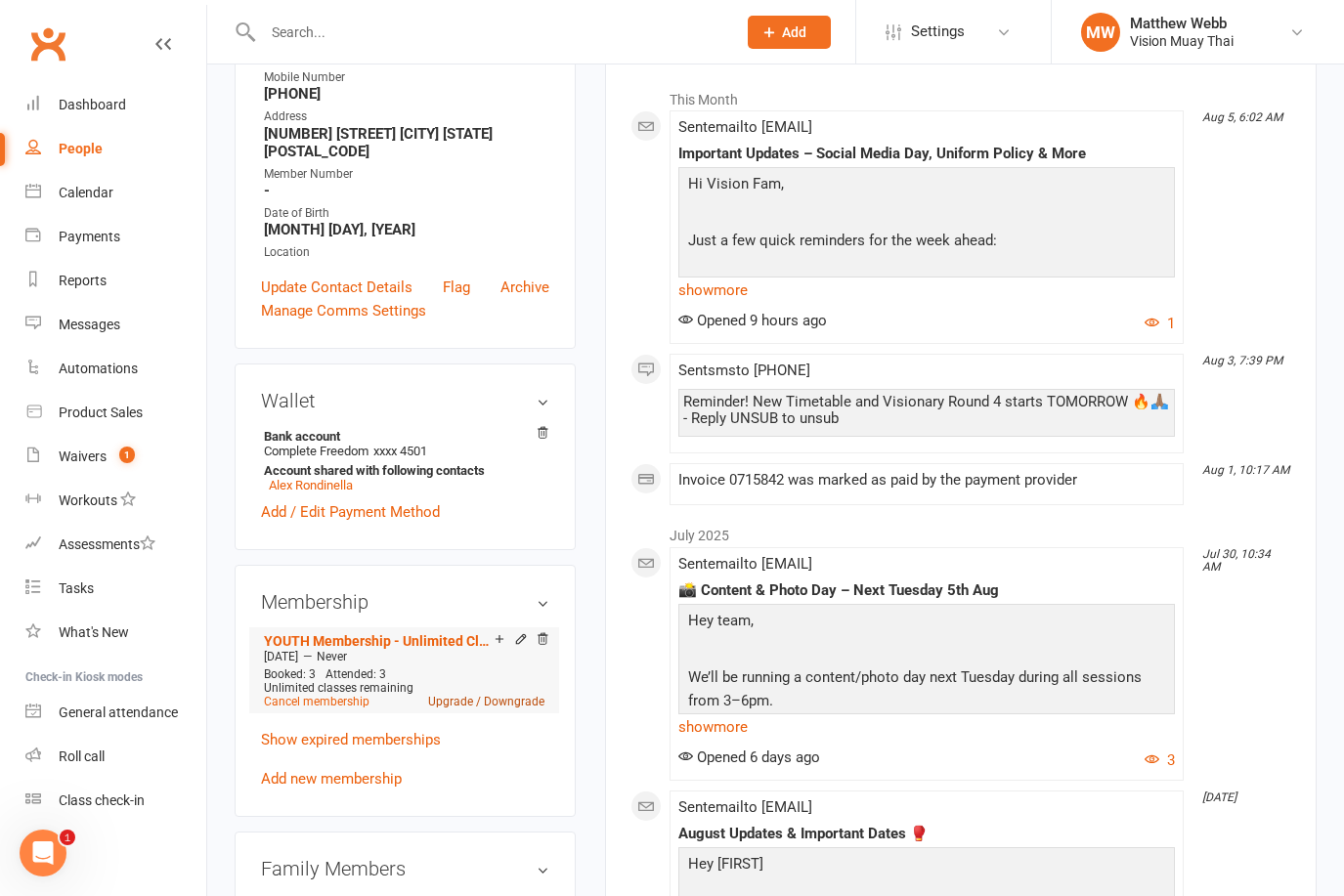 click on "Upgrade / Downgrade" at bounding box center [486, 702] 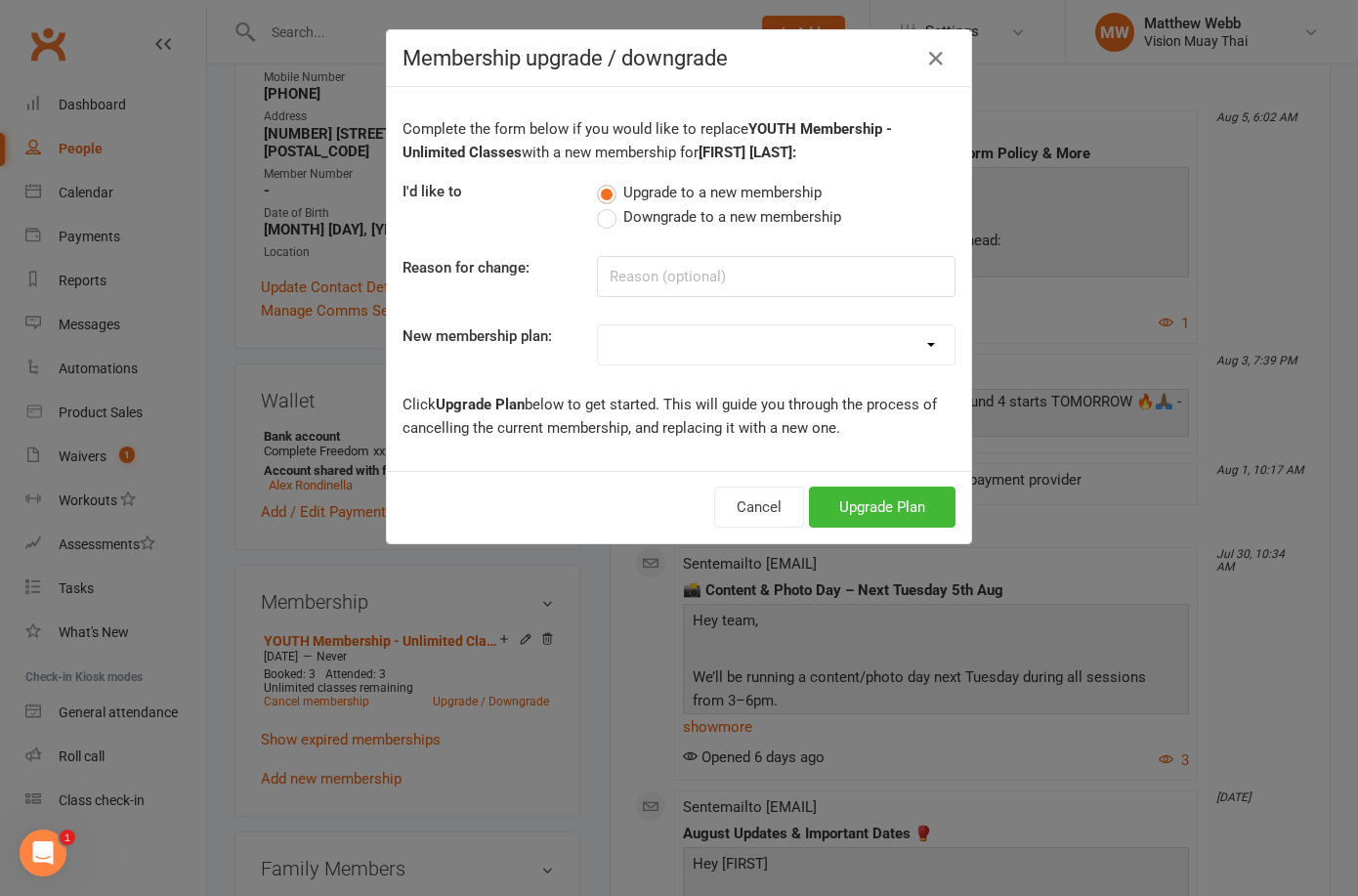 select on "10" 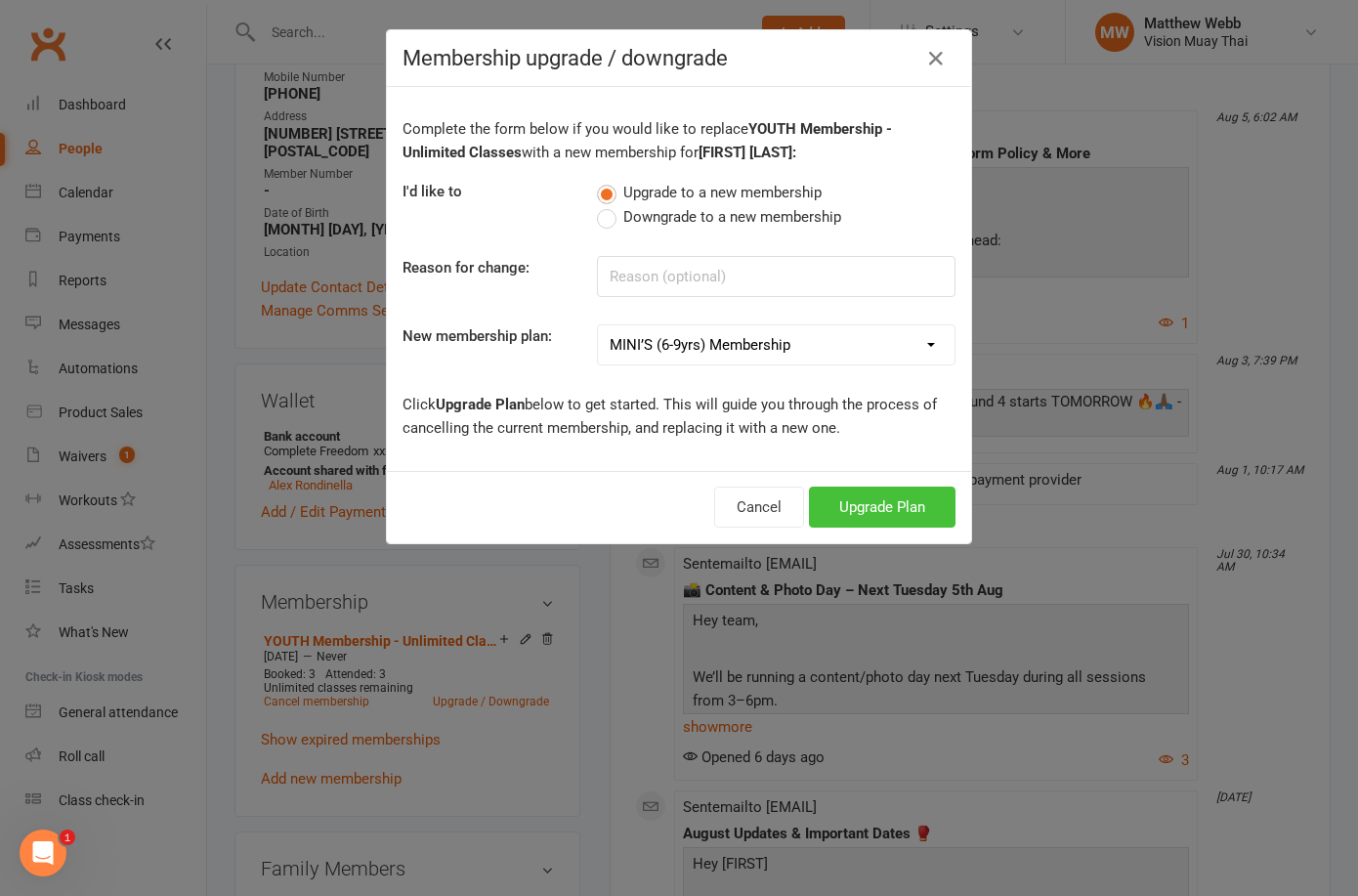 click on "Upgrade Plan" at bounding box center (882, 507) 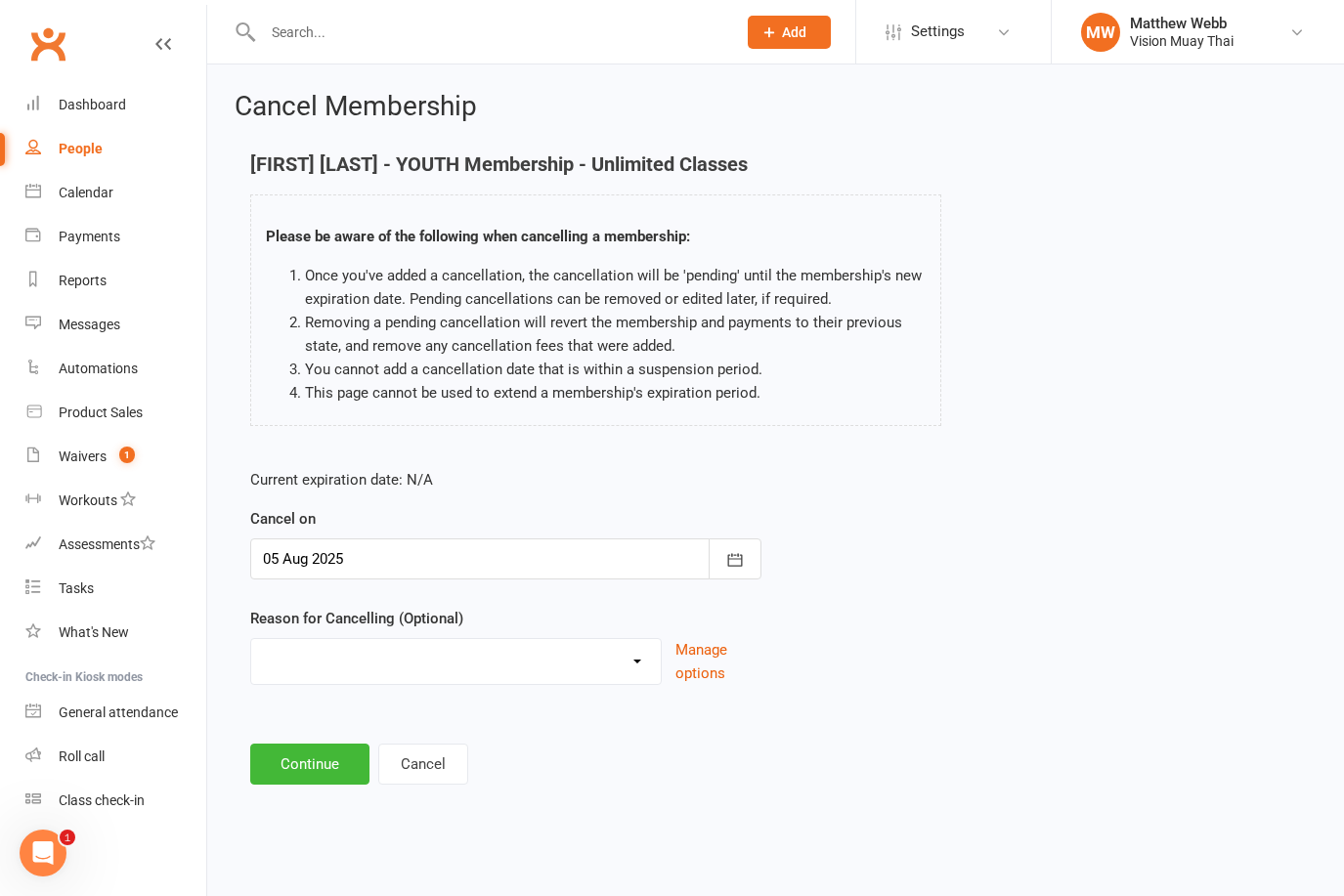 scroll, scrollTop: 0, scrollLeft: 0, axis: both 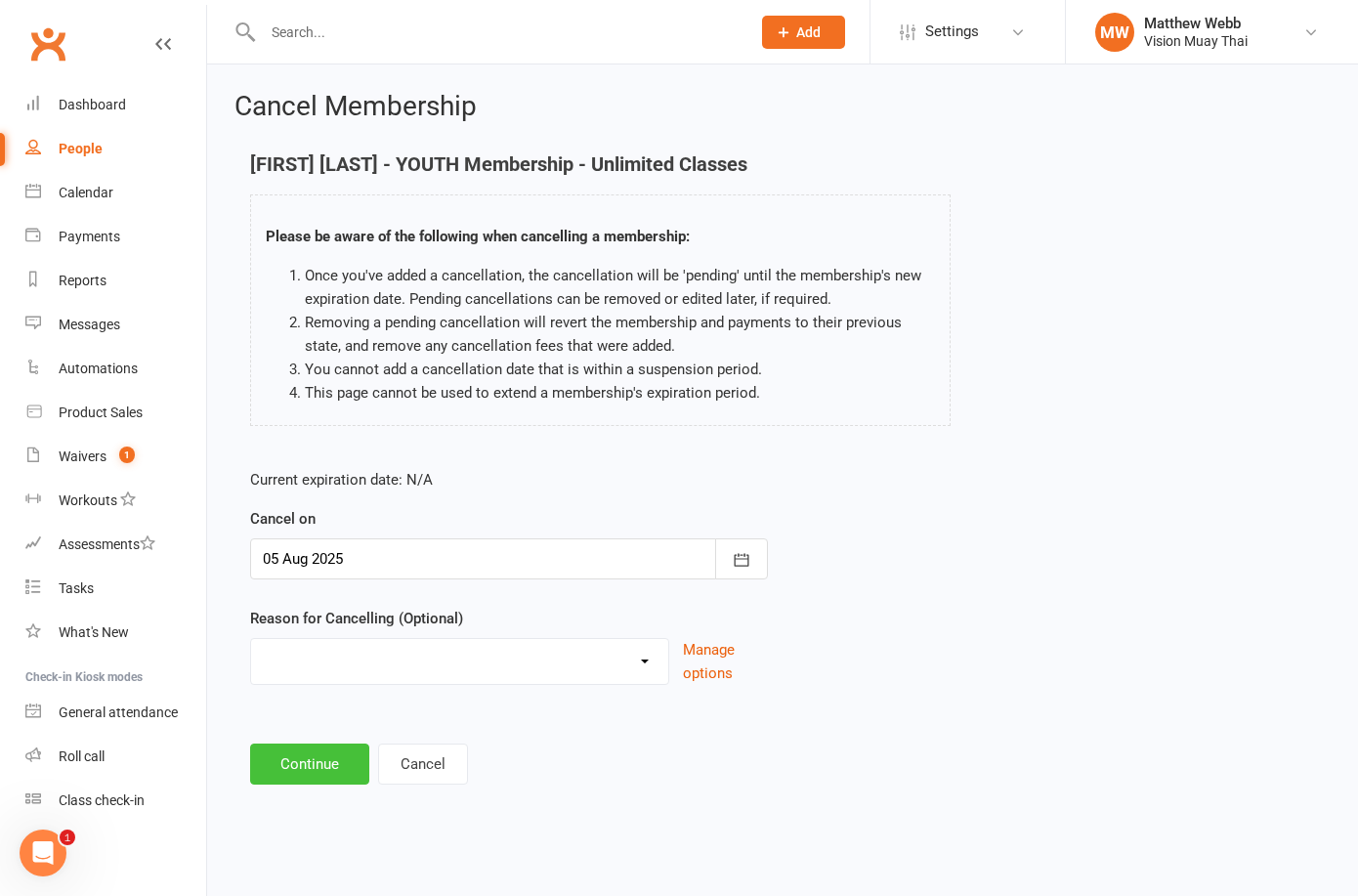 click on "Continue" at bounding box center [310, 764] 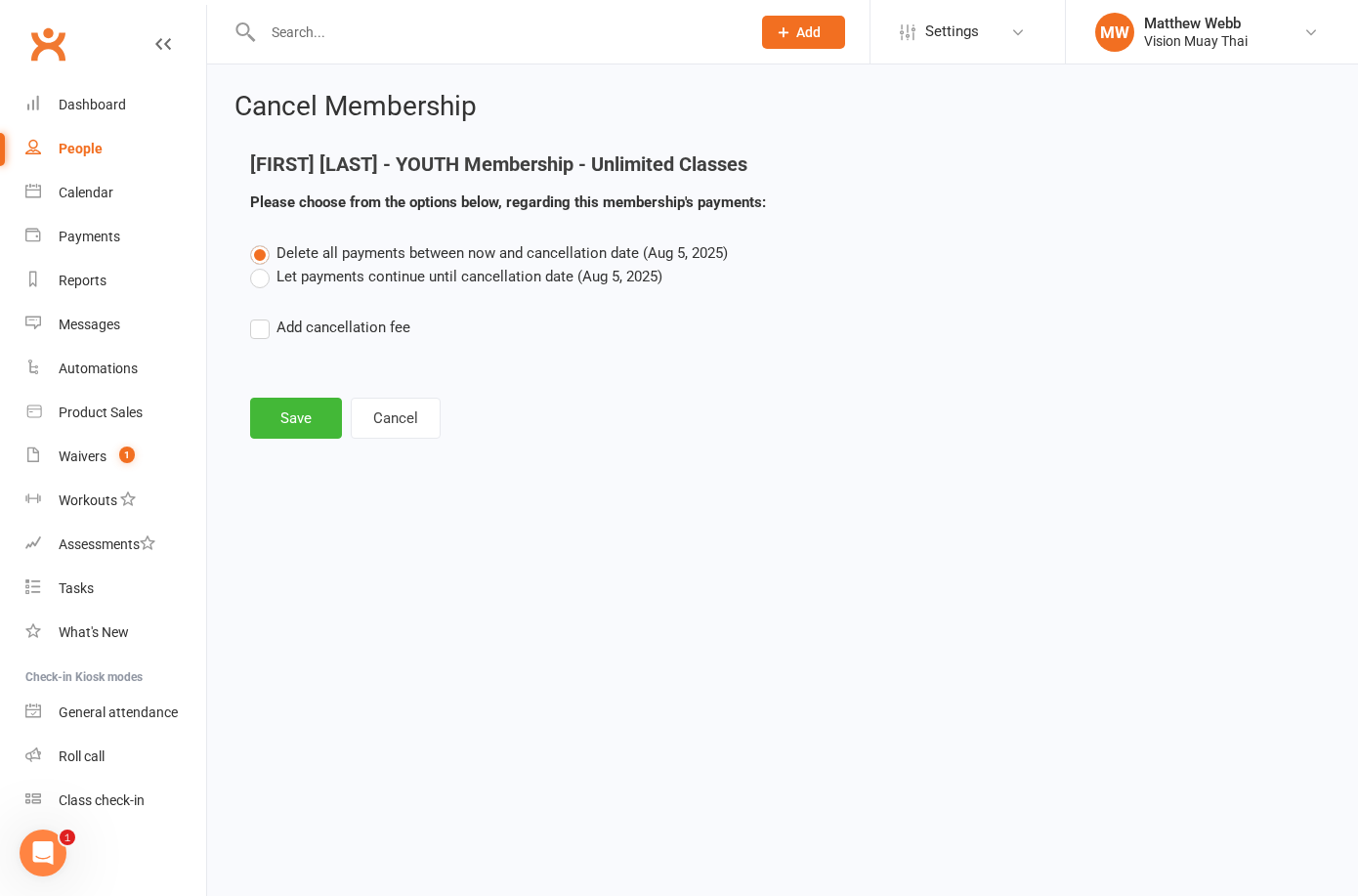 click on "Let payments continue until cancellation date (Aug 5, 2025)" at bounding box center (456, 277) 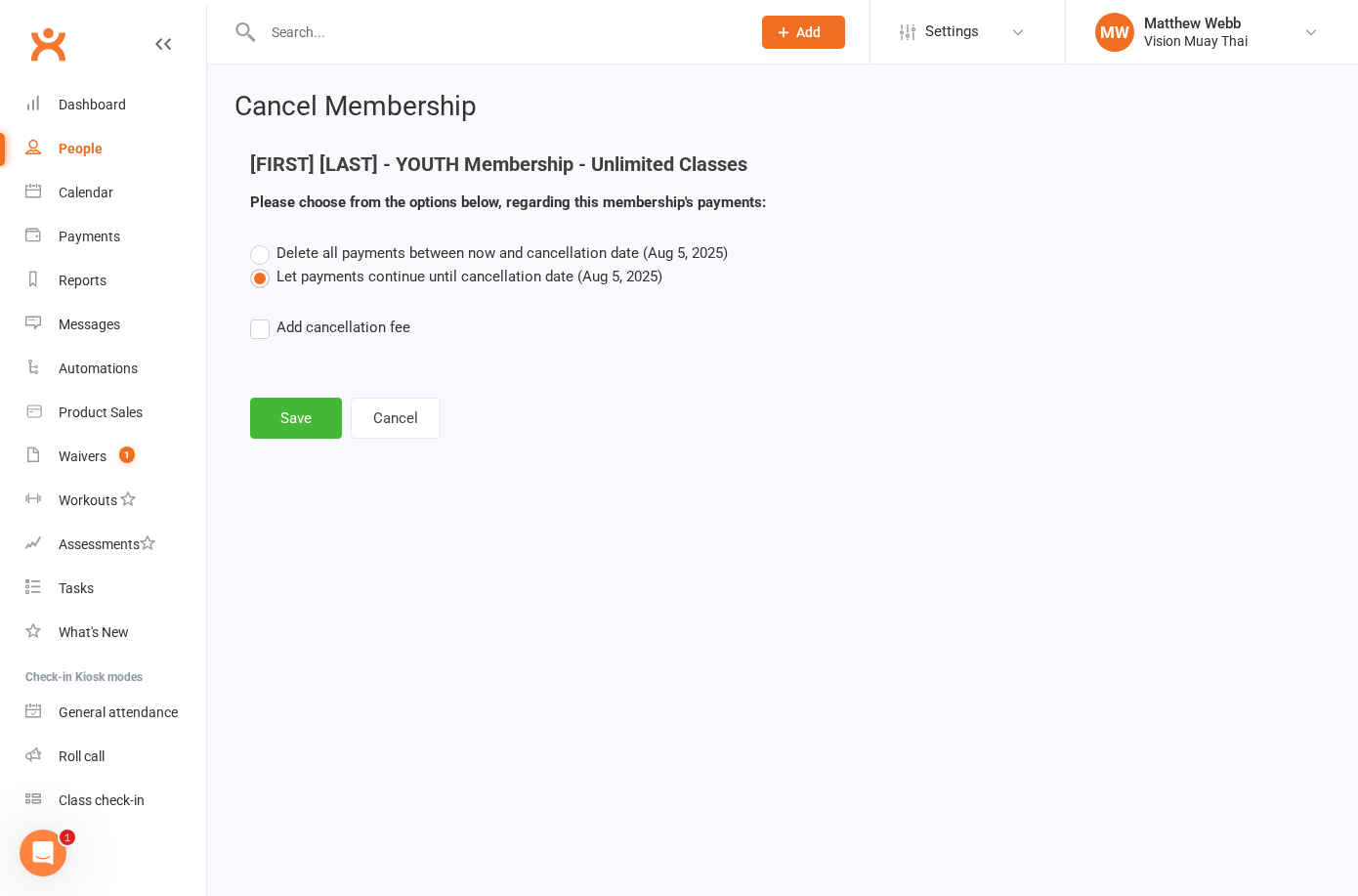 click on "Cancel Membership [FIRST] [LAST] - YOUTH Membership - Unlimited Classes Please choose from the options below, regarding this membership's payments: Delete all payments between now and cancellation date ([DATE]) Let payments continue until cancellation date ([DATE]) Add cancellation fee Save   Cancel" at bounding box center (783, 267) 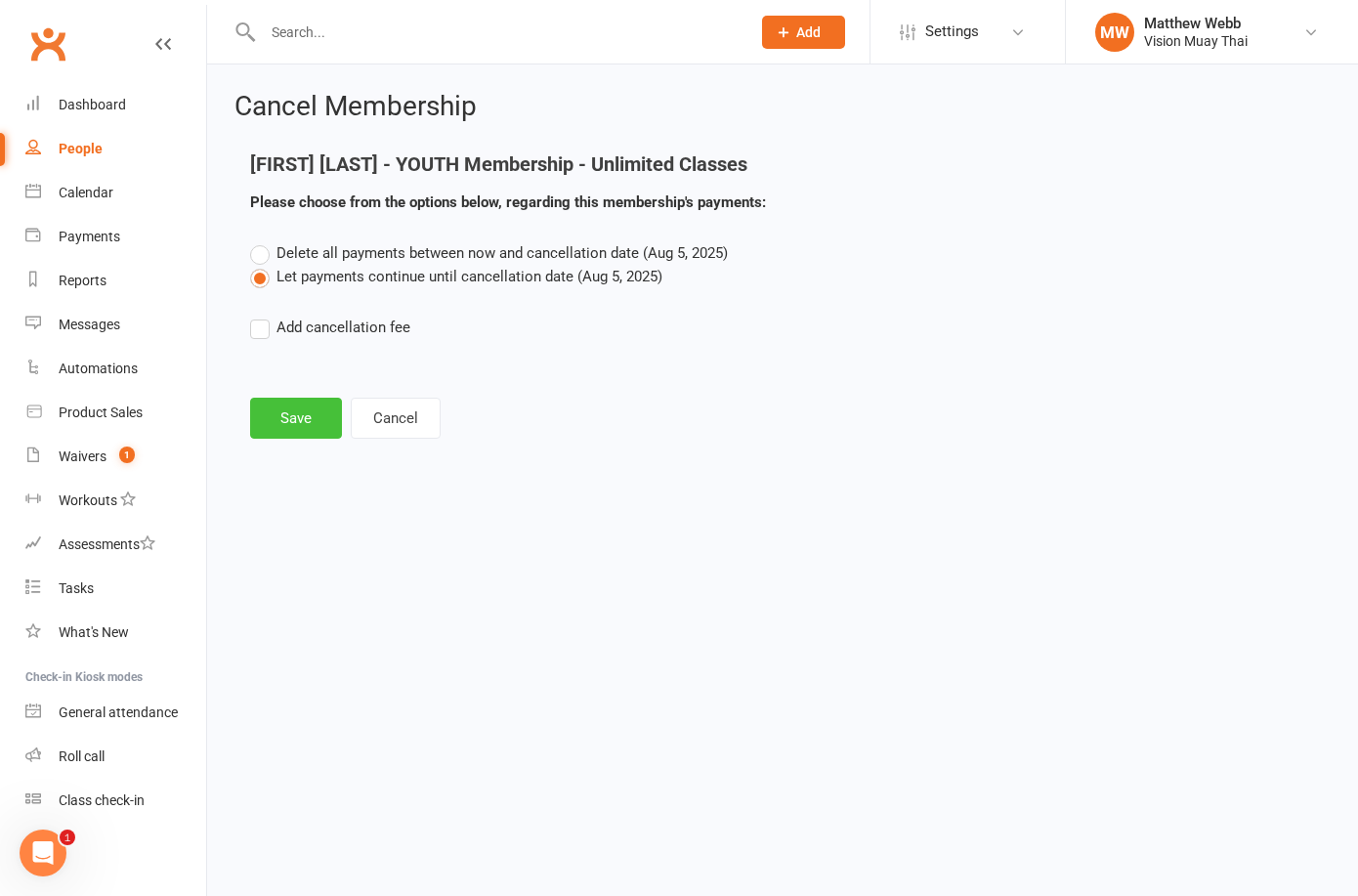 click on "Save" at bounding box center (296, 418) 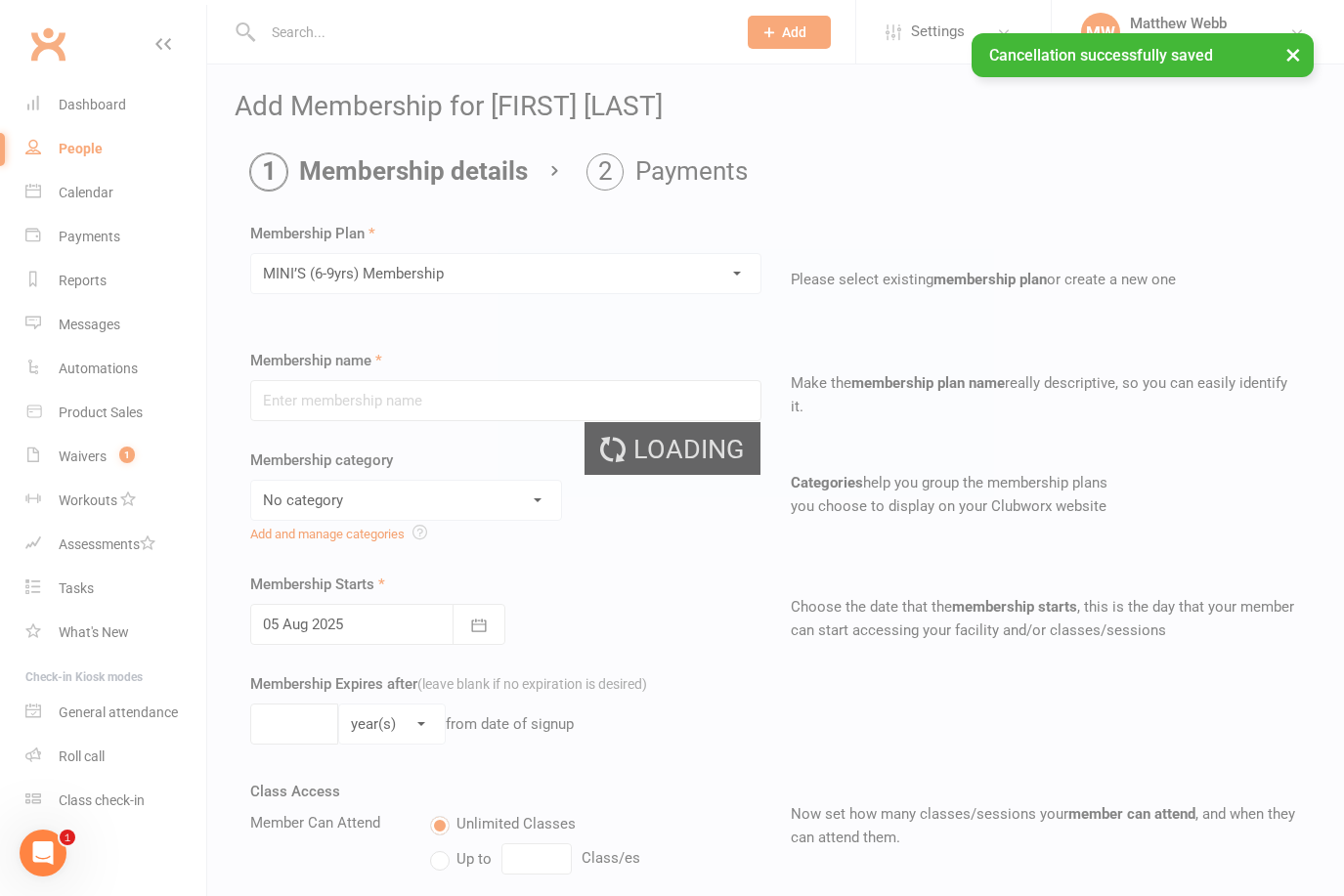type on "MINI’S (6-9yrs) Membership" 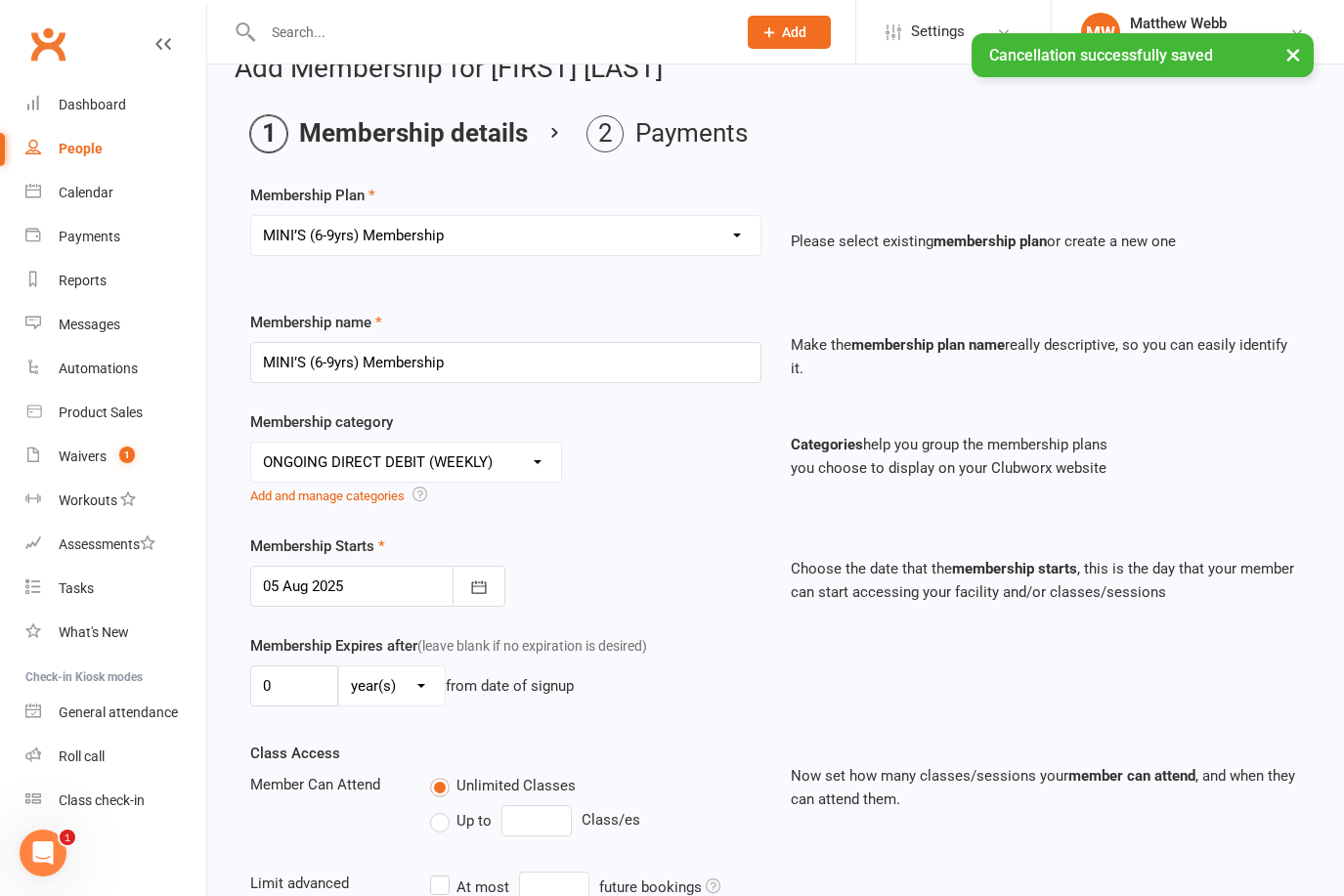 scroll, scrollTop: 599, scrollLeft: 0, axis: vertical 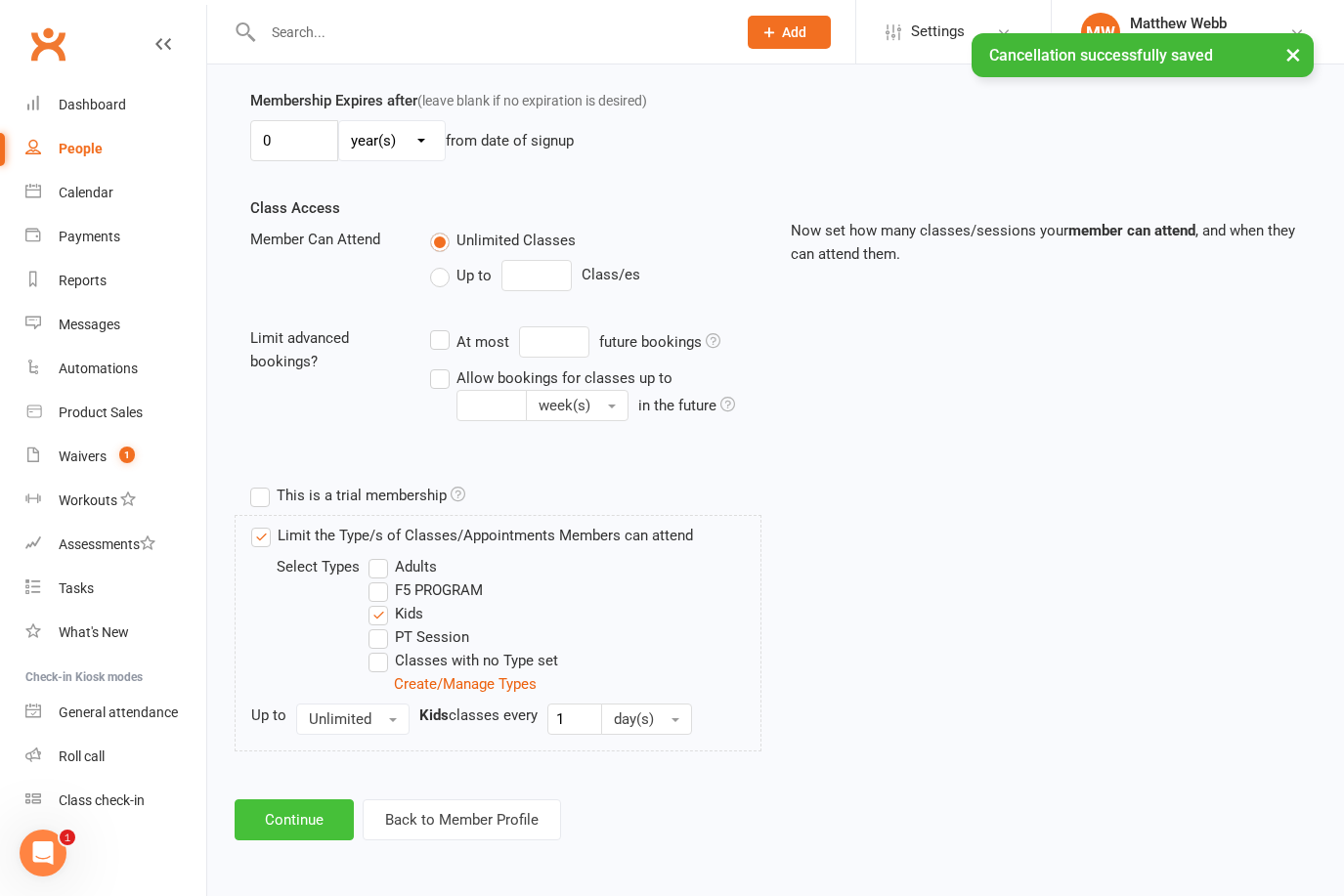 click on "Continue" at bounding box center (294, 820) 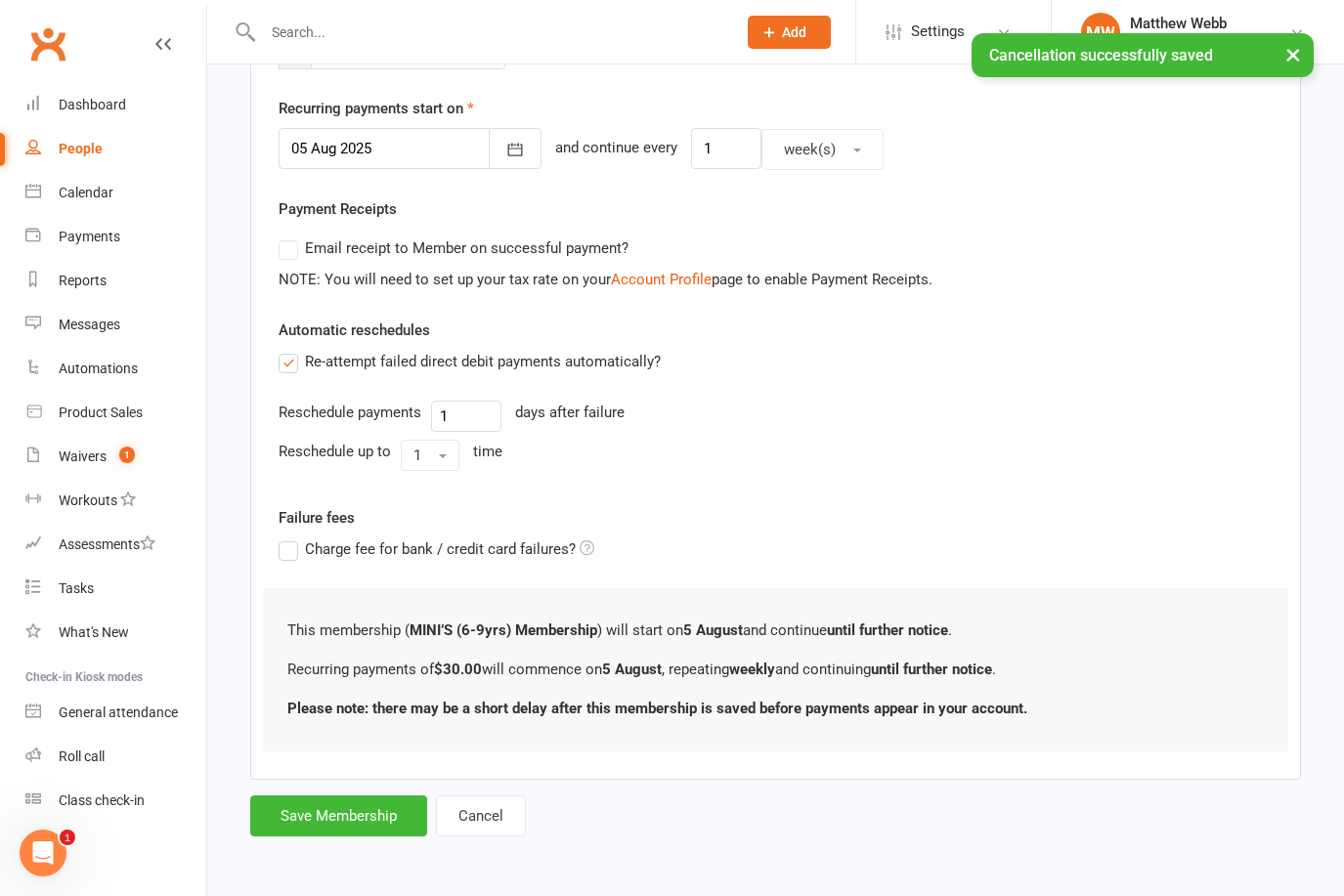 scroll, scrollTop: 0, scrollLeft: 0, axis: both 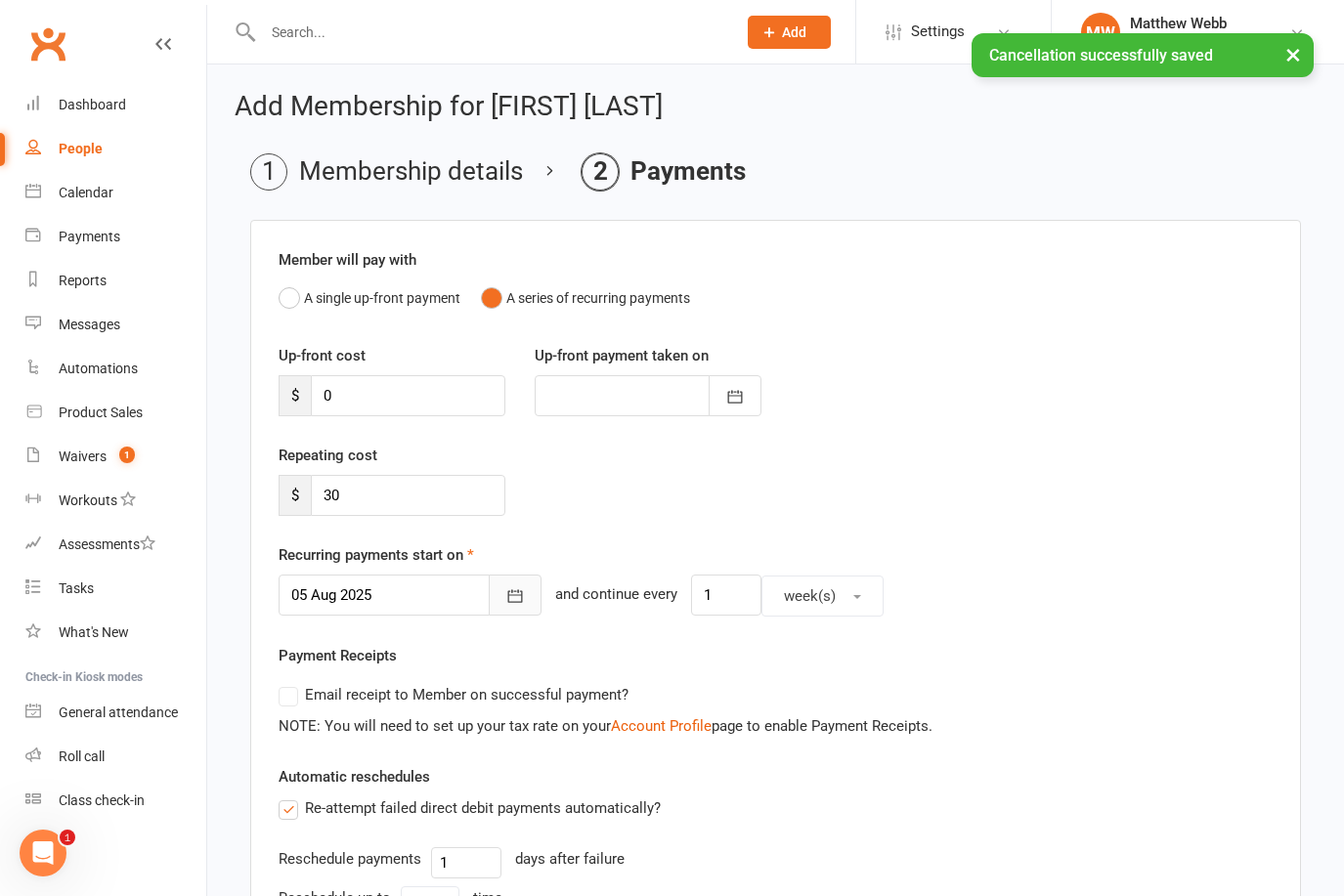 click 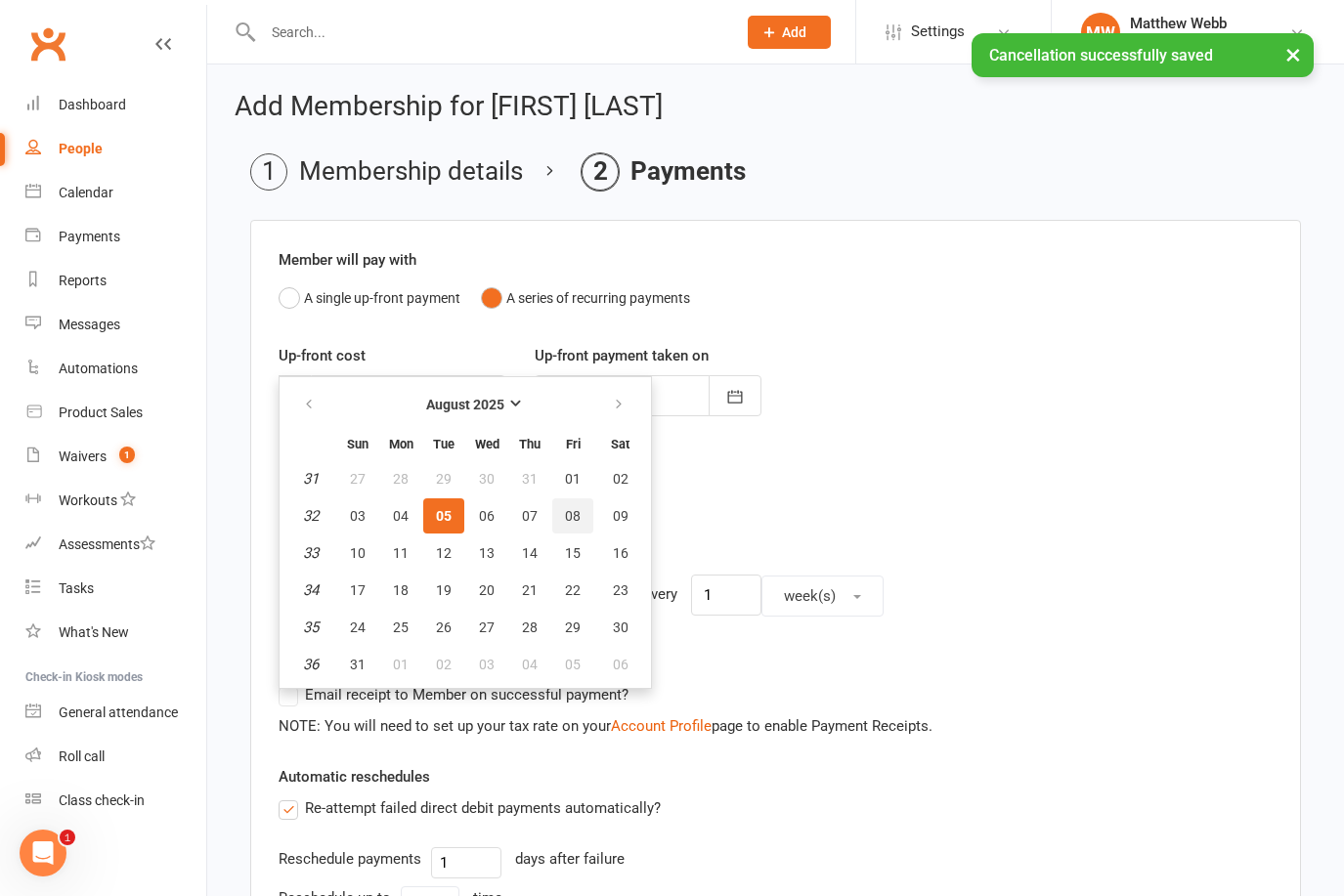 click on "08" at bounding box center [573, 516] 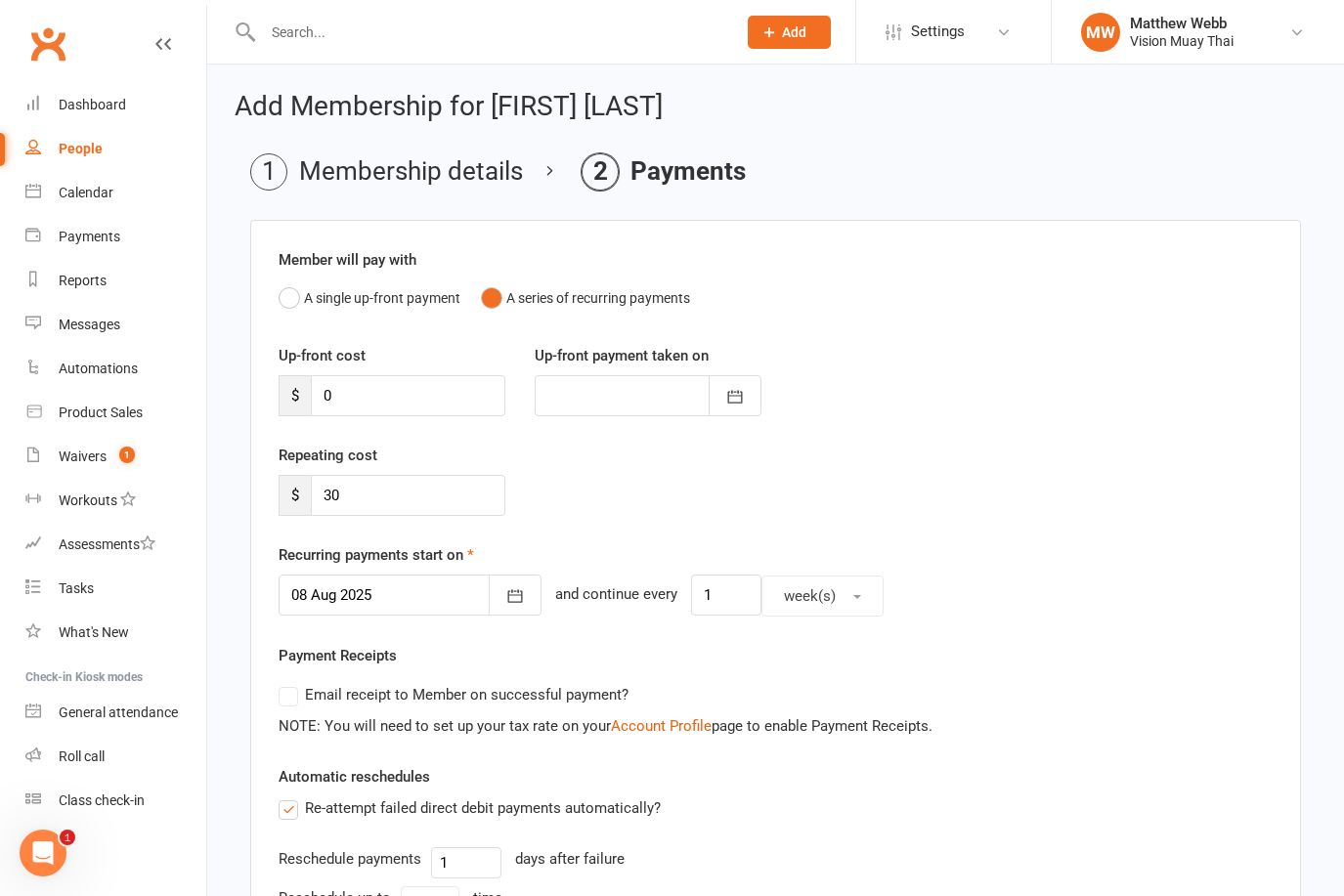 scroll, scrollTop: 462, scrollLeft: 0, axis: vertical 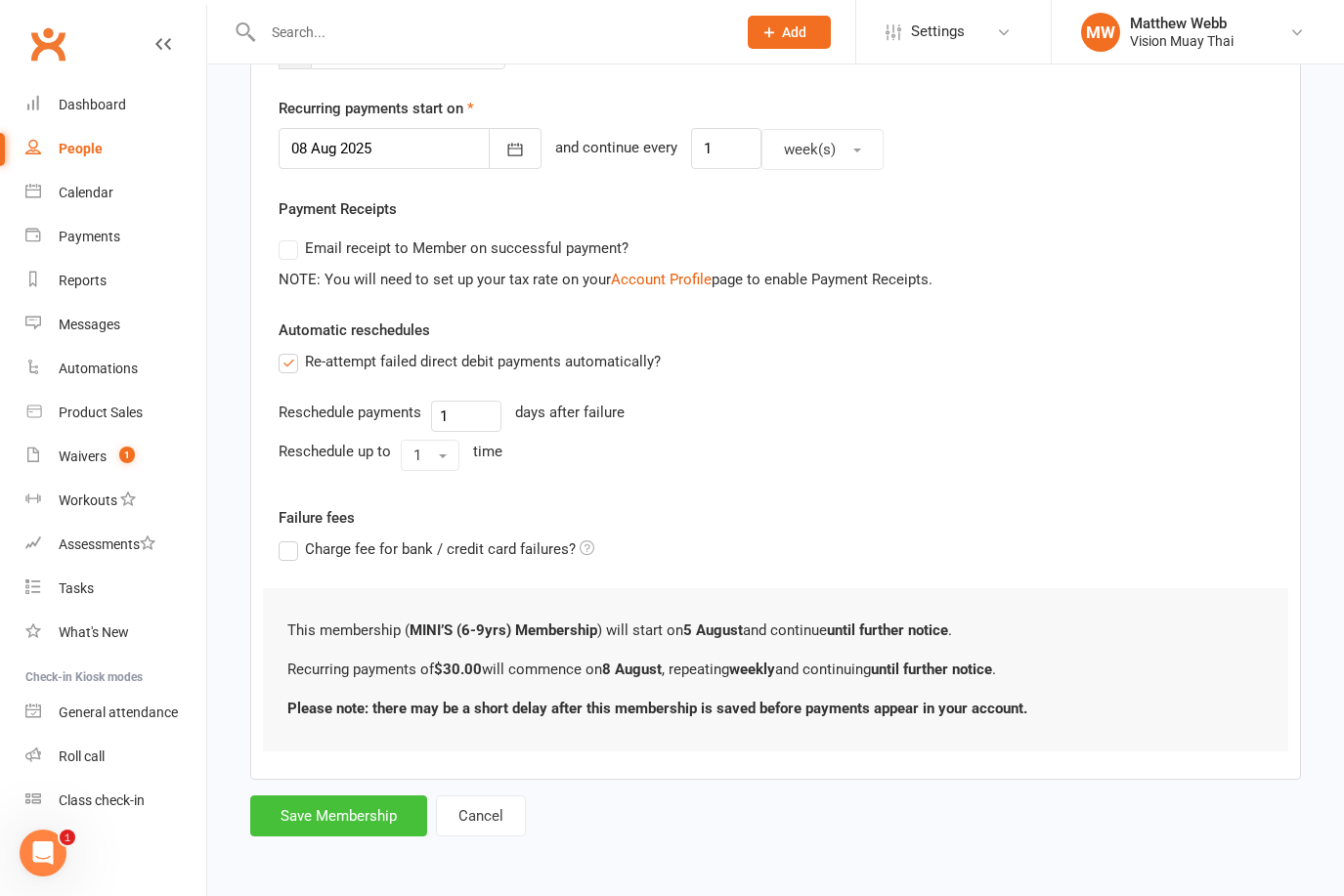 click on "Save Membership" at bounding box center (338, 816) 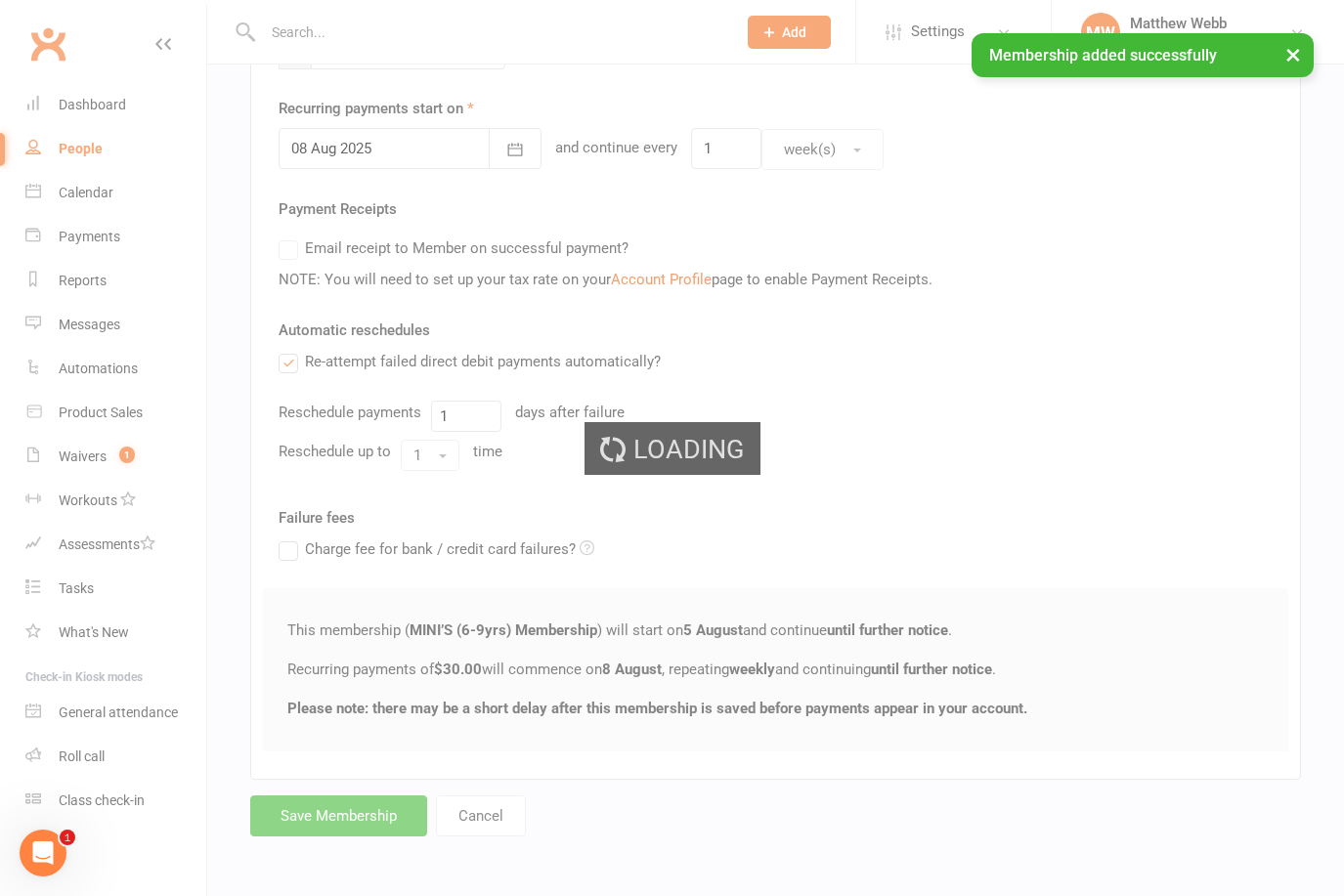 scroll, scrollTop: 0, scrollLeft: 0, axis: both 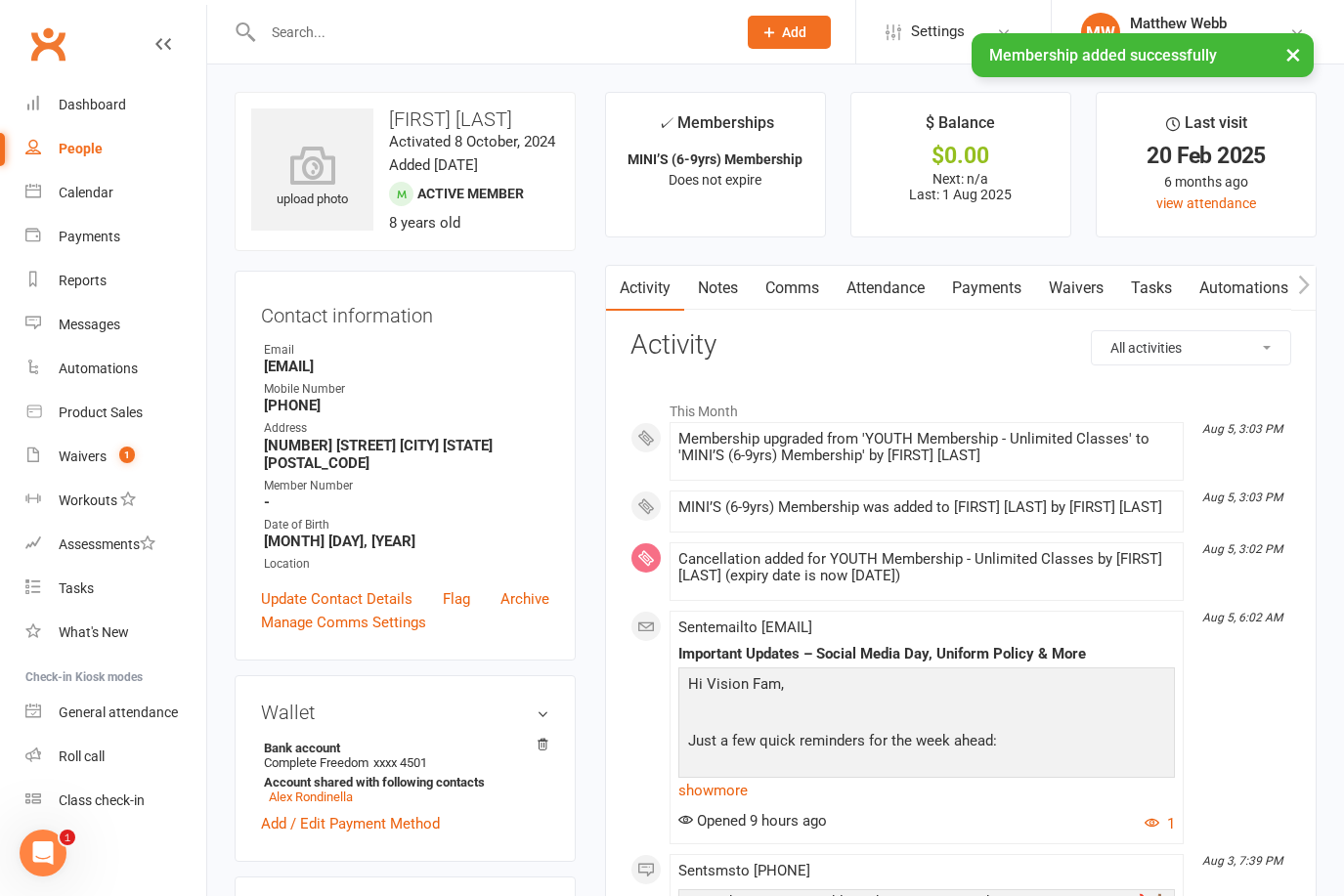 click on "People" at bounding box center (115, 149) 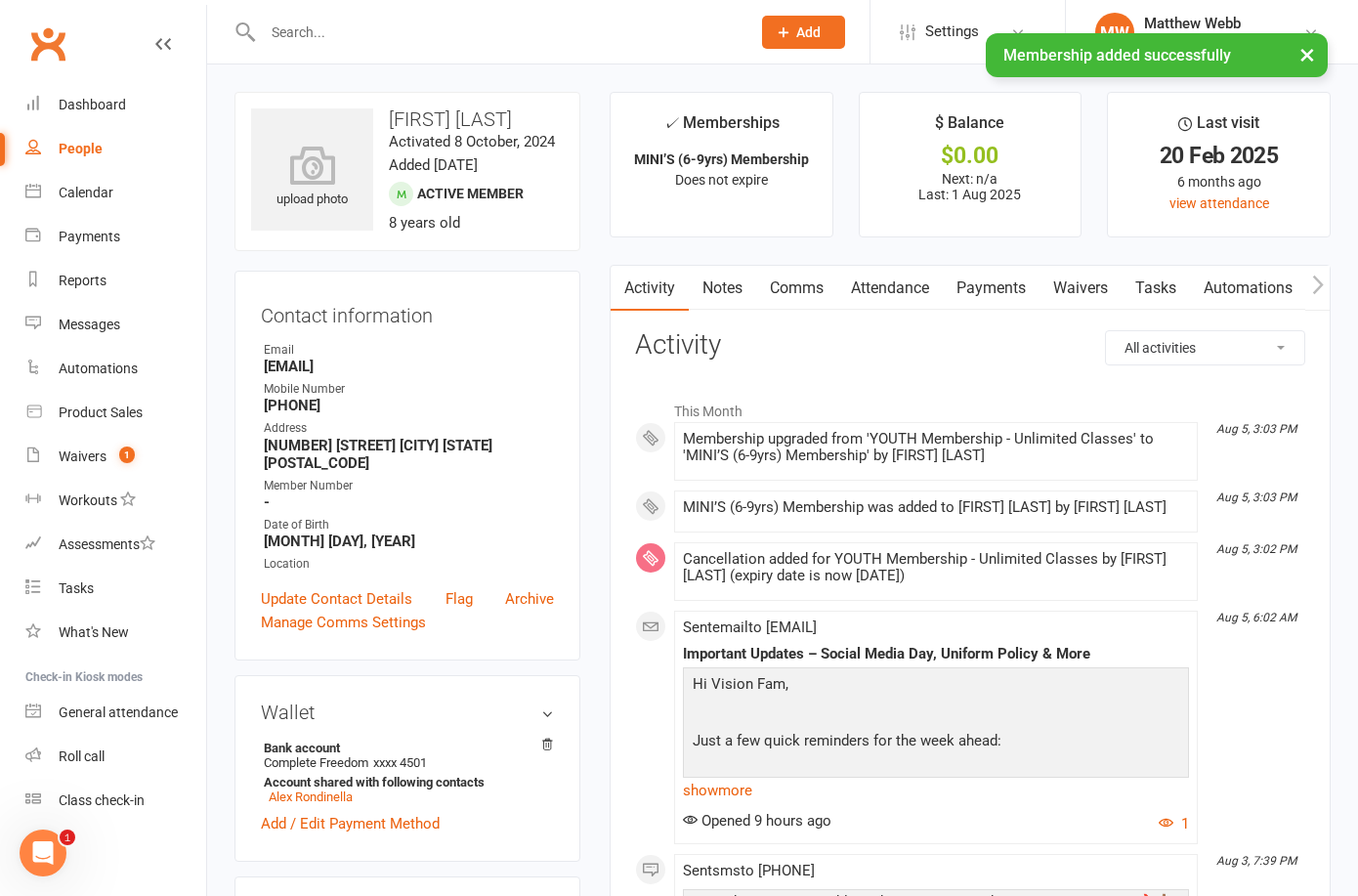 select on "100" 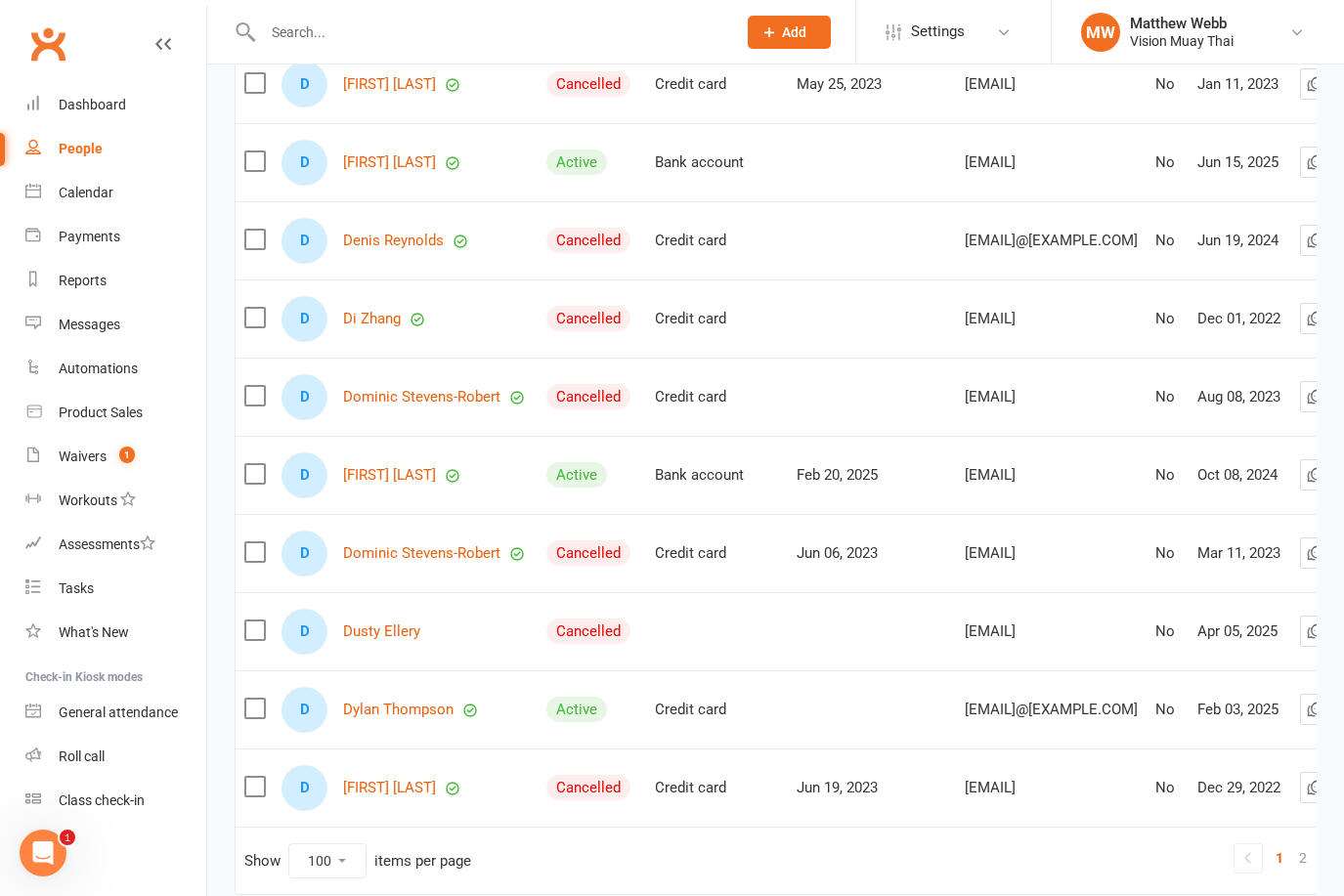 scroll, scrollTop: 7488, scrollLeft: 0, axis: vertical 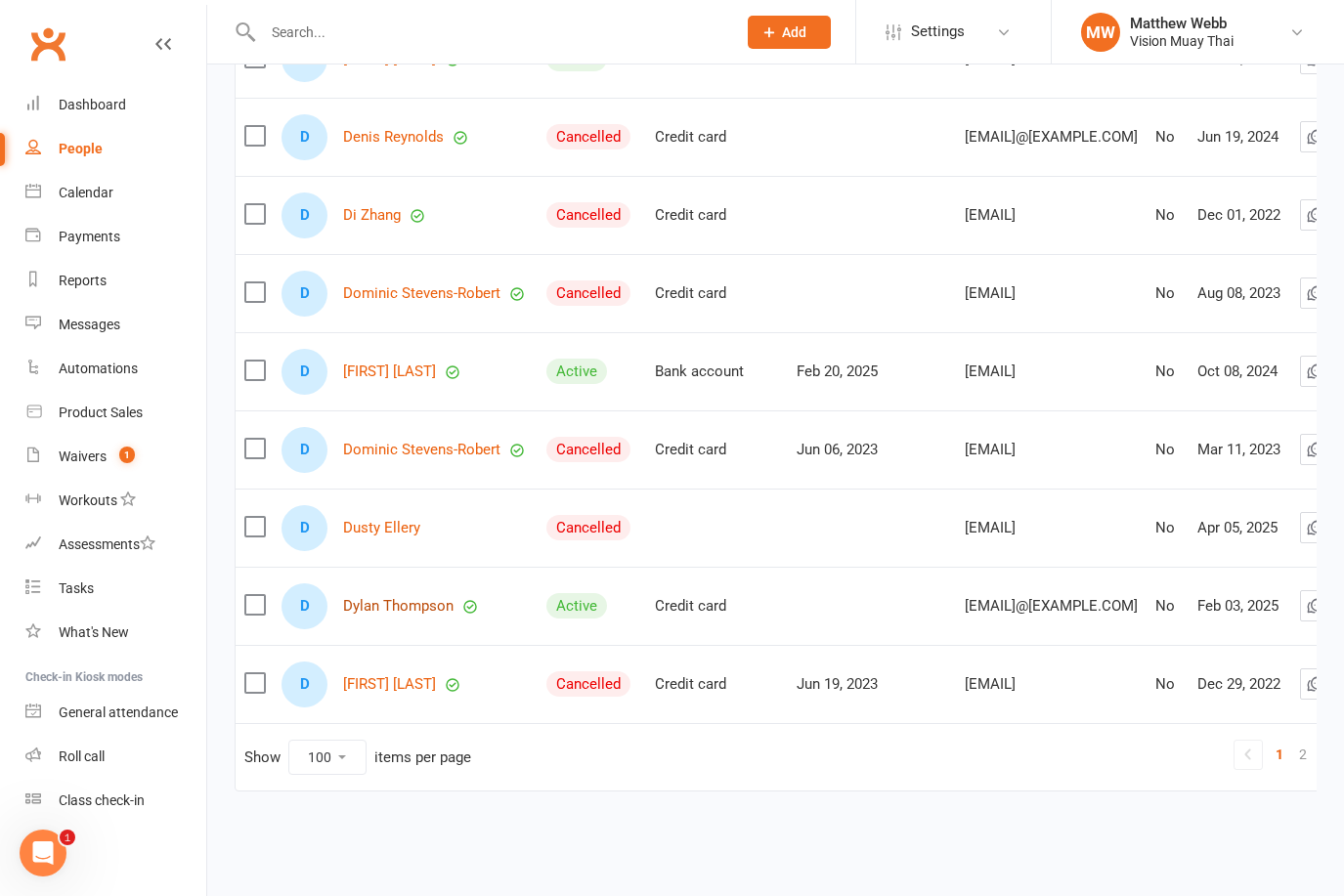 click on "Dylan Thompson" at bounding box center [398, 606] 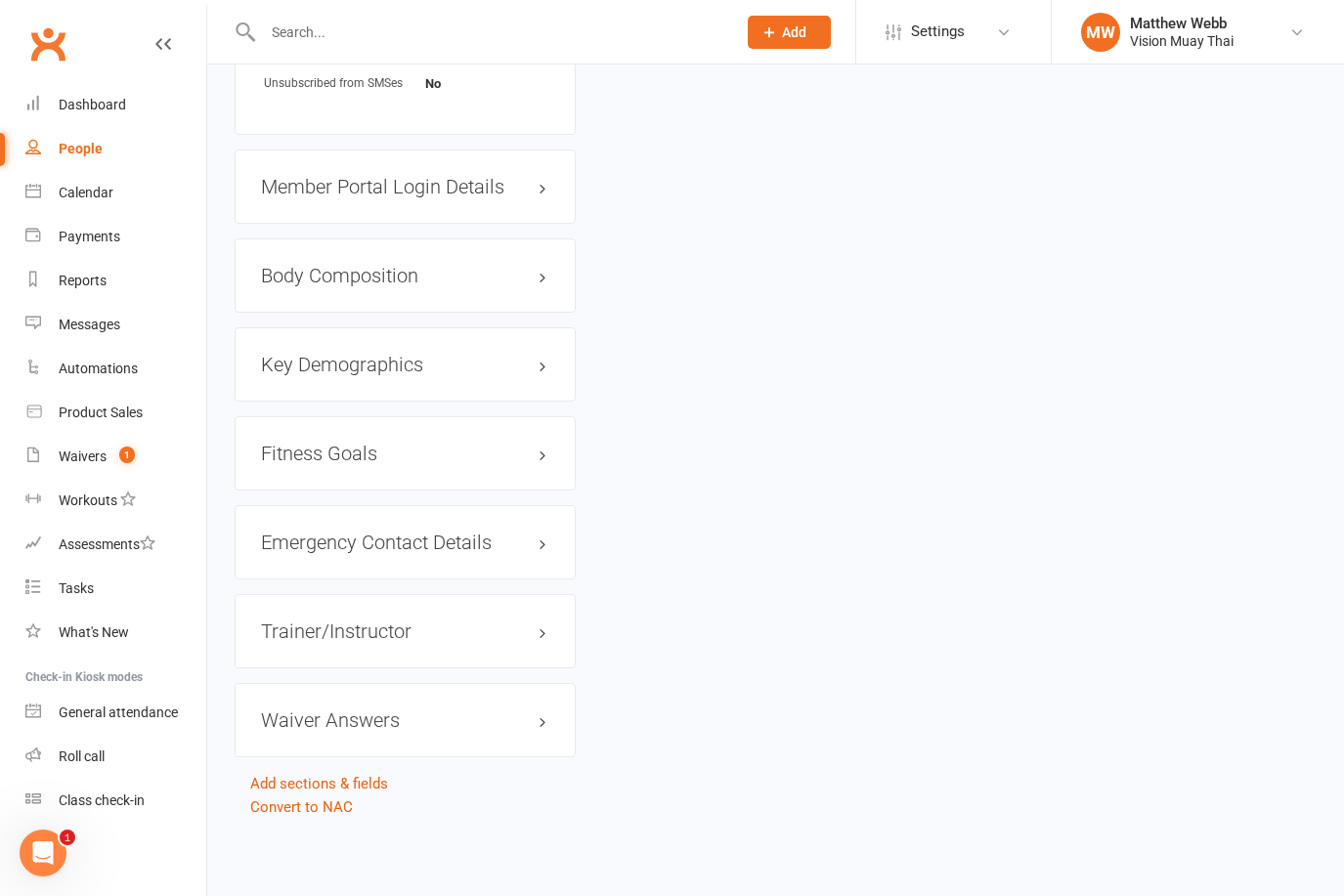 scroll, scrollTop: 0, scrollLeft: 0, axis: both 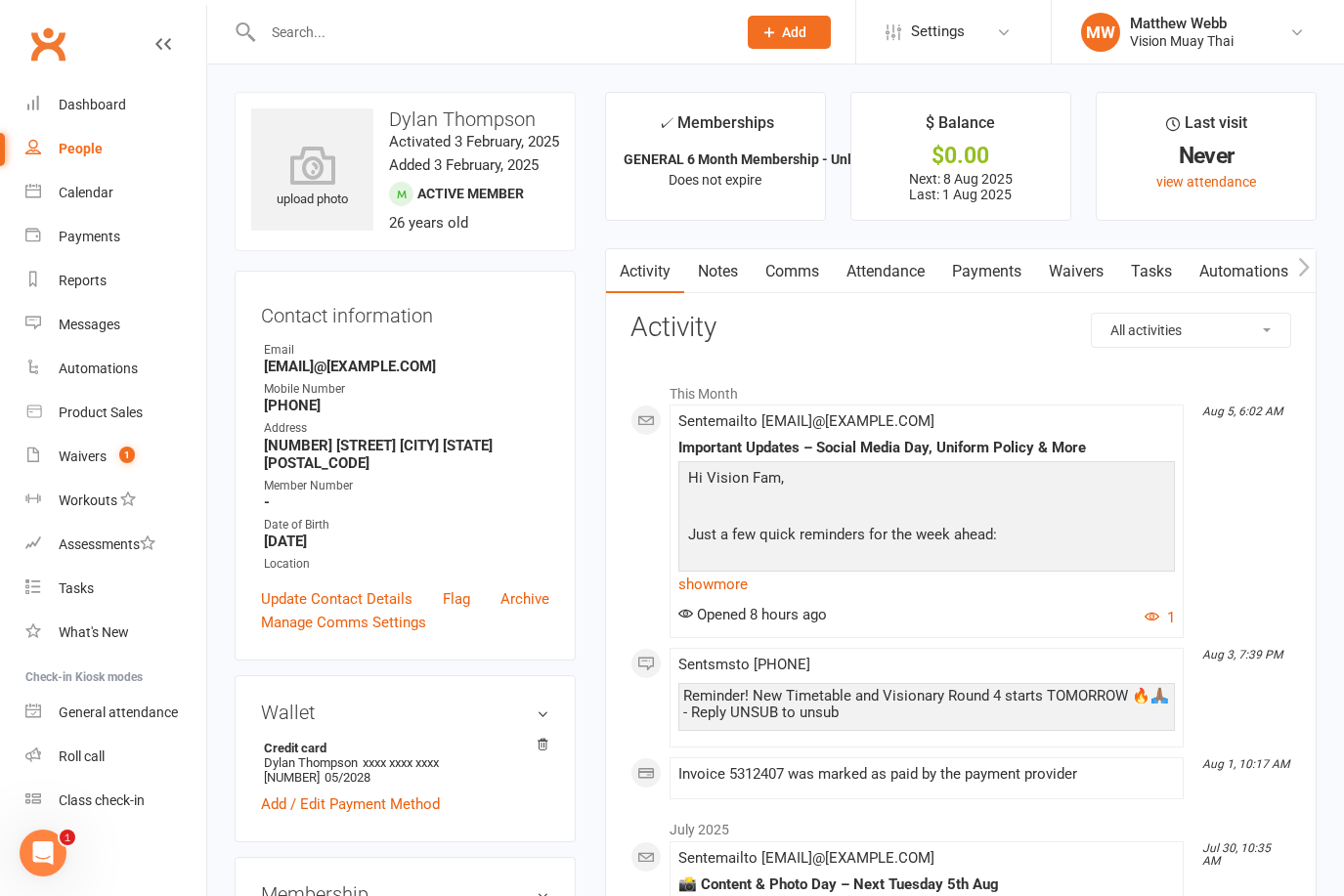 click on "Payments" at bounding box center (986, 272) 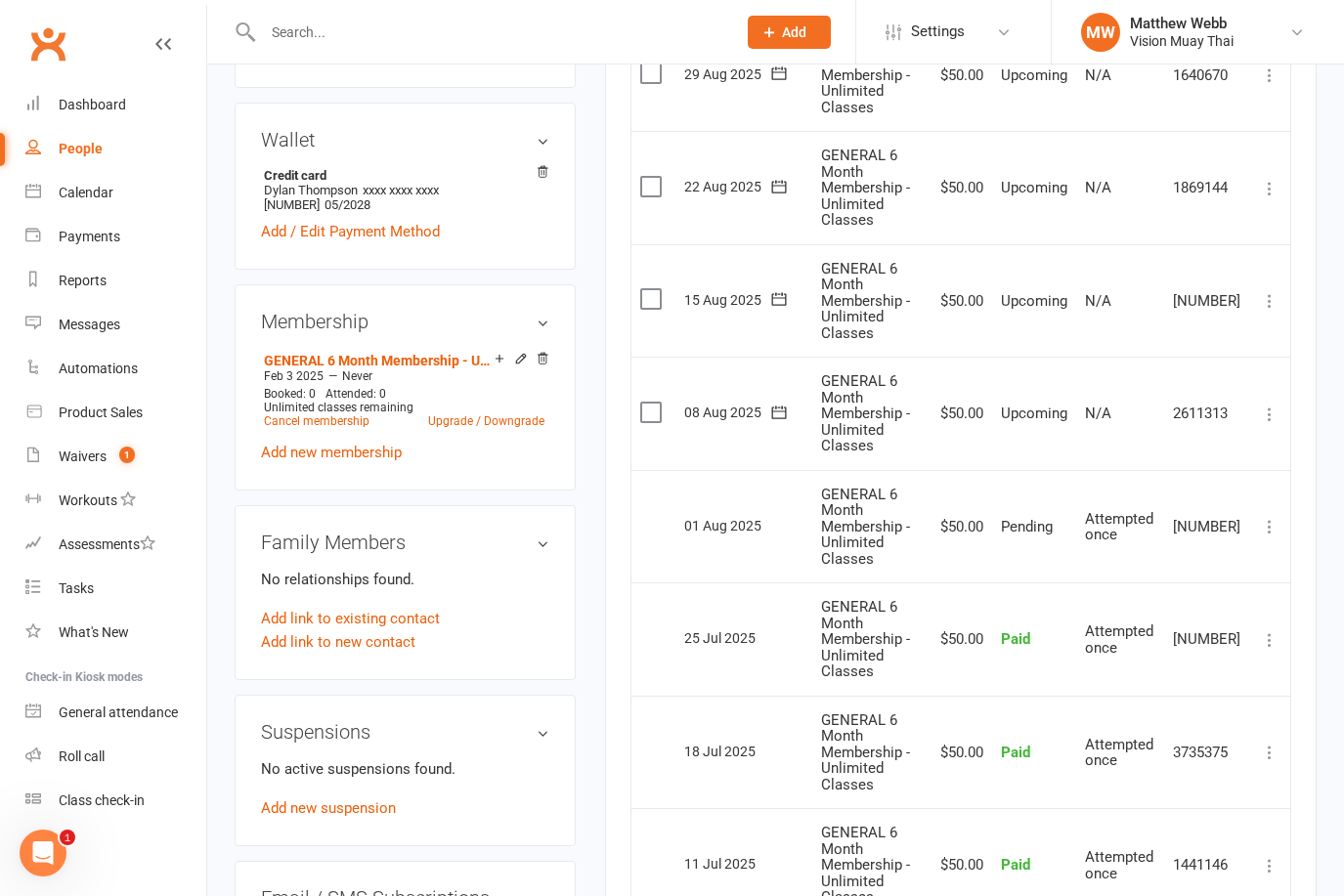 scroll, scrollTop: 585, scrollLeft: 0, axis: vertical 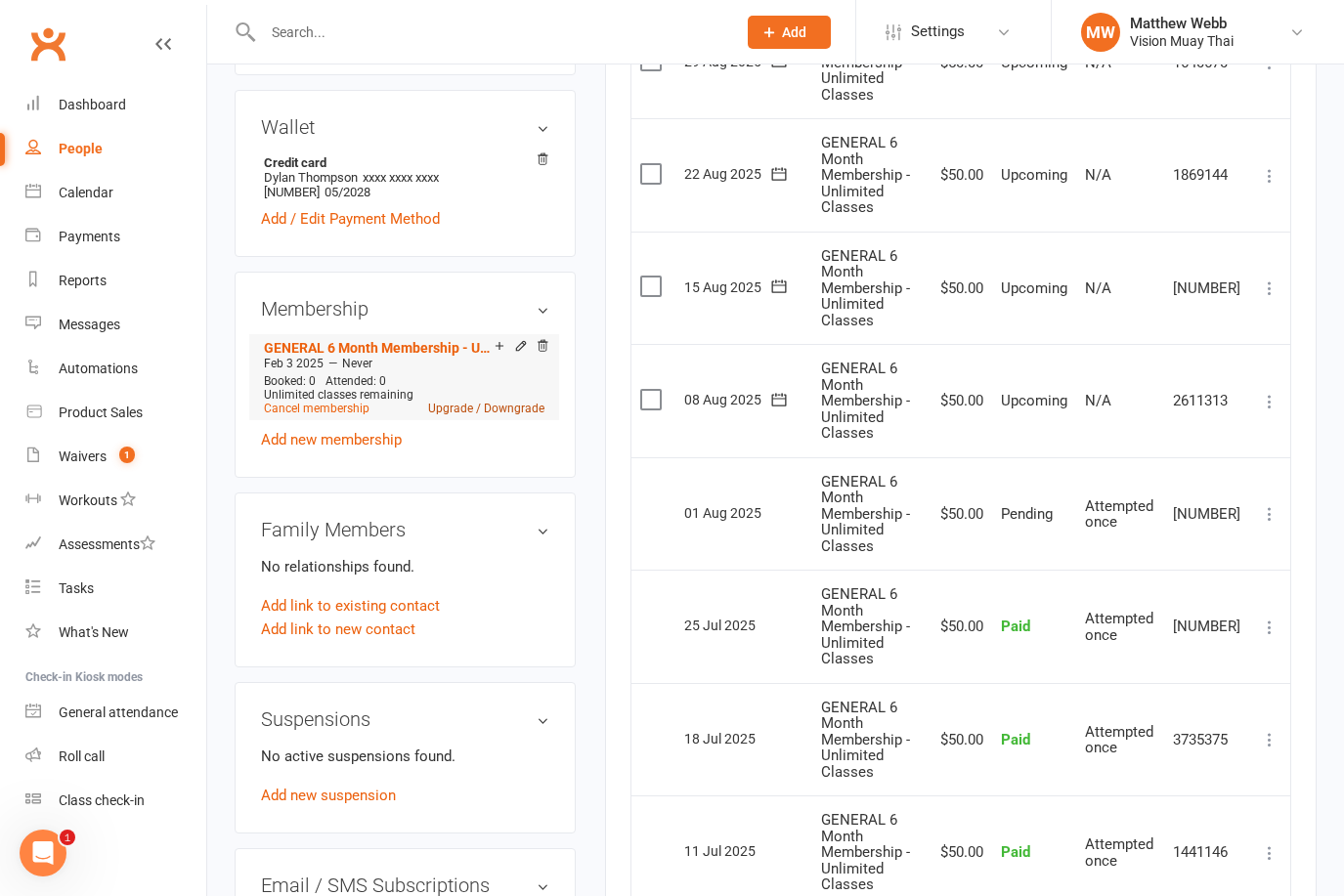 click on "Upgrade / Downgrade" at bounding box center [486, 408] 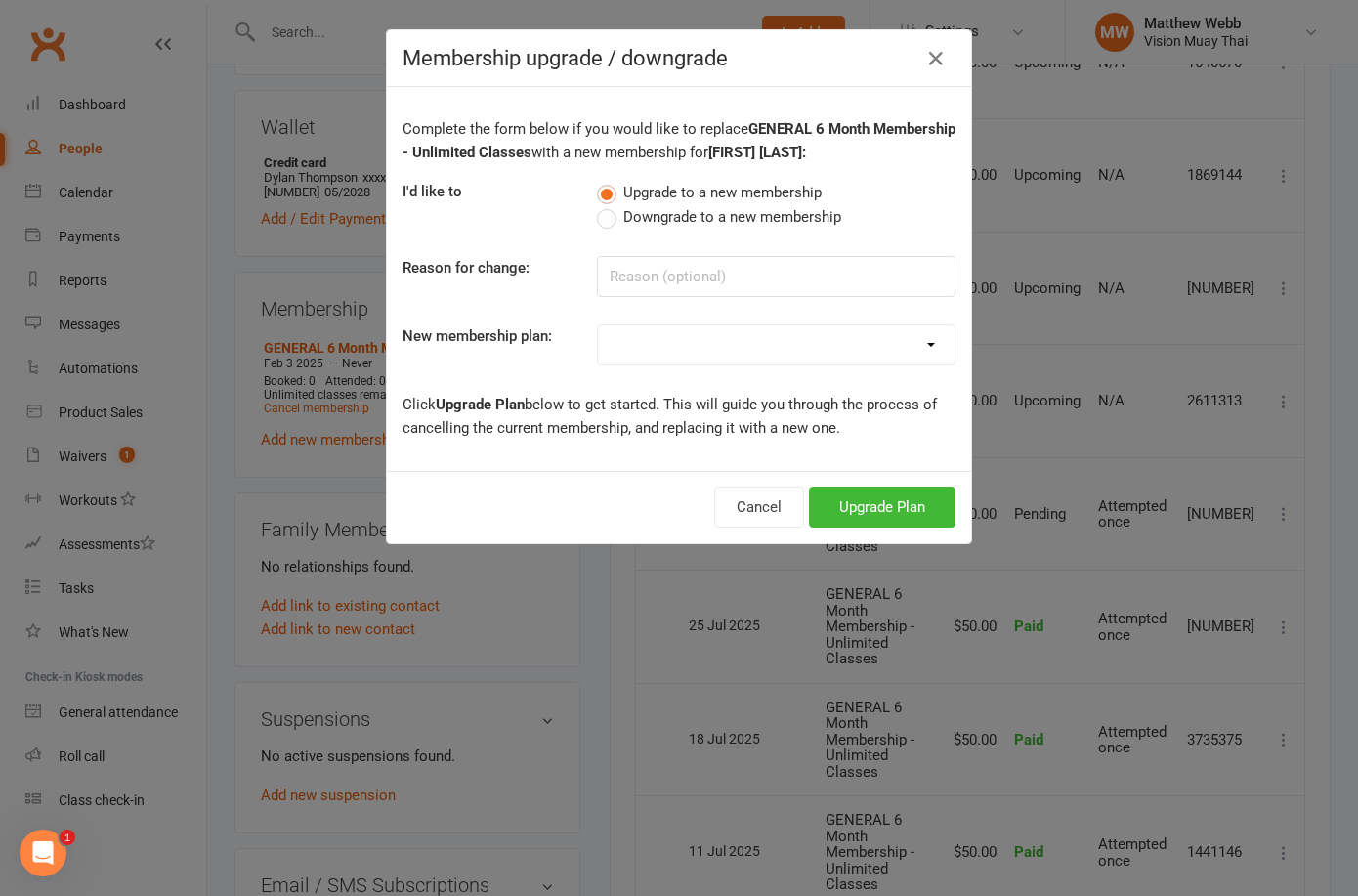 select on "0" 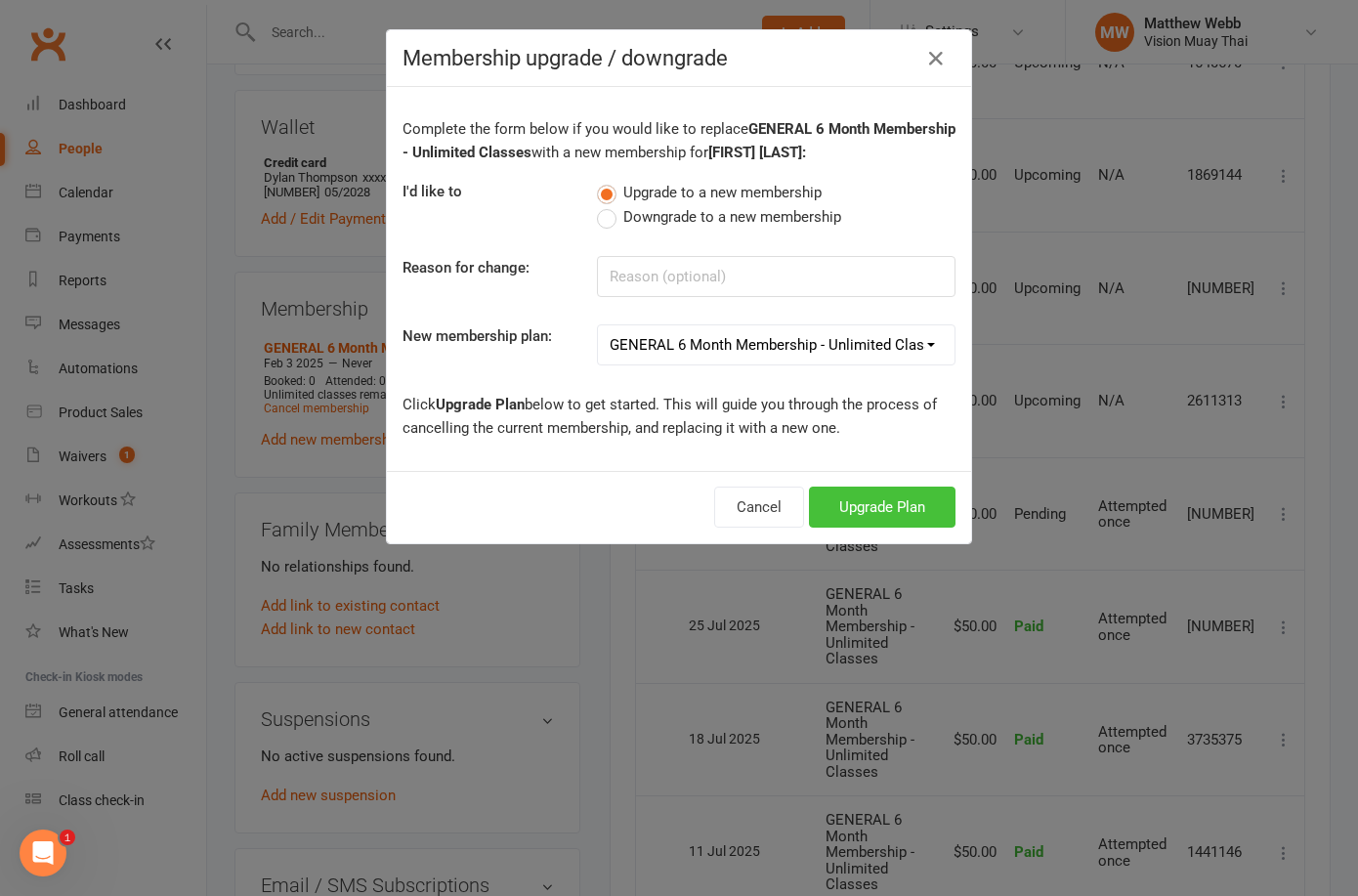 click on "Upgrade Plan" at bounding box center (882, 507) 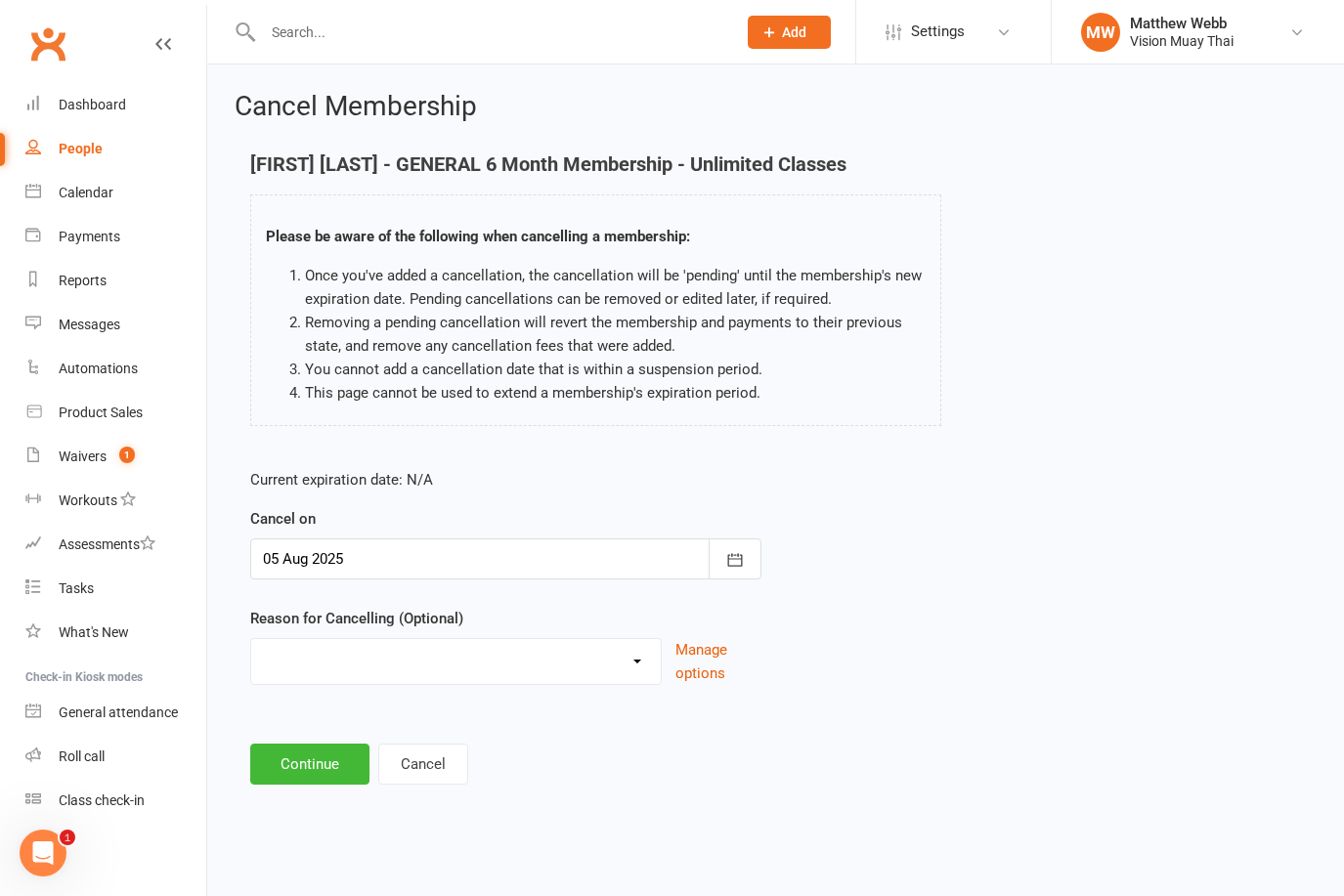scroll, scrollTop: 0, scrollLeft: 0, axis: both 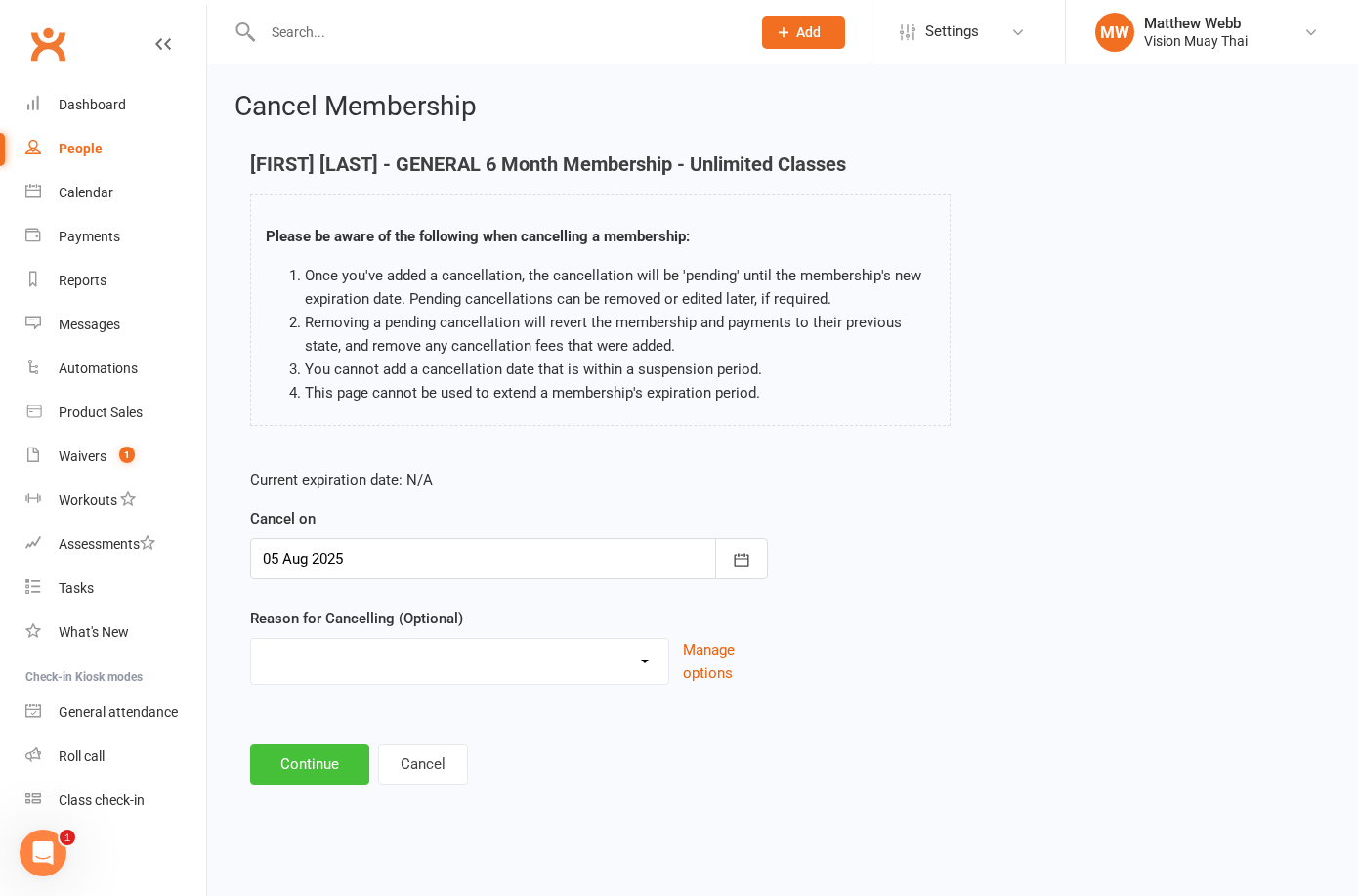 click on "Continue" at bounding box center (310, 764) 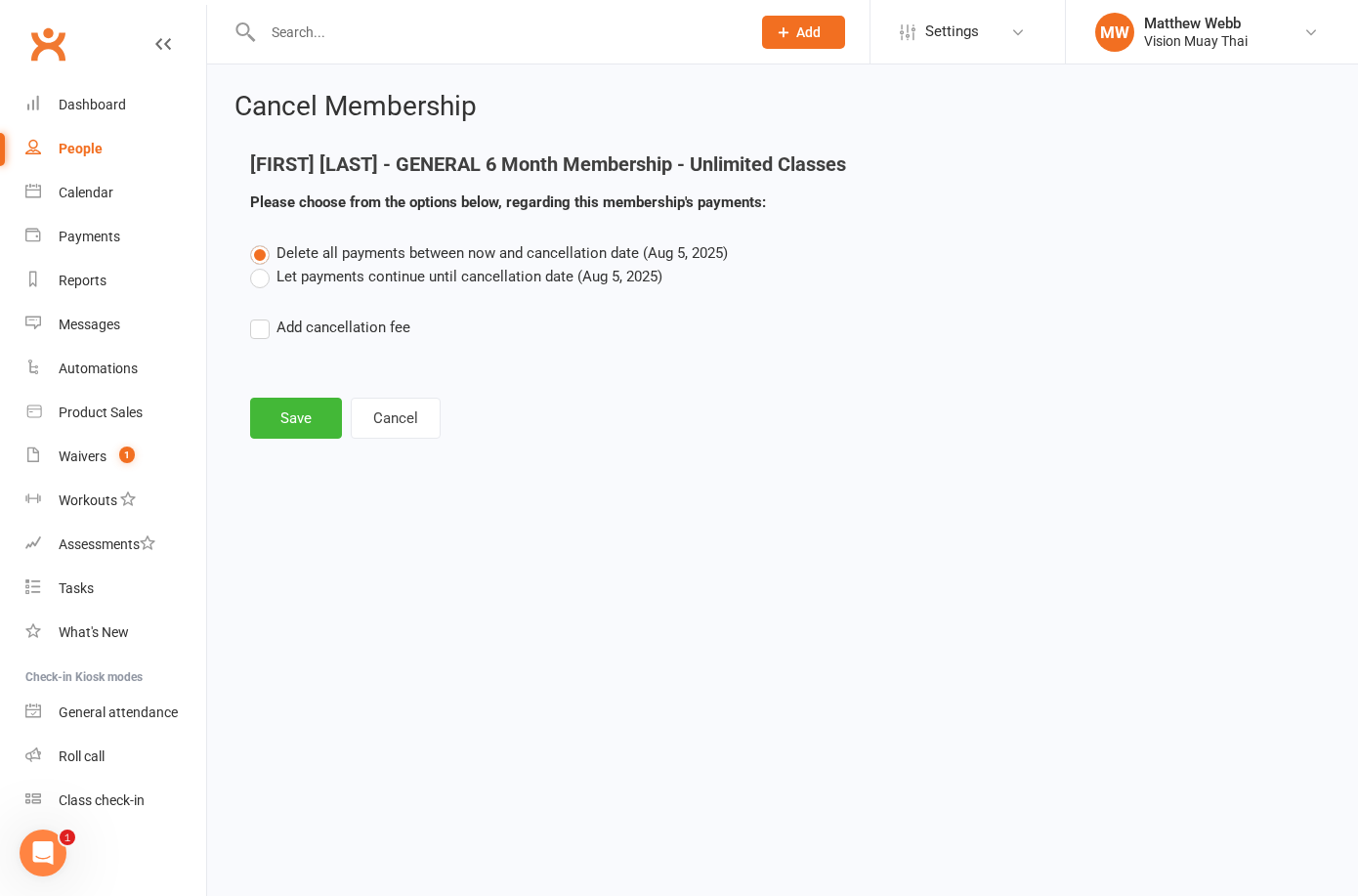 click on "Let payments continue until cancellation date (Aug 5, 2025)" at bounding box center (456, 277) 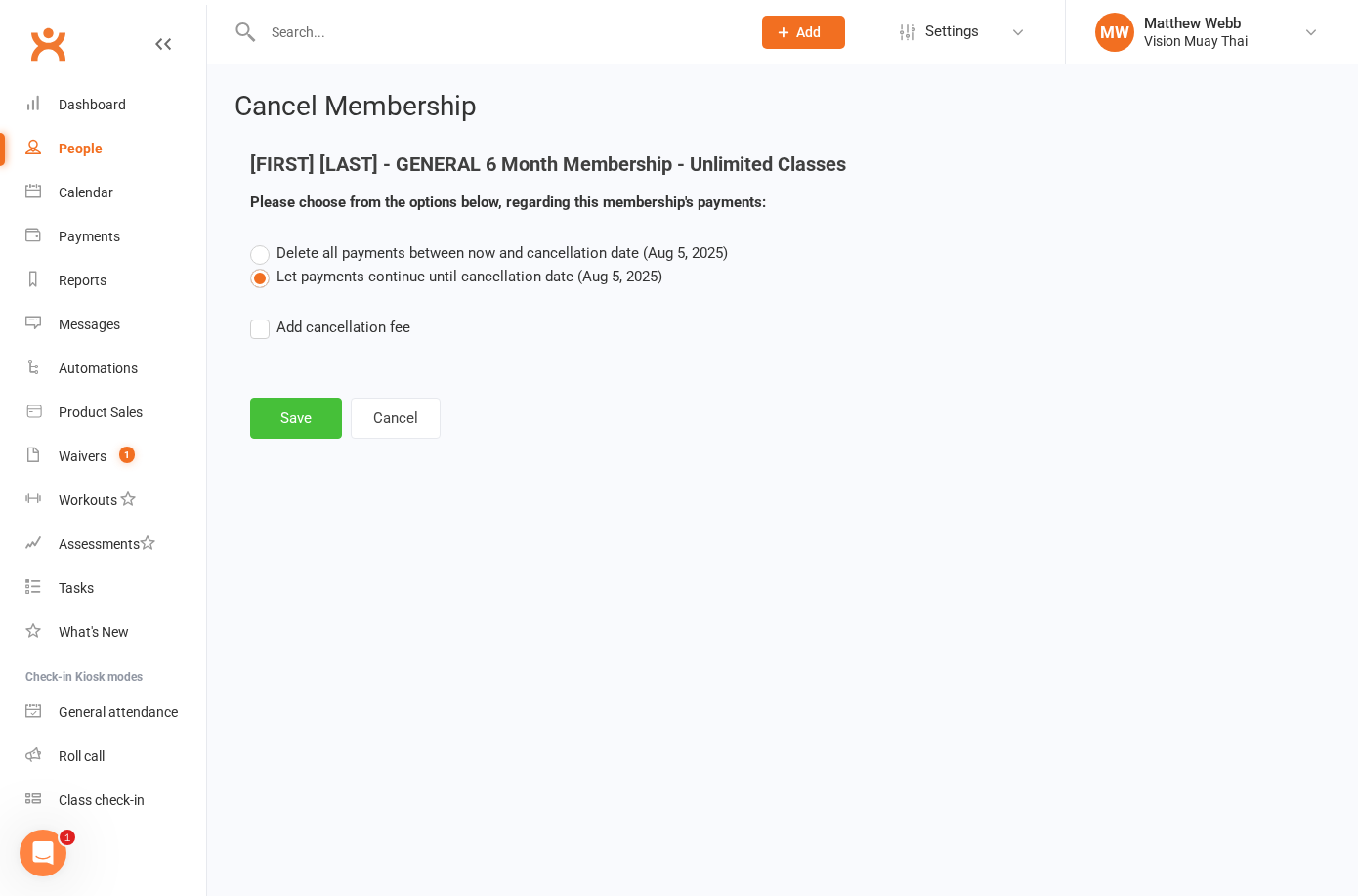 click on "Save" at bounding box center [296, 418] 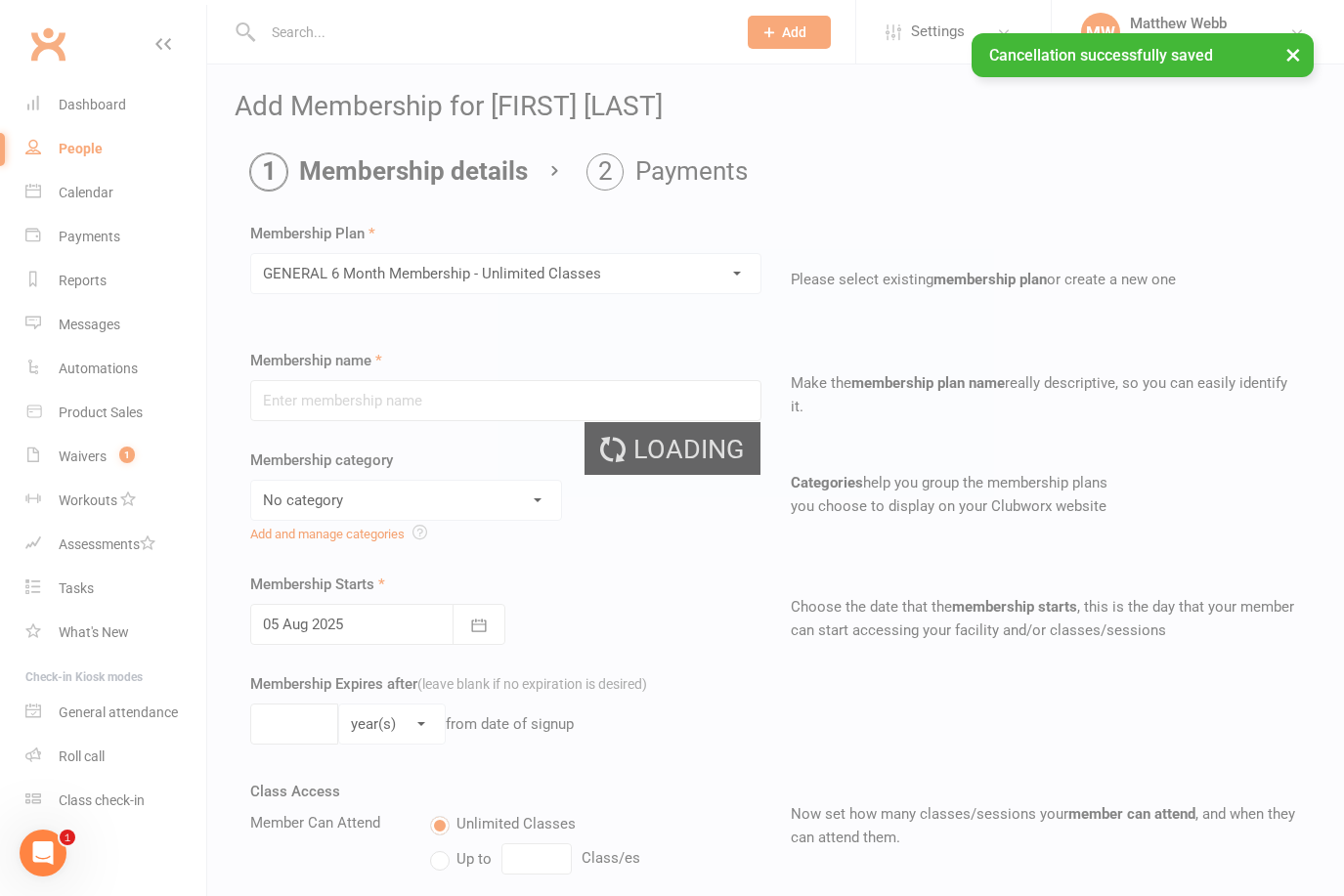 type on "GENERAL 6 Month Membership - Unlimited Classes" 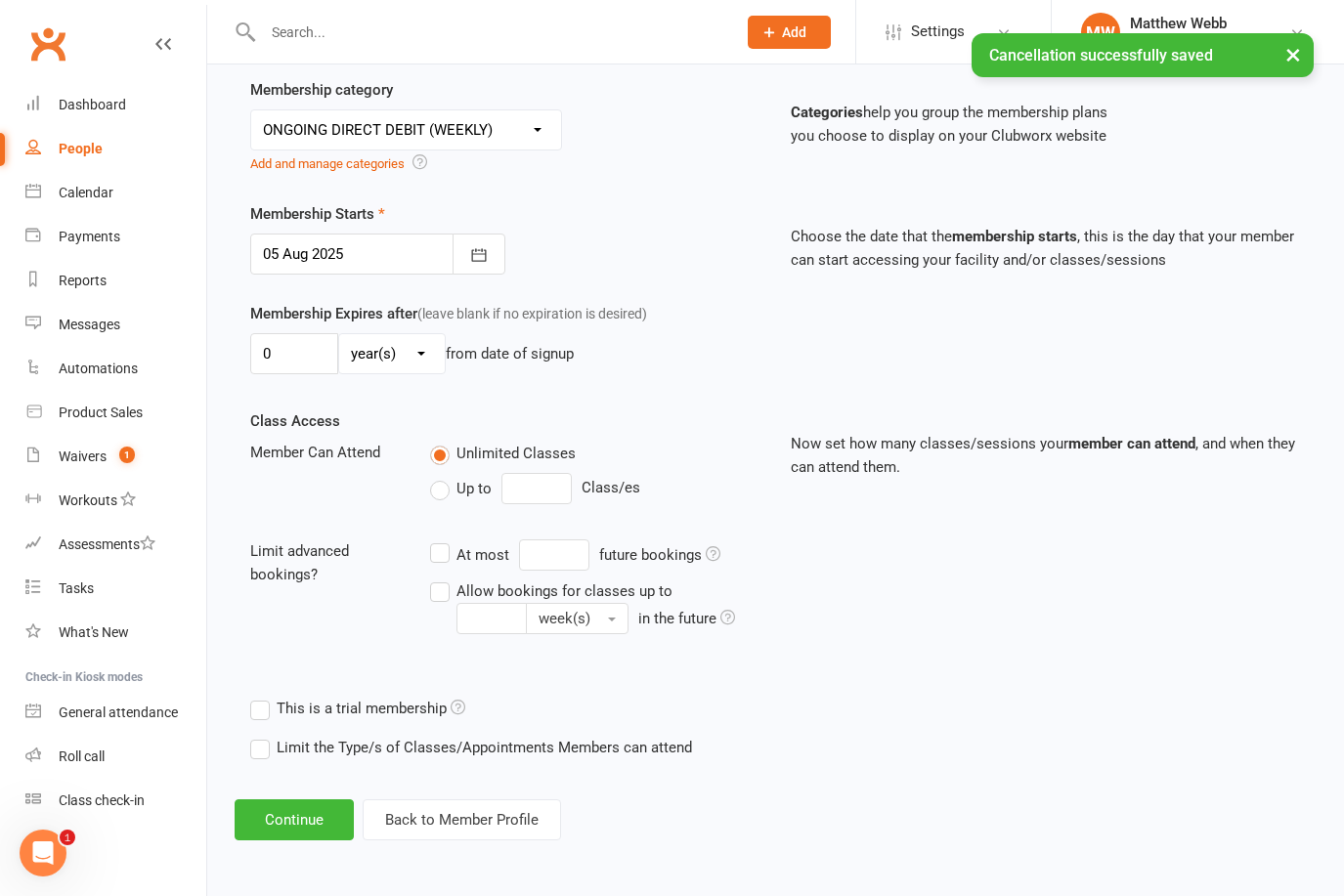 scroll, scrollTop: 386, scrollLeft: 0, axis: vertical 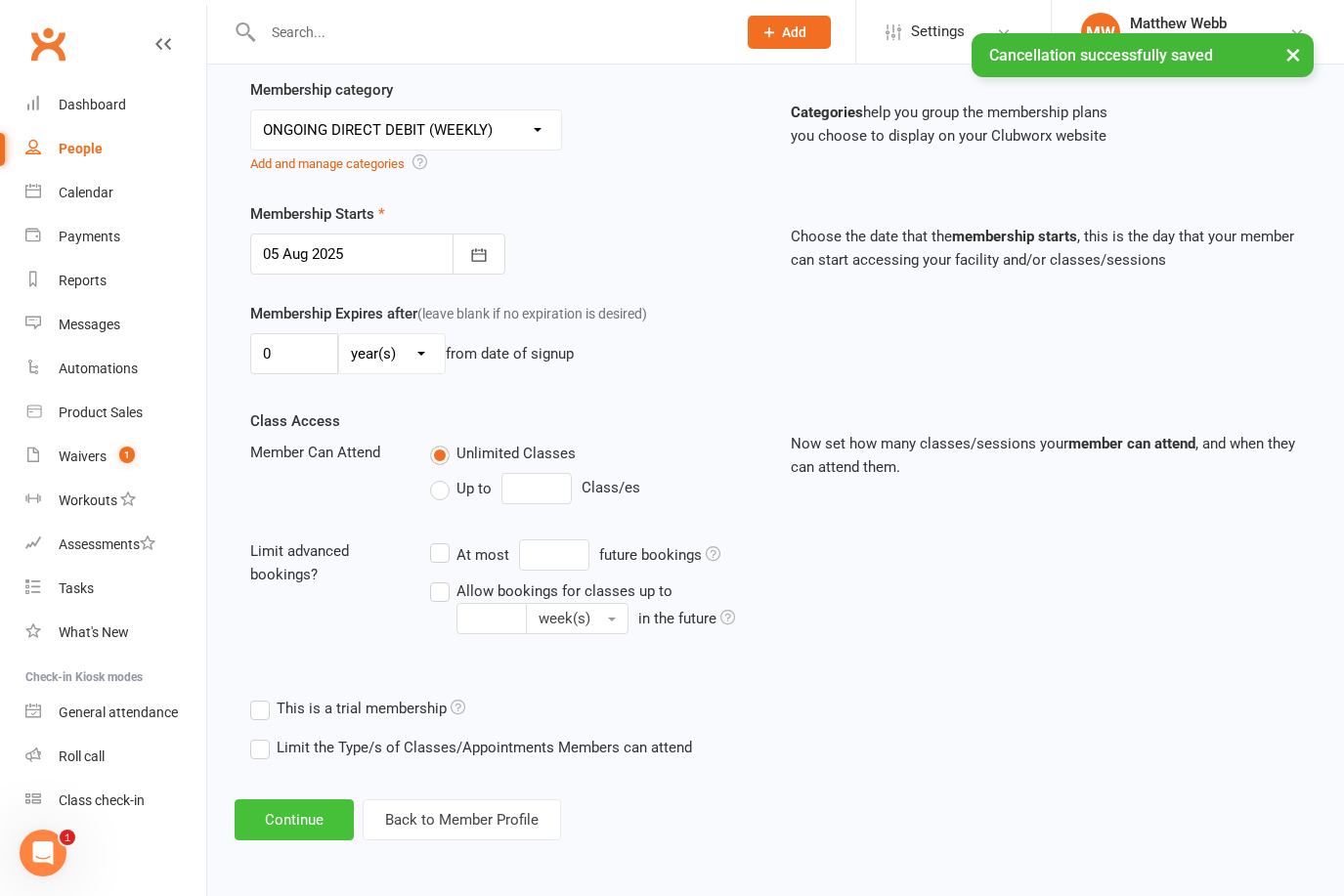 click on "Continue" at bounding box center [294, 820] 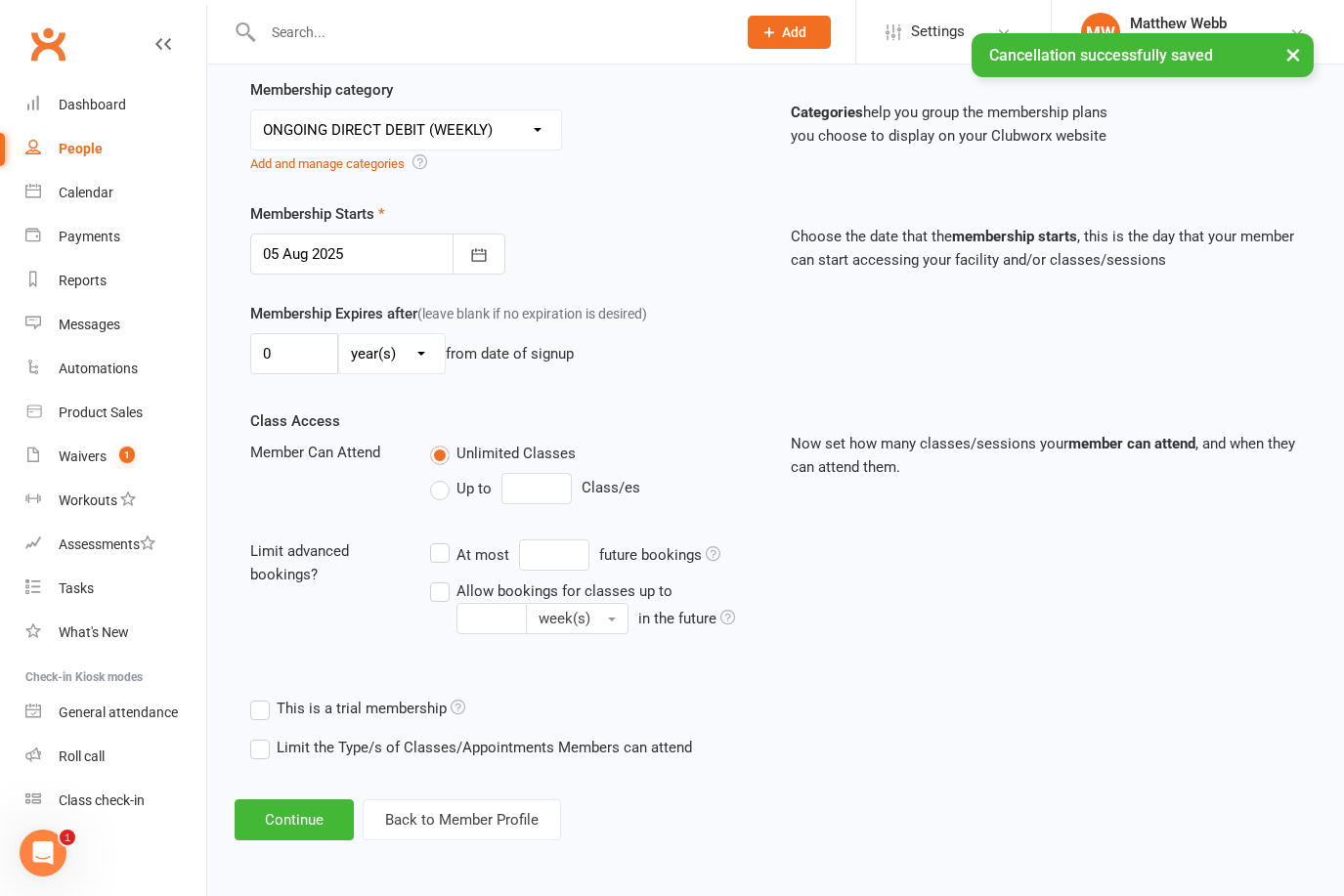 scroll, scrollTop: 0, scrollLeft: 0, axis: both 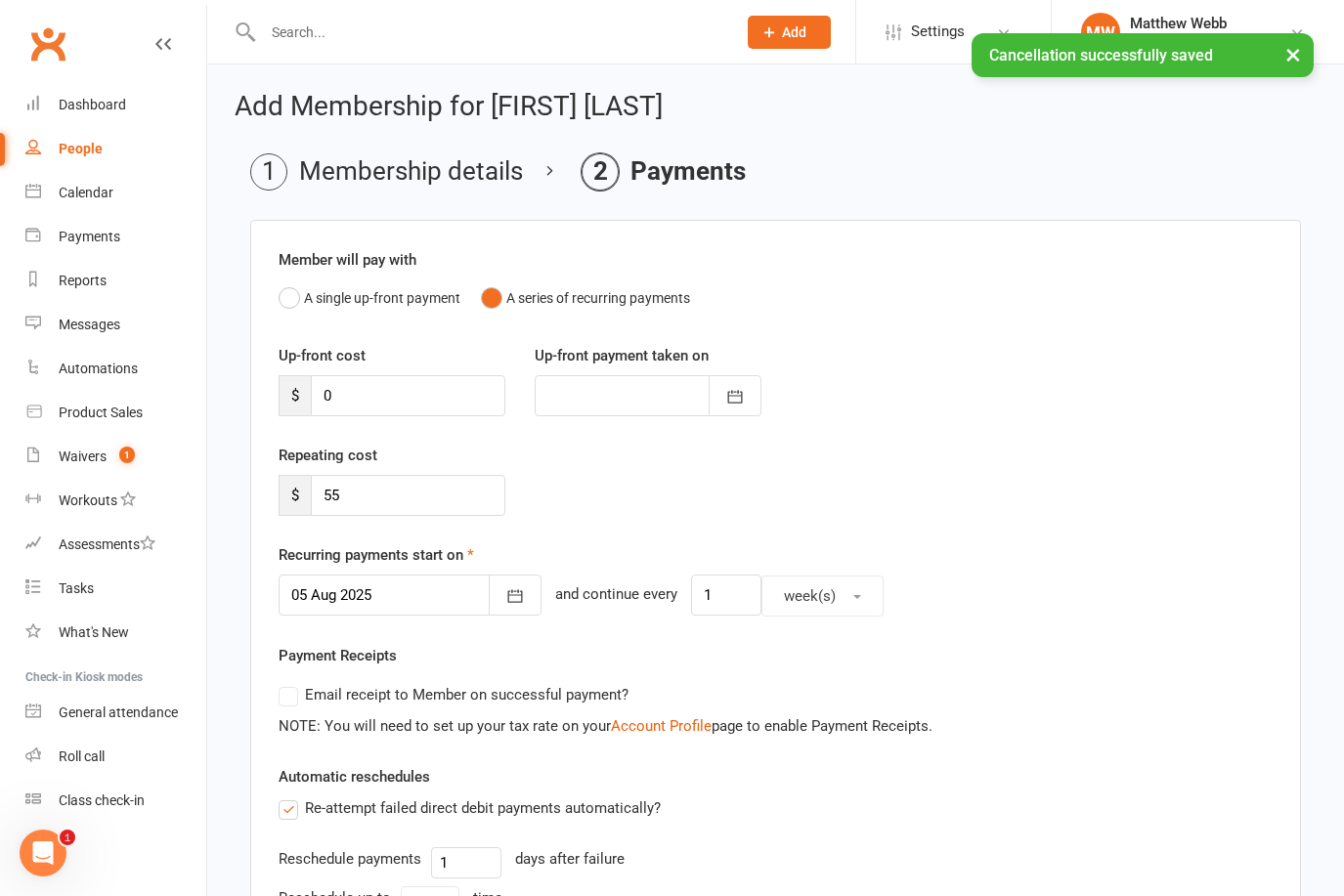 click at bounding box center (410, 595) 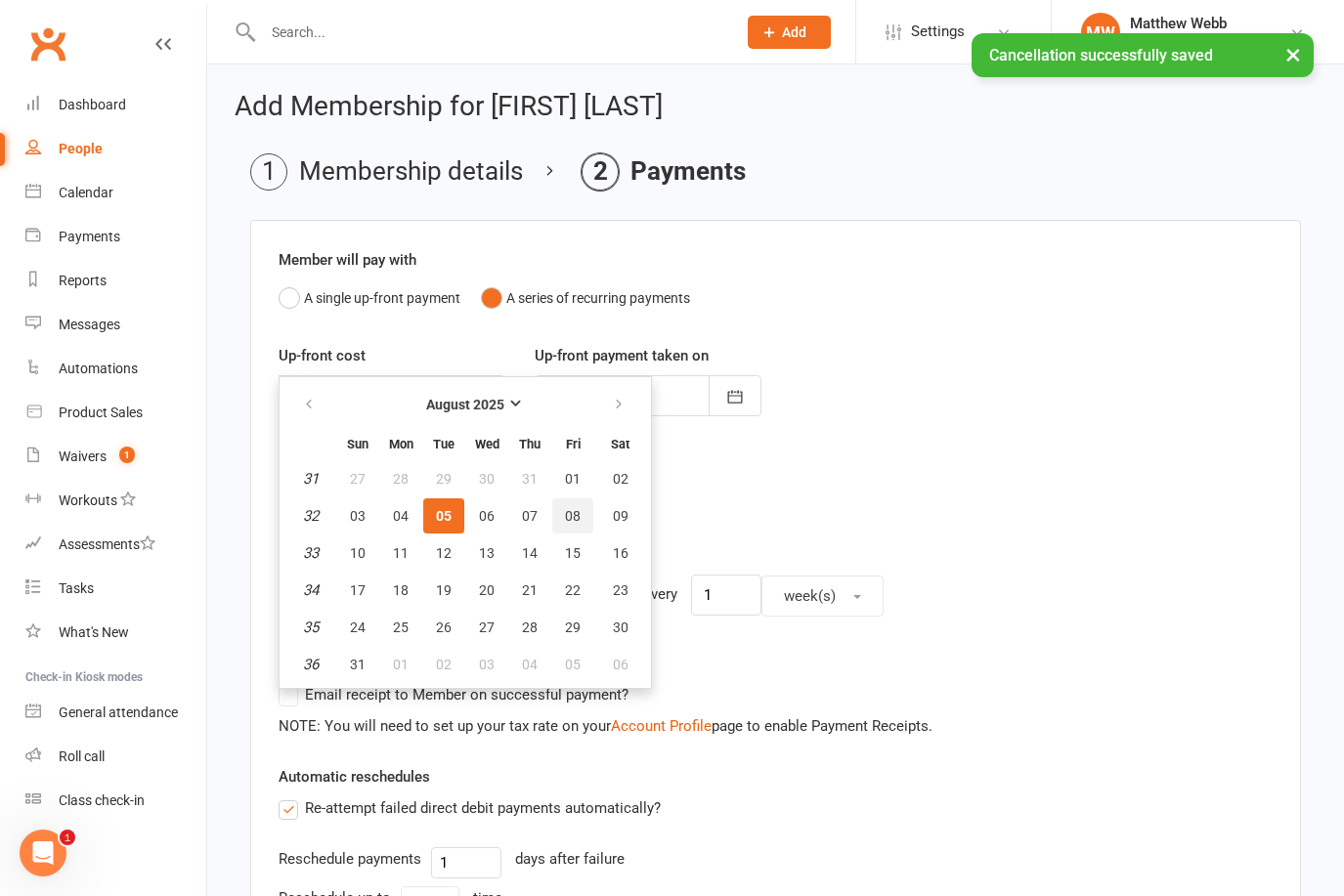 click on "08" at bounding box center [573, 516] 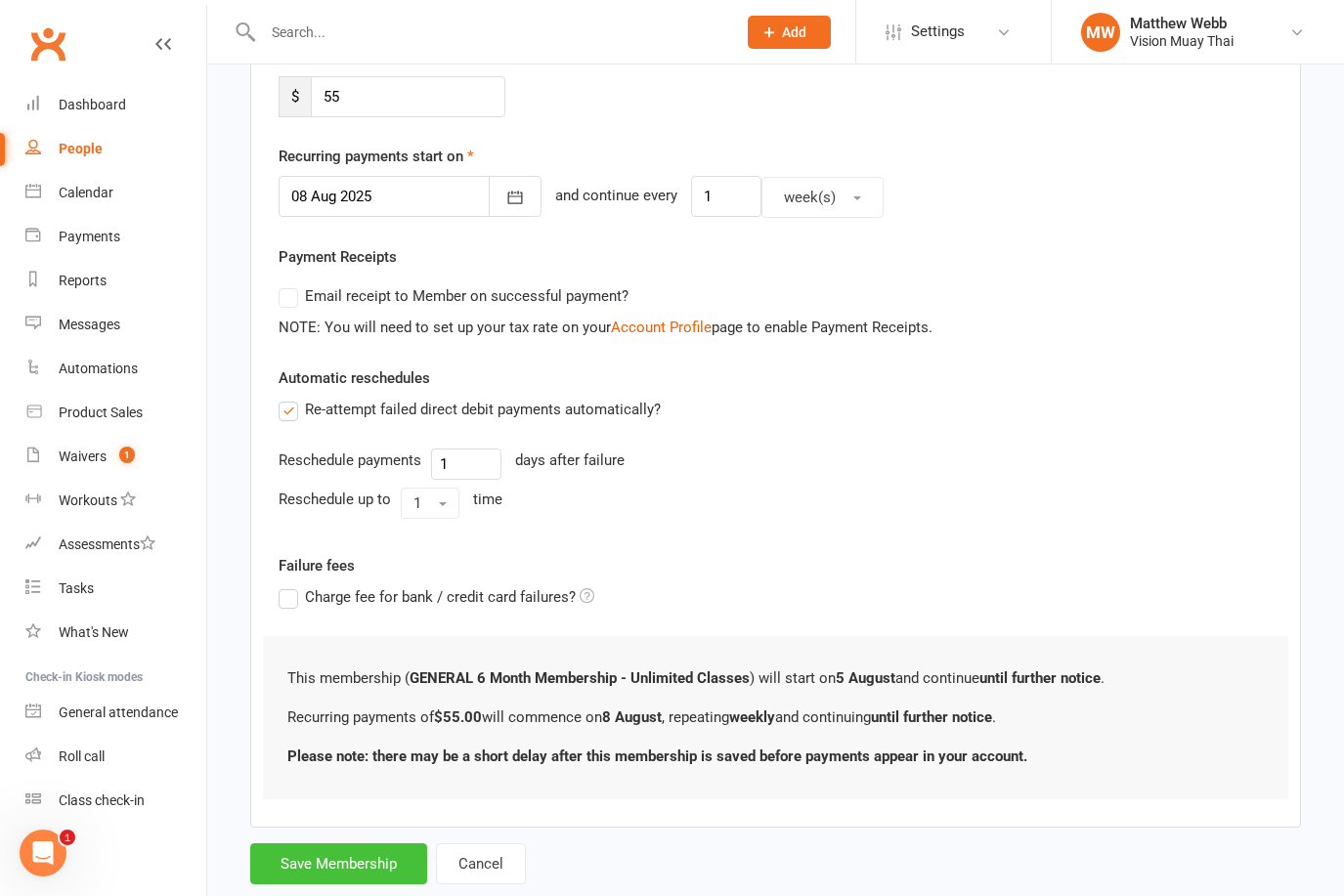scroll, scrollTop: 462, scrollLeft: 0, axis: vertical 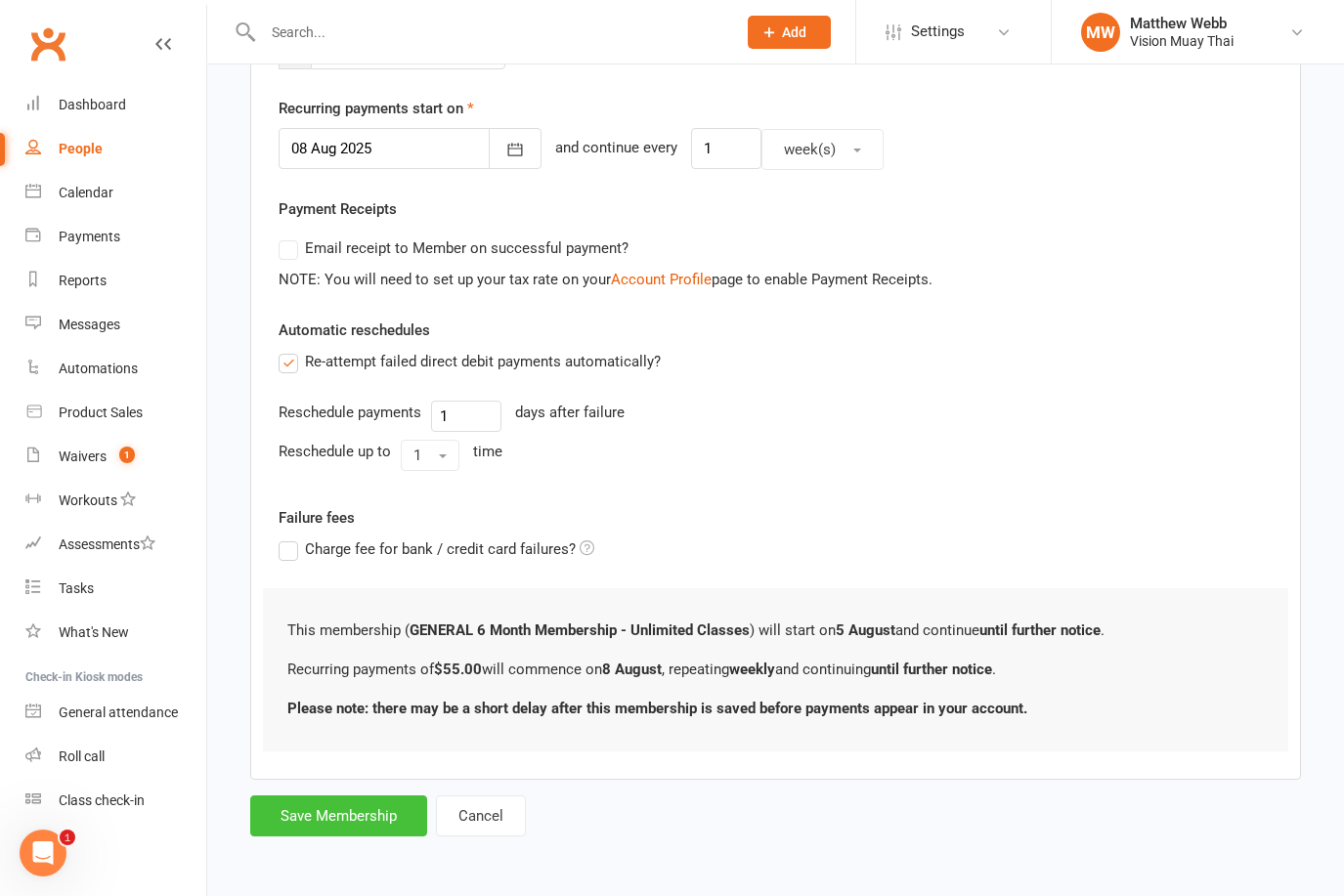 click on "Save Membership" at bounding box center (338, 816) 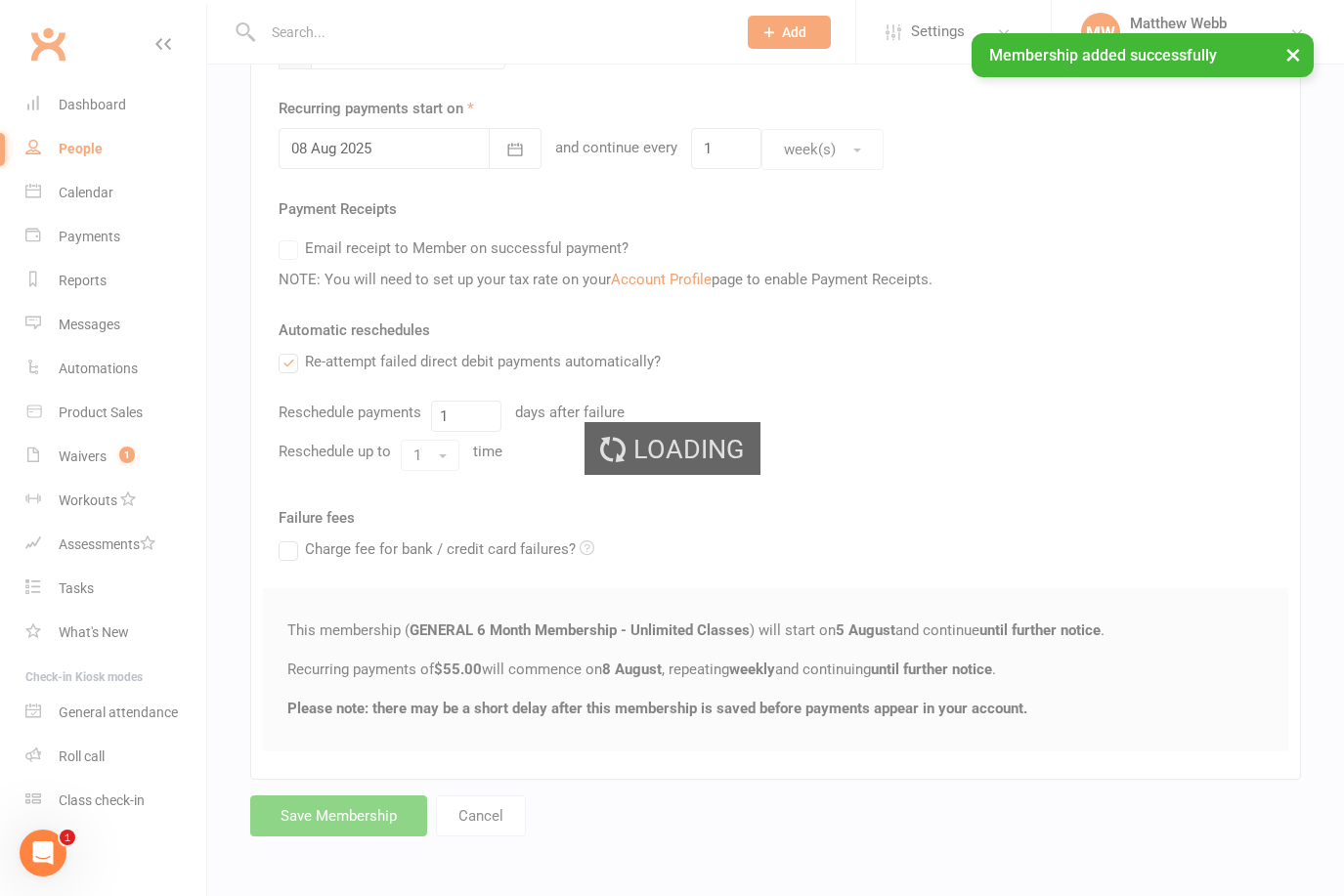 scroll, scrollTop: 0, scrollLeft: 0, axis: both 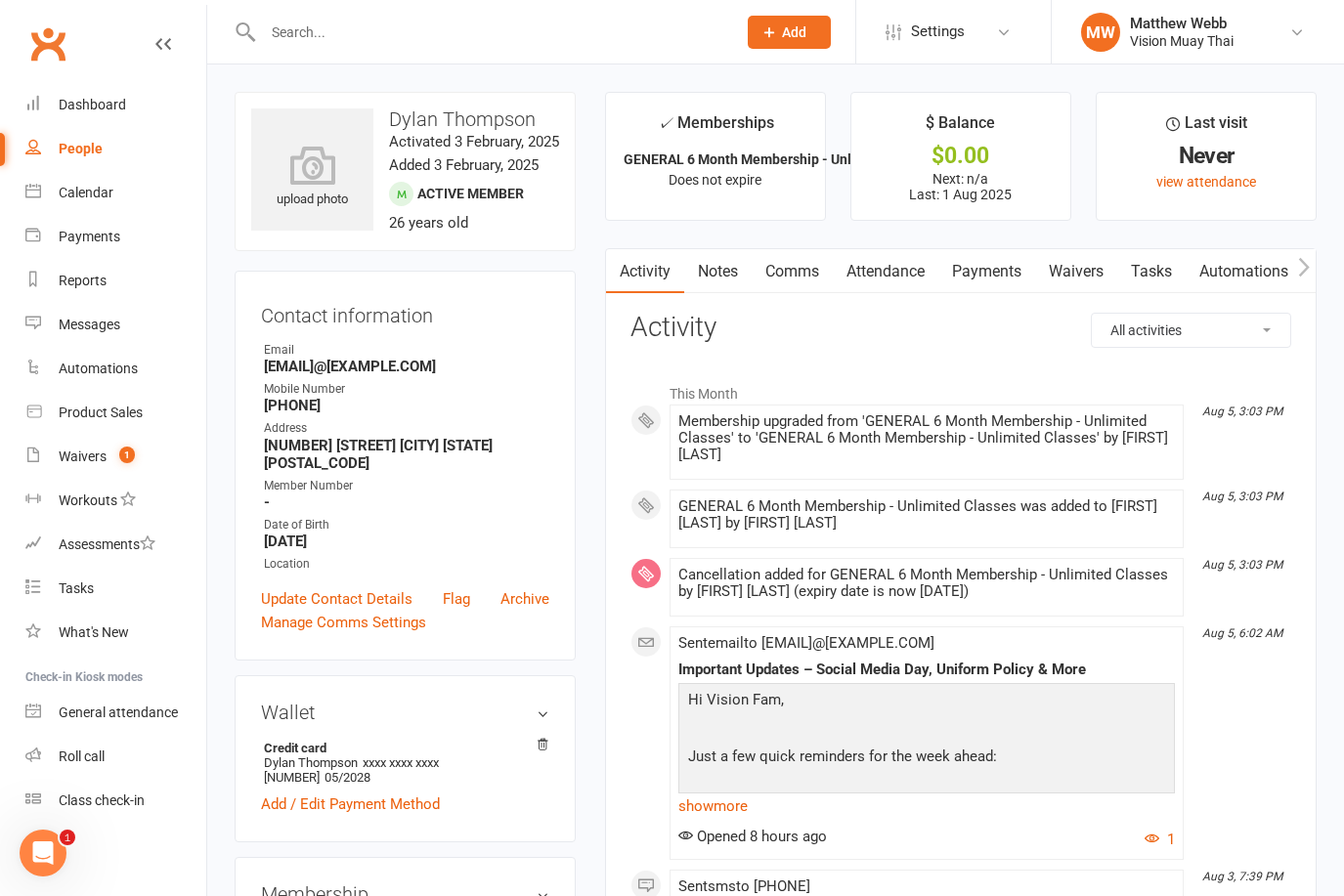 click on "People" at bounding box center (115, 149) 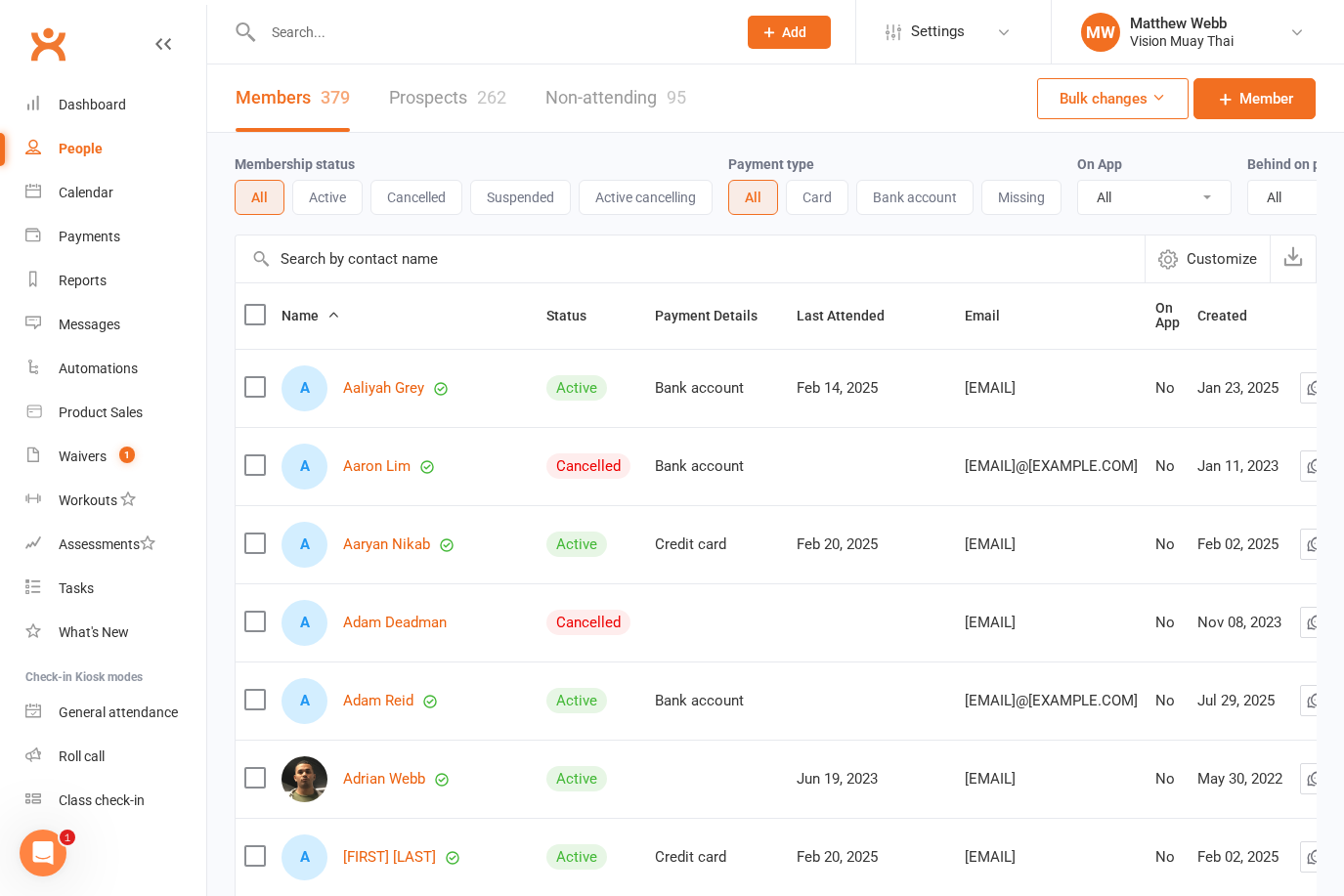 click on "People" at bounding box center (80, 149) 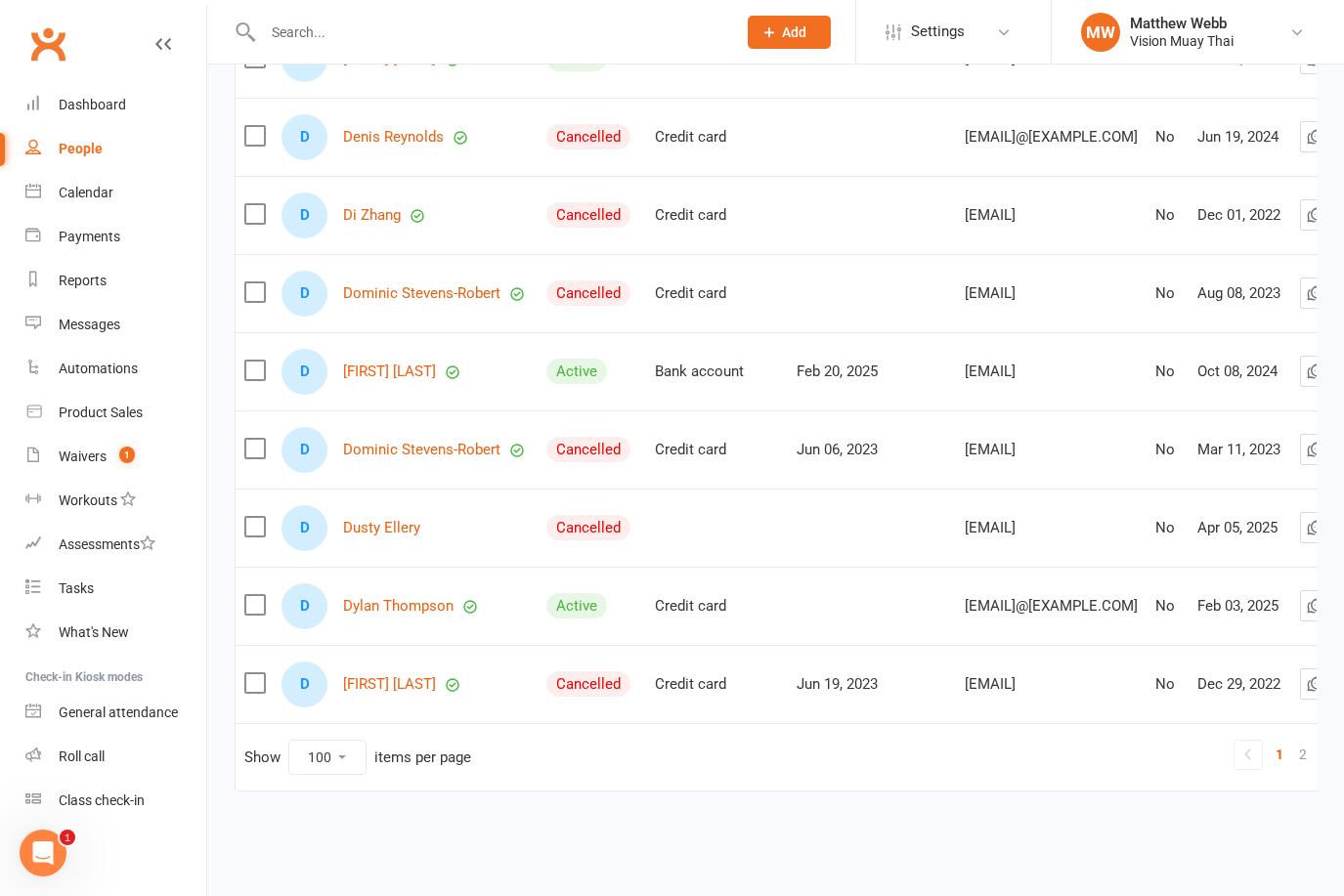 scroll, scrollTop: 7488, scrollLeft: 0, axis: vertical 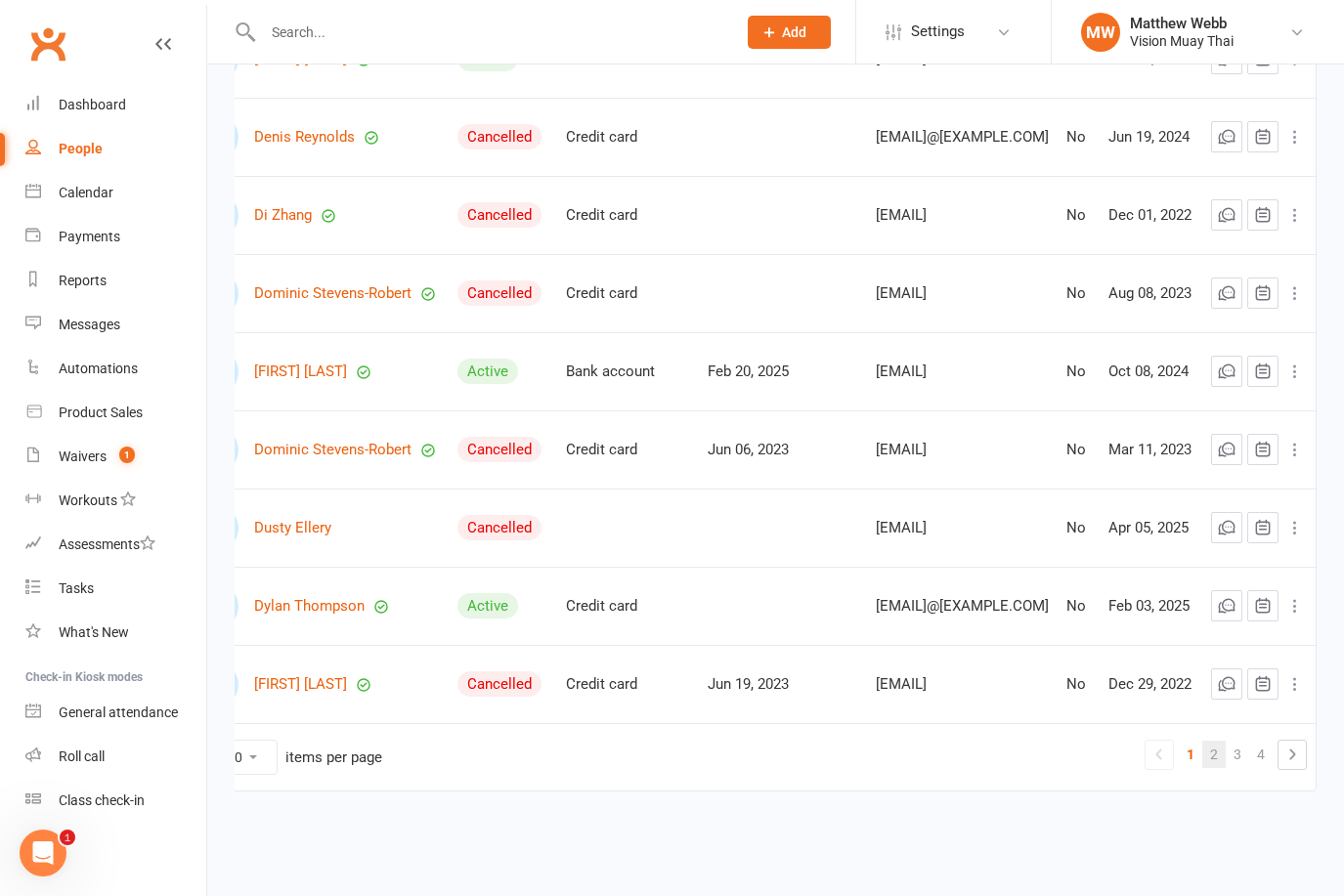 click on "2" at bounding box center (1214, 754) 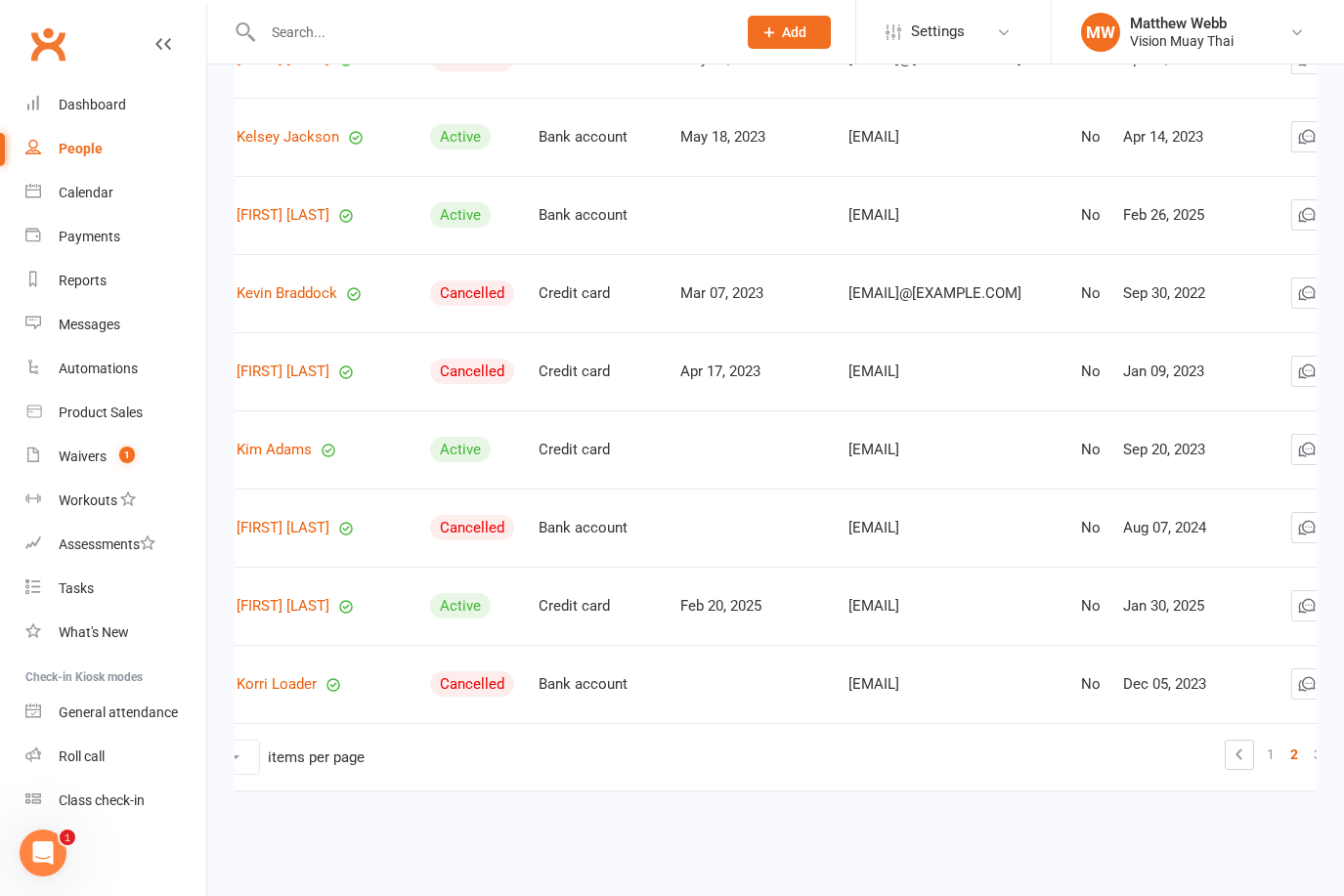 scroll, scrollTop: 0, scrollLeft: 0, axis: both 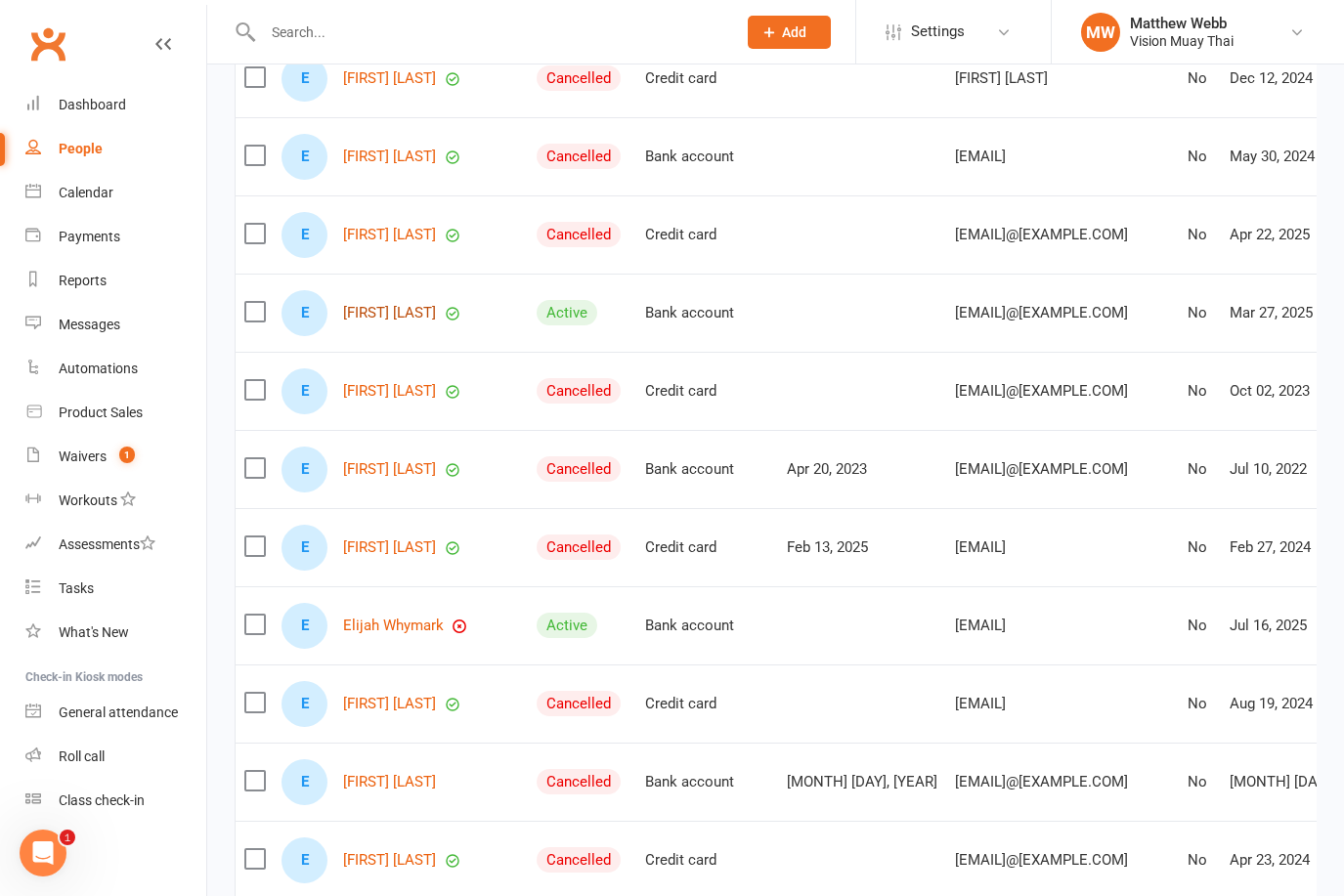 click on "[FIRST] [LAST]" at bounding box center [389, 313] 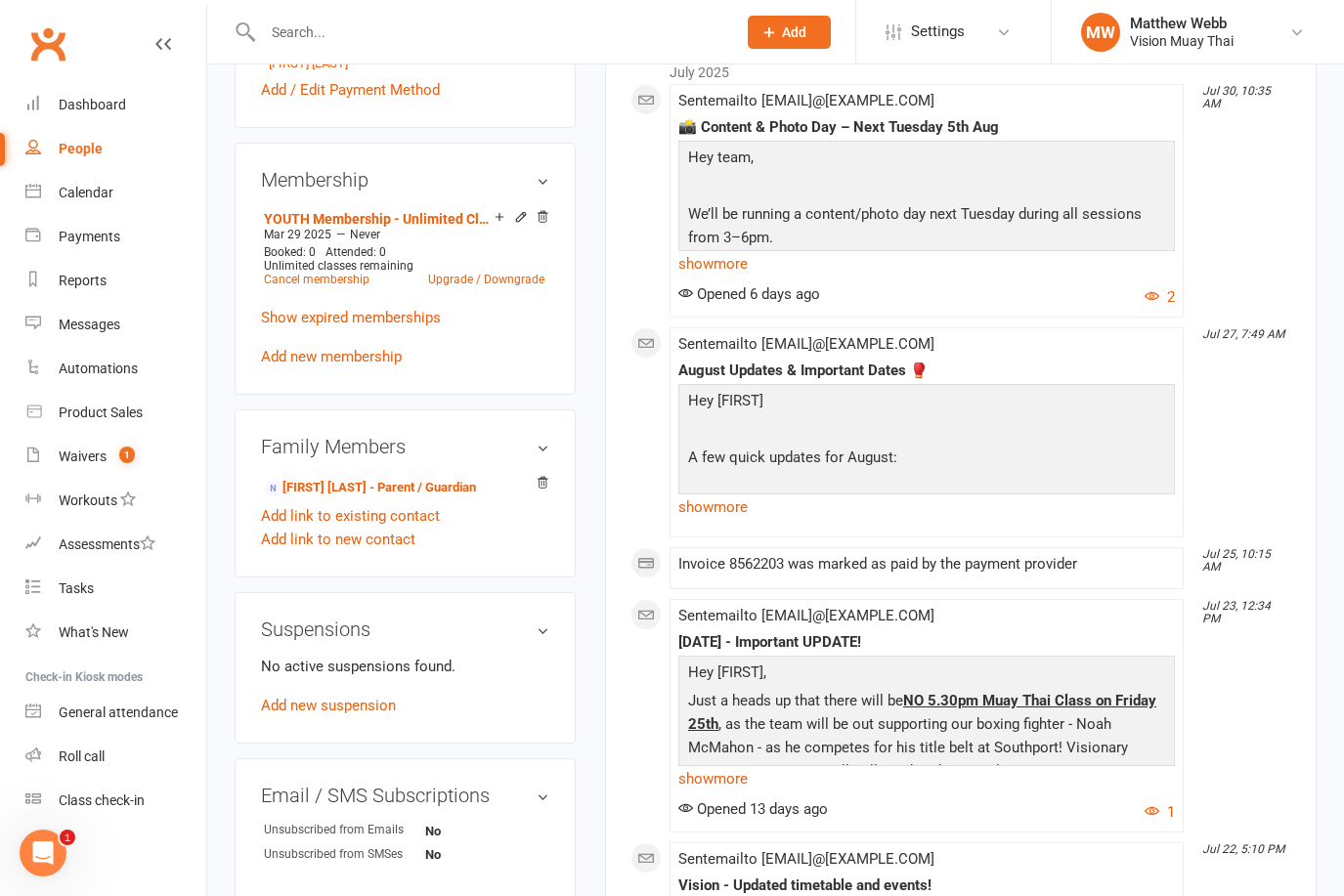 scroll, scrollTop: 721, scrollLeft: 0, axis: vertical 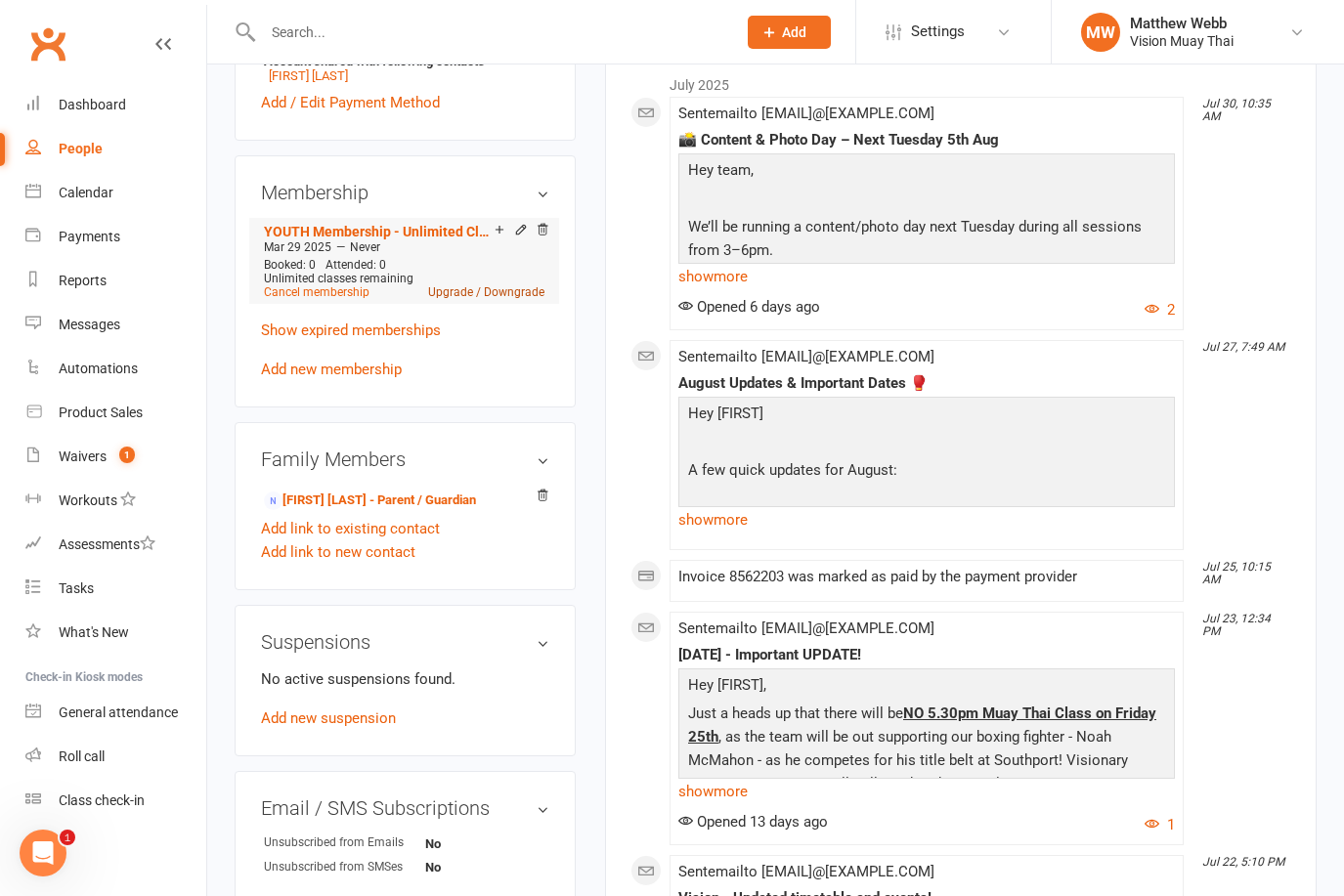 click on "Upgrade / Downgrade" at bounding box center (486, 292) 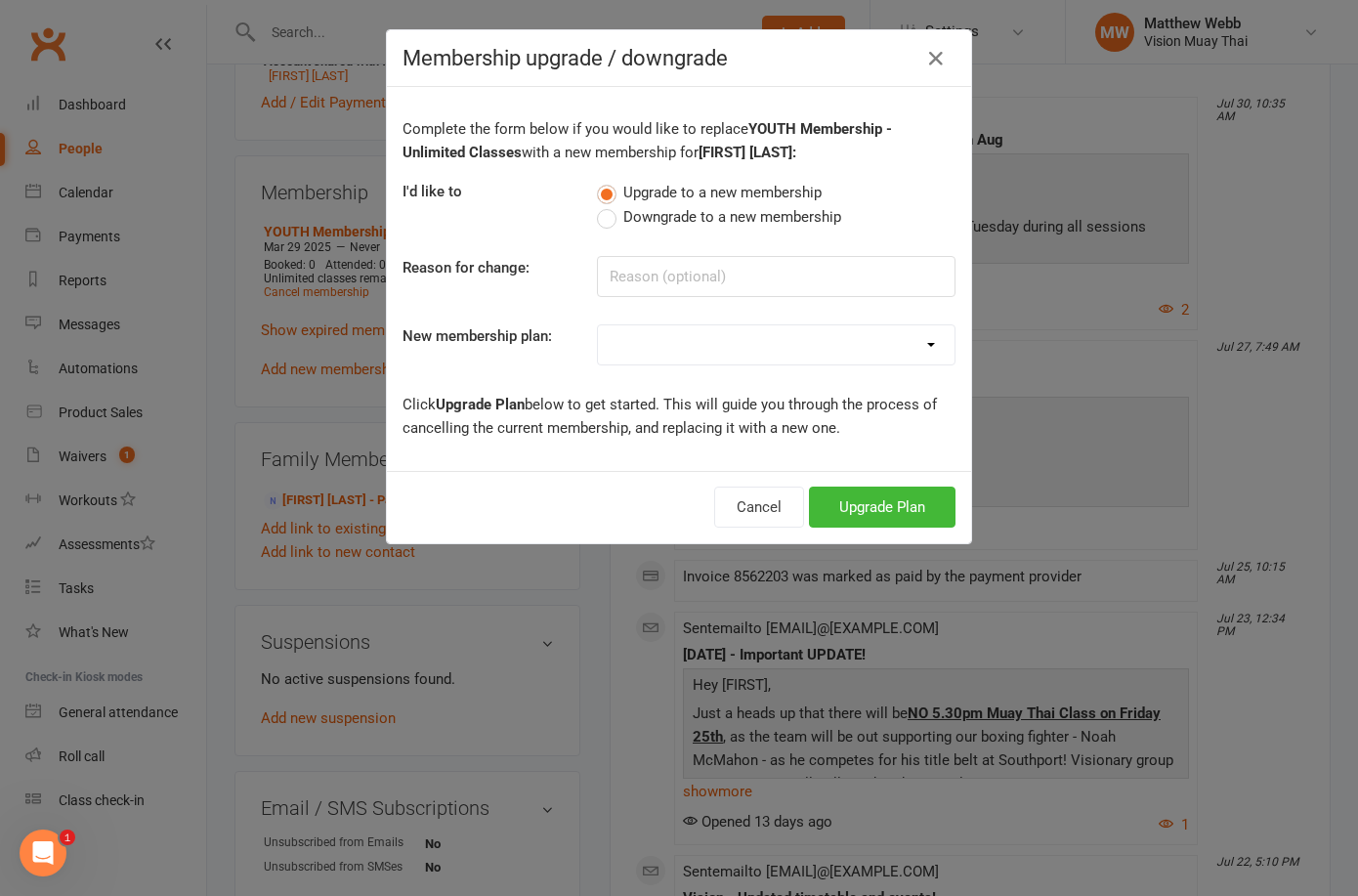 select on "9" 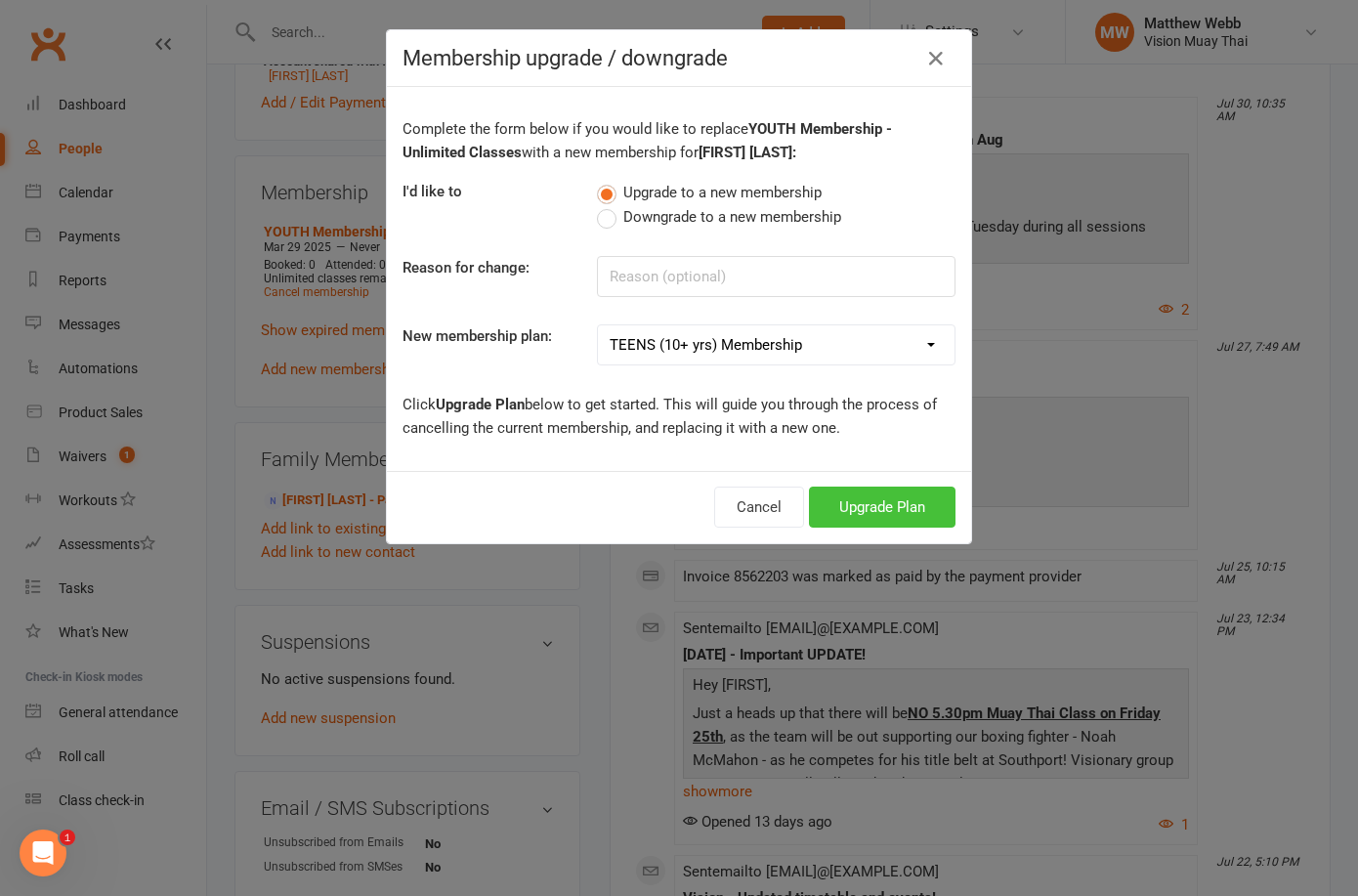 click on "Upgrade Plan" at bounding box center (882, 507) 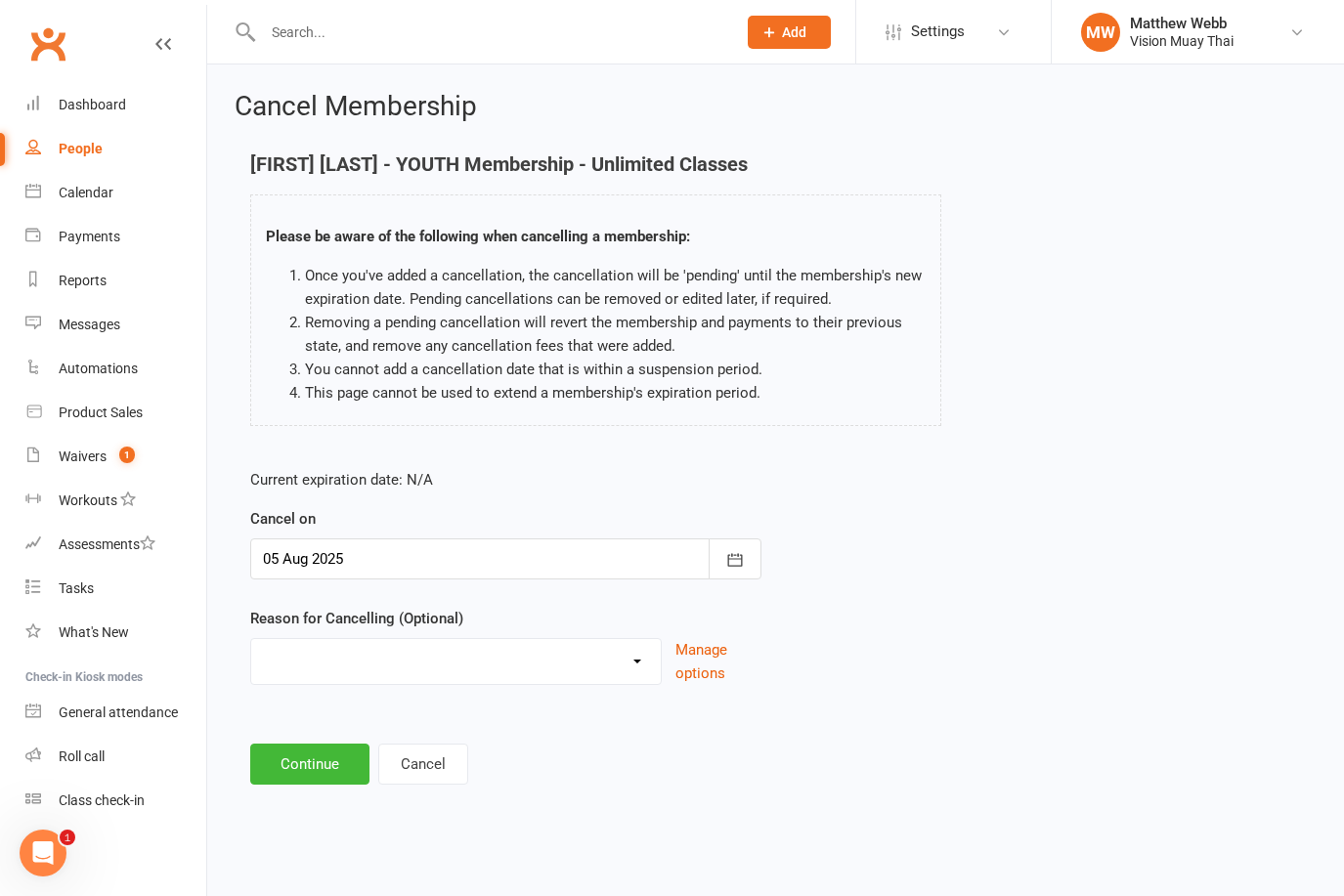 scroll, scrollTop: 0, scrollLeft: 0, axis: both 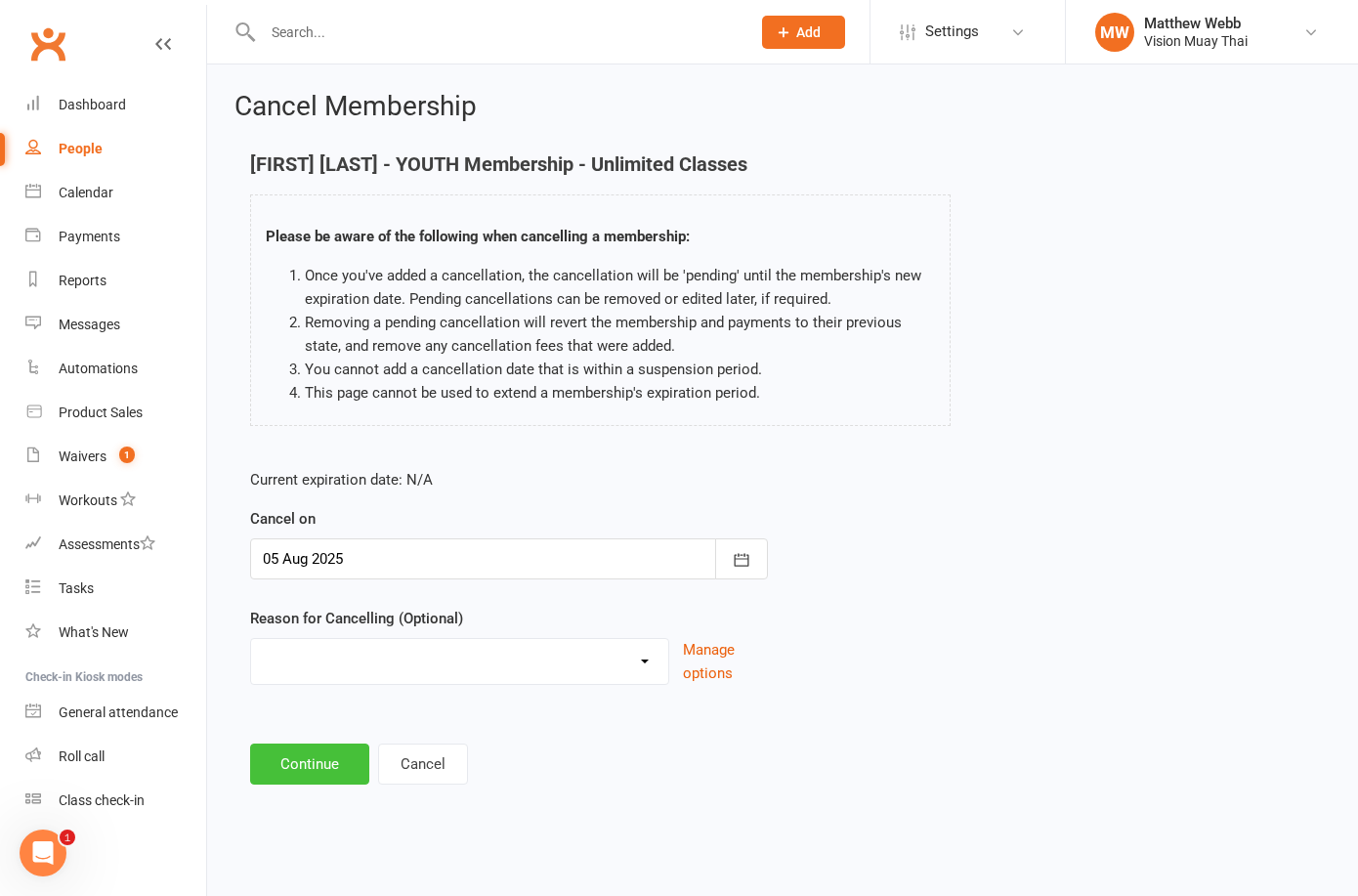 click on "Continue" at bounding box center (310, 764) 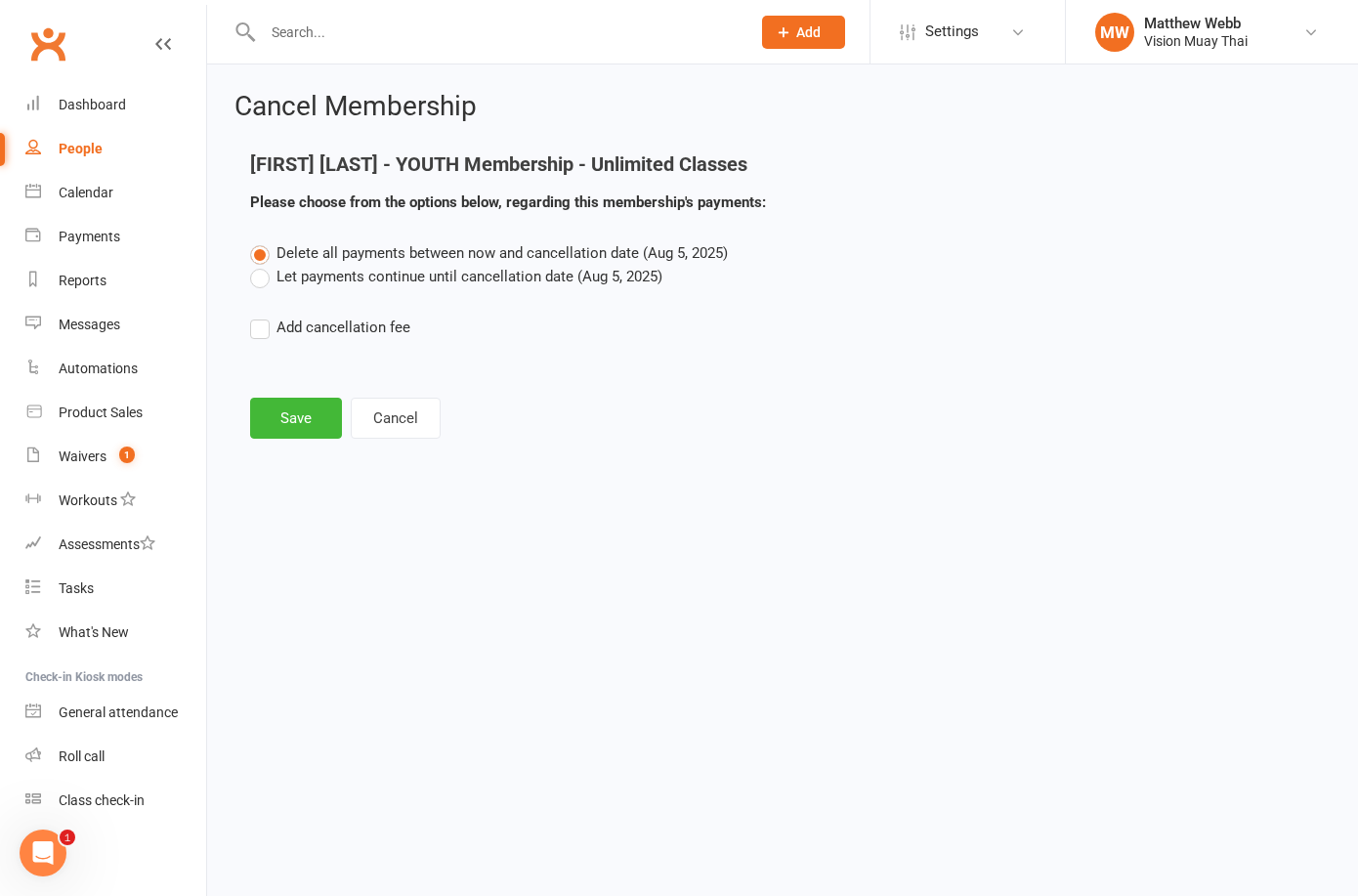 click on "Let payments continue until cancellation date (Aug 5, 2025)" at bounding box center [456, 277] 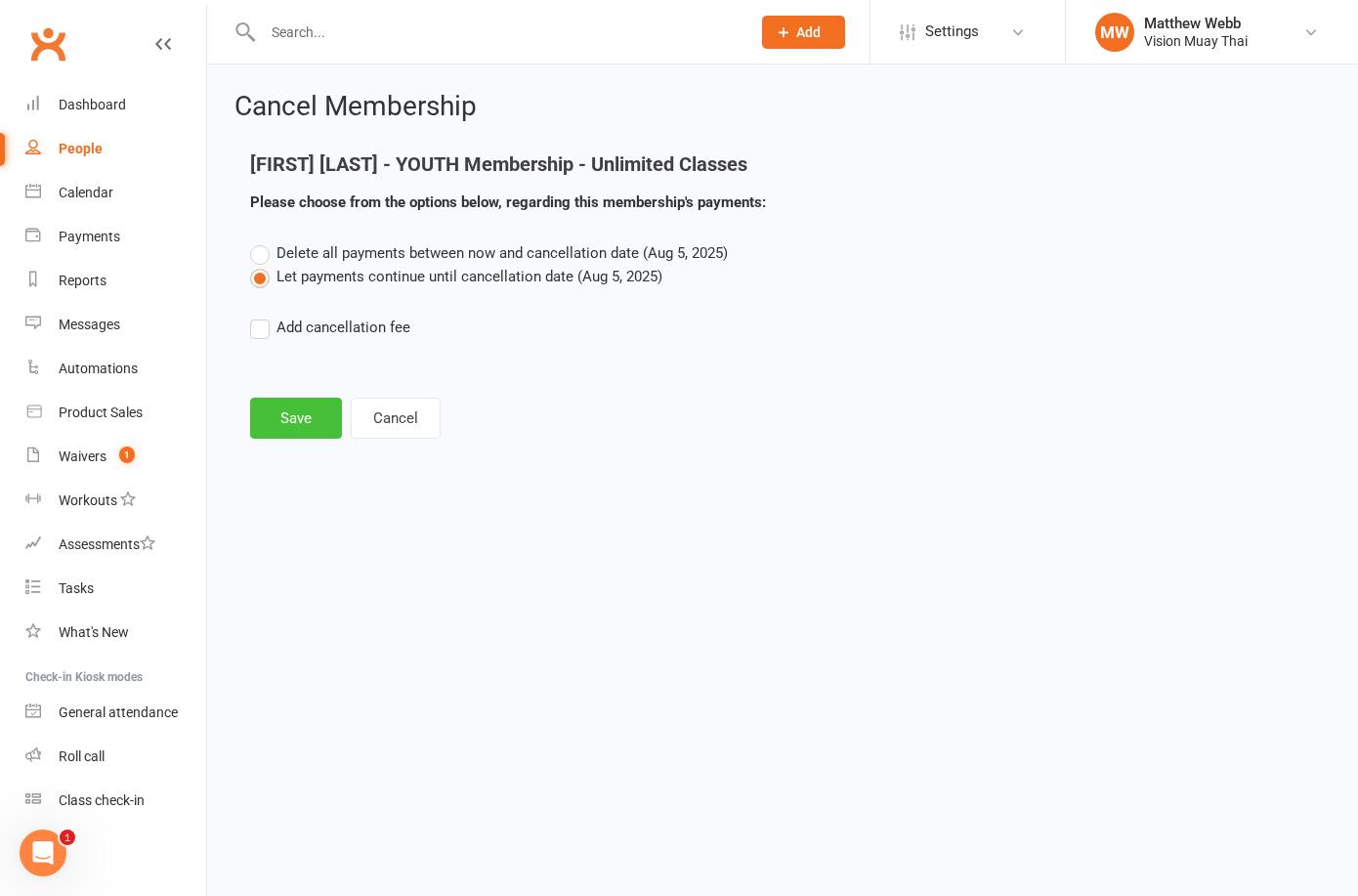 click on "Save" at bounding box center [296, 418] 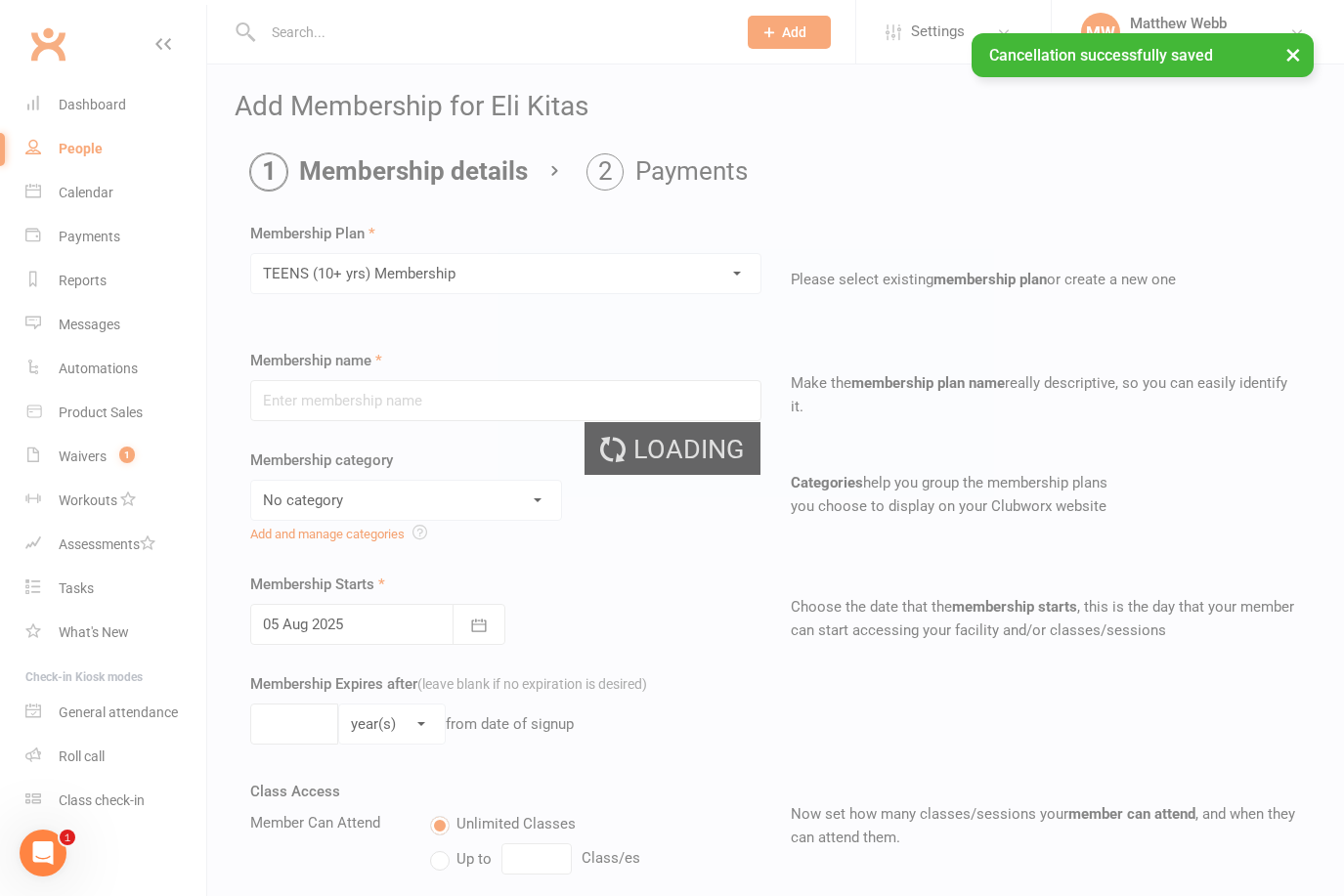 type on "TEENS (10+ yrs) Membership" 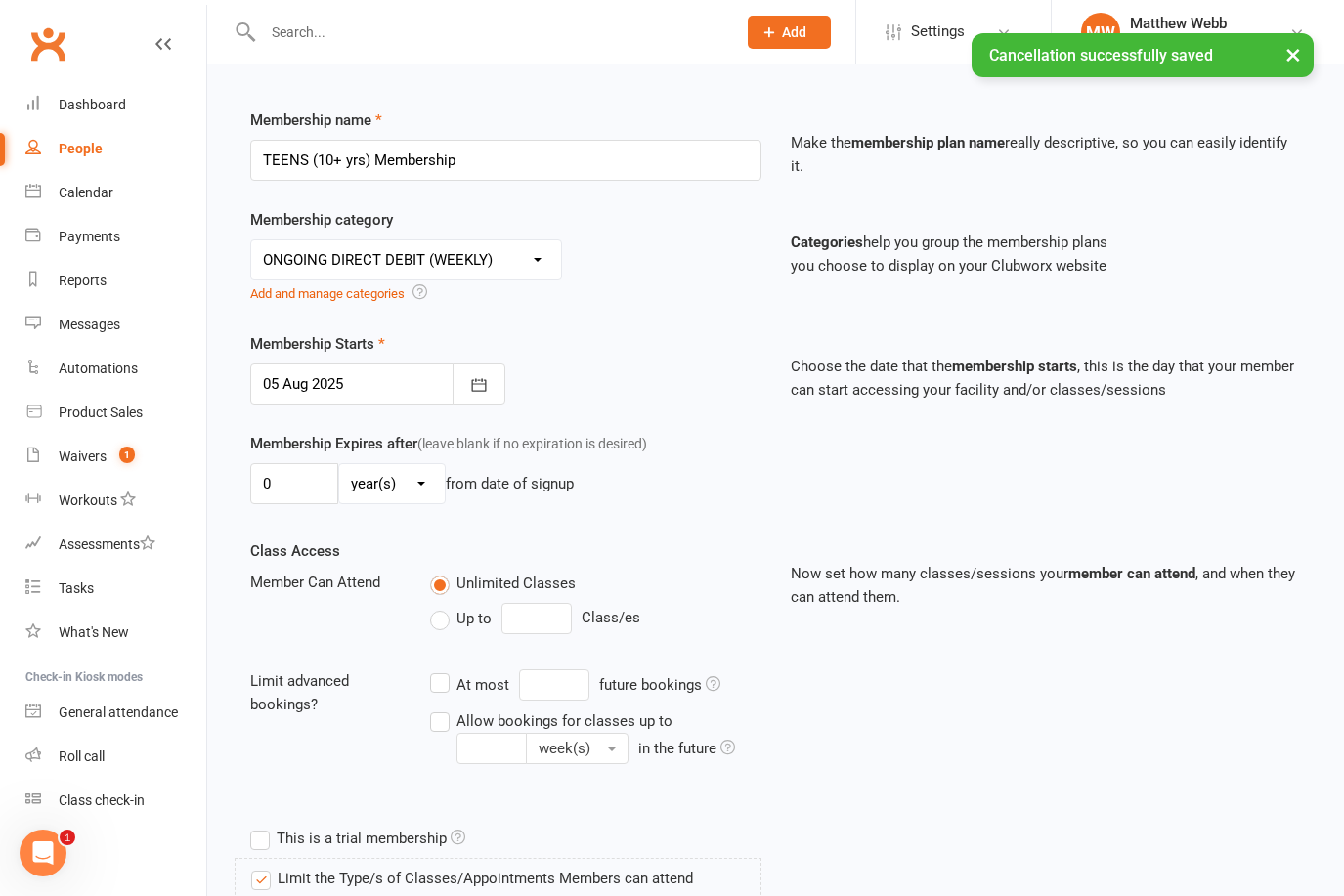 scroll, scrollTop: 599, scrollLeft: 0, axis: vertical 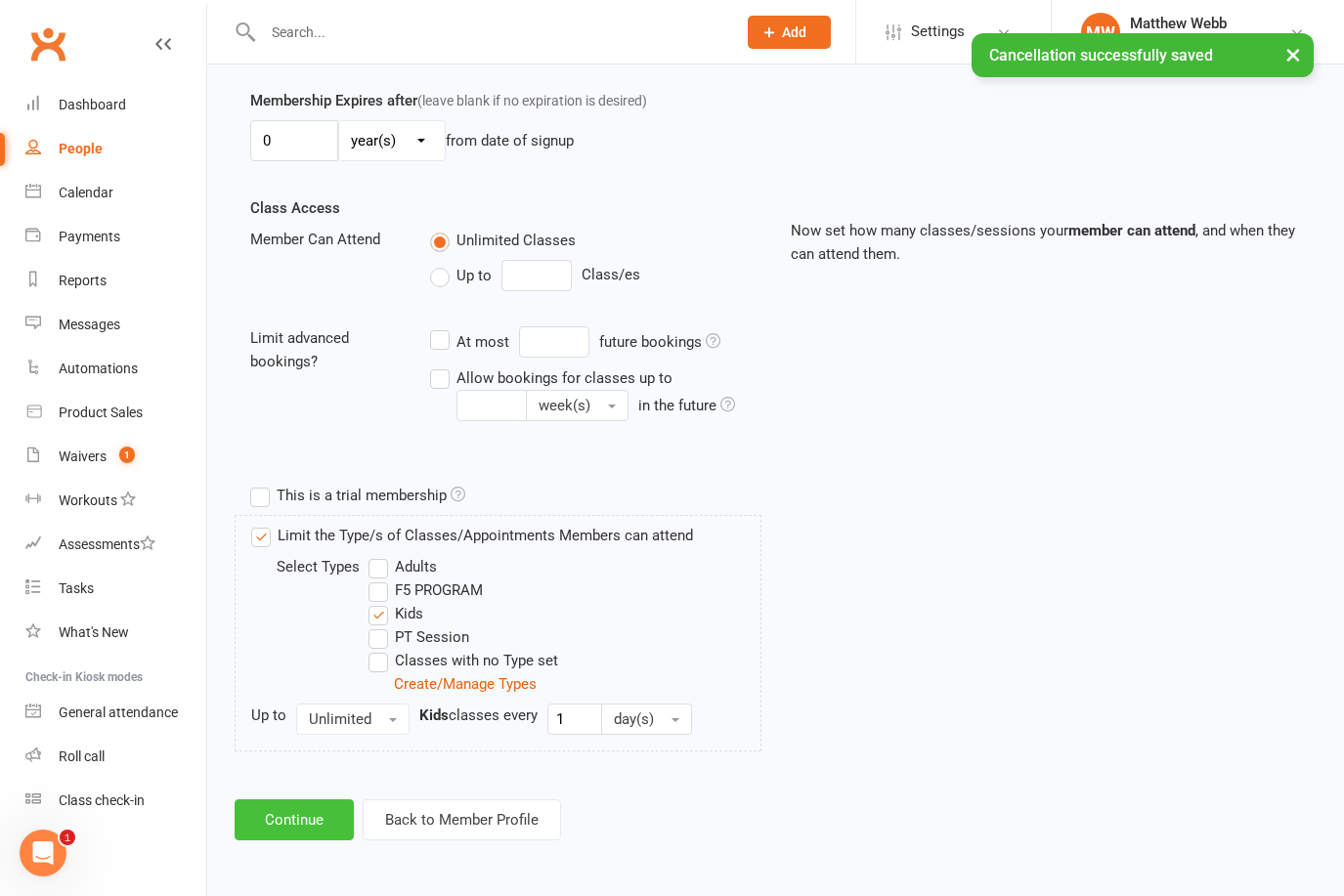 click on "Continue" at bounding box center [294, 820] 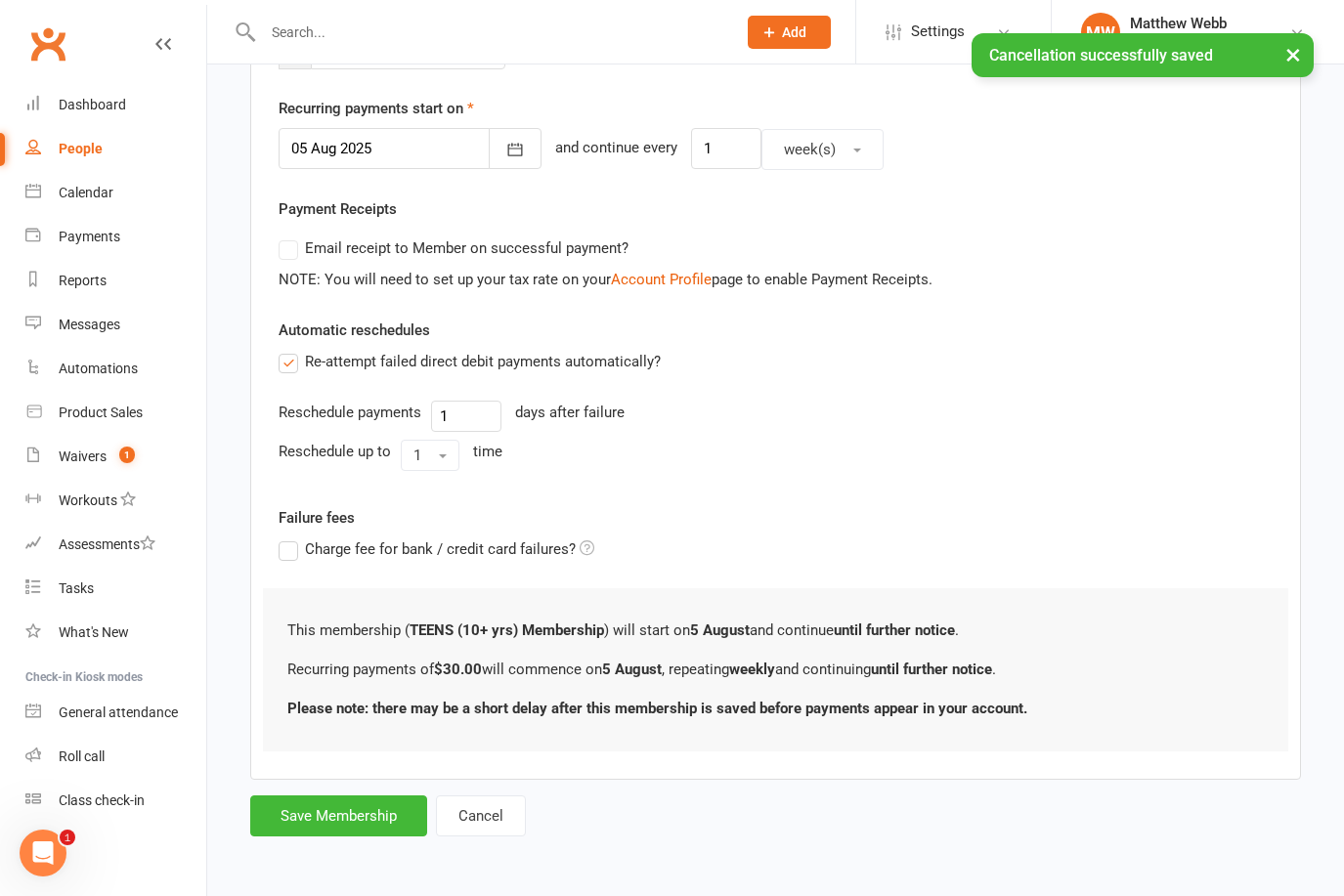 scroll, scrollTop: 0, scrollLeft: 0, axis: both 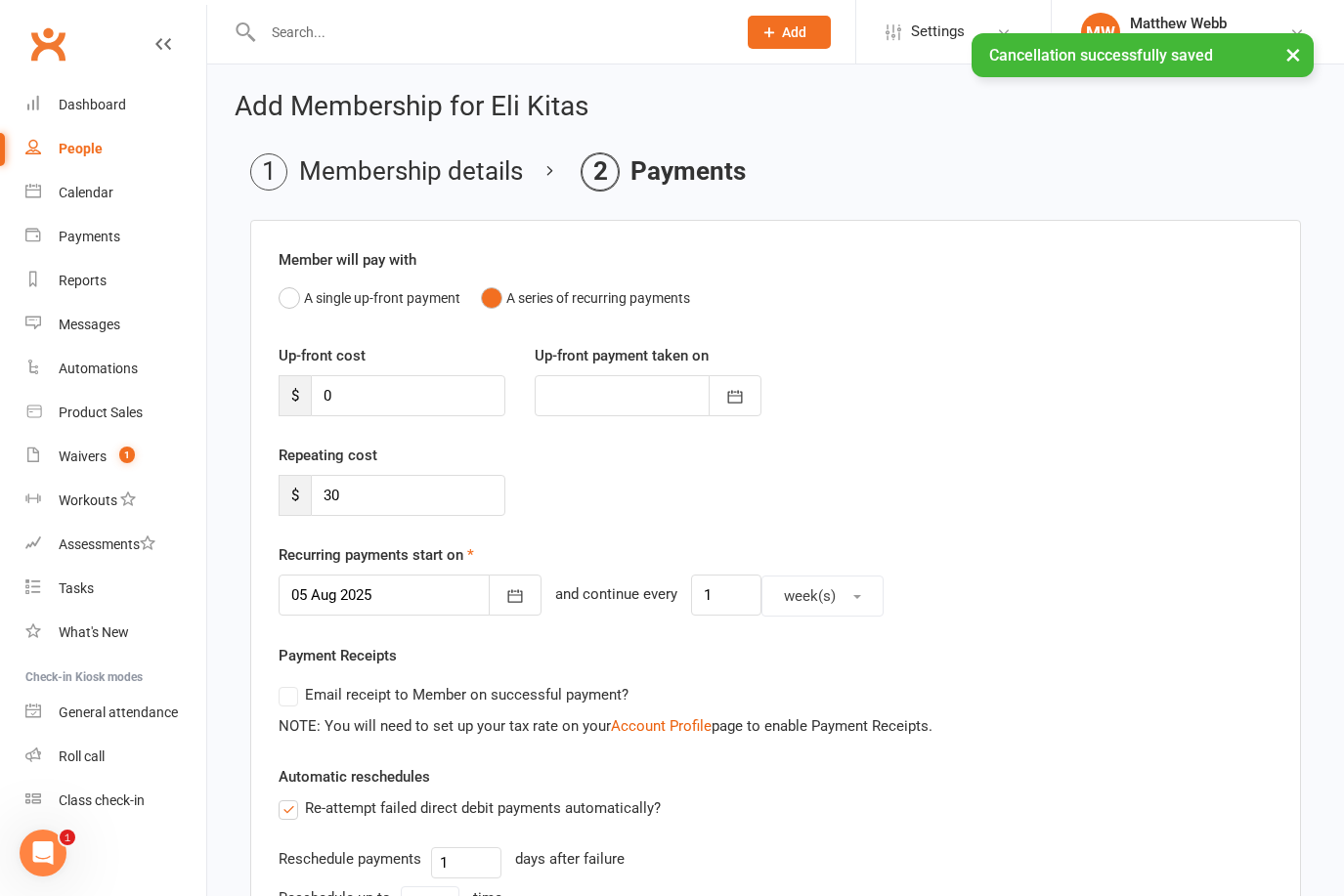 click at bounding box center (410, 595) 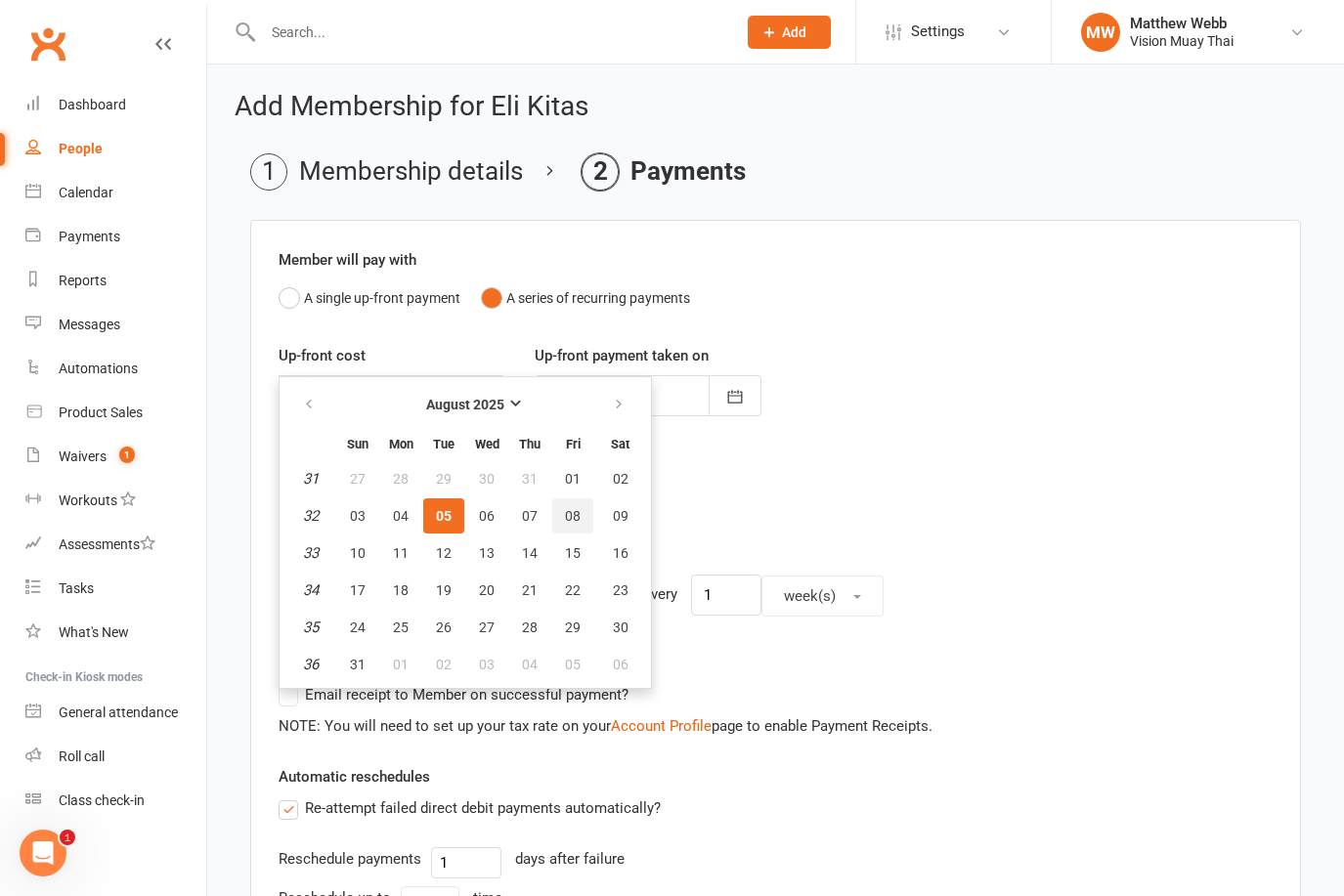 click on "08" at bounding box center (573, 516) 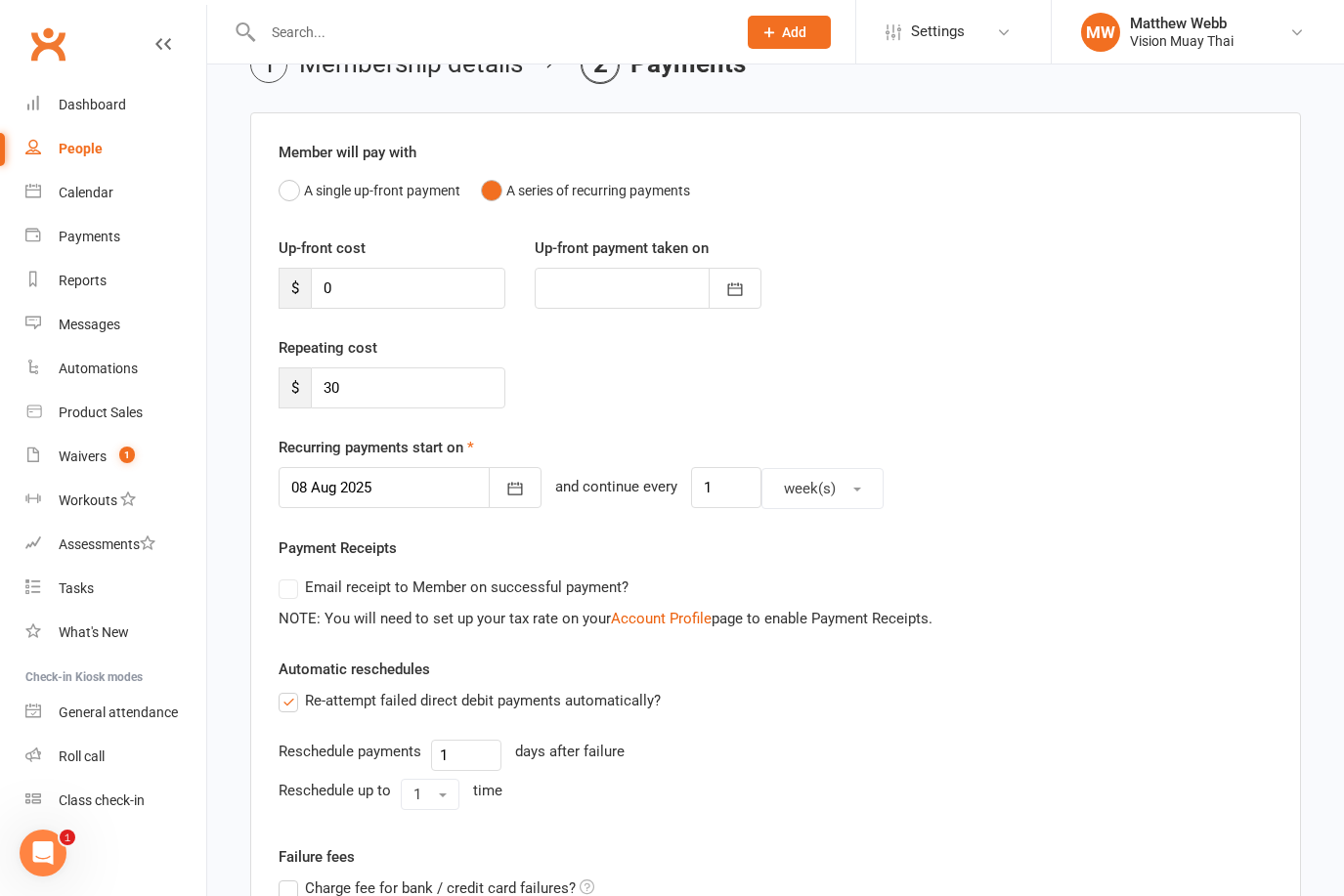scroll, scrollTop: 462, scrollLeft: 0, axis: vertical 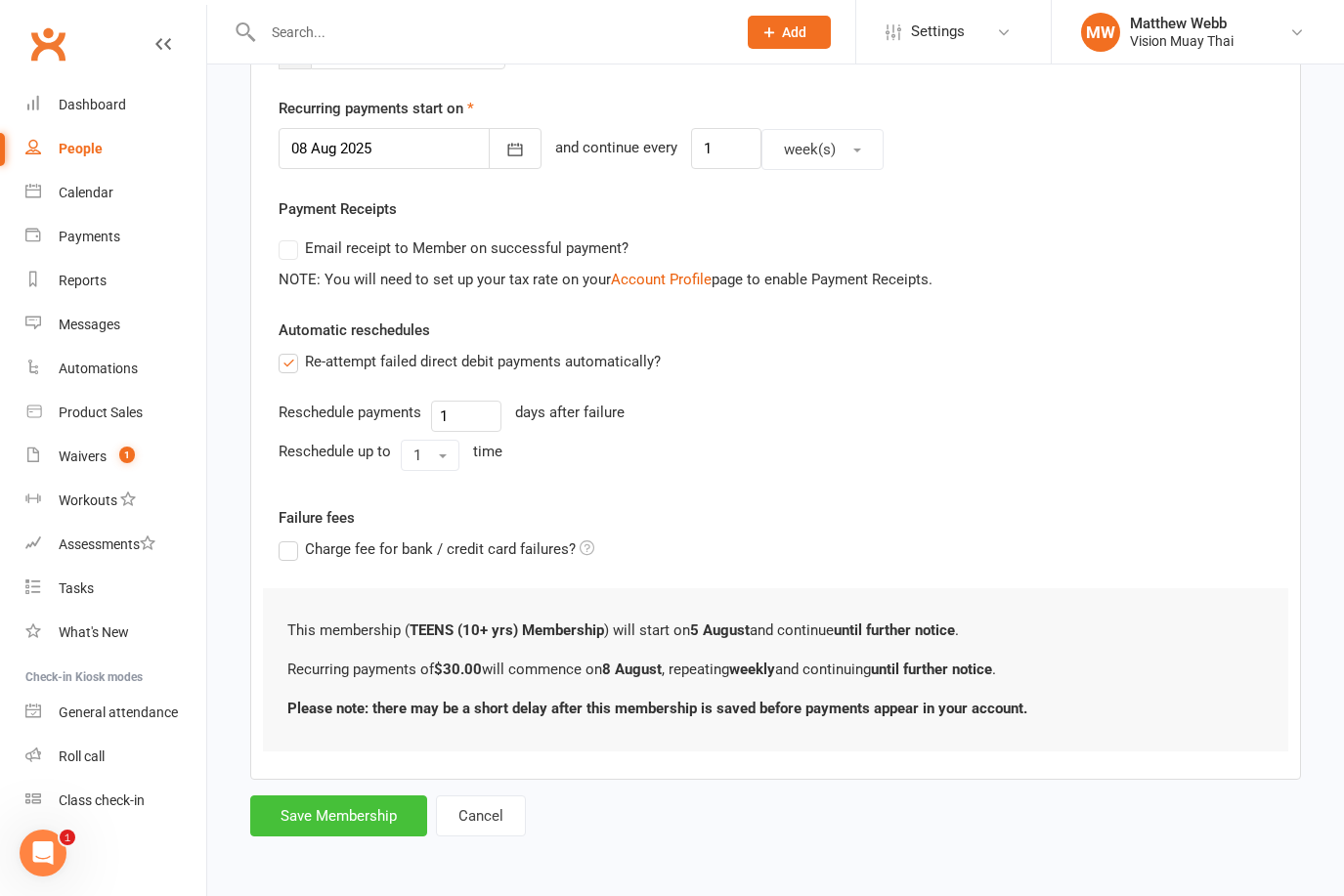 click on "Save Membership" at bounding box center (338, 816) 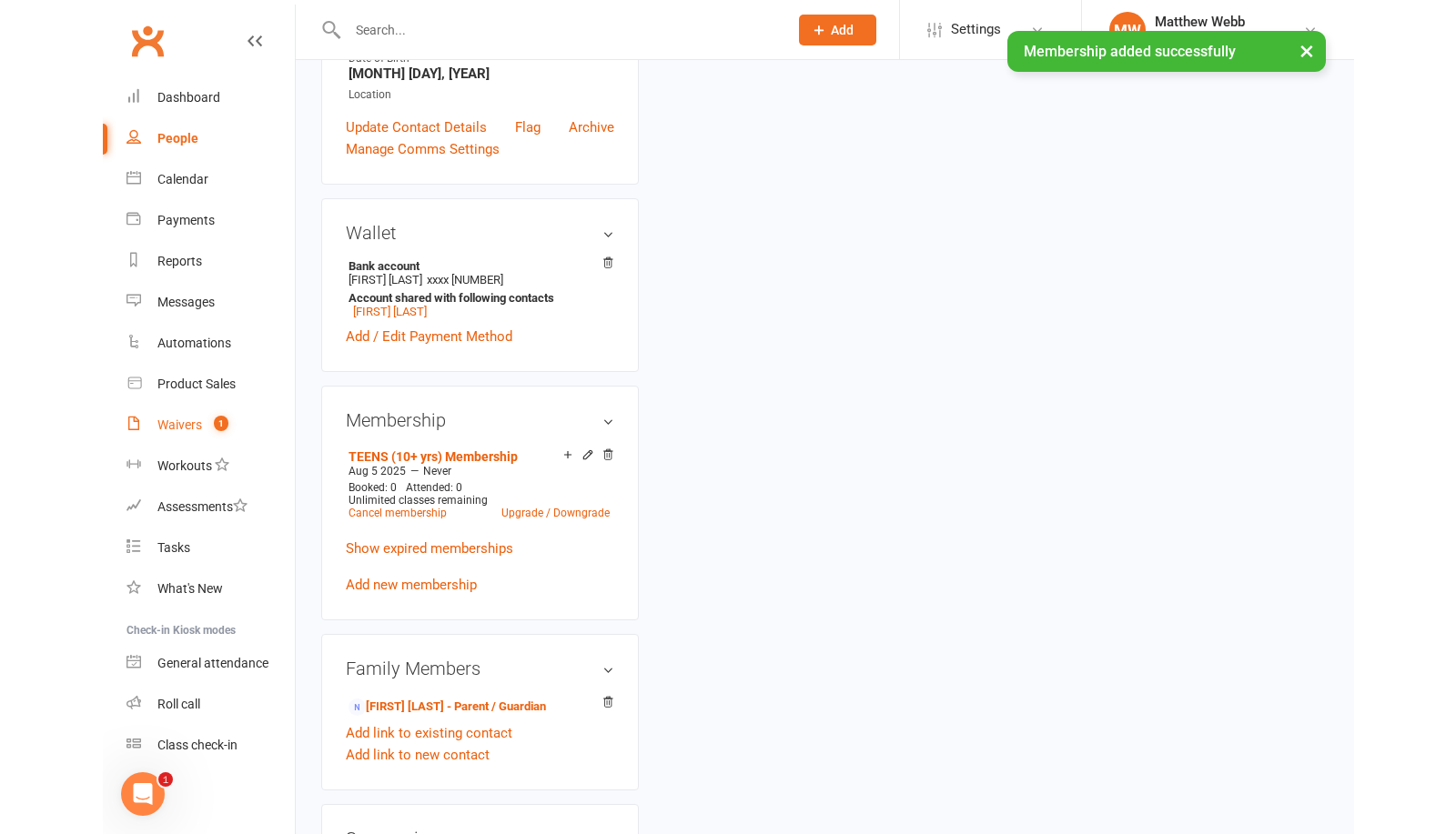 scroll, scrollTop: 0, scrollLeft: 0, axis: both 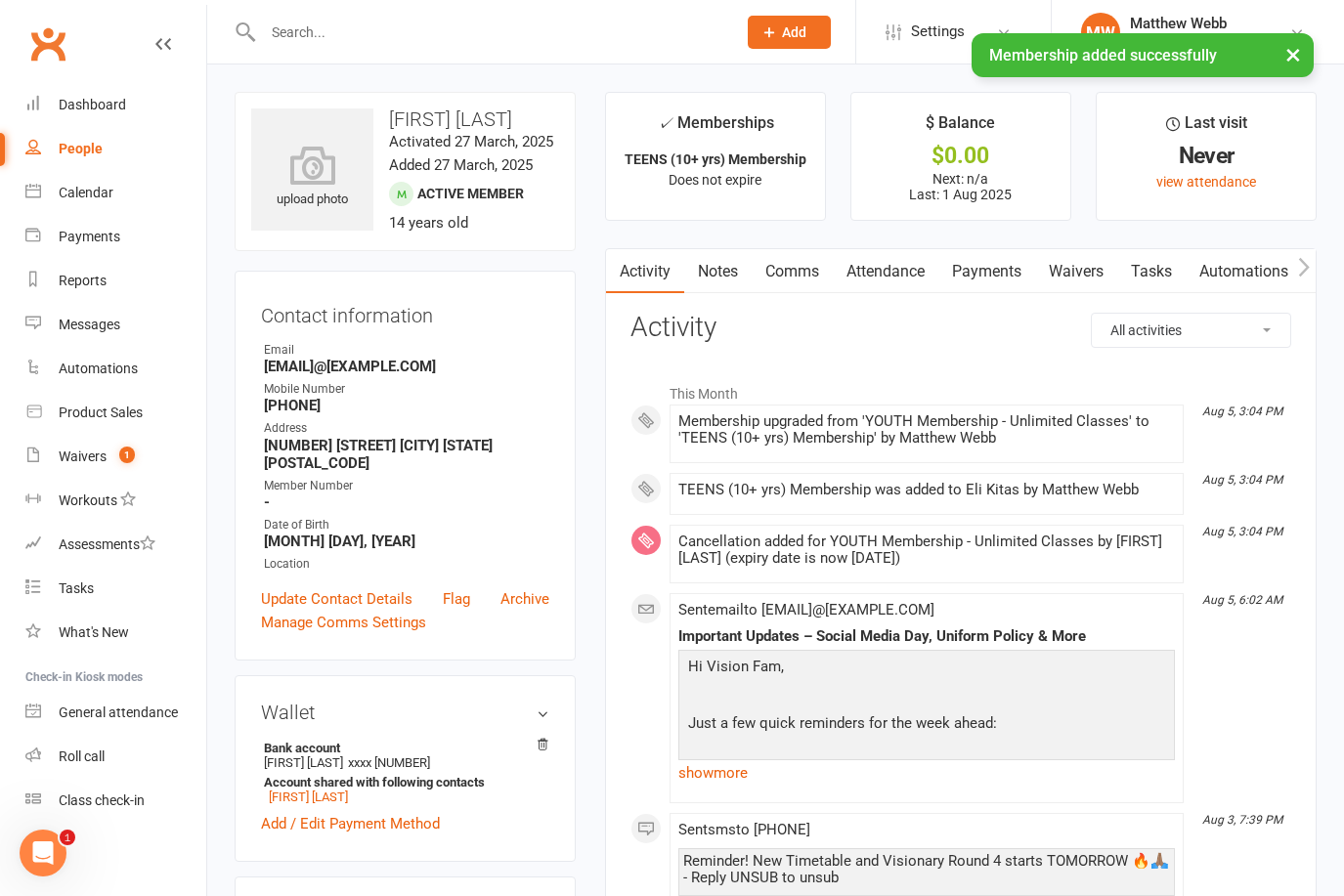 click on "People" at bounding box center (80, 149) 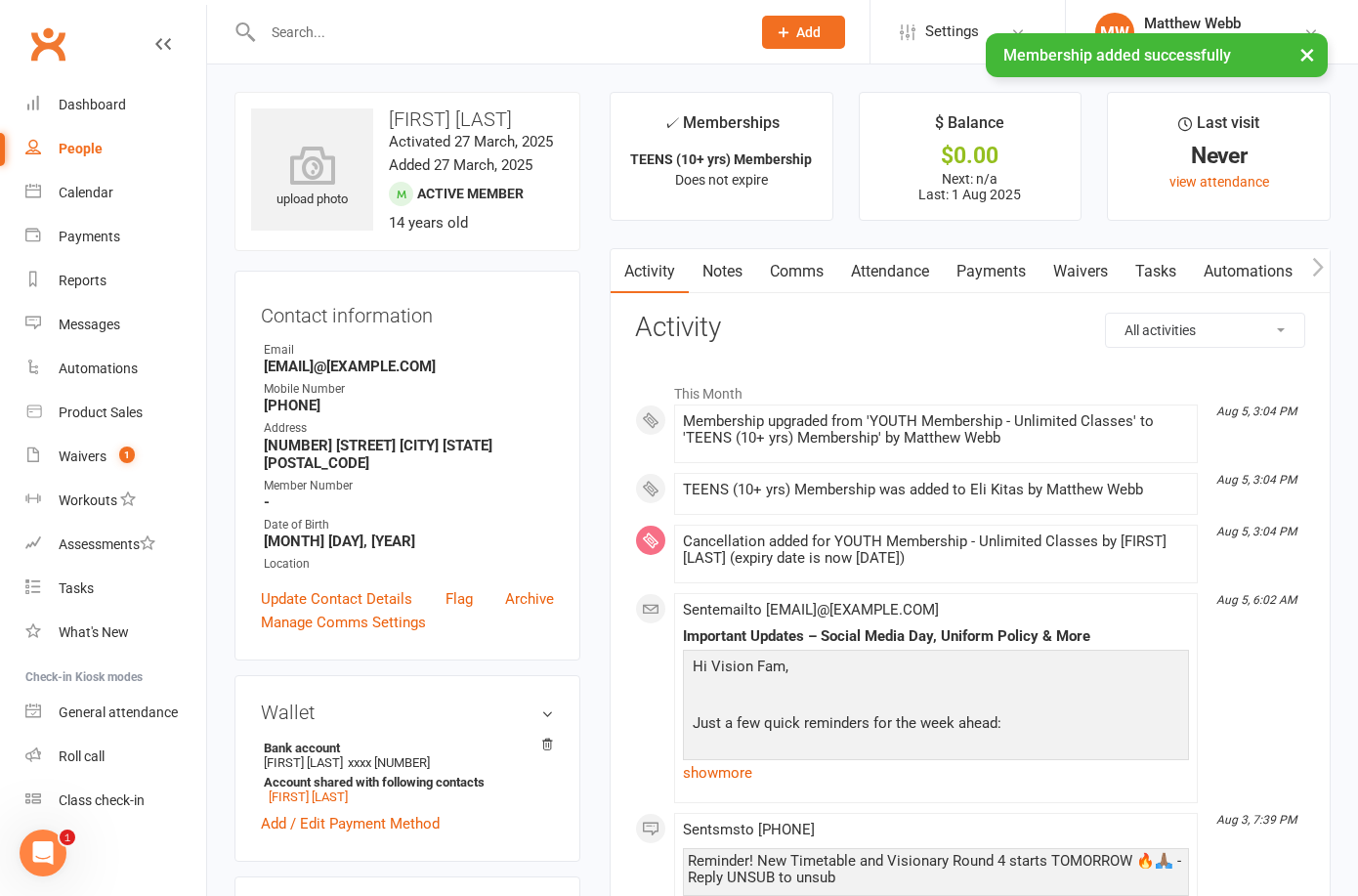 select on "100" 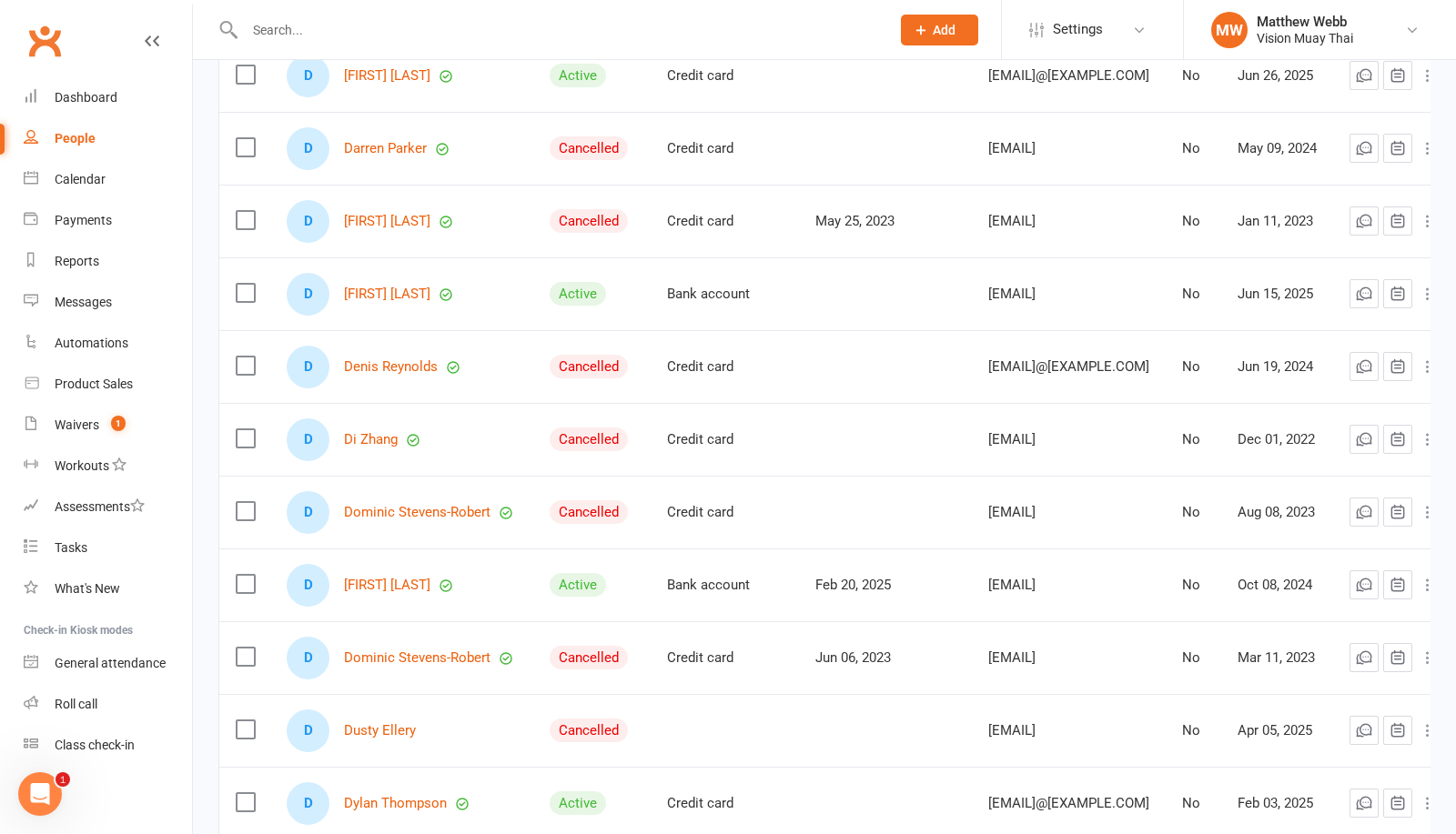 scroll, scrollTop: 6969, scrollLeft: 0, axis: vertical 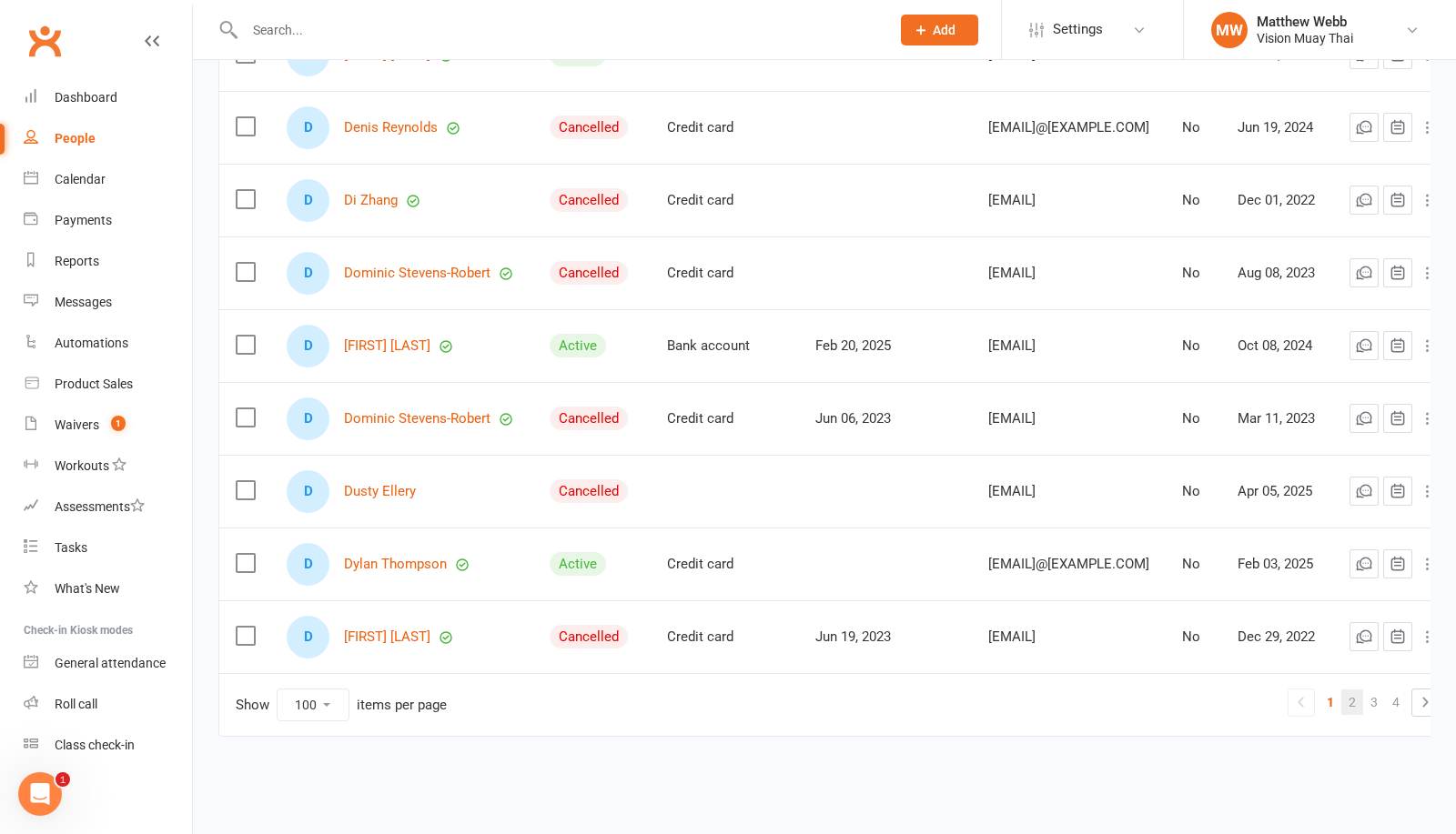 click on "2" at bounding box center [1352, 702] 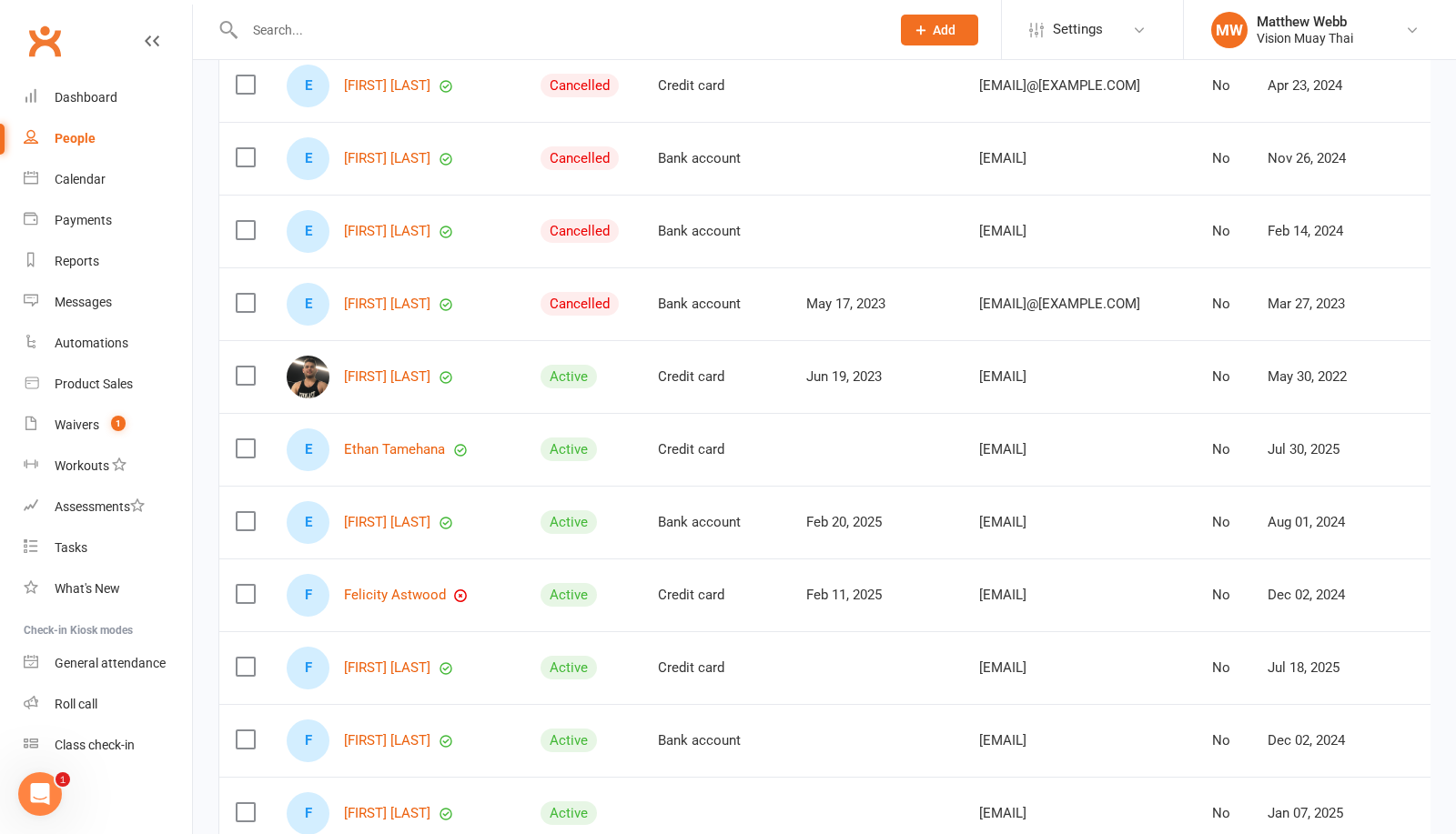 scroll, scrollTop: 1157, scrollLeft: 0, axis: vertical 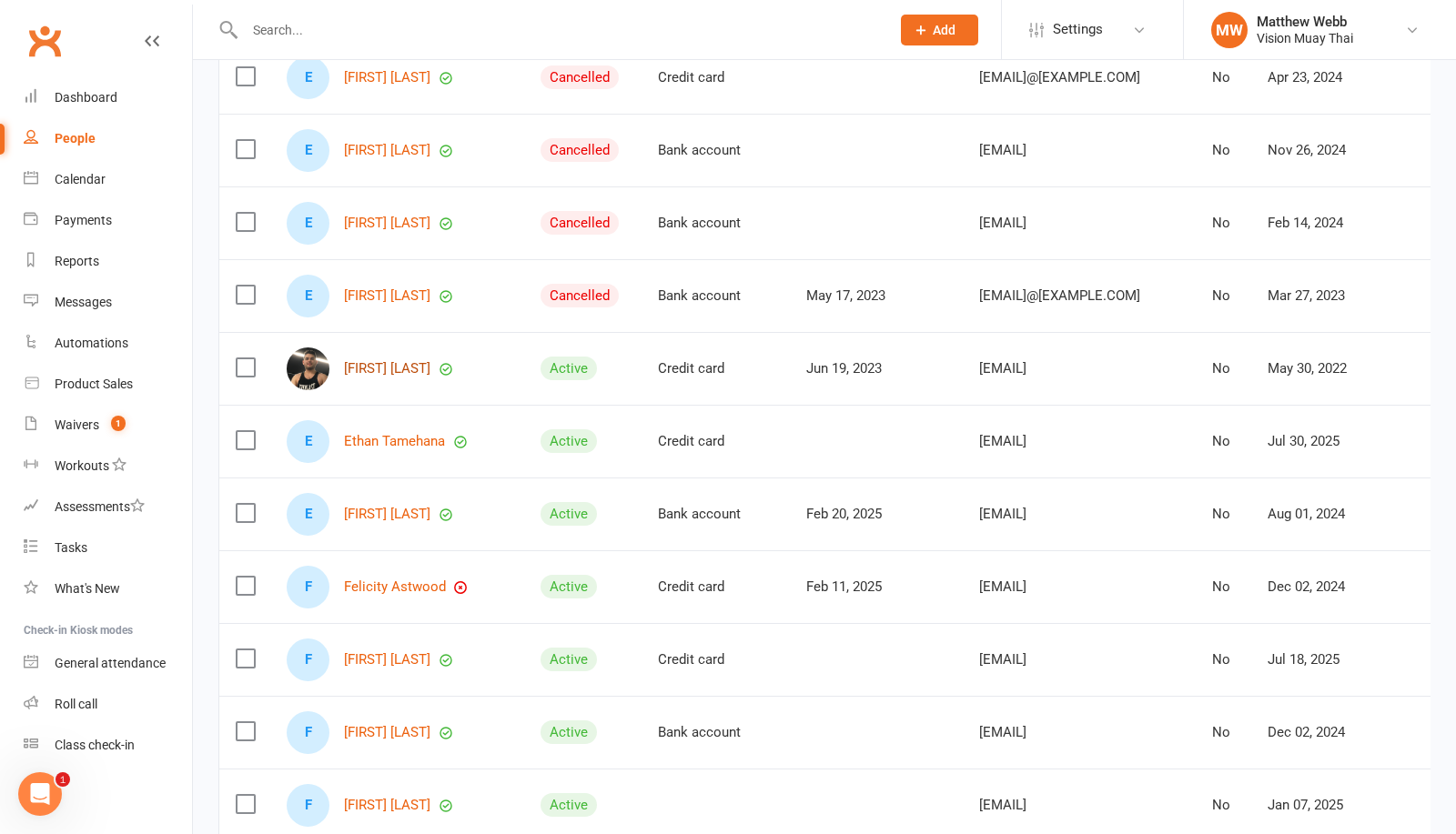 click on "[FIRST] [LAST]" at bounding box center (387, 368) 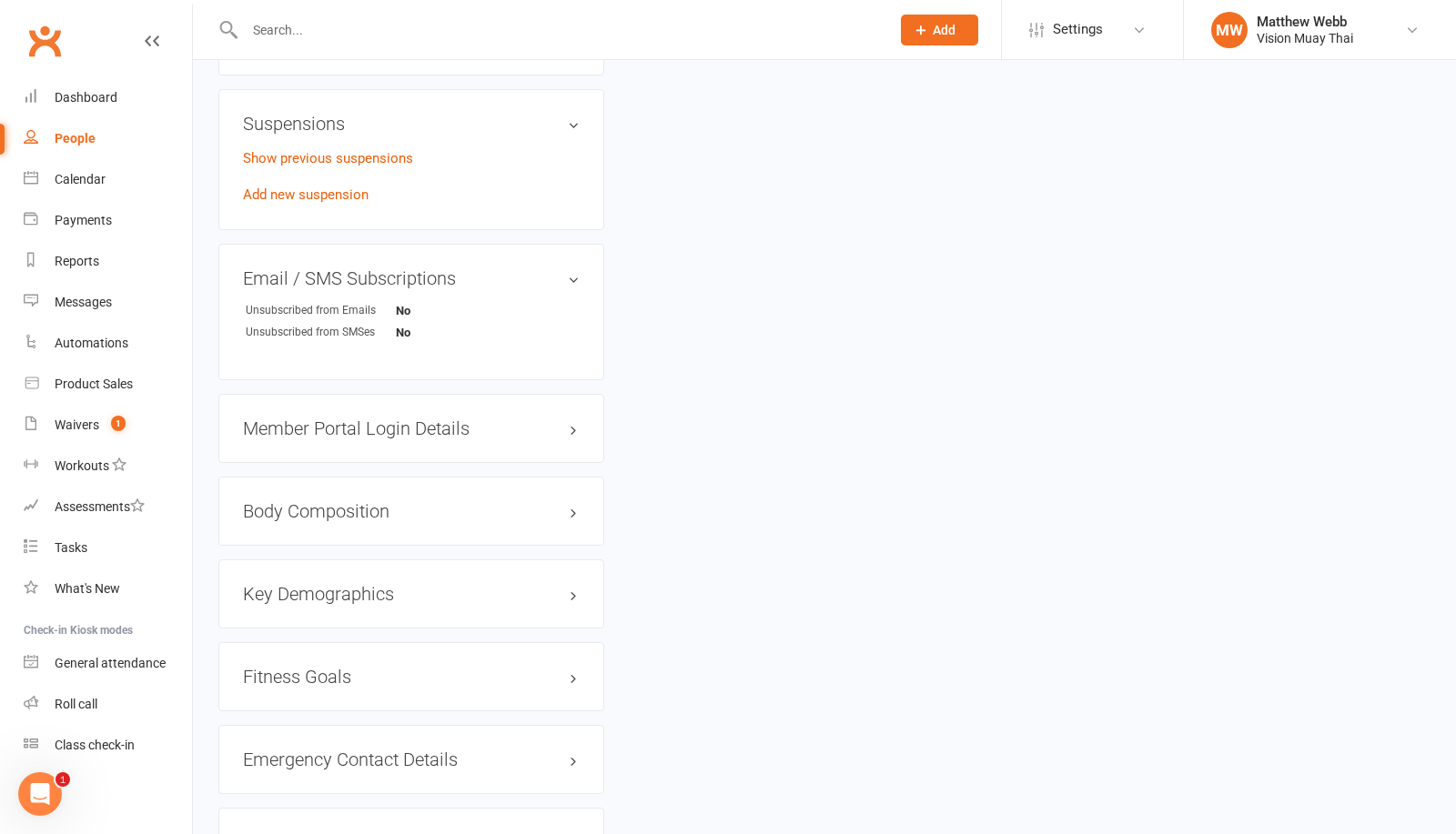 scroll, scrollTop: 0, scrollLeft: 0, axis: both 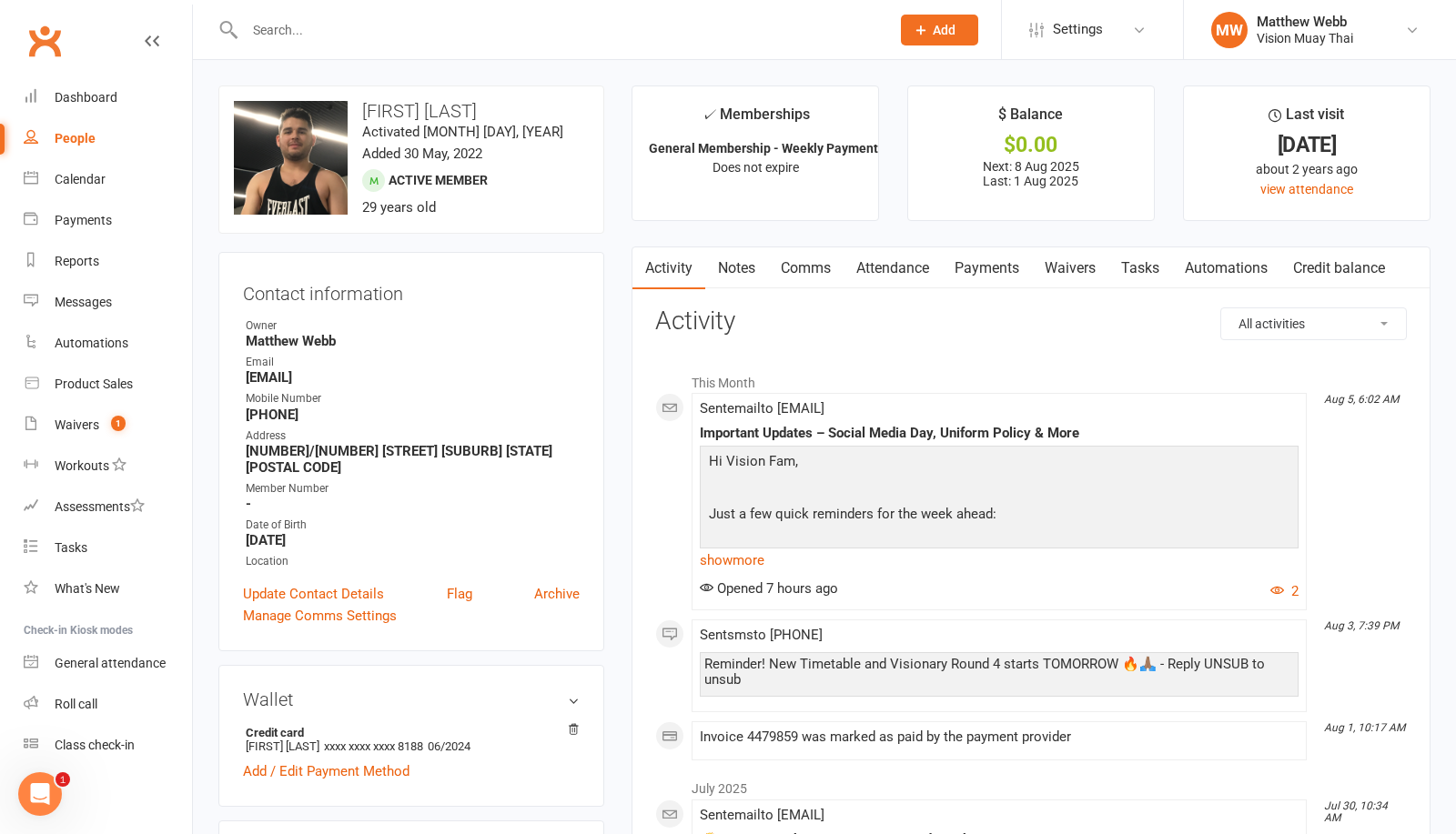 click on "Payments" at bounding box center [986, 268] 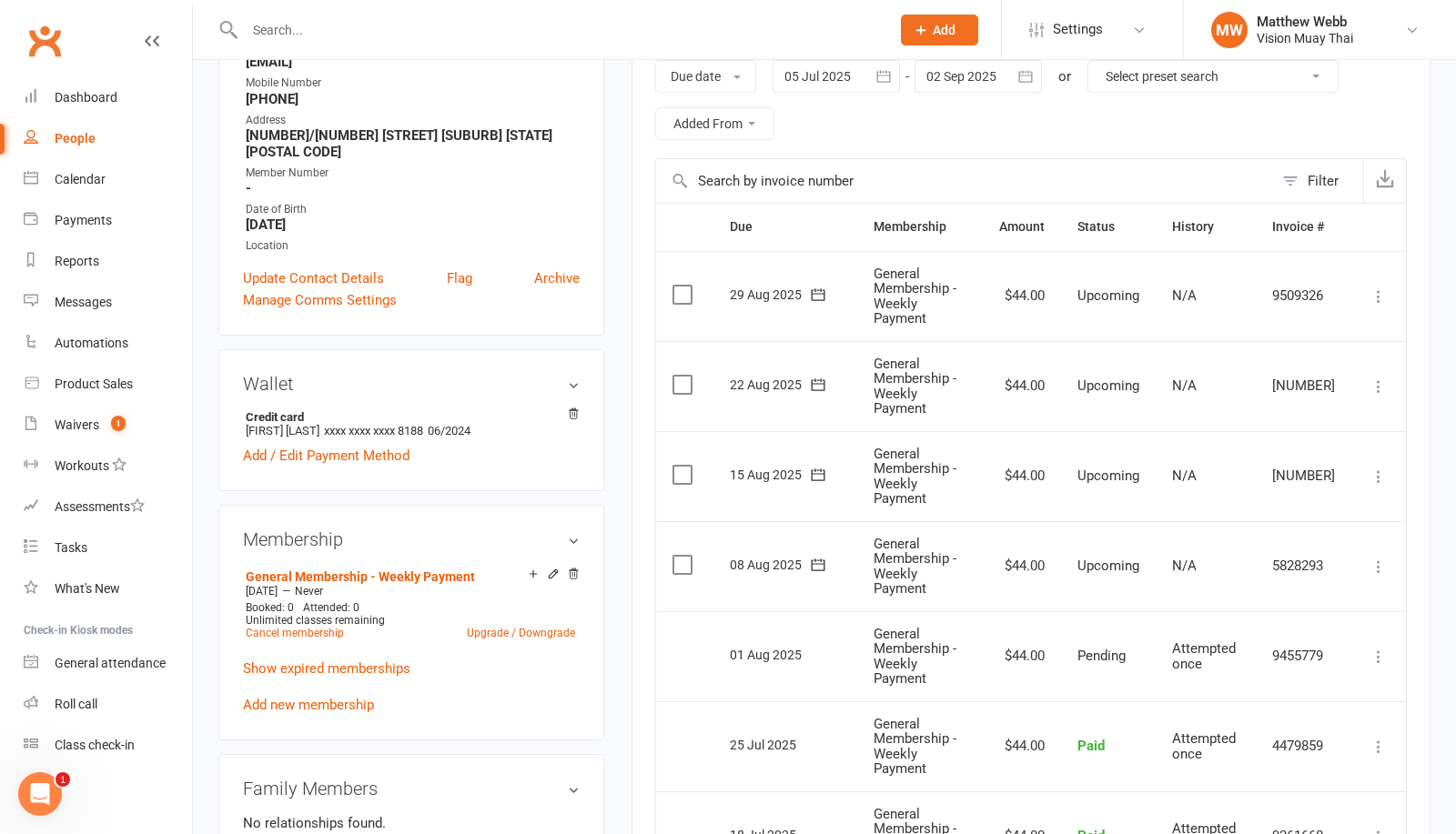 scroll, scrollTop: 396, scrollLeft: 0, axis: vertical 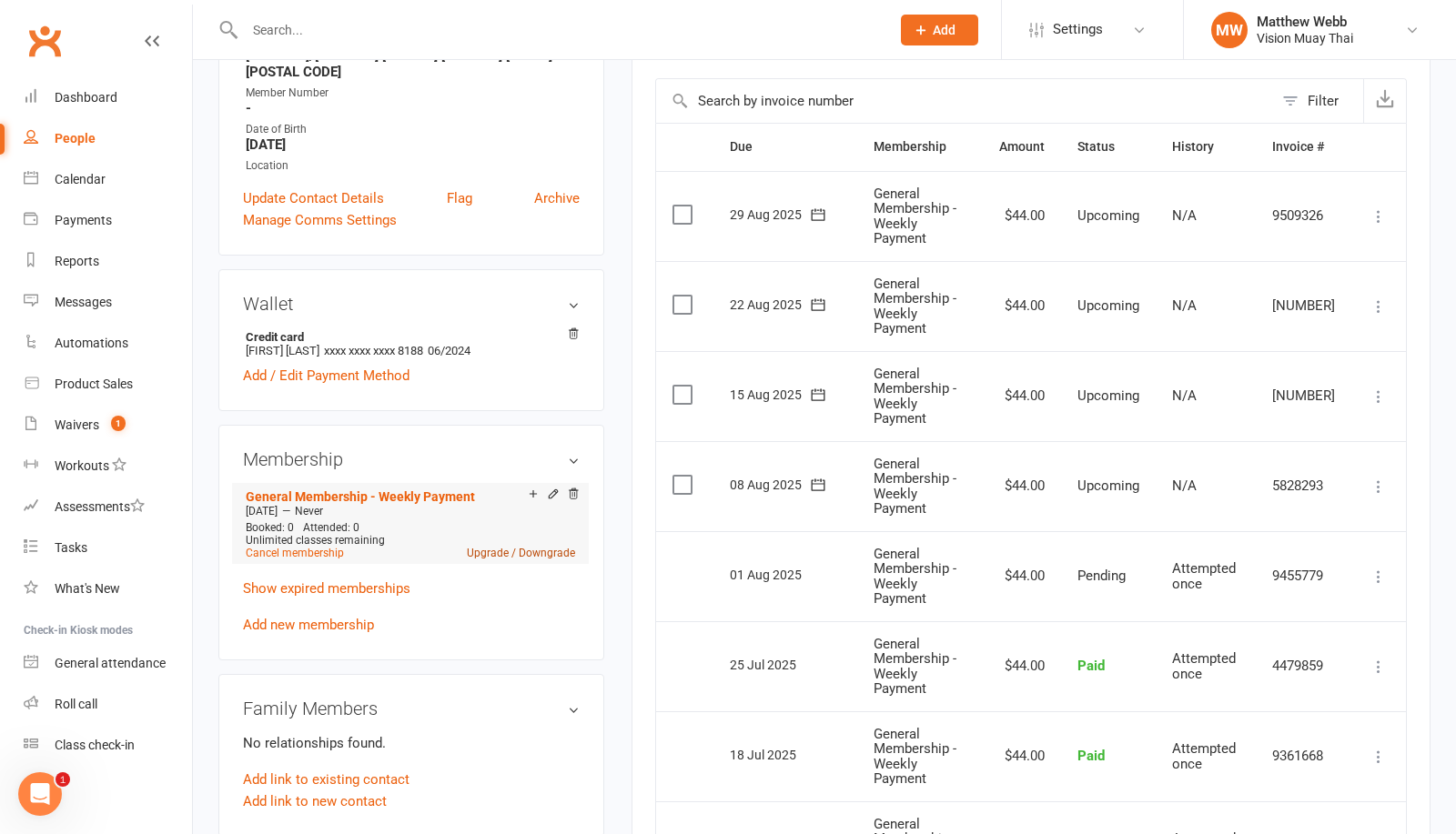 click on "Upgrade / Downgrade" at bounding box center (521, 553) 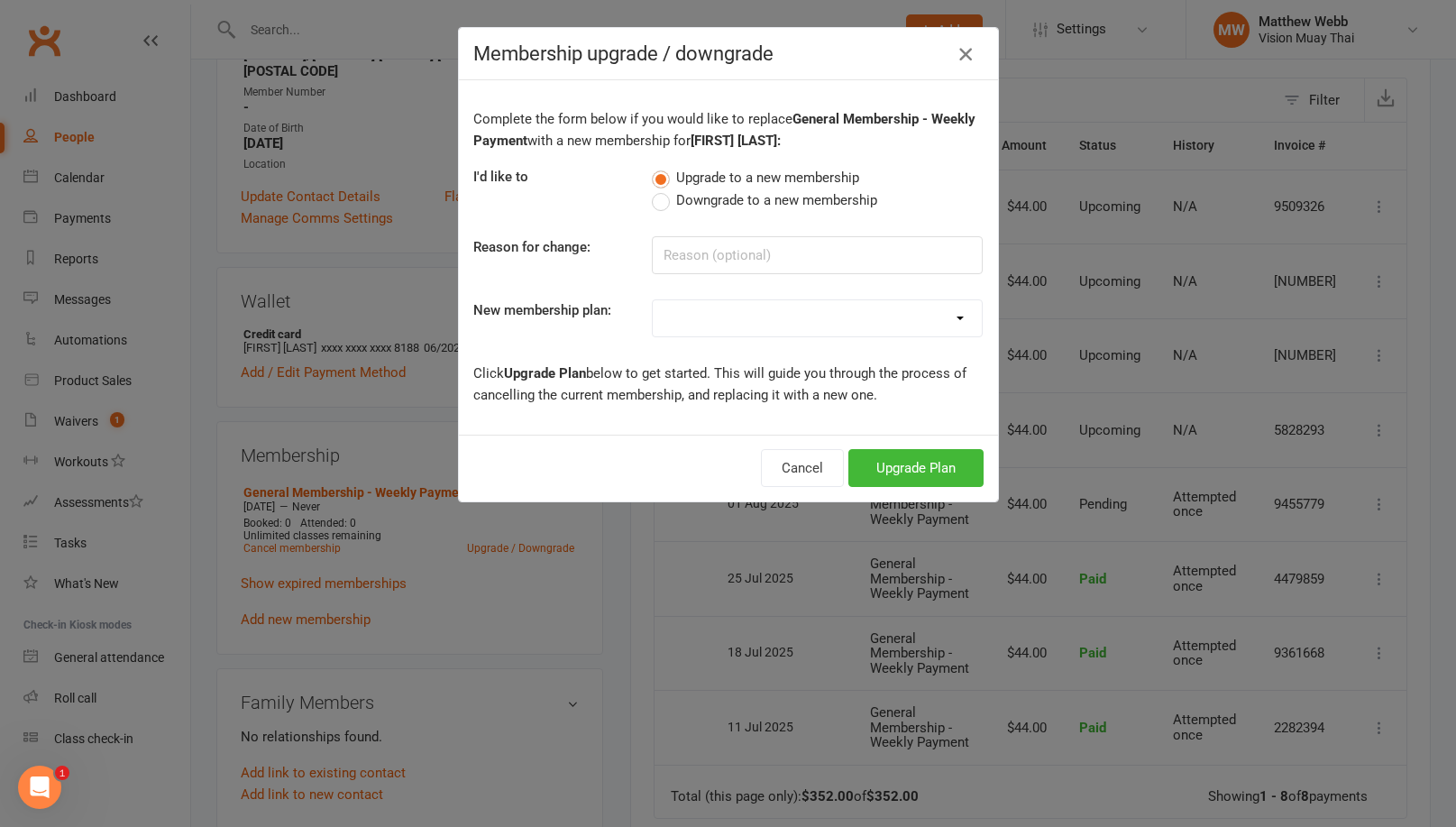 click at bounding box center (966, 54) 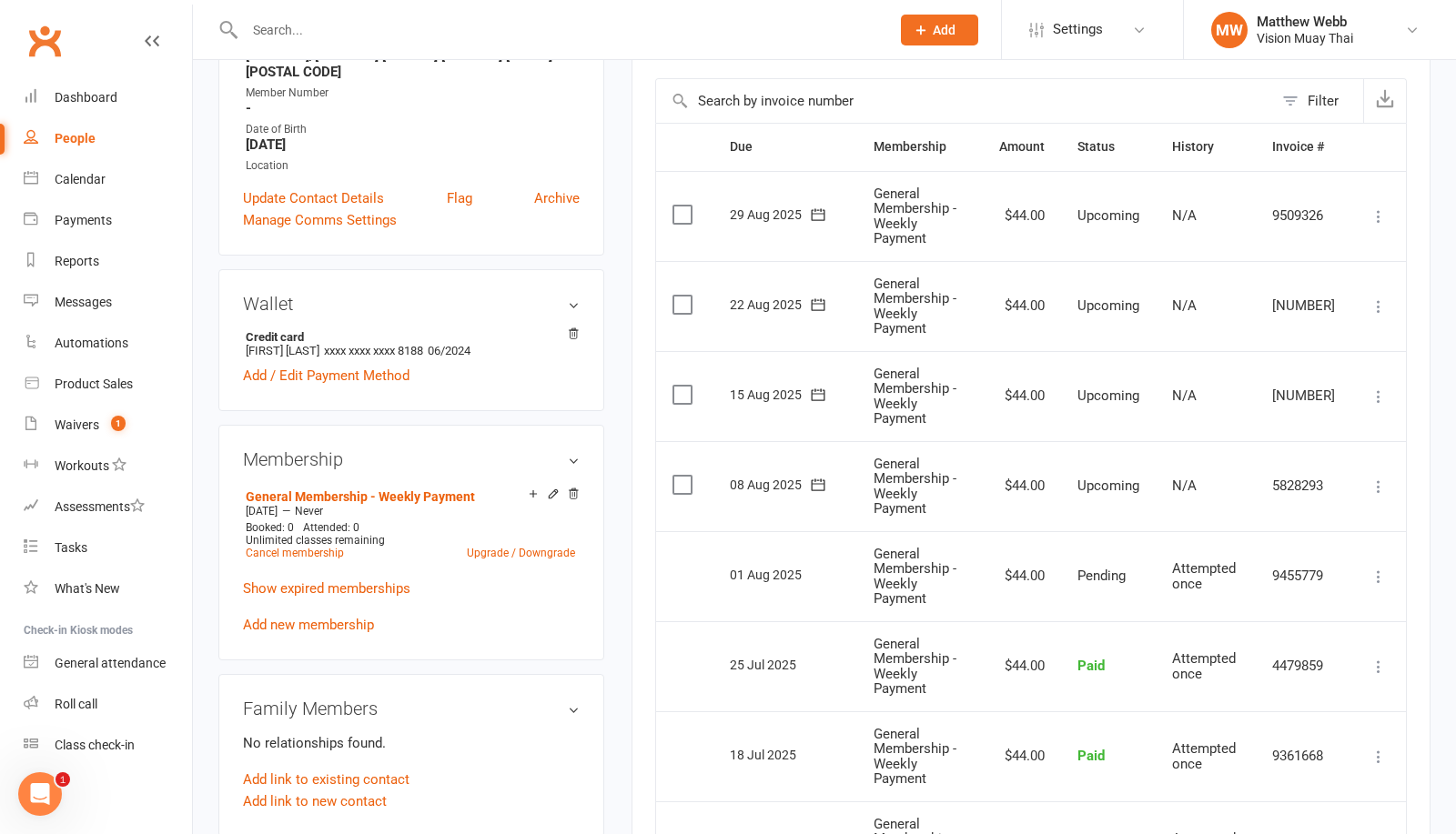 click on "Settings Membership Plans Event Templates Appointment Types Mobile App  Website Image Library Customize Contacts Bulk Imports Access Control Users Account Profile Clubworx API" at bounding box center (1092, 29) 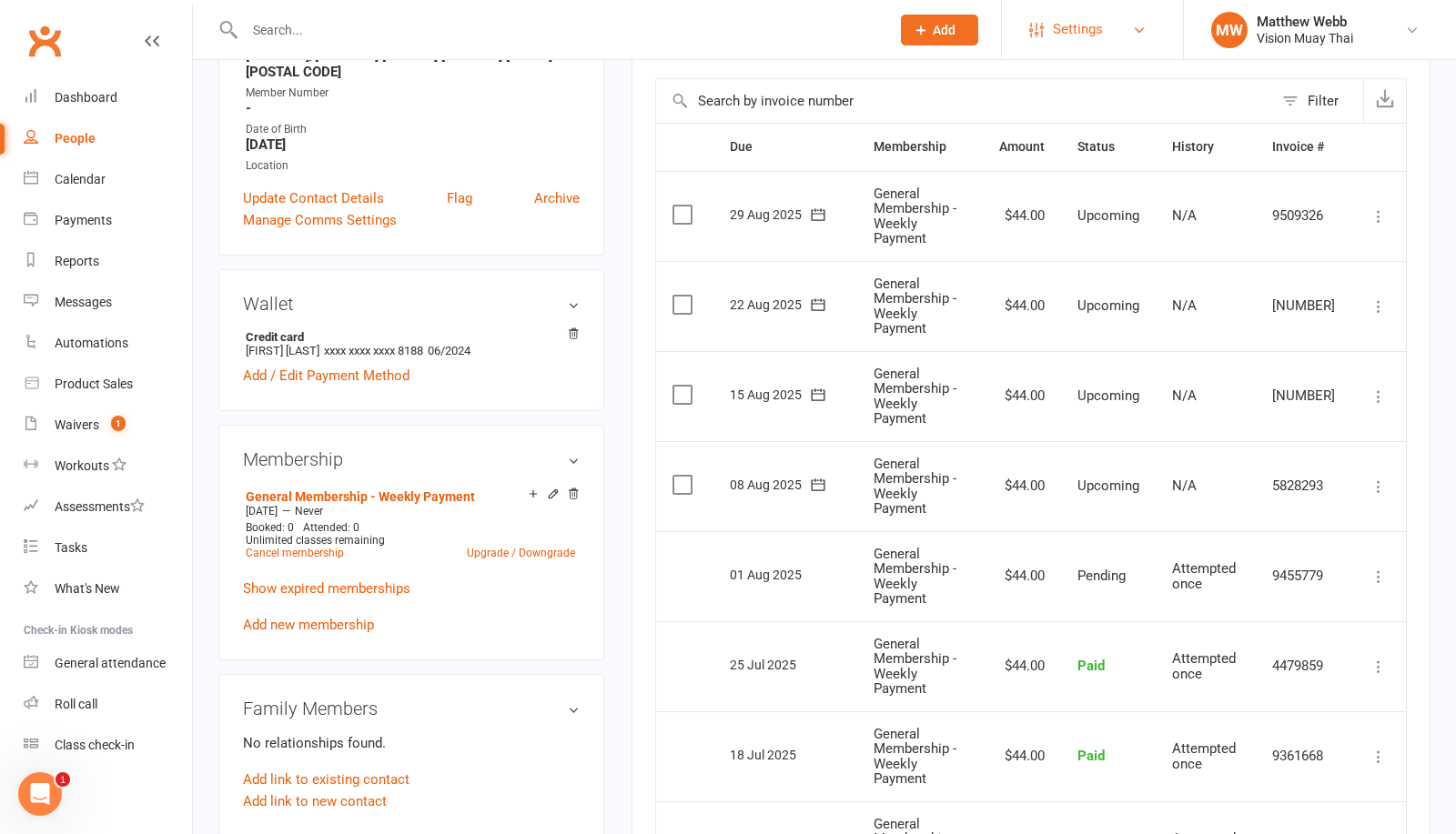 click on "Settings" at bounding box center (1092, 29) 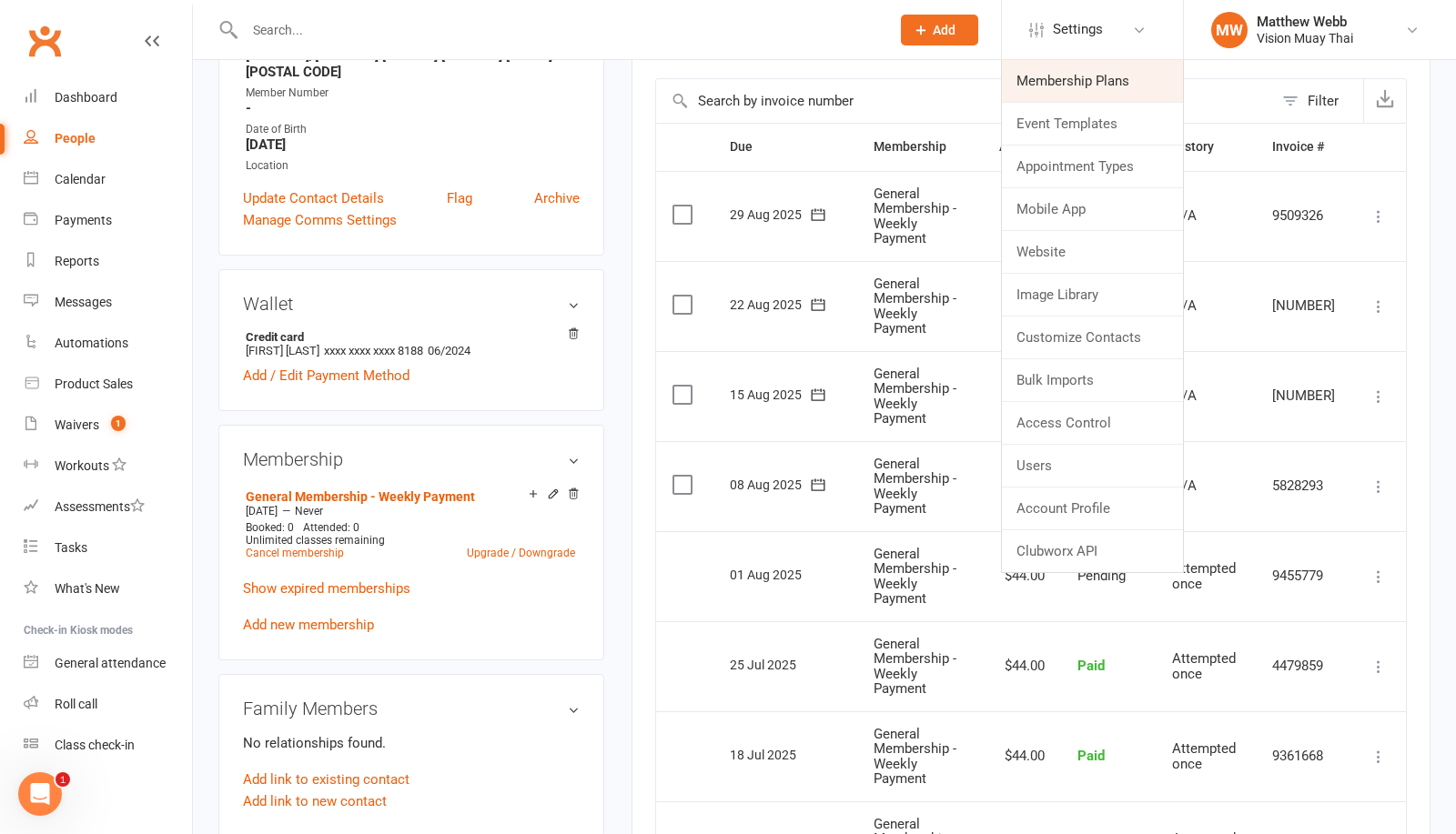 click on "Membership Plans" at bounding box center (1092, 81) 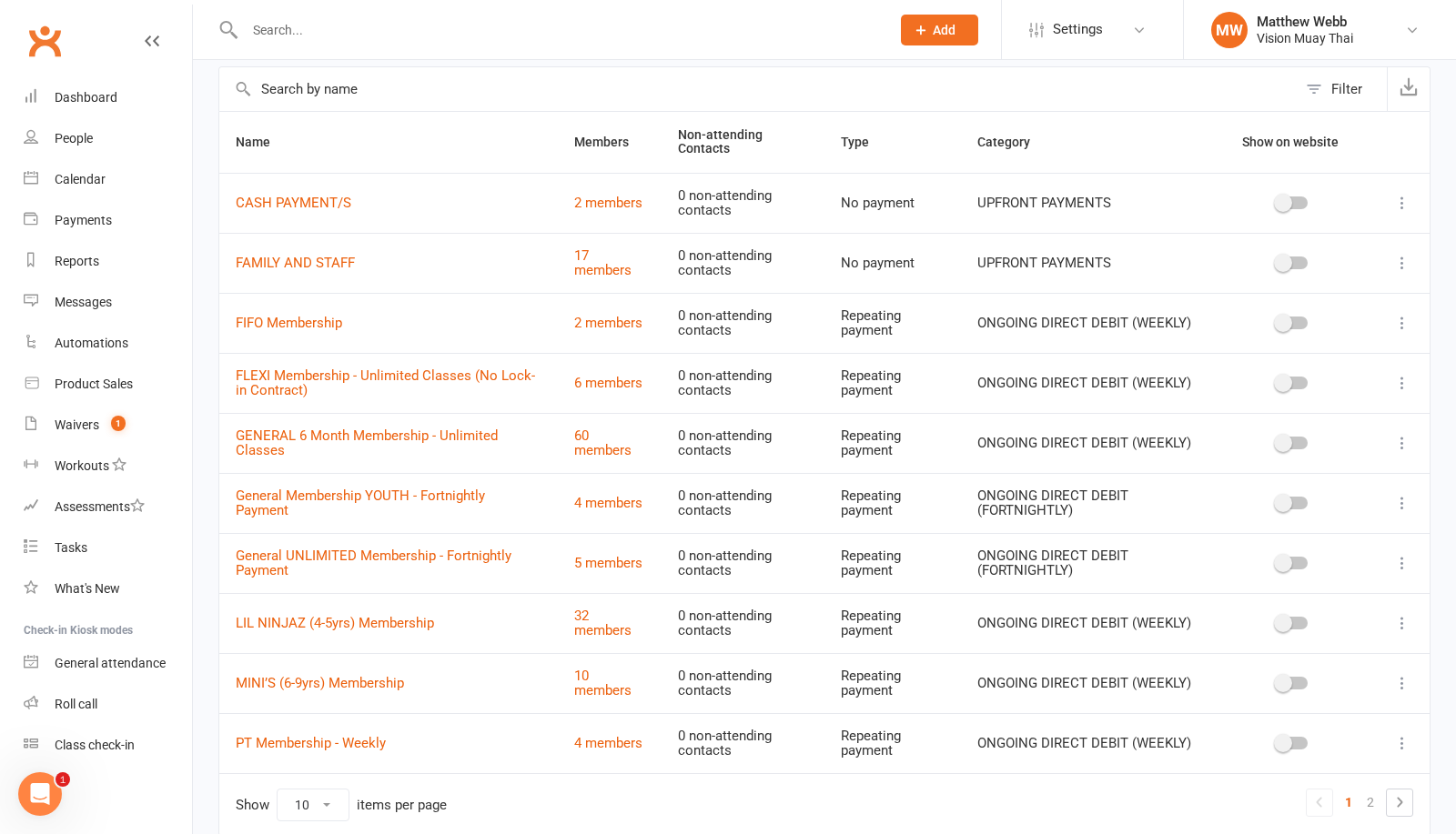 scroll, scrollTop: 0, scrollLeft: 0, axis: both 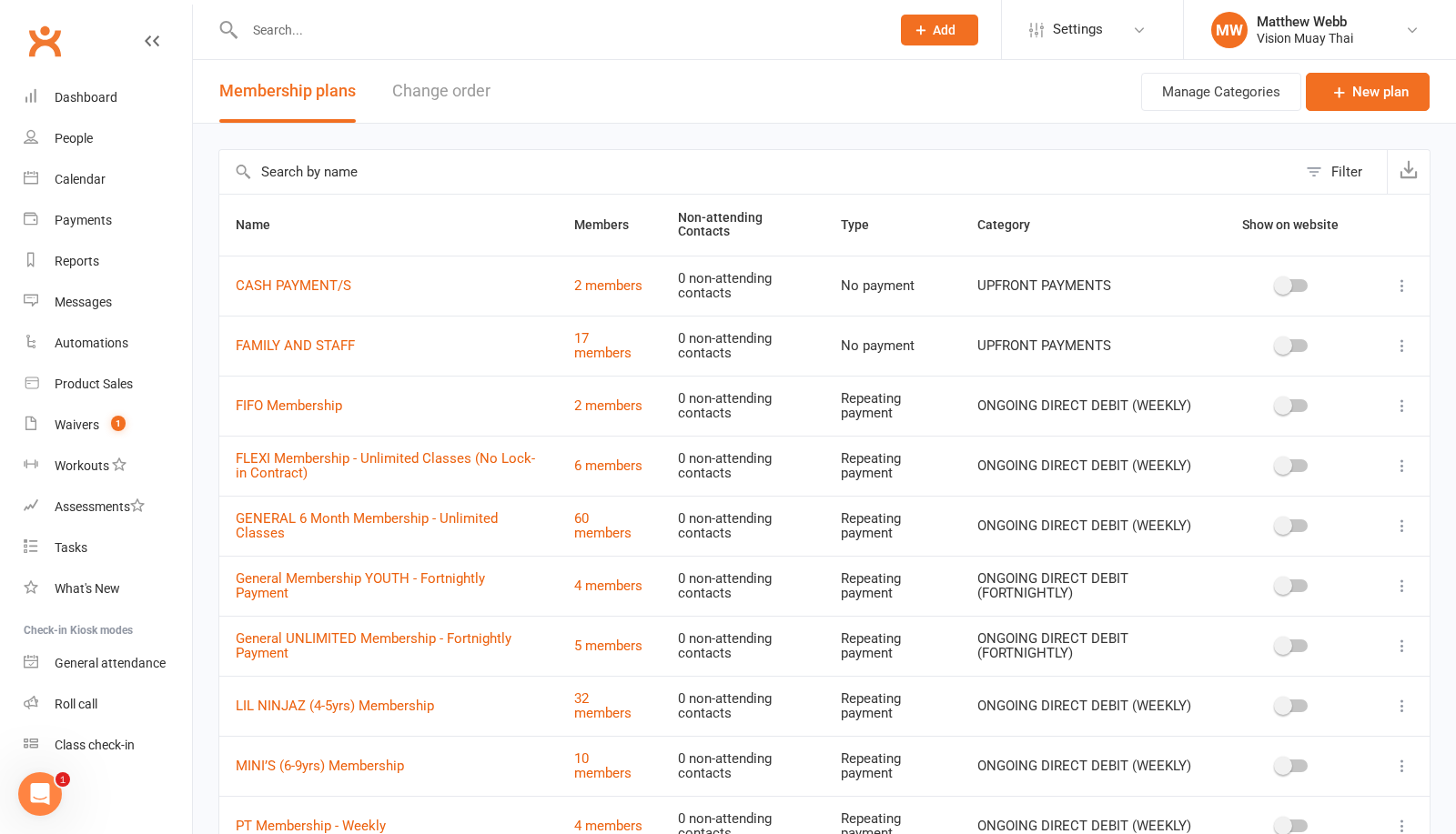 click at bounding box center (1402, 466) 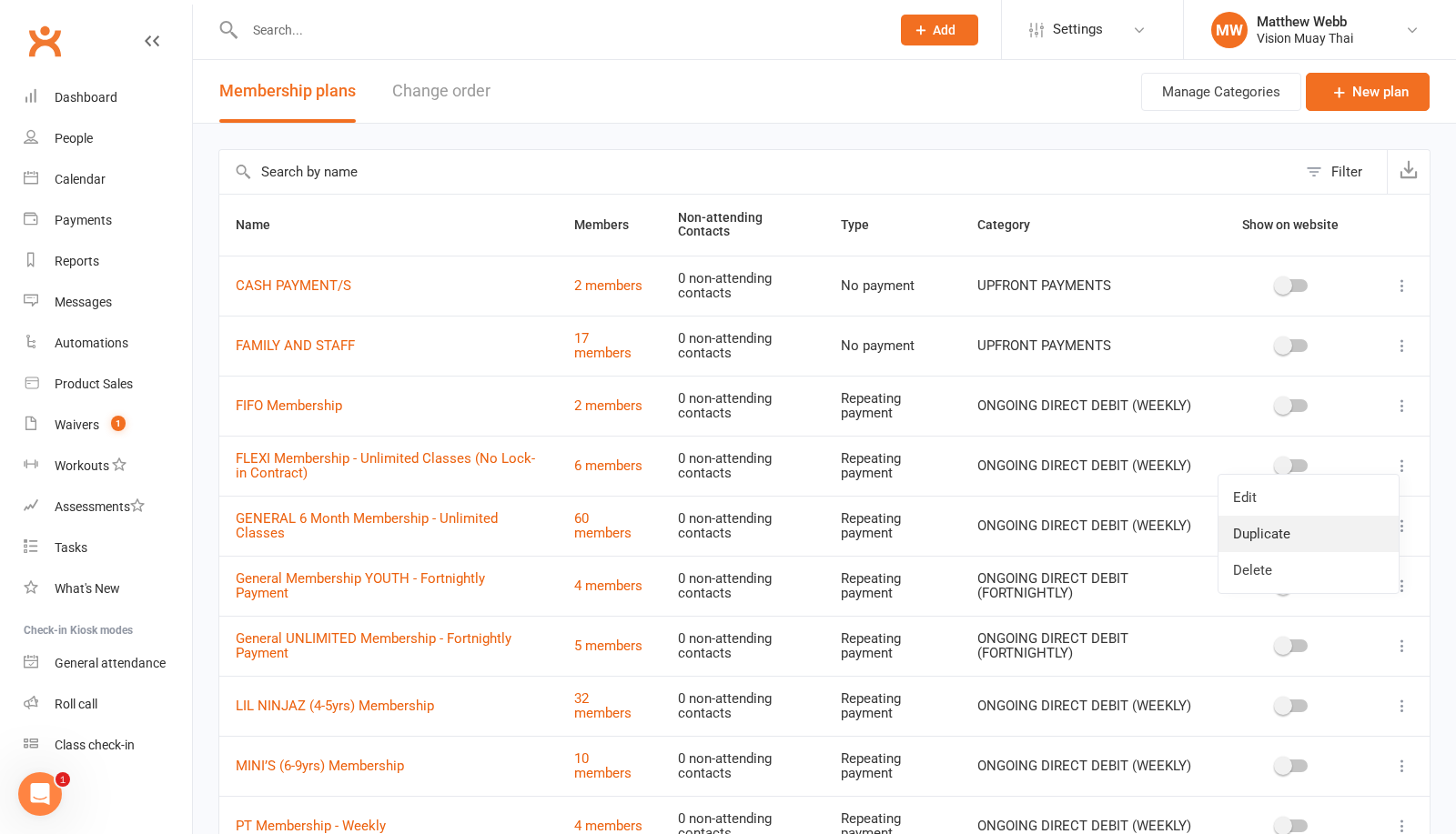 click on "Duplicate" at bounding box center [1309, 534] 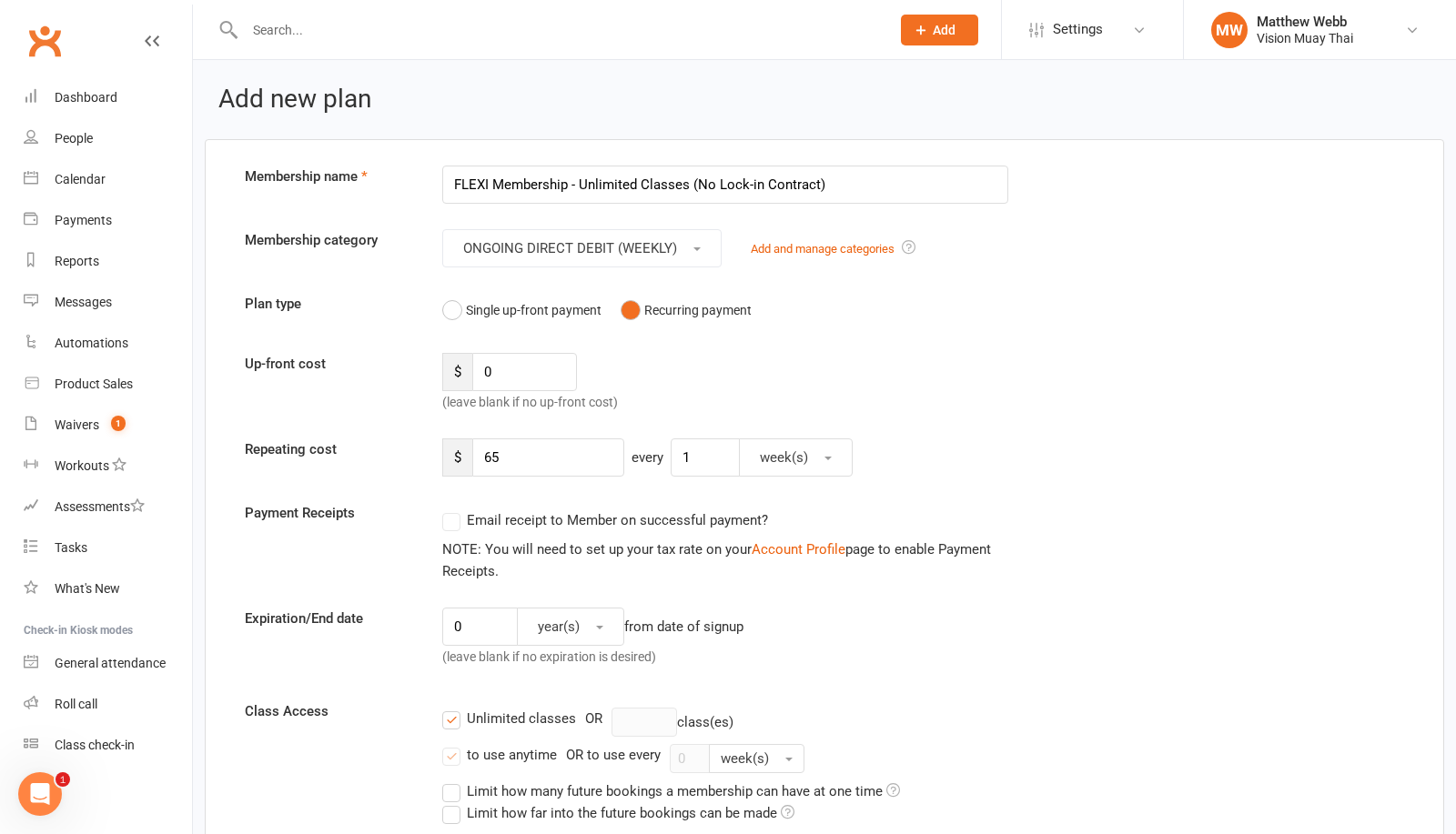 drag, startPoint x: 885, startPoint y: 180, endPoint x: 440, endPoint y: 184, distance: 445.018 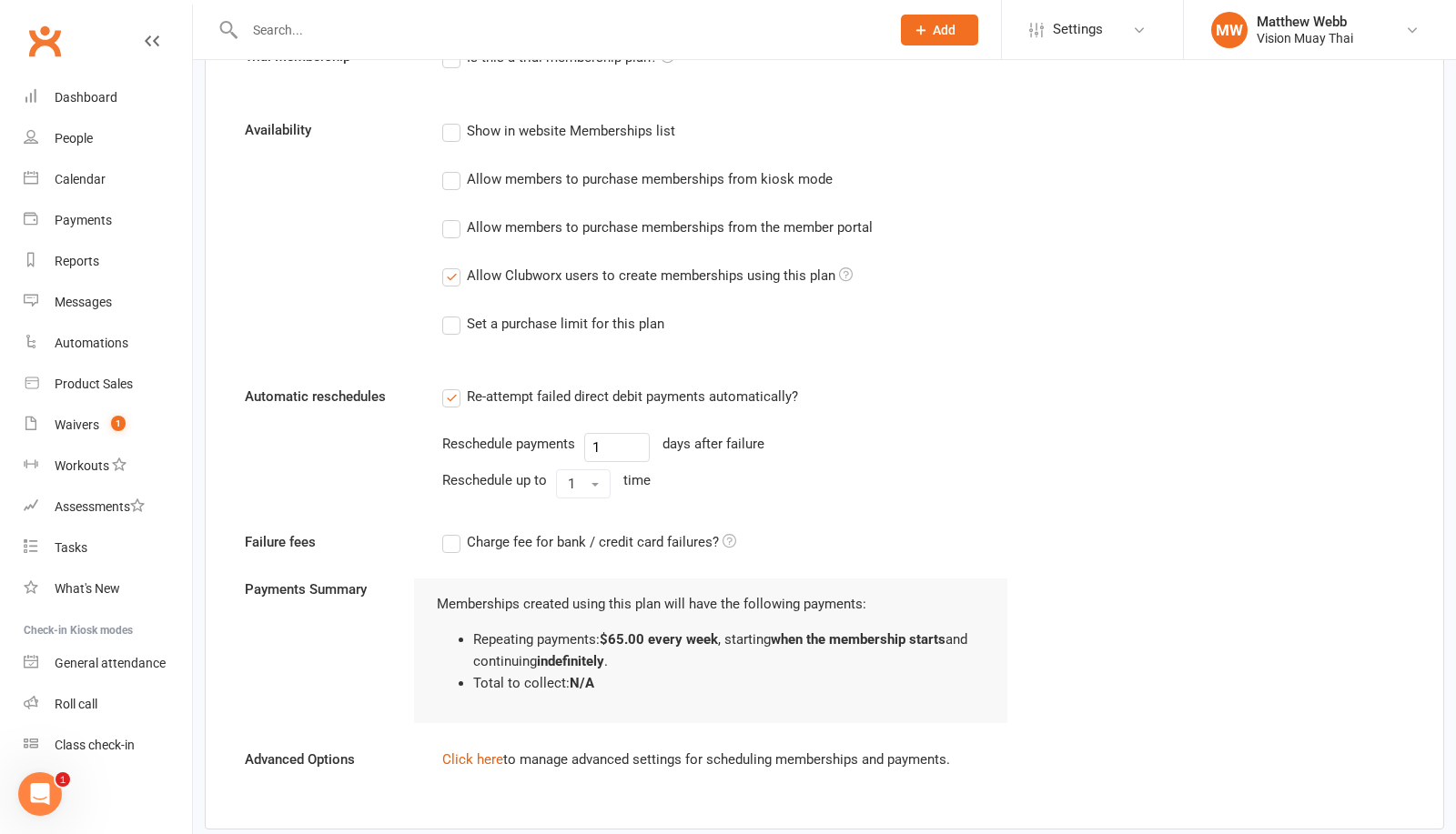 scroll, scrollTop: 991, scrollLeft: 0, axis: vertical 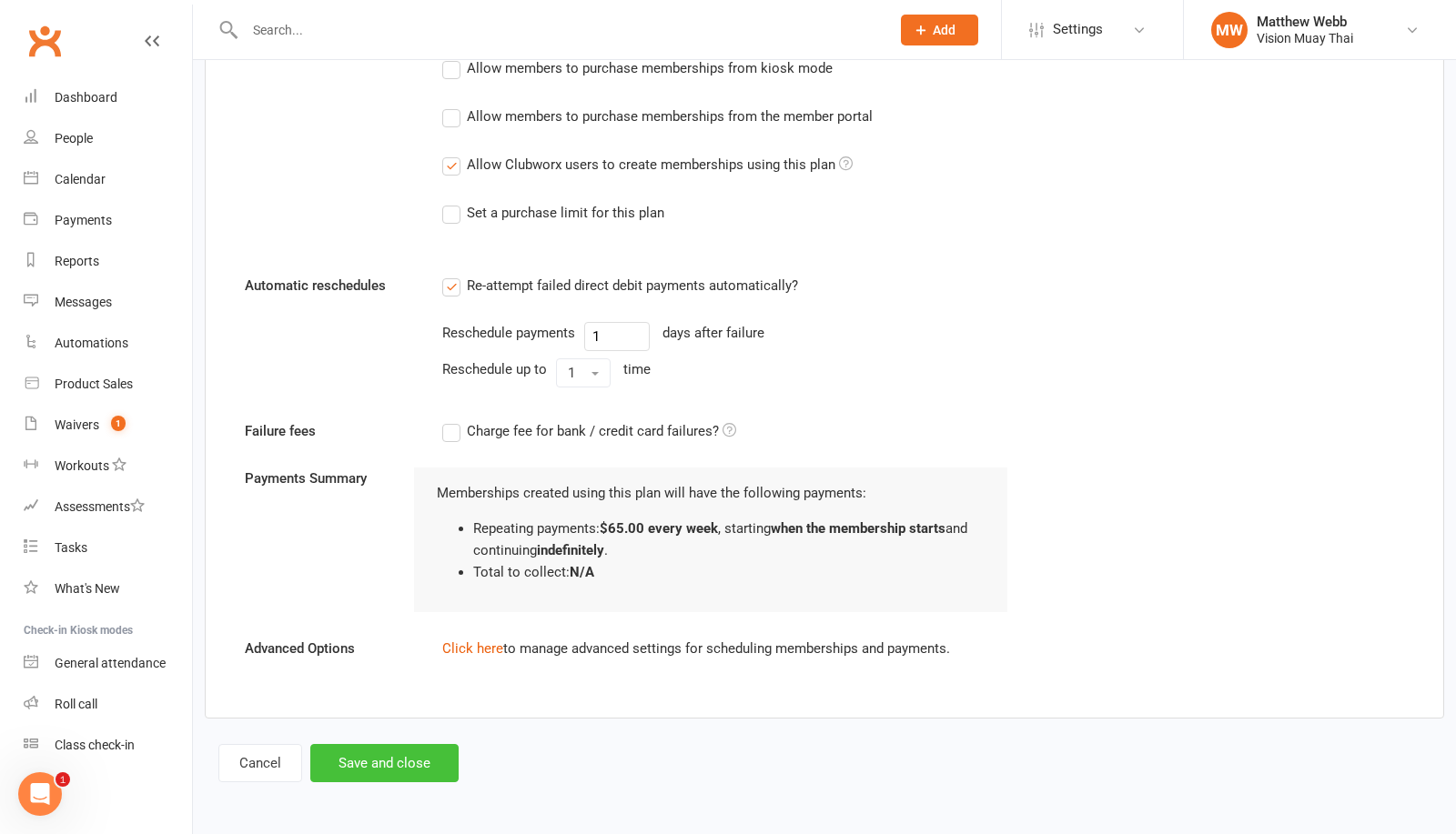 type on "INVITE/FIGHTERS" 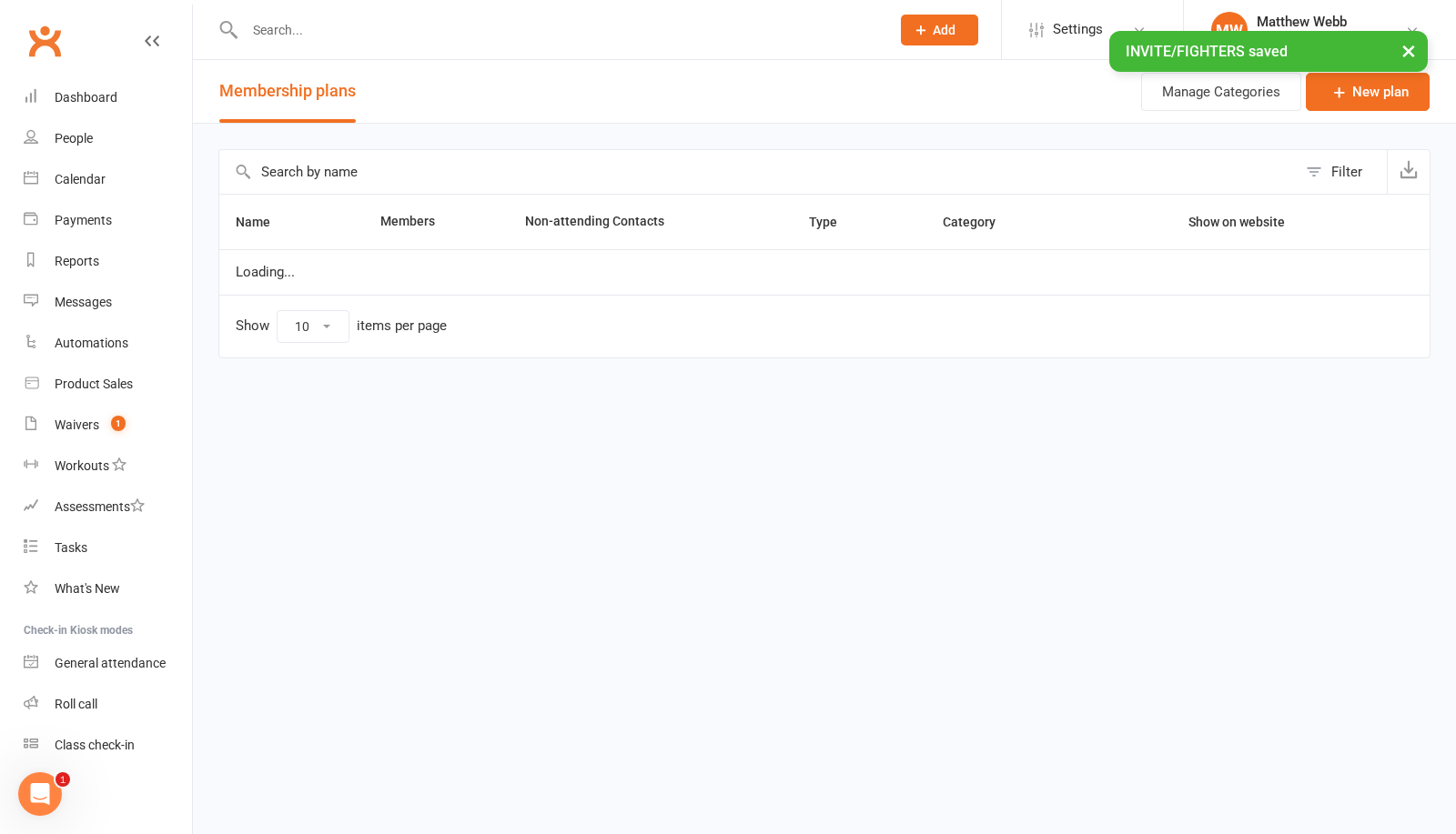 scroll, scrollTop: 0, scrollLeft: 0, axis: both 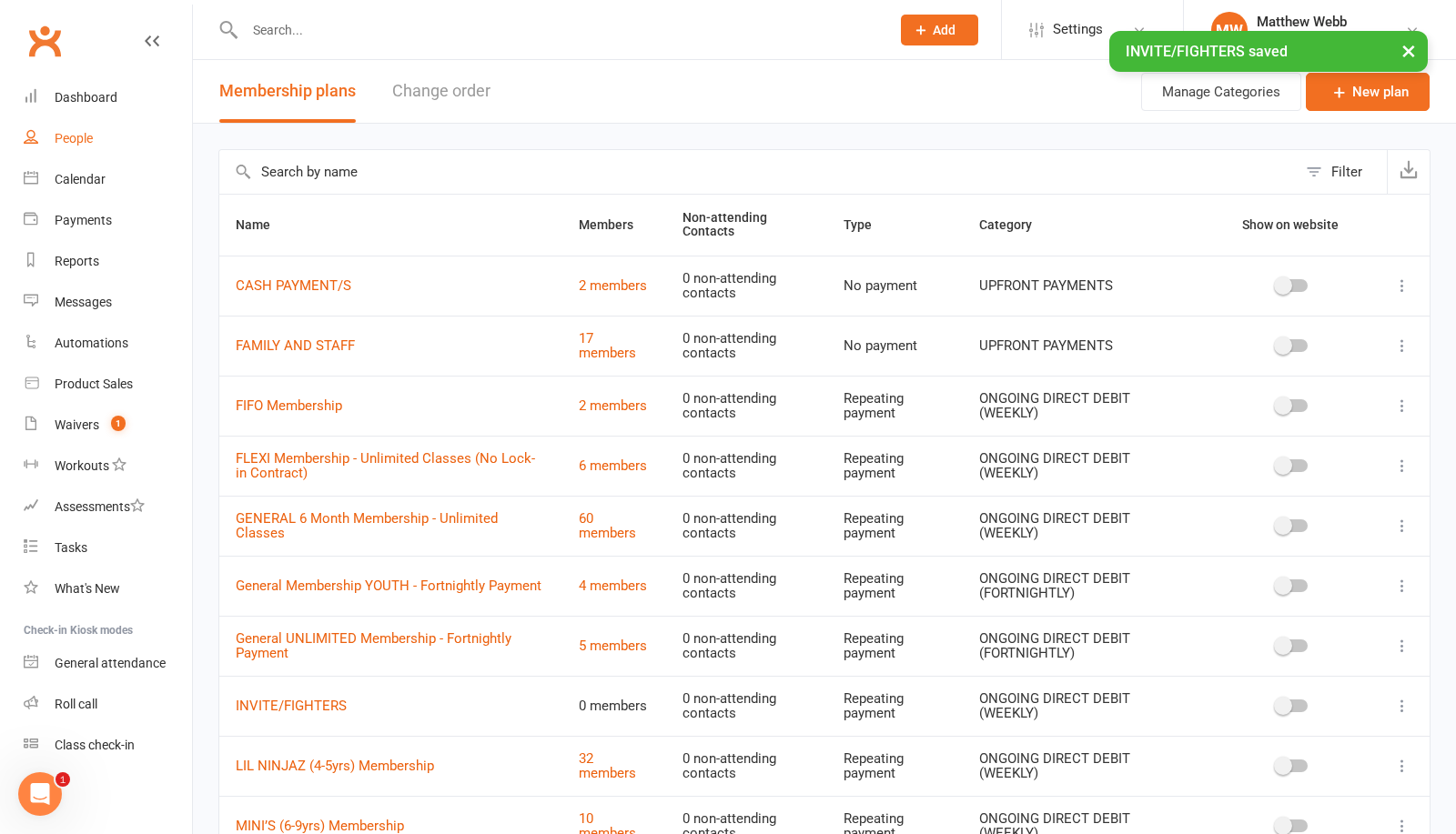 click on "People" at bounding box center [107, 138] 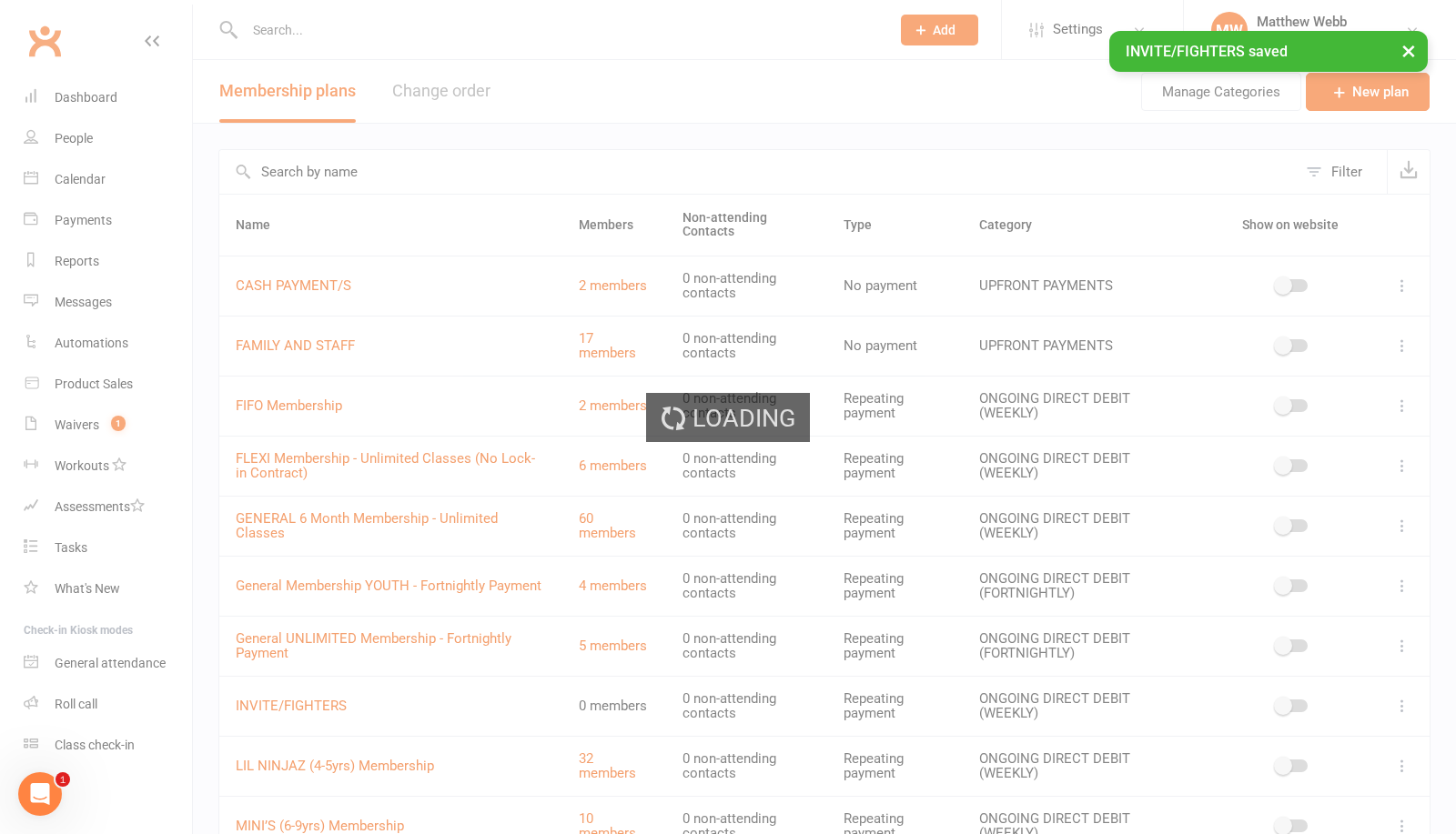 select on "100" 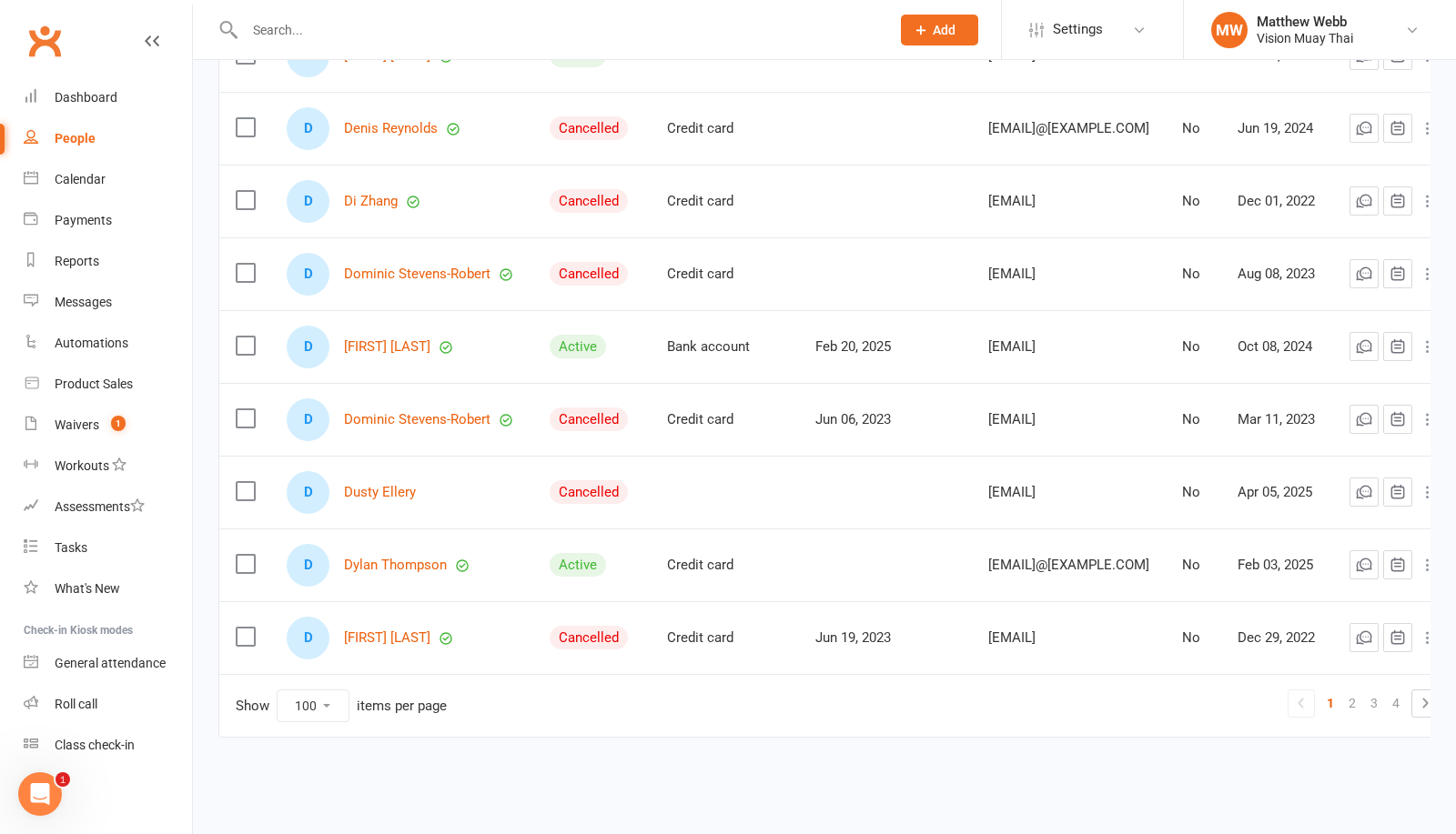 scroll, scrollTop: 6969, scrollLeft: 0, axis: vertical 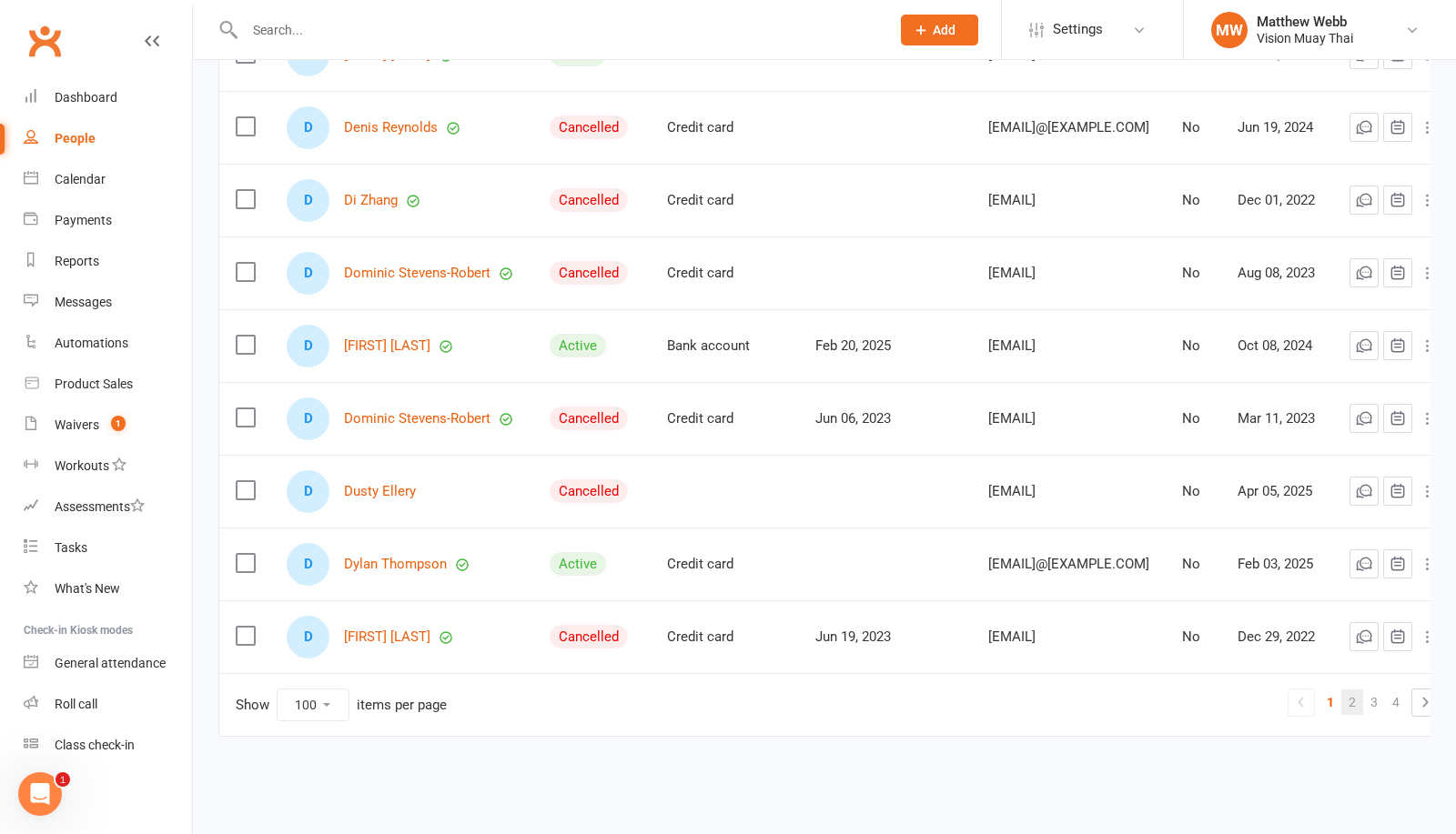 click on "2" at bounding box center [1352, 702] 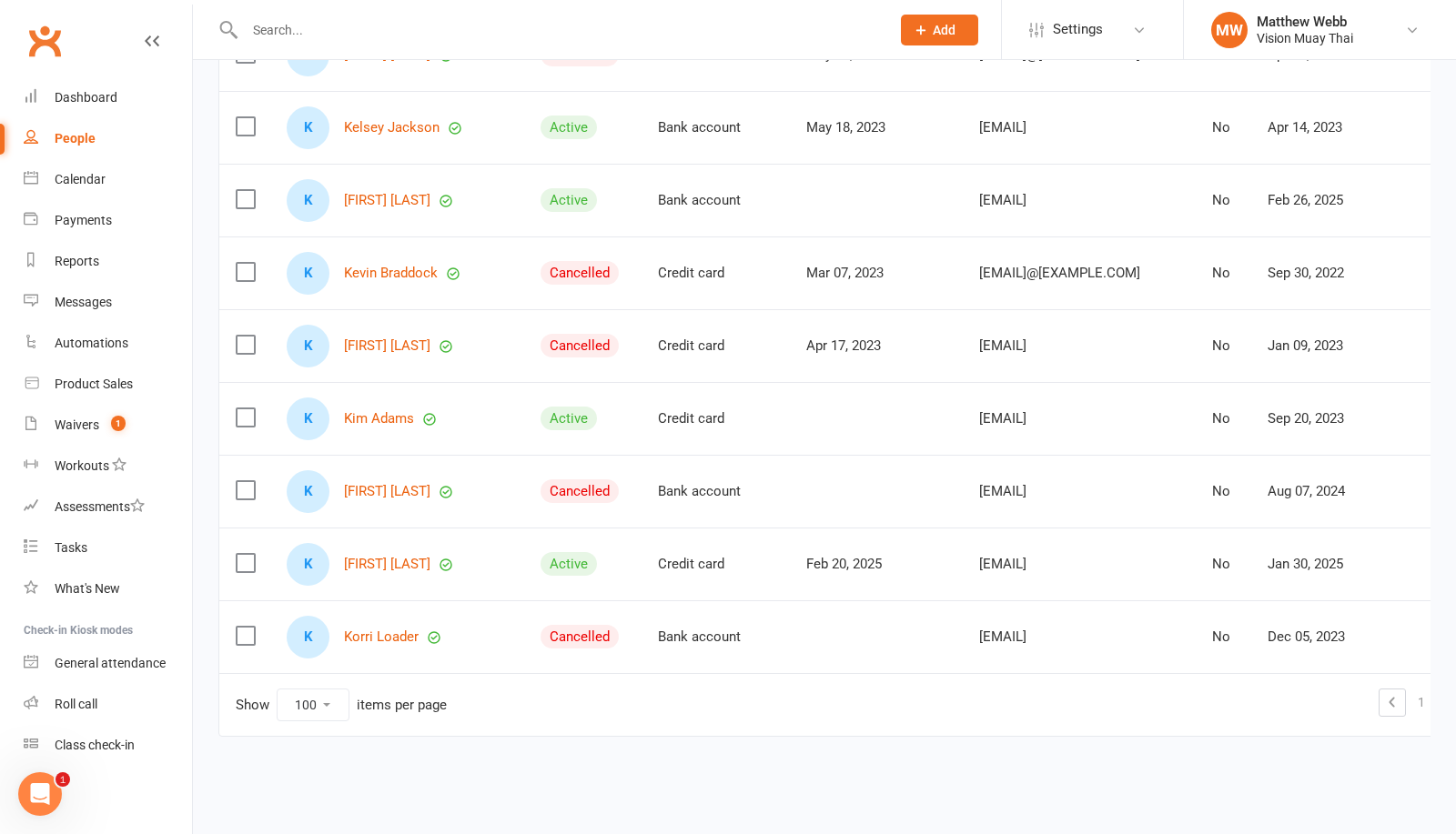 scroll, scrollTop: 6947, scrollLeft: 0, axis: vertical 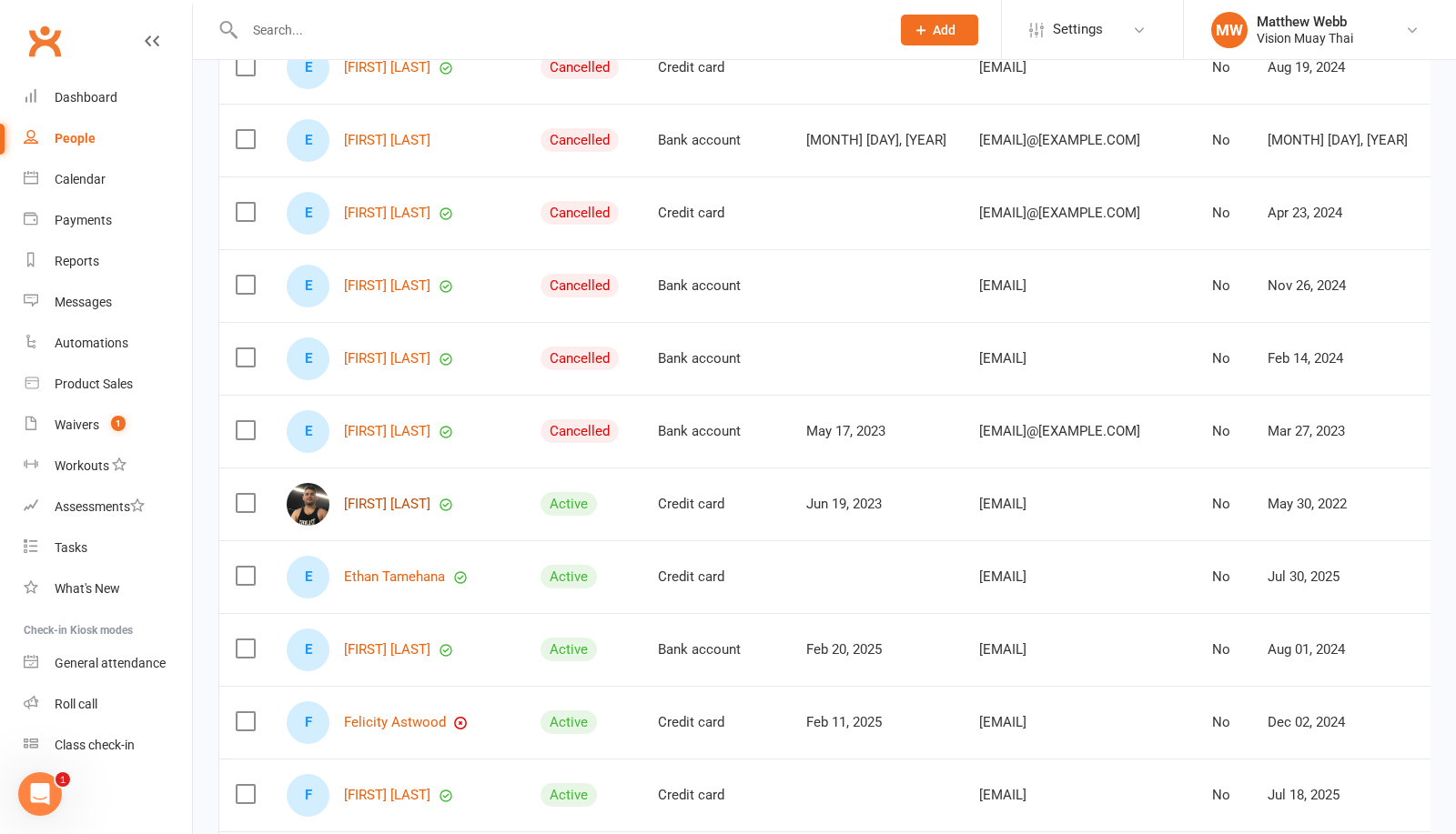 click on "[FIRST] [LAST]" at bounding box center [387, 504] 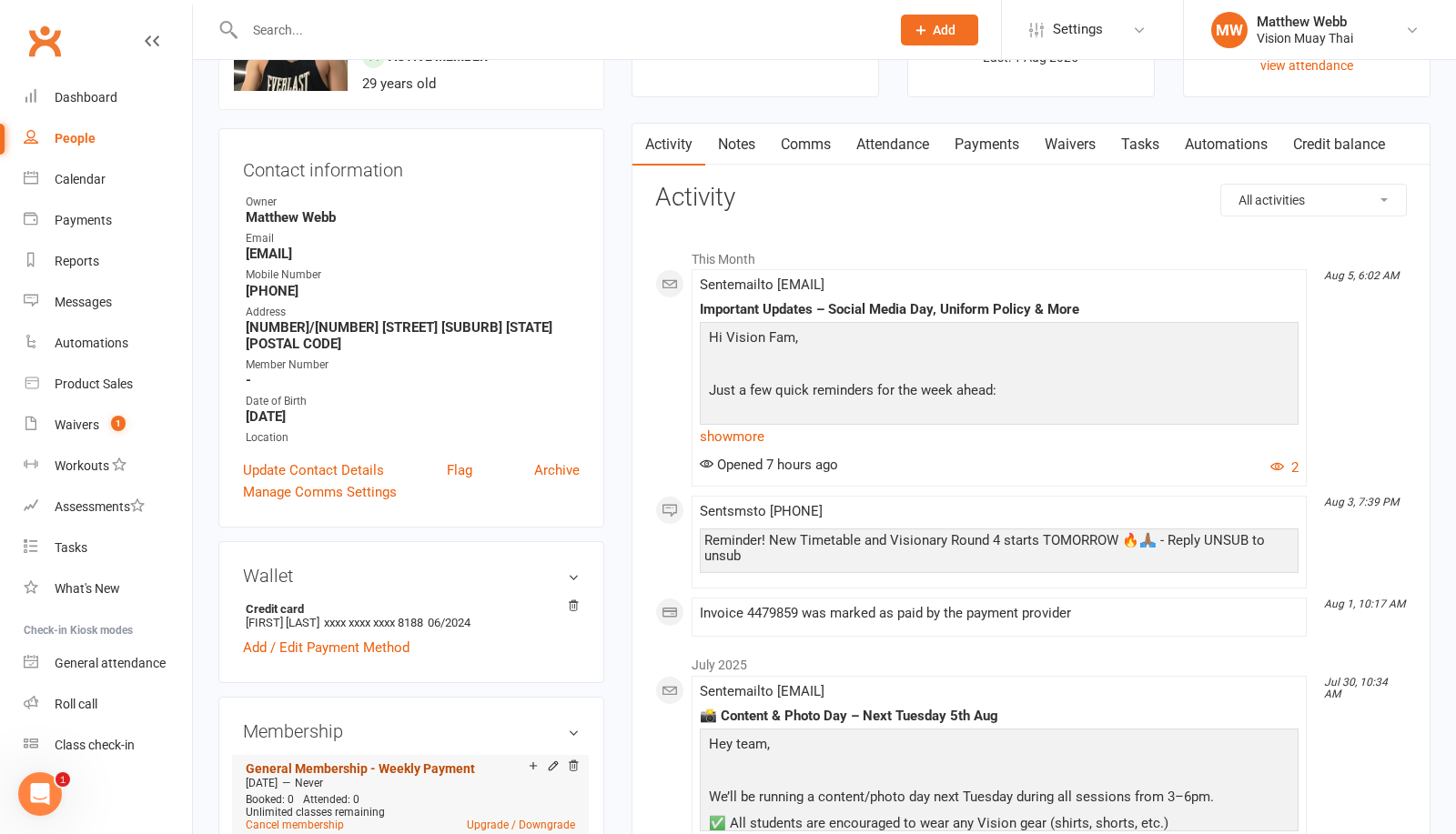 scroll, scrollTop: 162, scrollLeft: 0, axis: vertical 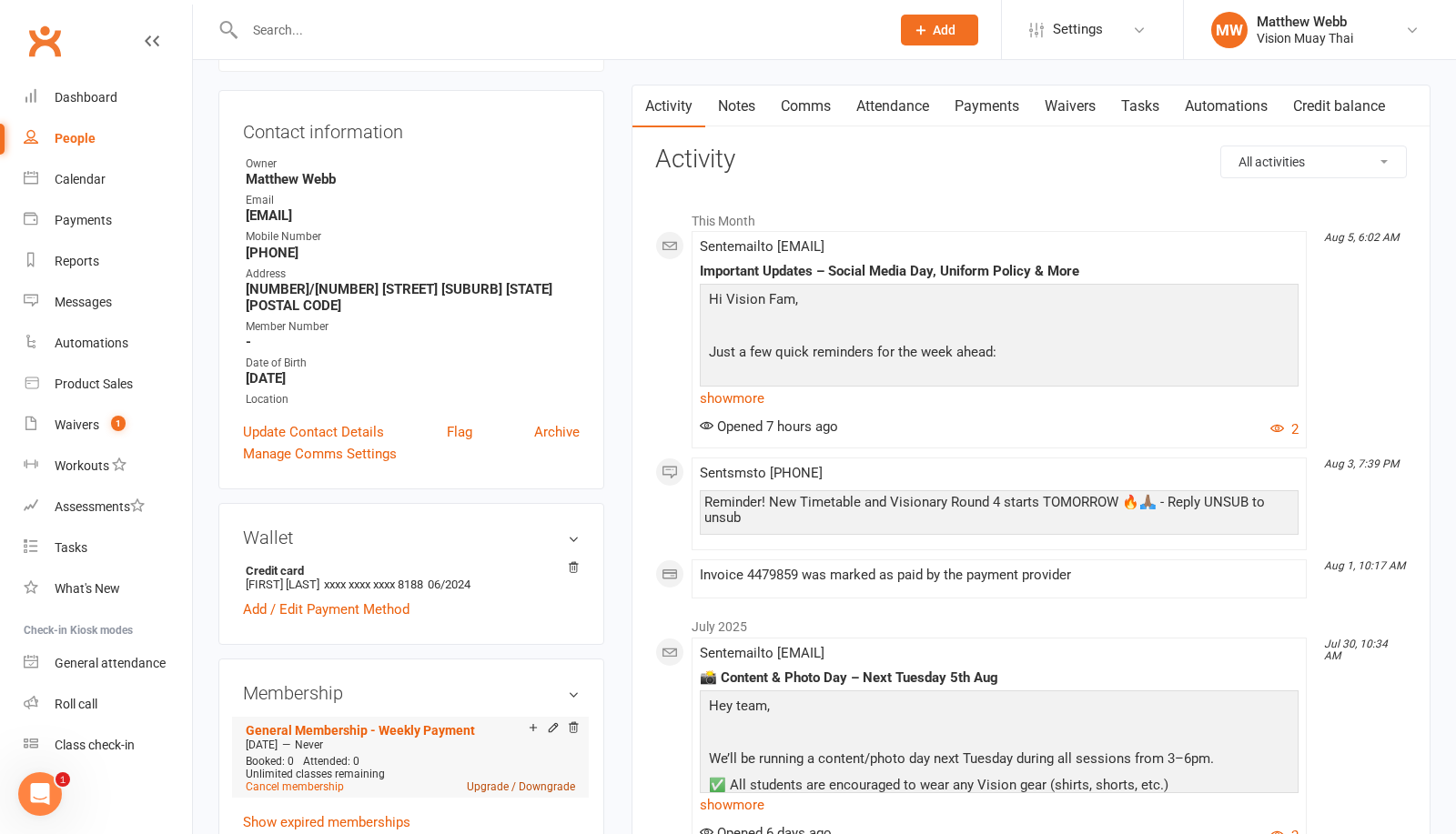 click on "Upgrade / Downgrade" at bounding box center (521, 787) 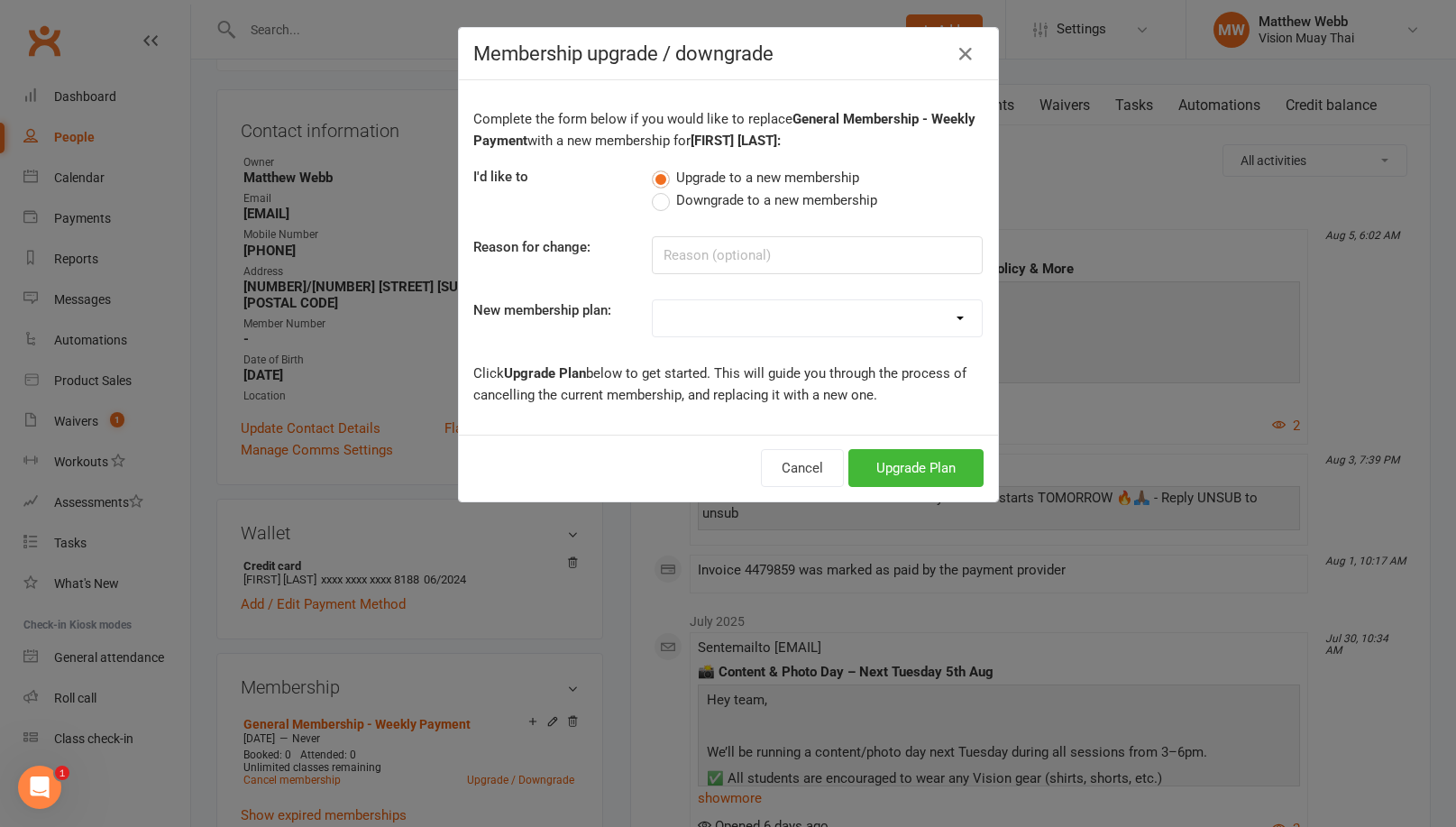 select on "13" 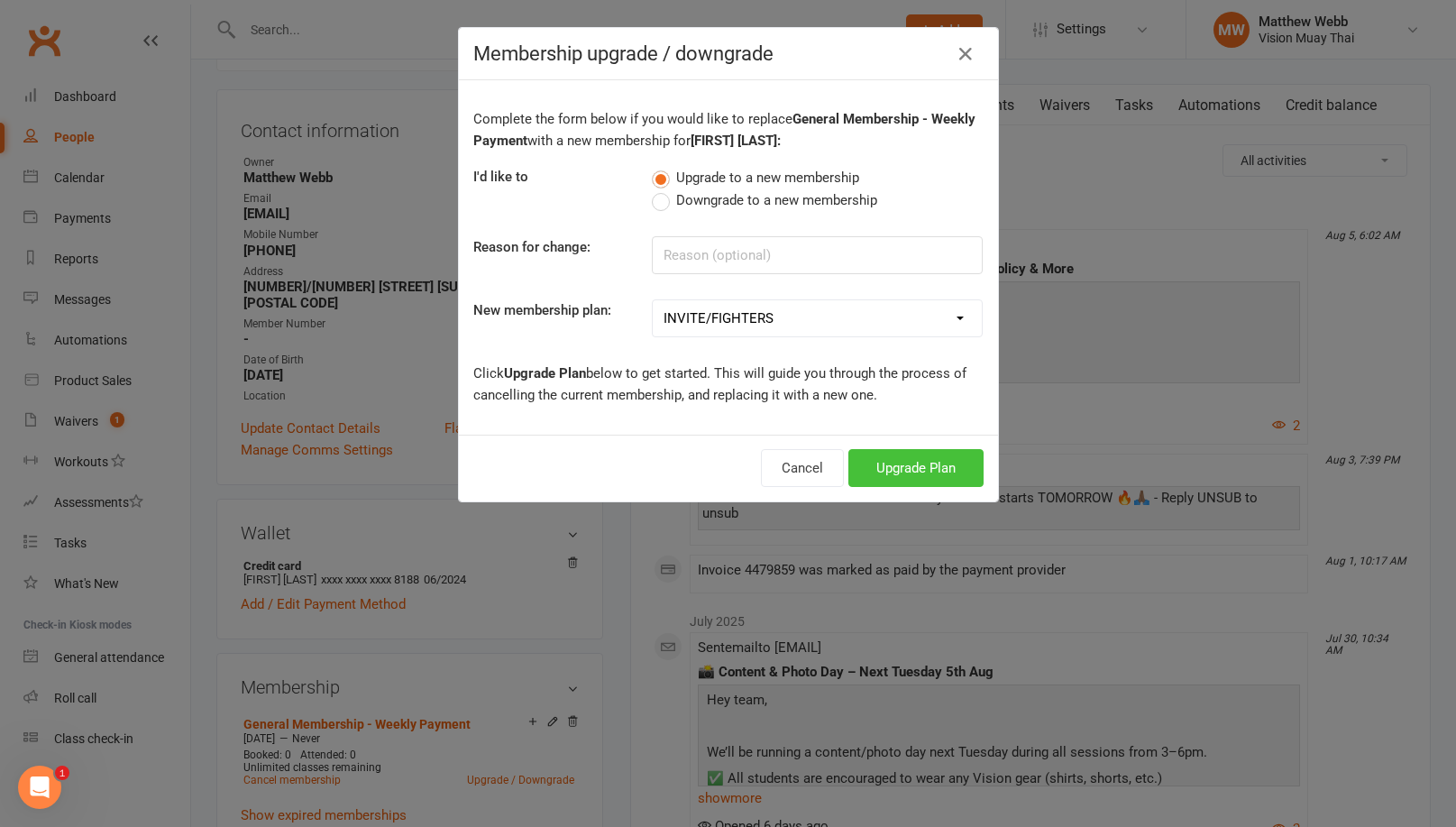 click on "Upgrade Plan" at bounding box center [916, 468] 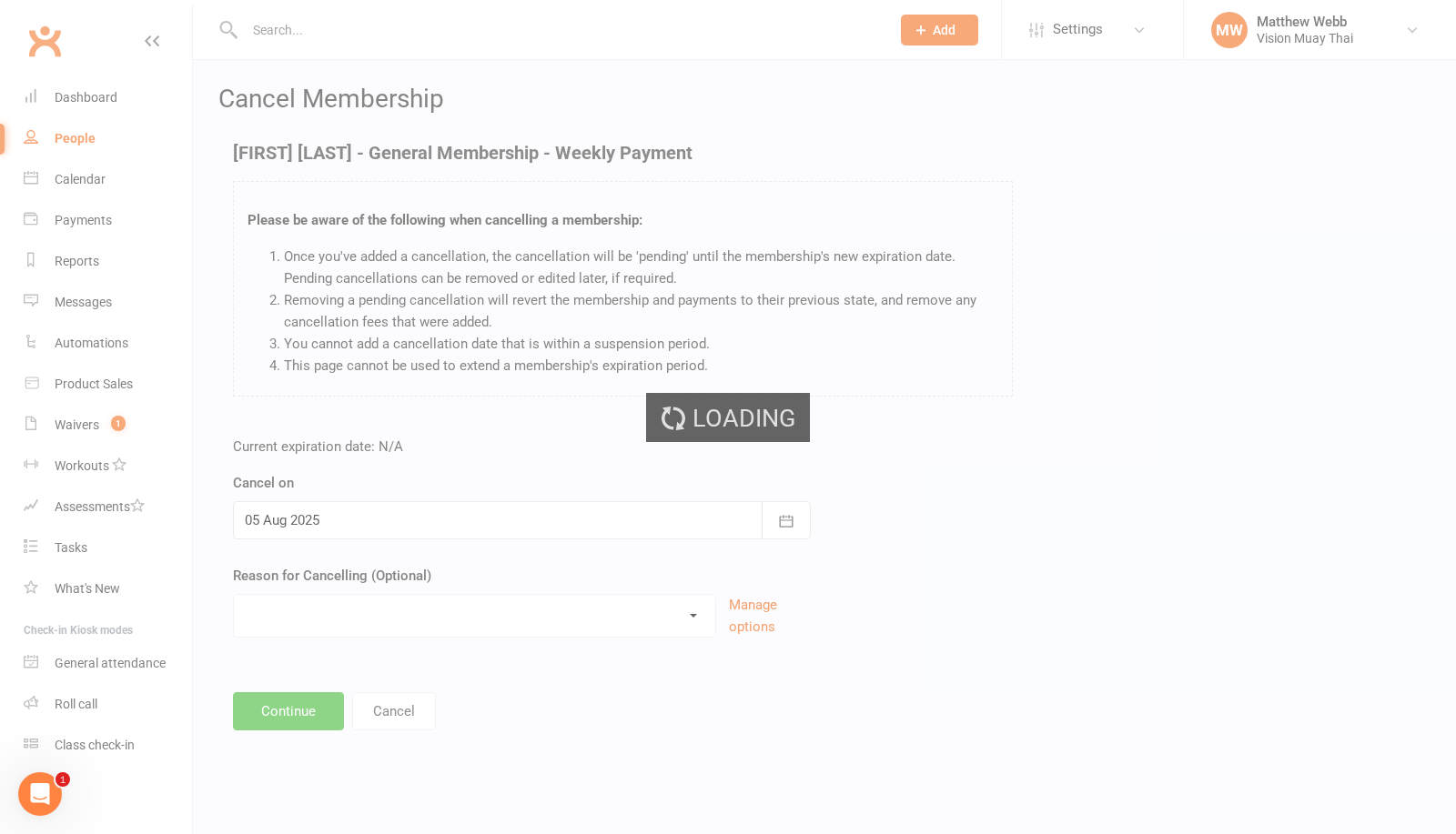 scroll, scrollTop: 0, scrollLeft: 0, axis: both 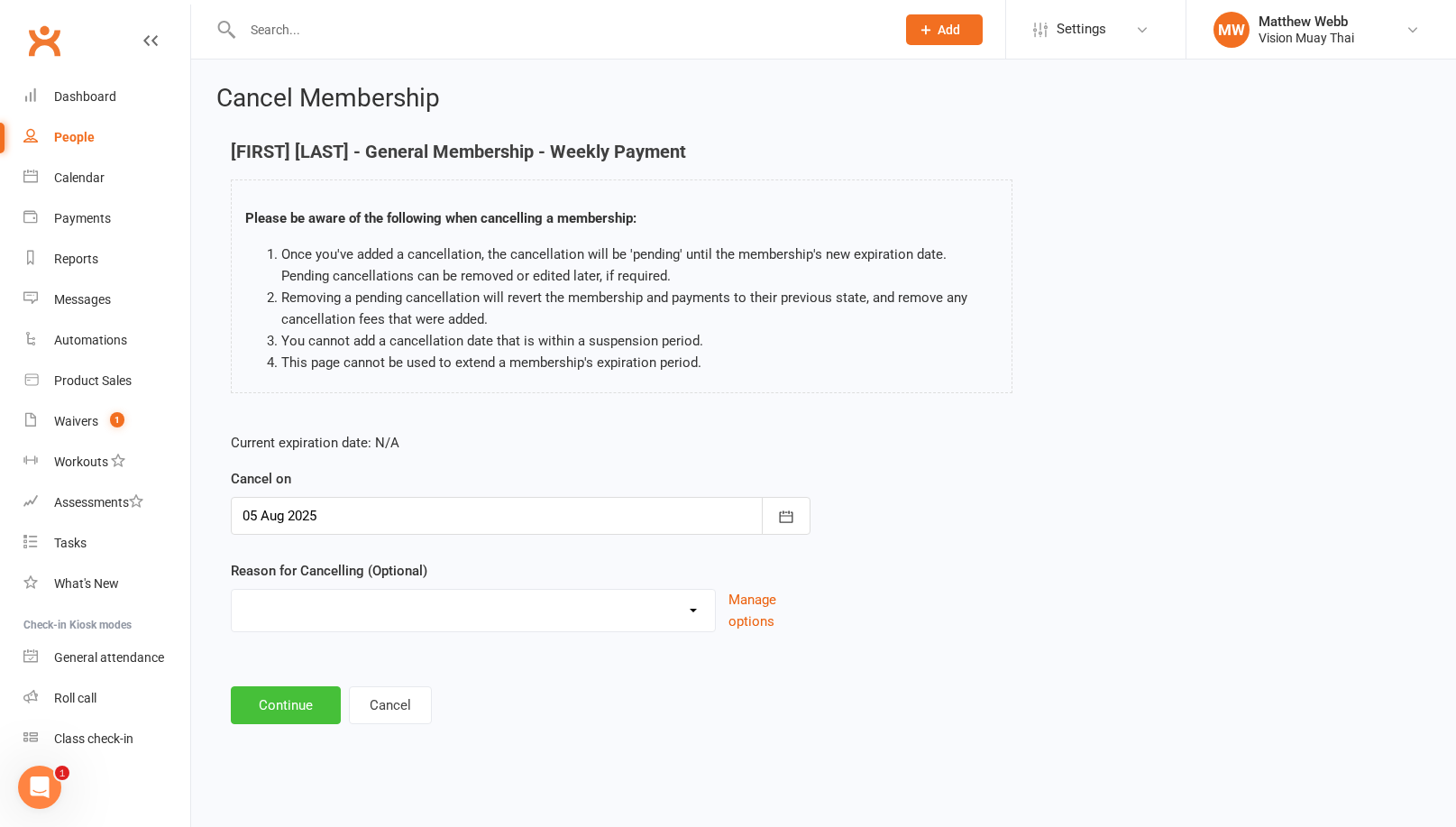 click on "Continue" at bounding box center [286, 705] 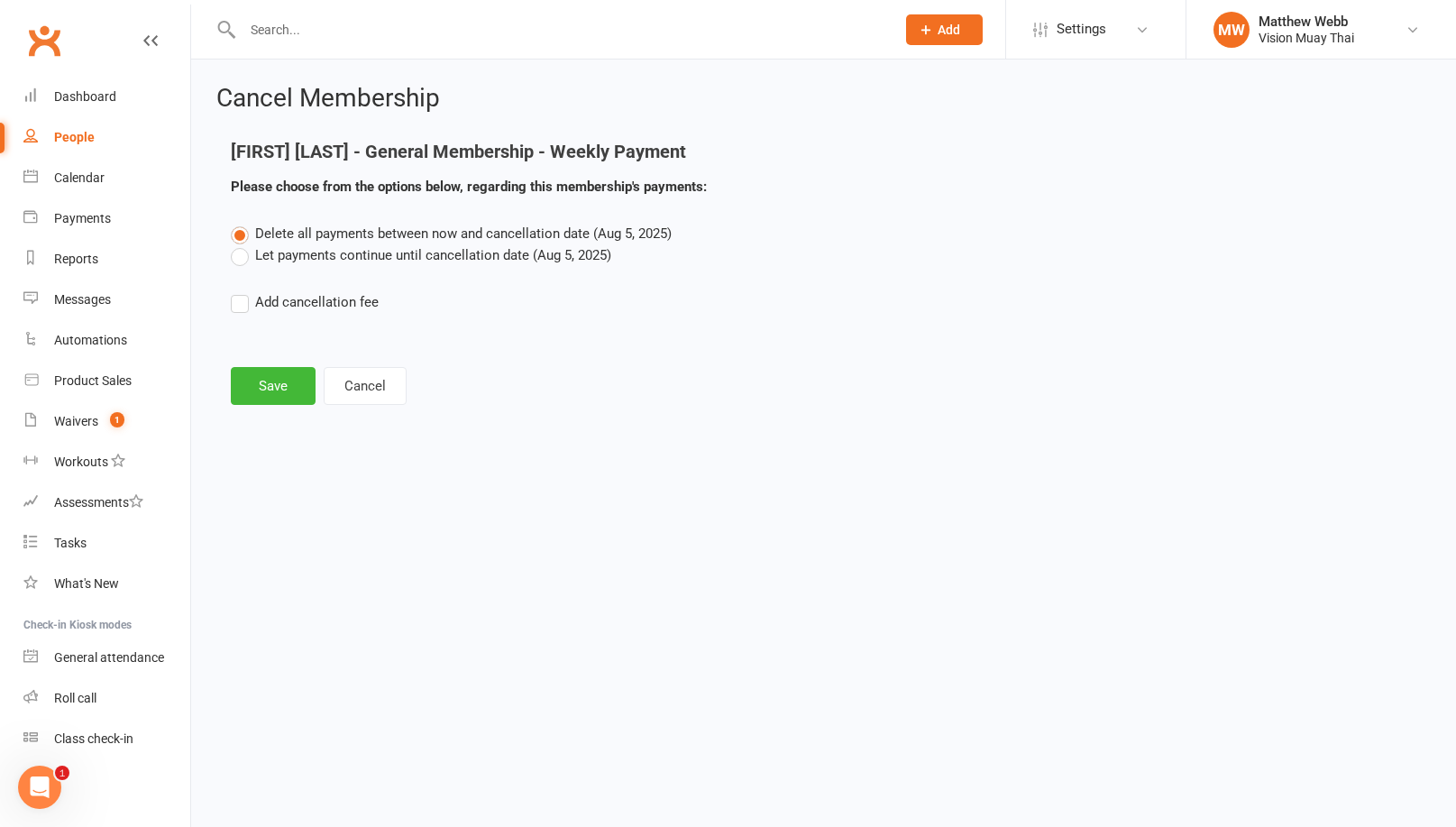 click on "Let payments continue until cancellation date (Aug 5, 2025)" at bounding box center (421, 255) 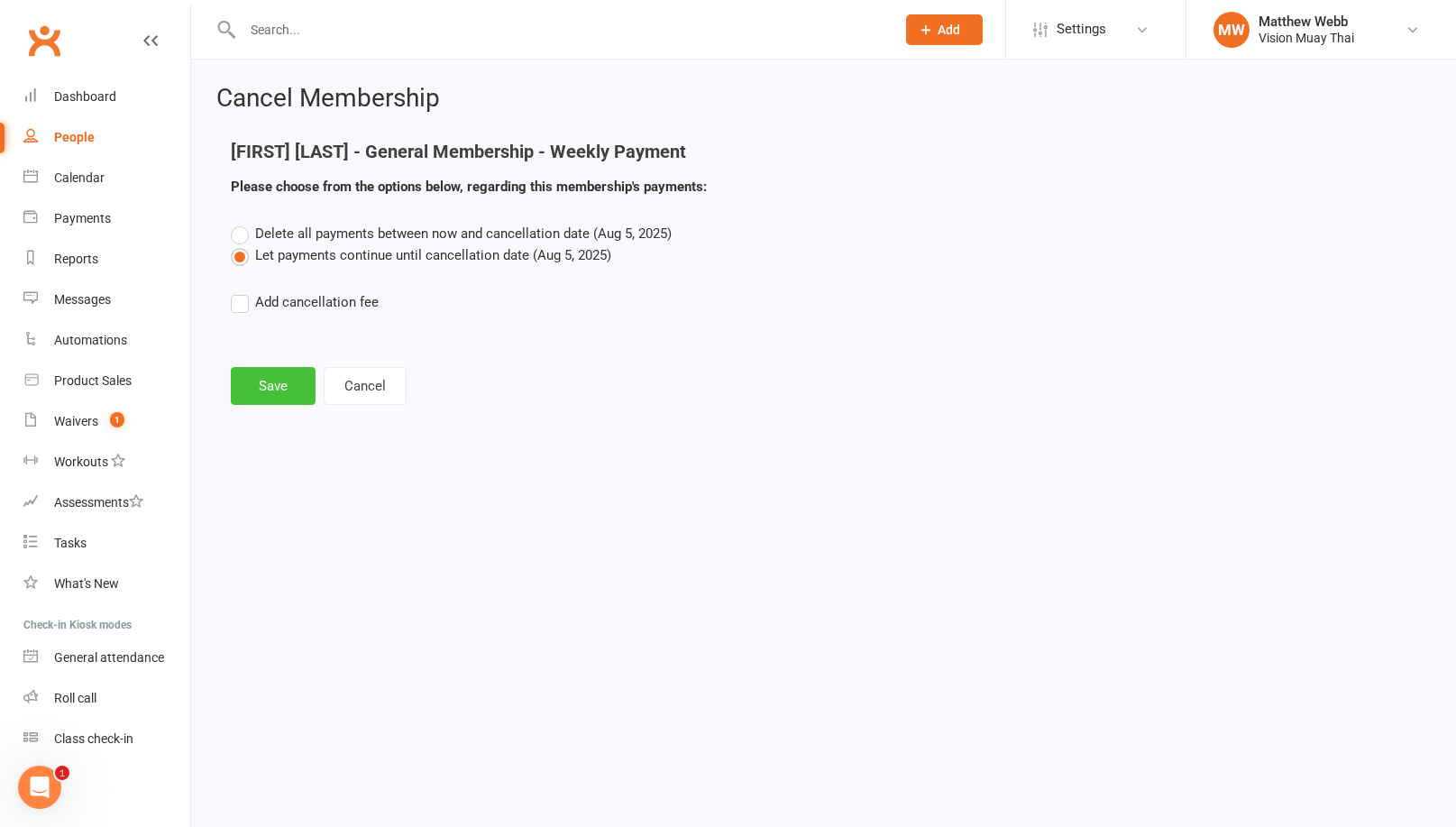 click on "Save" at bounding box center [273, 386] 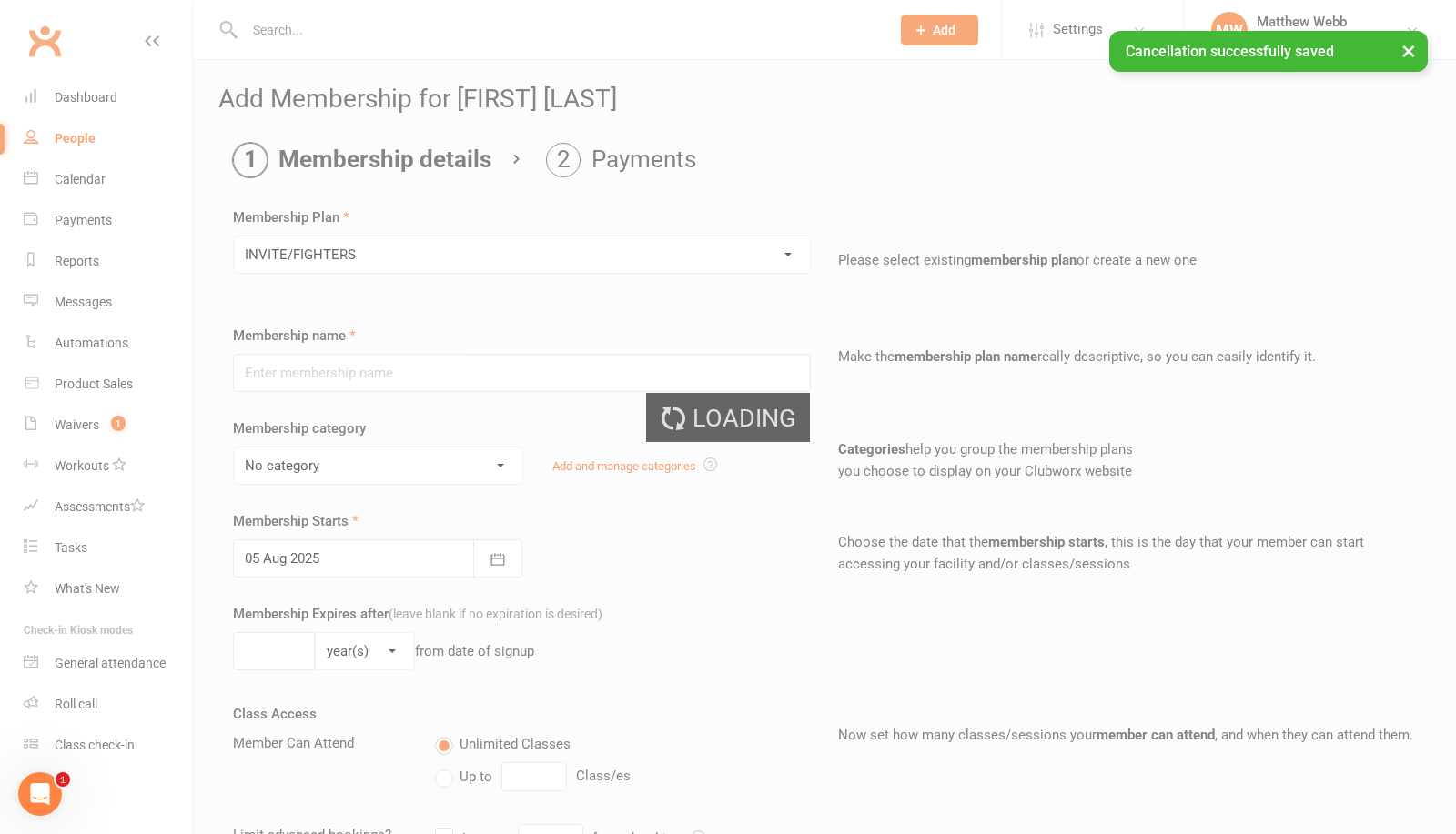 type on "INVITE/FIGHTERS" 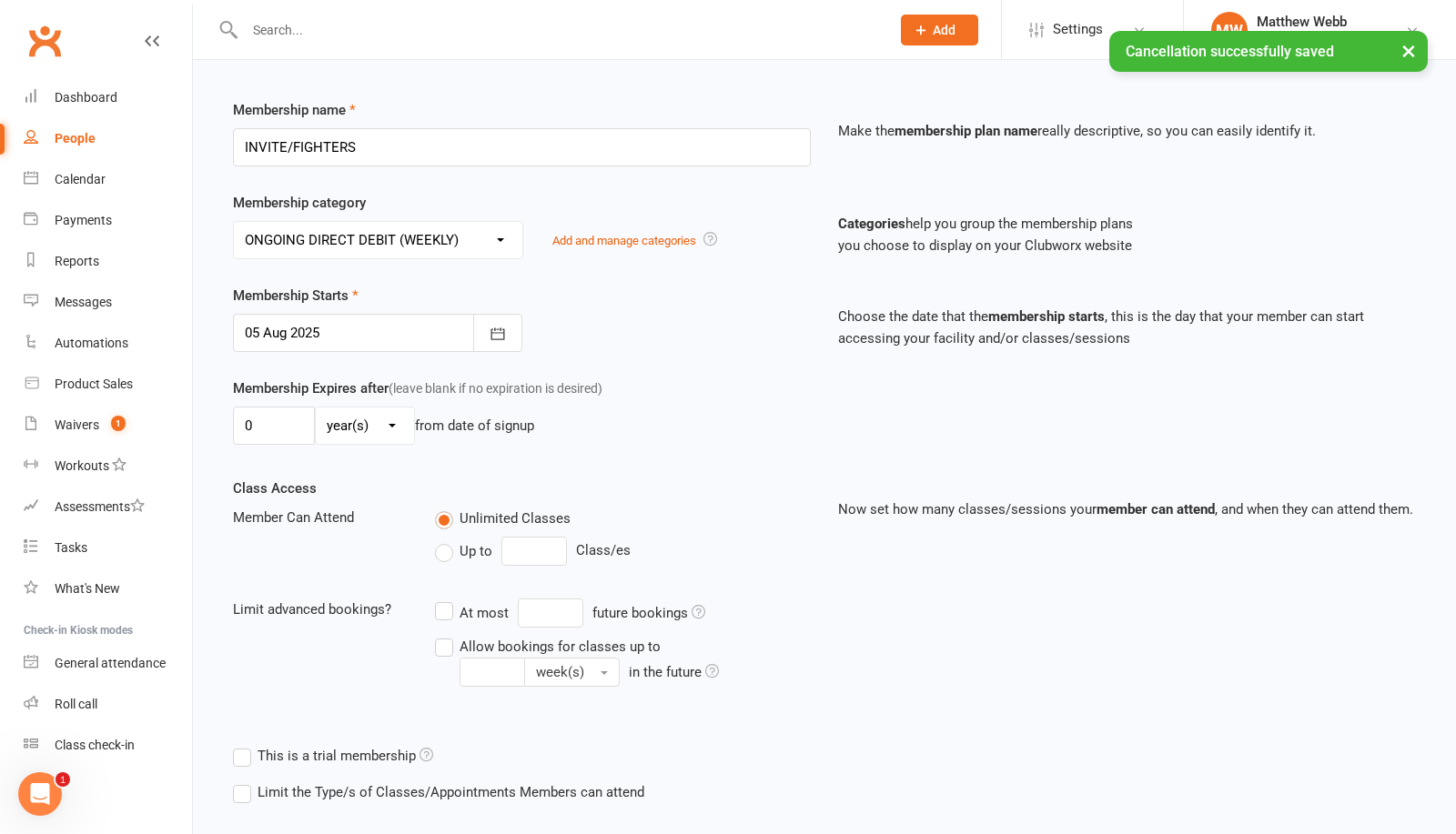scroll, scrollTop: 337, scrollLeft: 0, axis: vertical 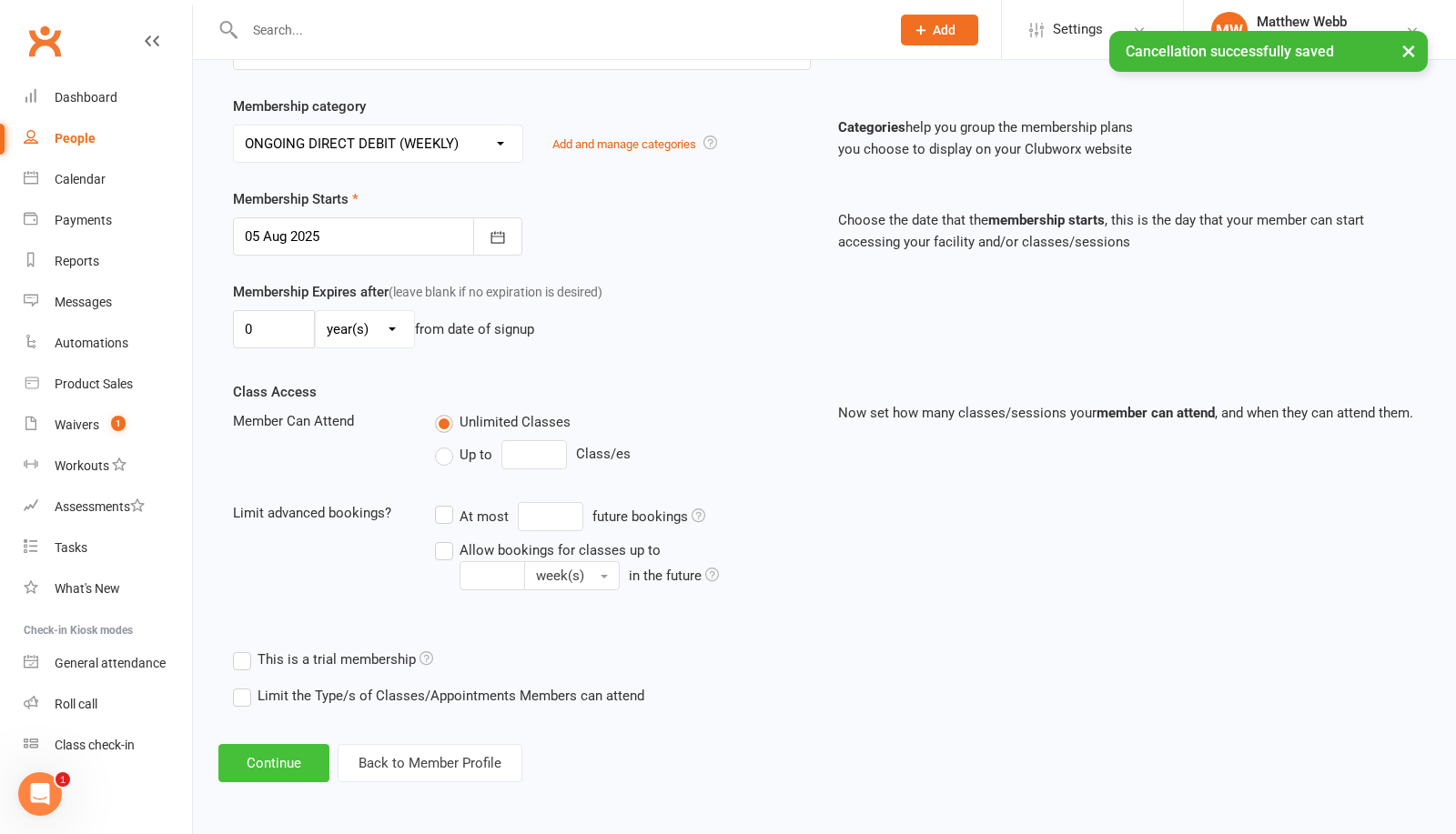 click on "Continue" at bounding box center (274, 763) 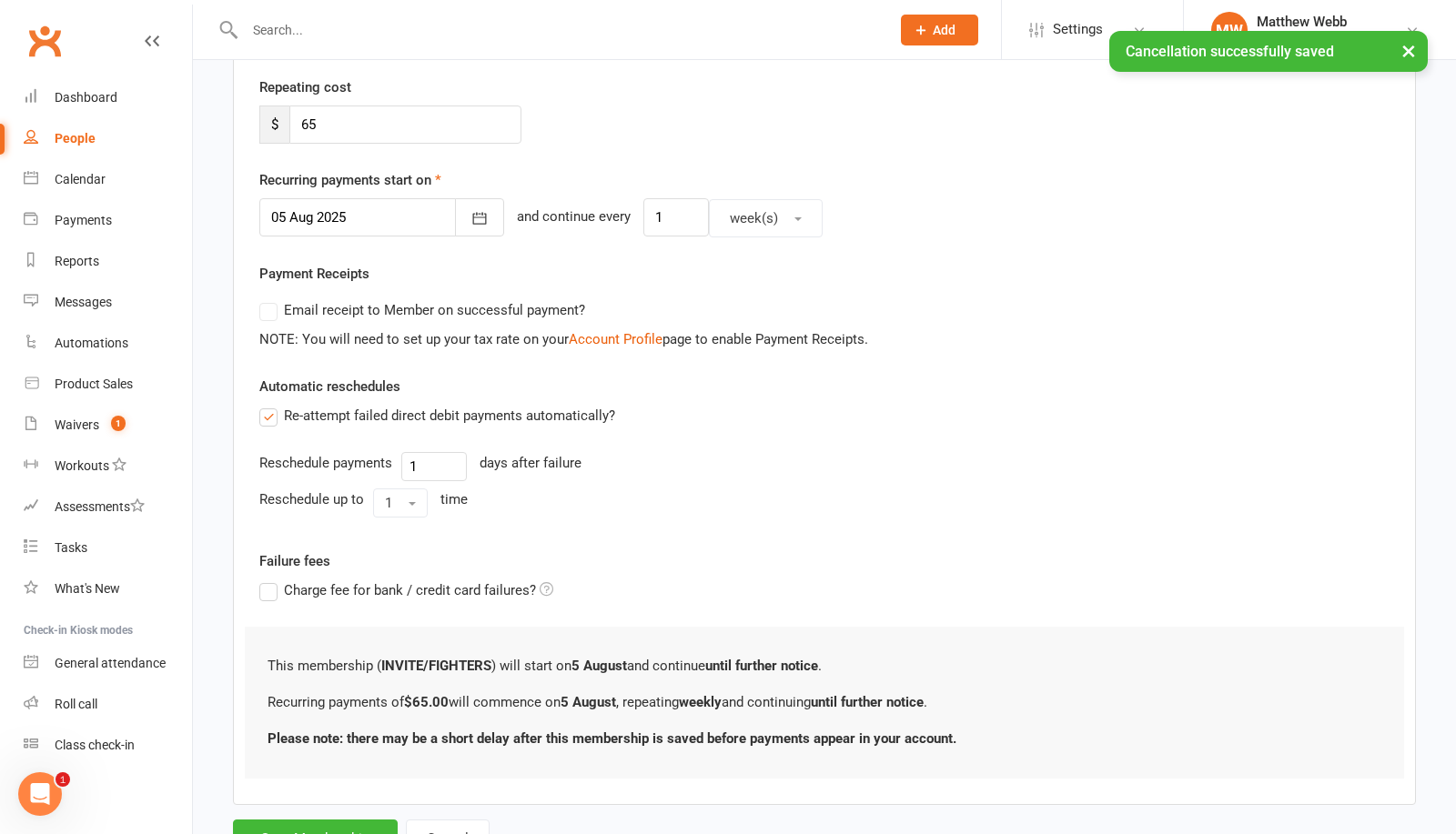 scroll, scrollTop: 0, scrollLeft: 0, axis: both 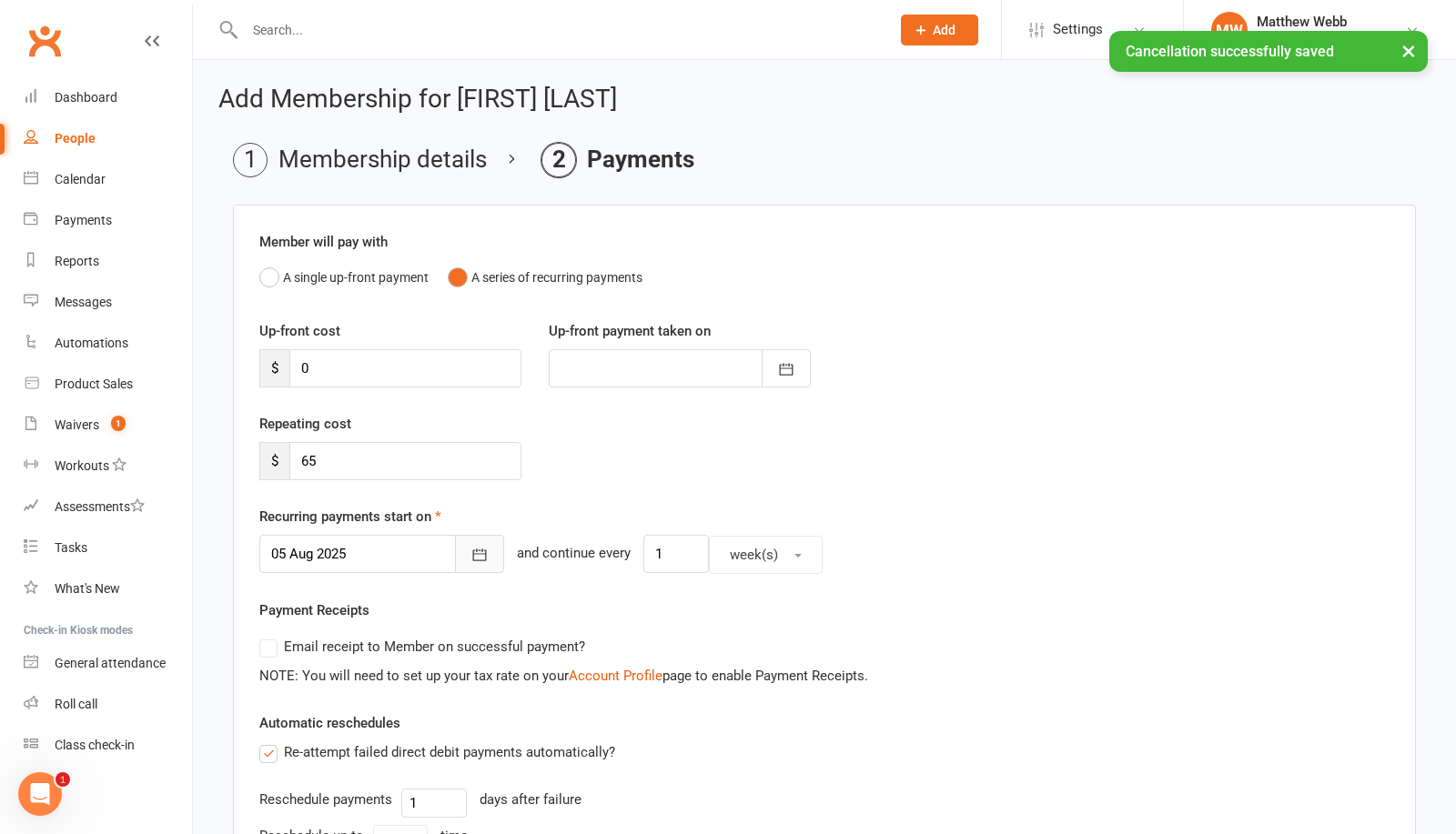 click at bounding box center [480, 554] 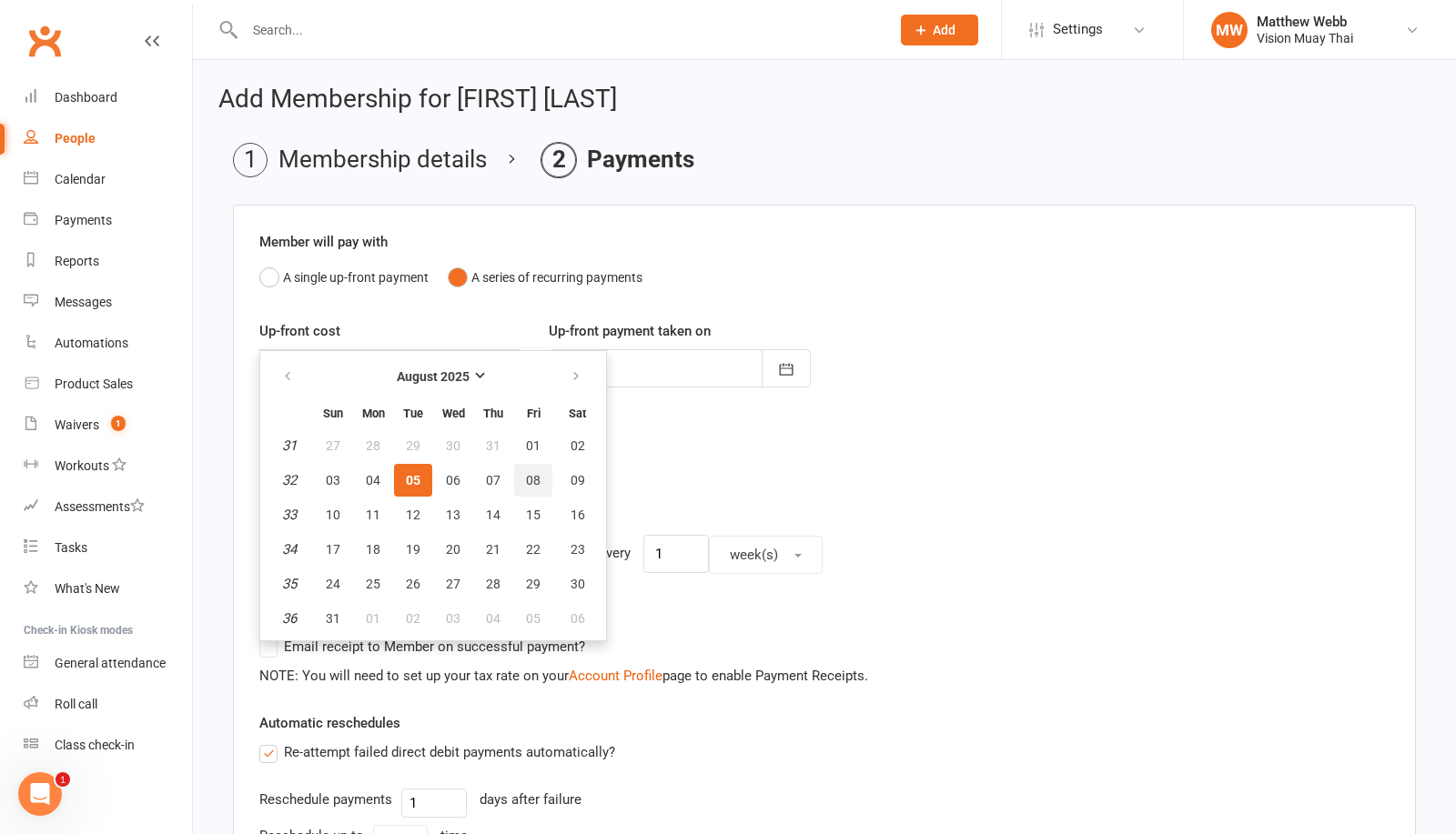 click on "08" at bounding box center [533, 480] 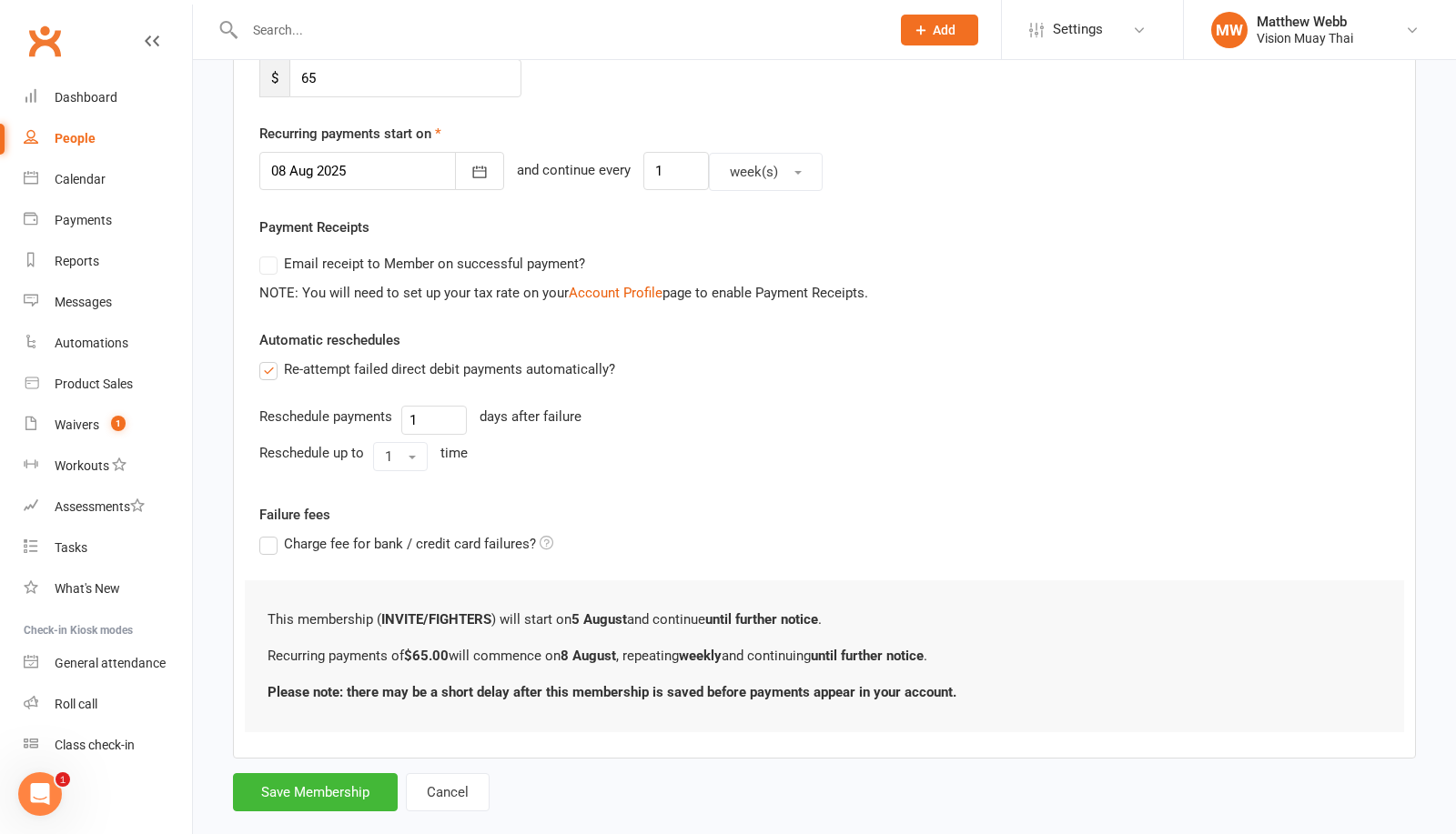 scroll, scrollTop: 430, scrollLeft: 0, axis: vertical 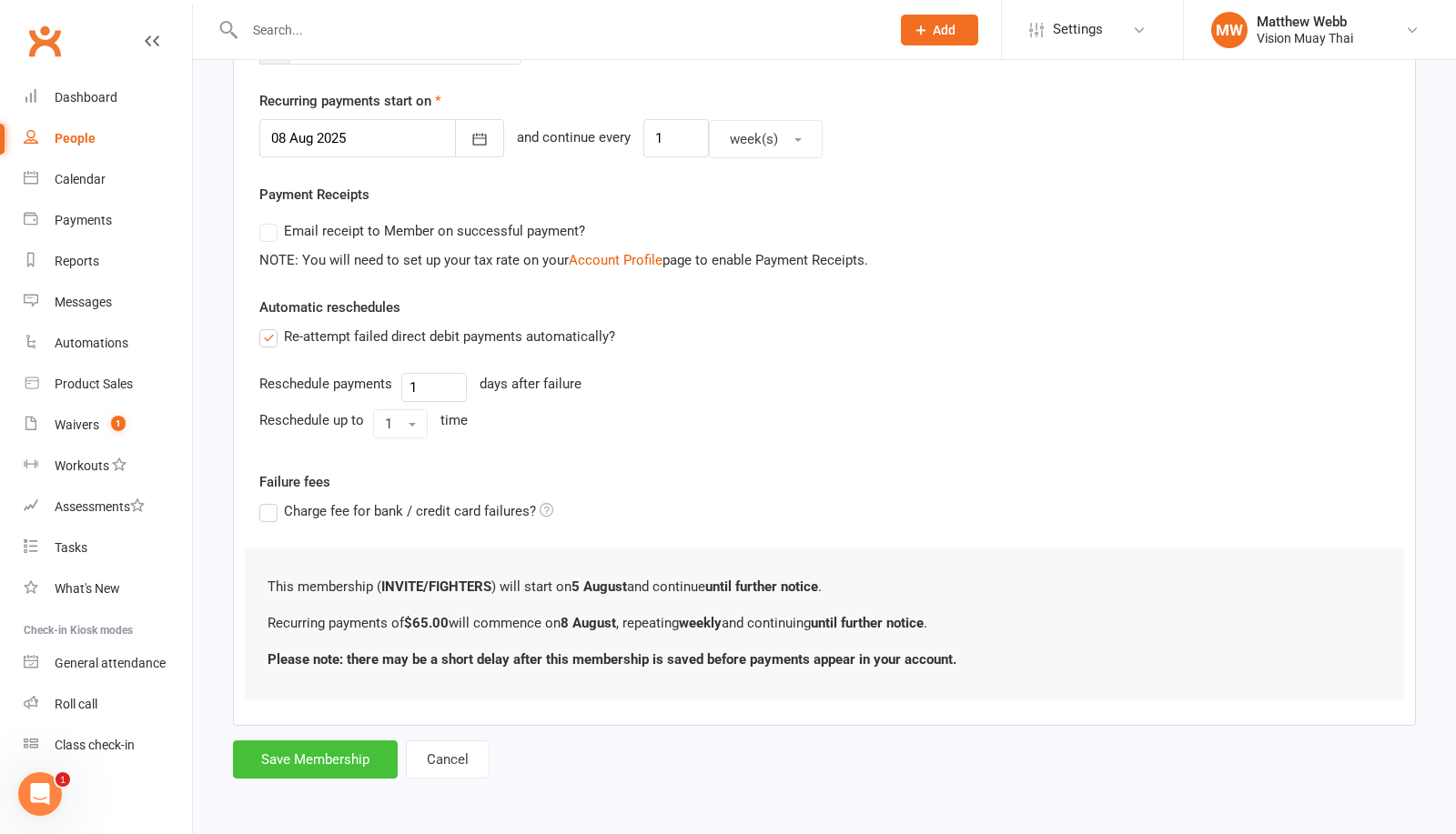 click on "Save Membership" at bounding box center [315, 759] 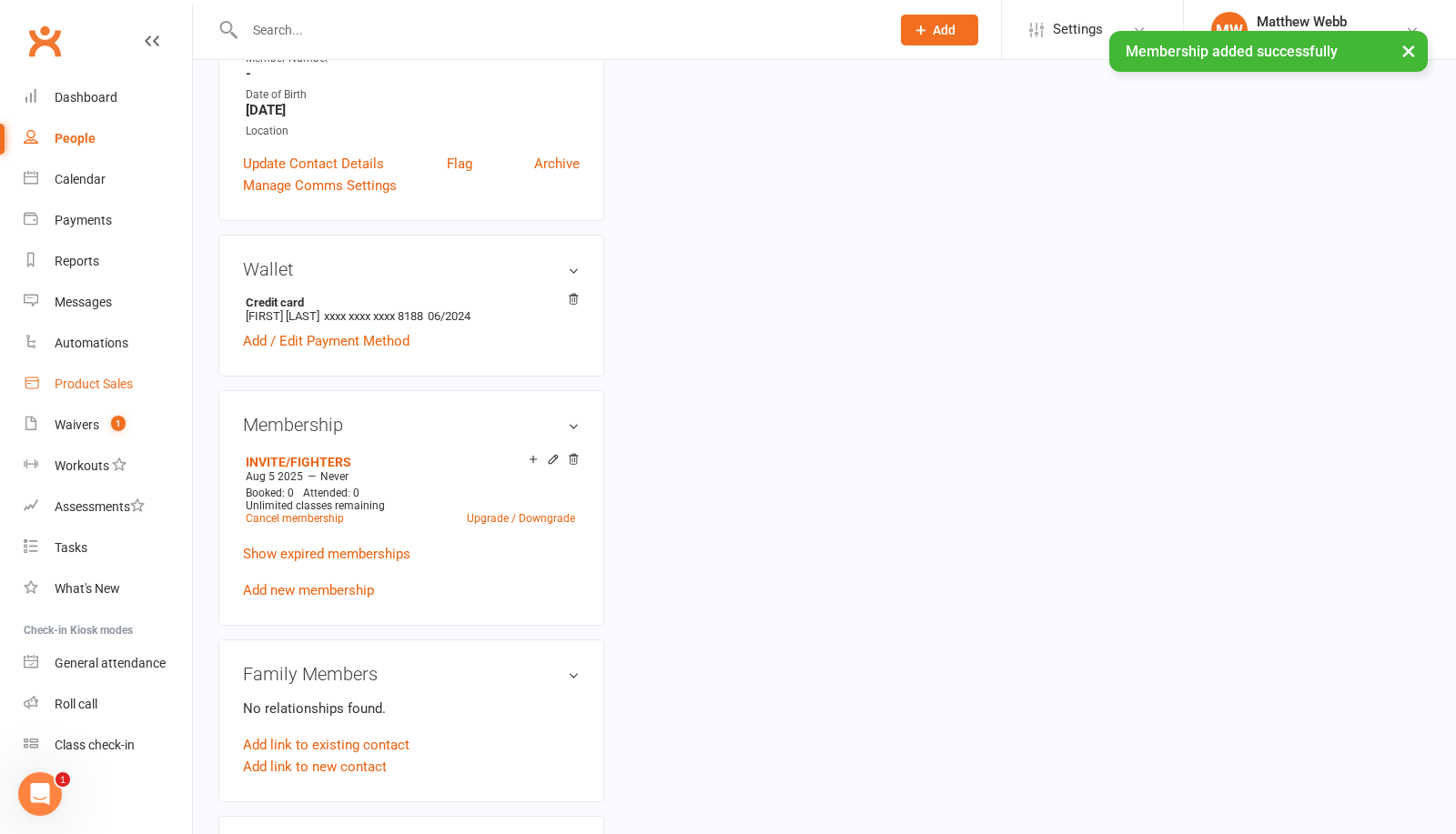 scroll, scrollTop: 0, scrollLeft: 0, axis: both 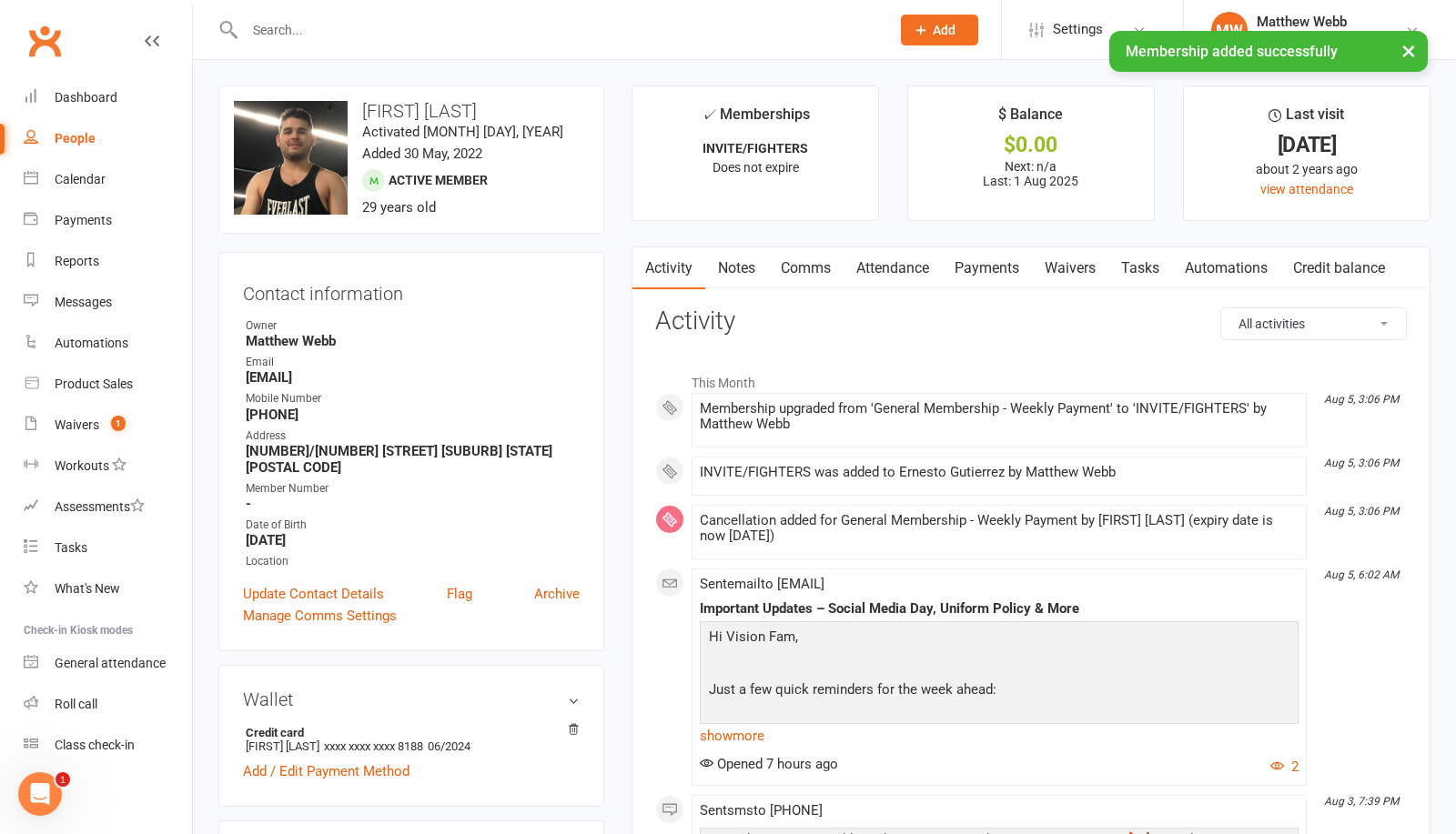 click on "People" at bounding box center (75, 138) 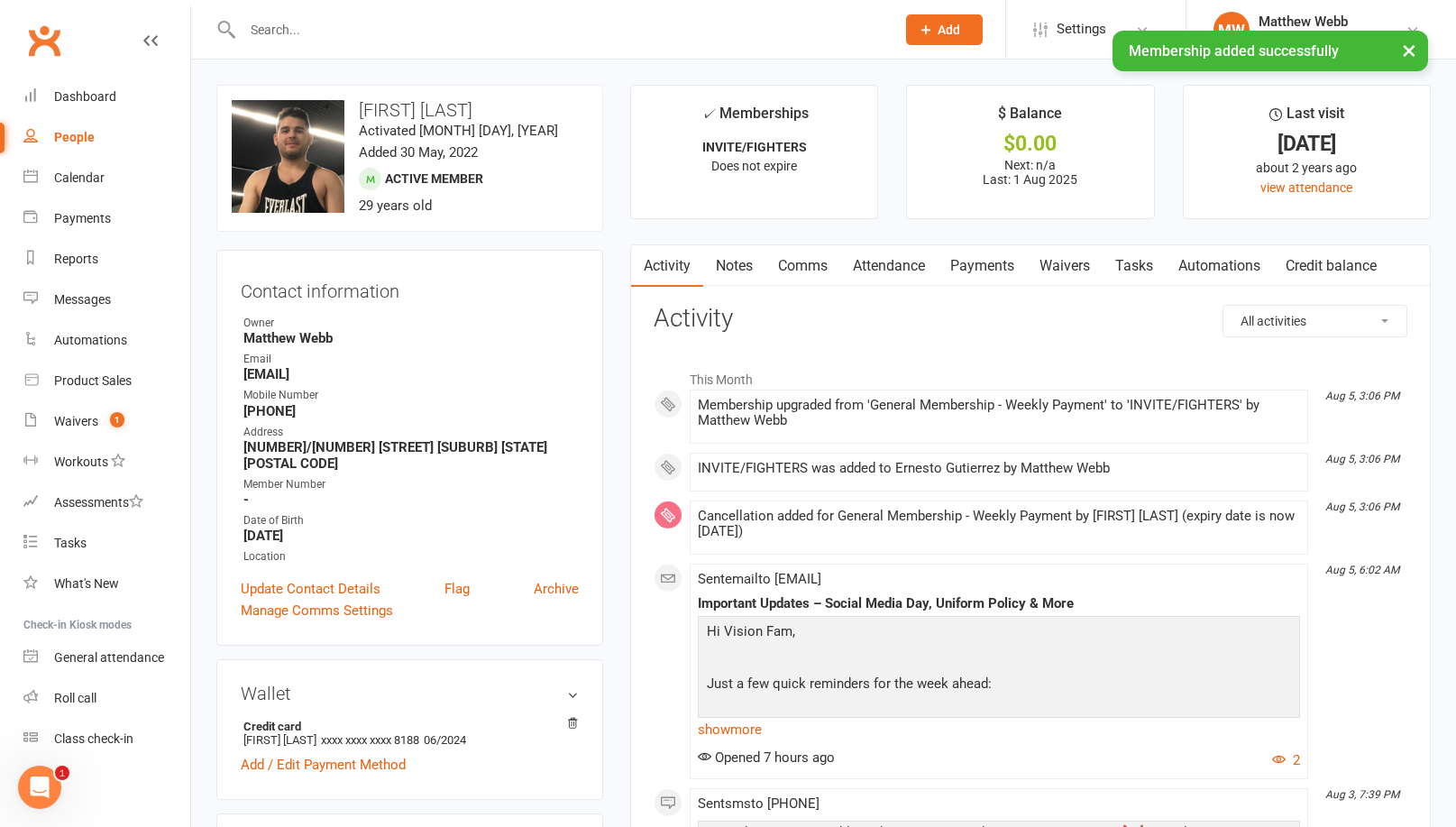 select on "100" 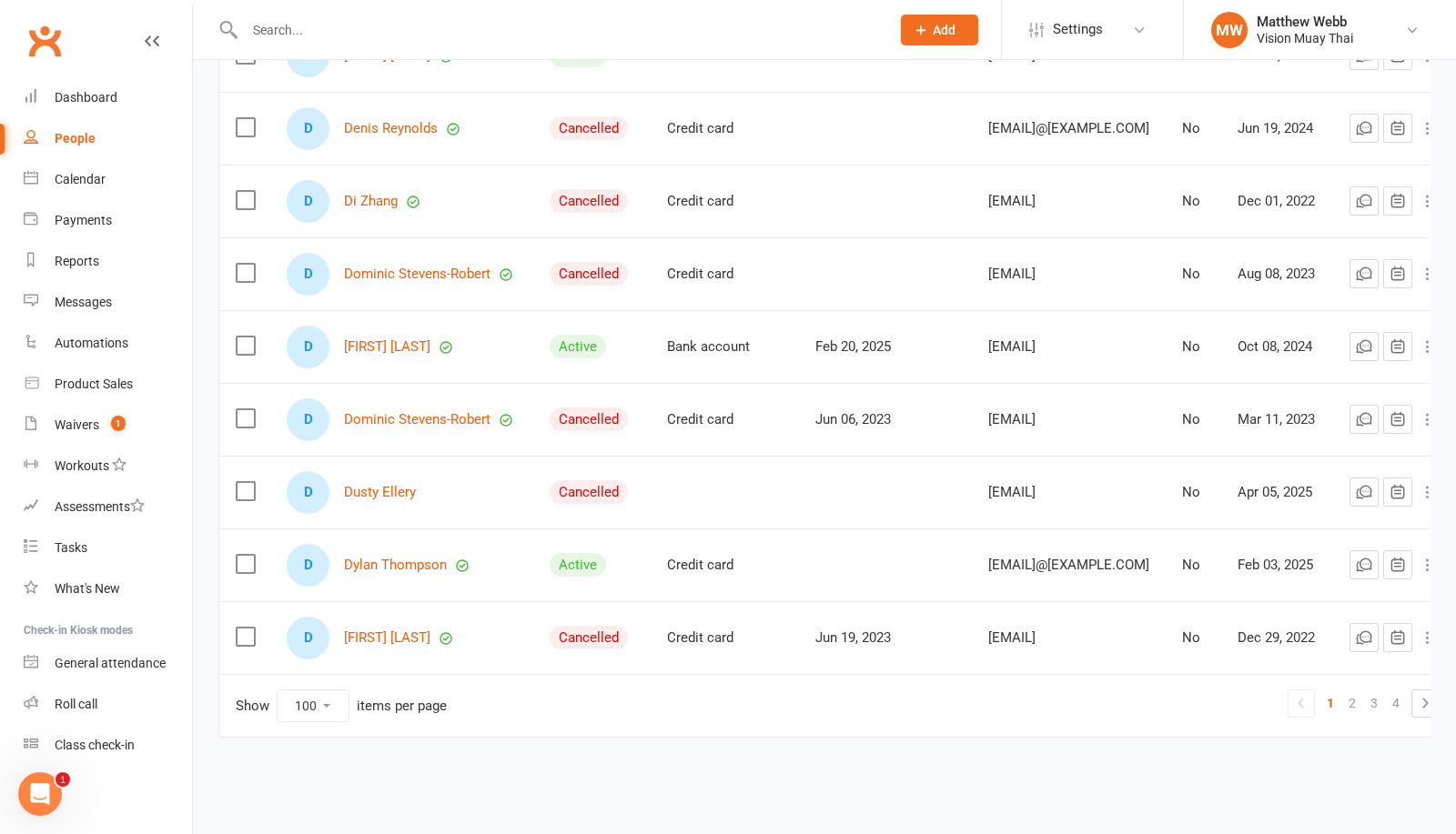 scroll, scrollTop: 6969, scrollLeft: 0, axis: vertical 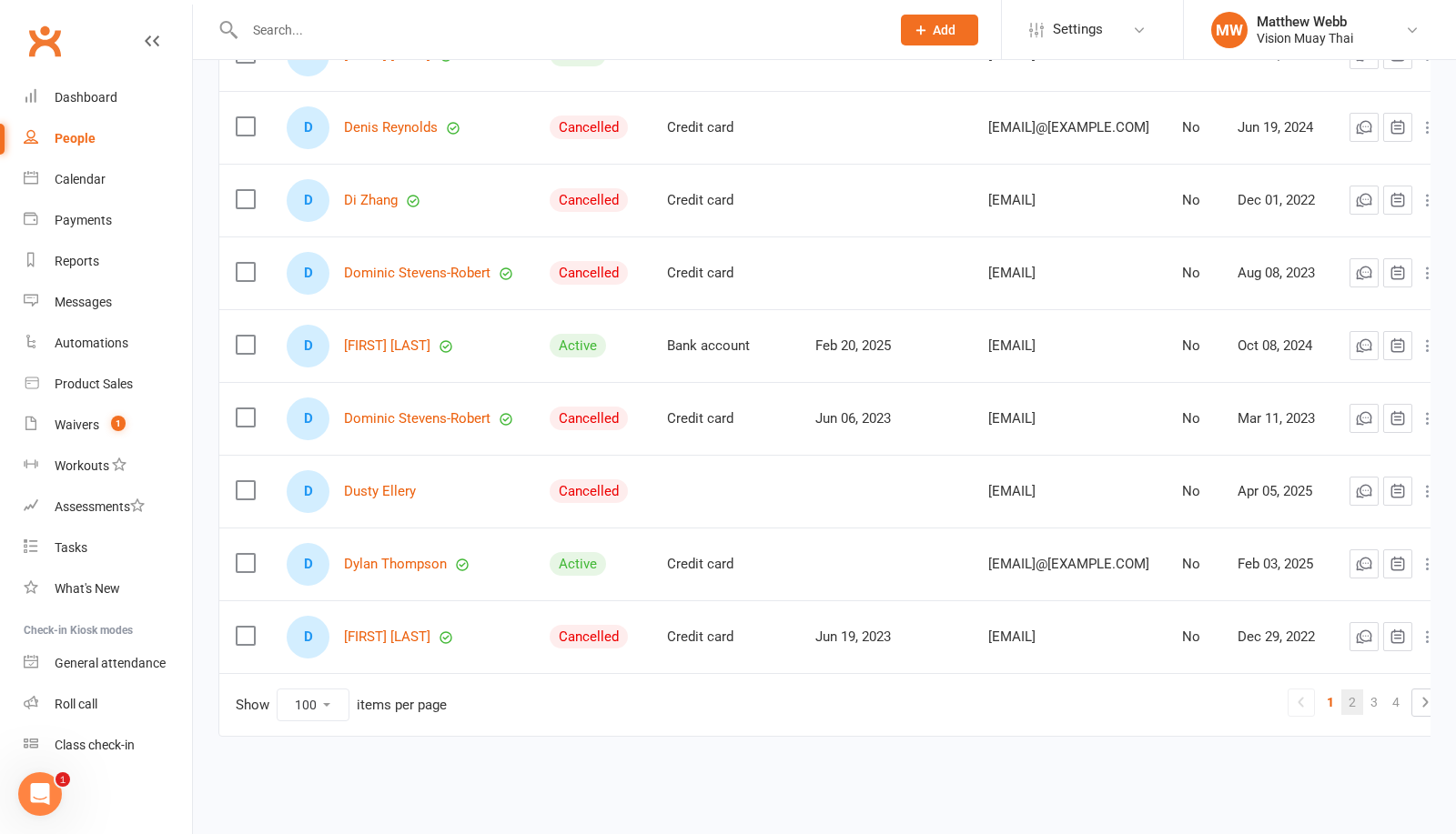 click on "2" at bounding box center (1352, 702) 